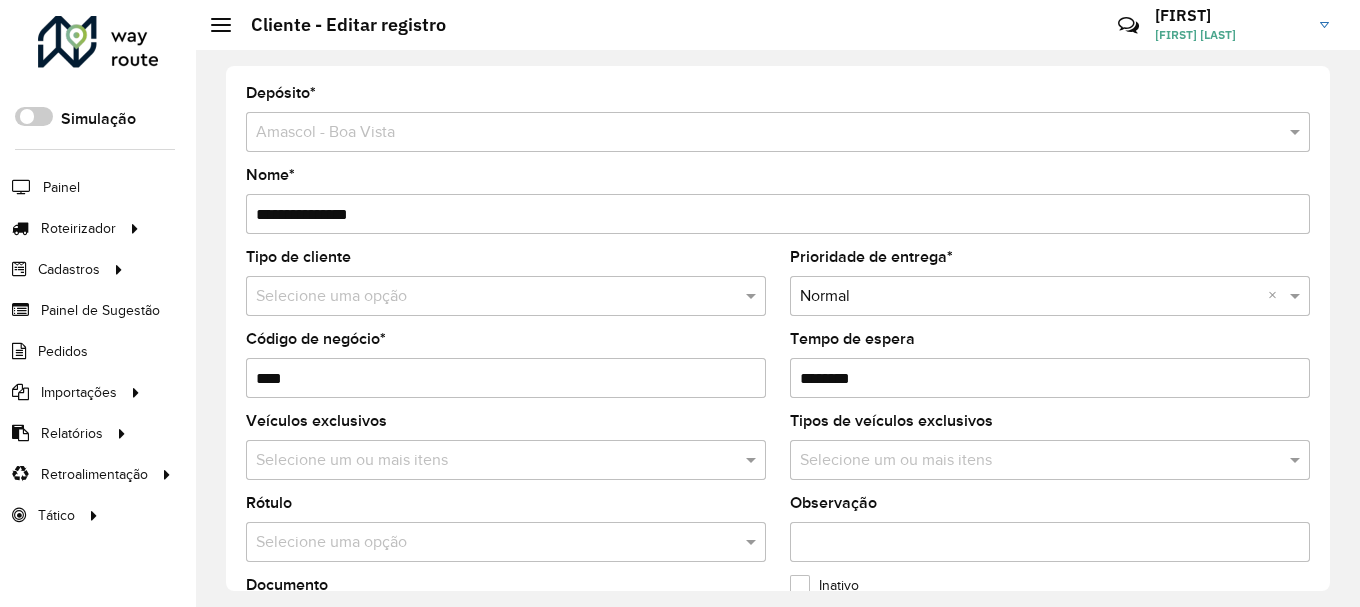 scroll, scrollTop: 0, scrollLeft: 0, axis: both 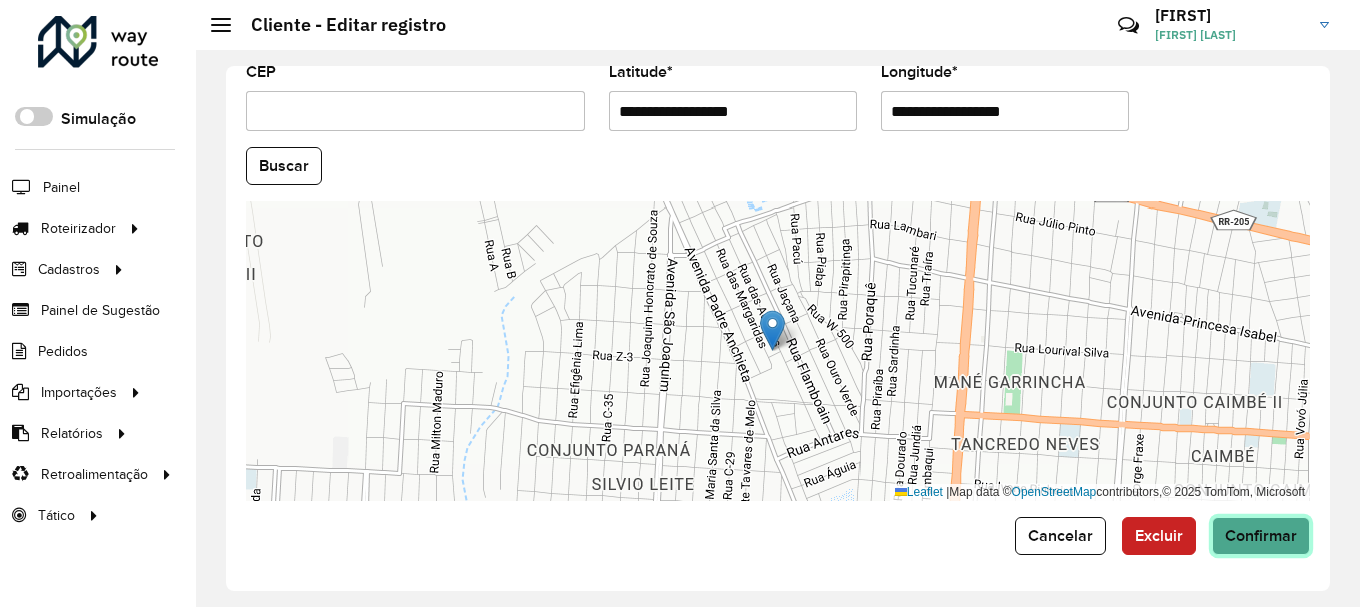 click on "Confirmar" 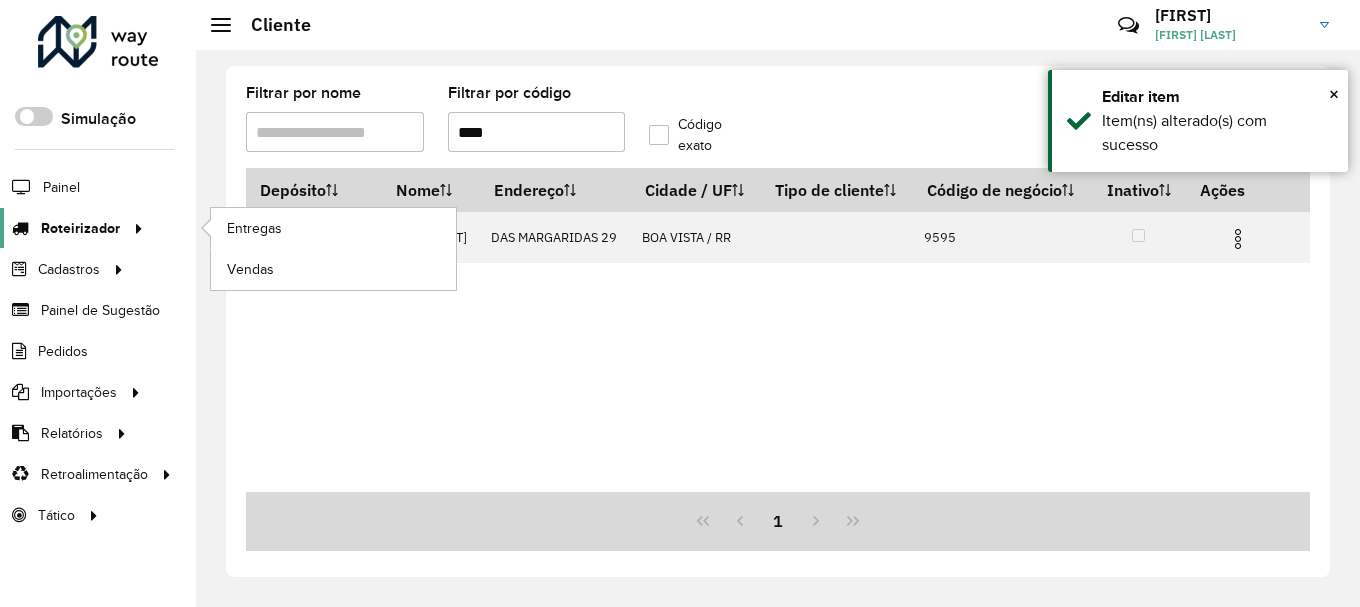 click on "Roteirizador" 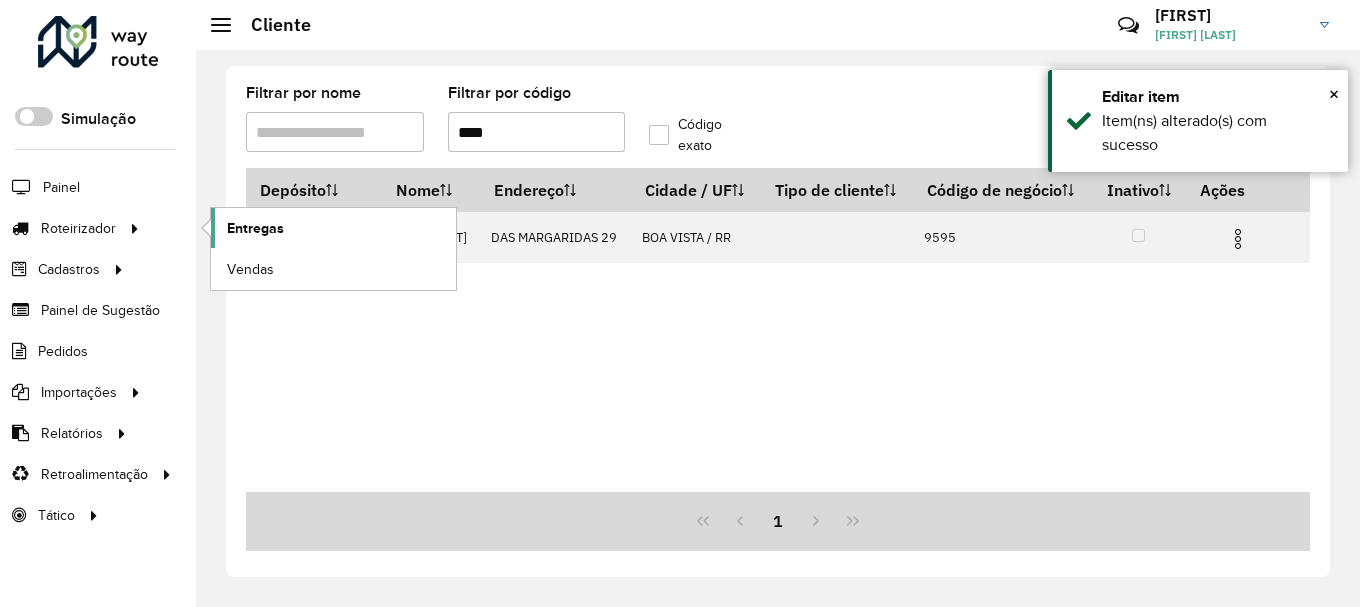 click on "Entregas" 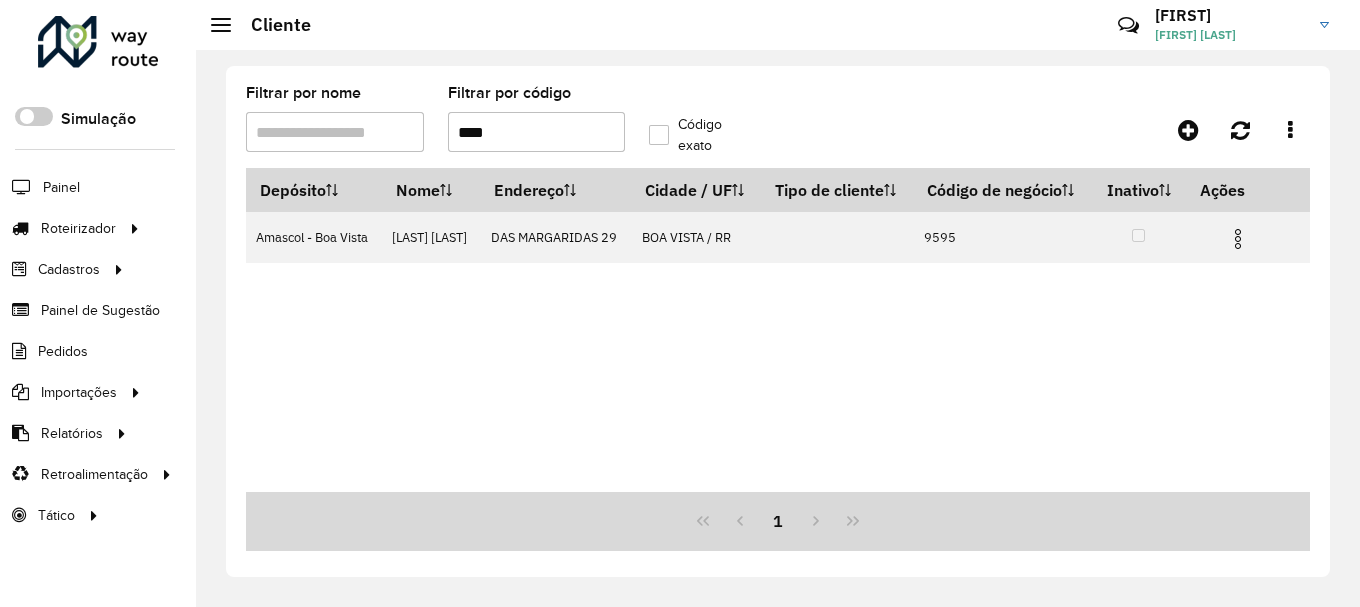 drag, startPoint x: 511, startPoint y: 139, endPoint x: 400, endPoint y: 146, distance: 111.220505 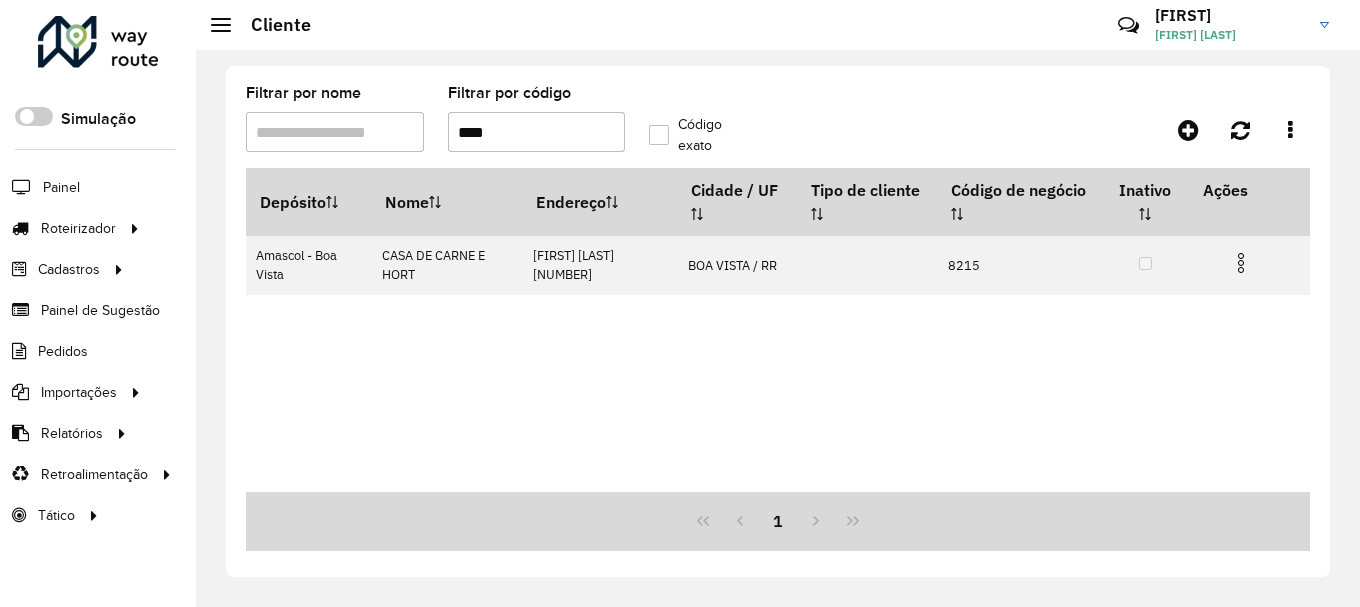 type on "****" 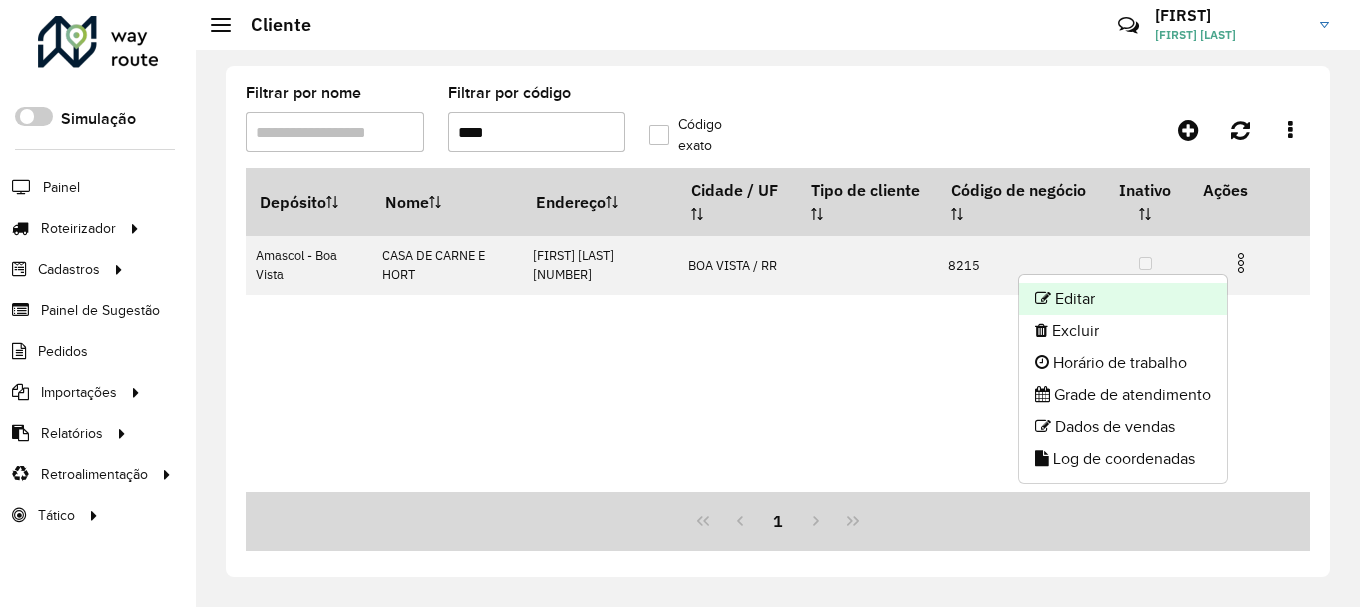 click on "Editar" 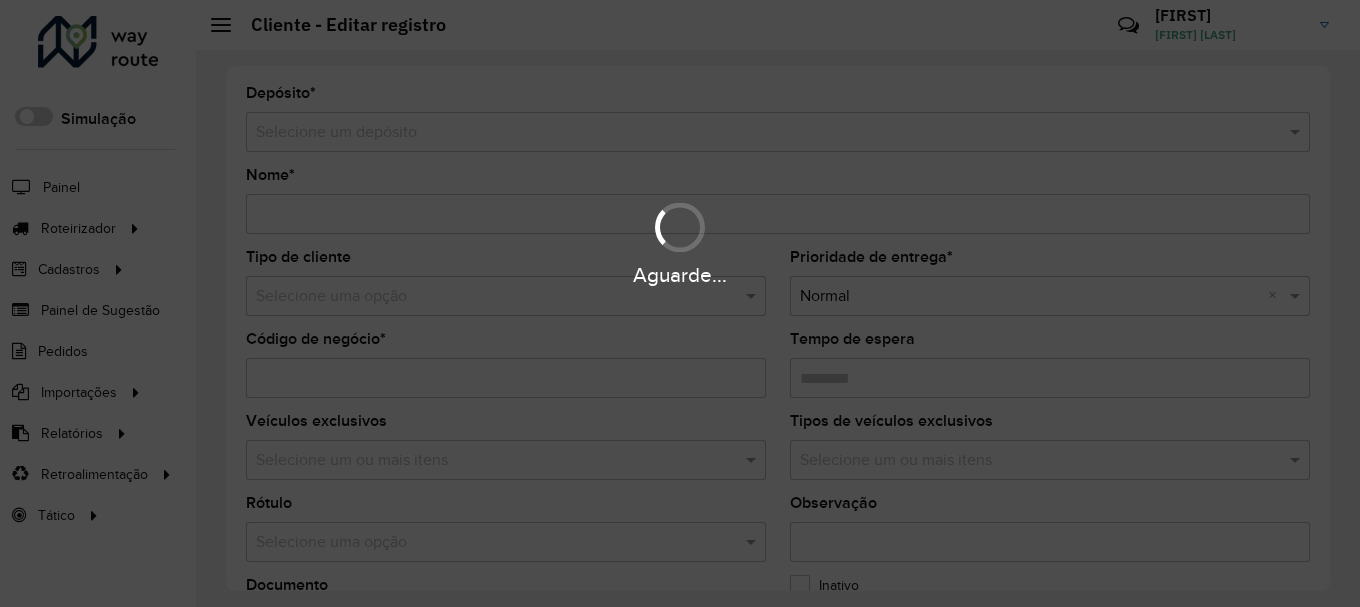 type on "**********" 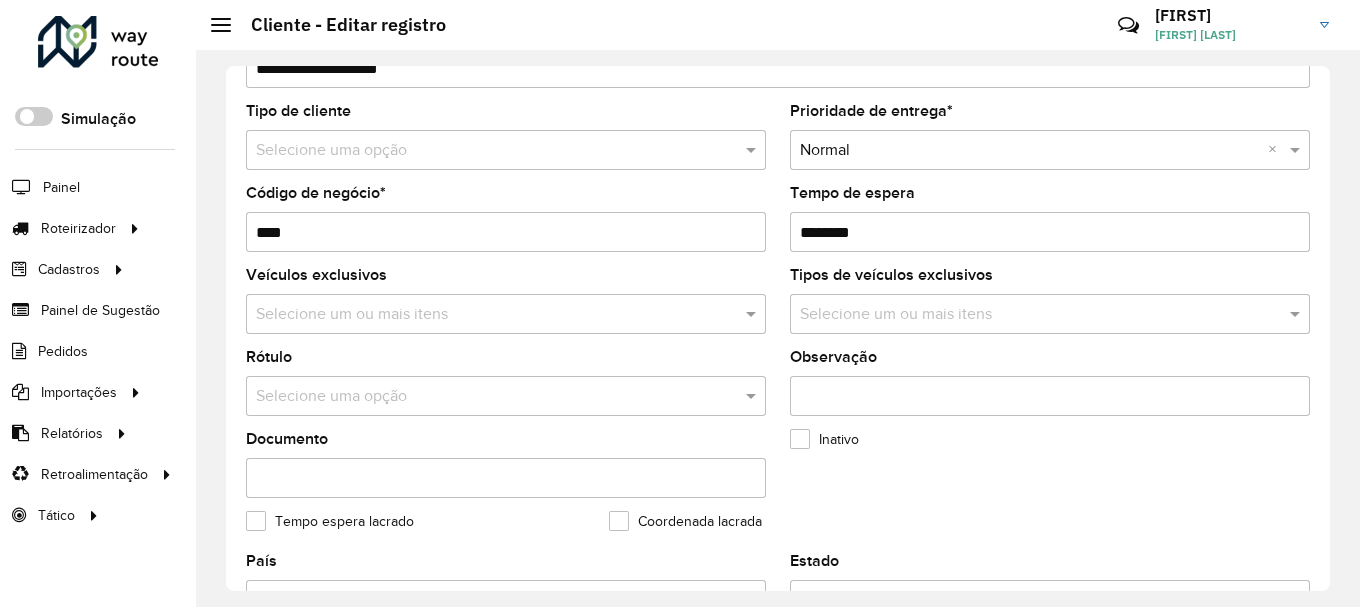 scroll, scrollTop: 700, scrollLeft: 0, axis: vertical 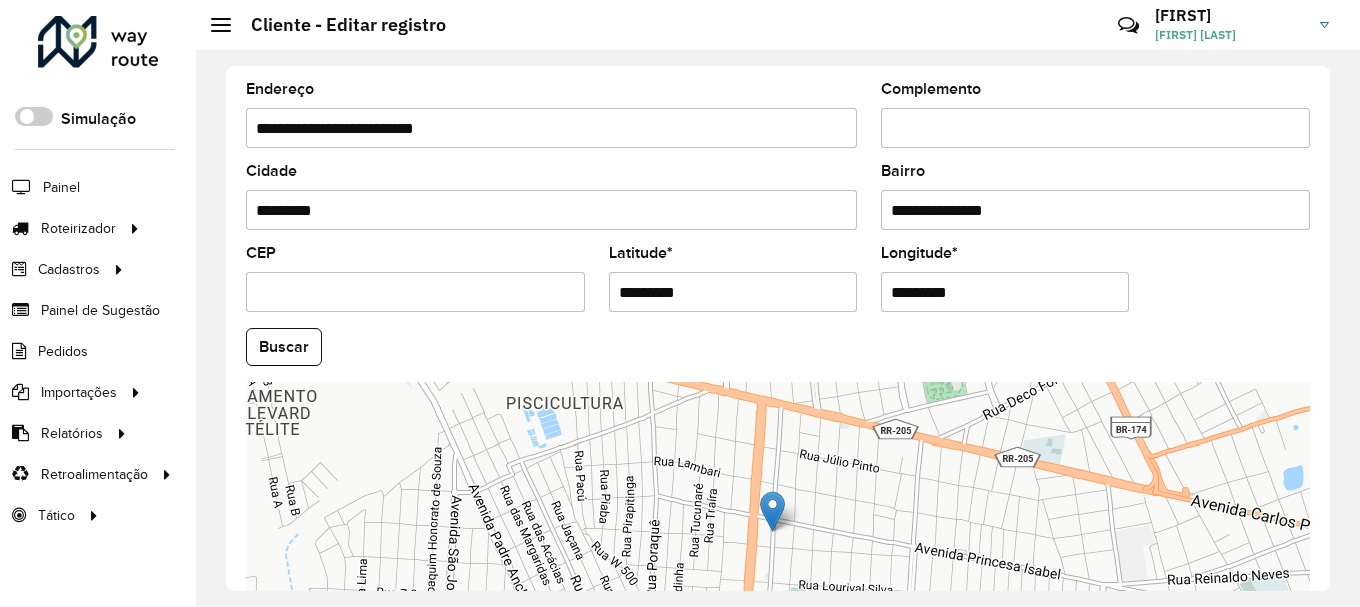 drag, startPoint x: 745, startPoint y: 293, endPoint x: 551, endPoint y: 257, distance: 197.31194 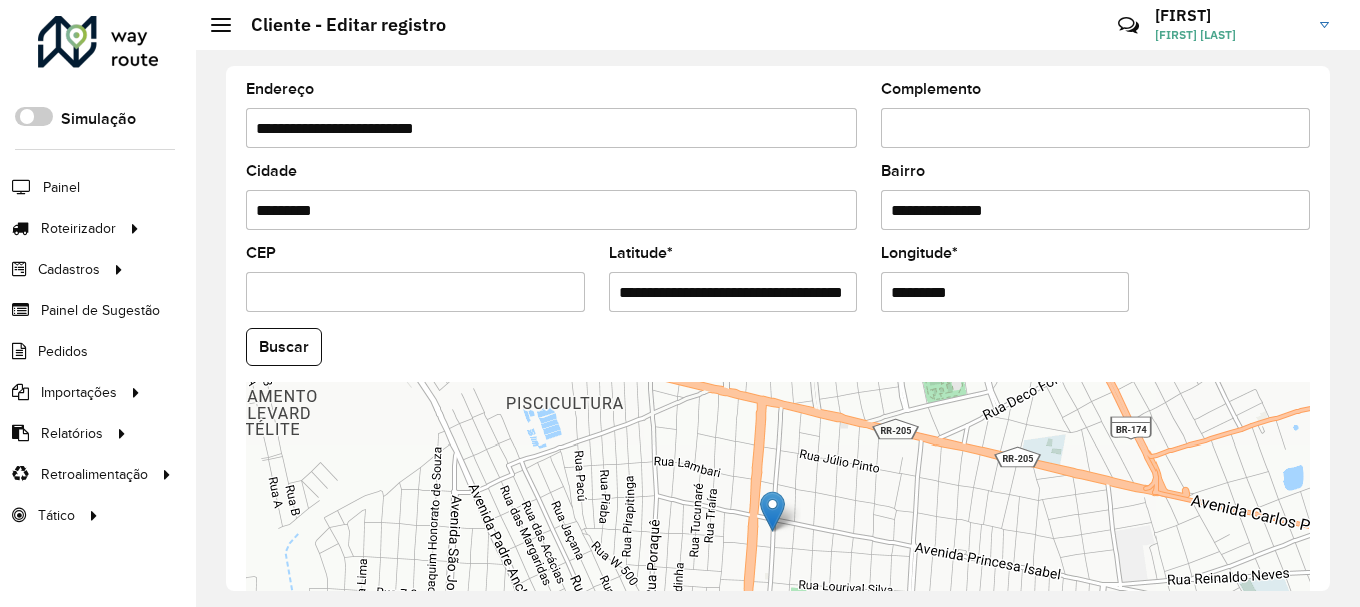 scroll, scrollTop: 0, scrollLeft: 70, axis: horizontal 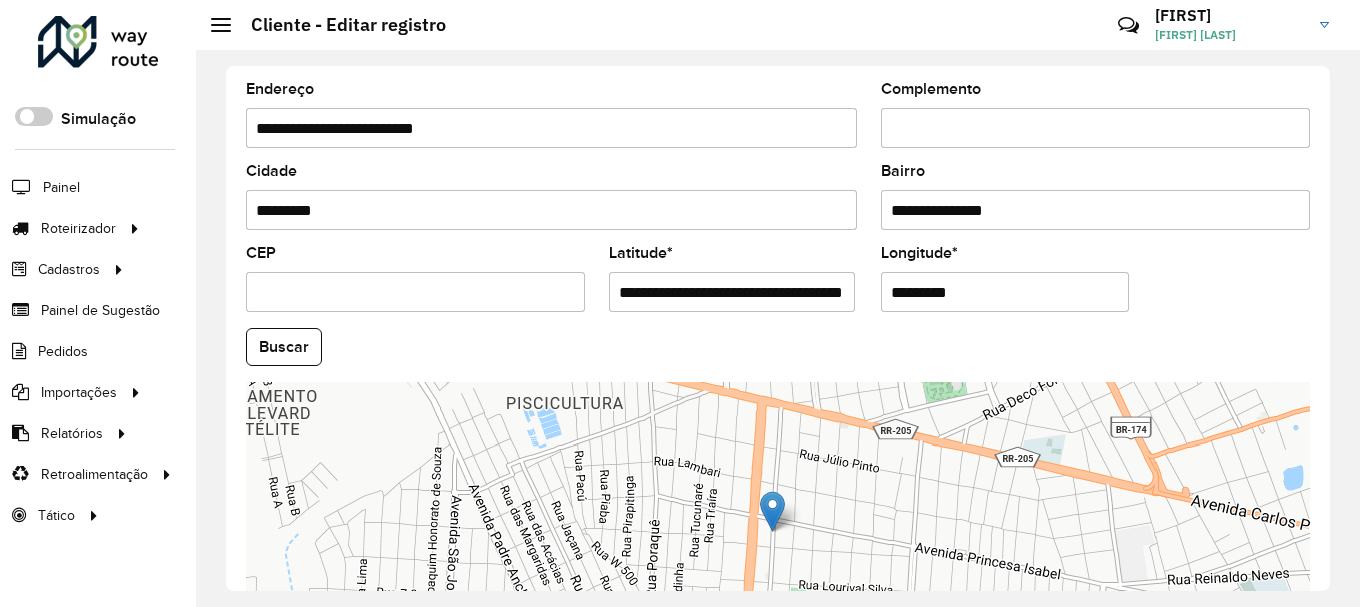 drag, startPoint x: 851, startPoint y: 285, endPoint x: 703, endPoint y: 296, distance: 148.40822 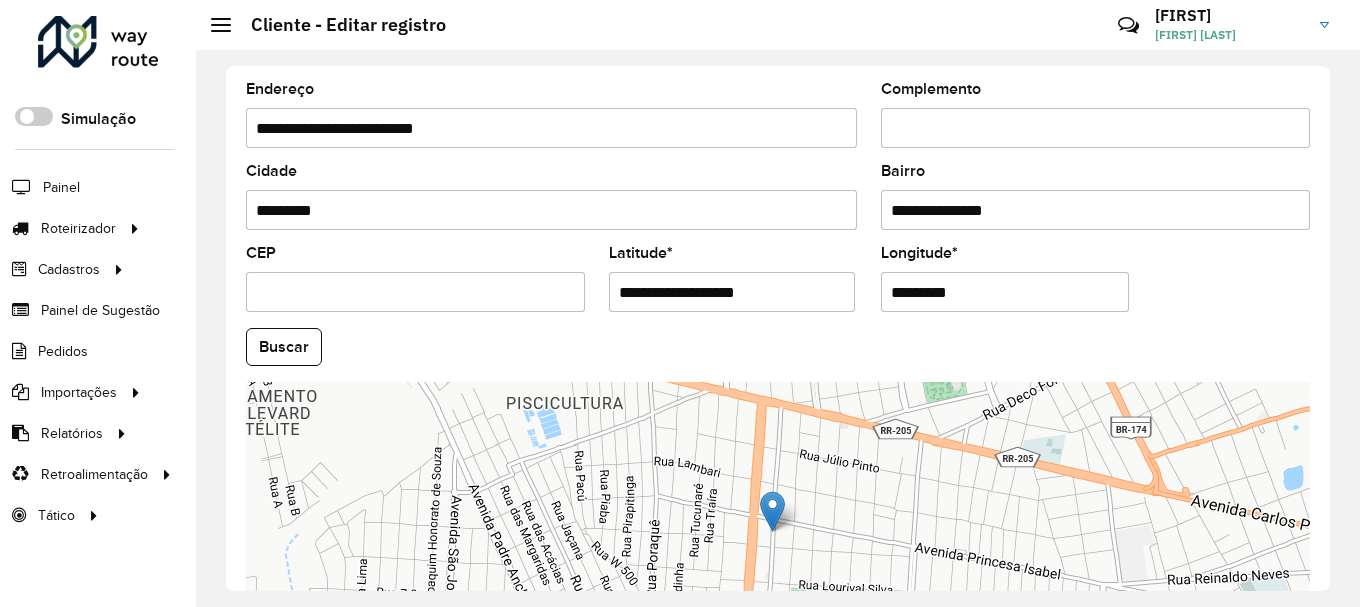 scroll, scrollTop: 0, scrollLeft: 0, axis: both 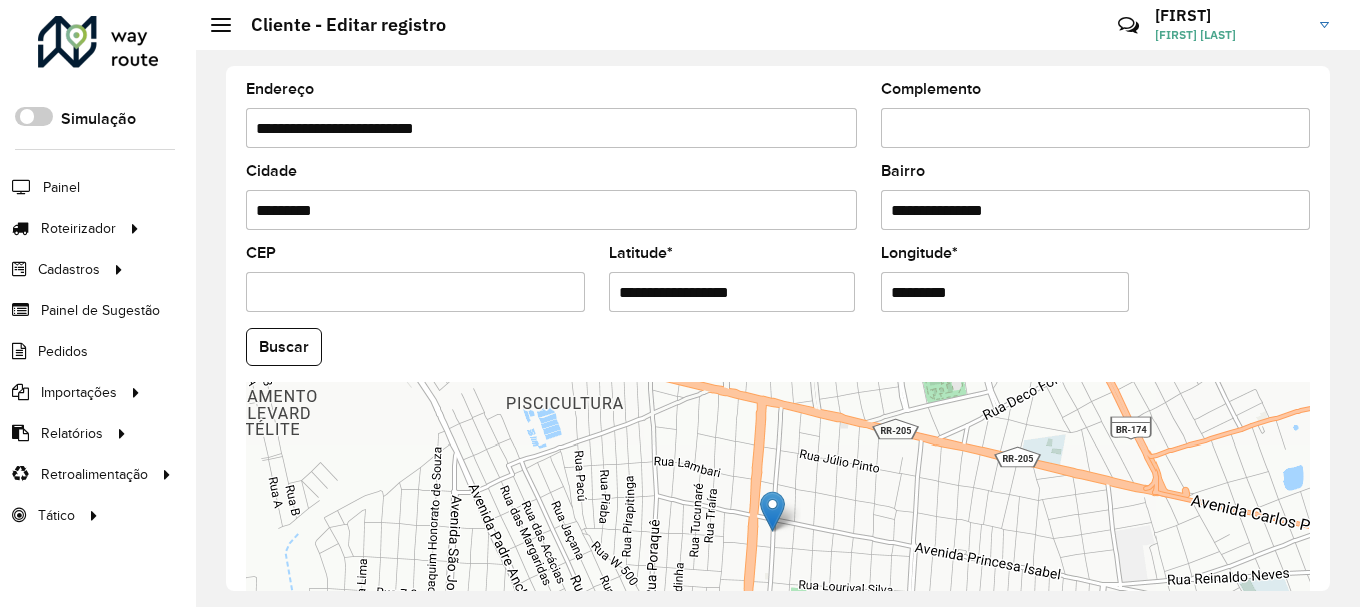type on "**********" 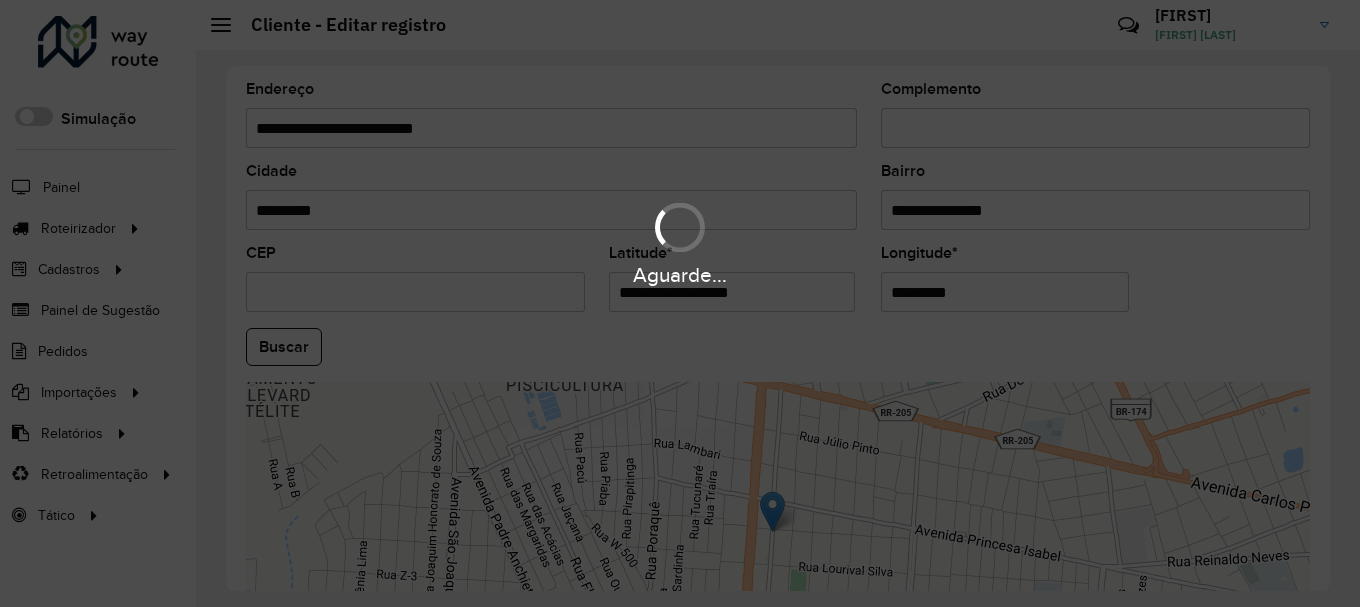 drag, startPoint x: 996, startPoint y: 294, endPoint x: 858, endPoint y: 313, distance: 139.30183 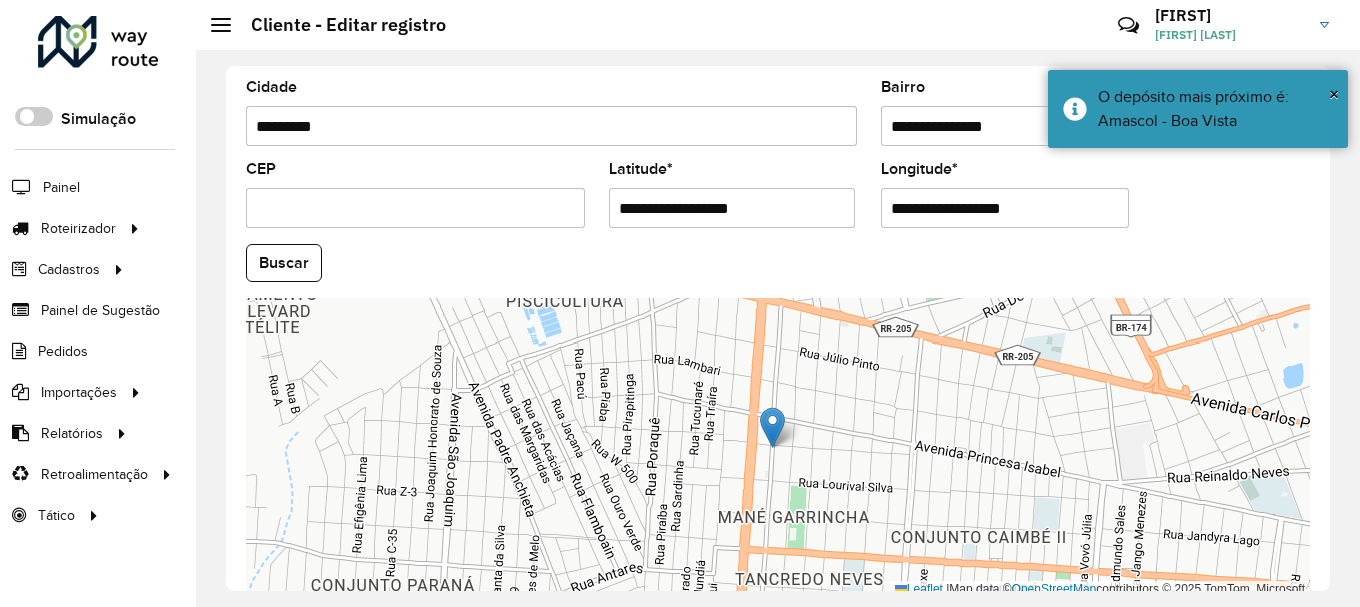 scroll, scrollTop: 881, scrollLeft: 0, axis: vertical 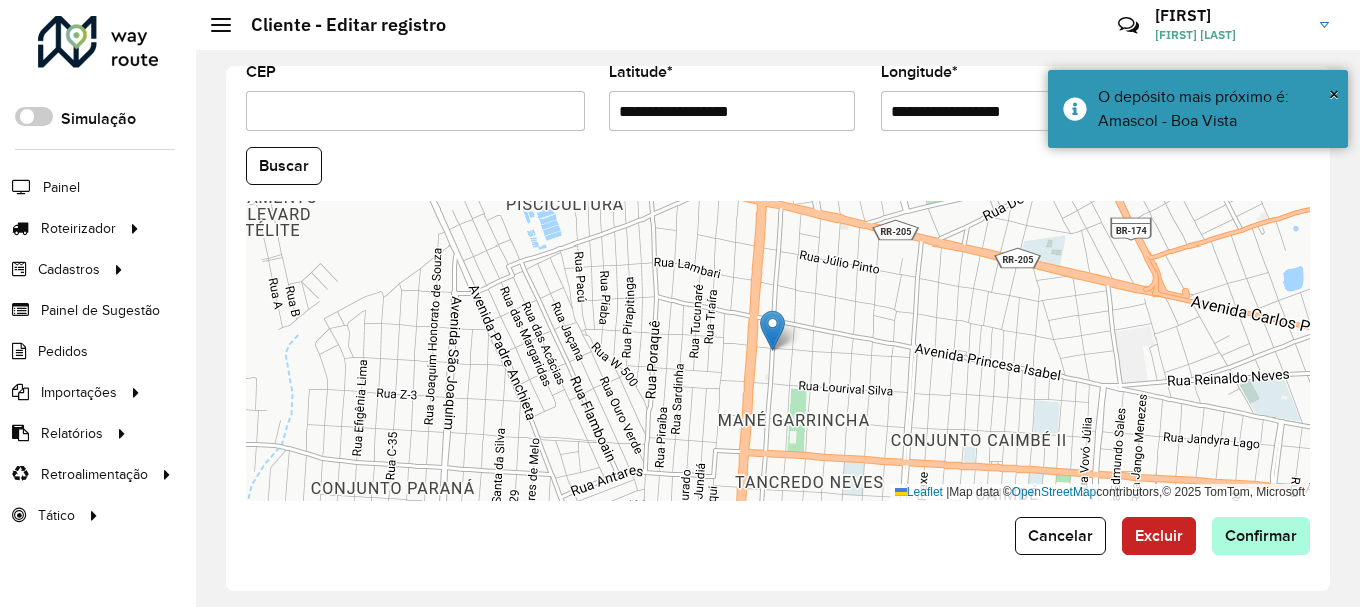 type on "**********" 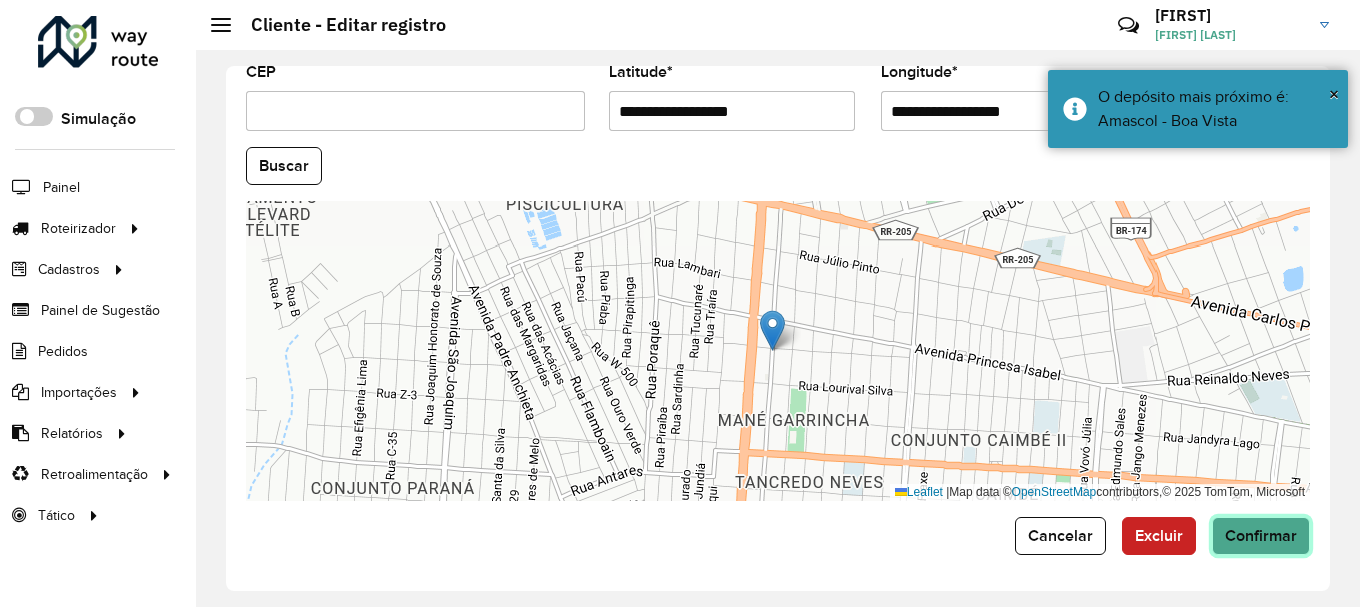click on "Aguarde...  Pop-up bloqueado!  Seu navegador bloqueou automáticamente a abertura de uma nova janela.   Acesse as configurações e adicione o endereço do sistema a lista de permissão.   Fechar  Roteirizador AmbevTech Simulação Painel Roteirizador Entregas Vendas Cadastros Checkpoint Classificações de venda Cliente Consulta de setores Depósito Disponibilidade de veículos Fator tipo de produto Gabarito planner Grupo Rota Fator Tipo Produto Grupo de rotas exclusiva Grupo de setores Layout integração Modelo Parada Pedágio Perfil de Vendedor Ponto de apoio FAD Produto Restrição de Atendimento Planner Rodízio de placa Rota exclusiva FAD Rótulo Setor Setor Planner Tipo de cliente Tipo de veículo Tipo de veículo RN Transportadora Vendedor Veículo Painel de Sugestão Pedidos Importações Classificação e volume de venda Clientes Fator tipo produto Gabarito planner Grade de atendimento Janela de atendimento Localização Pedidos Restrição de Atendimento Planner Tempo de espera Vendedor Veículos" at bounding box center (680, 303) 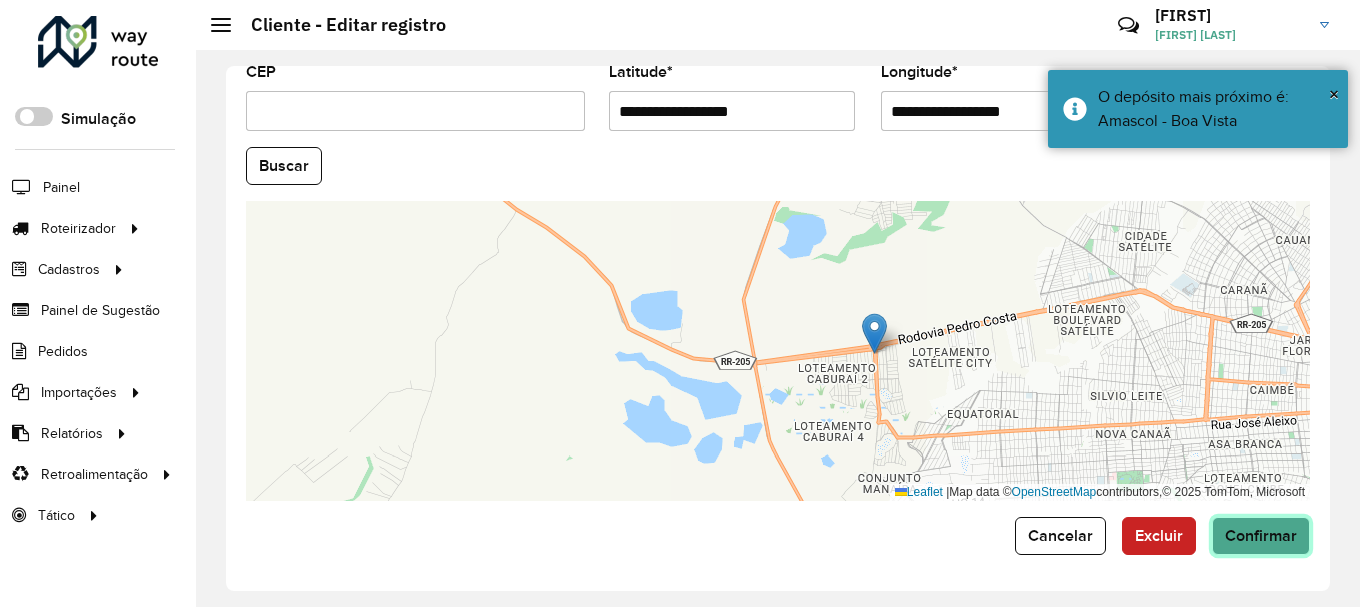 click on "Confirmar" 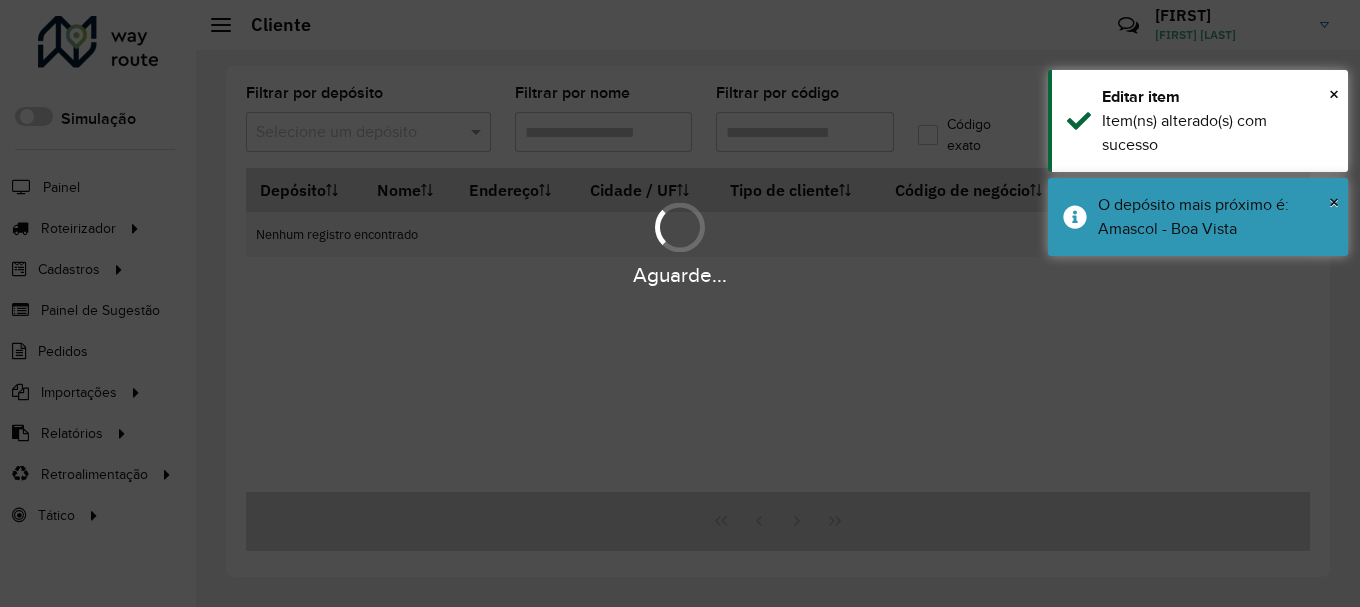 type on "****" 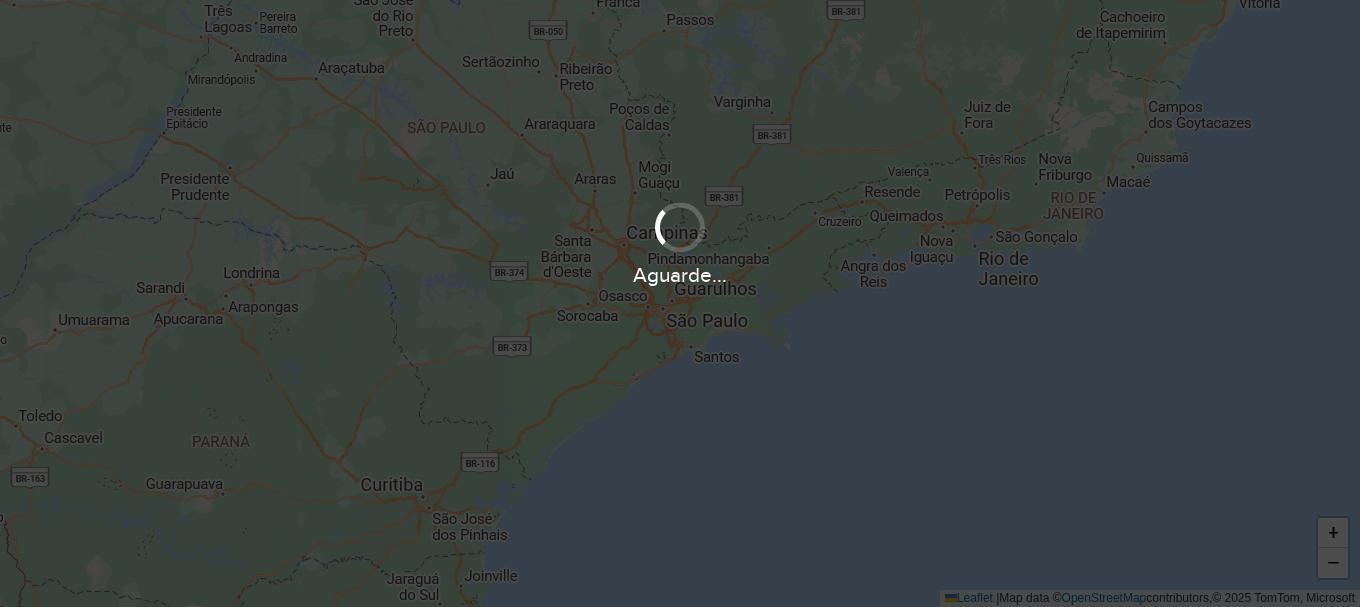 scroll, scrollTop: 0, scrollLeft: 0, axis: both 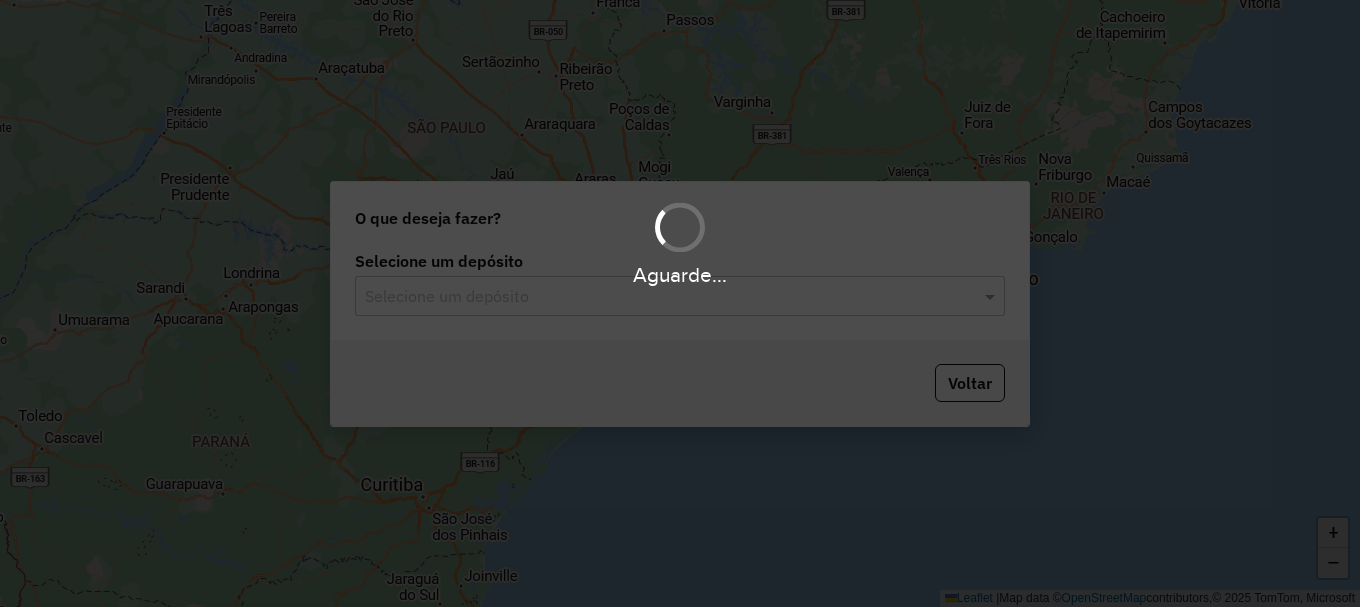 click 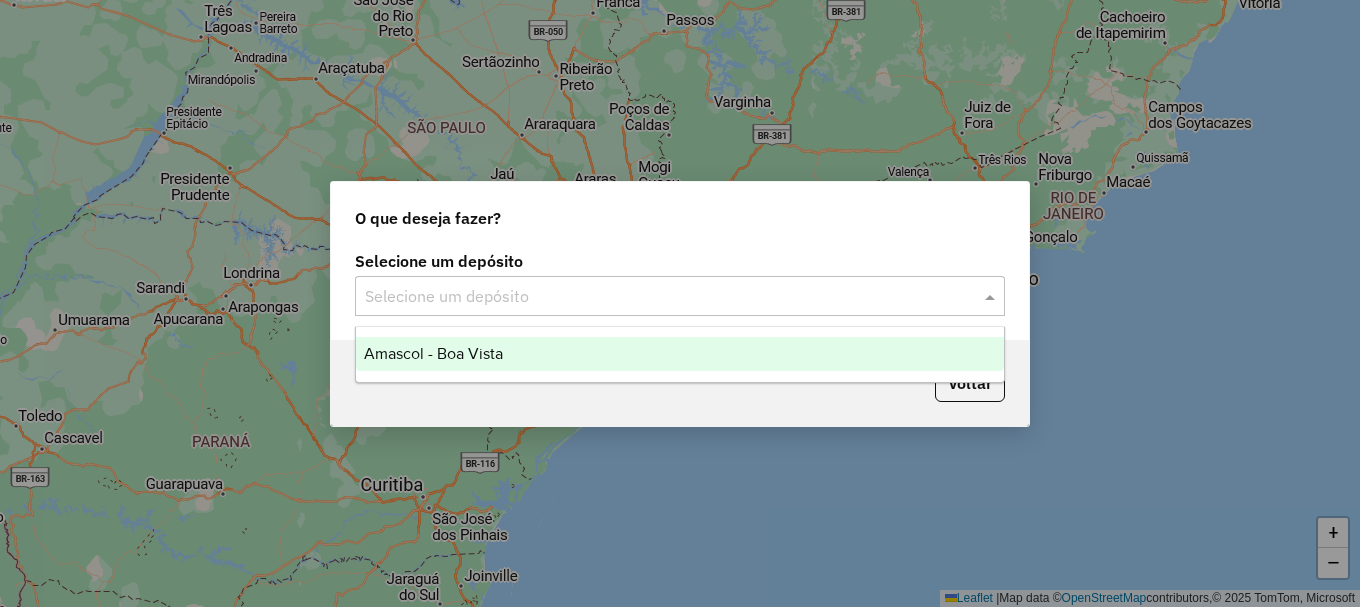 click on "Amascol - Boa Vista" at bounding box center [680, 354] 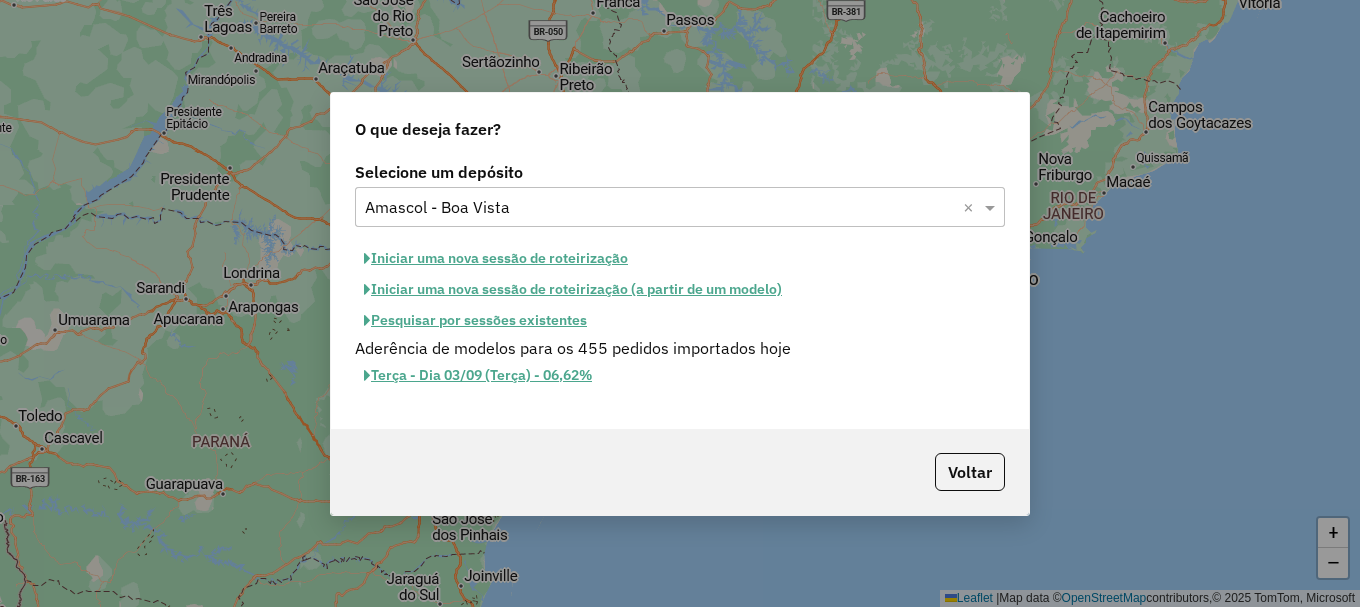 click on "Iniciar uma nova sessão de roteirização" 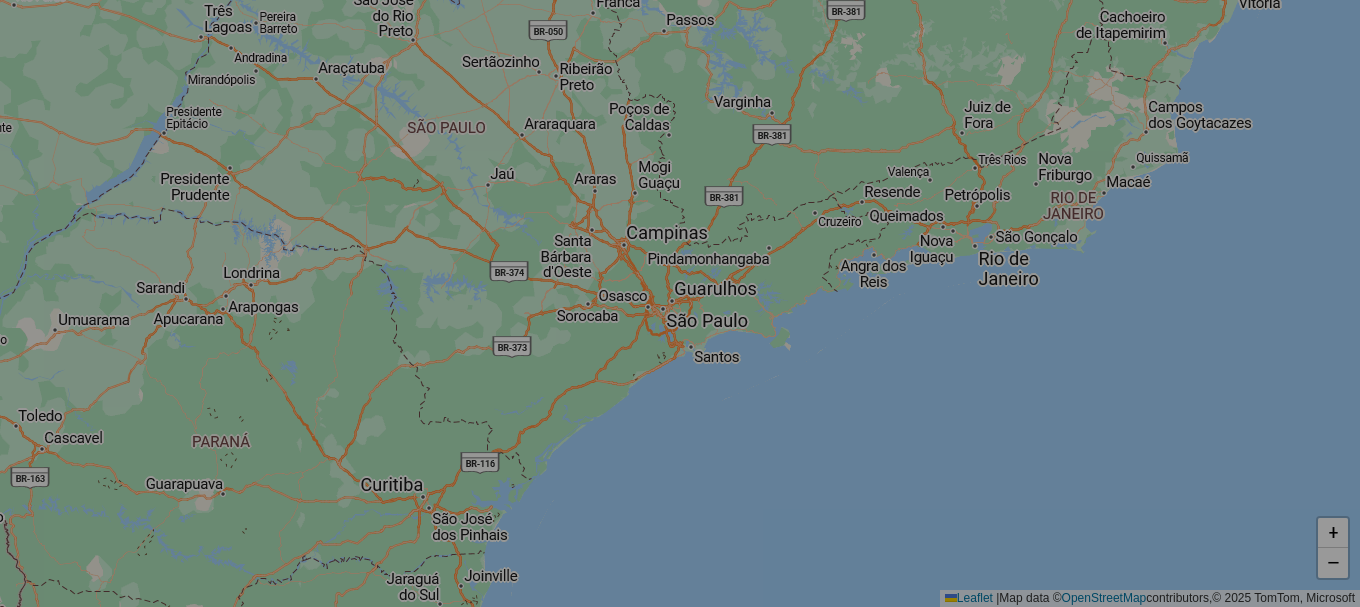 select on "*" 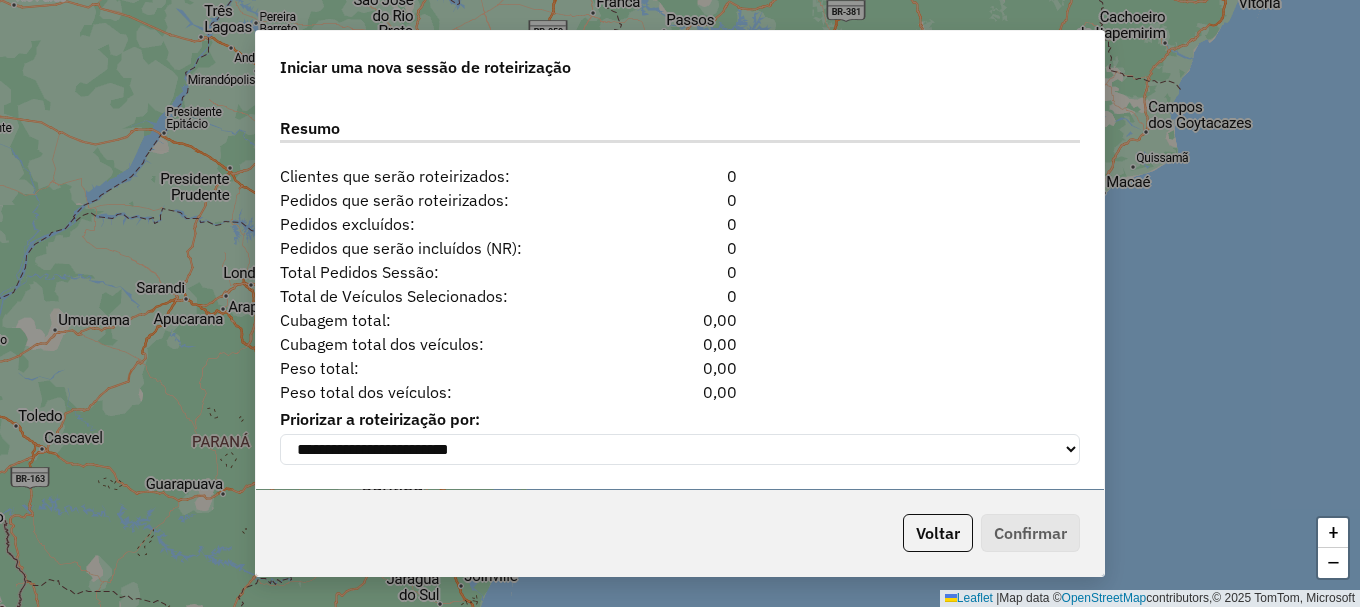 scroll, scrollTop: 2041, scrollLeft: 0, axis: vertical 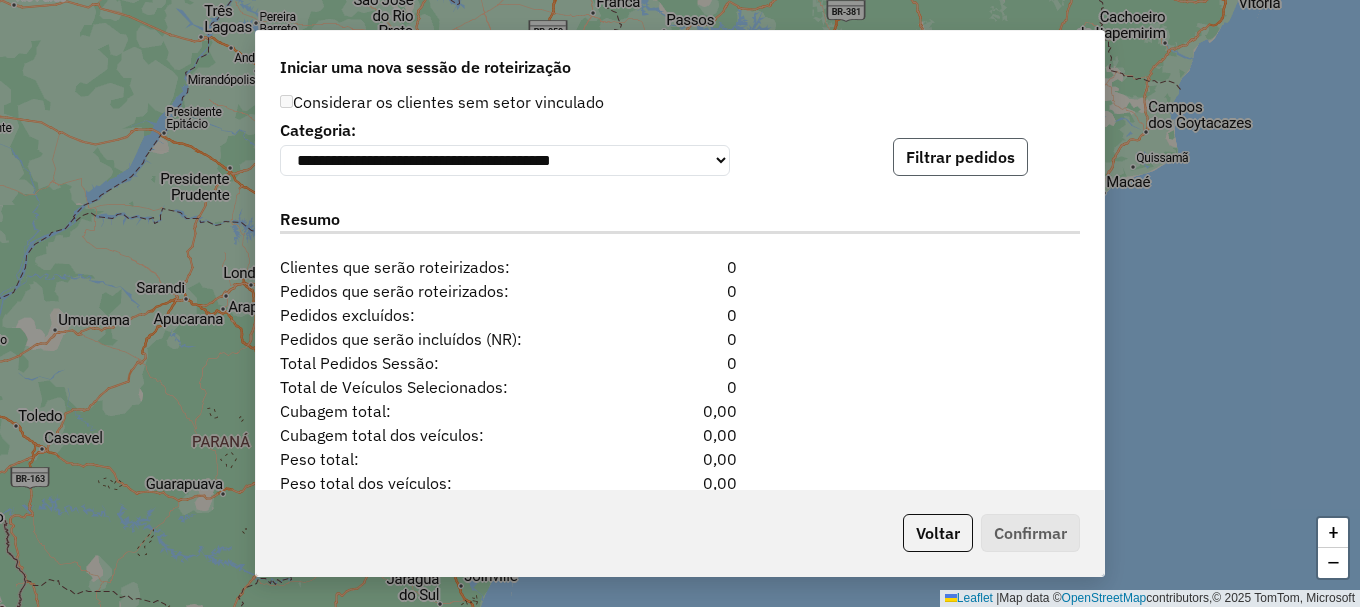 click on "Filtrar pedidos" 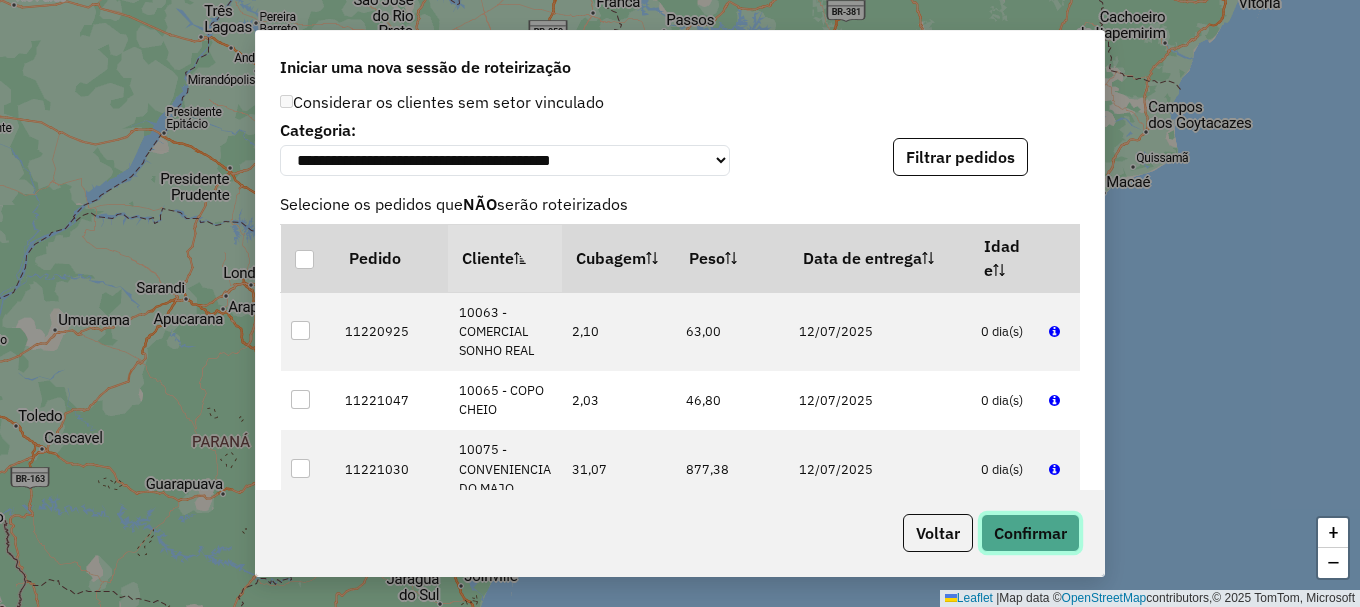 click on "Confirmar" 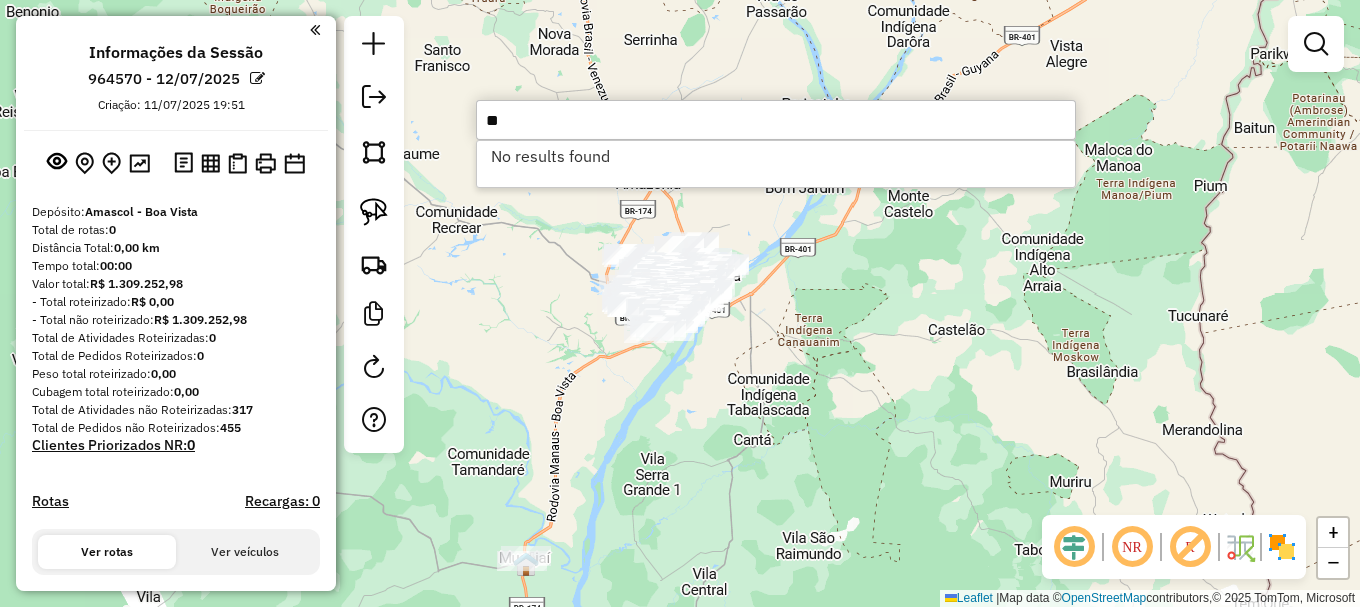 type on "*" 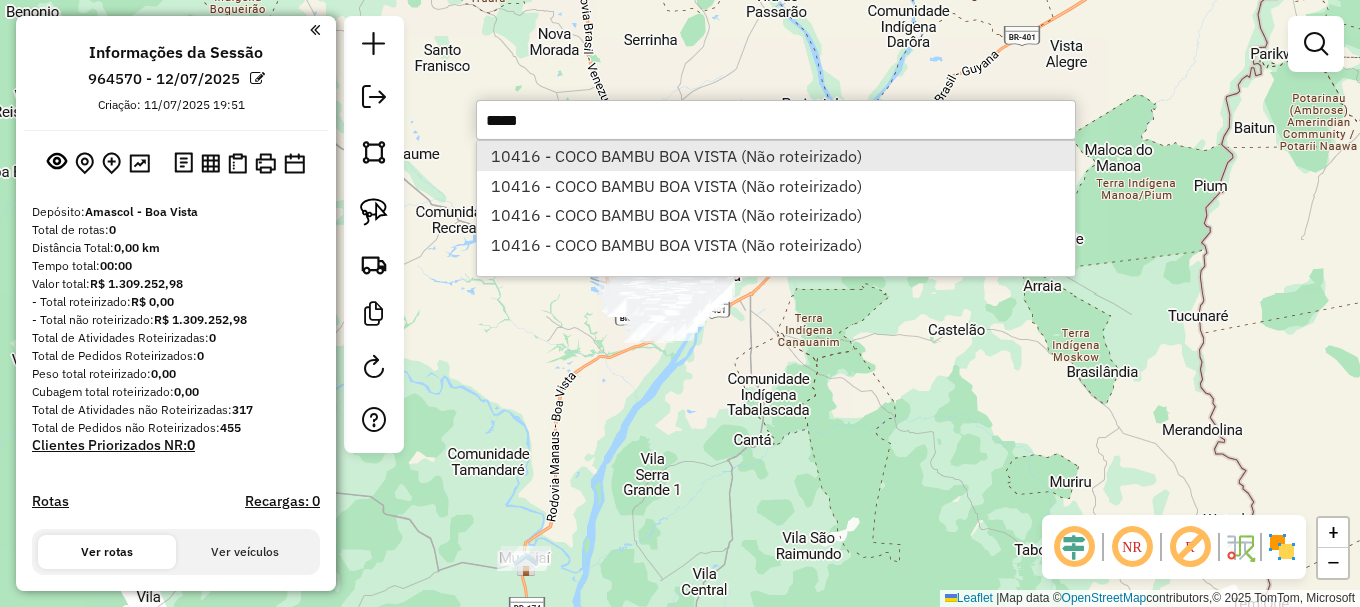 type on "*****" 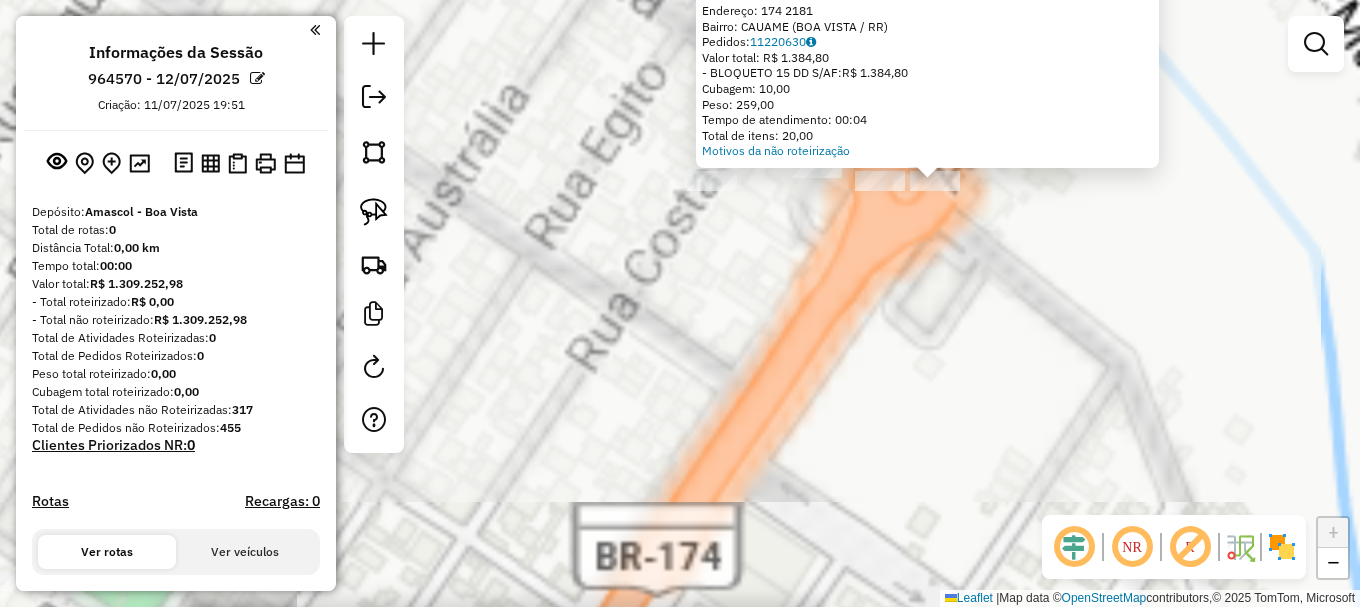 click on "Atividade não roteirizada 10416 - COCO BAMBU BOA VISTA  Endereço:  174 2181   Bairro: CAUAME (BOA VISTA / RR)   Pedidos:  11220630   Valor total: R$ 1.384,80   - BLOQUETO 15 DD S/AF:  R$ 1.384,80   Cubagem: 10,00   Peso: 259,00   Tempo de atendimento: 00:04   Total de itens: 20,00  Motivos da não roteirização × Janela de atendimento Grade de atendimento Capacidade Transportadoras Veículos Cliente Pedidos  Rotas Selecione os dias de semana para filtrar as janelas de atendimento  Seg   Ter   Qua   Qui   Sex   Sáb   Dom  Informe o período da janela de atendimento: De: Até:  Filtrar exatamente a janela do cliente  Considerar janela de atendimento padrão  Selecione os dias de semana para filtrar as grades de atendimento  Seg   Ter   Qua   Qui   Sex   Sáb   Dom   Considerar clientes sem dia de atendimento cadastrado  Clientes fora do dia de atendimento selecionado Filtrar as atividades entre os valores definidos abaixo:  Peso mínimo:   Peso máximo:   Cubagem mínima:   Cubagem máxima:   De:   Até:" 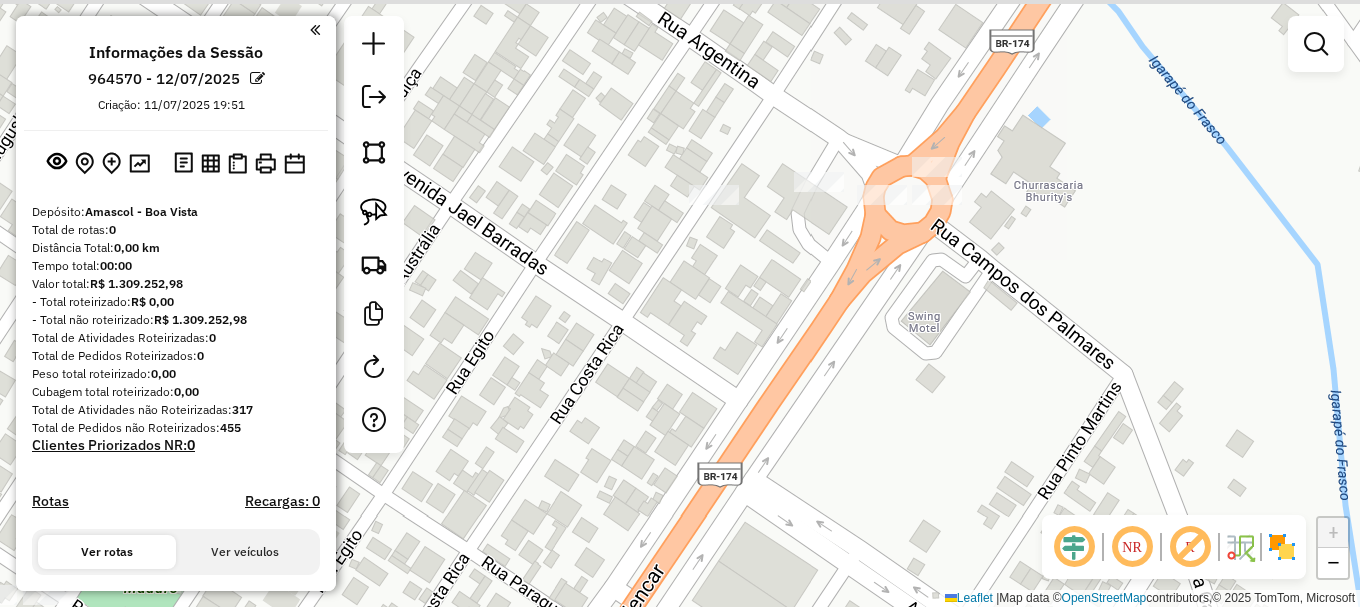 drag, startPoint x: 832, startPoint y: 268, endPoint x: 809, endPoint y: 349, distance: 84.20214 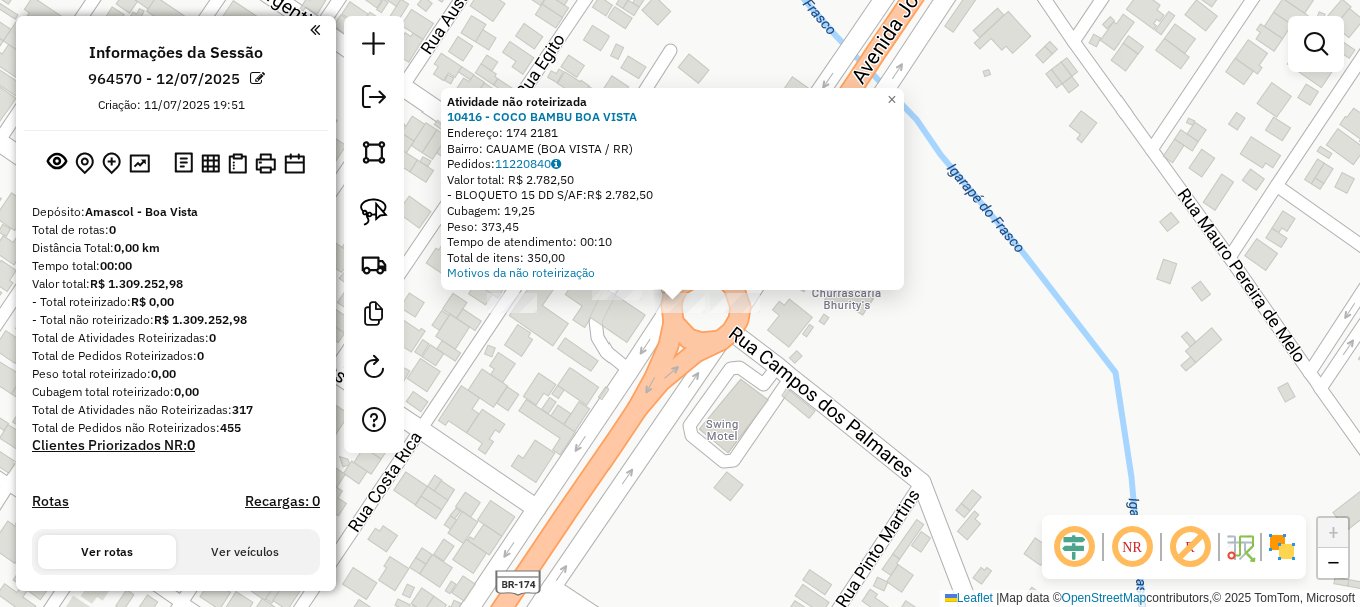 click on "Atividade não roteirizada 10416 - COCO BAMBU BOA VISTA  Endereço:  174 2181   Bairro: CAUAME (BOA VISTA / RR)   Pedidos:  11220840   Valor total: R$ 2.782,50   - BLOQUETO 15 DD S/AF:  R$ 2.782,50   Cubagem: 19,25   Peso: 373,45   Tempo de atendimento: 00:10   Total de itens: 350,00  Motivos da não roteirização × Janela de atendimento Grade de atendimento Capacidade Transportadoras Veículos Cliente Pedidos  Rotas Selecione os dias de semana para filtrar as janelas de atendimento  Seg   Ter   Qua   Qui   Sex   Sáb   Dom  Informe o período da janela de atendimento: De: Até:  Filtrar exatamente a janela do cliente  Considerar janela de atendimento padrão  Selecione os dias de semana para filtrar as grades de atendimento  Seg   Ter   Qua   Qui   Sex   Sáb   Dom   Considerar clientes sem dia de atendimento cadastrado  Clientes fora do dia de atendimento selecionado Filtrar as atividades entre os valores definidos abaixo:  Peso mínimo:   Peso máximo:   Cubagem mínima:   Cubagem máxima:   De:   Até:" 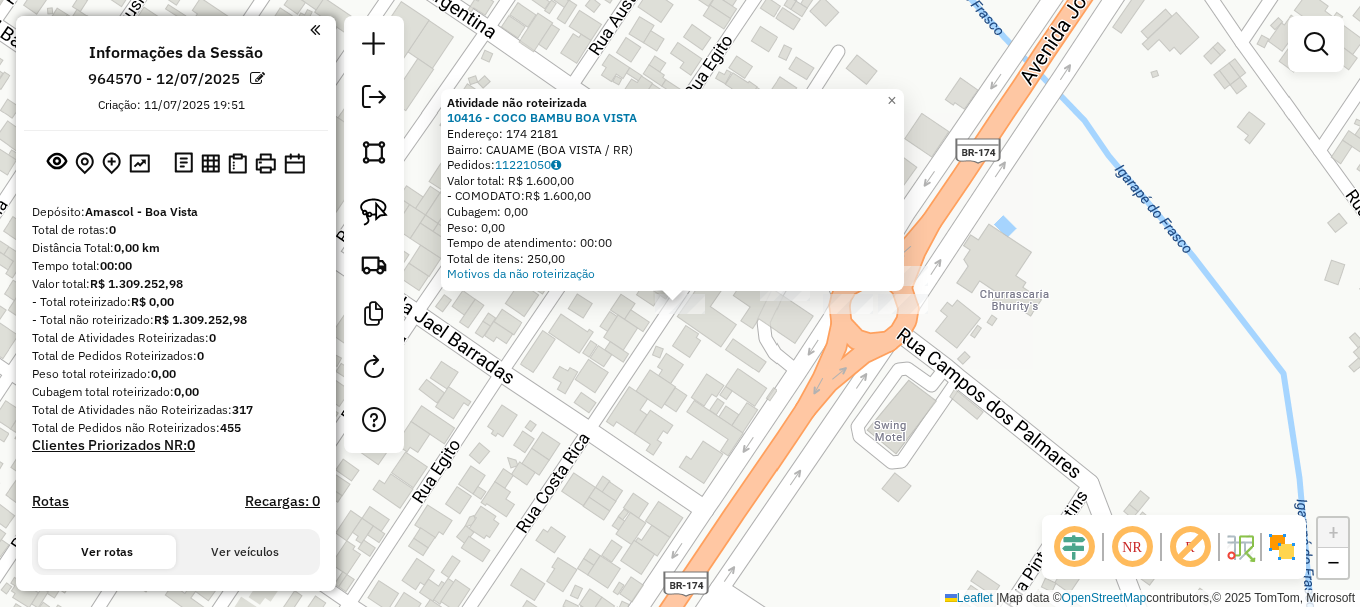 click on "Atividade não roteirizada 10416 - COCO BAMBU BOA VISTA  Endereço:  174 2181   Bairro: CAUAME (BOA VISTA / RR)   Pedidos:  11221050   Valor total: R$ 1.600,00   - COMODATO:  R$ 1.600,00   Cubagem: 0,00   Peso: 0,00   Tempo de atendimento: 00:00   Total de itens: 250,00  Motivos da não roteirização × Janela de atendimento Grade de atendimento Capacidade Transportadoras Veículos Cliente Pedidos  Rotas Selecione os dias de semana para filtrar as janelas de atendimento  Seg   Ter   Qua   Qui   Sex   Sáb   Dom  Informe o período da janela de atendimento: De: Até:  Filtrar exatamente a janela do cliente  Considerar janela de atendimento padrão  Selecione os dias de semana para filtrar as grades de atendimento  Seg   Ter   Qua   Qui   Sex   Sáb   Dom   Considerar clientes sem dia de atendimento cadastrado  Clientes fora do dia de atendimento selecionado Filtrar as atividades entre os valores definidos abaixo:  Peso mínimo:   Peso máximo:   Cubagem mínima:   Cubagem máxima:   De:   Até:   De:   Até:" 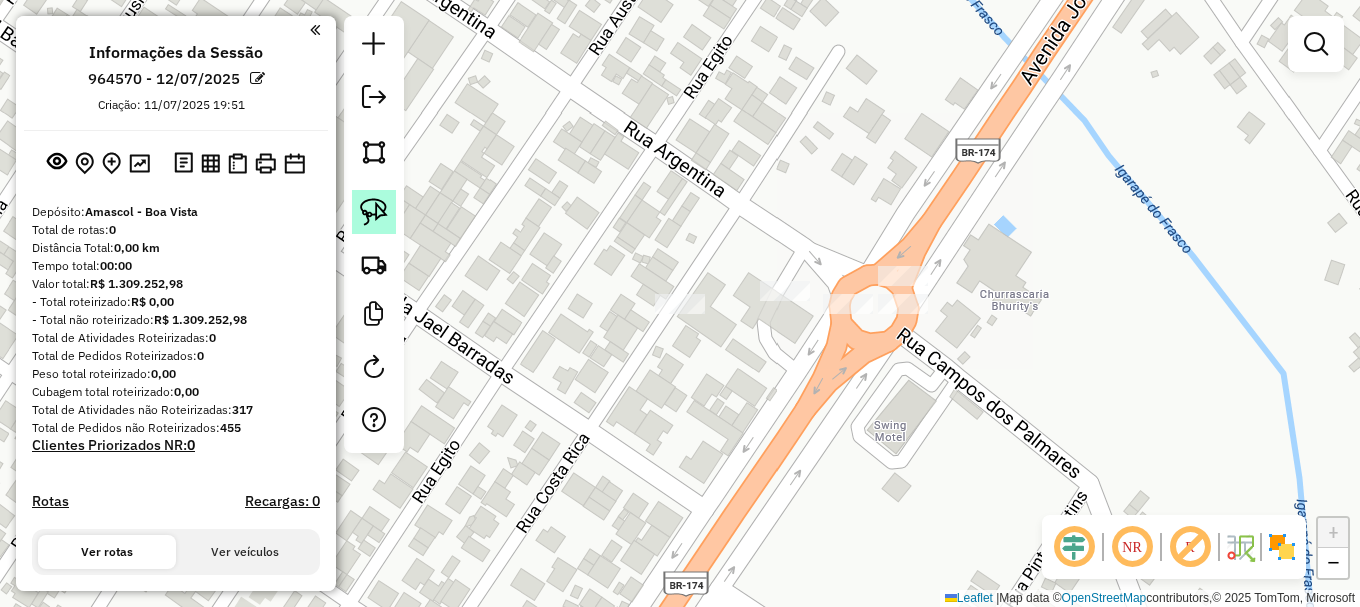 click 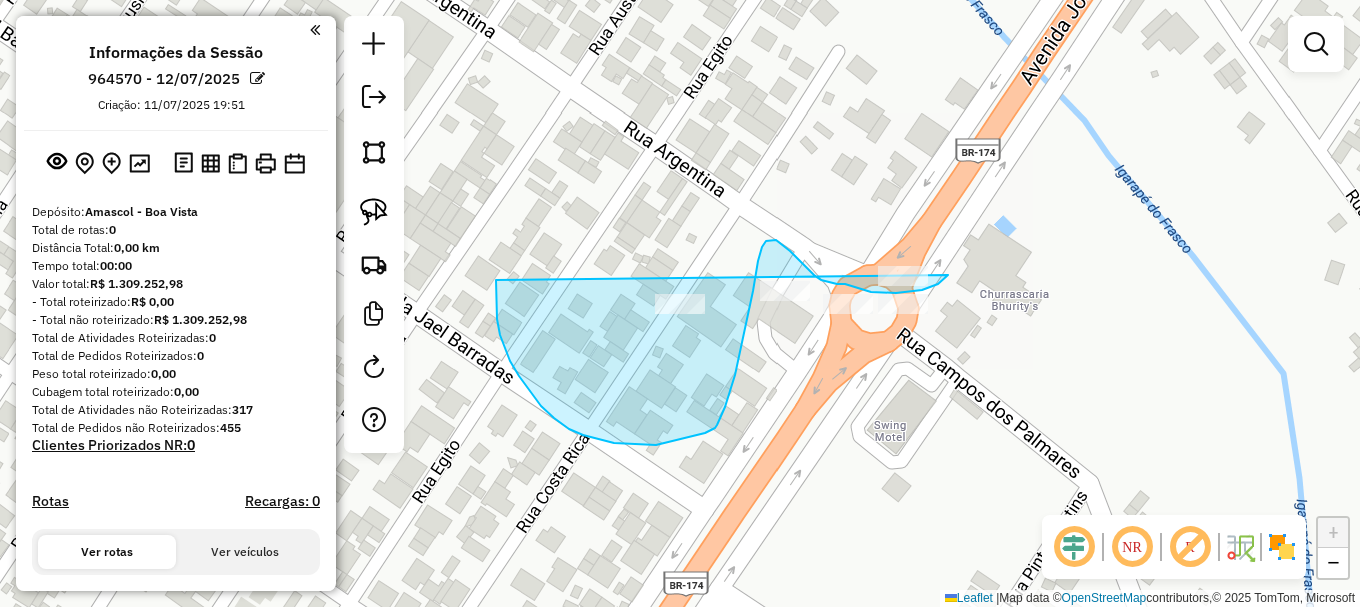 drag, startPoint x: 519, startPoint y: 376, endPoint x: 933, endPoint y: 220, distance: 442.4161 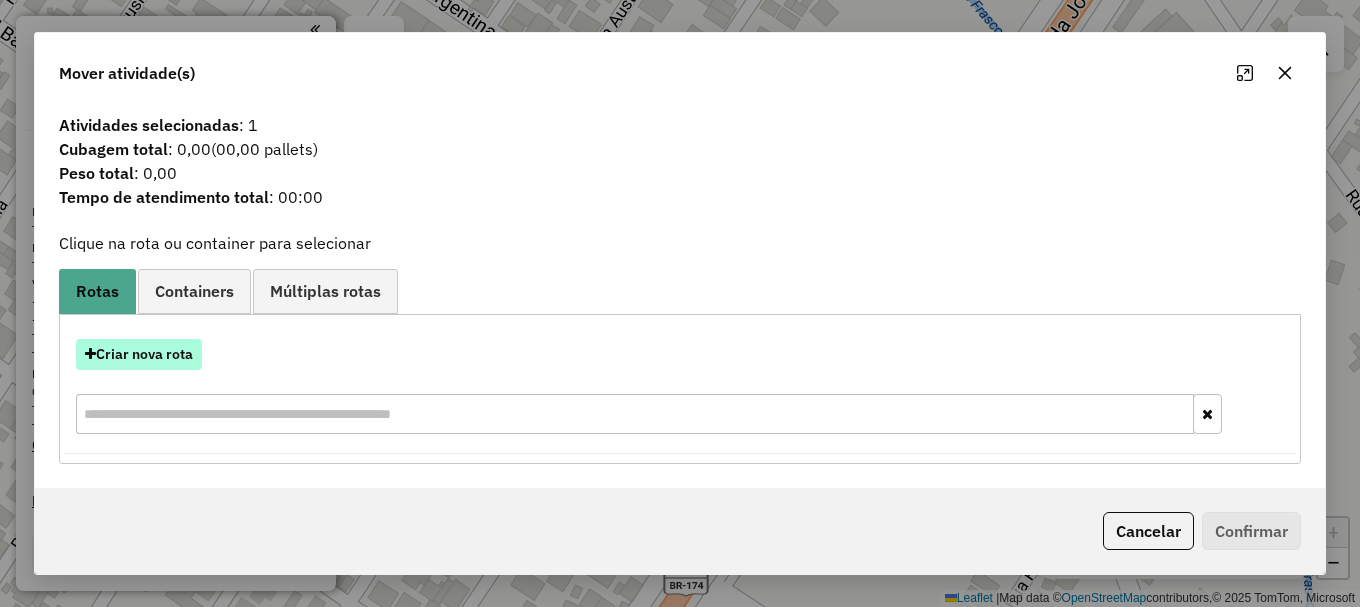 click on "Criar nova rota" at bounding box center [139, 354] 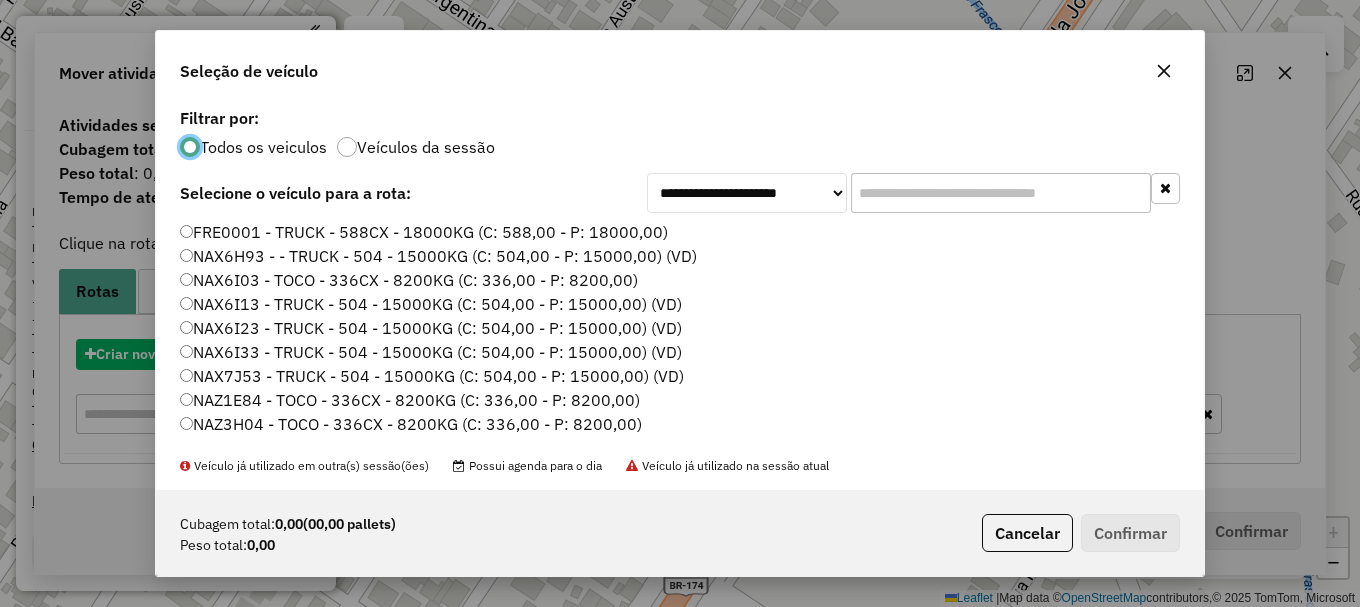 scroll, scrollTop: 11, scrollLeft: 6, axis: both 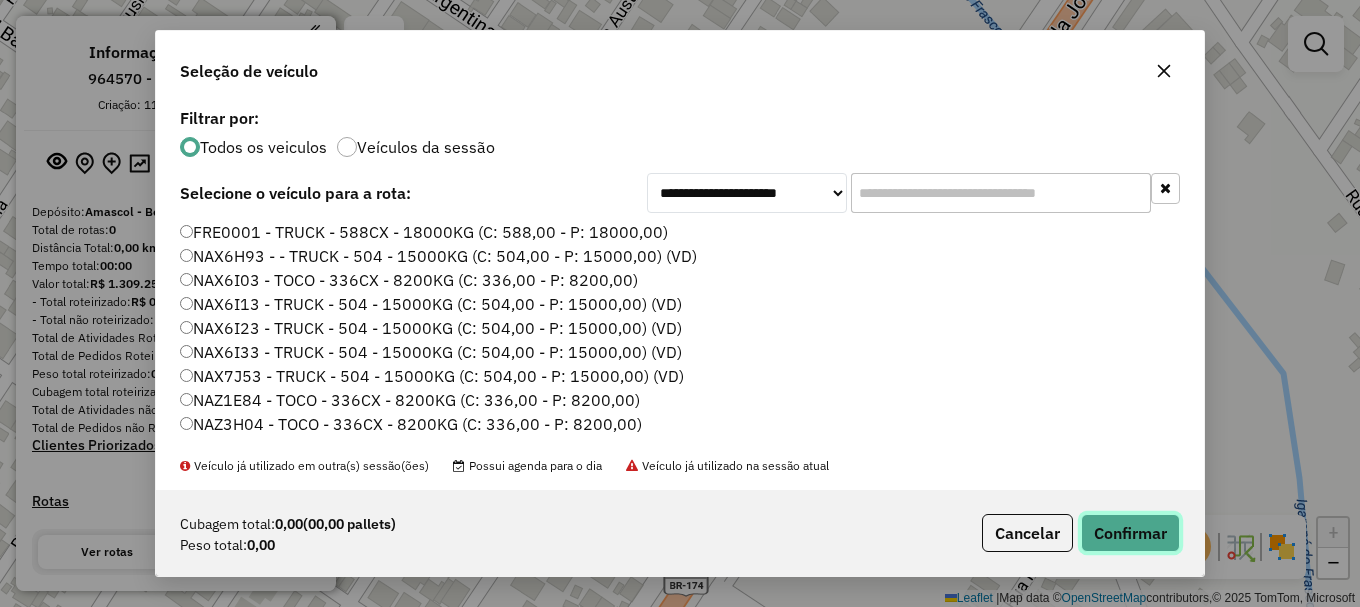 click on "Confirmar" 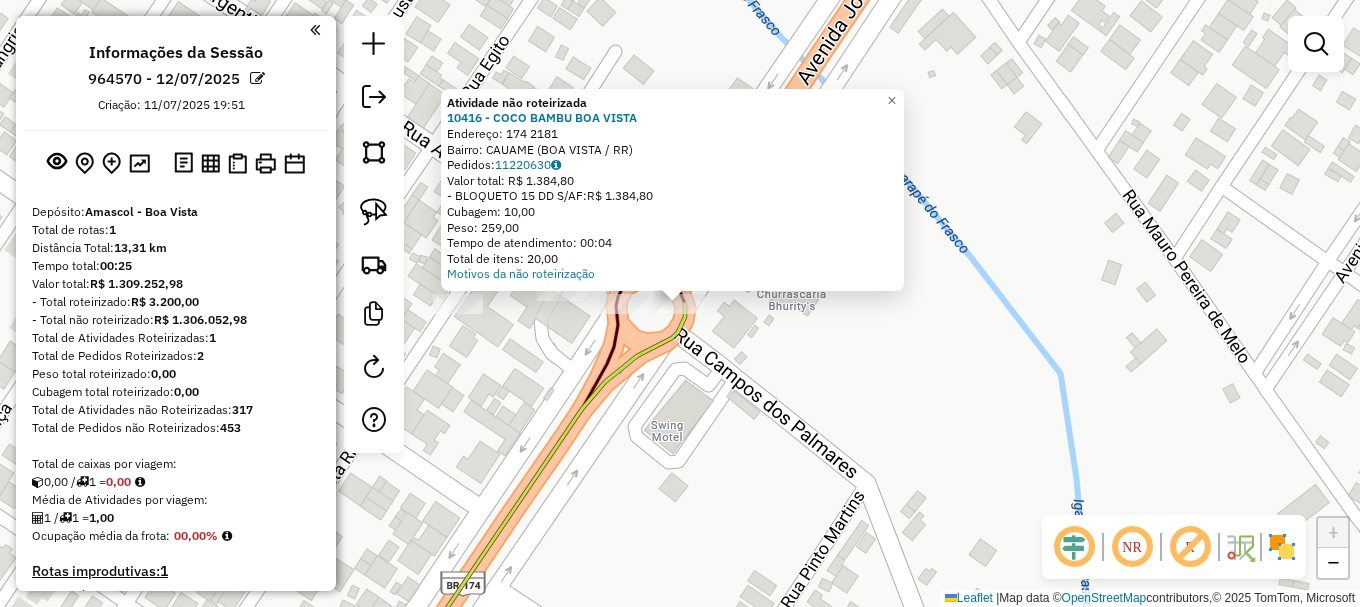 click on "Atividade não roteirizada 10416 - COCO BAMBU BOA VISTA  Endereço:  174 2181   Bairro: CAUAME (BOA VISTA / RR)   Pedidos:  11220630   Valor total: R$ 1.384,80   - BLOQUETO 15 DD S/AF:  R$ 1.384,80   Cubagem: 10,00   Peso: 259,00   Tempo de atendimento: 00:04   Total de itens: 20,00  Motivos da não roteirização × Janela de atendimento Grade de atendimento Capacidade Transportadoras Veículos Cliente Pedidos  Rotas Selecione os dias de semana para filtrar as janelas de atendimento  Seg   Ter   Qua   Qui   Sex   Sáb   Dom  Informe o período da janela de atendimento: De: Até:  Filtrar exatamente a janela do cliente  Considerar janela de atendimento padrão  Selecione os dias de semana para filtrar as grades de atendimento  Seg   Ter   Qua   Qui   Sex   Sáb   Dom   Considerar clientes sem dia de atendimento cadastrado  Clientes fora do dia de atendimento selecionado Filtrar as atividades entre os valores definidos abaixo:  Peso mínimo:   Peso máximo:   Cubagem mínima:   Cubagem máxima:   De:   Até:" 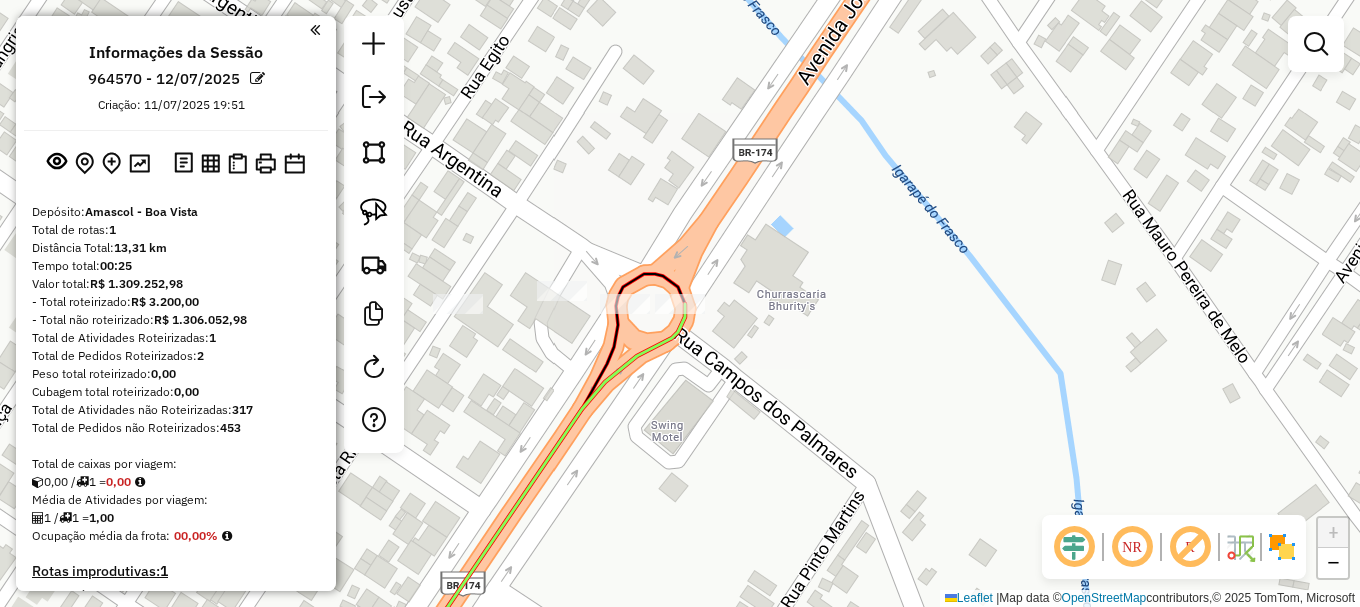 click 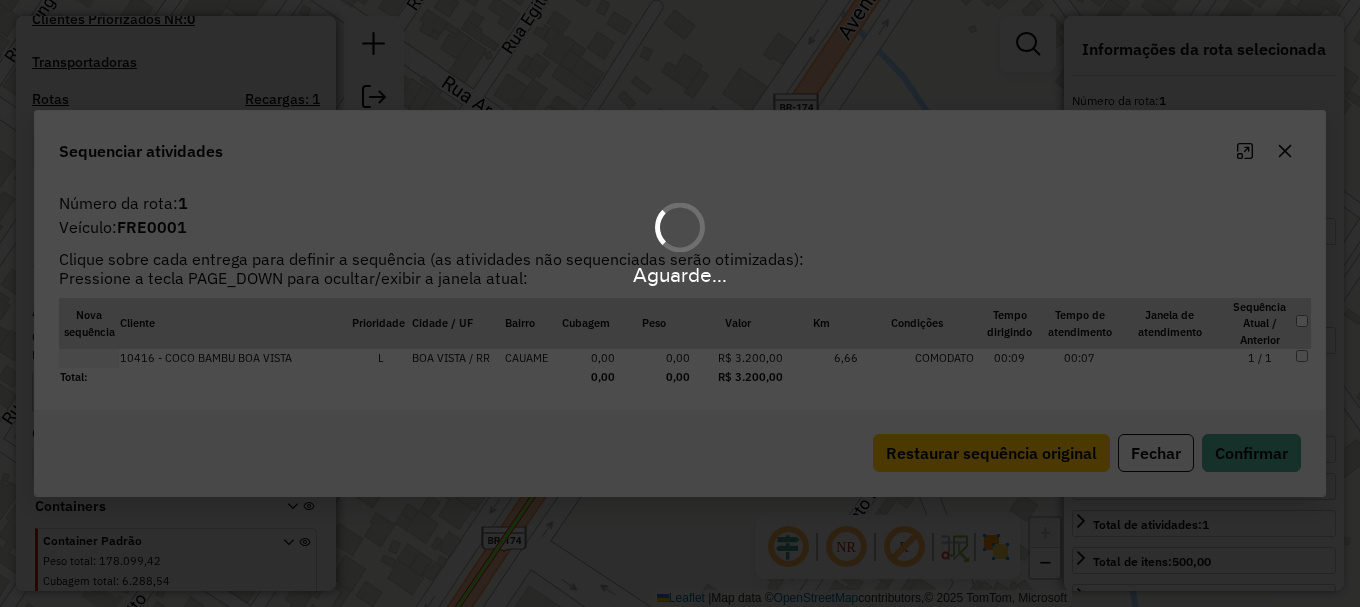 scroll, scrollTop: 672, scrollLeft: 0, axis: vertical 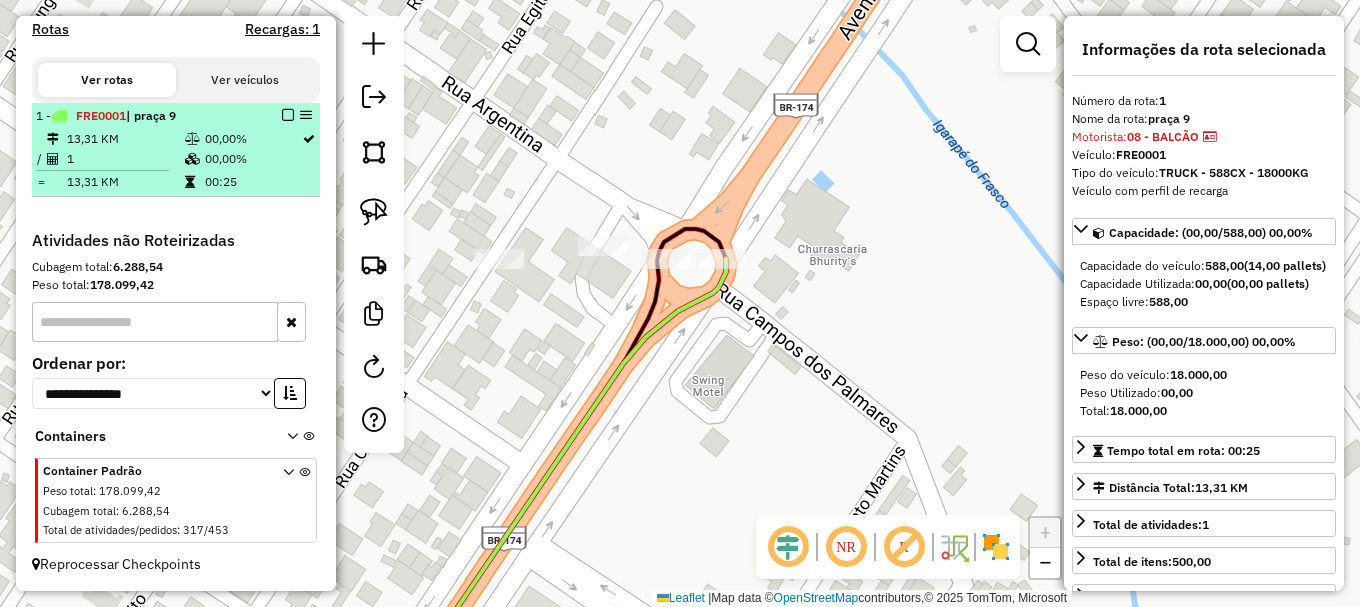 click at bounding box center (288, 115) 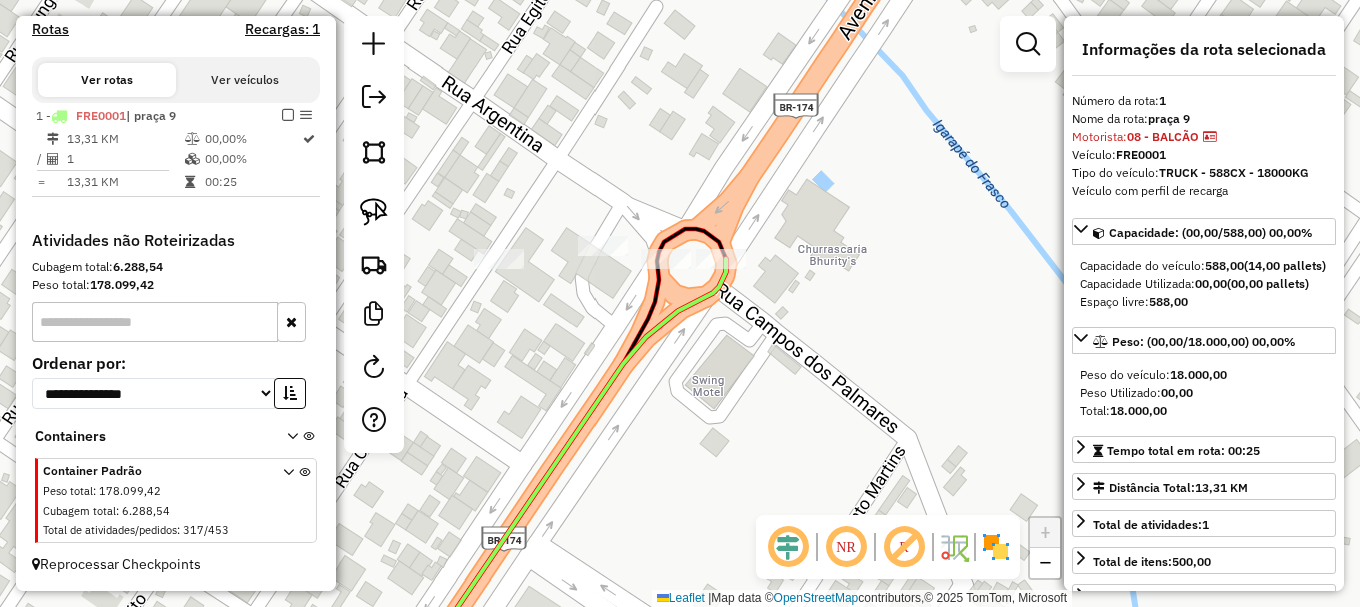scroll, scrollTop: 605, scrollLeft: 0, axis: vertical 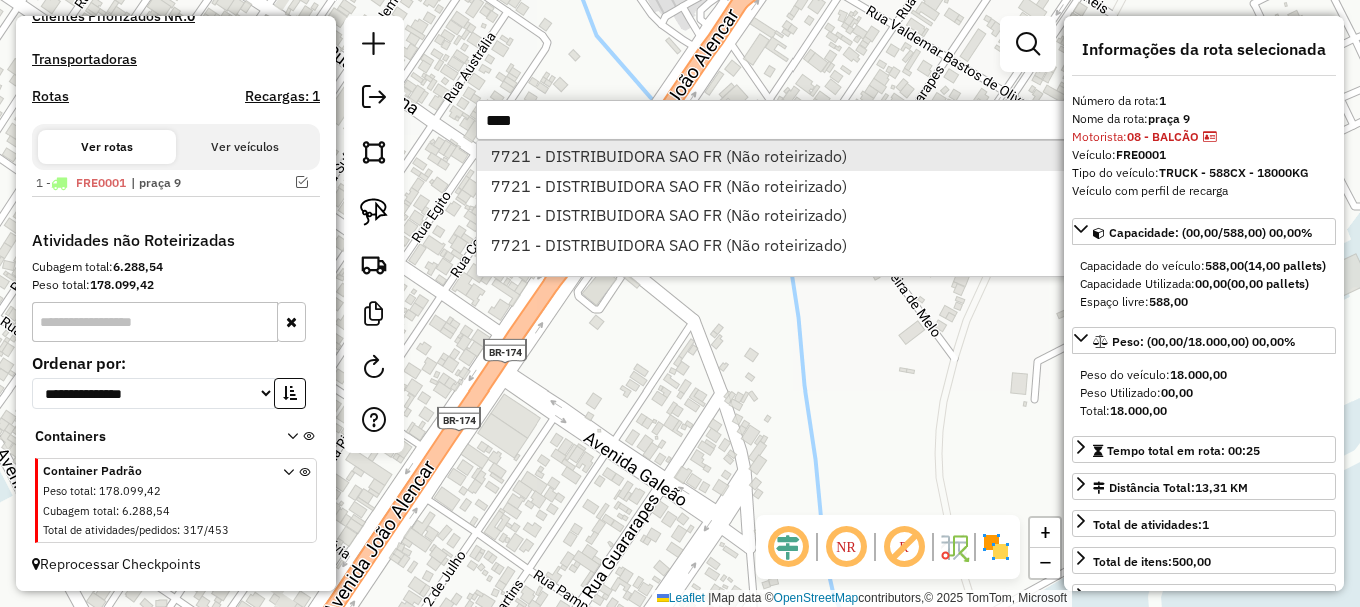 type on "****" 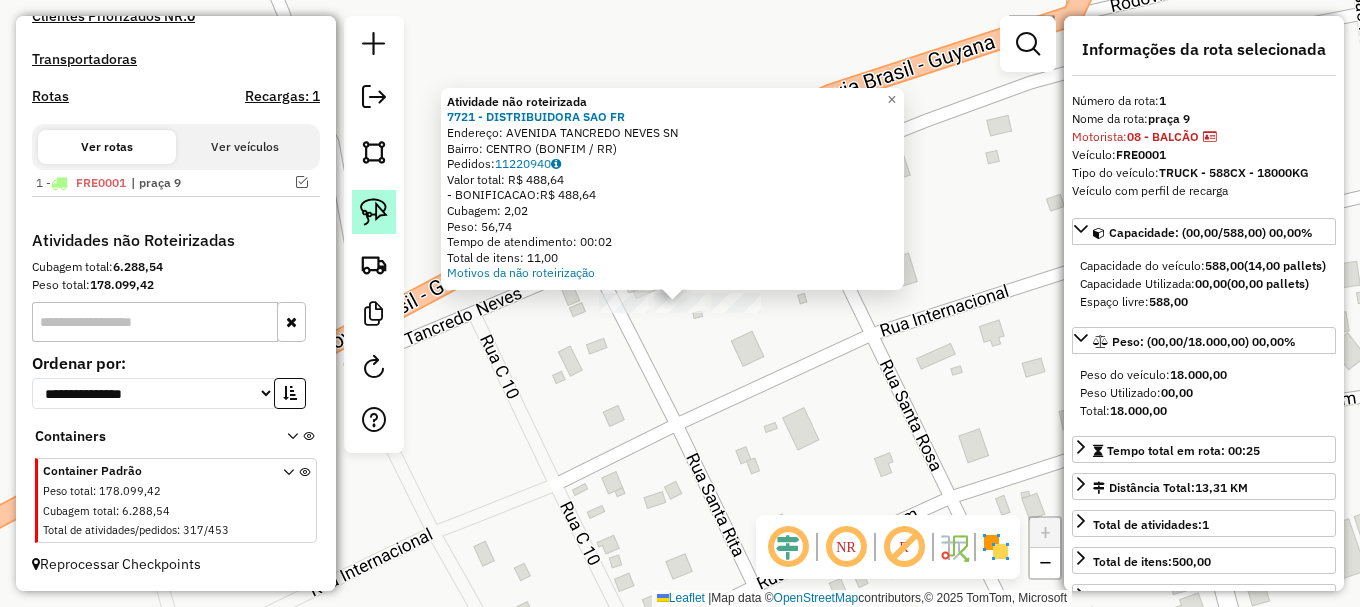 click 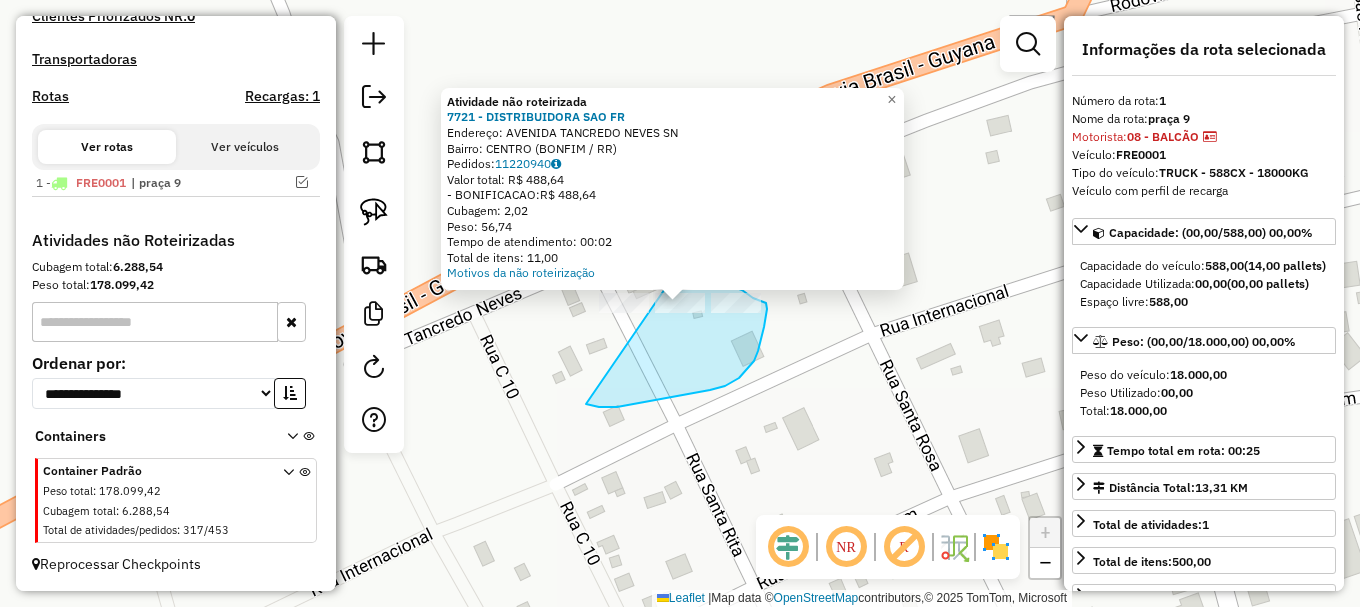 drag, startPoint x: 592, startPoint y: 406, endPoint x: 667, endPoint y: 281, distance: 145.7738 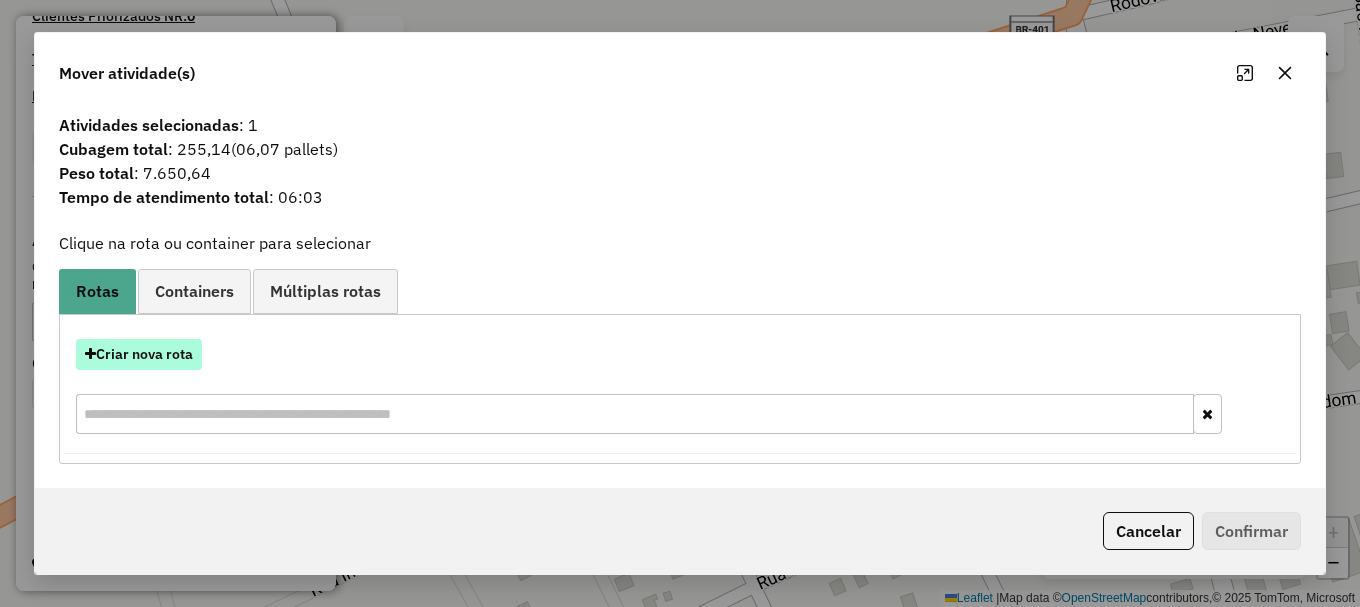 click on "Criar nova rota" at bounding box center (139, 354) 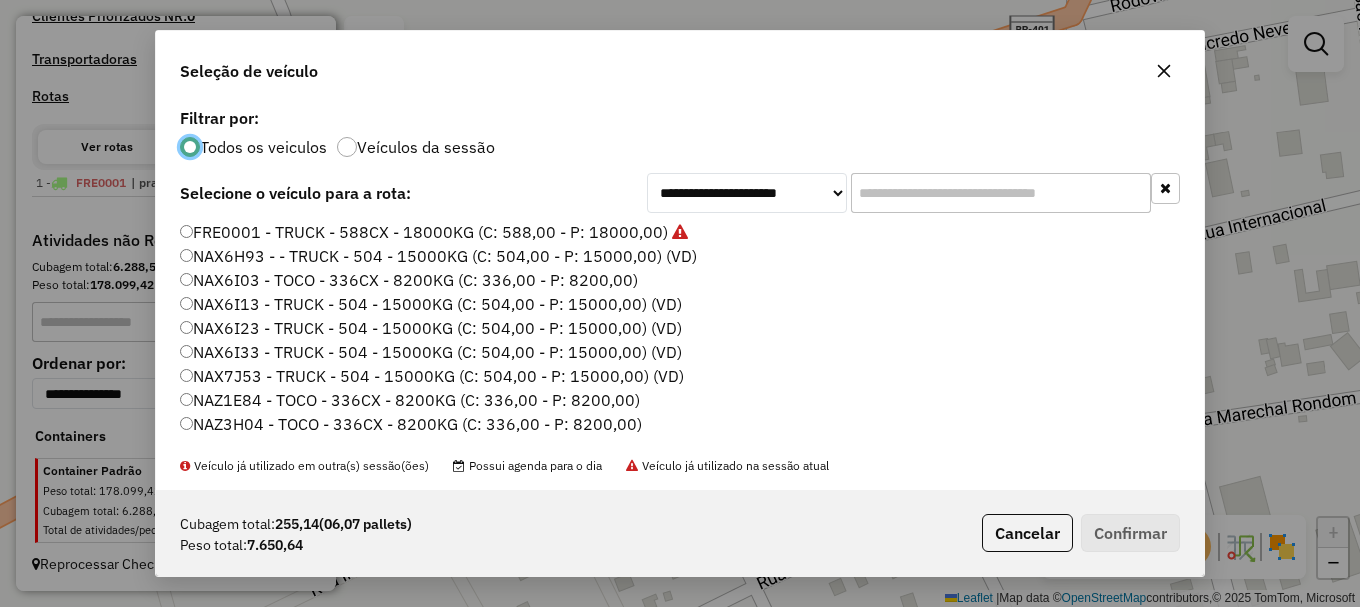 scroll, scrollTop: 11, scrollLeft: 6, axis: both 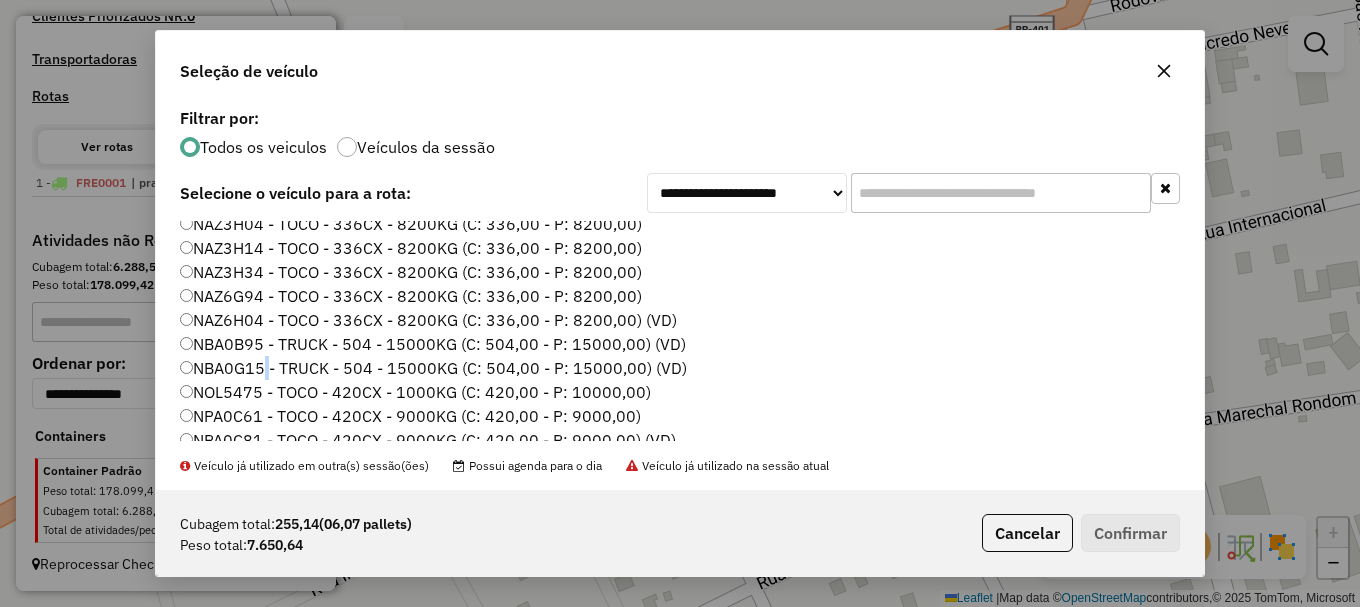 click on "NBA0G15 - TRUCK - 504 - 15000KG (C: 504,00 - P: 15000,00) (VD)" 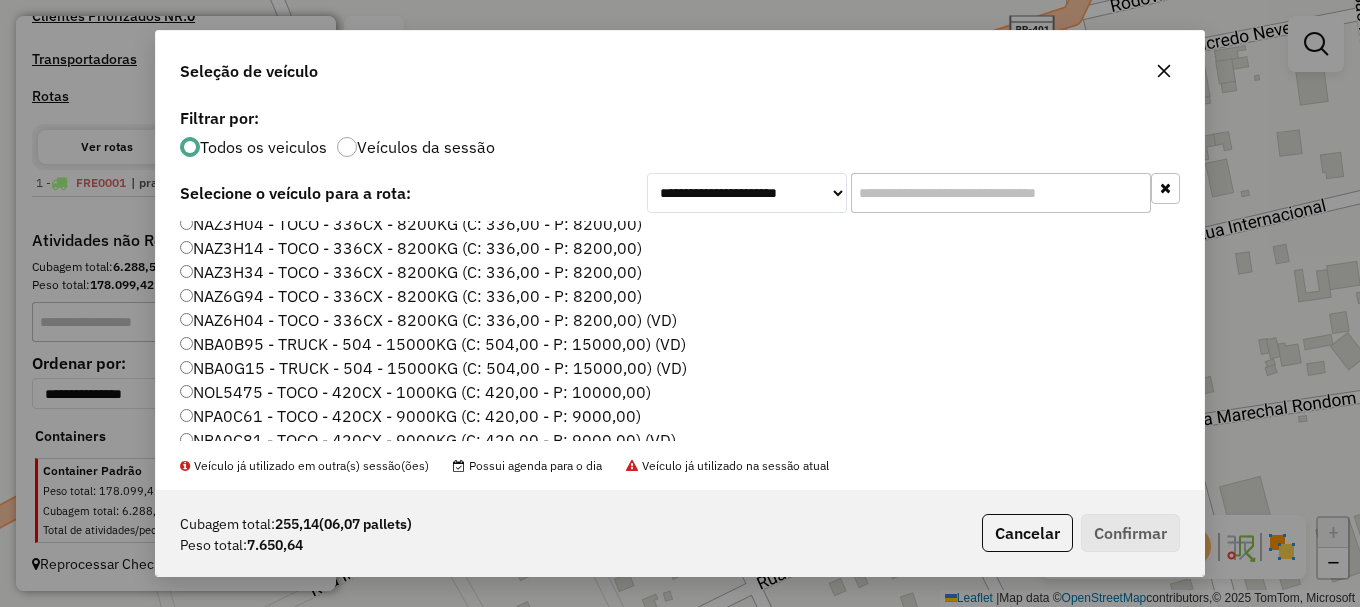 click on "NBA0G15 - TRUCK - 504 - 15000KG (C: 504,00 - P: 15000,00) (VD)" 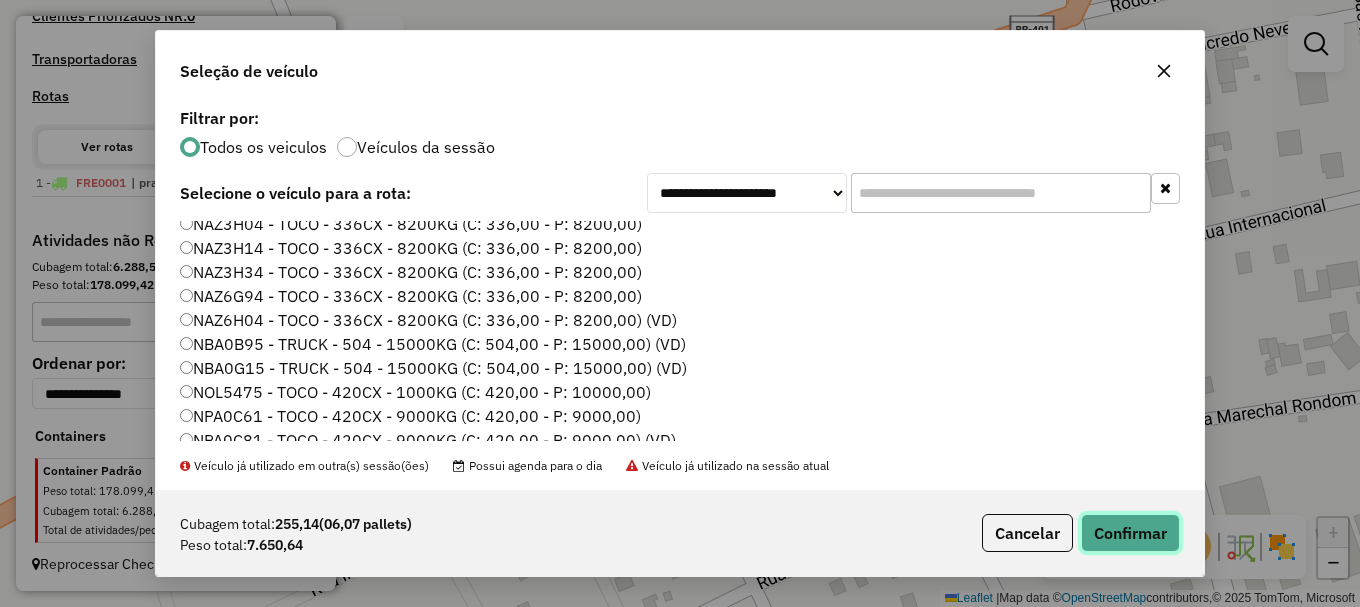 click on "Confirmar" 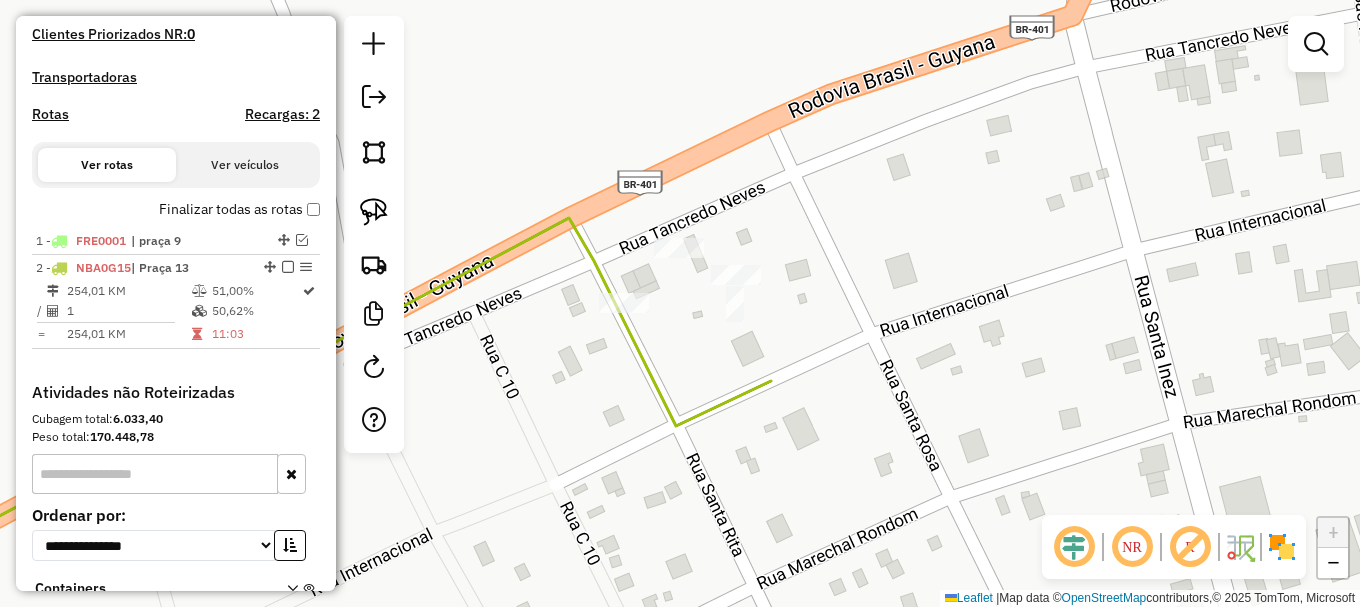 scroll, scrollTop: 690, scrollLeft: 0, axis: vertical 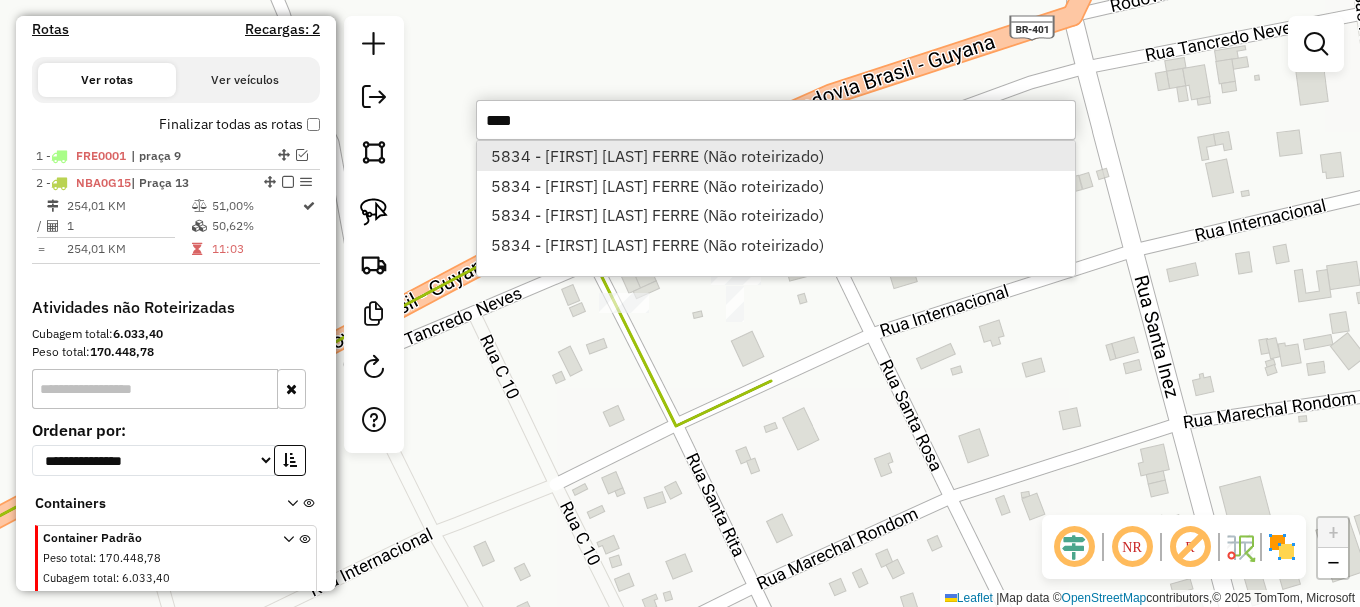 type on "****" 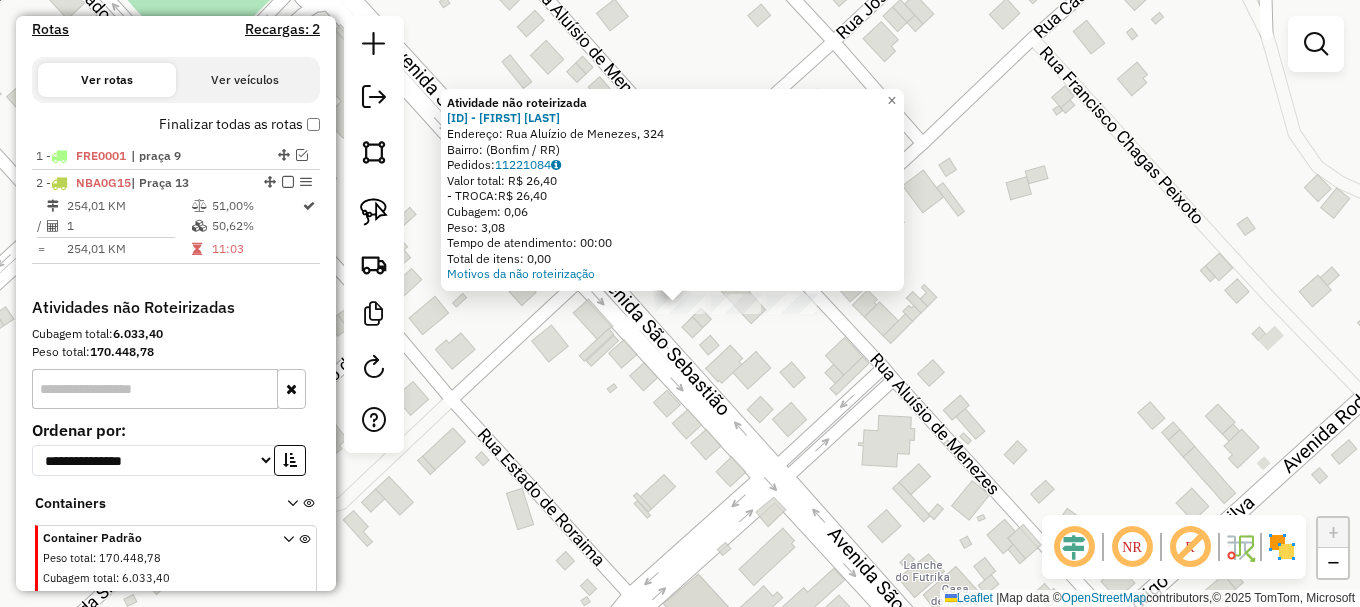 click on "Atividade não roteirizada 5834 - EVANILDO COSTA FERRE  Endereço: Rua Aluízio de Menezes, 324   Bairro:  (Bonfim / RR)   Pedidos:  11221084   Valor total: R$ 26,40   - TROCA:  R$ 26,40   Cubagem: 0,06   Peso: 3,08   Tempo de atendimento: 00:00   Total de itens: 0,00  Motivos da não roteirização × Janela de atendimento Grade de atendimento Capacidade Transportadoras Veículos Cliente Pedidos  Rotas Selecione os dias de semana para filtrar as janelas de atendimento  Seg   Ter   Qua   Qui   Sex   Sáb   Dom  Informe o período da janela de atendimento: De: Até:  Filtrar exatamente a janela do cliente  Considerar janela de atendimento padrão  Selecione os dias de semana para filtrar as grades de atendimento  Seg   Ter   Qua   Qui   Sex   Sáb   Dom   Considerar clientes sem dia de atendimento cadastrado  Clientes fora do dia de atendimento selecionado Filtrar as atividades entre os valores definidos abaixo:  Peso mínimo:   Peso máximo:   Cubagem mínima:   Cubagem máxima:   De:   Até:   De:   Até:  +" 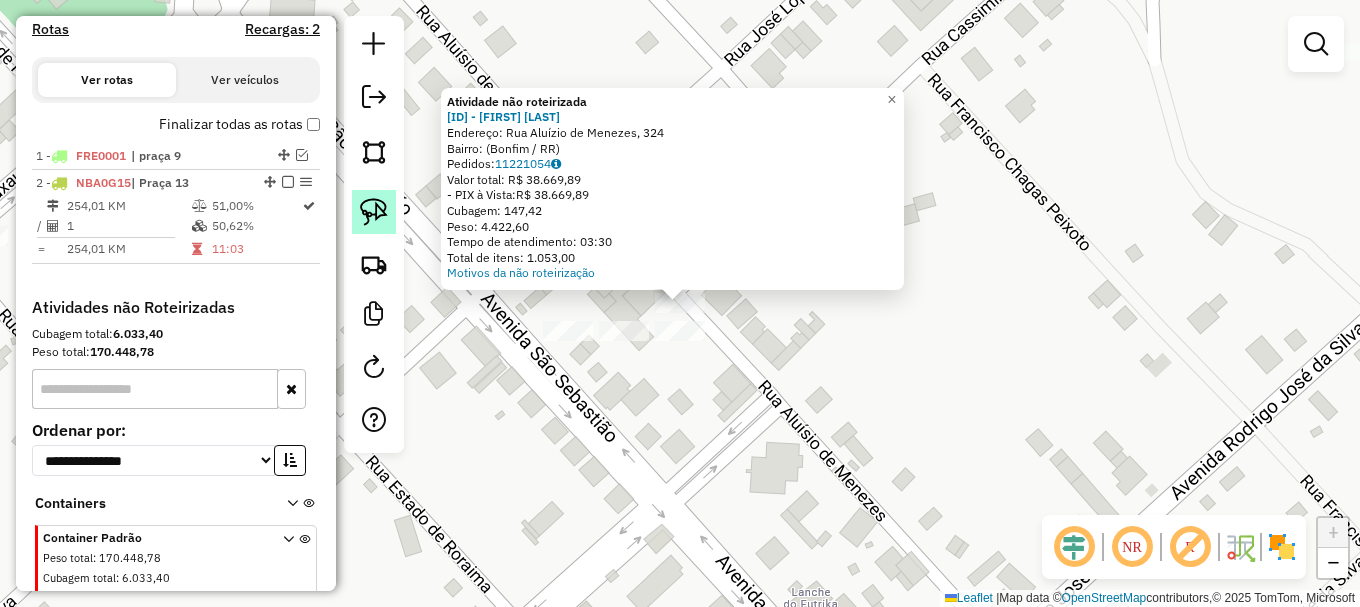 click 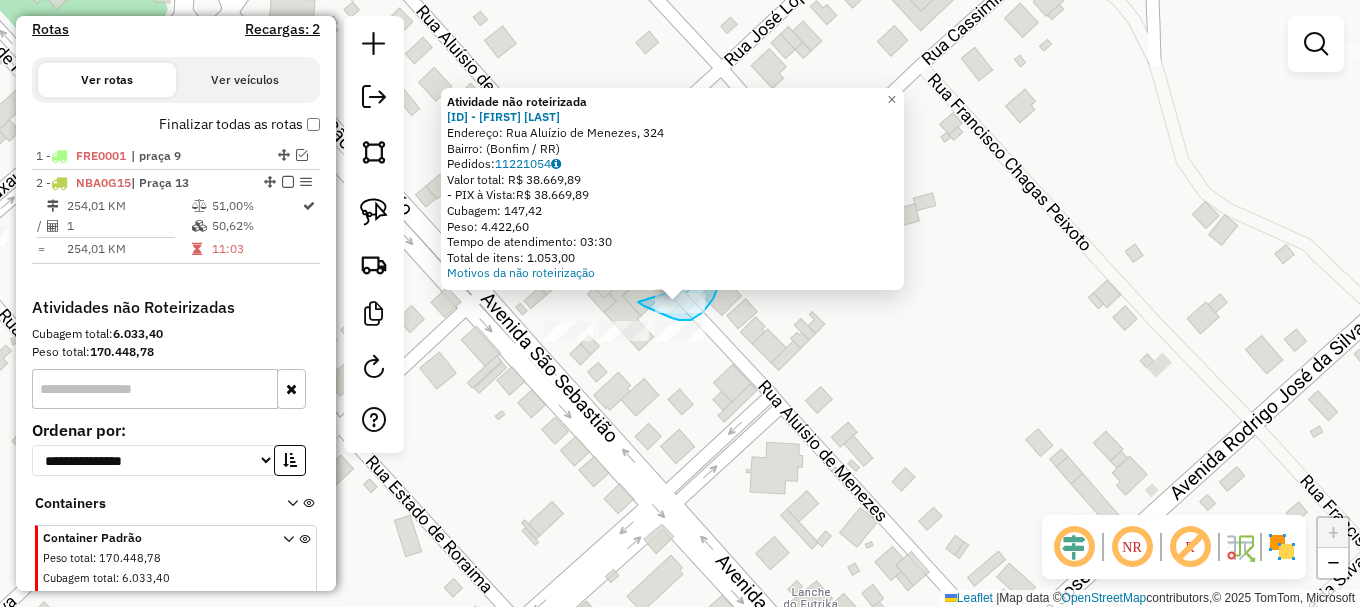 drag, startPoint x: 638, startPoint y: 302, endPoint x: 716, endPoint y: 278, distance: 81.608826 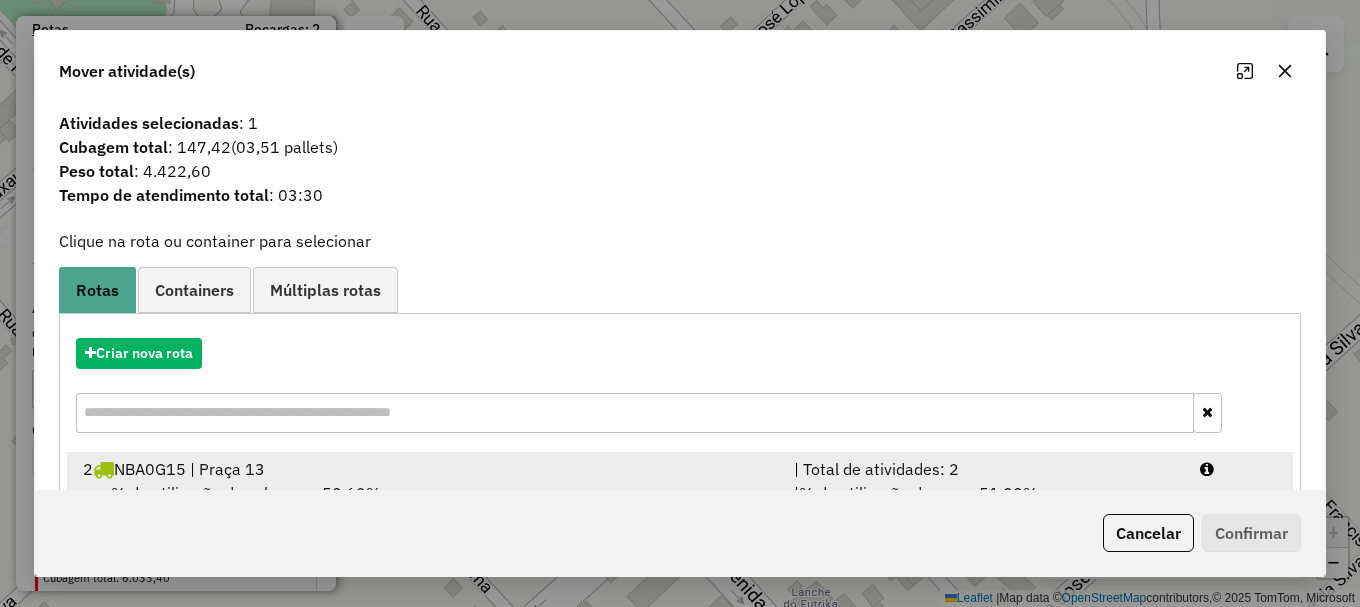click at bounding box center [1239, 469] 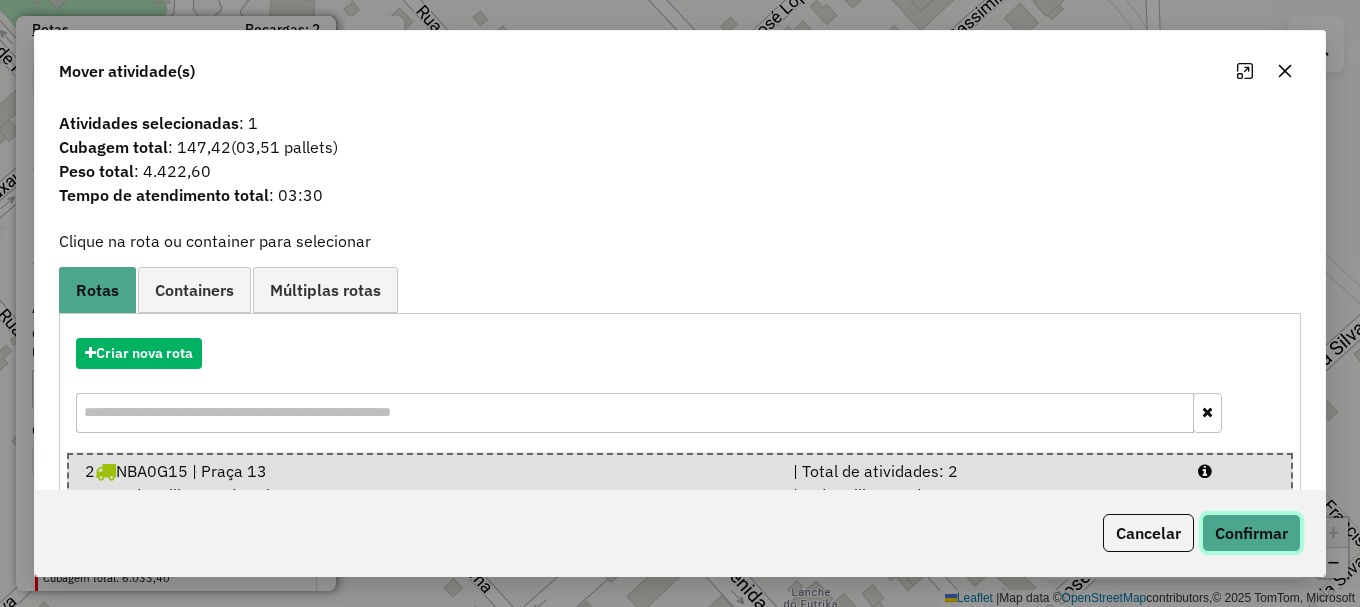 click on "Confirmar" 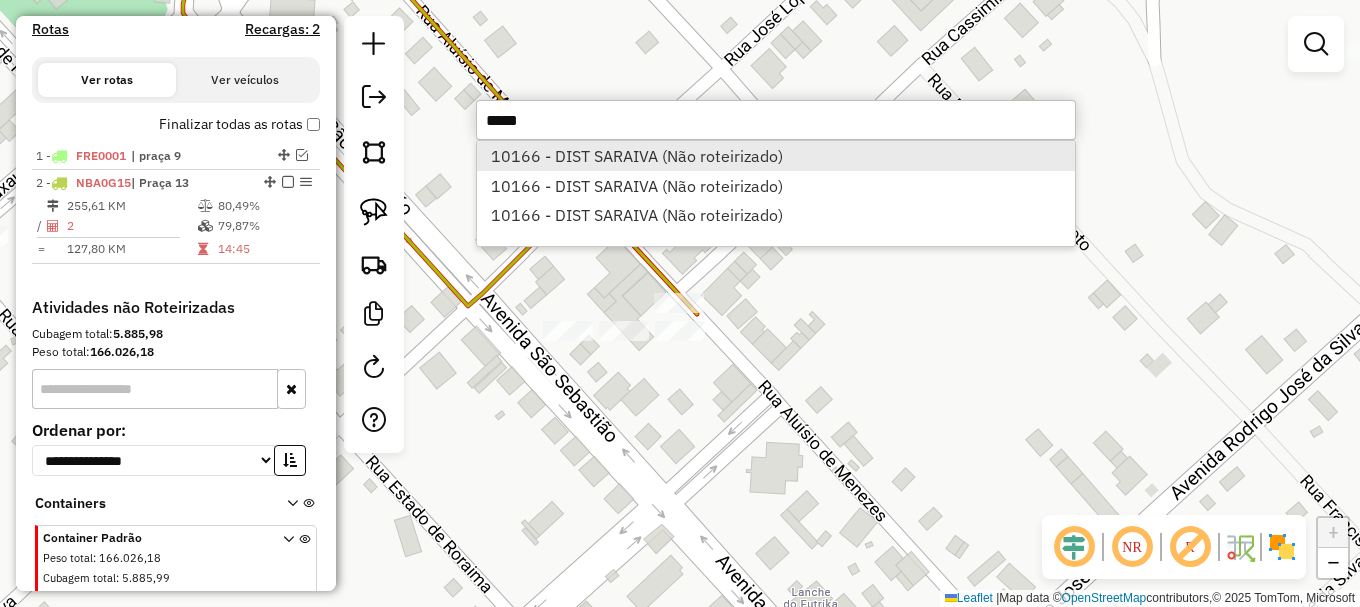 type on "*****" 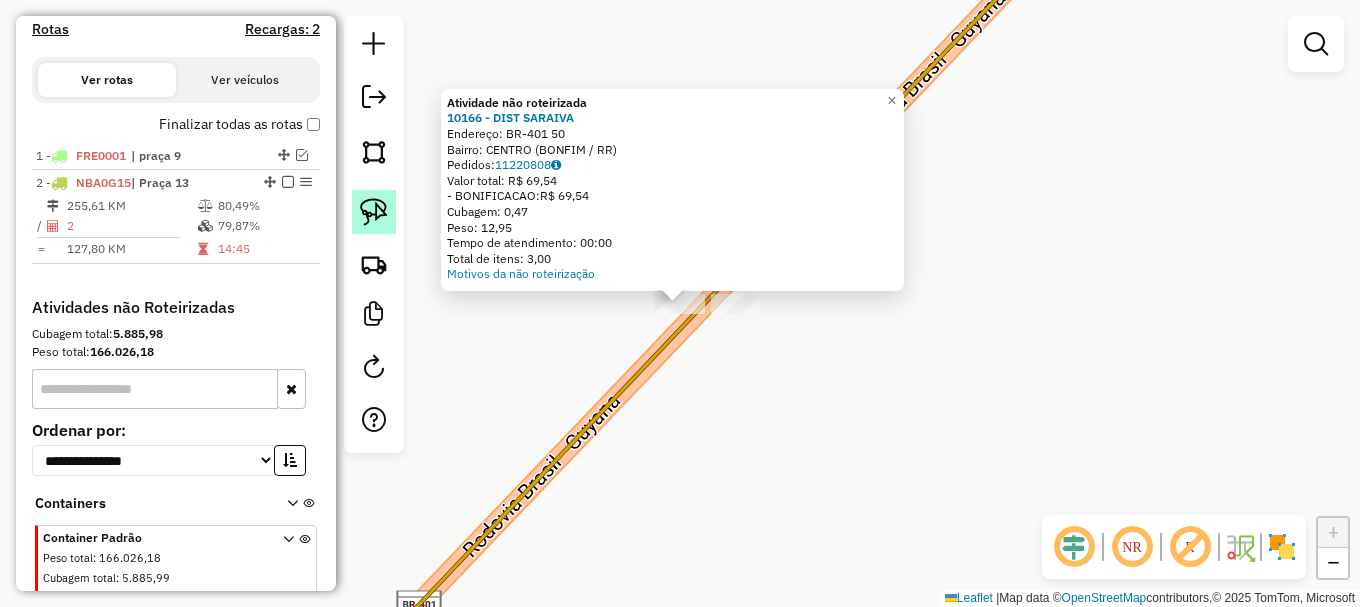 click 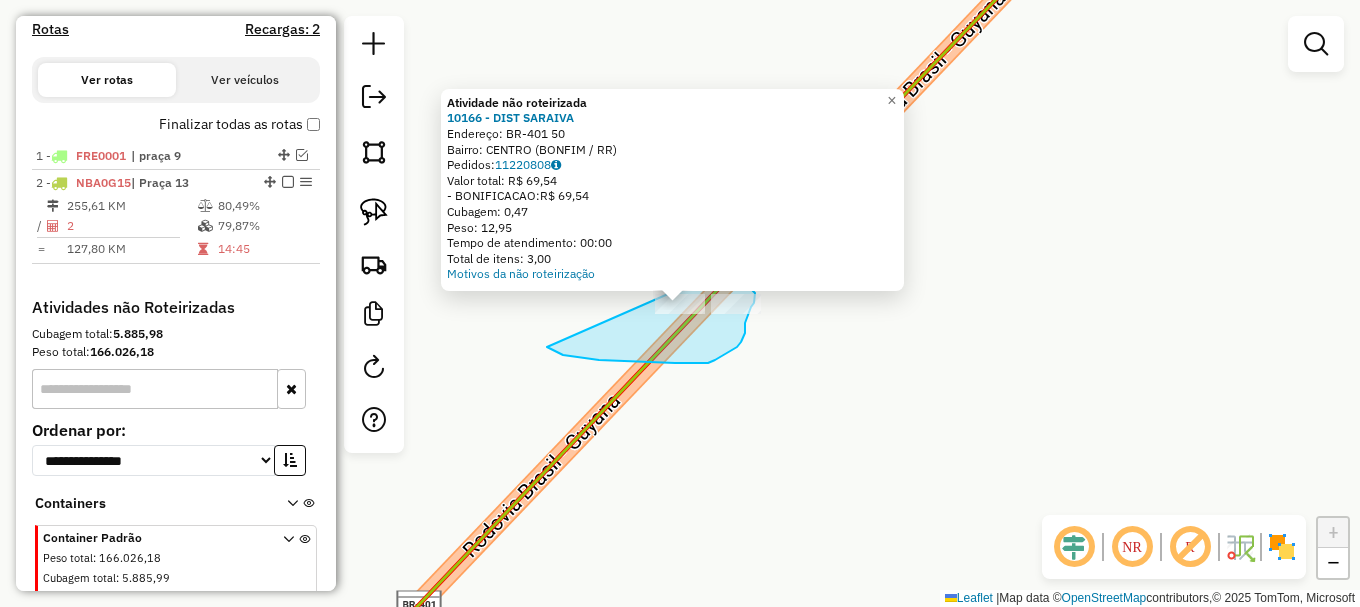 drag, startPoint x: 563, startPoint y: 355, endPoint x: 698, endPoint y: 280, distance: 154.43445 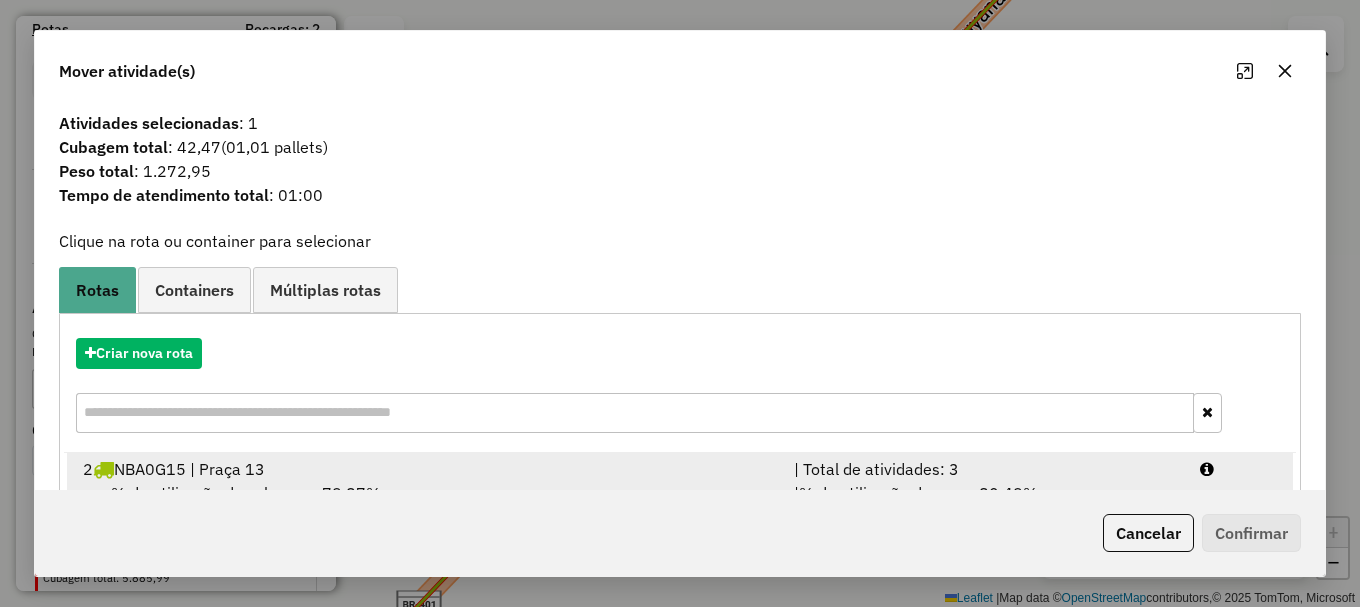 click at bounding box center (1207, 469) 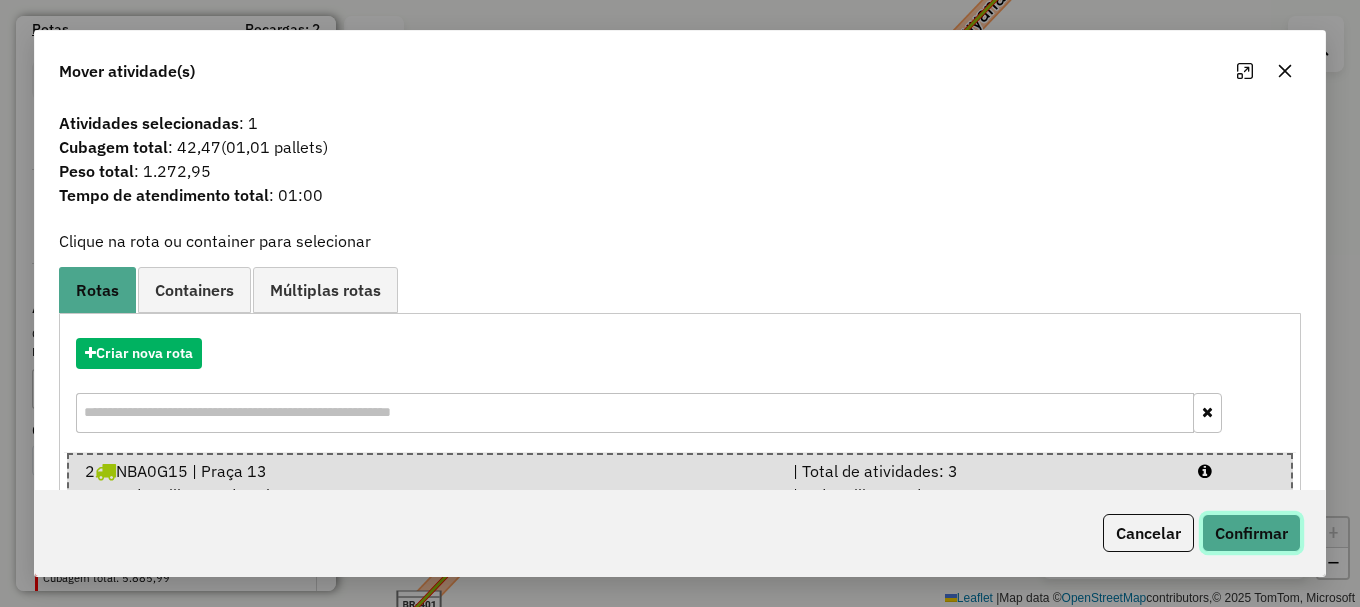 click on "Confirmar" 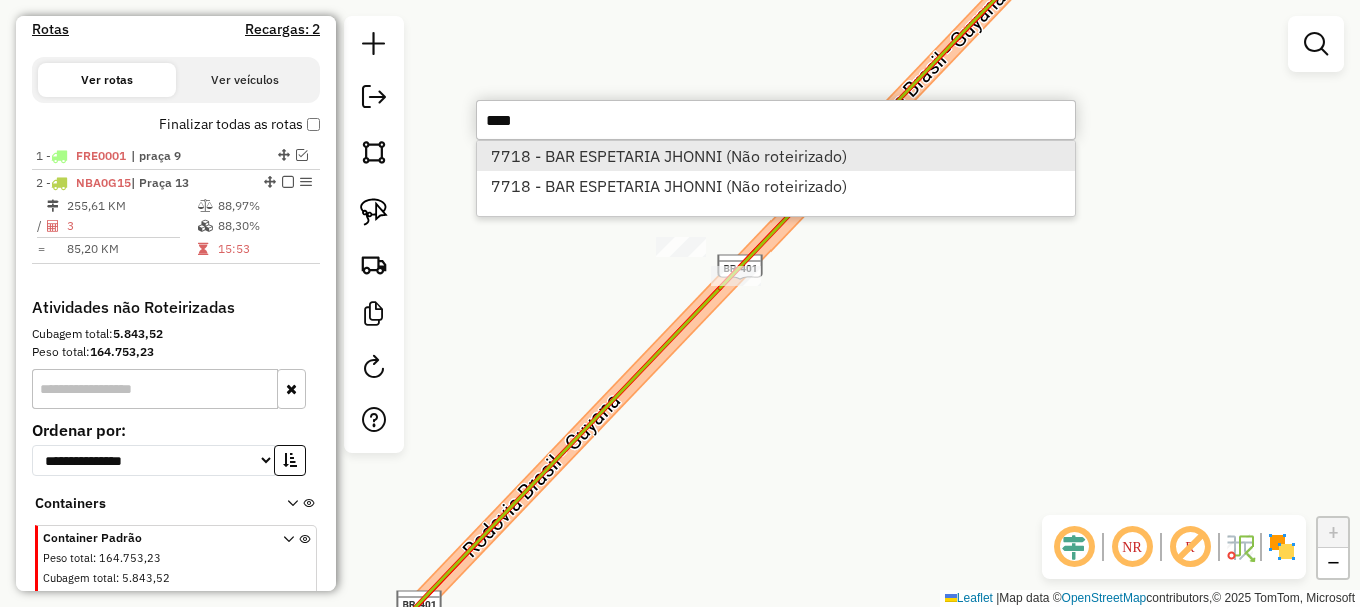 type on "****" 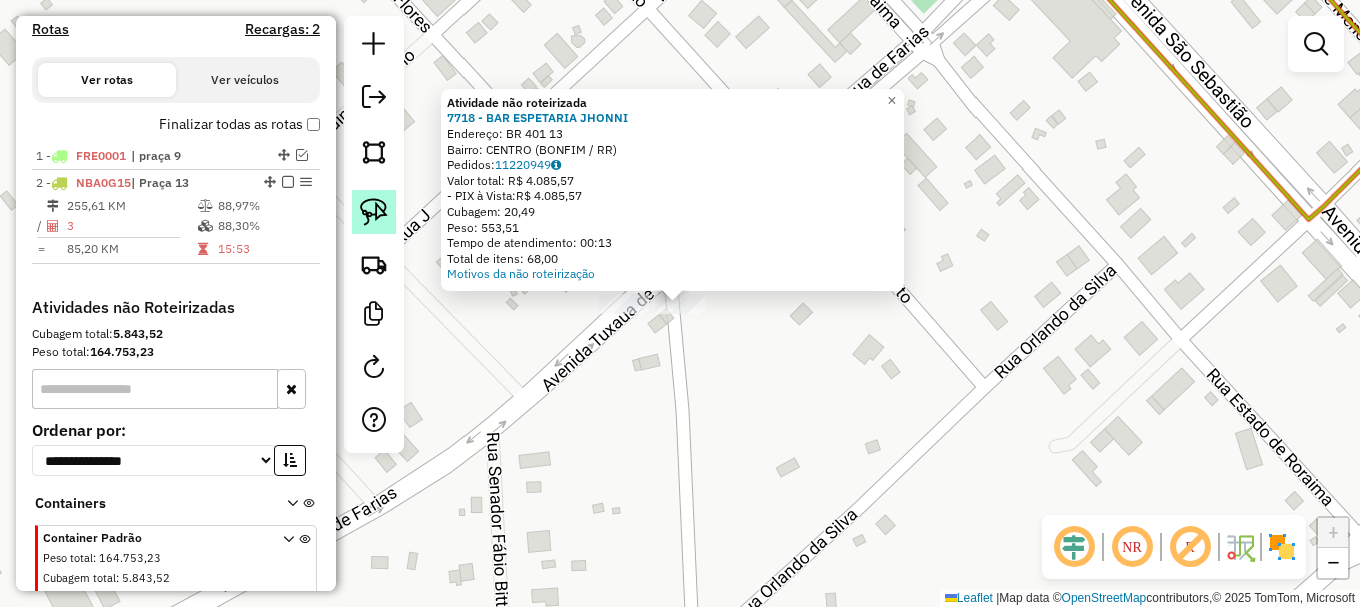 click 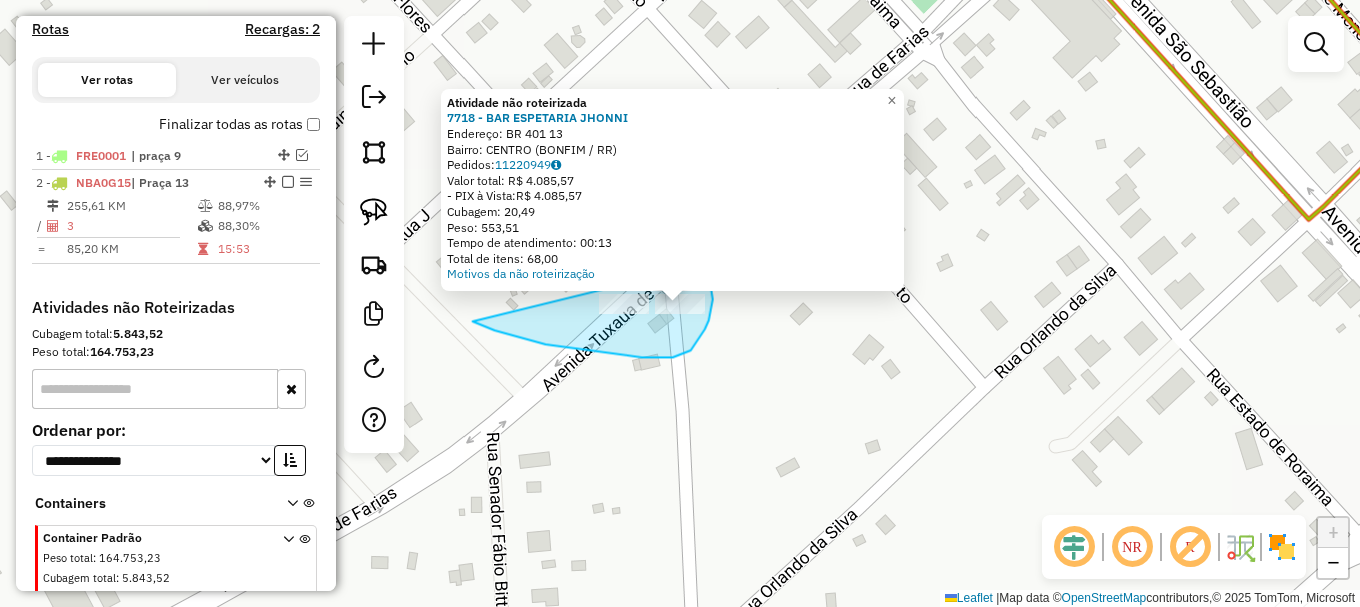 drag, startPoint x: 478, startPoint y: 323, endPoint x: 701, endPoint y: 265, distance: 230.41919 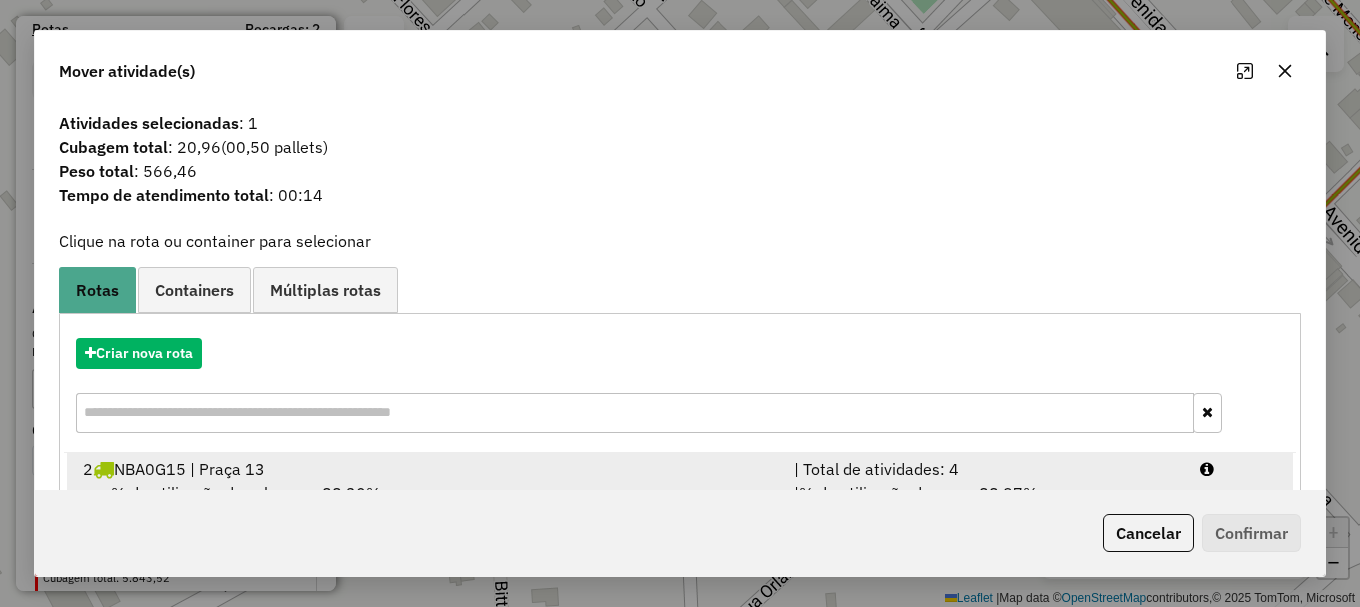 click at bounding box center [1239, 469] 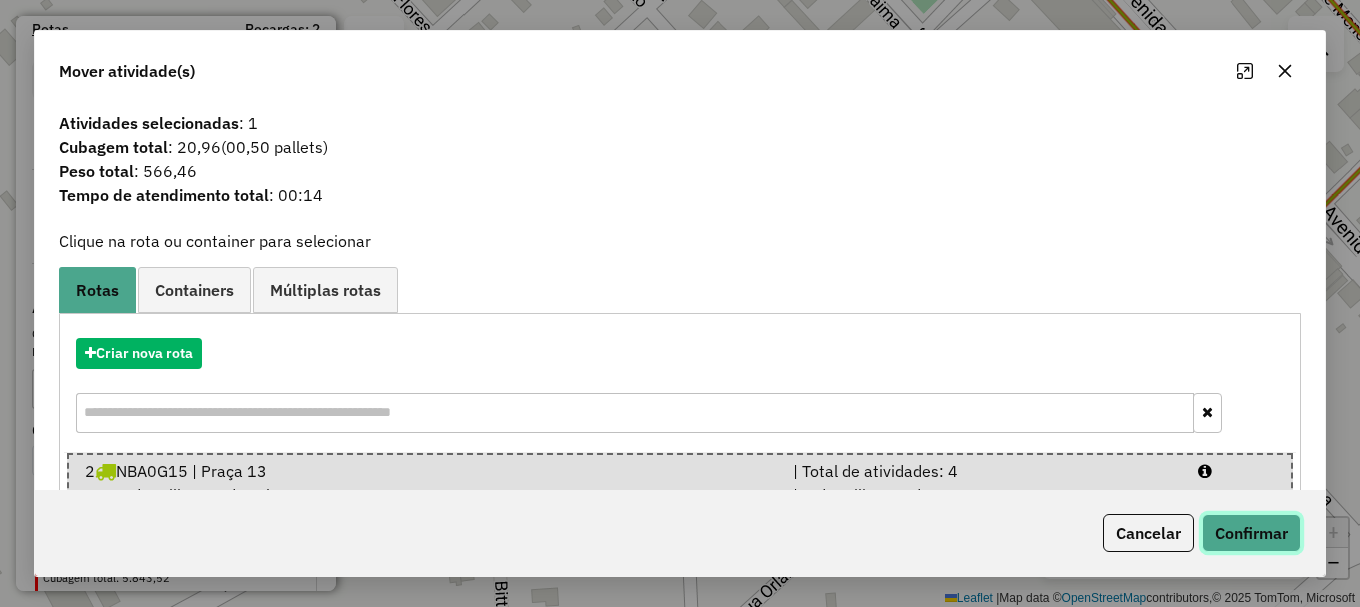 click on "Confirmar" 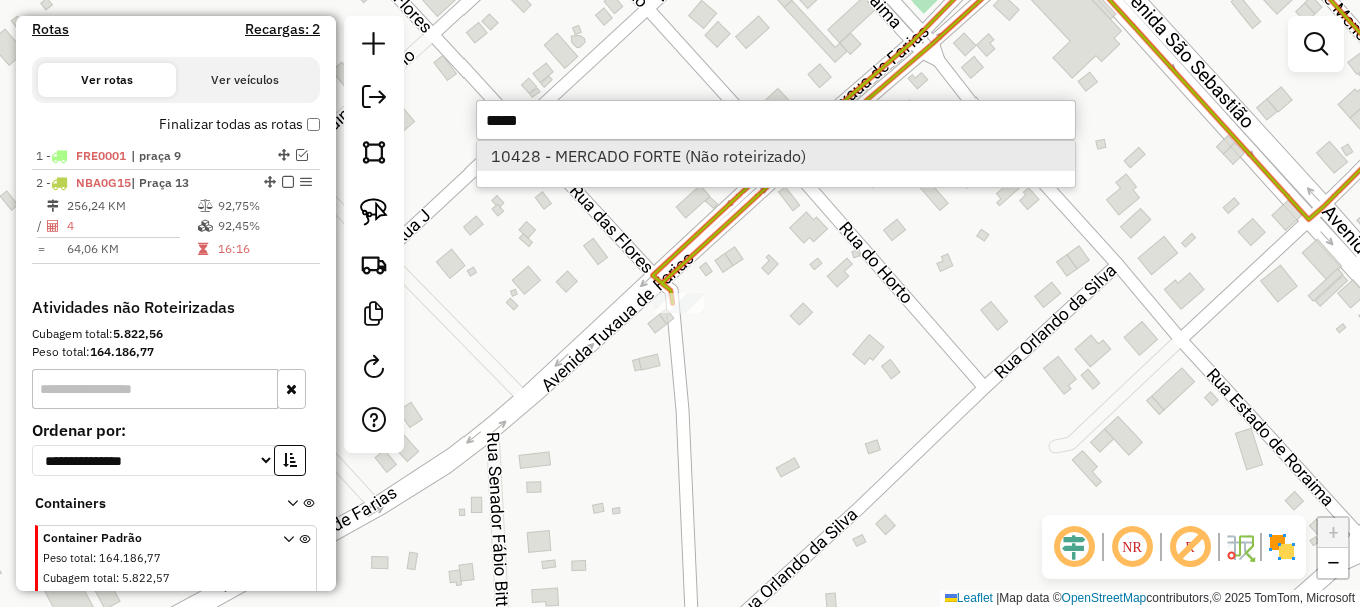 type on "*****" 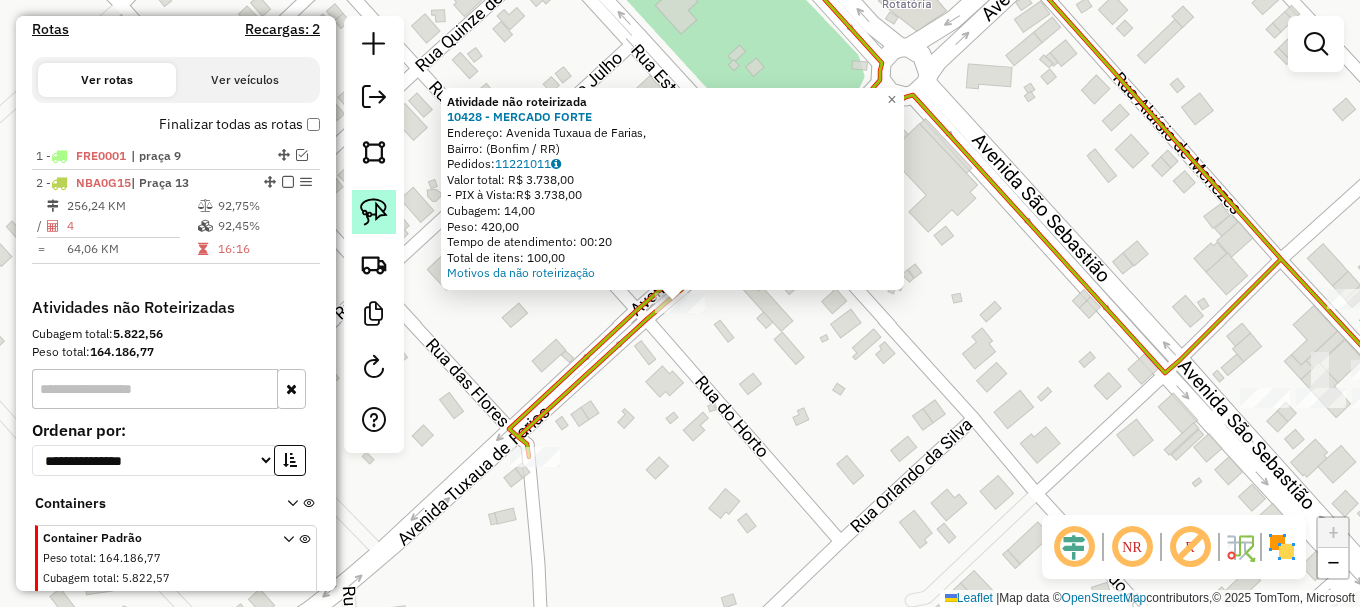 click 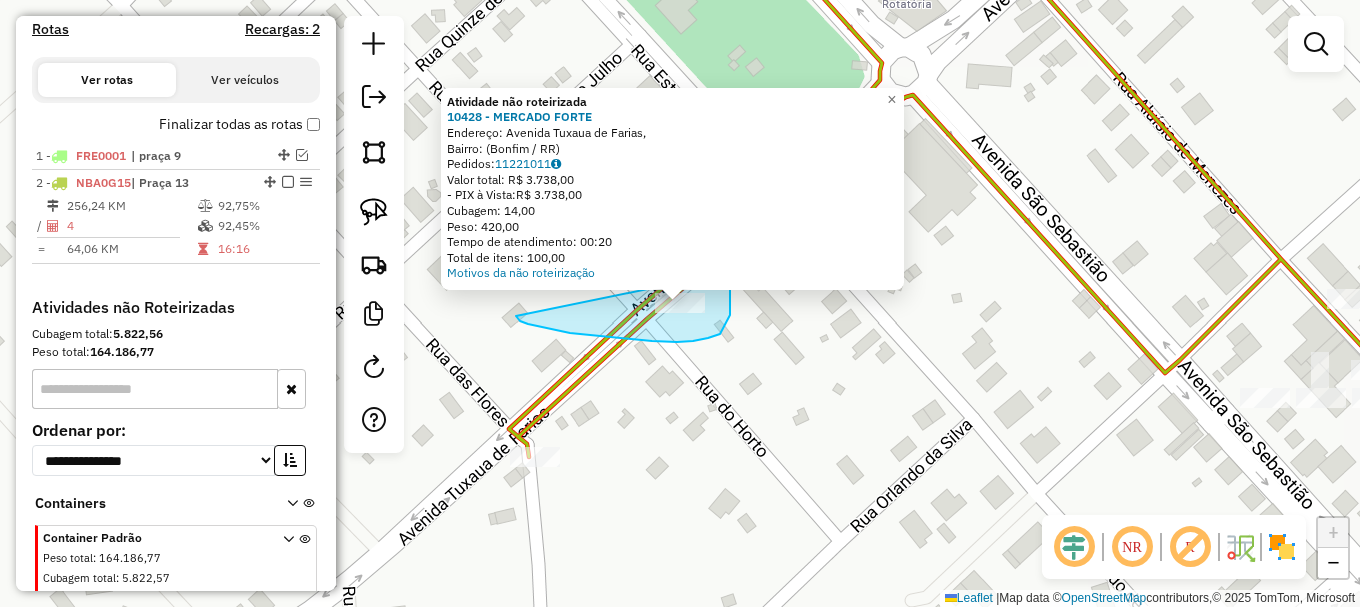 drag, startPoint x: 552, startPoint y: 330, endPoint x: 725, endPoint y: 258, distance: 187.38463 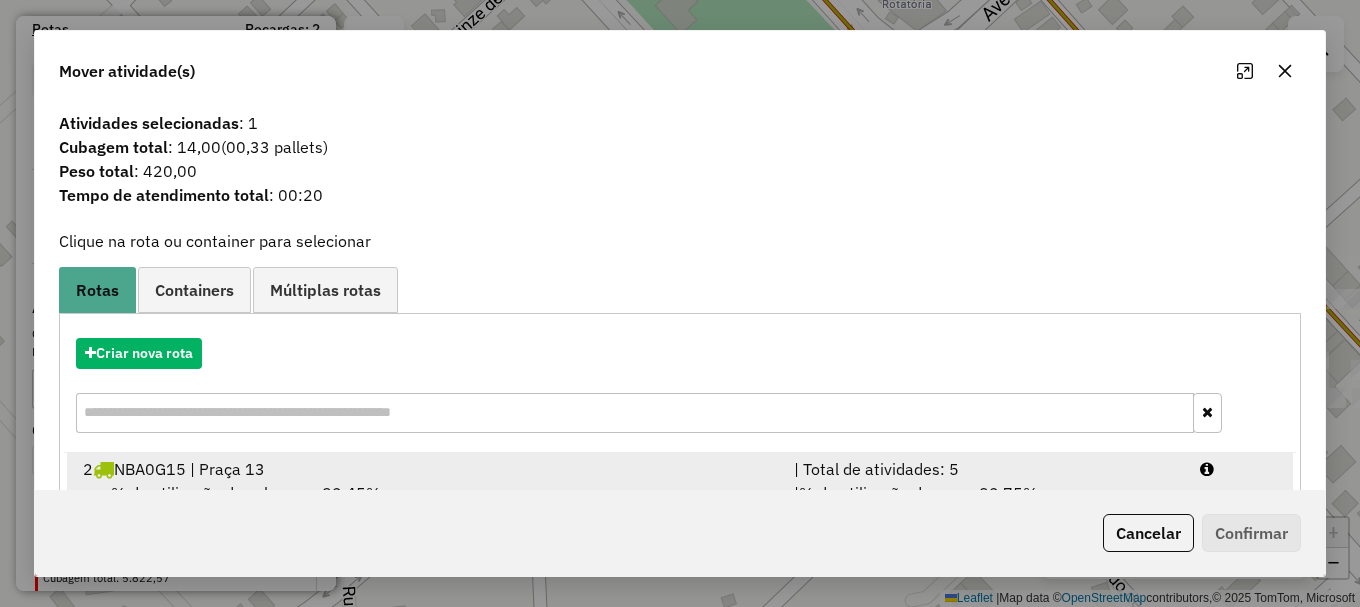 click on "2  NBA0G15 | Praça 13  | Total de atividades: 5  % de utilização da cubagem: 92,45%  Cubagem disponível: 38,03   |  % de utilização do peso: 92,75%  | Peso disponível: 1.087,35" at bounding box center [680, 493] 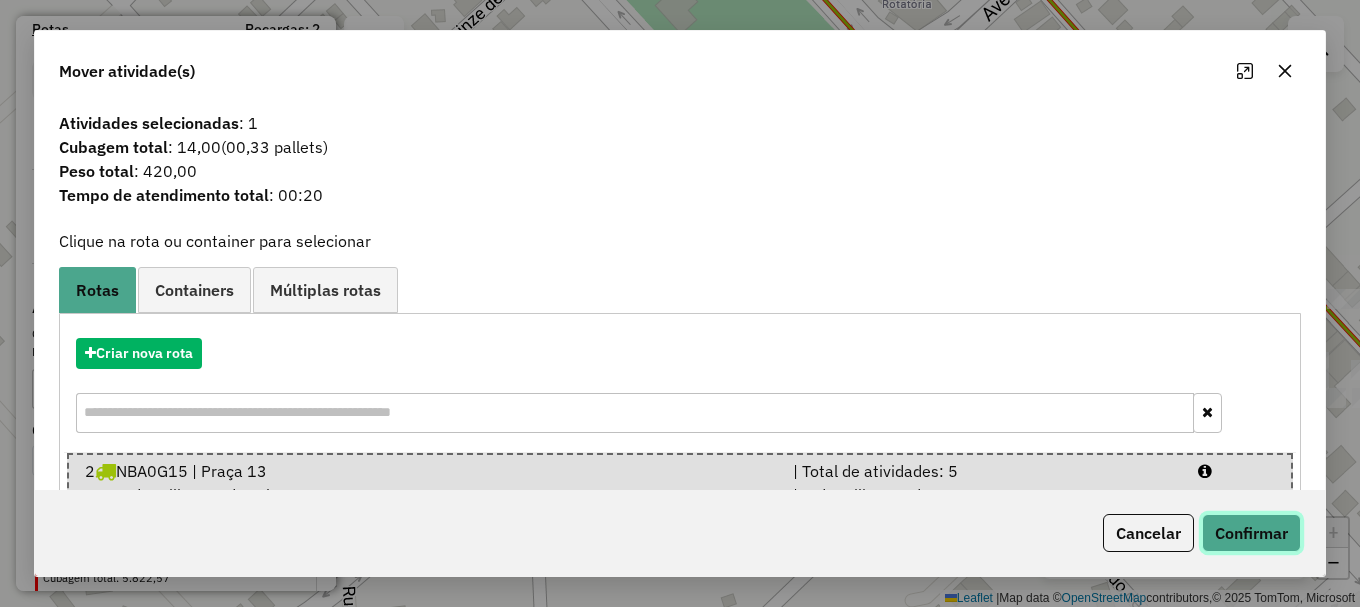 click on "Confirmar" 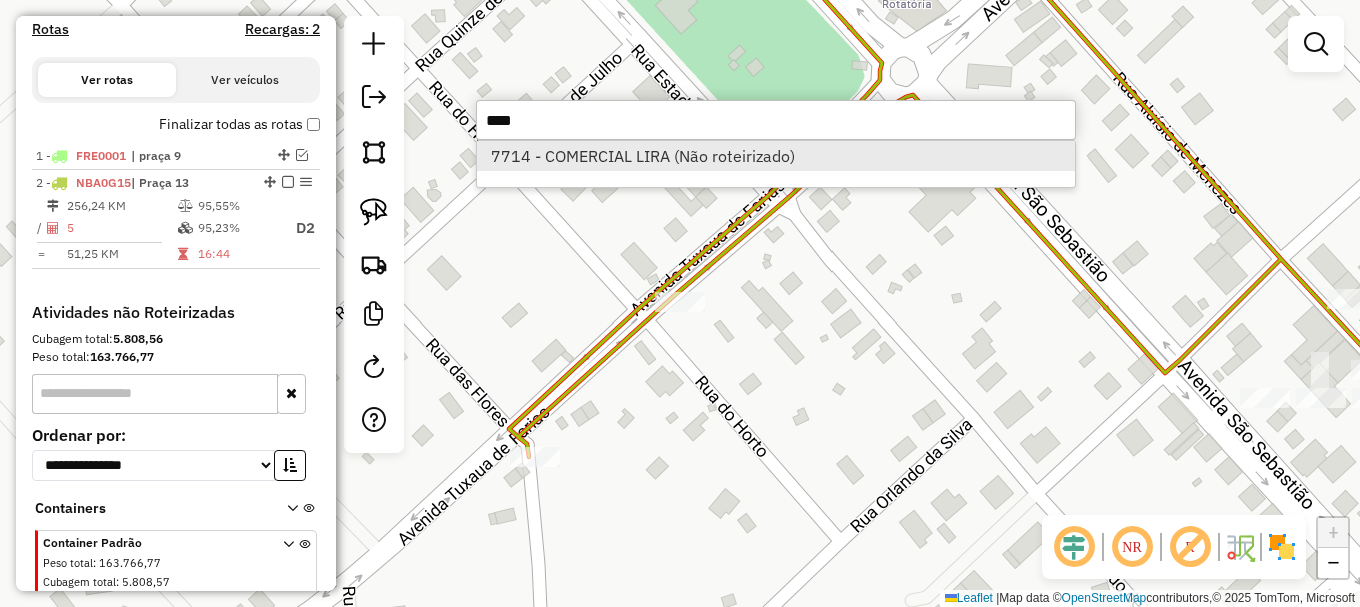 type on "****" 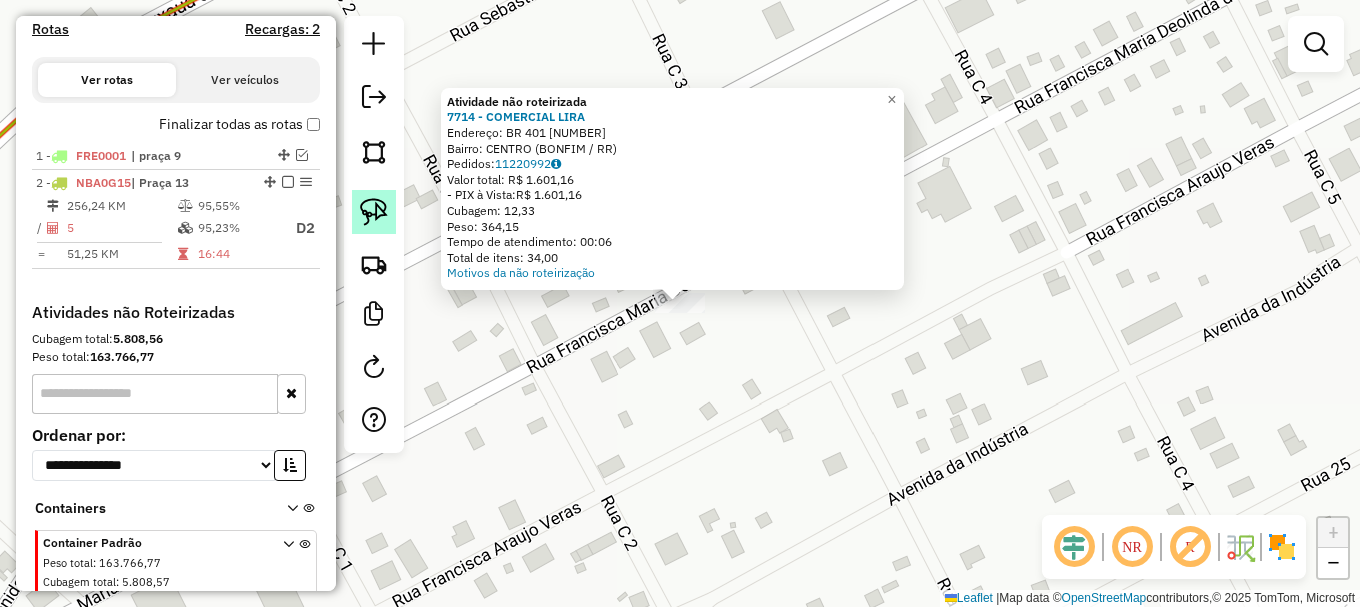 click 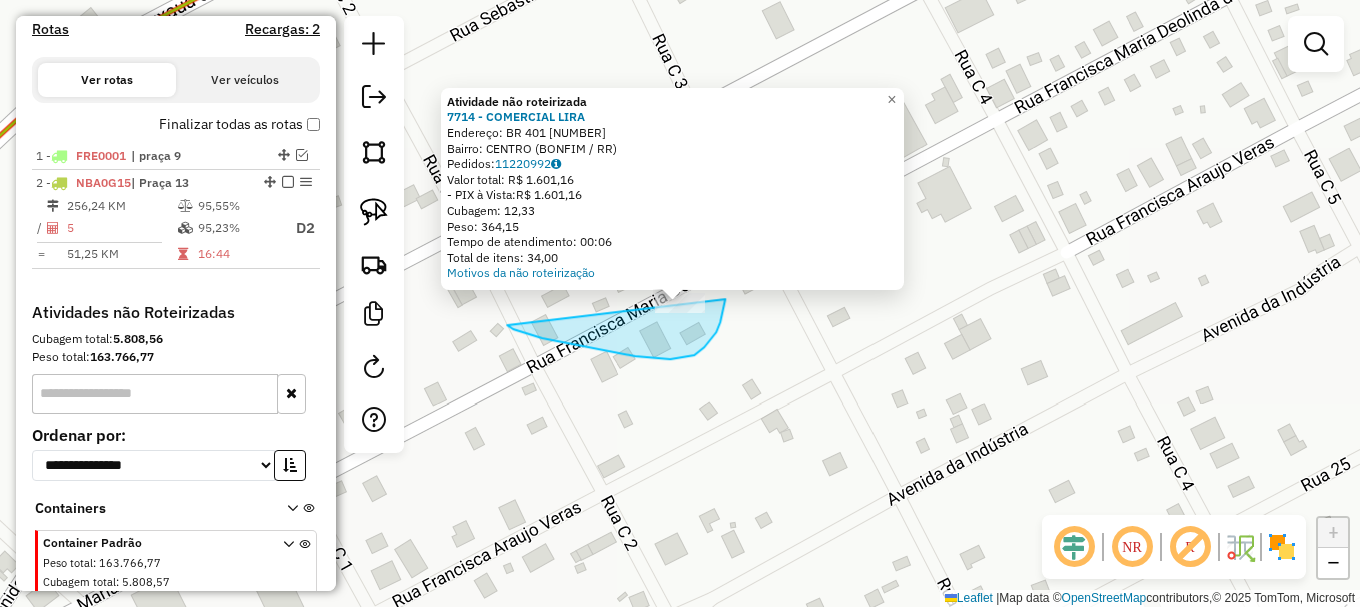 drag, startPoint x: 635, startPoint y: 356, endPoint x: 728, endPoint y: 243, distance: 146.34889 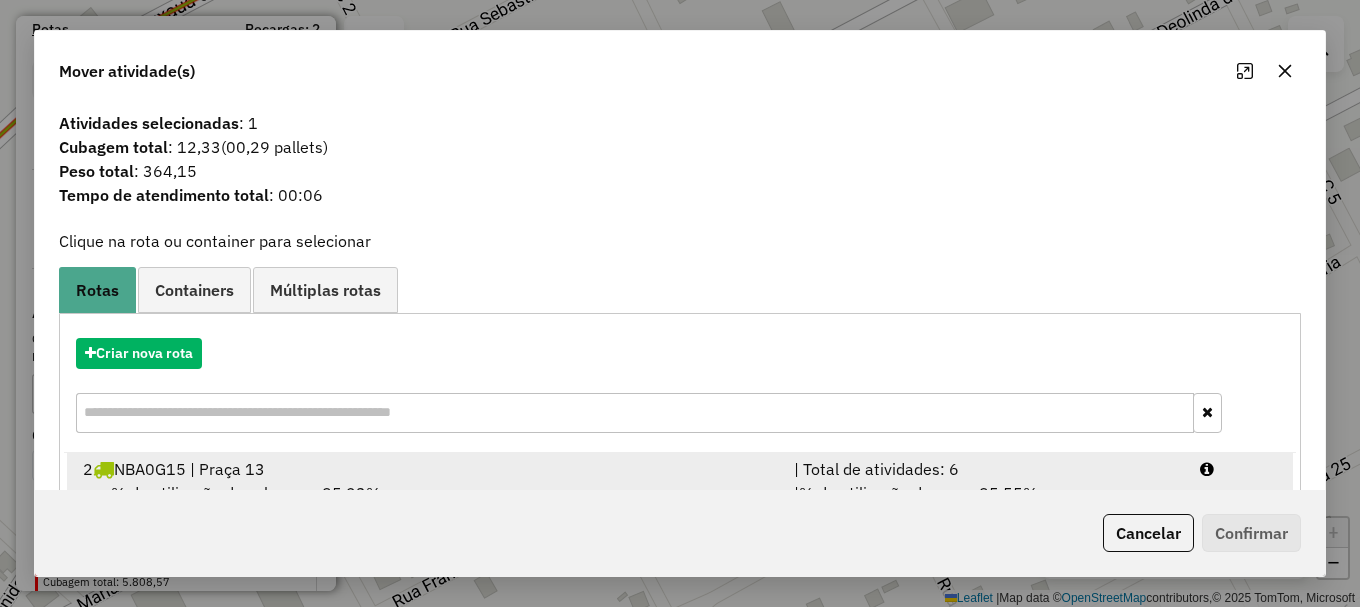 click on "2  NBA0G15 | Praça 13  | Total de atividades: 6  % de utilização da cubagem: 95,23%  Cubagem disponível: 24,03   |  % de utilização do peso: 95,55%  | Peso disponível: 667,35" at bounding box center (680, 493) 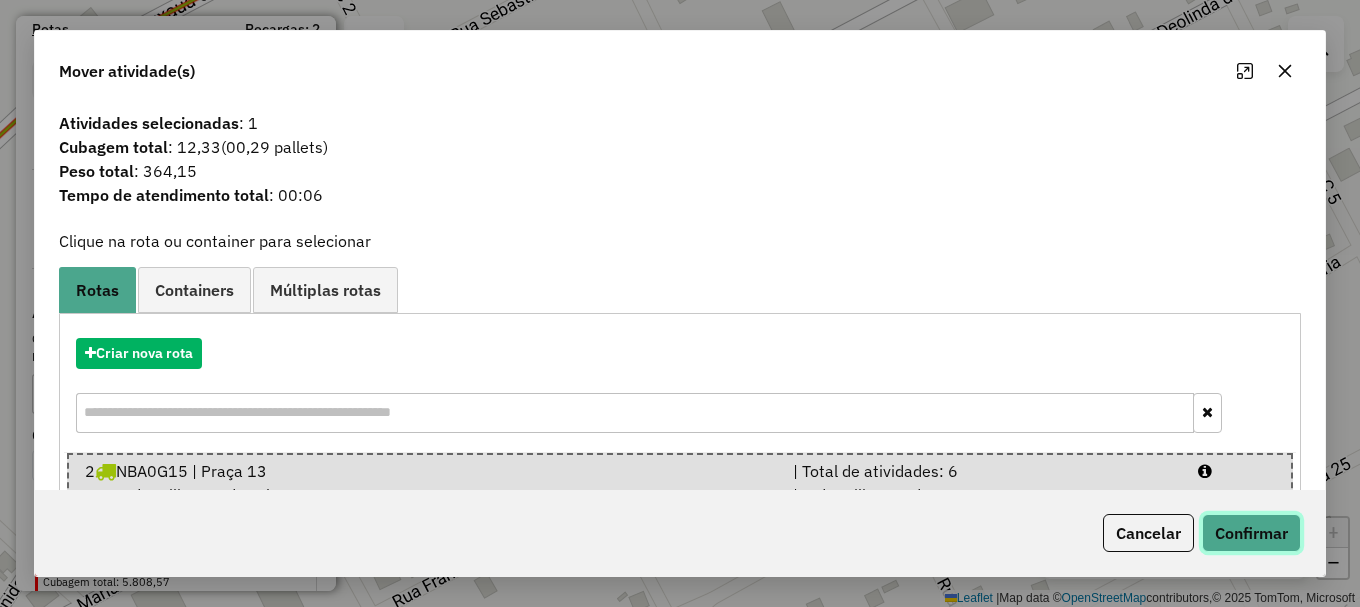 click on "Confirmar" 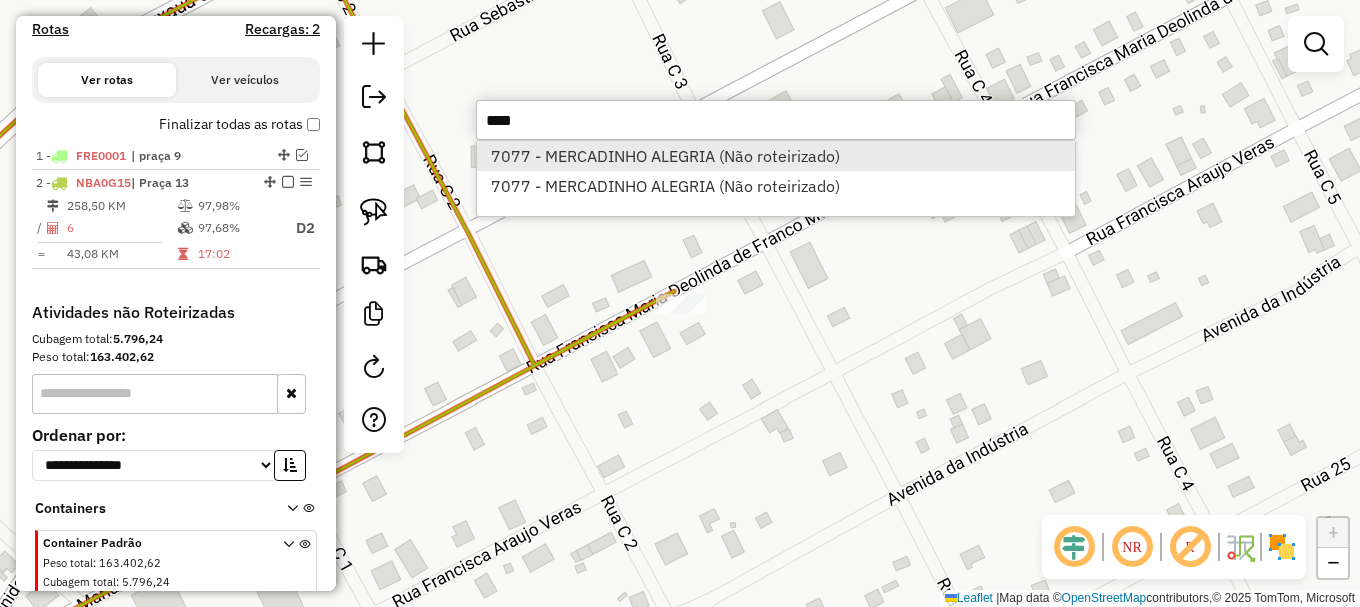 type on "****" 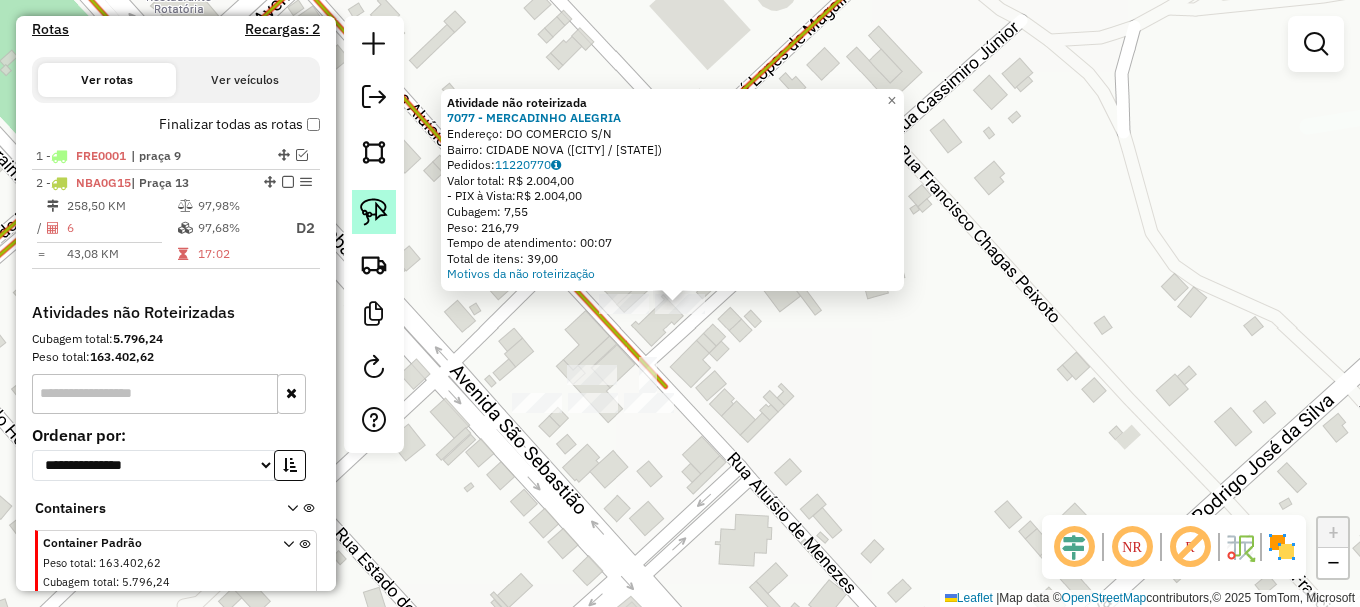 click 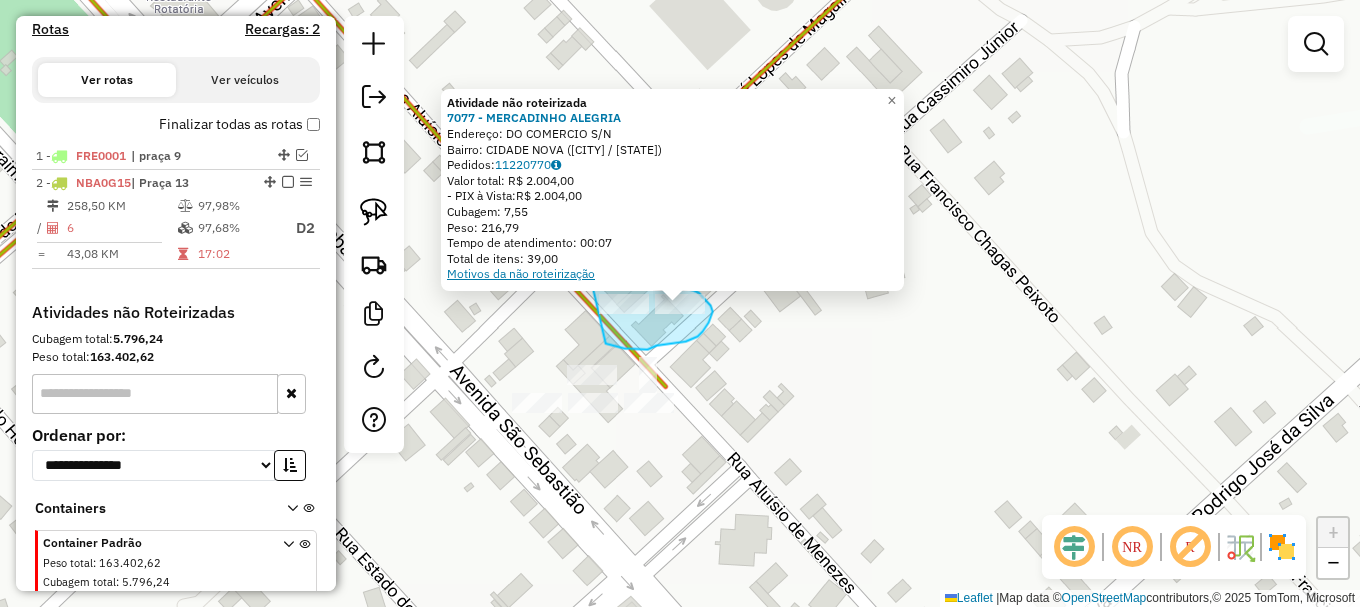 drag, startPoint x: 612, startPoint y: 344, endPoint x: 589, endPoint y: 269, distance: 78.44743 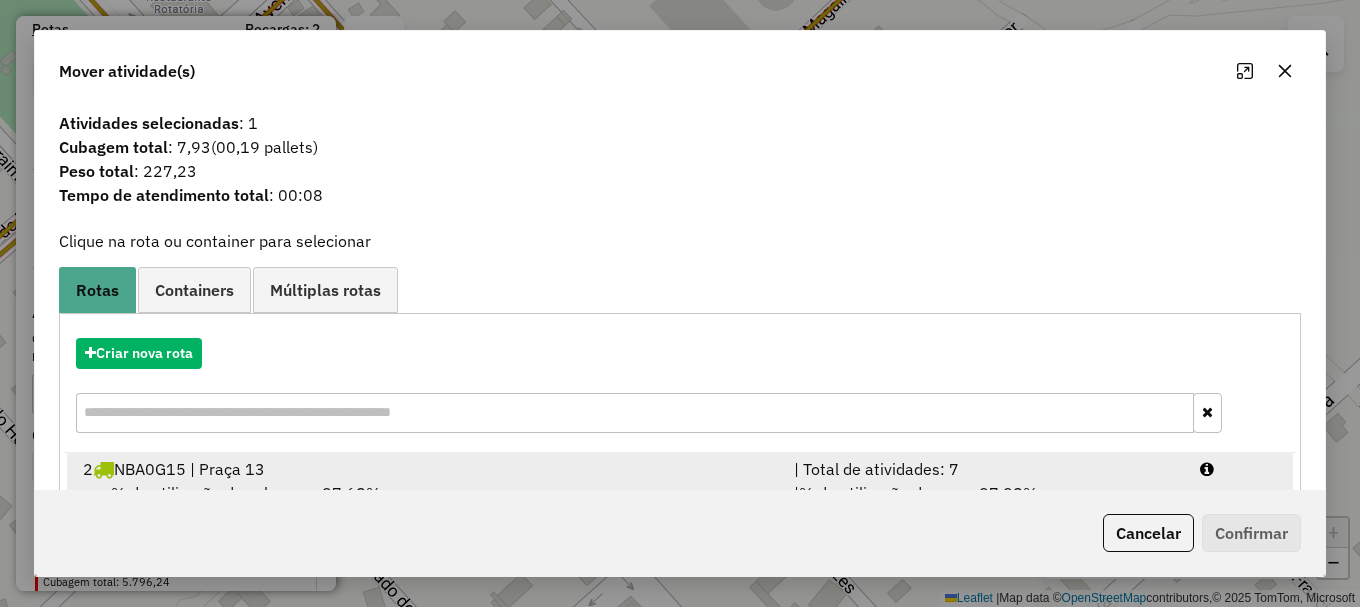 click at bounding box center [1239, 469] 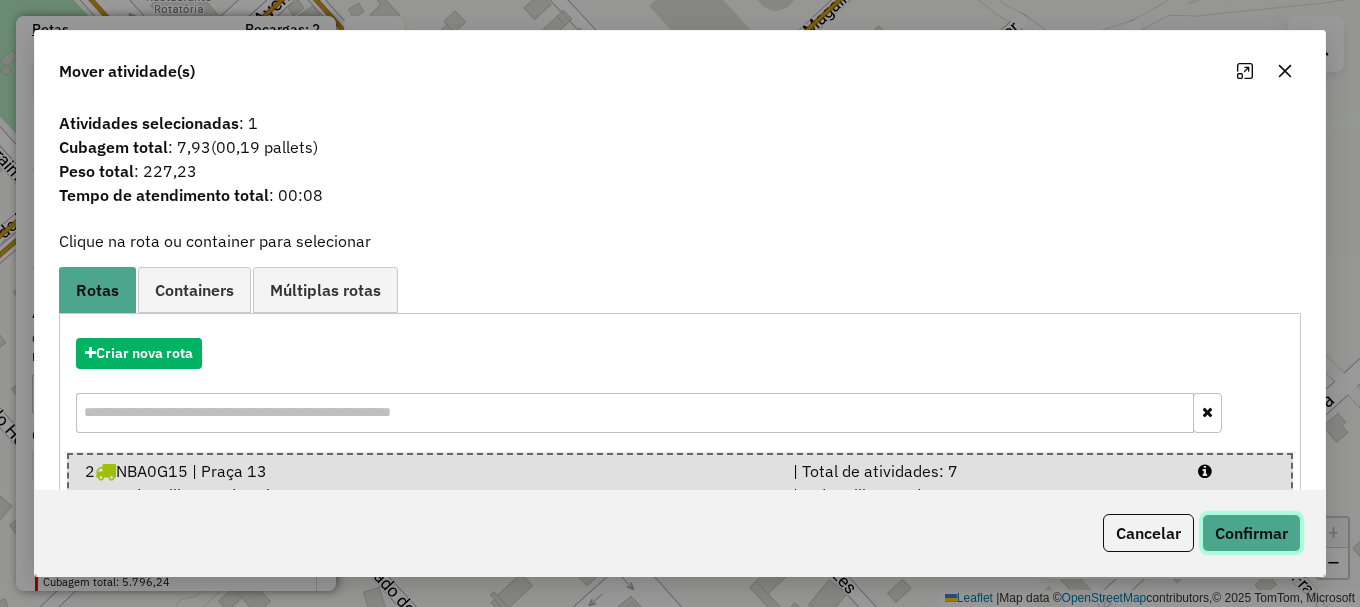 click on "Confirmar" 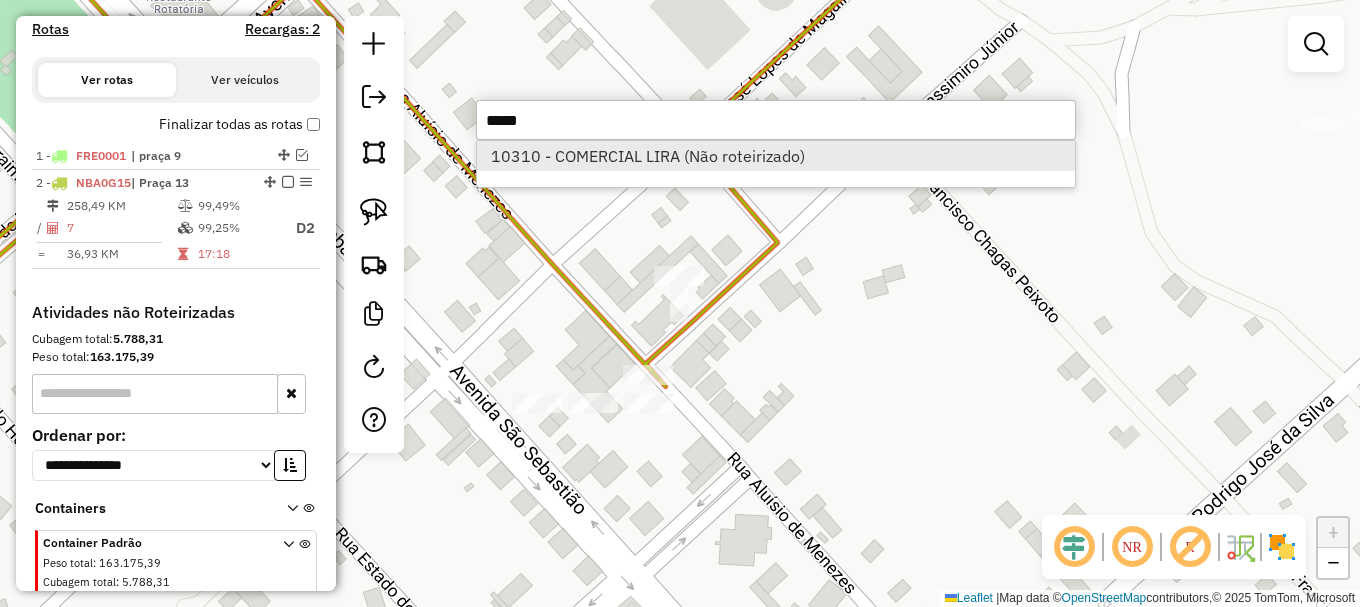type on "*****" 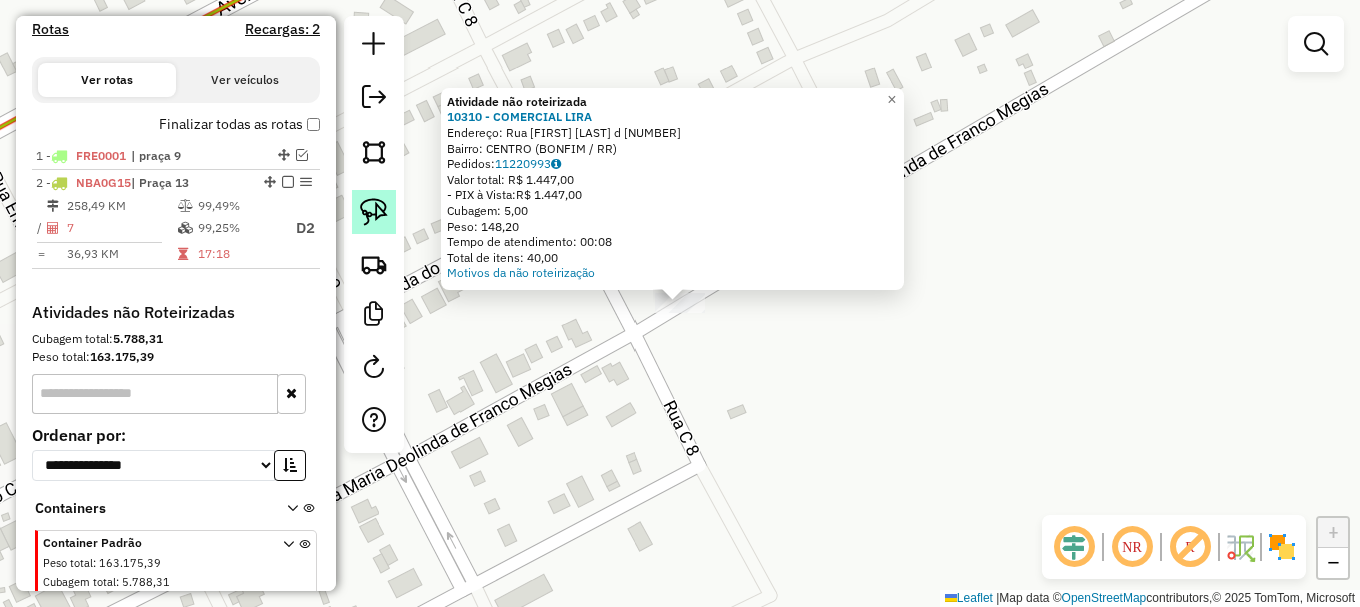 click 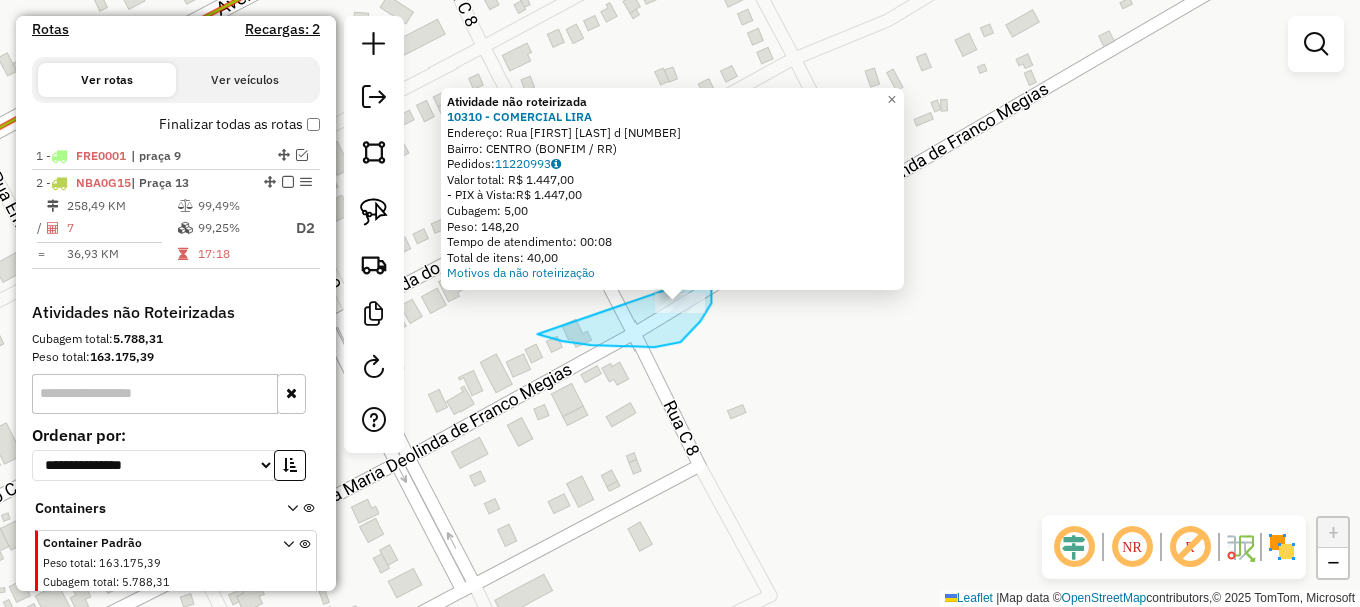 drag, startPoint x: 591, startPoint y: 345, endPoint x: 711, endPoint y: 268, distance: 142.5798 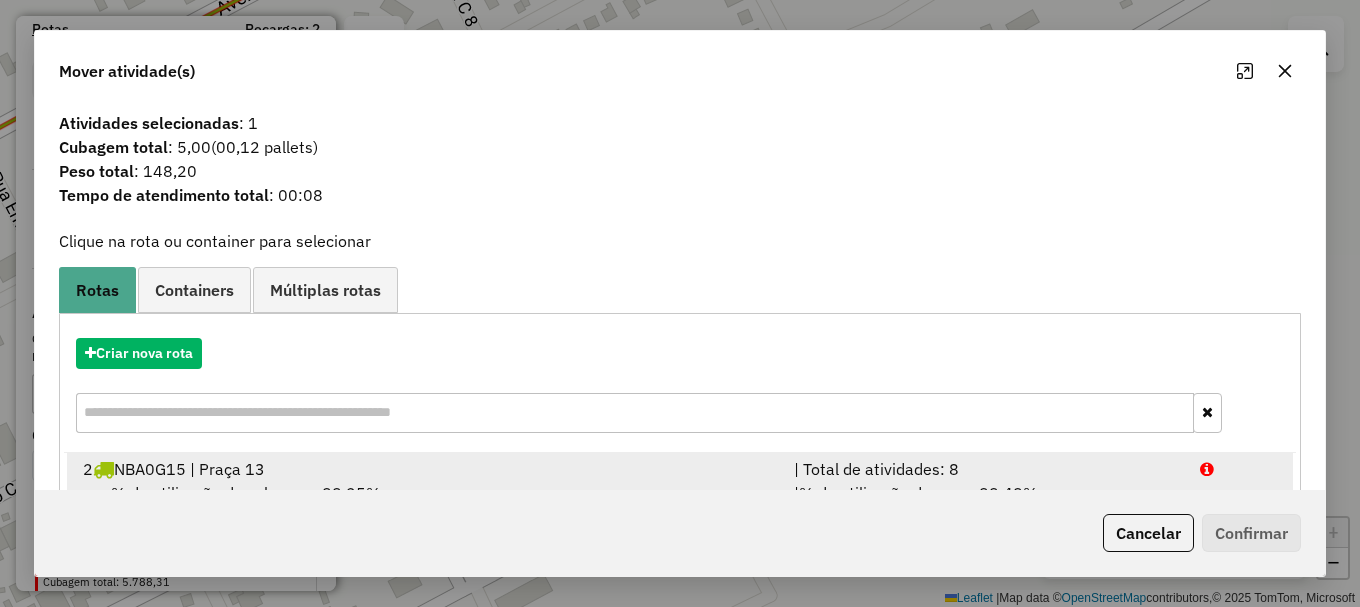 click at bounding box center [1239, 469] 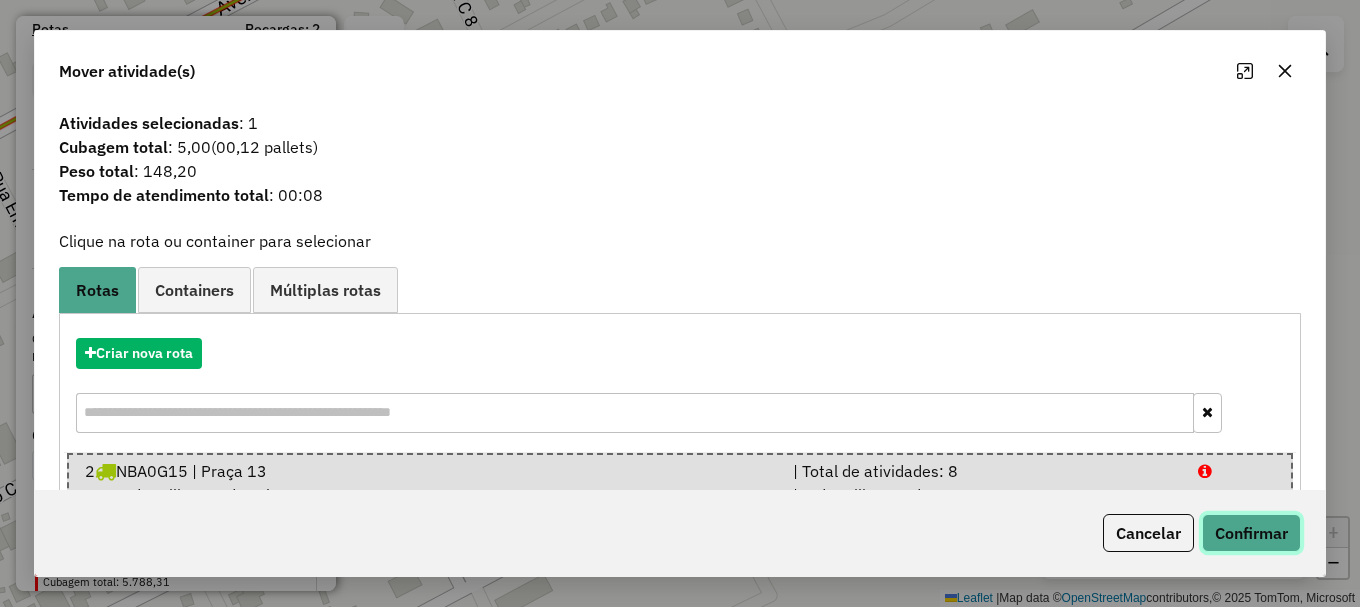click on "Confirmar" 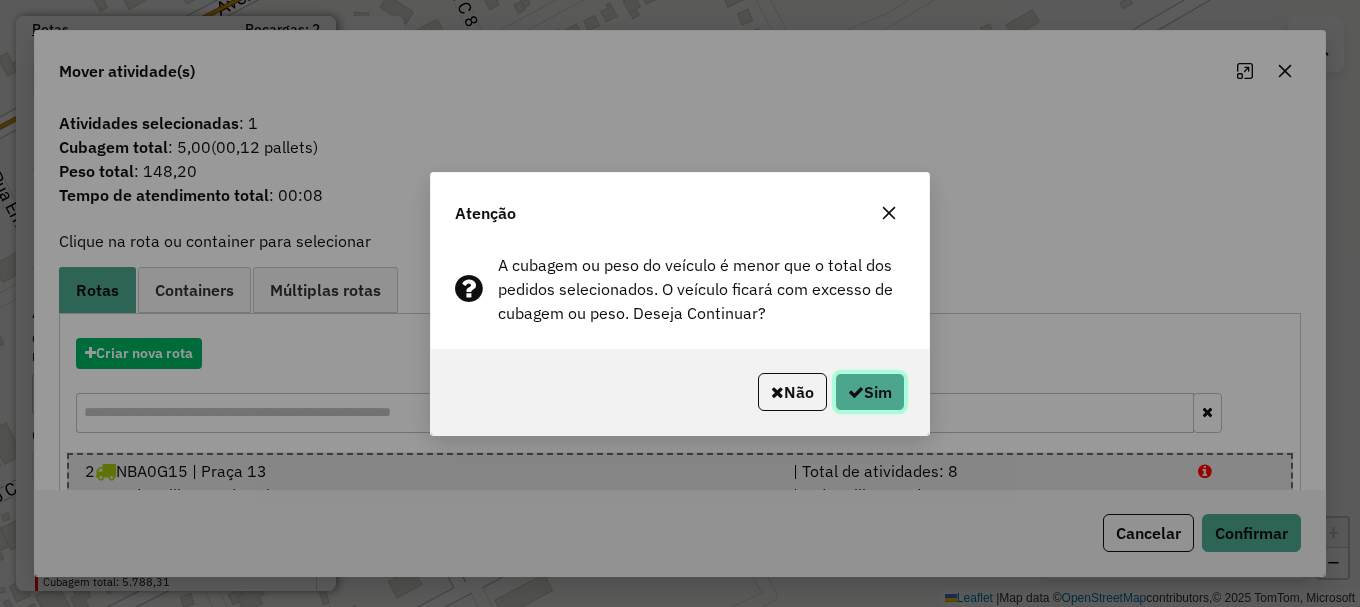 click on "Sim" 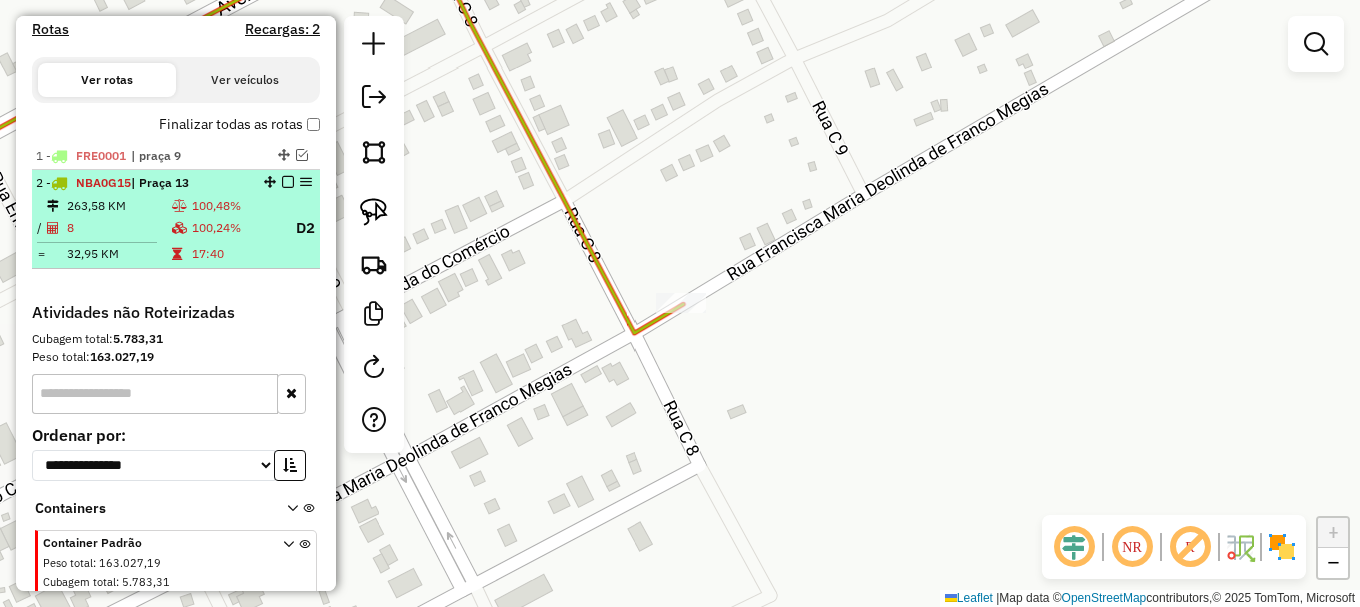 click at bounding box center (288, 182) 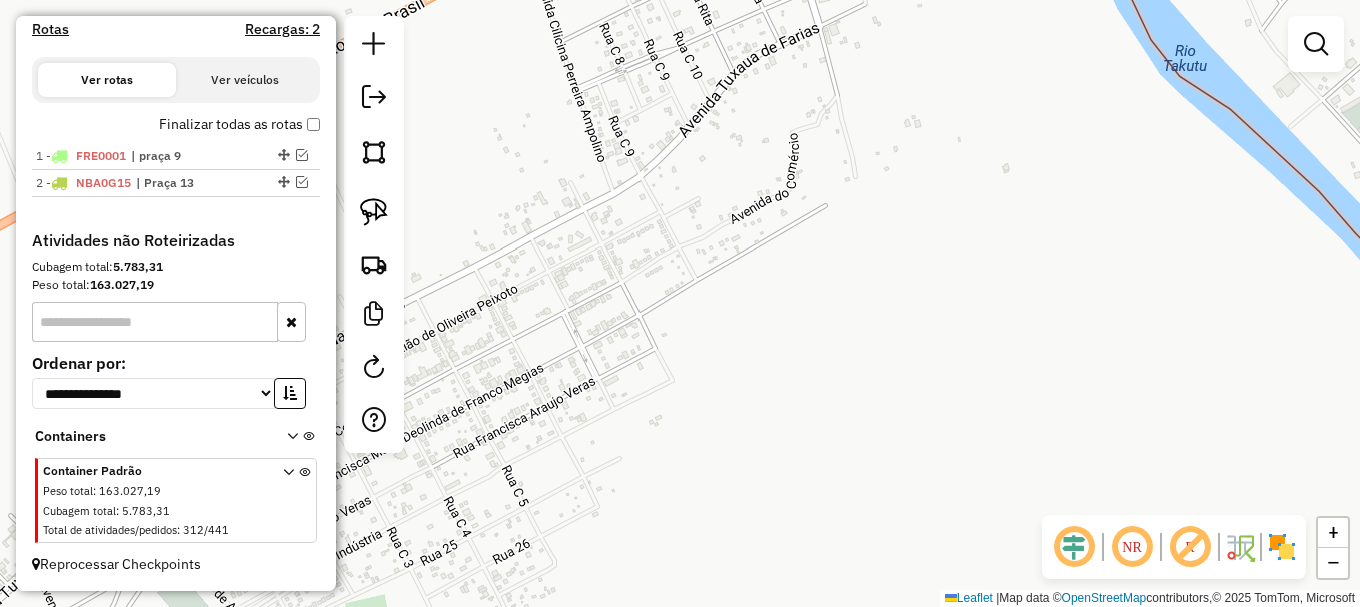 click on "Janela de atendimento Grade de atendimento Capacidade Transportadoras Veículos Cliente Pedidos  Rotas Selecione os dias de semana para filtrar as janelas de atendimento  Seg   Ter   Qua   Qui   Sex   Sáb   Dom  Informe o período da janela de atendimento: De: Até:  Filtrar exatamente a janela do cliente  Considerar janela de atendimento padrão  Selecione os dias de semana para filtrar as grades de atendimento  Seg   Ter   Qua   Qui   Sex   Sáb   Dom   Considerar clientes sem dia de atendimento cadastrado  Clientes fora do dia de atendimento selecionado Filtrar as atividades entre os valores definidos abaixo:  Peso mínimo:   Peso máximo:   Cubagem mínima:   Cubagem máxima:   De:   Até:  Filtrar as atividades entre o tempo de atendimento definido abaixo:  De:   Até:   Considerar capacidade total dos clientes não roteirizados Transportadora: Selecione um ou mais itens Tipo de veículo: Selecione um ou mais itens Veículo: Selecione um ou mais itens Motorista: Selecione um ou mais itens Nome: Rótulo:" 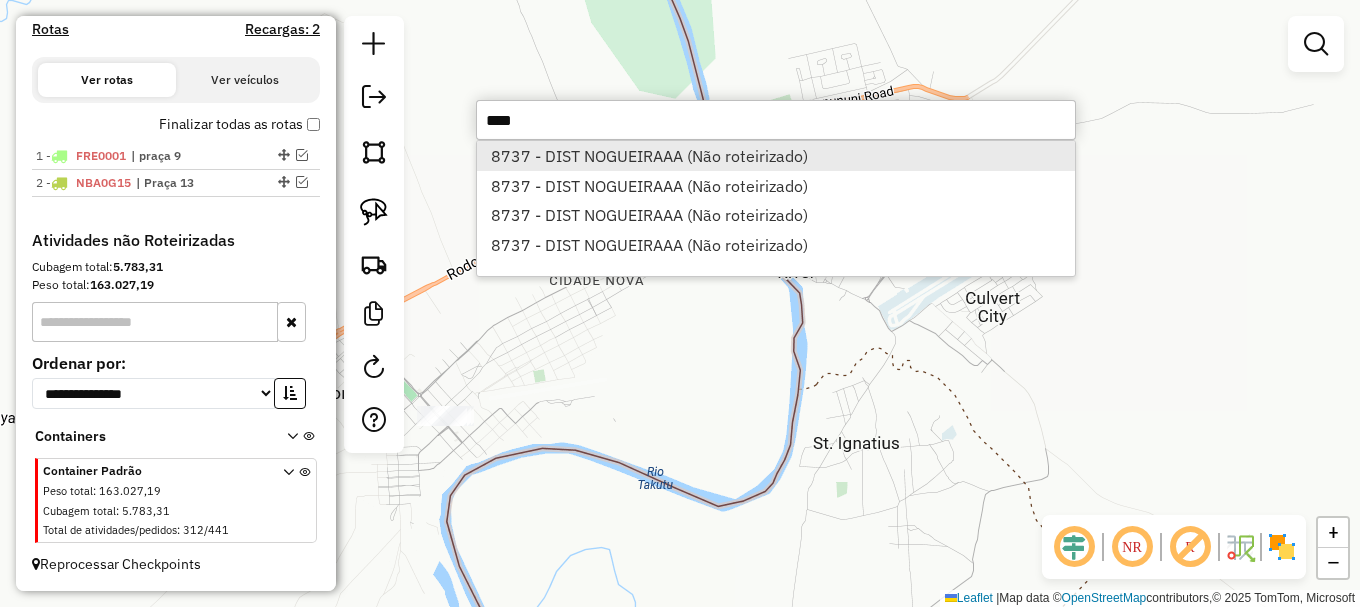 type on "****" 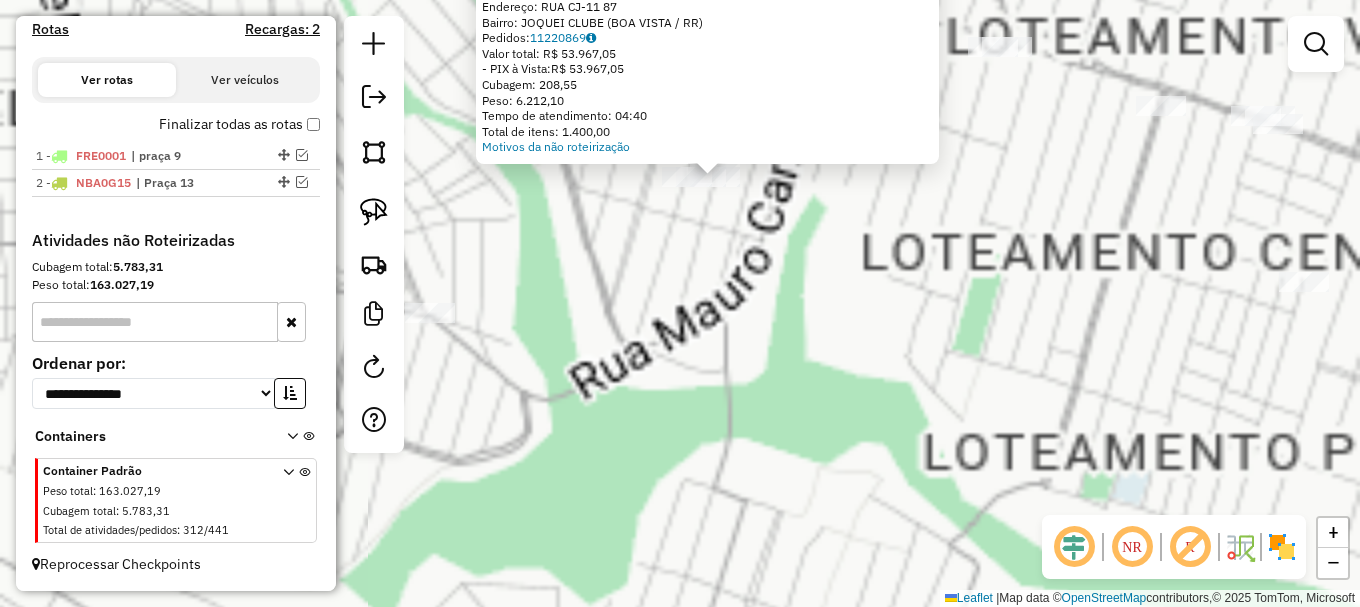 click on "Atividade não roteirizada 8737 - DIST NOGUEIRAAA  Endereço:  RUA CJ-11 87   Bairro: JOQUEI CLUBE (BOA VISTA / RR)   Pedidos:  11220869   Valor total: R$ 53.967,05   - PIX à Vista:  R$ 53.967,05   Cubagem: 208,55   Peso: 6.212,10   Tempo de atendimento: 04:40   Total de itens: 1.400,00  Motivos da não roteirização × Janela de atendimento Grade de atendimento Capacidade Transportadoras Veículos Cliente Pedidos  Rotas Selecione os dias de semana para filtrar as janelas de atendimento  Seg   Ter   Qua   Qui   Sex   Sáb   Dom  Informe o período da janela de atendimento: De: Até:  Filtrar exatamente a janela do cliente  Considerar janela de atendimento padrão  Selecione os dias de semana para filtrar as grades de atendimento  Seg   Ter   Qua   Qui   Sex   Sáb   Dom   Considerar clientes sem dia de atendimento cadastrado  Clientes fora do dia de atendimento selecionado Filtrar as atividades entre os valores definidos abaixo:  Peso mínimo:   Peso máximo:   Cubagem mínima:   Cubagem máxima:   De:  De:" 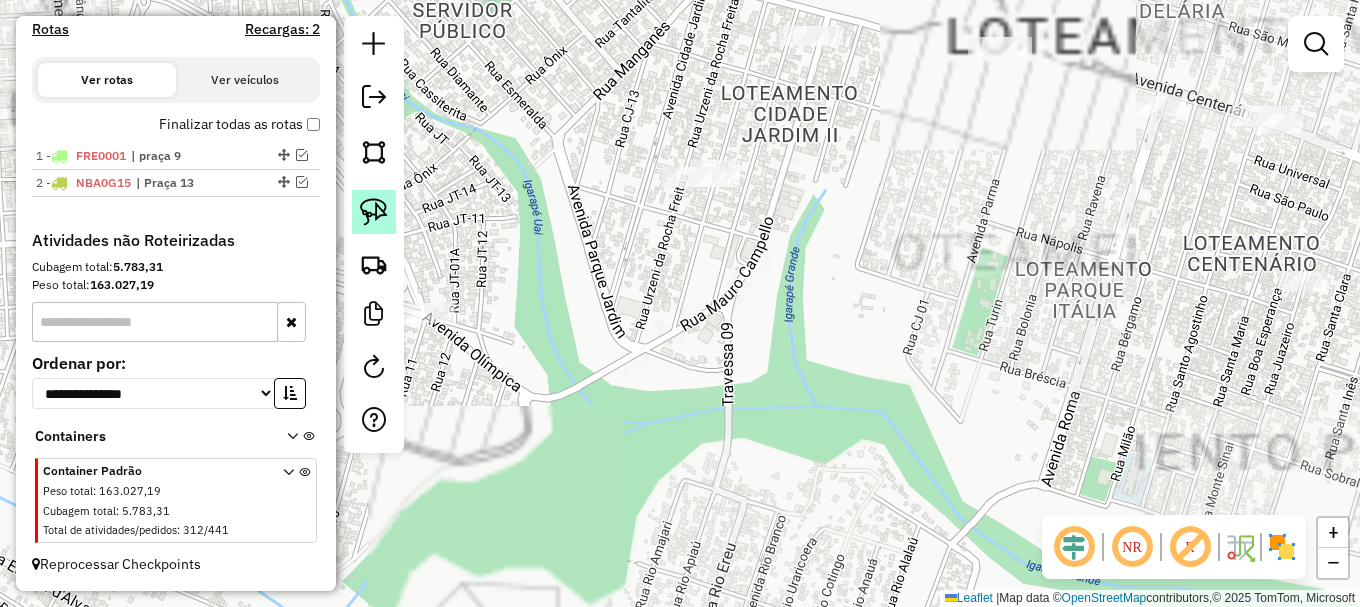 click 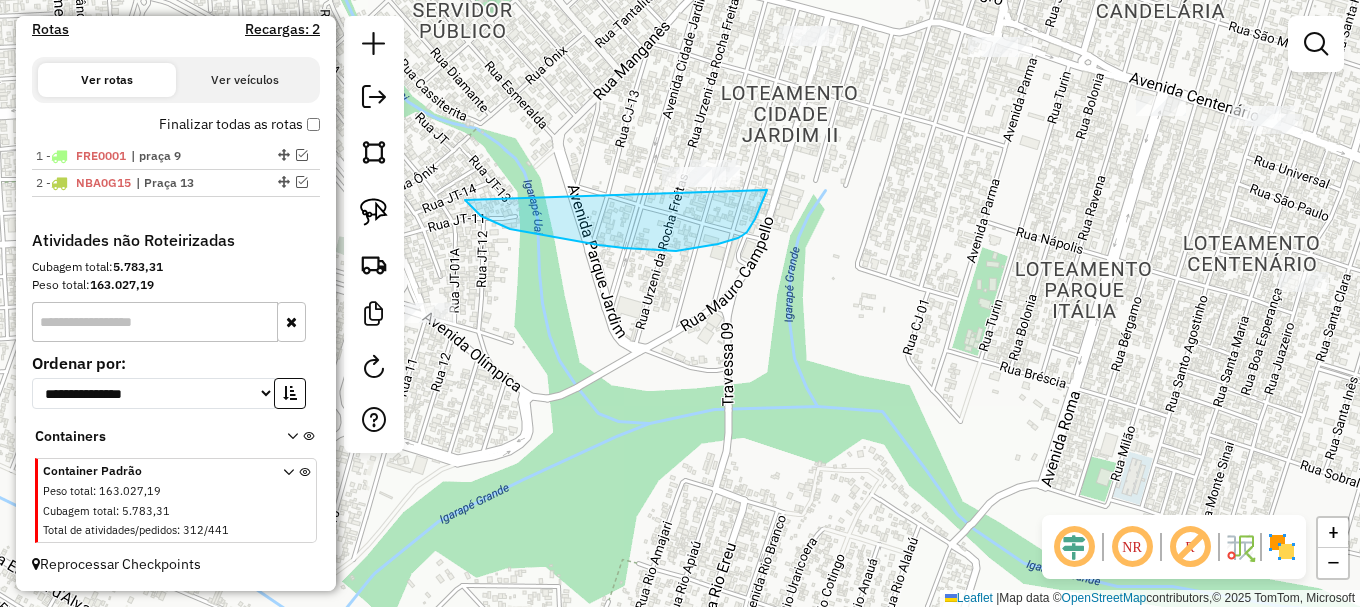 drag, startPoint x: 494, startPoint y: 222, endPoint x: 760, endPoint y: 136, distance: 279.5568 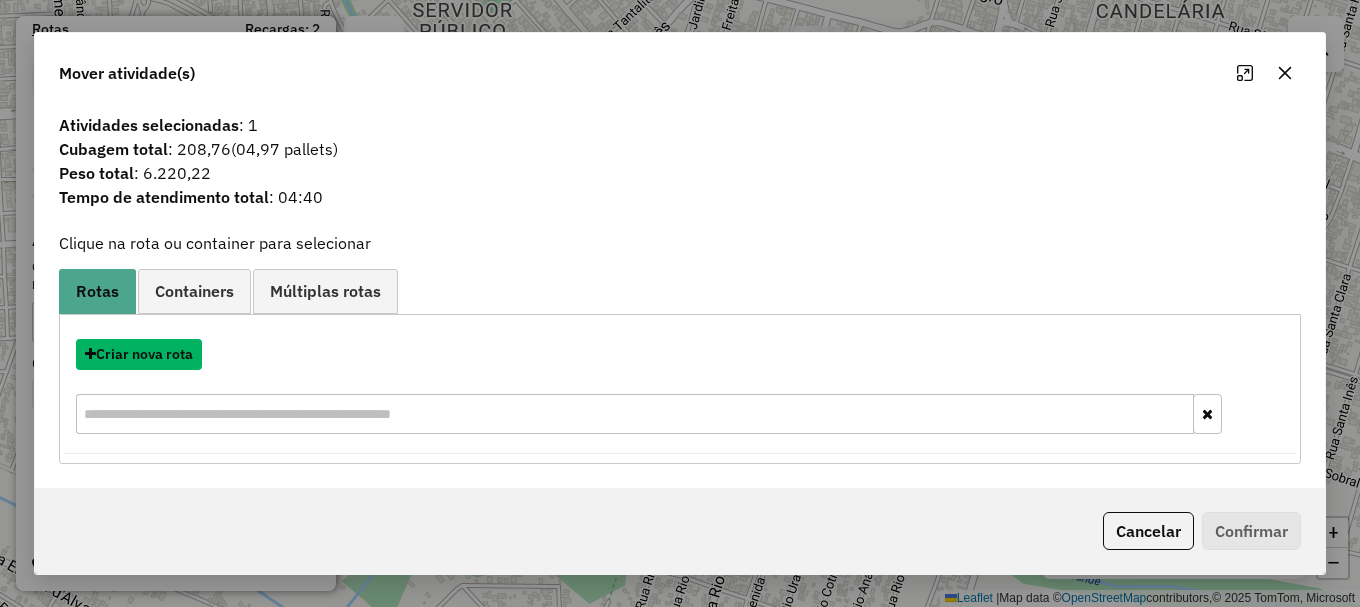 click on "Criar nova rota" at bounding box center [139, 354] 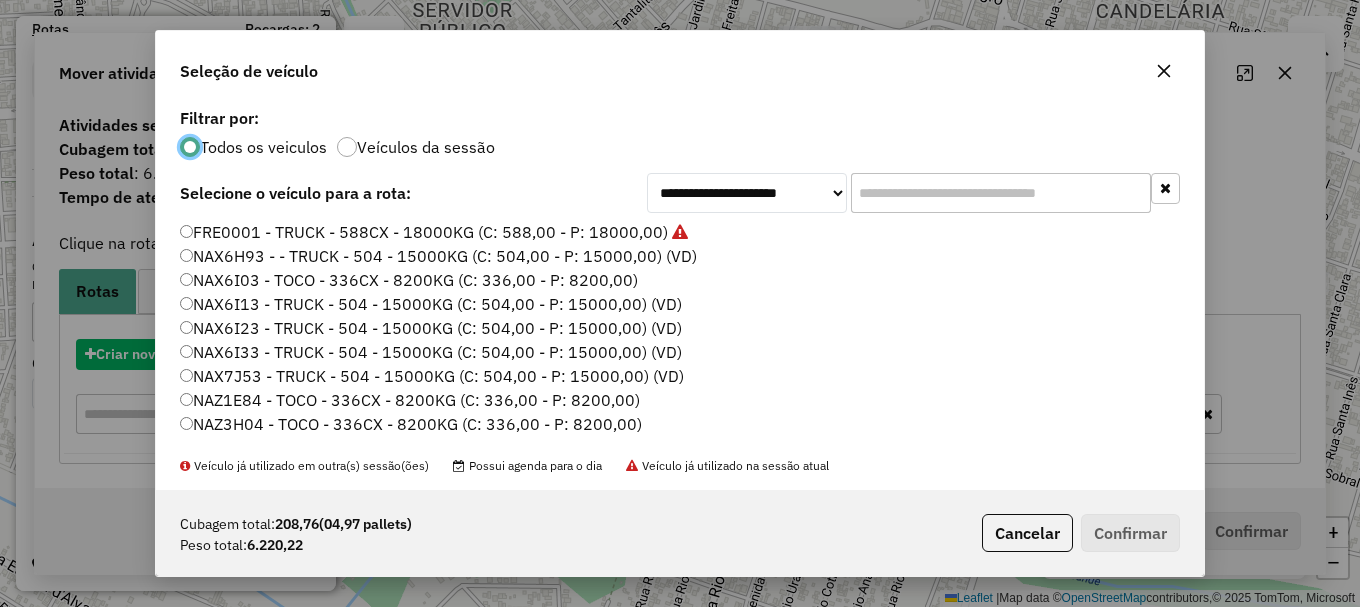 scroll, scrollTop: 11, scrollLeft: 6, axis: both 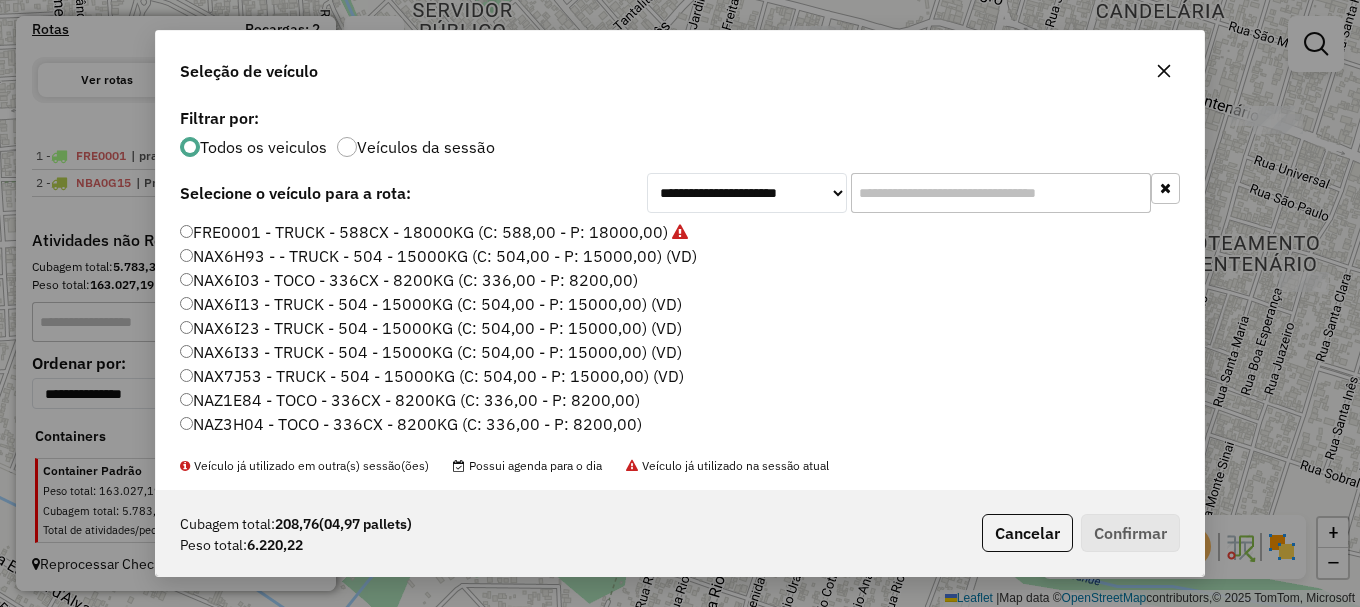 click on "Todos os veiculos Veículos da sessão" 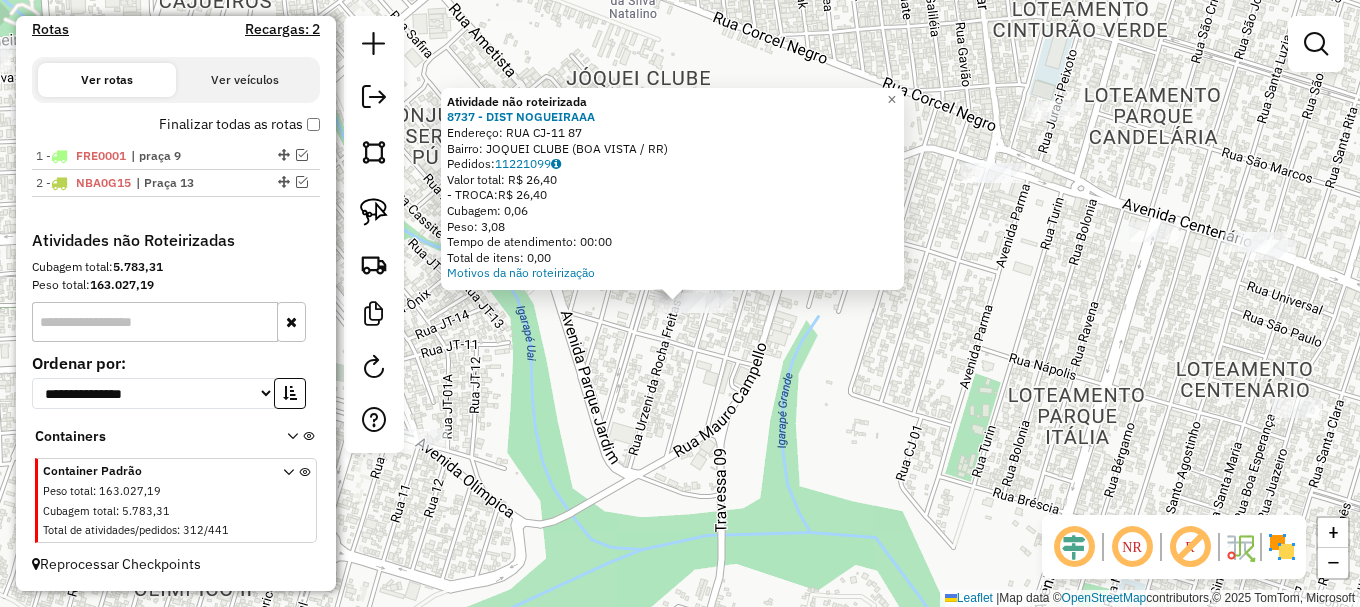 click on "Atividade não roteirizada 8737 - DIST NOGUEIRAAA  Endereço:  RUA CJ-11 87   Bairro: JOQUEI CLUBE (BOA VISTA / RR)   Pedidos:  11221099   Valor total: R$ 26,40   - TROCA:  R$ 26,40   Cubagem: 0,06   Peso: 3,08   Tempo de atendimento: 00:00   Total de itens: 0,00  Motivos da não roteirização × Janela de atendimento Grade de atendimento Capacidade Transportadoras Veículos Cliente Pedidos  Rotas Selecione os dias de semana para filtrar as janelas de atendimento  Seg   Ter   Qua   Qui   Sex   Sáb   Dom  Informe o período da janela de atendimento: De: Até:  Filtrar exatamente a janela do cliente  Considerar janela de atendimento padrão  Selecione os dias de semana para filtrar as grades de atendimento  Seg   Ter   Qua   Qui   Sex   Sáb   Dom   Considerar clientes sem dia de atendimento cadastrado  Clientes fora do dia de atendimento selecionado Filtrar as atividades entre os valores definidos abaixo:  Peso mínimo:   Peso máximo:   Cubagem mínima:   Cubagem máxima:   De:   Até:   De:   Até:  Nome:" 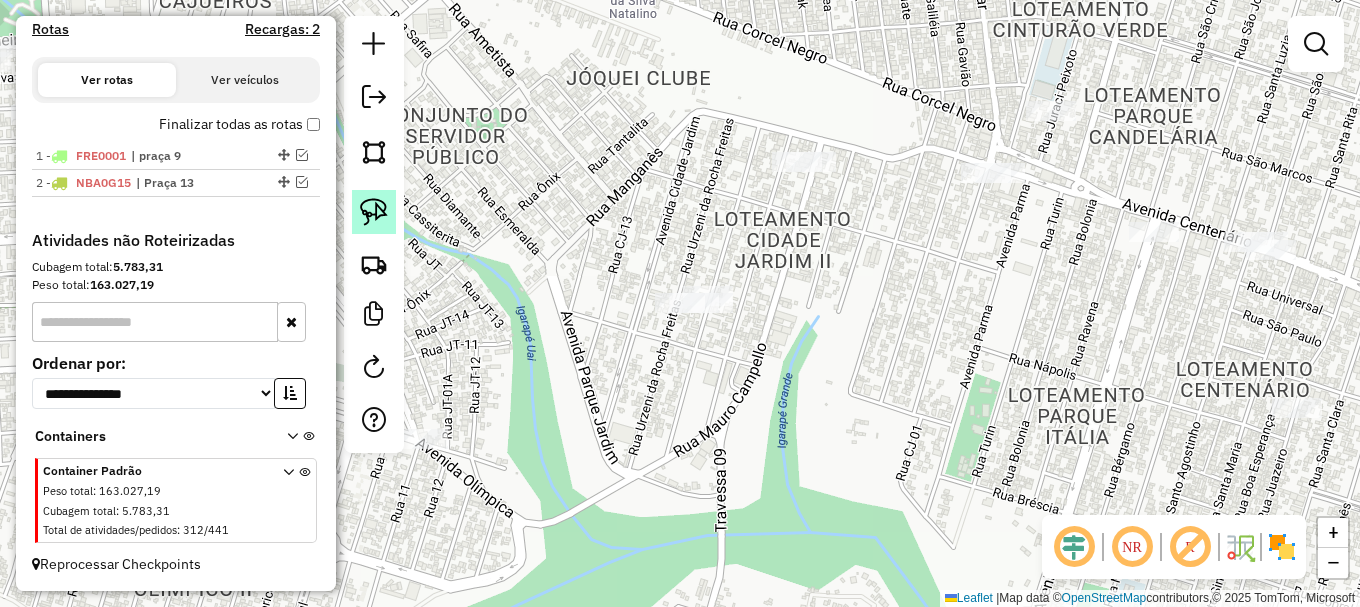 click 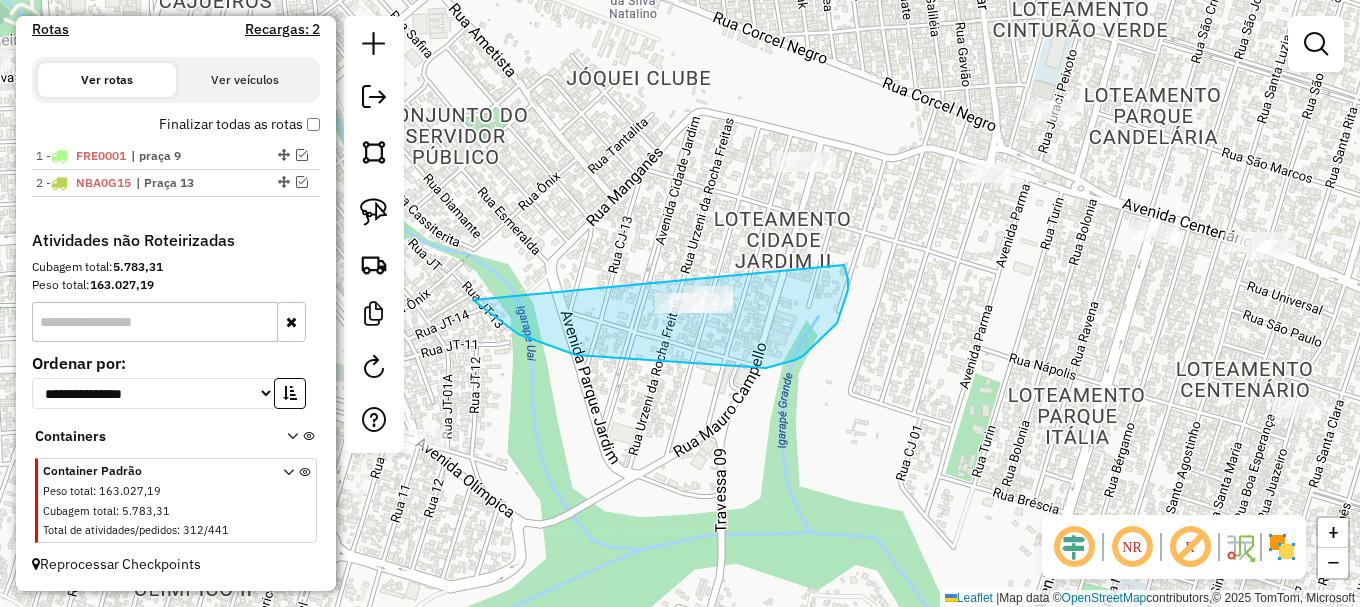 drag, startPoint x: 576, startPoint y: 355, endPoint x: 827, endPoint y: 242, distance: 275.26352 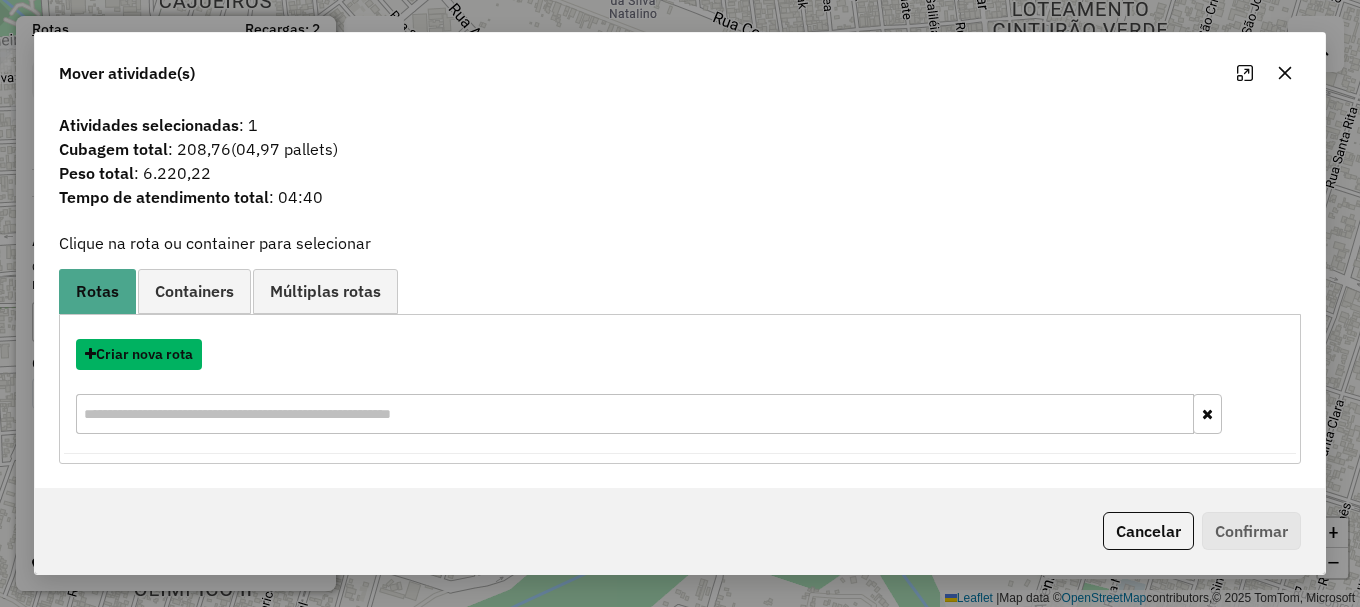 click on "Criar nova rota" at bounding box center [139, 354] 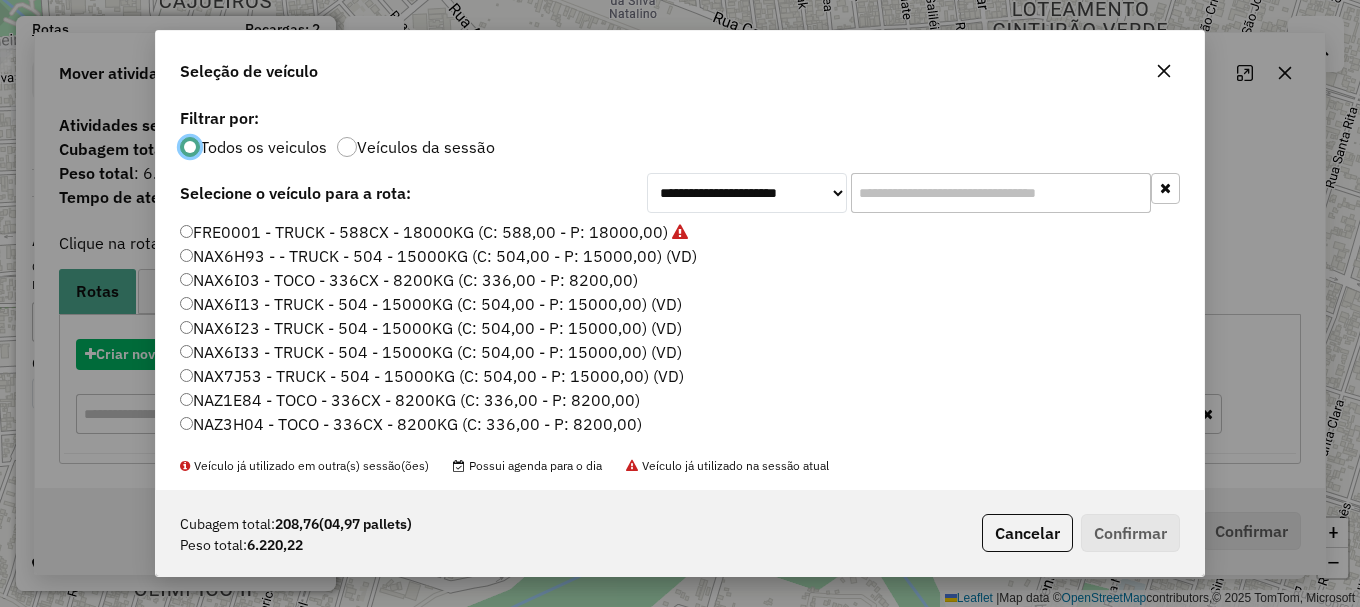 scroll, scrollTop: 11, scrollLeft: 6, axis: both 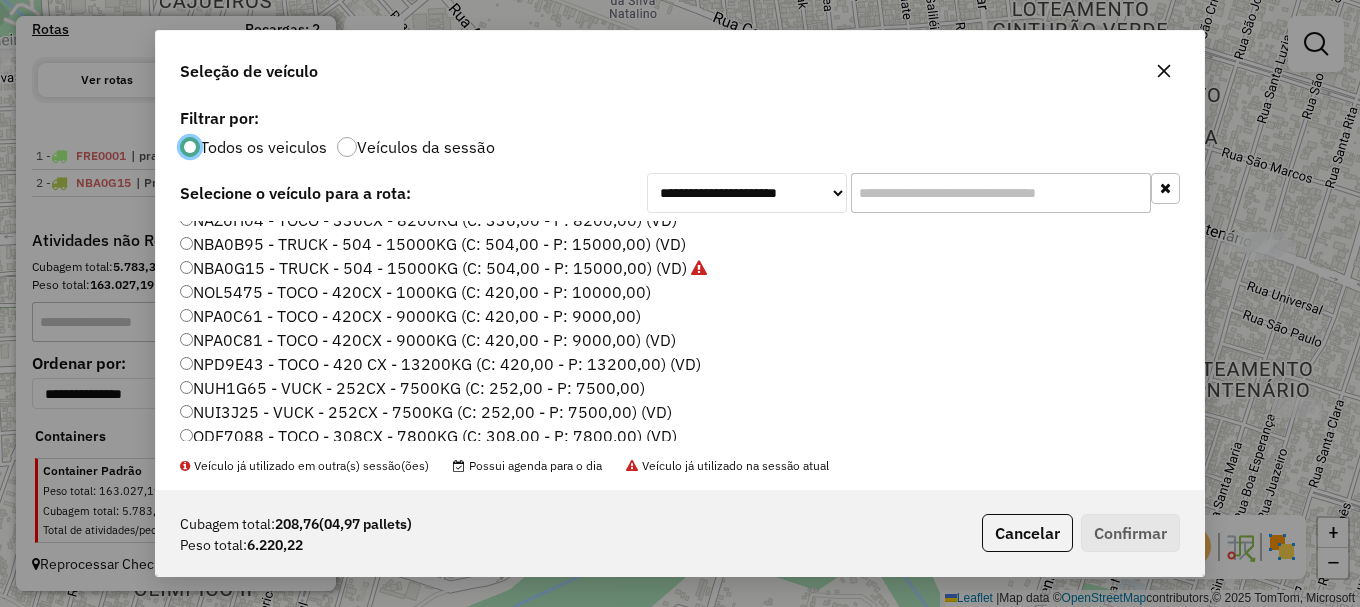 click on "NBA0G15 - TRUCK - 504 - 15000KG (C: 504,00 - P: 15000,00) (VD)" 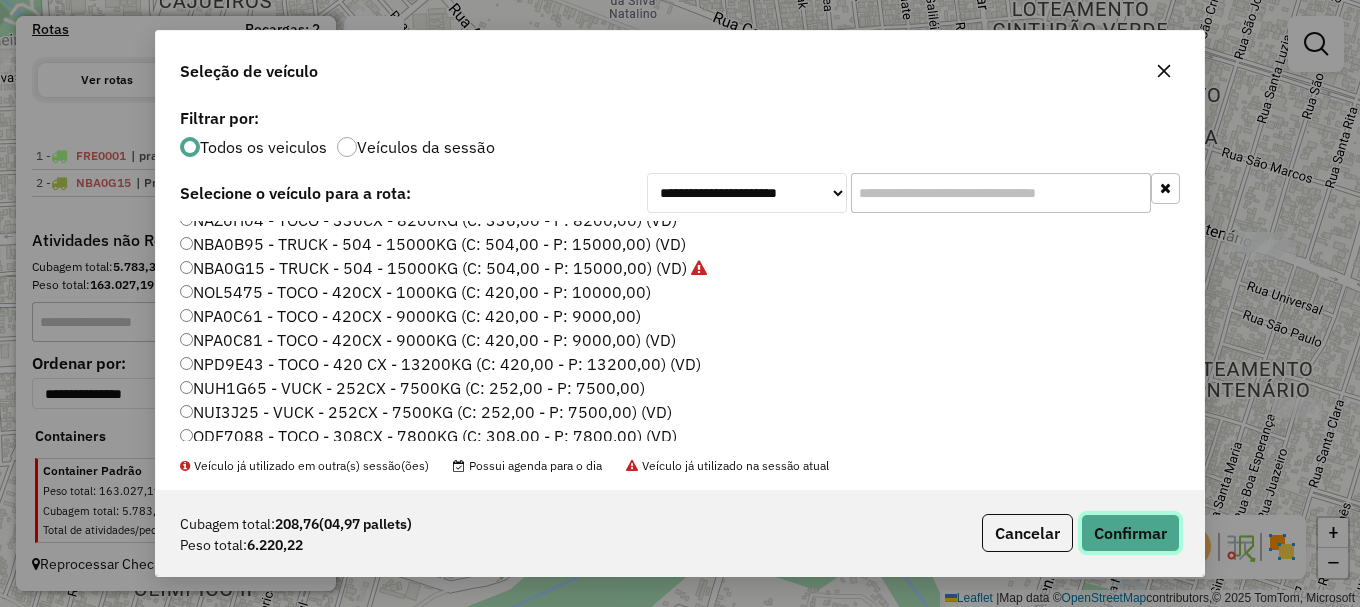 click on "Confirmar" 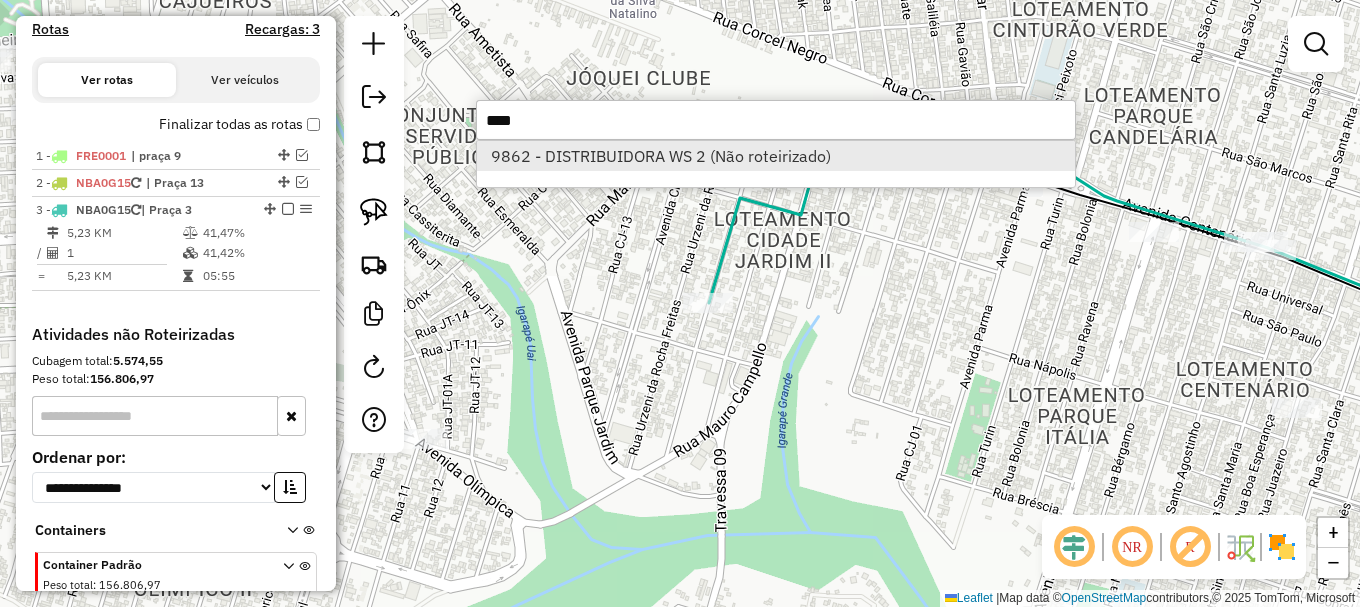 type on "****" 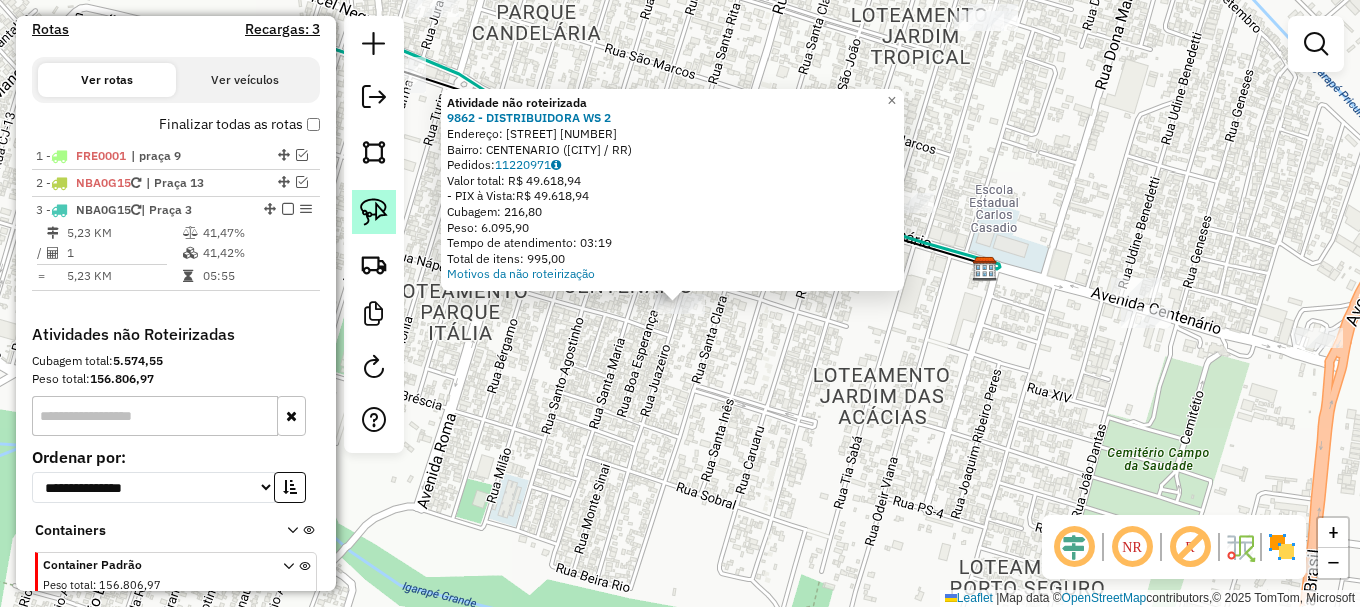 click 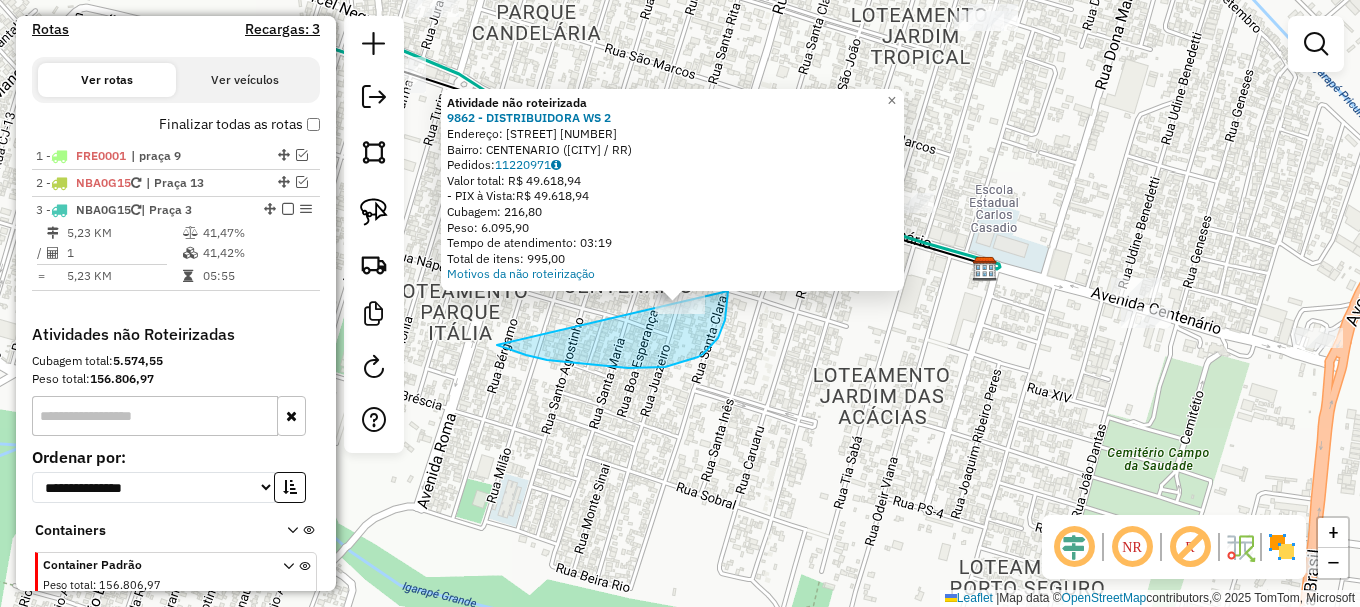 drag, startPoint x: 526, startPoint y: 355, endPoint x: 726, endPoint y: 276, distance: 215.0372 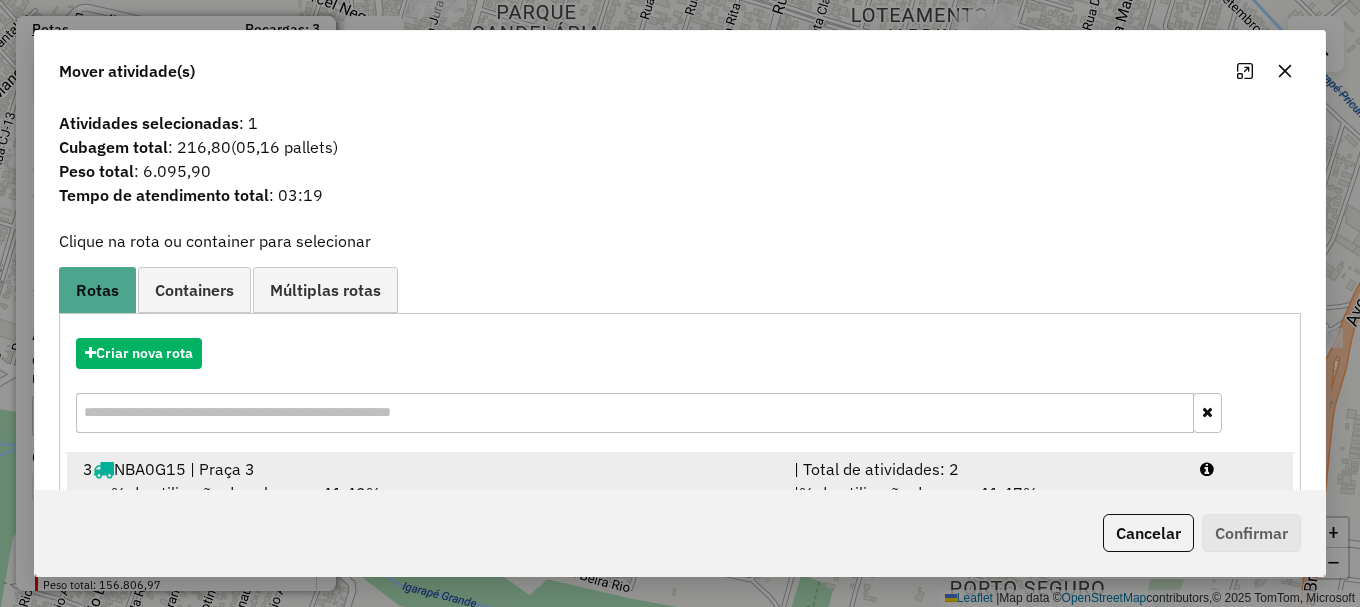 click at bounding box center (1207, 469) 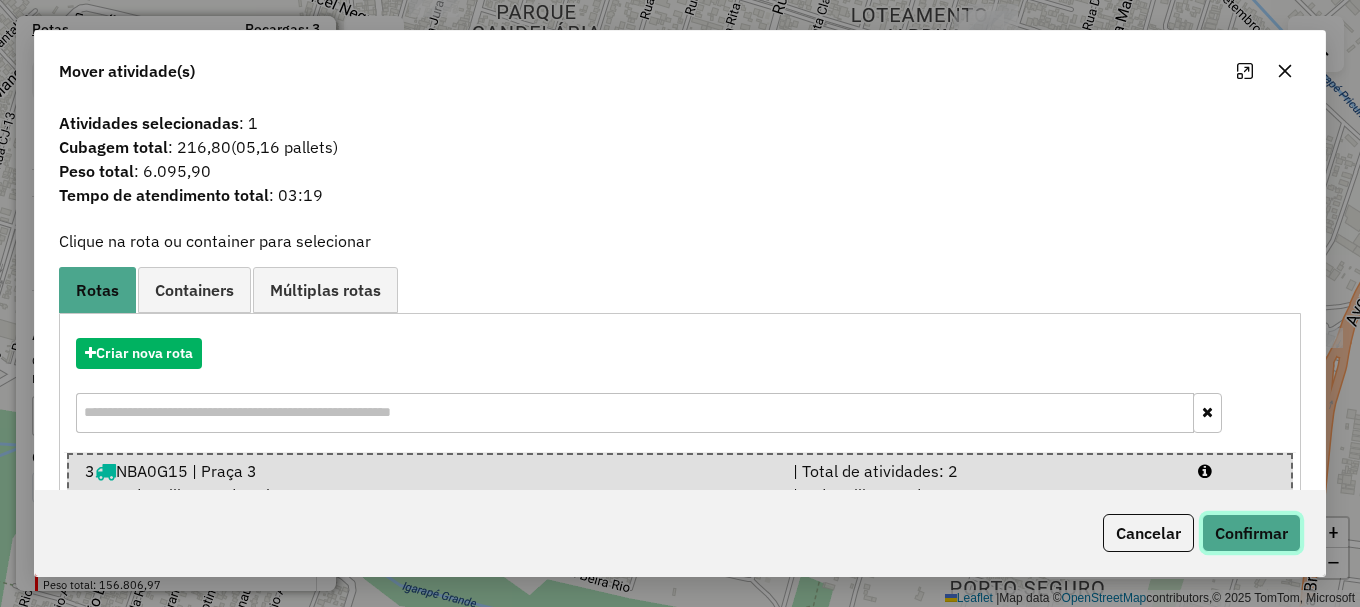 click on "Confirmar" 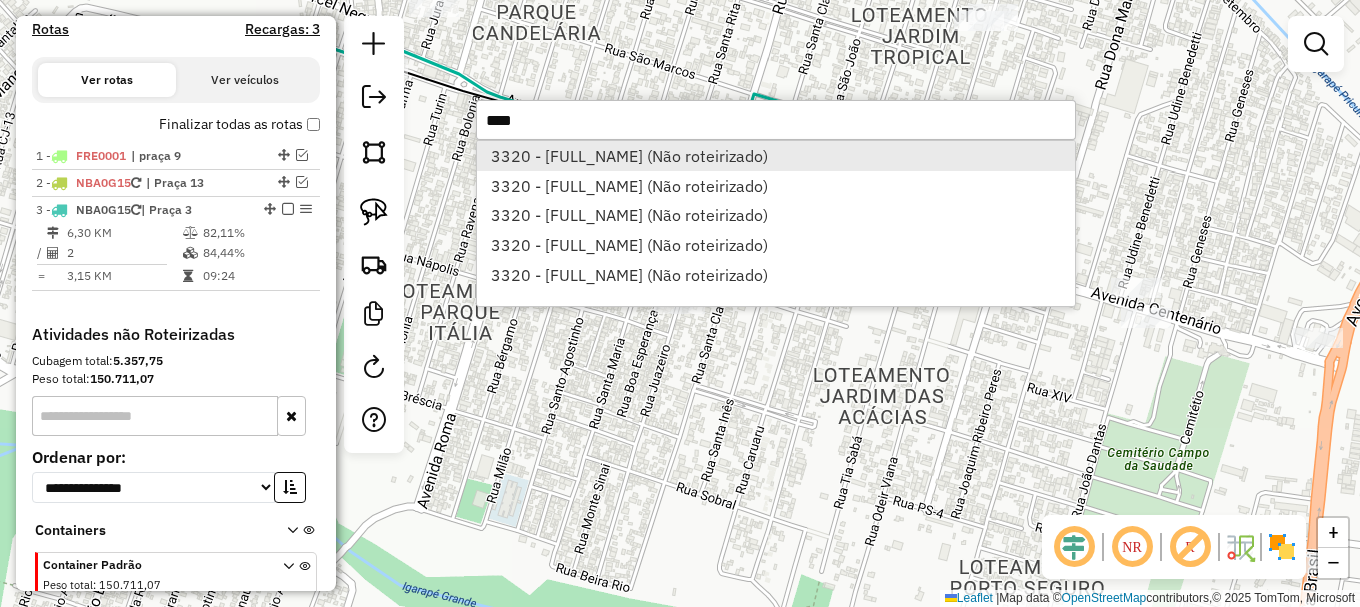 type on "****" 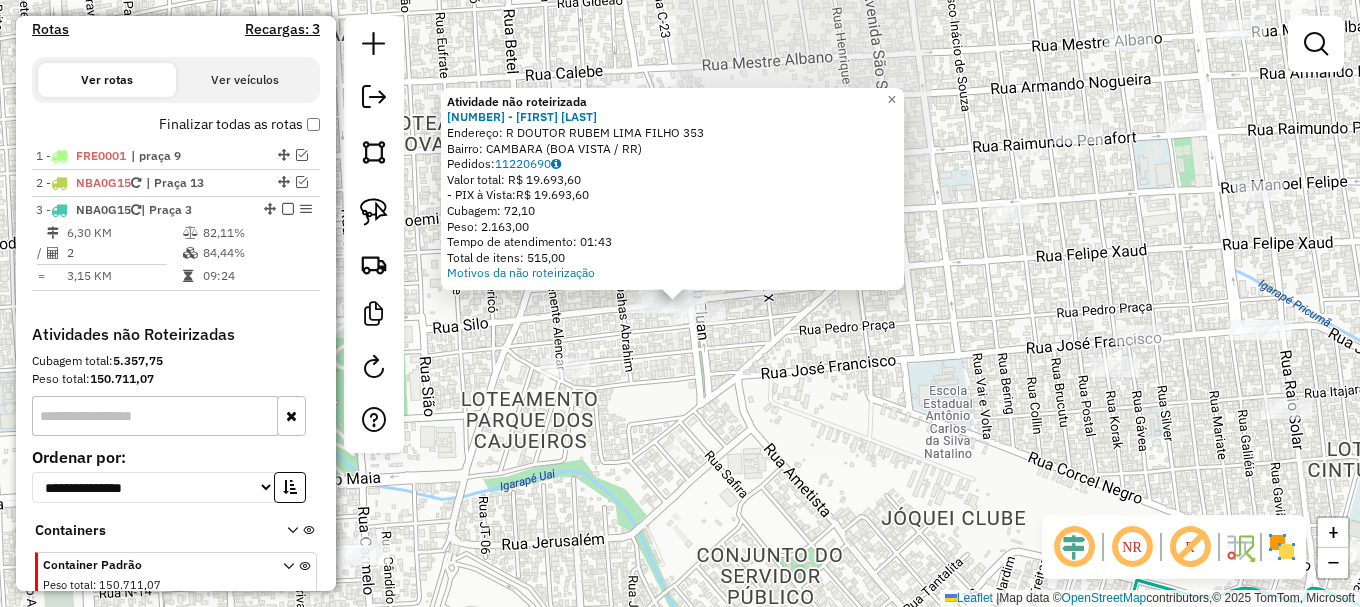 click on "Atividade não roteirizada 3320 - LEANDRO APARECIDO SI  Endereço: R   DOUTOR RUBEM LIMA FILHO       353   Bairro: CAMBARA (BOA VISTA / RR)   Pedidos:  11220690   Valor total: R$ 19.693,60   - PIX à Vista:  R$ 19.693,60   Cubagem: 72,10   Peso: 2.163,00   Tempo de atendimento: 01:43   Total de itens: 515,00  Motivos da não roteirização × Janela de atendimento Grade de atendimento Capacidade Transportadoras Veículos Cliente Pedidos  Rotas Selecione os dias de semana para filtrar as janelas de atendimento  Seg   Ter   Qua   Qui   Sex   Sáb   Dom  Informe o período da janela de atendimento: De: Até:  Filtrar exatamente a janela do cliente  Considerar janela de atendimento padrão  Selecione os dias de semana para filtrar as grades de atendimento  Seg   Ter   Qua   Qui   Sex   Sáb   Dom   Considerar clientes sem dia de atendimento cadastrado  Clientes fora do dia de atendimento selecionado Filtrar as atividades entre os valores definidos abaixo:  Peso mínimo:   Peso máximo:   Cubagem mínima:   De:  +" 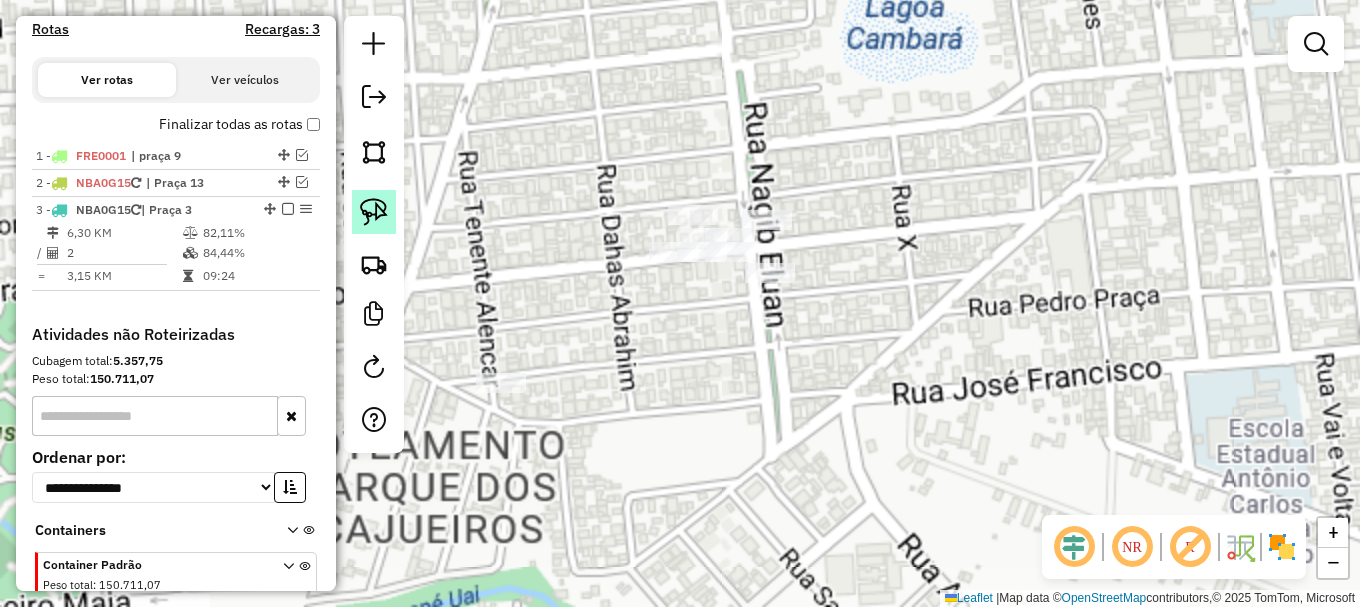click 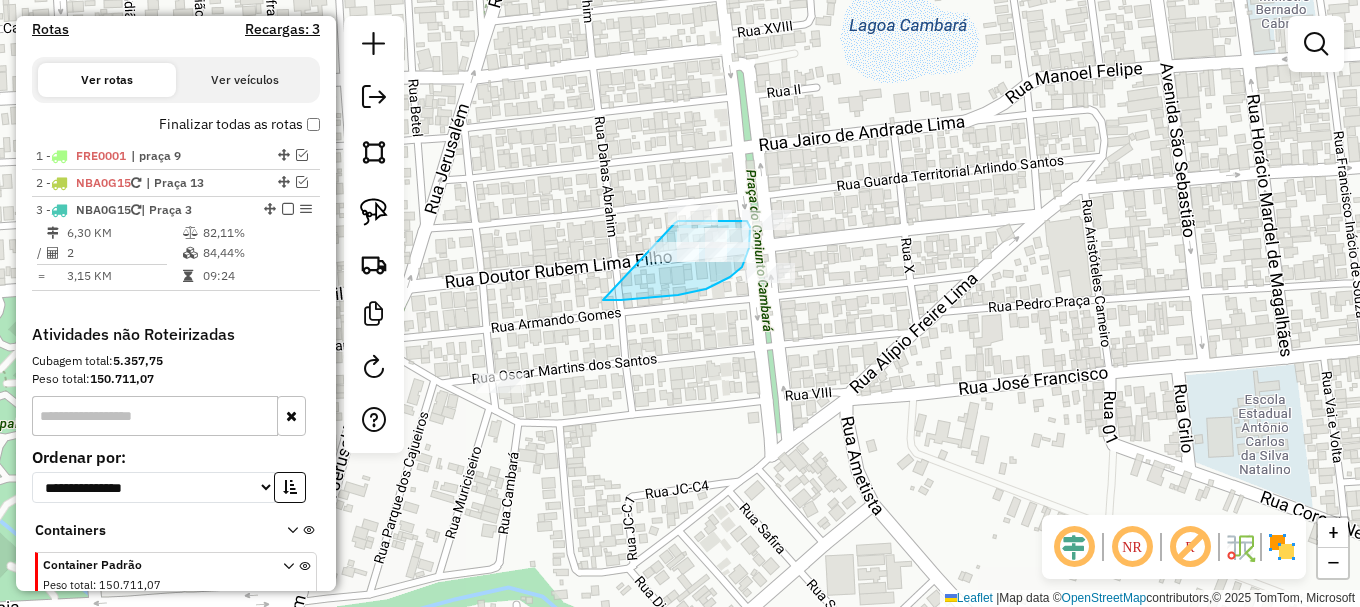 drag, startPoint x: 623, startPoint y: 299, endPoint x: 656, endPoint y: 227, distance: 79.20227 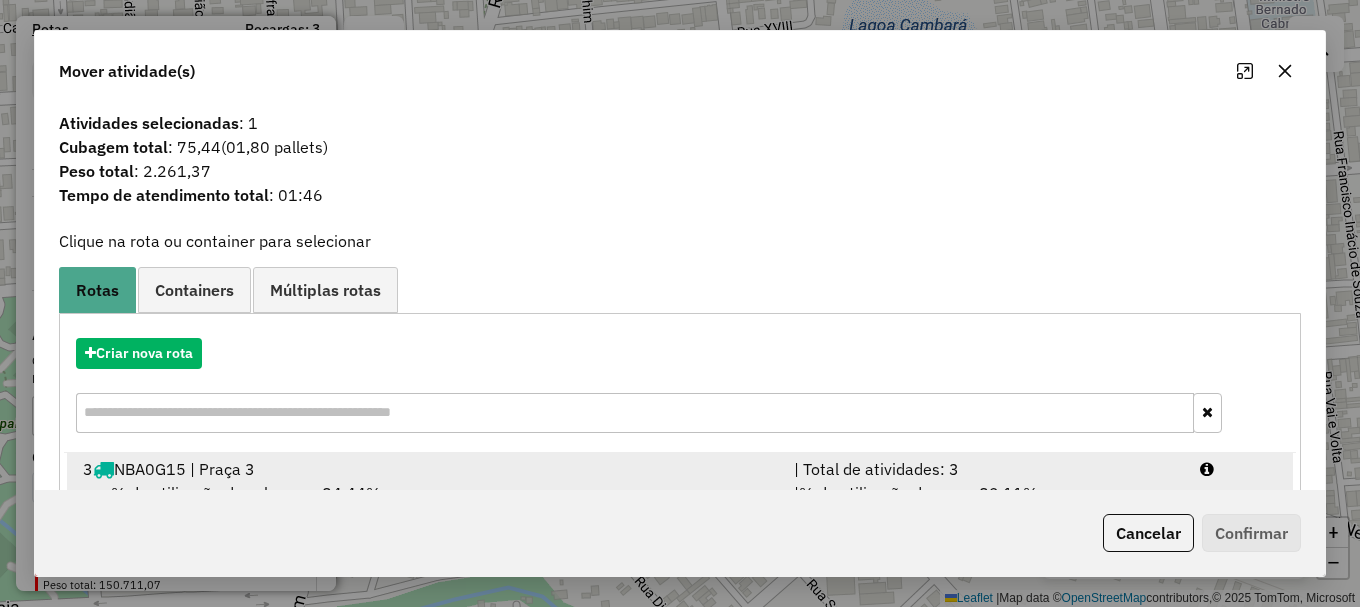click at bounding box center (1239, 469) 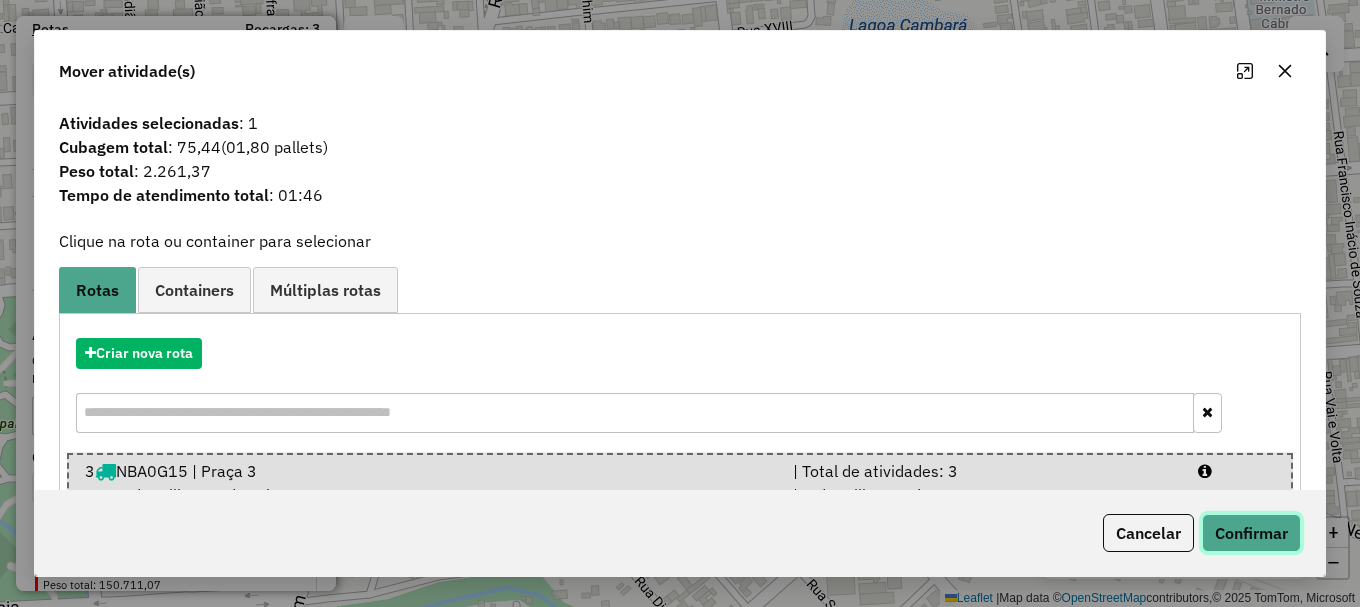 click on "Confirmar" 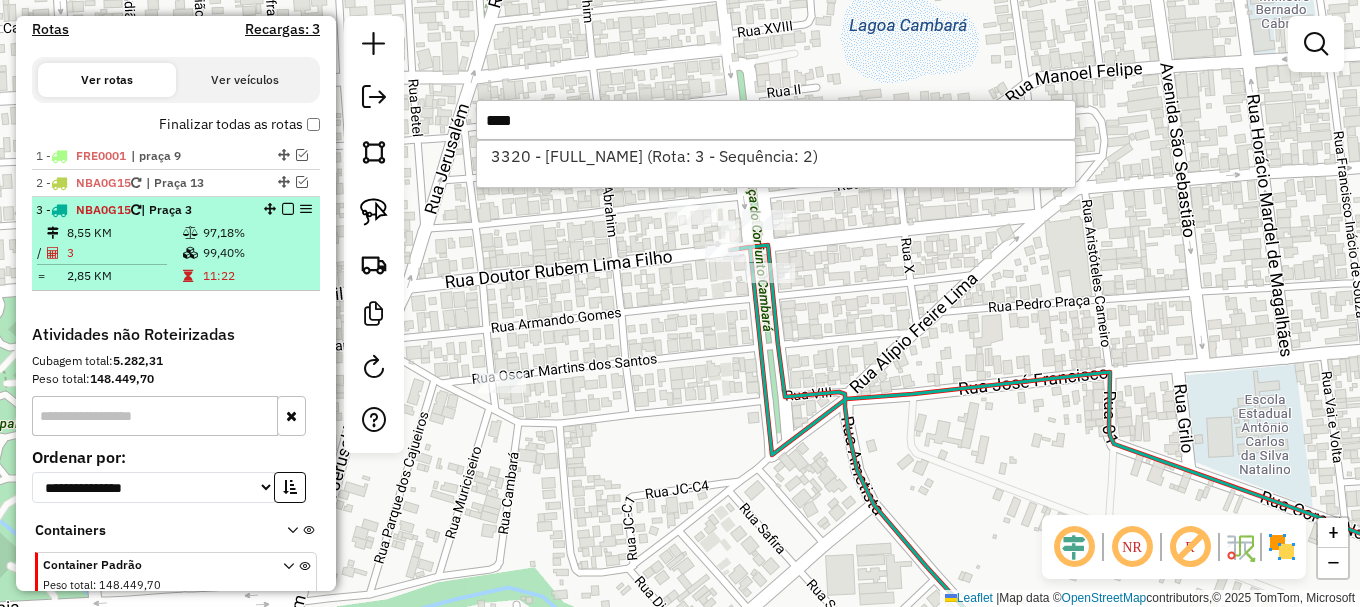 type on "****" 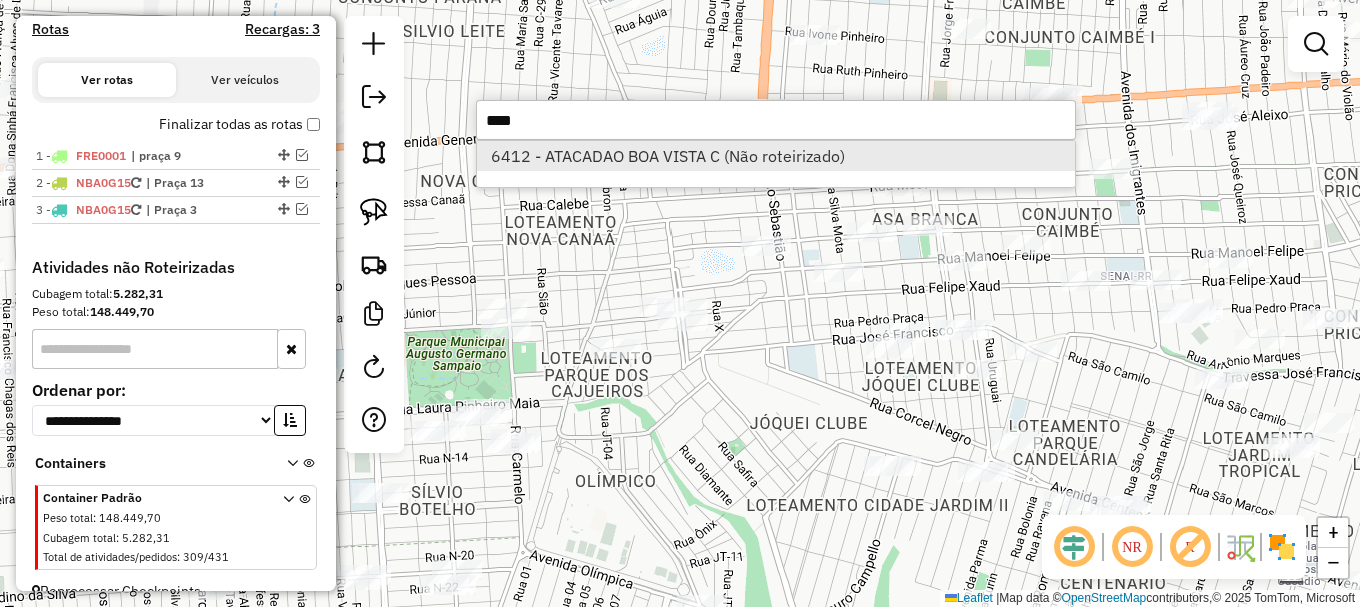 type on "****" 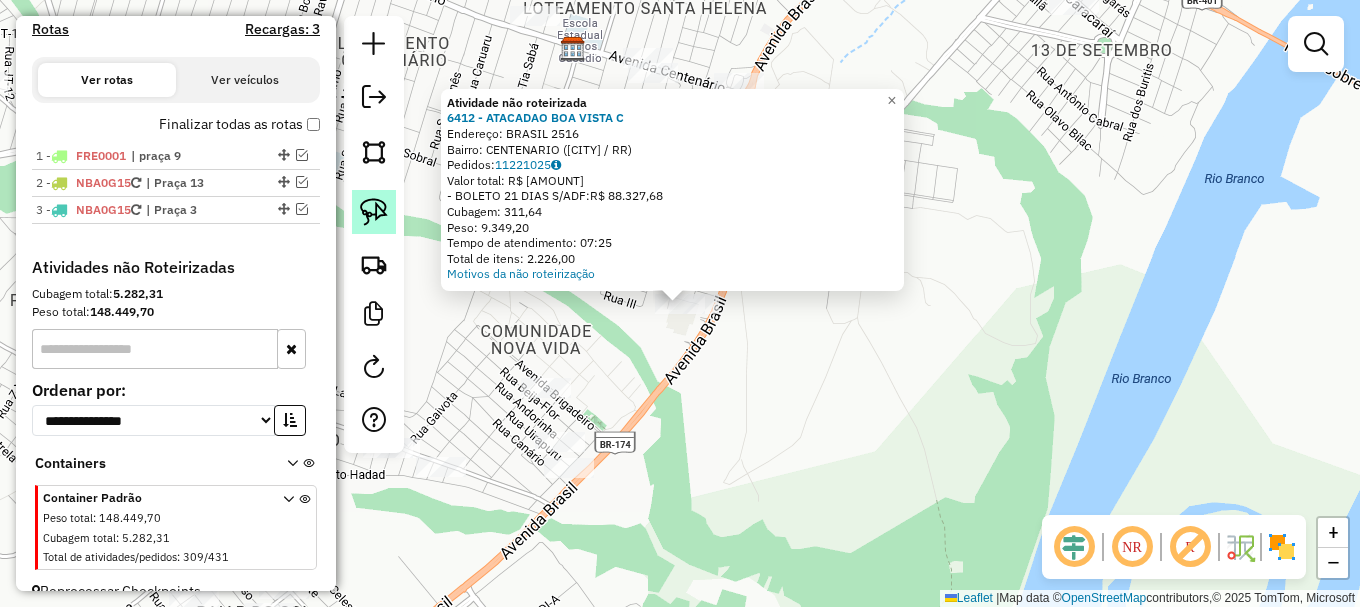 click 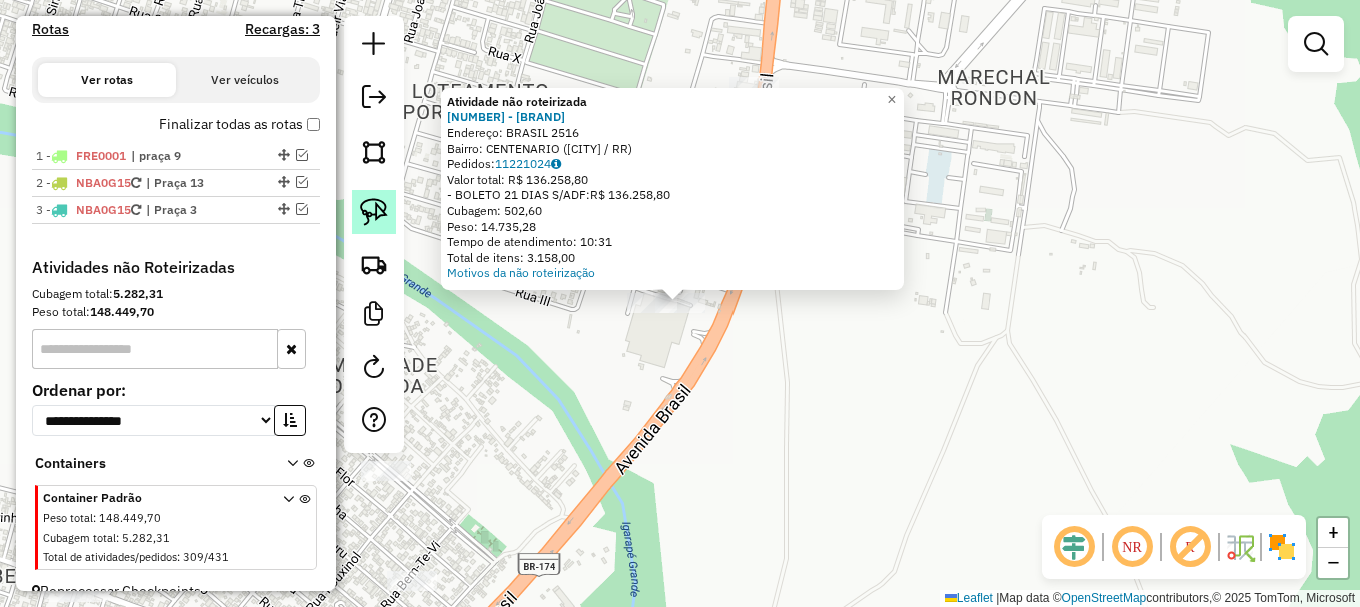 click 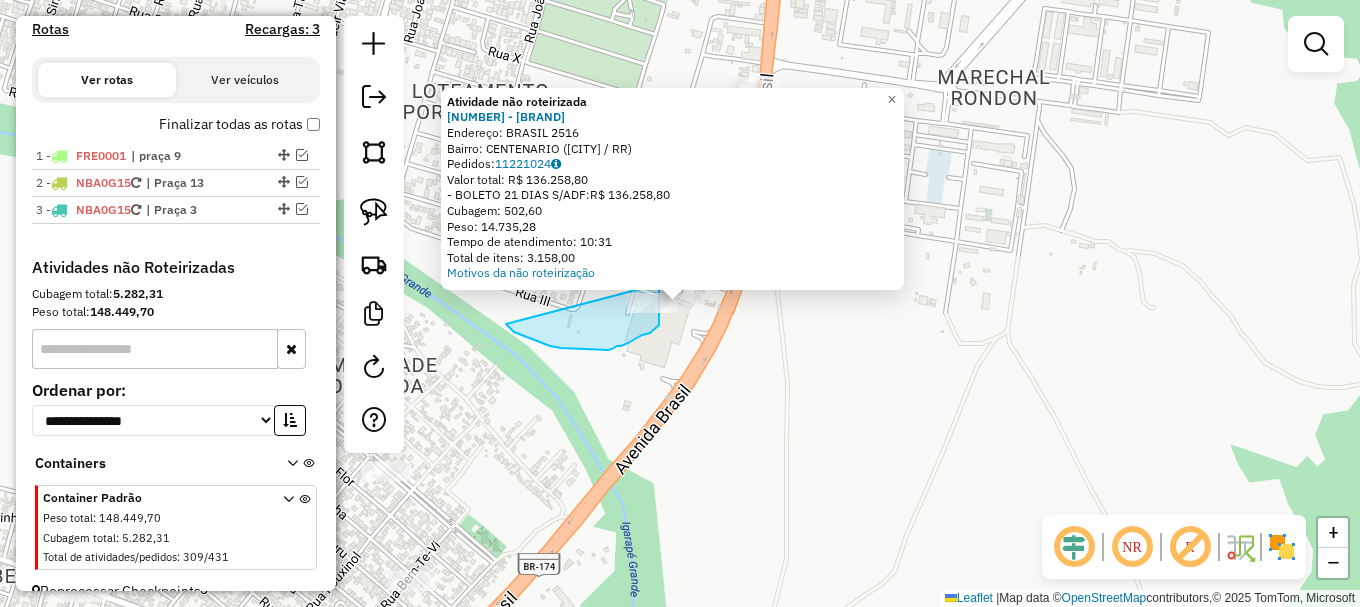 drag, startPoint x: 539, startPoint y: 342, endPoint x: 658, endPoint y: 280, distance: 134.18271 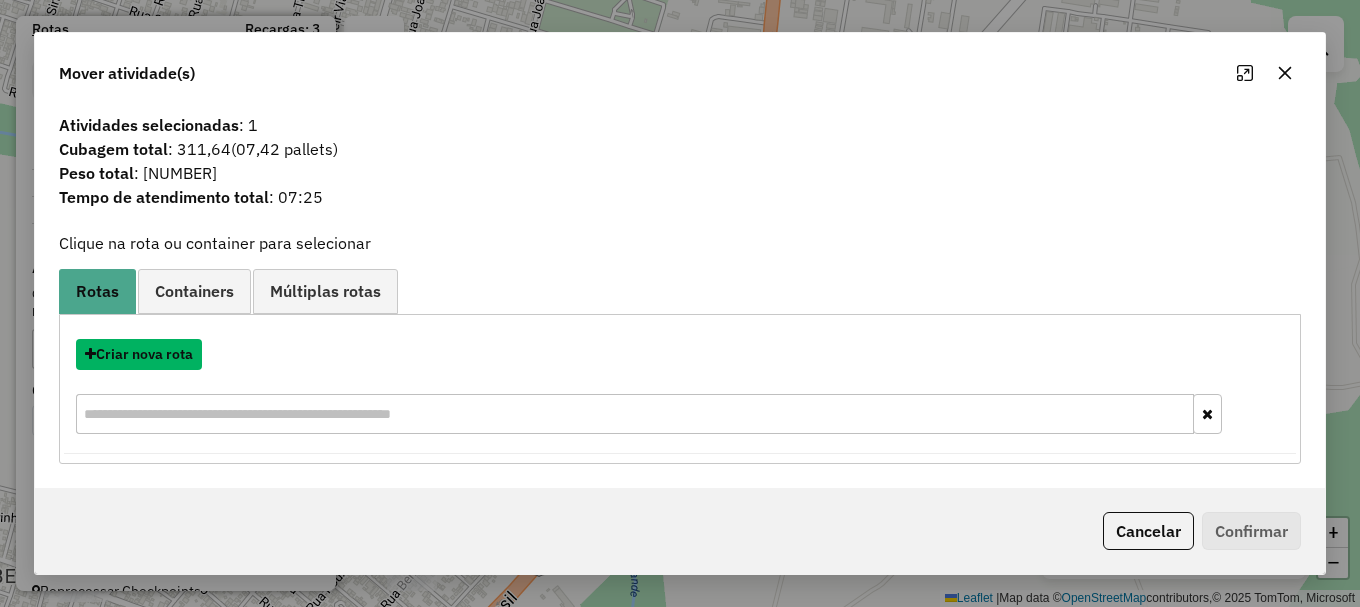 click on "Criar nova rota" at bounding box center (139, 354) 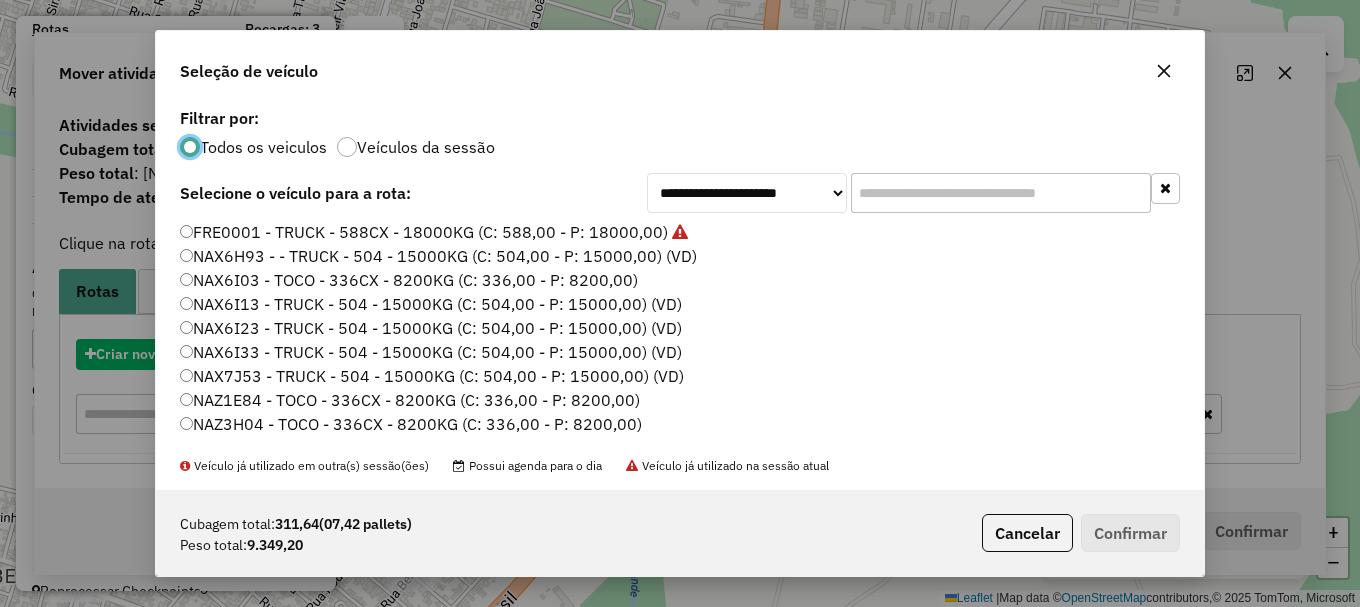 scroll, scrollTop: 11, scrollLeft: 6, axis: both 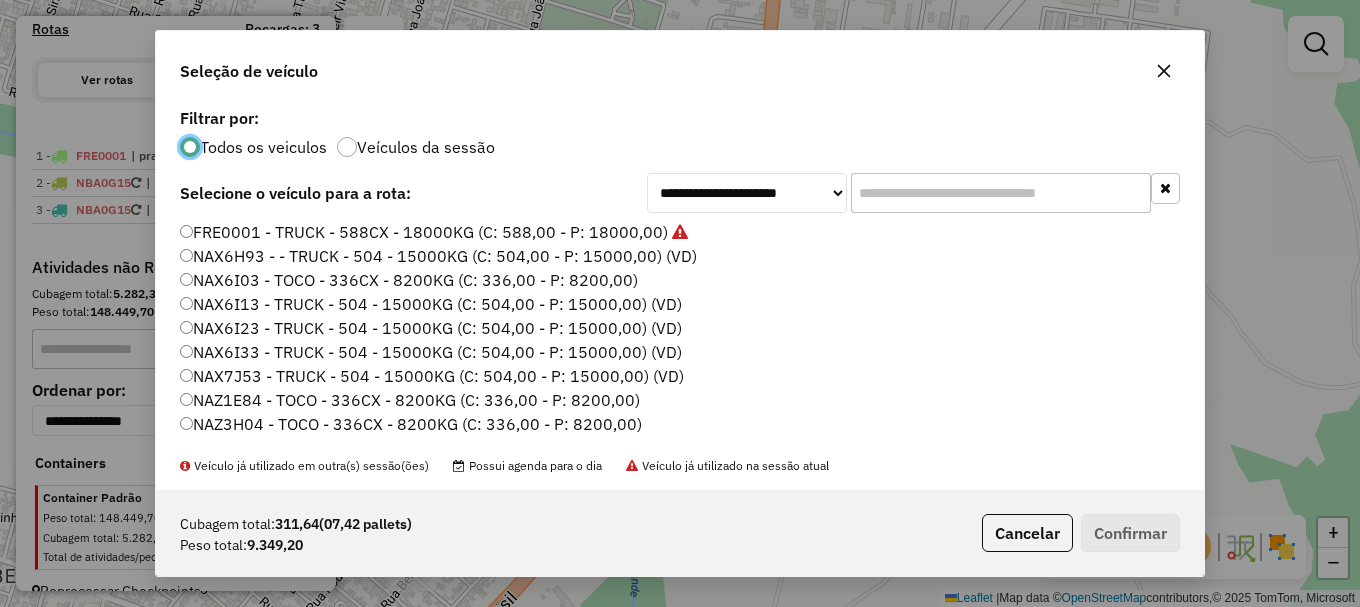 click on "NAX6I03 - TOCO - 336CX - 8200KG (C: 336,00 - P: 8200,00)" 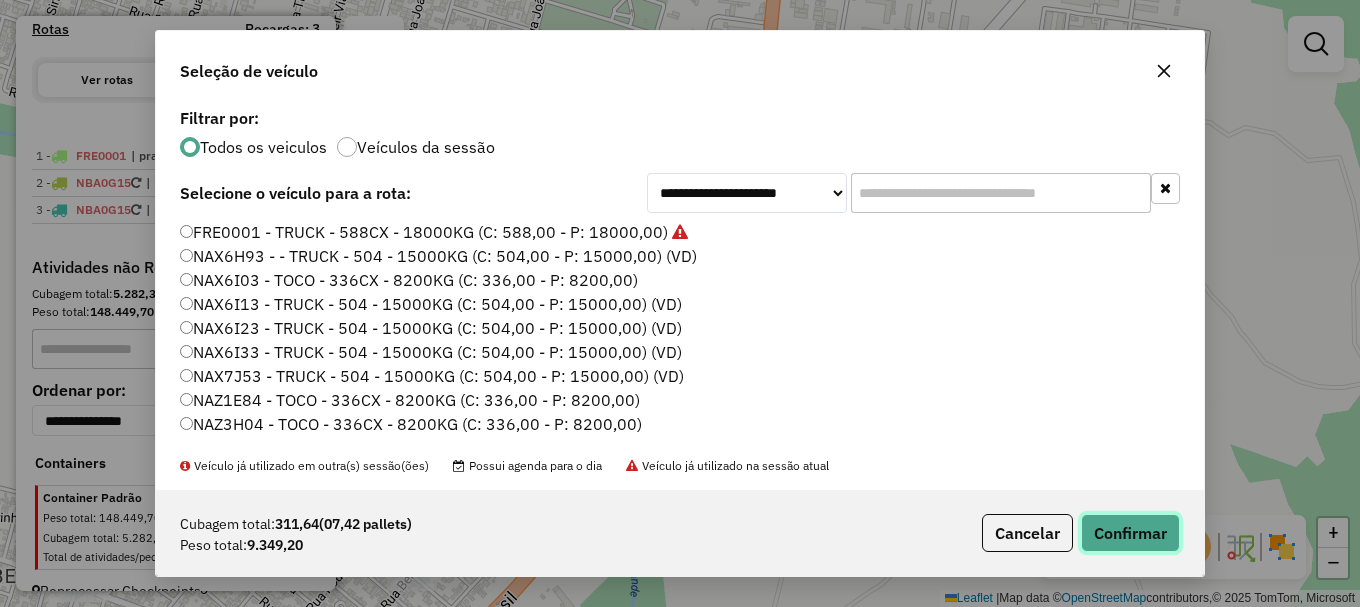 click on "Confirmar" 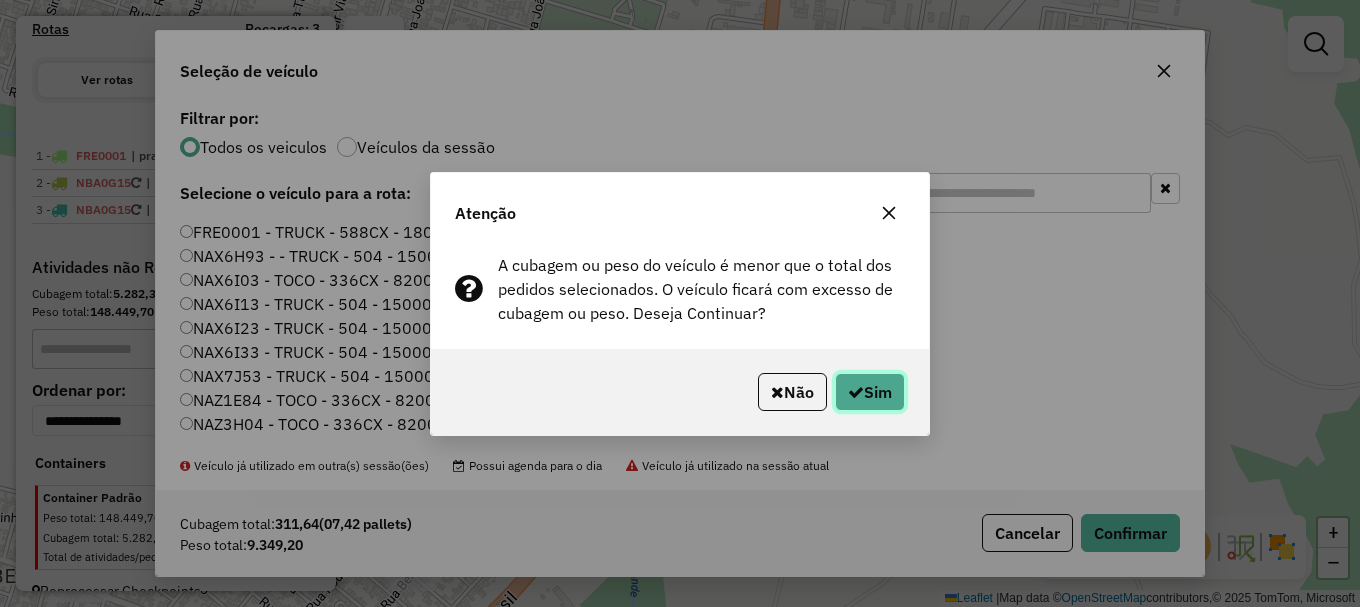 click on "Sim" 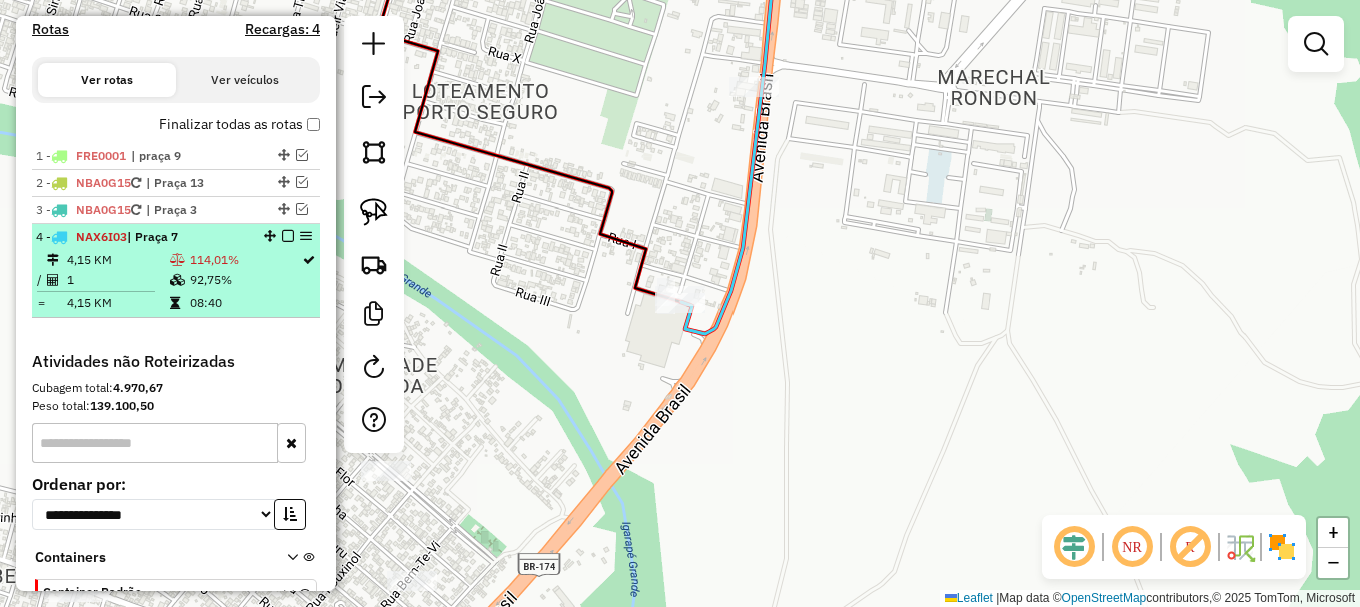 click at bounding box center (288, 236) 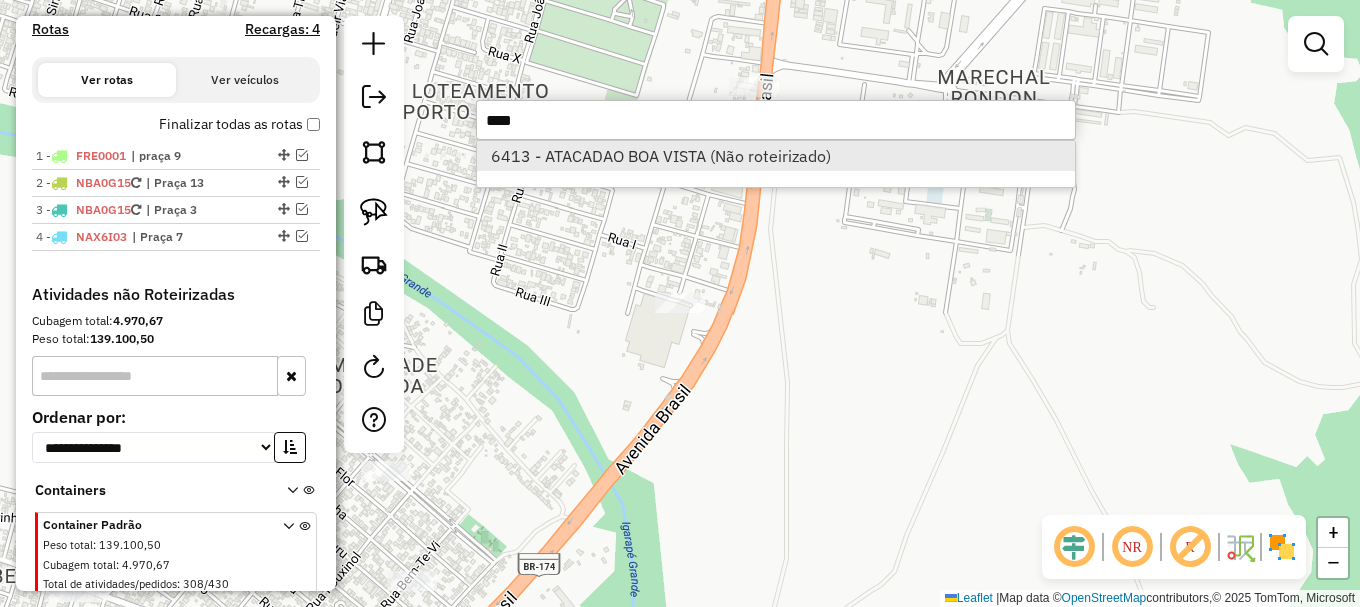 type on "****" 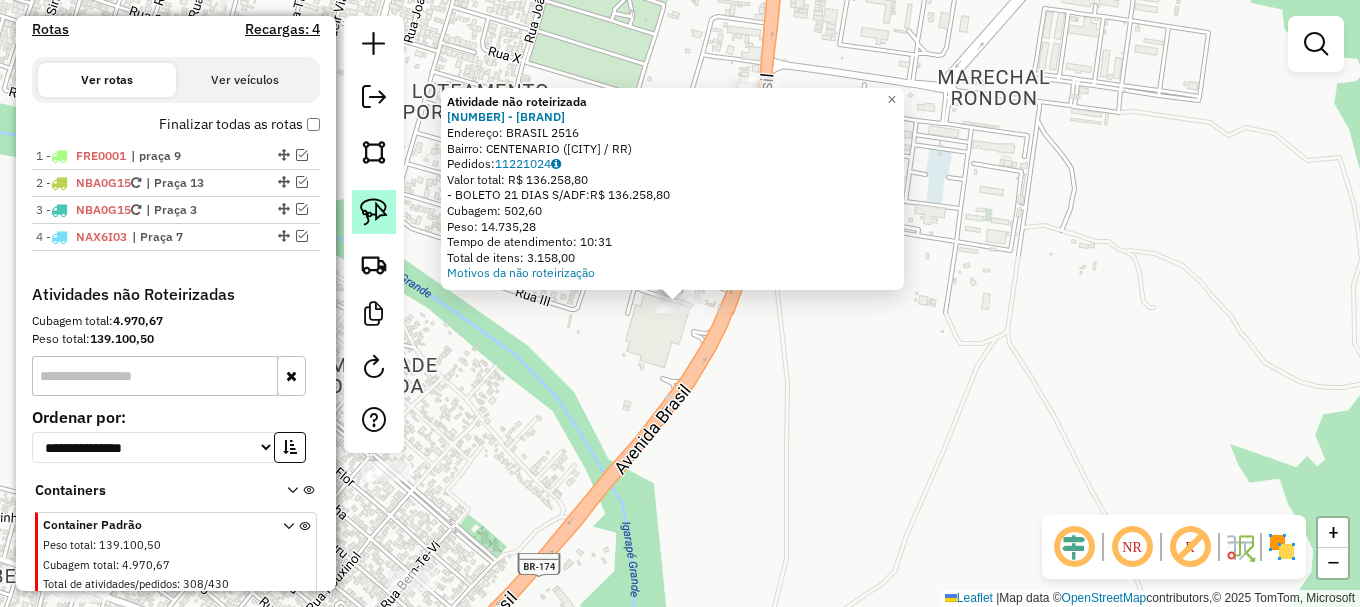 click 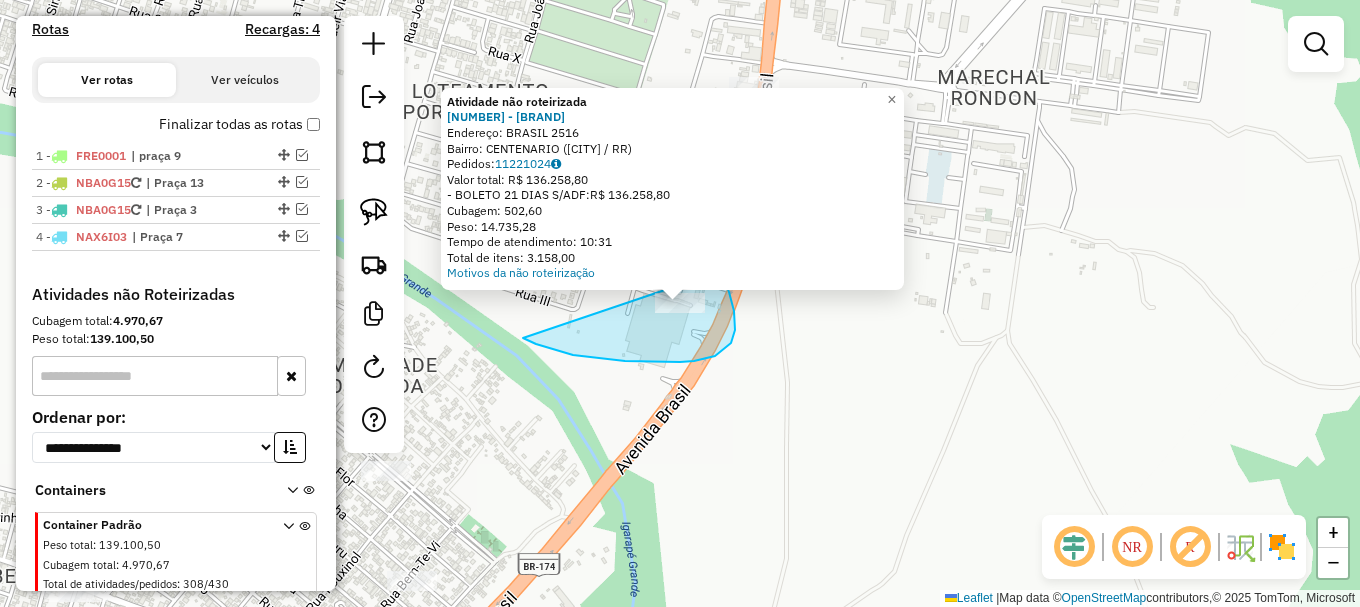 drag, startPoint x: 558, startPoint y: 351, endPoint x: 721, endPoint y: 271, distance: 181.57367 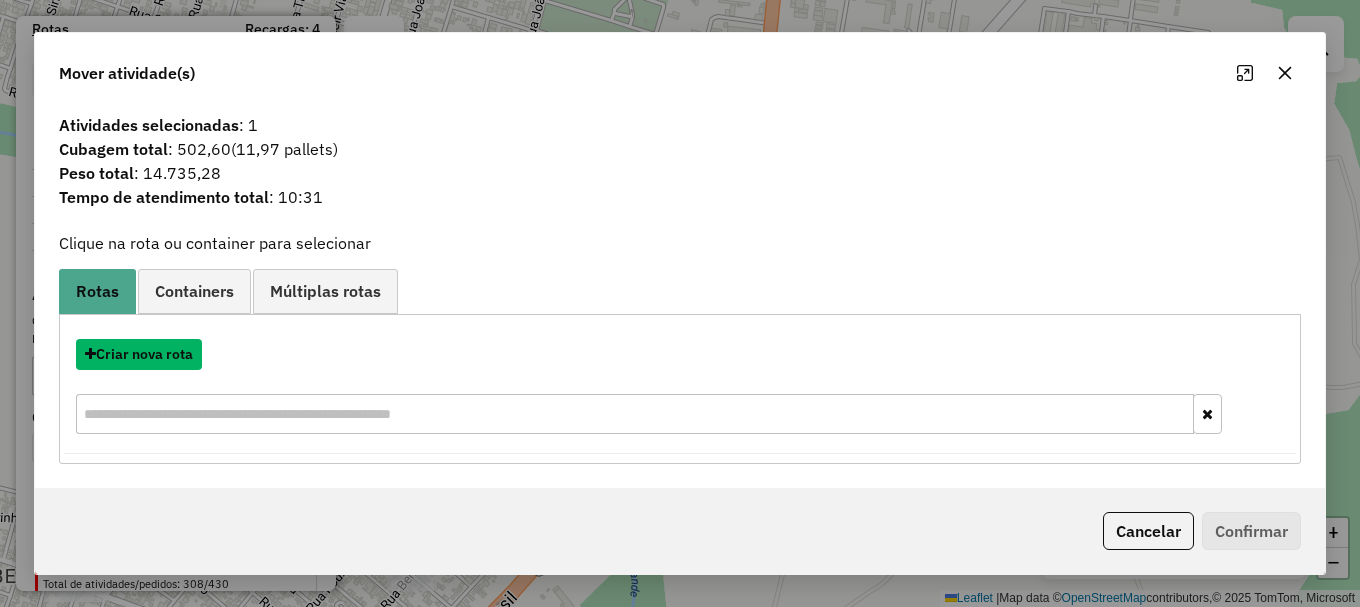 click on "Criar nova rota" at bounding box center (139, 354) 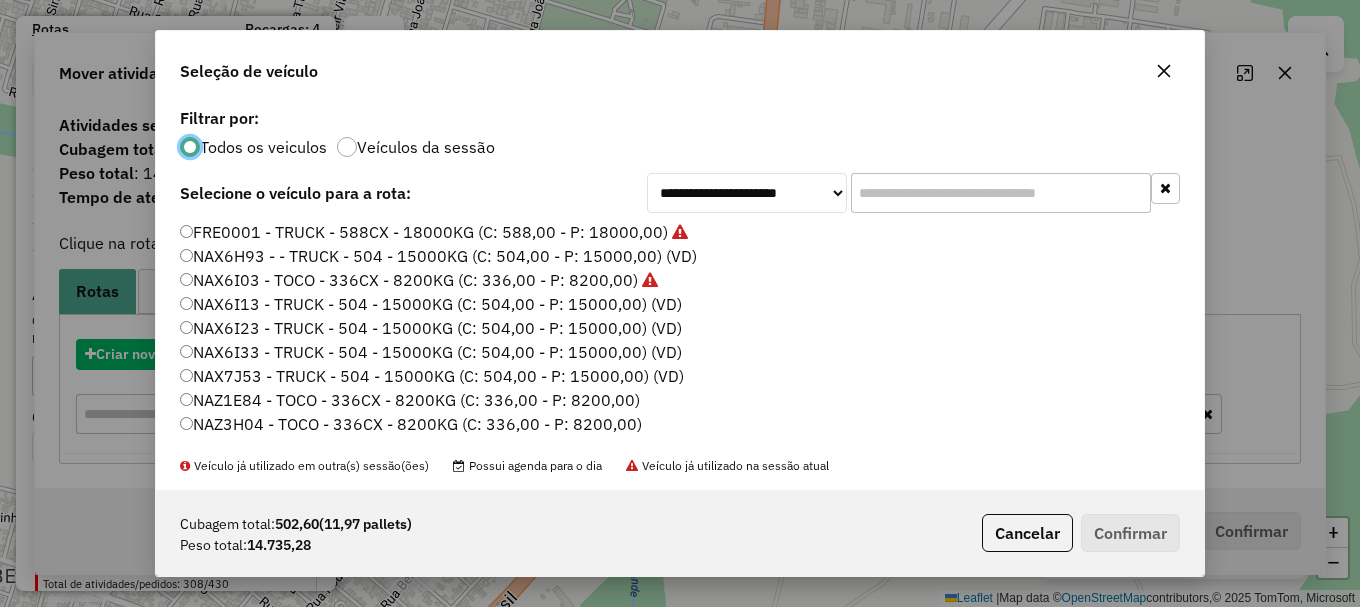 scroll, scrollTop: 11, scrollLeft: 6, axis: both 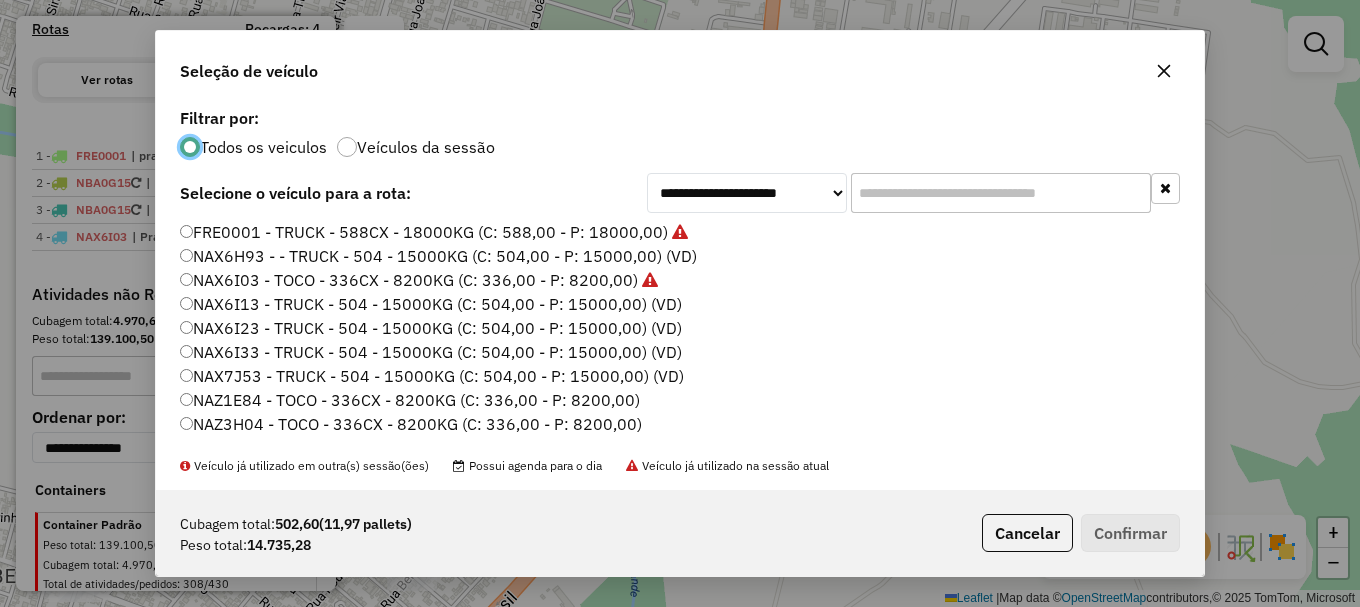 click on "NAX6I33 - TRUCK - 504 - 15000KG (C: 504,00 - P: 15000,00) (VD)" 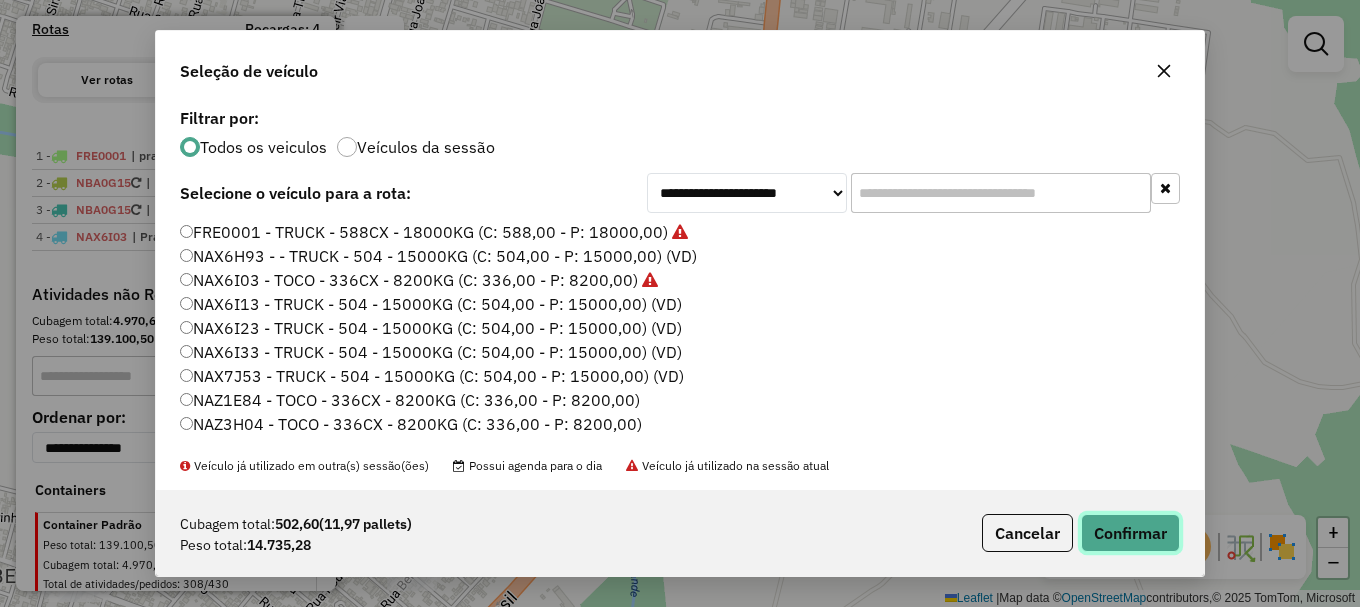 click on "Confirmar" 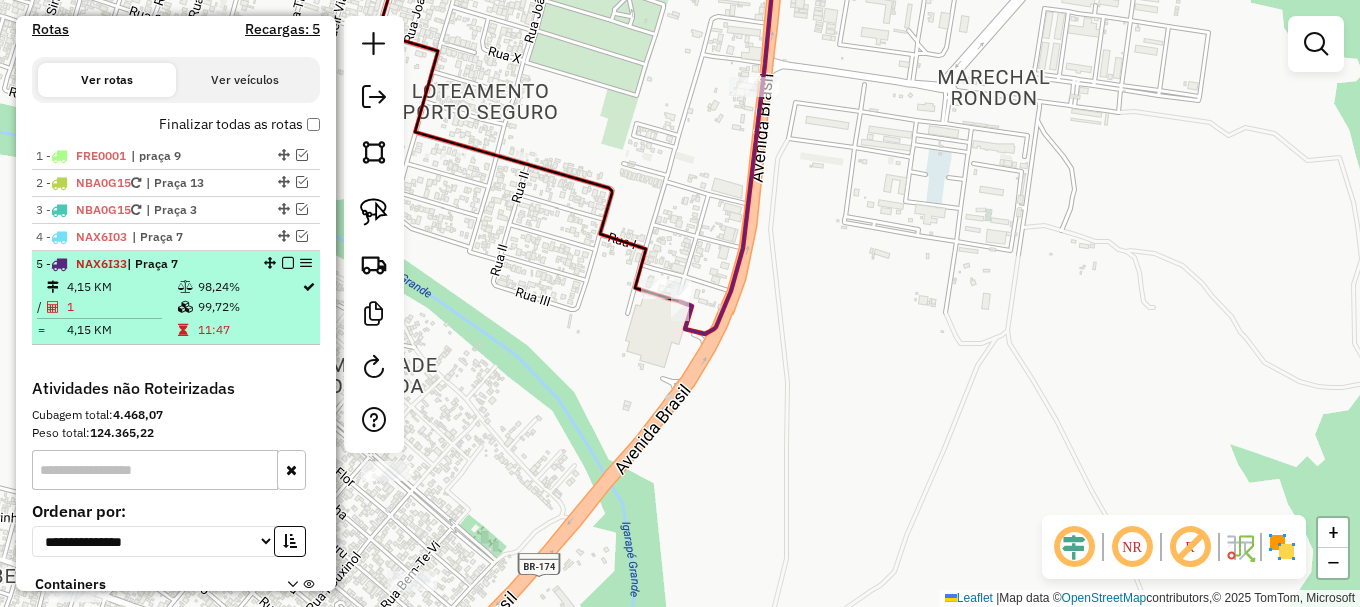 click at bounding box center (288, 263) 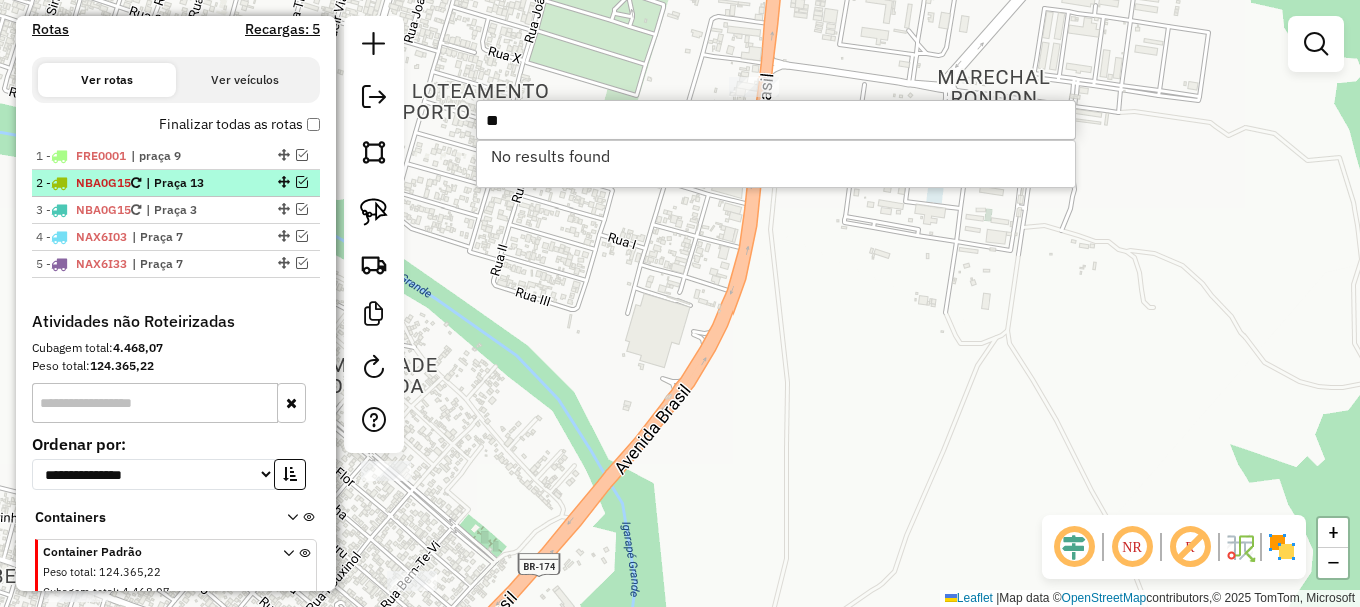 type on "*" 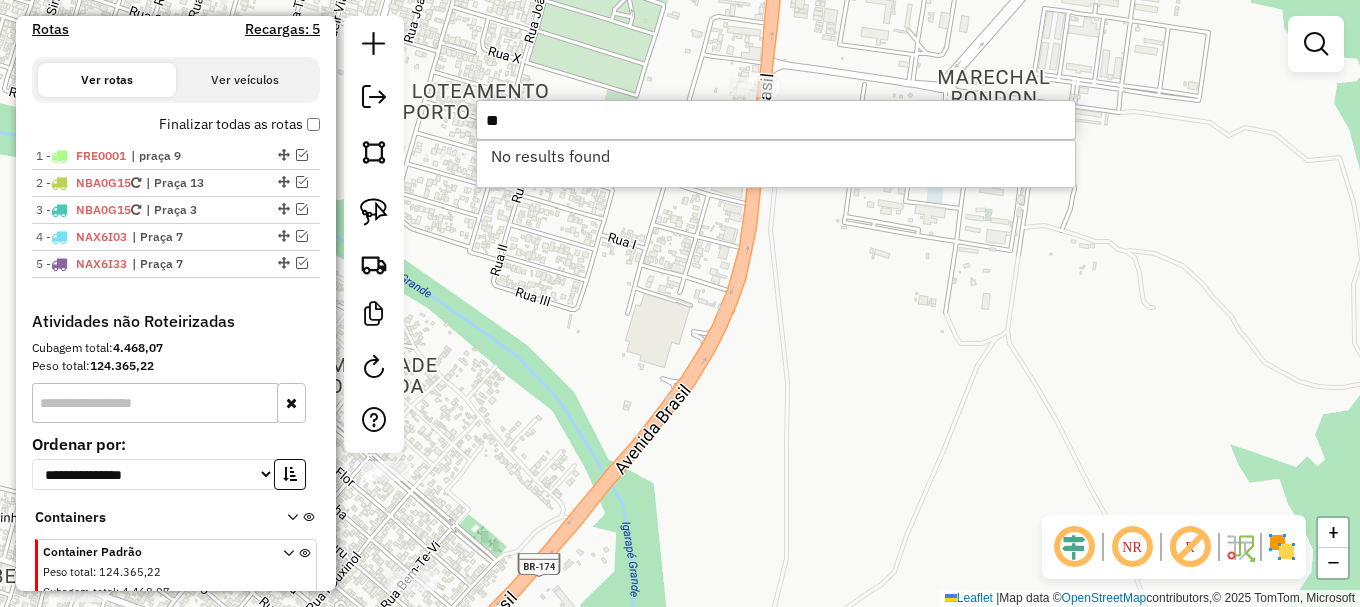 type on "*" 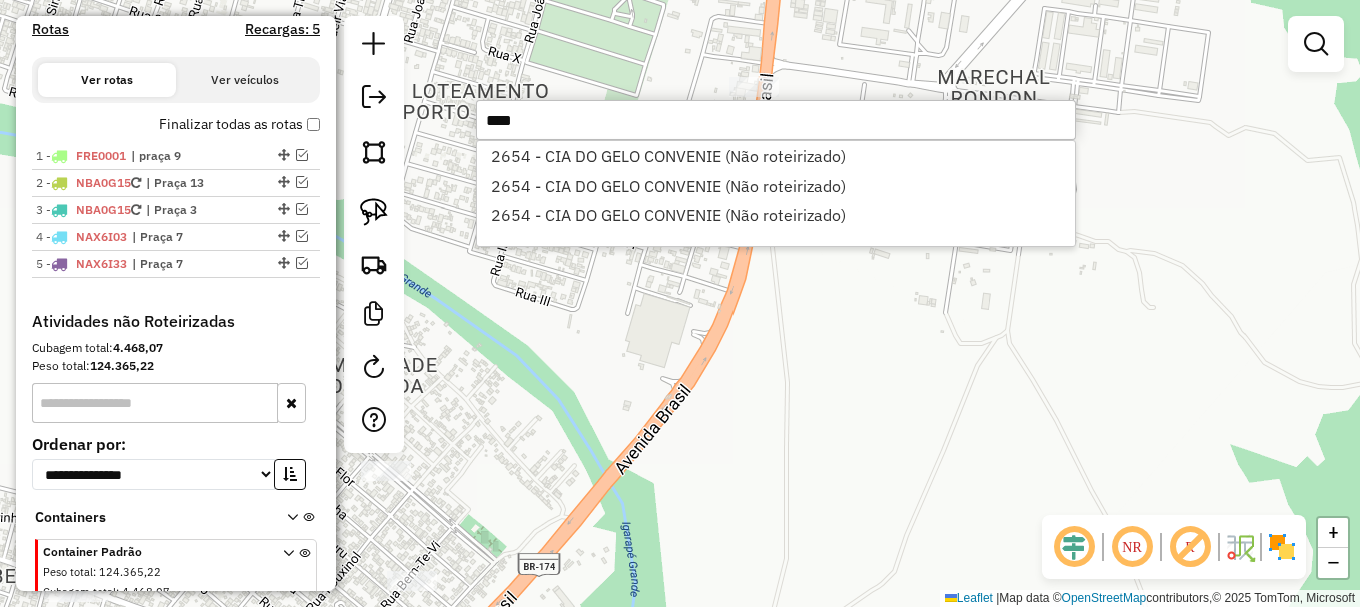 type on "****" 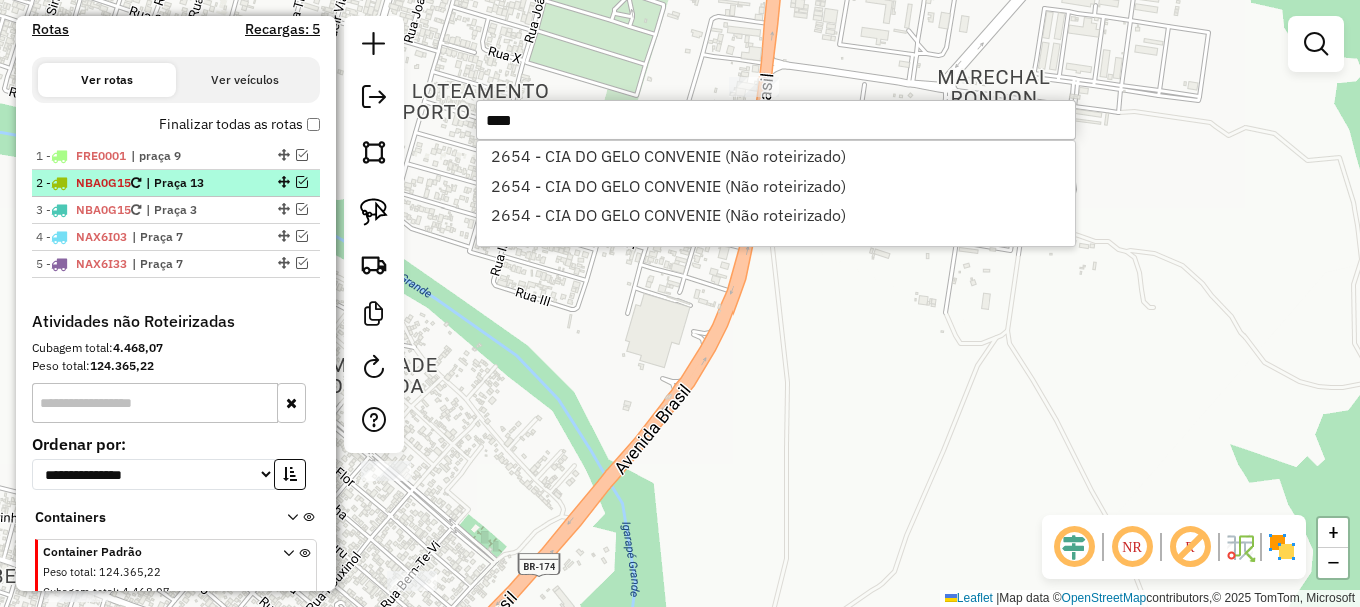 click at bounding box center [302, 182] 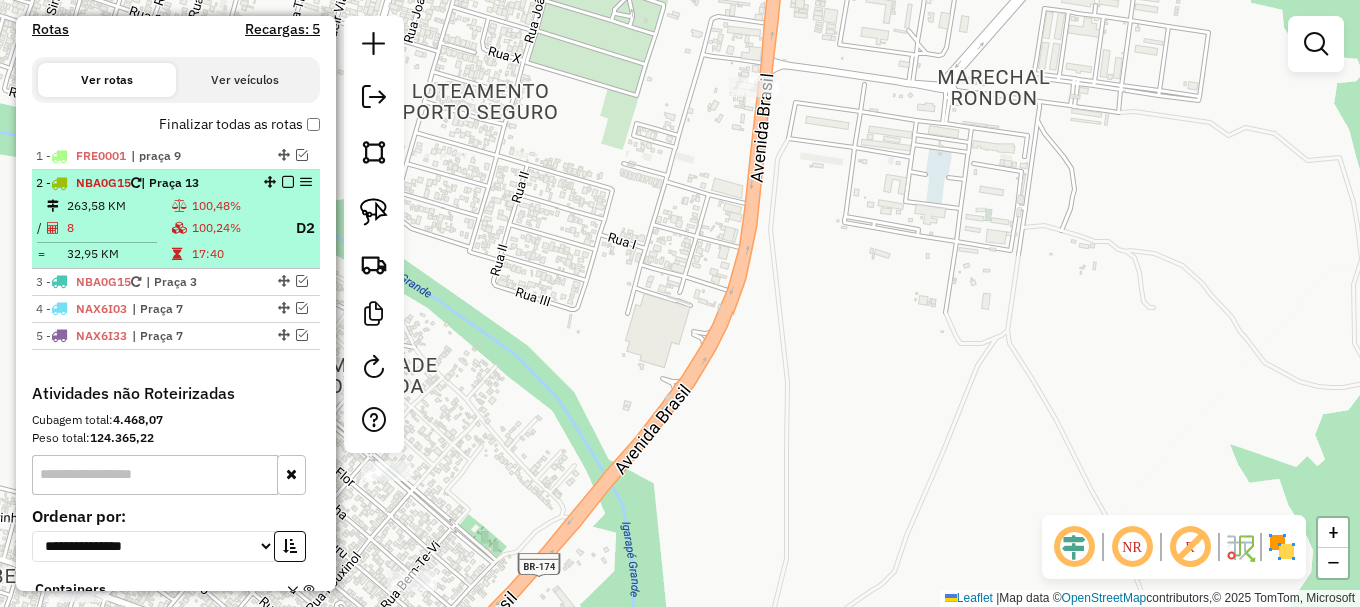 click on "100,48%" at bounding box center [235, 206] 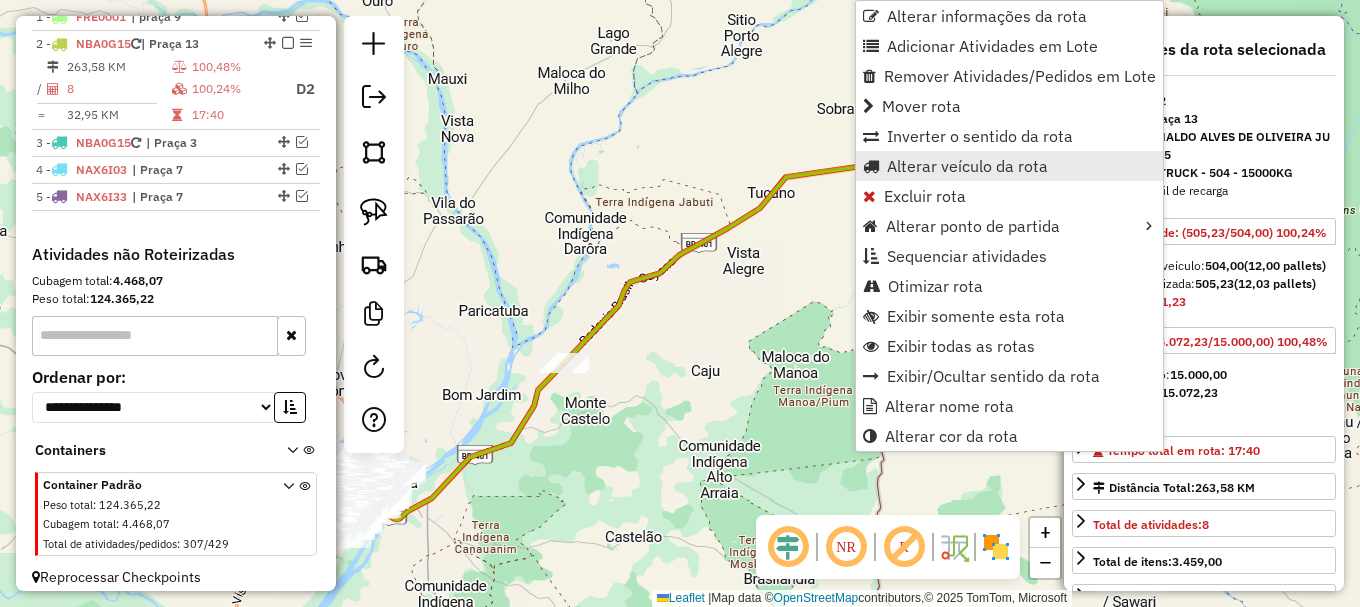 scroll, scrollTop: 842, scrollLeft: 0, axis: vertical 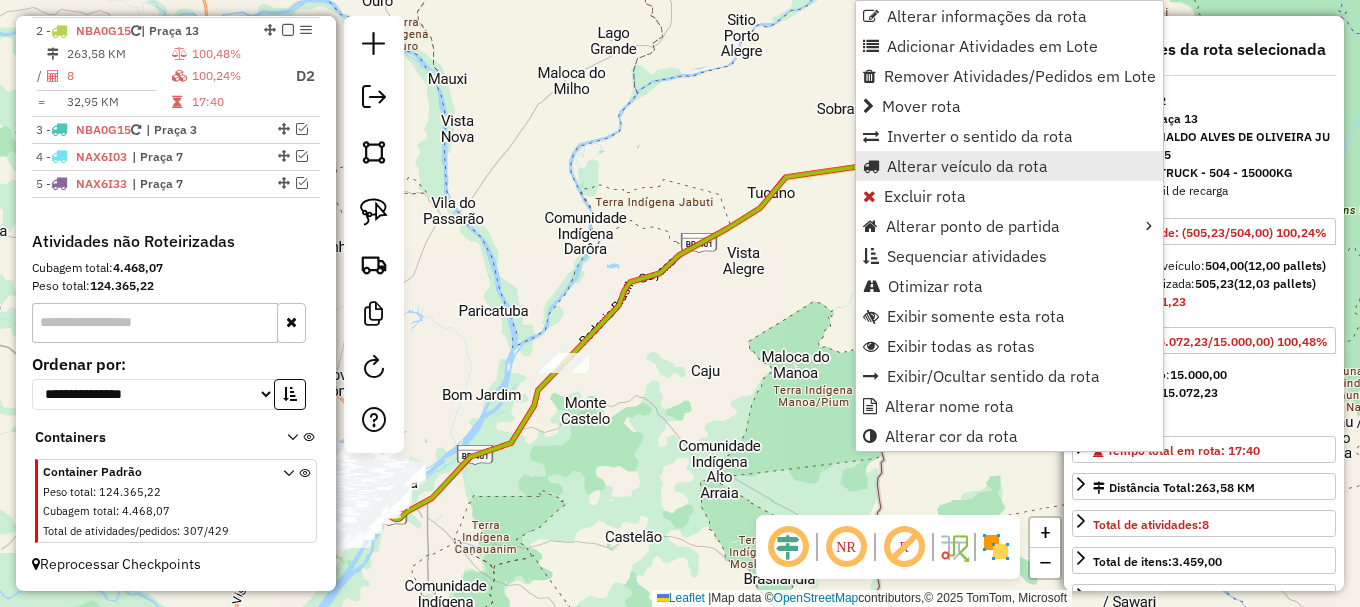click on "Alterar veículo da rota" at bounding box center (967, 166) 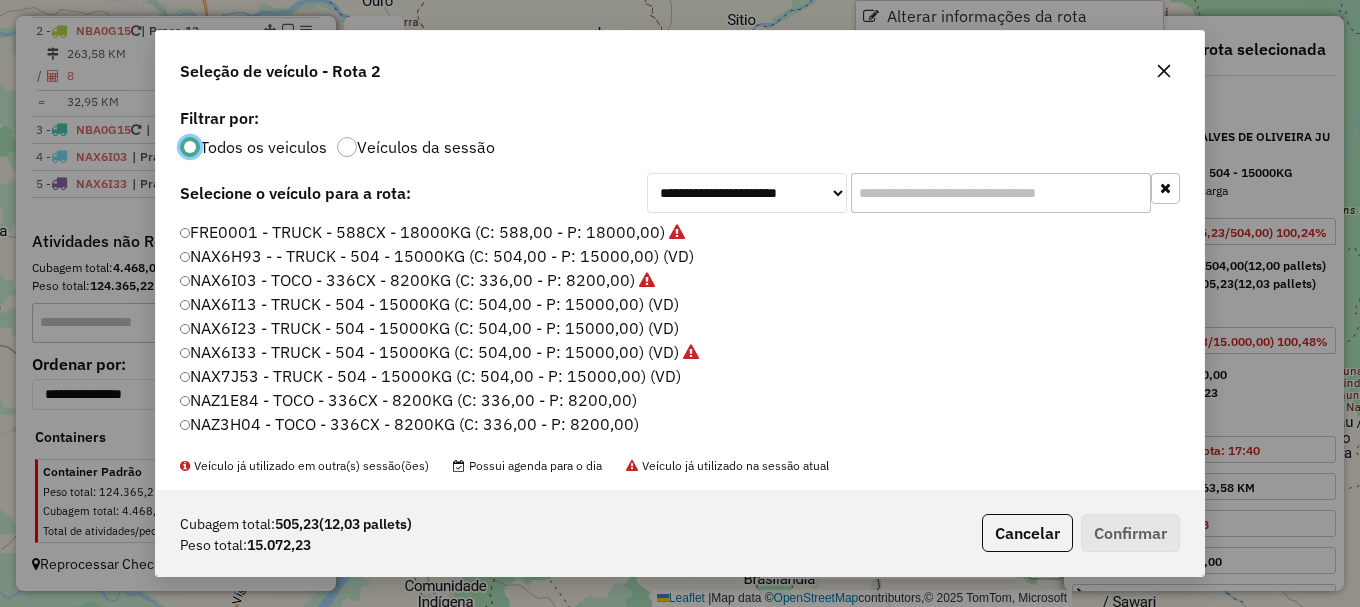 scroll, scrollTop: 11, scrollLeft: 6, axis: both 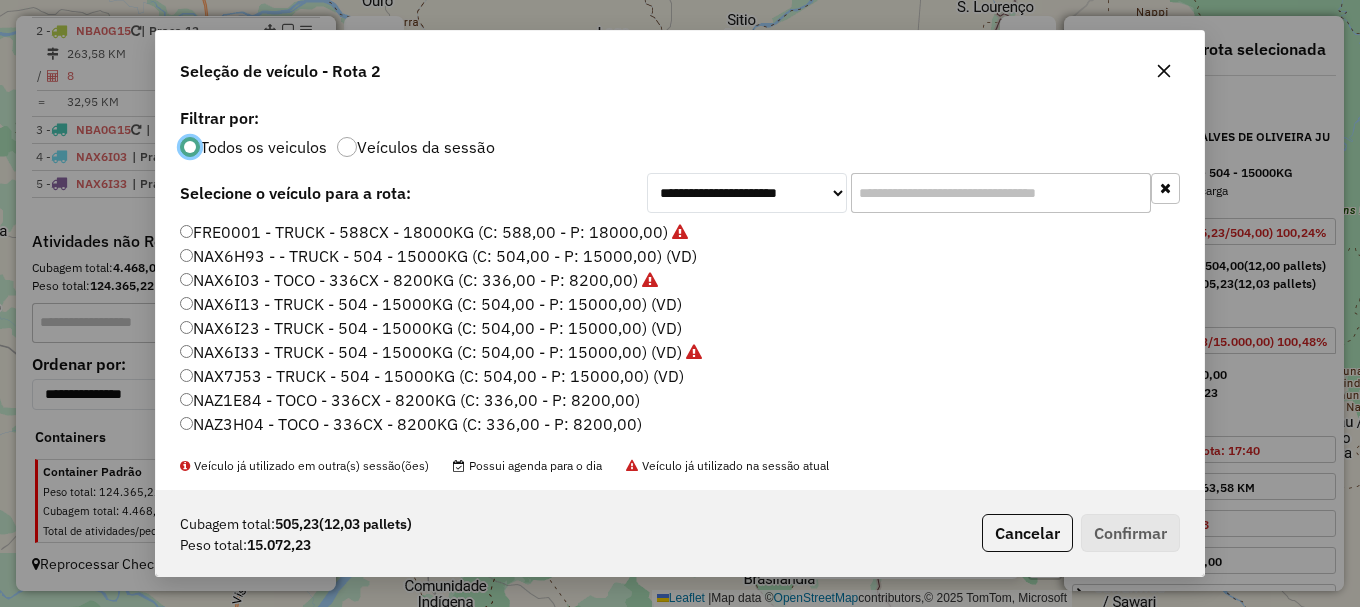click on "NAX6I23 - TRUCK - 504 - 15000KG (C: 504,00 - P: 15000,00) (VD)" 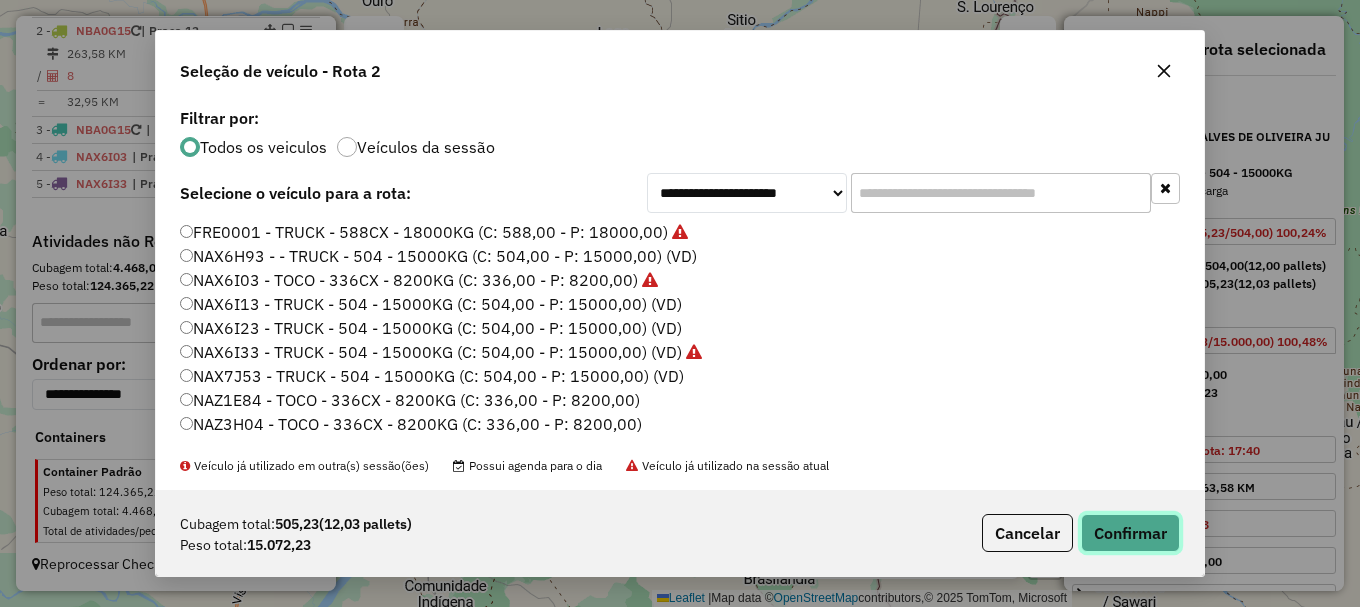 click on "Confirmar" 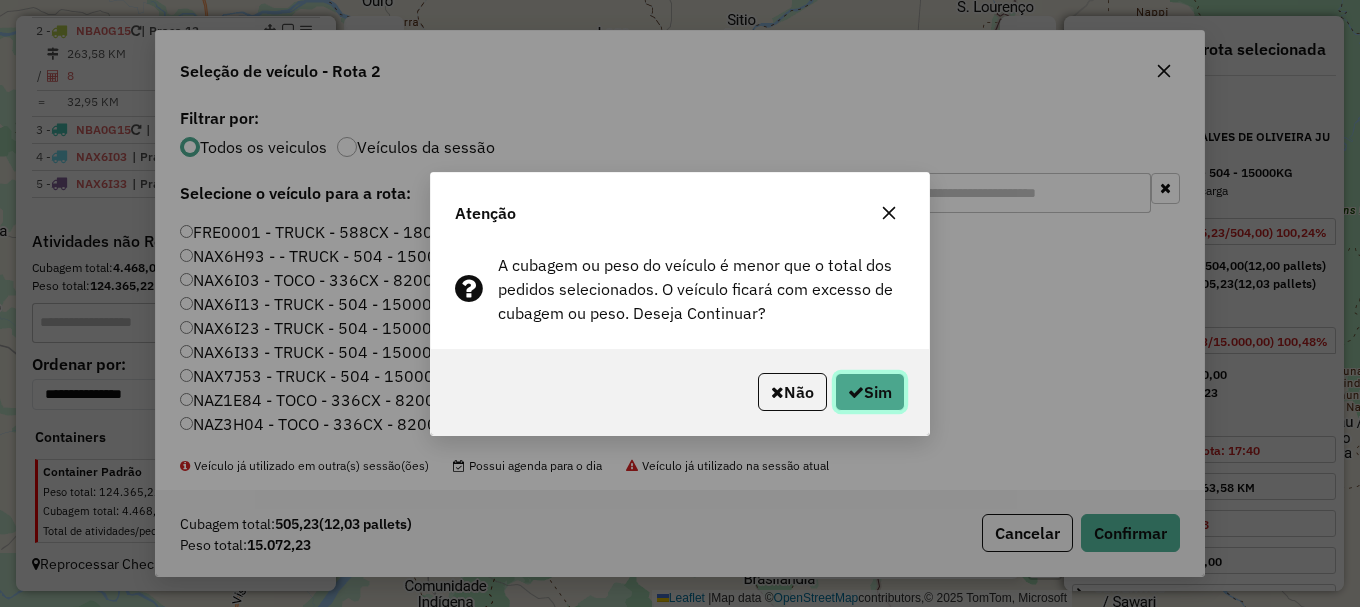 click on "Sim" 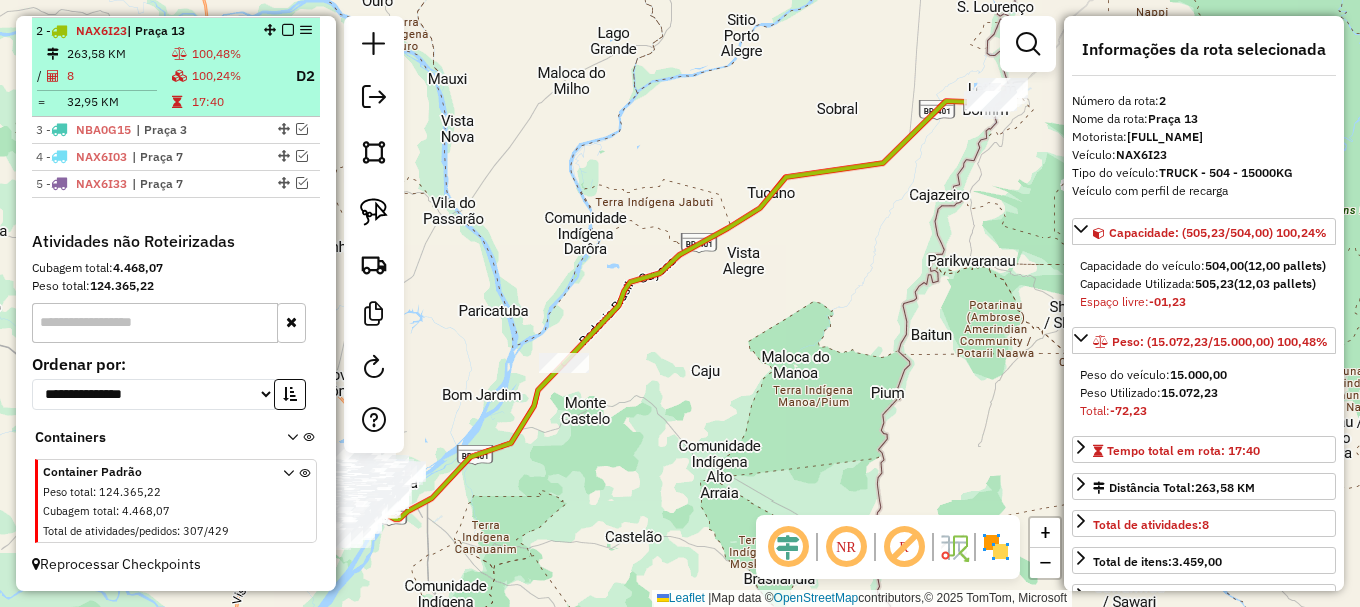 click at bounding box center (288, 30) 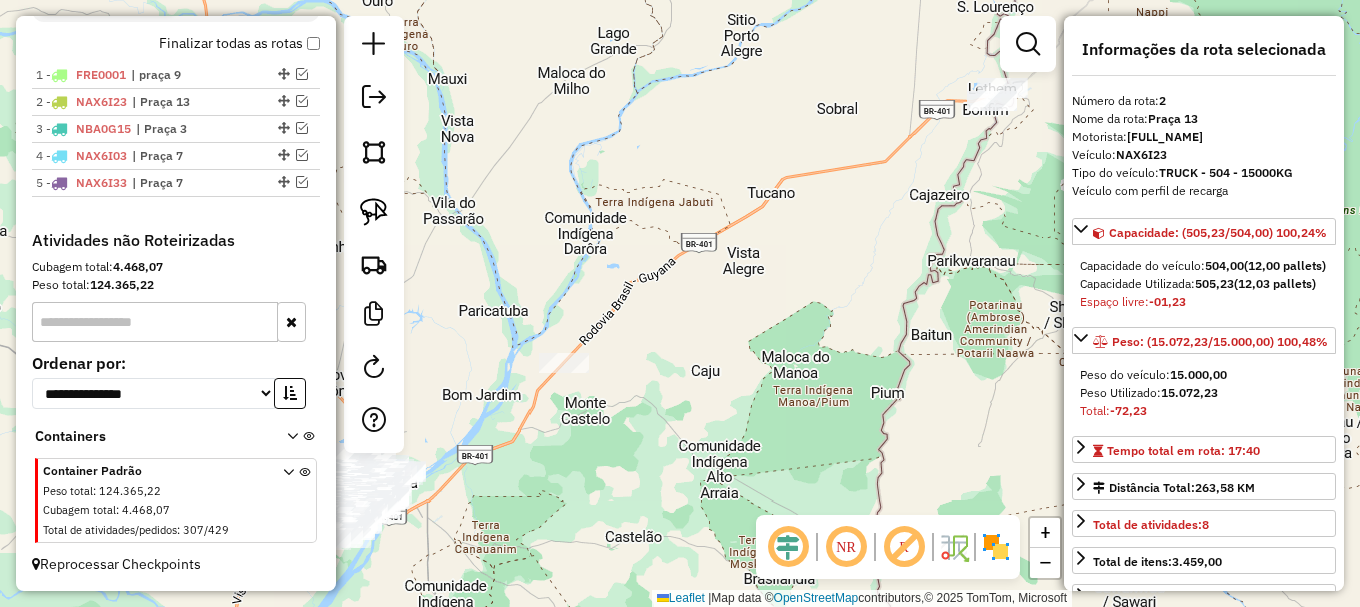 scroll, scrollTop: 771, scrollLeft: 0, axis: vertical 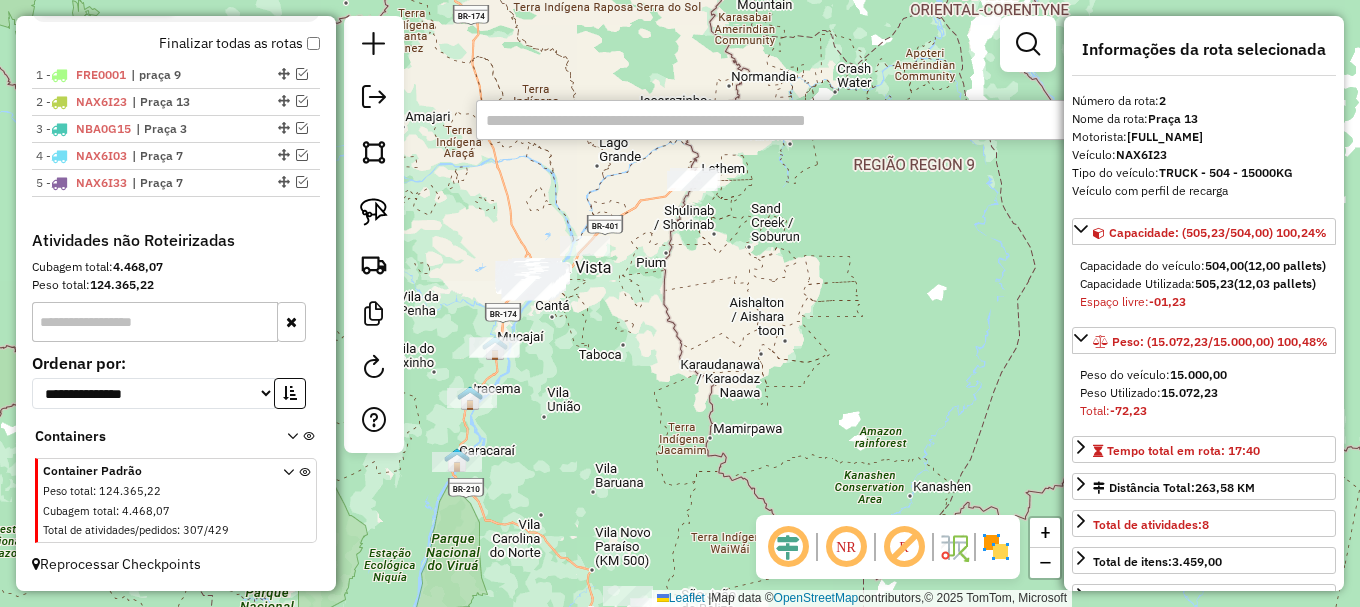click at bounding box center (776, 120) 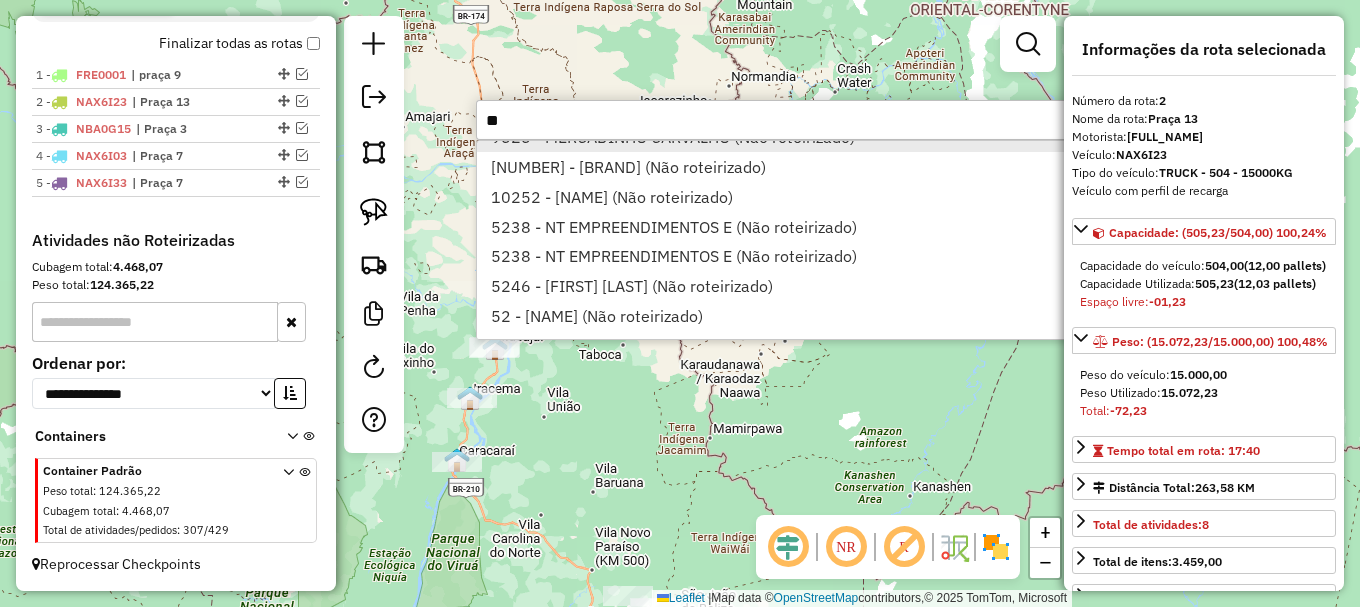 scroll, scrollTop: 200, scrollLeft: 0, axis: vertical 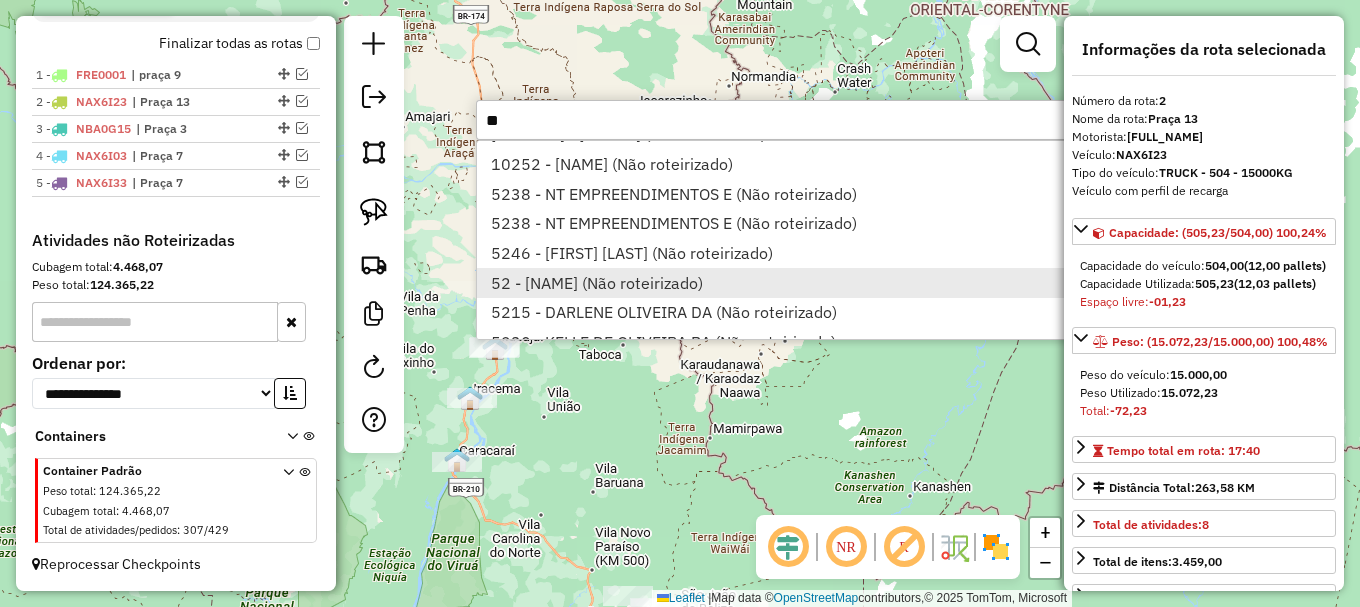type on "**" 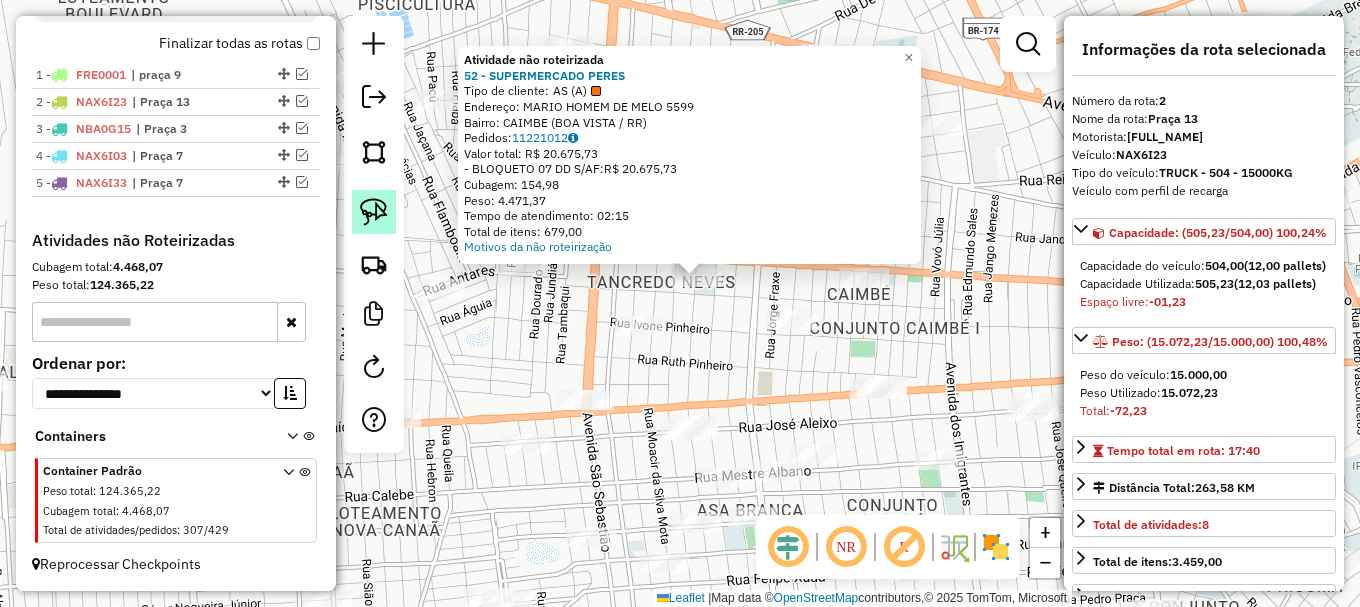 drag, startPoint x: 378, startPoint y: 209, endPoint x: 478, endPoint y: 256, distance: 110.49435 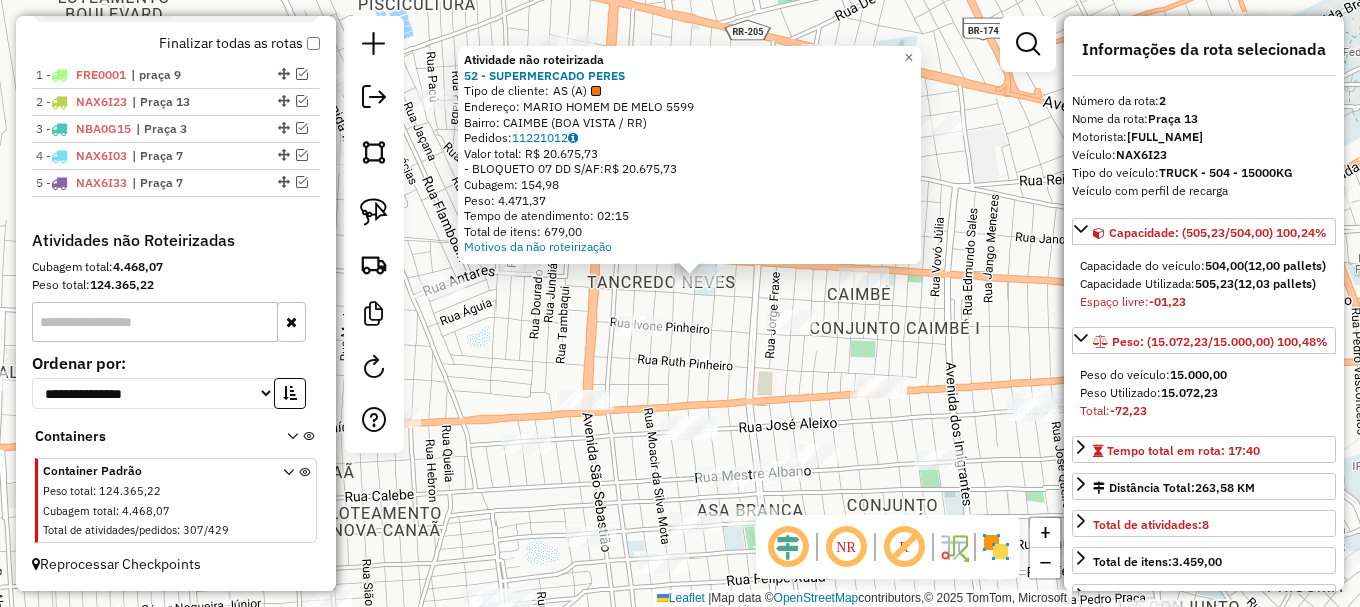 click 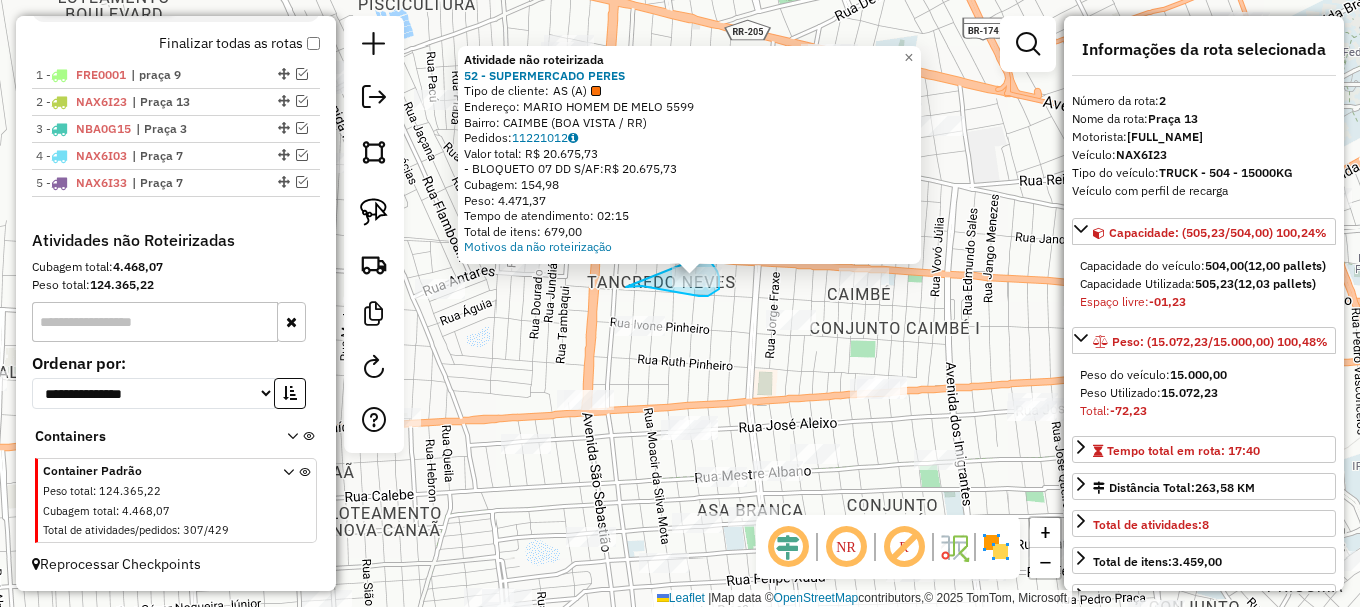 drag, startPoint x: 626, startPoint y: 287, endPoint x: 706, endPoint y: 255, distance: 86.162636 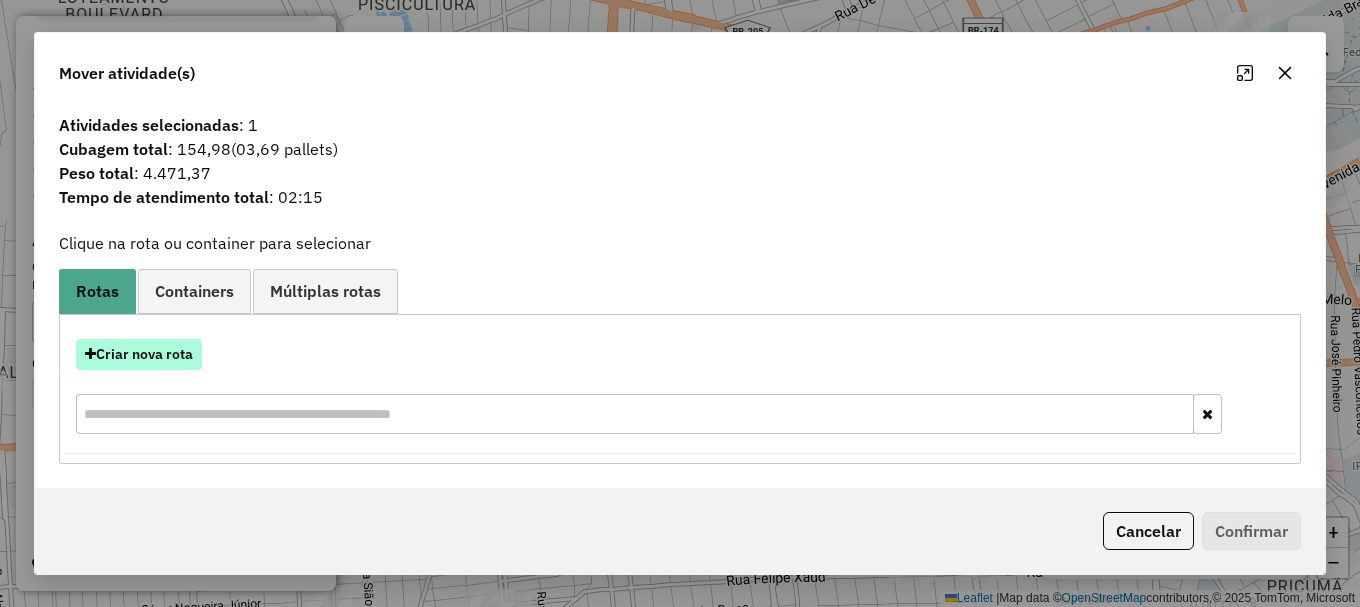 click on "Criar nova rota" at bounding box center [139, 354] 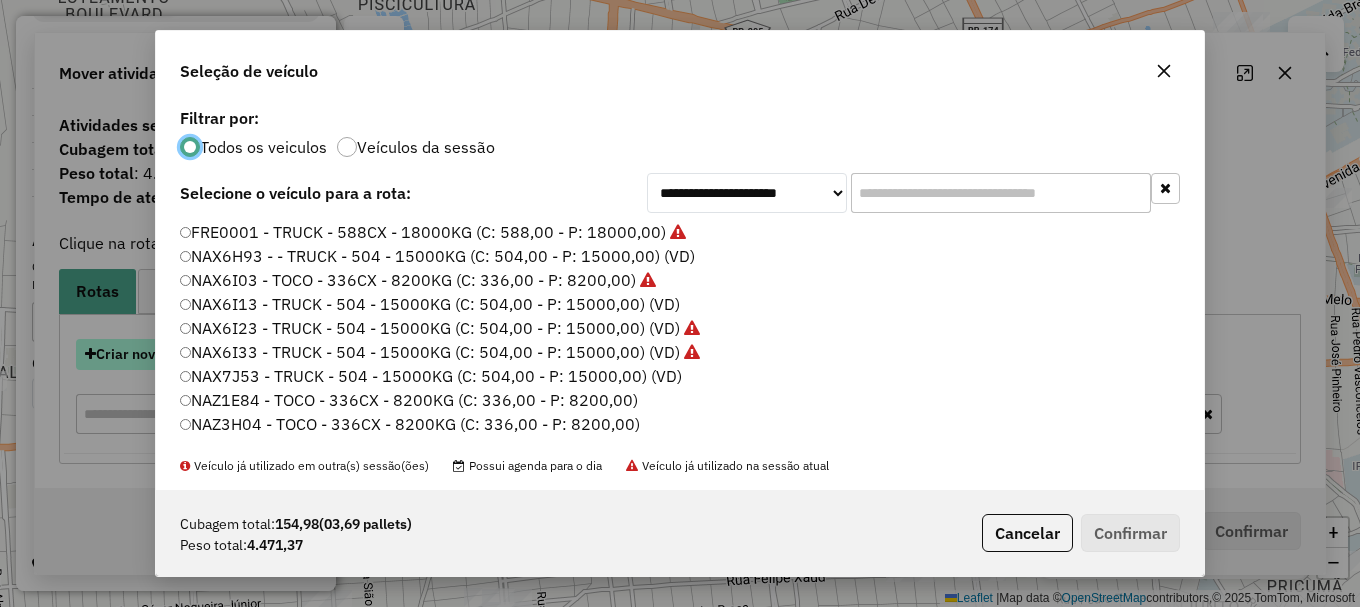 scroll, scrollTop: 11, scrollLeft: 6, axis: both 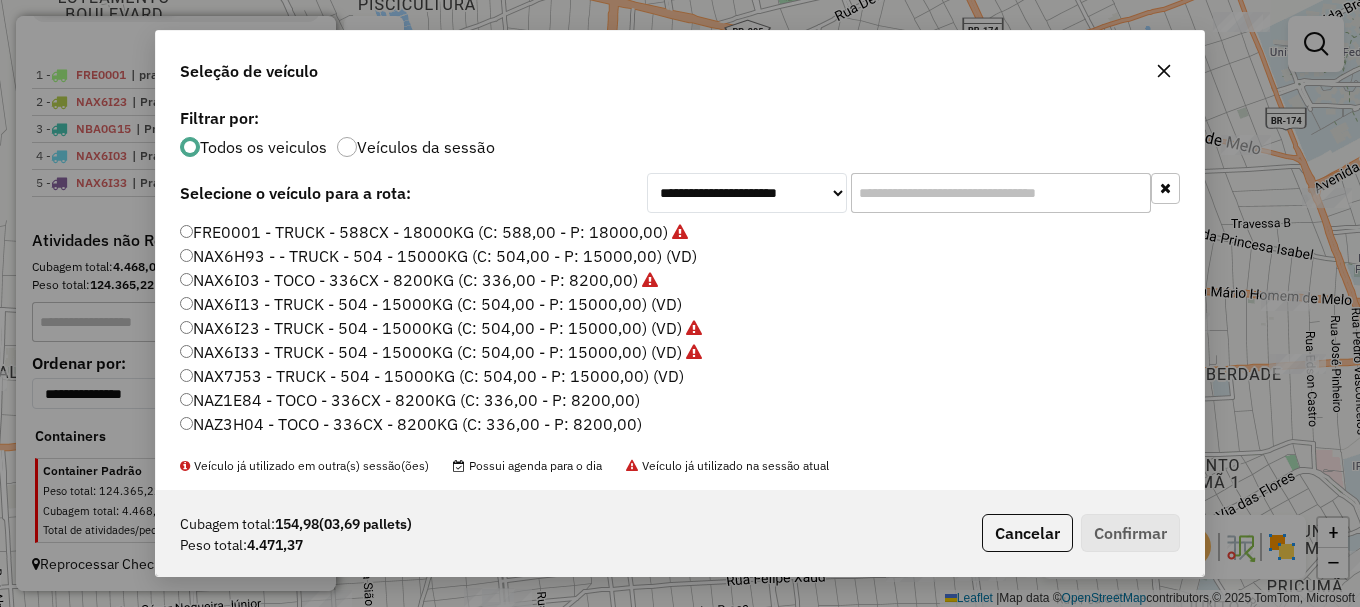 click on "NAX6I13 - TRUCK - 504 - 15000KG (C: 504,00 - P: 15000,00) (VD)" 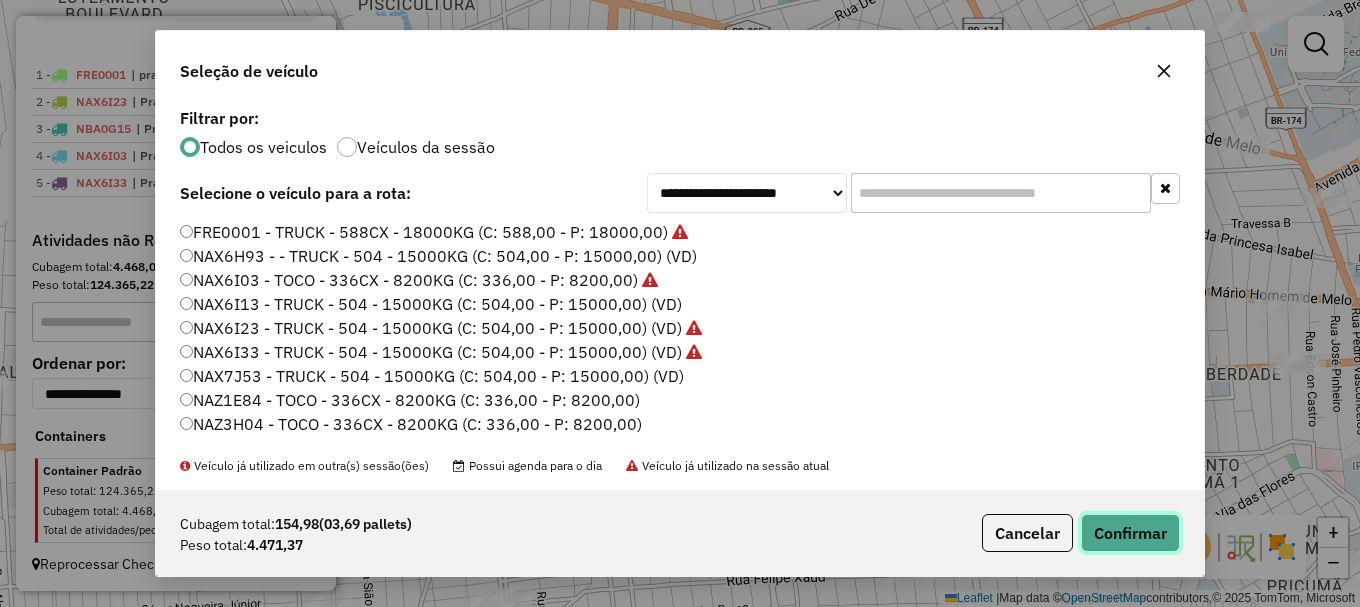 click on "Confirmar" 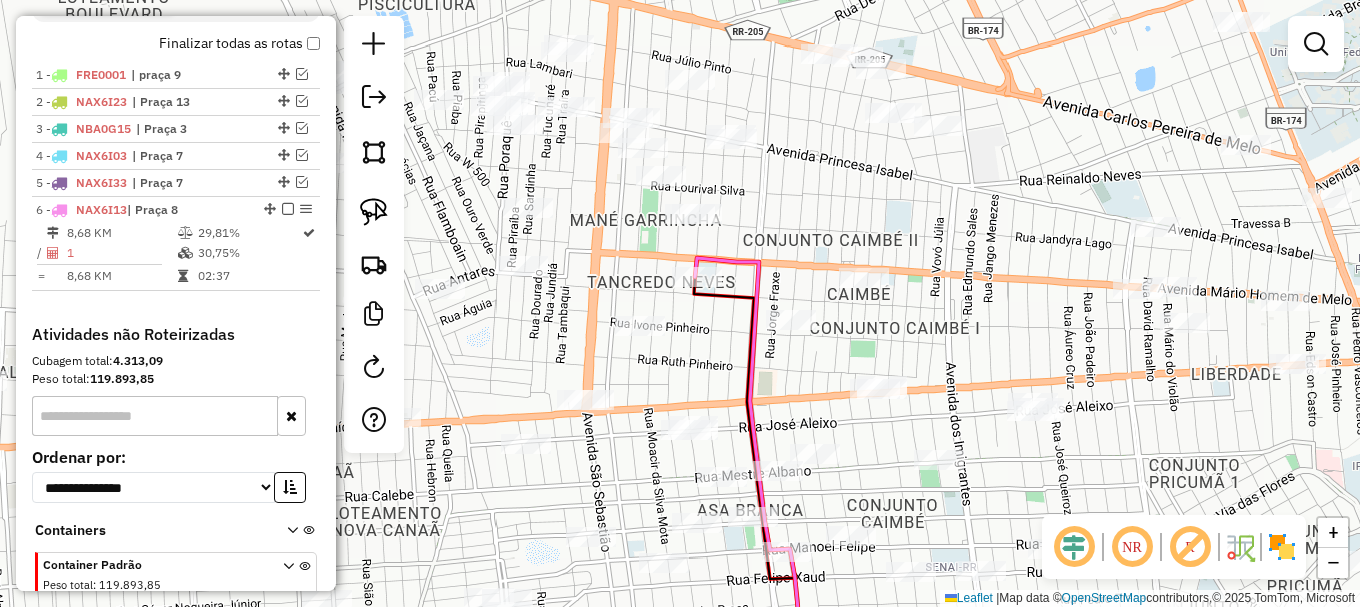 scroll, scrollTop: 842, scrollLeft: 0, axis: vertical 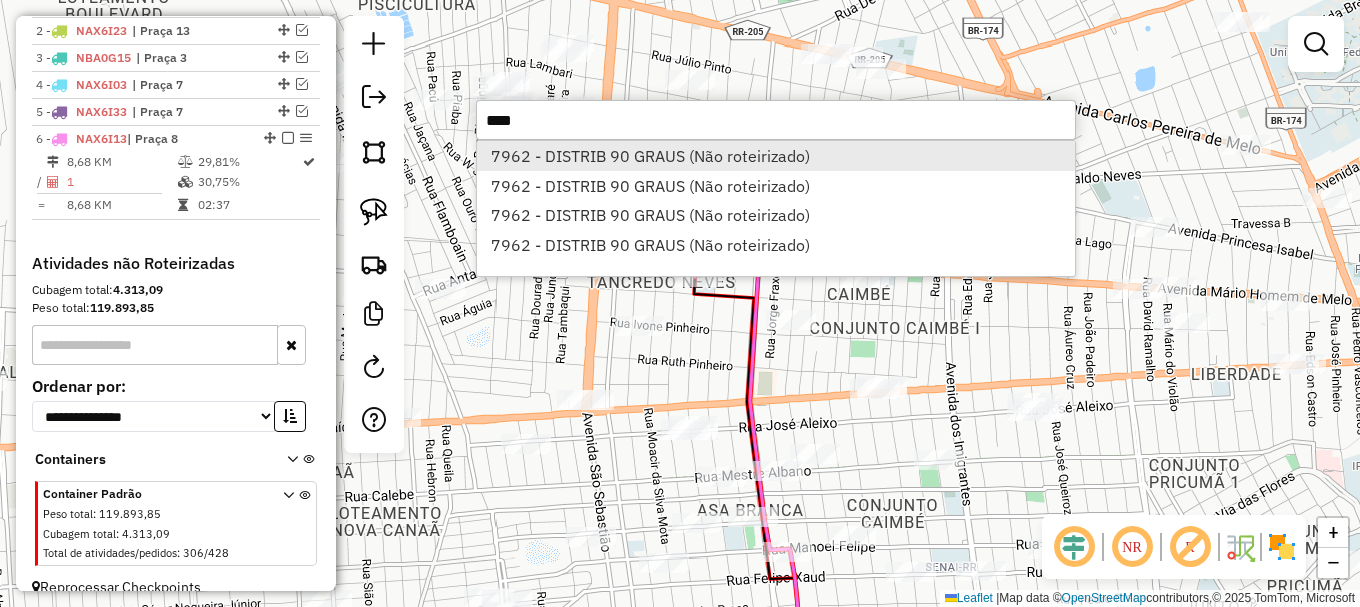 type on "****" 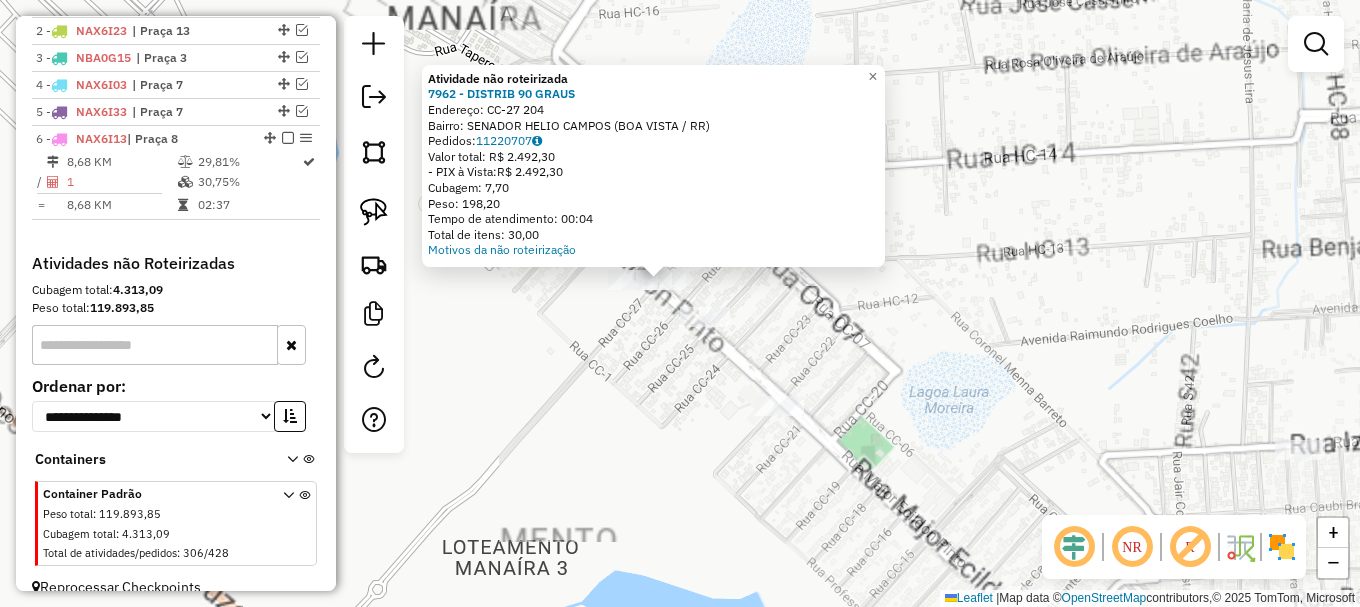 click on "Atividade não roteirizada 7962 - DISTRIB 90 GRAUS  Endereço:  CC-27 204   Bairro: SENADOR HELIO CAMPOS (BOA VISTA / RR)   Pedidos:  11220707   Valor total: R$ 2.492,30   - PIX à Vista:  R$ 2.492,30   Cubagem: 7,70   Peso: 198,20   Tempo de atendimento: 00:04   Total de itens: 30,00  Motivos da não roteirização × Janela de atendimento Grade de atendimento Capacidade Transportadoras Veículos Cliente Pedidos  Rotas Selecione os dias de semana para filtrar as janelas de atendimento  Seg   Ter   Qua   Qui   Sex   Sáb   Dom  Informe o período da janela de atendimento: De: Até:  Filtrar exatamente a janela do cliente  Considerar janela de atendimento padrão  Selecione os dias de semana para filtrar as grades de atendimento  Seg   Ter   Qua   Qui   Sex   Sáb   Dom   Considerar clientes sem dia de atendimento cadastrado  Clientes fora do dia de atendimento selecionado Filtrar as atividades entre os valores definidos abaixo:  Peso mínimo:   Peso máximo:   Cubagem mínima:   Cubagem máxima:   De:   De:" 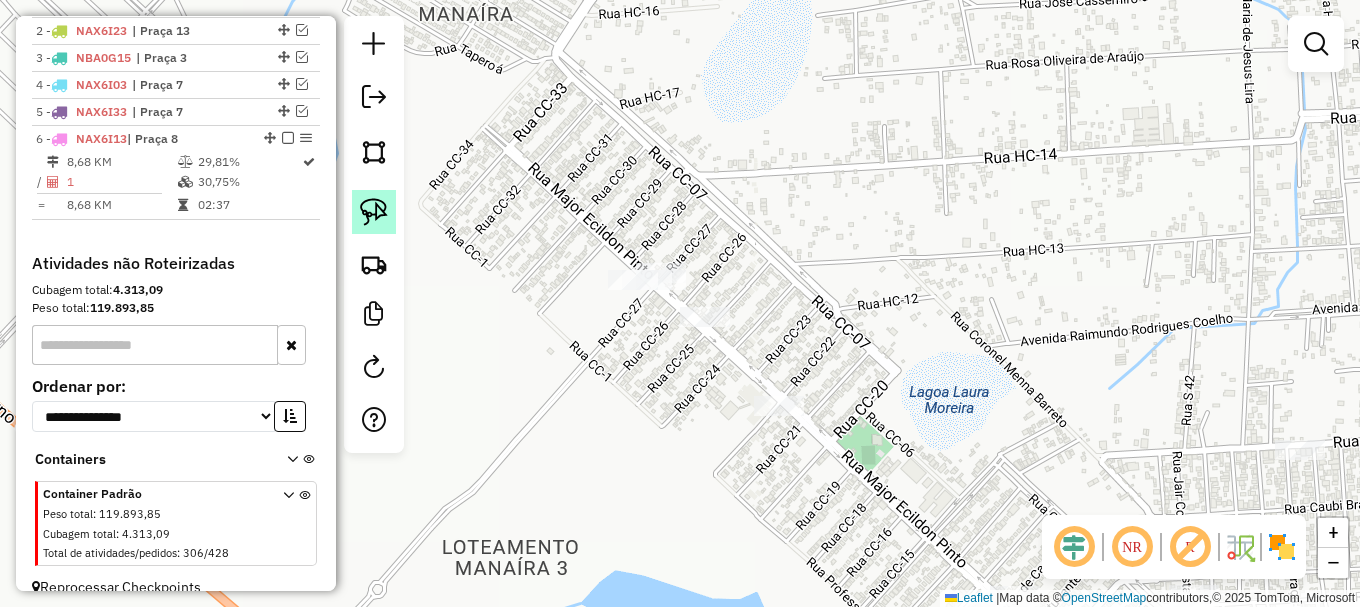 click 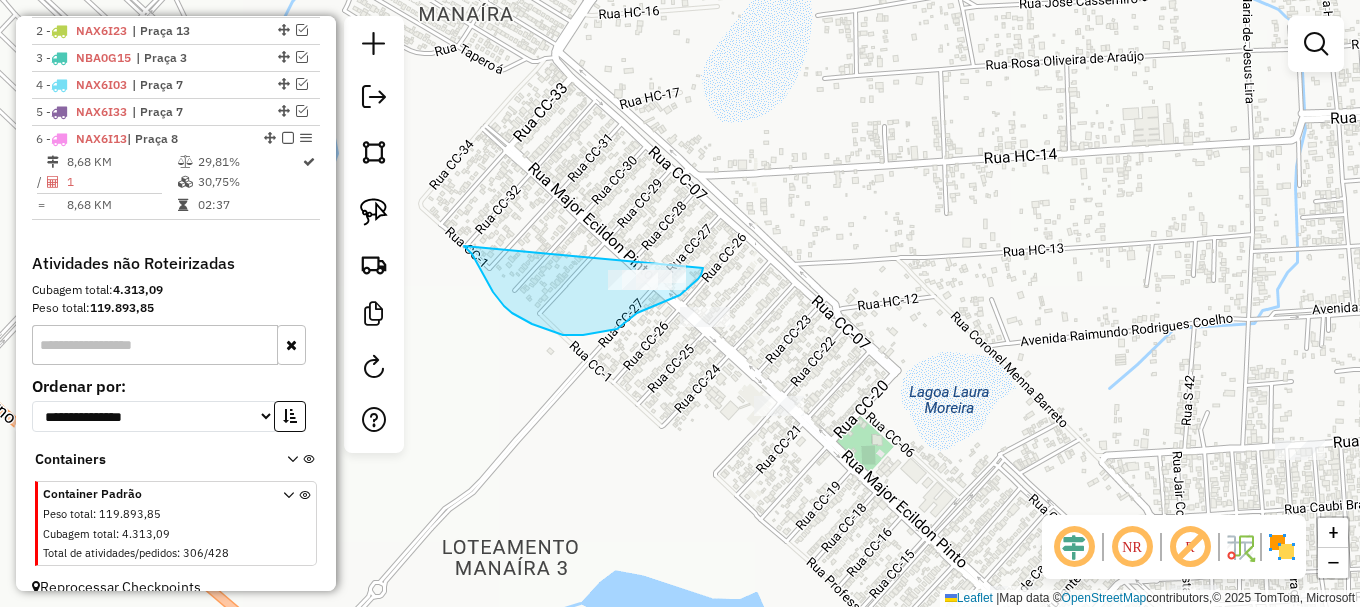 drag, startPoint x: 481, startPoint y: 269, endPoint x: 708, endPoint y: 251, distance: 227.71254 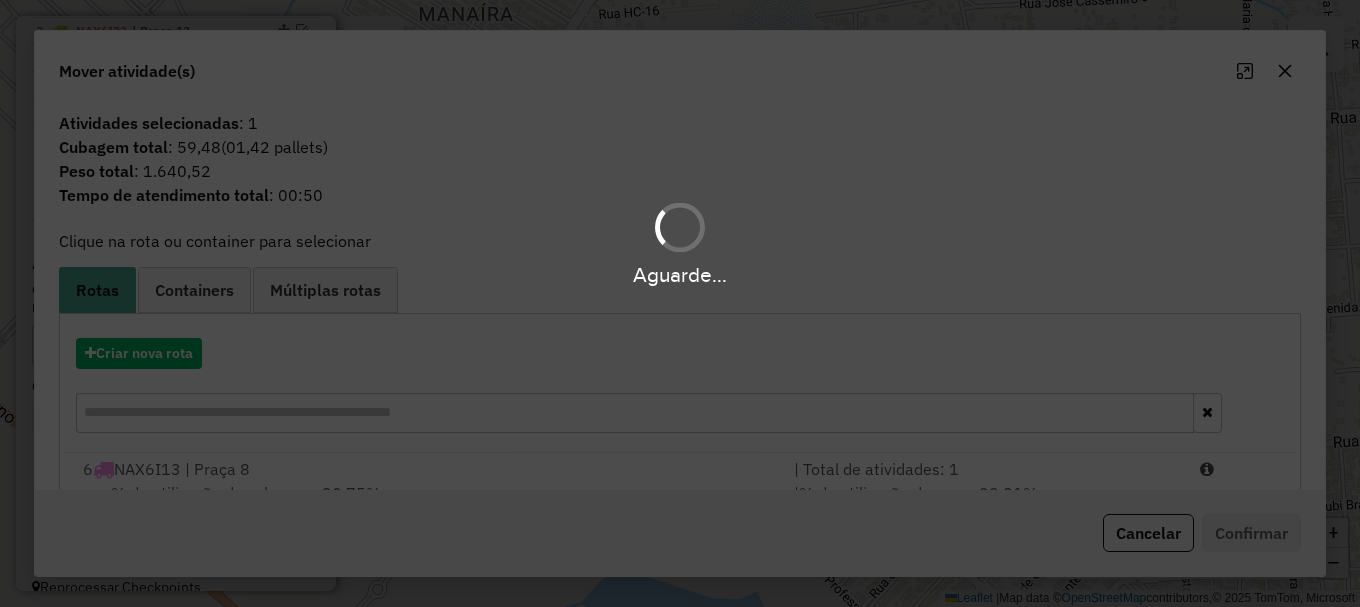 click on "Aguarde..." at bounding box center (680, 303) 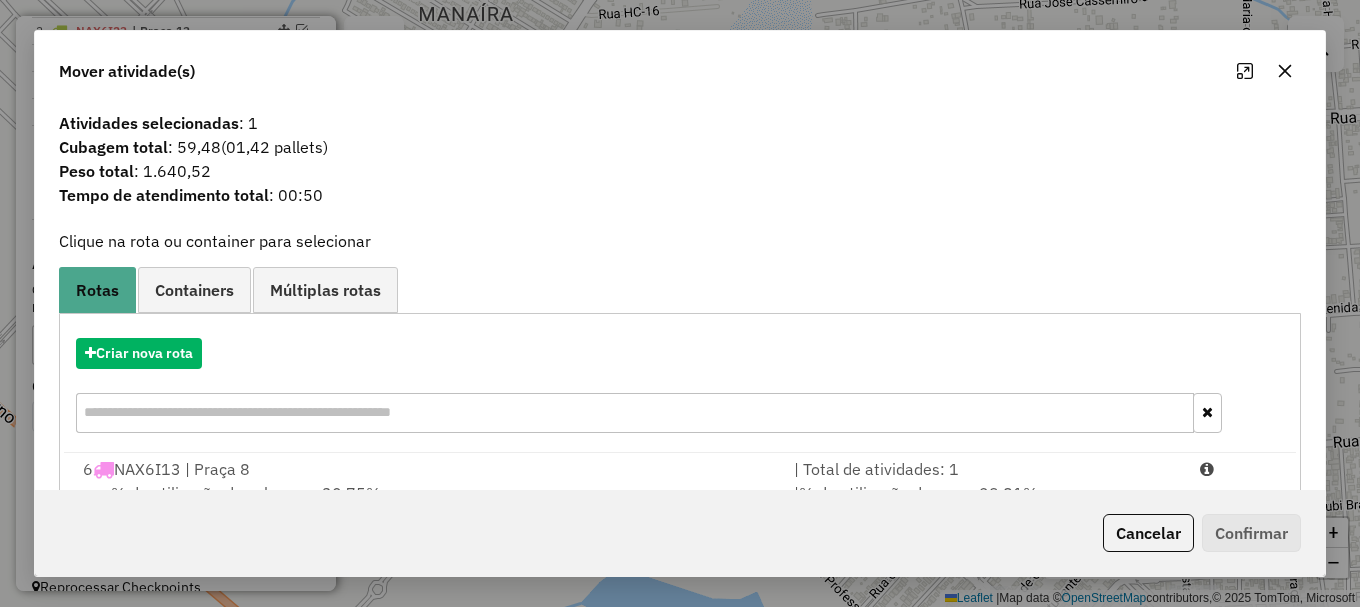click at bounding box center (1239, 469) 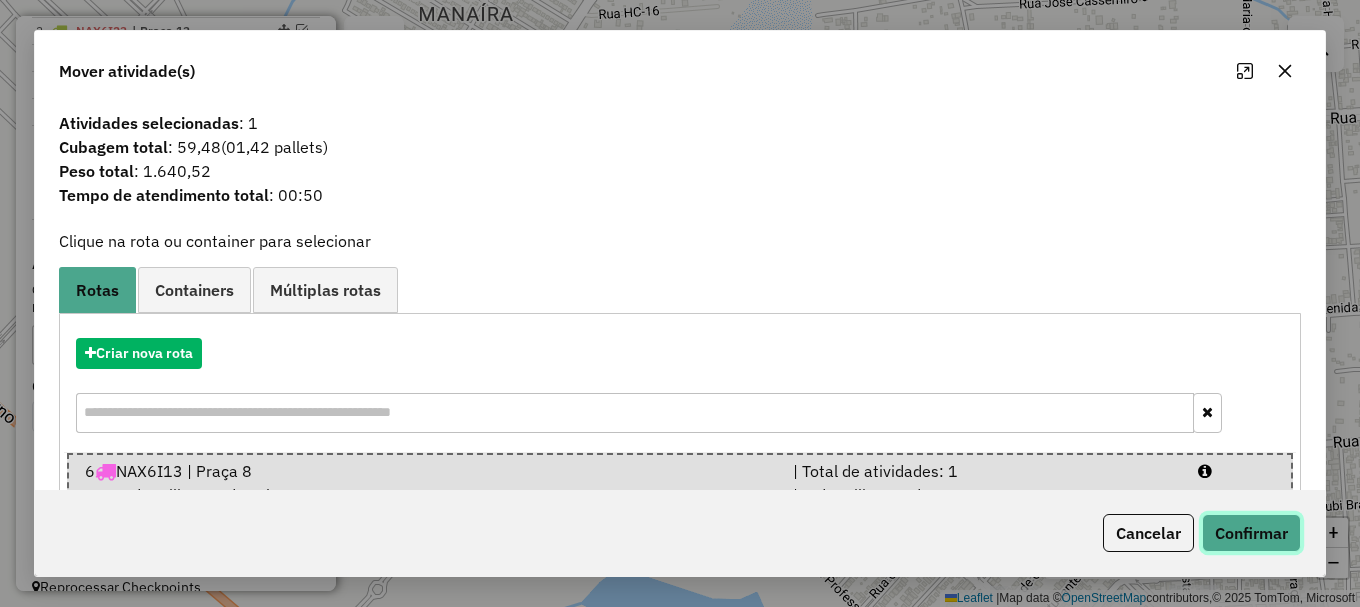 click on "Confirmar" 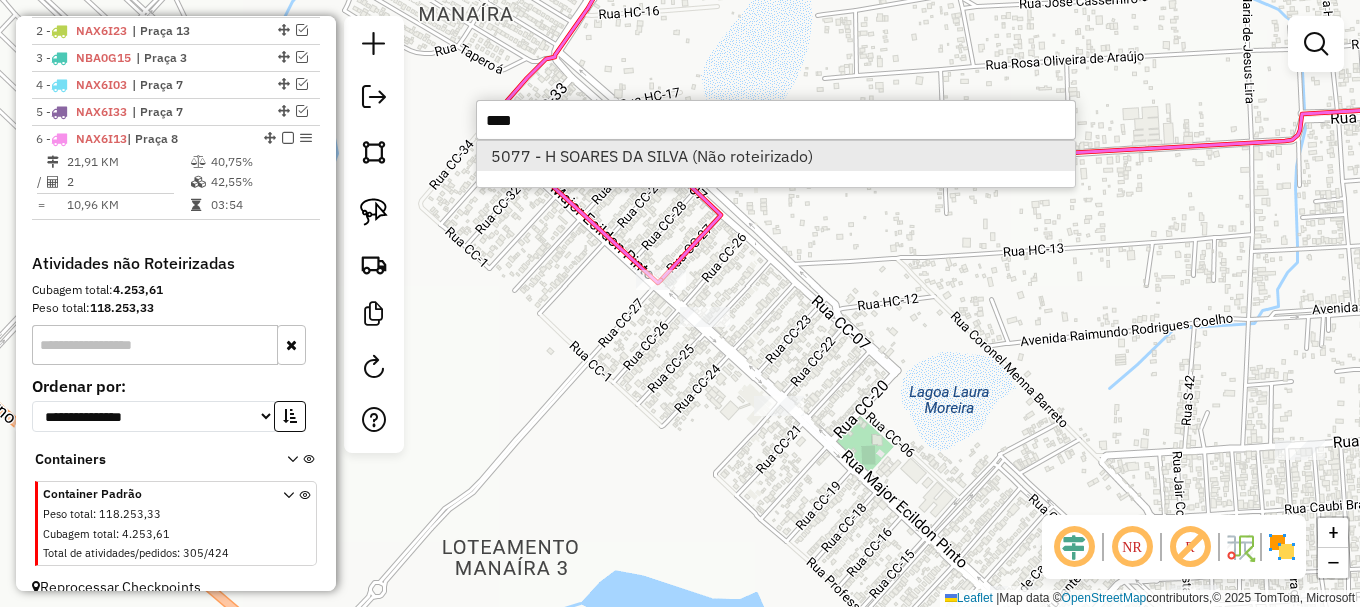 type on "****" 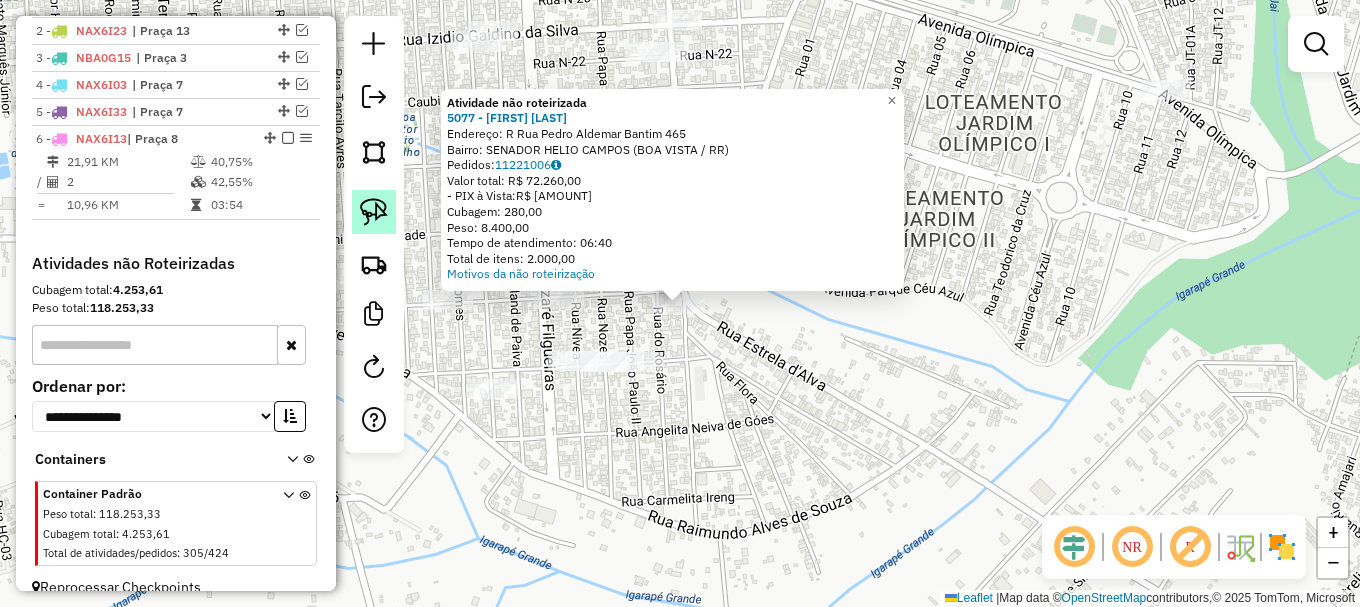 click 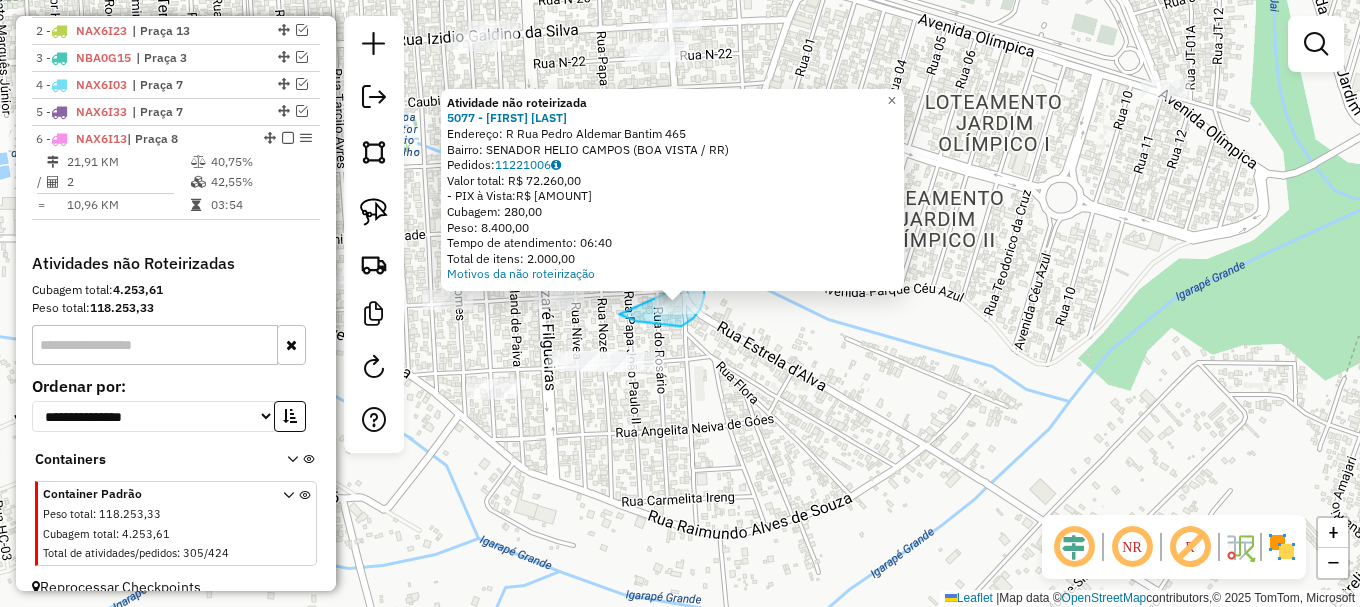 drag, startPoint x: 637, startPoint y: 321, endPoint x: 704, endPoint y: 276, distance: 80.70936 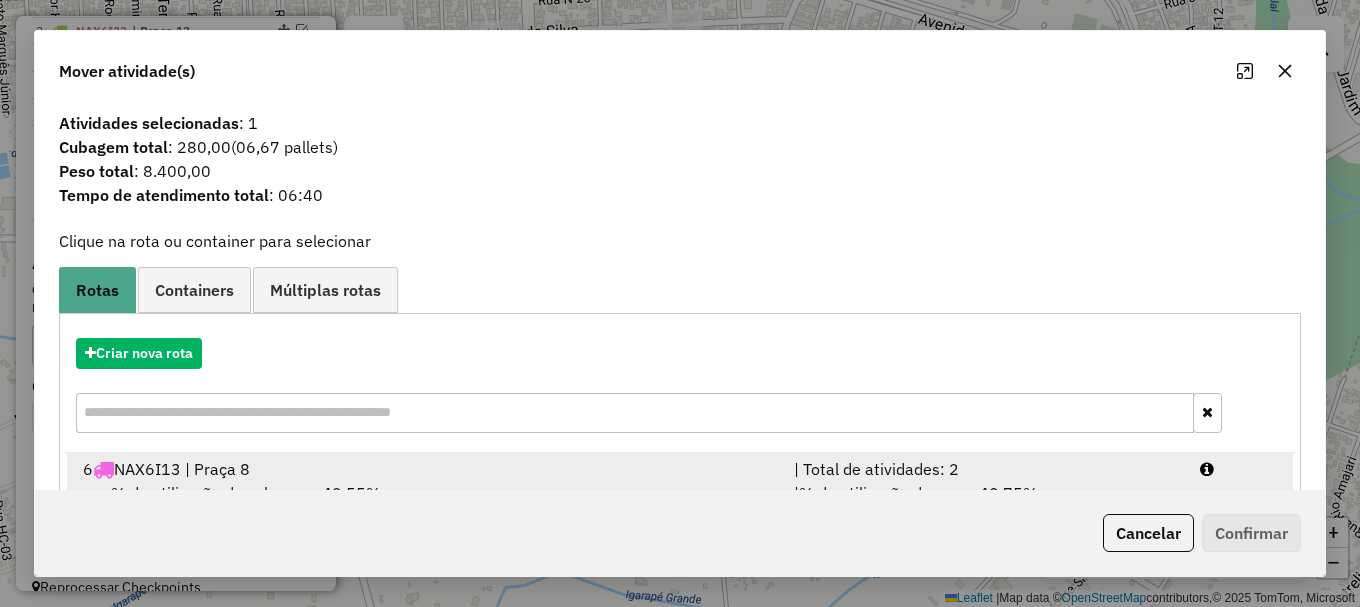 click at bounding box center [1239, 469] 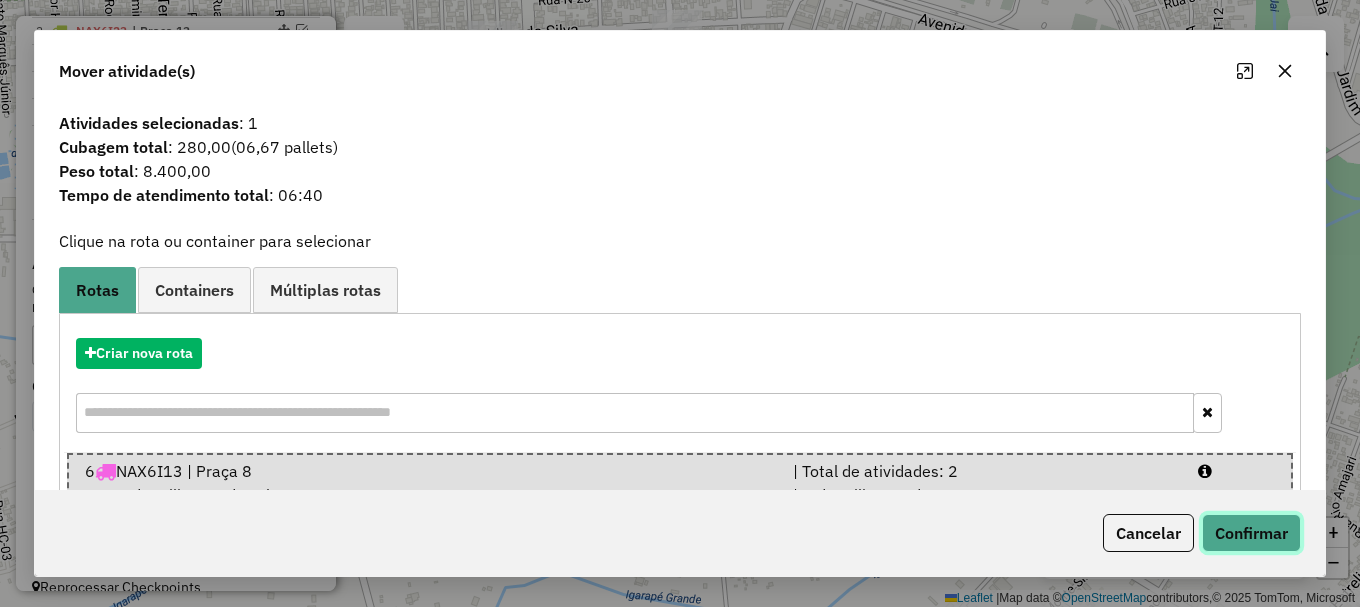 click on "Confirmar" 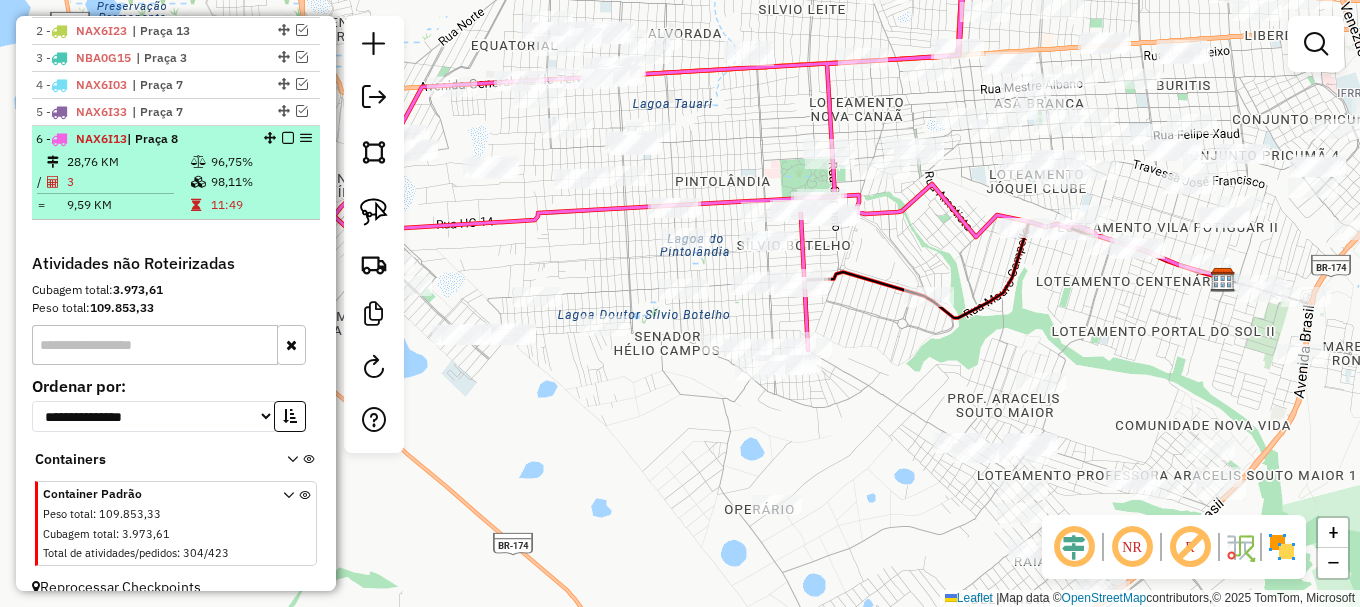 click at bounding box center (288, 138) 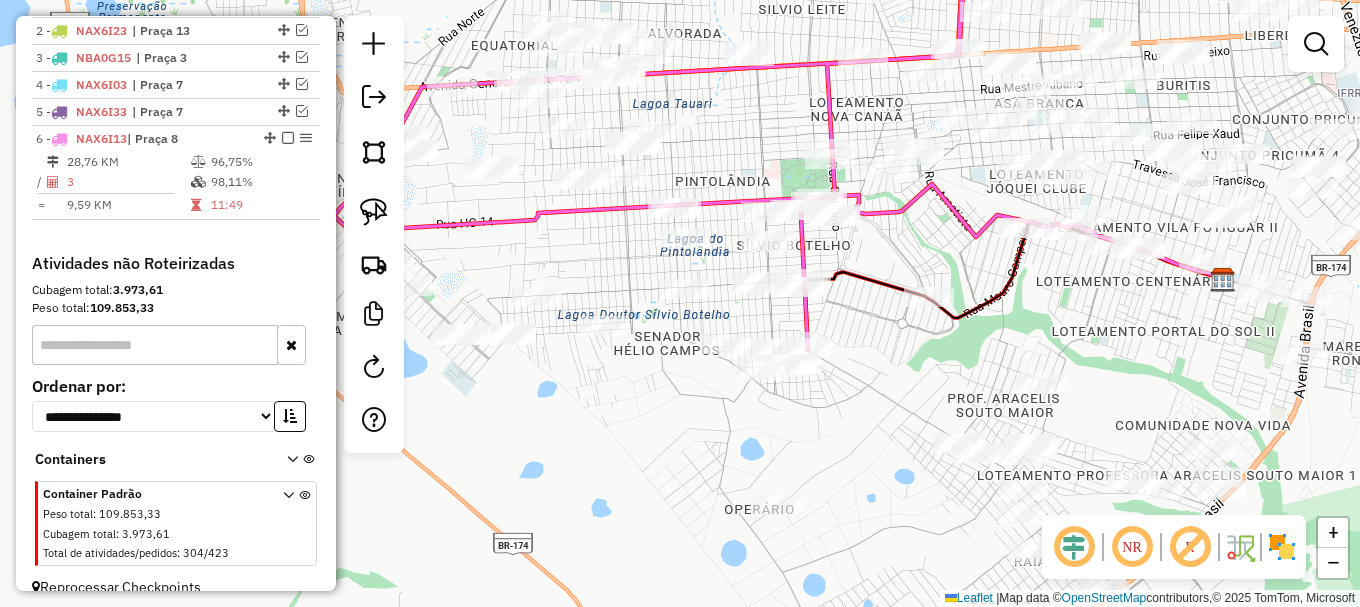 scroll, scrollTop: 798, scrollLeft: 0, axis: vertical 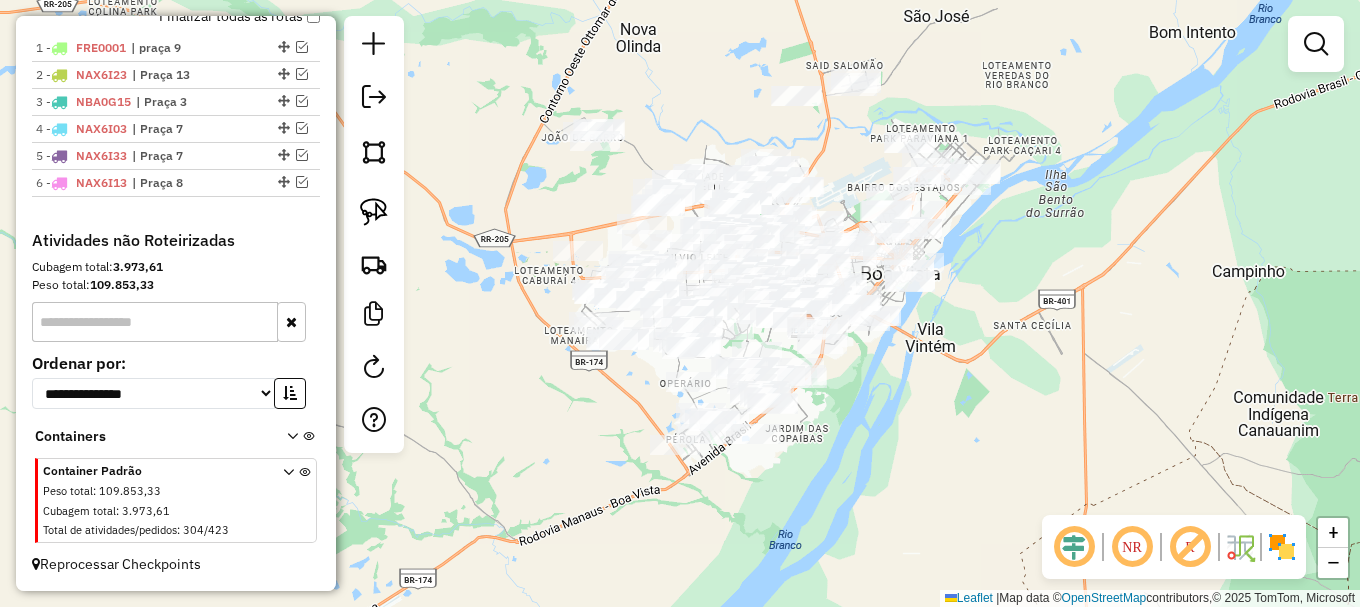 click on "Janela de atendimento Grade de atendimento Capacidade Transportadoras Veículos Cliente Pedidos  Rotas Selecione os dias de semana para filtrar as janelas de atendimento  Seg   Ter   Qua   Qui   Sex   Sáb   Dom  Informe o período da janela de atendimento: De: Até:  Filtrar exatamente a janela do cliente  Considerar janela de atendimento padrão  Selecione os dias de semana para filtrar as grades de atendimento  Seg   Ter   Qua   Qui   Sex   Sáb   Dom   Considerar clientes sem dia de atendimento cadastrado  Clientes fora do dia de atendimento selecionado Filtrar as atividades entre os valores definidos abaixo:  Peso mínimo:   Peso máximo:   Cubagem mínima:   Cubagem máxima:   De:   Até:  Filtrar as atividades entre o tempo de atendimento definido abaixo:  De:   Até:   Considerar capacidade total dos clientes não roteirizados Transportadora: Selecione um ou mais itens Tipo de veículo: Selecione um ou mais itens Veículo: Selecione um ou mais itens Motorista: Selecione um ou mais itens Nome: Rótulo:" 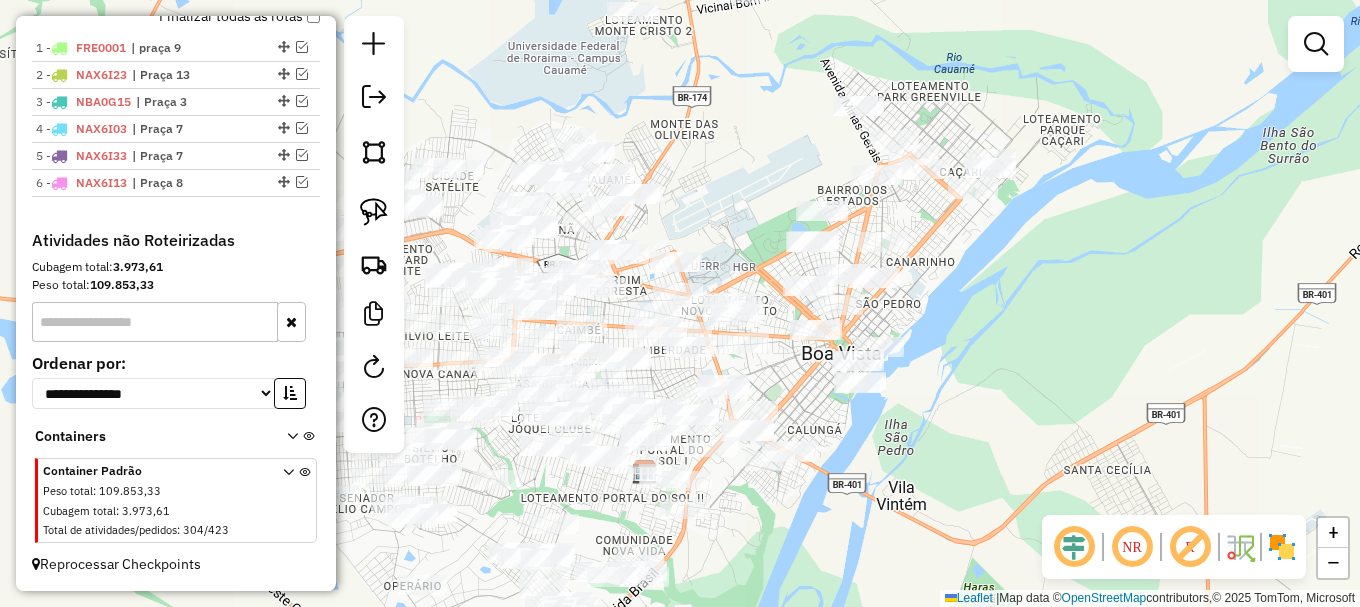 drag, startPoint x: 979, startPoint y: 218, endPoint x: 948, endPoint y: 277, distance: 66.64833 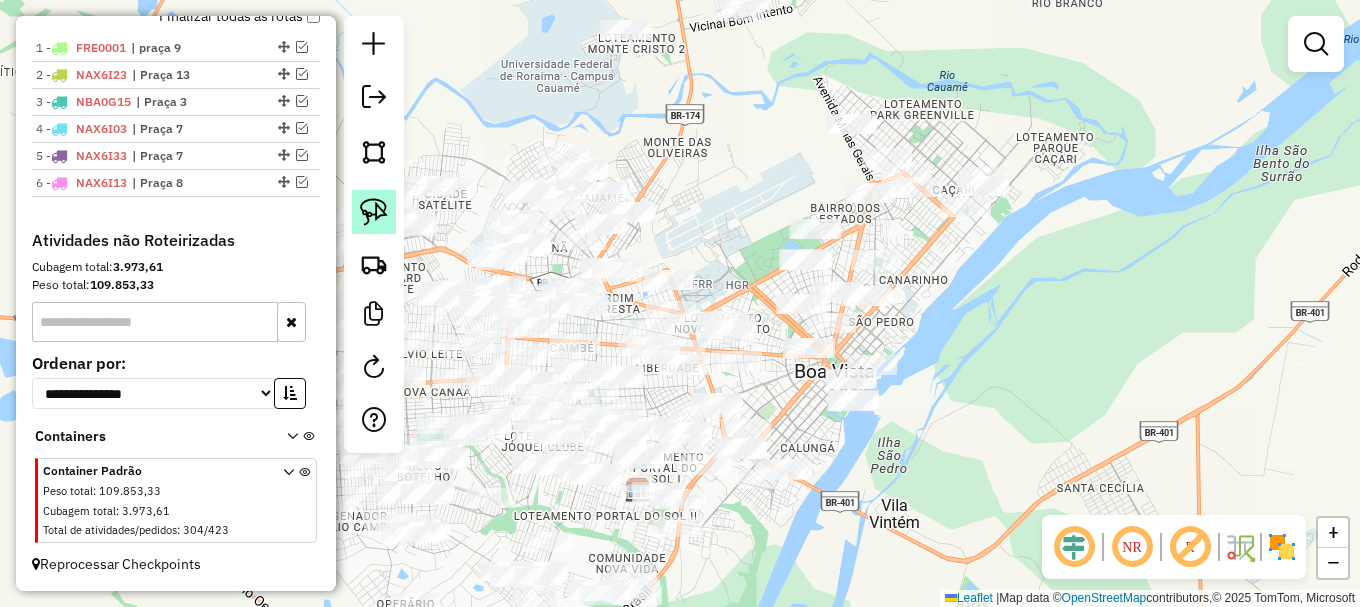 click 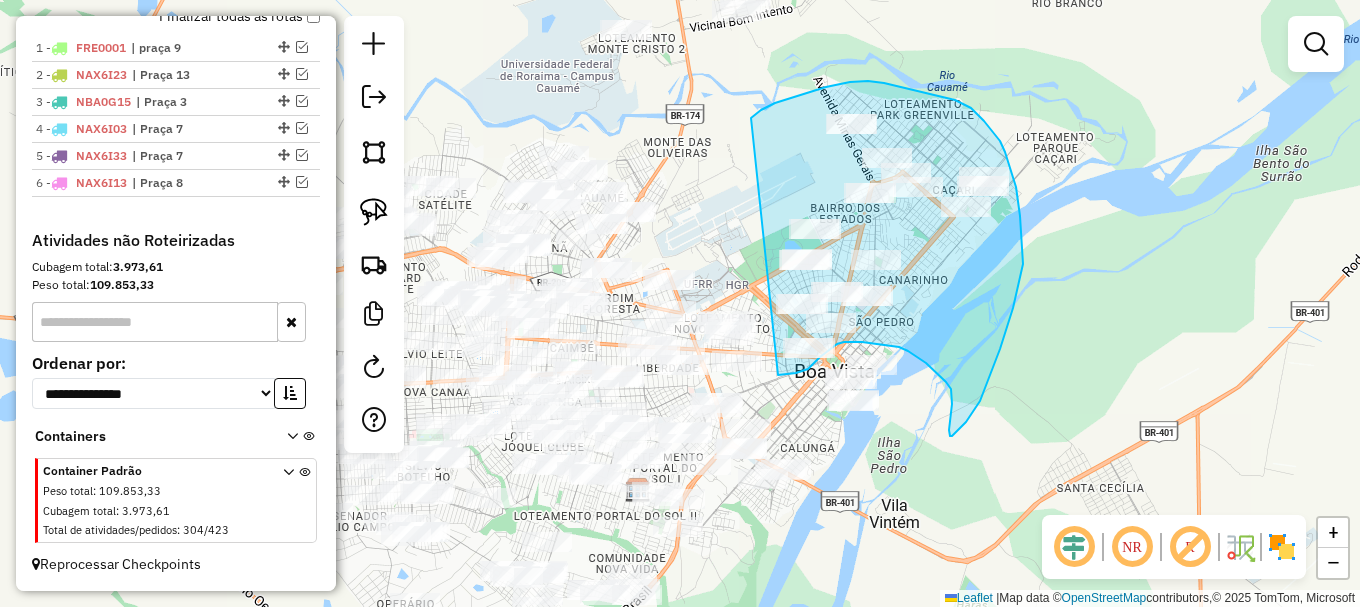 drag, startPoint x: 754, startPoint y: 115, endPoint x: 778, endPoint y: 375, distance: 261.10535 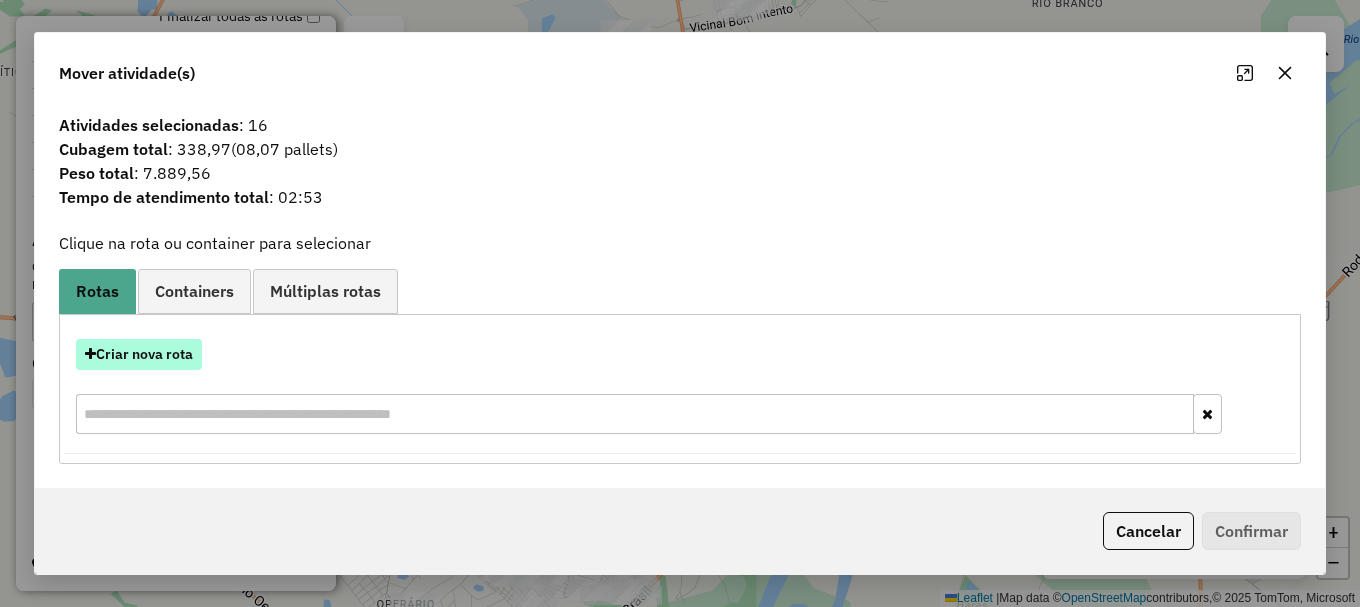 click on "Criar nova rota" at bounding box center (139, 354) 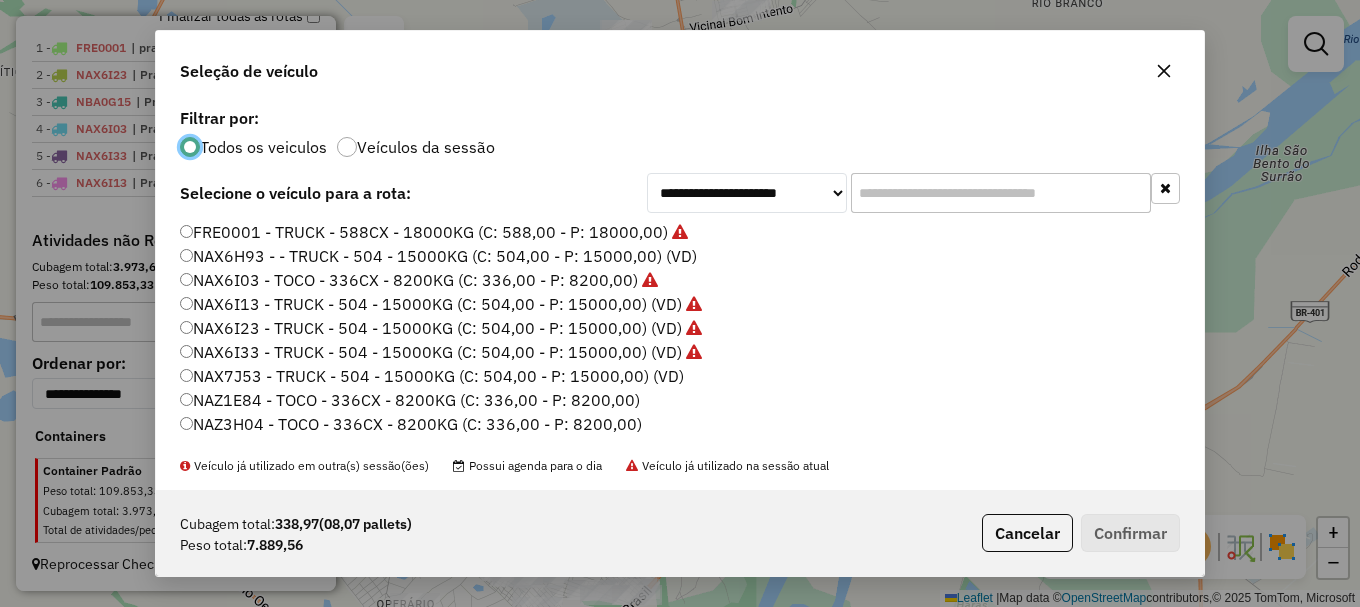 scroll, scrollTop: 11, scrollLeft: 6, axis: both 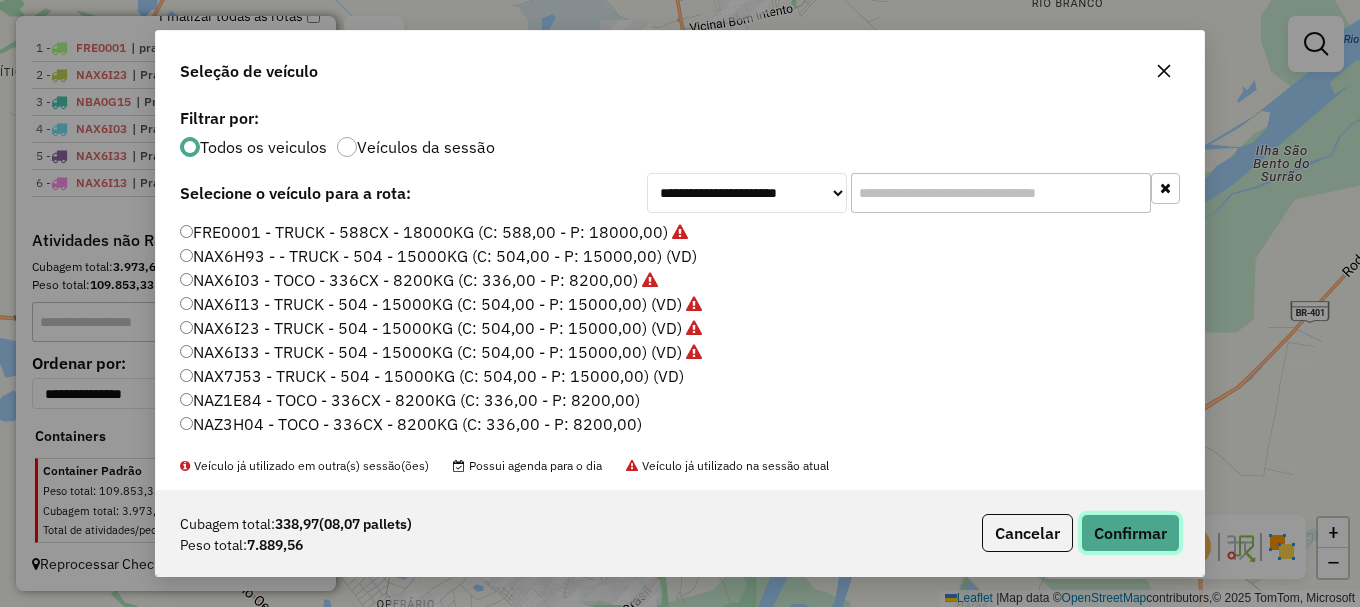 click on "Confirmar" 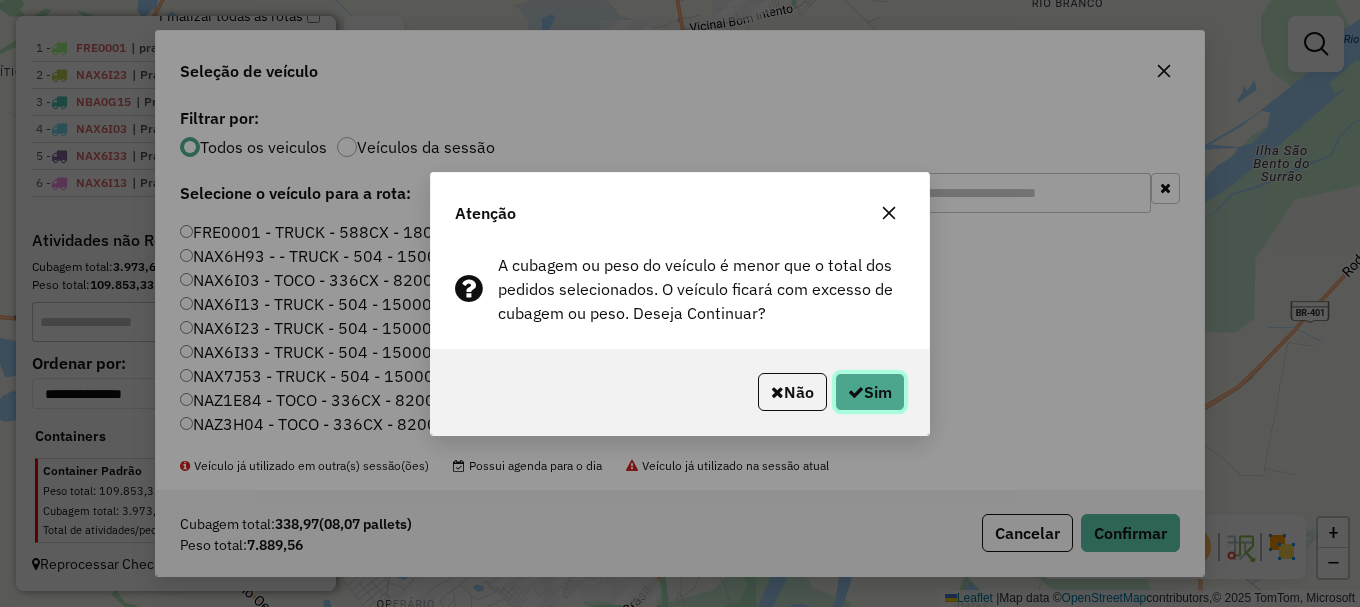 click on "Sim" 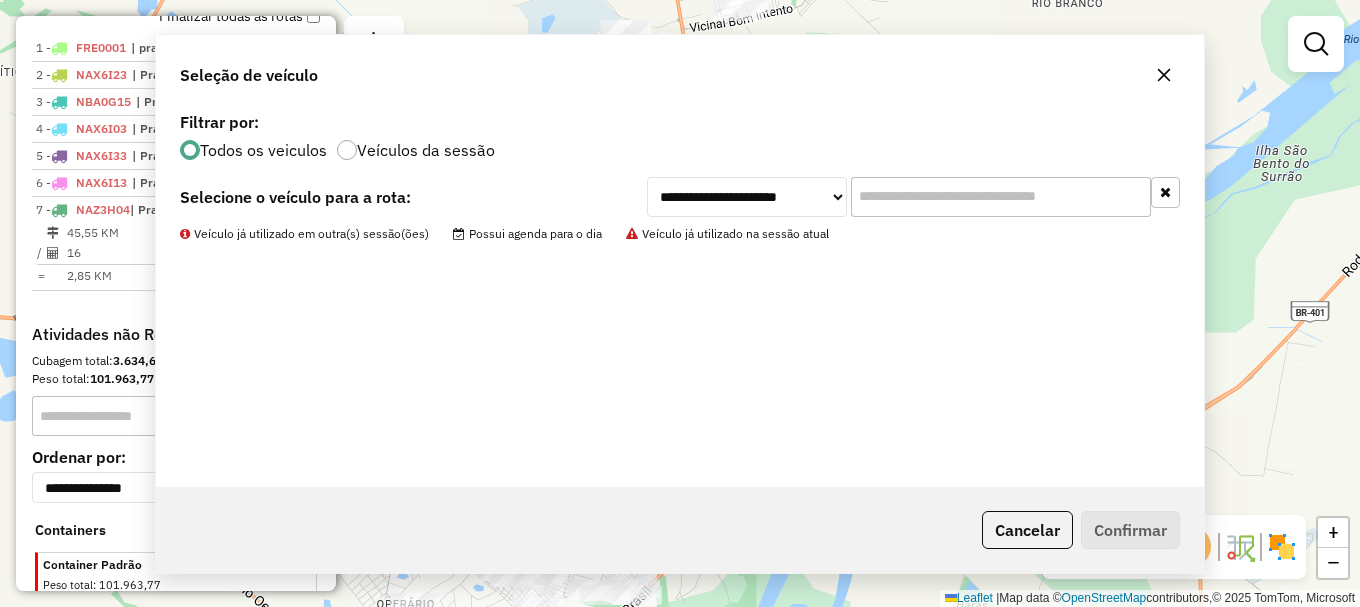 scroll, scrollTop: 842, scrollLeft: 0, axis: vertical 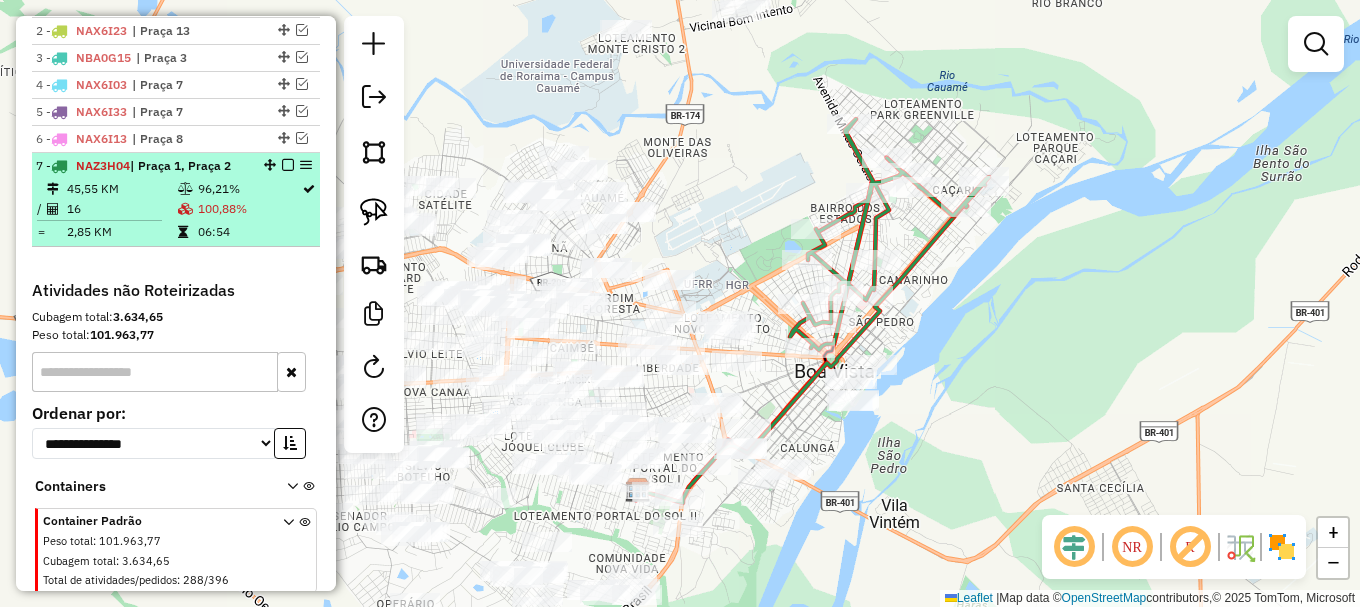 click at bounding box center (288, 165) 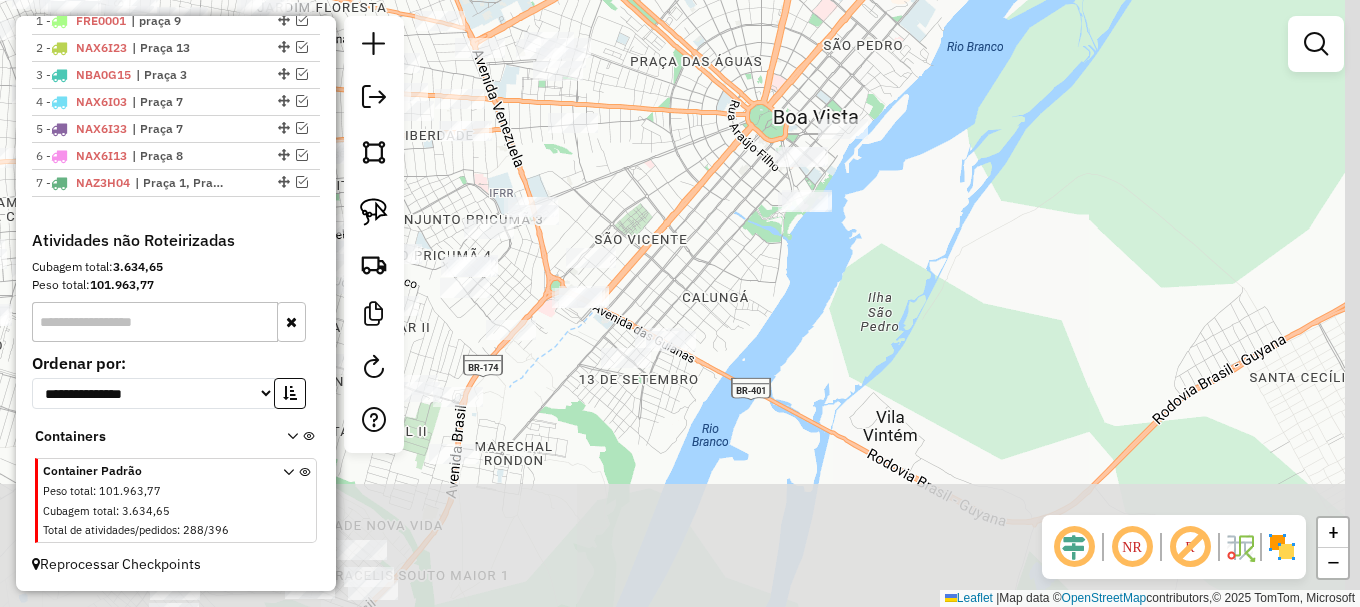 drag, startPoint x: 750, startPoint y: 533, endPoint x: 535, endPoint y: 388, distance: 259.32605 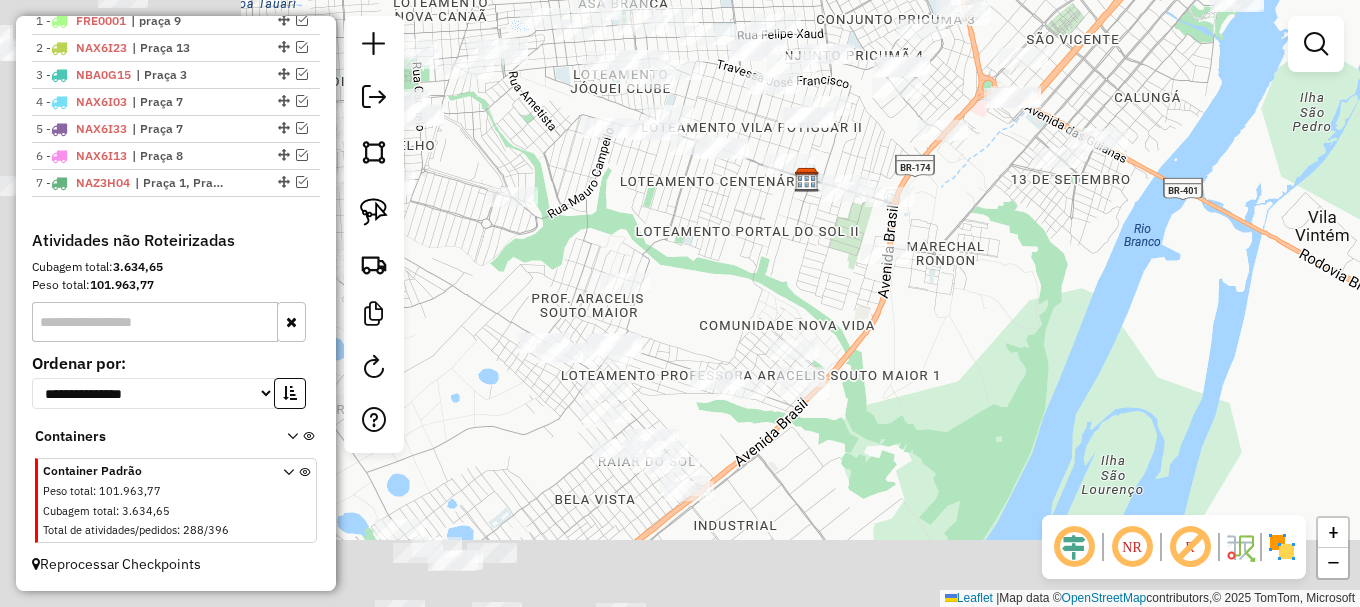drag, startPoint x: 626, startPoint y: 474, endPoint x: 1055, endPoint y: 299, distance: 463.32062 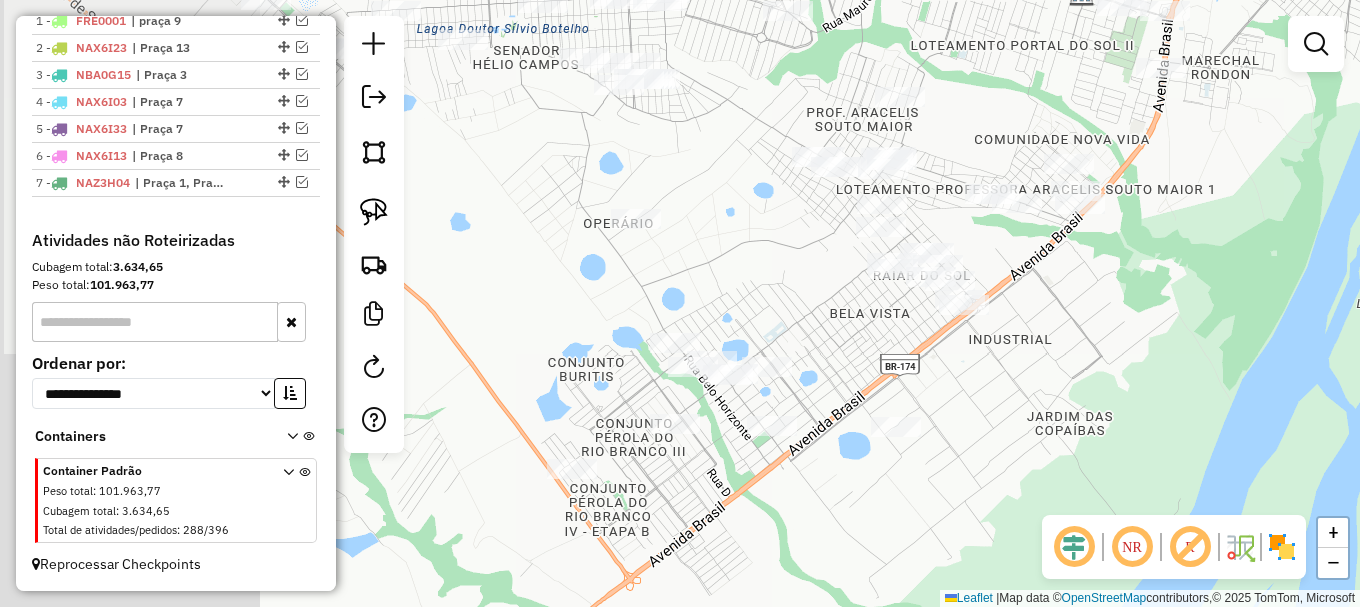 drag, startPoint x: 773, startPoint y: 490, endPoint x: 1033, endPoint y: 319, distance: 311.19287 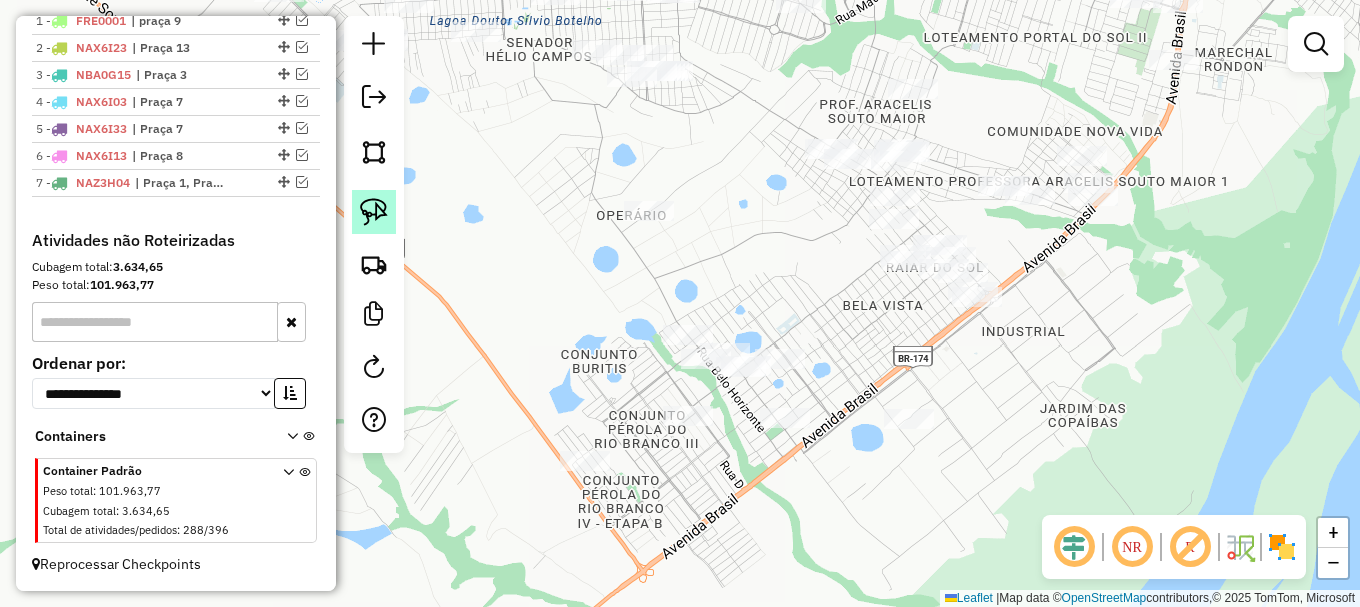 click 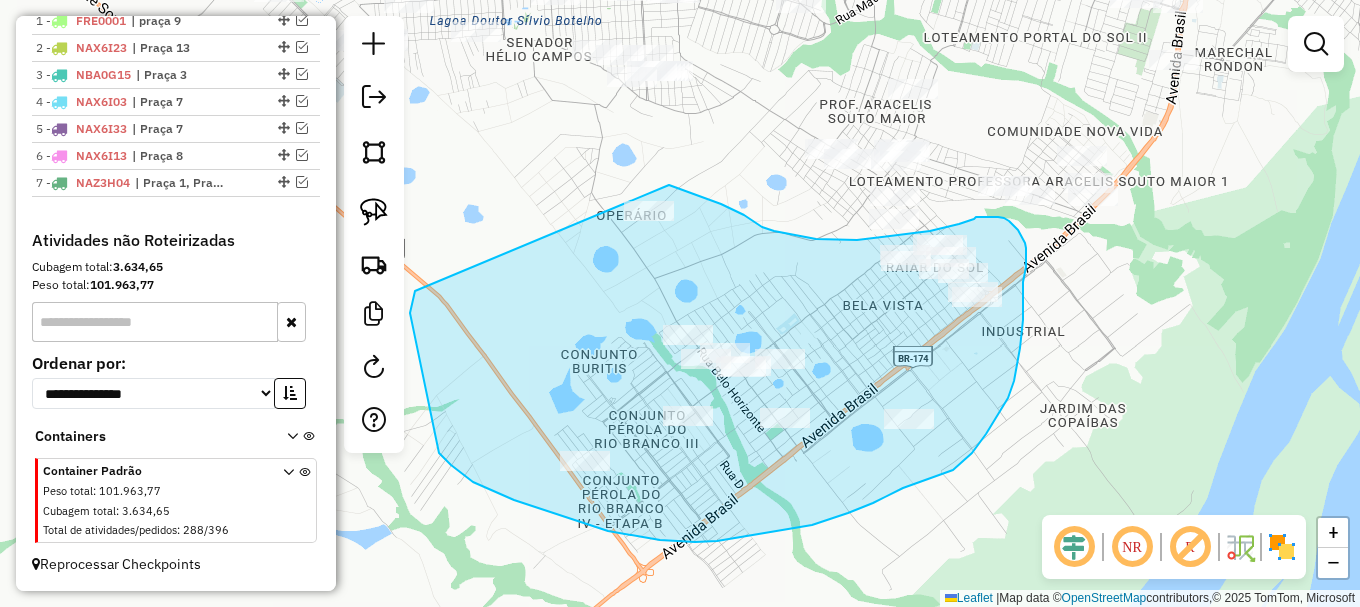 drag, startPoint x: 415, startPoint y: 291, endPoint x: 636, endPoint y: 173, distance: 250.52943 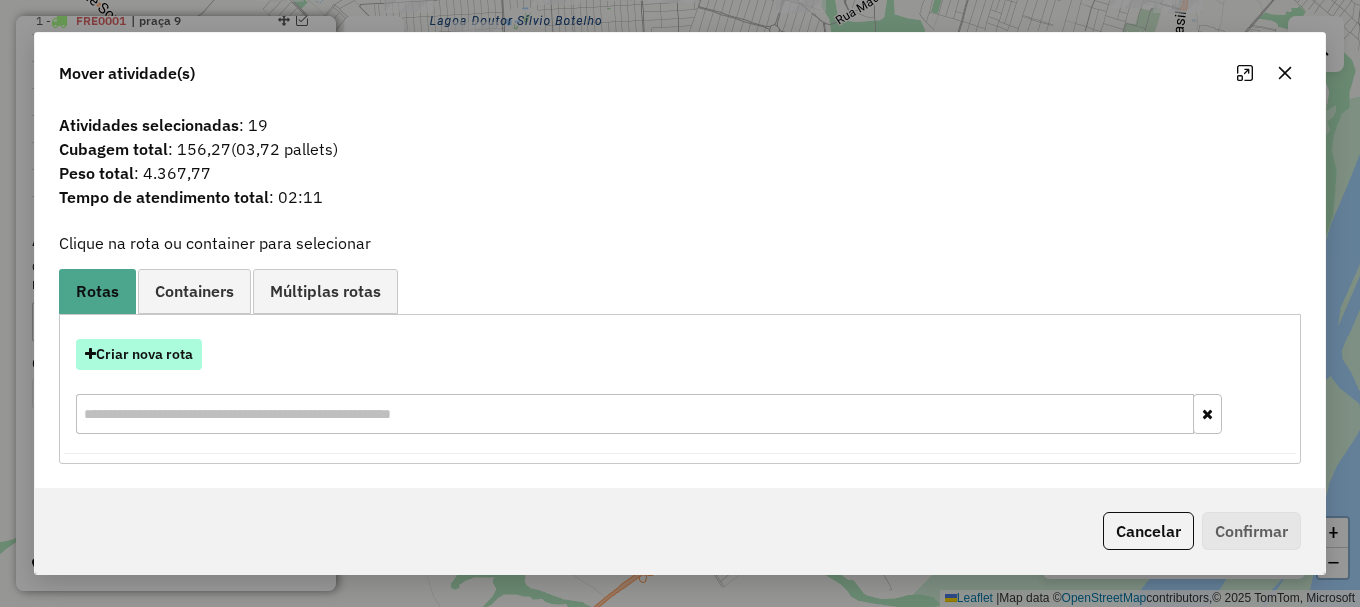click on "Criar nova rota" at bounding box center (139, 354) 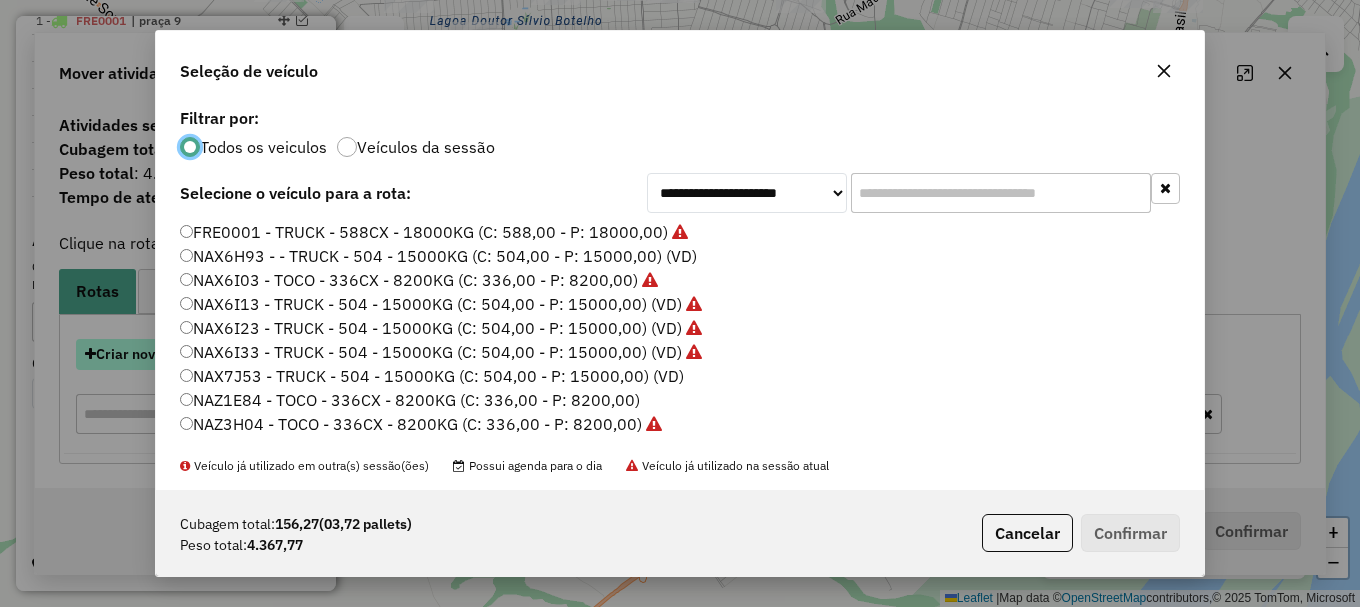 scroll, scrollTop: 11, scrollLeft: 6, axis: both 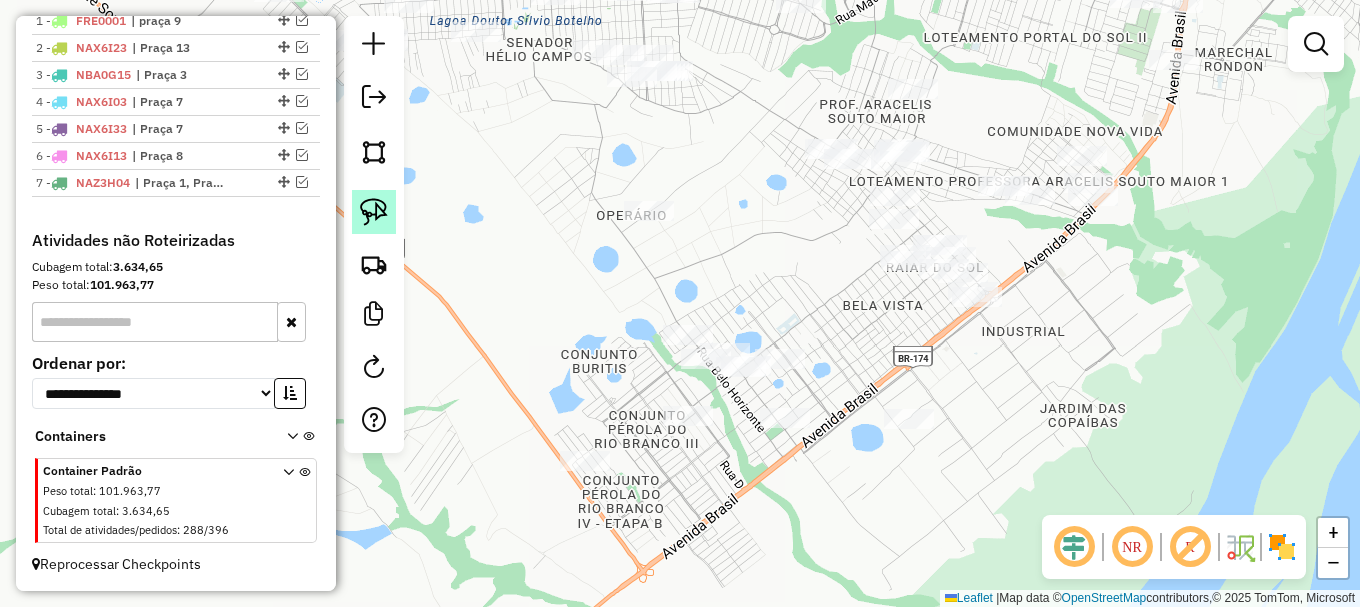 click 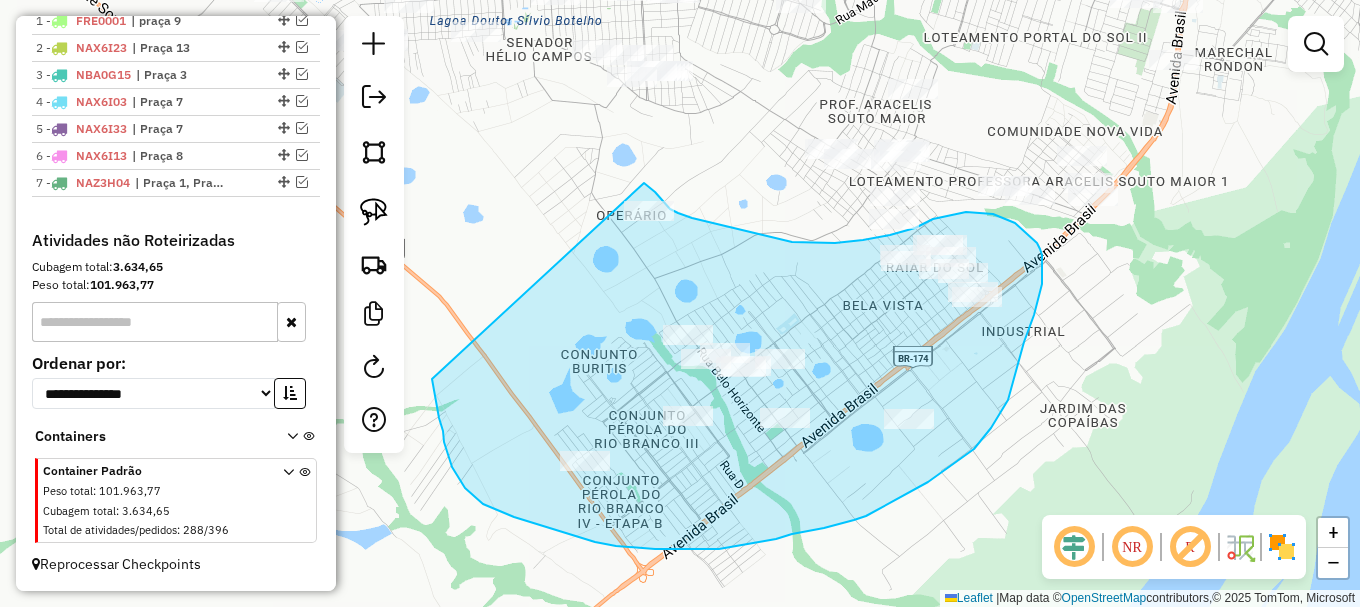 drag, startPoint x: 442, startPoint y: 428, endPoint x: 642, endPoint y: 183, distance: 316.2673 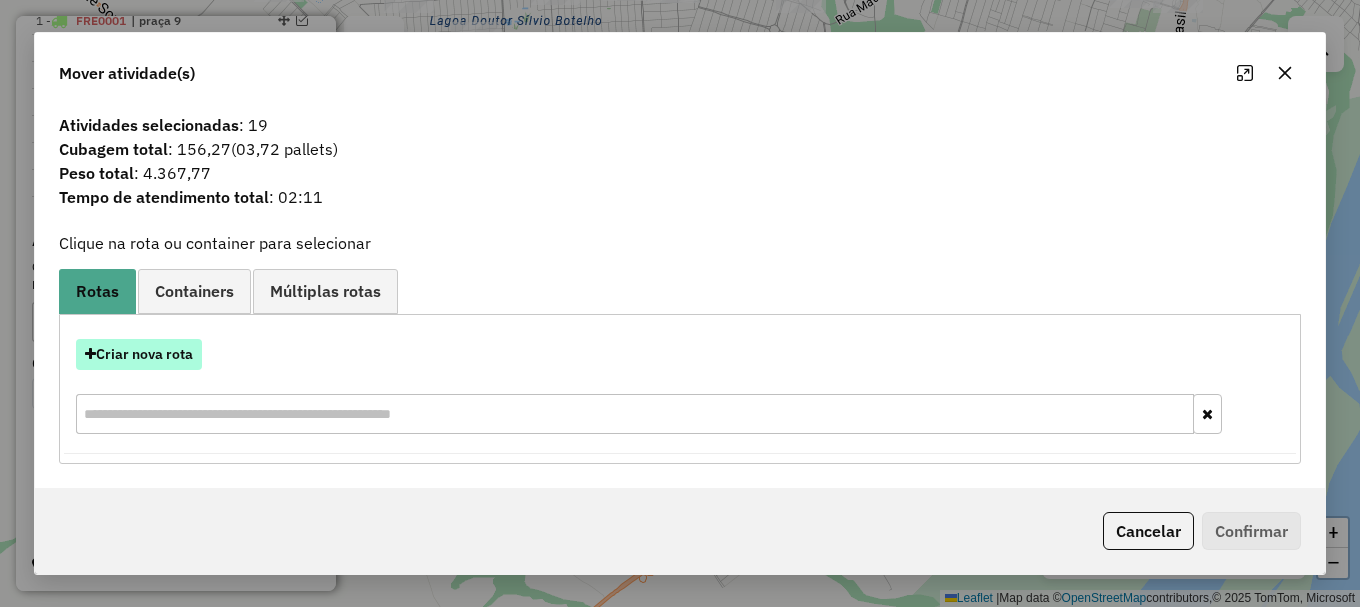 click on "Criar nova rota" at bounding box center [139, 354] 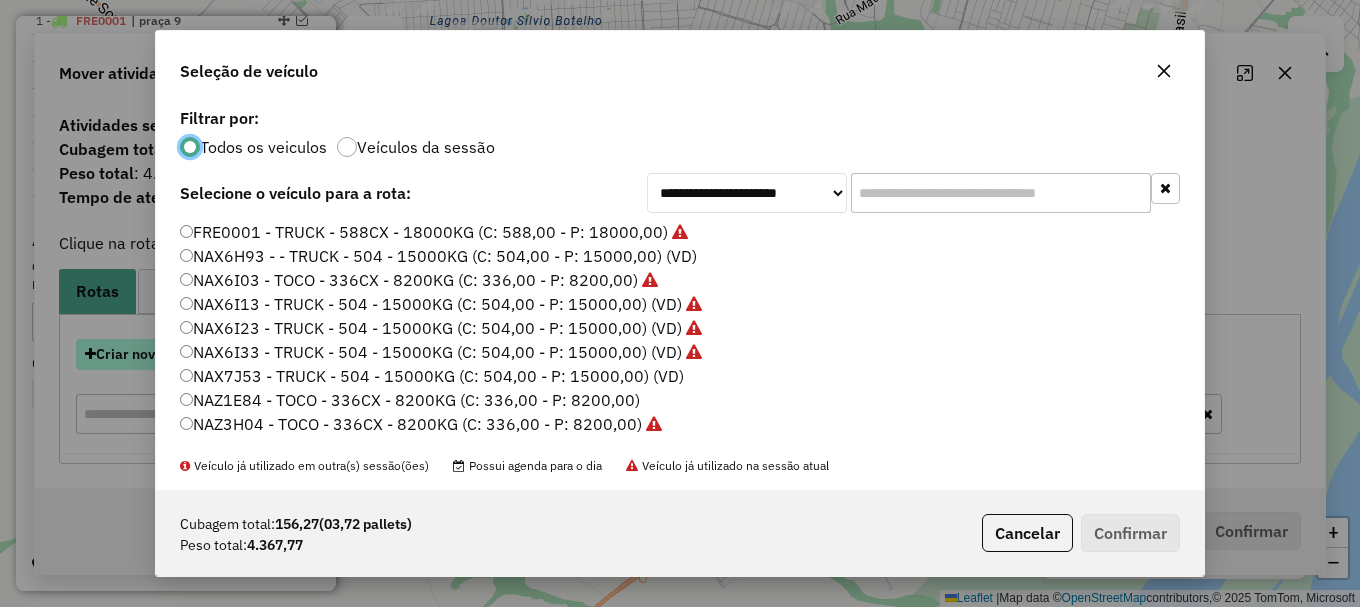 scroll, scrollTop: 11, scrollLeft: 6, axis: both 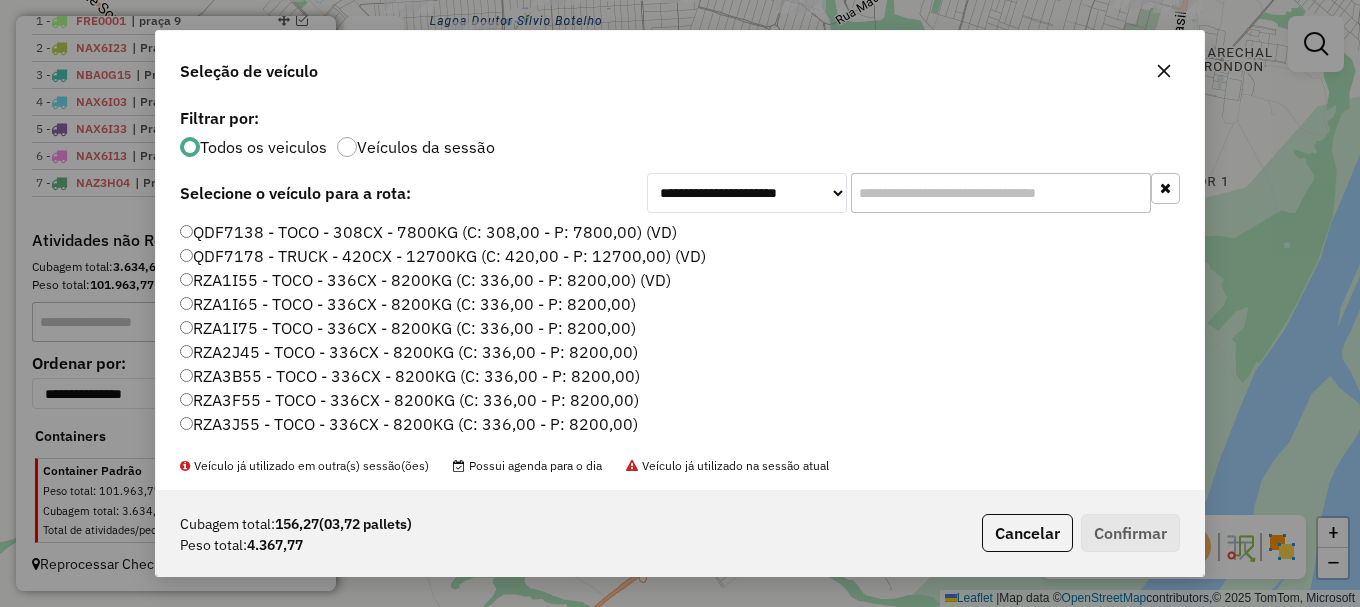 click on "RZA2J45 - TOCO - 336CX - 8200KG (C: 336,00 - P: 8200,00)" 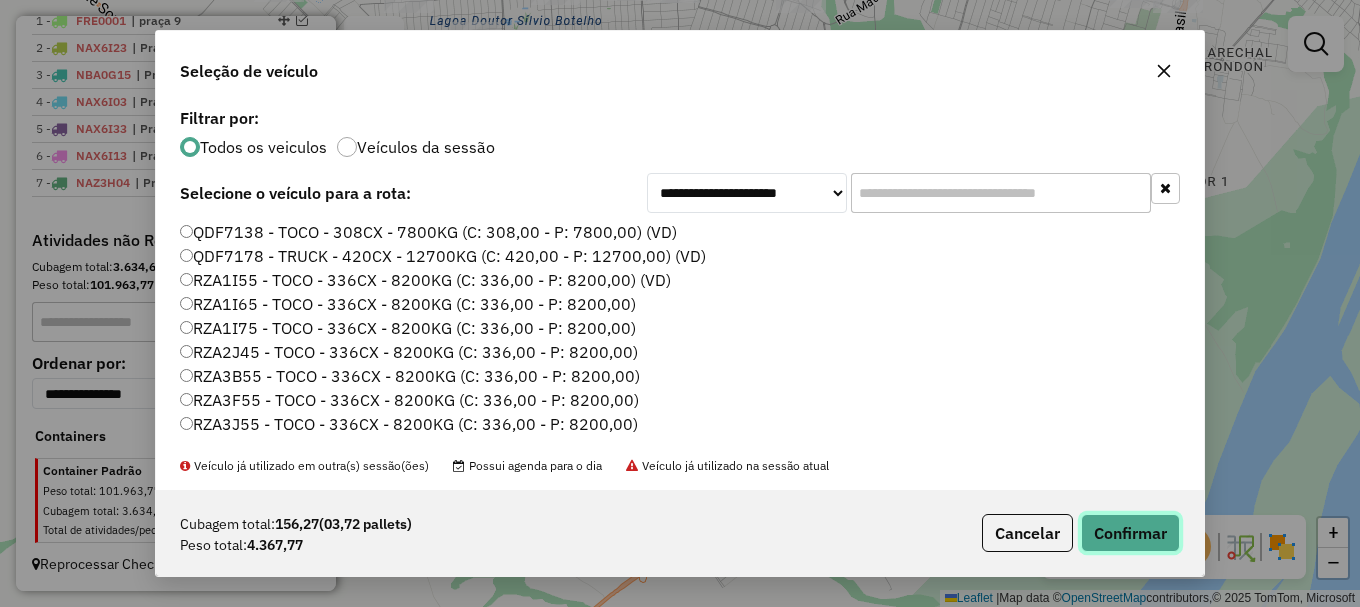 click on "Confirmar" 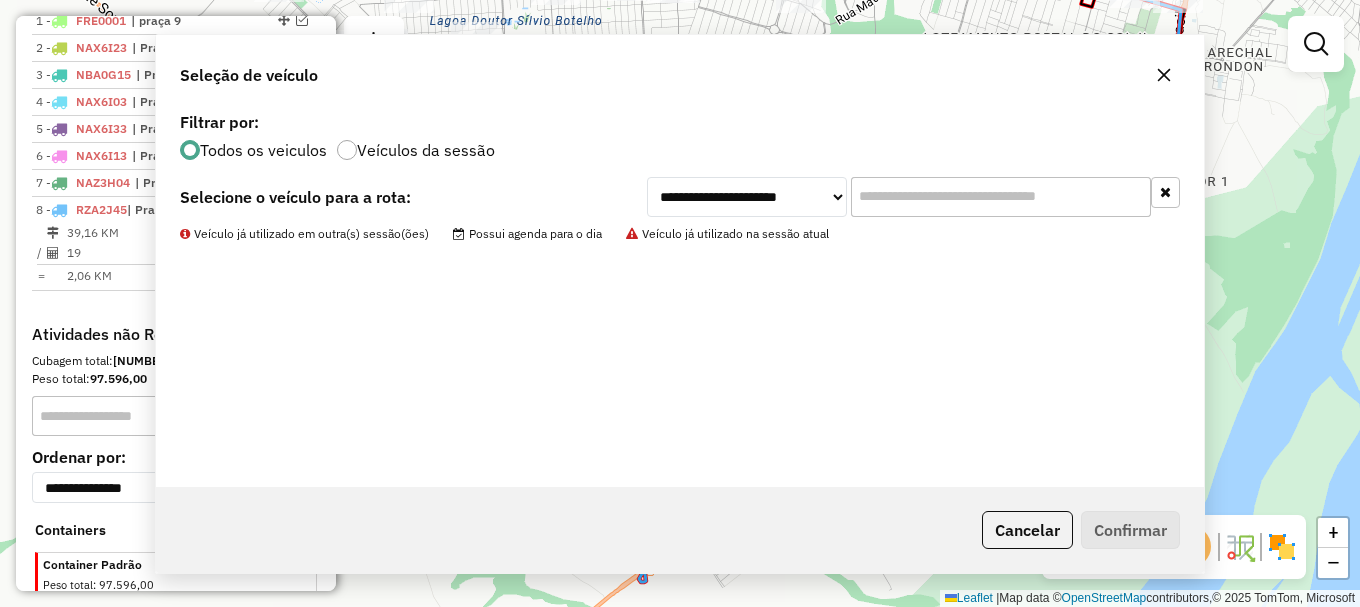 scroll, scrollTop: 842, scrollLeft: 0, axis: vertical 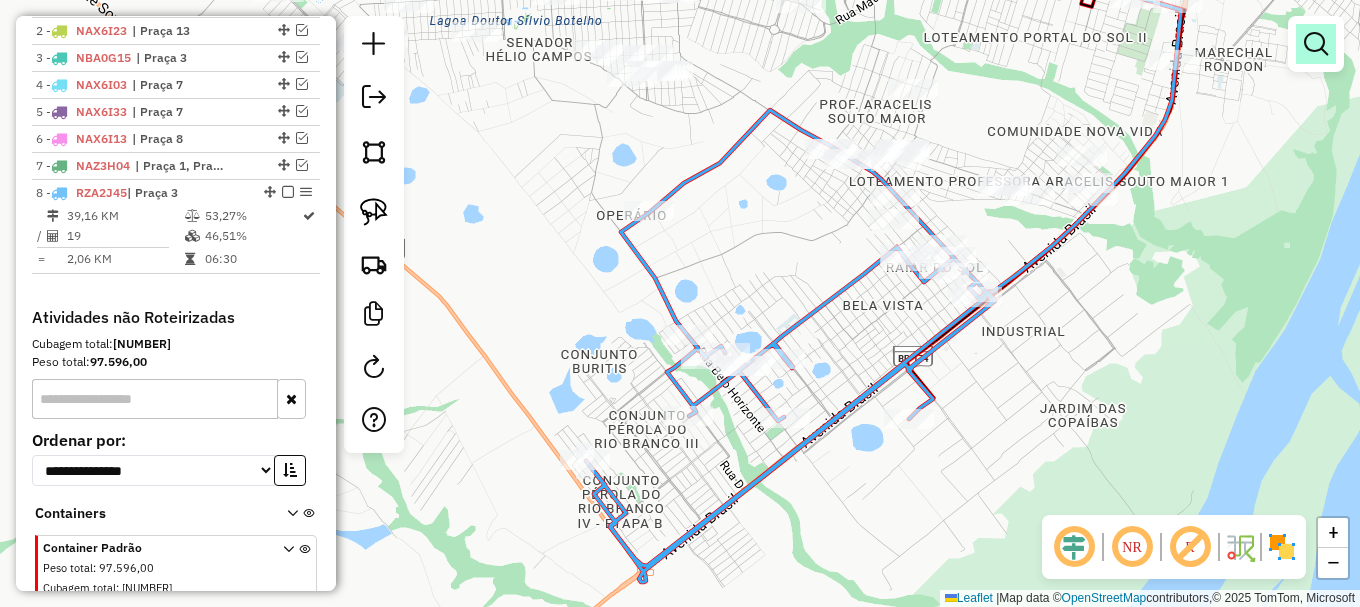 click at bounding box center [1316, 44] 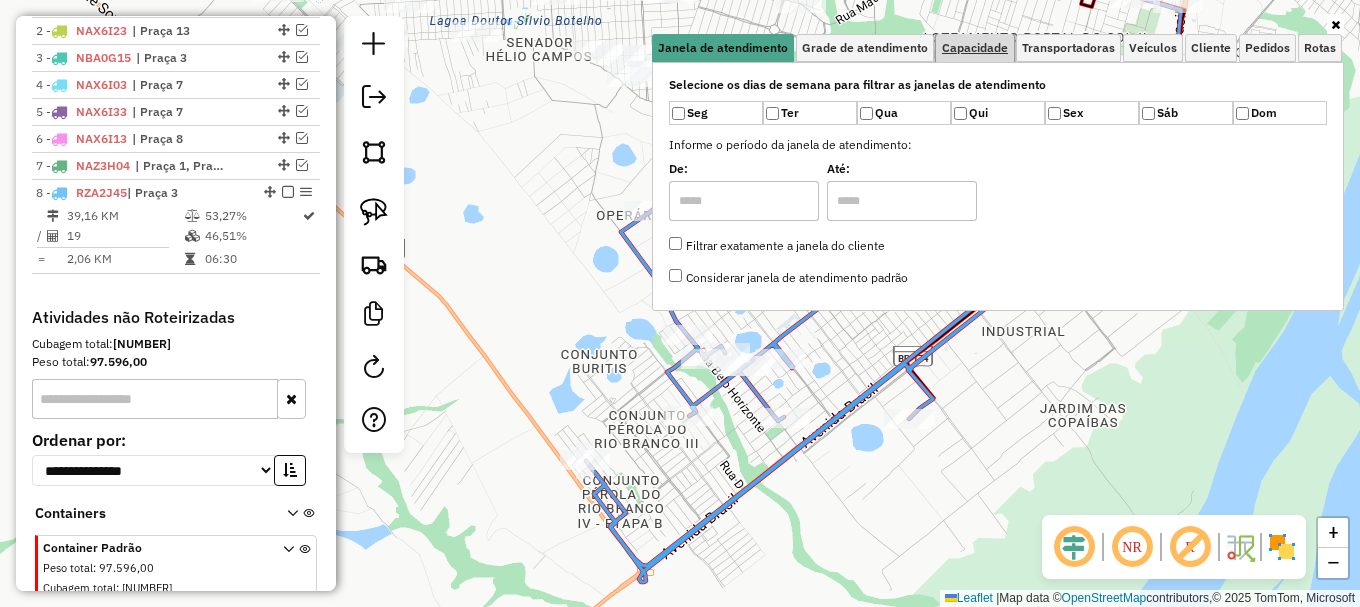 click on "Capacidade" at bounding box center [975, 48] 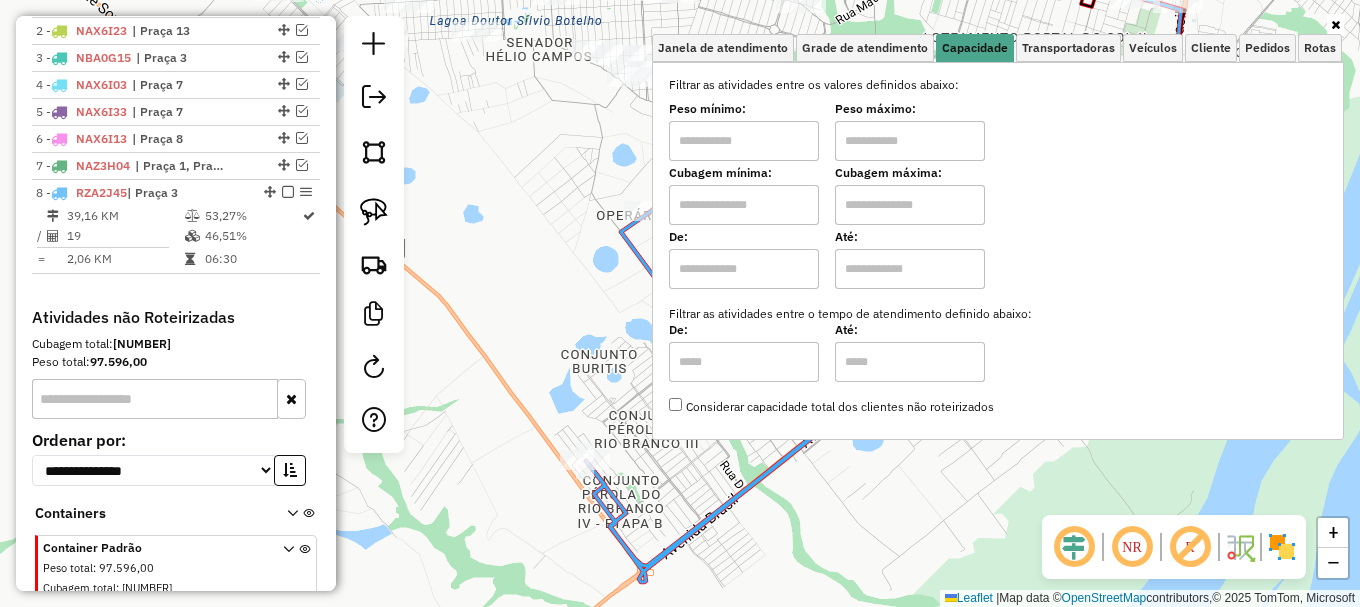 click at bounding box center [744, 205] 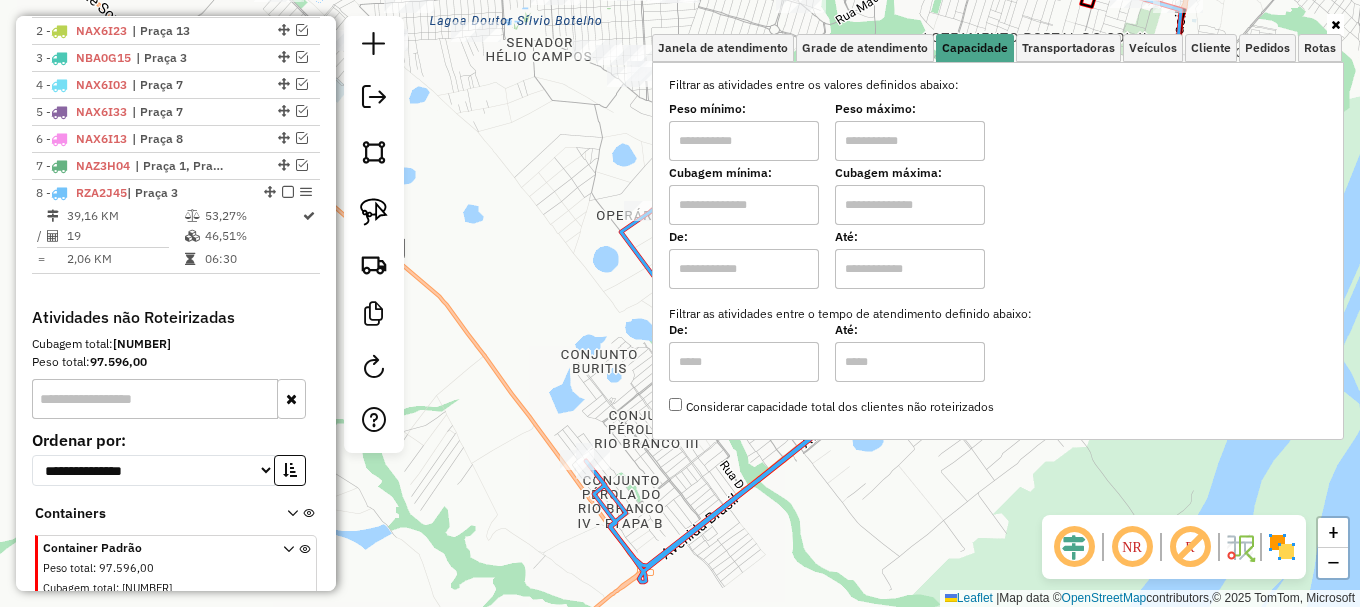 type on "*****" 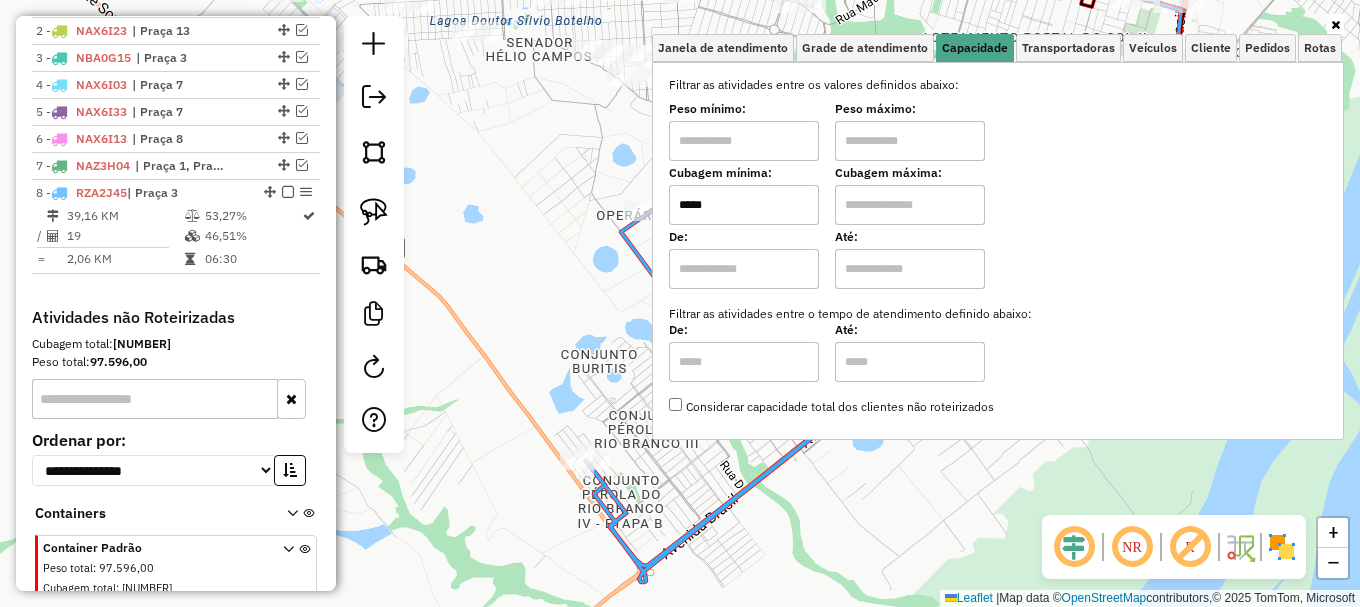 click at bounding box center (910, 205) 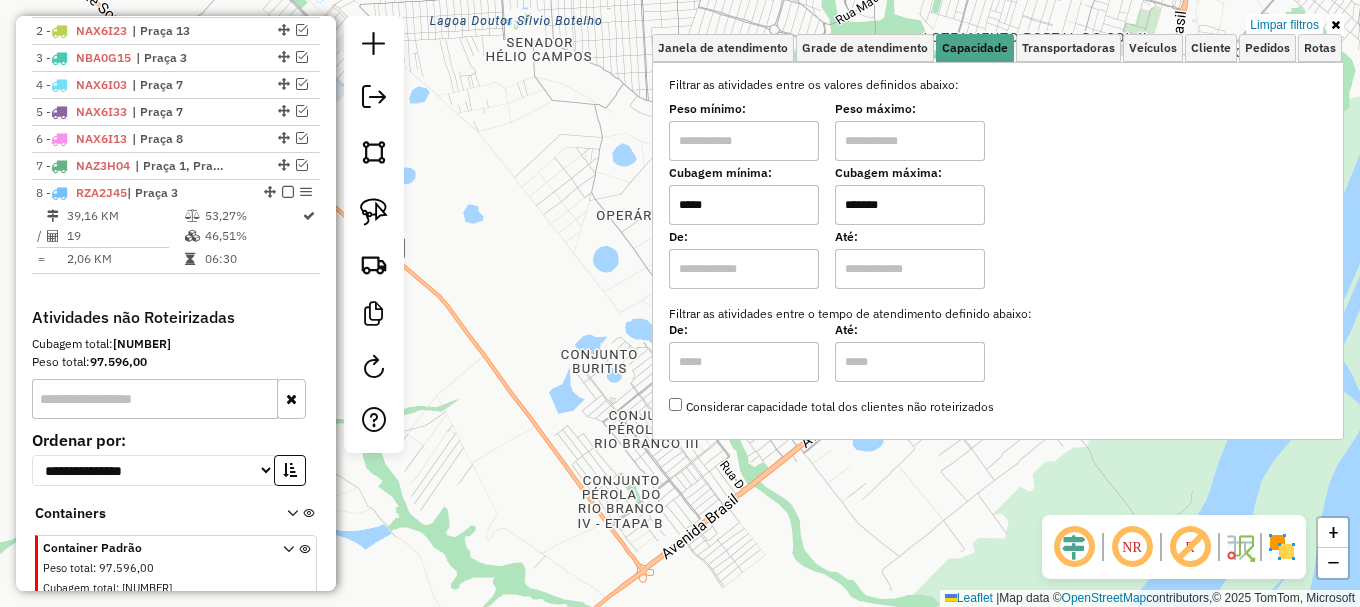 click on "Limpar filtros Janela de atendimento Grade de atendimento Capacidade Transportadoras Veículos Cliente Pedidos  Rotas Selecione os dias de semana para filtrar as janelas de atendimento  Seg   Ter   Qua   Qui   Sex   Sáb   Dom  Informe o período da janela de atendimento: De: Até:  Filtrar exatamente a janela do cliente  Considerar janela de atendimento padrão  Selecione os dias de semana para filtrar as grades de atendimento  Seg   Ter   Qua   Qui   Sex   Sáb   Dom   Considerar clientes sem dia de atendimento cadastrado  Clientes fora do dia de atendimento selecionado Filtrar as atividades entre os valores definidos abaixo:  Peso mínimo:   Peso máximo:   Cubagem mínima:  *****  Cubagem máxima:  *******  De:   Até:  Filtrar as atividades entre o tempo de atendimento definido abaixo:  De:   Até:   Considerar capacidade total dos clientes não roteirizados Transportadora: Selecione um ou mais itens Tipo de veículo: Selecione um ou mais itens Veículo: Selecione um ou mais itens Motorista: Nome: Setor:" 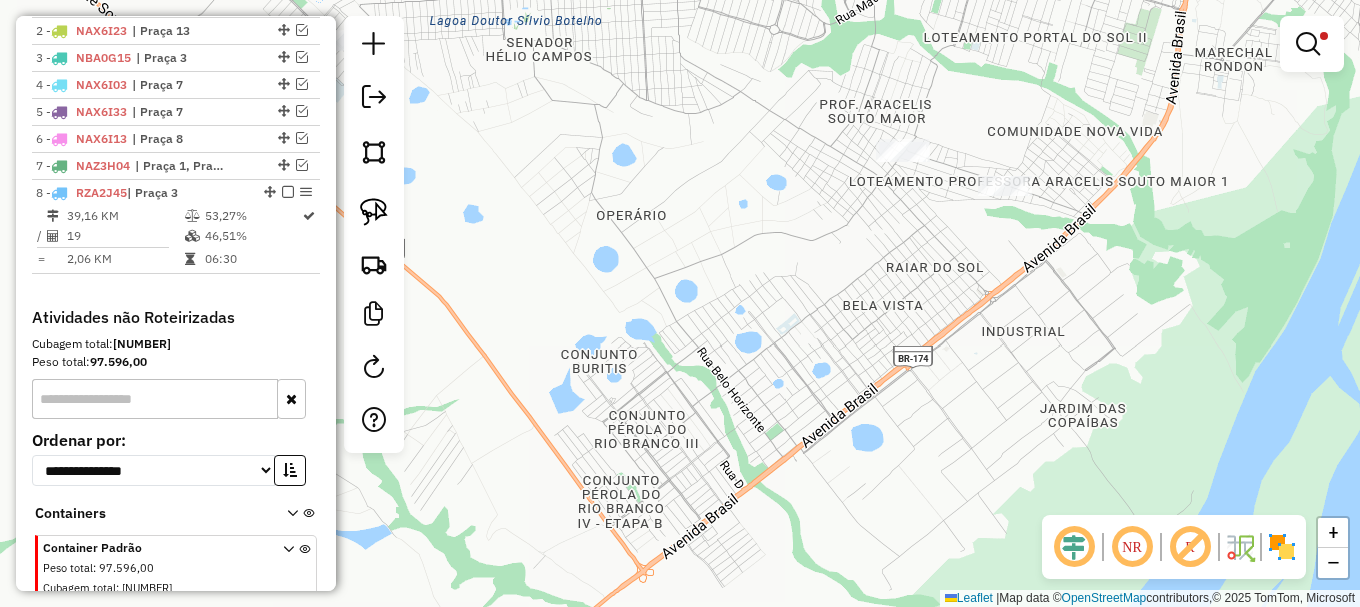 drag, startPoint x: 840, startPoint y: 263, endPoint x: 673, endPoint y: 364, distance: 195.1666 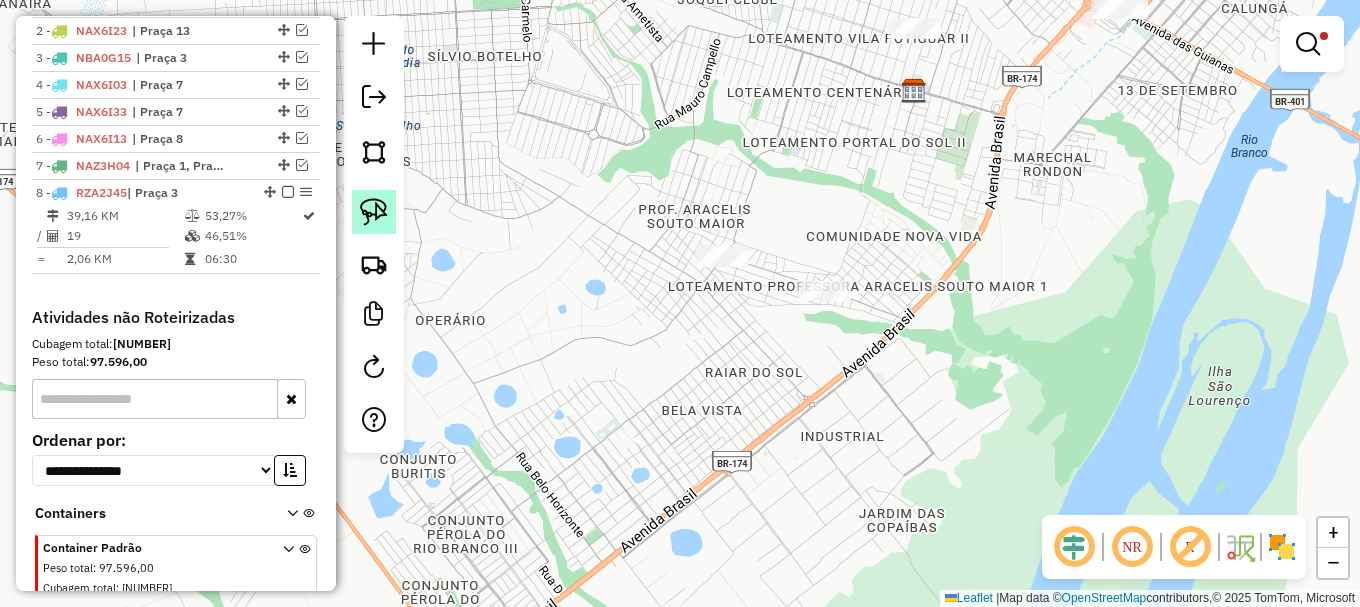 click 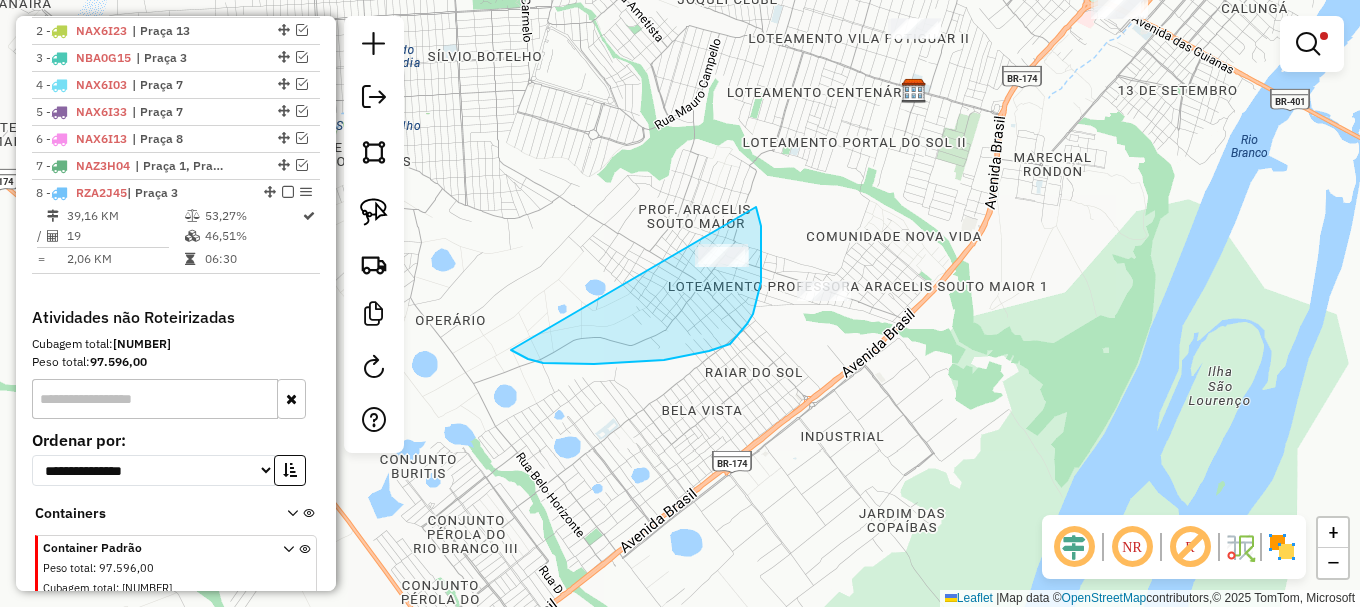 drag, startPoint x: 543, startPoint y: 363, endPoint x: 751, endPoint y: 194, distance: 268.00186 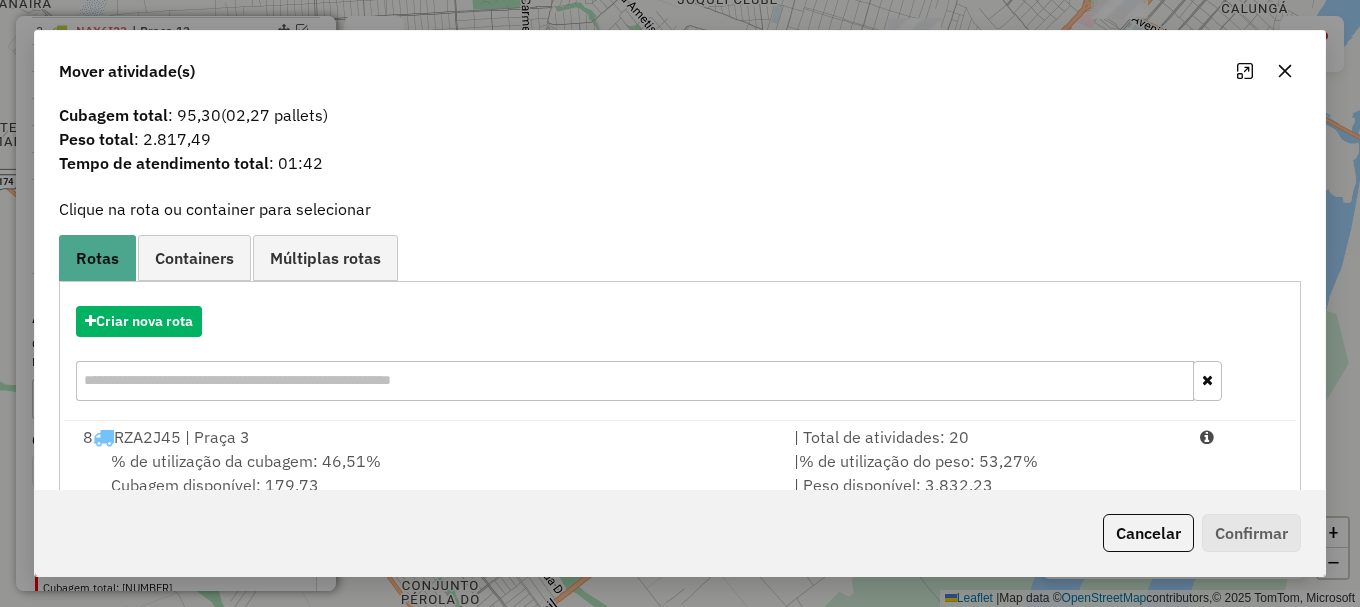 scroll, scrollTop: 78, scrollLeft: 0, axis: vertical 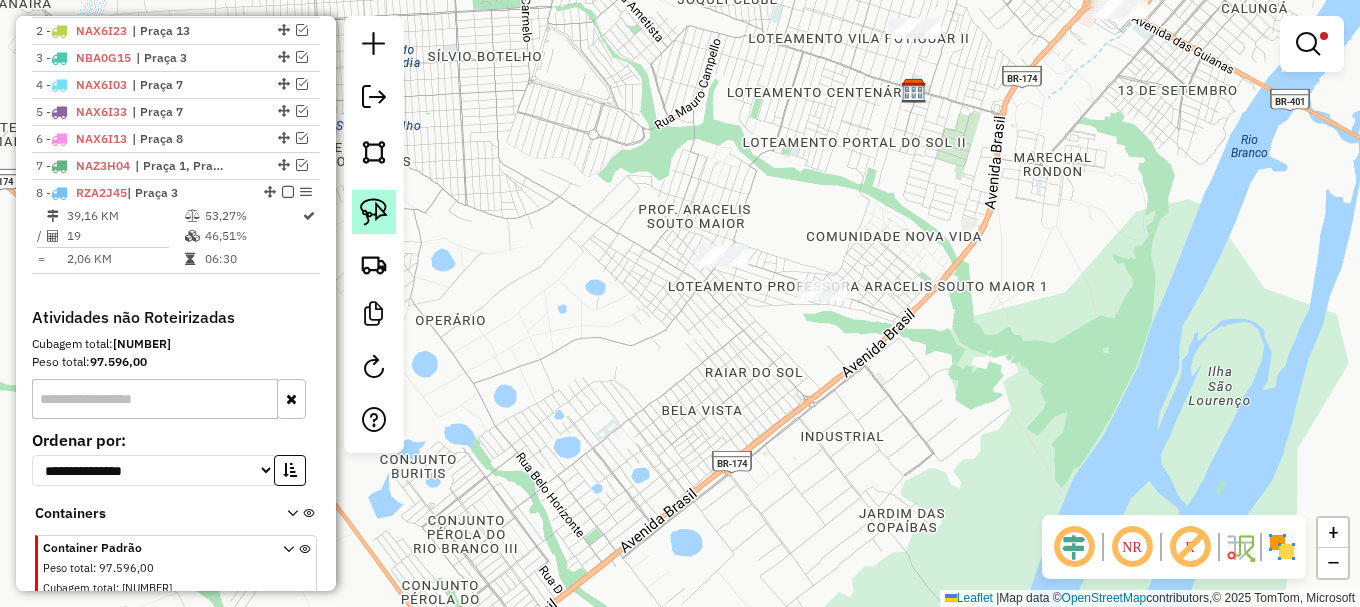 click 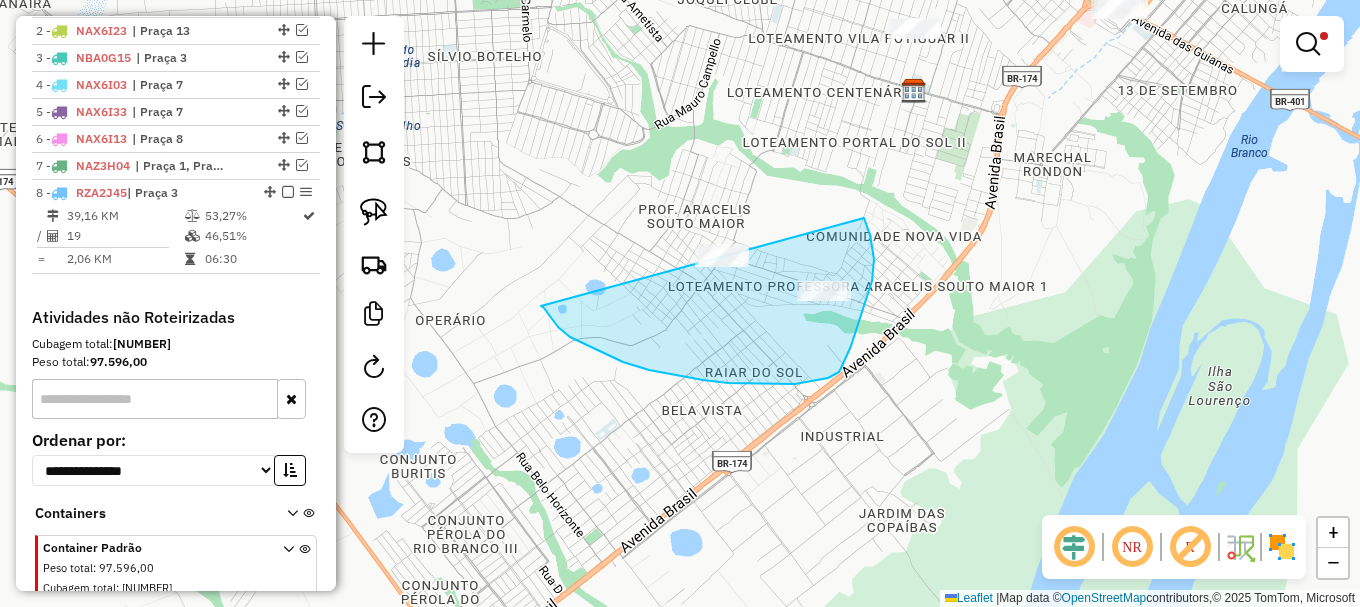 drag, startPoint x: 544, startPoint y: 308, endPoint x: 808, endPoint y: 164, distance: 300.71915 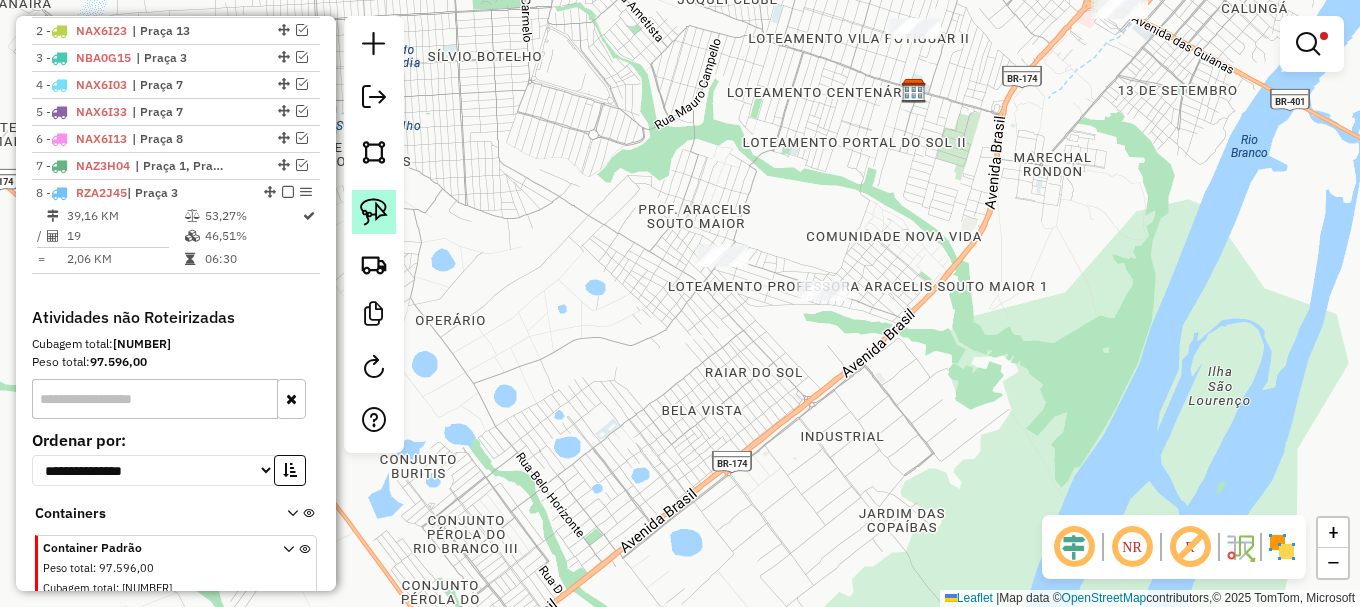 click 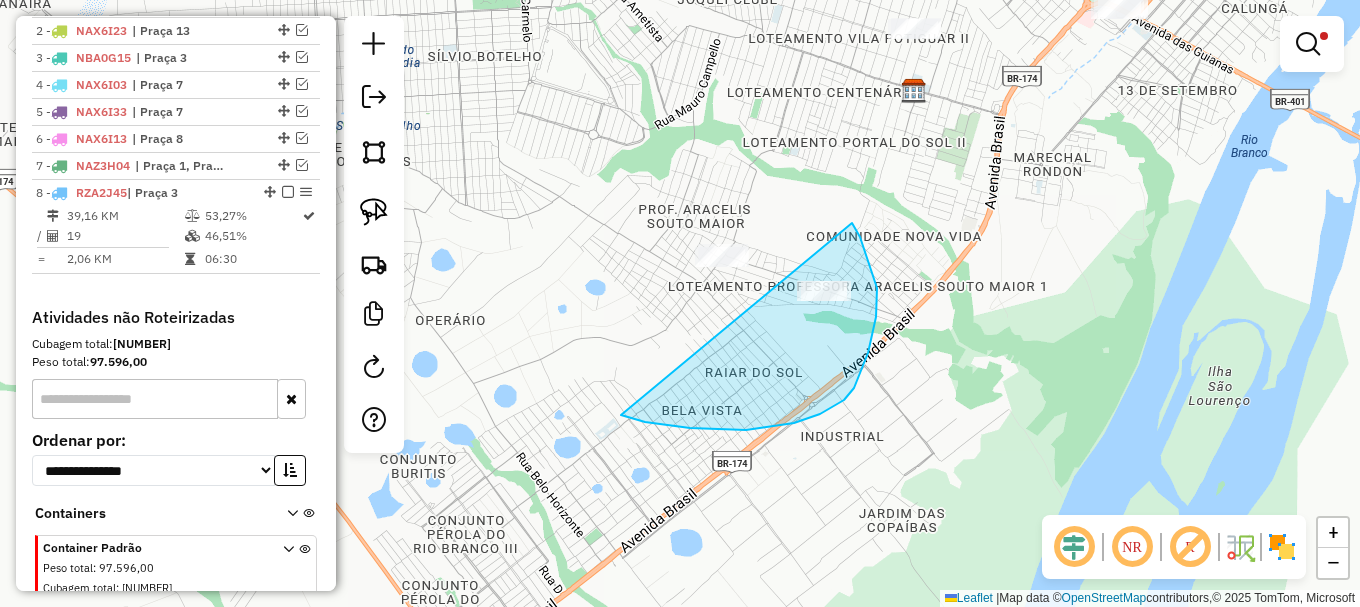 drag, startPoint x: 746, startPoint y: 430, endPoint x: 844, endPoint y: 214, distance: 237.19191 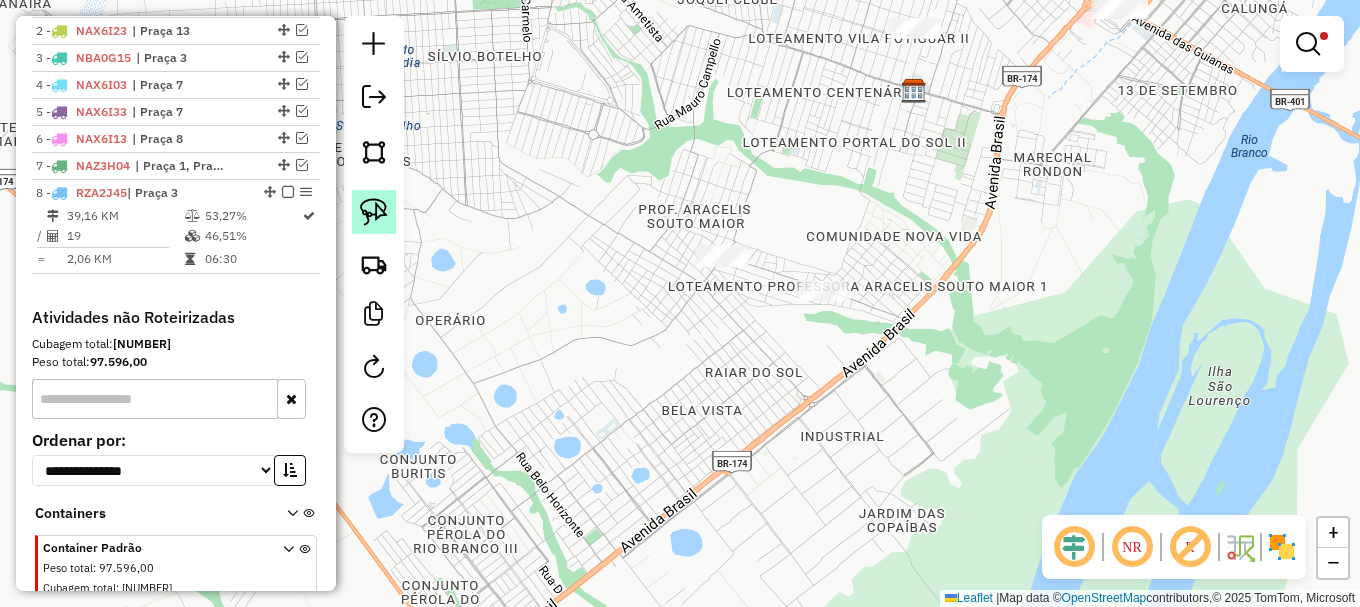 click 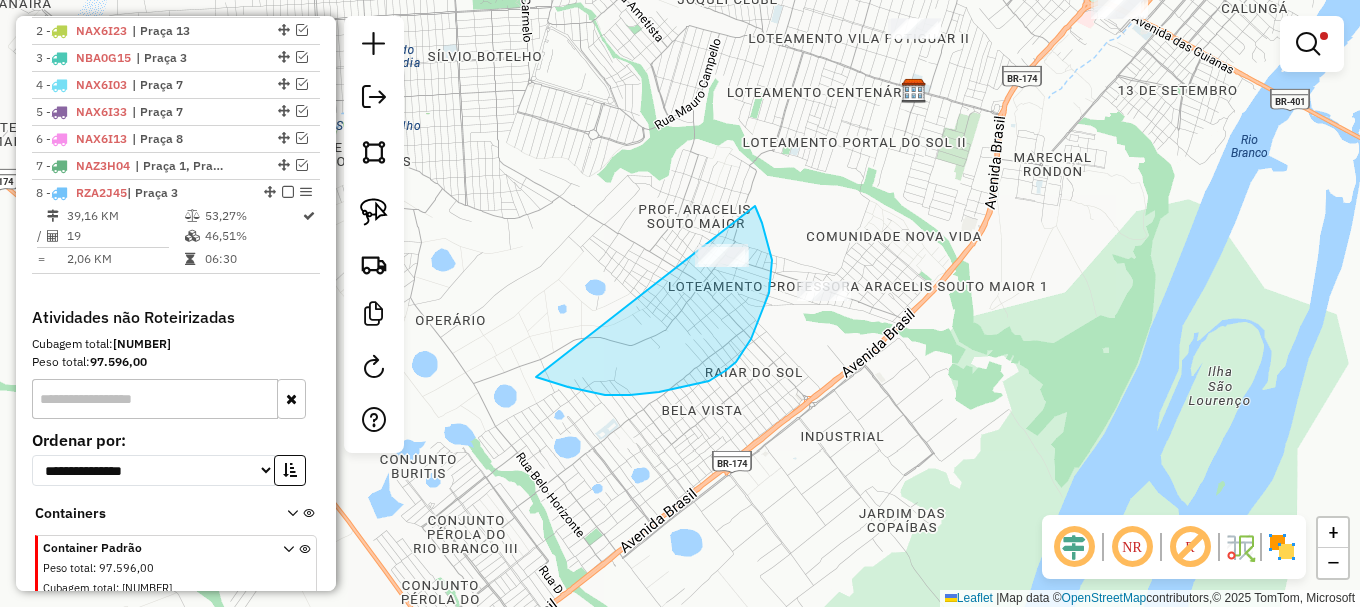 drag, startPoint x: 630, startPoint y: 395, endPoint x: 732, endPoint y: 176, distance: 241.58849 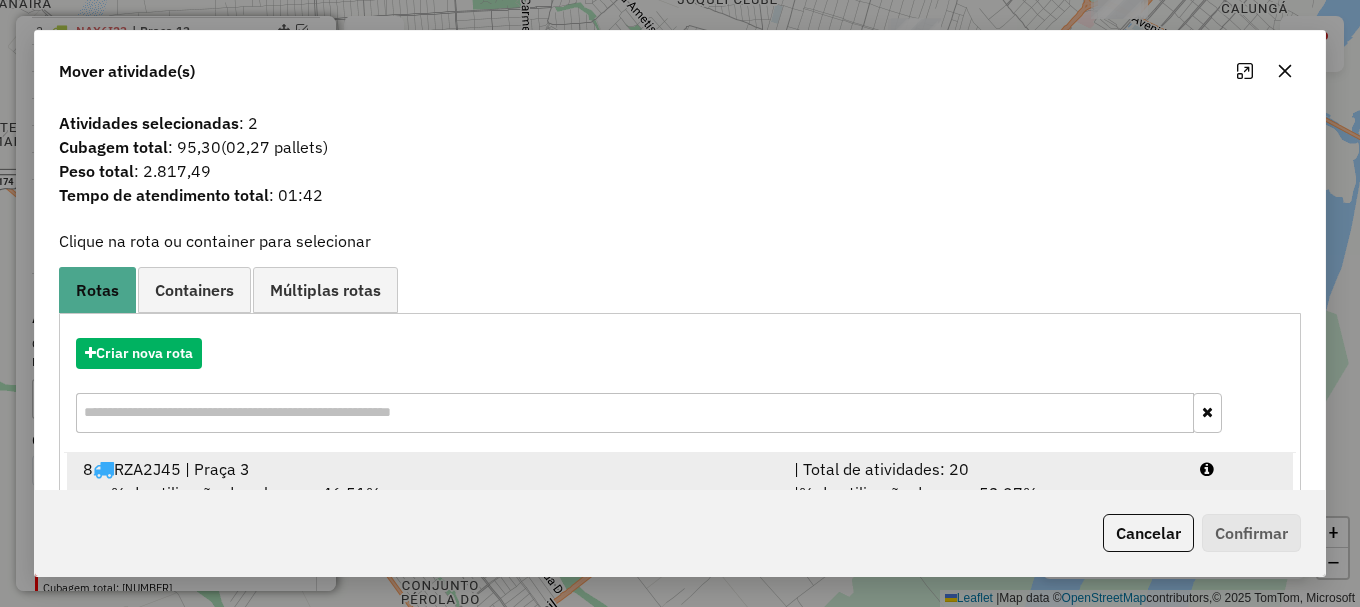 click at bounding box center (1239, 469) 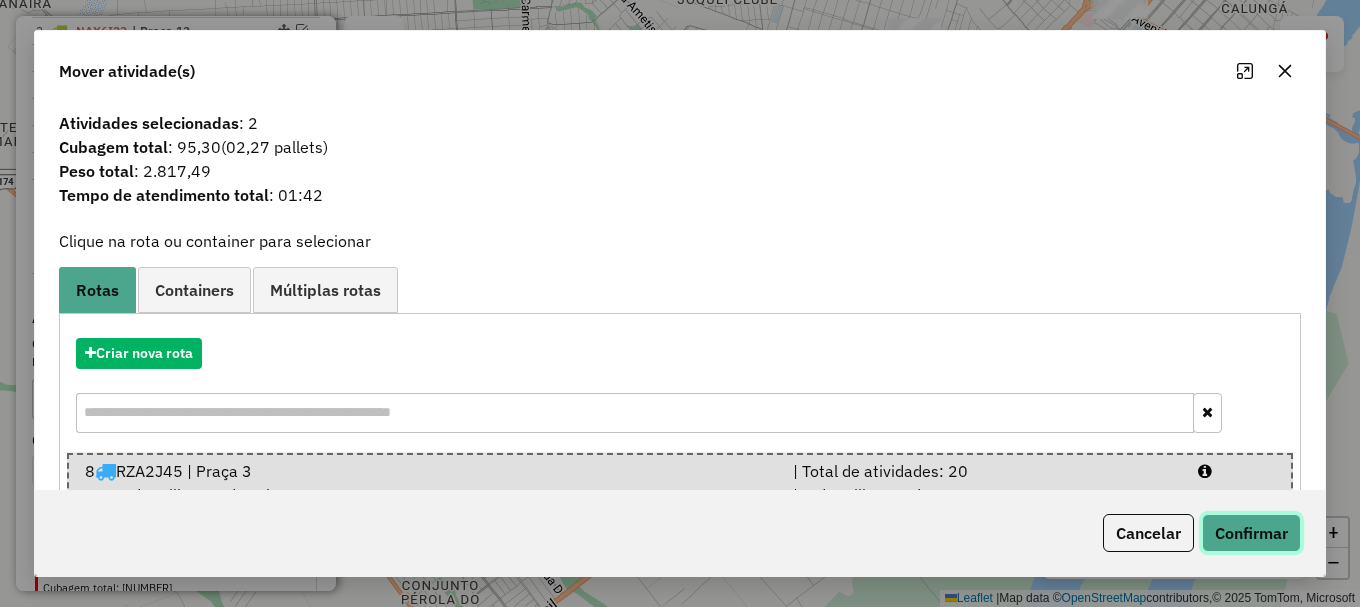 click on "Confirmar" 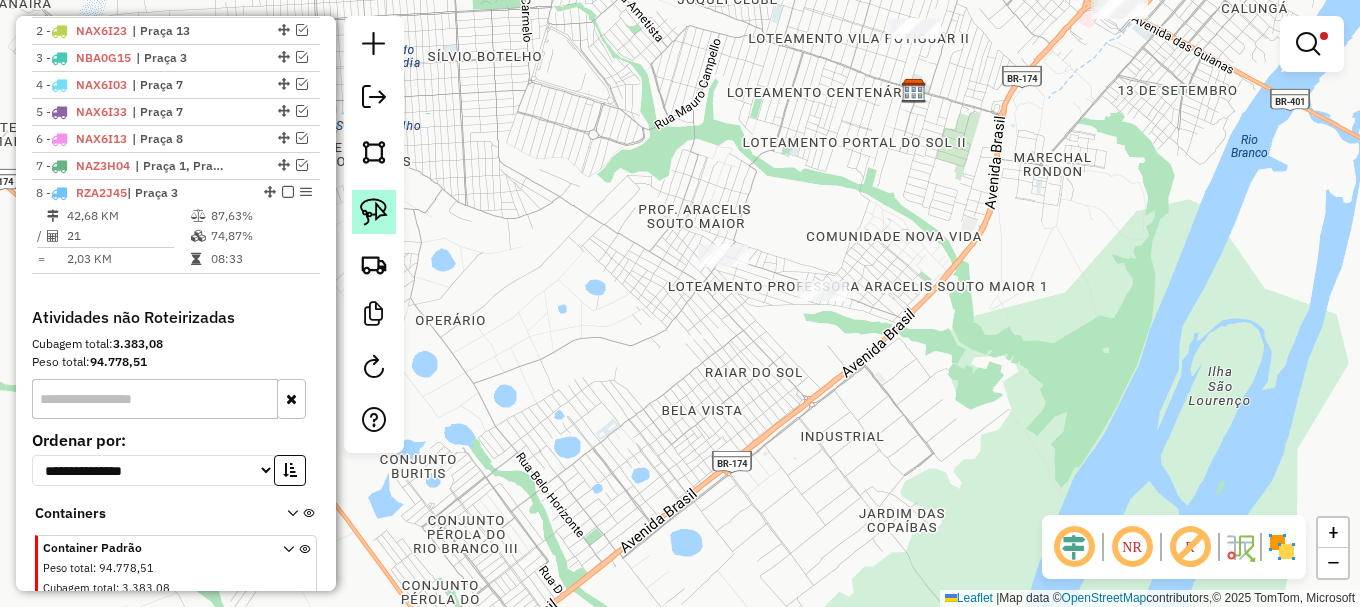 click 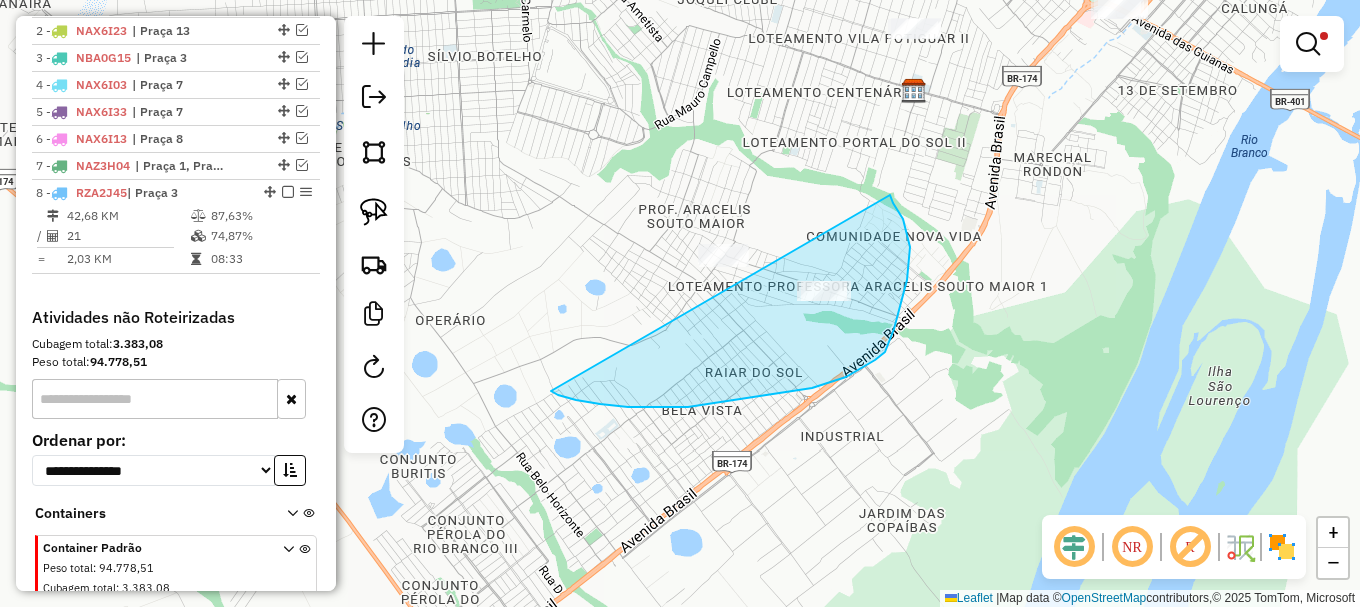 drag, startPoint x: 558, startPoint y: 395, endPoint x: 889, endPoint y: 194, distance: 387.24927 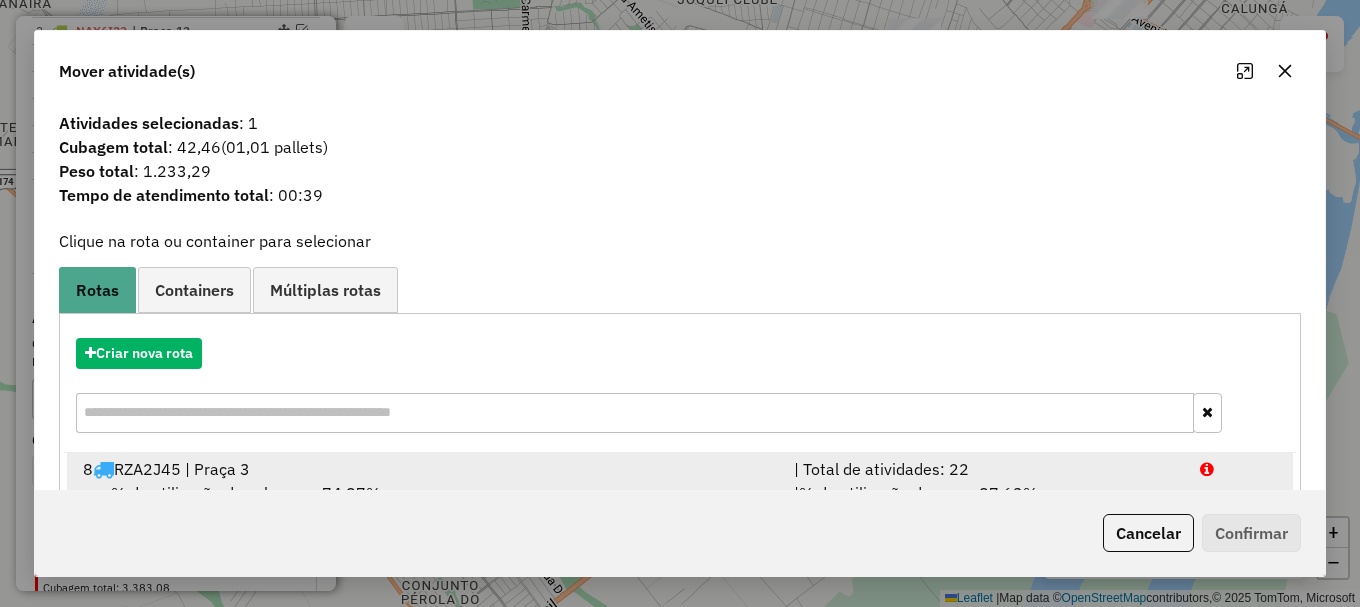 click at bounding box center [1239, 469] 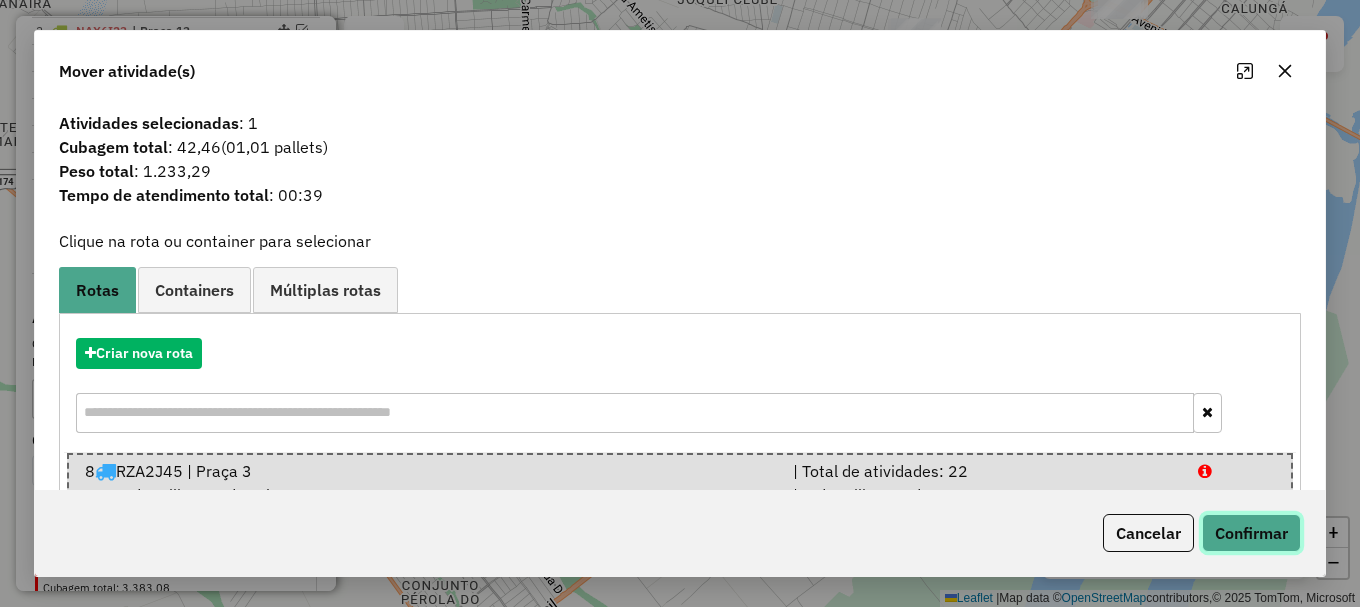 click on "Confirmar" 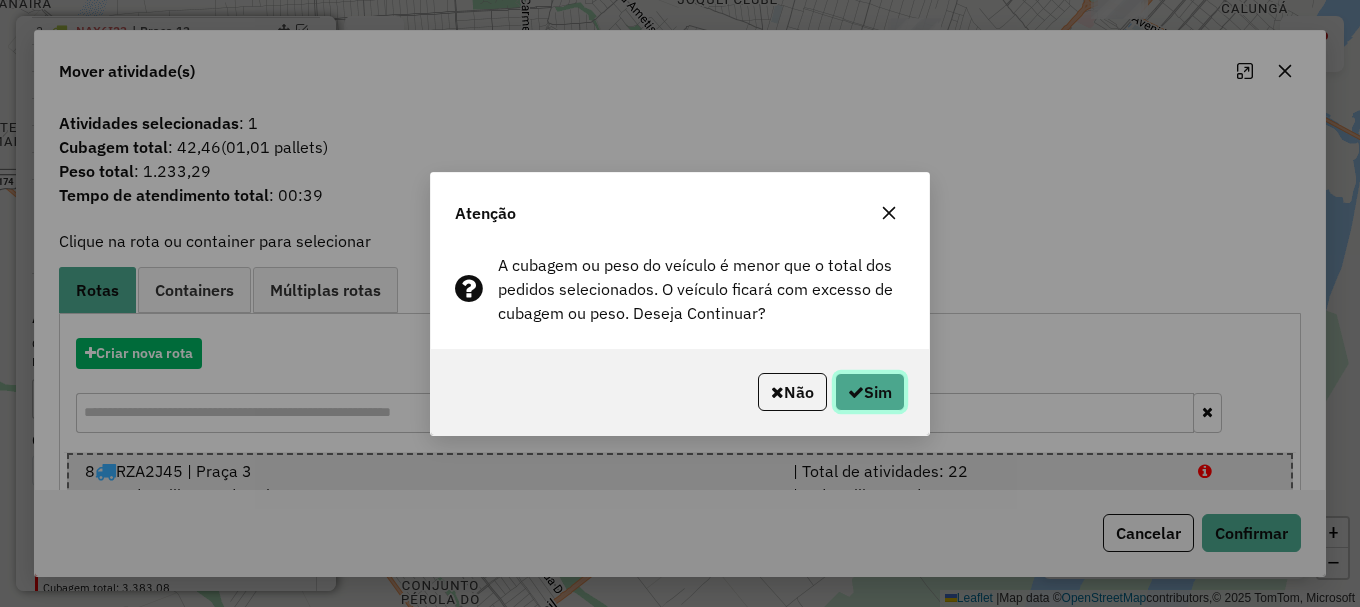 click on "Sim" 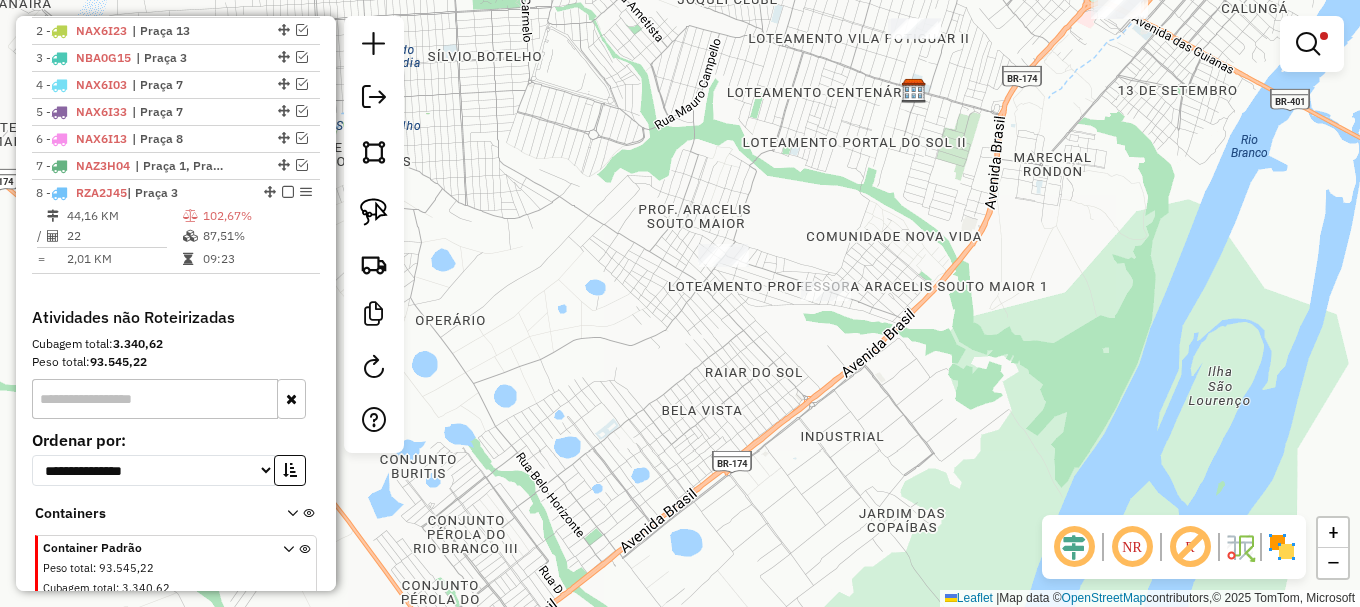 click at bounding box center (1308, 44) 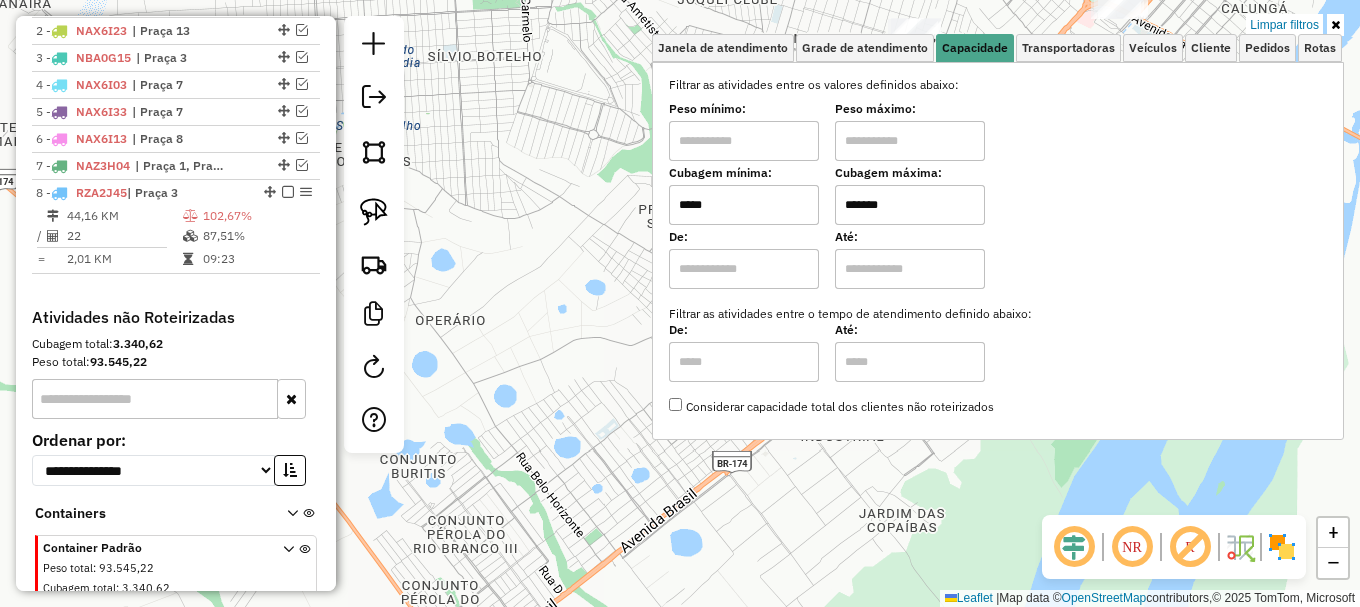 click on "Limpar filtros" at bounding box center [1284, 25] 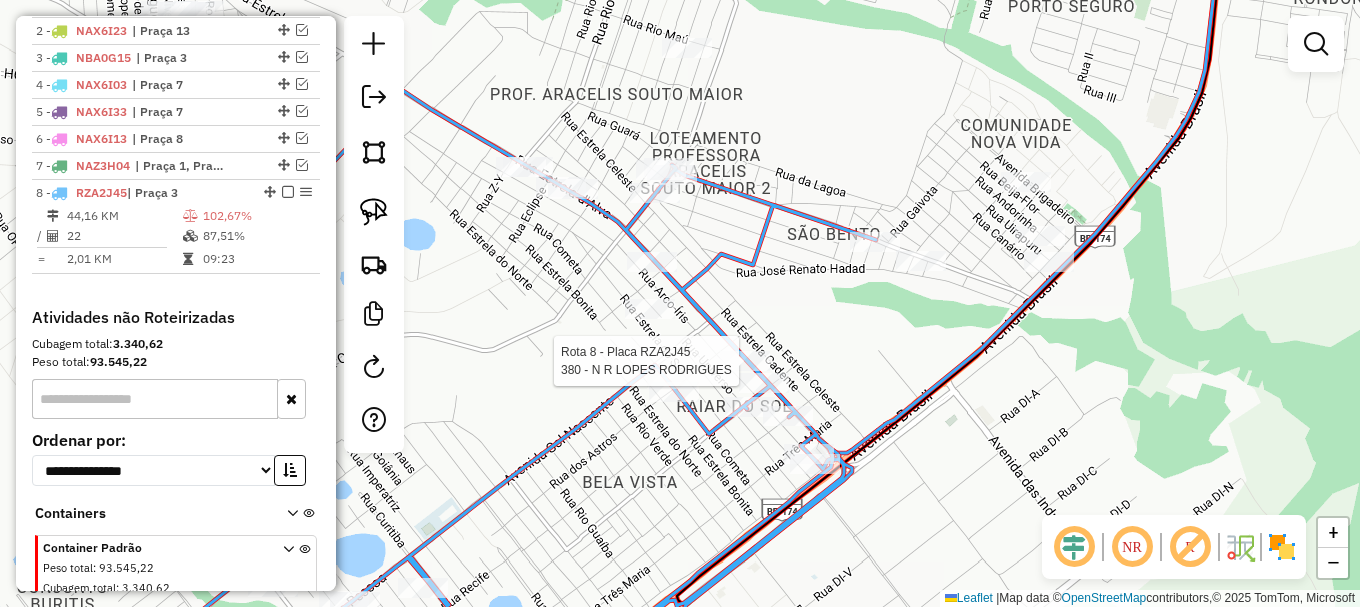 select on "**********" 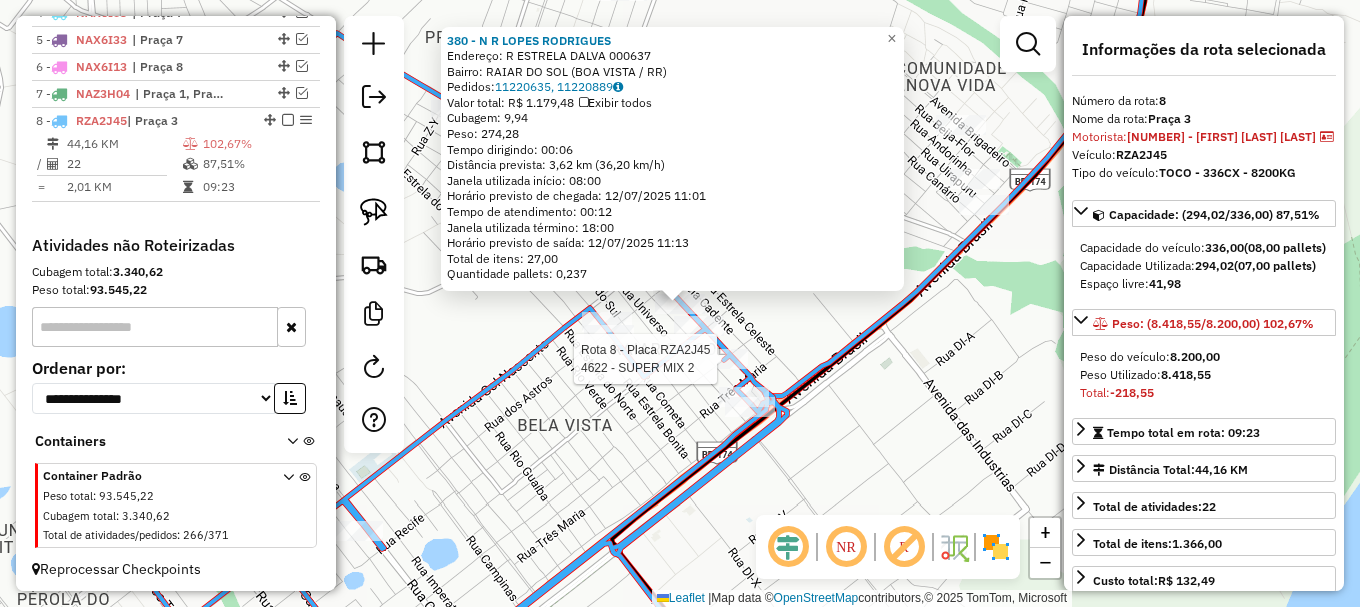 scroll, scrollTop: 919, scrollLeft: 0, axis: vertical 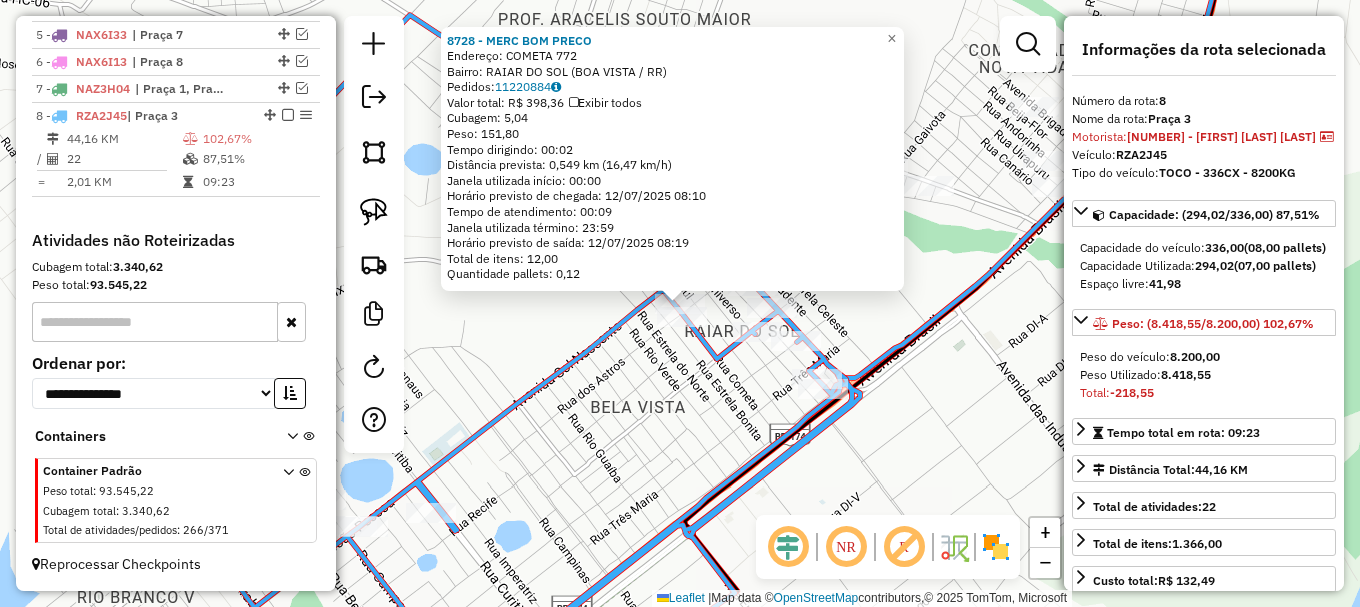 click on "8728 - MERC BOM PRECO  Endereço:  COMETA 772   Bairro: RAIAR DO SOL (BOA VISTA / RR)   Pedidos:  11220884   Valor total: R$ 398,36   Exibir todos   Cubagem: 5,04  Peso: 151,80  Tempo dirigindo: 00:02   Distância prevista: 0,549 km (16,47 km/h)   Janela utilizada início: 00:00   Horário previsto de chegada: 12/07/2025 08:10   Tempo de atendimento: 00:09   Janela utilizada término: 23:59   Horário previsto de saída: 12/07/2025 08:19   Total de itens: 12,00   Quantidade pallets: 0,12  × Janela de atendimento Grade de atendimento Capacidade Transportadoras Veículos Cliente Pedidos  Rotas Selecione os dias de semana para filtrar as janelas de atendimento  Seg   Ter   Qua   Qui   Sex   Sáb   Dom  Informe o período da janela de atendimento: De: Até:  Filtrar exatamente a janela do cliente  Considerar janela de atendimento padrão  Selecione os dias de semana para filtrar as grades de atendimento  Seg   Ter   Qua   Qui   Sex   Sáb   Dom   Considerar clientes sem dia de atendimento cadastrado  De:   De:" 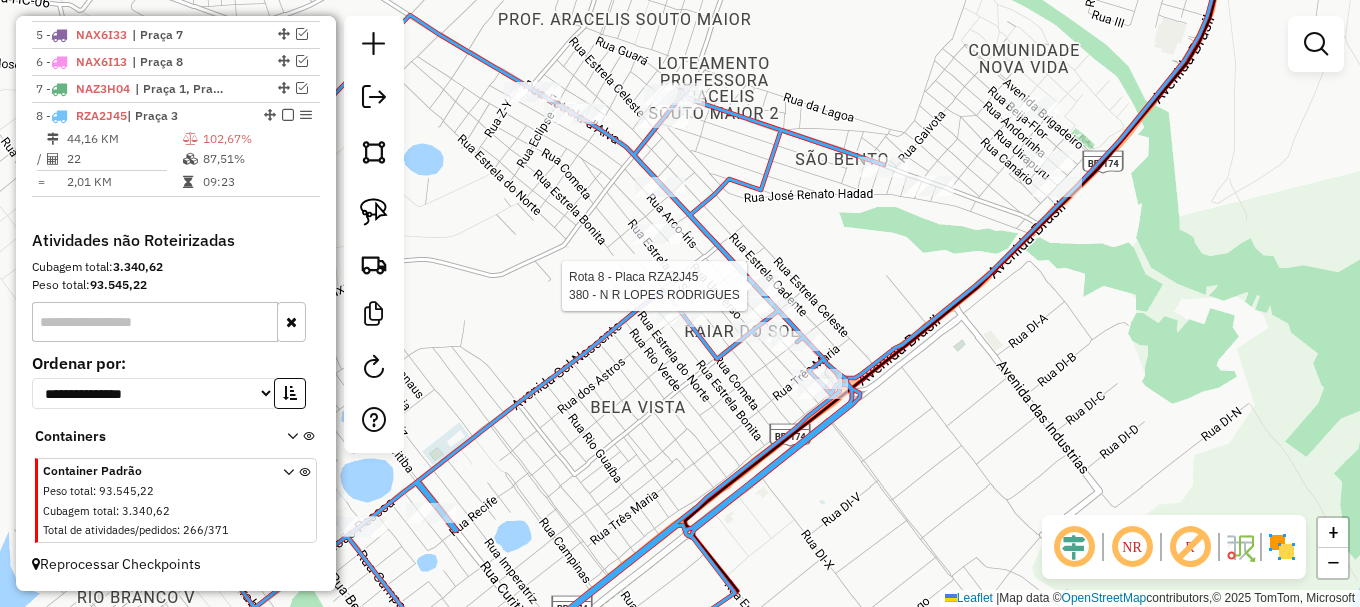 select on "**********" 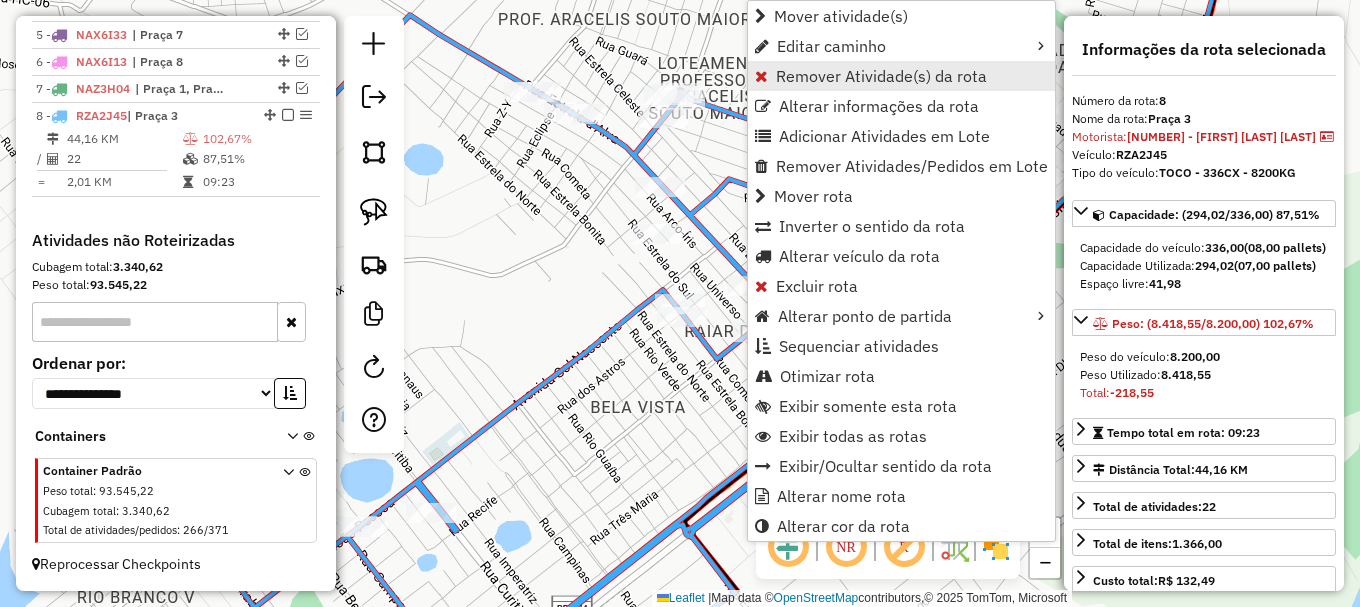 click on "Remover Atividade(s) da rota" at bounding box center [881, 76] 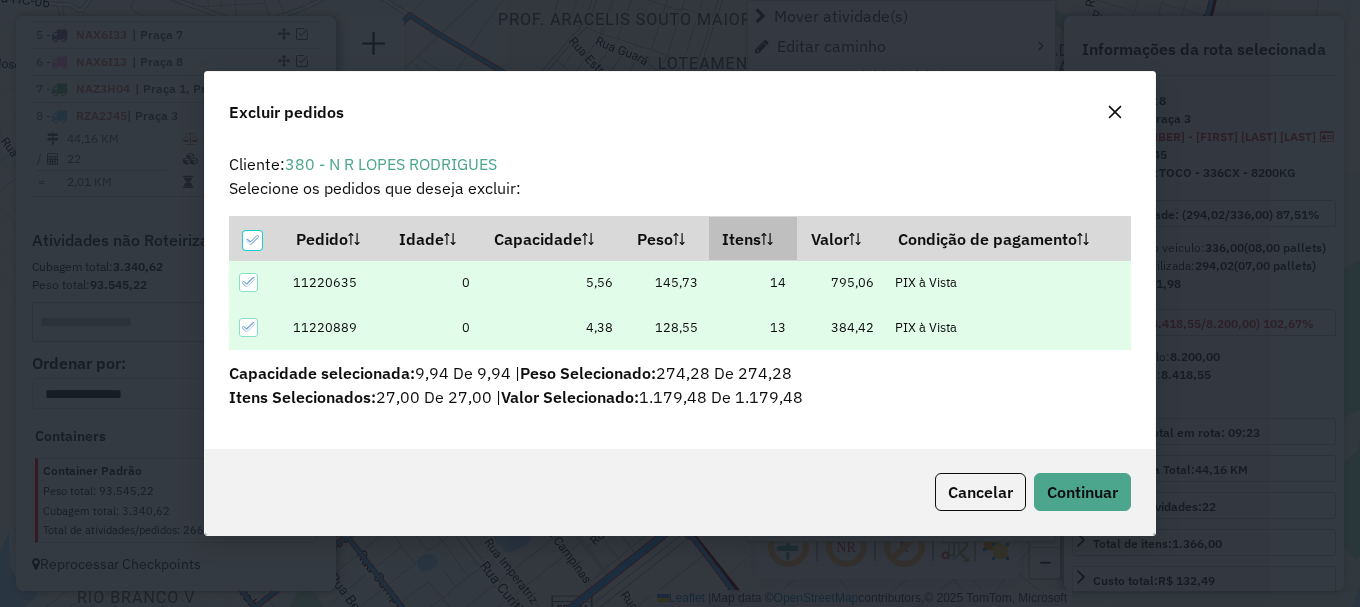 scroll, scrollTop: 0, scrollLeft: 0, axis: both 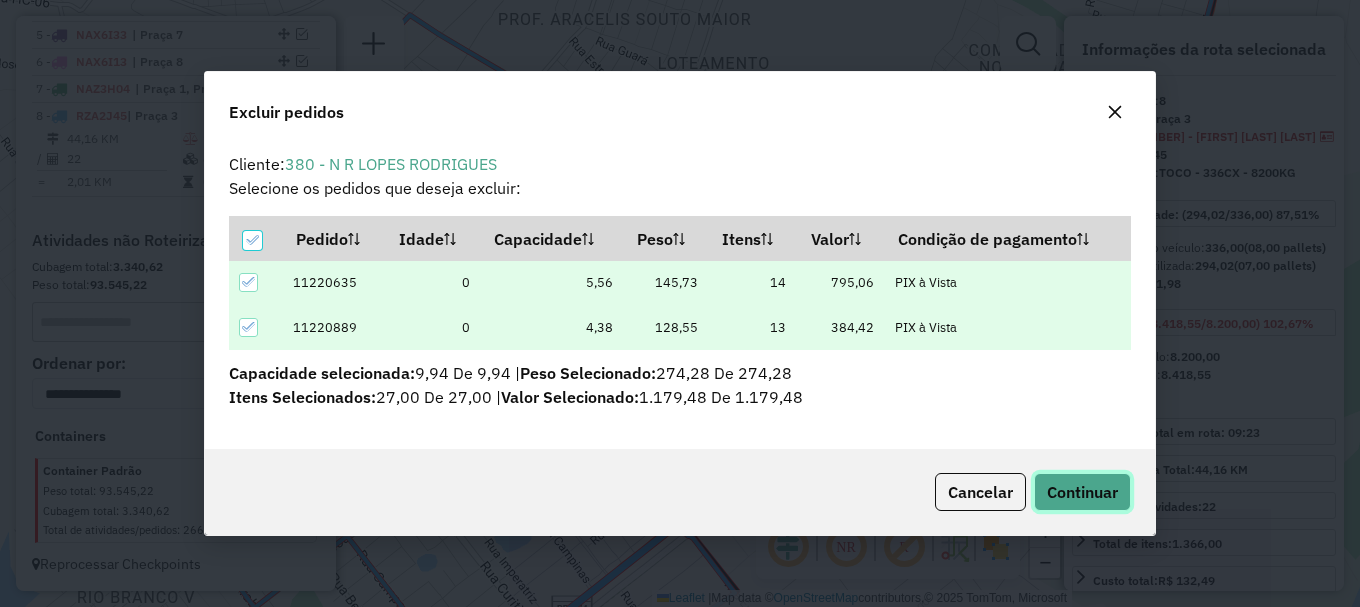 click on "Continuar" 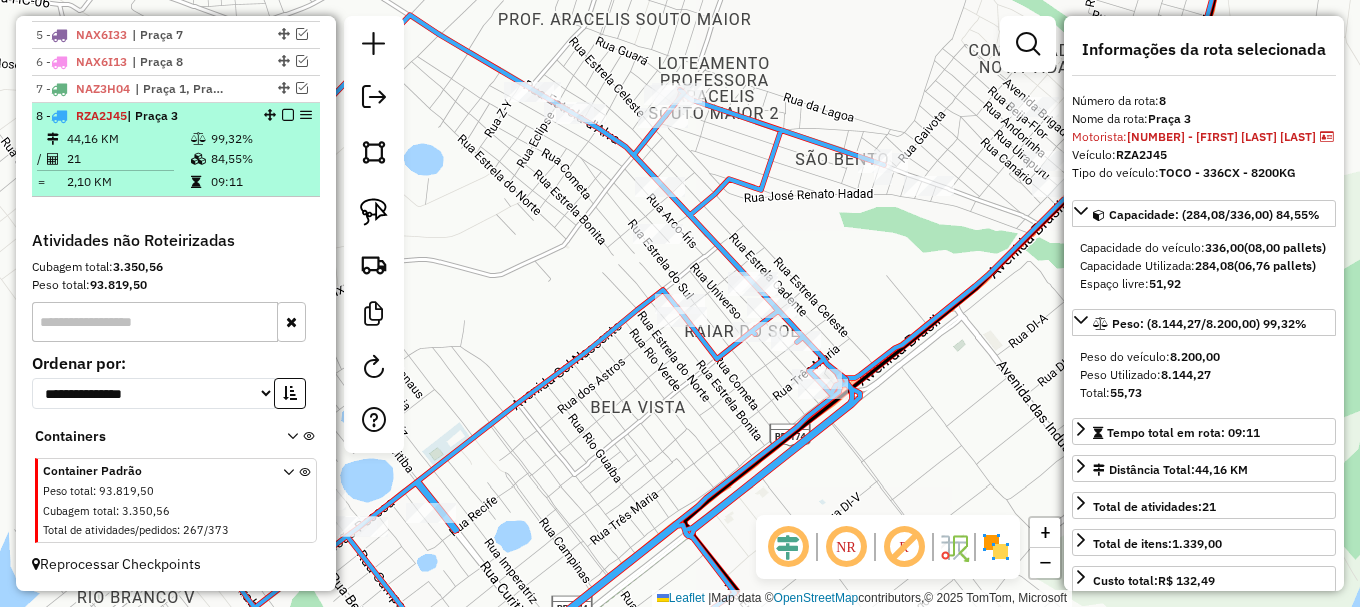 click at bounding box center (288, 115) 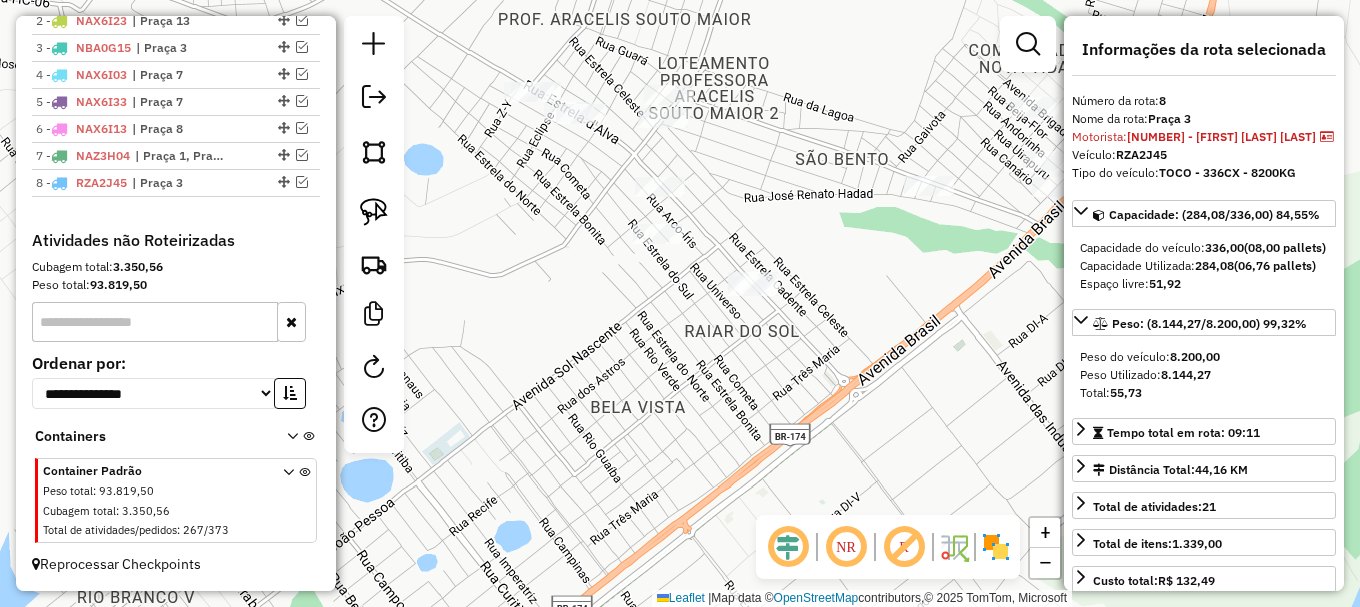 scroll, scrollTop: 852, scrollLeft: 0, axis: vertical 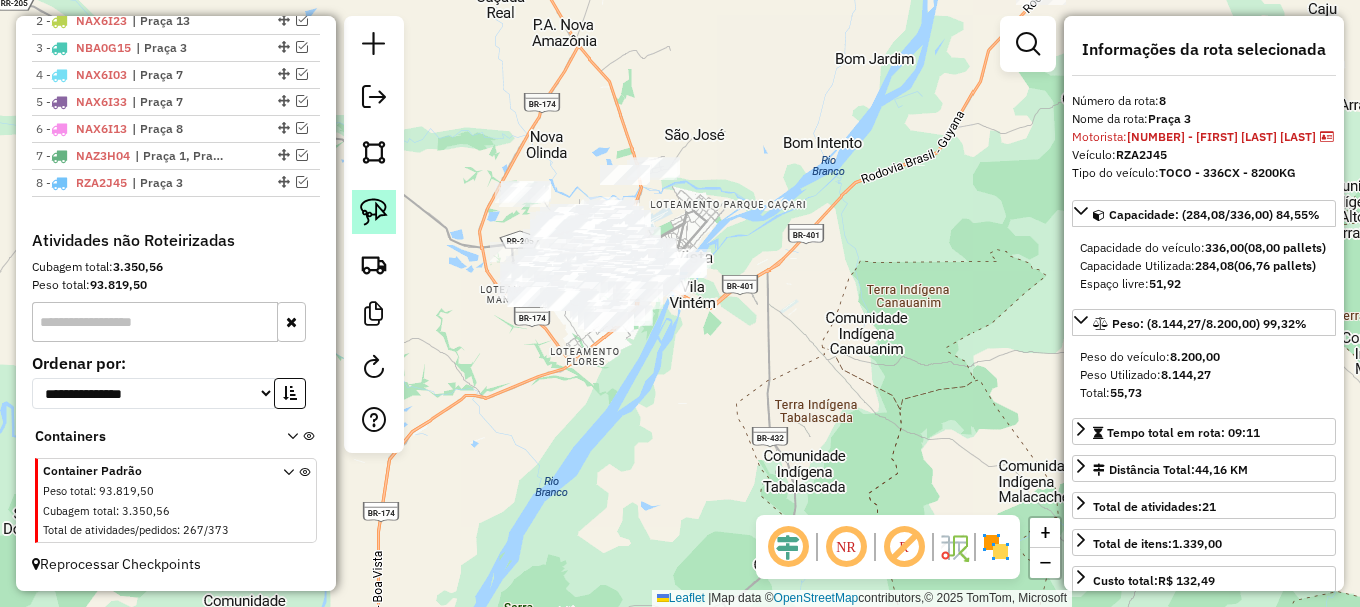 click 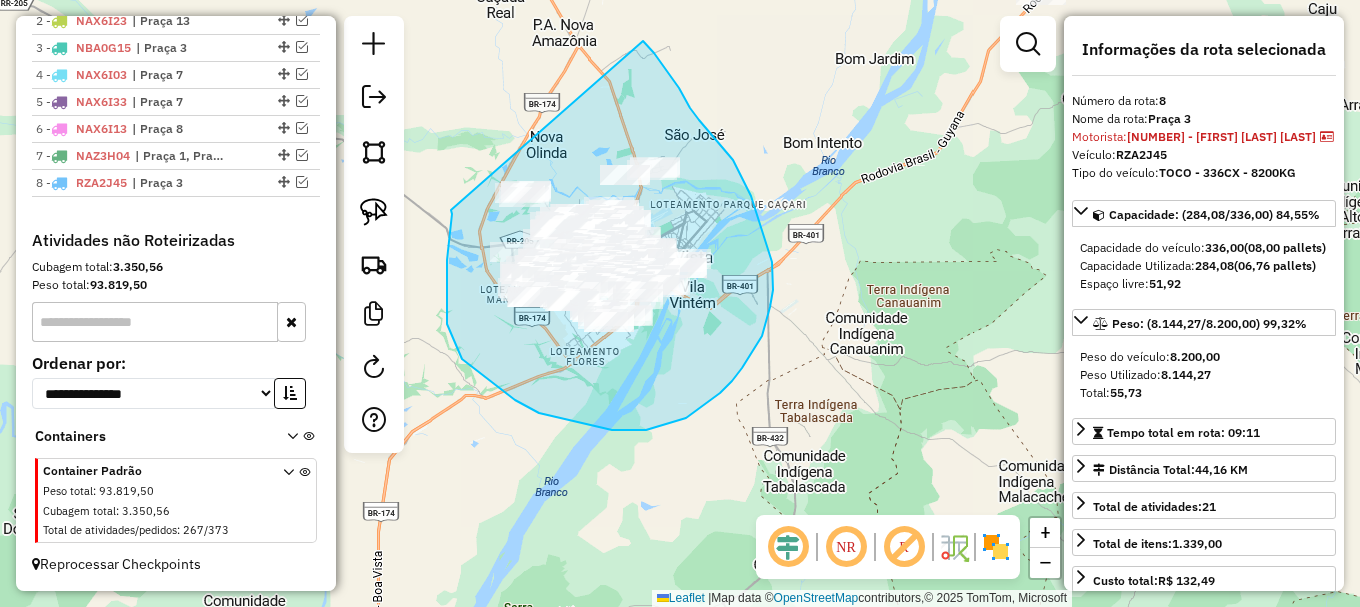 drag, startPoint x: 451, startPoint y: 210, endPoint x: 643, endPoint y: 41, distance: 255.78311 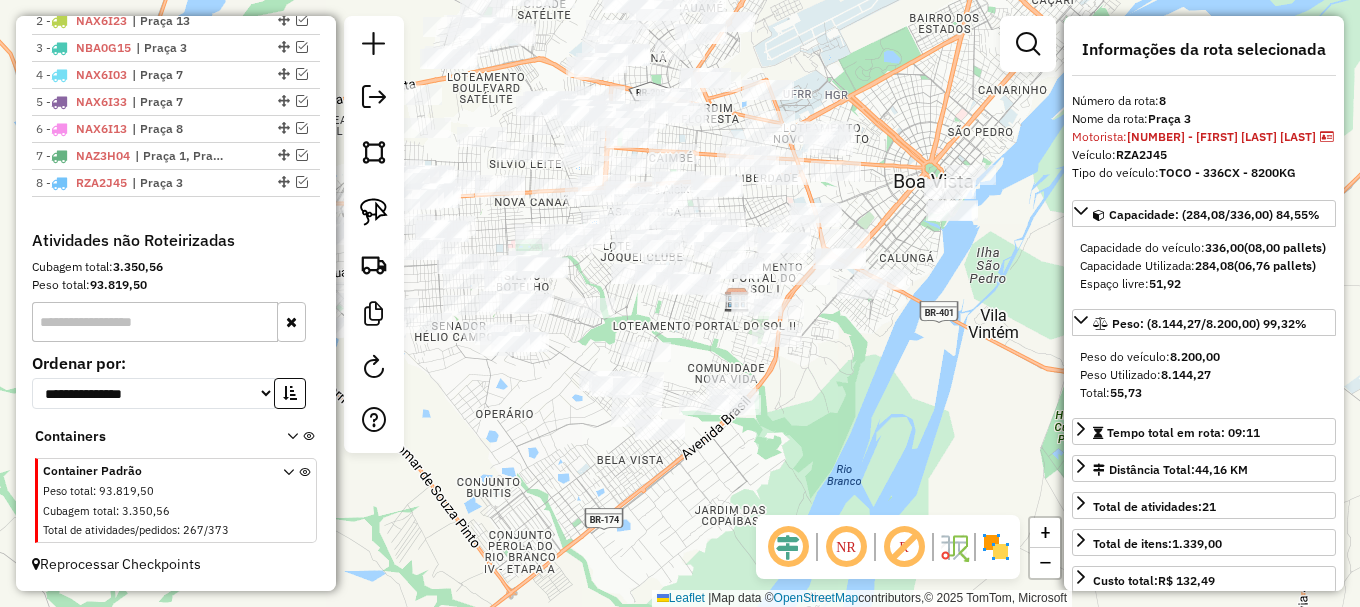 drag, startPoint x: 787, startPoint y: 467, endPoint x: 847, endPoint y: 360, distance: 122.67436 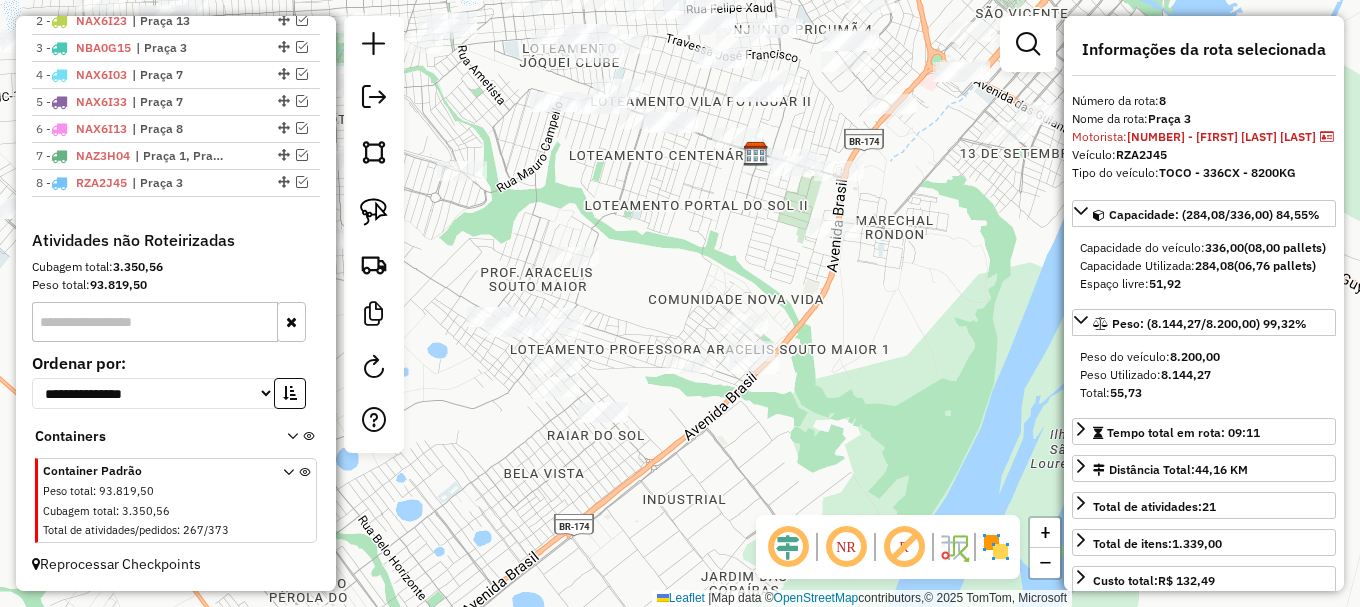 drag, startPoint x: 639, startPoint y: 324, endPoint x: 701, endPoint y: 234, distance: 109.28861 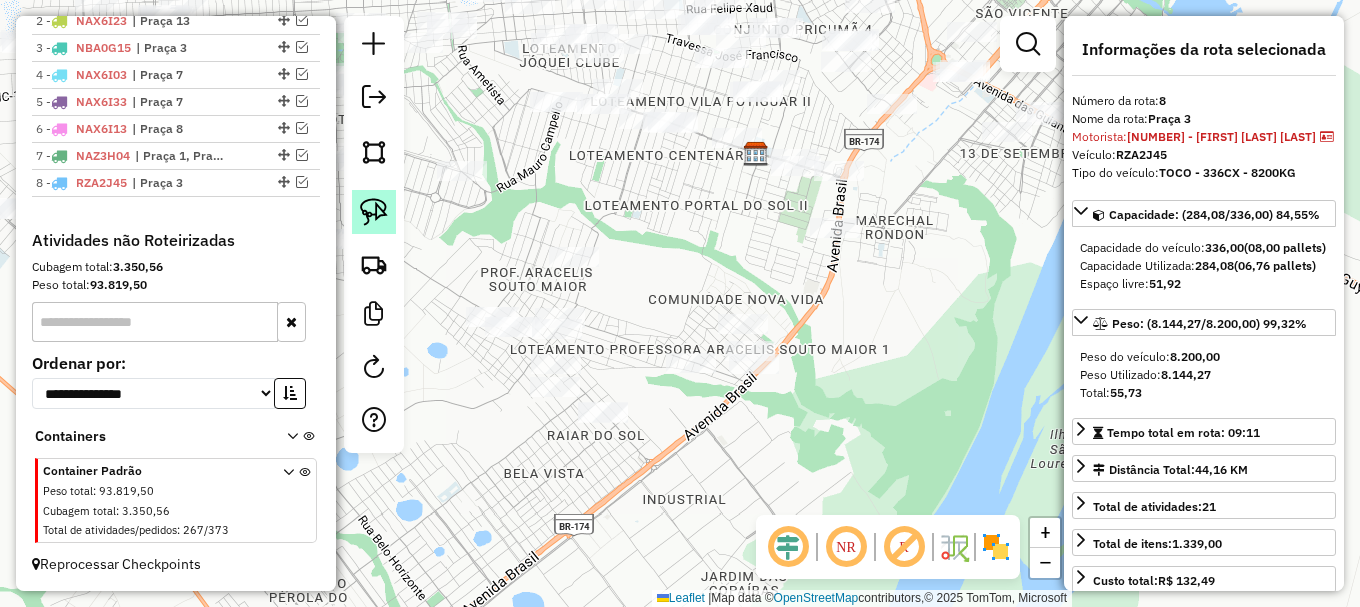 click 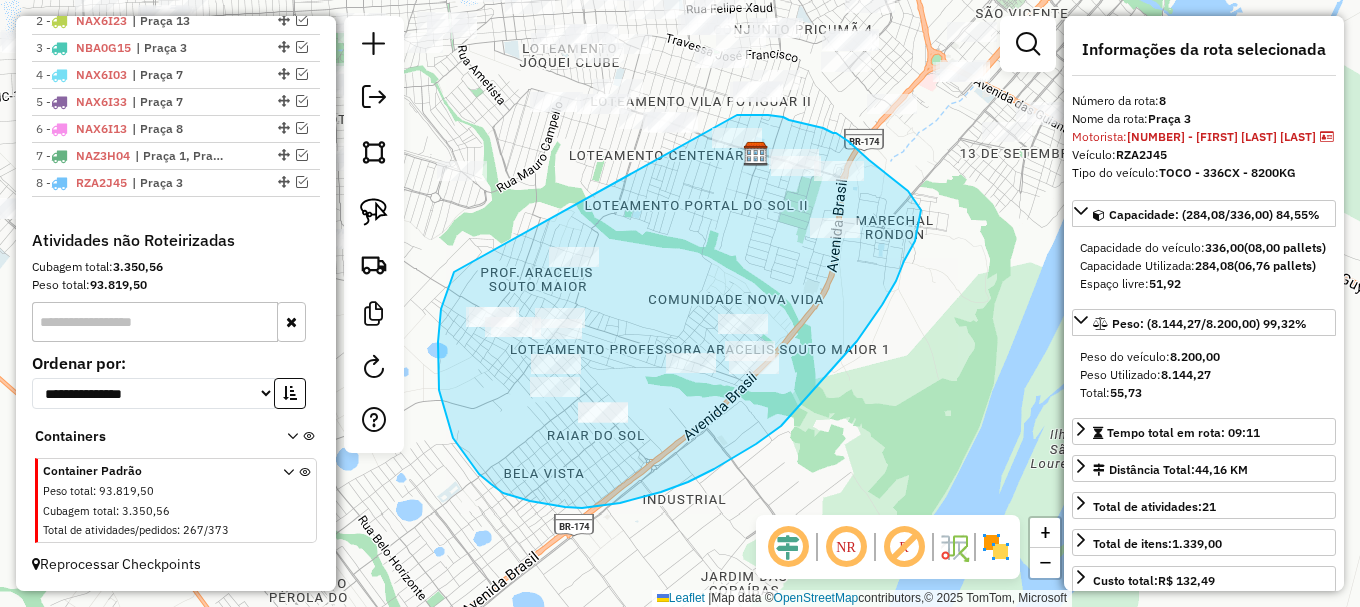drag, startPoint x: 454, startPoint y: 272, endPoint x: 735, endPoint y: 115, distance: 321.88507 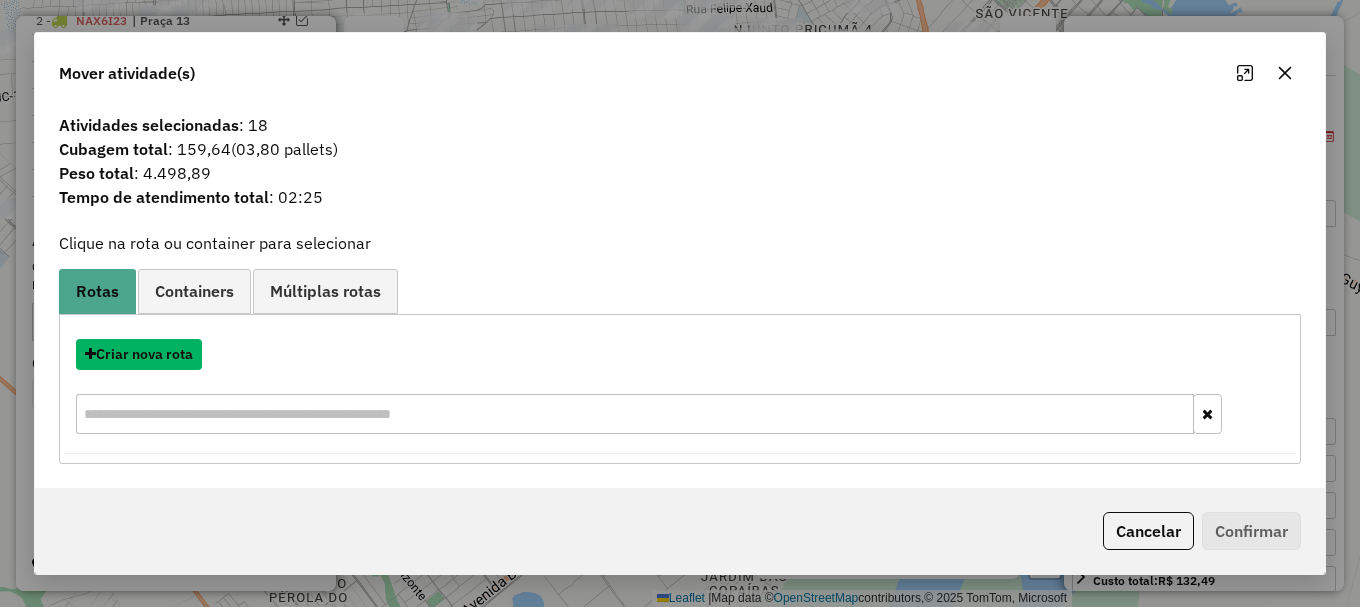 click on "Criar nova rota" at bounding box center (139, 354) 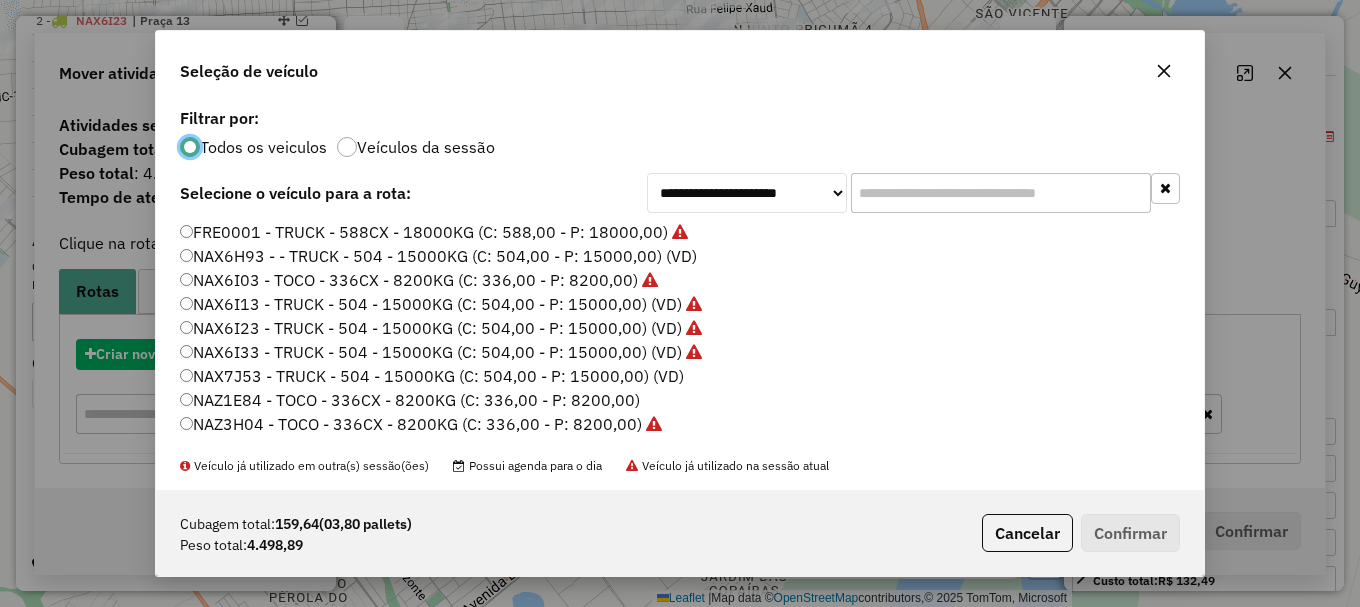 scroll, scrollTop: 11, scrollLeft: 6, axis: both 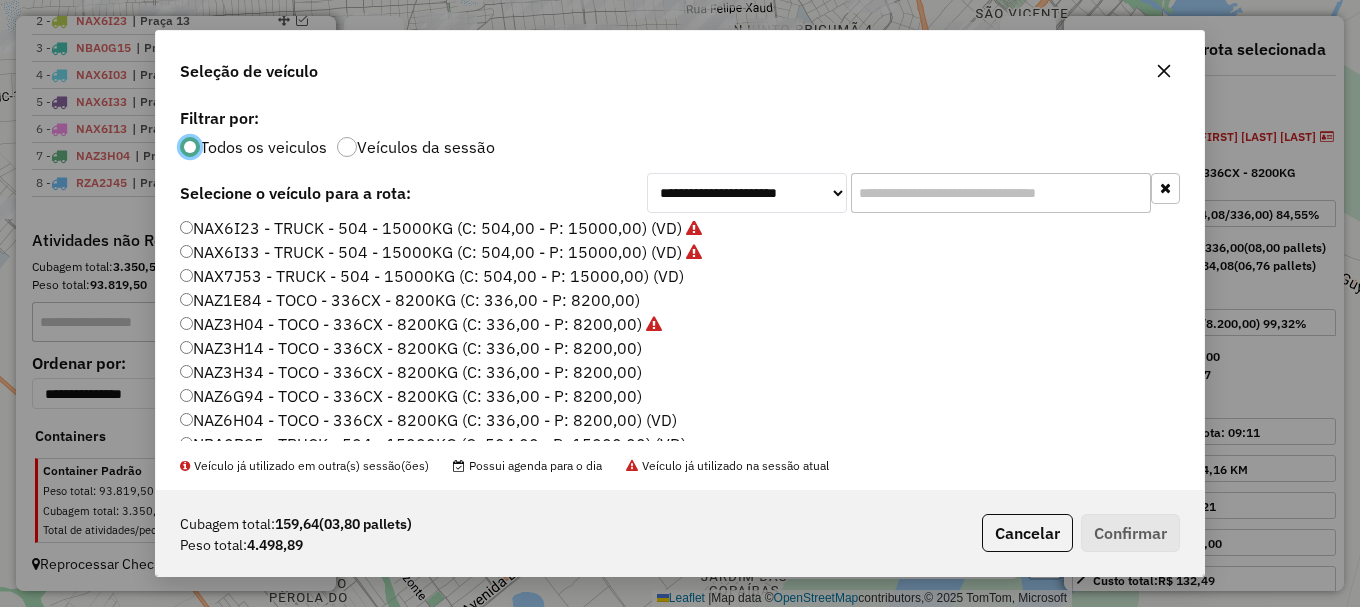 click on "NAZ6H04 - TOCO - 336CX - 8200KG (C: 336,00 - P: 8200,00) (VD)" 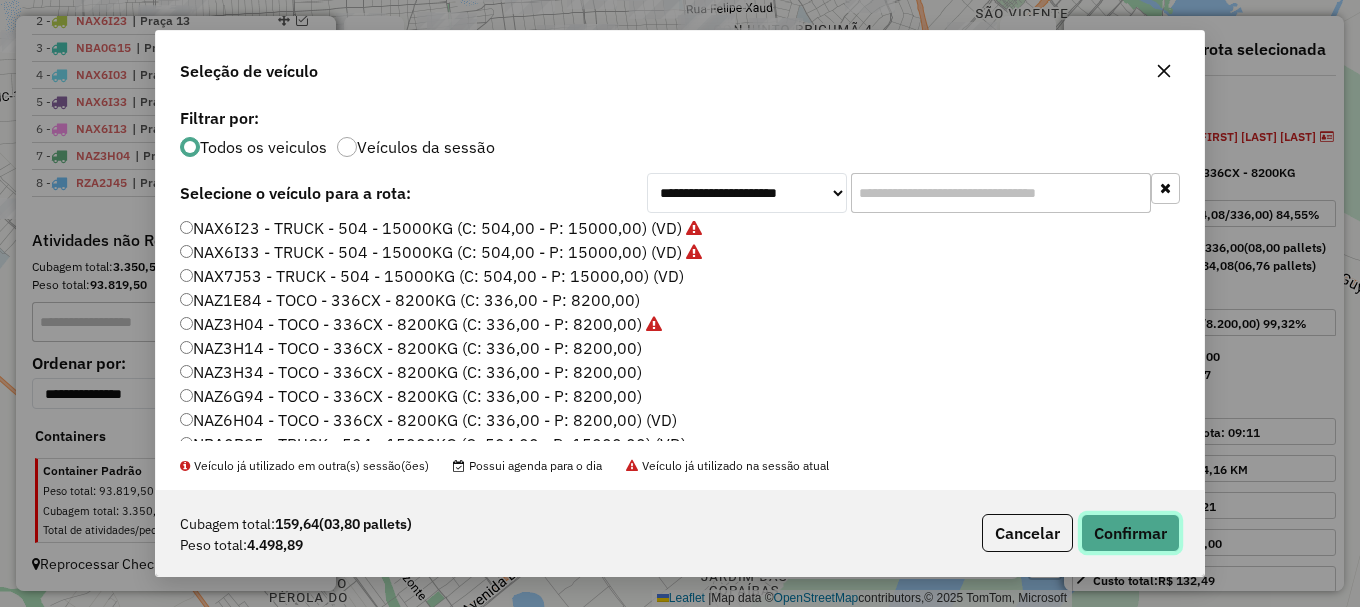 click on "Confirmar" 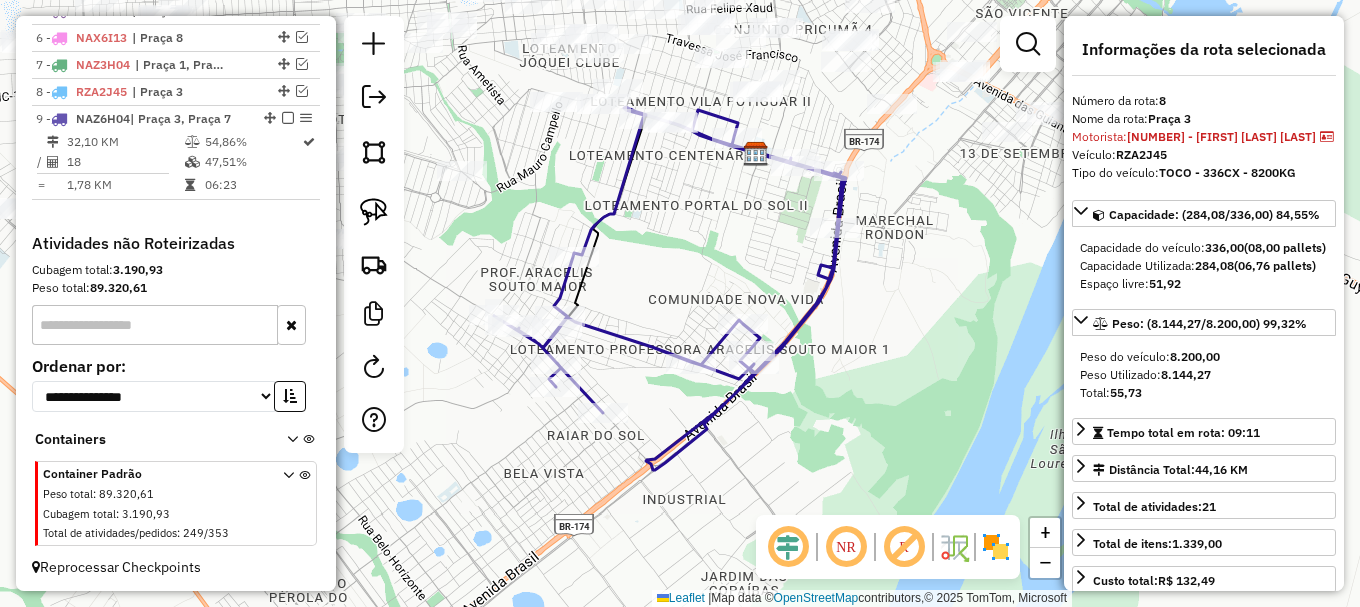 scroll, scrollTop: 946, scrollLeft: 0, axis: vertical 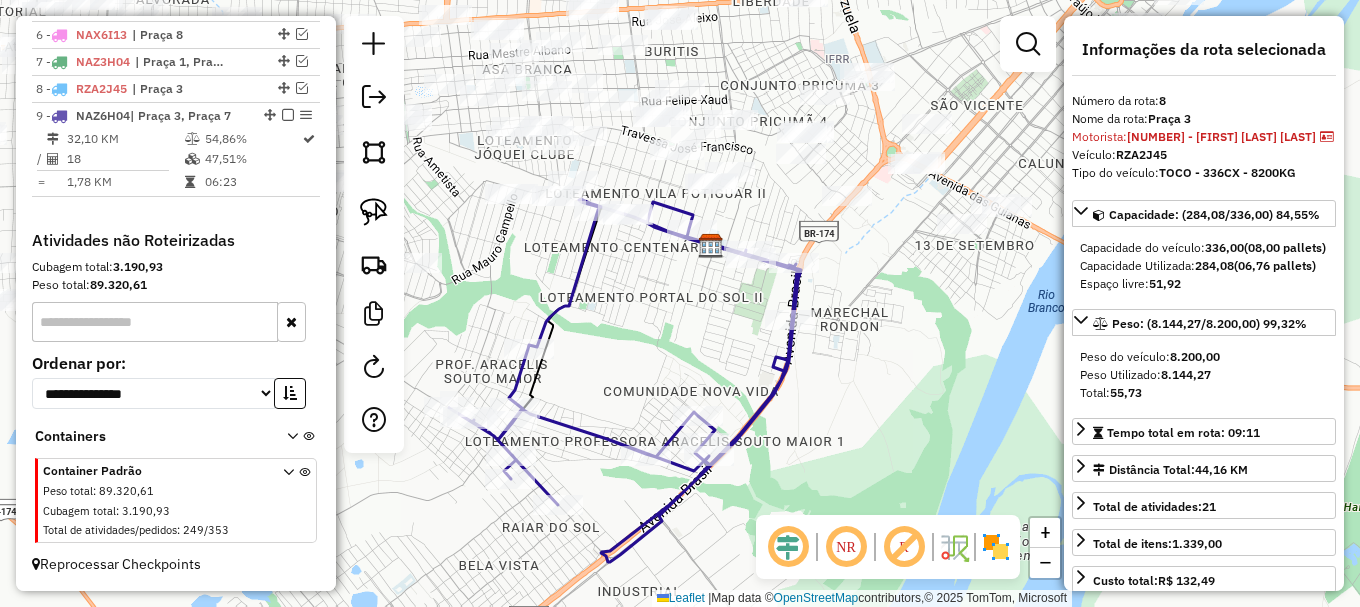 drag, startPoint x: 698, startPoint y: 187, endPoint x: 633, endPoint y: 327, distance: 154.35349 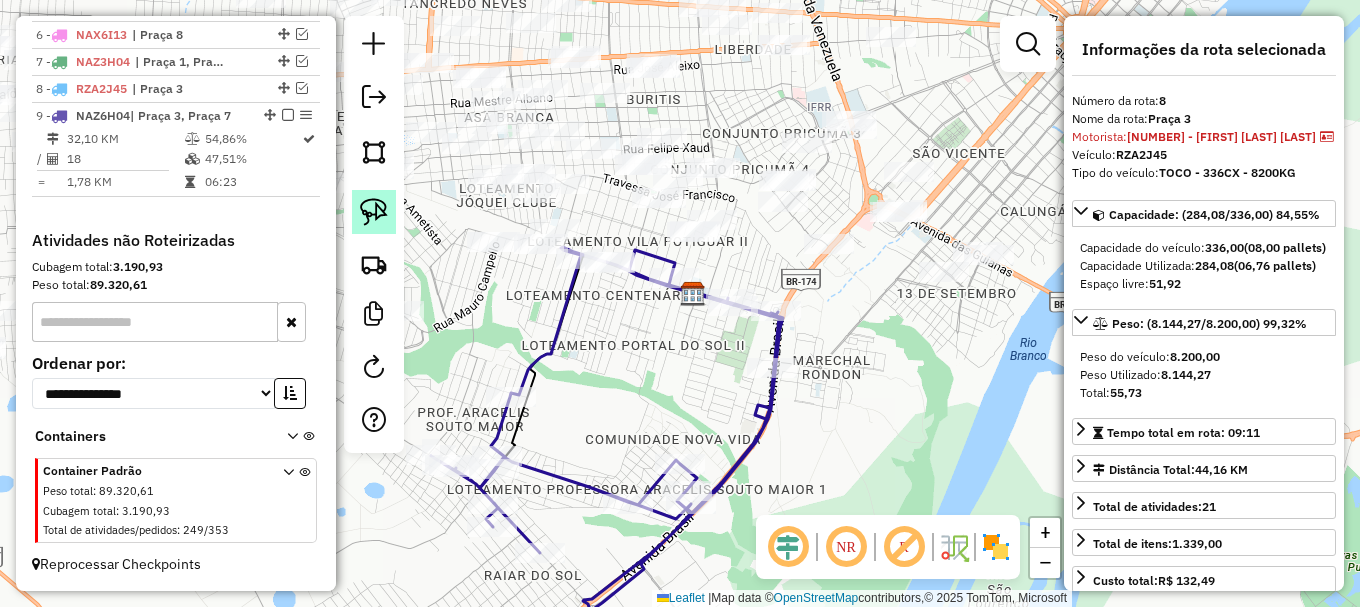 click 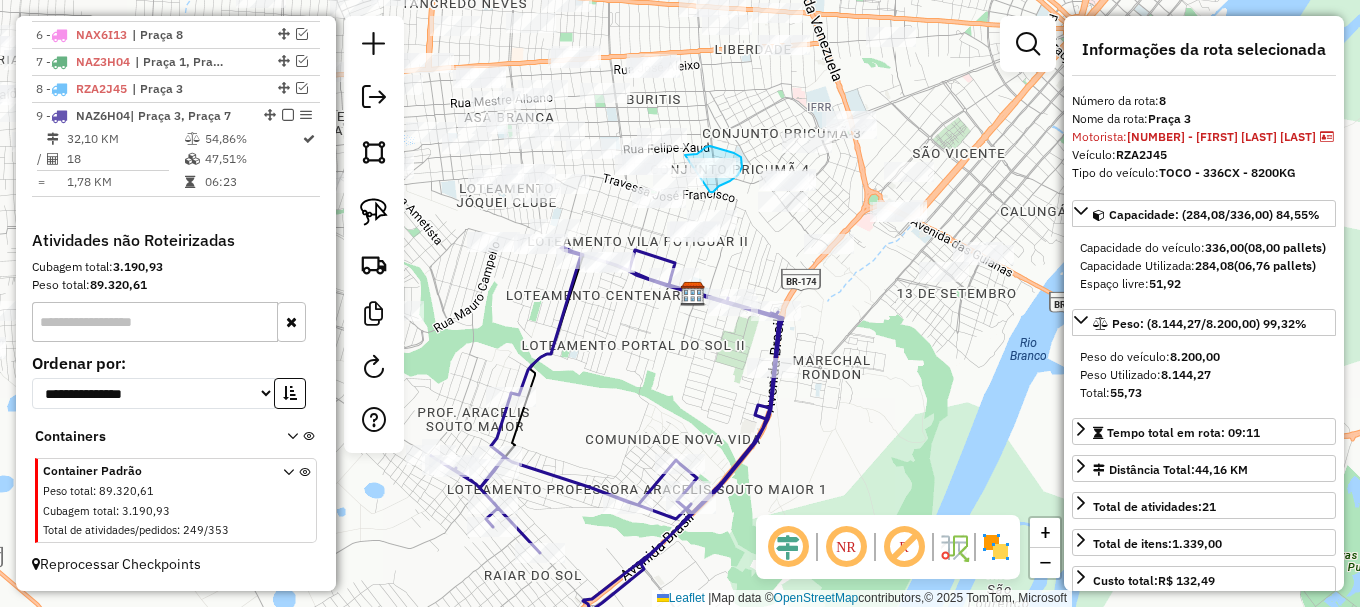 drag, startPoint x: 717, startPoint y: 188, endPoint x: 685, endPoint y: 155, distance: 45.96738 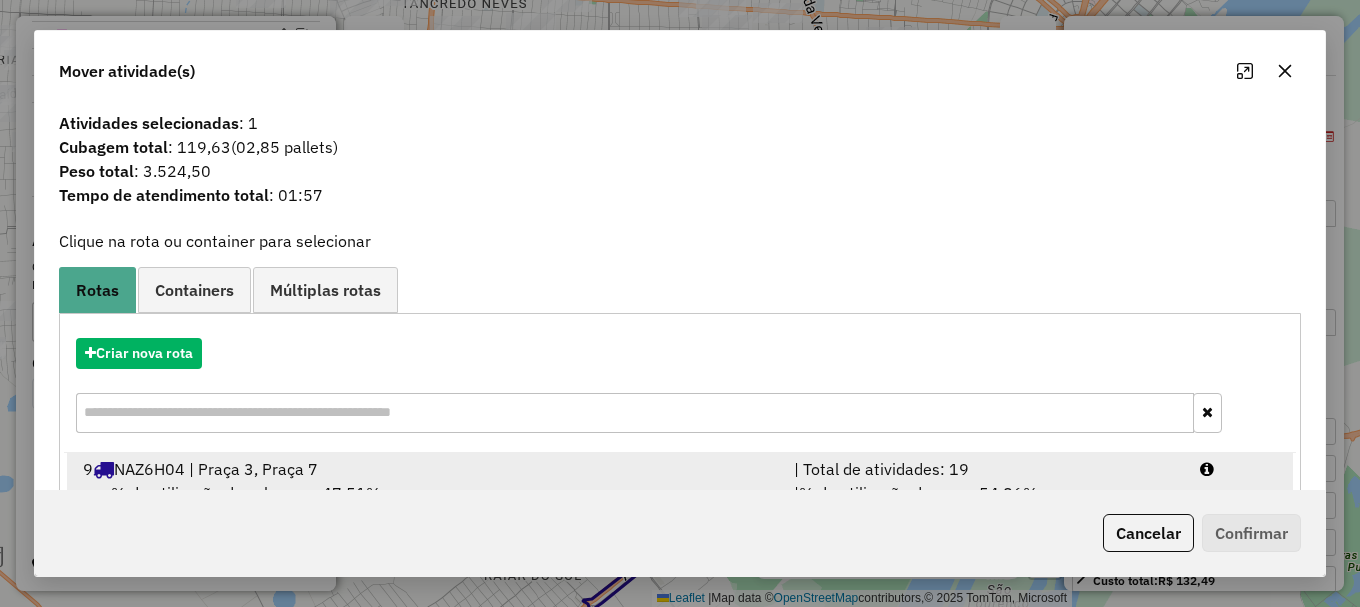 drag, startPoint x: 1221, startPoint y: 471, endPoint x: 1236, endPoint y: 490, distance: 24.207438 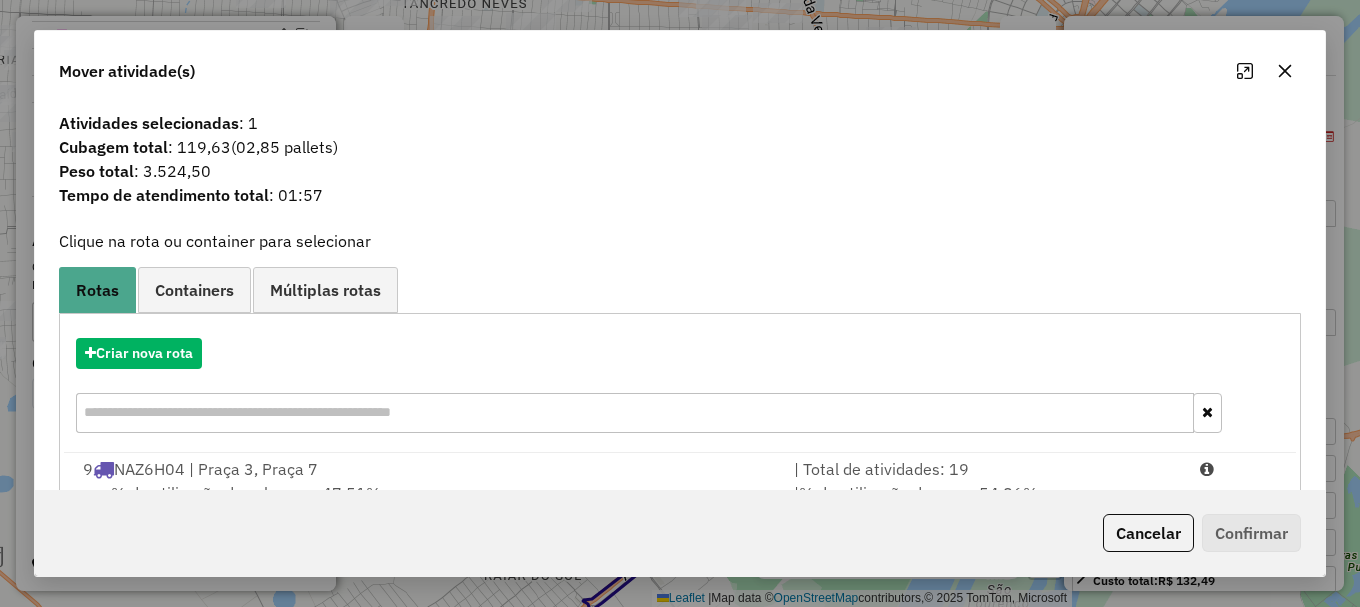 click at bounding box center [1239, 469] 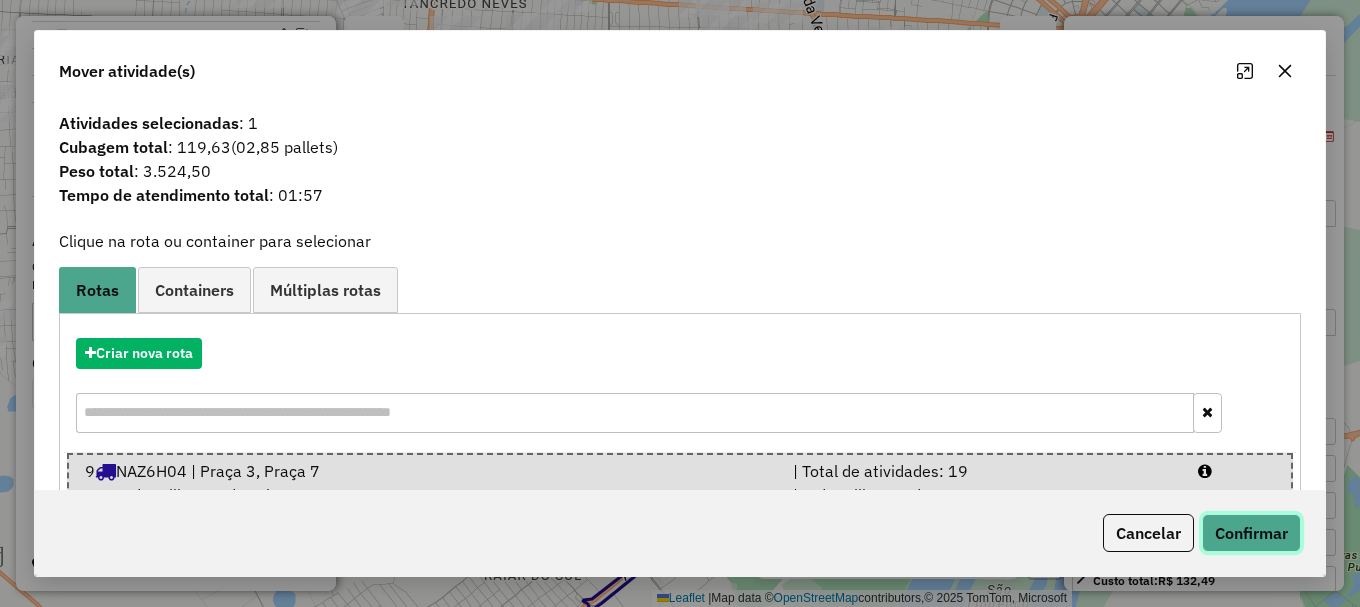 click on "Confirmar" 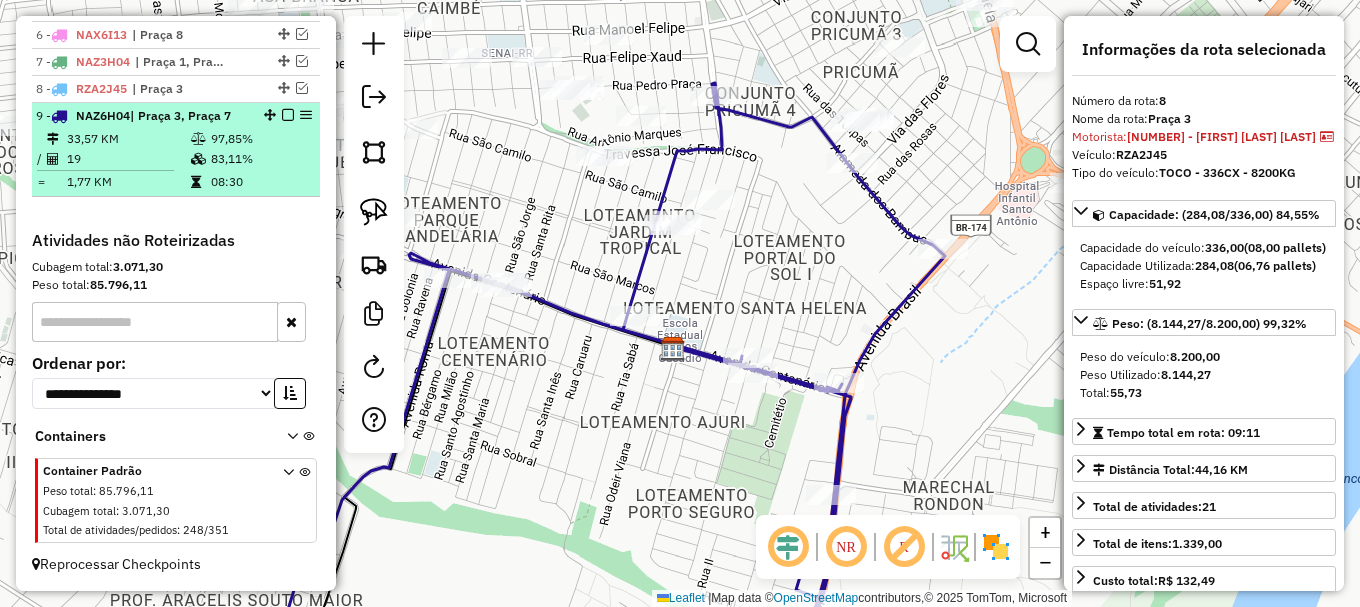click at bounding box center (288, 115) 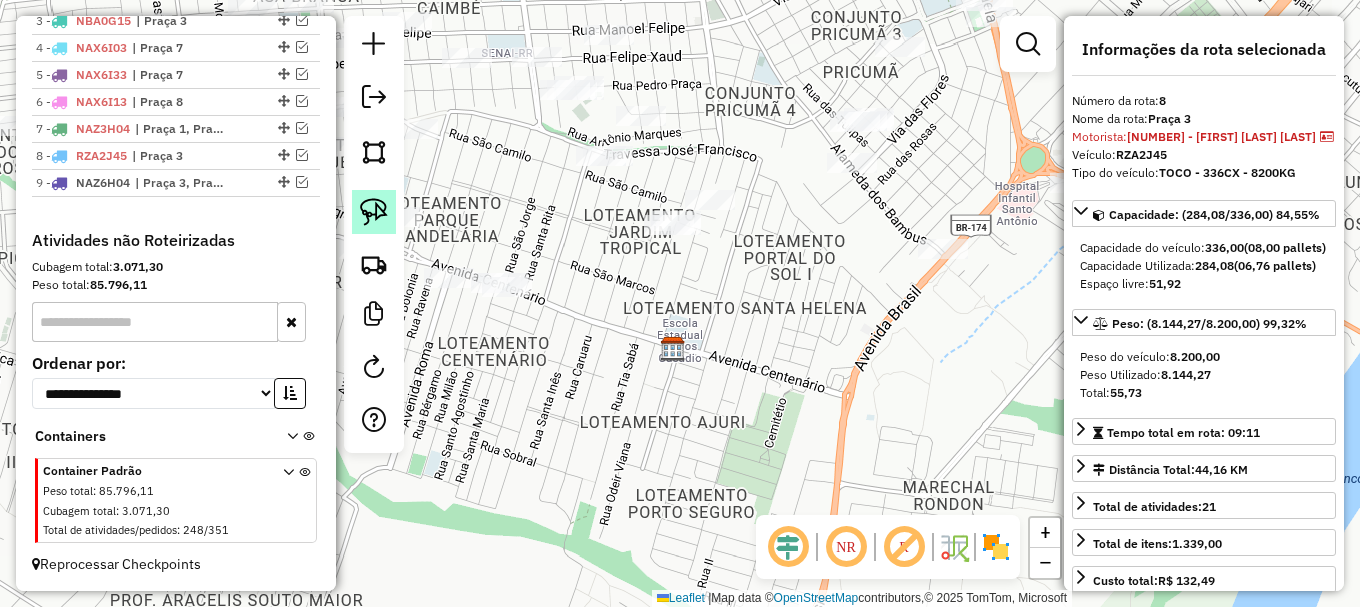 scroll, scrollTop: 879, scrollLeft: 0, axis: vertical 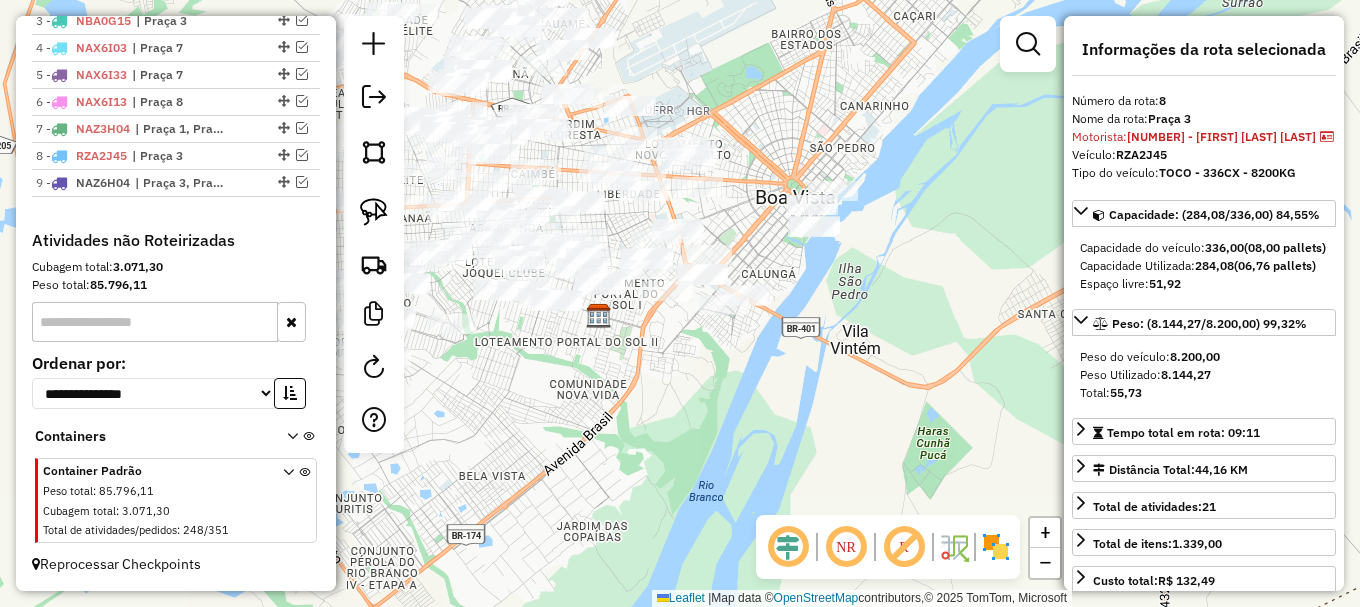 drag, startPoint x: 388, startPoint y: 207, endPoint x: 441, endPoint y: 280, distance: 90.21086 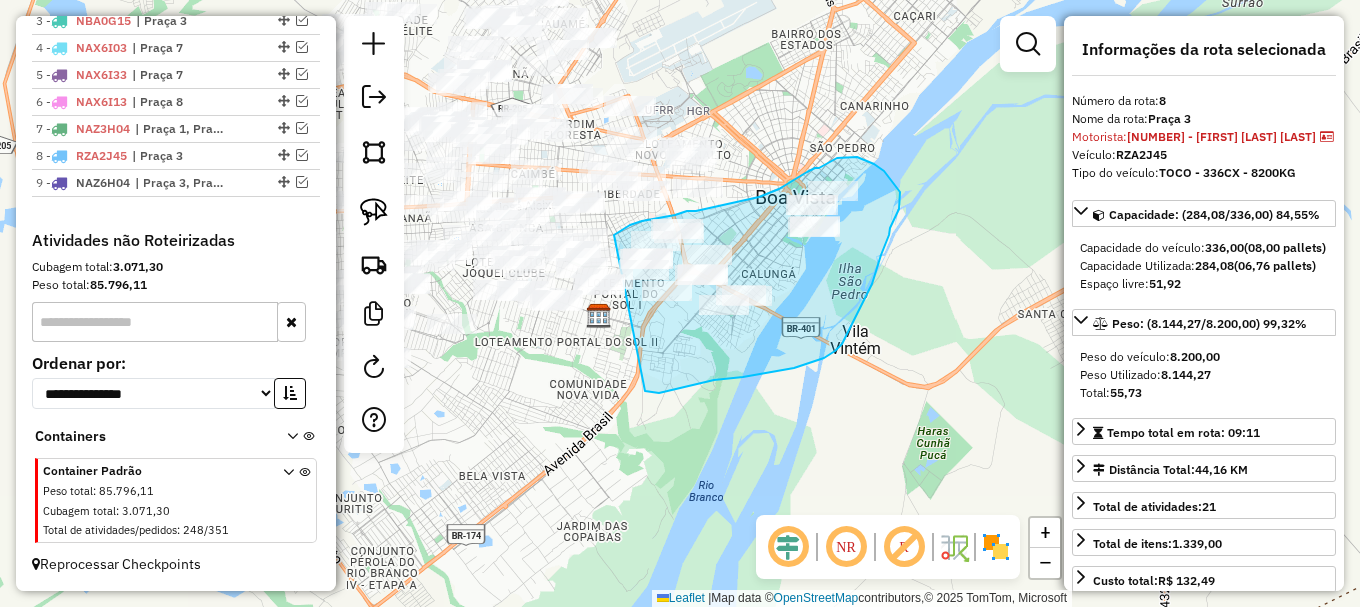drag, startPoint x: 648, startPoint y: 392, endPoint x: 614, endPoint y: 235, distance: 160.63934 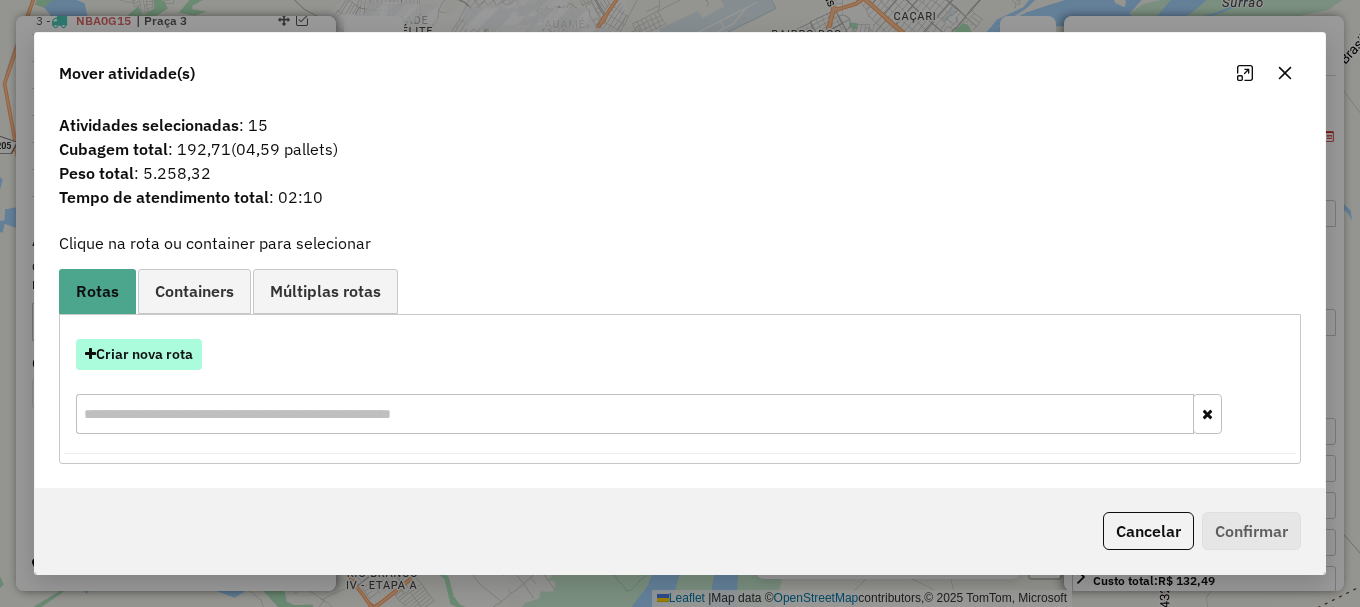 click on "Criar nova rota" at bounding box center (139, 354) 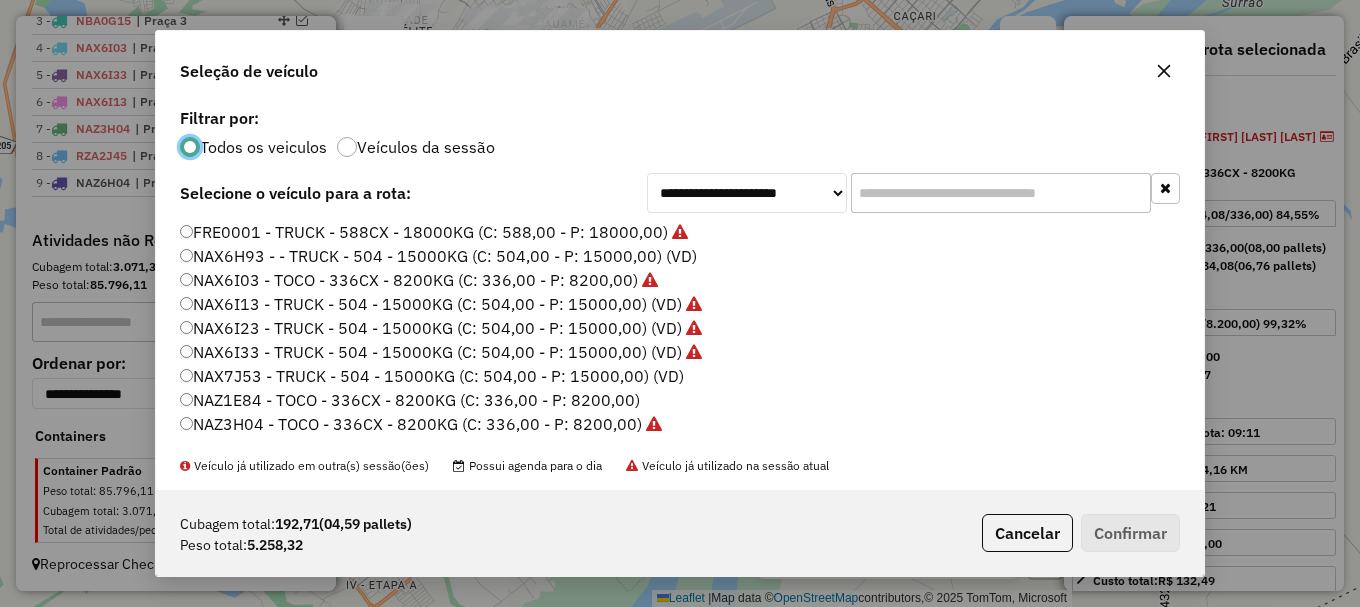 scroll, scrollTop: 11, scrollLeft: 6, axis: both 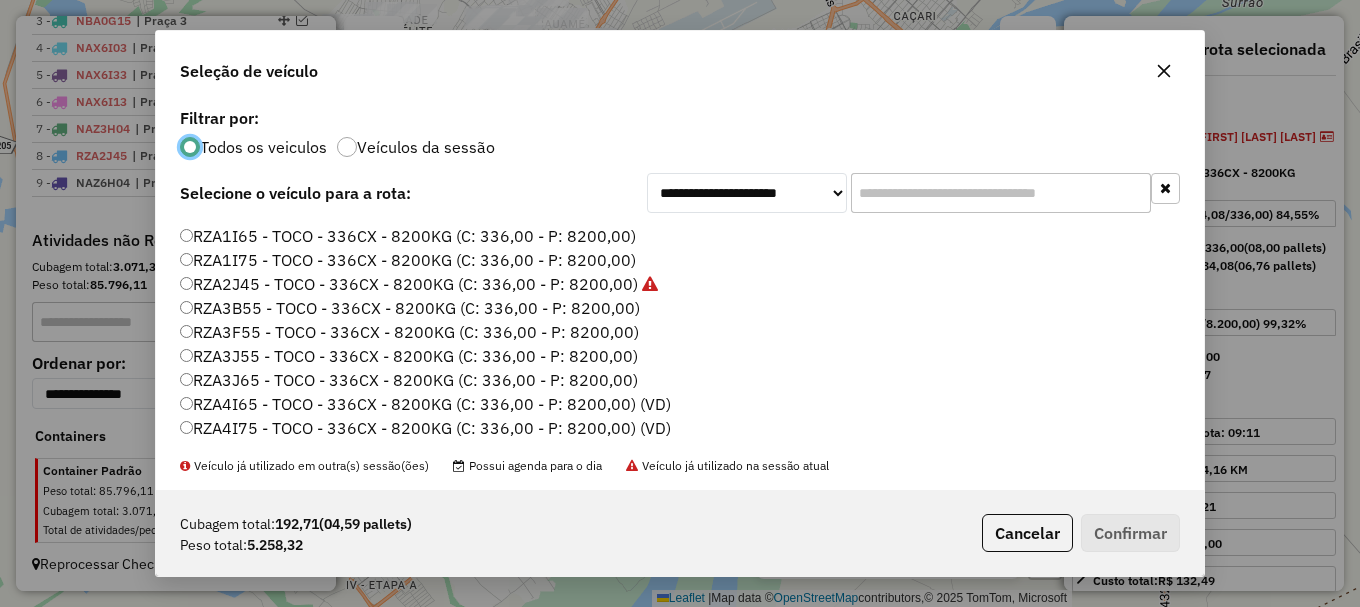 click on "RZA3J55 - TOCO - 336CX - 8200KG (C: 336,00 - P: 8200,00)" 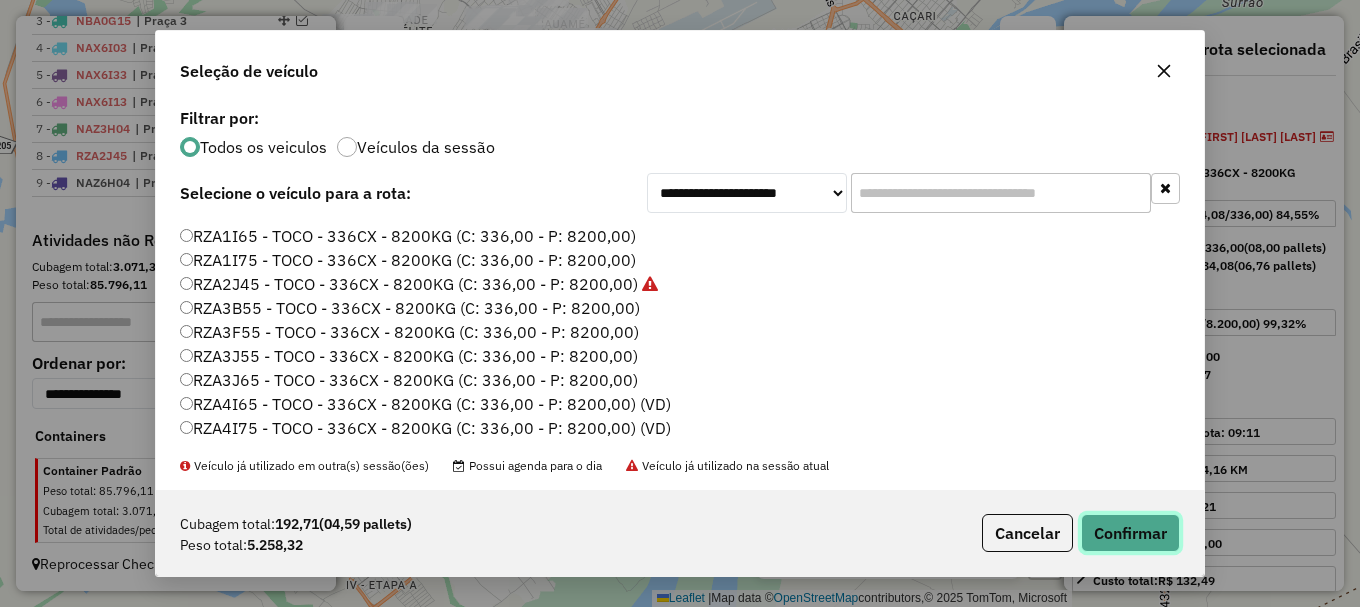 click on "Confirmar" 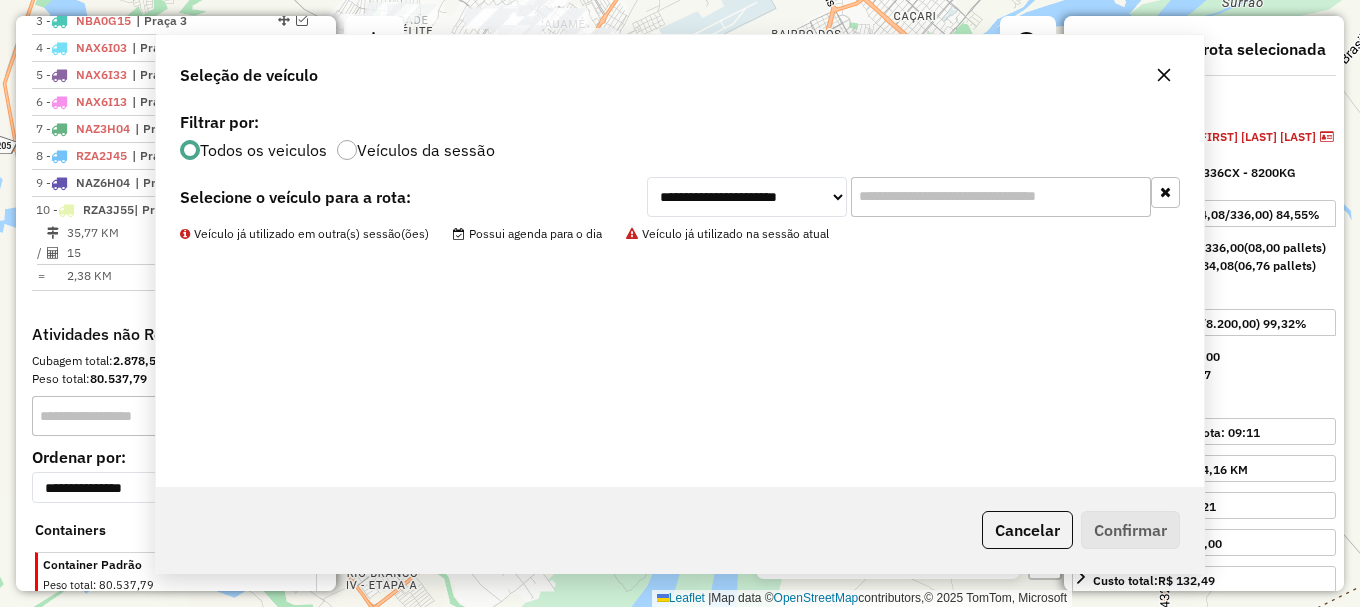 scroll, scrollTop: 973, scrollLeft: 0, axis: vertical 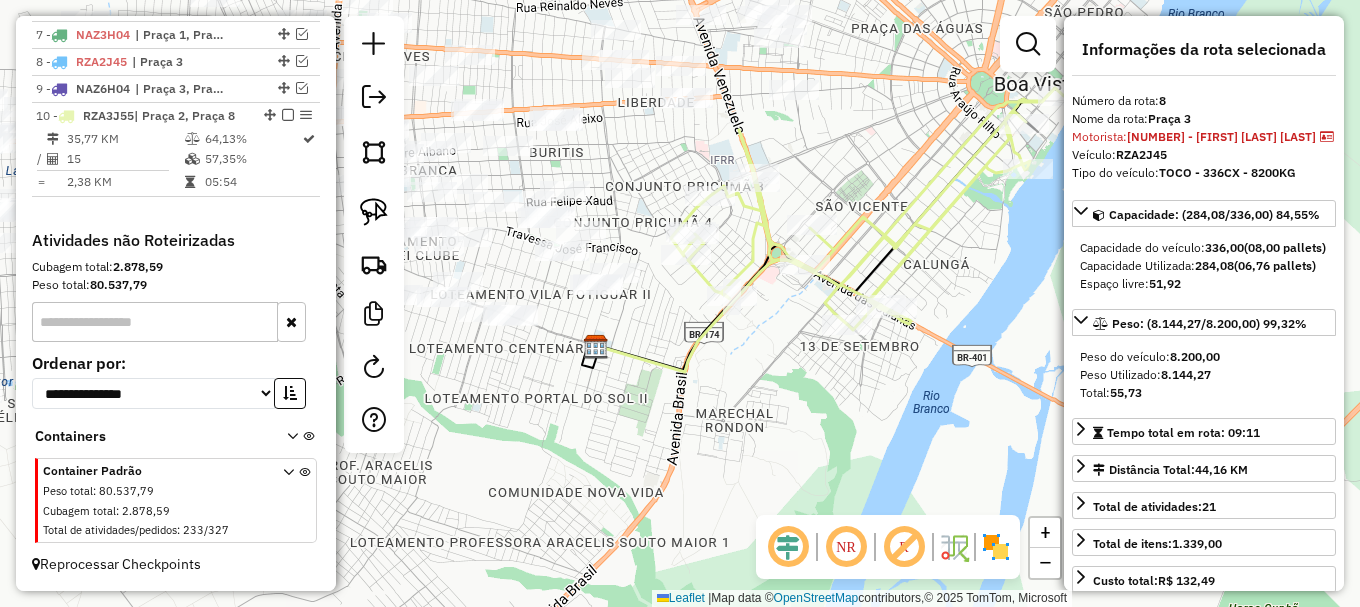 click on "Janela de atendimento Grade de atendimento Capacidade Transportadoras Veículos Cliente Pedidos  Rotas Selecione os dias de semana para filtrar as janelas de atendimento  Seg   Ter   Qua   Qui   Sex   Sáb   Dom  Informe o período da janela de atendimento: De: Até:  Filtrar exatamente a janela do cliente  Considerar janela de atendimento padrão  Selecione os dias de semana para filtrar as grades de atendimento  Seg   Ter   Qua   Qui   Sex   Sáb   Dom   Considerar clientes sem dia de atendimento cadastrado  Clientes fora do dia de atendimento selecionado Filtrar as atividades entre os valores definidos abaixo:  Peso mínimo:   Peso máximo:   Cubagem mínima:   Cubagem máxima:   De:   Até:  Filtrar as atividades entre o tempo de atendimento definido abaixo:  De:   Até:   Considerar capacidade total dos clientes não roteirizados Transportadora: Selecione um ou mais itens Tipo de veículo: Selecione um ou mais itens Veículo: Selecione um ou mais itens Motorista: Selecione um ou mais itens Nome: Rótulo:" 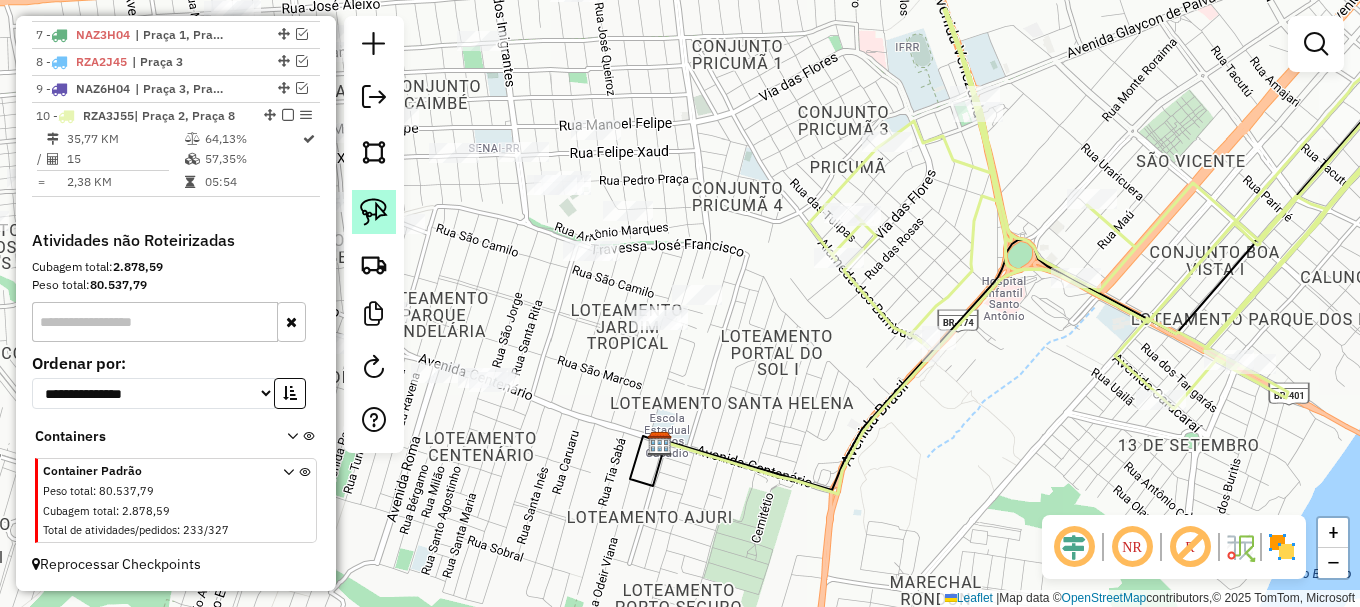 click 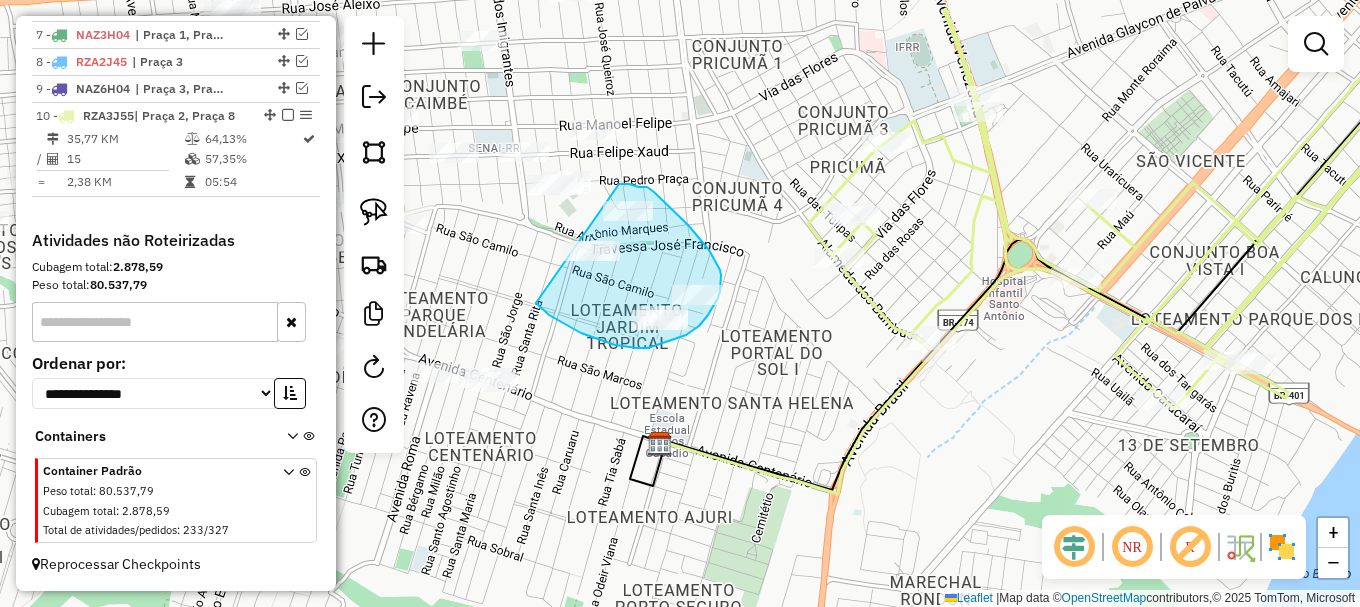 drag, startPoint x: 538, startPoint y: 305, endPoint x: 602, endPoint y: 182, distance: 138.65425 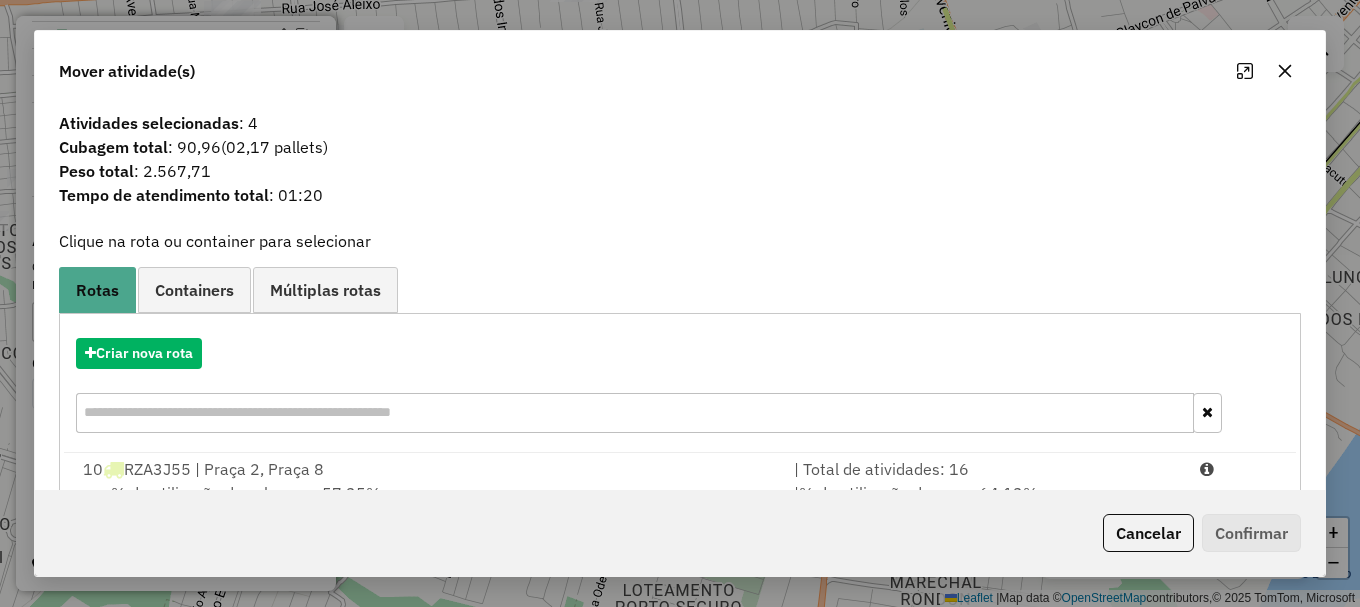 click at bounding box center (1239, 469) 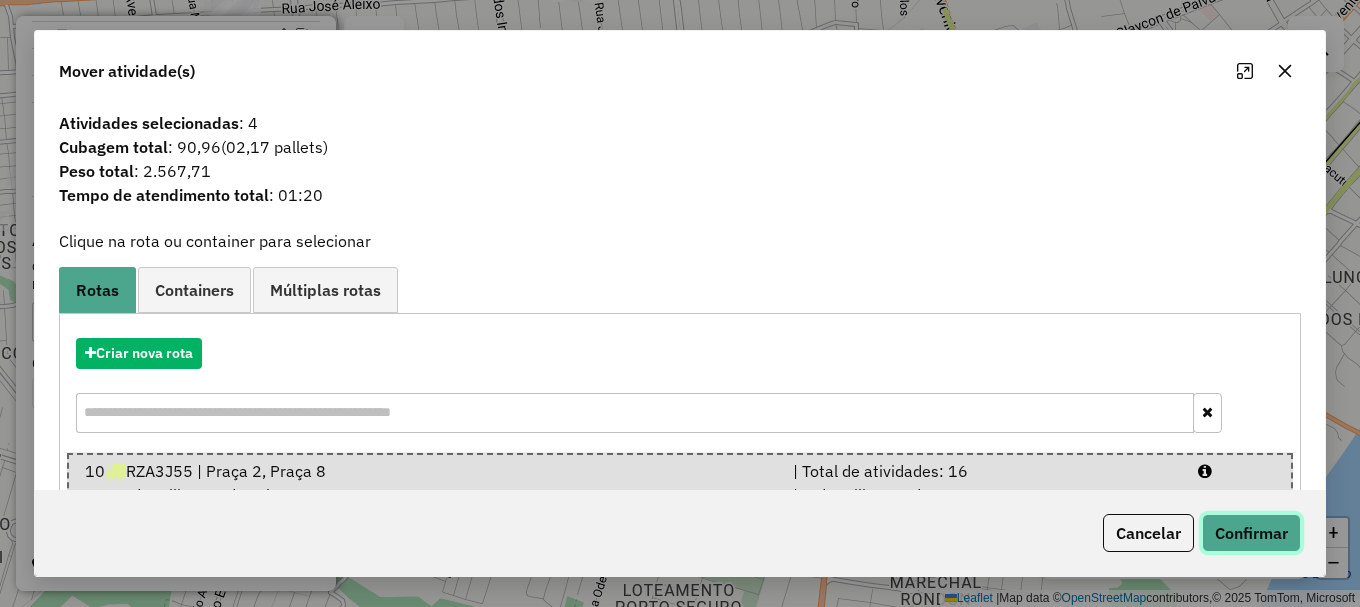click on "Confirmar" 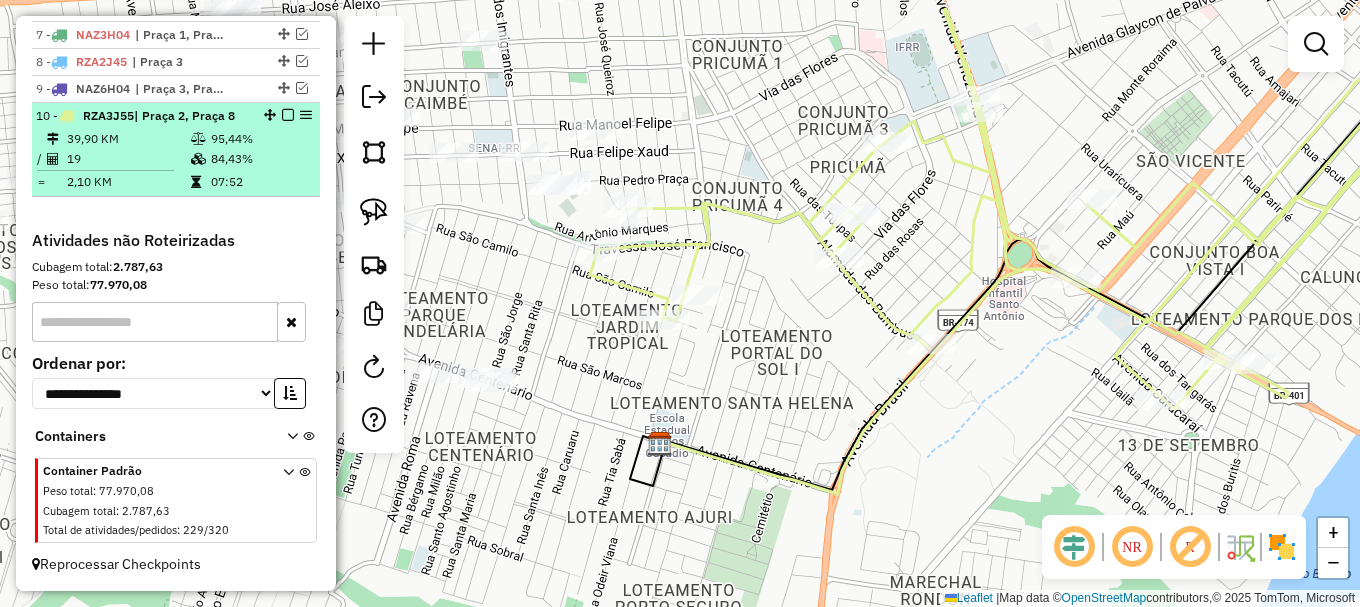 click at bounding box center [288, 115] 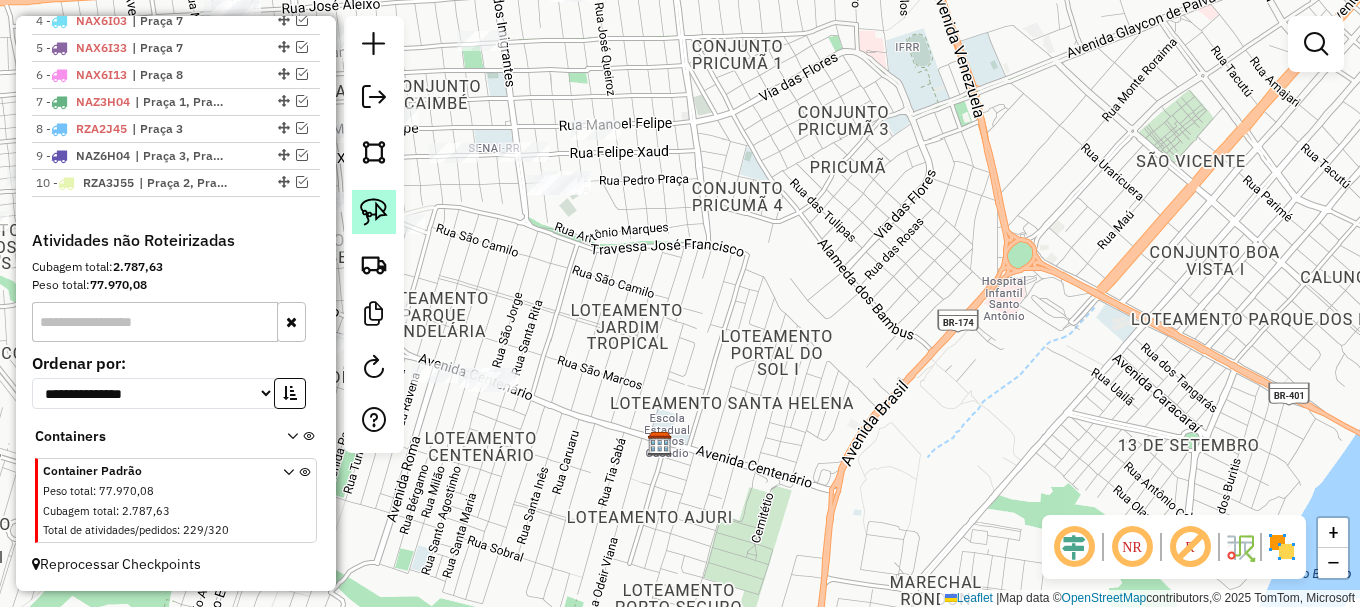scroll, scrollTop: 906, scrollLeft: 0, axis: vertical 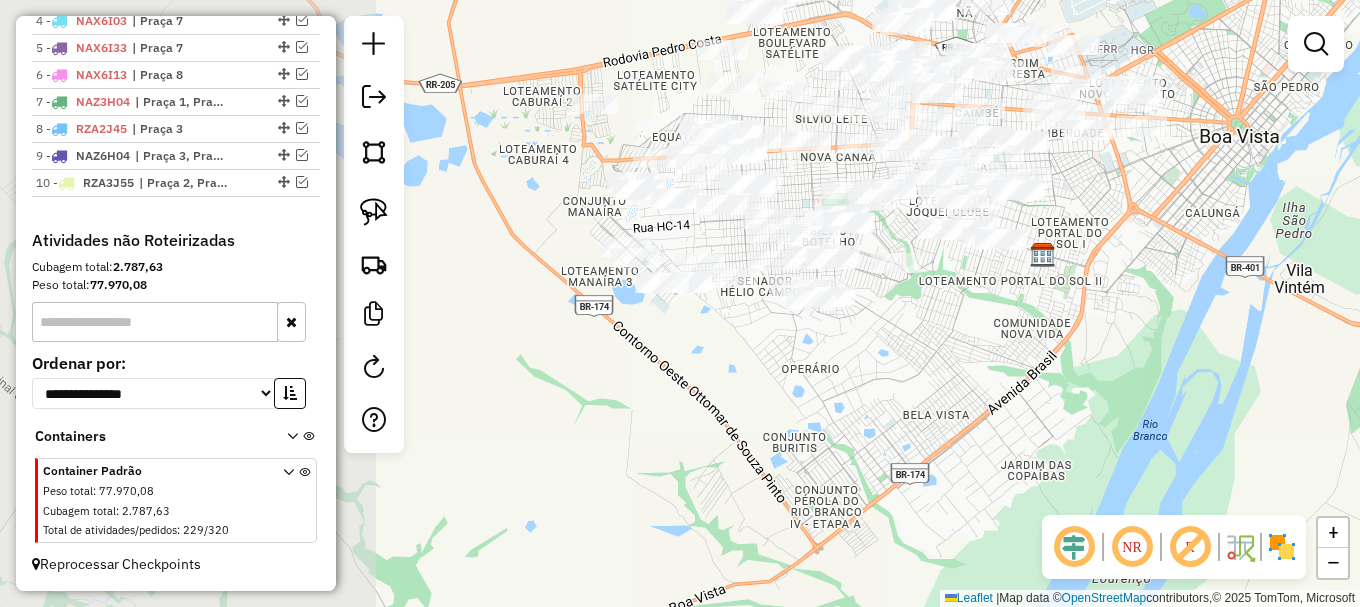 drag, startPoint x: 657, startPoint y: 346, endPoint x: 1070, endPoint y: 276, distance: 418.8902 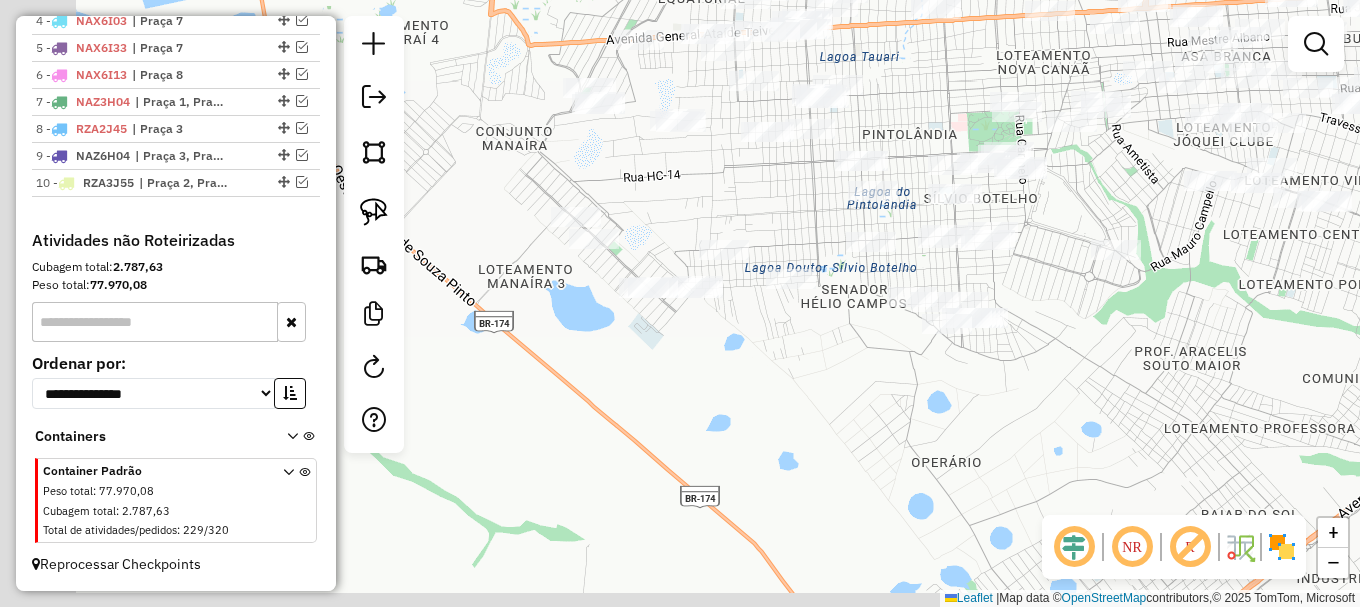 drag, startPoint x: 699, startPoint y: 408, endPoint x: 862, endPoint y: 378, distance: 165.73775 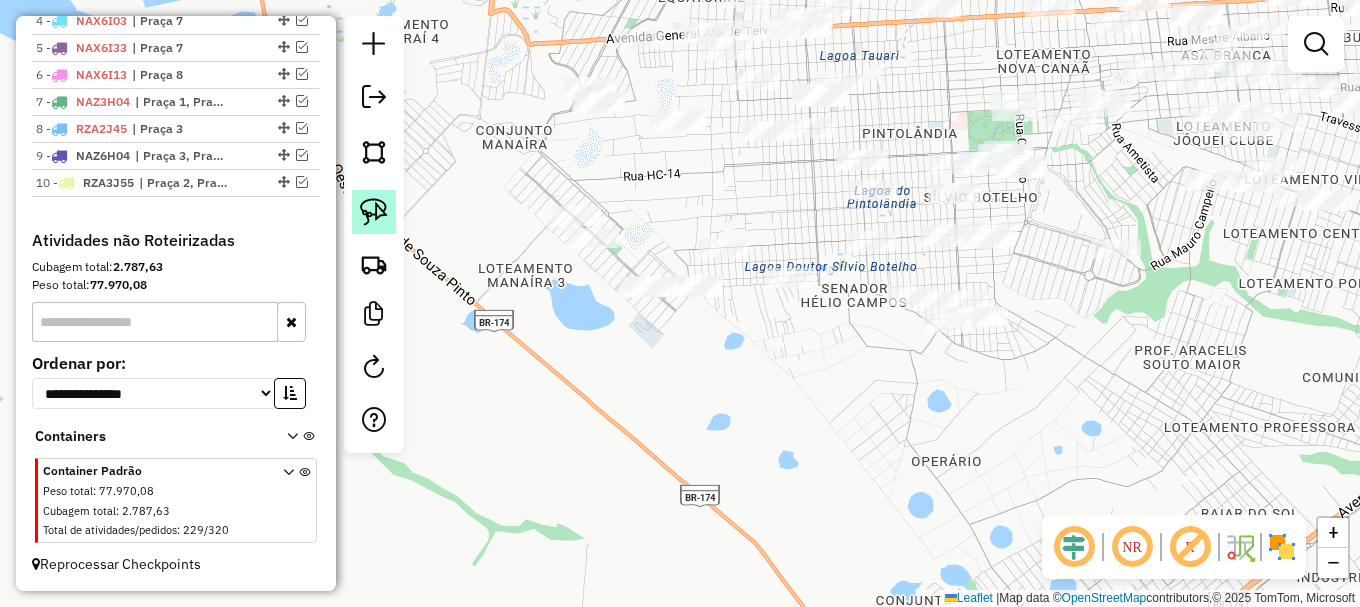 click 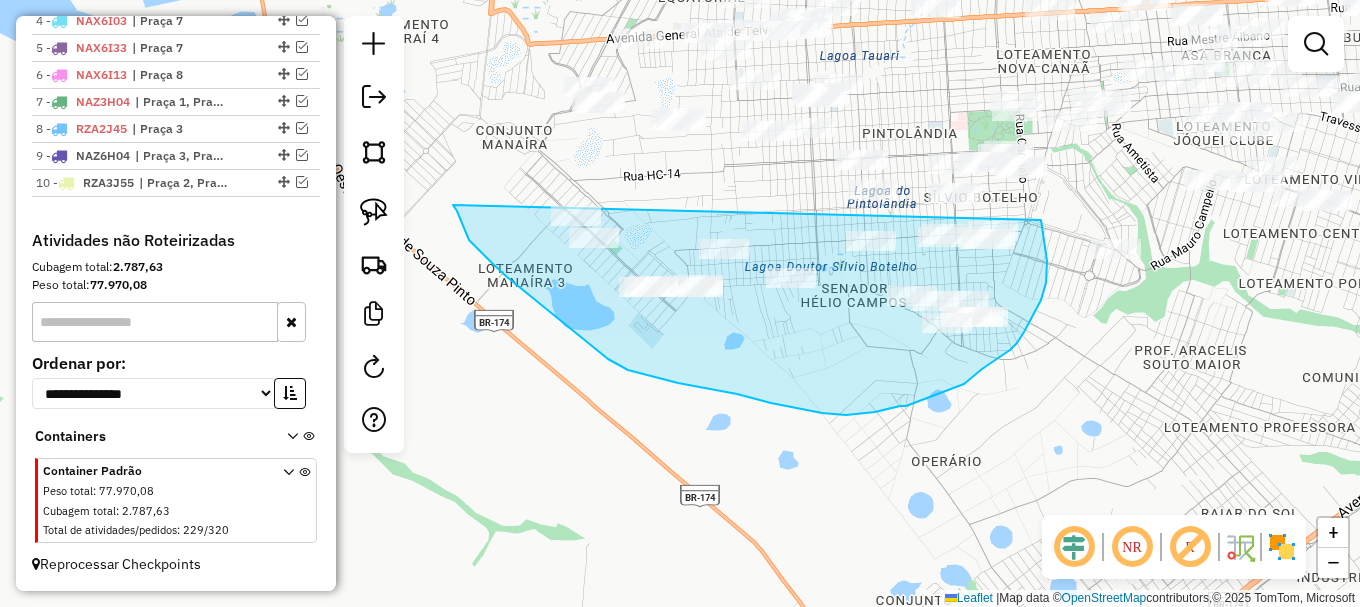 drag, startPoint x: 453, startPoint y: 205, endPoint x: 1041, endPoint y: 220, distance: 588.1913 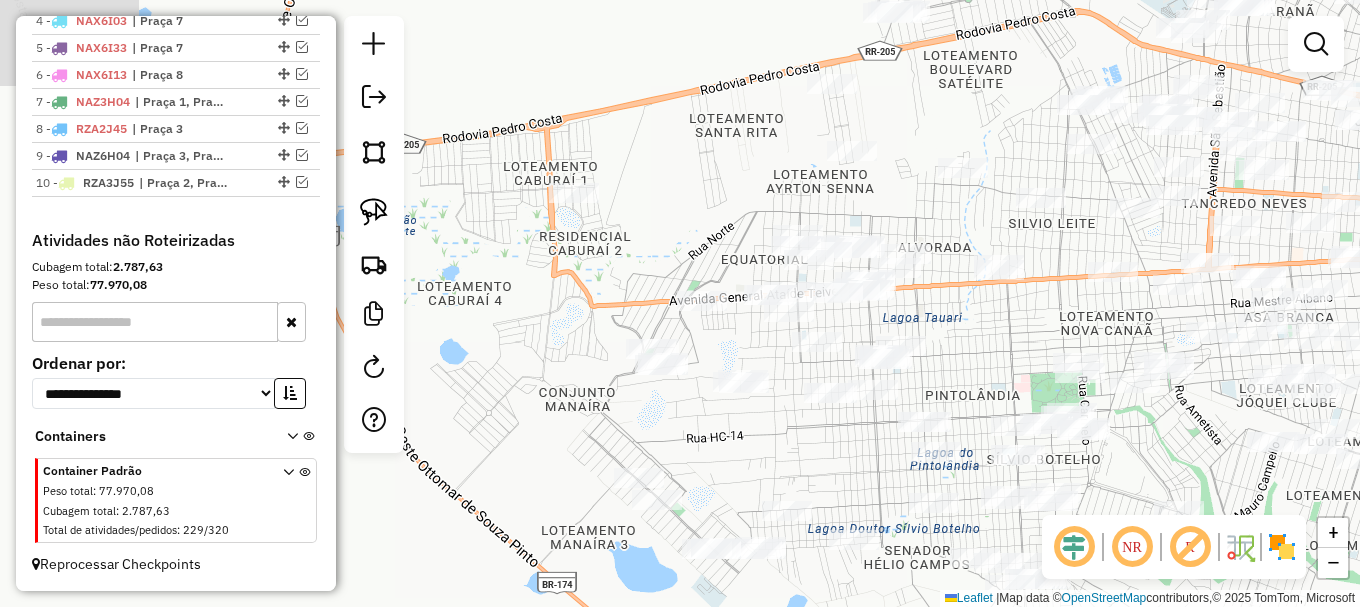 drag, startPoint x: 656, startPoint y: 166, endPoint x: 721, endPoint y: 428, distance: 269.9426 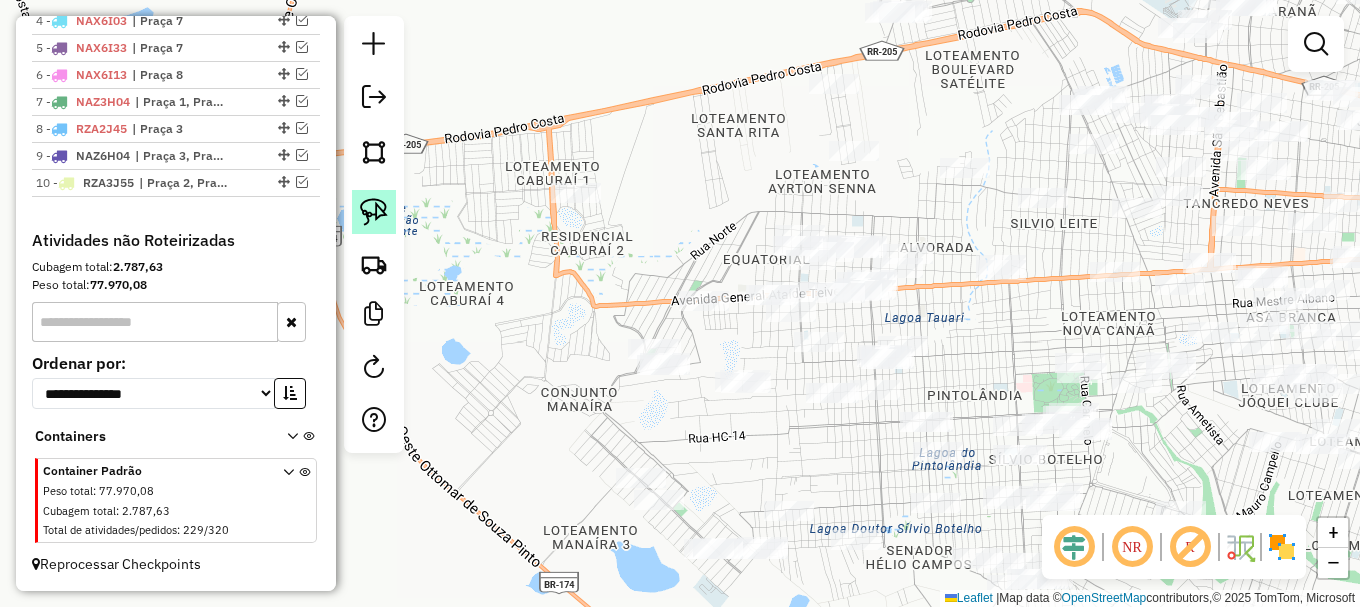 click 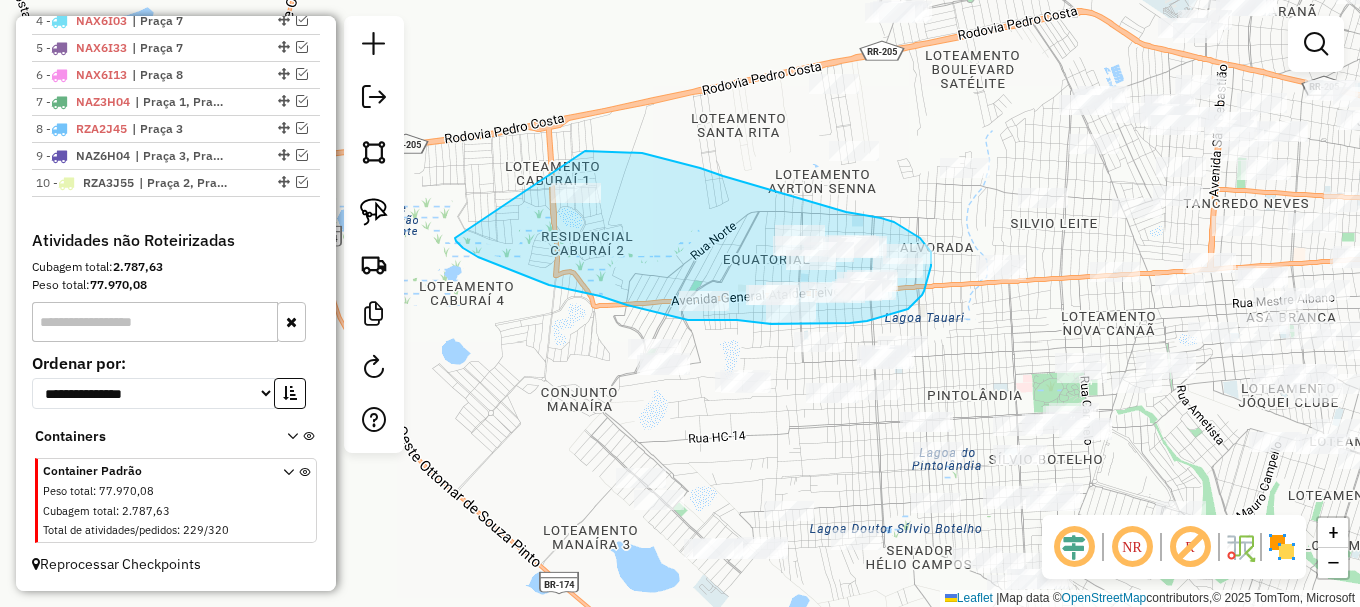 drag, startPoint x: 455, startPoint y: 238, endPoint x: 585, endPoint y: 151, distance: 156.4257 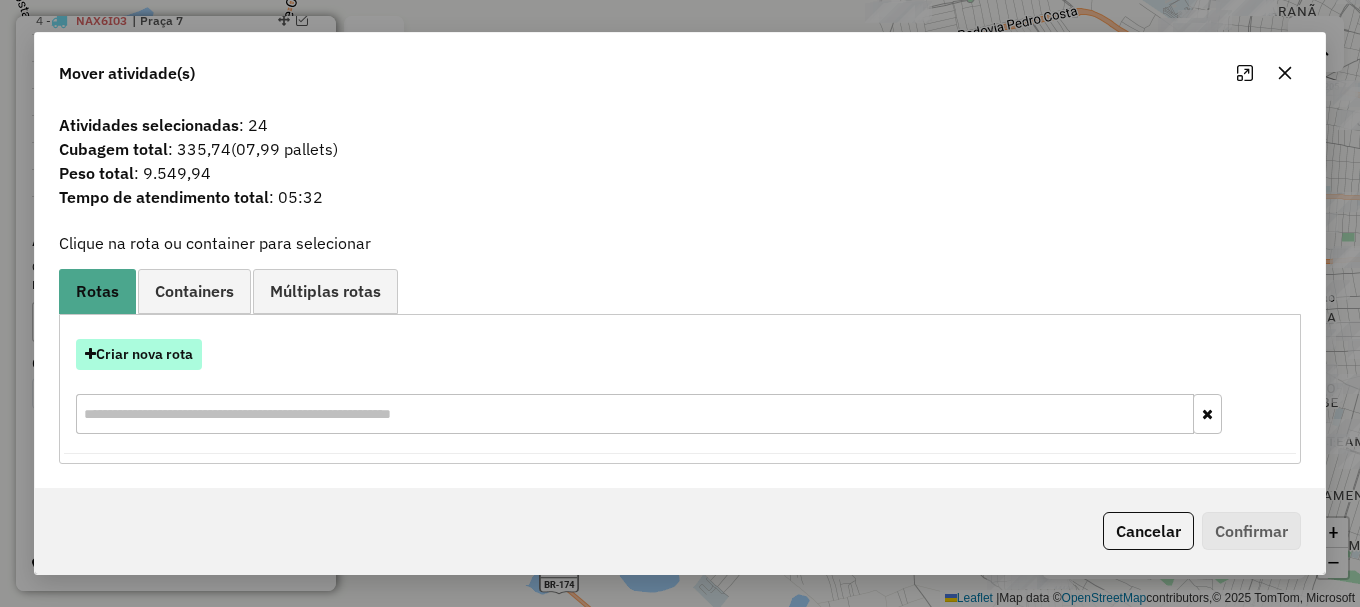 click on "Criar nova rota" at bounding box center [139, 354] 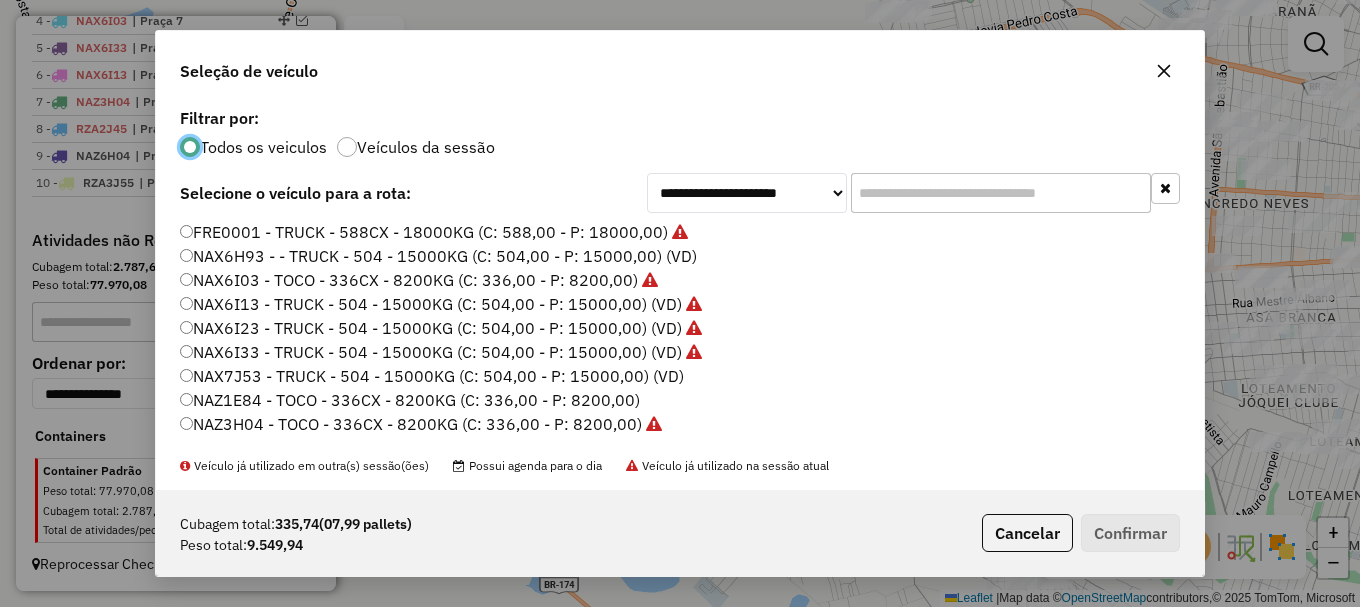 scroll, scrollTop: 11, scrollLeft: 6, axis: both 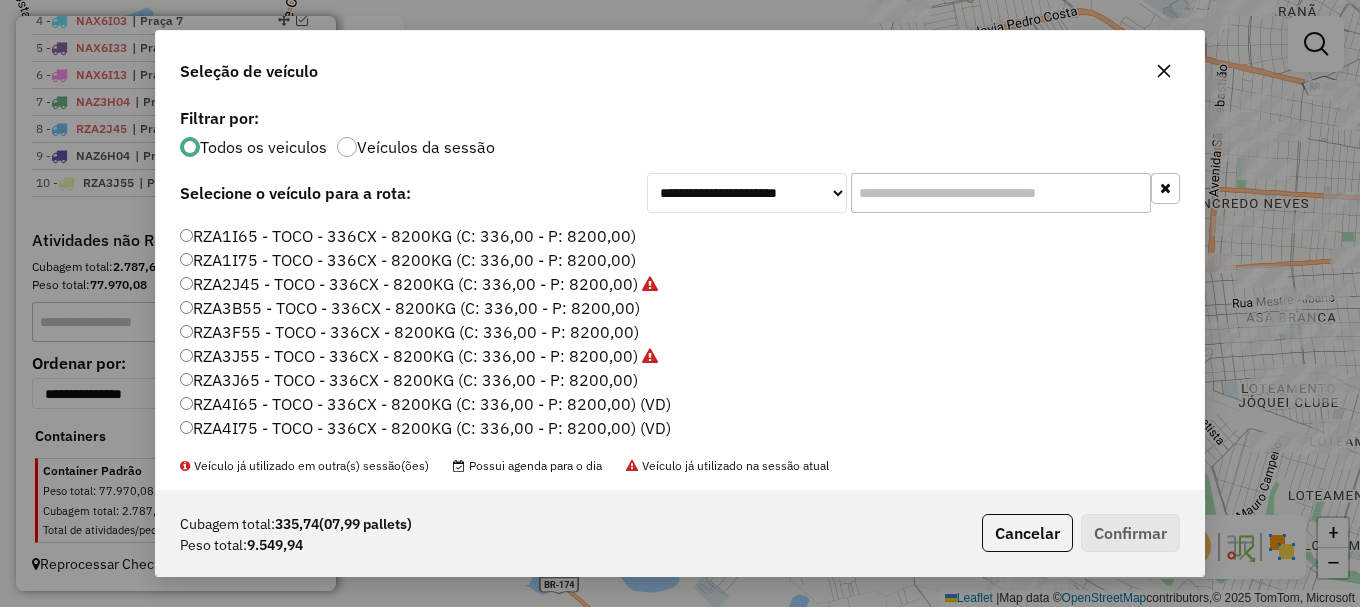 click on "RZA3J65 - TOCO - 336CX - 8200KG (C: 336,00 - P: 8200,00)" 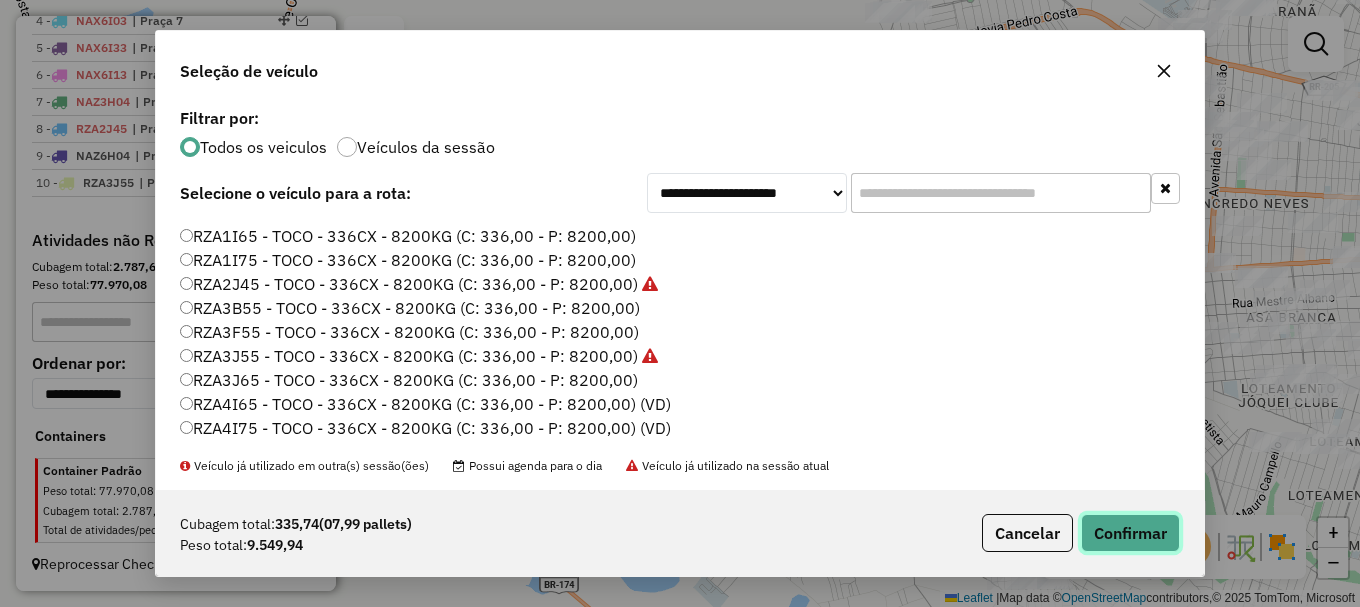 click on "Confirmar" 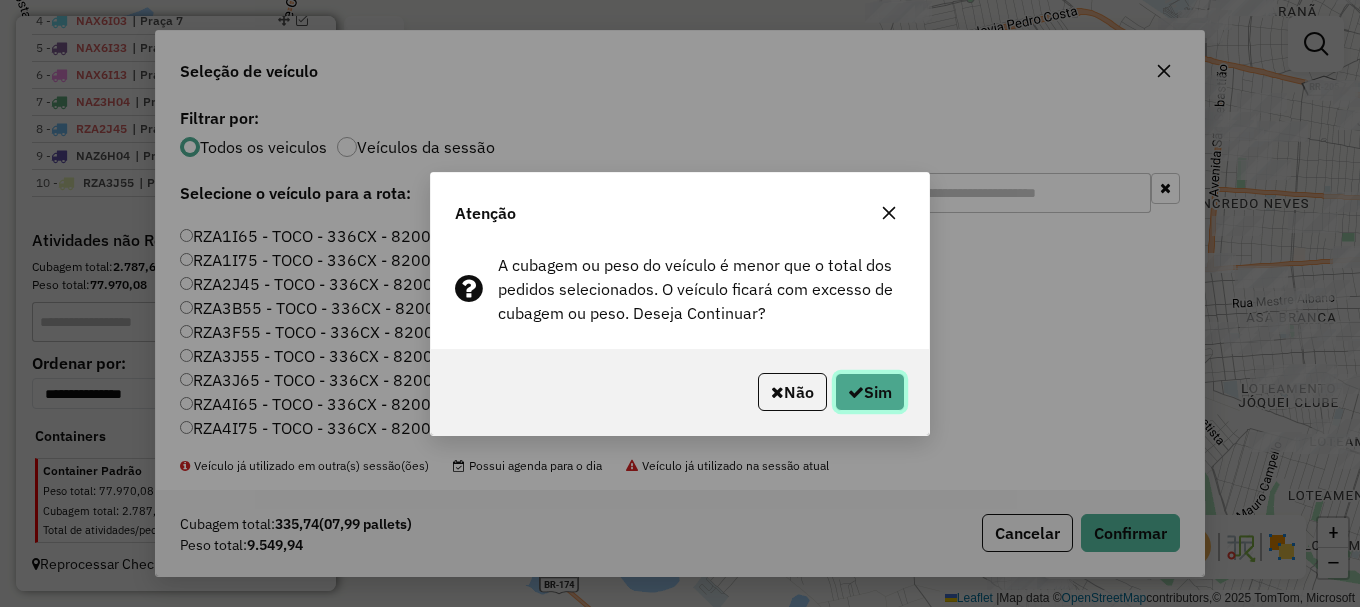 click on "Sim" 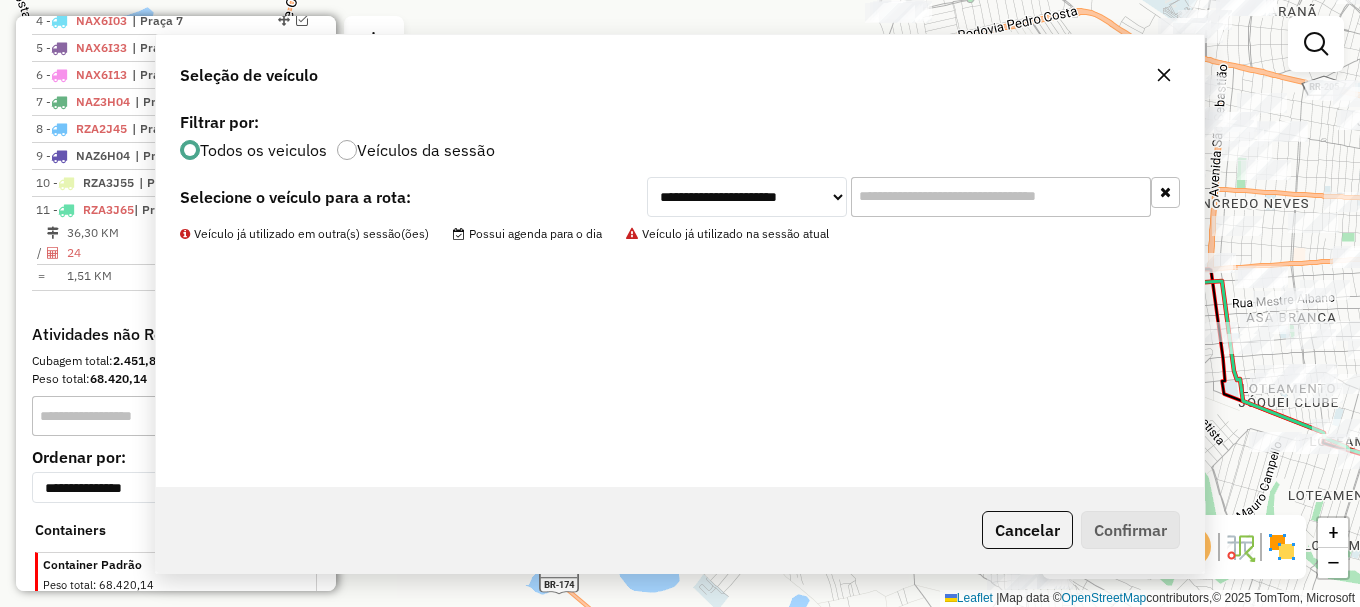 scroll, scrollTop: 973, scrollLeft: 0, axis: vertical 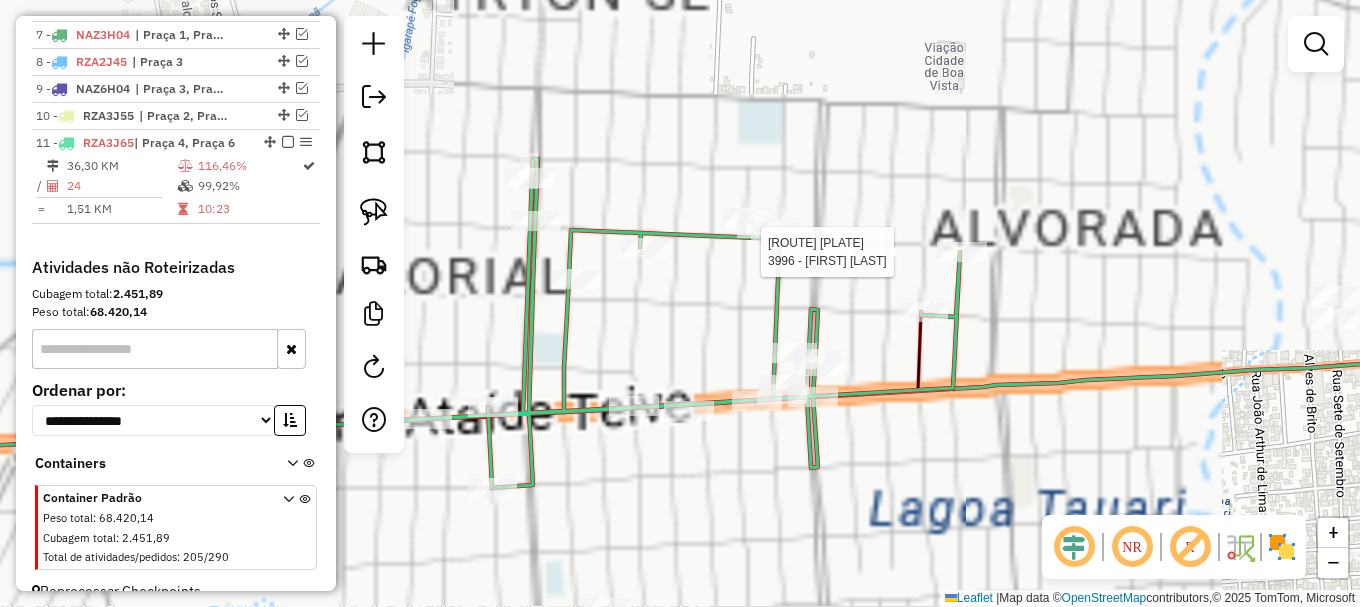select on "**********" 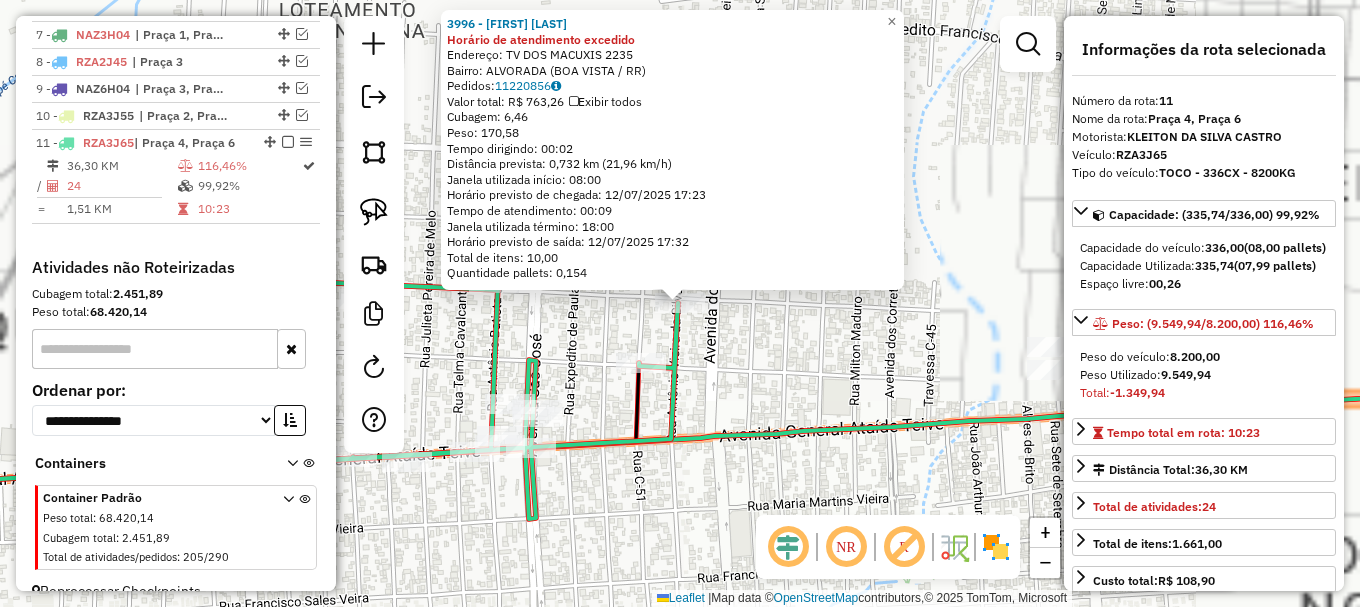 scroll, scrollTop: 1000, scrollLeft: 0, axis: vertical 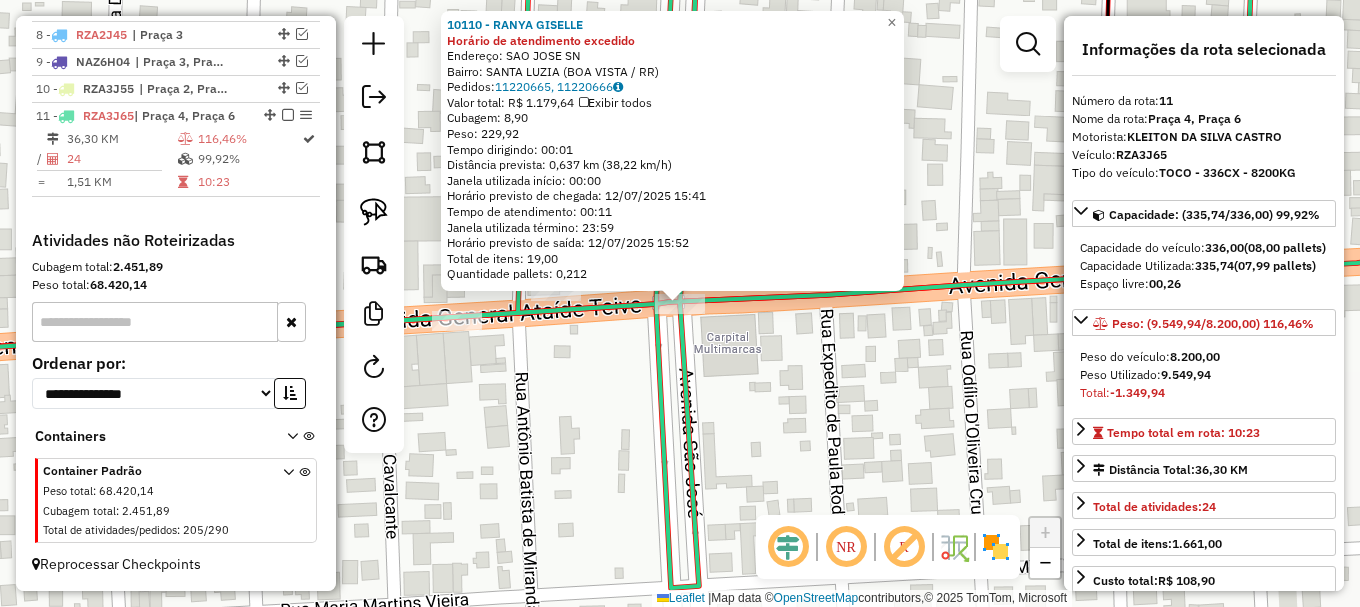 click on "10110 - RANYA GISELLE Horário de atendimento excedido  Endereço:  SAO JOSE SN   Bairro: SANTA LUZIA (BOA VISTA / RR)   Pedidos:  11220665, 11220666   Valor total: R$ 1.179,64   Exibir todos   Cubagem: 8,90  Peso: 229,92  Tempo dirigindo: 00:01   Distância prevista: 0,637 km (38,22 km/h)   Janela utilizada início: 00:00   Horário previsto de chegada: 12/07/2025 15:41   Tempo de atendimento: 00:11   Janela utilizada término: 23:59   Horário previsto de saída: 12/07/2025 15:52   Total de itens: 19,00   Quantidade pallets: 0,212  × Janela de atendimento Grade de atendimento Capacidade Transportadoras Veículos Cliente Pedidos  Rotas Selecione os dias de semana para filtrar as janelas de atendimento  Seg   Ter   Qua   Qui   Sex   Sáb   Dom  Informe o período da janela de atendimento: De: Até:  Filtrar exatamente a janela do cliente  Considerar janela de atendimento padrão  Selecione os dias de semana para filtrar as grades de atendimento  Seg   Ter   Qua   Qui   Sex   Sáb   Dom   Peso mínimo:   De:" 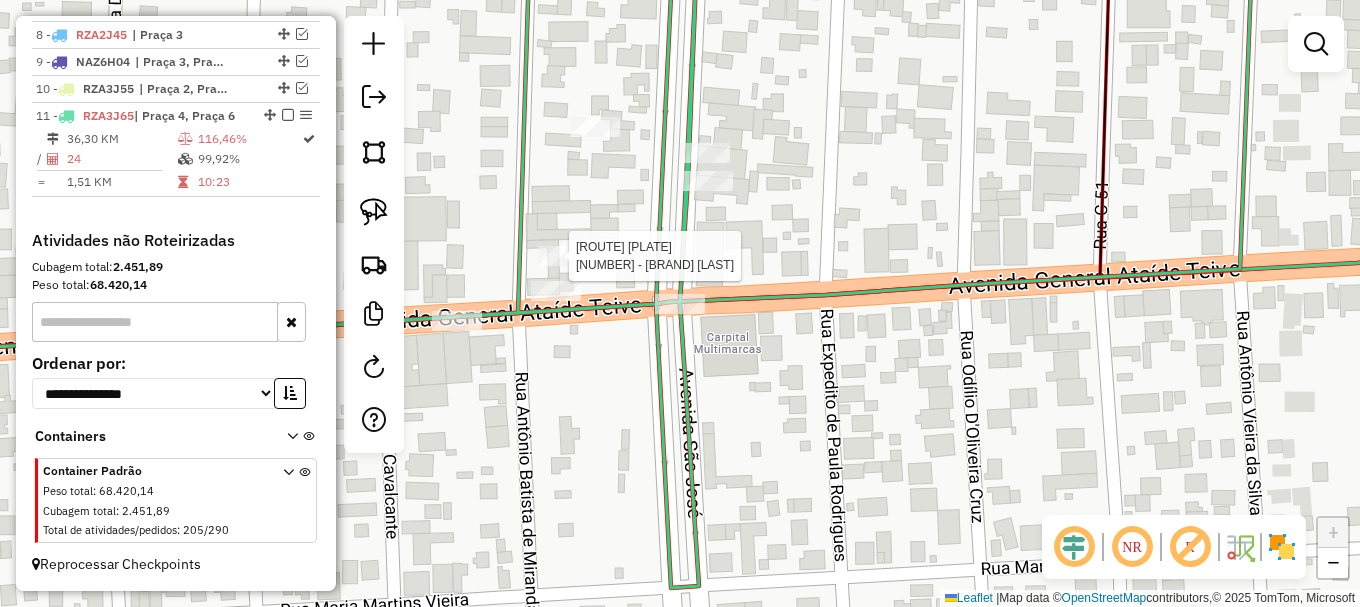 select on "**********" 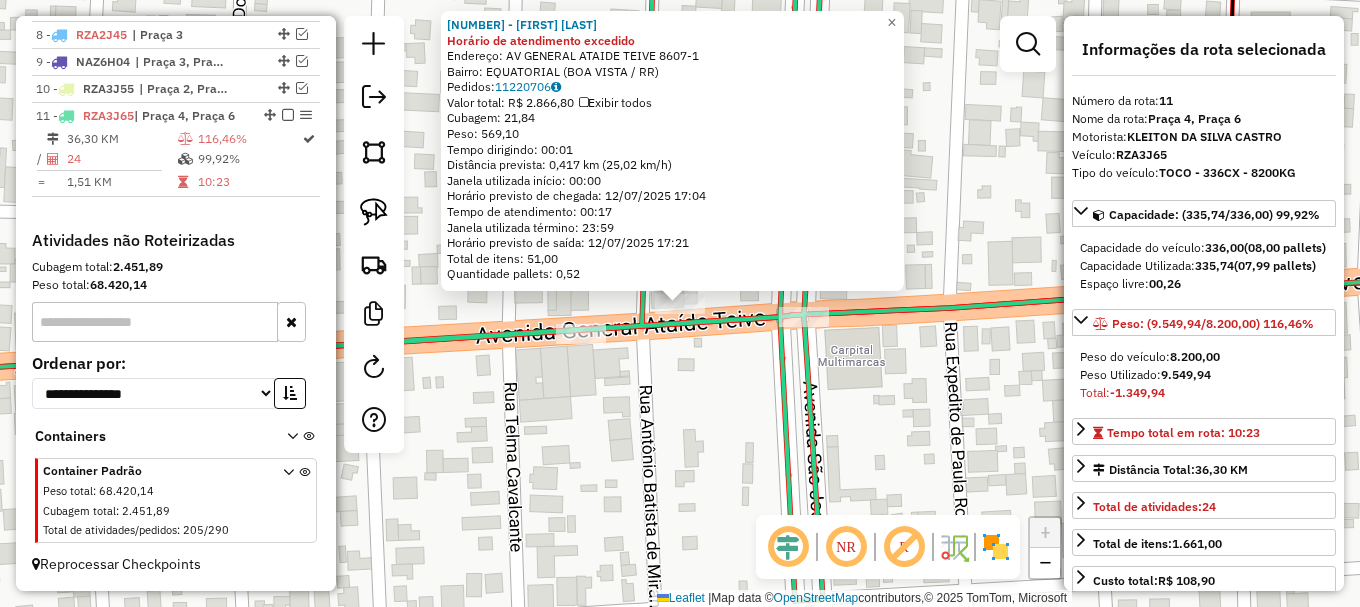 click on "6638 - ANDRE ABREU Horário de atendimento excedido  Endereço: AV  GENERAL ATAIDE TEIVE          8607-1   Bairro: EQUATORIAL (BOA VISTA / RR)   Pedidos:  11220706   Valor total: R$ 2.866,80   Exibir todos   Cubagem: 21,84  Peso: 569,10  Tempo dirigindo: 00:01   Distância prevista: 0,417 km (25,02 km/h)   Janela utilizada início: 00:00   Horário previsto de chegada: 12/07/2025 17:04   Tempo de atendimento: 00:17   Janela utilizada término: 23:59   Horário previsto de saída: 12/07/2025 17:21   Total de itens: 51,00   Quantidade pallets: 0,52  × Janela de atendimento Grade de atendimento Capacidade Transportadoras Veículos Cliente Pedidos  Rotas Selecione os dias de semana para filtrar as janelas de atendimento  Seg   Ter   Qua   Qui   Sex   Sáb   Dom  Informe o período da janela de atendimento: De: Até:  Filtrar exatamente a janela do cliente  Considerar janela de atendimento padrão  Selecione os dias de semana para filtrar as grades de atendimento  Seg   Ter   Qua   Qui   Sex   Sáb   Dom   De:  +" 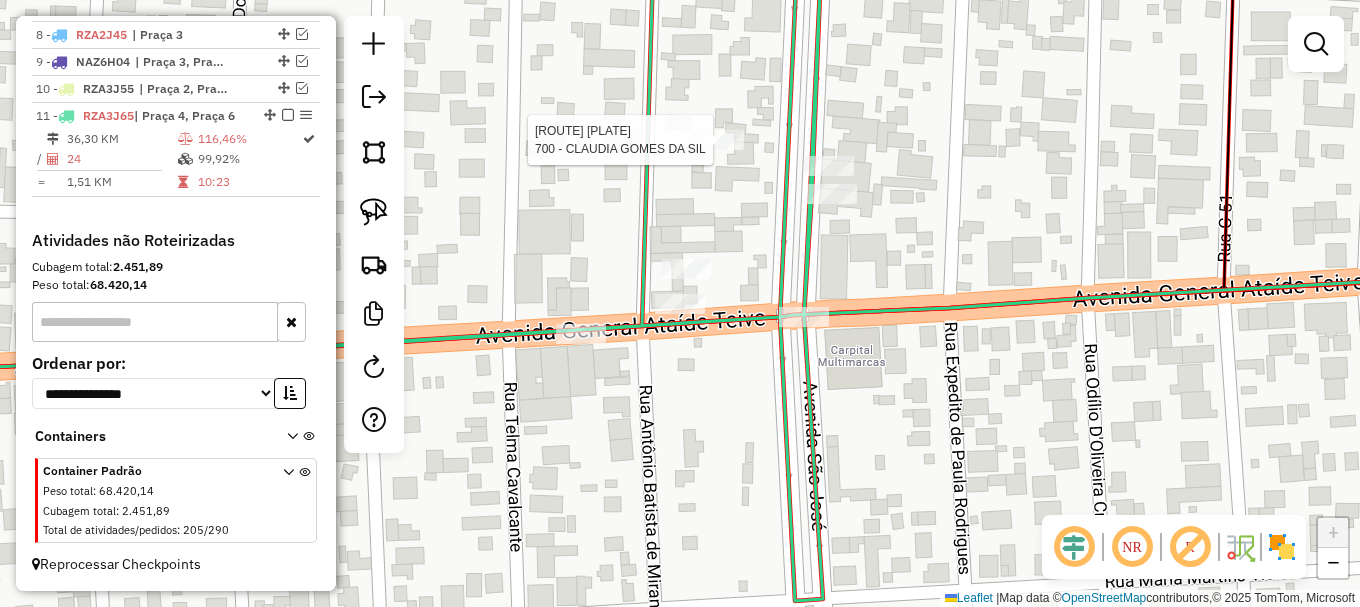 select on "**********" 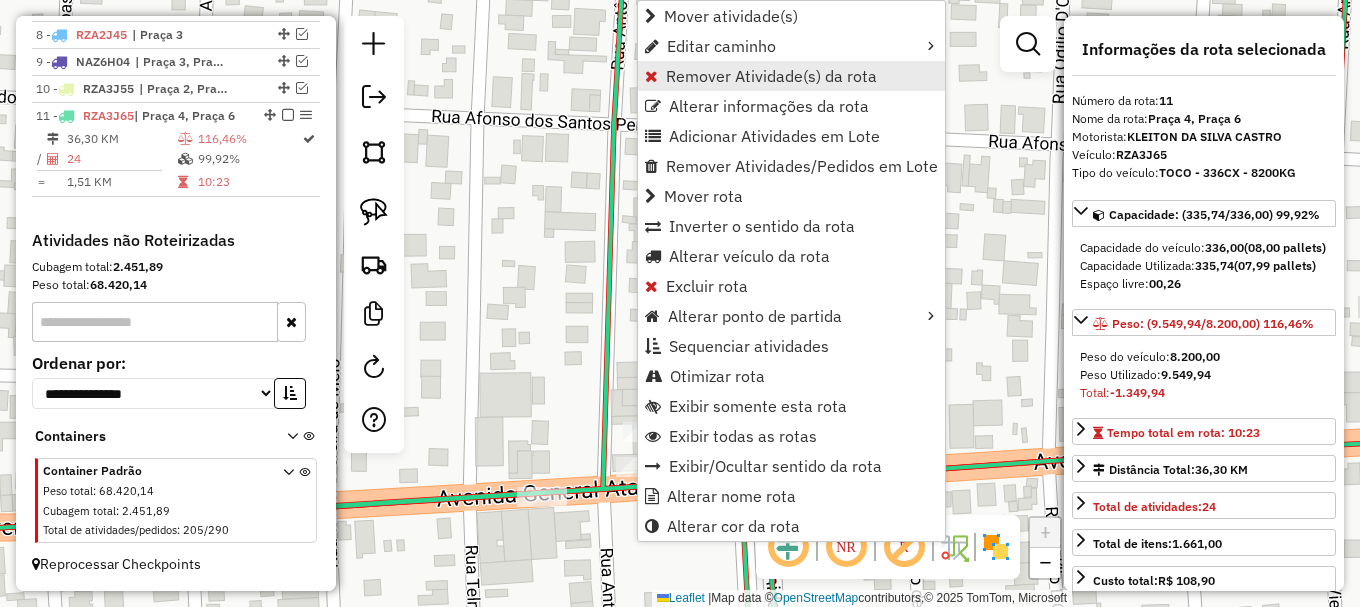click on "Remover Atividade(s) da rota" at bounding box center [771, 76] 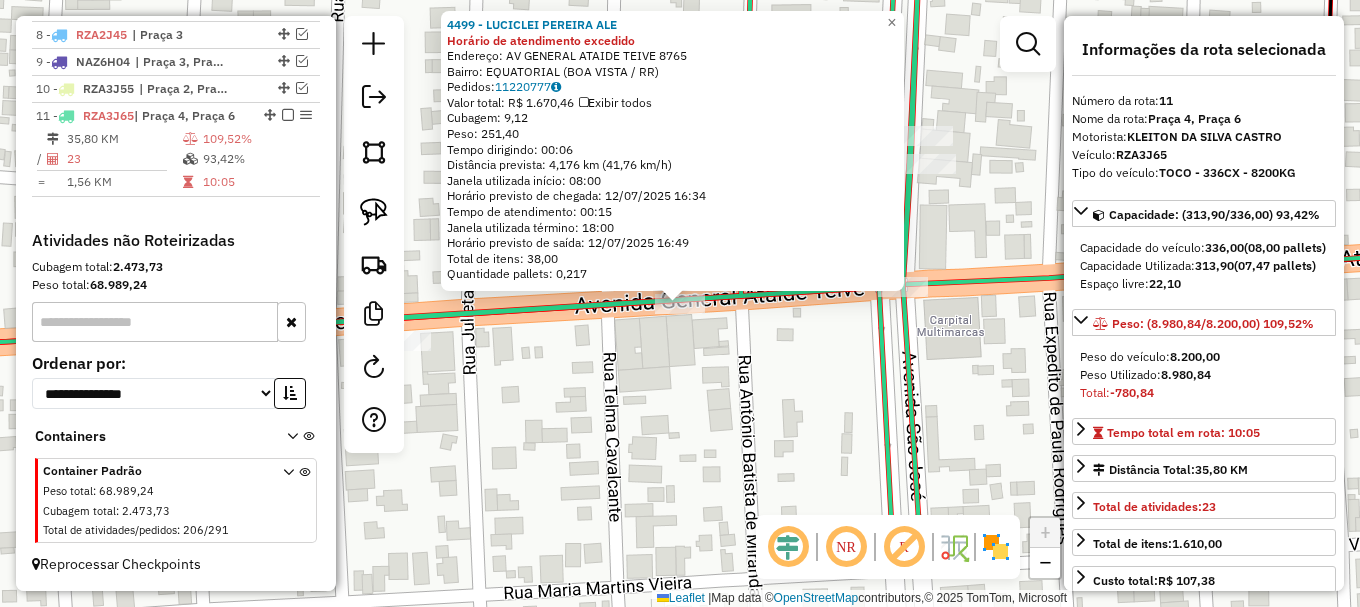 click on "4499 - LUCICLEI PEREIRA ALE Horário de atendimento excedido  Endereço: AV  GENERAL ATAIDE TEIVE          8765   Bairro: EQUATORIAL (BOA VISTA / RR)   Pedidos:  11220777   Valor total: R$ 1.670,46   Exibir todos   Cubagem: 9,12  Peso: 251,40  Tempo dirigindo: 00:06   Distância prevista: 4,176 km (41,76 km/h)   Janela utilizada início: 08:00   Horário previsto de chegada: 12/07/2025 16:34   Tempo de atendimento: 00:15   Janela utilizada término: 18:00   Horário previsto de saída: 12/07/2025 16:49   Total de itens: 38,00   Quantidade pallets: 0,217  × Janela de atendimento Grade de atendimento Capacidade Transportadoras Veículos Cliente Pedidos  Rotas Selecione os dias de semana para filtrar as janelas de atendimento  Seg   Ter   Qua   Qui   Sex   Sáb   Dom  Informe o período da janela de atendimento: De: Até:  Filtrar exatamente a janela do cliente  Considerar janela de atendimento padrão  Selecione os dias de semana para filtrar as grades de atendimento  Seg   Ter   Qua   Qui   Sex   Sáb   Dom" 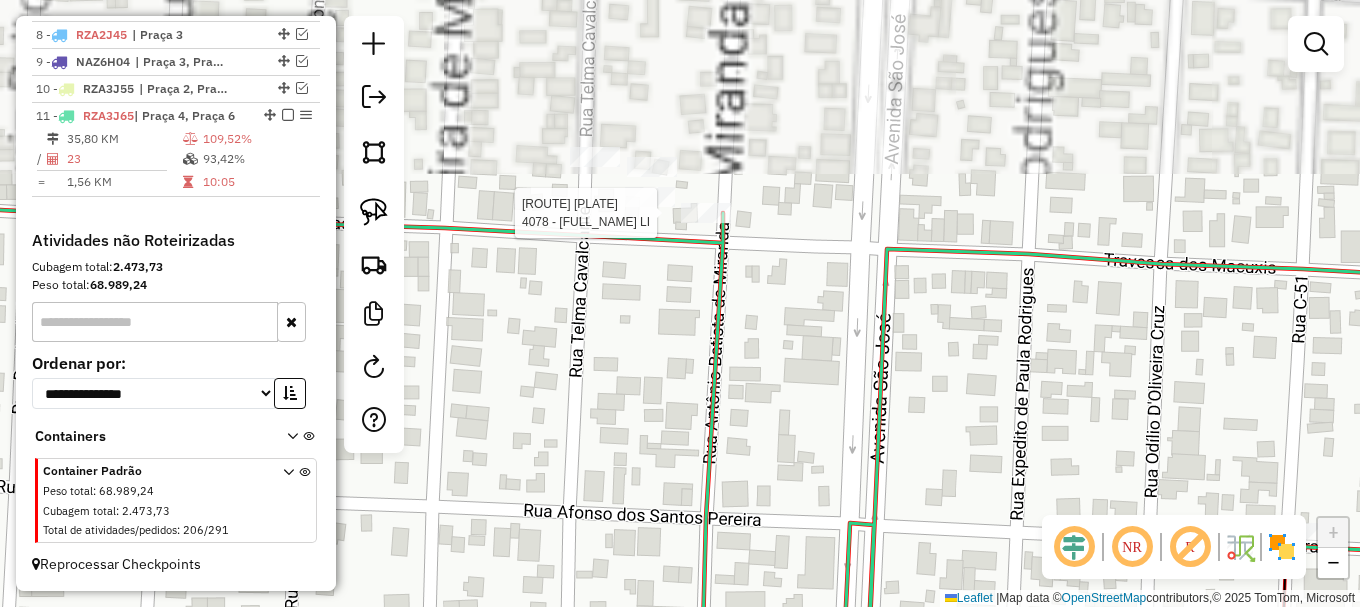 select on "**********" 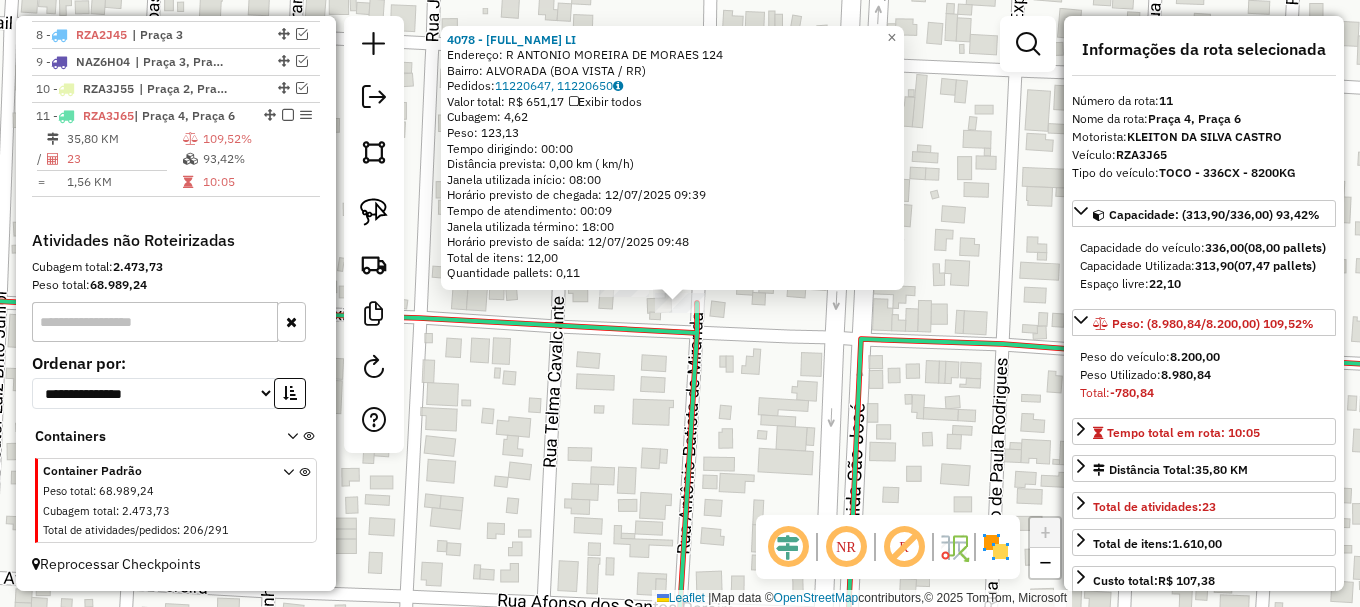 click 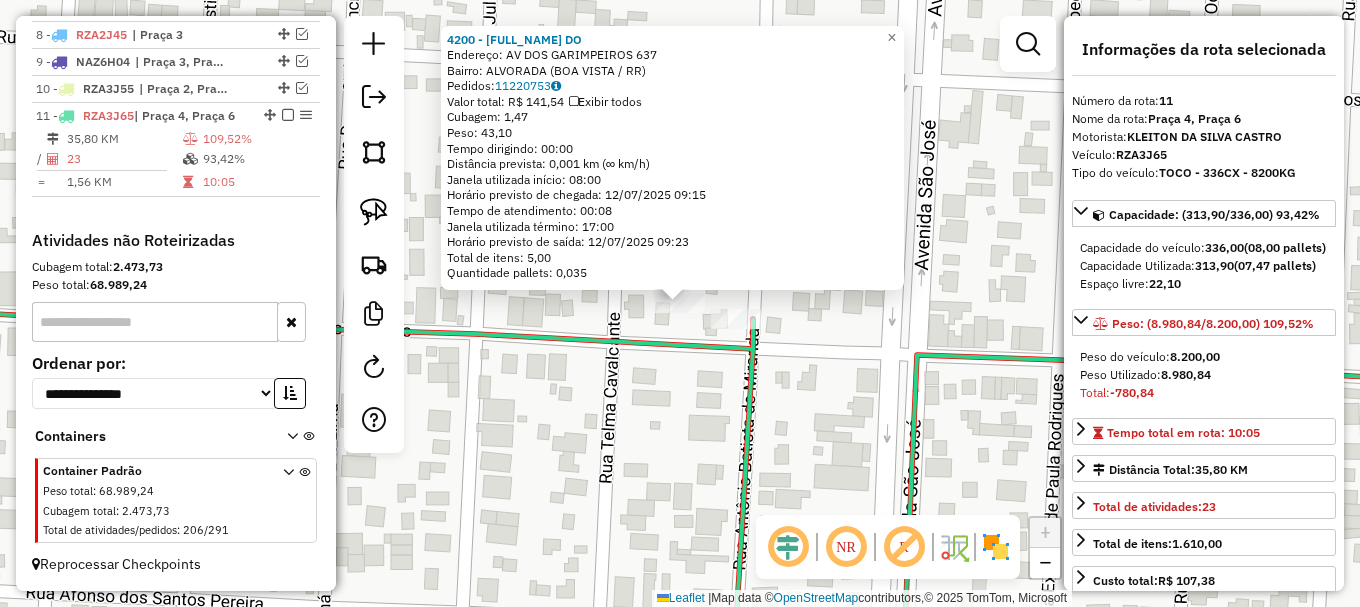 click 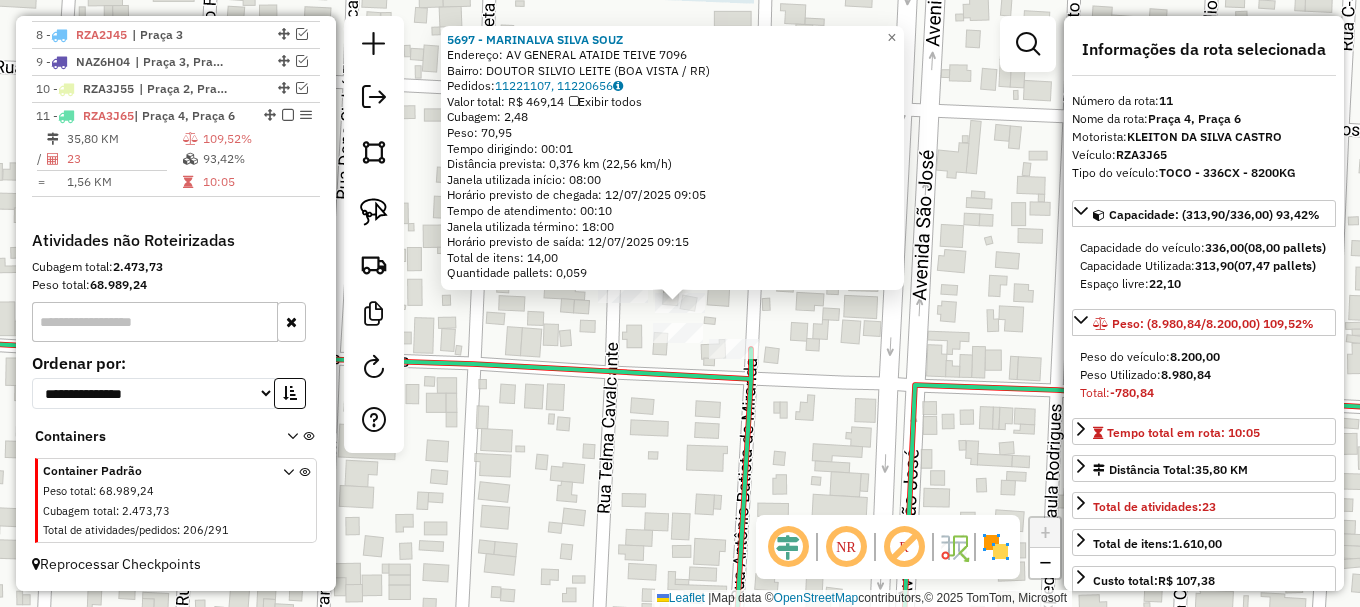 click on "Rota 11 - Placa RZA3J65  5315 - GILVAN NERES VIANA 5697 - MARINALVA SILVA SOUZ  Endereço: AV  GENERAL ATAIDE TEIVE          7096   Bairro: DOUTOR SILVIO LEITE (BOA VISTA / RR)   Pedidos:  11221107, 11220656   Valor total: R$ 469,14   Exibir todos   Cubagem: 2,48  Peso: 70,95  Tempo dirigindo: 00:01   Distância prevista: 0,376 km (22,56 km/h)   Janela utilizada início: 08:00   Horário previsto de chegada: 12/07/2025 09:05   Tempo de atendimento: 00:10   Janela utilizada término: 18:00   Horário previsto de saída: 12/07/2025 09:15   Total de itens: 14,00   Quantidade pallets: 0,059  × Janela de atendimento Grade de atendimento Capacidade Transportadoras Veículos Cliente Pedidos  Rotas Selecione os dias de semana para filtrar as janelas de atendimento  Seg   Ter   Qua   Qui   Sex   Sáb   Dom  Informe o período da janela de atendimento: De: Até:  Filtrar exatamente a janela do cliente  Considerar janela de atendimento padrão  Selecione os dias de semana para filtrar as grades de atendimento  Seg  De:" 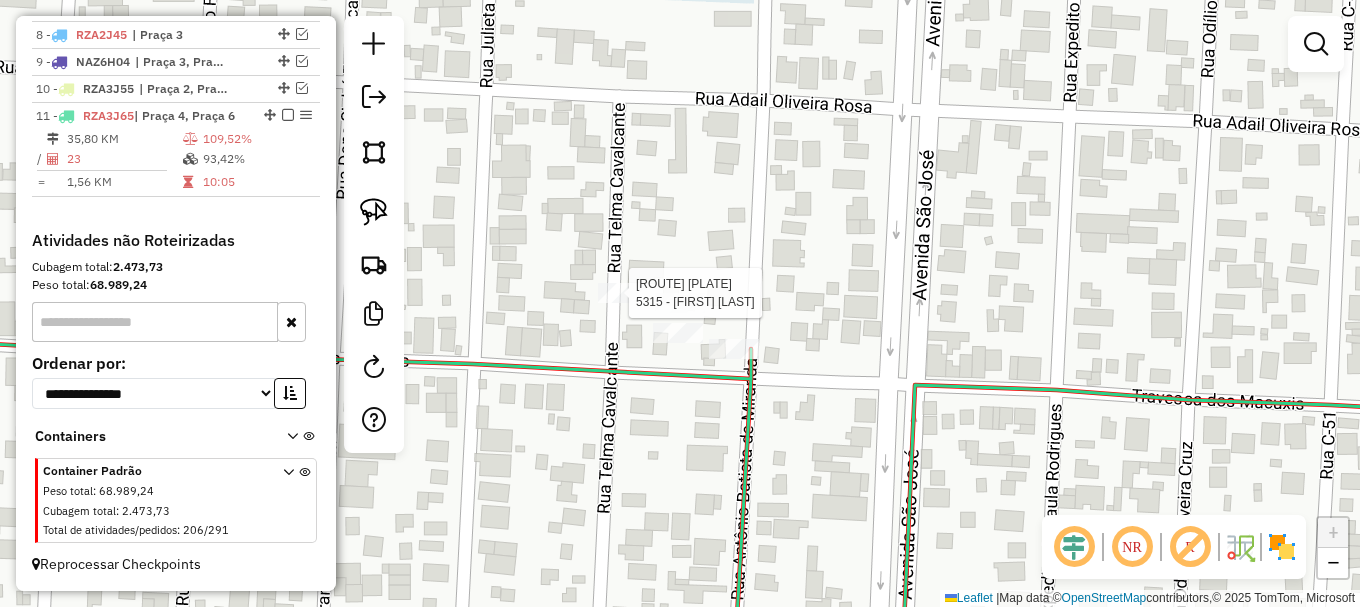 select on "**********" 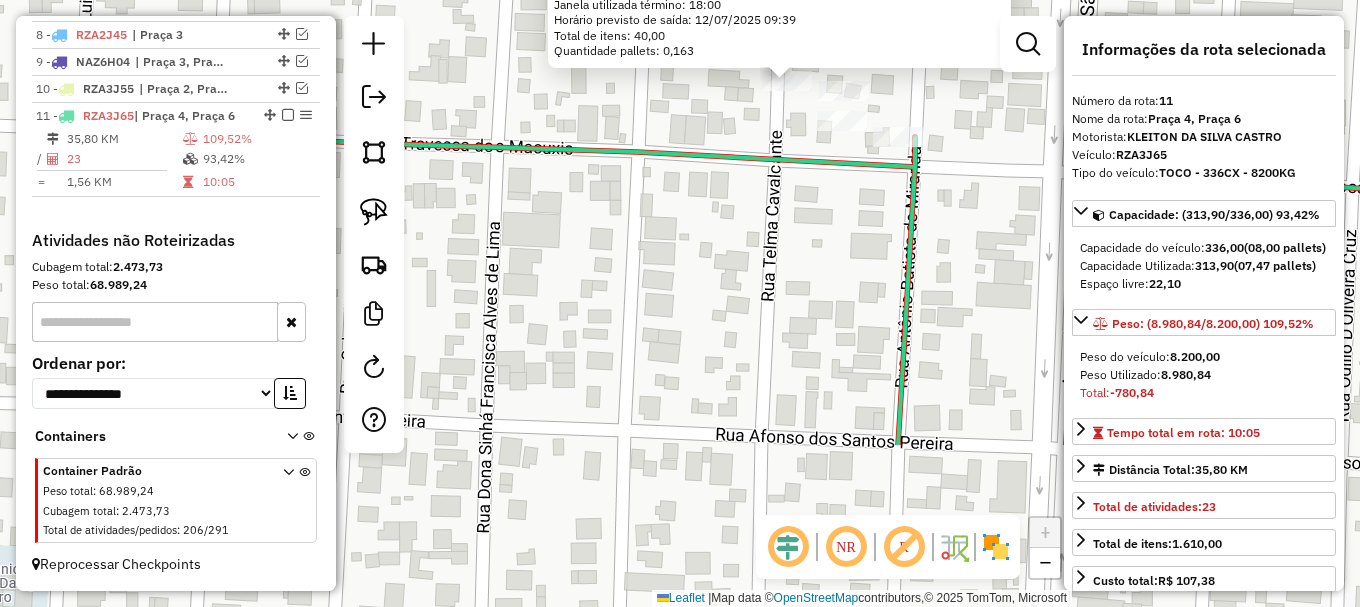 drag, startPoint x: 633, startPoint y: 475, endPoint x: 761, endPoint y: 205, distance: 298.8043 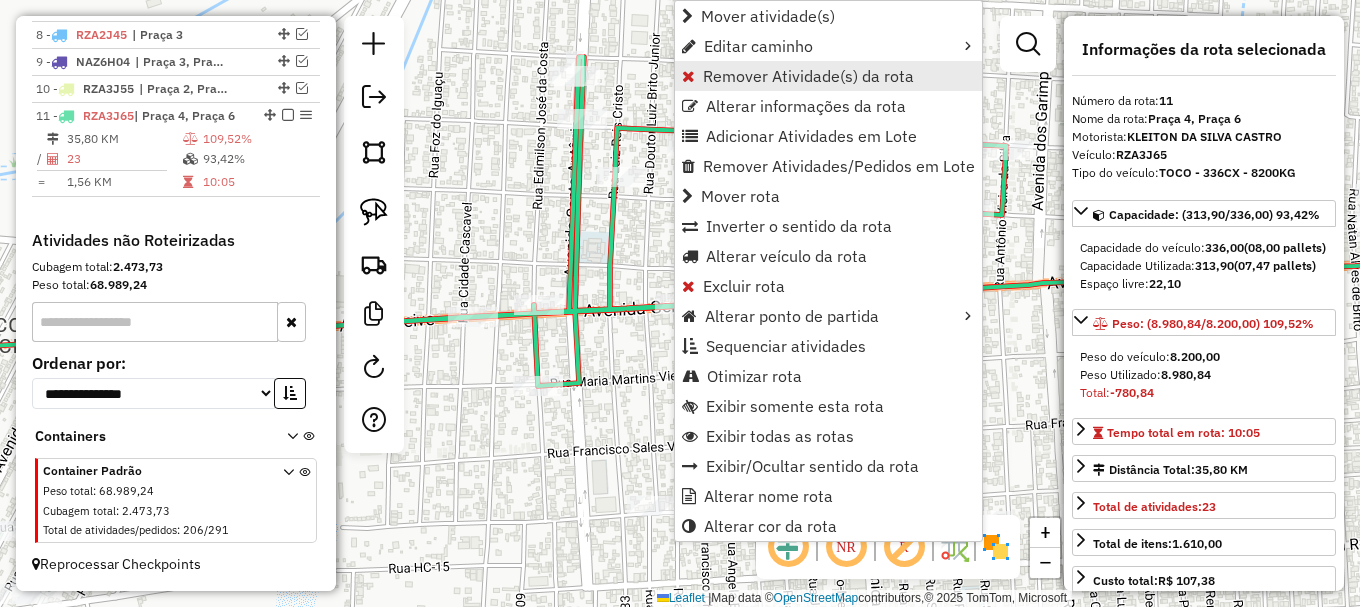 click on "Remover Atividade(s) da rota" at bounding box center [808, 76] 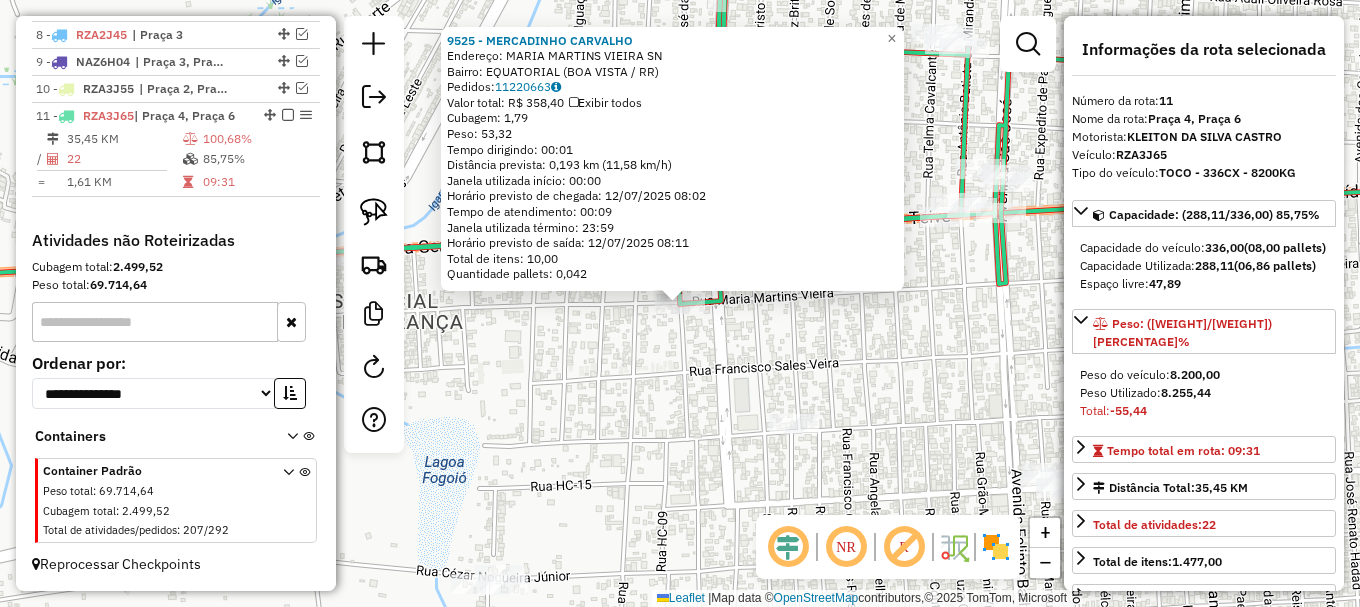 click on "Rota 11 - Placa RZA3J65  9525 - MERCADINHO CARVALHO 9525 - MERCADINHO CARVALHO  Endereço:  MARIA MARTINS VIEIRA SN   Bairro: EQUATORIAL (BOA VISTA / RR)   Pedidos:  11220663   Valor total: R$ 358,40   Exibir todos   Cubagem: 1,79  Peso: 53,32  Tempo dirigindo: 00:01   Distância prevista: 0,193 km (11,58 km/h)   Janela utilizada início: 00:00   Horário previsto de chegada: 12/07/2025 08:02   Tempo de atendimento: 00:09   Janela utilizada término: 23:59   Horário previsto de saída: 12/07/2025 08:11   Total de itens: 10,00   Quantidade pallets: 0,042  × Janela de atendimento Grade de atendimento Capacidade Transportadoras Veículos Cliente Pedidos  Rotas Selecione os dias de semana para filtrar as janelas de atendimento  Seg   Ter   Qua   Qui   Sex   Sáb   Dom  Informe o período da janela de atendimento: De: Até:  Filtrar exatamente a janela do cliente  Considerar janela de atendimento padrão  Selecione os dias de semana para filtrar as grades de atendimento  Seg   Ter   Qua   Qui   Sex   Sáb   Dom" 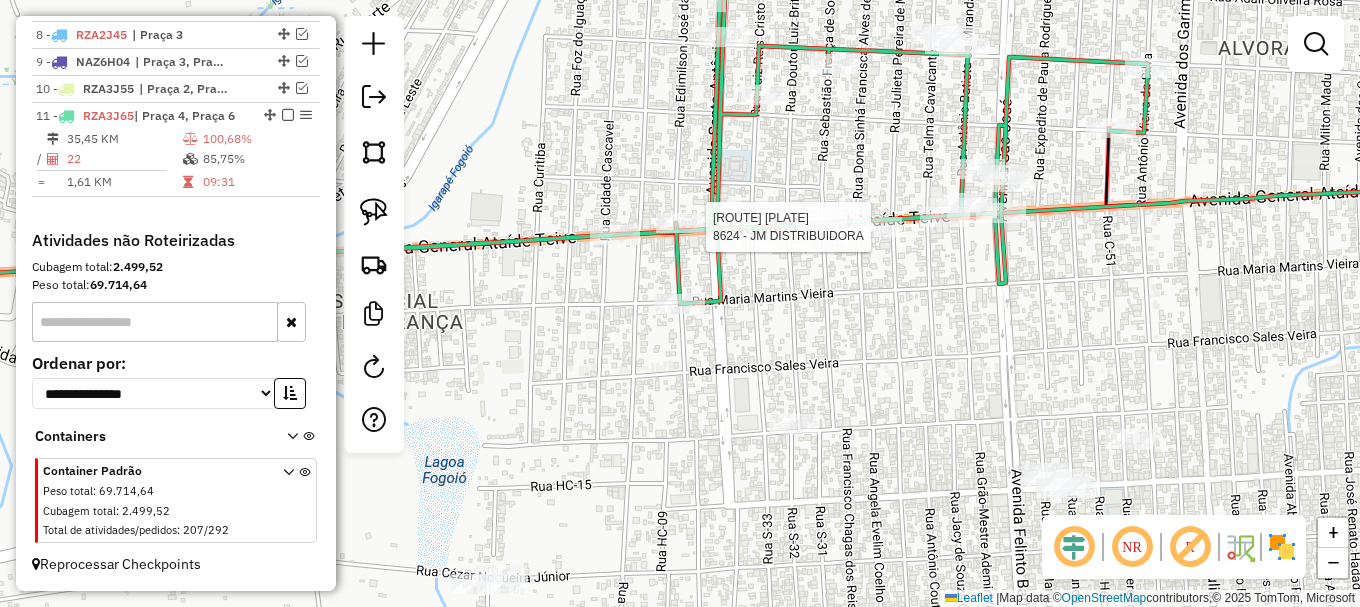 select on "**********" 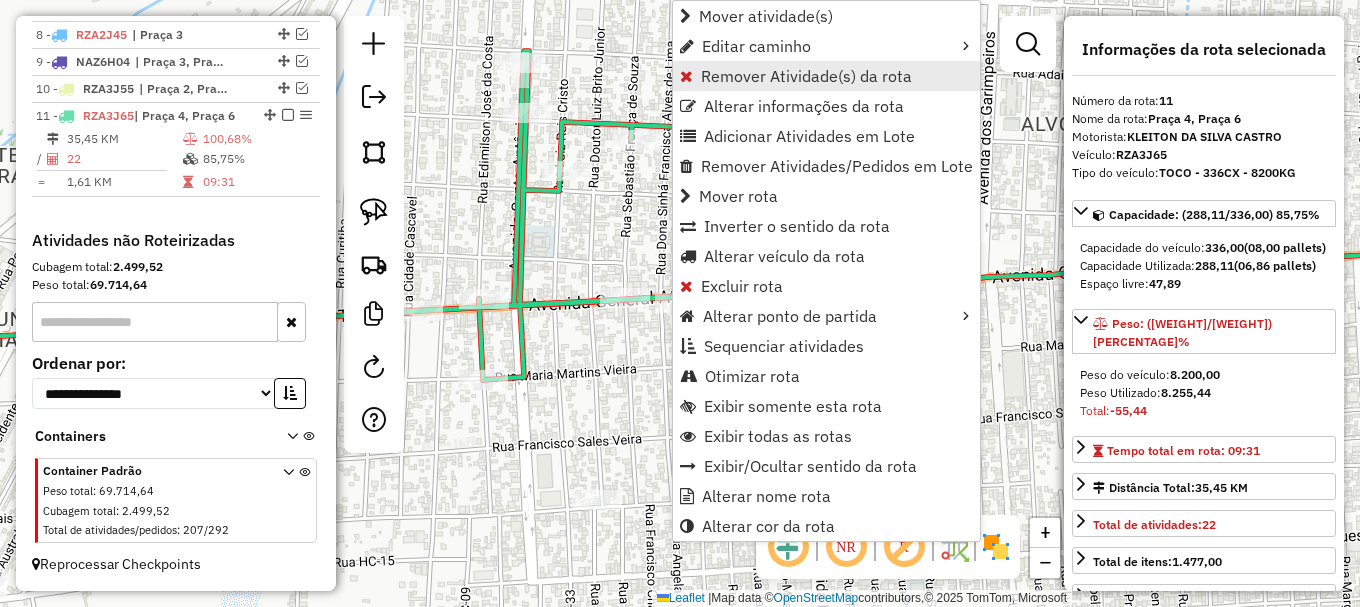 click on "Remover Atividade(s) da rota" at bounding box center [806, 76] 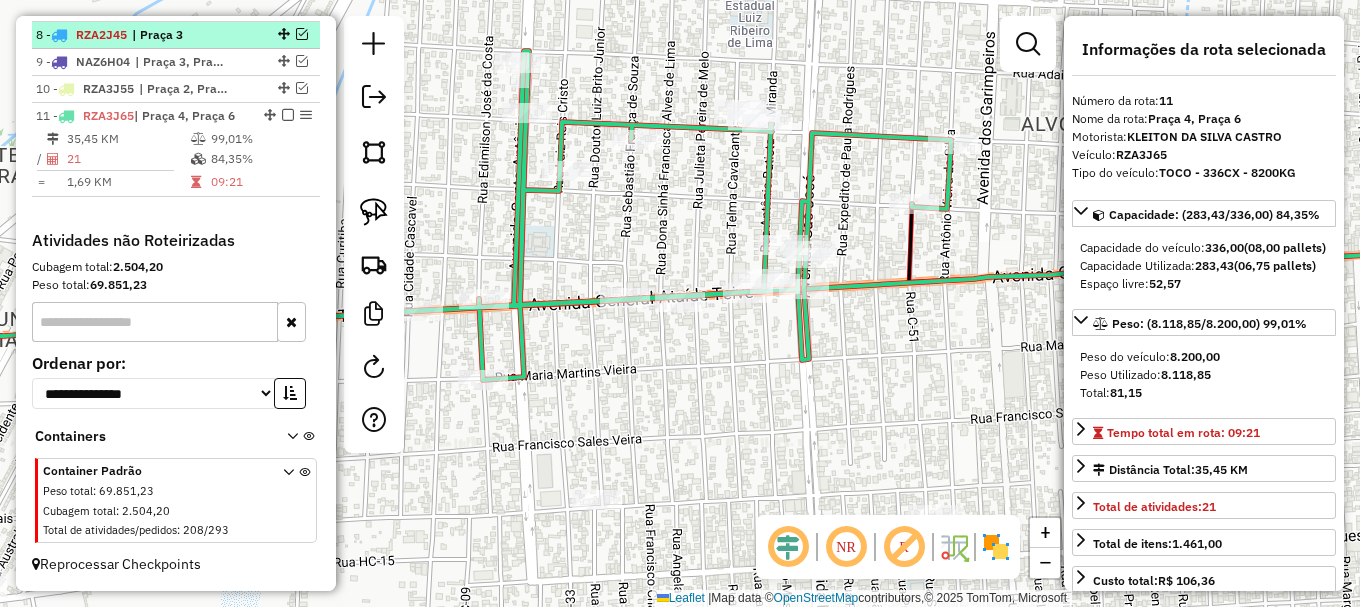 click at bounding box center [288, 115] 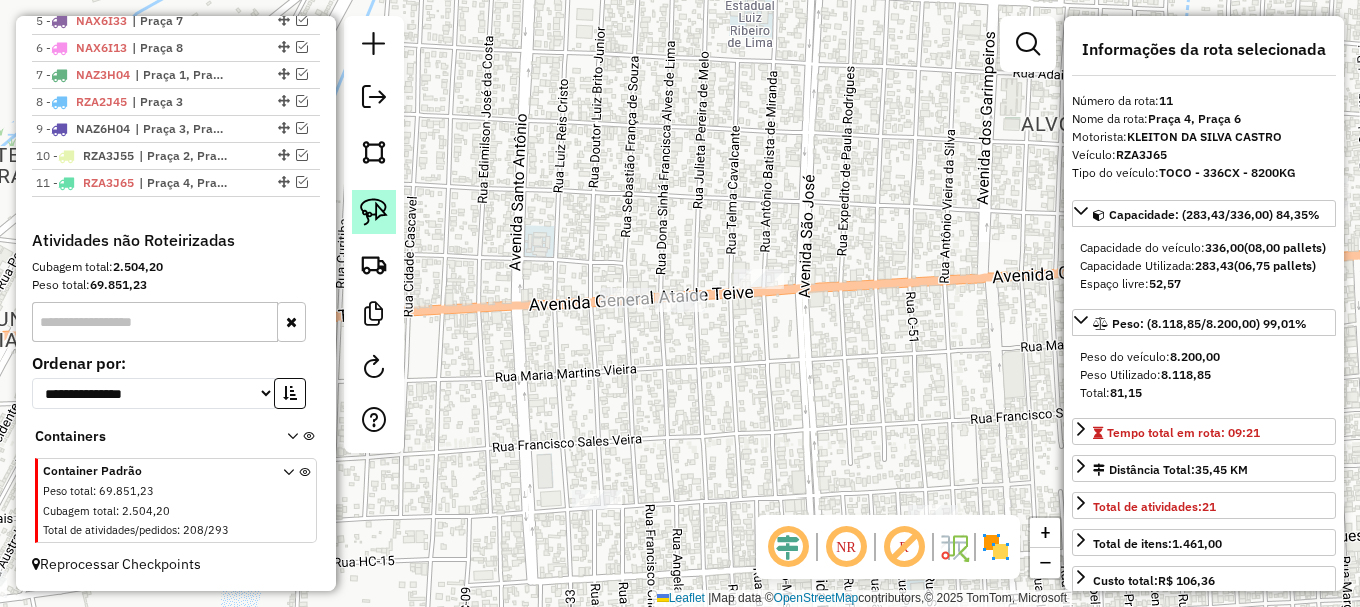 scroll, scrollTop: 933, scrollLeft: 0, axis: vertical 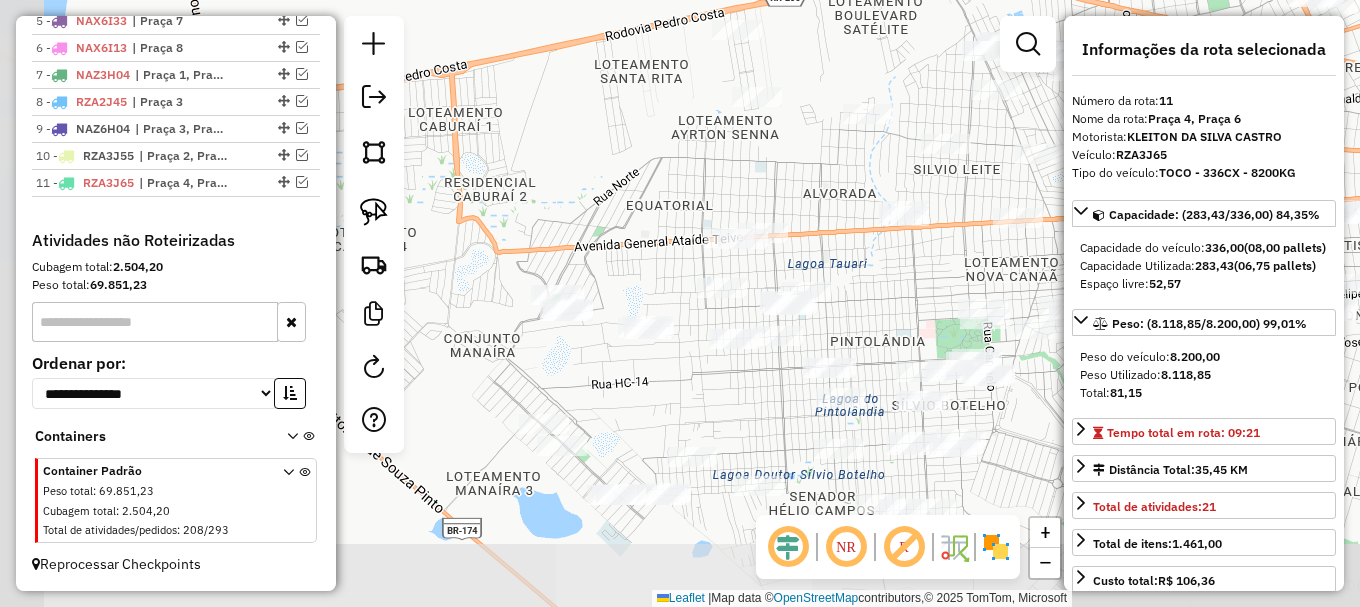 drag, startPoint x: 675, startPoint y: 349, endPoint x: 872, endPoint y: 278, distance: 209.40392 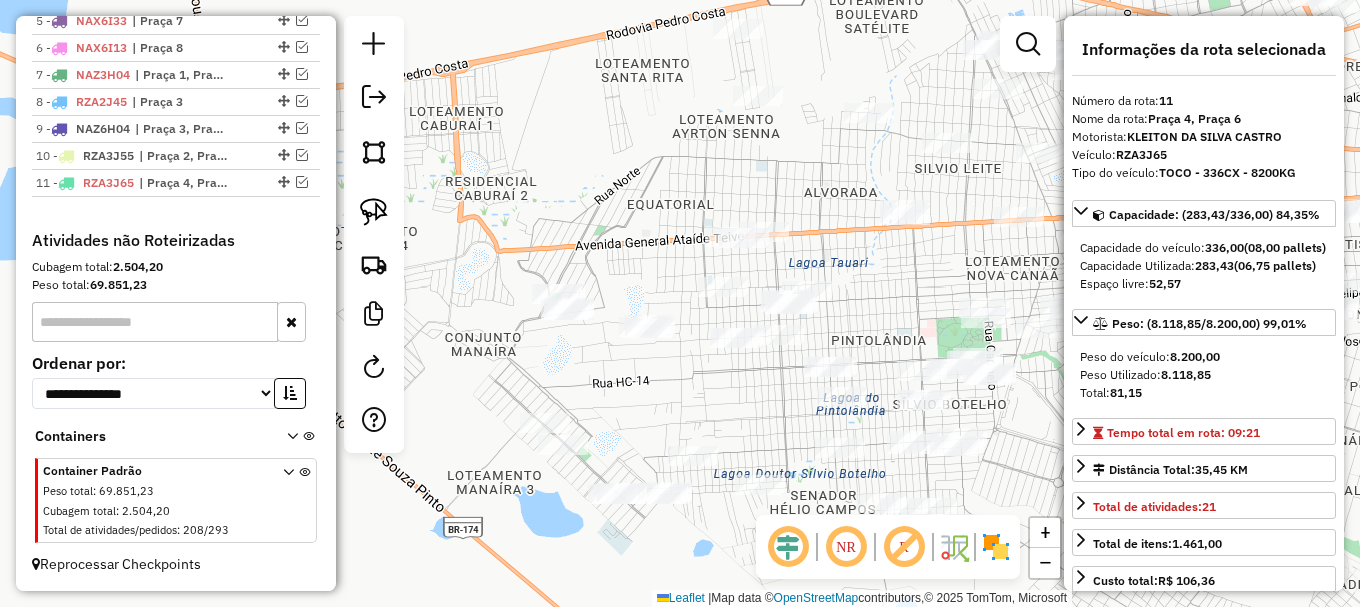 drag, startPoint x: 378, startPoint y: 197, endPoint x: 436, endPoint y: 246, distance: 75.9276 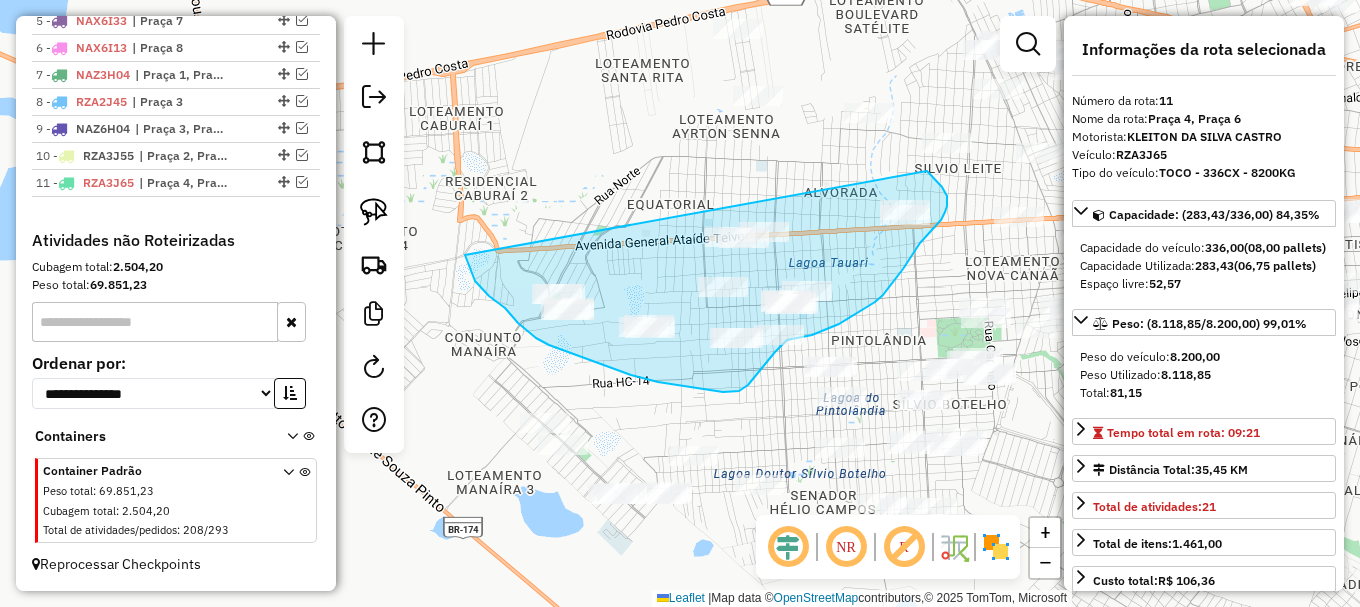 drag, startPoint x: 465, startPoint y: 255, endPoint x: 913, endPoint y: 166, distance: 456.75485 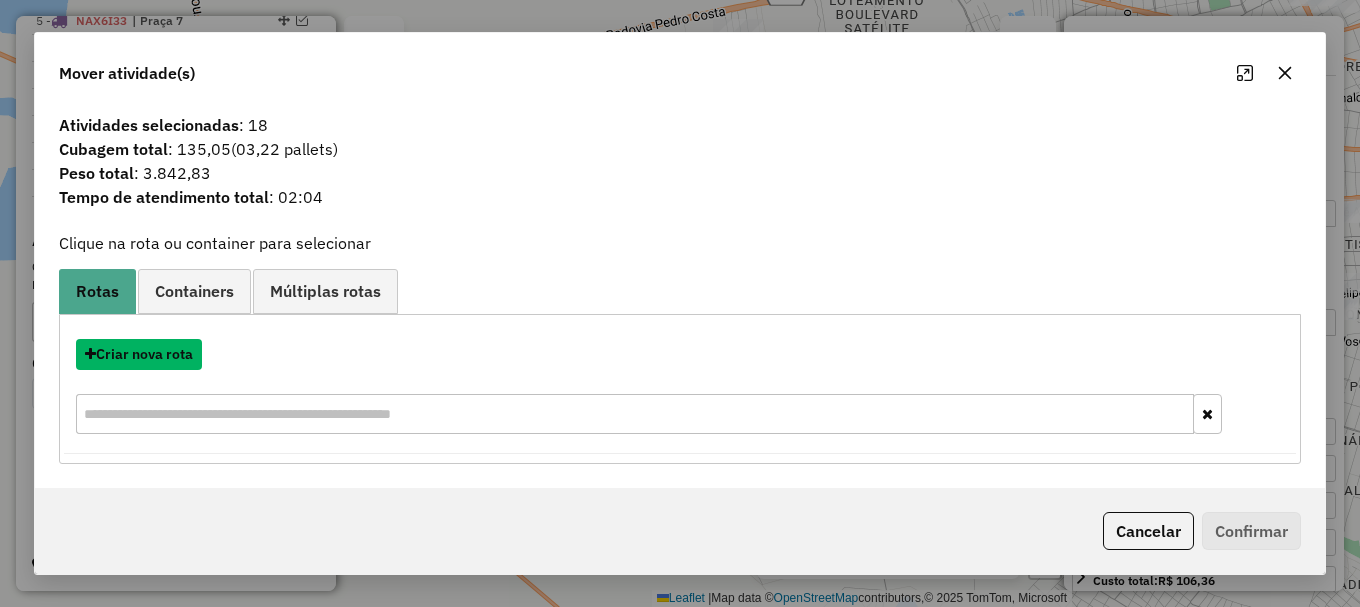 click on "Criar nova rota" at bounding box center [139, 354] 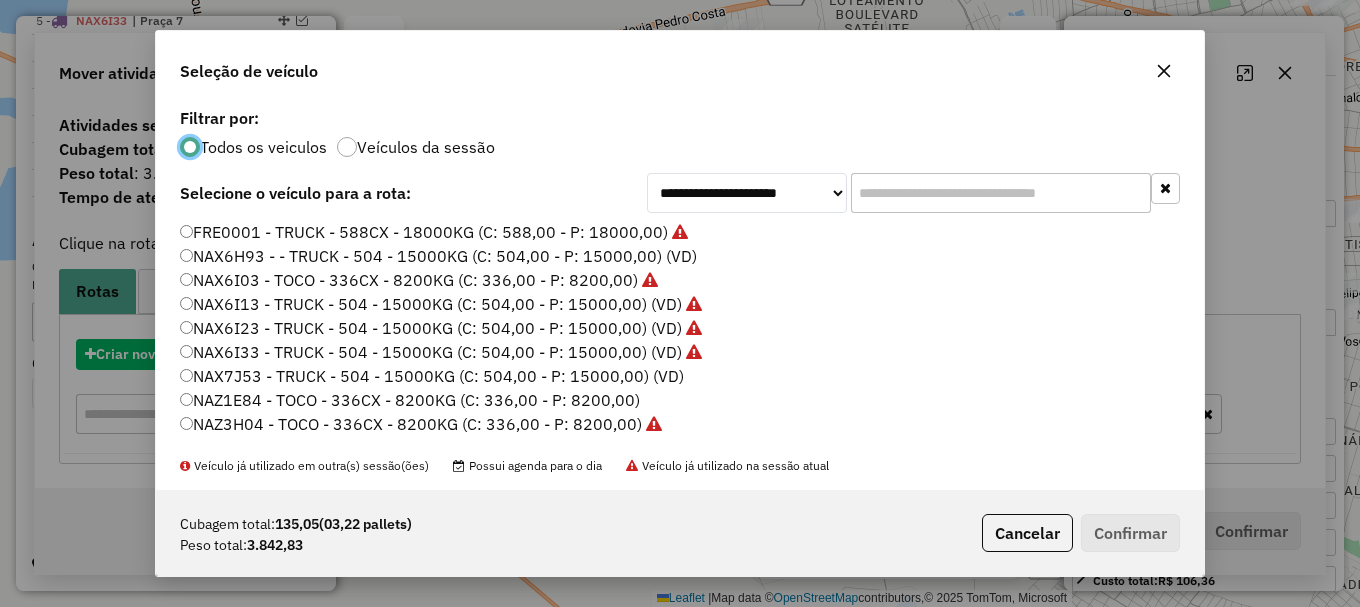 scroll, scrollTop: 11, scrollLeft: 6, axis: both 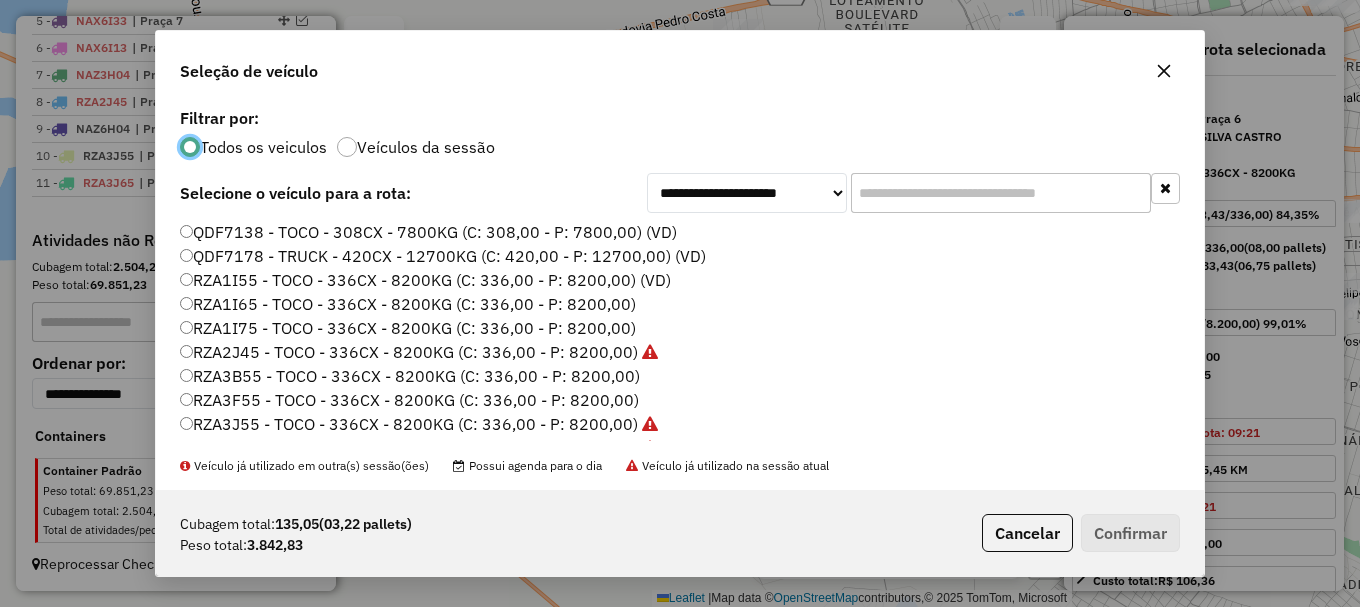 click on "RZA3F55 - TOCO - 336CX - 8200KG (C: 336,00 - P: 8200,00)" 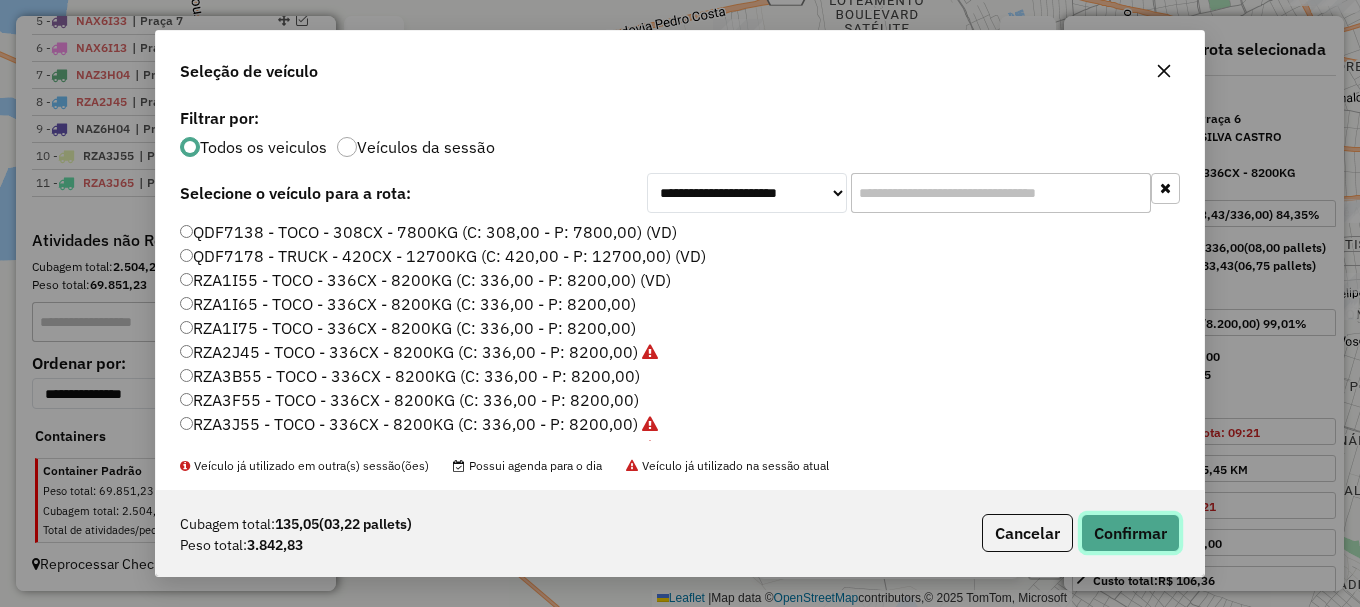 click on "Confirmar" 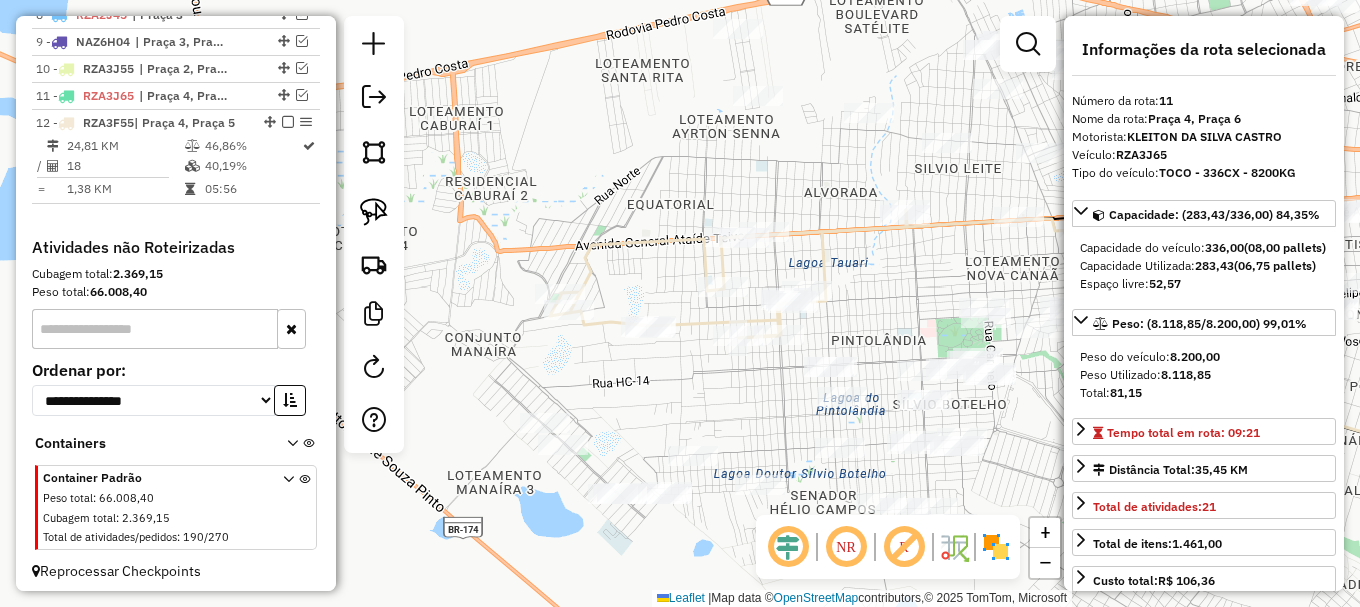scroll, scrollTop: 1027, scrollLeft: 0, axis: vertical 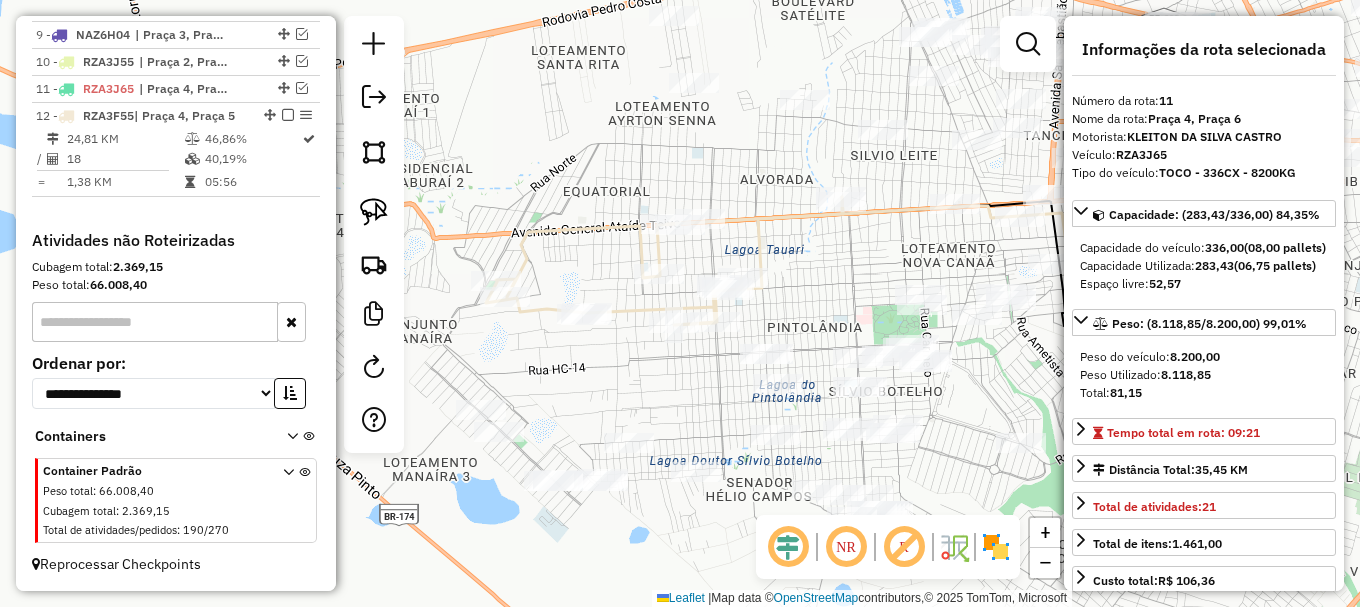drag, startPoint x: 935, startPoint y: 322, endPoint x: 817, endPoint y: 277, distance: 126.28935 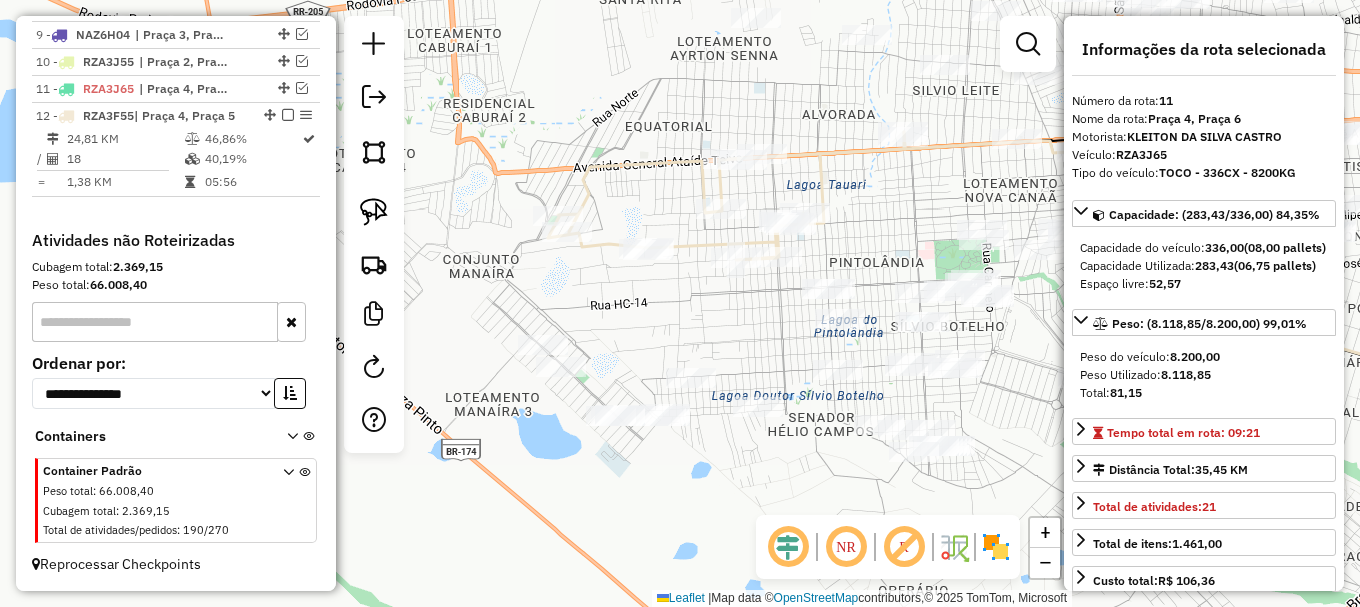 drag, startPoint x: 706, startPoint y: 341, endPoint x: 755, endPoint y: 319, distance: 53.712196 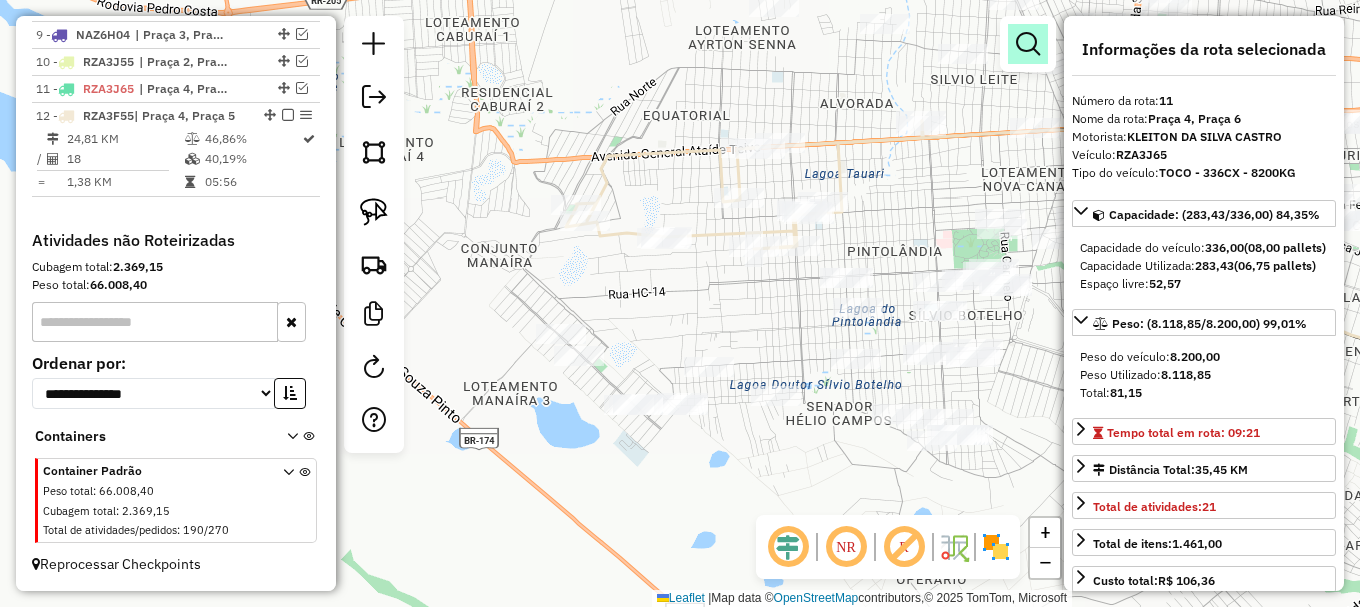 click at bounding box center (1028, 44) 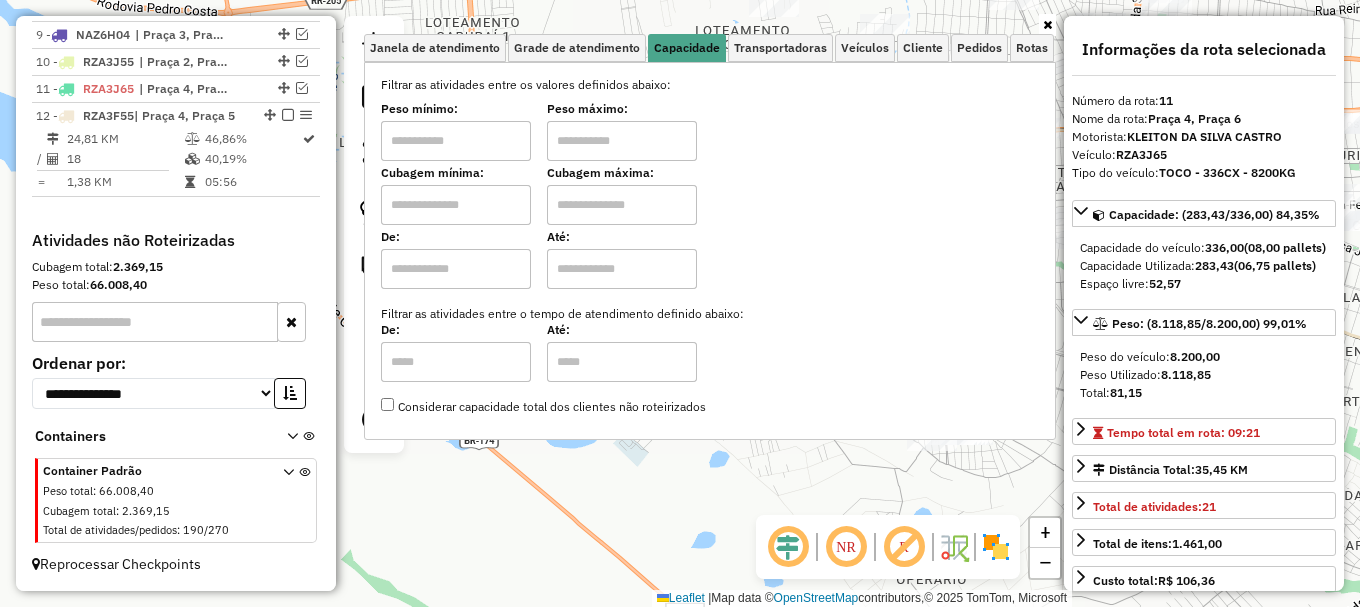 click at bounding box center [456, 205] 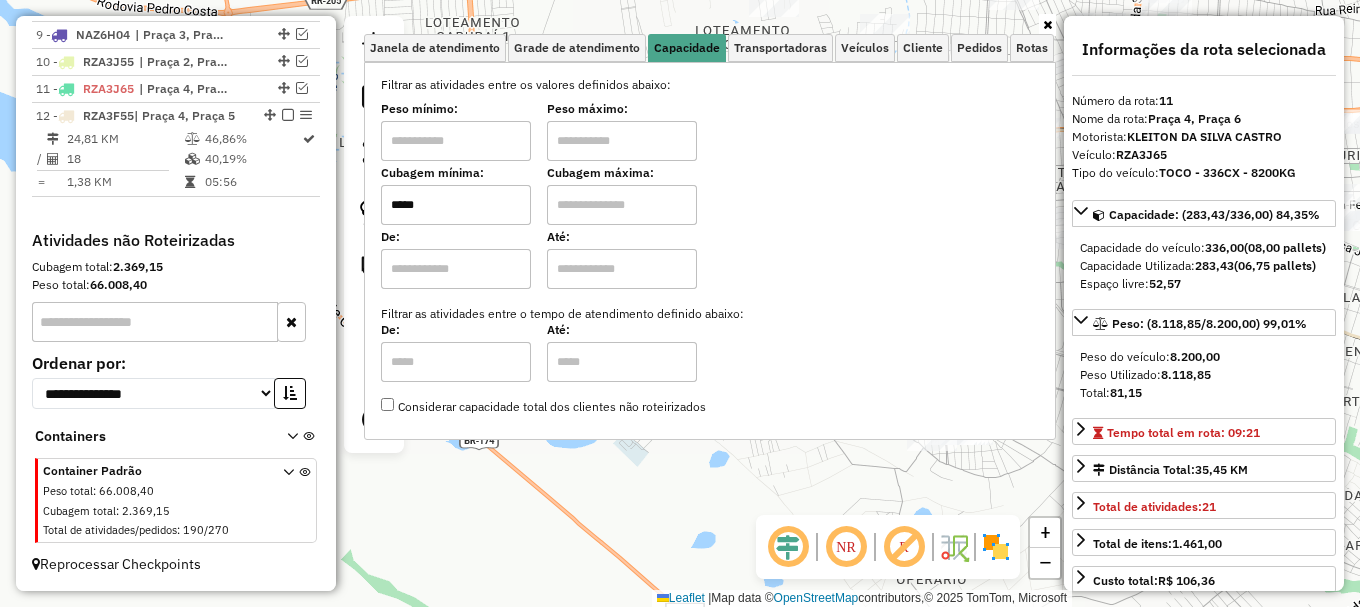 click on "*****" at bounding box center (456, 205) 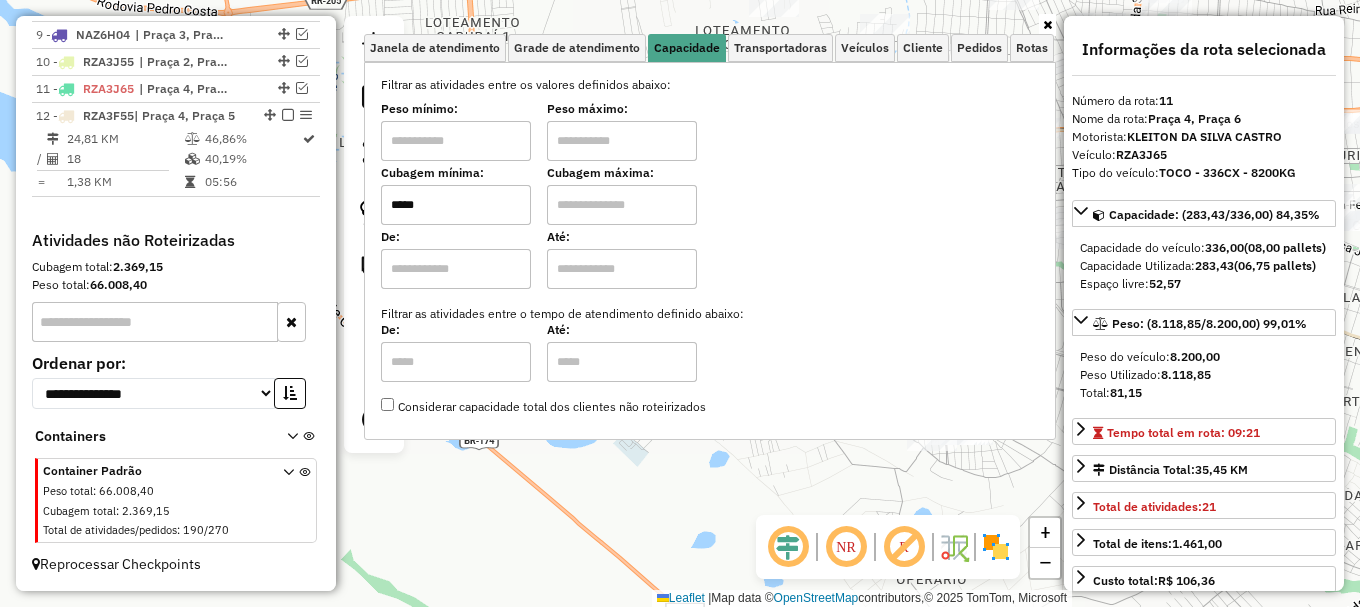 type on "*****" 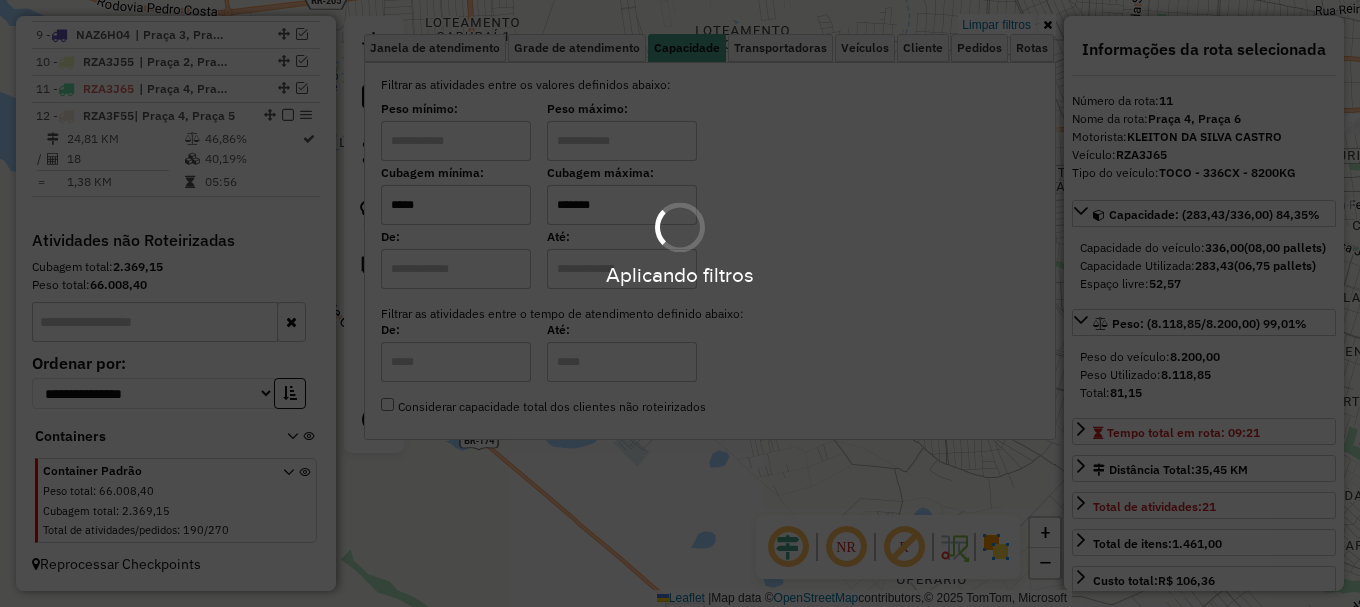 click on "Aplicando filtros" at bounding box center [680, 303] 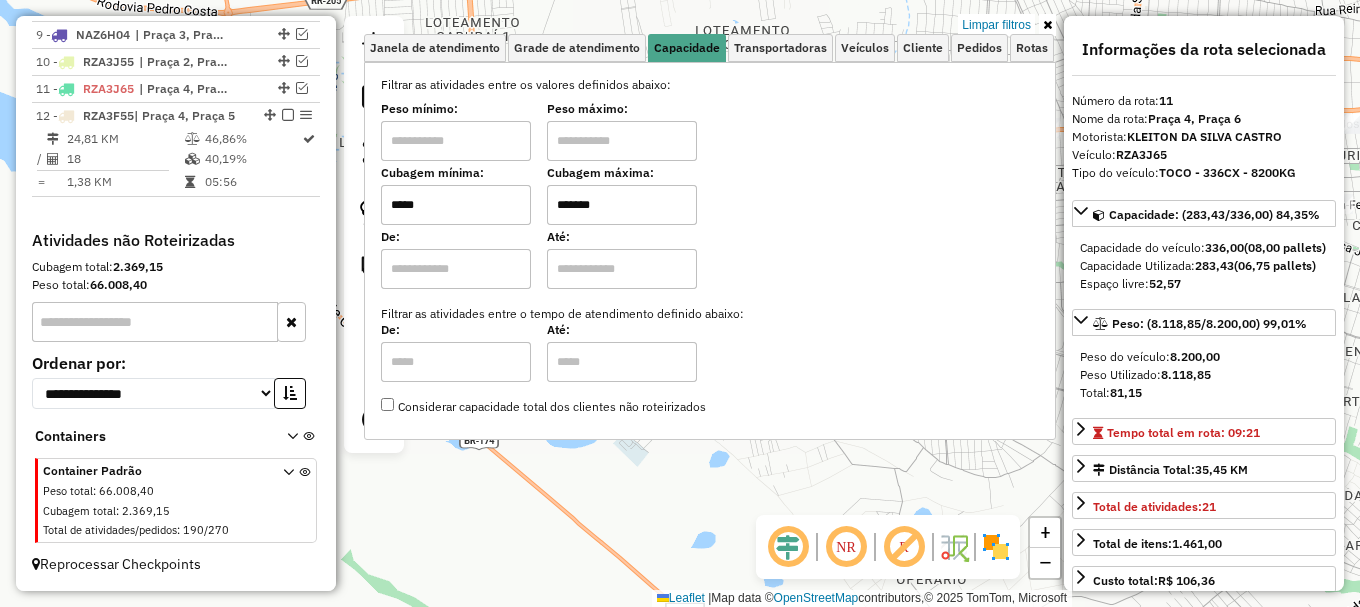 click on "Aplicando filtros  Pop-up bloqueado!  Seu navegador bloqueou automáticamente a abertura de uma nova janela.   Acesse as configurações e adicione o endereço do sistema a lista de permissão.   Fechar  Informações da Sessão 964570 - 12/07/2025     Criação: 11/07/2025 19:51   Depósito:  Amascol - Boa Vista  Total de rotas:  12  Distância Total:  545,95 km  Tempo total:  109:27  Custo total:  R$ 2.597,88  Valor total:  R$ 1.309.252,94  - Total roteirizado:  R$ 879.086,68  - Total não roteirizado:  R$ 430.166,26  Total de Atividades Roteirizadas:  131  Total de Pedidos Roteirizados:  185  Peso total roteirizado:  112.091,02  Cubagem total roteirizado:  3.919,38  Total de Atividades não Roteirizadas:  190  Total de Pedidos não Roteirizados:  270 Total de caixas por viagem:  3.919,38 /   12 =  326,61 Média de Atividades por viagem:  131 /   12 =  10,92 Ocupação média da frota:  87,59%   Rotas improdutivas:  1  Rotas vários dias:  1  Clientes Priorizados NR:  0  Transportadoras  Rotas  Ver rotas" at bounding box center (680, 303) 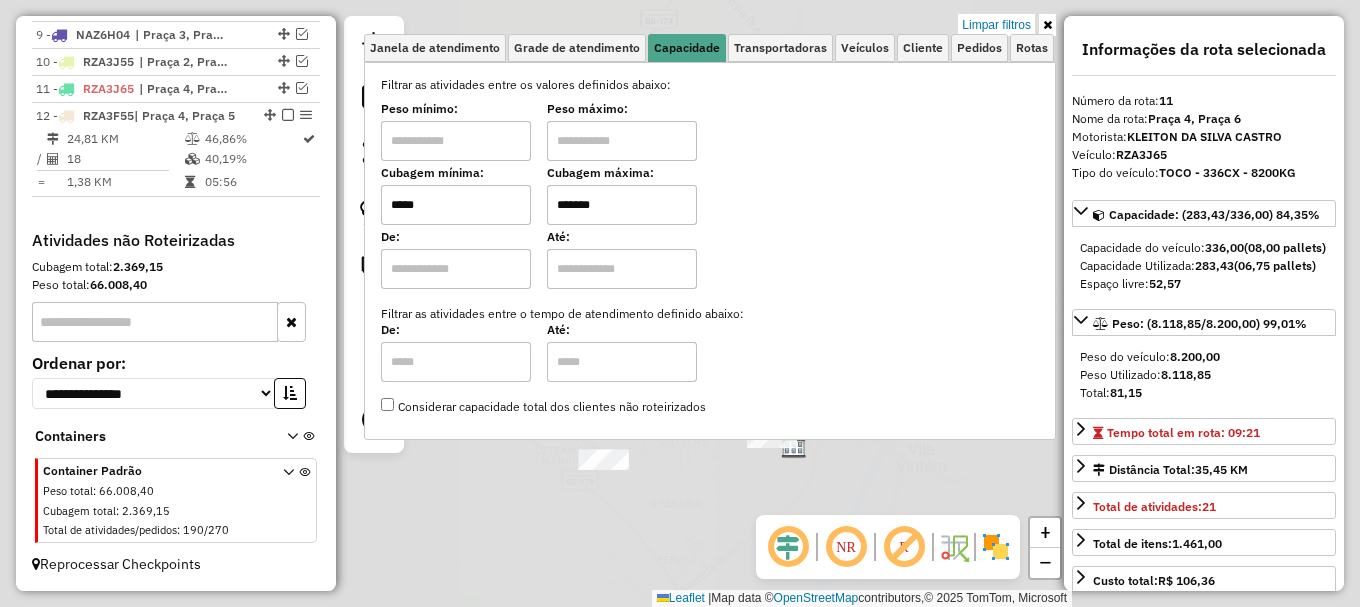 click on "Limpar filtros Janela de atendimento Grade de atendimento Capacidade Transportadoras Veículos Cliente Pedidos  Rotas Selecione os dias de semana para filtrar as janelas de atendimento  Seg   Ter   Qua   Qui   Sex   Sáb   Dom  Informe o período da janela de atendimento: De: Até:  Filtrar exatamente a janela do cliente  Considerar janela de atendimento padrão  Selecione os dias de semana para filtrar as grades de atendimento  Seg   Ter   Qua   Qui   Sex   Sáb   Dom   Considerar clientes sem dia de atendimento cadastrado  Clientes fora do dia de atendimento selecionado Filtrar as atividades entre os valores definidos abaixo:  Peso mínimo:   Peso máximo:   Cubagem mínima:  *****  Cubagem máxima:  *******  De:   Até:  Filtrar as atividades entre o tempo de atendimento definido abaixo:  De:   Até:   Considerar capacidade total dos clientes não roteirizados Transportadora: Selecione um ou mais itens Tipo de veículo: Selecione um ou mais itens Veículo: Selecione um ou mais itens Motorista: Nome: Setor:" 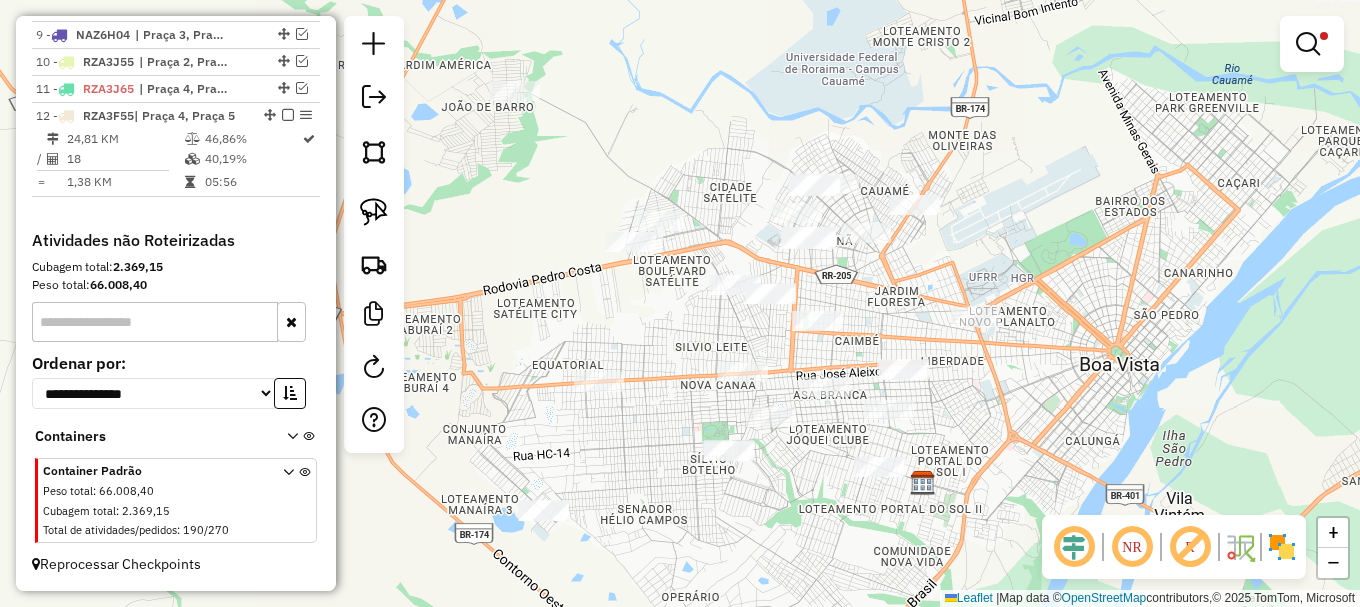 drag, startPoint x: 394, startPoint y: 214, endPoint x: 402, endPoint y: 226, distance: 14.422205 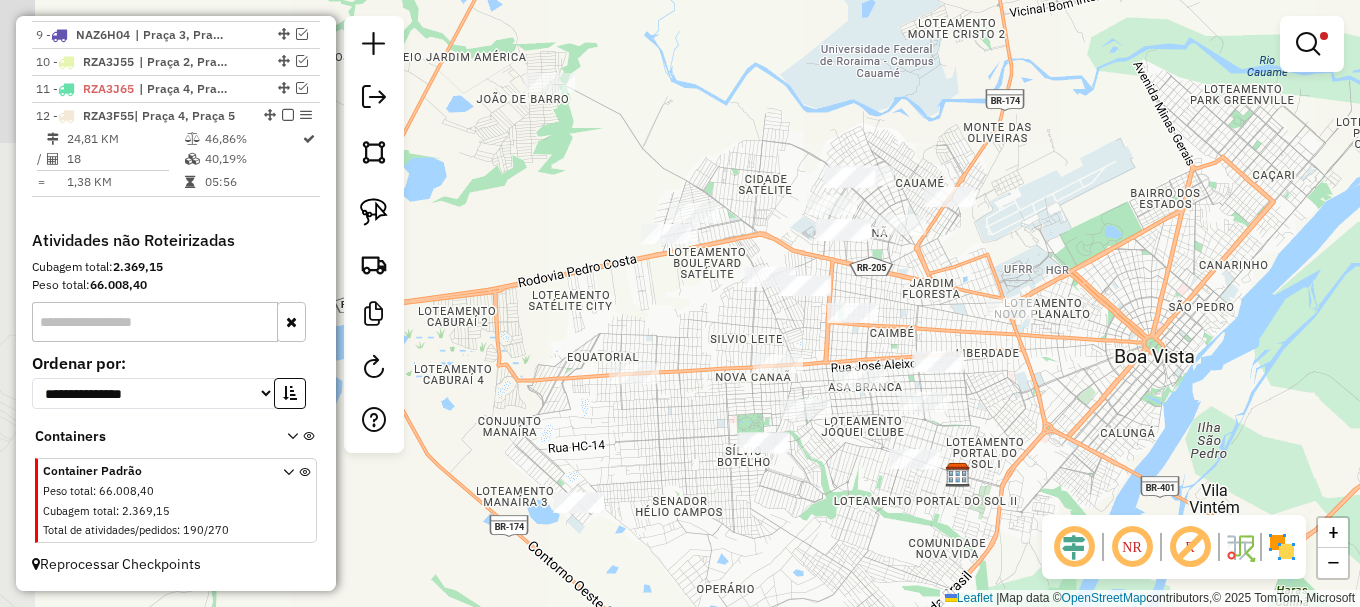drag, startPoint x: 676, startPoint y: 415, endPoint x: 564, endPoint y: 371, distance: 120.33287 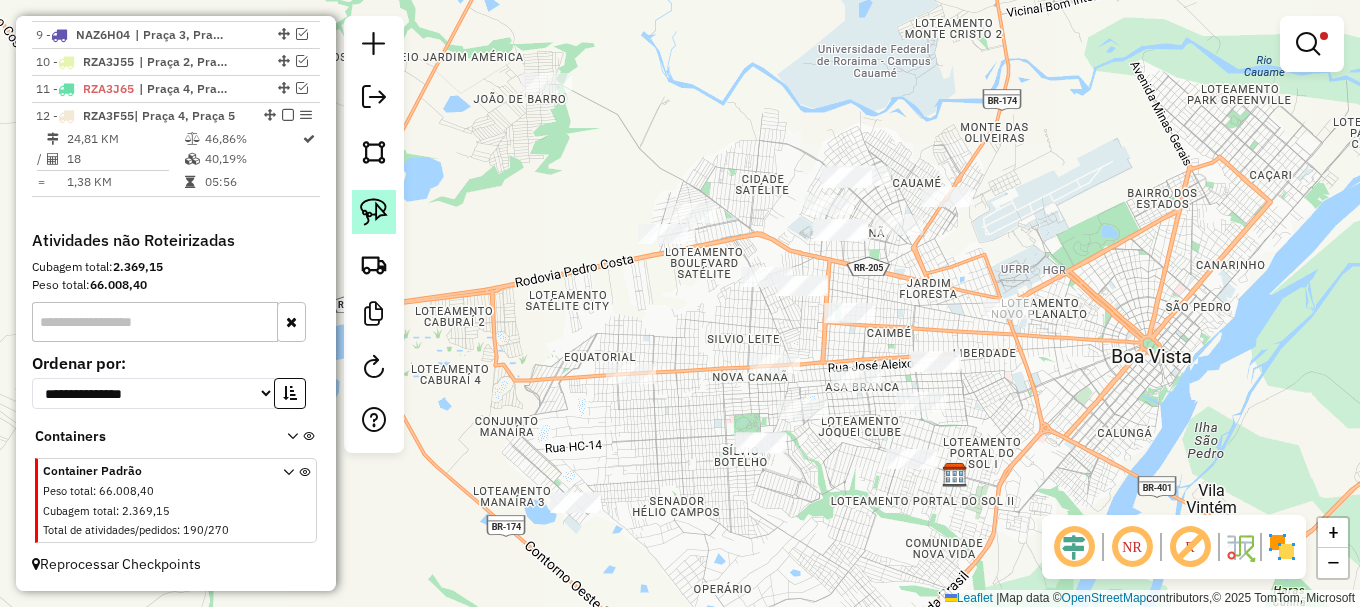 click 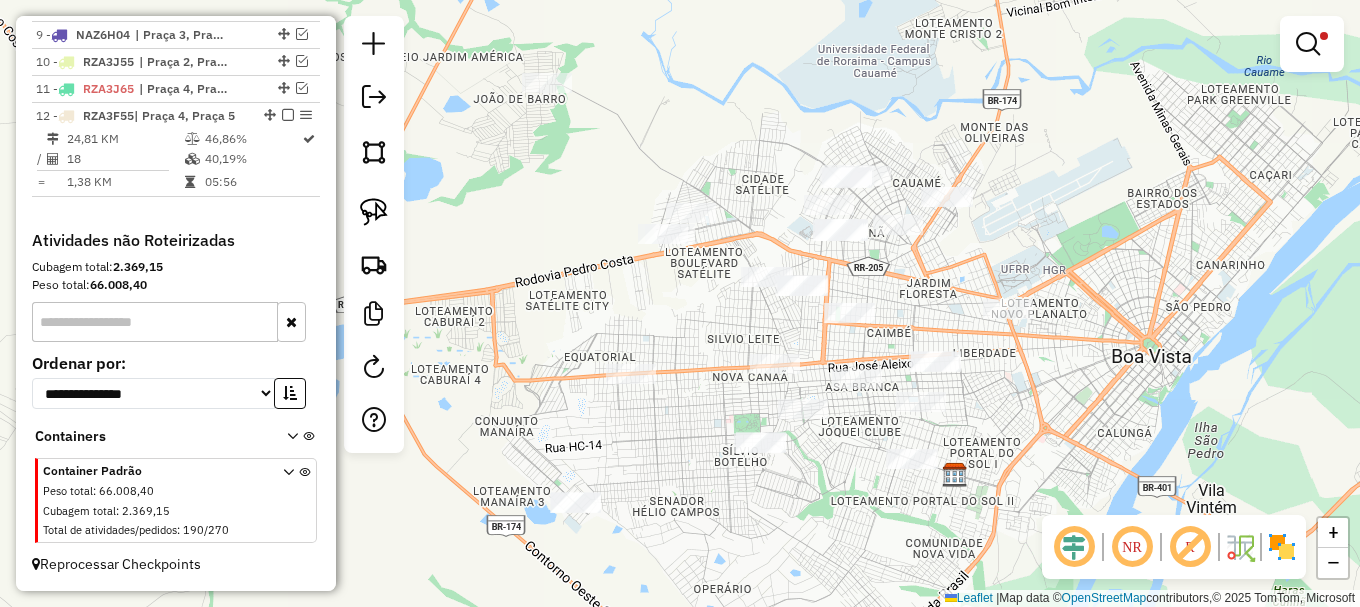 drag, startPoint x: 363, startPoint y: 206, endPoint x: 599, endPoint y: 357, distance: 280.17316 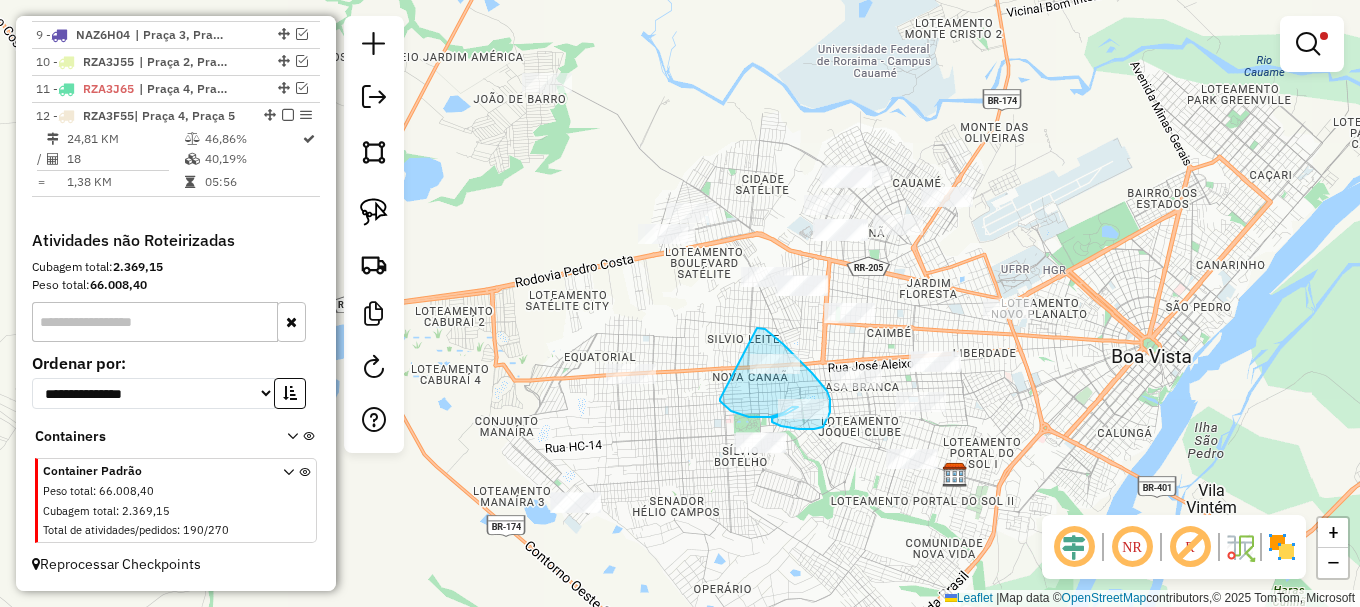 drag, startPoint x: 720, startPoint y: 399, endPoint x: 750, endPoint y: 328, distance: 77.07788 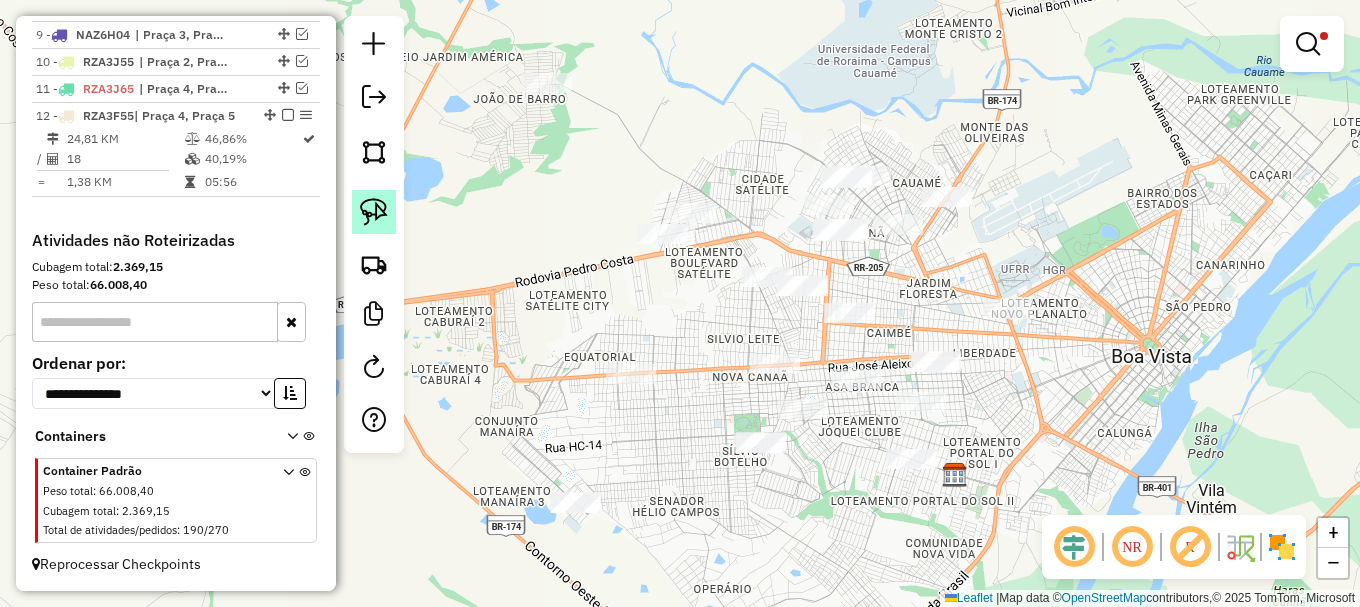 click 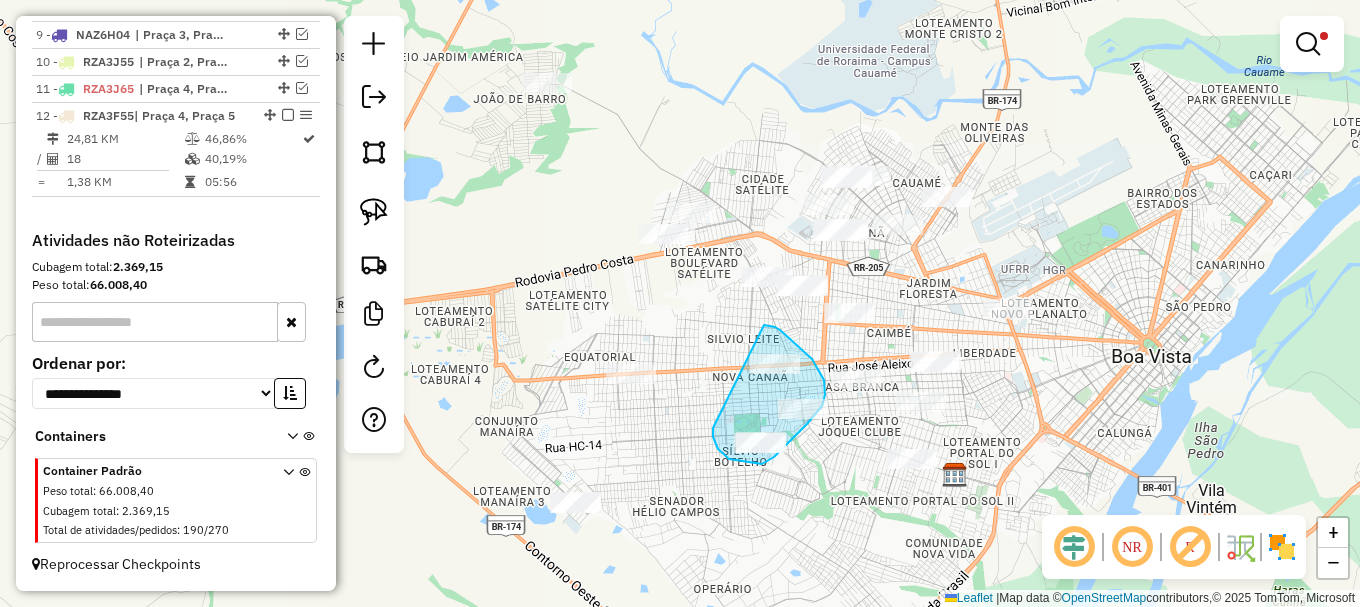 drag, startPoint x: 713, startPoint y: 428, endPoint x: 764, endPoint y: 325, distance: 114.93476 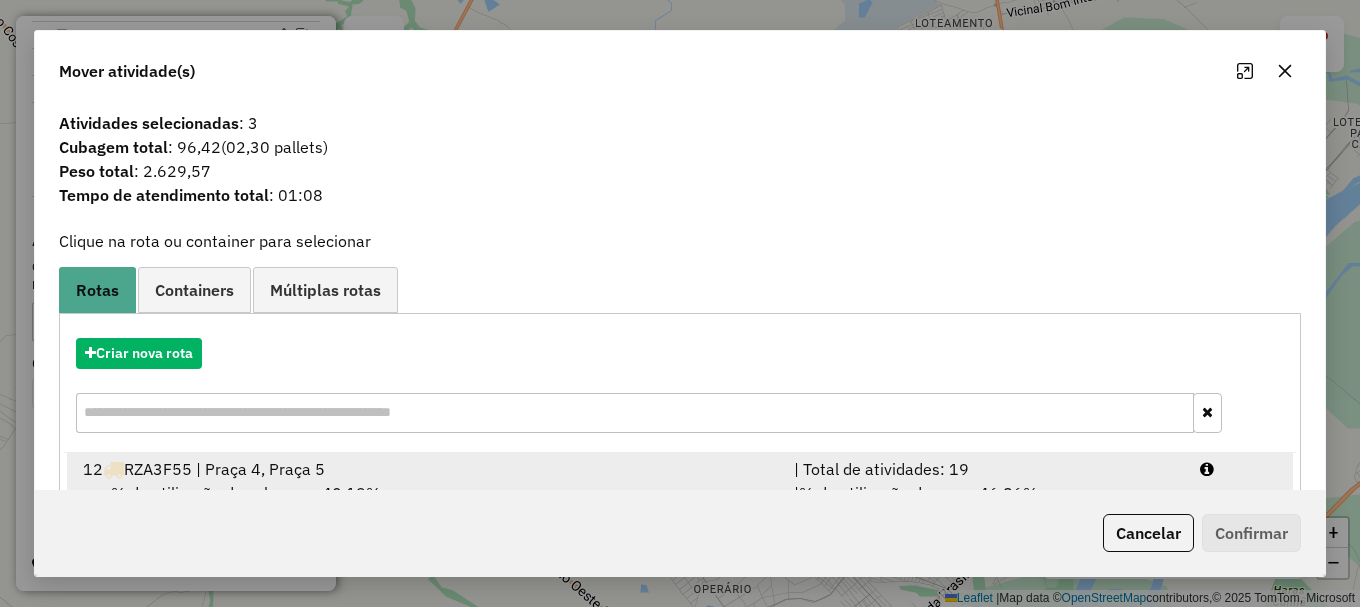 click at bounding box center [1239, 469] 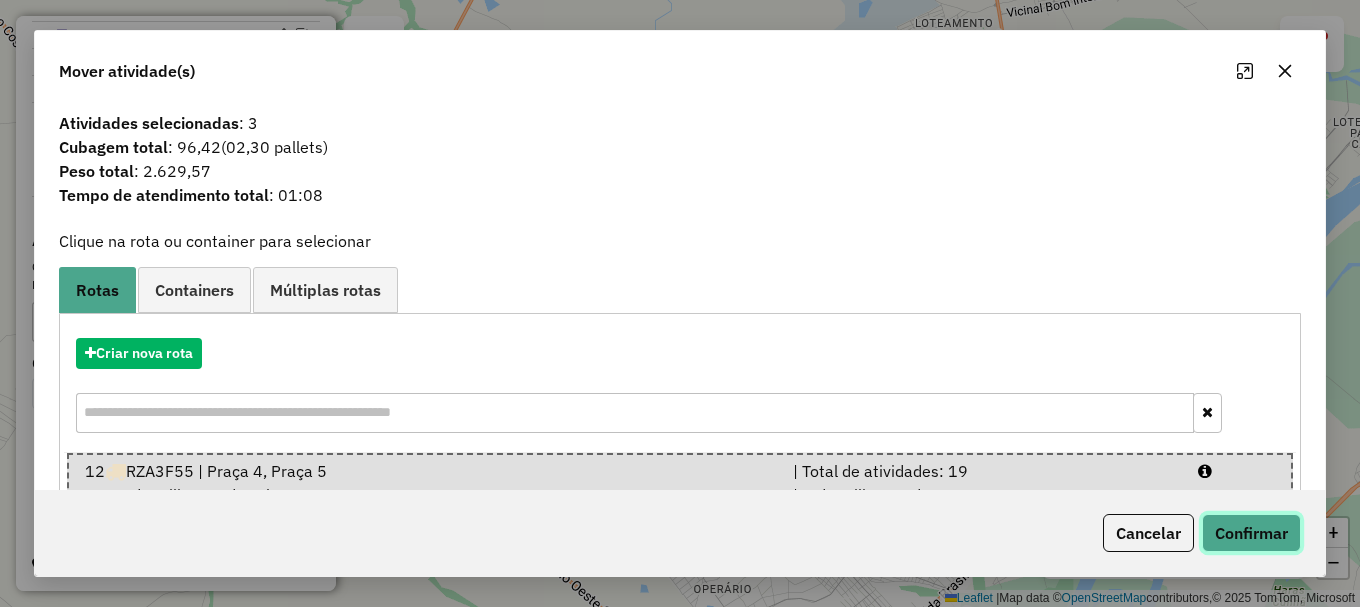 click on "Confirmar" 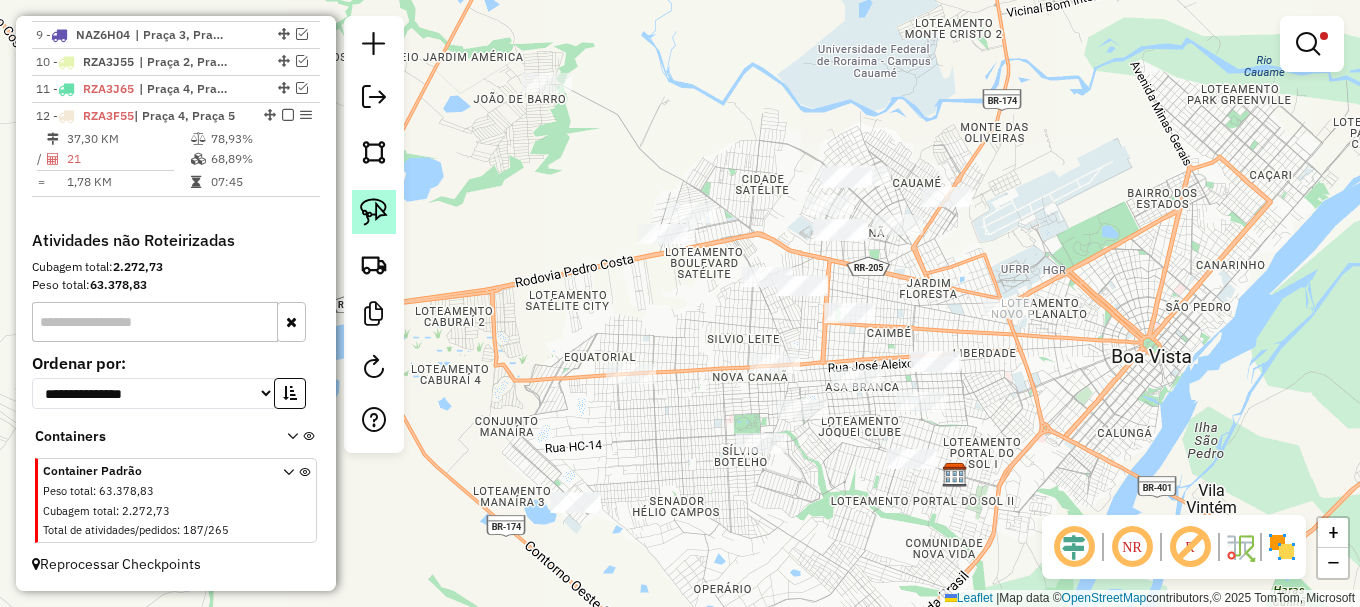 click 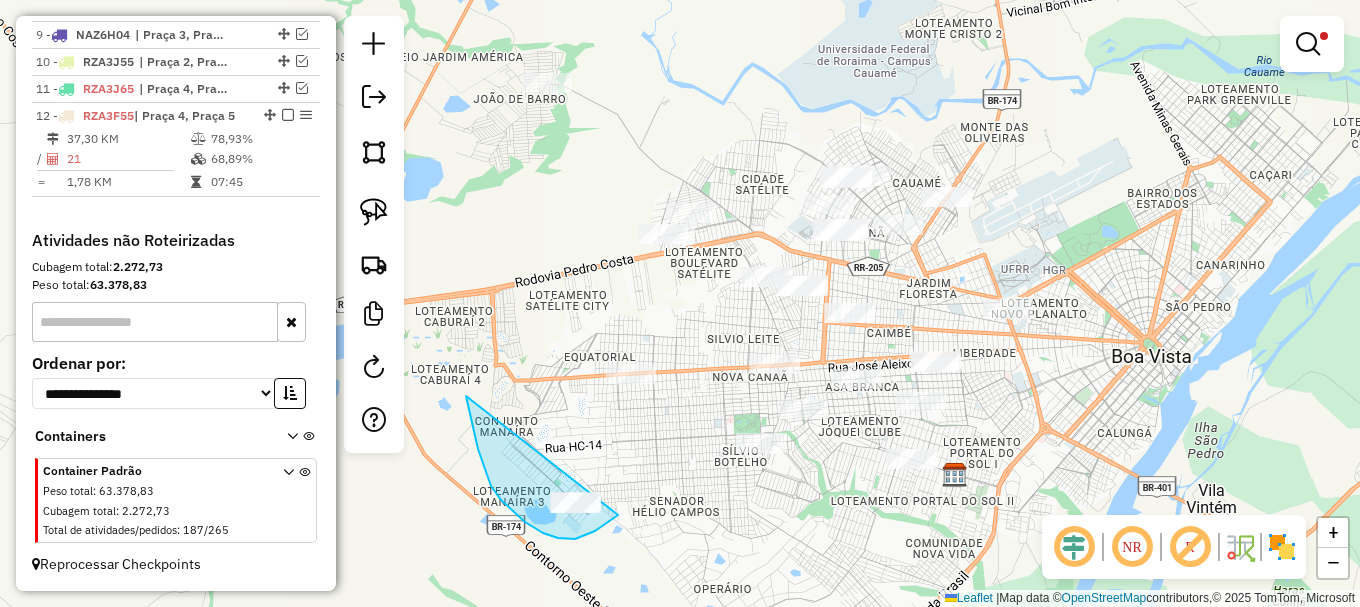 drag, startPoint x: 483, startPoint y: 466, endPoint x: 639, endPoint y: 483, distance: 156.92355 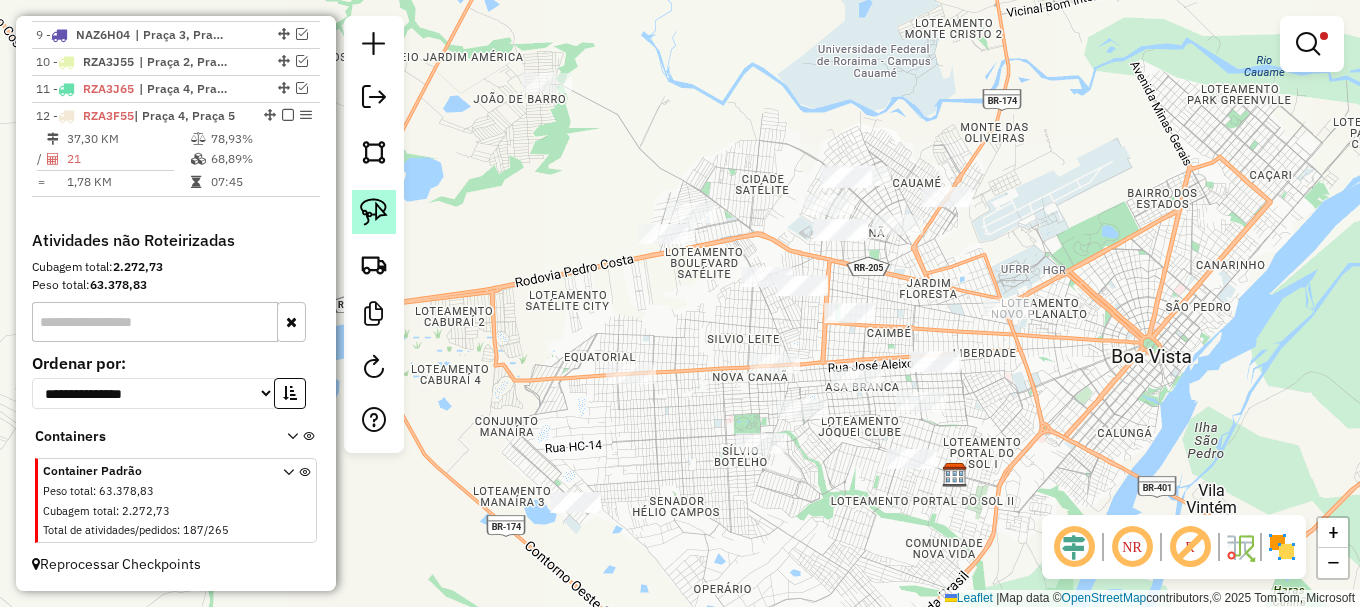 click 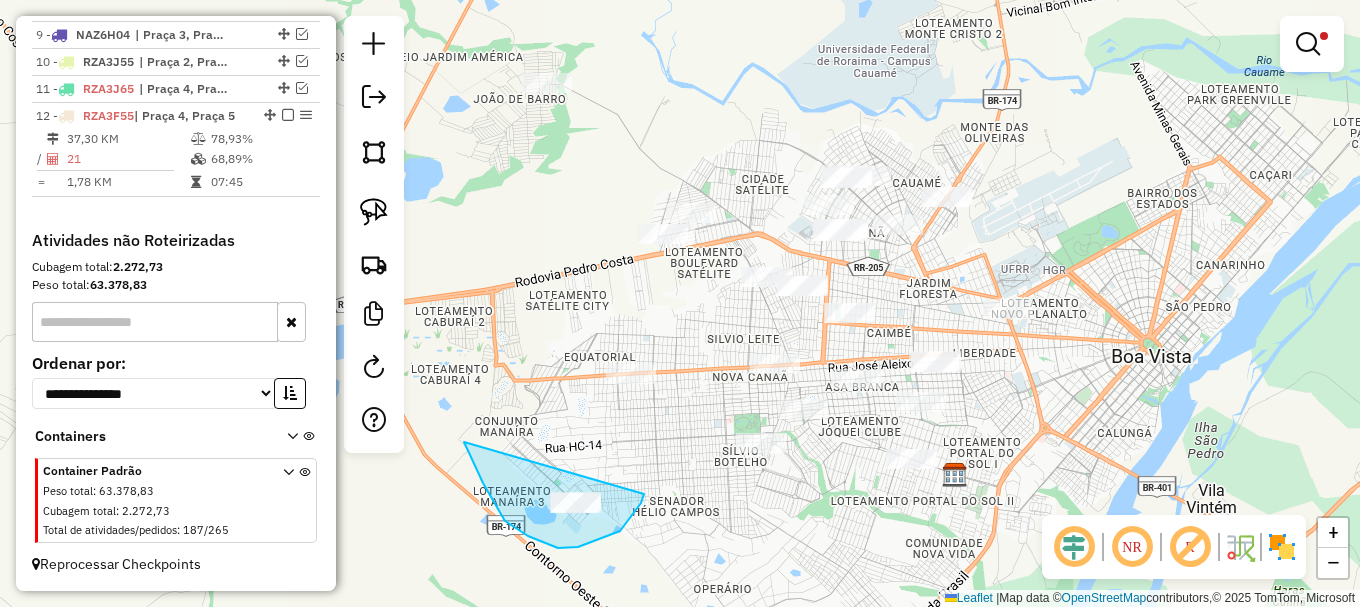 drag, startPoint x: 465, startPoint y: 443, endPoint x: 644, endPoint y: 494, distance: 186.12361 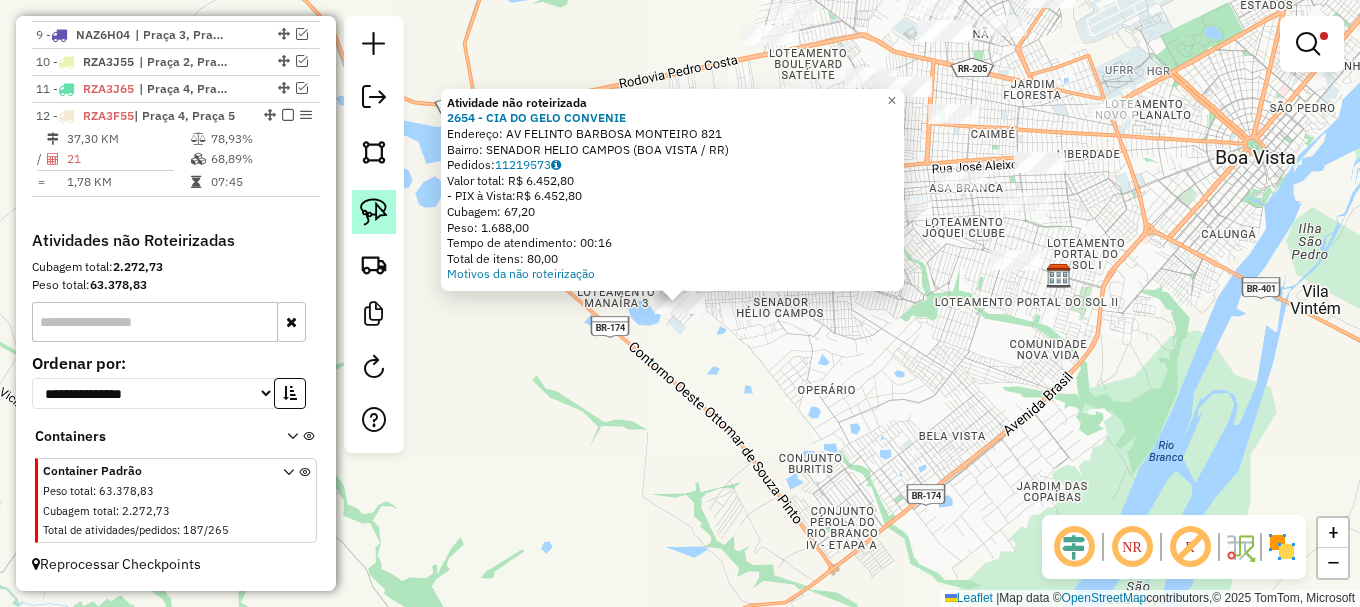 click 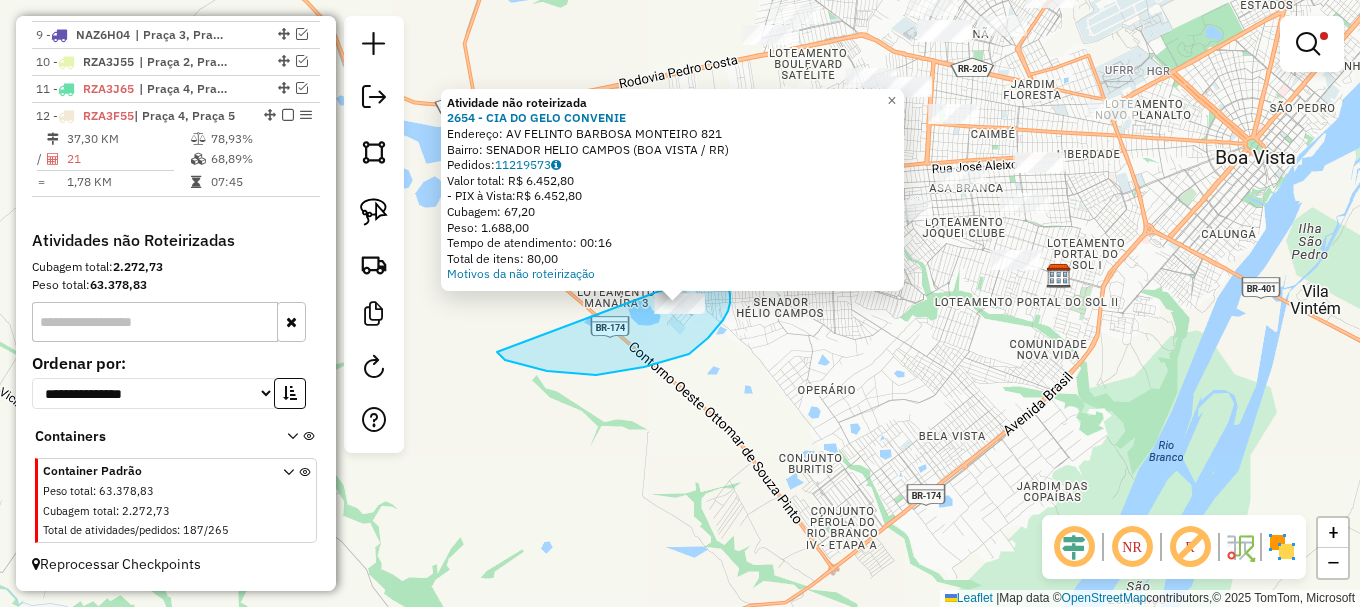drag, startPoint x: 505, startPoint y: 360, endPoint x: 720, endPoint y: 264, distance: 235.45912 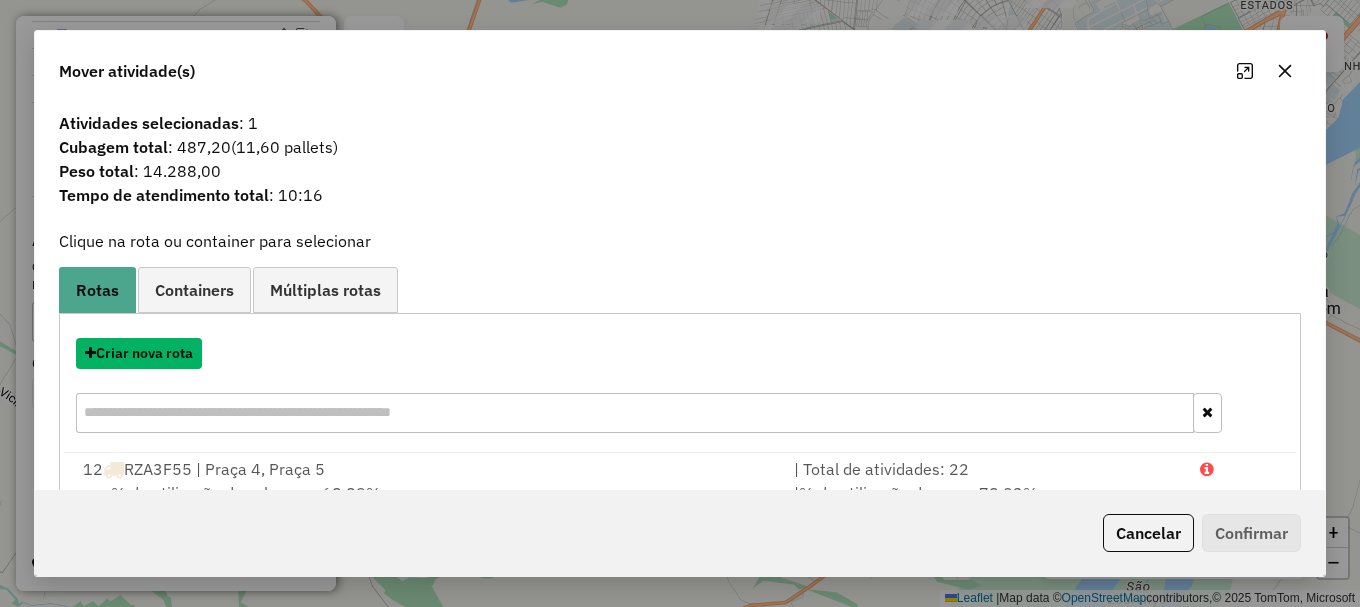 click on "Criar nova rota" at bounding box center [139, 353] 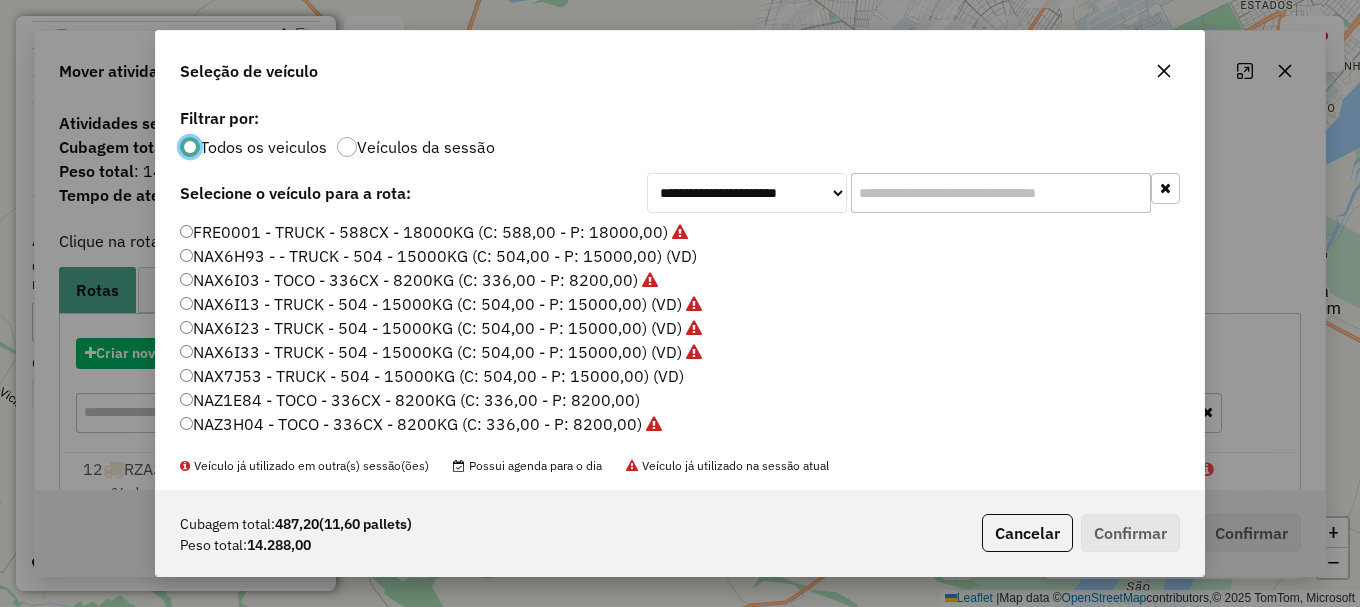 scroll, scrollTop: 11, scrollLeft: 6, axis: both 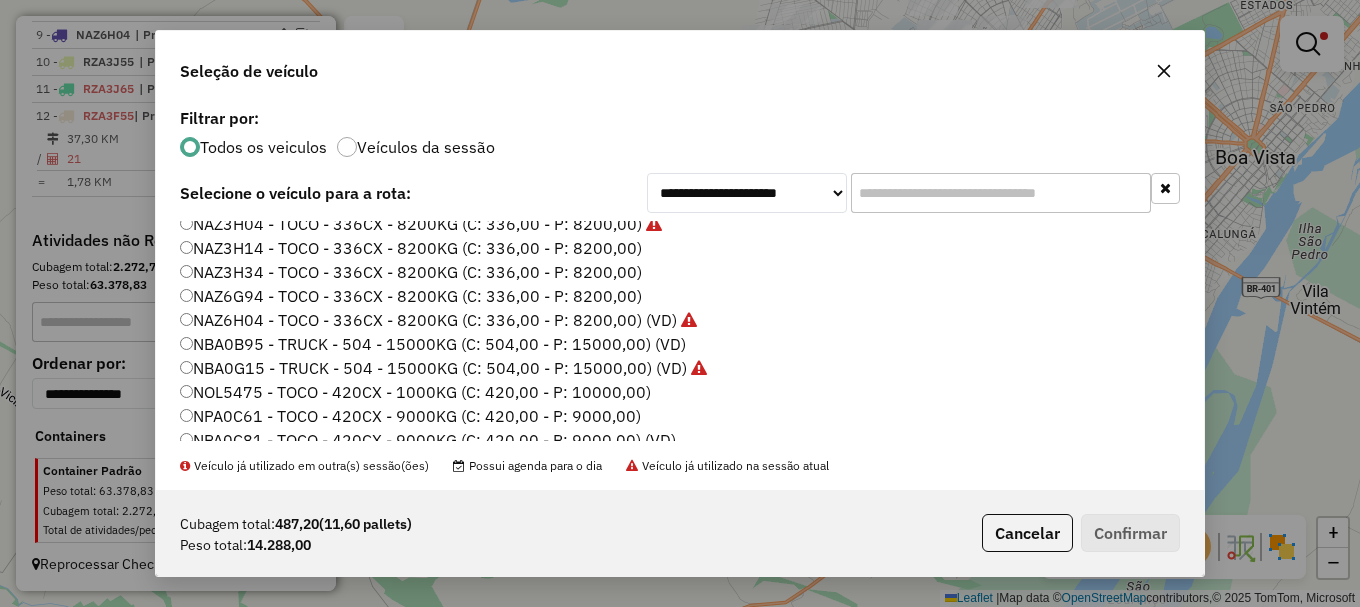 click on "NBA0B95 - TRUCK - 504 - 15000KG (C: 504,00 - P: 15000,00) (VD)" 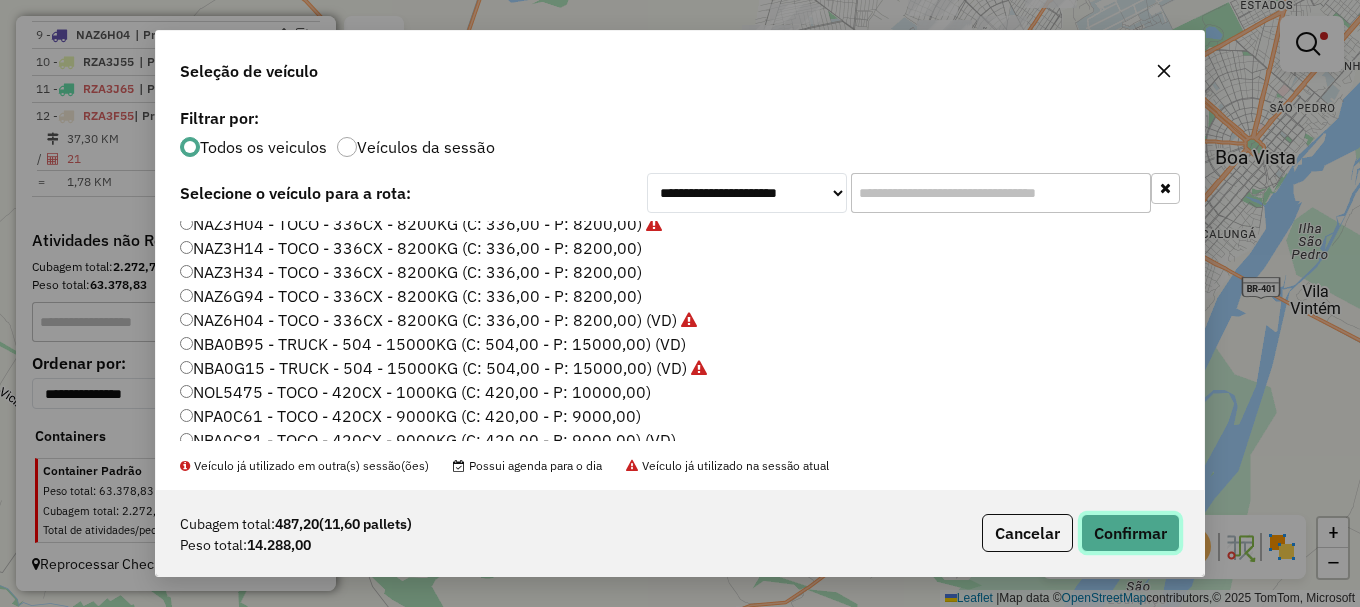 click on "Confirmar" 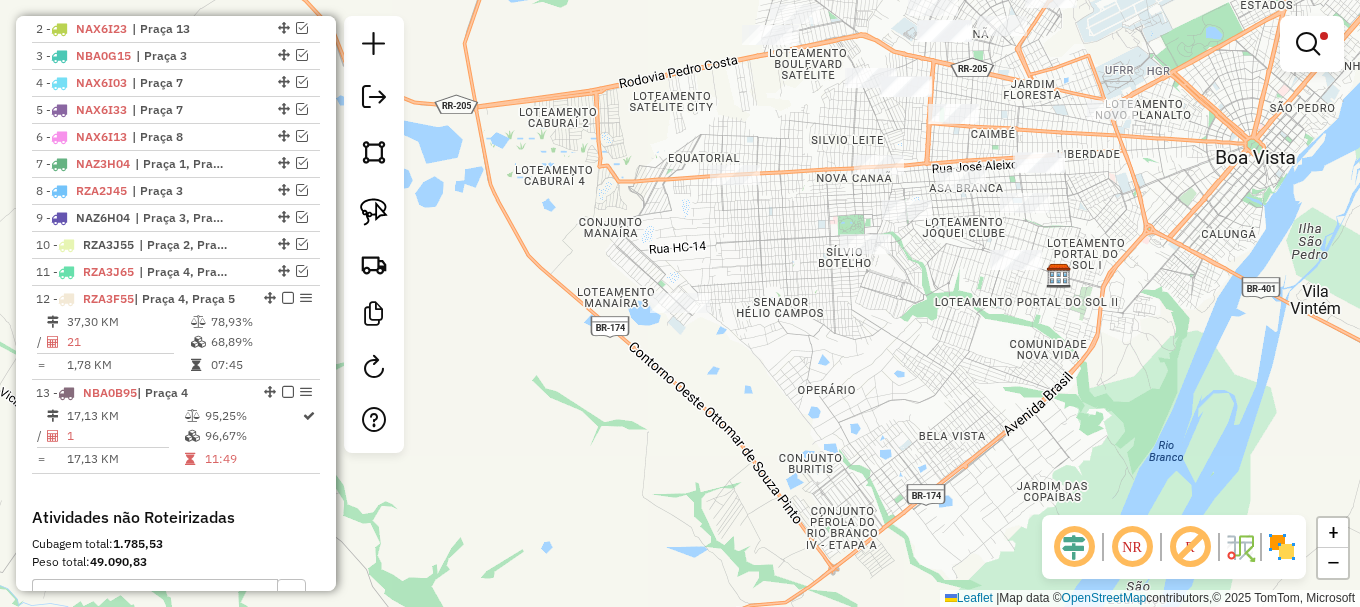 scroll, scrollTop: 827, scrollLeft: 0, axis: vertical 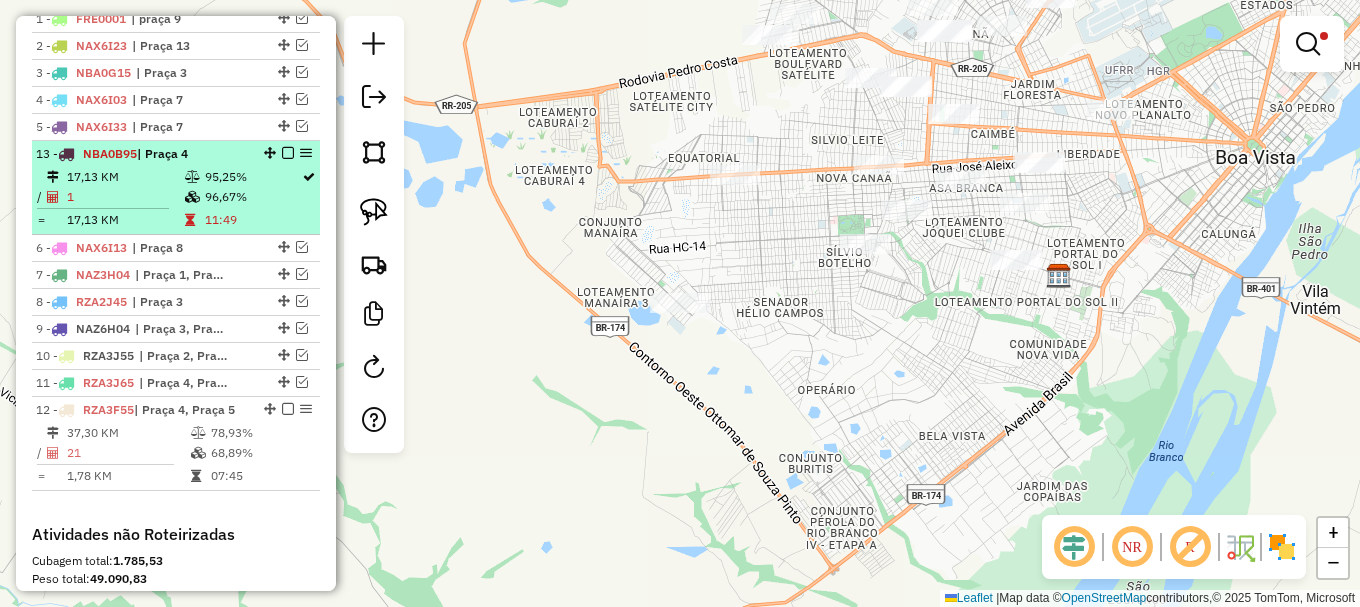 drag, startPoint x: 269, startPoint y: 407, endPoint x: 280, endPoint y: 145, distance: 262.2308 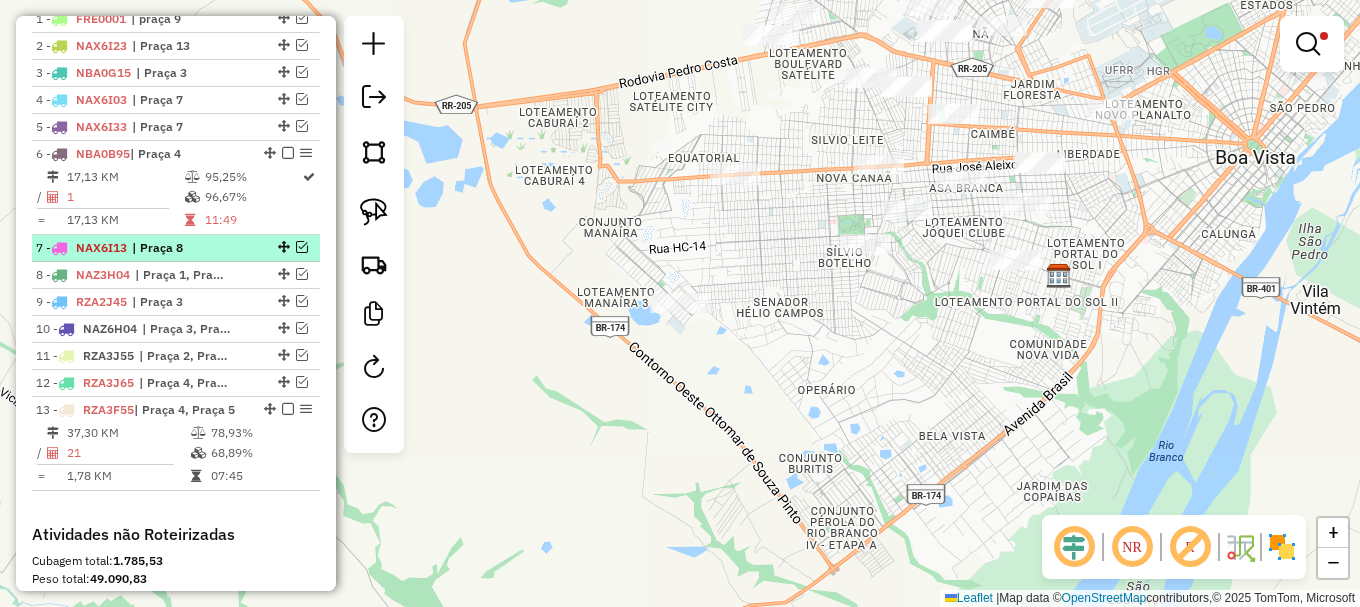 click at bounding box center [302, 247] 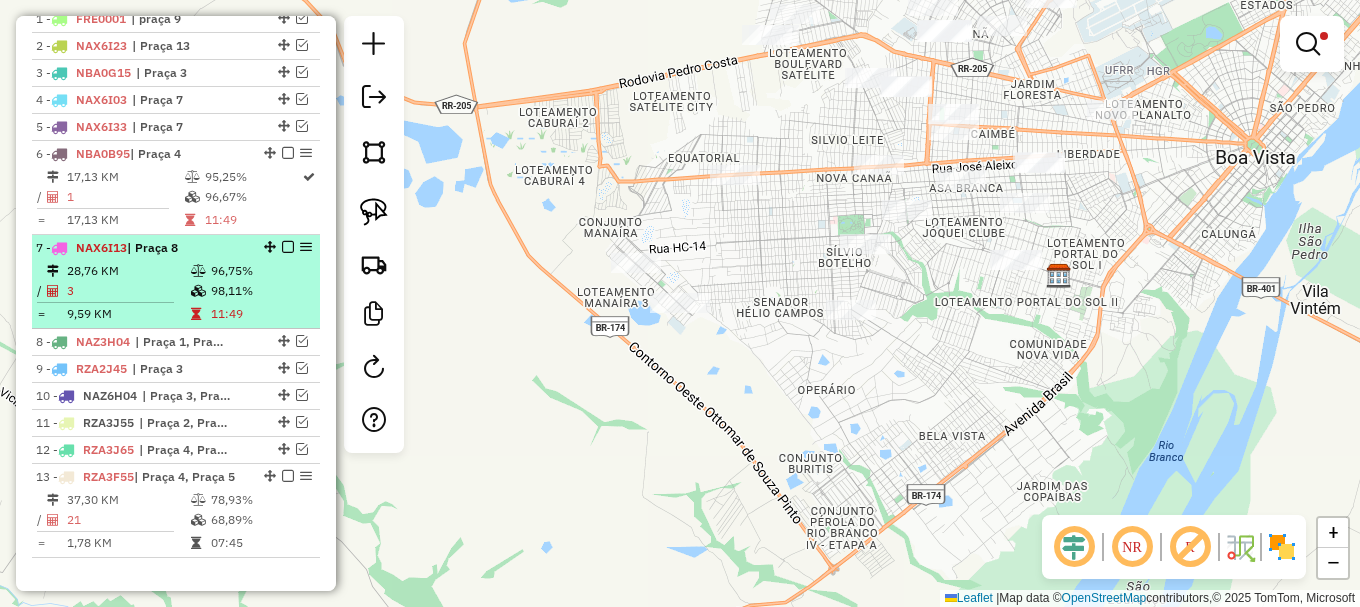 click at bounding box center (288, 247) 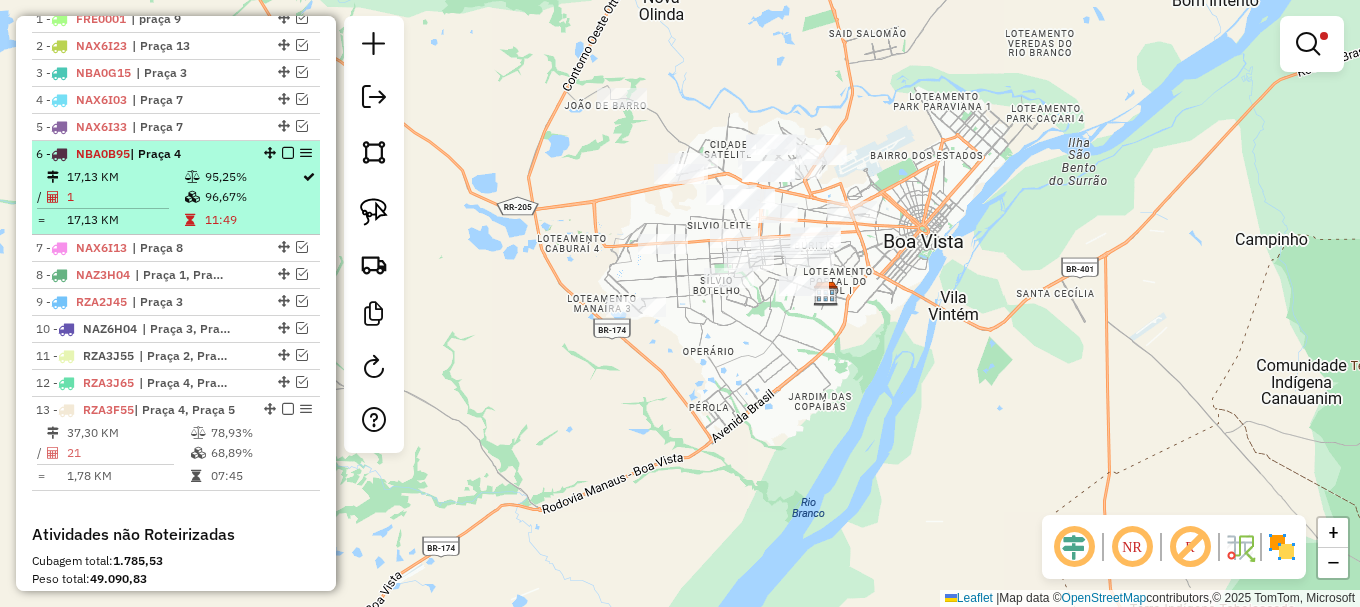 click at bounding box center [288, 153] 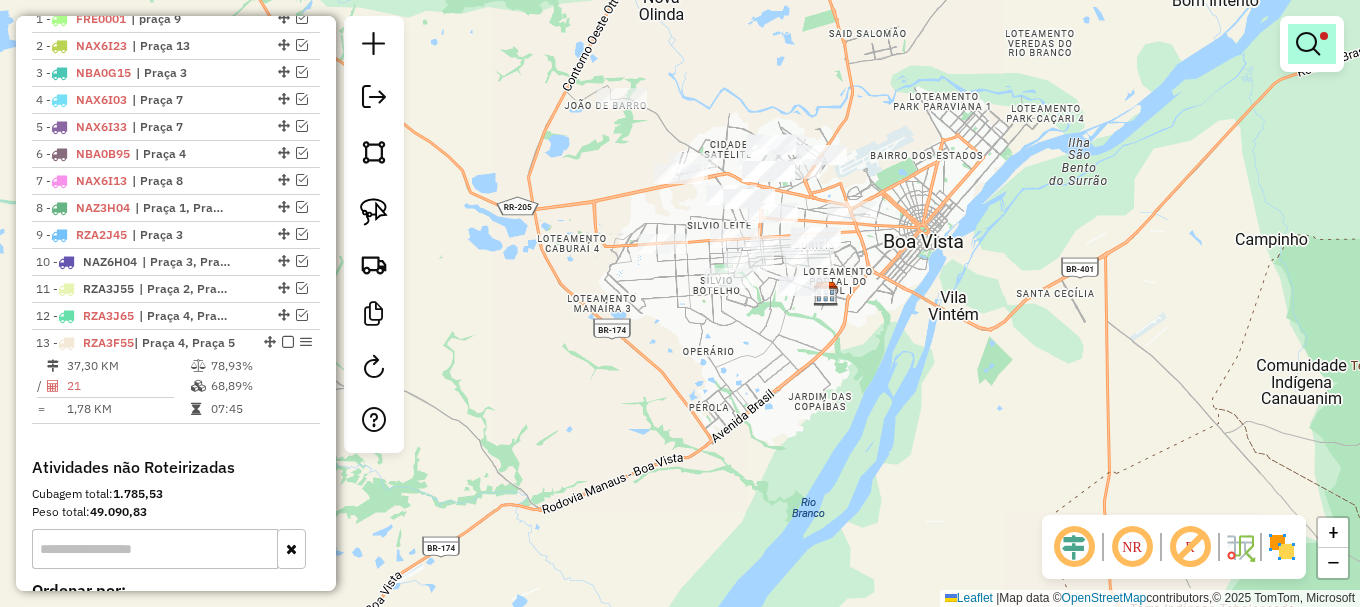 click at bounding box center (1308, 44) 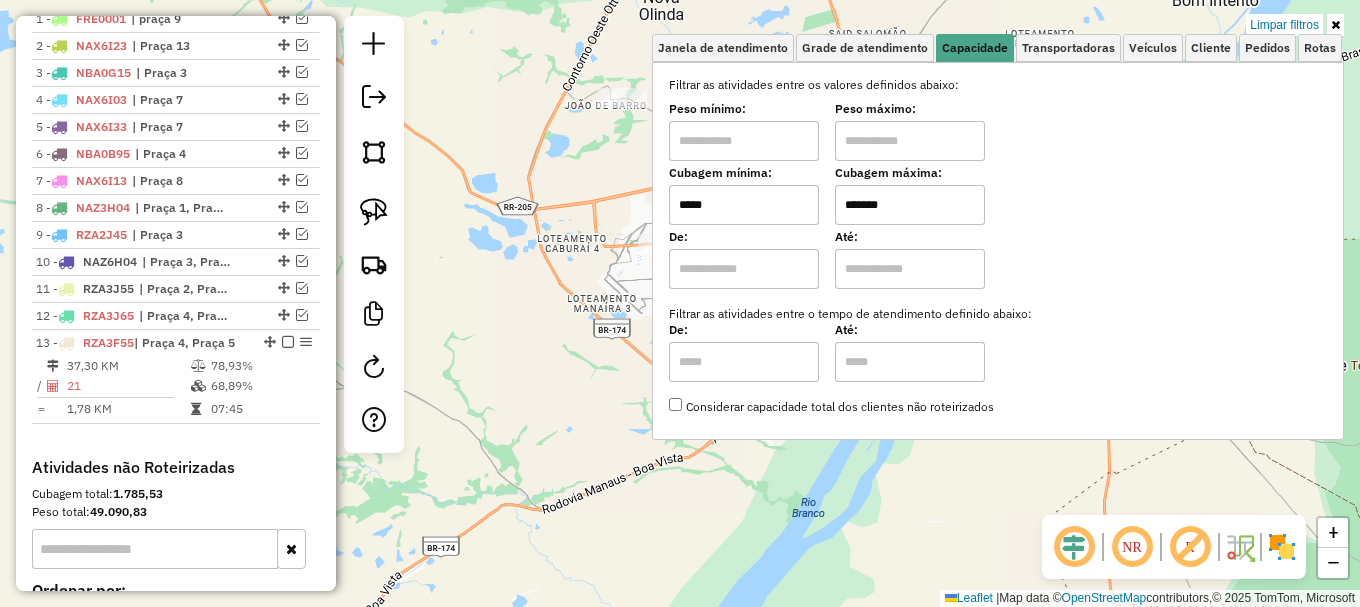 click on "*****" at bounding box center [744, 205] 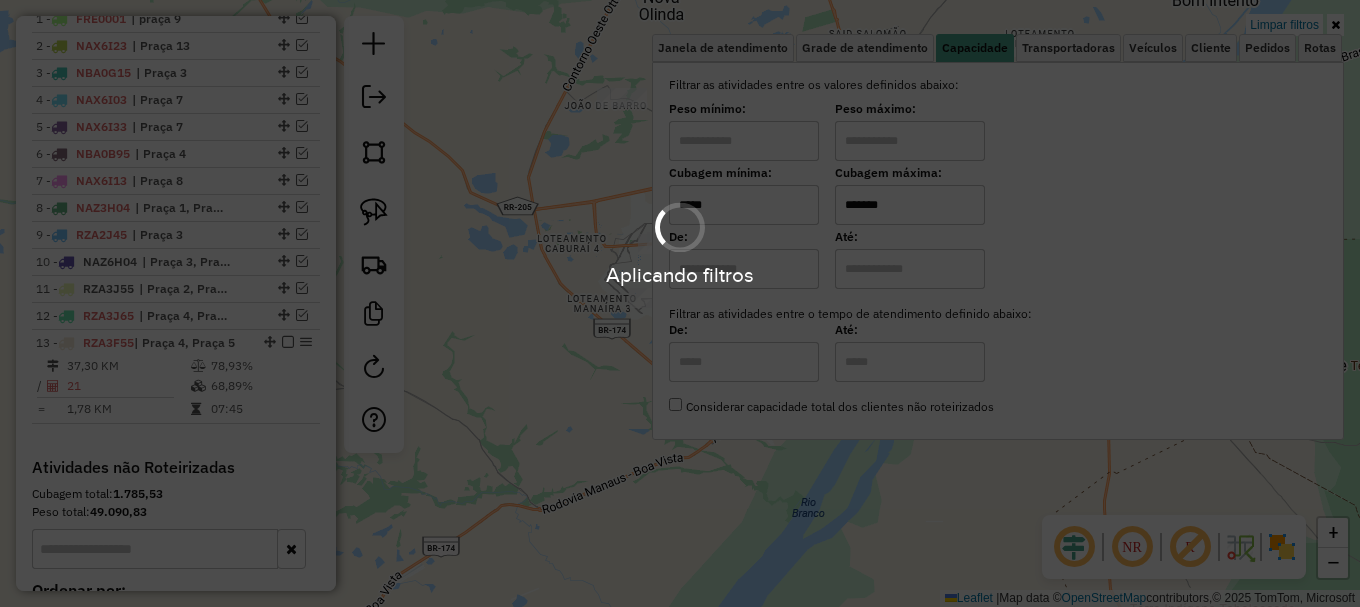 type on "*****" 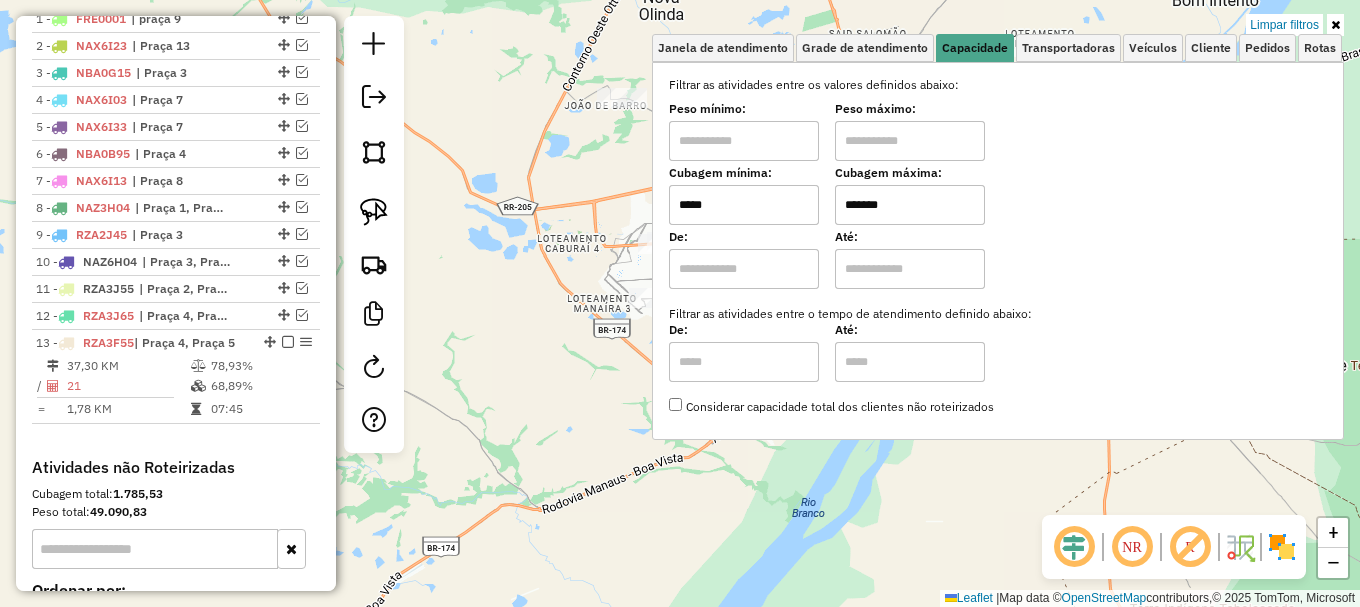 click on "Limpar filtros Janela de atendimento Grade de atendimento Capacidade Transportadoras Veículos Cliente Pedidos  Rotas Selecione os dias de semana para filtrar as janelas de atendimento  Seg   Ter   Qua   Qui   Sex   Sáb   Dom  Informe o período da janela de atendimento: De: Até:  Filtrar exatamente a janela do cliente  Considerar janela de atendimento padrão  Selecione os dias de semana para filtrar as grades de atendimento  Seg   Ter   Qua   Qui   Sex   Sáb   Dom   Considerar clientes sem dia de atendimento cadastrado  Clientes fora do dia de atendimento selecionado Filtrar as atividades entre os valores definidos abaixo:  Peso mínimo:   Peso máximo:   Cubagem mínima:  *****  Cubagem máxima:  *******  De:   Até:  Filtrar as atividades entre o tempo de atendimento definido abaixo:  De:   Até:   Considerar capacidade total dos clientes não roteirizados Transportadora: Selecione um ou mais itens Tipo de veículo: Selecione um ou mais itens Veículo: Selecione um ou mais itens Motorista: Nome: Setor:" 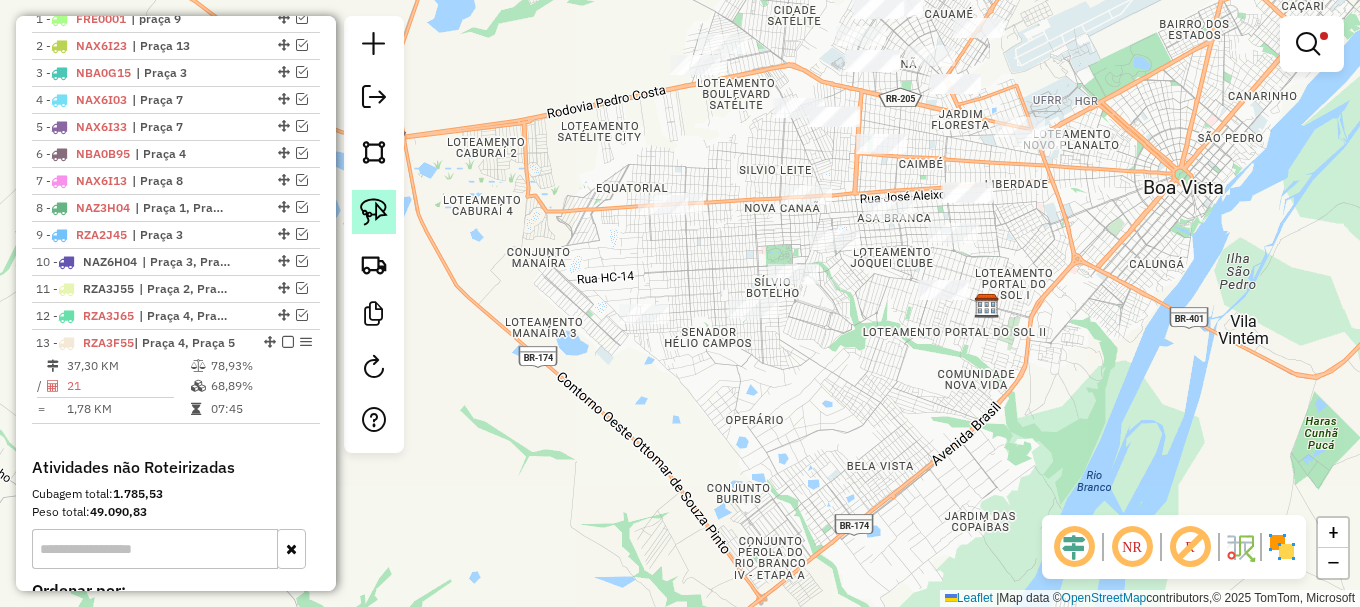 click 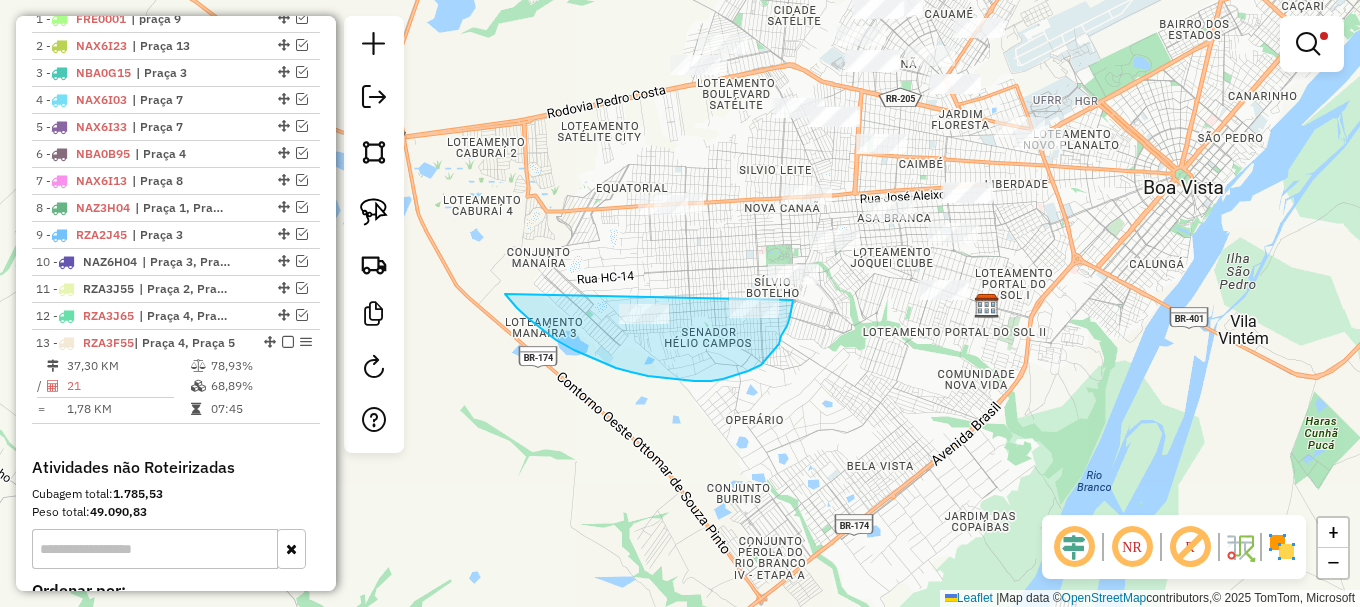 drag, startPoint x: 529, startPoint y: 319, endPoint x: 793, endPoint y: 289, distance: 265.69907 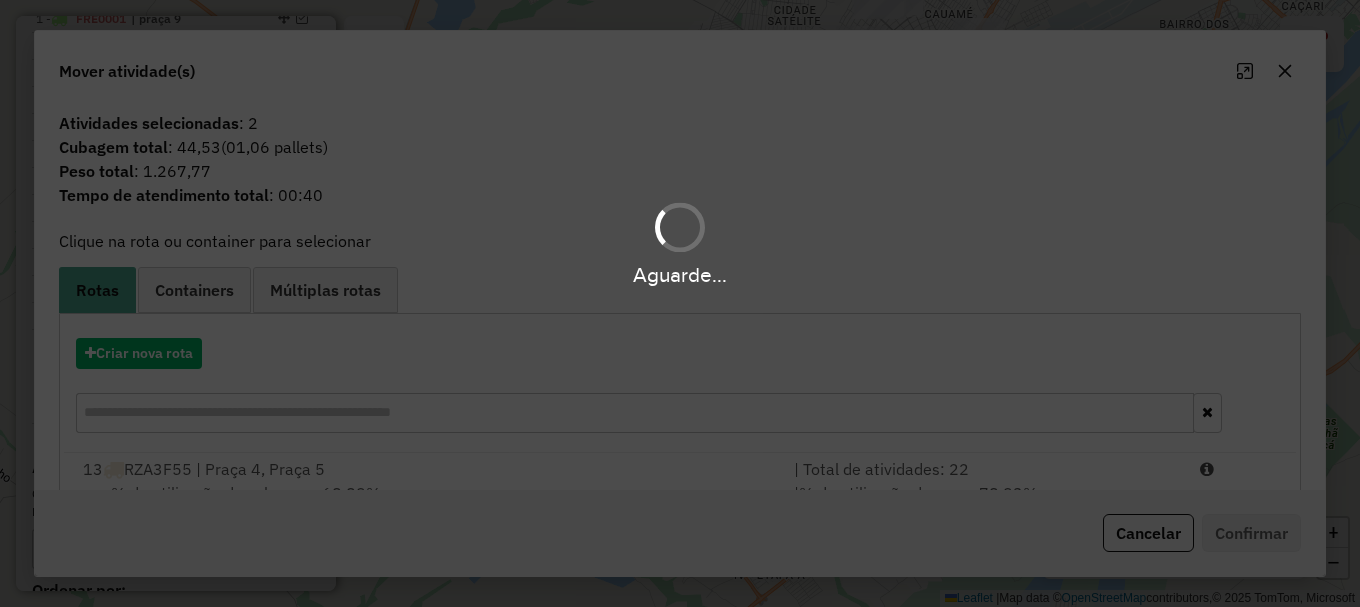click on "Aguarde..." at bounding box center [680, 303] 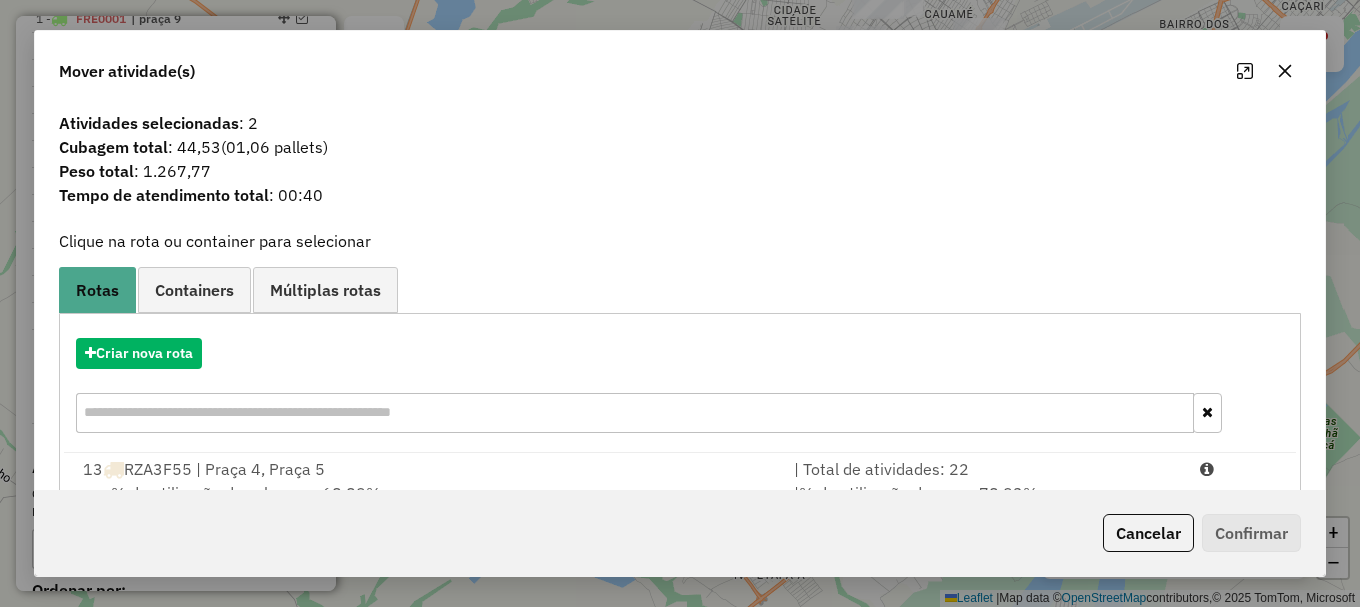 click at bounding box center (1239, 469) 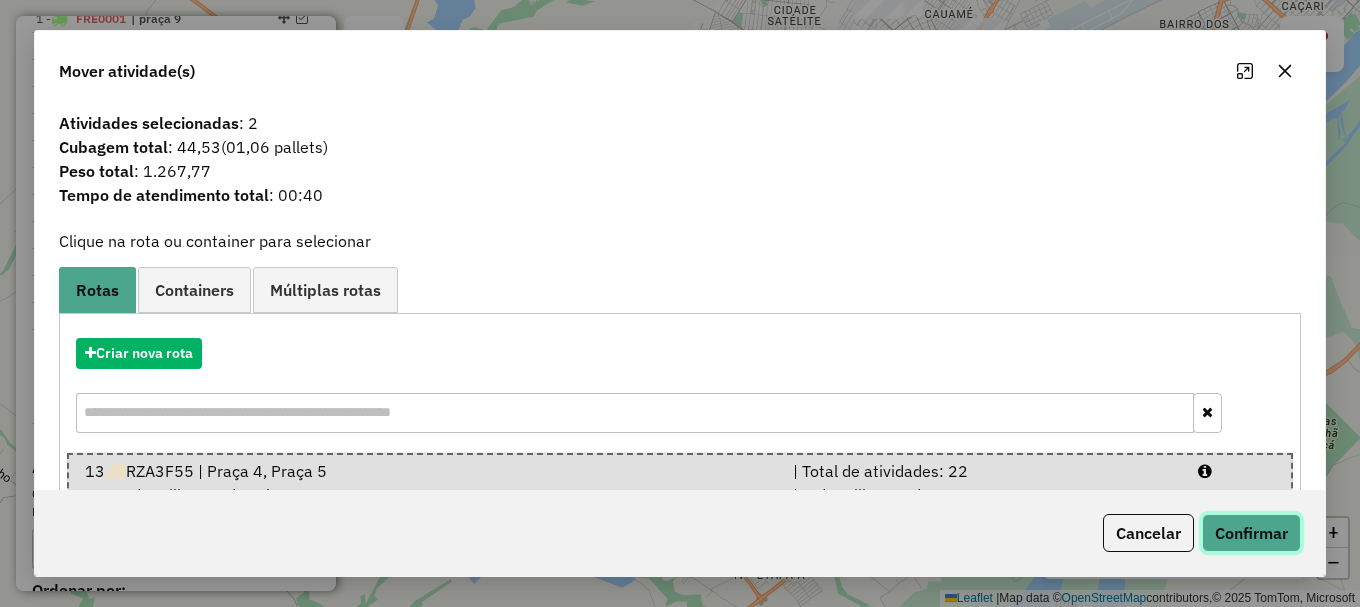 click on "Confirmar" 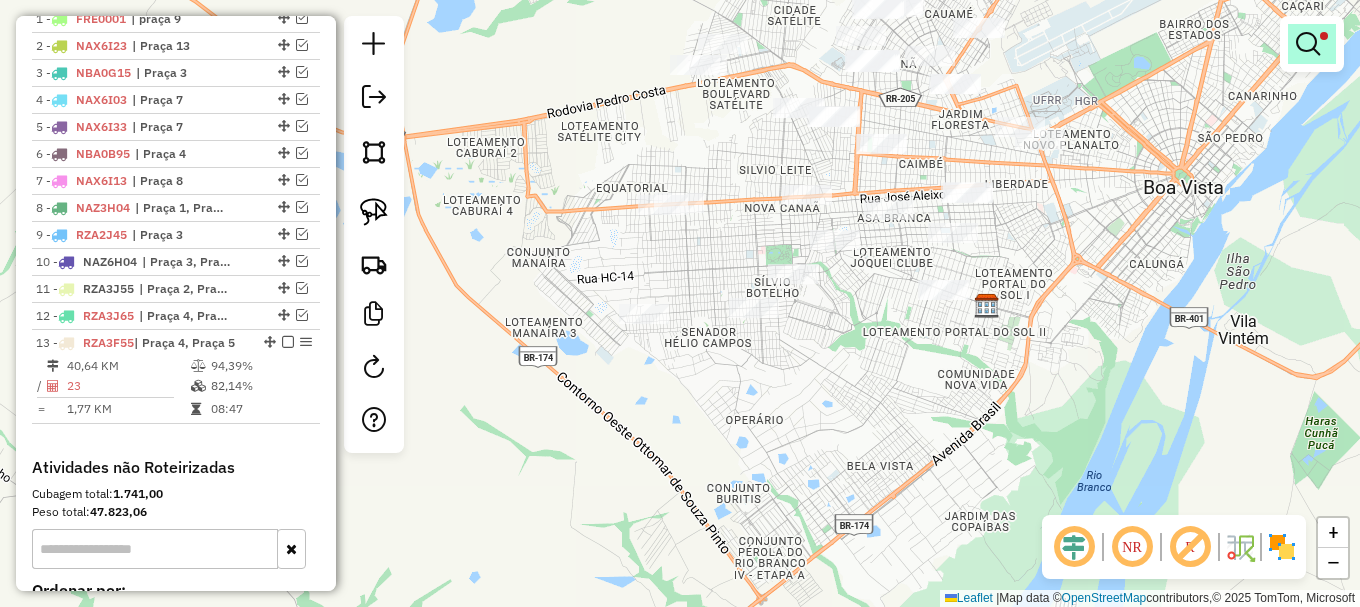 click at bounding box center (1308, 44) 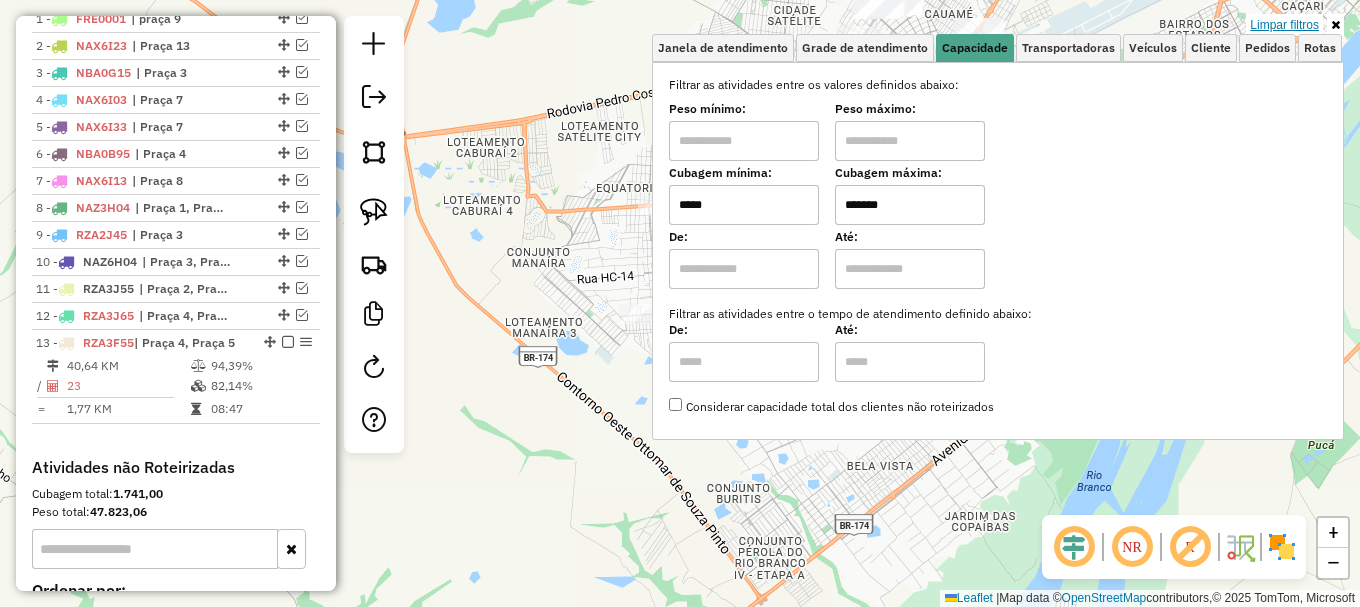 click on "Limpar filtros" at bounding box center [1284, 25] 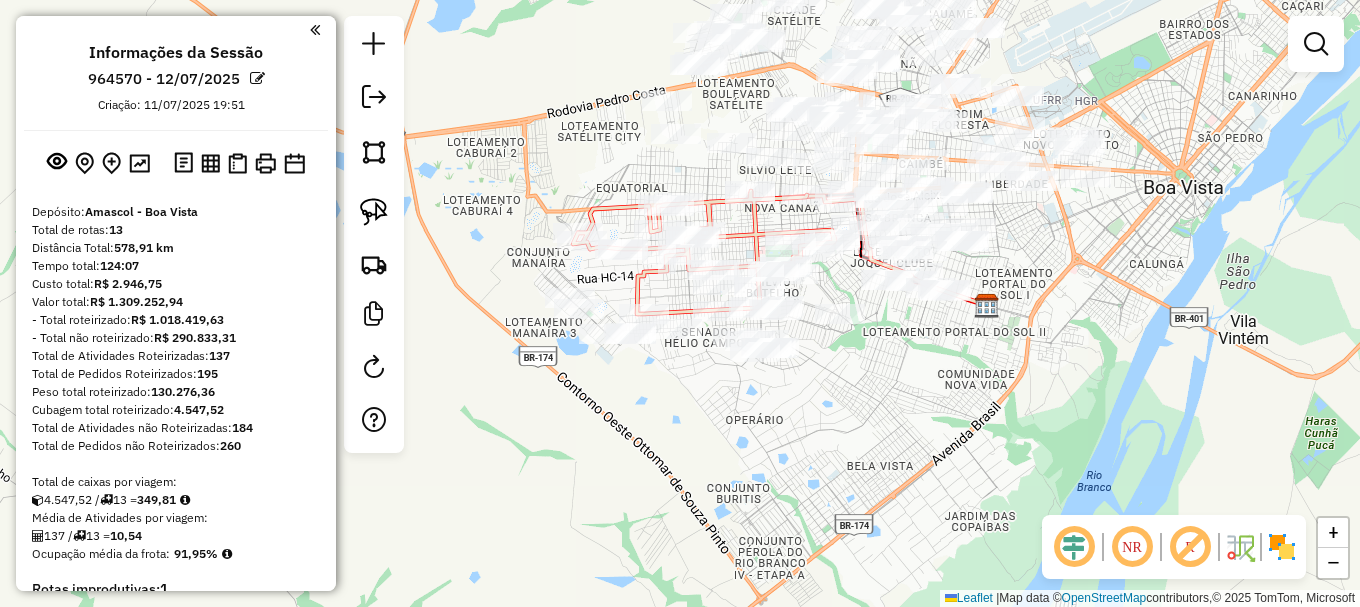 scroll, scrollTop: 0, scrollLeft: 0, axis: both 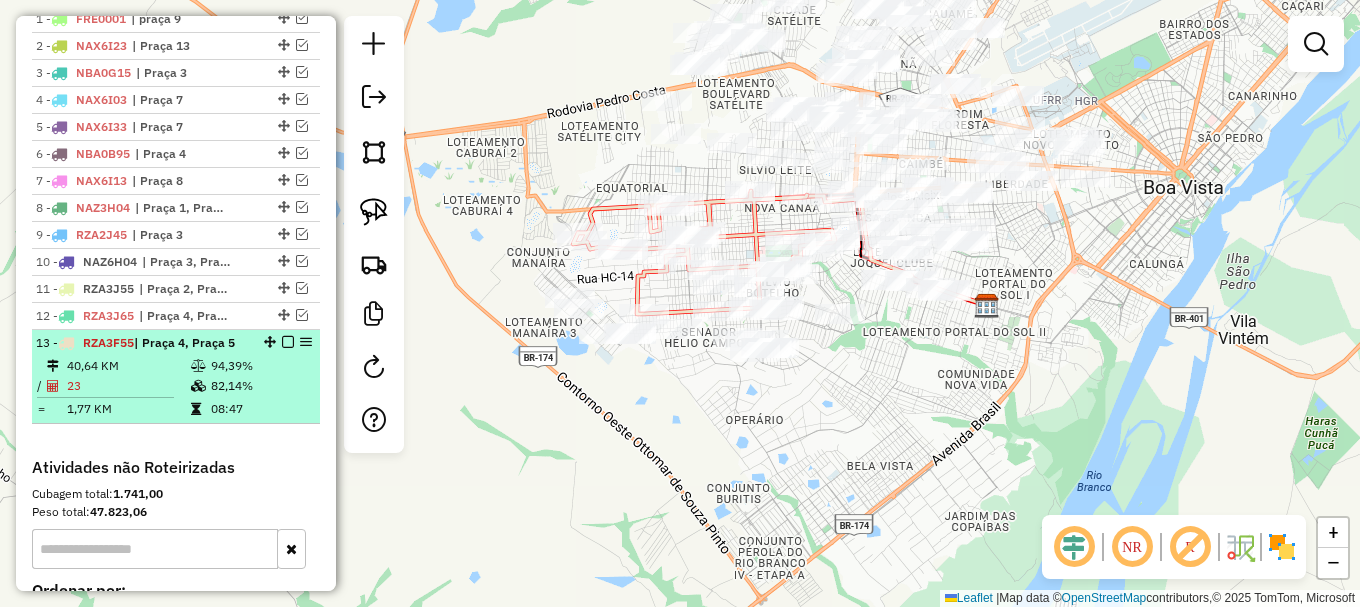 drag, startPoint x: 0, startPoint y: 0, endPoint x: 280, endPoint y: 343, distance: 442.7742 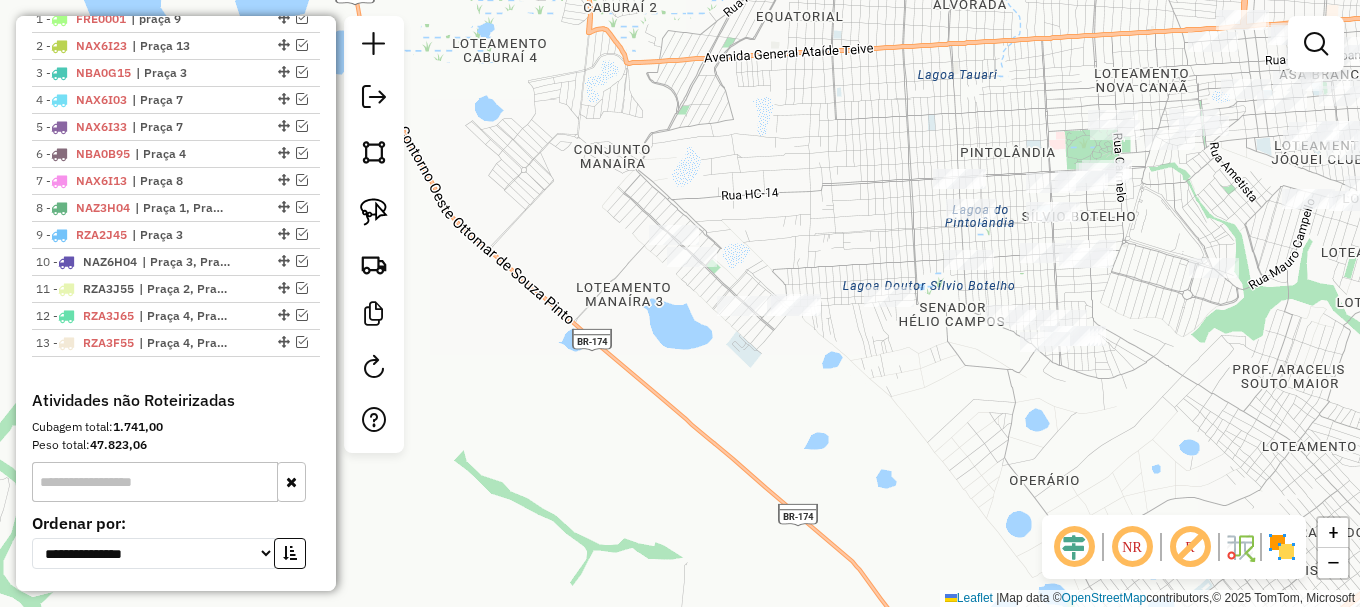 drag, startPoint x: 594, startPoint y: 401, endPoint x: 705, endPoint y: 429, distance: 114.47707 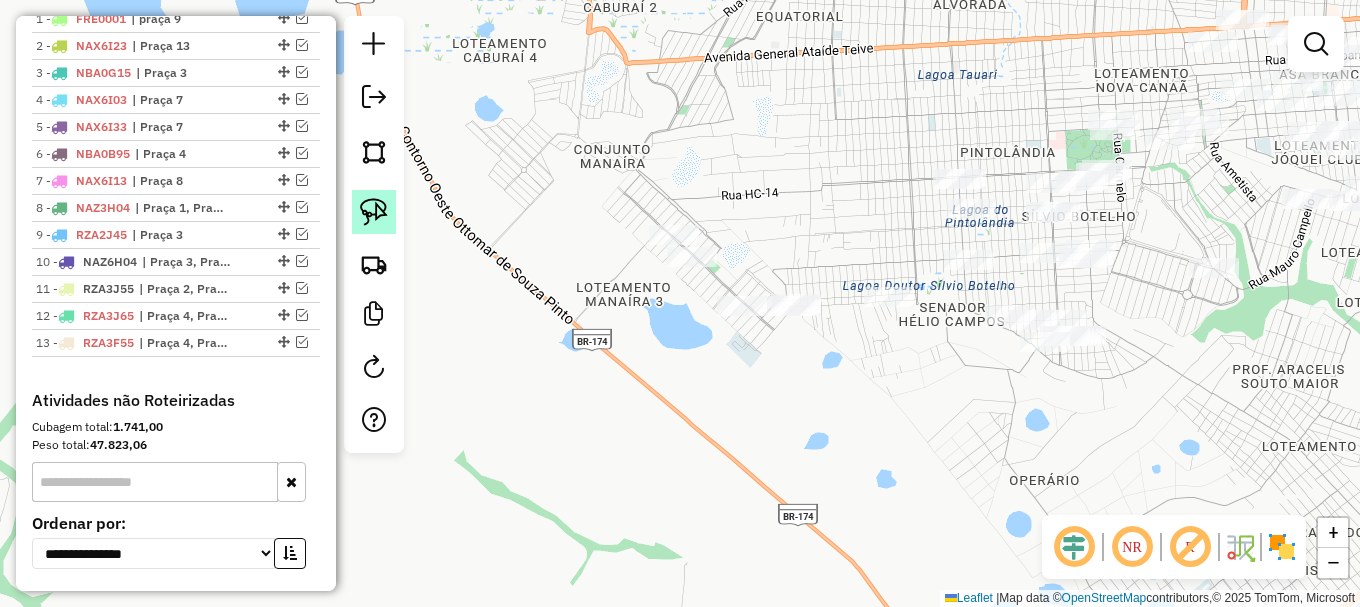 click 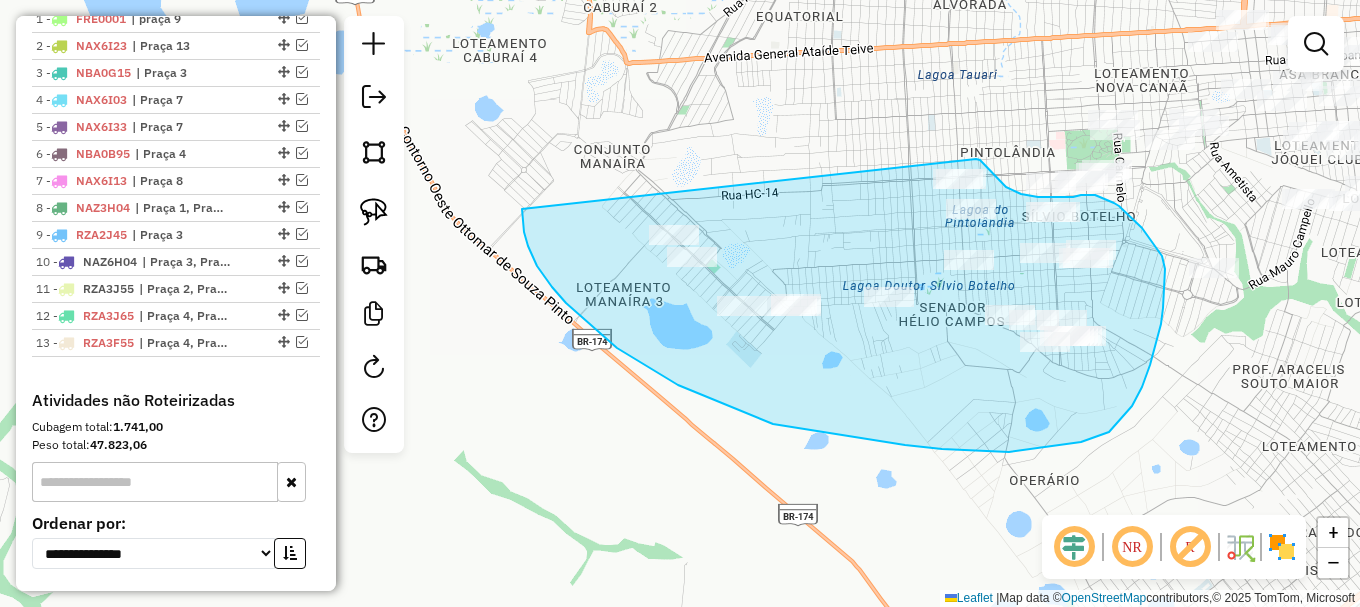 drag, startPoint x: 522, startPoint y: 212, endPoint x: 976, endPoint y: 159, distance: 457.08313 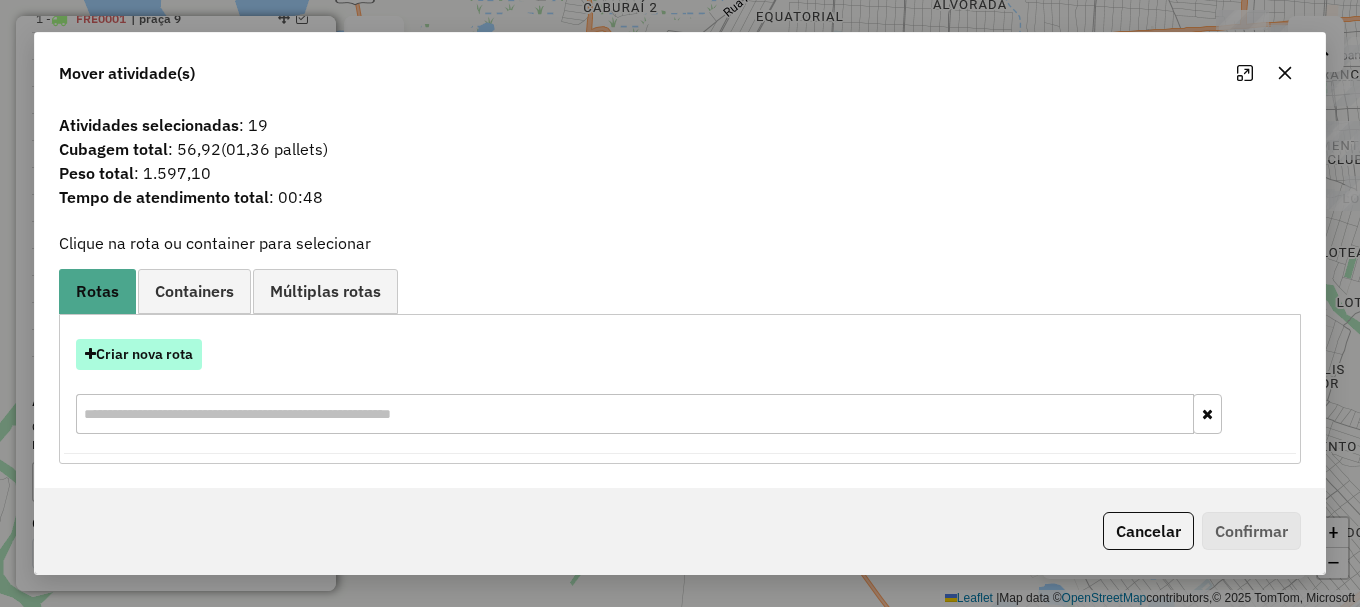 click on "Criar nova rota" at bounding box center [139, 354] 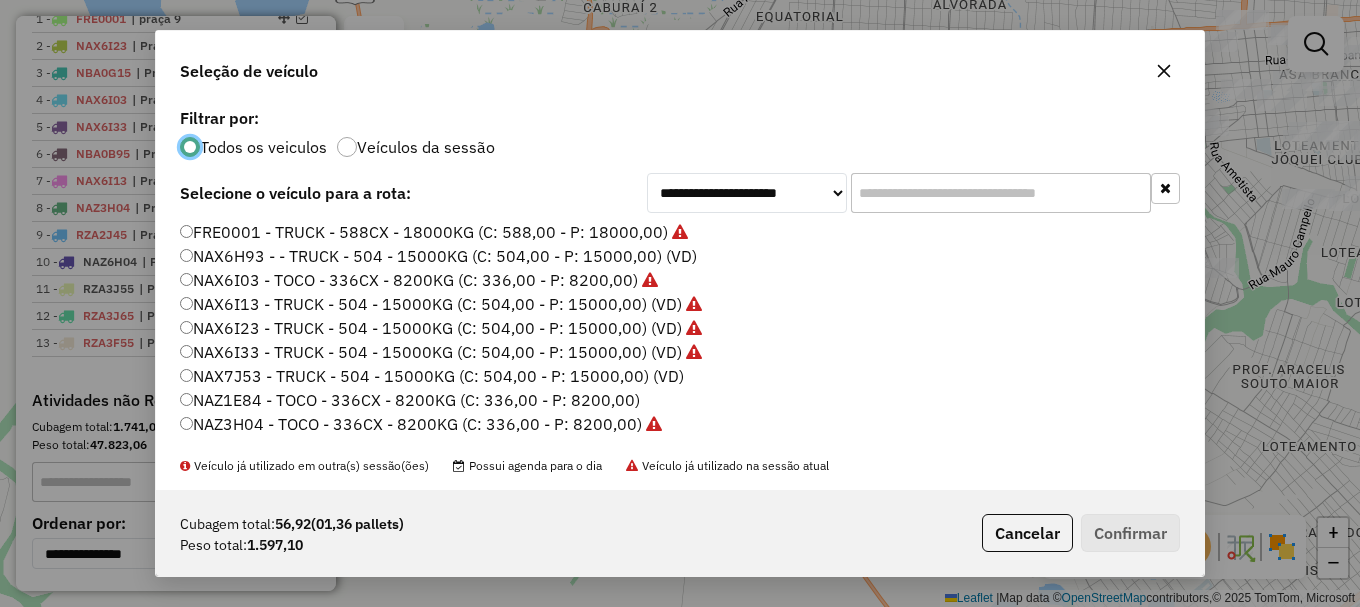 scroll, scrollTop: 11, scrollLeft: 6, axis: both 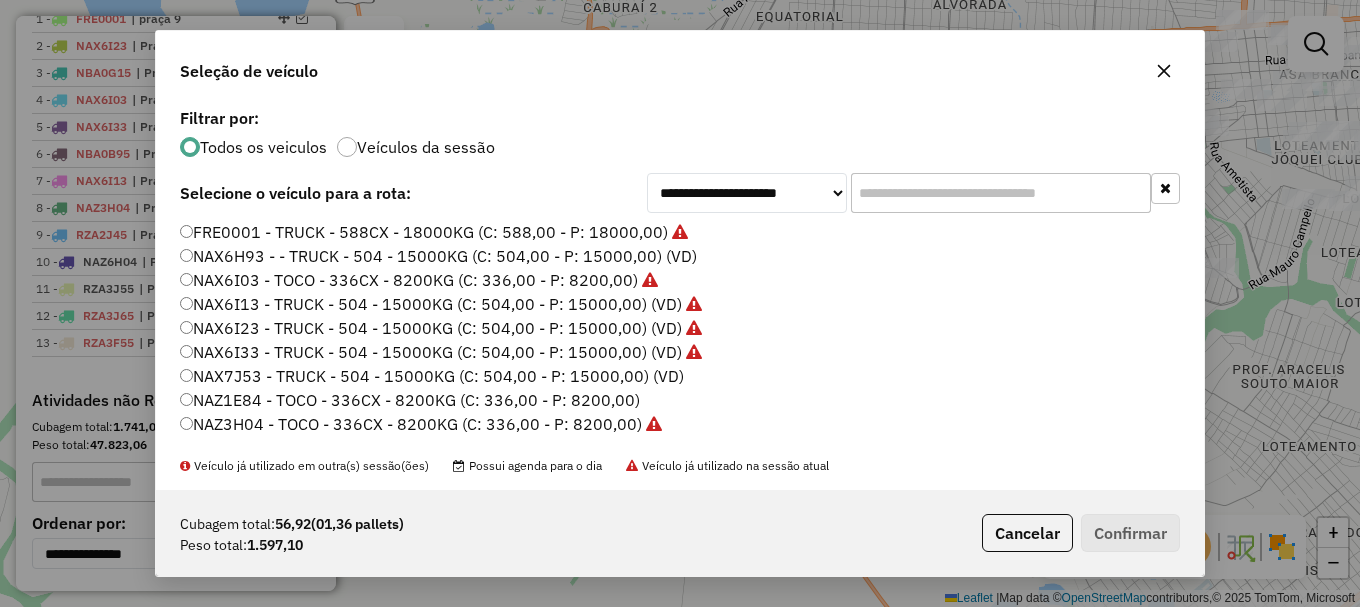 click on "NAZ3H04 - TOCO - 336CX - 8200KG (C: 336,00 - P: 8200,00)" 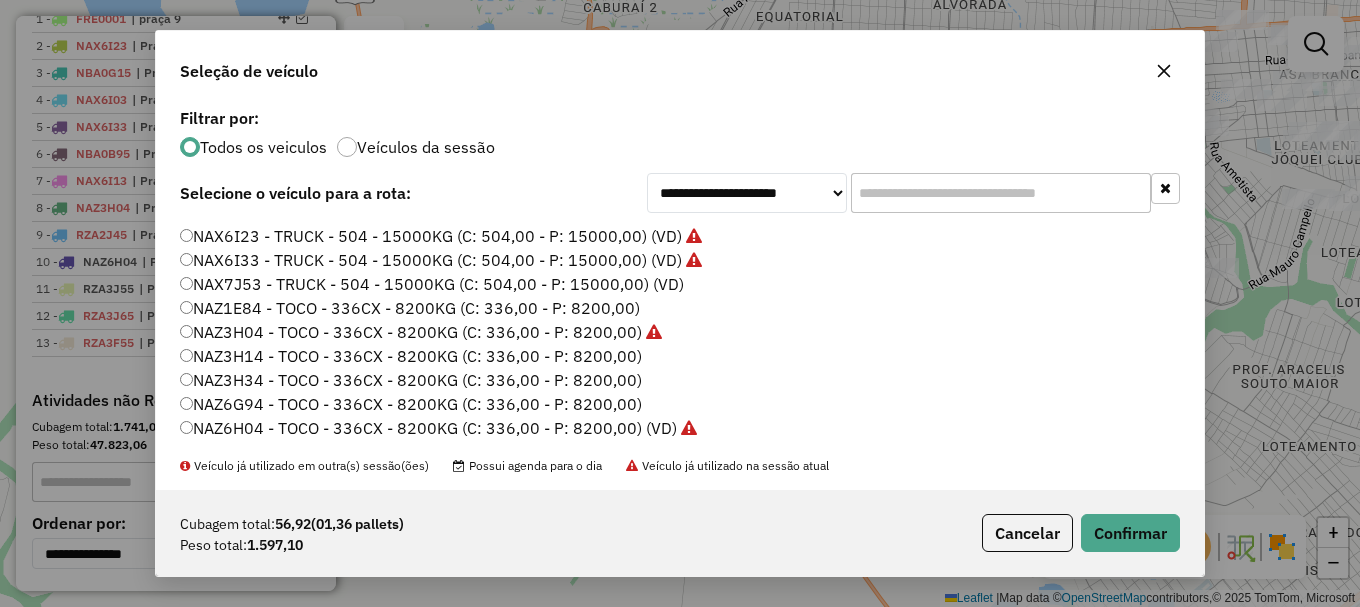 scroll, scrollTop: 600, scrollLeft: 0, axis: vertical 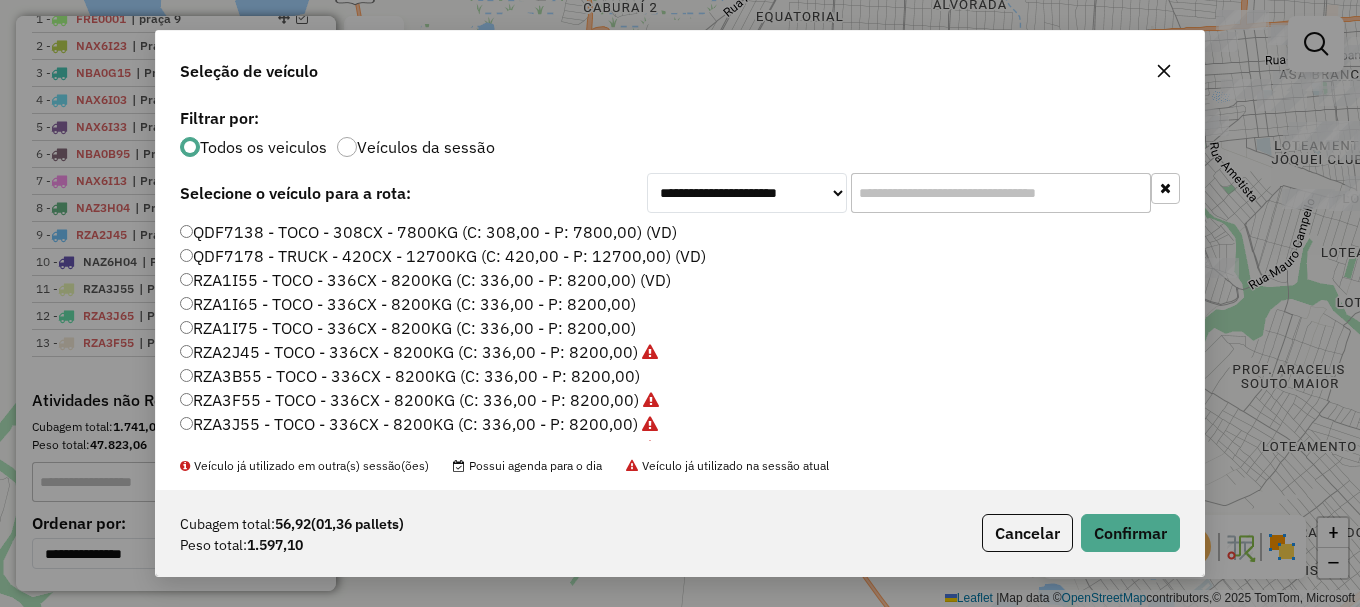 click on "RZA3B55 - TOCO - 336CX - 8200KG (C: 336,00 - P: 8200,00)" 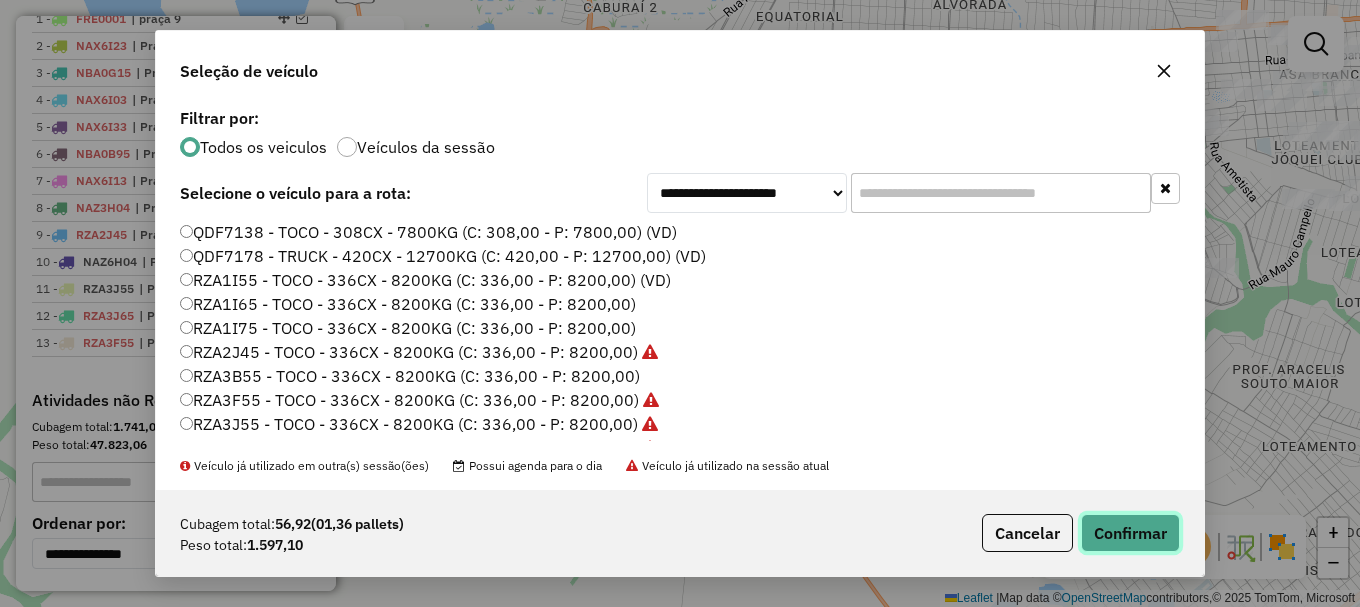click on "Confirmar" 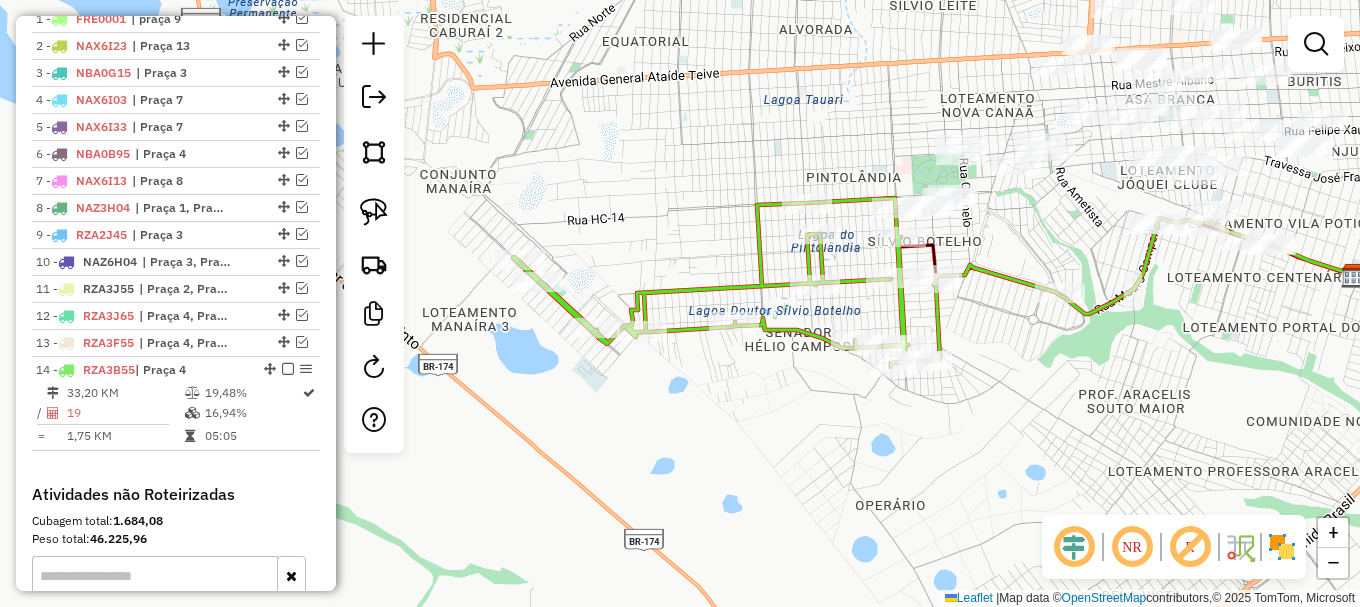 drag, startPoint x: 876, startPoint y: 355, endPoint x: 745, endPoint y: 303, distance: 140.94325 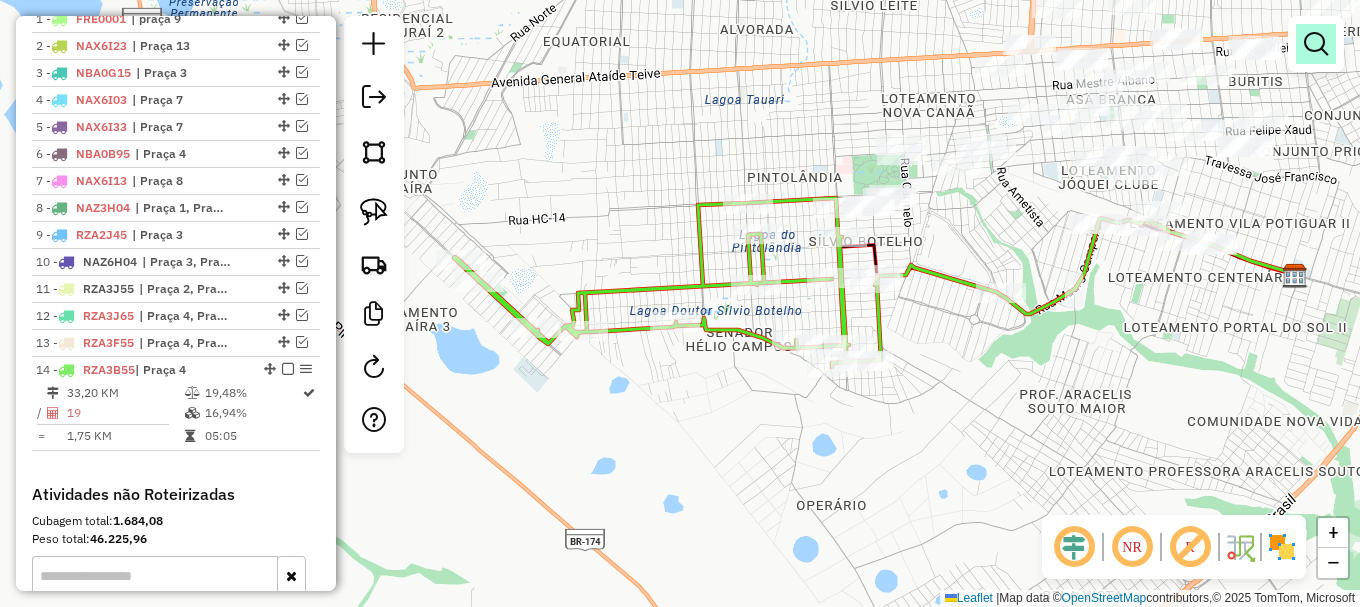 click at bounding box center (1316, 44) 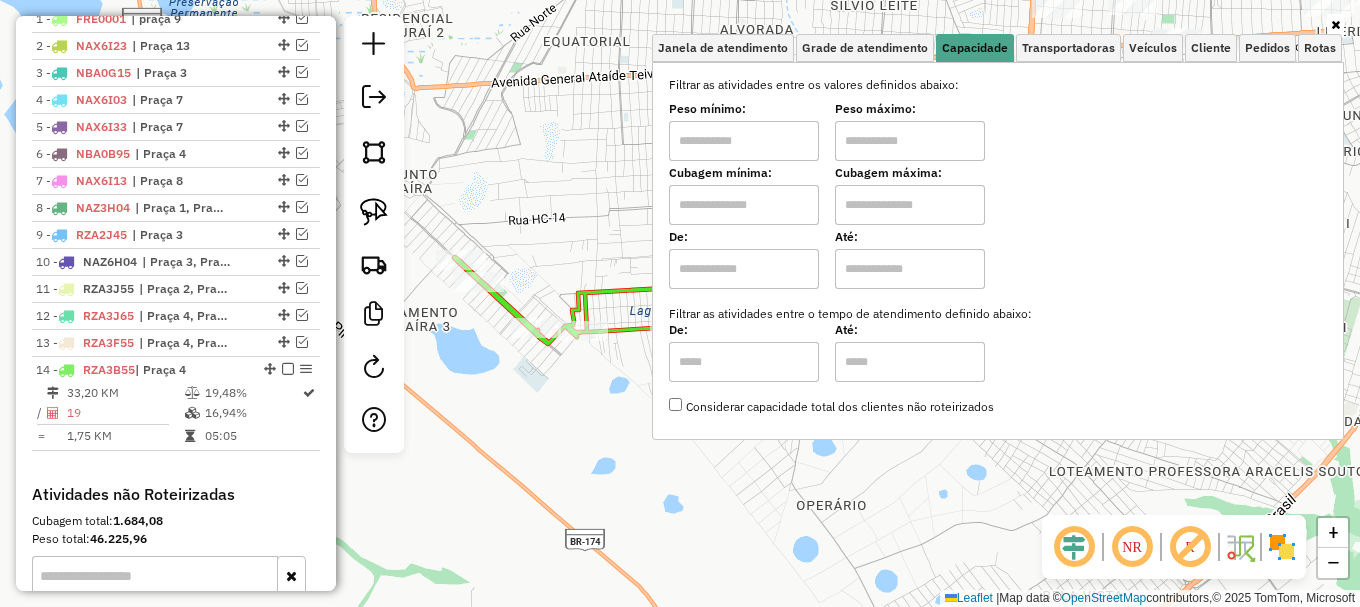 click at bounding box center (744, 205) 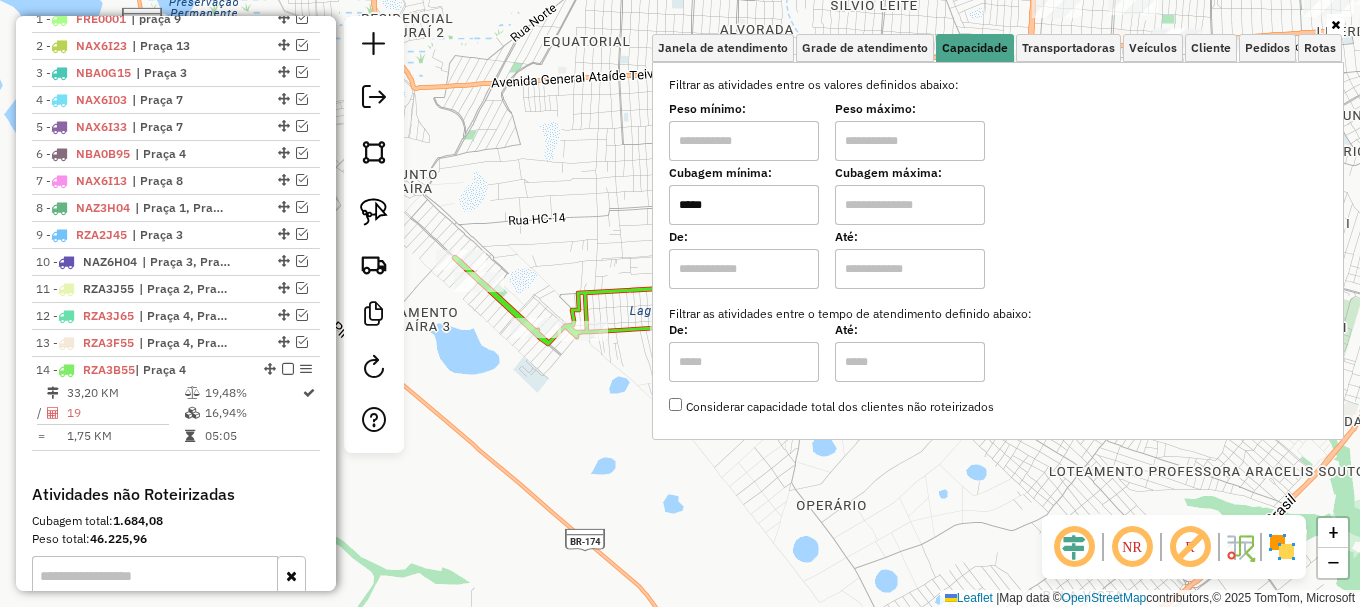 click at bounding box center (910, 205) 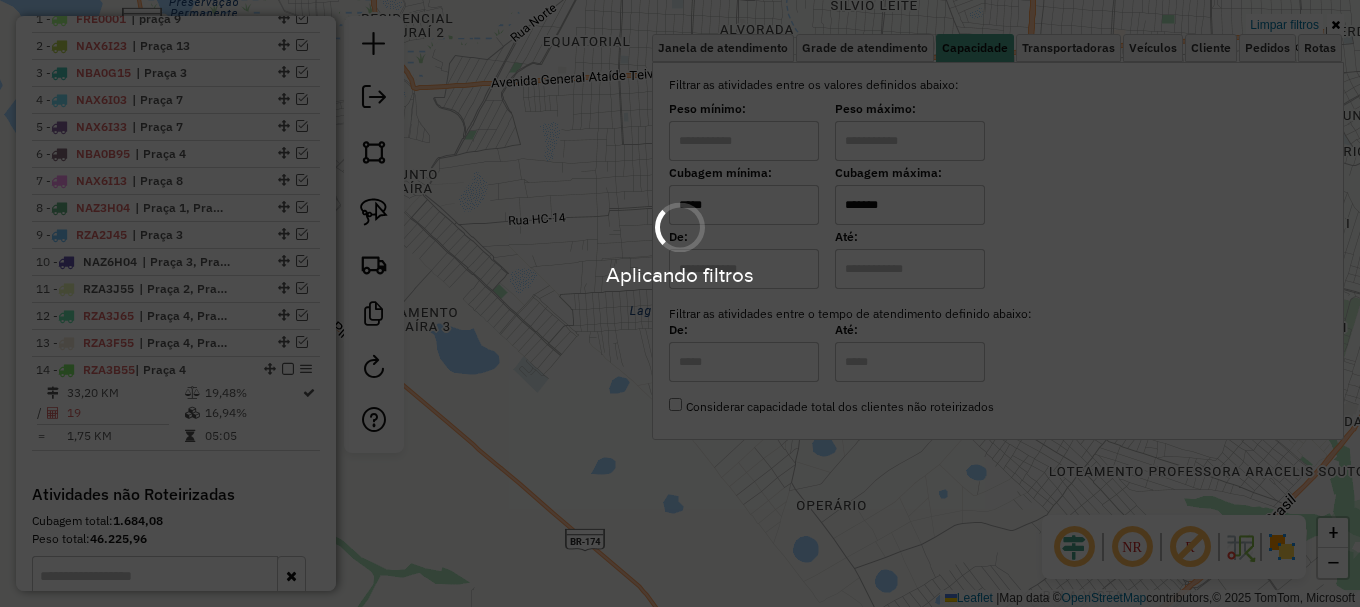 click on "Limpar filtros Janela de atendimento Grade de atendimento Capacidade Transportadoras Veículos Cliente Pedidos  Rotas Selecione os dias de semana para filtrar as janelas de atendimento  Seg   Ter   Qua   Qui   Sex   Sáb   Dom  Informe o período da janela de atendimento: De: Até:  Filtrar exatamente a janela do cliente  Considerar janela de atendimento padrão  Selecione os dias de semana para filtrar as grades de atendimento  Seg   Ter   Qua   Qui   Sex   Sáb   Dom   Considerar clientes sem dia de atendimento cadastrado  Clientes fora do dia de atendimento selecionado Filtrar as atividades entre os valores definidos abaixo:  Peso mínimo:   Peso máximo:   Cubagem mínima:  *****  Cubagem máxima:  *******  De:   Até:  Filtrar as atividades entre o tempo de atendimento definido abaixo:  De:   Até:   Considerar capacidade total dos clientes não roteirizados Transportadora: Selecione um ou mais itens Tipo de veículo: Selecione um ou mais itens Veículo: Selecione um ou mais itens Motorista: Nome: Setor:" 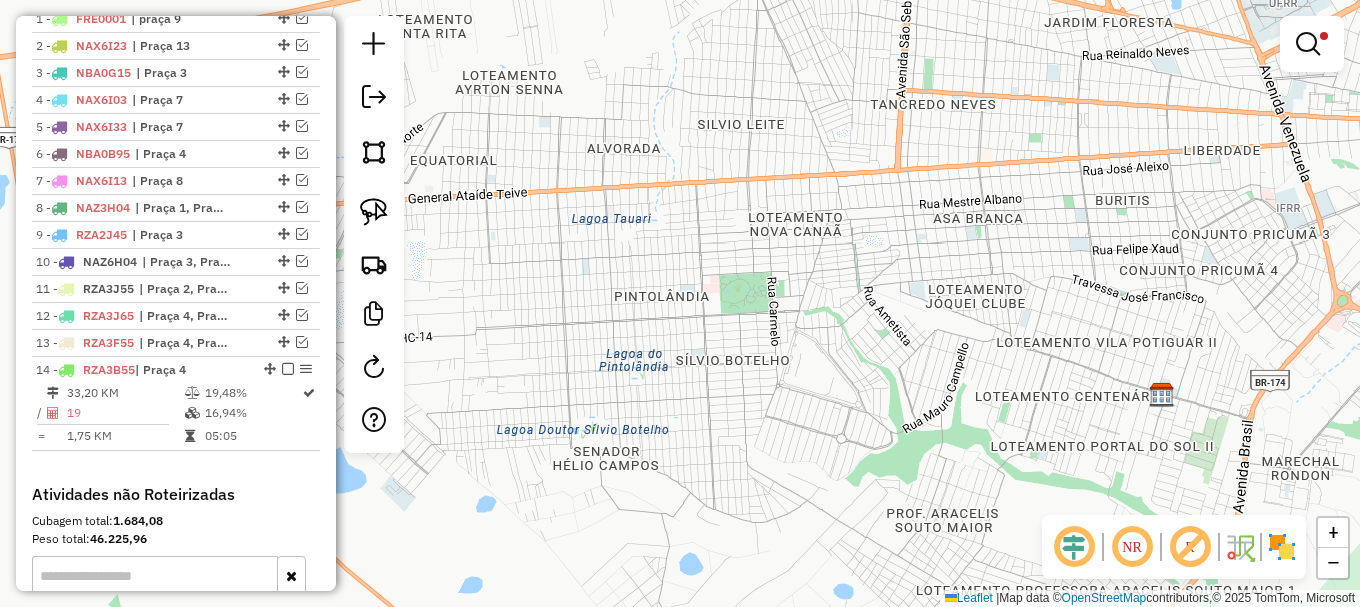 drag, startPoint x: 779, startPoint y: 258, endPoint x: 606, endPoint y: 395, distance: 220.67624 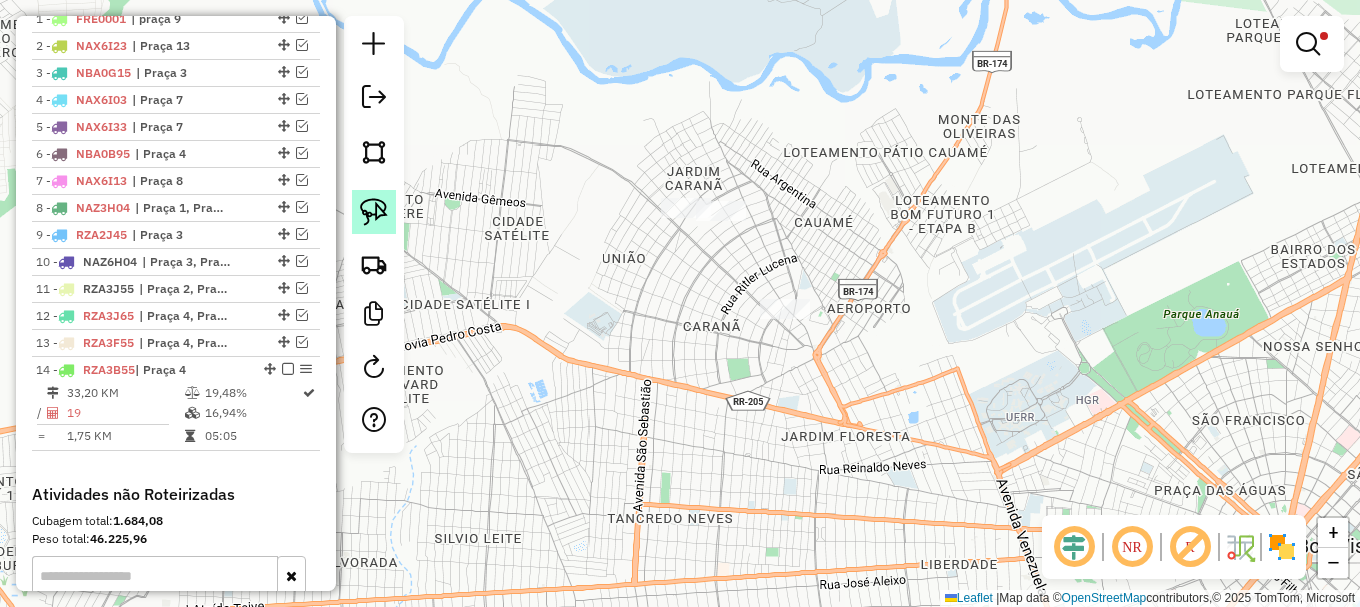 click 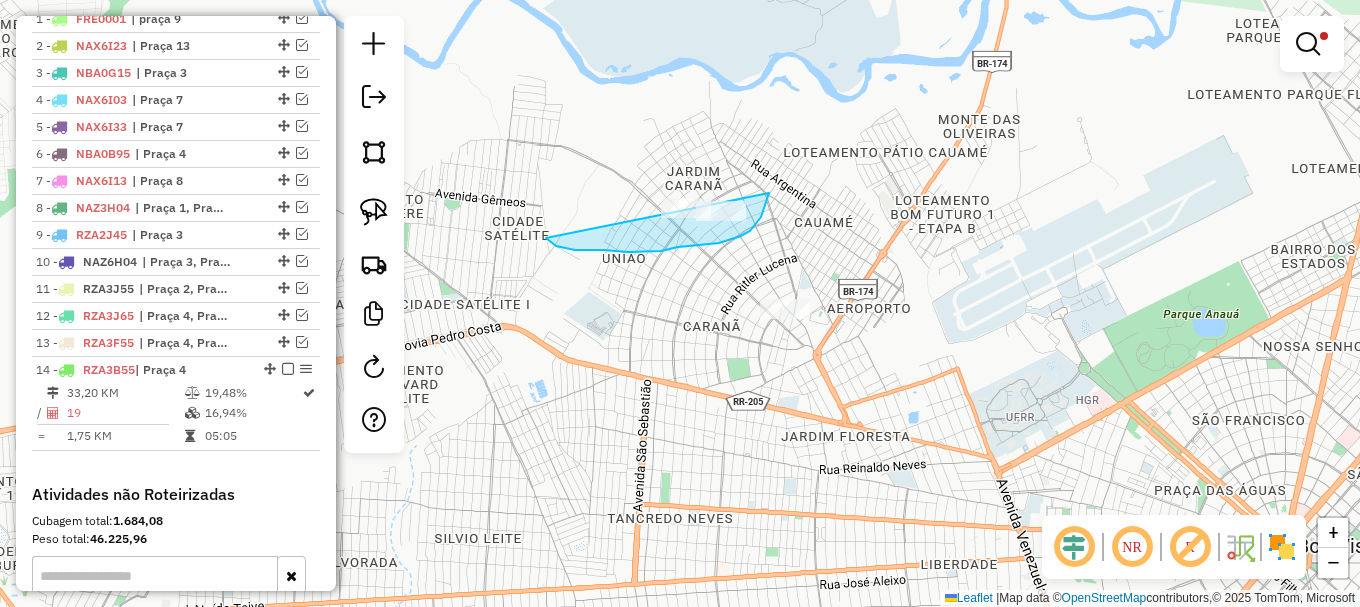 drag, startPoint x: 553, startPoint y: 243, endPoint x: 762, endPoint y: 161, distance: 224.51057 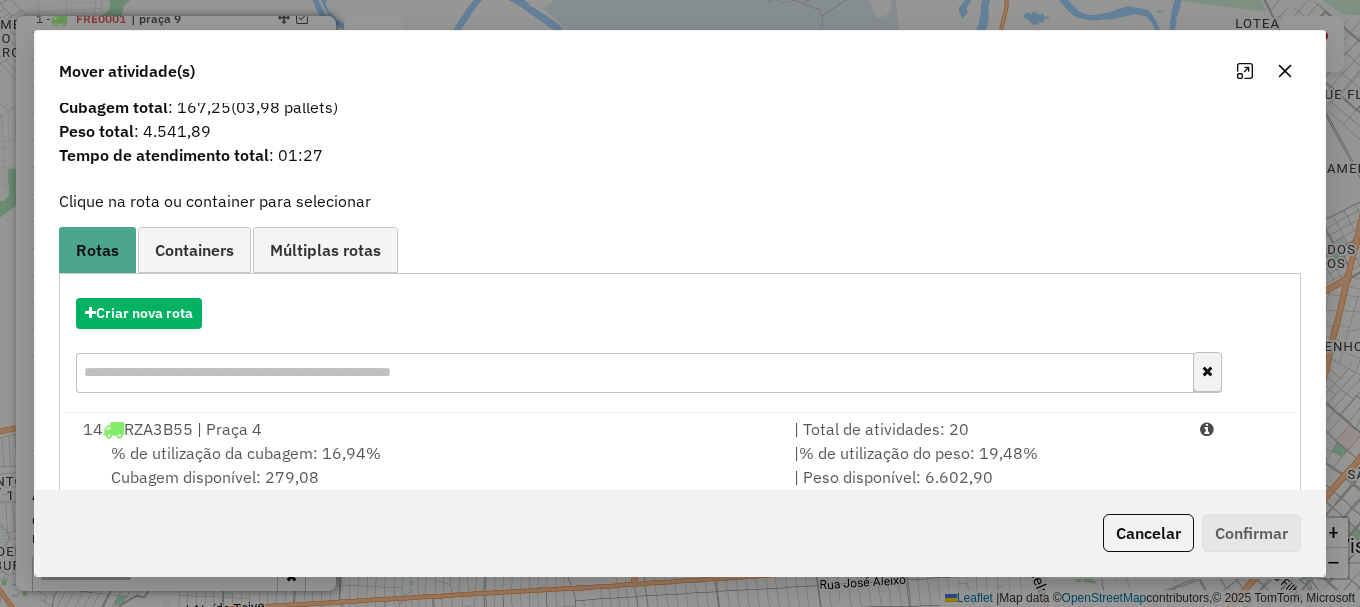 scroll, scrollTop: 78, scrollLeft: 0, axis: vertical 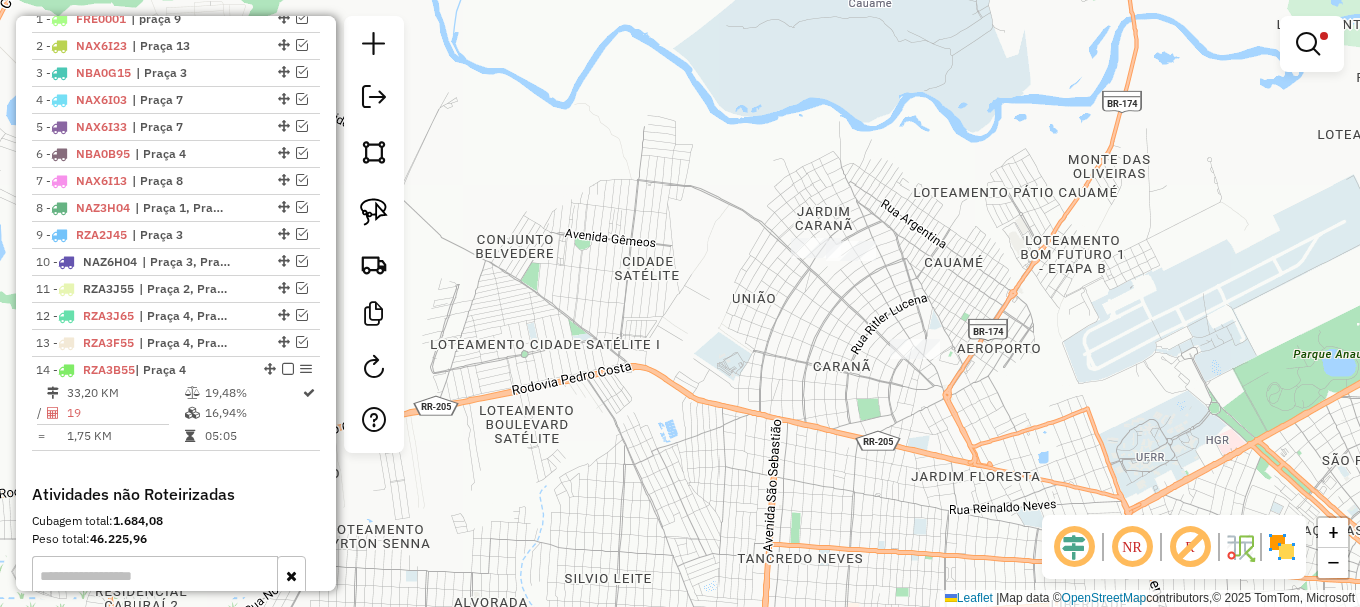 drag, startPoint x: 505, startPoint y: 295, endPoint x: 565, endPoint y: 300, distance: 60.207973 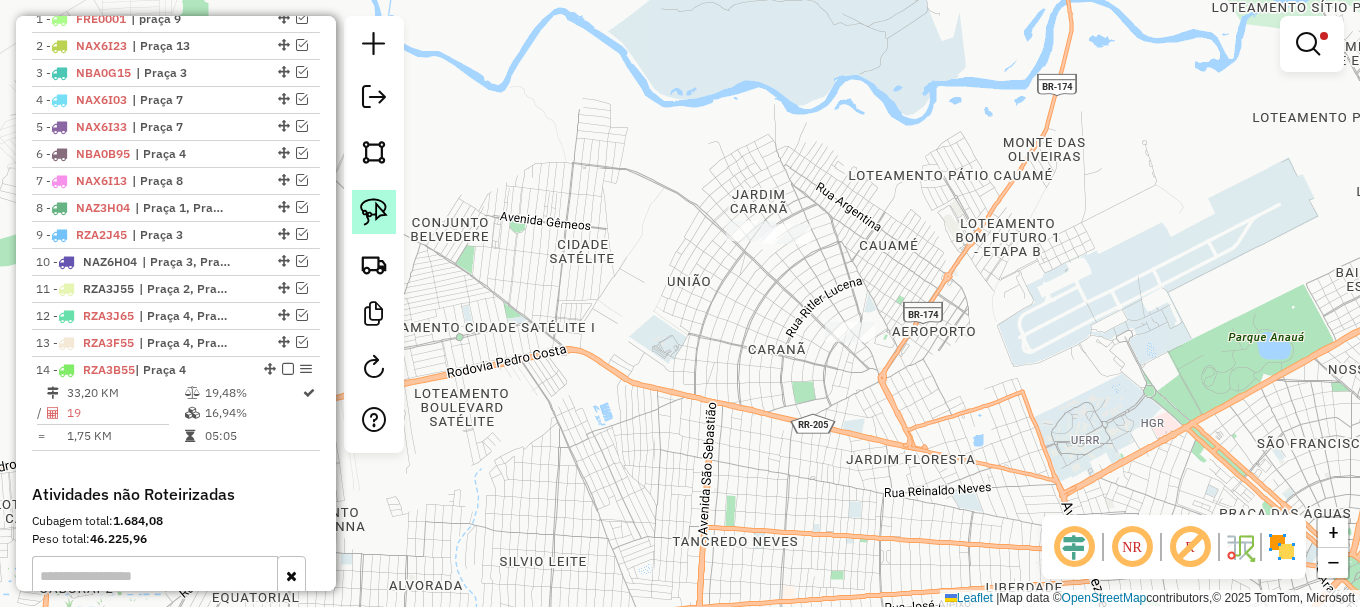 click 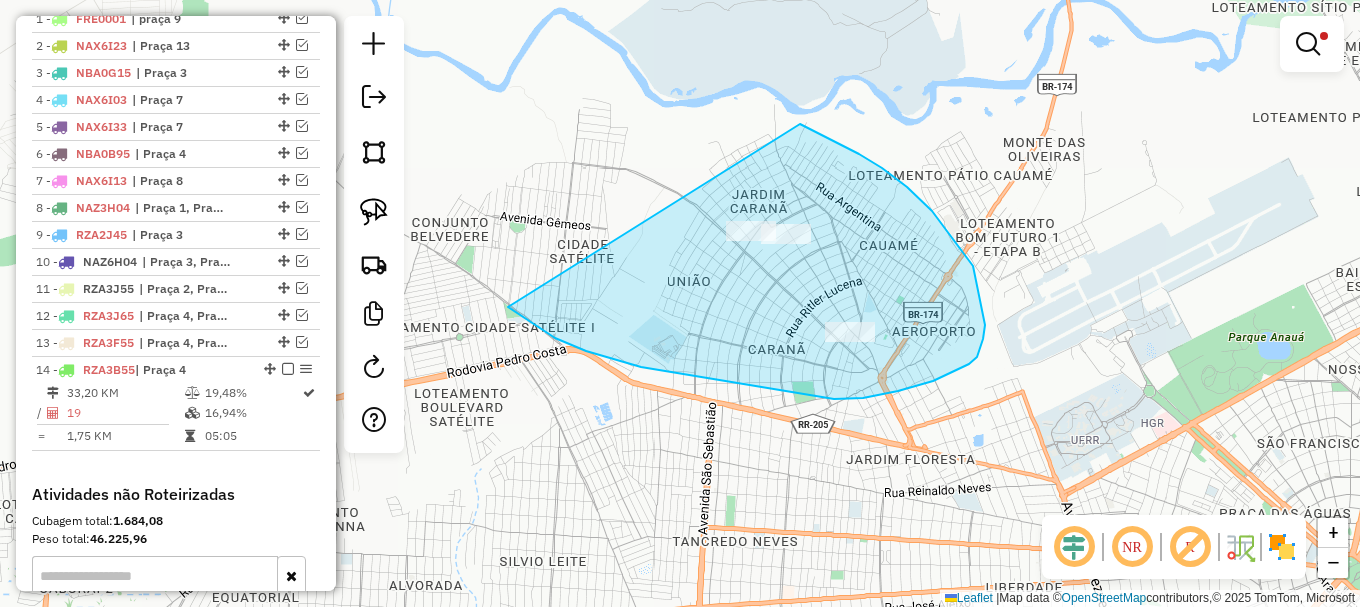 drag, startPoint x: 641, startPoint y: 367, endPoint x: 783, endPoint y: 119, distance: 285.77612 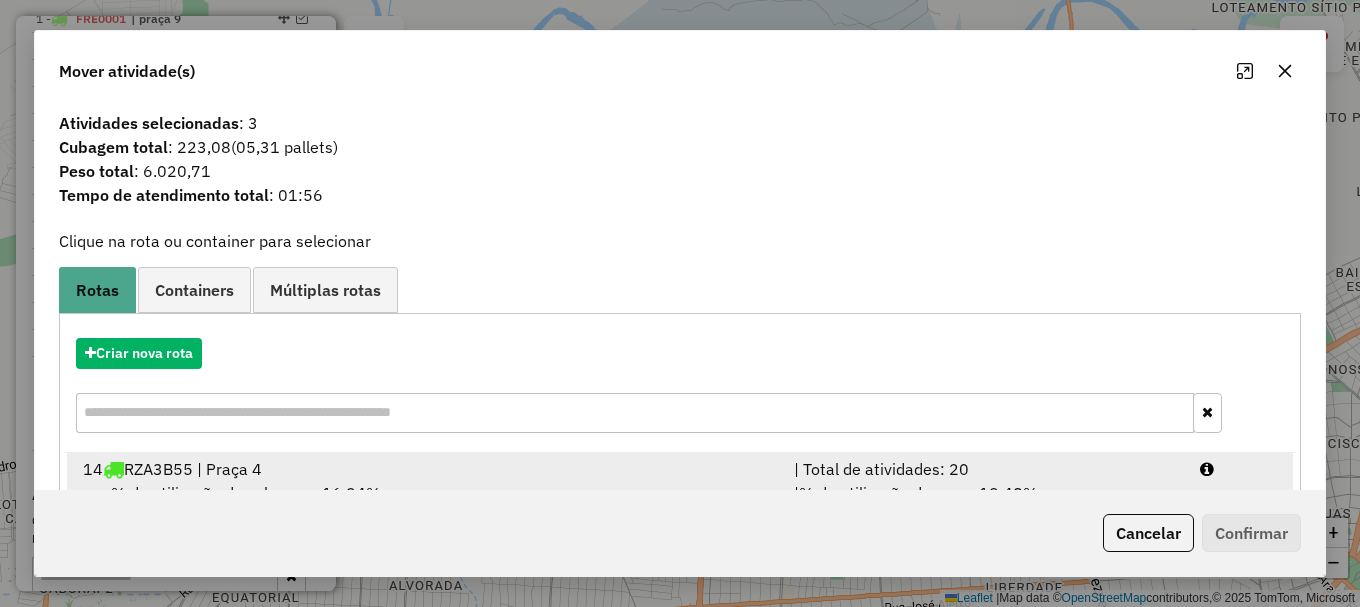 click at bounding box center (1239, 469) 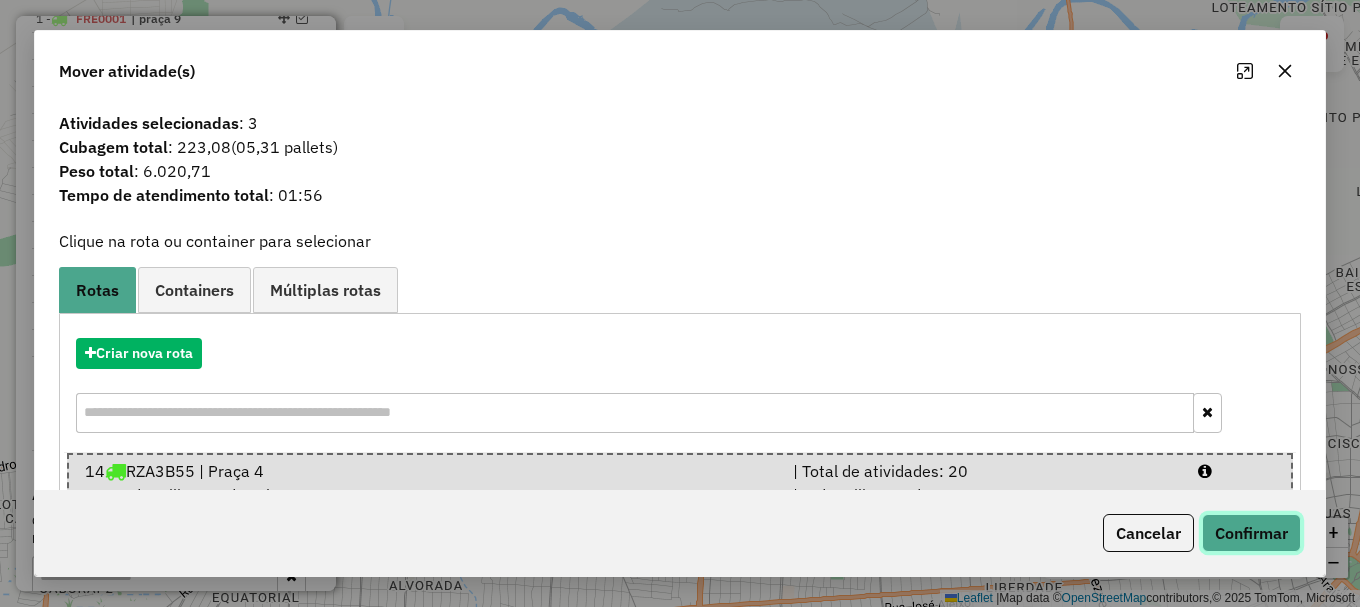 click on "Confirmar" 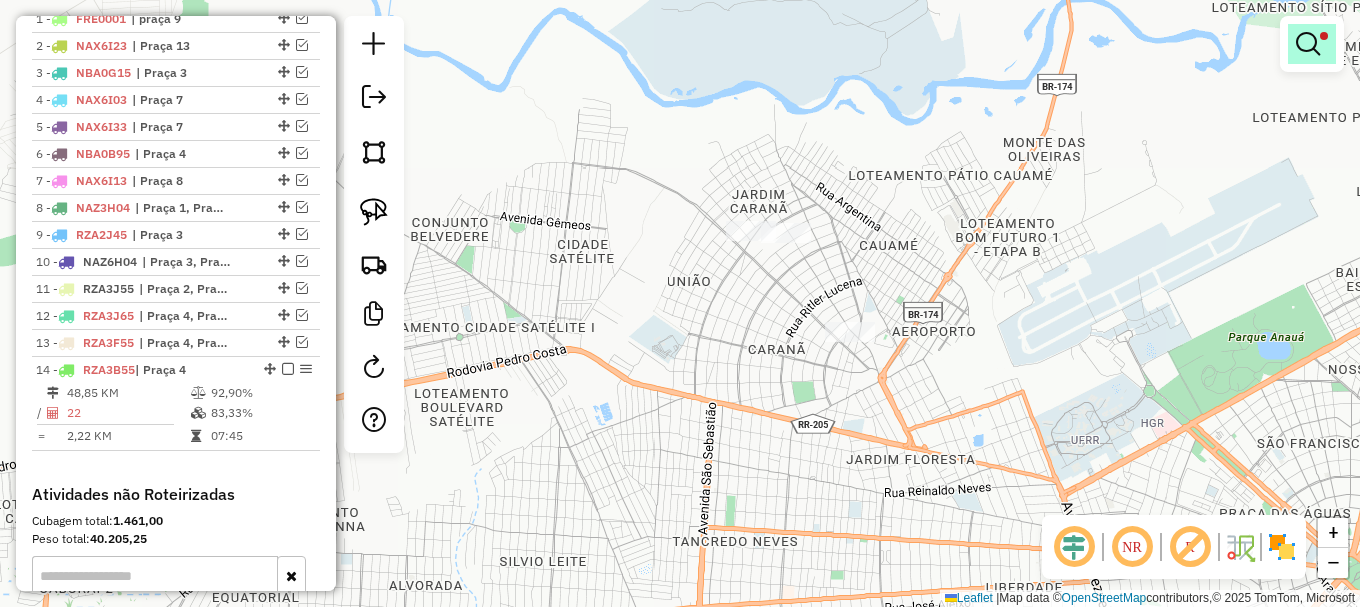 click at bounding box center (1308, 44) 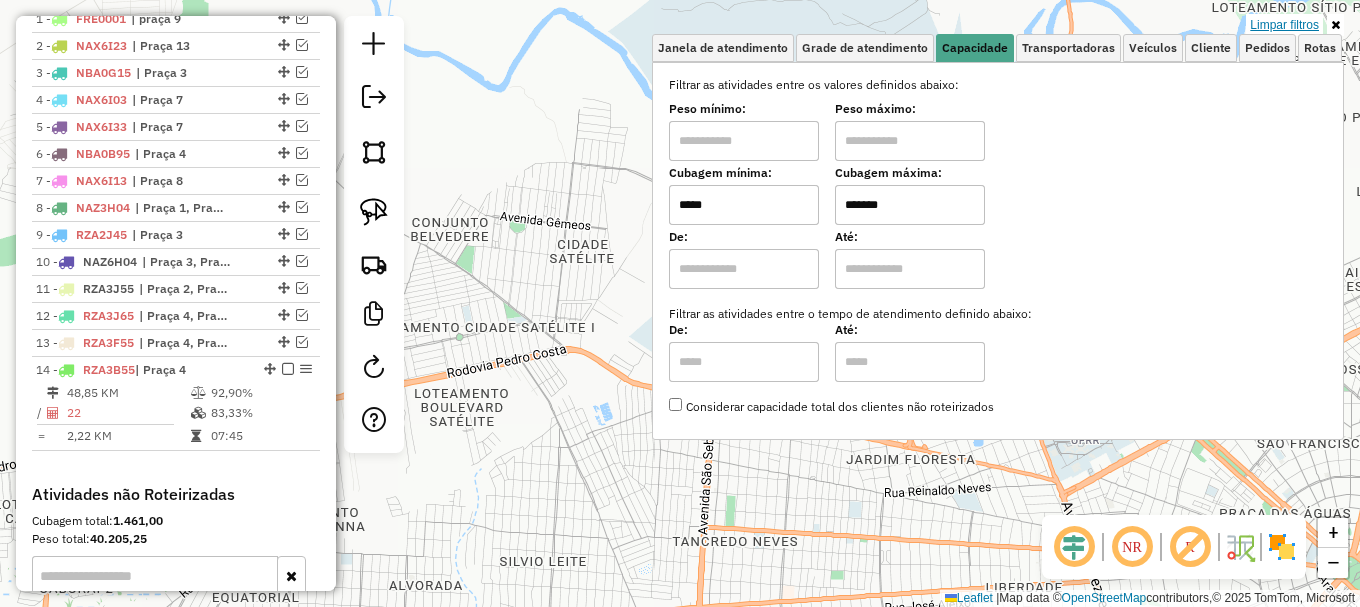 click on "Limpar filtros" at bounding box center (1284, 25) 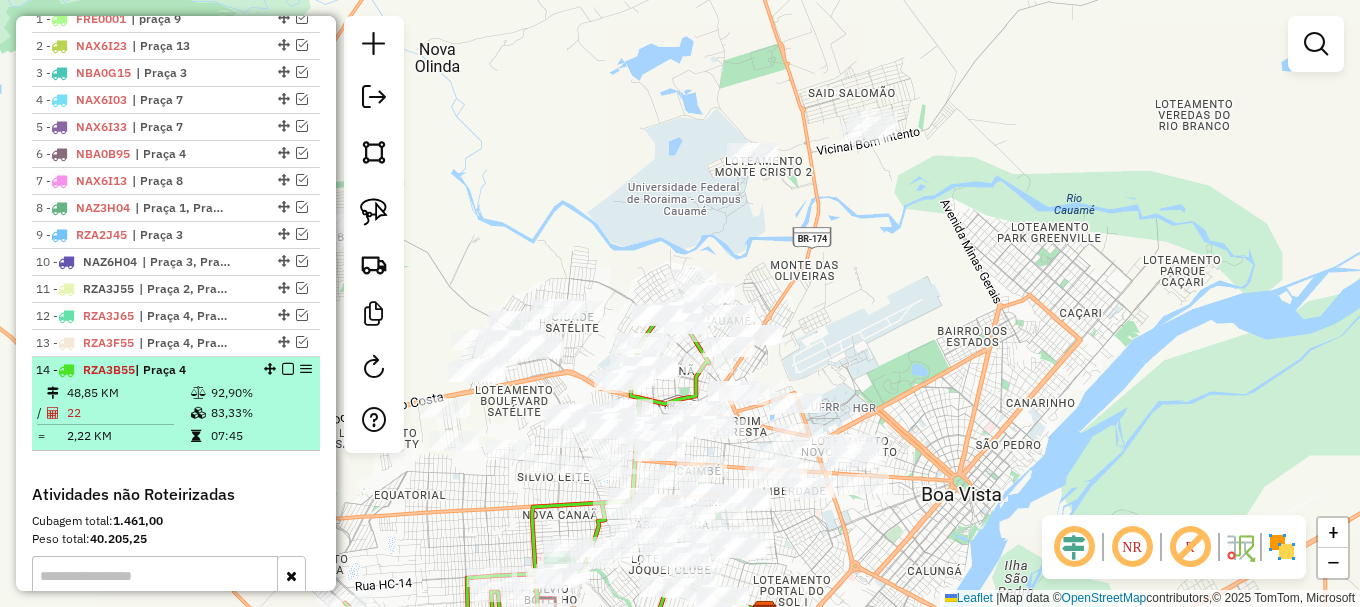 click at bounding box center [288, 369] 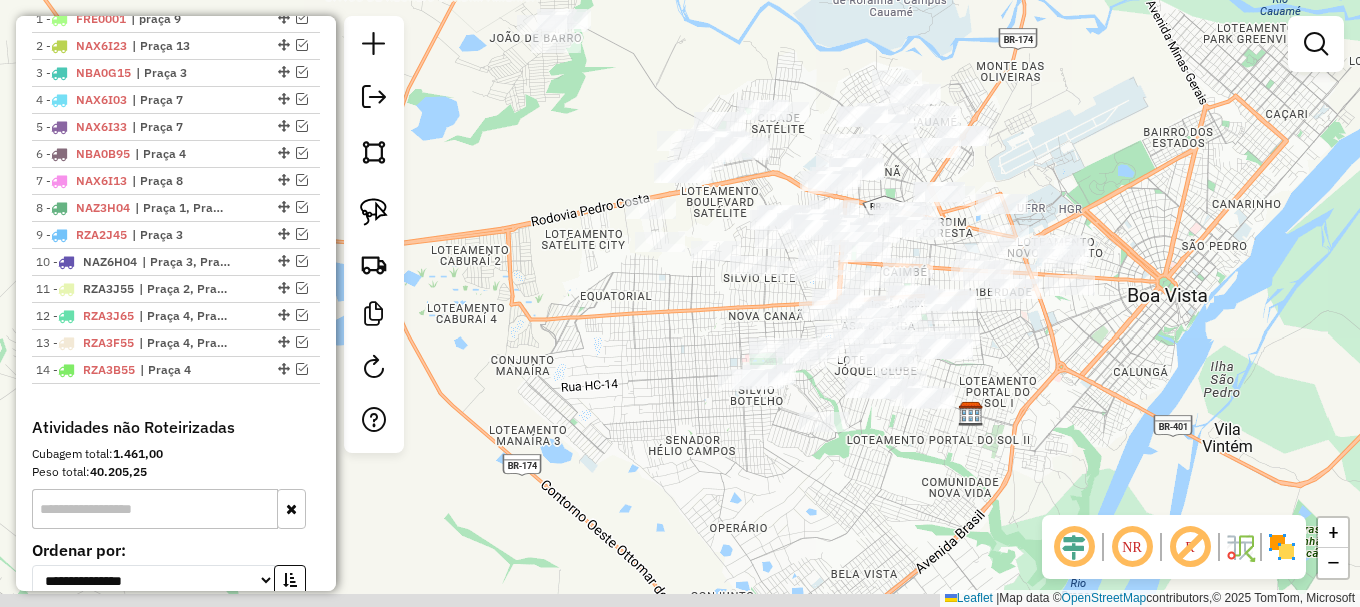 drag, startPoint x: 486, startPoint y: 506, endPoint x: 664, endPoint y: 268, distance: 297.20026 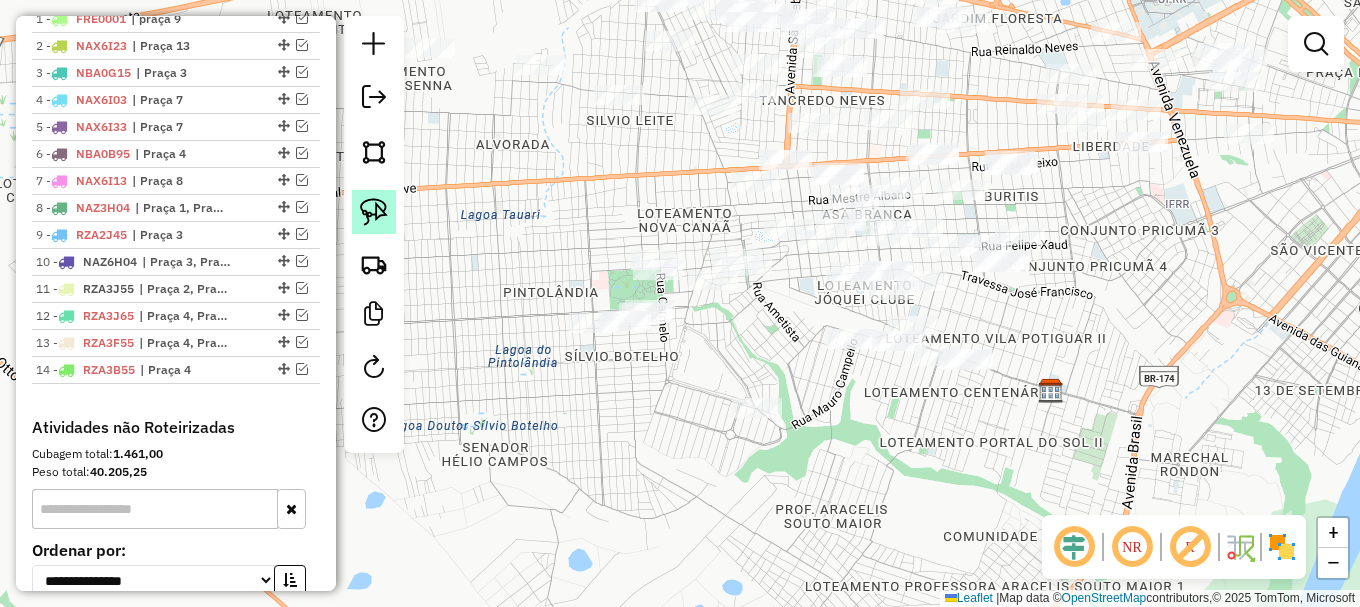 click 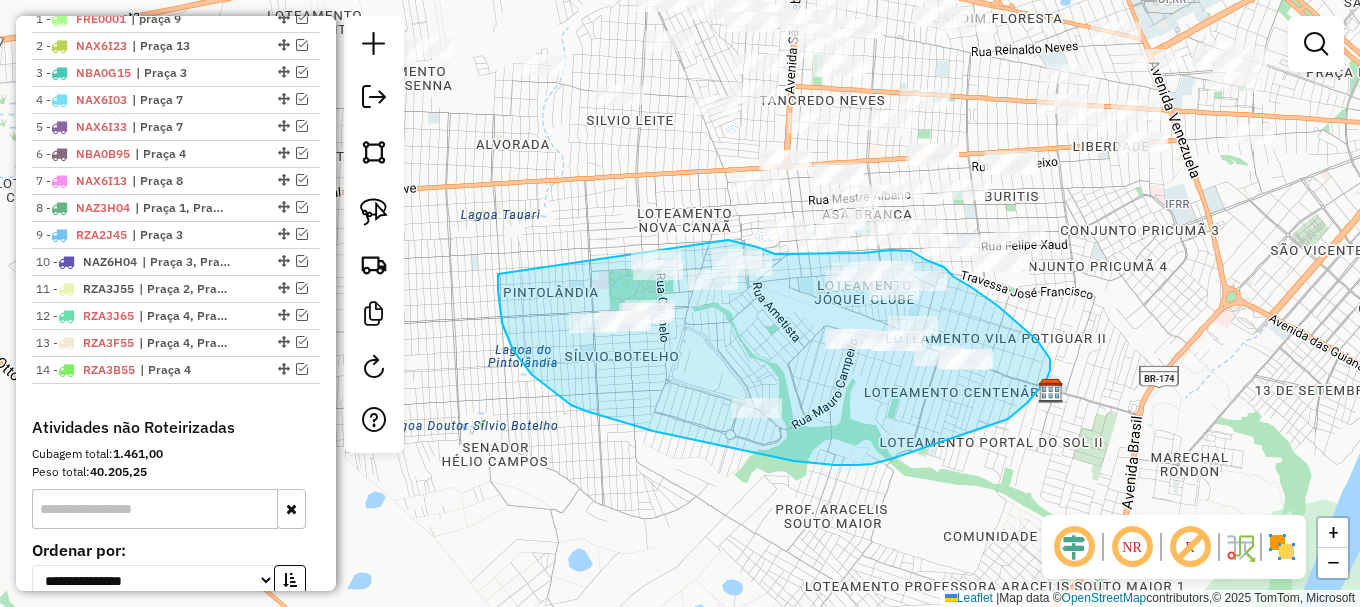 drag, startPoint x: 498, startPoint y: 274, endPoint x: 703, endPoint y: 234, distance: 208.86598 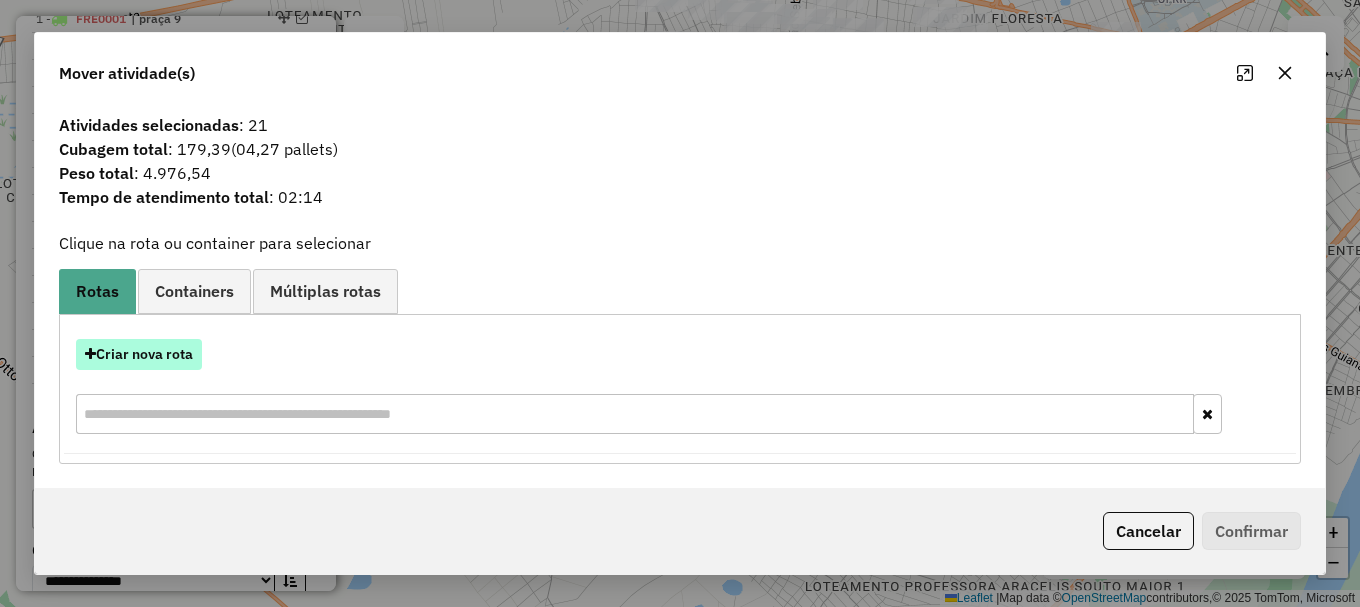click on "Criar nova rota" at bounding box center (139, 354) 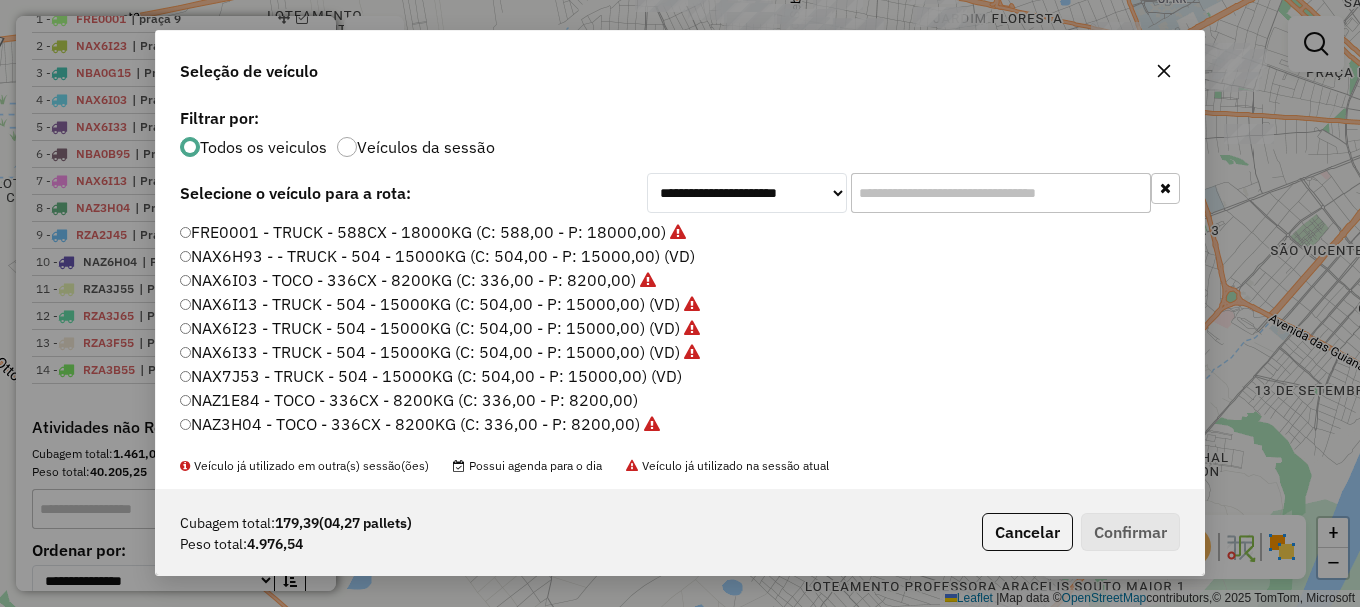 scroll, scrollTop: 11, scrollLeft: 6, axis: both 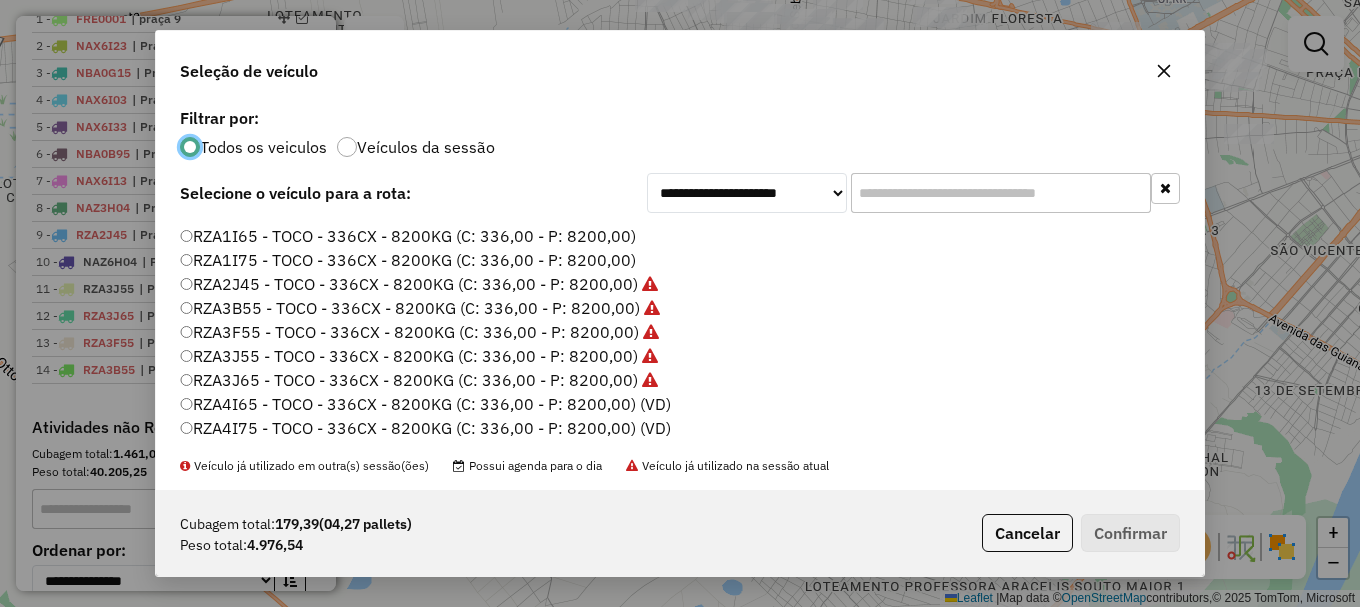 click on "RZA4I75 - TOCO - 336CX - 8200KG (C: 336,00 - P: 8200,00) (VD)" 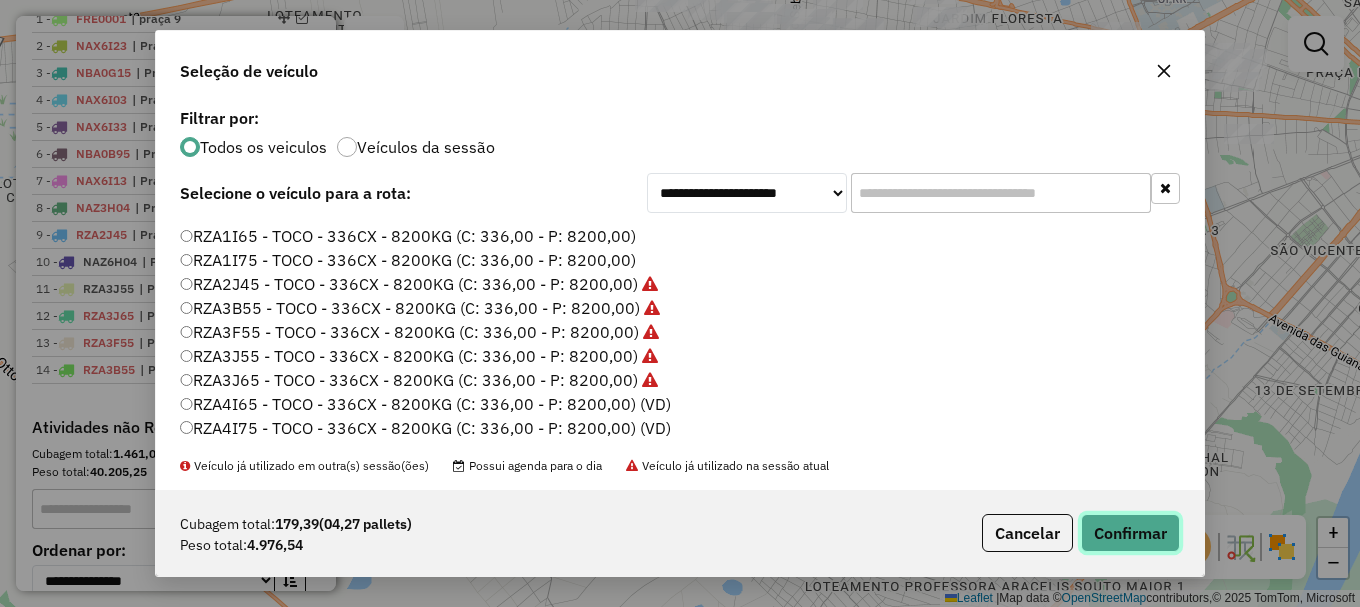 click on "Confirmar" 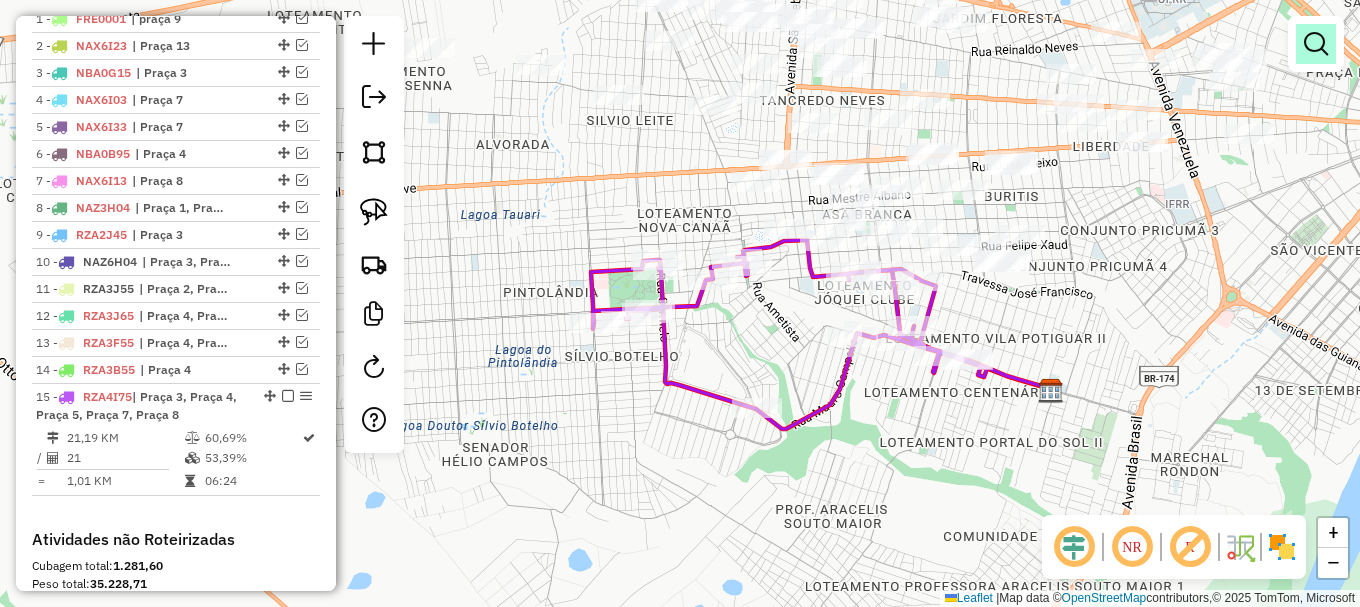 click at bounding box center (1316, 44) 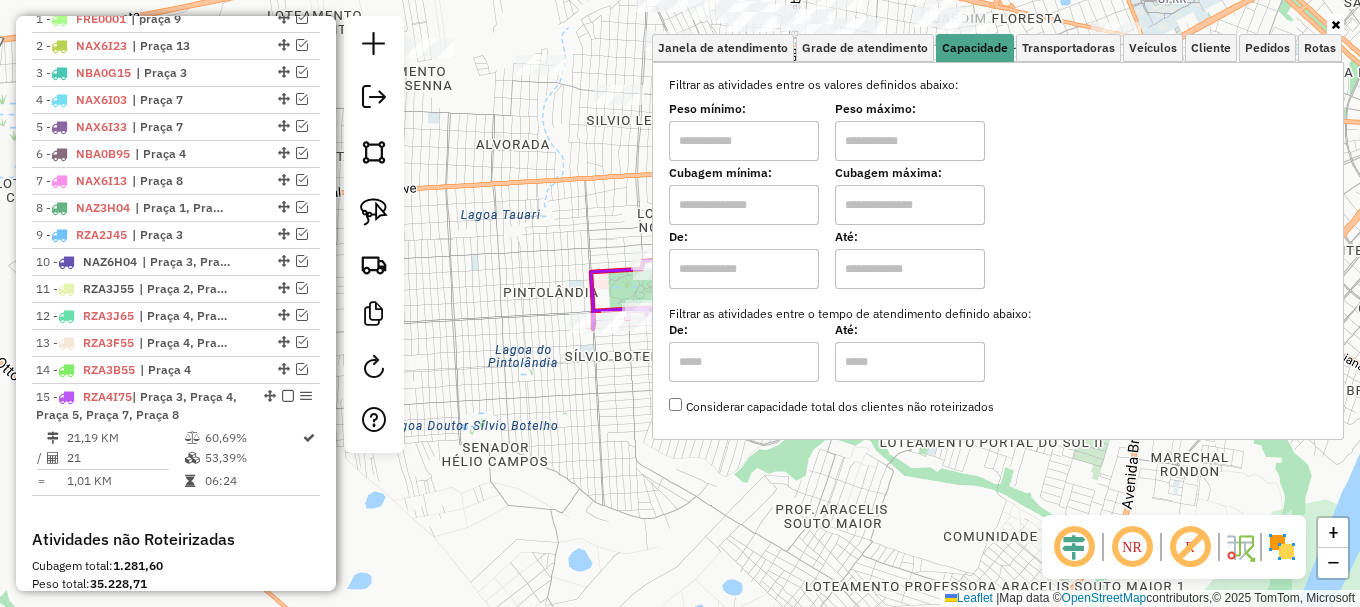 click at bounding box center (744, 205) 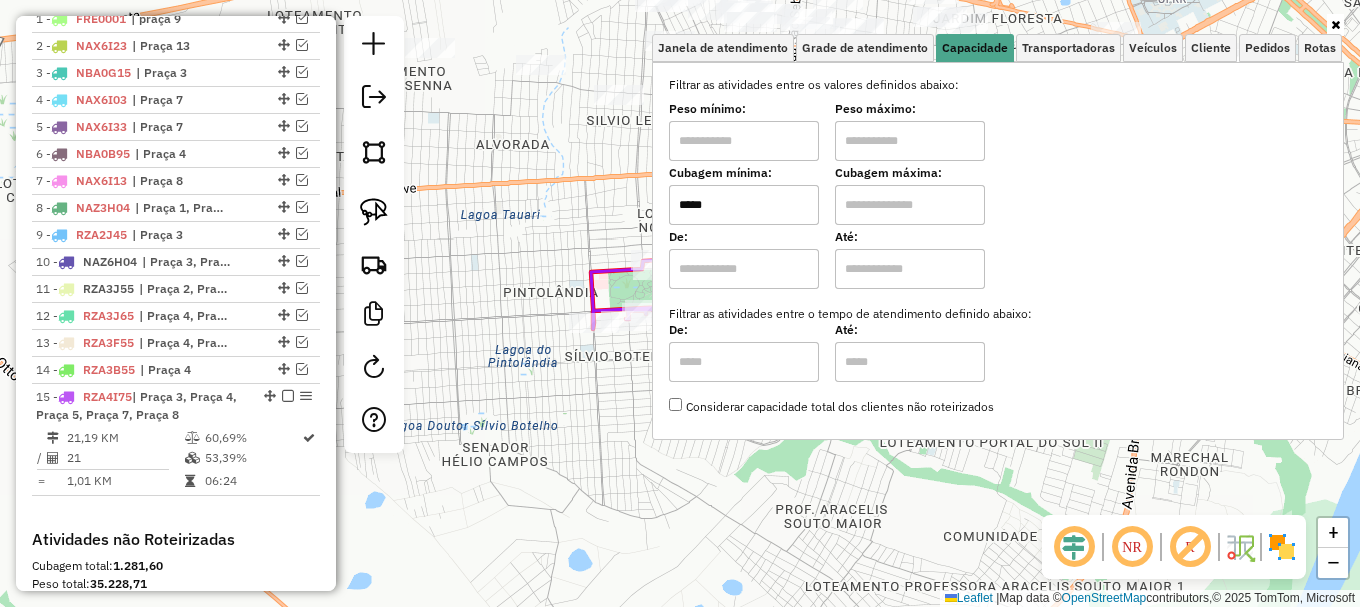 click at bounding box center [910, 205] 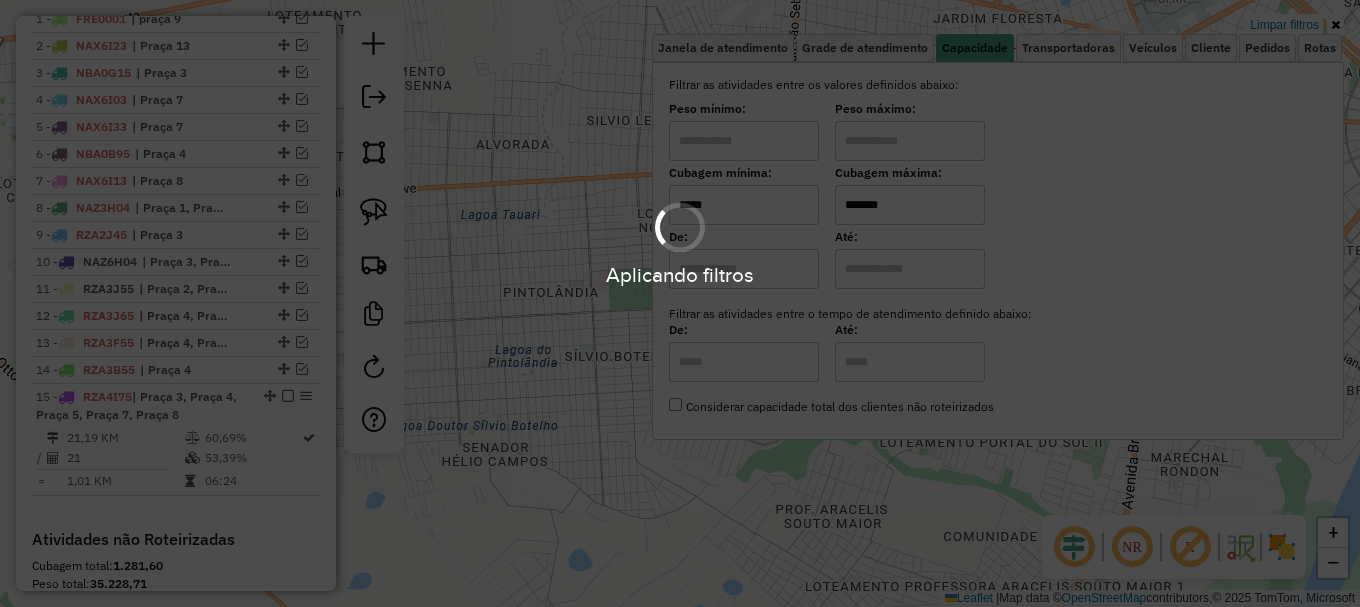click on "Aplicando filtros  Pop-up bloqueado!  Seu navegador bloqueou automáticamente a abertura de uma nova janela.   Acesse as configurações e adicione o endereço do sistema a lista de permissão.   Fechar  Informações da Sessão 964570 - 12/07/2025     Criação: 11/07/2025 19:51   Depósito:  Amascol - Boa Vista  Total de rotas:  15  Distância Total:  648,96 km  Tempo total:  138:16  Custo total:  R$ 3.156,87  Valor total:  R$ 1.309.252,93  - Total roteirizado:  R$ 1.089.240,55  - Total não roteirizado:  R$ 220.012,38  Total de Atividades Roteirizadas:  180  Total de Pedidos Roteirizados:  251  Peso total roteirizado:  142.870,71  Cubagem total roteirizado:  5.006,91  Total de Atividades não Roteirizadas:  141  Total de Pedidos não Roteirizados:  204 Total de caixas por viagem:  5.006,91 /   15 =  333,79 Média de Atividades por viagem:  180 /   15 =  12,00 Ocupação média da frota:  89,93%   Rotas improdutivas:  1  Rotas vários dias:  1  Clientes Priorizados NR:  0  Transportadoras  Rotas  1 -" at bounding box center (680, 303) 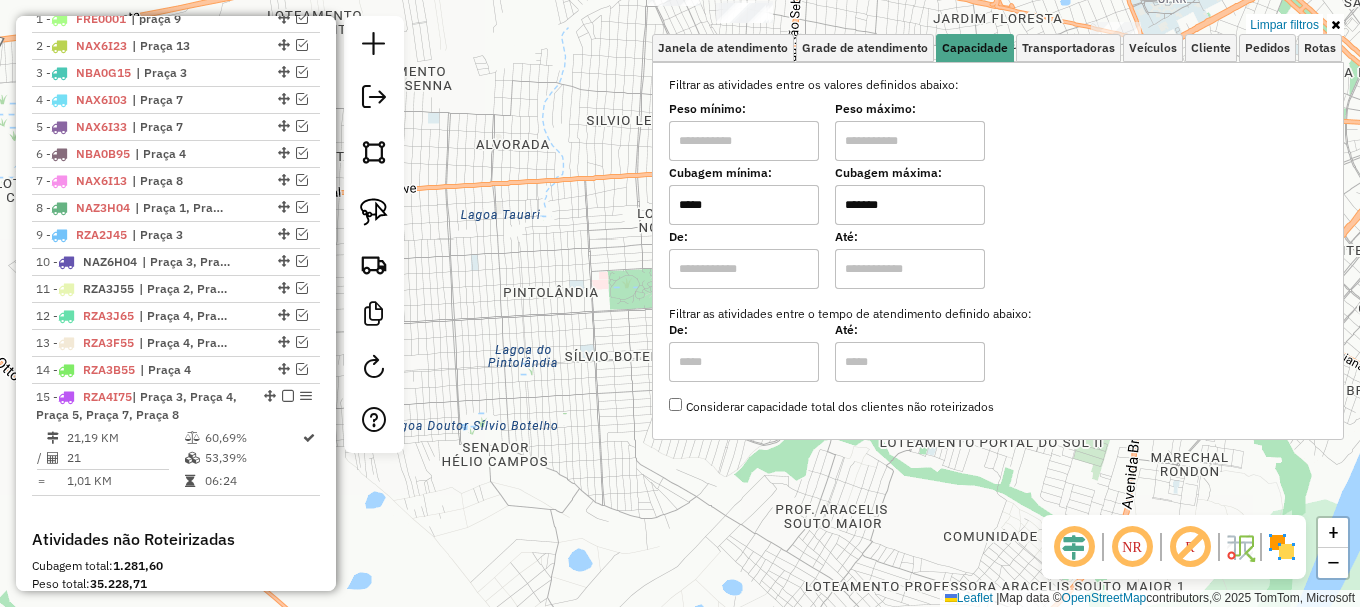 click on "Limpar filtros Janela de atendimento Grade de atendimento Capacidade Transportadoras Veículos Cliente Pedidos  Rotas Selecione os dias de semana para filtrar as janelas de atendimento  Seg   Ter   Qua   Qui   Sex   Sáb   Dom  Informe o período da janela de atendimento: De: Até:  Filtrar exatamente a janela do cliente  Considerar janela de atendimento padrão  Selecione os dias de semana para filtrar as grades de atendimento  Seg   Ter   Qua   Qui   Sex   Sáb   Dom   Considerar clientes sem dia de atendimento cadastrado  Clientes fora do dia de atendimento selecionado Filtrar as atividades entre os valores definidos abaixo:  Peso mínimo:   Peso máximo:   Cubagem mínima:  *****  Cubagem máxima:  *******  De:   Até:  Filtrar as atividades entre o tempo de atendimento definido abaixo:  De:   Até:   Considerar capacidade total dos clientes não roteirizados Transportadora: Selecione um ou mais itens Tipo de veículo: Selecione um ou mais itens Veículo: Selecione um ou mais itens Motorista: Nome: Setor:" 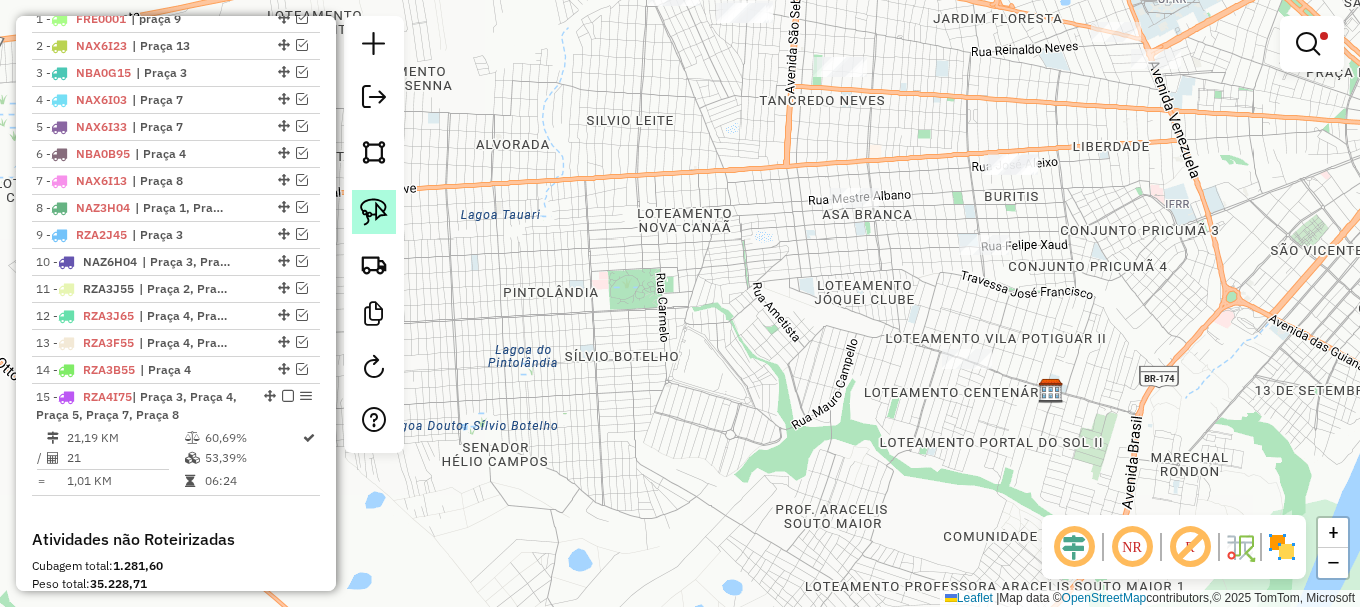 drag, startPoint x: 373, startPoint y: 213, endPoint x: 385, endPoint y: 212, distance: 12.0415945 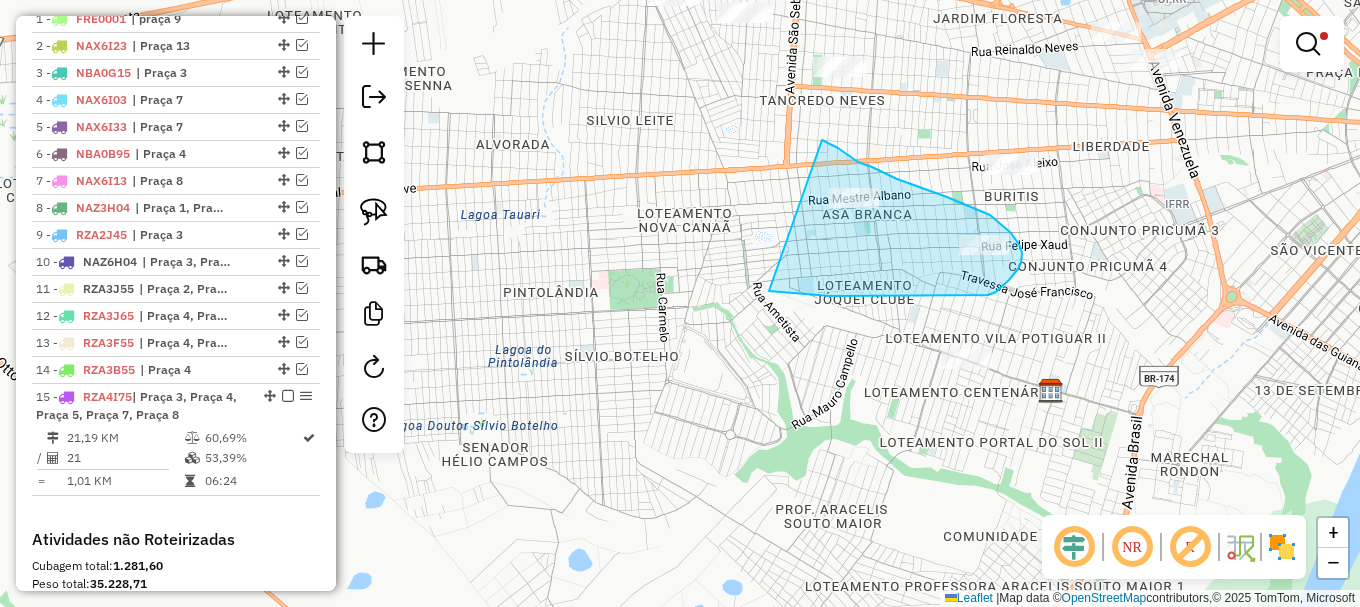 drag, startPoint x: 769, startPoint y: 291, endPoint x: 820, endPoint y: 140, distance: 159.38005 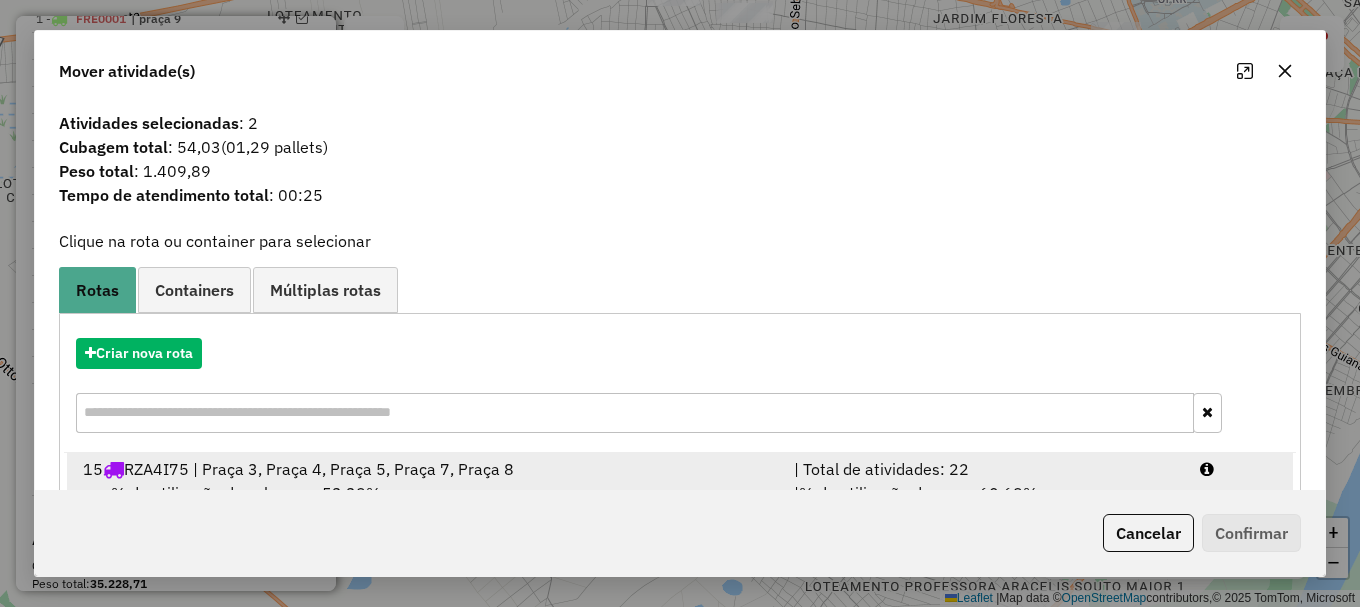 click at bounding box center [1207, 469] 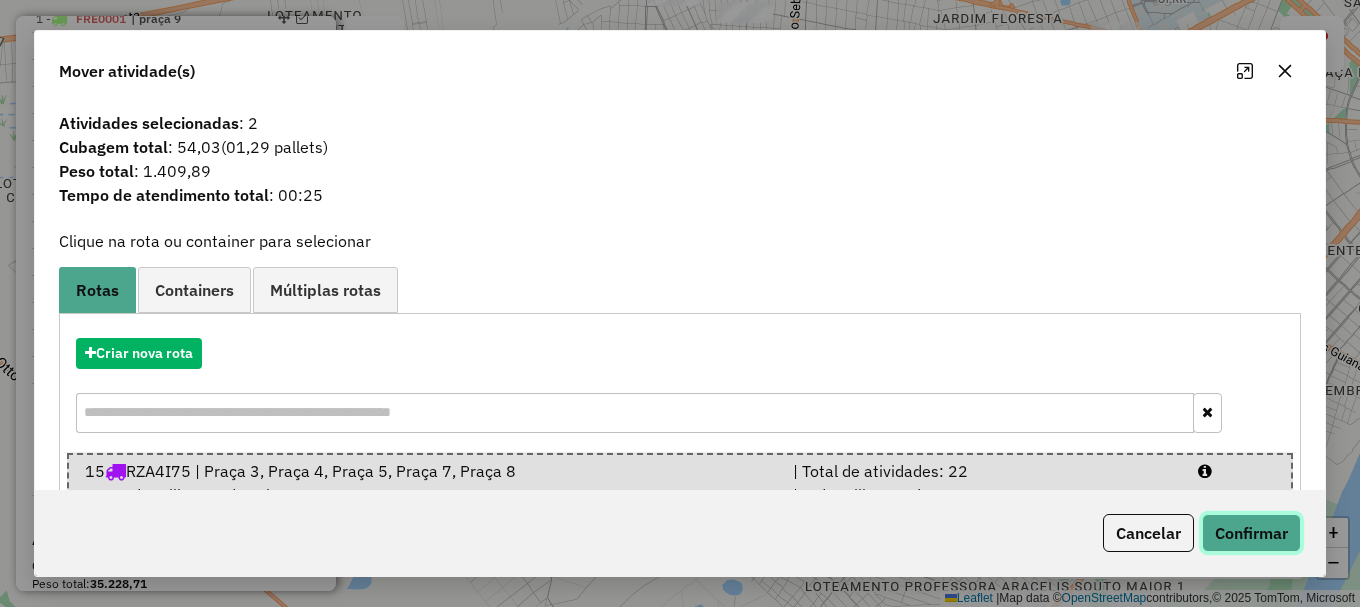 click on "Confirmar" 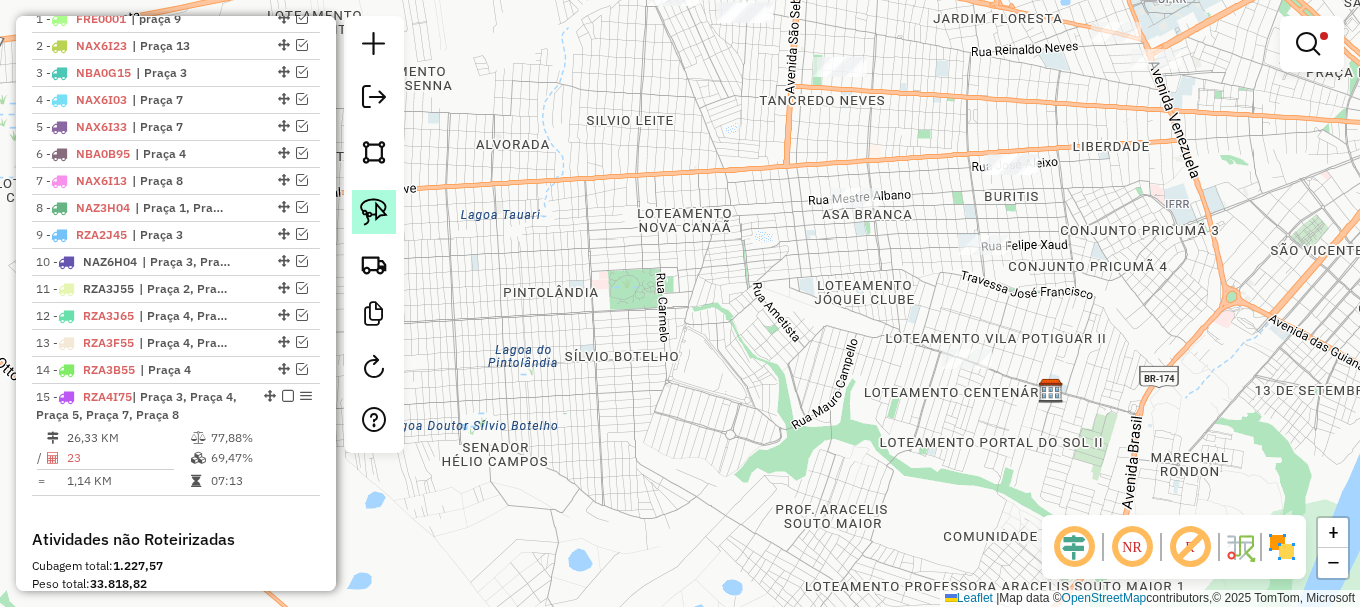 click 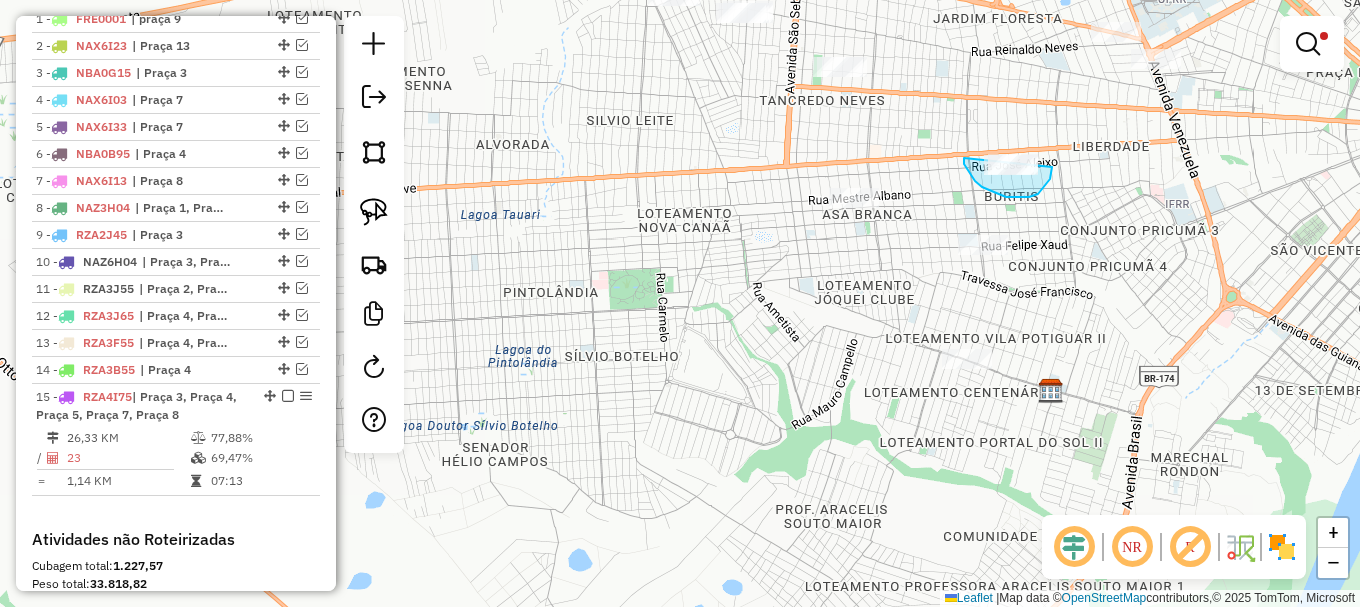 drag, startPoint x: 964, startPoint y: 164, endPoint x: 1038, endPoint y: 136, distance: 79.12016 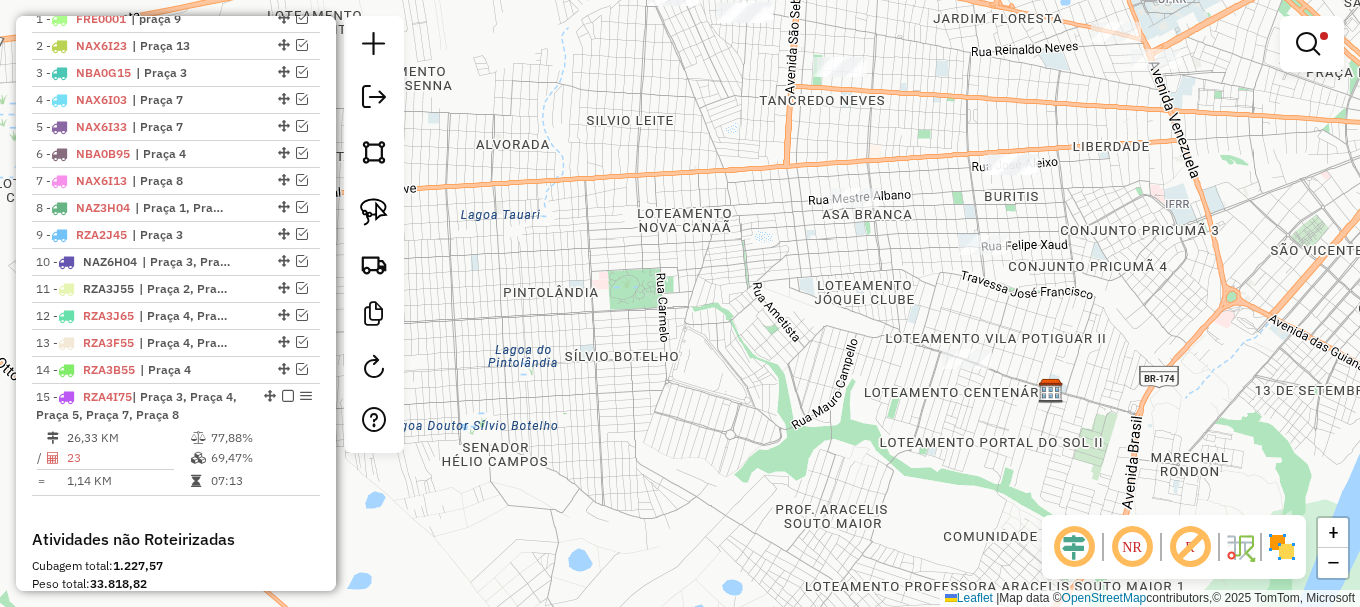click at bounding box center [1312, 44] 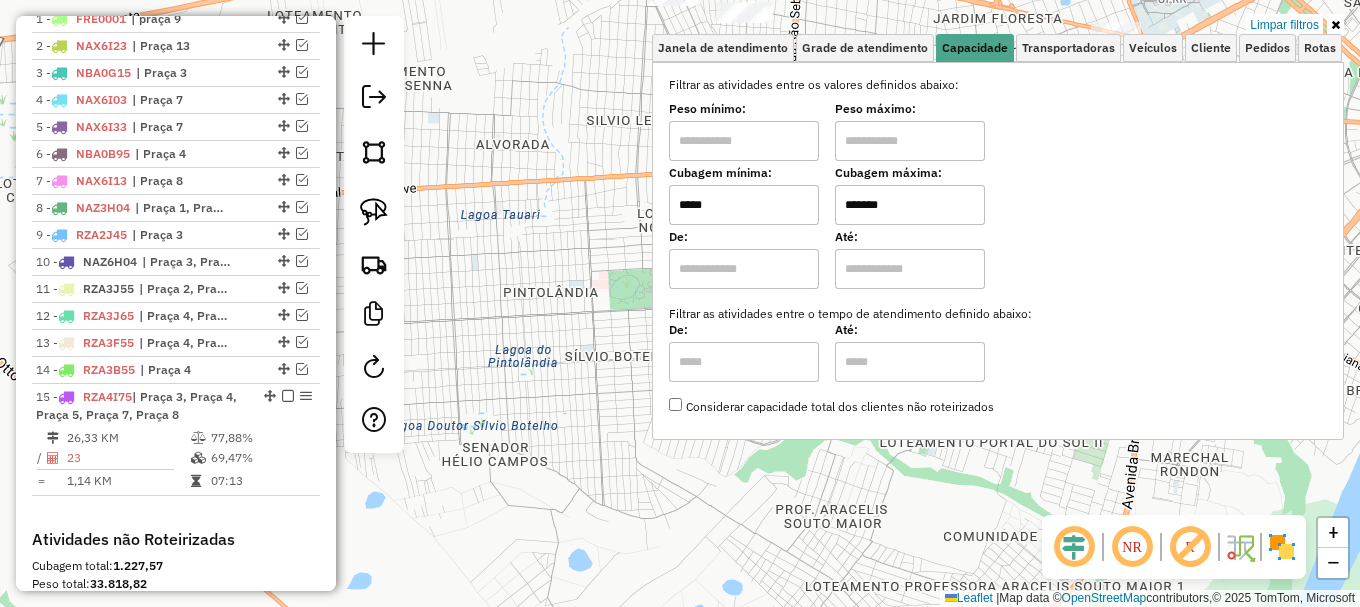 click on "*****" at bounding box center [744, 205] 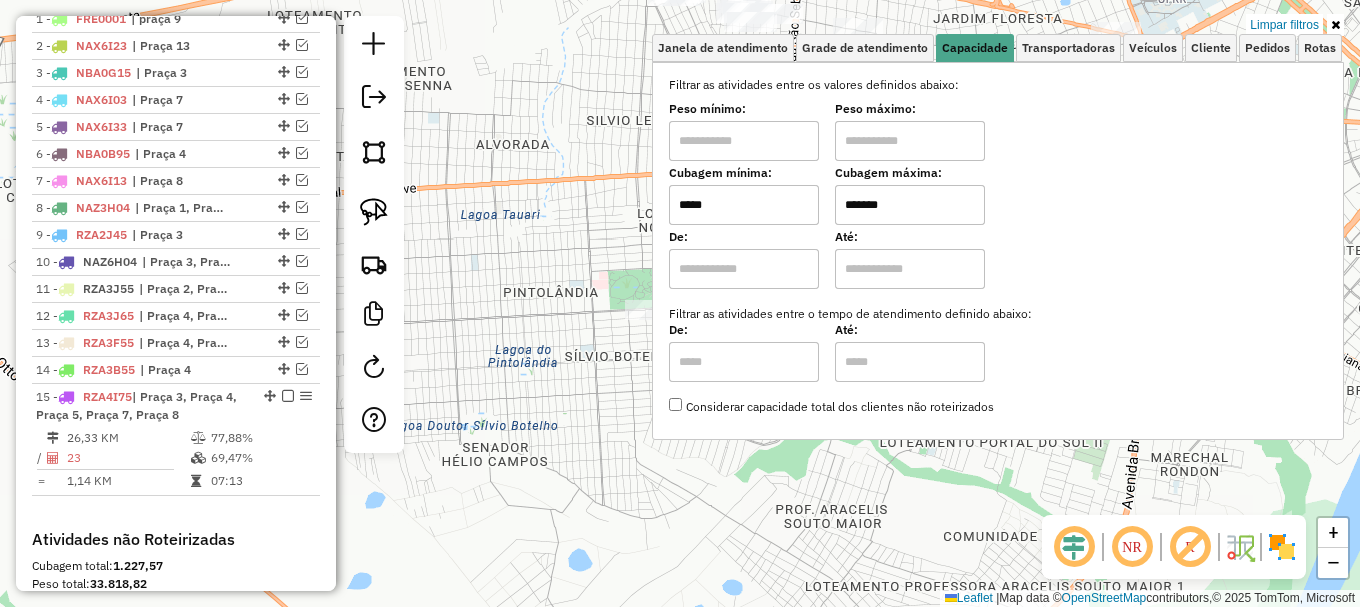 type on "*****" 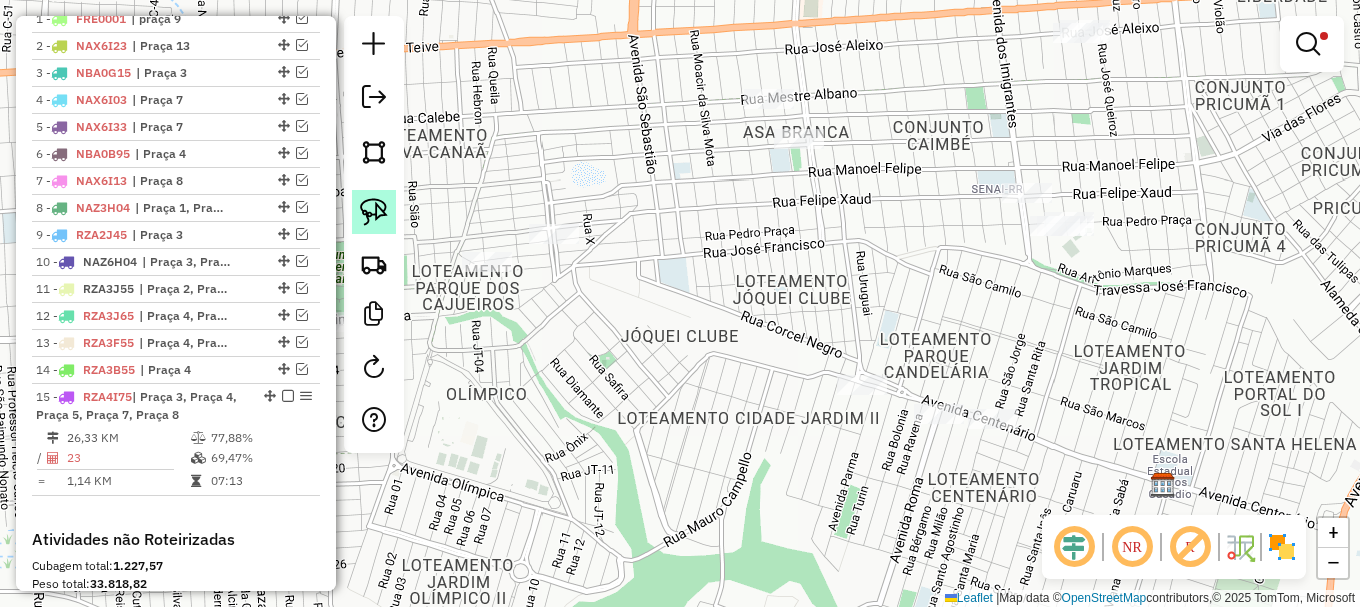 click 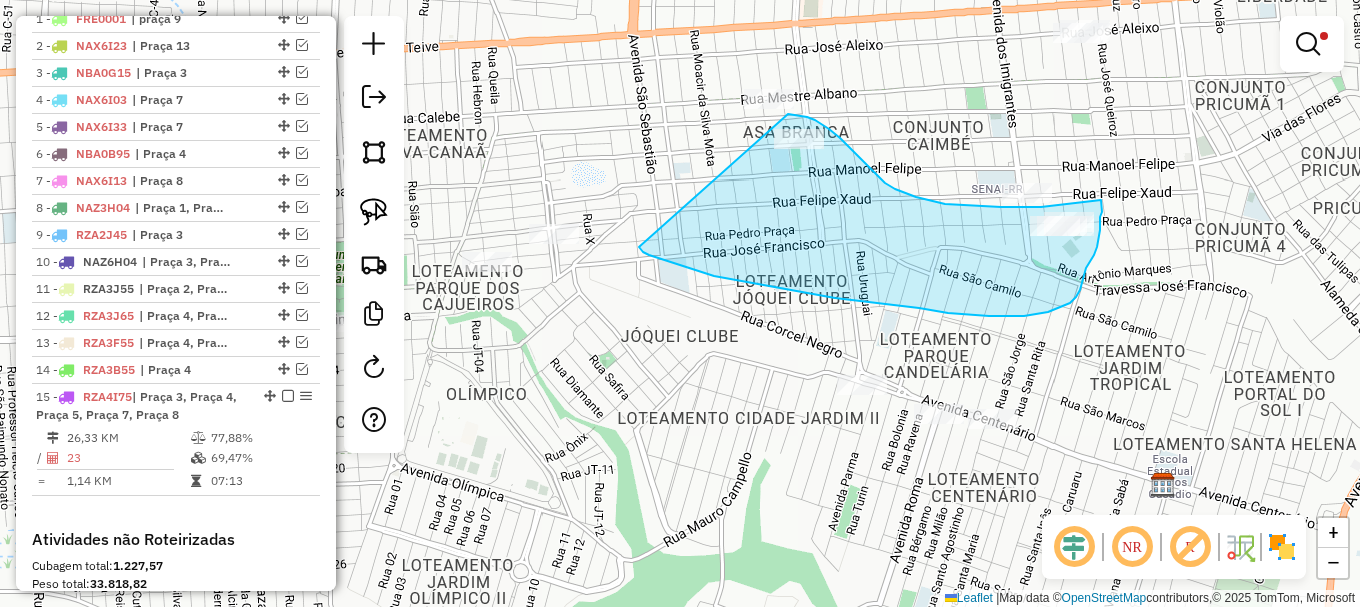drag, startPoint x: 669, startPoint y: 262, endPoint x: 783, endPoint y: 114, distance: 186.81541 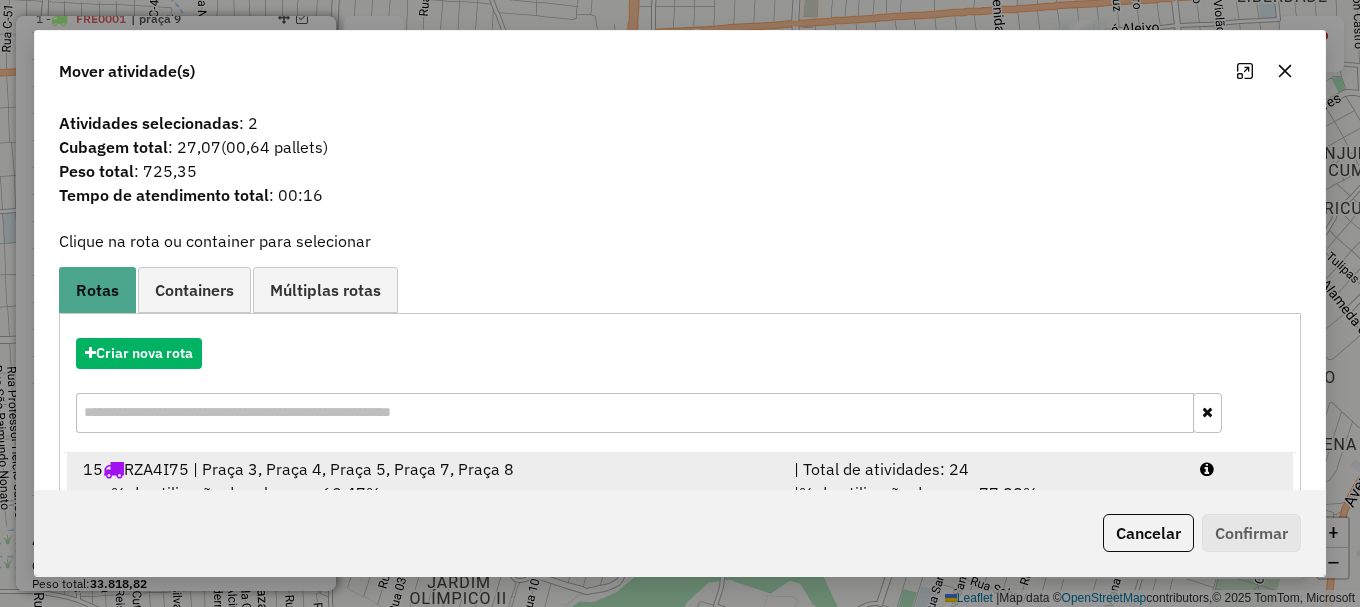 click at bounding box center [1239, 469] 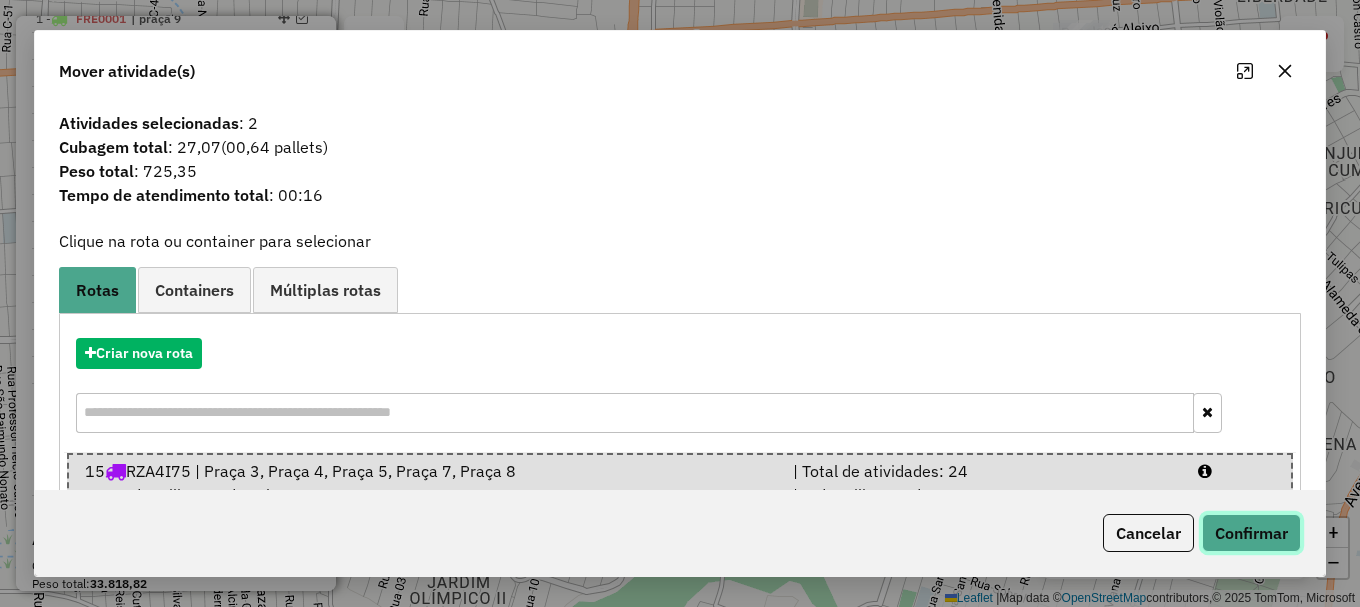click on "Confirmar" 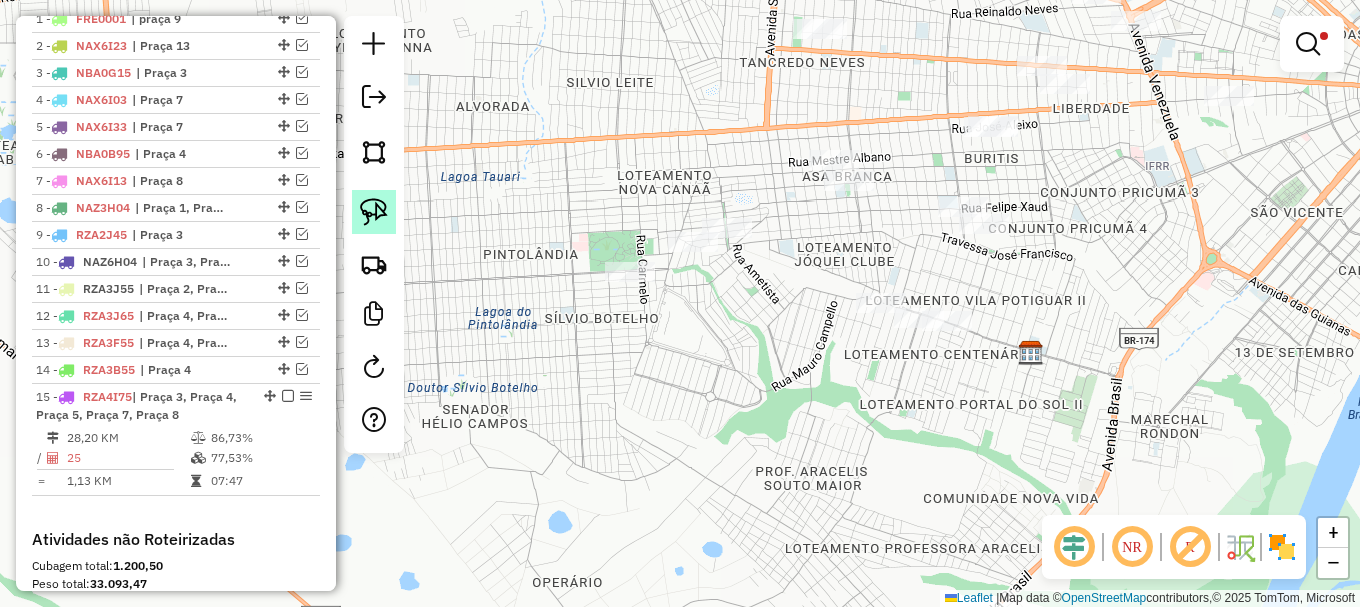 click 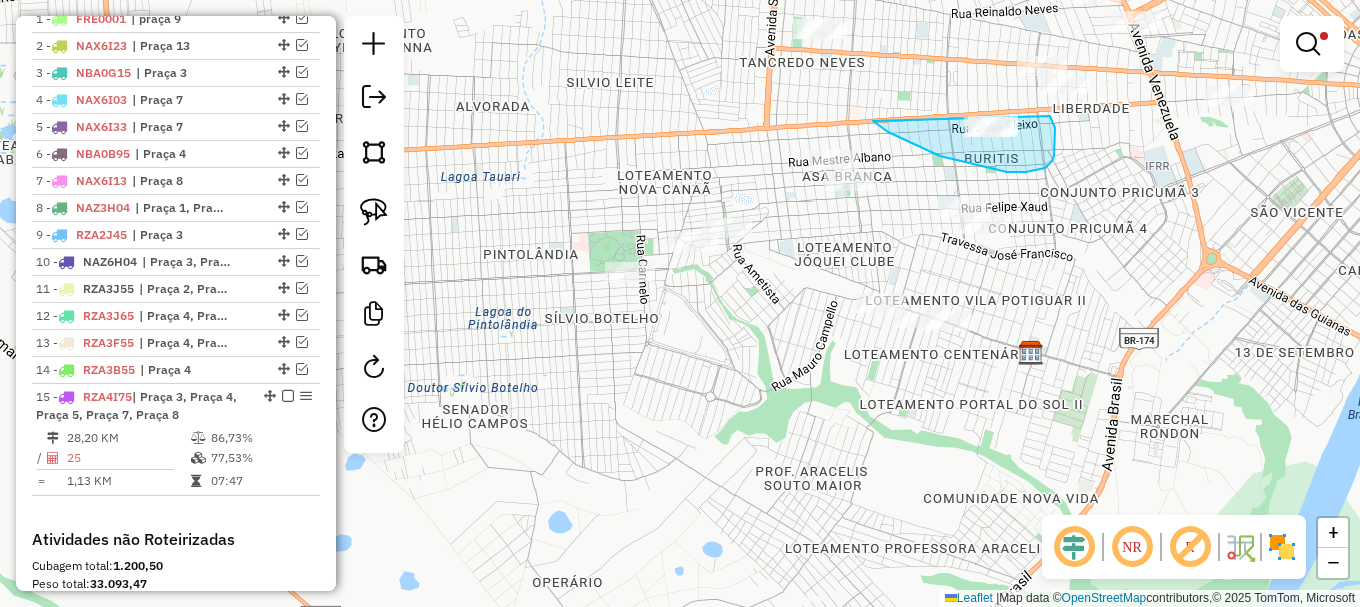 drag, startPoint x: 897, startPoint y: 136, endPoint x: 1048, endPoint y: 102, distance: 154.78049 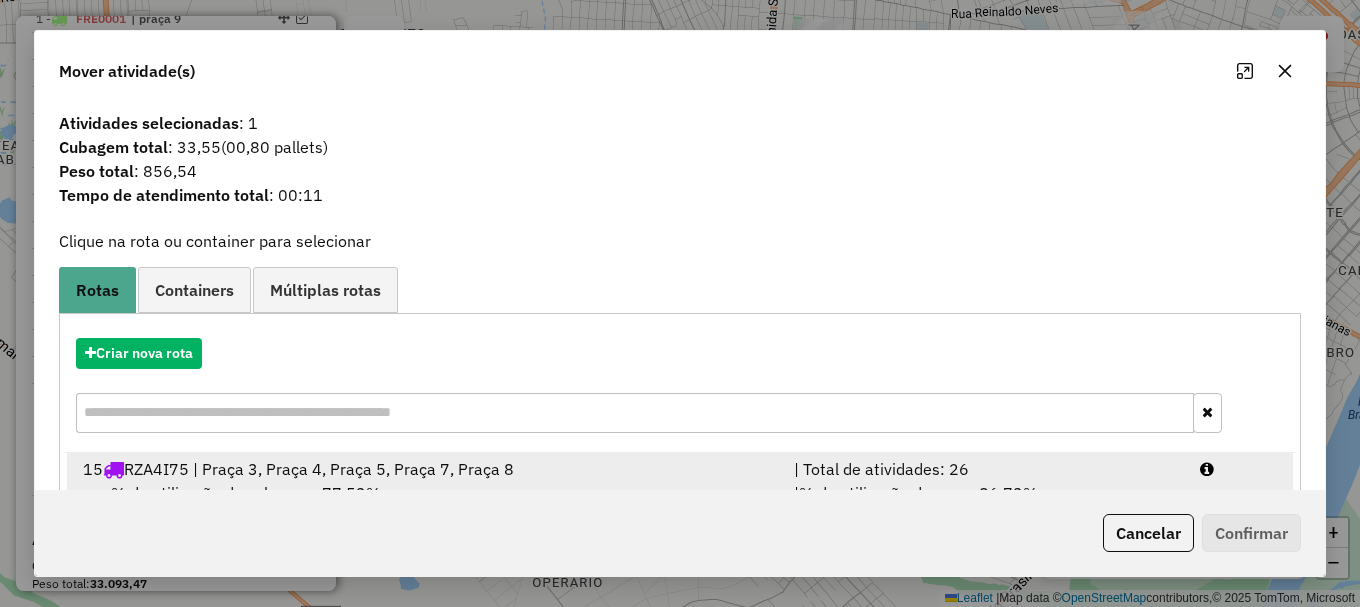 click at bounding box center (1239, 469) 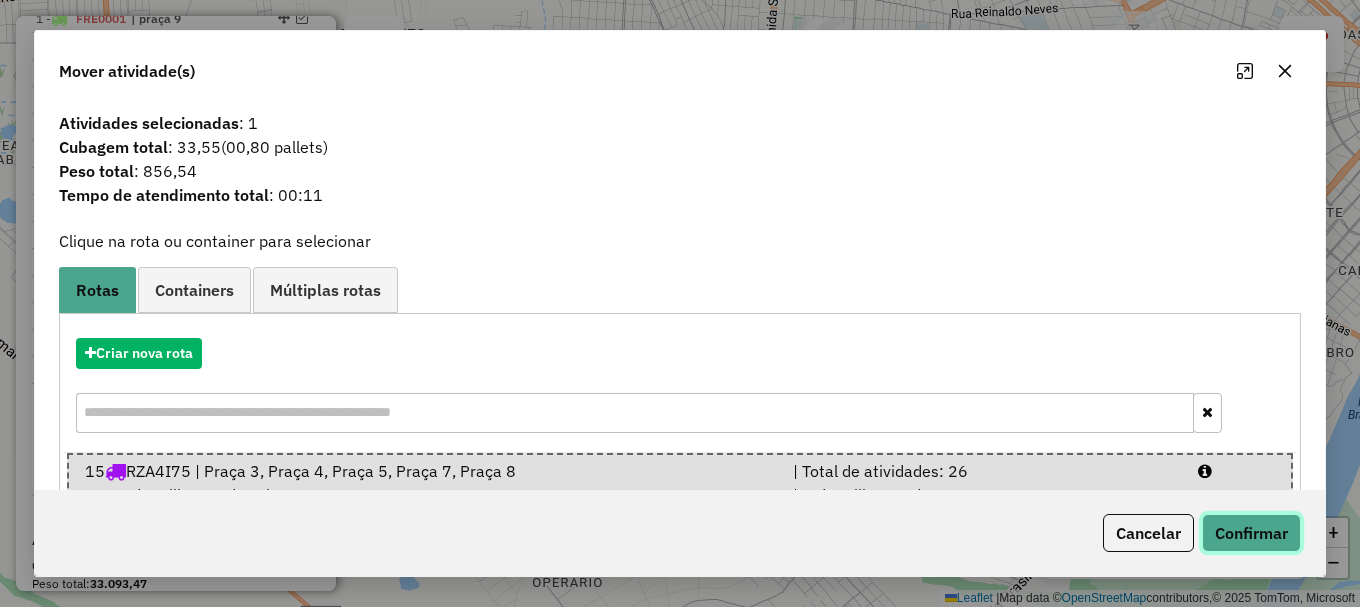 click on "Confirmar" 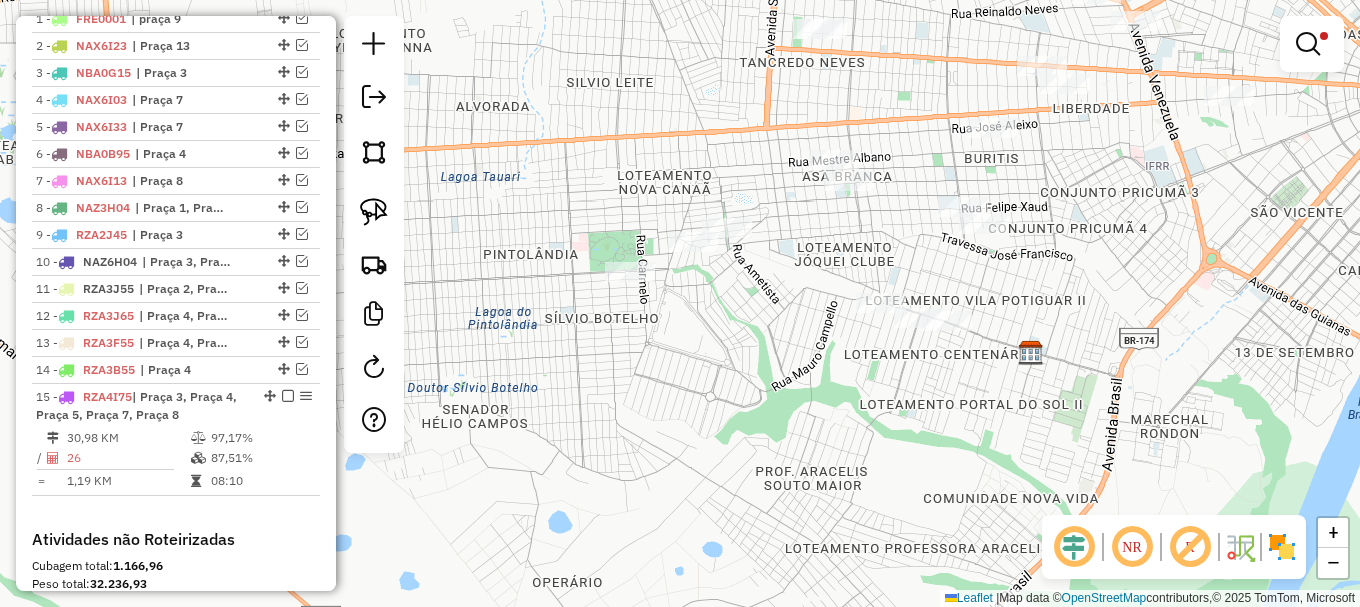 click at bounding box center (1308, 44) 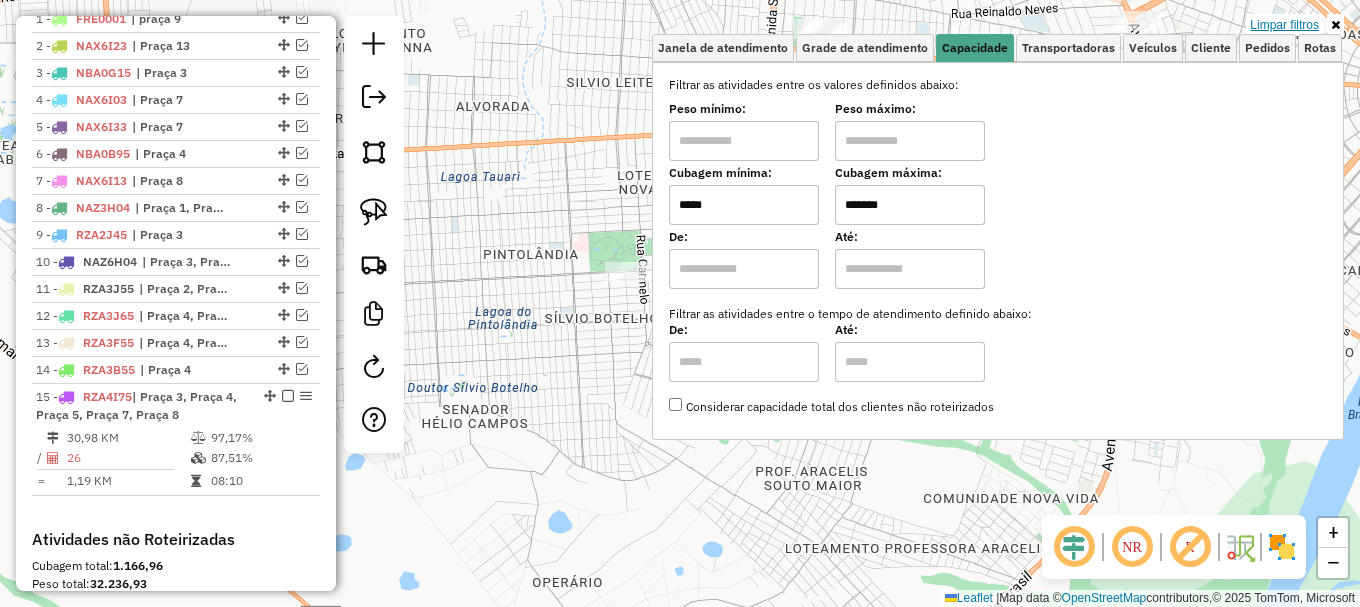 click on "Limpar filtros" at bounding box center (1284, 25) 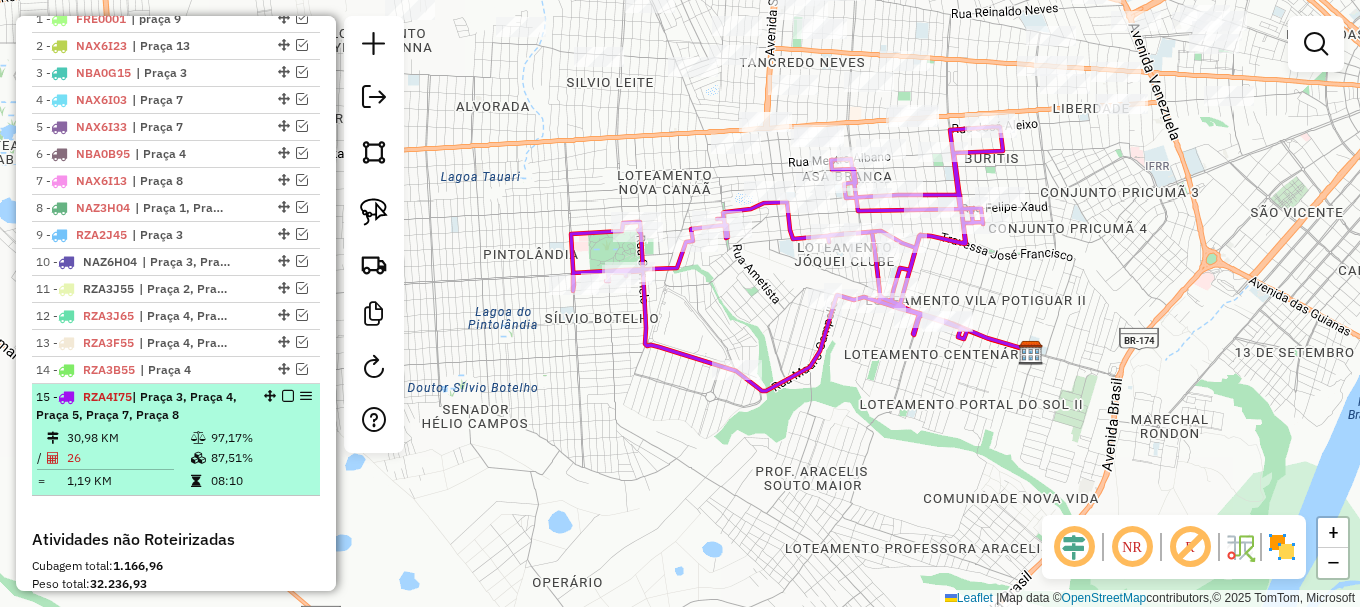 click at bounding box center [288, 396] 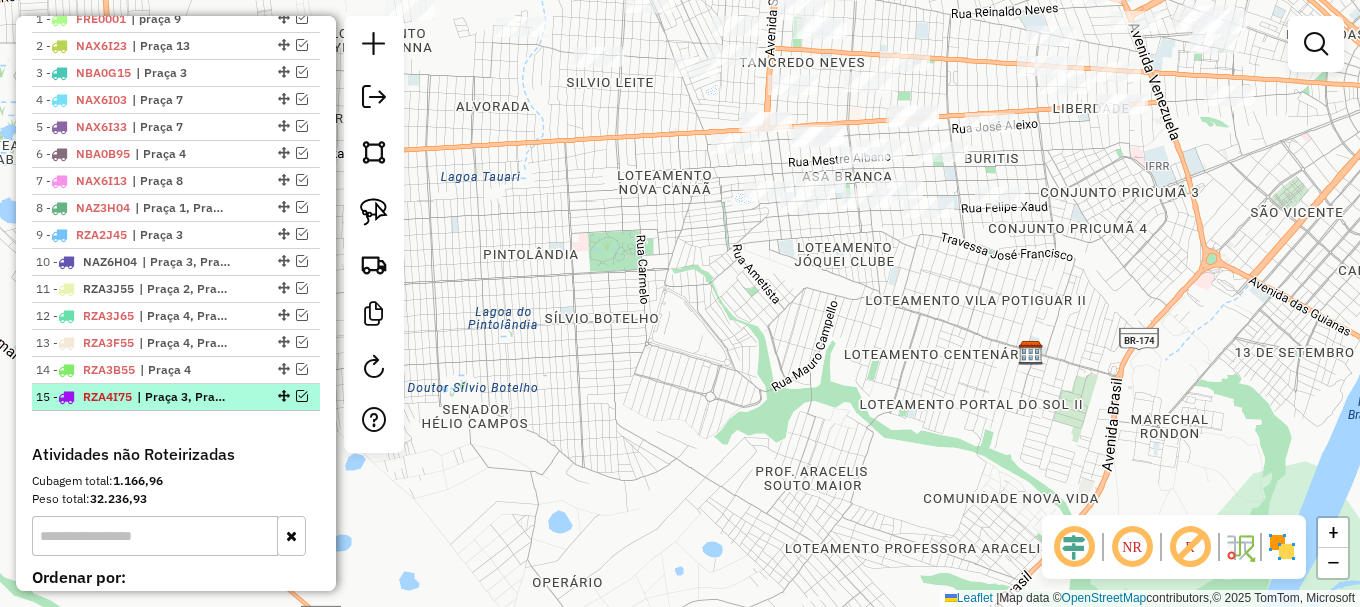 click at bounding box center (302, 396) 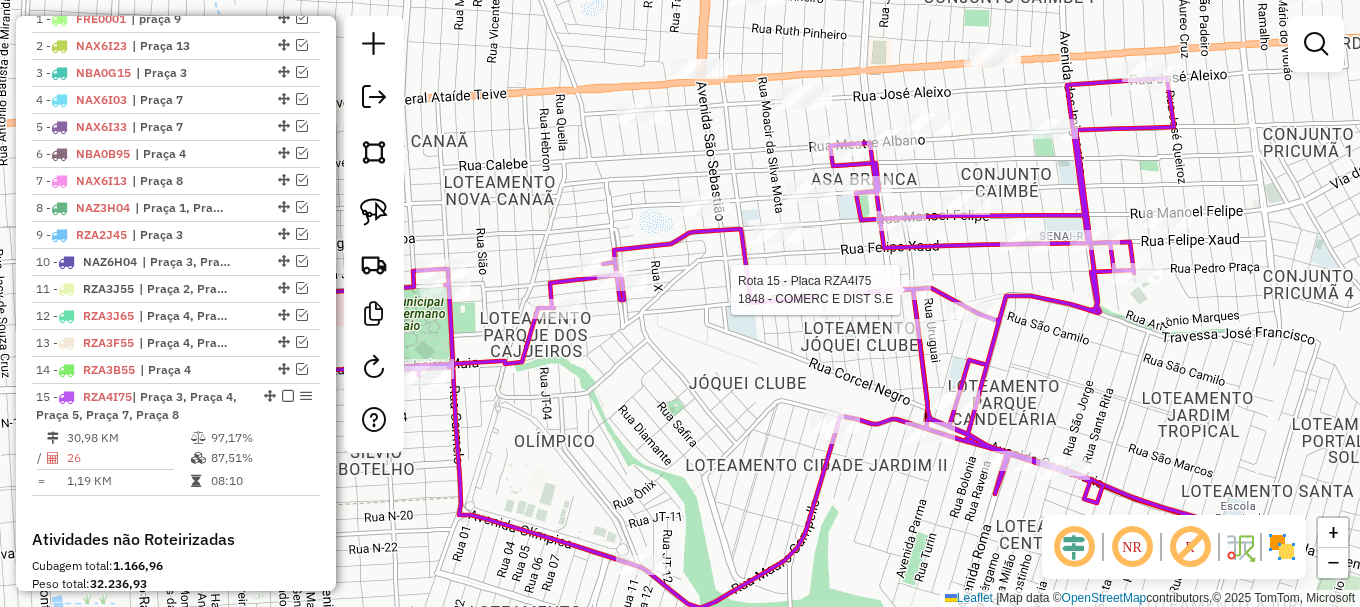 select on "**********" 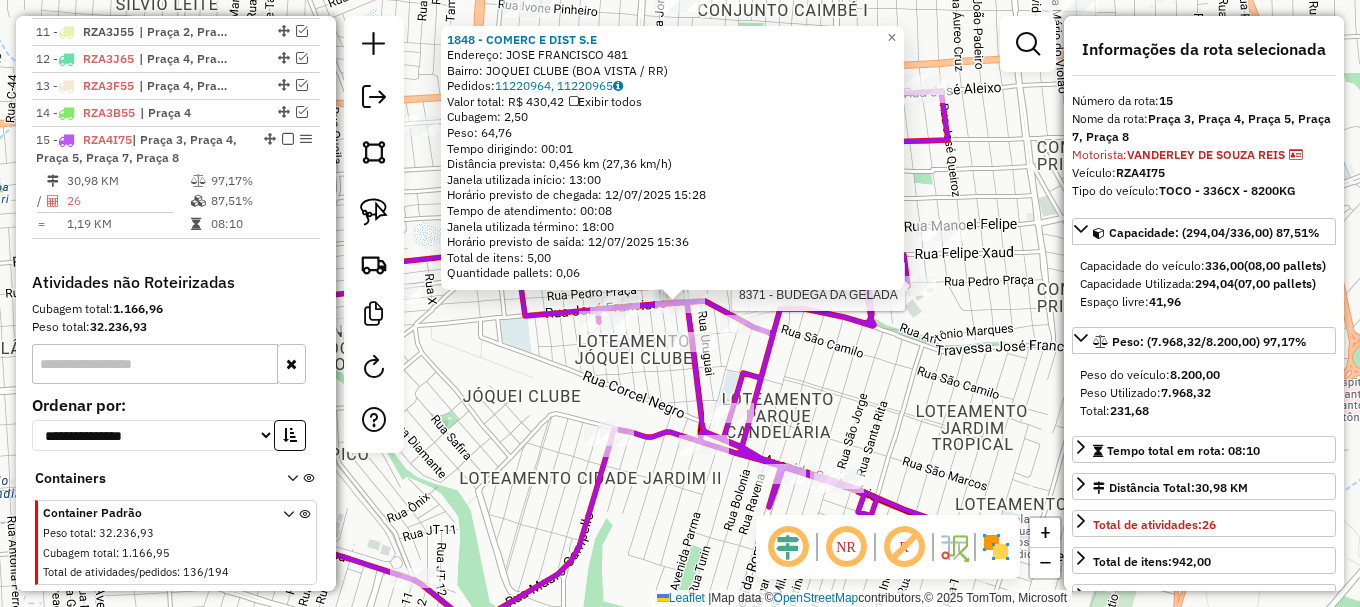 scroll, scrollTop: 1126, scrollLeft: 0, axis: vertical 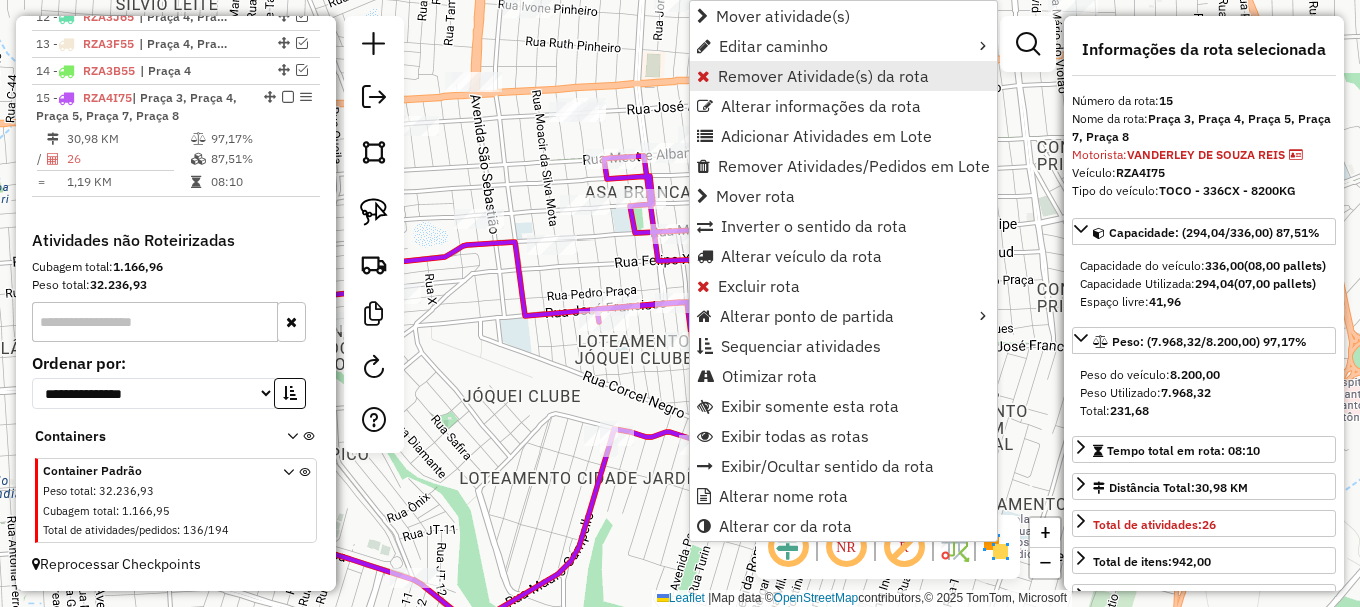 click on "Remover Atividade(s) da rota" at bounding box center [823, 76] 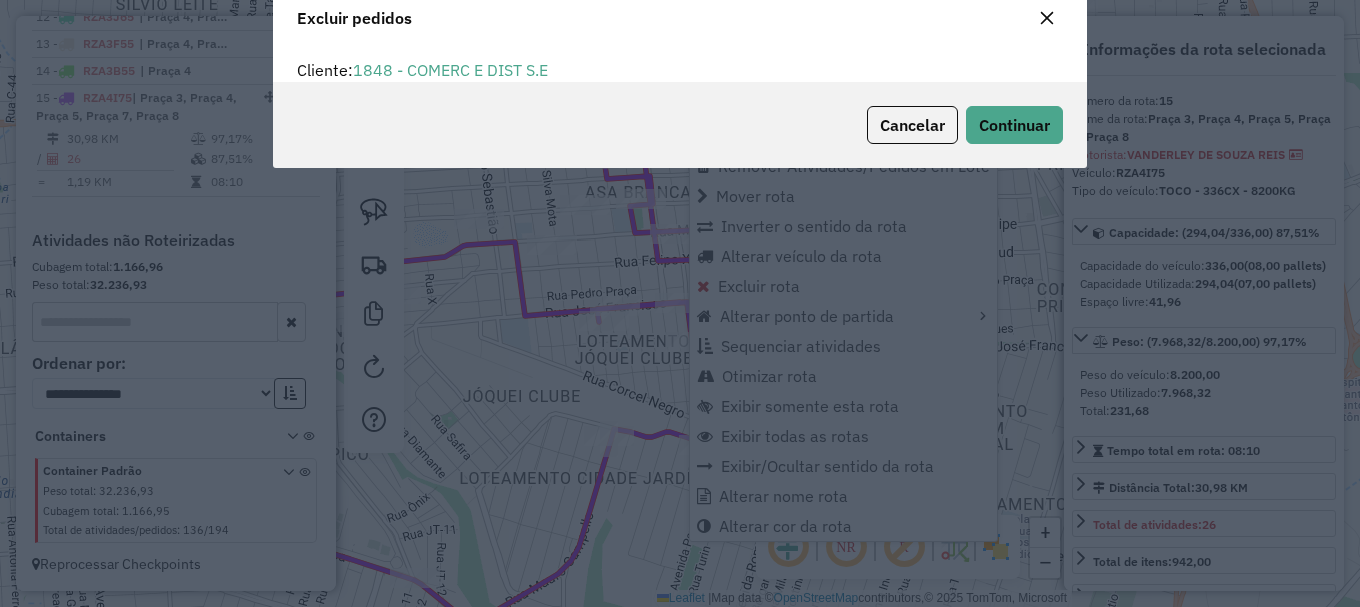 scroll, scrollTop: 12, scrollLeft: 6, axis: both 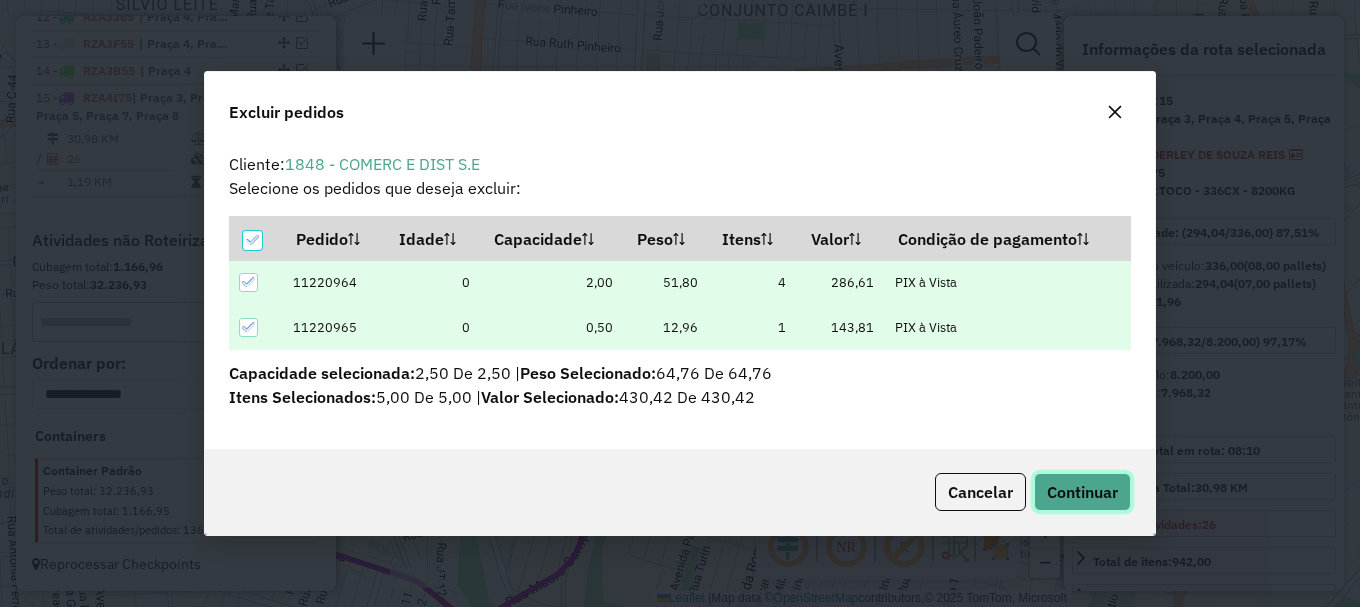 click on "Continuar" 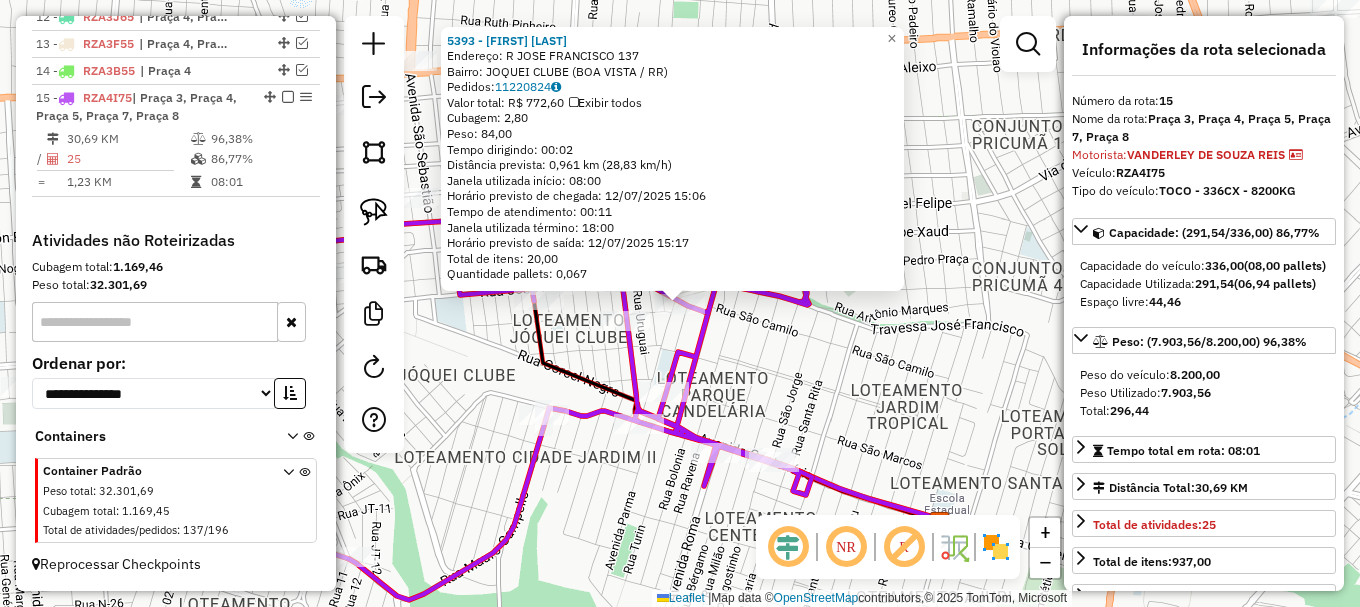 click on "5393 - JOSE CLEOMENES PEREI  Endereço: R   JOSE FRANCISCO                137   Bairro: JOQUEI CLUBE (BOA VISTA / RR)   Pedidos:  11220824   Valor total: R$ 772,60   Exibir todos   Cubagem: 2,80  Peso: 84,00  Tempo dirigindo: 00:02   Distância prevista: 0,961 km (28,83 km/h)   Janela utilizada início: 08:00   Horário previsto de chegada: 12/07/2025 15:06   Tempo de atendimento: 00:11   Janela utilizada término: 18:00   Horário previsto de saída: 12/07/2025 15:17   Total de itens: 20,00   Quantidade pallets: 0,067  × Janela de atendimento Grade de atendimento Capacidade Transportadoras Veículos Cliente Pedidos  Rotas Selecione os dias de semana para filtrar as janelas de atendimento  Seg   Ter   Qua   Qui   Sex   Sáb   Dom  Informe o período da janela de atendimento: De: Até:  Filtrar exatamente a janela do cliente  Considerar janela de atendimento padrão  Selecione os dias de semana para filtrar as grades de atendimento  Seg   Ter   Qua   Qui   Sex   Sáb   Dom   Peso mínimo:   Peso máximo:  De:" 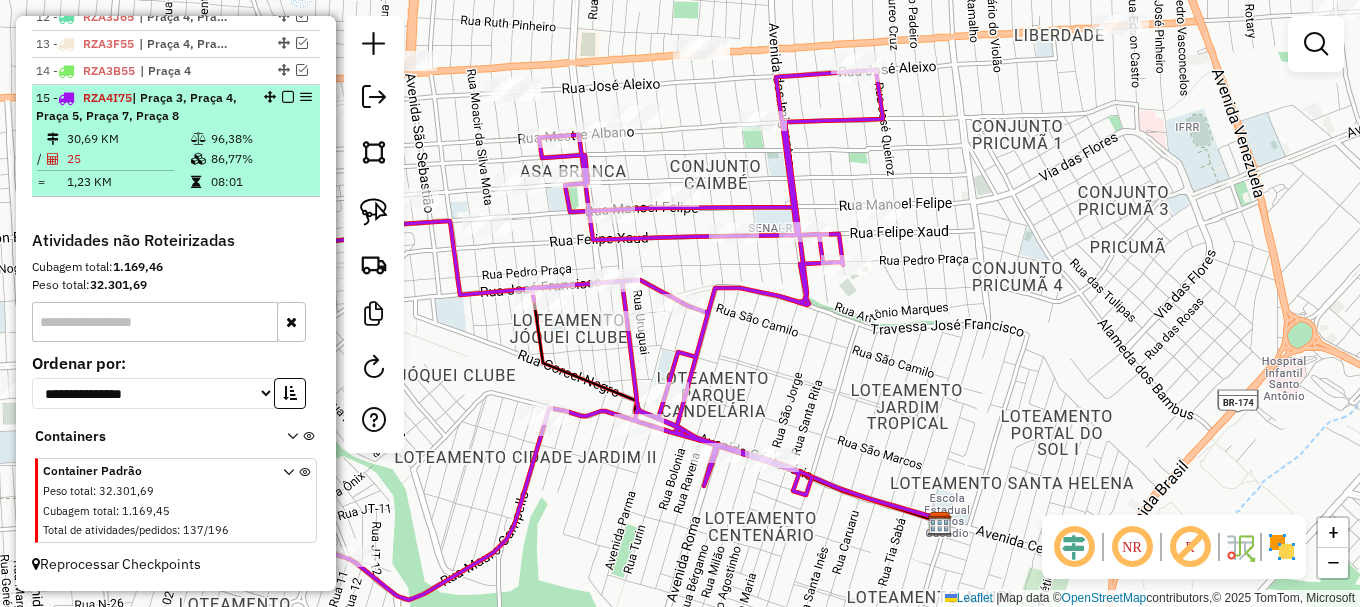 click at bounding box center [288, 97] 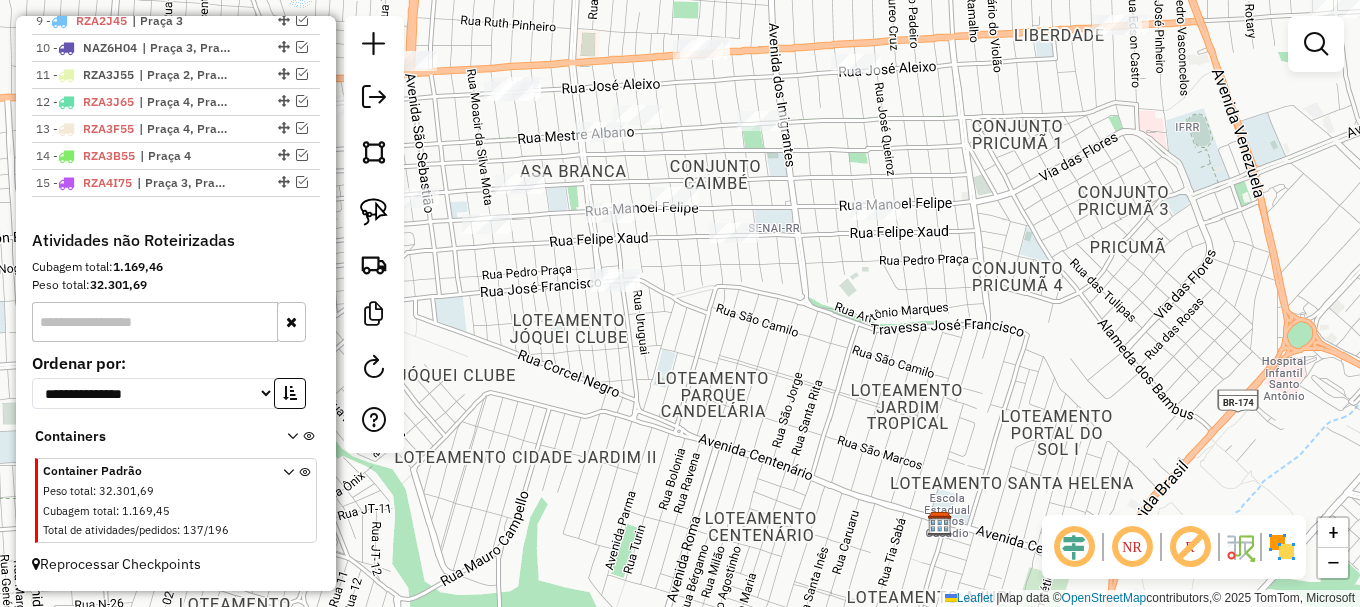 scroll, scrollTop: 1041, scrollLeft: 0, axis: vertical 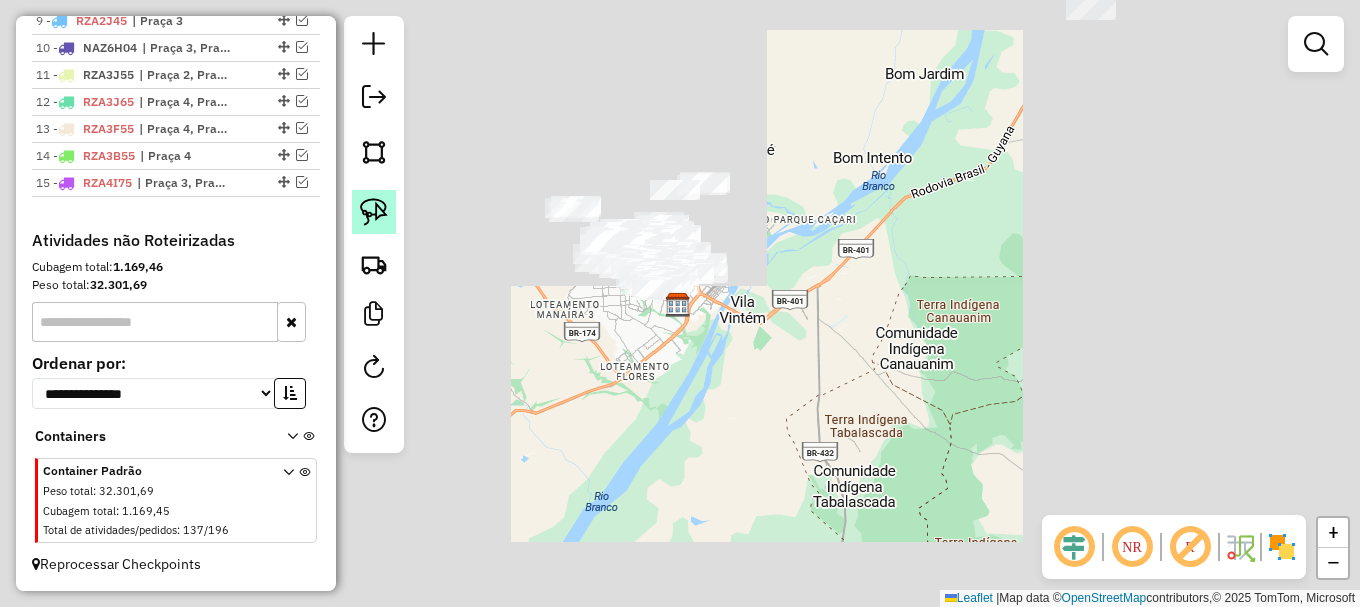 click 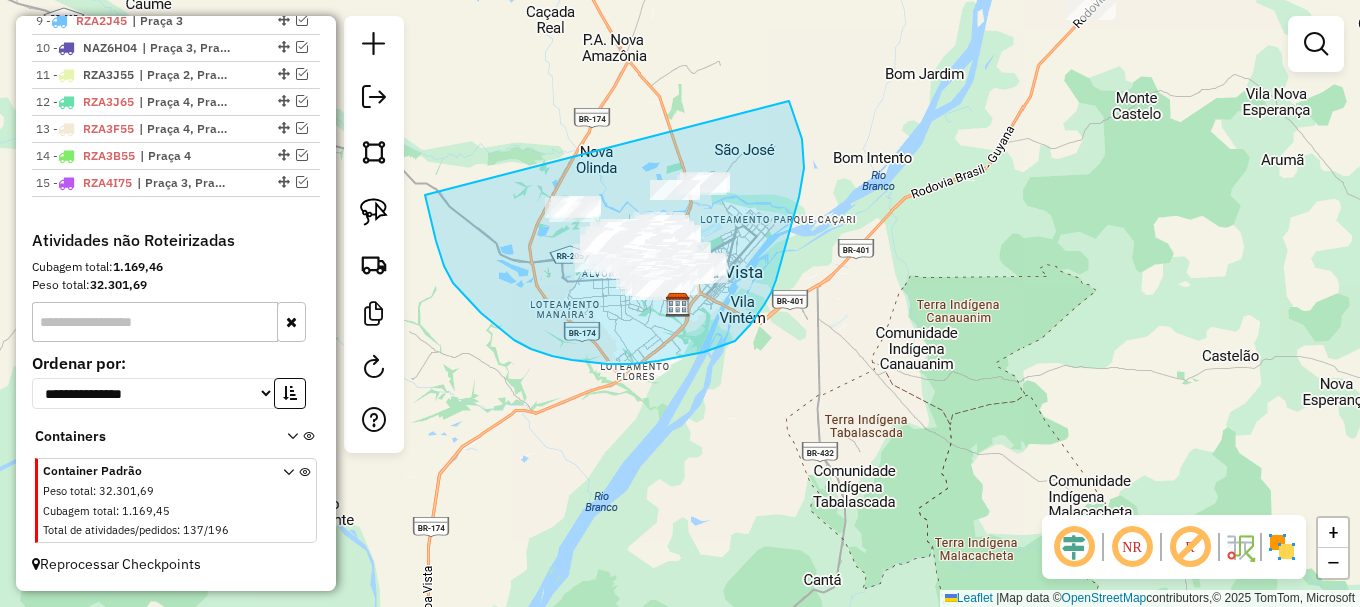 drag, startPoint x: 425, startPoint y: 195, endPoint x: 789, endPoint y: 99, distance: 376.44653 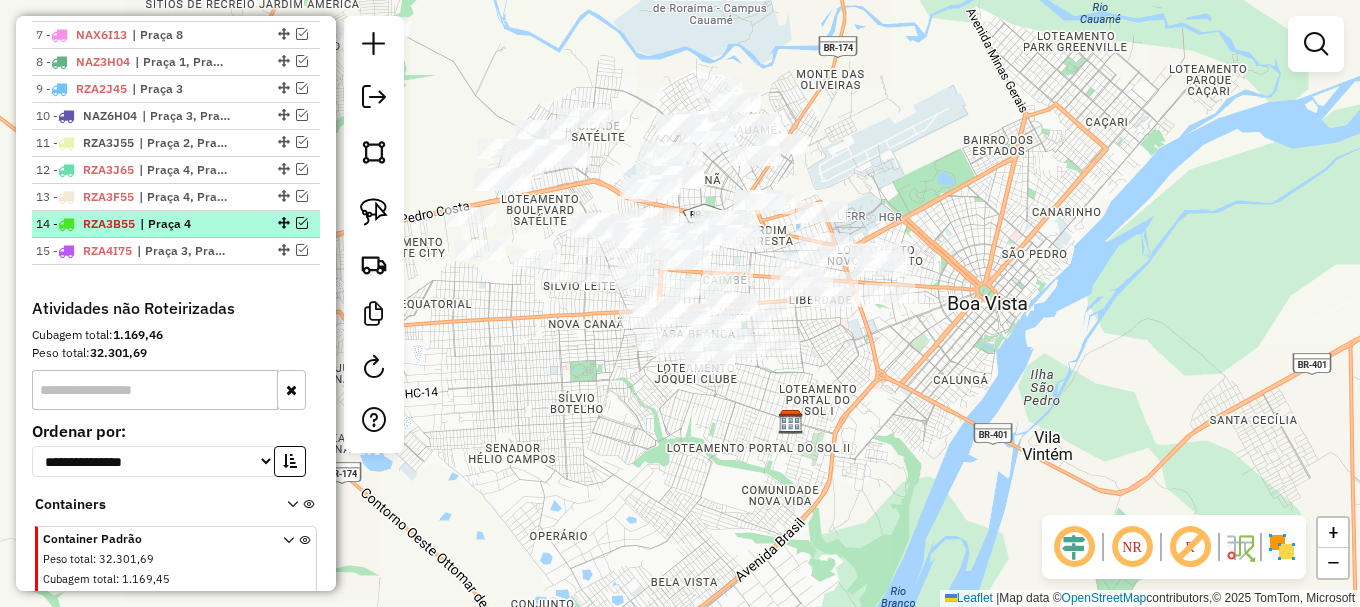 scroll, scrollTop: 941, scrollLeft: 0, axis: vertical 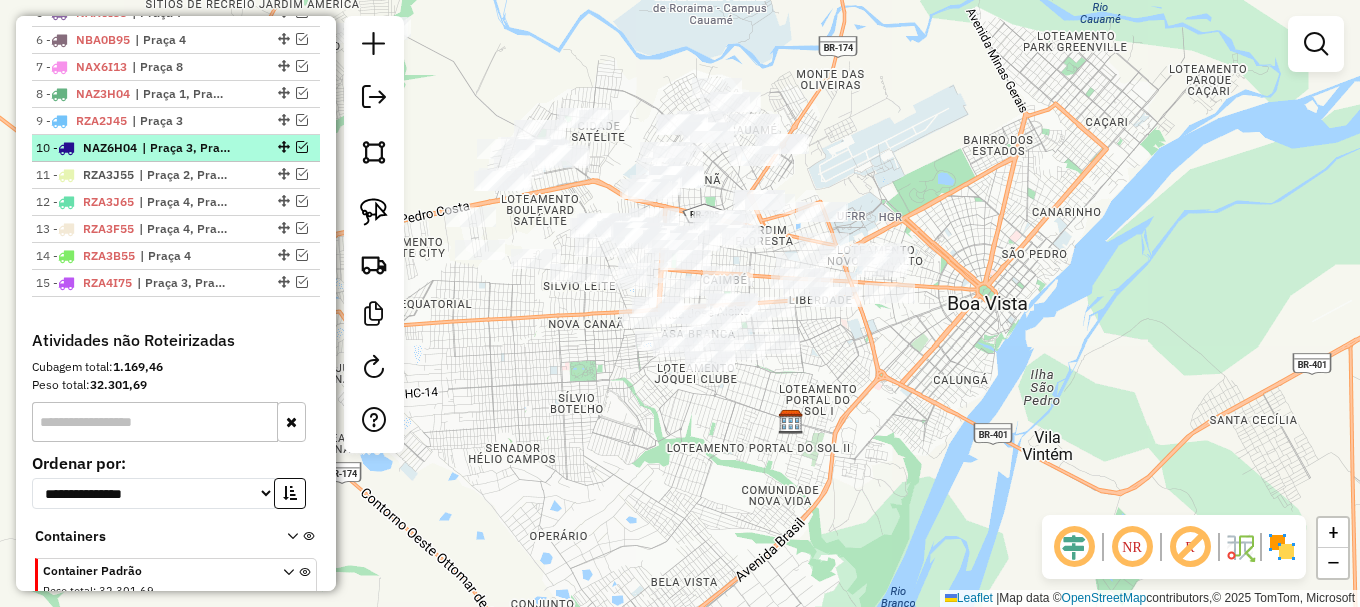 click at bounding box center (302, 147) 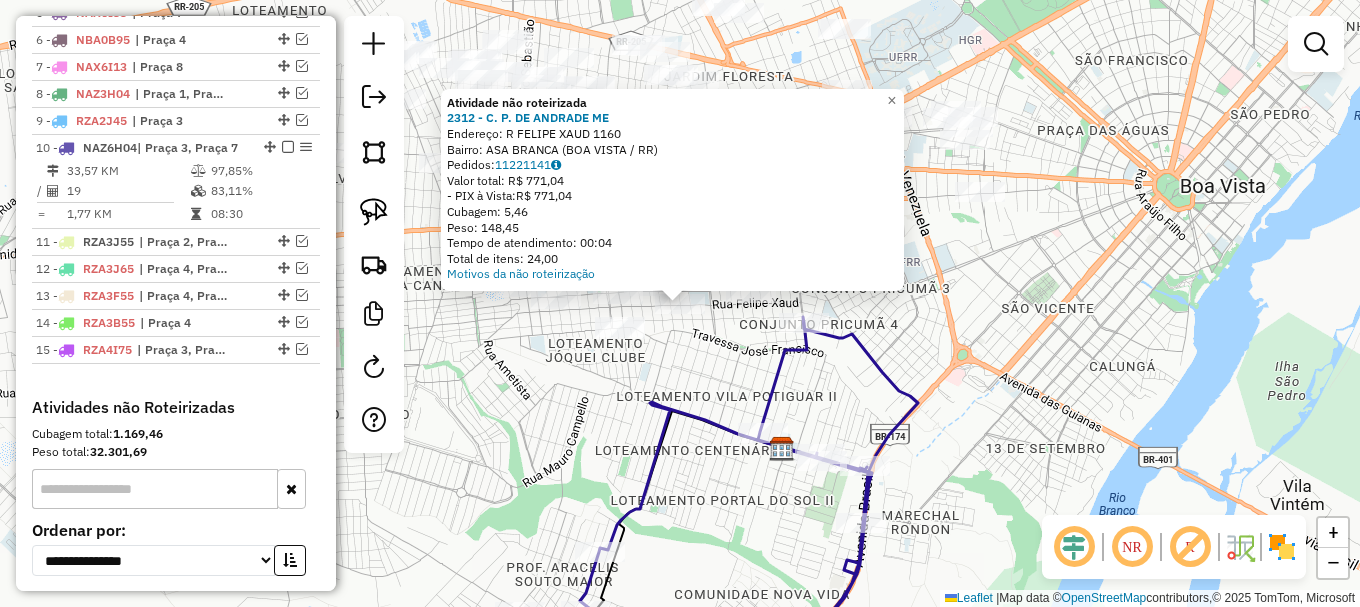click 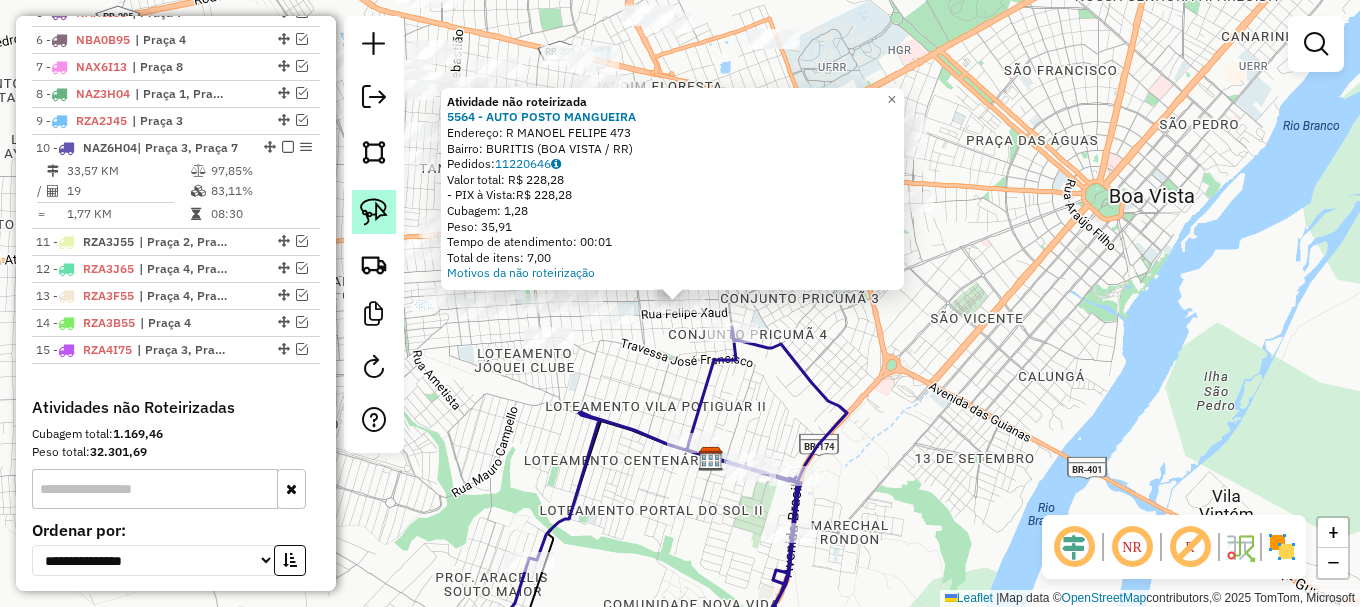 click 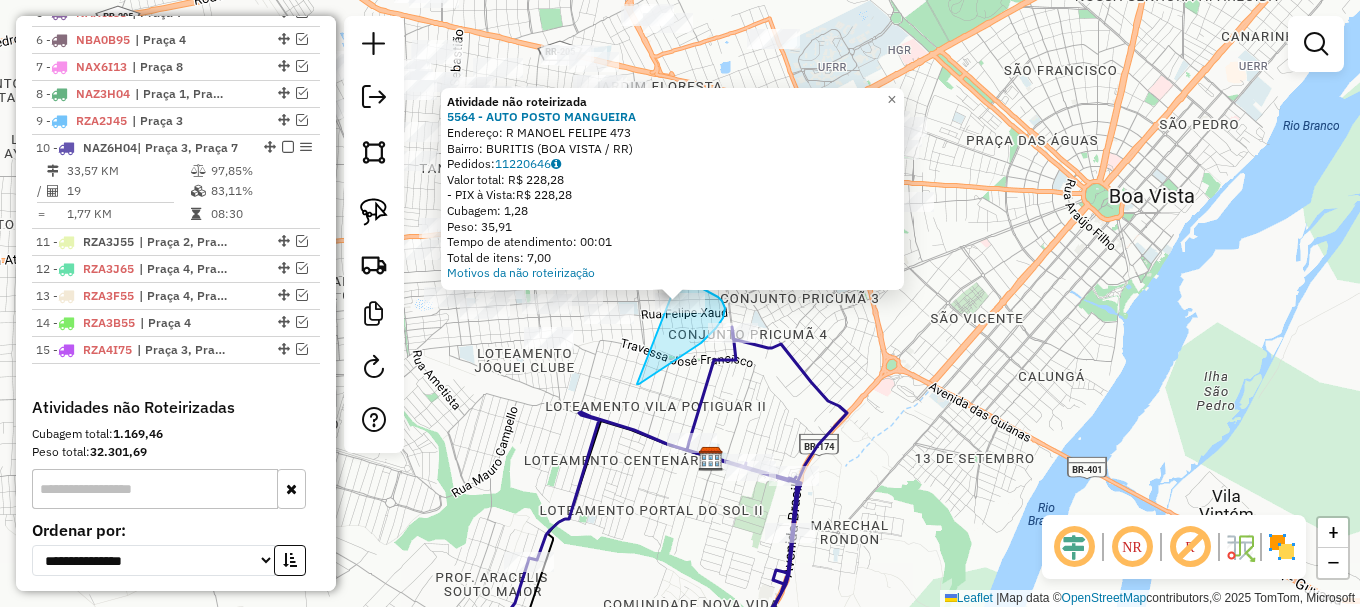 drag, startPoint x: 637, startPoint y: 384, endPoint x: 653, endPoint y: 277, distance: 108.18965 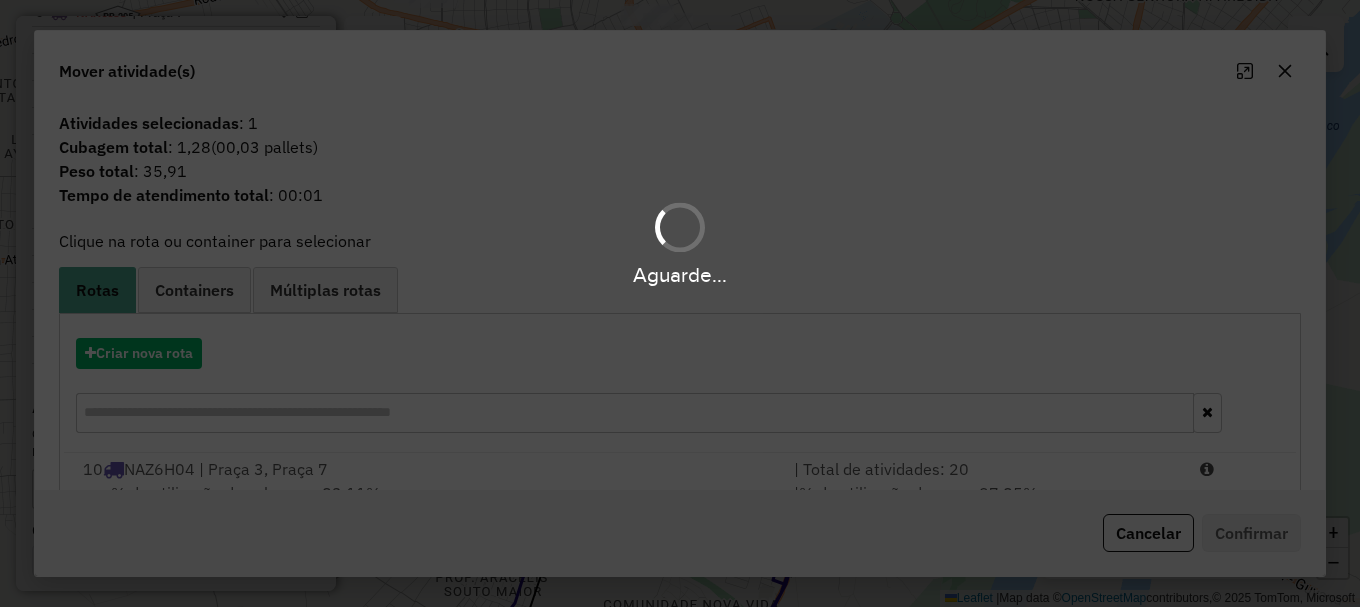 click on "Aguarde..." at bounding box center (680, 303) 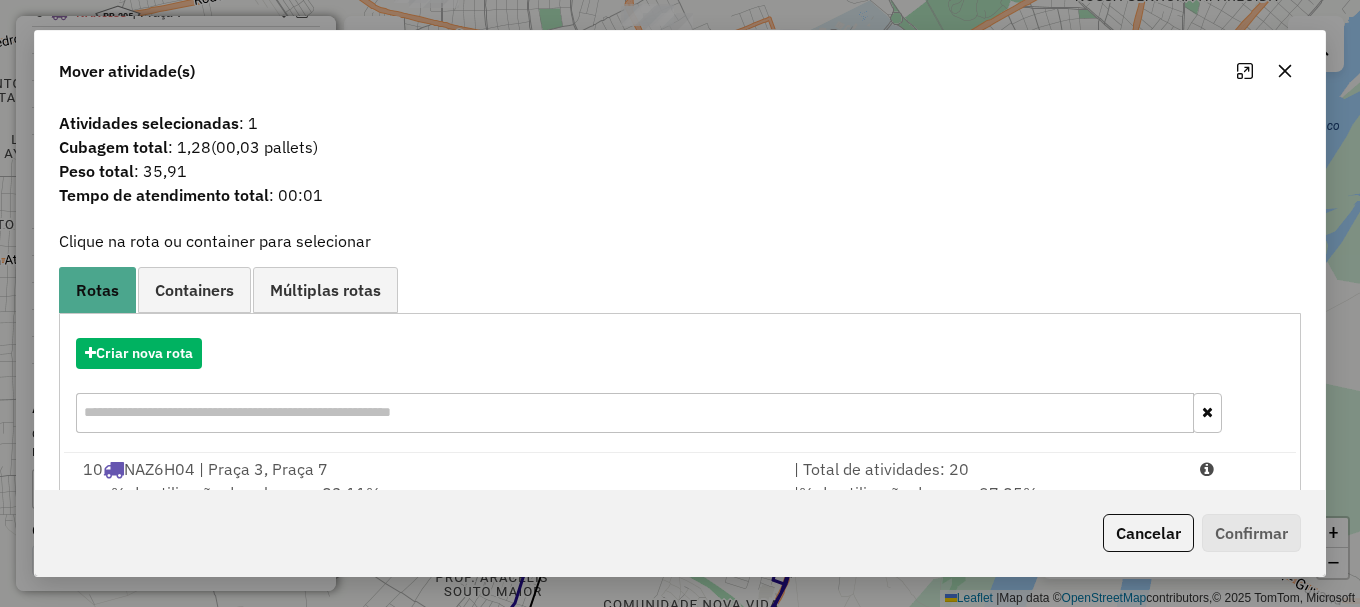 click on "| Total de atividades: 20" at bounding box center (985, 469) 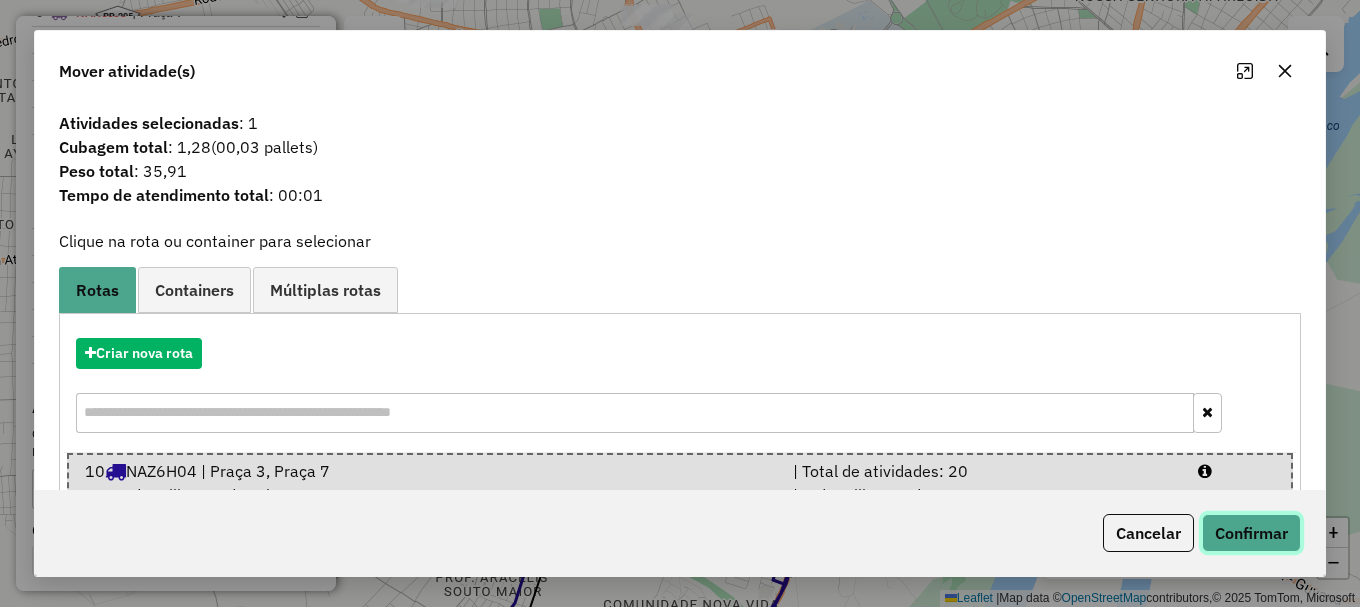 click on "Confirmar" 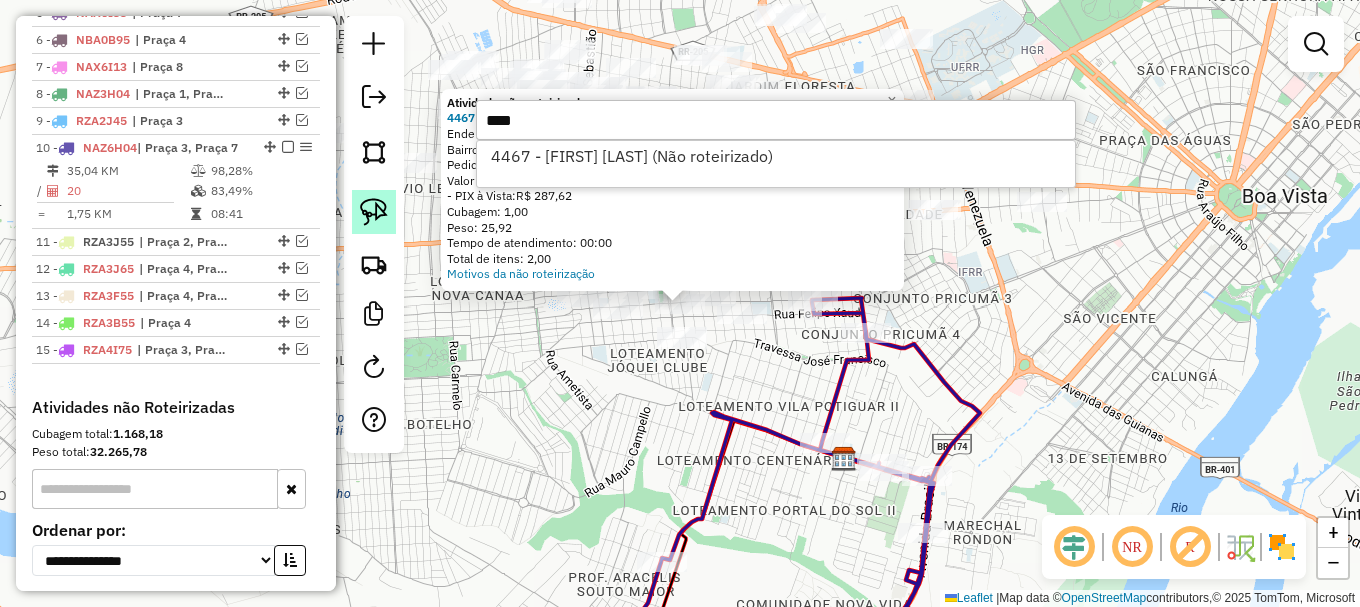 type on "****" 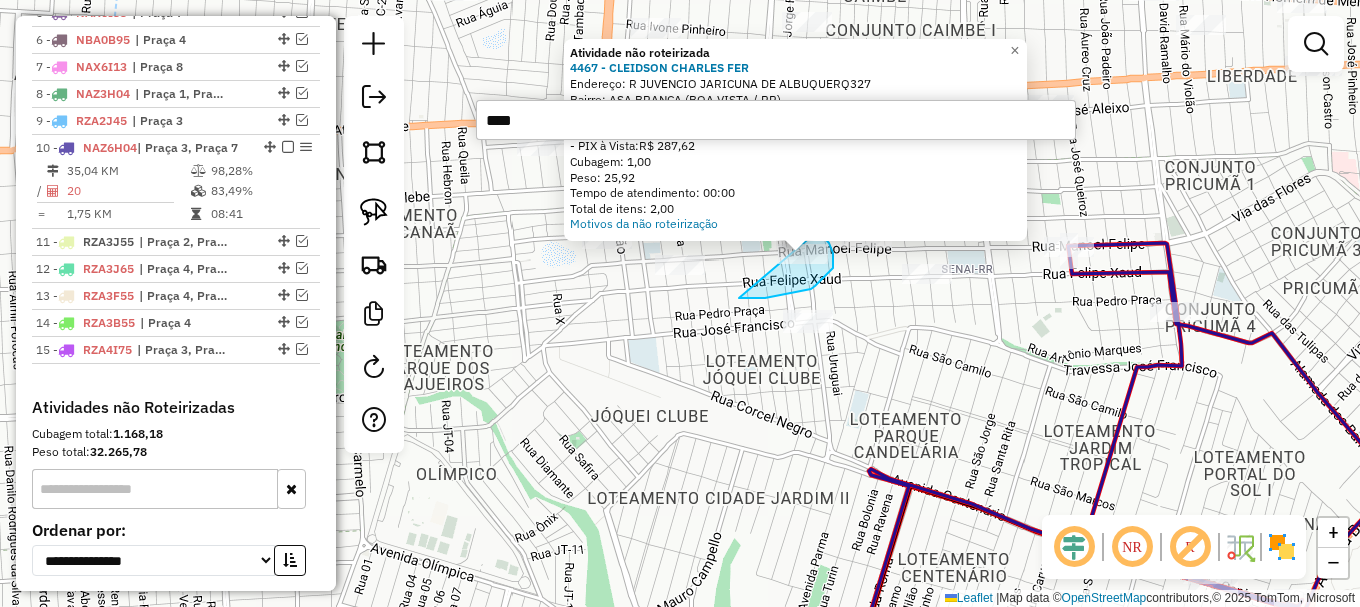 drag, startPoint x: 739, startPoint y: 298, endPoint x: 808, endPoint y: 216, distance: 107.16809 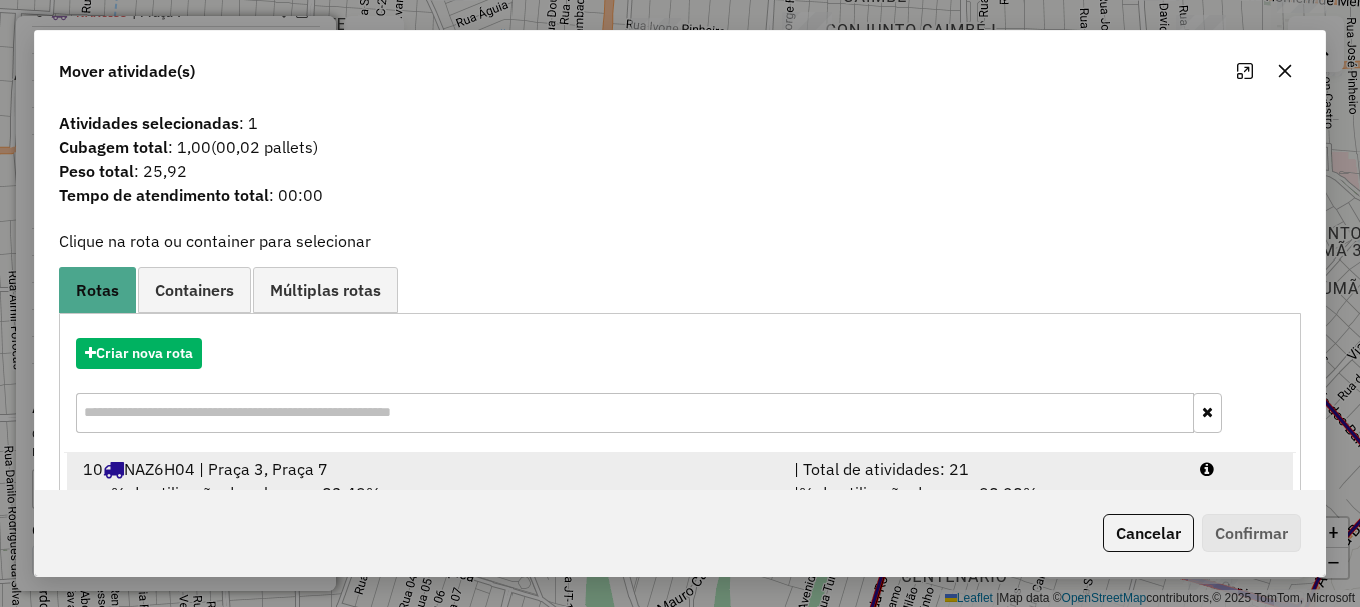 drag, startPoint x: 1213, startPoint y: 474, endPoint x: 1221, endPoint y: 486, distance: 14.422205 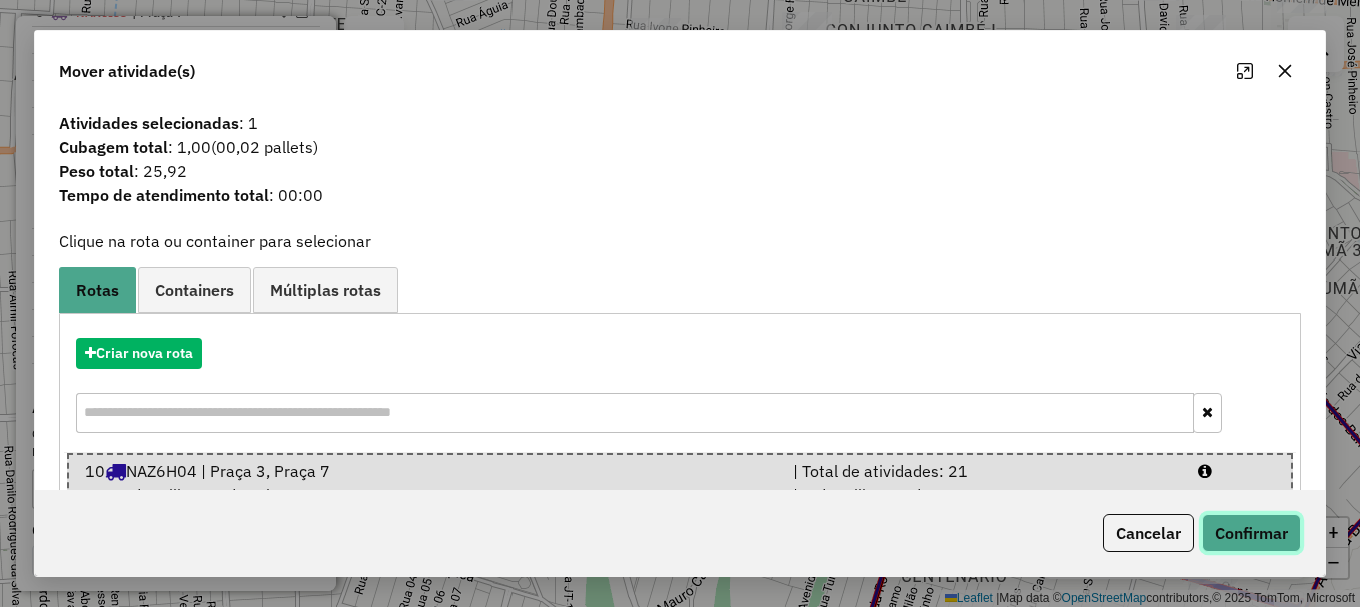 click on "Confirmar" 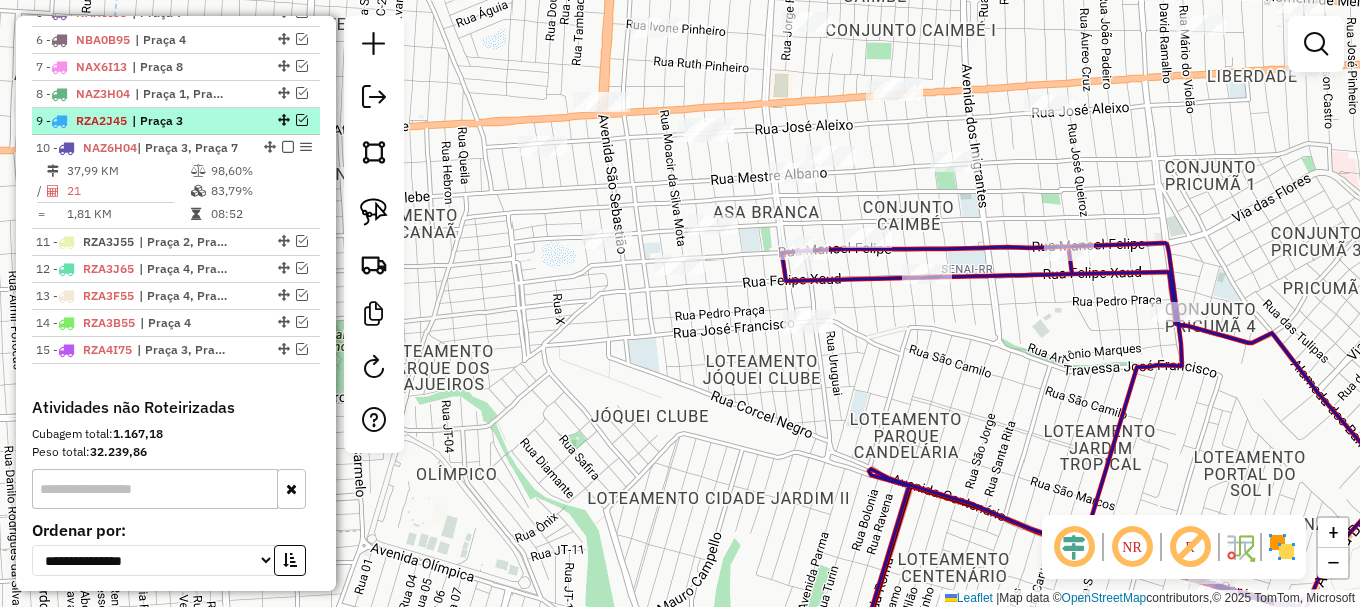 click at bounding box center (302, 120) 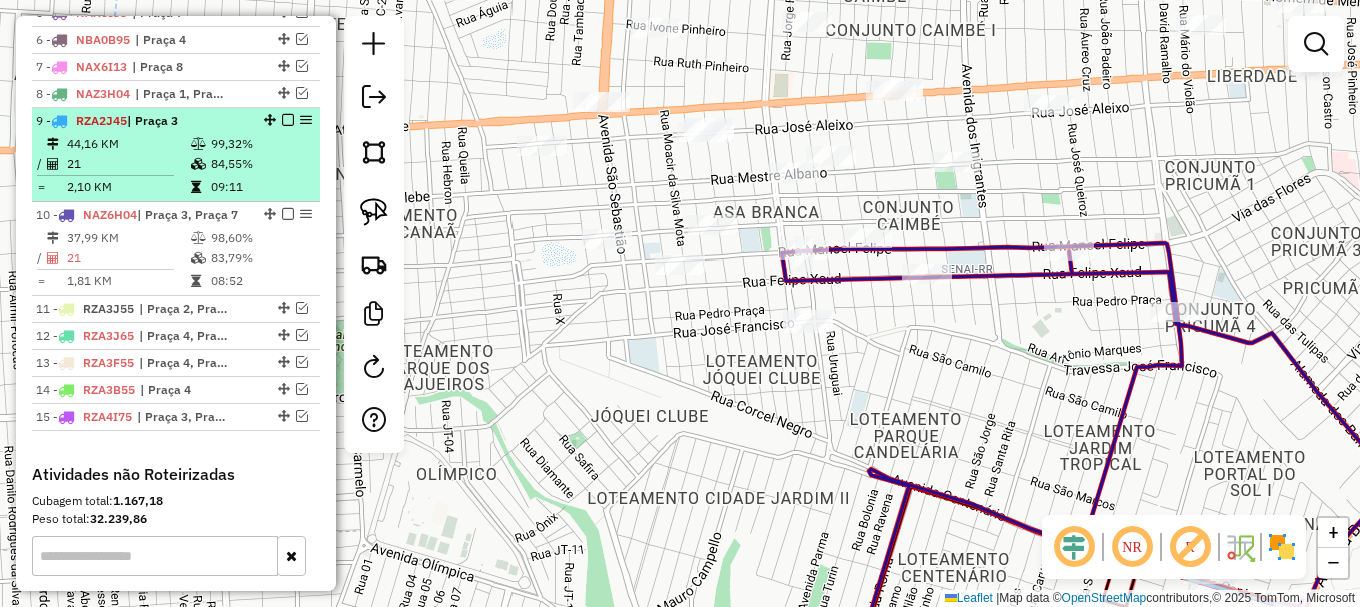 click at bounding box center (288, 120) 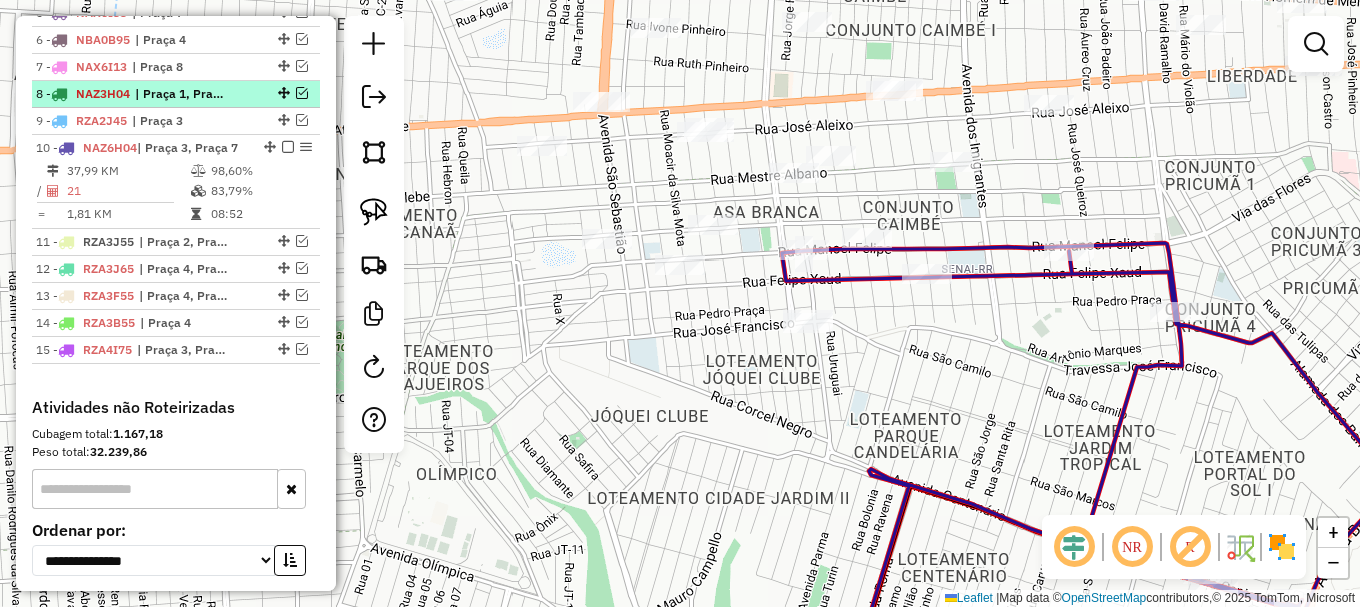 click at bounding box center (302, 93) 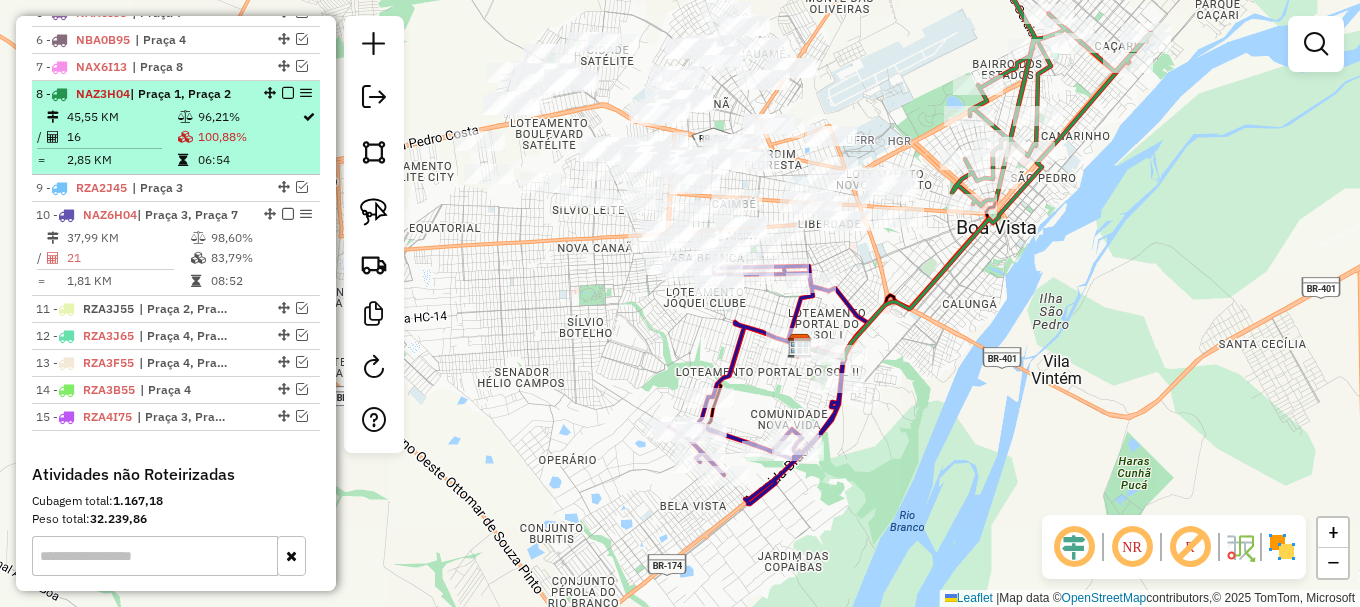 click at bounding box center [288, 93] 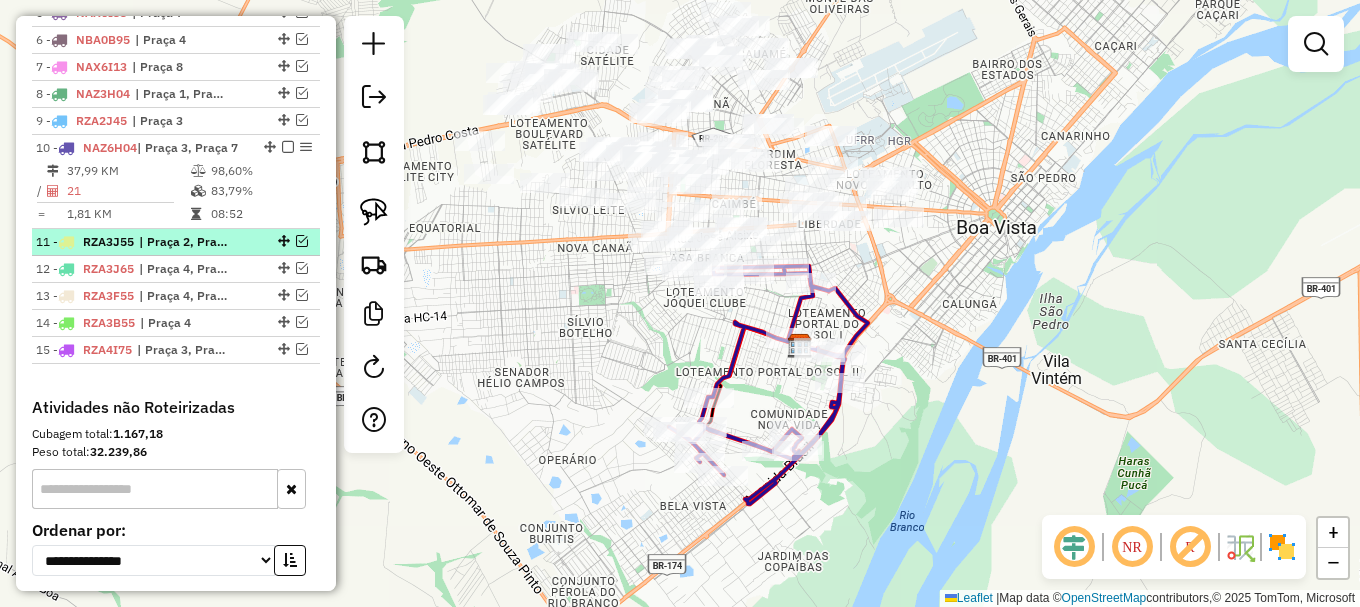 click at bounding box center [302, 241] 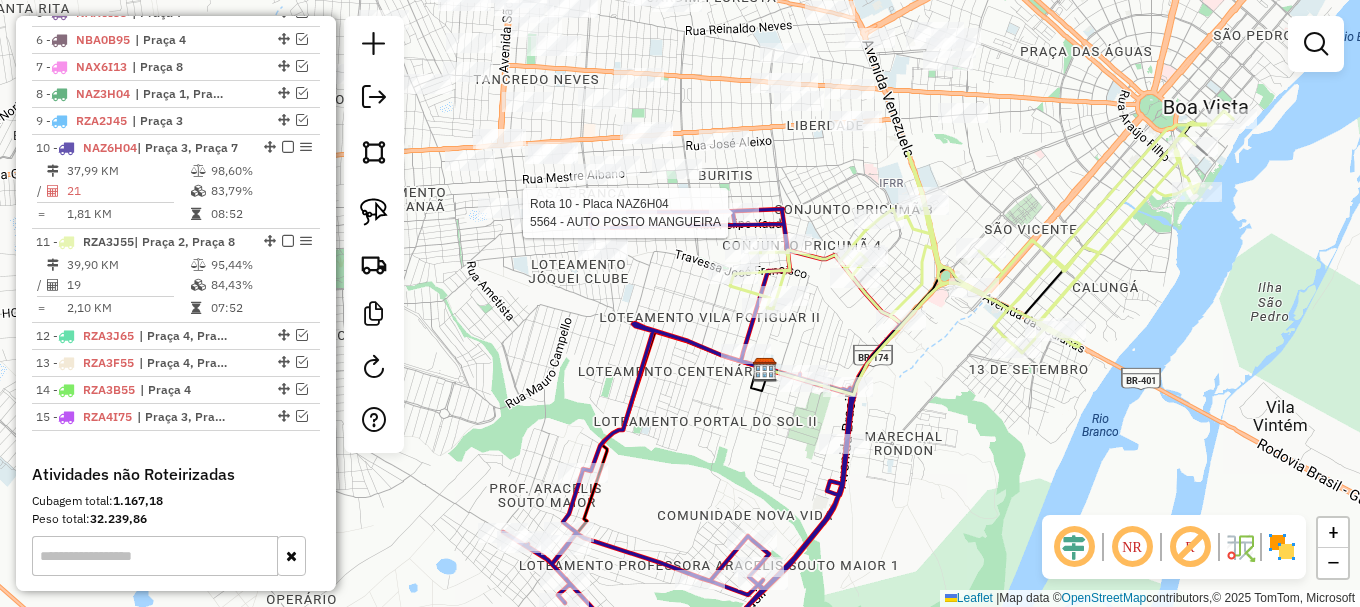 select on "**********" 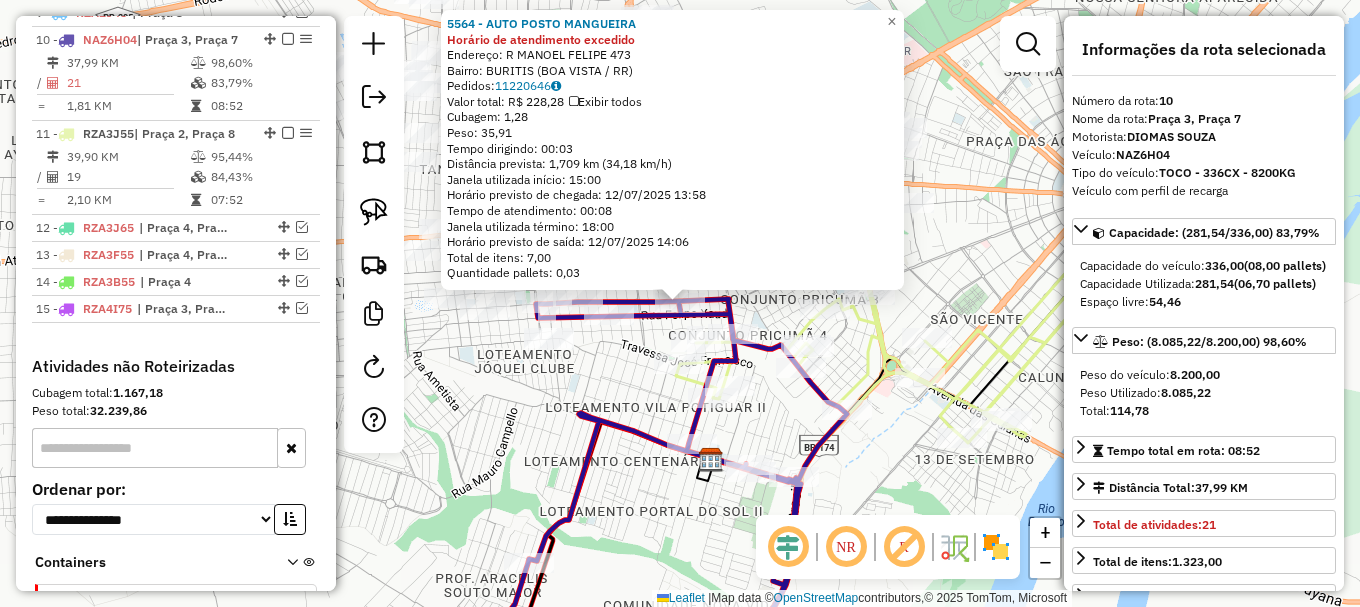 scroll, scrollTop: 1060, scrollLeft: 0, axis: vertical 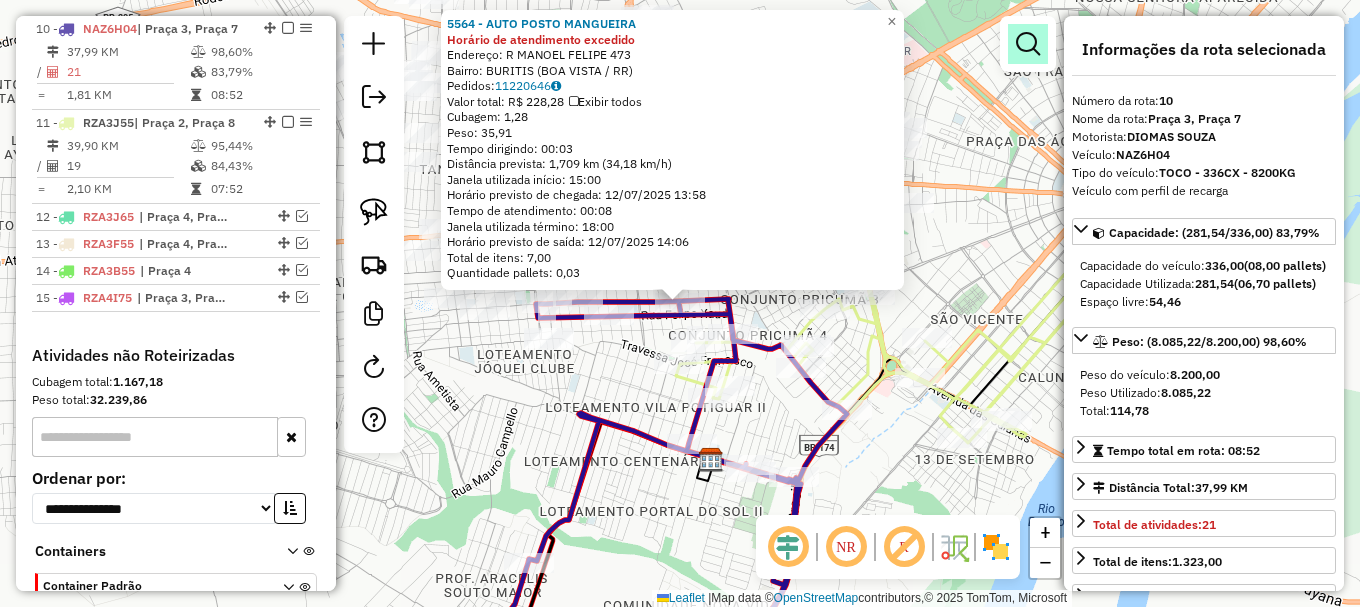 click at bounding box center (1028, 44) 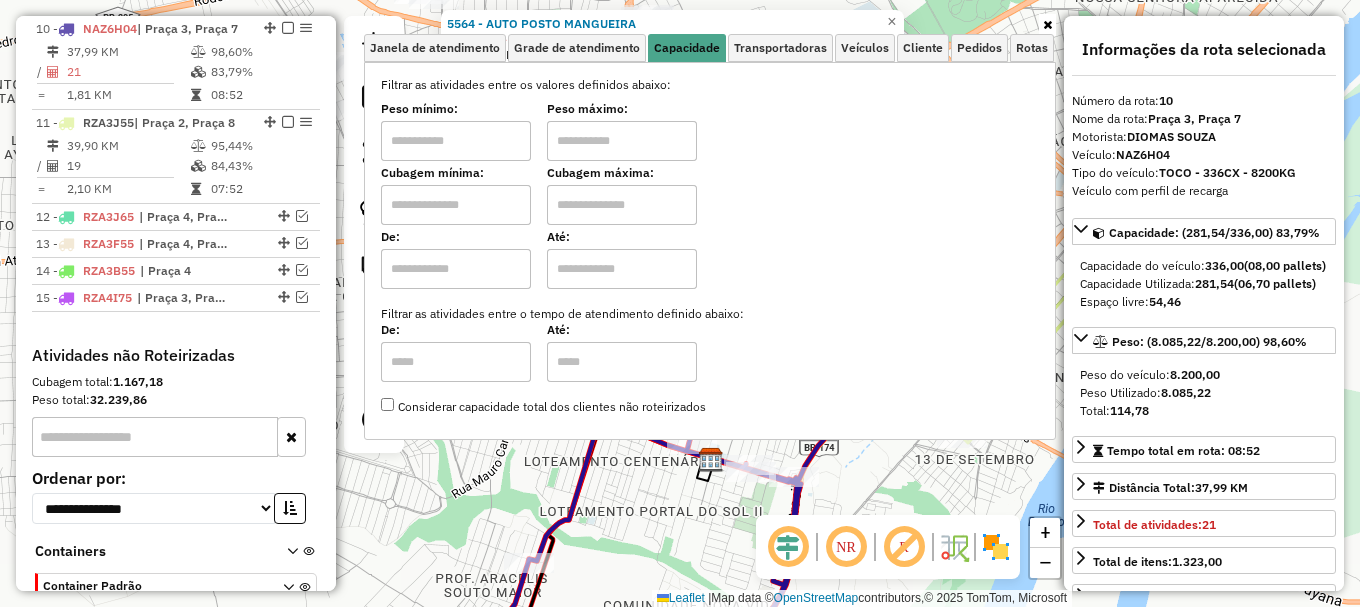 click at bounding box center [456, 205] 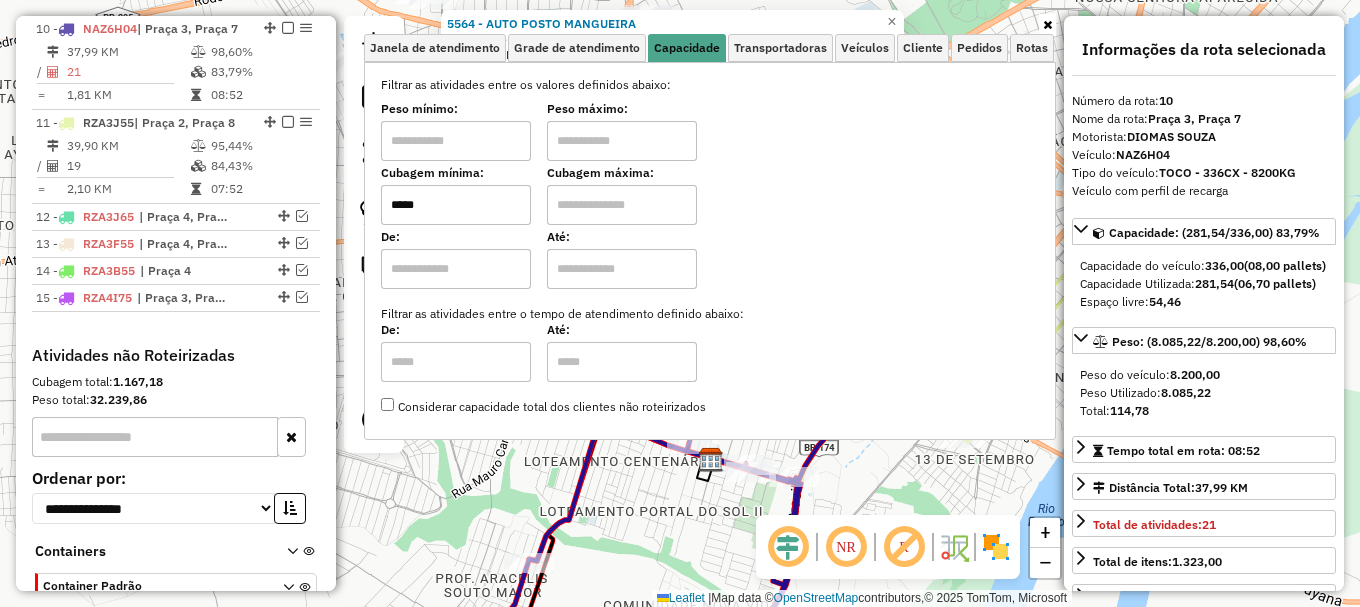 click at bounding box center (622, 205) 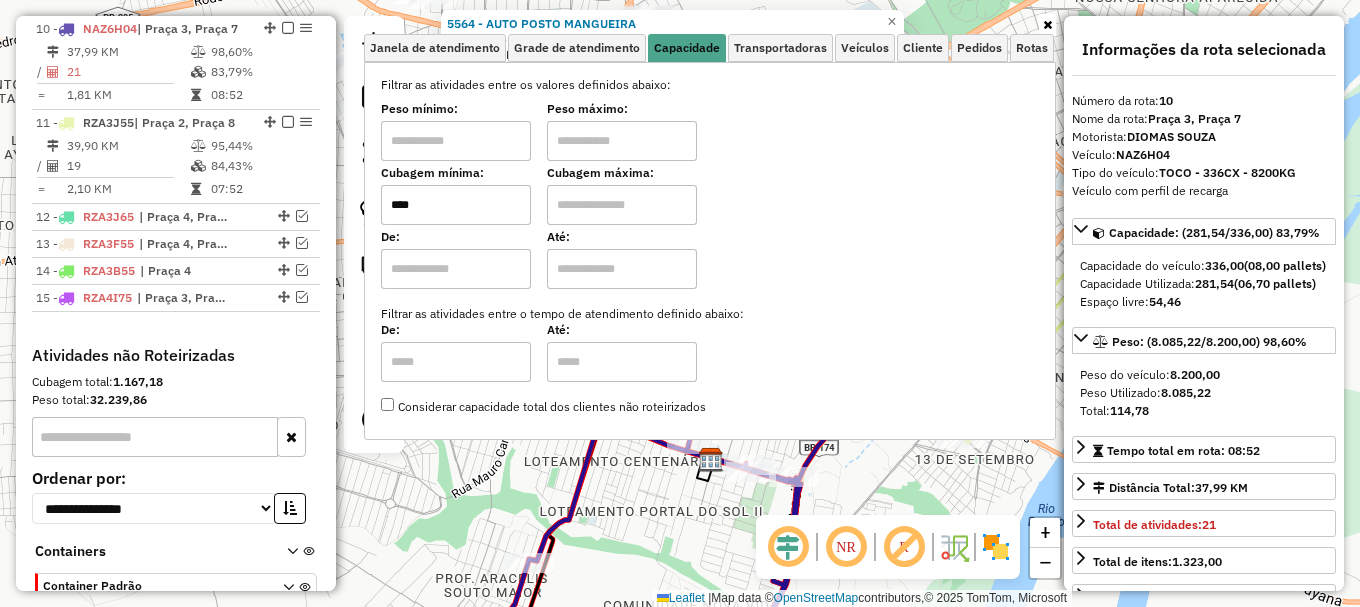 type on "****" 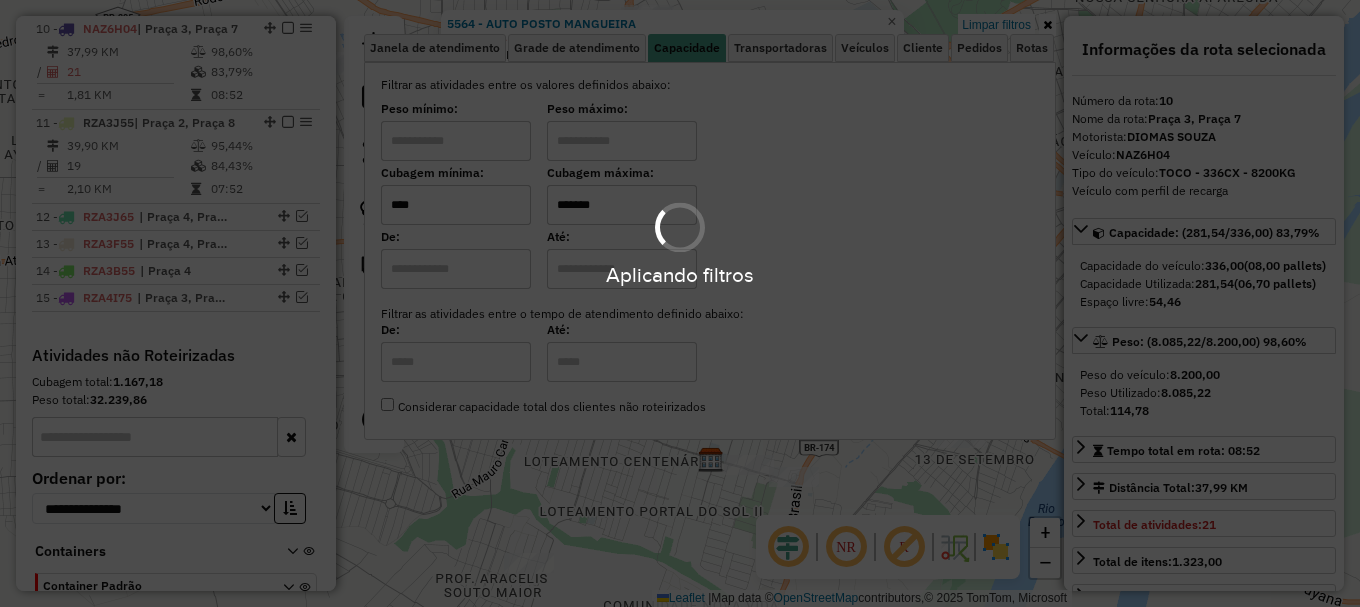 click on "5564 - AUTO POSTO MANGUEIRA Horário de atendimento excedido  Endereço: R   MANOEL FELIPE                 473   Bairro: BURITIS (BOA VISTA / RR)   Pedidos:  11220646   Valor total: R$ 228,28   Exibir todos   Cubagem: 1,28  Peso: 35,91  Tempo dirigindo: 00:03   Distância prevista: 1,709 km (34,18 km/h)   Janela utilizada início: 15:00   Horário previsto de chegada: 12/07/2025 13:58   Tempo de atendimento: 00:08   Janela utilizada término: 18:00   Horário previsto de saída: 12/07/2025 14:06   Total de itens: 7,00   Quantidade pallets: 0,03  × Limpar filtros Janela de atendimento Grade de atendimento Capacidade Transportadoras Veículos Cliente Pedidos  Rotas Selecione os dias de semana para filtrar as janelas de atendimento  Seg   Ter   Qua   Qui   Sex   Sáb   Dom  Informe o período da janela de atendimento: De: Até:  Filtrar exatamente a janela do cliente  Considerar janela de atendimento padrão  Selecione os dias de semana para filtrar as grades de atendimento  Seg   Ter   Qua   Qui   Sex   Sáb" 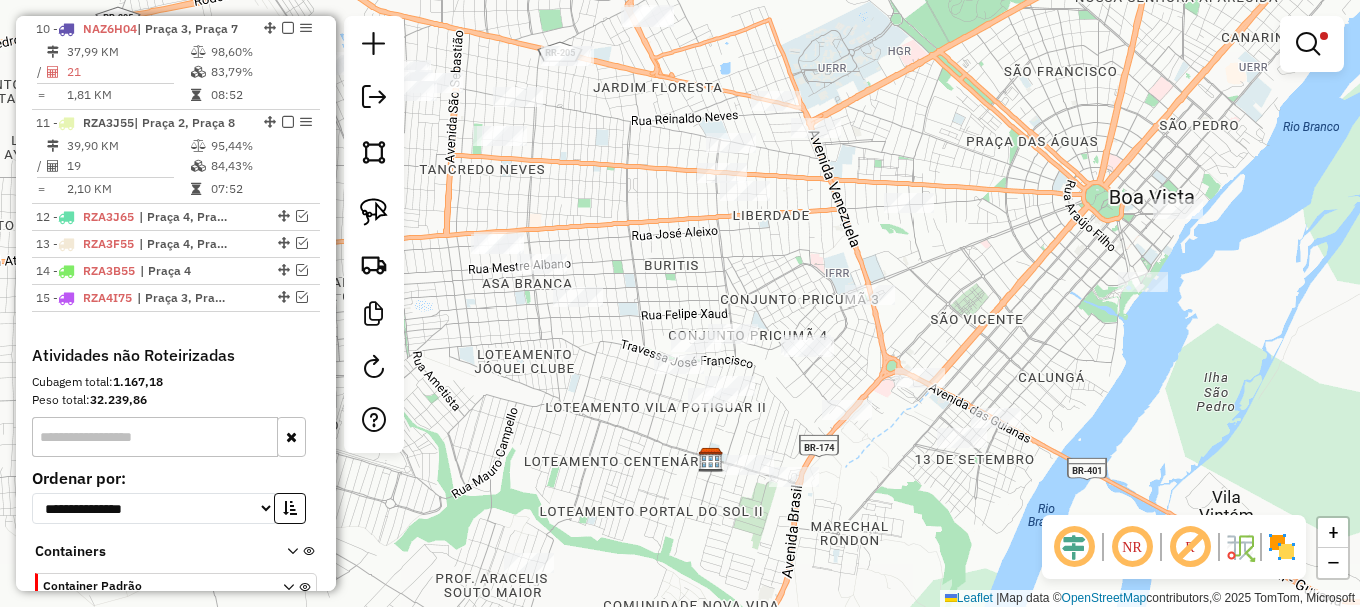 click on "5564 - AUTO POSTO MANGUEIRA Horário de atendimento excedido  Endereço: R   MANOEL FELIPE                 473   Bairro: BURITIS (BOA VISTA / RR)   Pedidos:  11220646   Valor total: R$ 228,28   Exibir todos   Cubagem: 1,28  Peso: 35,91  Tempo dirigindo: 00:03   Distância prevista: 1,709 km (34,18 km/h)   Janela utilizada início: 15:00   Horário previsto de chegada: 12/07/2025 13:58   Tempo de atendimento: 00:08   Janela utilizada término: 18:00   Horário previsto de saída: 12/07/2025 14:06   Total de itens: 7,00   Quantidade pallets: 0,03  × Limpar filtros Janela de atendimento Grade de atendimento Capacidade Transportadoras Veículos Cliente Pedidos  Rotas Selecione os dias de semana para filtrar as janelas de atendimento  Seg   Ter   Qua   Qui   Sex   Sáb   Dom  Informe o período da janela de atendimento: De: Até:  Filtrar exatamente a janela do cliente  Considerar janela de atendimento padrão  Selecione os dias de semana para filtrar as grades de atendimento  Seg   Ter   Qua   Qui   Sex   Sáb" 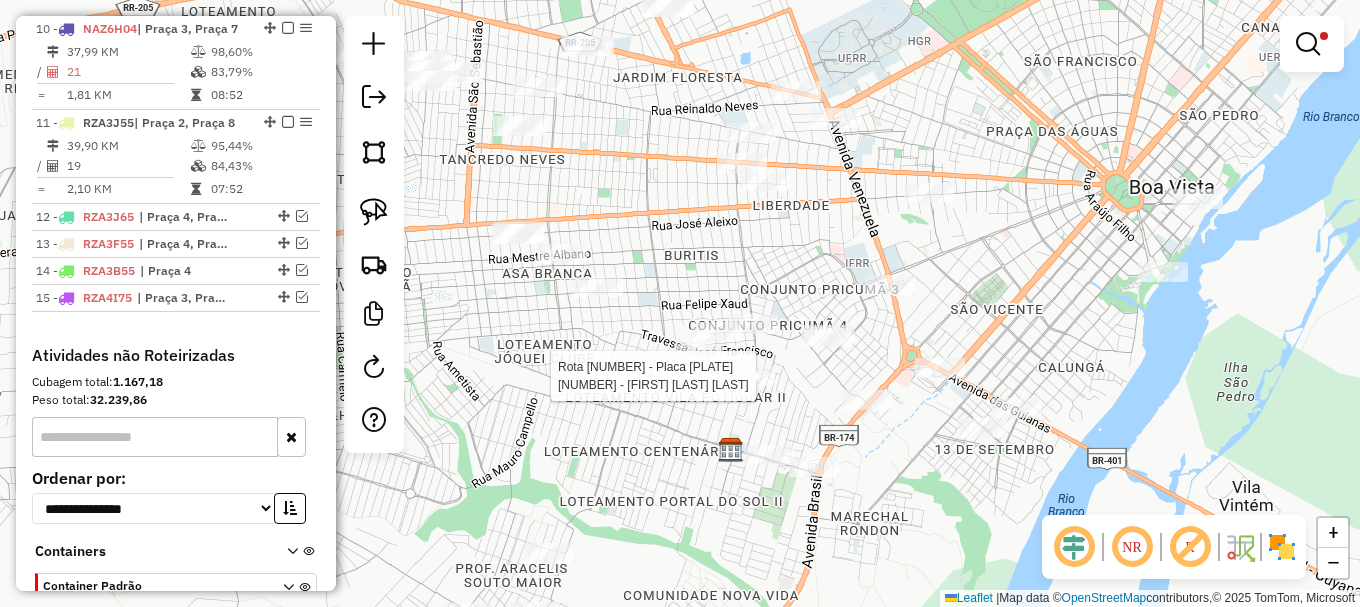 select on "**********" 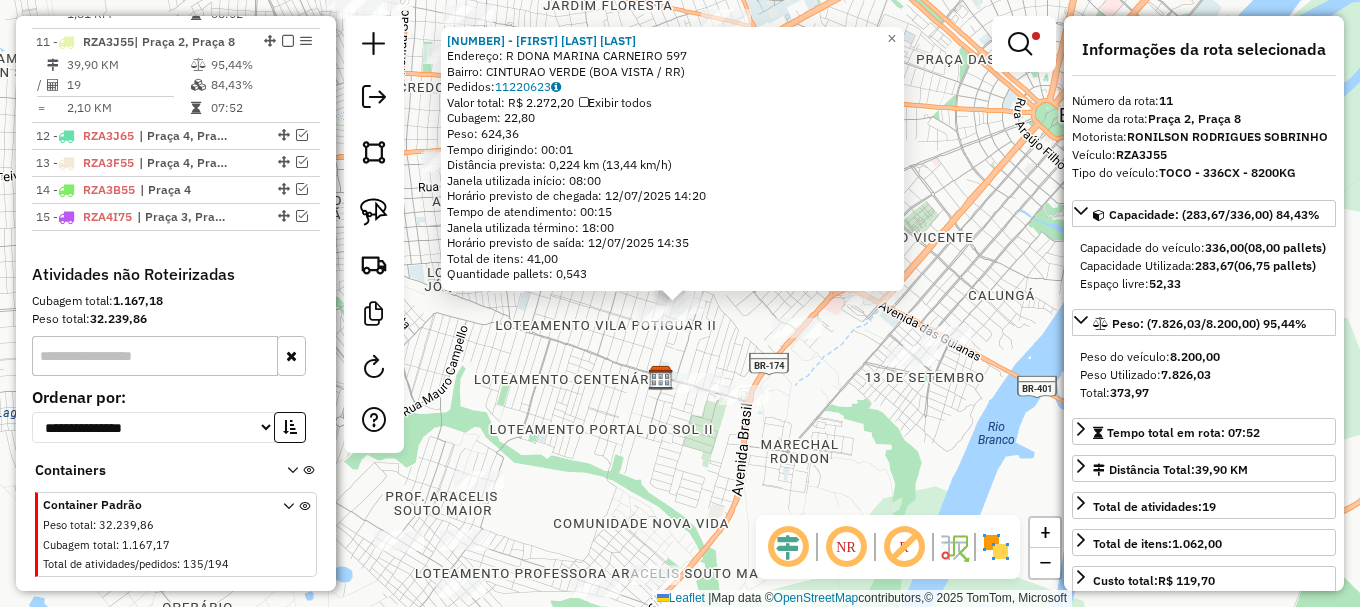 scroll, scrollTop: 1154, scrollLeft: 0, axis: vertical 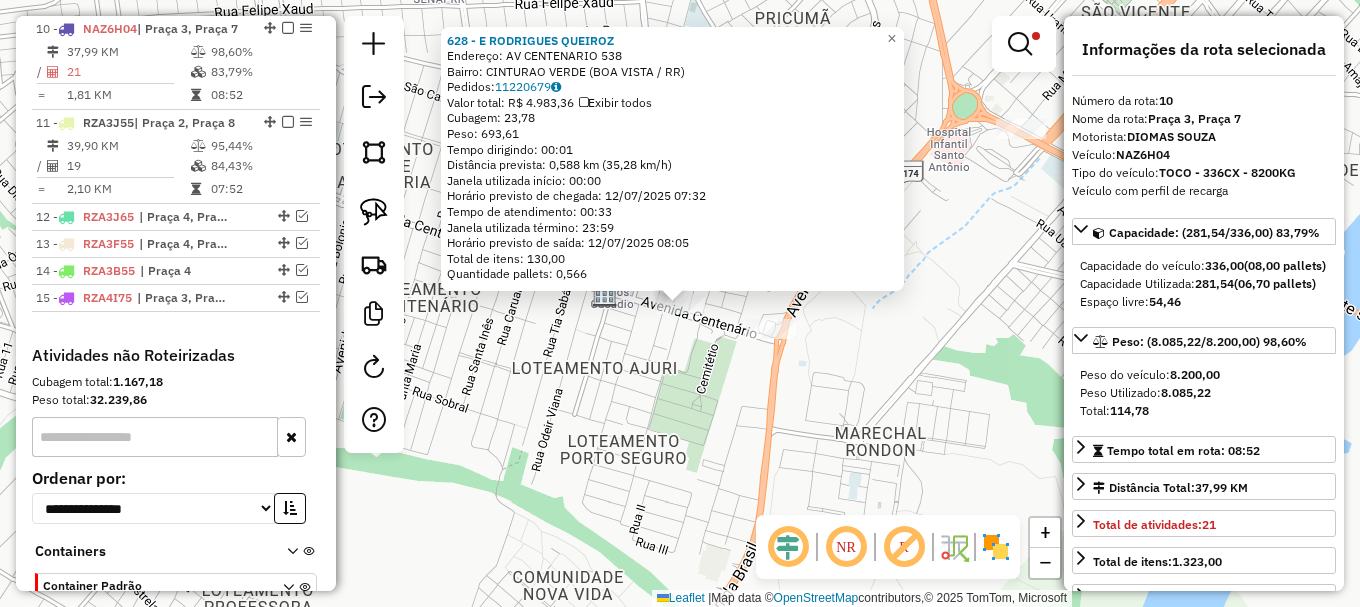 click on "628 - E RODRIGUES QUEIROZ  Endereço: AV  CENTENARIO                    538   Bairro: CINTURAO VERDE (BOA VISTA / RR)   Pedidos:  11220679   Valor total: R$ 4.983,36   Exibir todos   Cubagem: 23,78  Peso: 693,61  Tempo dirigindo: 00:01   Distância prevista: 0,588 km (35,28 km/h)   Janela utilizada início: 00:00   Horário previsto de chegada: 12/07/2025 07:32   Tempo de atendimento: 00:33   Janela utilizada término: 23:59   Horário previsto de saída: 12/07/2025 08:05   Total de itens: 130,00   Quantidade pallets: 0,566  × Limpar filtros Janela de atendimento Grade de atendimento Capacidade Transportadoras Veículos Cliente Pedidos  Rotas Selecione os dias de semana para filtrar as janelas de atendimento  Seg   Ter   Qua   Qui   Sex   Sáb   Dom  Informe o período da janela de atendimento: De: Até:  Filtrar exatamente a janela do cliente  Considerar janela de atendimento padrão  Selecione os dias de semana para filtrar as grades de atendimento  Seg   Ter   Qua   Qui   Sex   Sáb   Dom   Peso mínimo:" 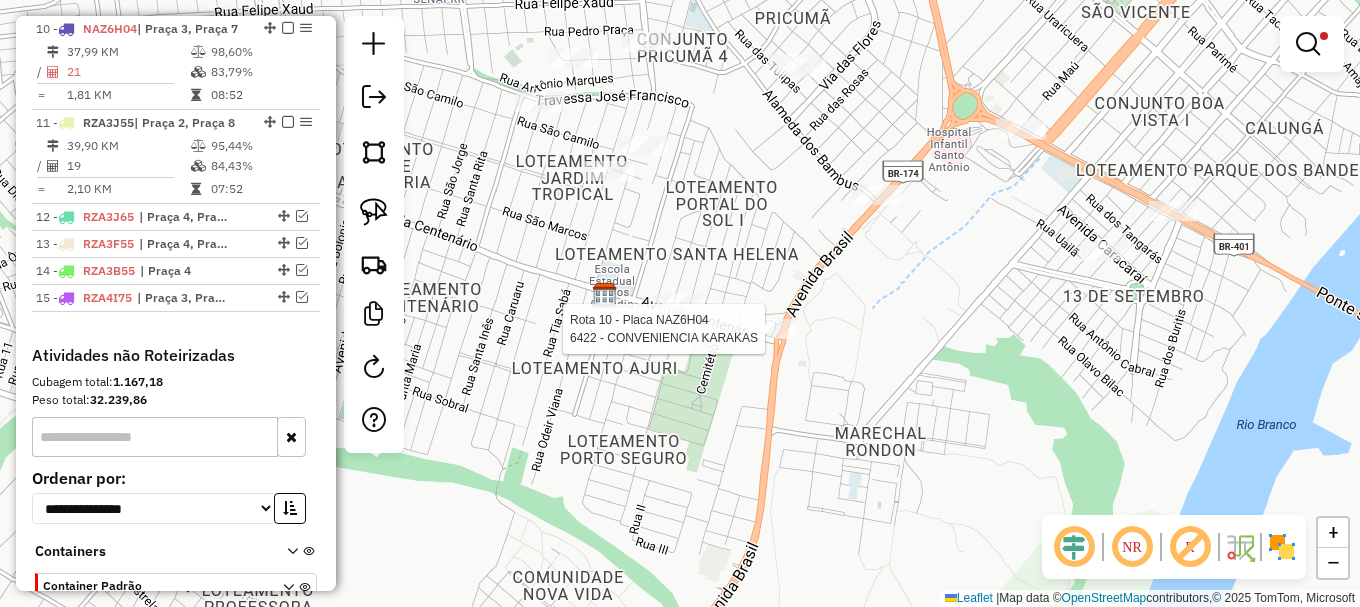 select on "**********" 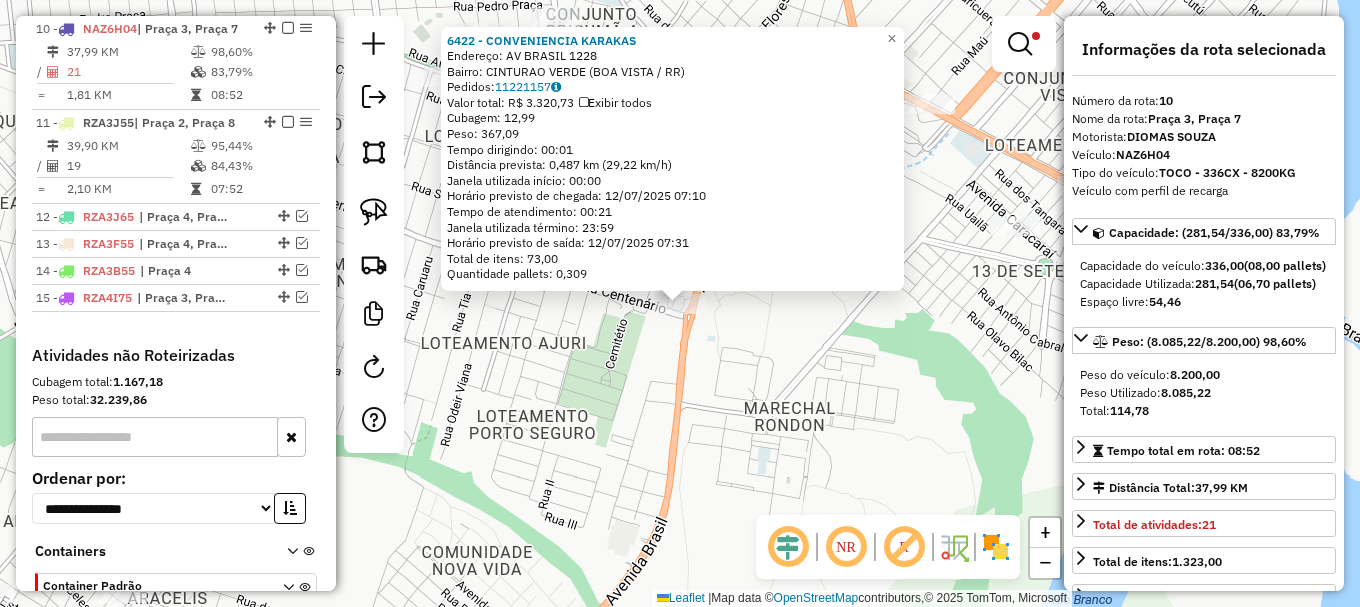 click on "6422 - CONVENIENCIA KARAKAS  Endereço: AV  BRASIL                        1228   Bairro: CINTURAO VERDE (BOA VISTA / RR)   Pedidos:  11221157   Valor total: R$ 3.320,73   Exibir todos   Cubagem: 12,99  Peso: 367,09  Tempo dirigindo: 00:01   Distância prevista: 0,487 km (29,22 km/h)   Janela utilizada início: 00:00   Horário previsto de chegada: 12/07/2025 07:10   Tempo de atendimento: 00:21   Janela utilizada término: 23:59   Horário previsto de saída: 12/07/2025 07:31   Total de itens: 73,00   Quantidade pallets: 0,309  × Limpar filtros Janela de atendimento Grade de atendimento Capacidade Transportadoras Veículos Cliente Pedidos  Rotas Selecione os dias de semana para filtrar as janelas de atendimento  Seg   Ter   Qua   Qui   Sex   Sáb   Dom  Informe o período da janela de atendimento: De: Até:  Filtrar exatamente a janela do cliente  Considerar janela de atendimento padrão  Selecione os dias de semana para filtrar as grades de atendimento  Seg   Ter   Qua   Qui   Sex   Sáb   Dom  **** *******" 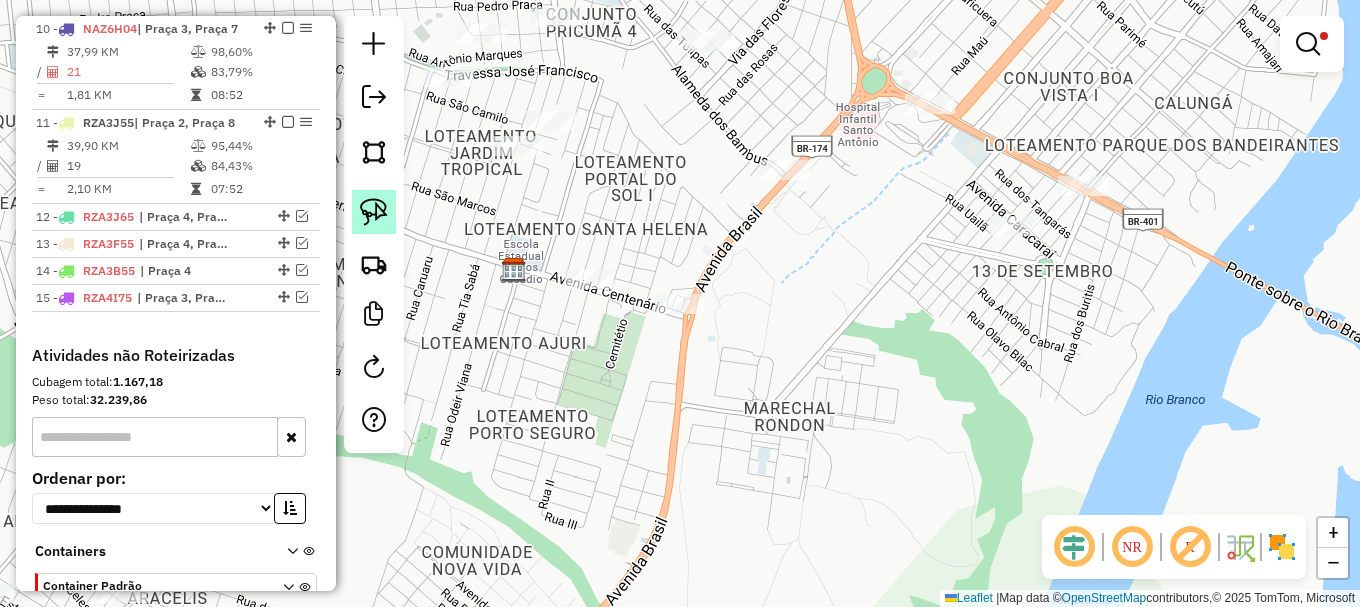 click 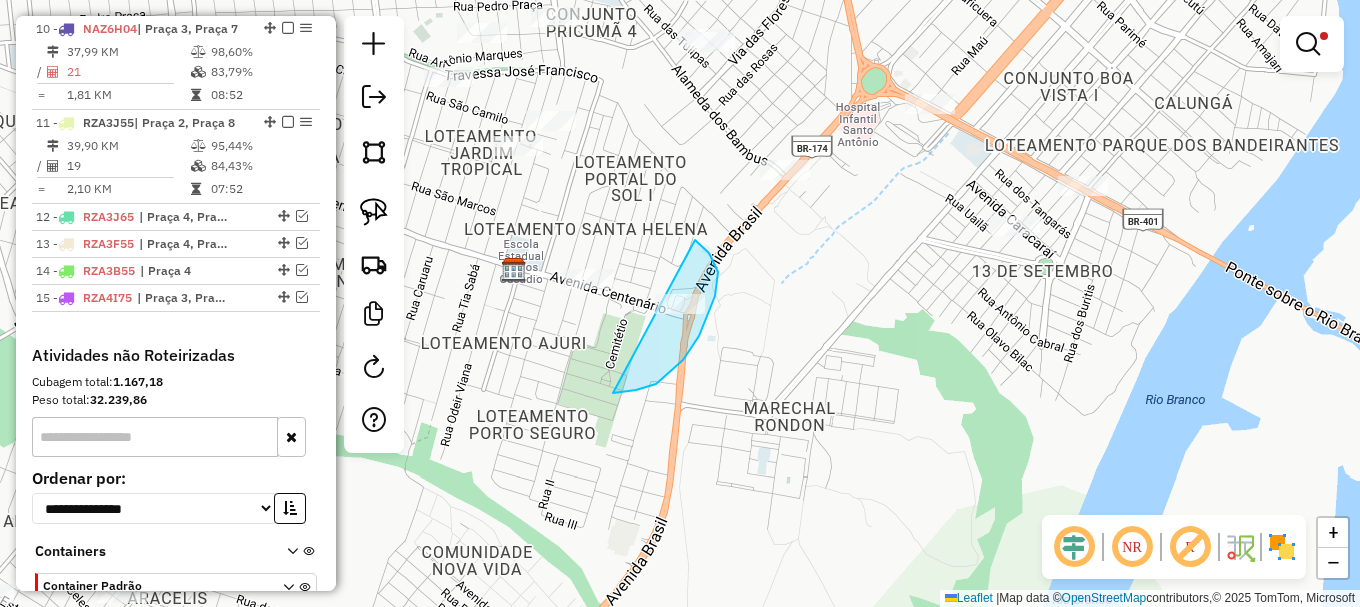 drag, startPoint x: 621, startPoint y: 392, endPoint x: 670, endPoint y: 226, distance: 173.0809 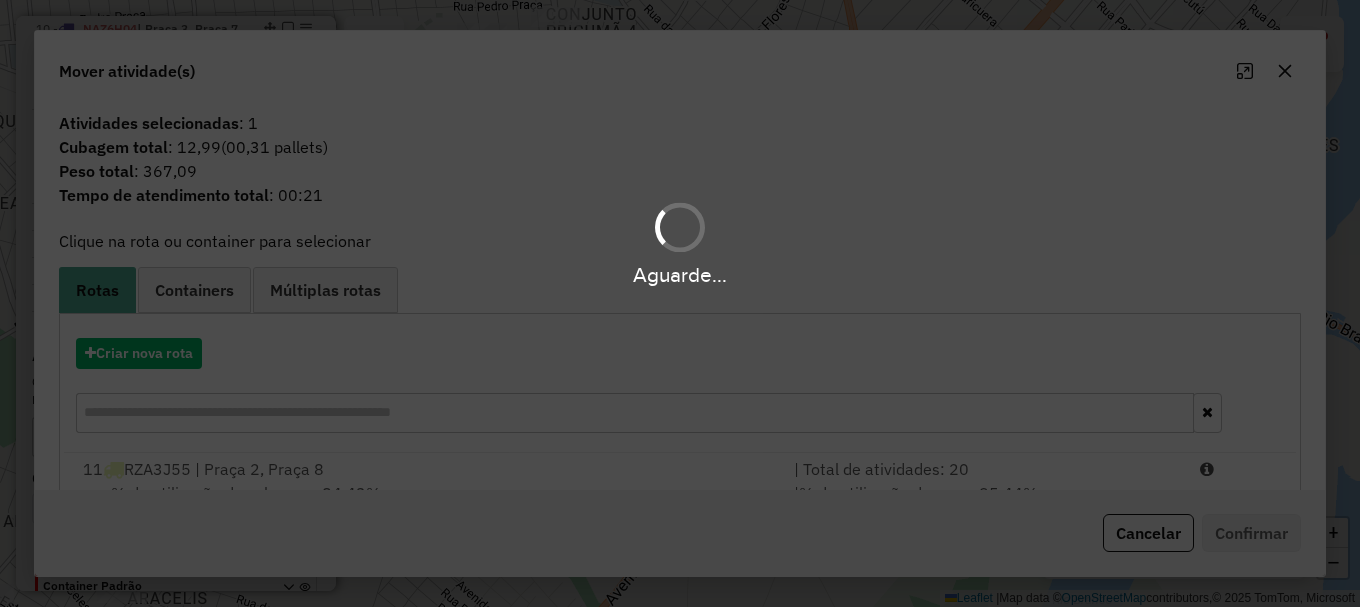 click on "Aguarde..." at bounding box center (680, 303) 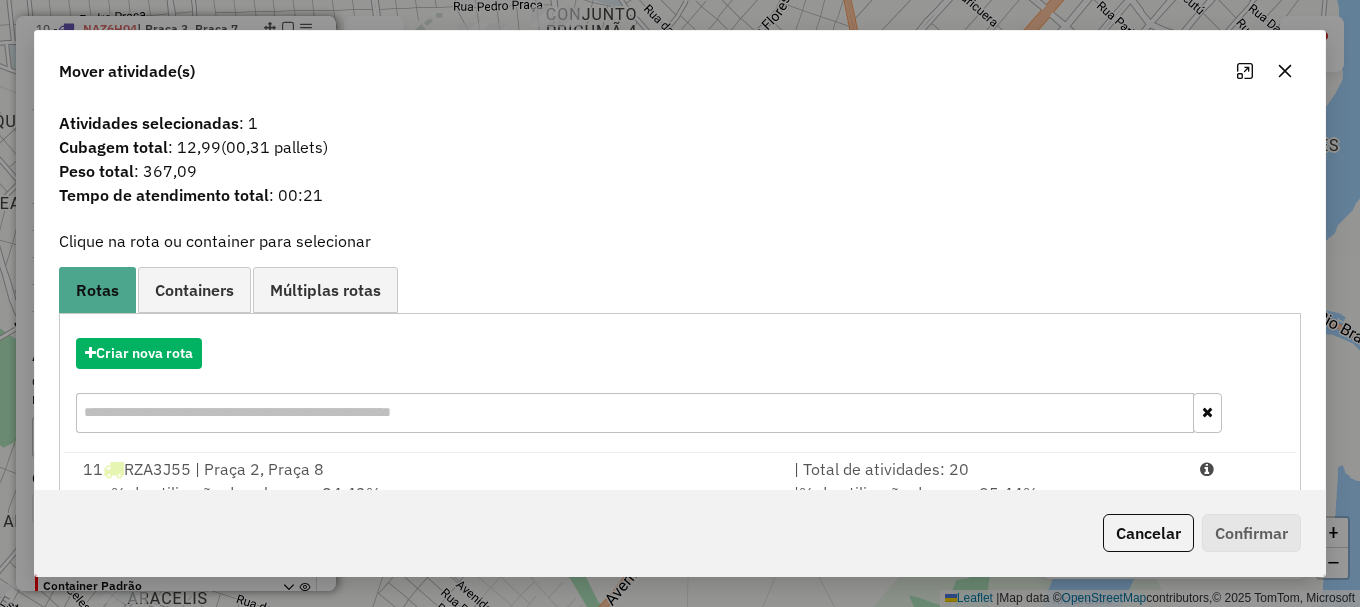click at bounding box center (1239, 469) 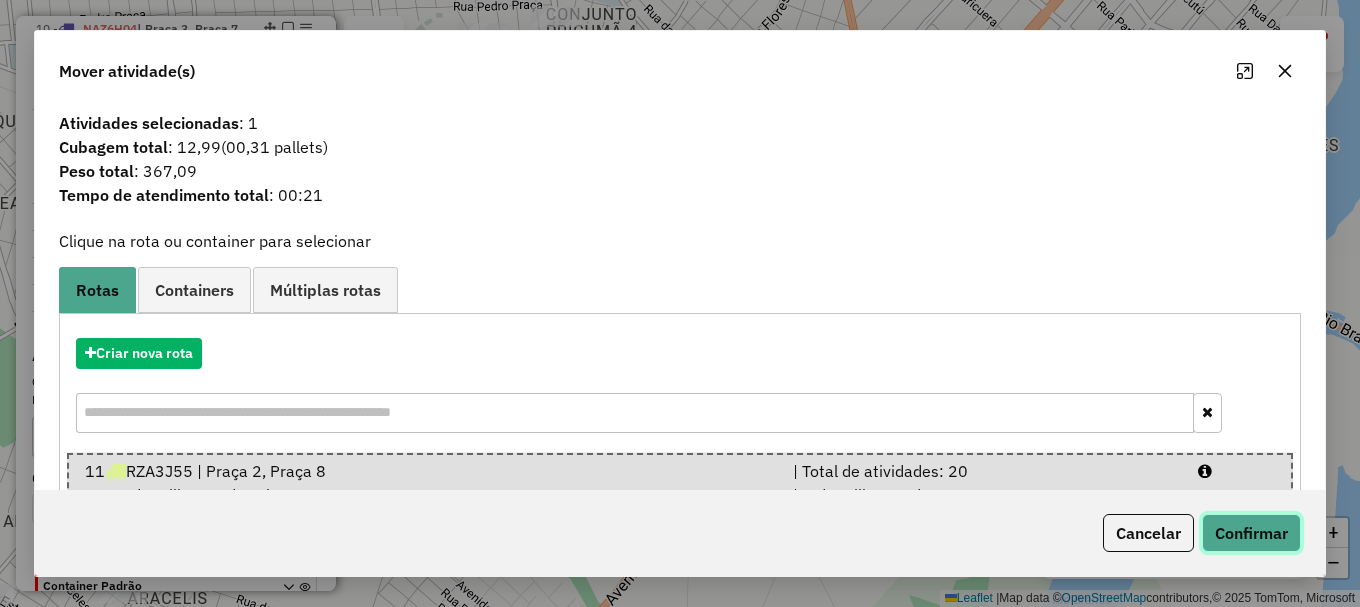click on "Confirmar" 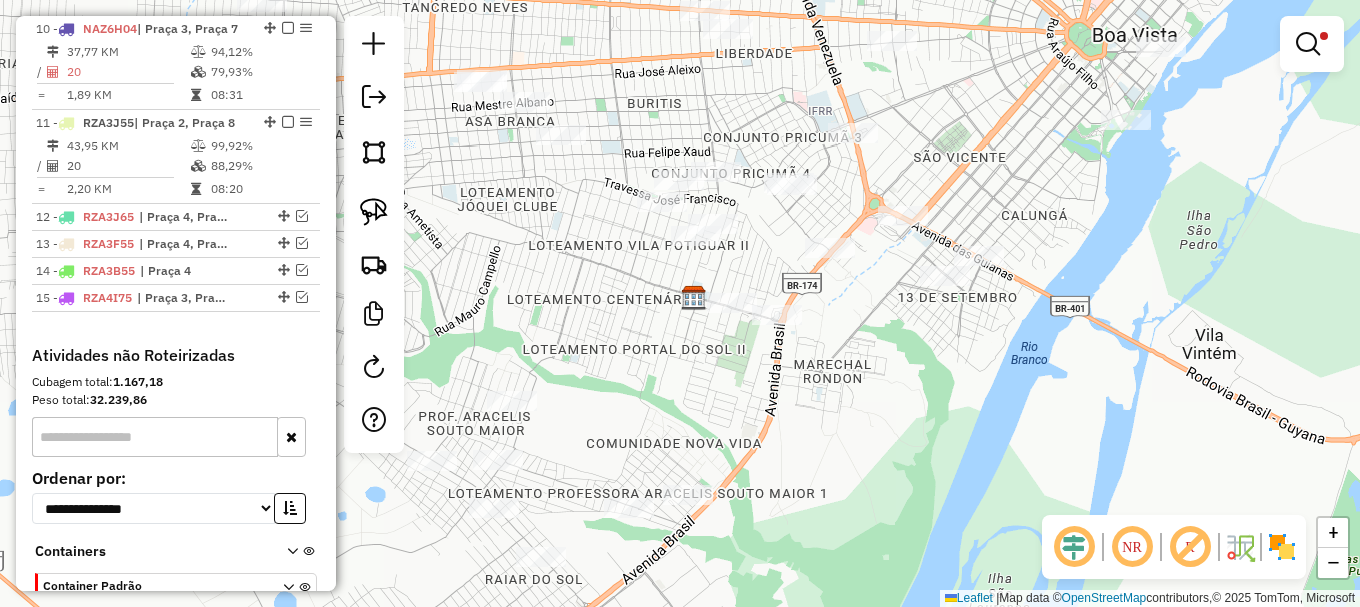 drag, startPoint x: 706, startPoint y: 346, endPoint x: 834, endPoint y: 384, distance: 133.52153 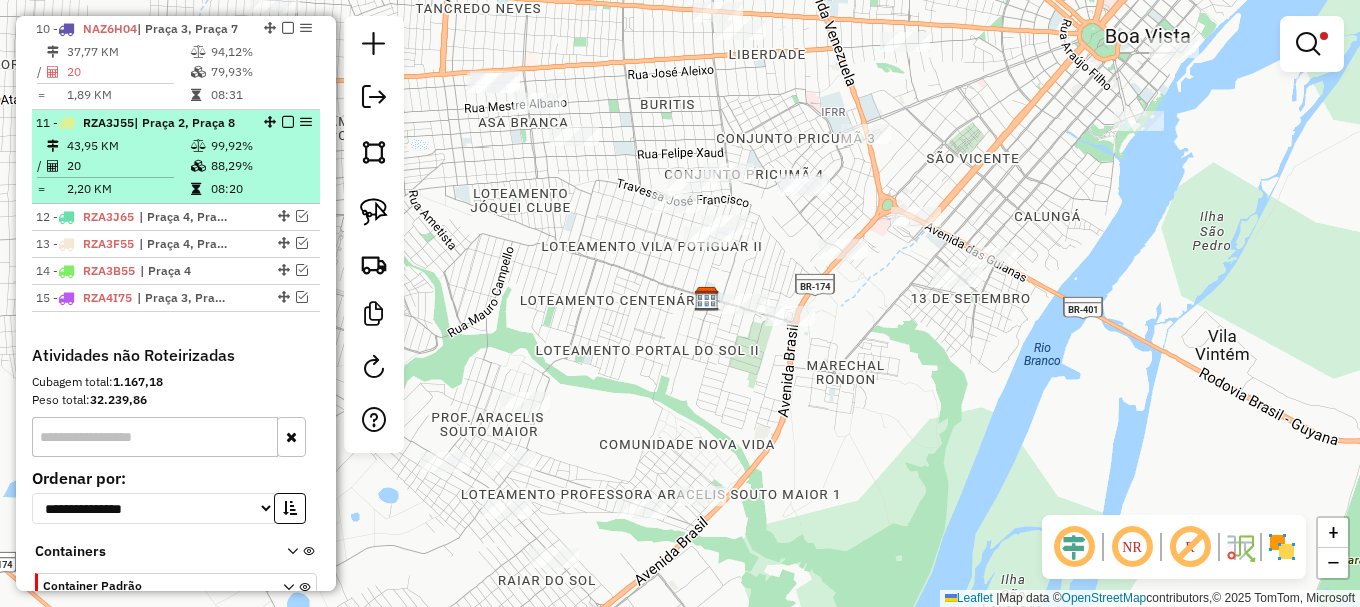 click at bounding box center [288, 122] 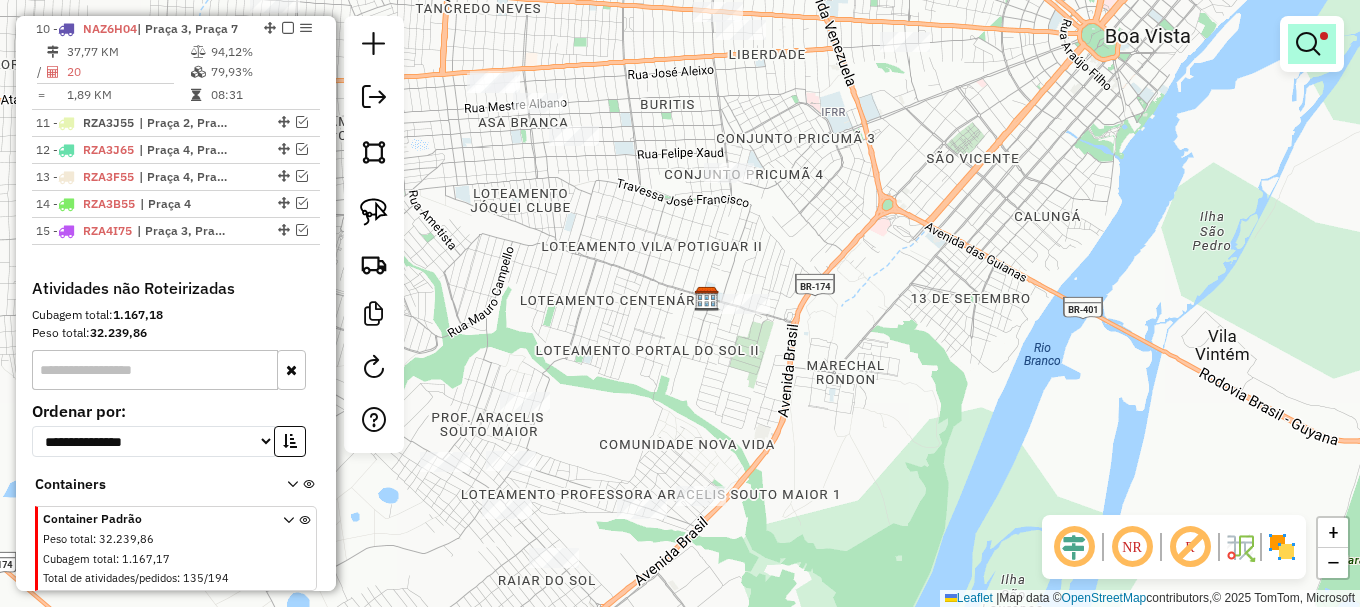 click at bounding box center [1308, 44] 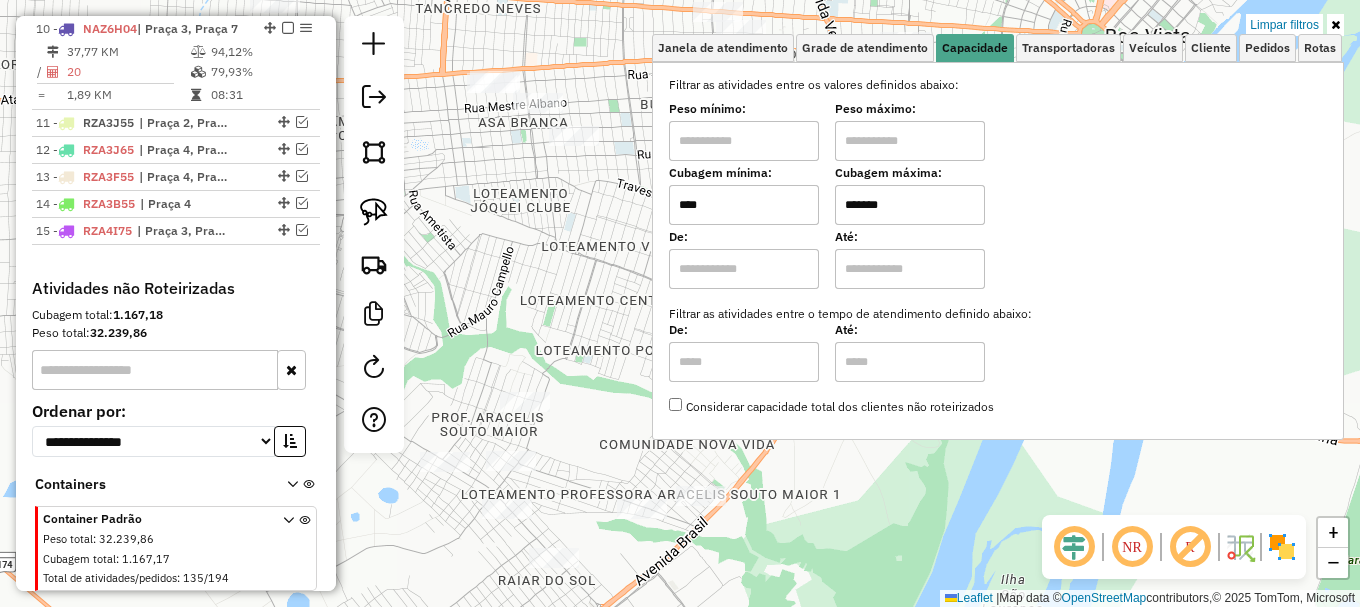 click on "****" at bounding box center (744, 205) 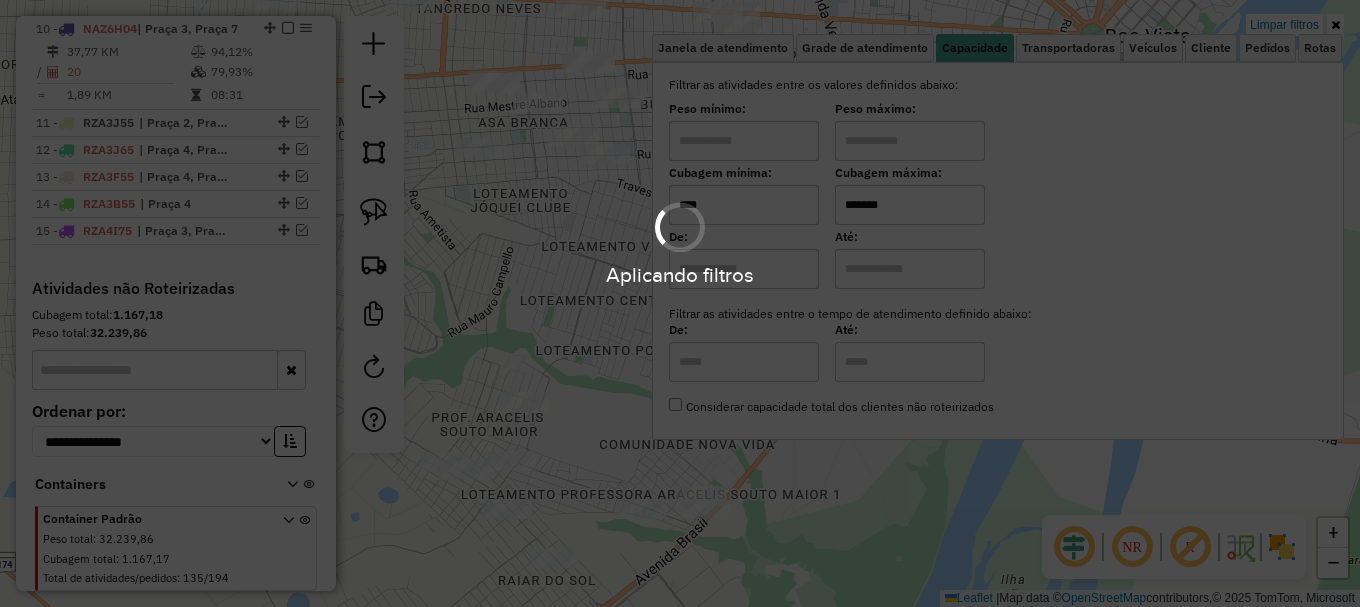 type on "****" 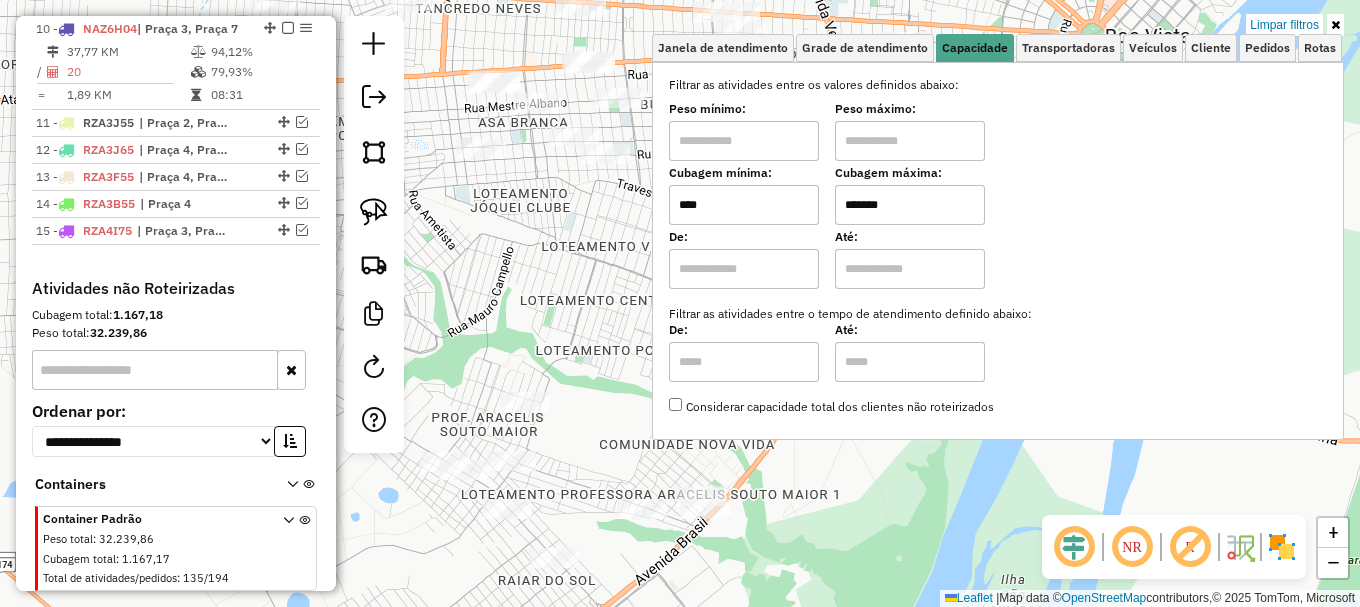 click on "Limpar filtros Janela de atendimento Grade de atendimento Capacidade Transportadoras Veículos Cliente Pedidos  Rotas Selecione os dias de semana para filtrar as janelas de atendimento  Seg   Ter   Qua   Qui   Sex   Sáb   Dom  Informe o período da janela de atendimento: De: Até:  Filtrar exatamente a janela do cliente  Considerar janela de atendimento padrão  Selecione os dias de semana para filtrar as grades de atendimento  Seg   Ter   Qua   Qui   Sex   Sáb   Dom   Considerar clientes sem dia de atendimento cadastrado  Clientes fora do dia de atendimento selecionado Filtrar as atividades entre os valores definidos abaixo:  Peso mínimo:   Peso máximo:   Cubagem mínima:  ****  Cubagem máxima:  *******  De:   Até:  Filtrar as atividades entre o tempo de atendimento definido abaixo:  De:   Até:   Considerar capacidade total dos clientes não roteirizados Transportadora: Selecione um ou mais itens Tipo de veículo: Selecione um ou mais itens Veículo: Selecione um ou mais itens Motorista: Nome: Setor:" 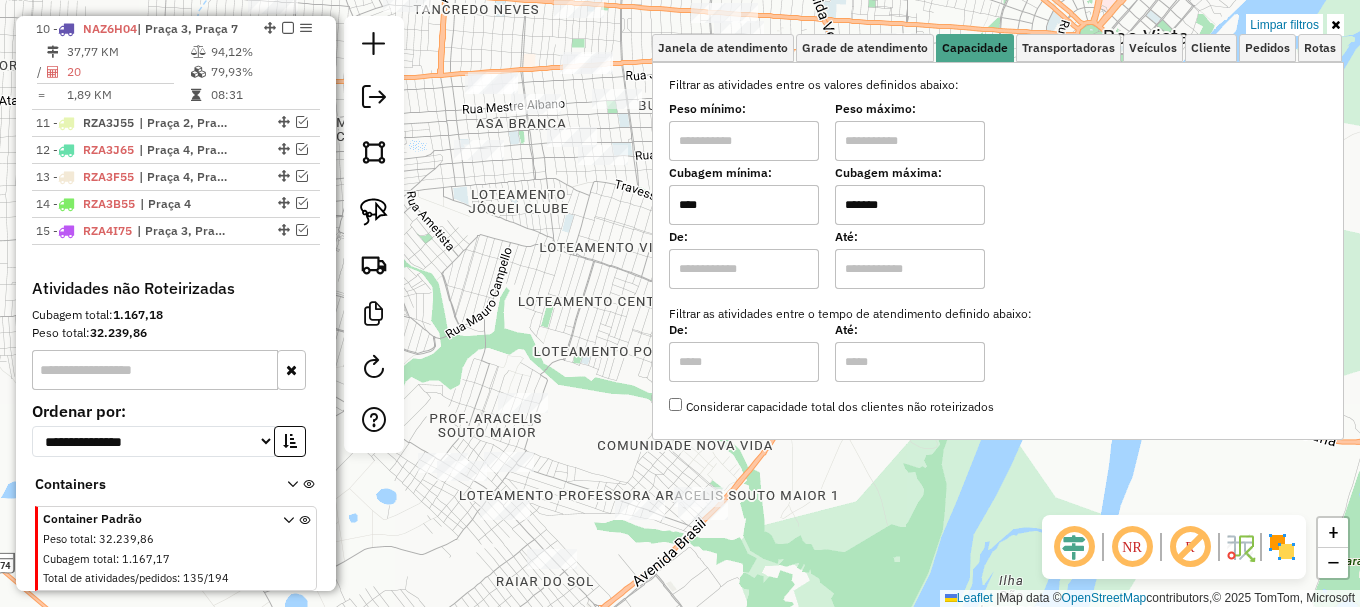 click on "Limpar filtros Janela de atendimento Grade de atendimento Capacidade Transportadoras Veículos Cliente Pedidos  Rotas Selecione os dias de semana para filtrar as janelas de atendimento  Seg   Ter   Qua   Qui   Sex   Sáb   Dom  Informe o período da janela de atendimento: De: Até:  Filtrar exatamente a janela do cliente  Considerar janela de atendimento padrão  Selecione os dias de semana para filtrar as grades de atendimento  Seg   Ter   Qua   Qui   Sex   Sáb   Dom   Considerar clientes sem dia de atendimento cadastrado  Clientes fora do dia de atendimento selecionado Filtrar as atividades entre os valores definidos abaixo:  Peso mínimo:   Peso máximo:   Cubagem mínima:  ****  Cubagem máxima:  *******  De:   Até:  Filtrar as atividades entre o tempo de atendimento definido abaixo:  De:   Até:   Considerar capacidade total dos clientes não roteirizados Transportadora: Selecione um ou mais itens Tipo de veículo: Selecione um ou mais itens Veículo: Selecione um ou mais itens Motorista: Nome: Setor:" 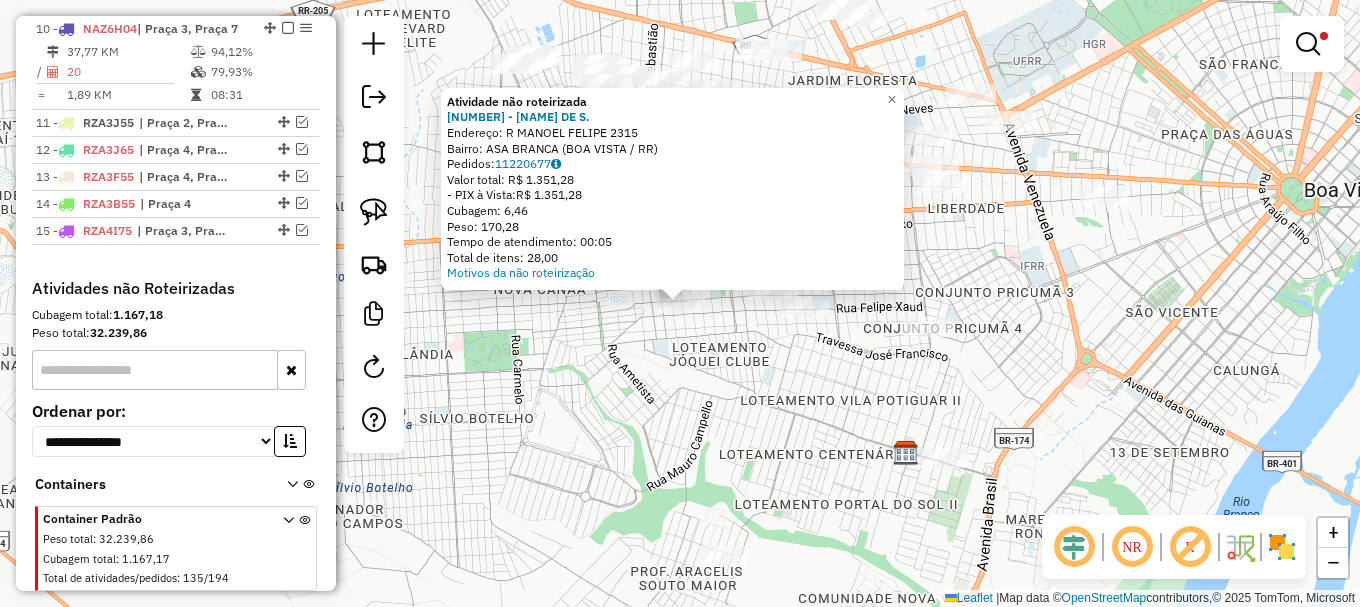 click on "Atividade não roteirizada 350 - LIVIA MARIA N. DE S.  Endereço: R   MANOEL FELIPE                 2315   Bairro: ASA BRANCA (BOA VISTA / RR)   Pedidos:  11220677   Valor total: R$ 1.351,28   - PIX à Vista:  R$ 1.351,28   Cubagem: 6,46   Peso: 170,28   Tempo de atendimento: 00:05   Total de itens: 28,00  Motivos da não roteirização × Limpar filtros Janela de atendimento Grade de atendimento Capacidade Transportadoras Veículos Cliente Pedidos  Rotas Selecione os dias de semana para filtrar as janelas de atendimento  Seg   Ter   Qua   Qui   Sex   Sáb   Dom  Informe o período da janela de atendimento: De: Até:  Filtrar exatamente a janela do cliente  Considerar janela de atendimento padrão  Selecione os dias de semana para filtrar as grades de atendimento  Seg   Ter   Qua   Qui   Sex   Sáb   Dom   Considerar clientes sem dia de atendimento cadastrado  Clientes fora do dia de atendimento selecionado Filtrar as atividades entre os valores definidos abaixo:  Peso mínimo:   Peso máximo:  **** ******* +" 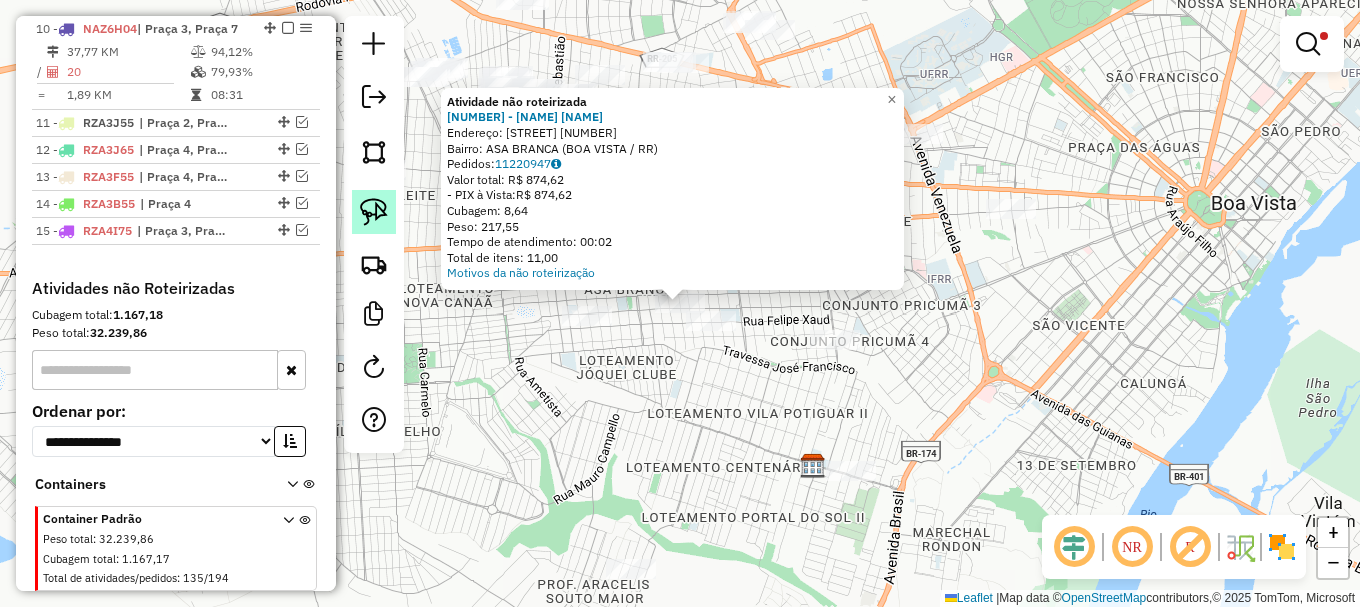 click 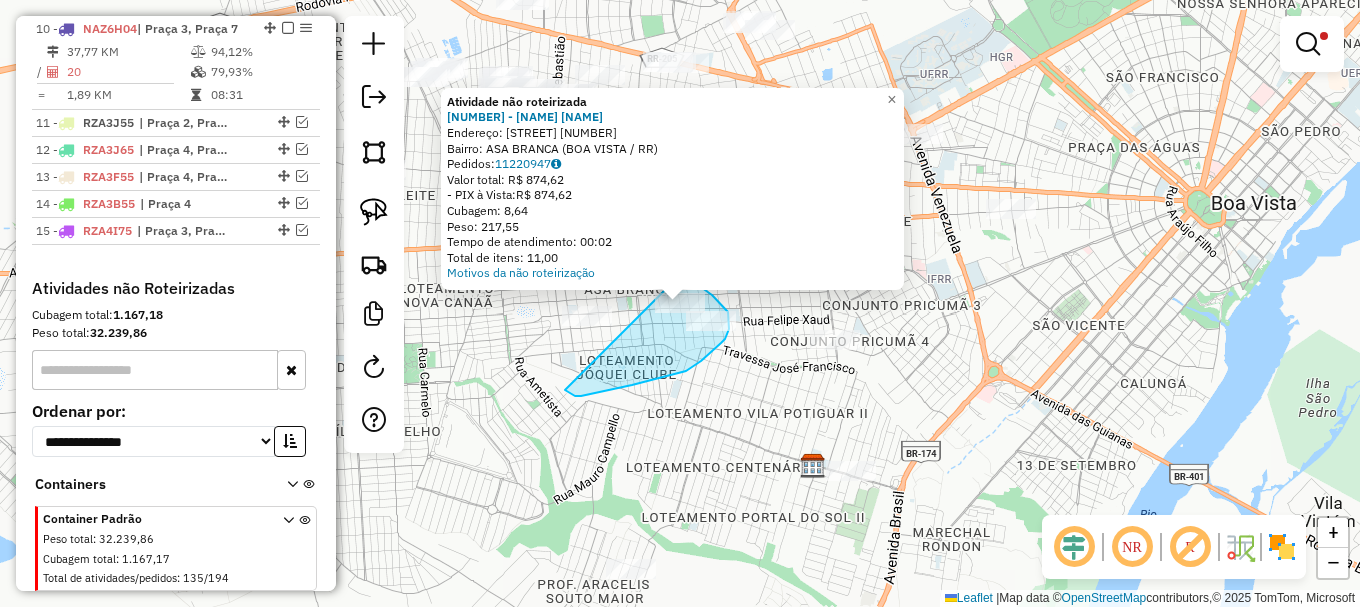 drag, startPoint x: 568, startPoint y: 393, endPoint x: 669, endPoint y: 279, distance: 152.30562 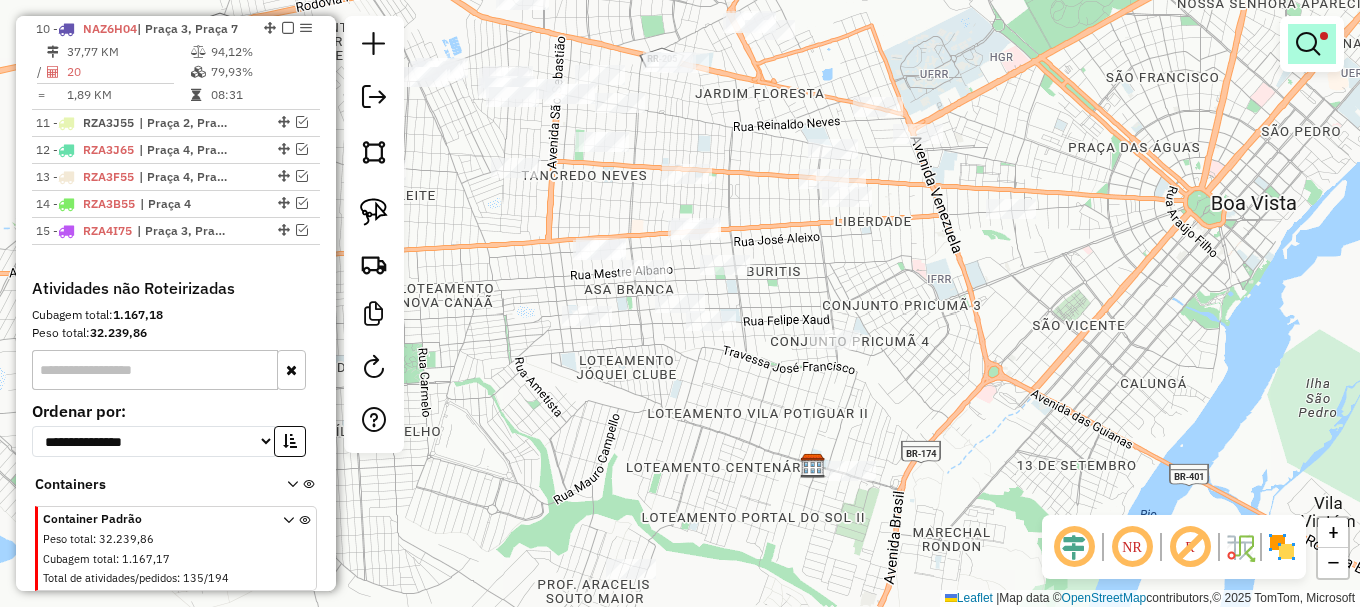 click at bounding box center [1308, 44] 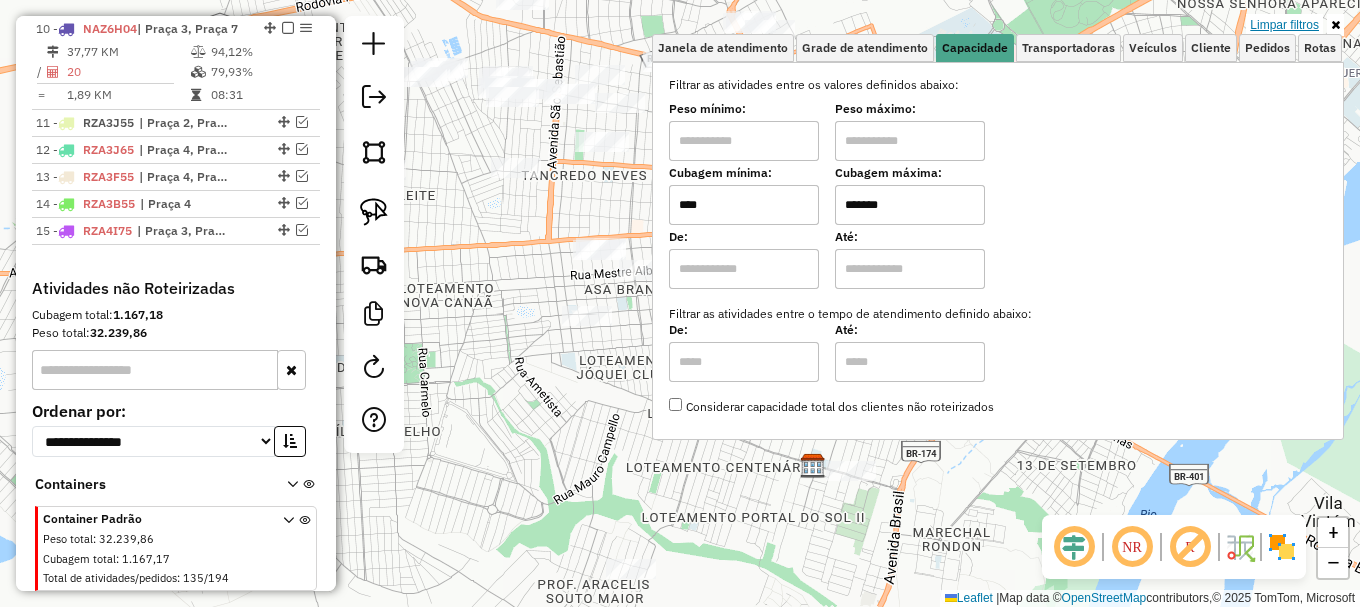click on "Limpar filtros" at bounding box center (1284, 25) 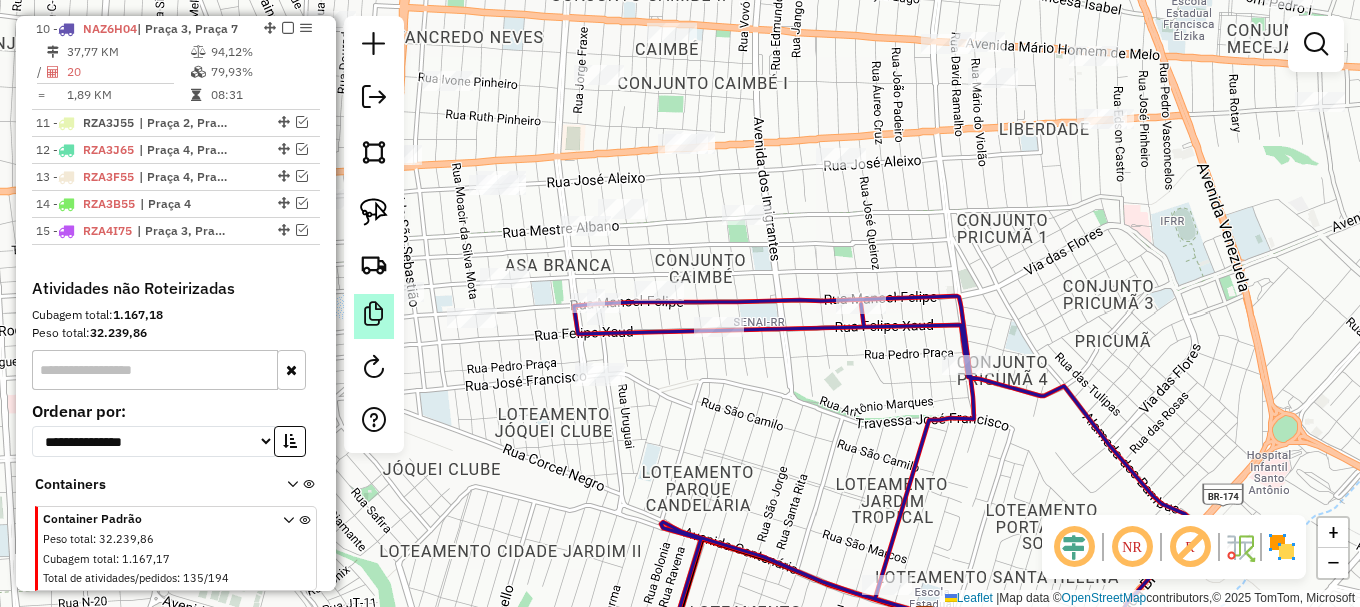 drag, startPoint x: 378, startPoint y: 220, endPoint x: 380, endPoint y: 325, distance: 105.01904 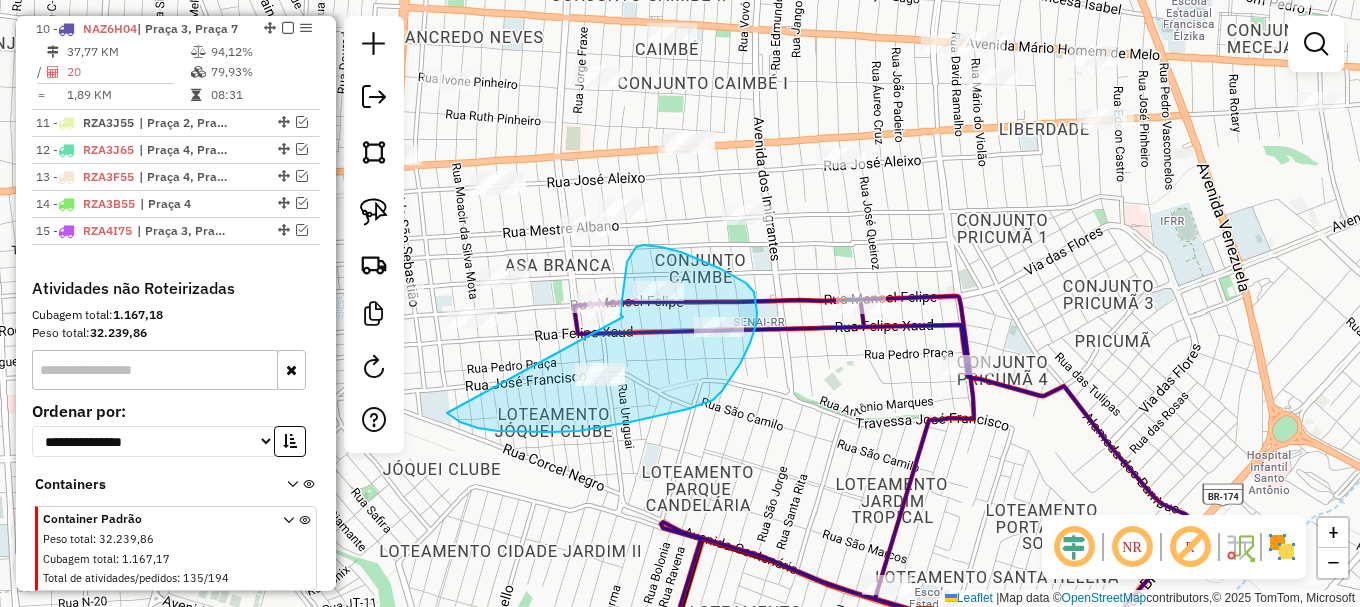 drag, startPoint x: 449, startPoint y: 414, endPoint x: 625, endPoint y: 319, distance: 200.0025 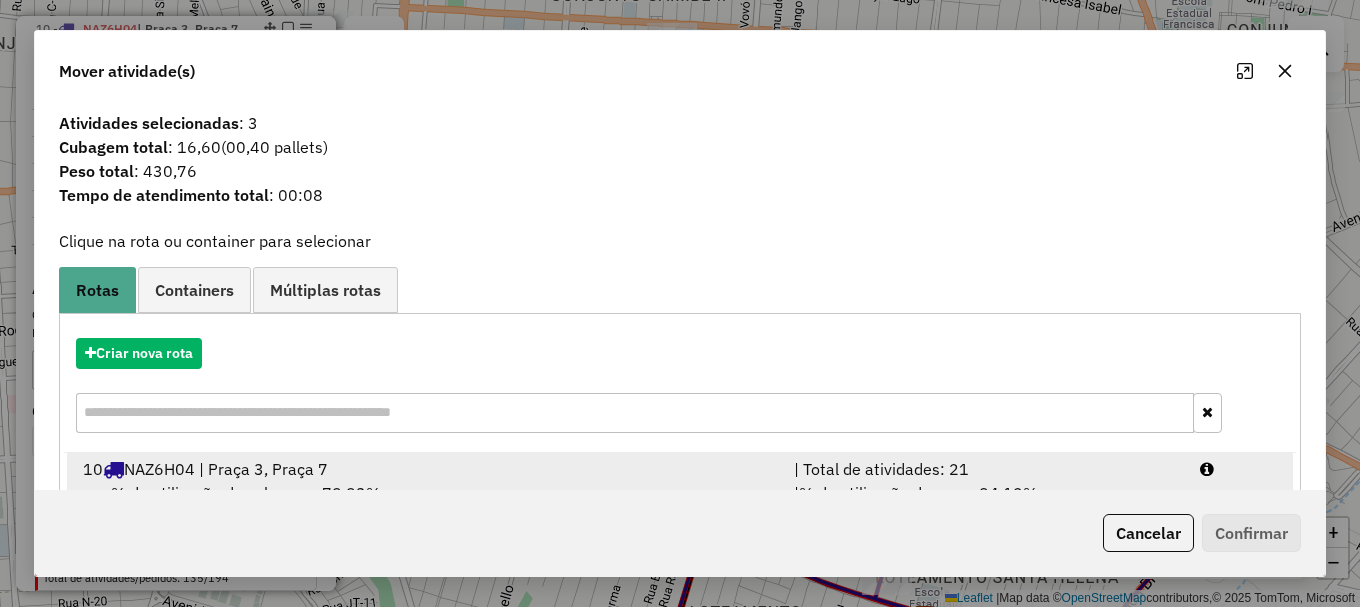 click at bounding box center (1239, 469) 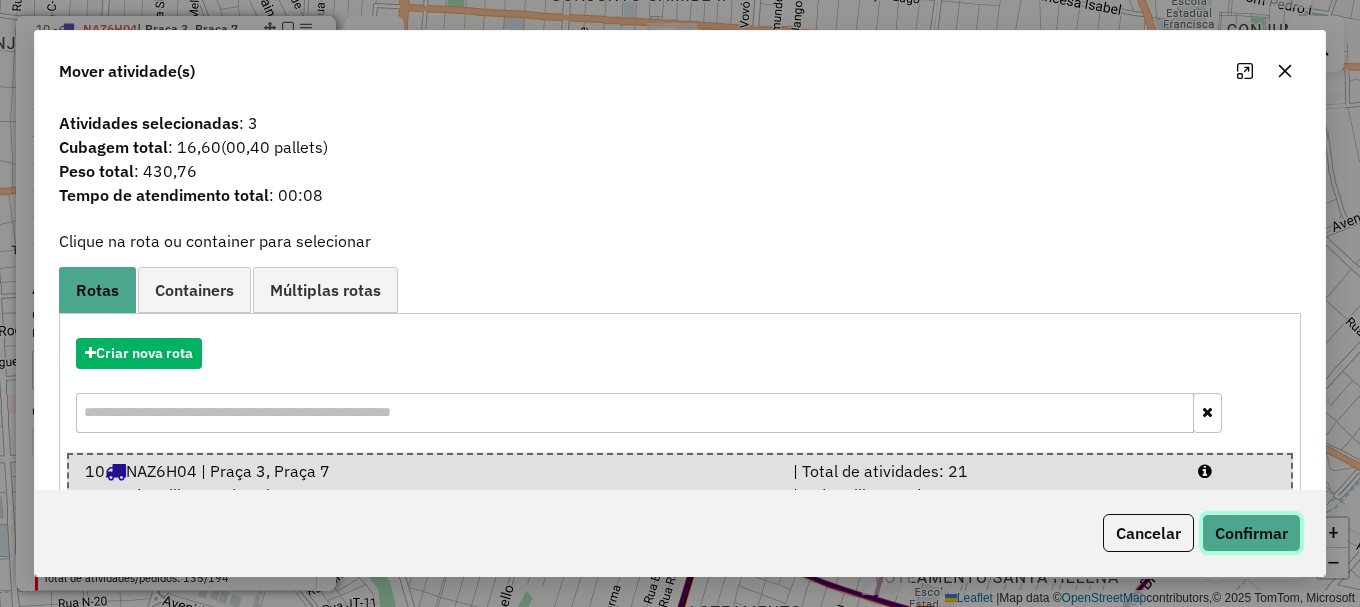 click on "Confirmar" 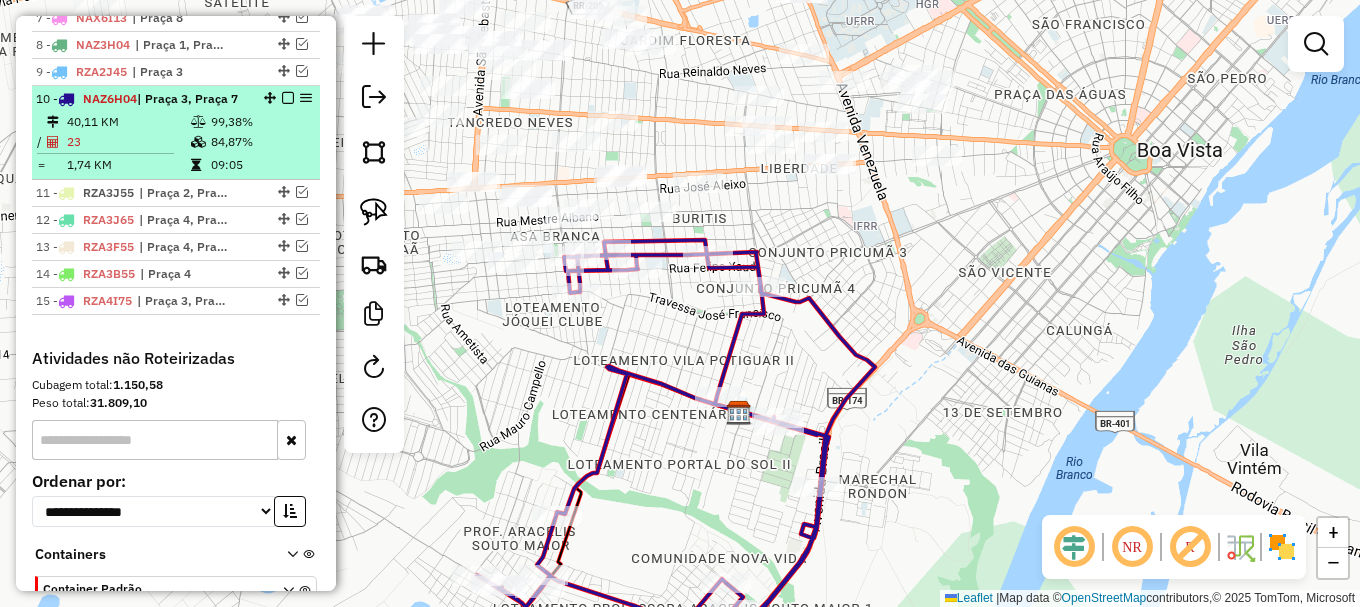 scroll, scrollTop: 960, scrollLeft: 0, axis: vertical 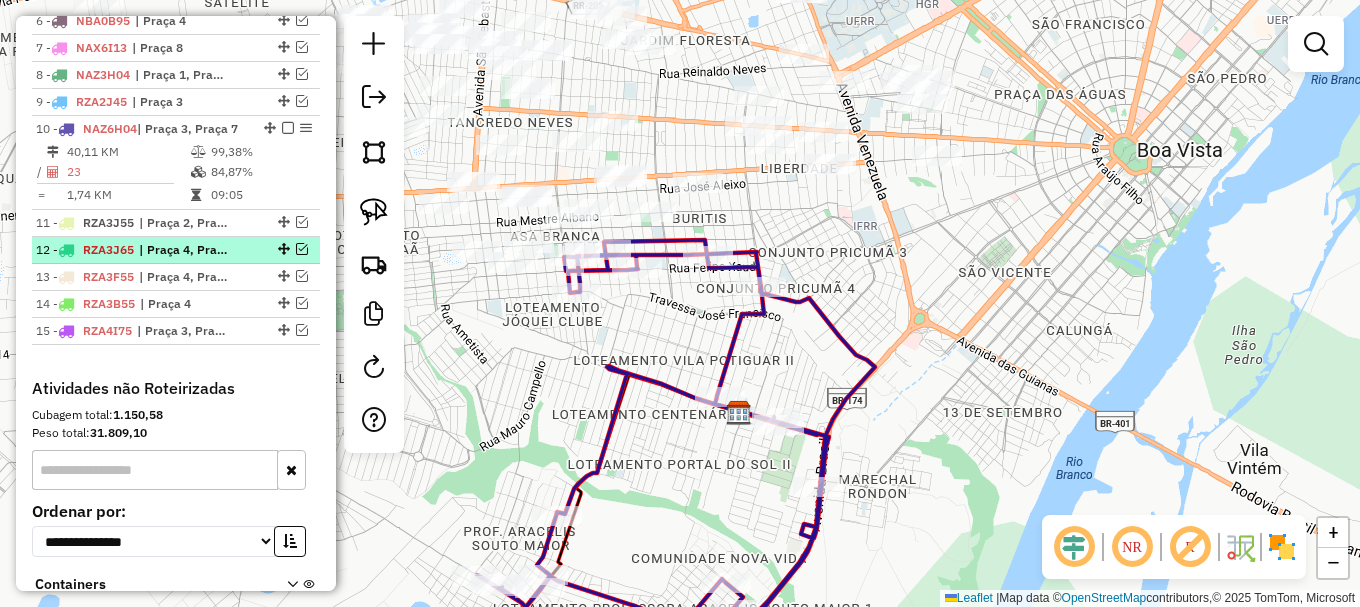 click at bounding box center (302, 249) 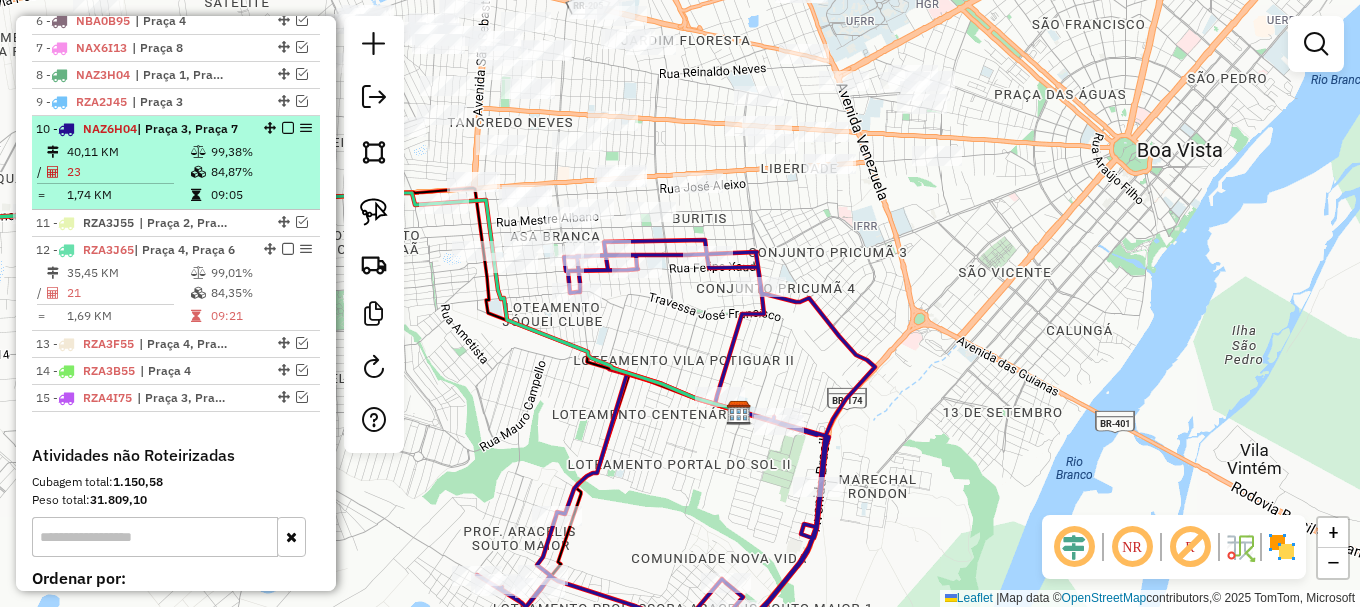 click at bounding box center [288, 128] 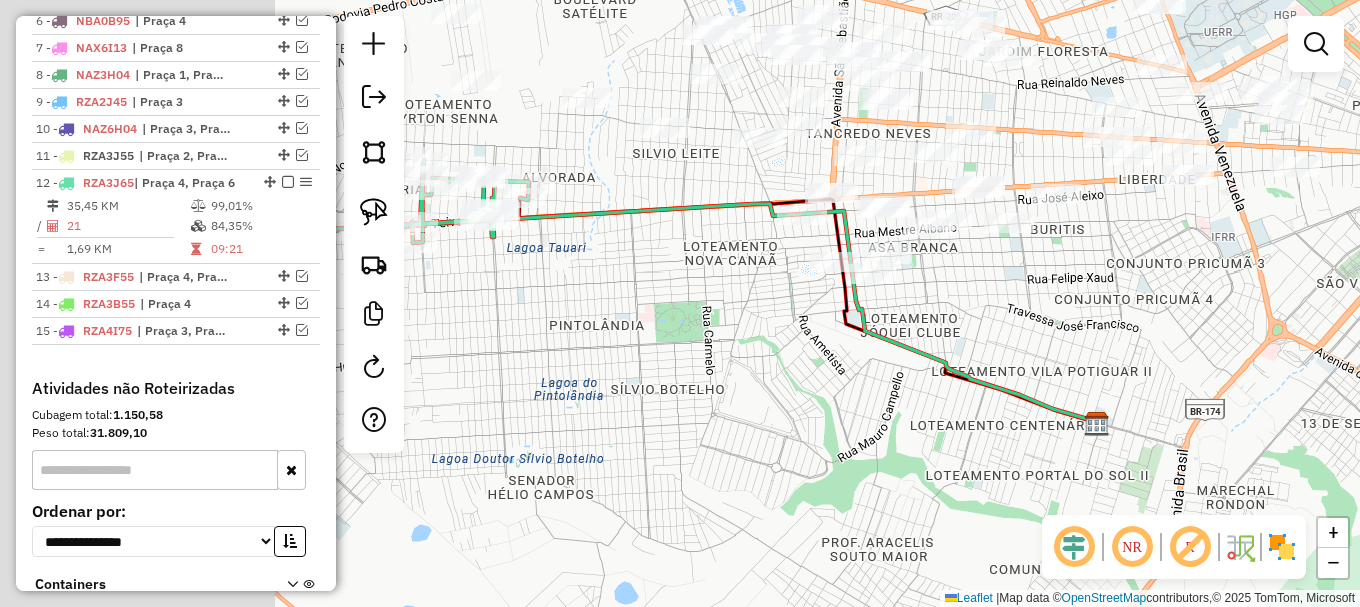 drag, startPoint x: 467, startPoint y: 332, endPoint x: 936, endPoint y: 336, distance: 469.01706 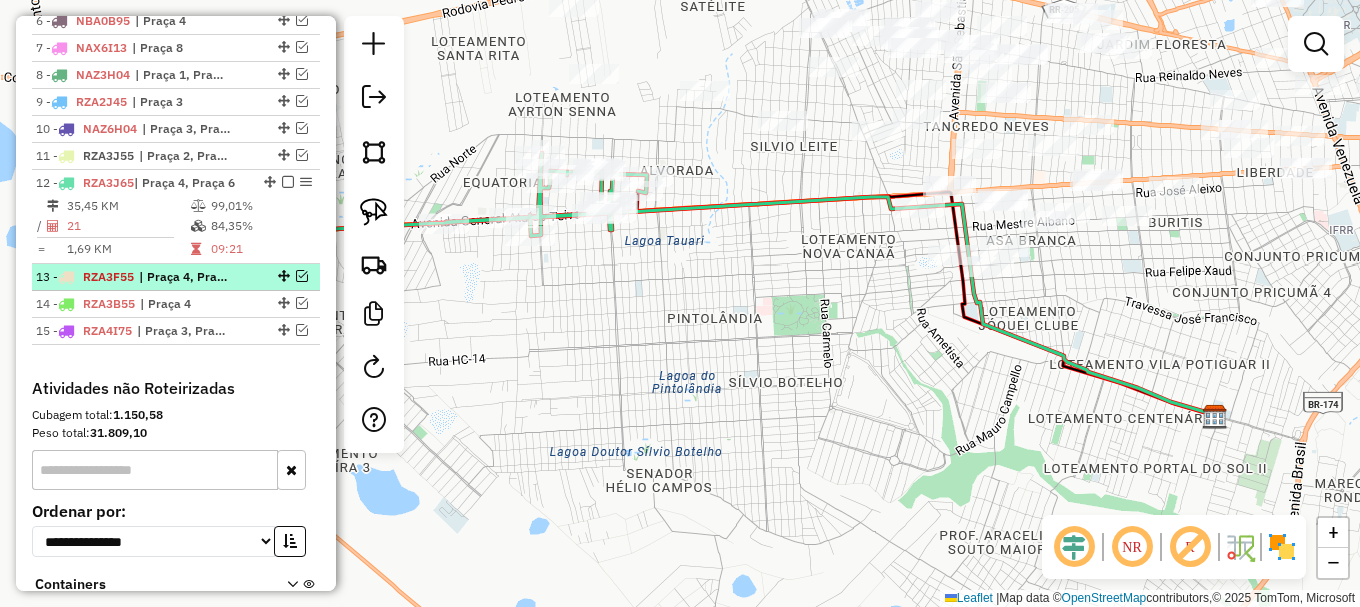 click at bounding box center [302, 276] 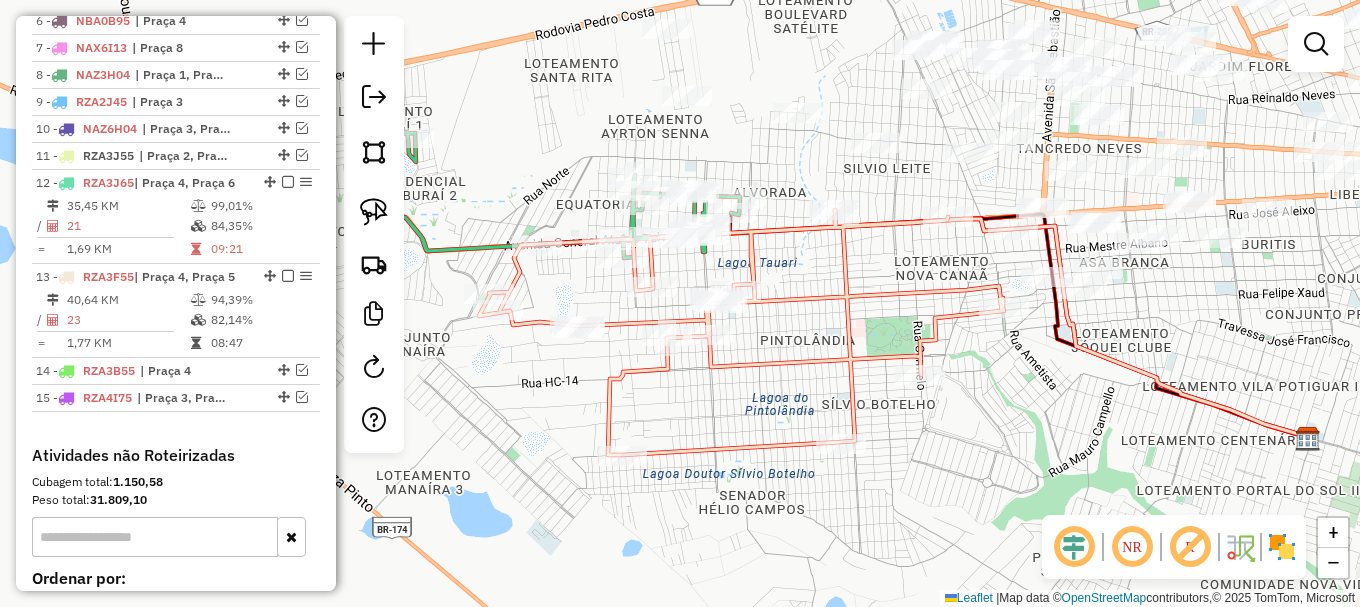 drag, startPoint x: 690, startPoint y: 241, endPoint x: 905, endPoint y: 278, distance: 218.16049 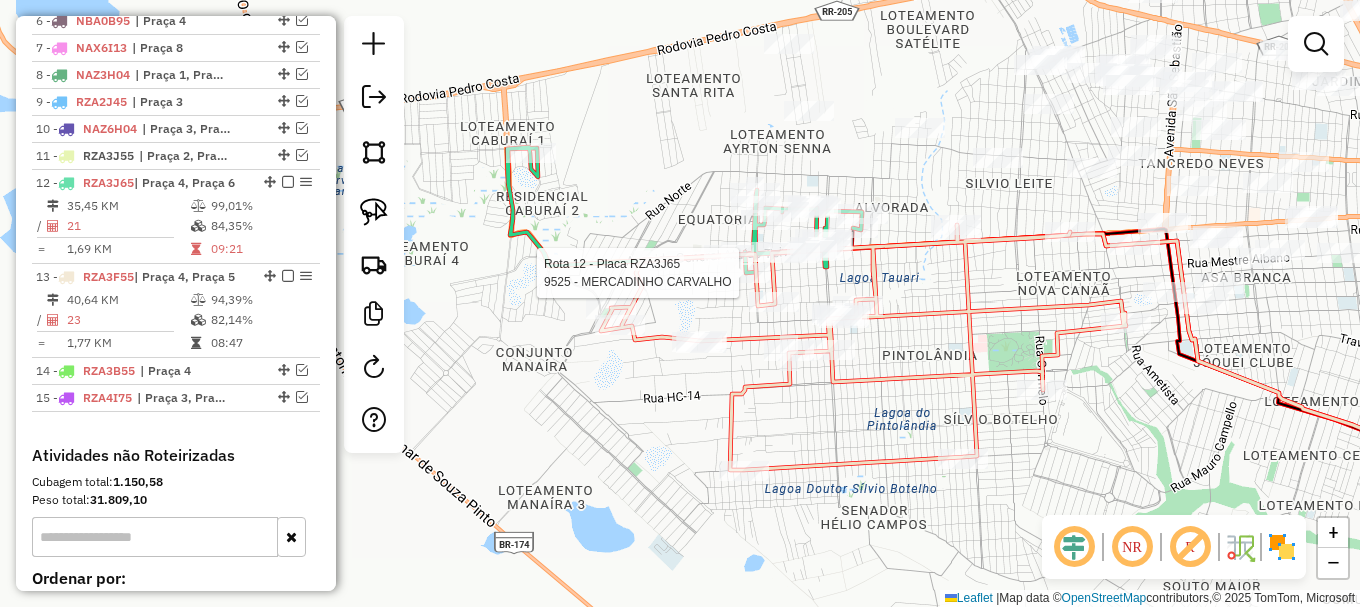 select on "**********" 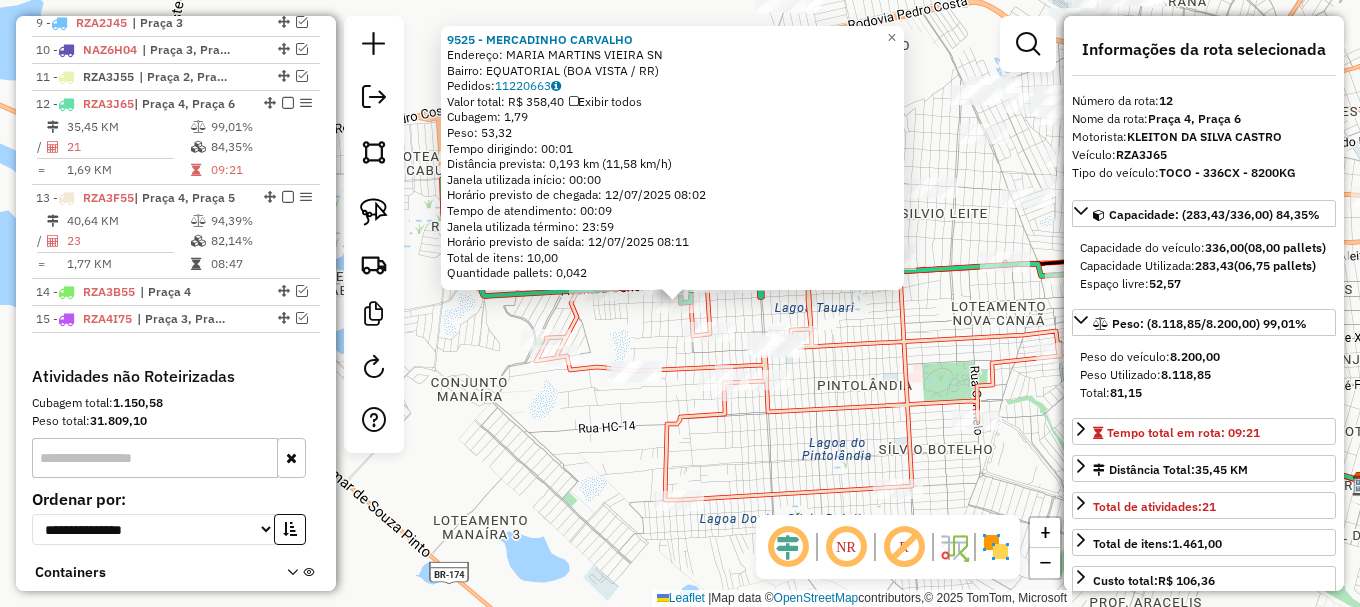 scroll, scrollTop: 1114, scrollLeft: 0, axis: vertical 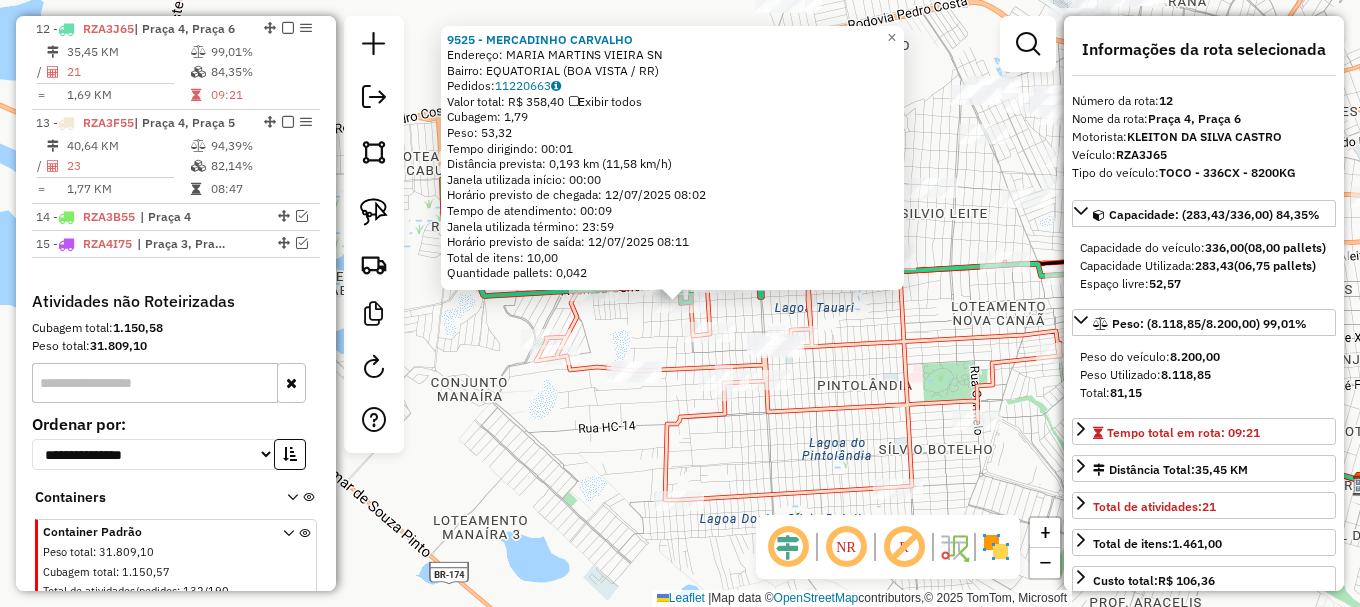 click on "9525 - MERCADINHO CARVALHO  Endereço:  MARIA MARTINS VIEIRA SN   Bairro: EQUATORIAL (BOA VISTA / RR)   Pedidos:  11220663   Valor total: R$ 358,40   Exibir todos   Cubagem: 1,79  Peso: 53,32  Tempo dirigindo: 00:01   Distância prevista: 0,193 km (11,58 km/h)   Janela utilizada início: 00:00   Horário previsto de chegada: 12/07/2025 08:02   Tempo de atendimento: 00:09   Janela utilizada término: 23:59   Horário previsto de saída: 12/07/2025 08:11   Total de itens: 10,00   Quantidade pallets: 0,042  × Janela de atendimento Grade de atendimento Capacidade Transportadoras Veículos Cliente Pedidos  Rotas Selecione os dias de semana para filtrar as janelas de atendimento  Seg   Ter   Qua   Qui   Sex   Sáb   Dom  Informe o período da janela de atendimento: De: Até:  Filtrar exatamente a janela do cliente  Considerar janela de atendimento padrão  Selecione os dias de semana para filtrar as grades de atendimento  Seg   Ter   Qua   Qui   Sex   Sáb   Dom   Clientes fora do dia de atendimento selecionado +" 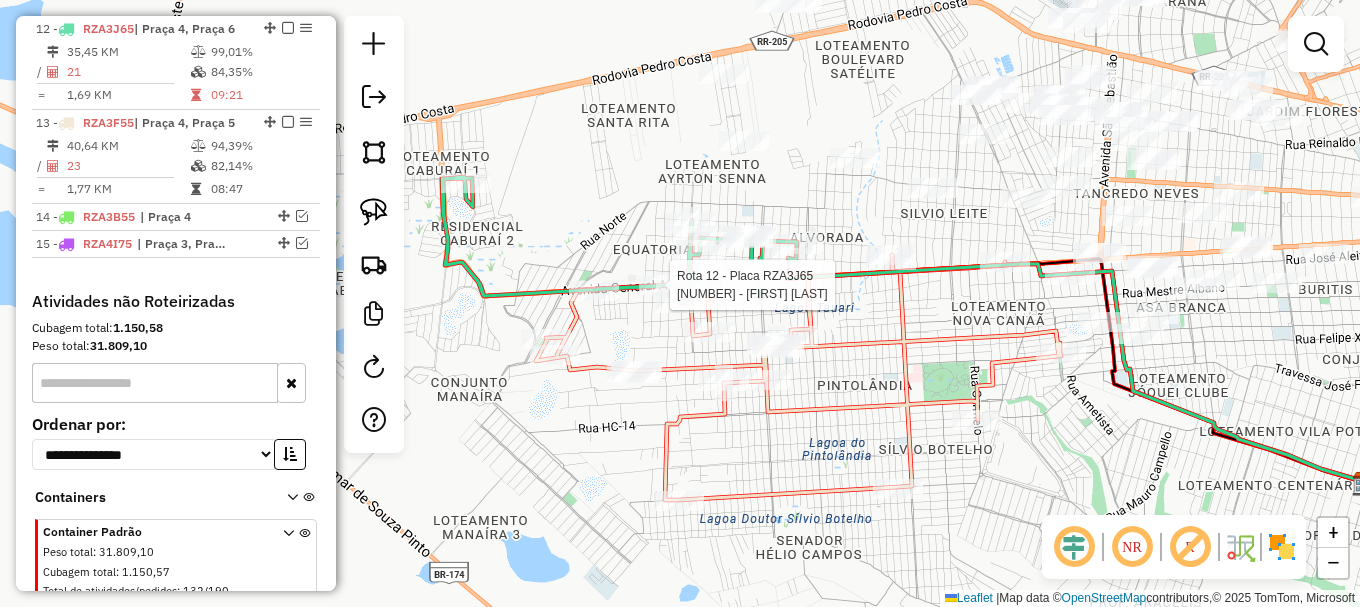 select on "**********" 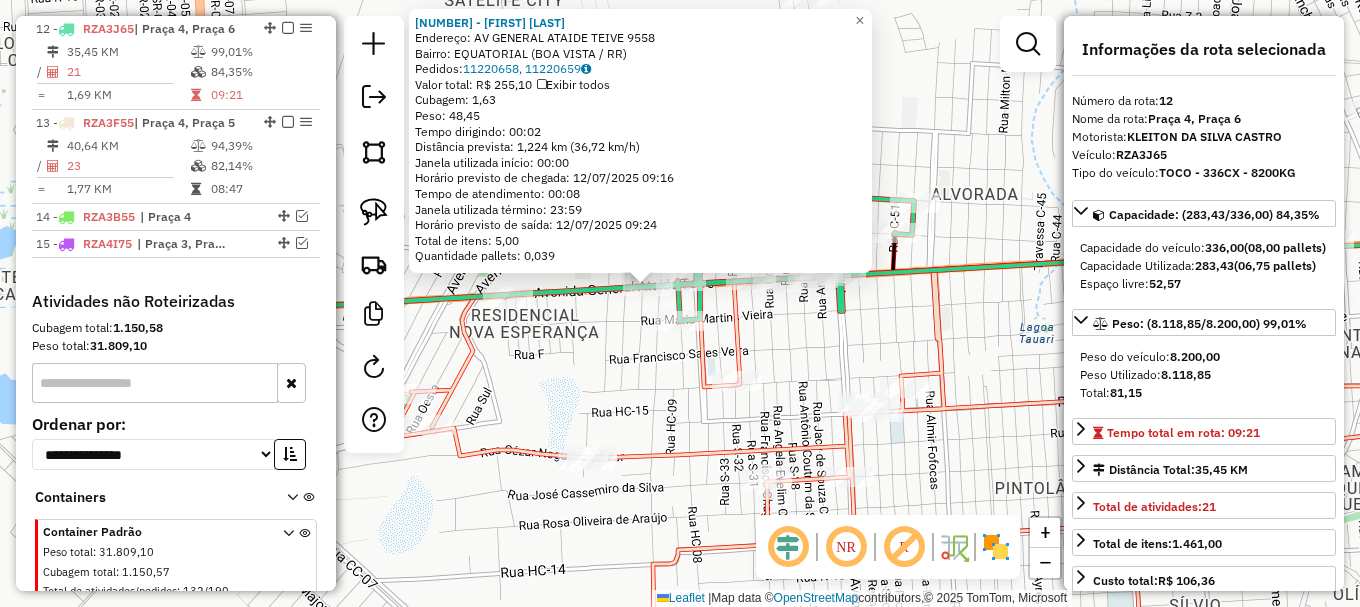 drag, startPoint x: 738, startPoint y: 318, endPoint x: 723, endPoint y: 302, distance: 21.931713 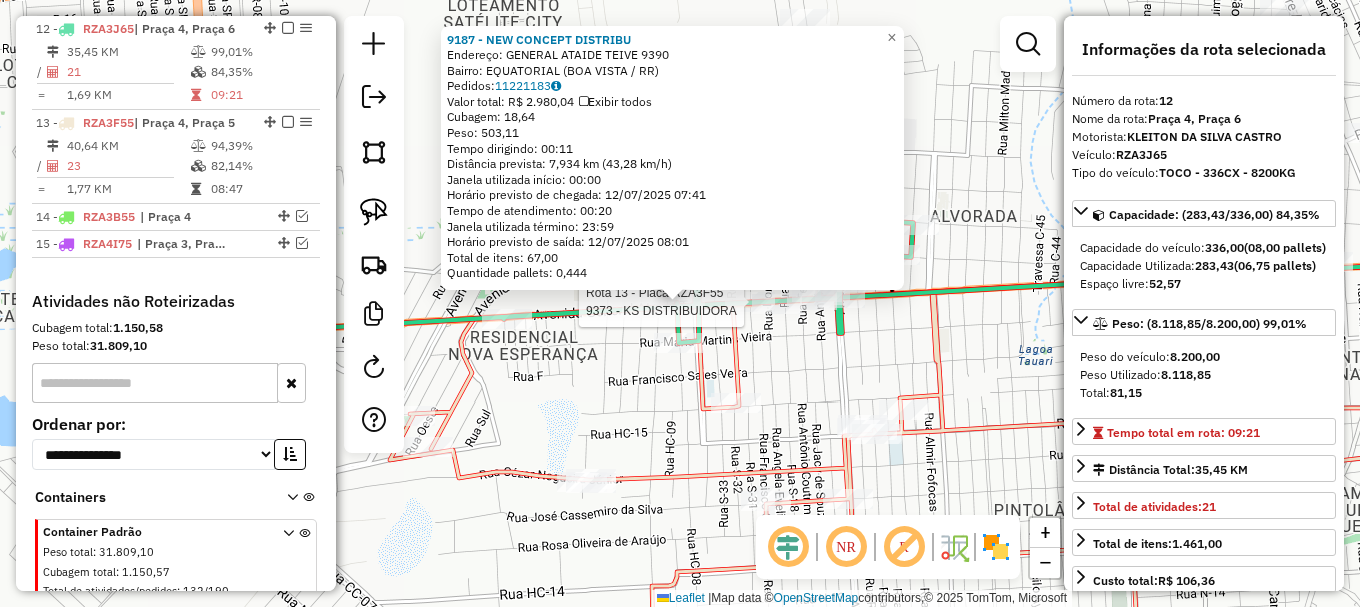 click 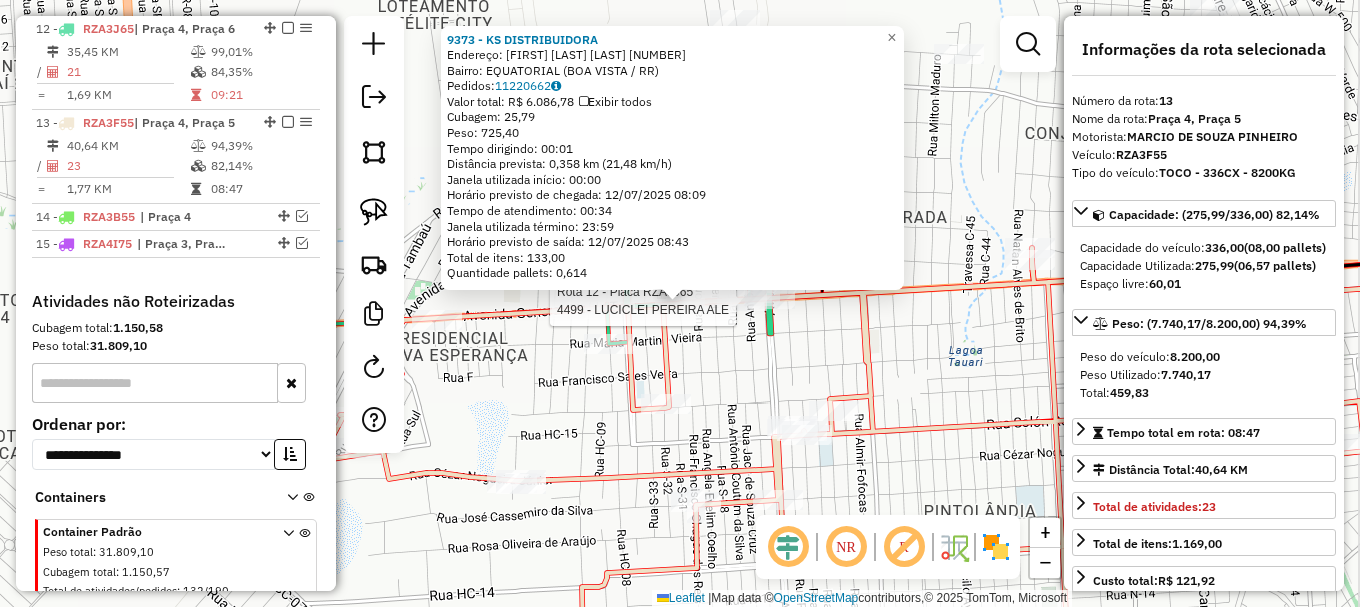 scroll, scrollTop: 1175, scrollLeft: 0, axis: vertical 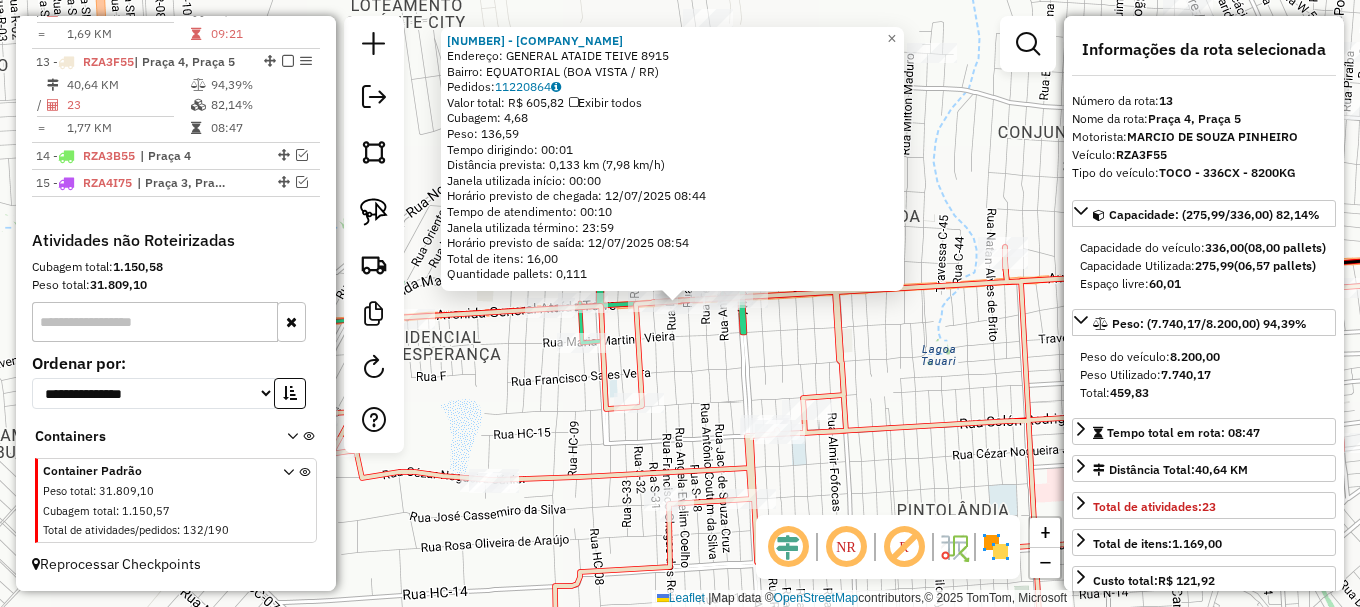 click on "8624 - JM DISTRIBUIDORA  Endereço:  GENERAL ATAIDE TEIVE 8915   Bairro: EQUATORIAL (BOA VISTA / RR)   Pedidos:  11220864   Valor total: R$ 605,82   Exibir todos   Cubagem: 4,68  Peso: 136,59  Tempo dirigindo: 00:01   Distância prevista: 0,133 km (7,98 km/h)   Janela utilizada início: 00:00   Horário previsto de chegada: 12/07/2025 08:44   Tempo de atendimento: 00:10   Janela utilizada término: 23:59   Horário previsto de saída: 12/07/2025 08:54   Total de itens: 16,00   Quantidade pallets: 0,111  × Janela de atendimento Grade de atendimento Capacidade Transportadoras Veículos Cliente Pedidos  Rotas Selecione os dias de semana para filtrar as janelas de atendimento  Seg   Ter   Qua   Qui   Sex   Sáb   Dom  Informe o período da janela de atendimento: De: Até:  Filtrar exatamente a janela do cliente  Considerar janela de atendimento padrão  Selecione os dias de semana para filtrar as grades de atendimento  Seg   Ter   Qua   Qui   Sex   Sáb   Dom   Clientes fora do dia de atendimento selecionado De:" 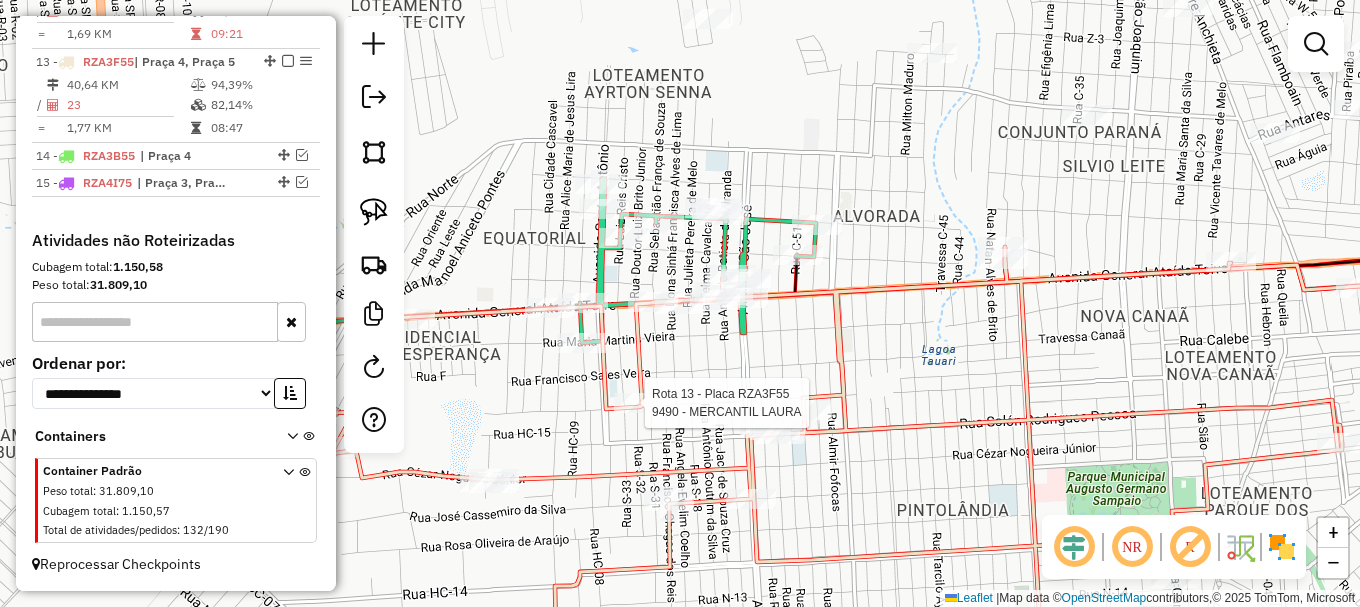 select on "**********" 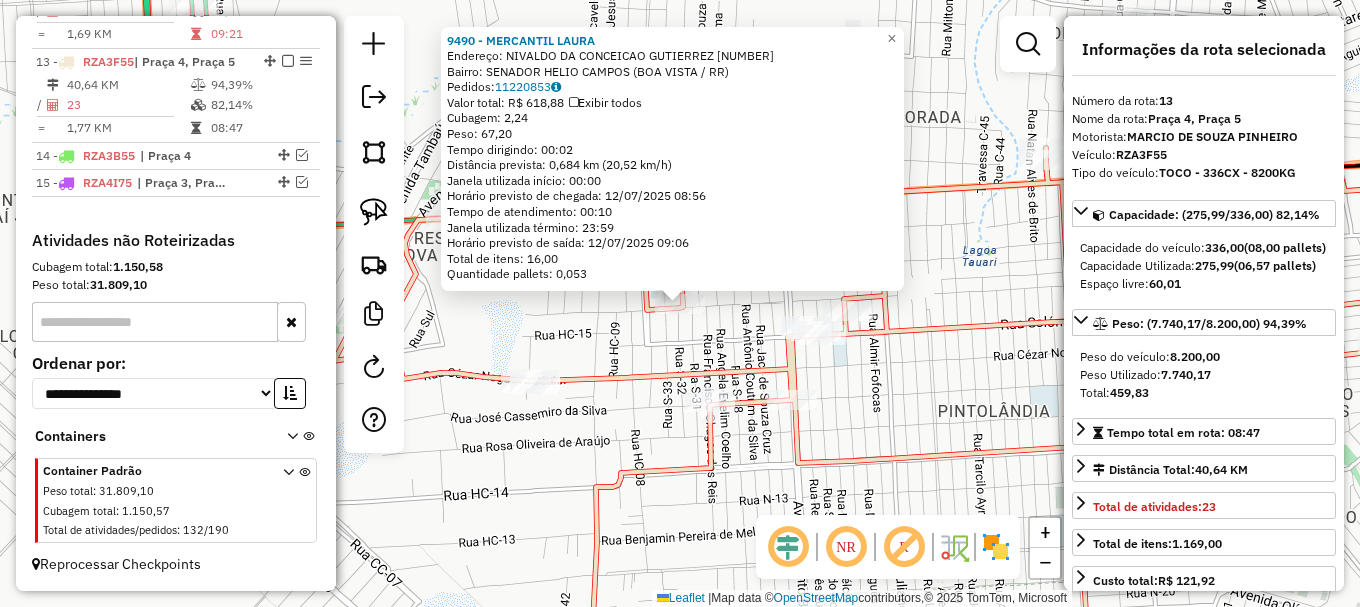 click on "9490 - MERCANTIL LAURA  Endereço:  NIVALDO DA CONCEICAO GUTIERREZ 3080   Bairro: SENADOR HELIO CAMPOS (BOA VISTA / RR)   Pedidos:  11220853   Valor total: R$ 618,88   Exibir todos   Cubagem: 2,24  Peso: 67,20  Tempo dirigindo: 00:02   Distância prevista: 0,684 km (20,52 km/h)   Janela utilizada início: 00:00   Horário previsto de chegada: 12/07/2025 08:56   Tempo de atendimento: 00:10   Janela utilizada término: 23:59   Horário previsto de saída: 12/07/2025 09:06   Total de itens: 16,00   Quantidade pallets: 0,053  × Janela de atendimento Grade de atendimento Capacidade Transportadoras Veículos Cliente Pedidos  Rotas Selecione os dias de semana para filtrar as janelas de atendimento  Seg   Ter   Qua   Qui   Sex   Sáb   Dom  Informe o período da janela de atendimento: De: Até:  Filtrar exatamente a janela do cliente  Considerar janela de atendimento padrão  Selecione os dias de semana para filtrar as grades de atendimento  Seg   Ter   Qua   Qui   Sex   Sáb   Dom   Peso mínimo:   Peso máximo:  +" 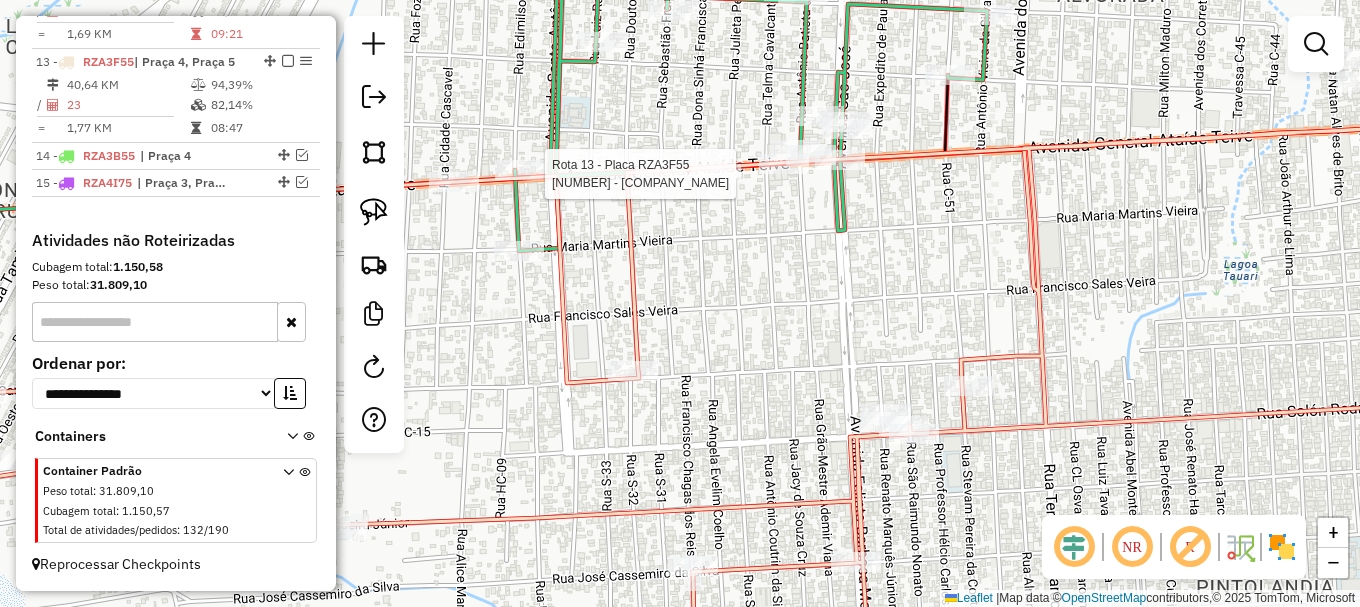 click 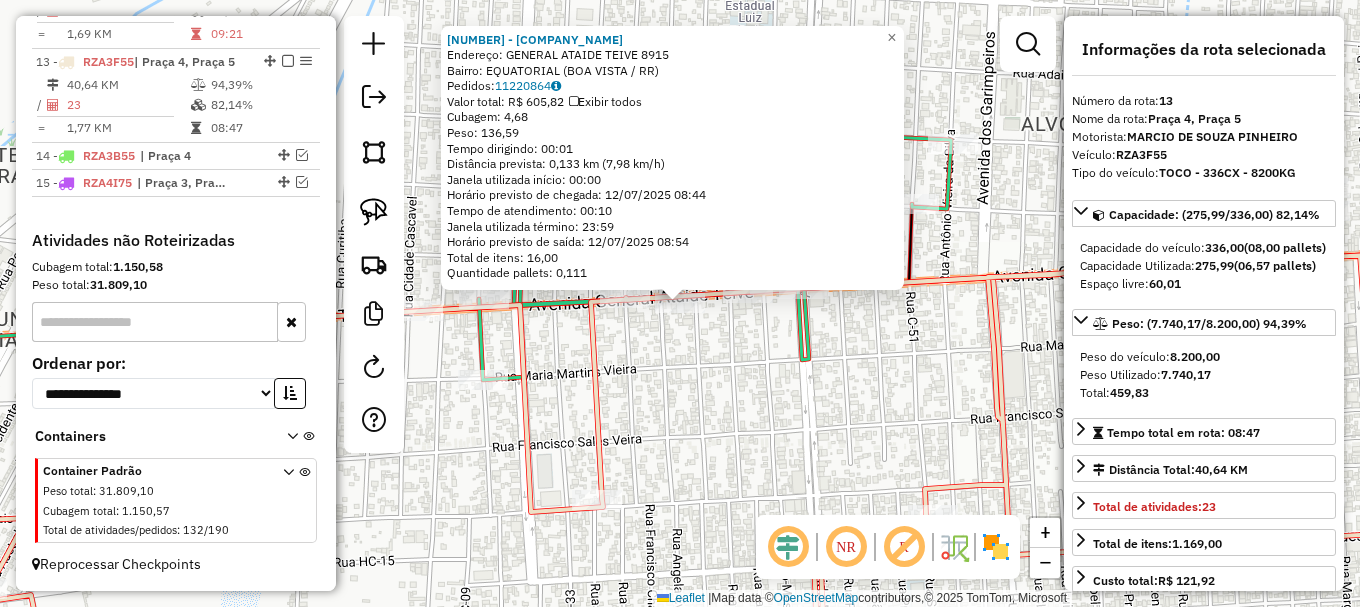 drag, startPoint x: 670, startPoint y: 362, endPoint x: 717, endPoint y: 308, distance: 71.5891 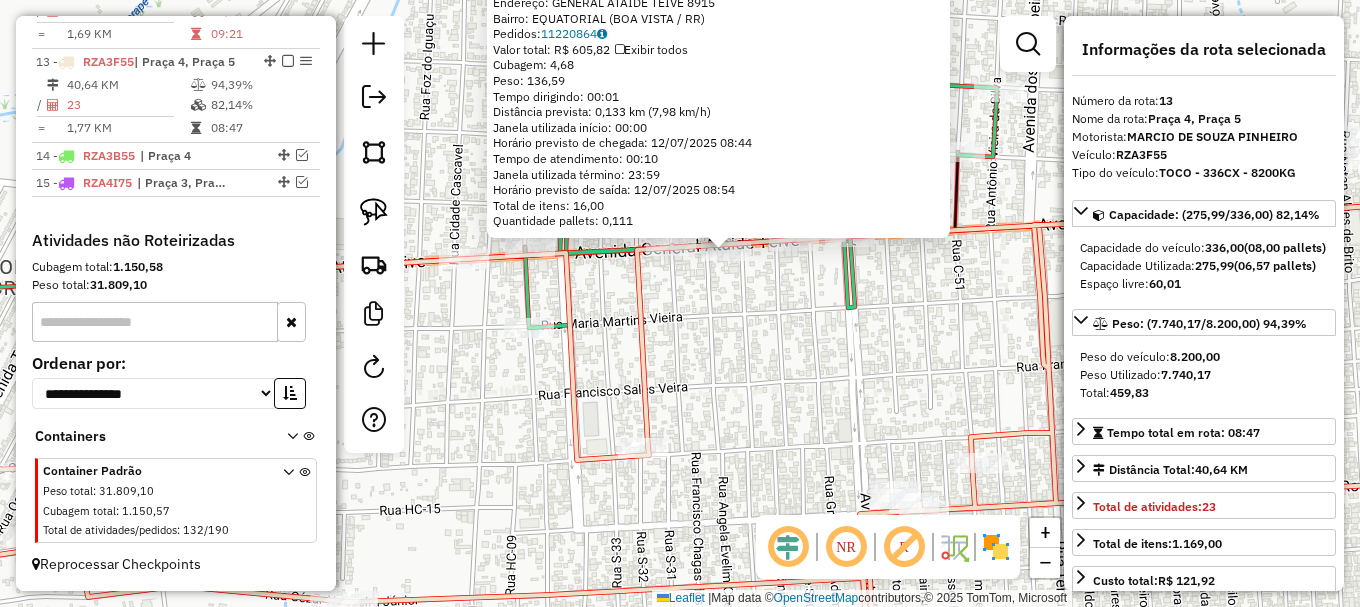 click on "8624 - JM DISTRIBUIDORA  Endereço:  GENERAL ATAIDE TEIVE 8915   Bairro: EQUATORIAL (BOA VISTA / RR)   Pedidos:  11220864   Valor total: R$ 605,82   Exibir todos   Cubagem: 4,68  Peso: 136,59  Tempo dirigindo: 00:01   Distância prevista: 0,133 km (7,98 km/h)   Janela utilizada início: 00:00   Horário previsto de chegada: 12/07/2025 08:44   Tempo de atendimento: 00:10   Janela utilizada término: 23:59   Horário previsto de saída: 12/07/2025 08:54   Total de itens: 16,00   Quantidade pallets: 0,111  × Janela de atendimento Grade de atendimento Capacidade Transportadoras Veículos Cliente Pedidos  Rotas Selecione os dias de semana para filtrar as janelas de atendimento  Seg   Ter   Qua   Qui   Sex   Sáb   Dom  Informe o período da janela de atendimento: De: Até:  Filtrar exatamente a janela do cliente  Considerar janela de atendimento padrão  Selecione os dias de semana para filtrar as grades de atendimento  Seg   Ter   Qua   Qui   Sex   Sáb   Dom   Clientes fora do dia de atendimento selecionado De:" 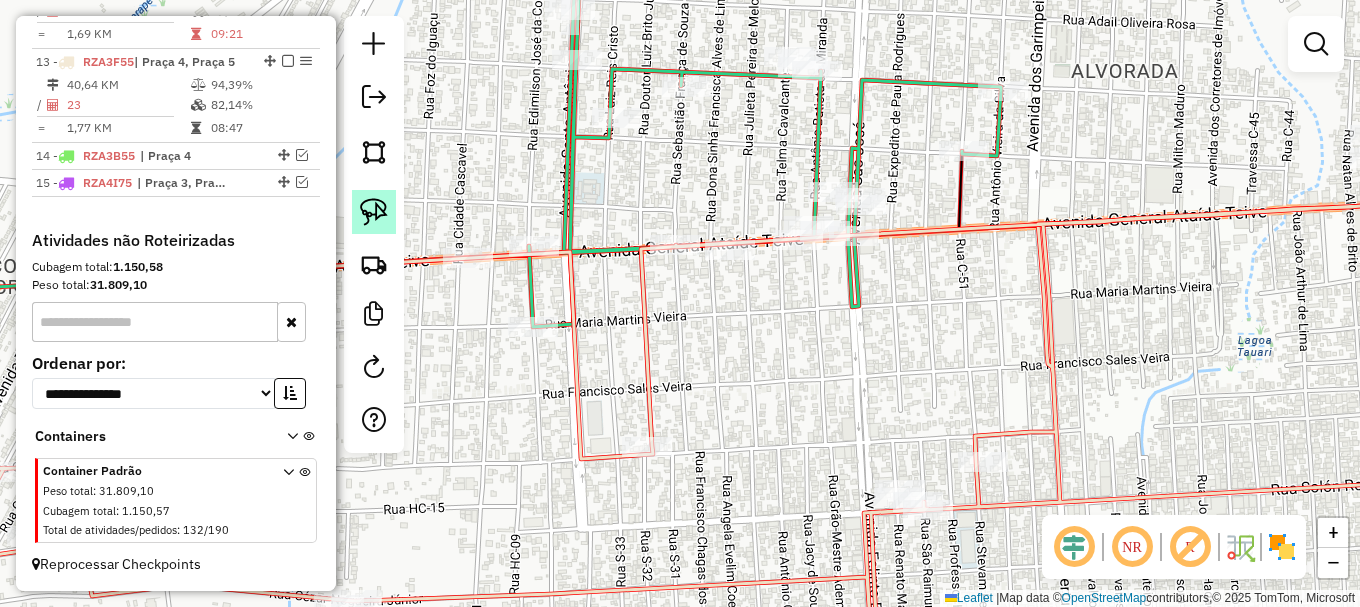 click 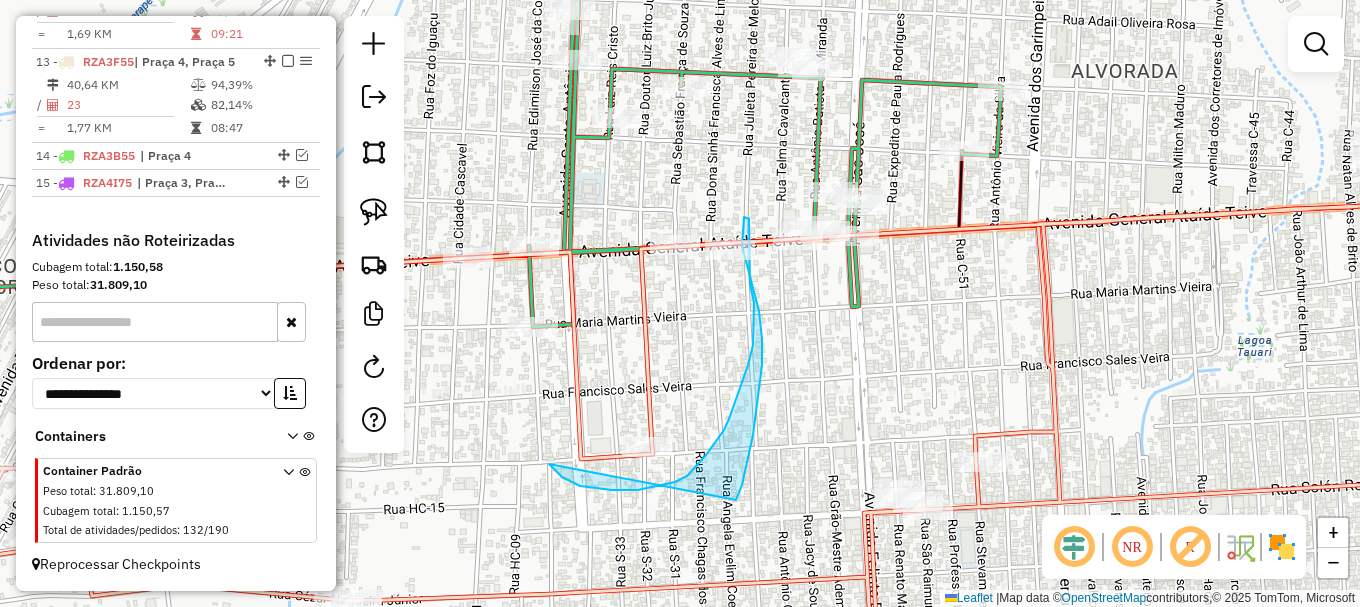 drag, startPoint x: 562, startPoint y: 477, endPoint x: 733, endPoint y: 502, distance: 172.81783 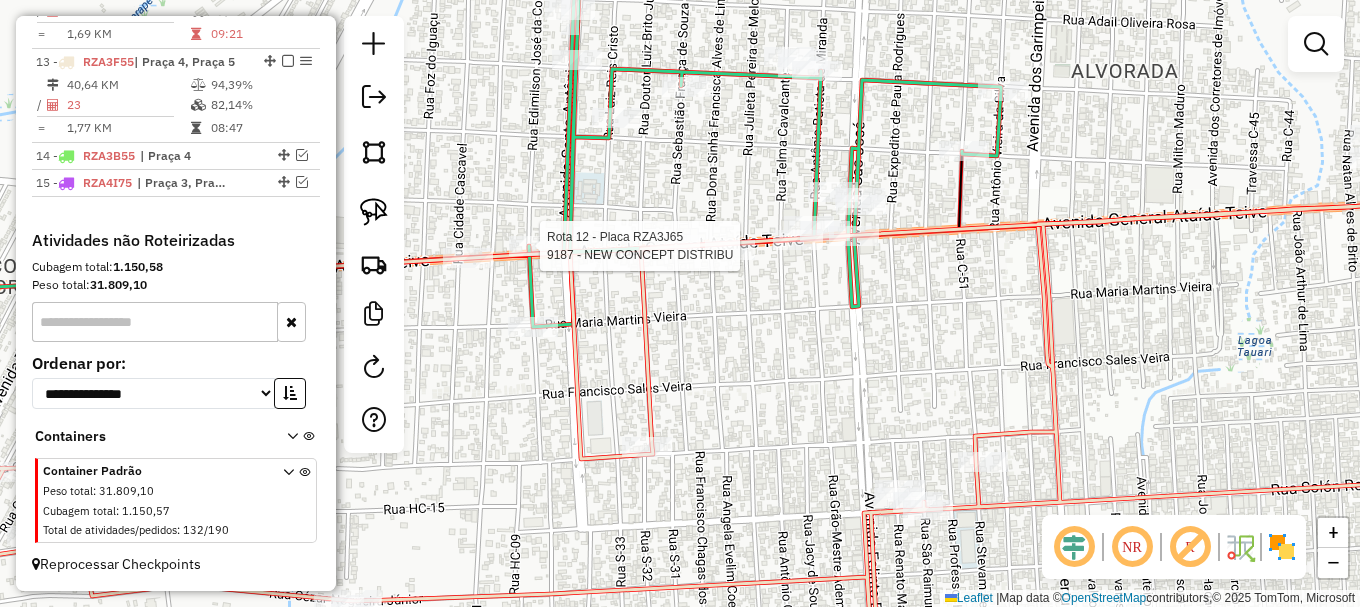 select on "**********" 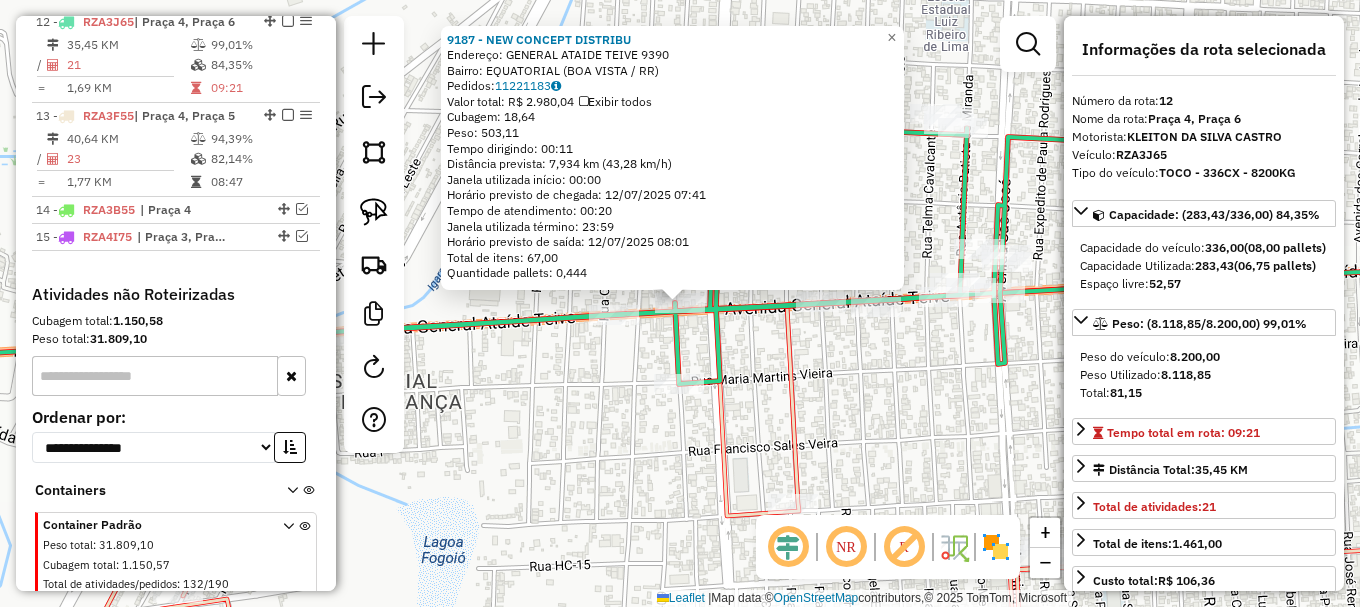 scroll, scrollTop: 1114, scrollLeft: 0, axis: vertical 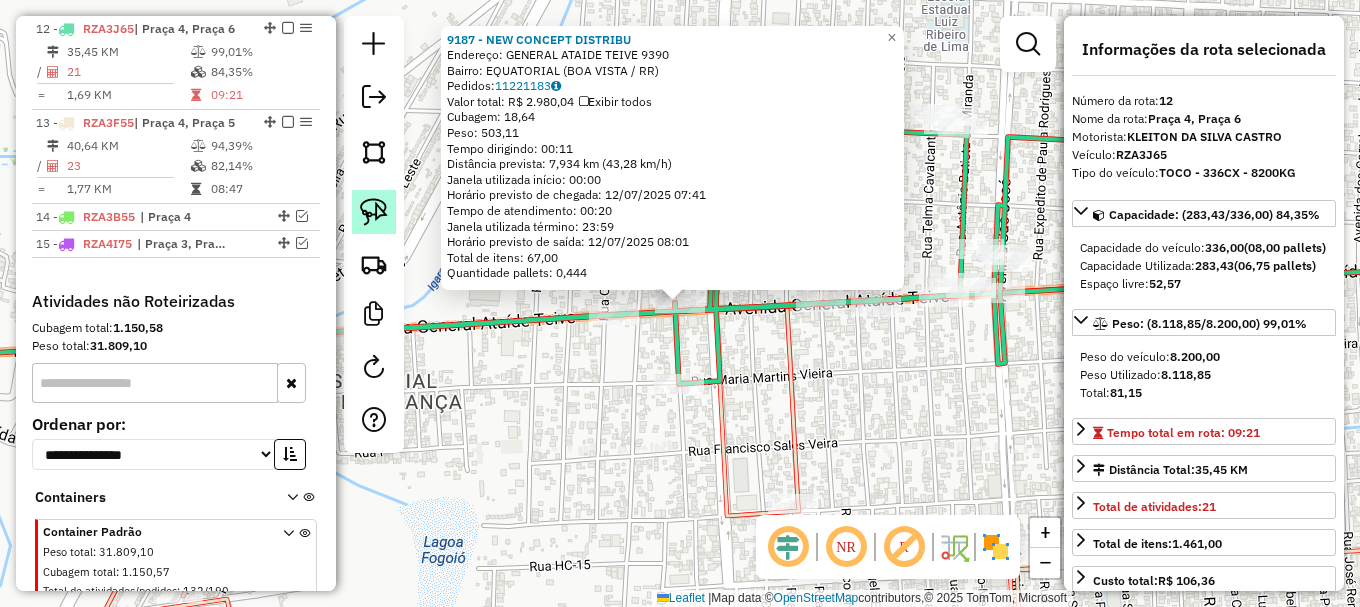 click 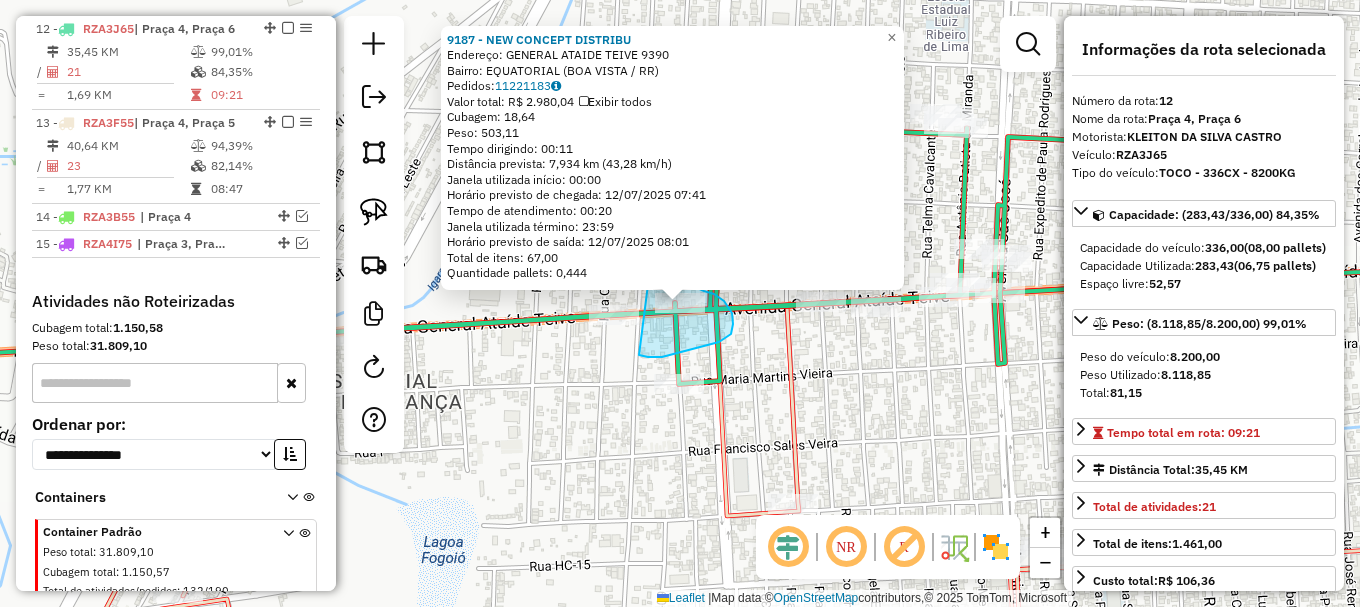 drag, startPoint x: 652, startPoint y: 357, endPoint x: 651, endPoint y: 261, distance: 96.00521 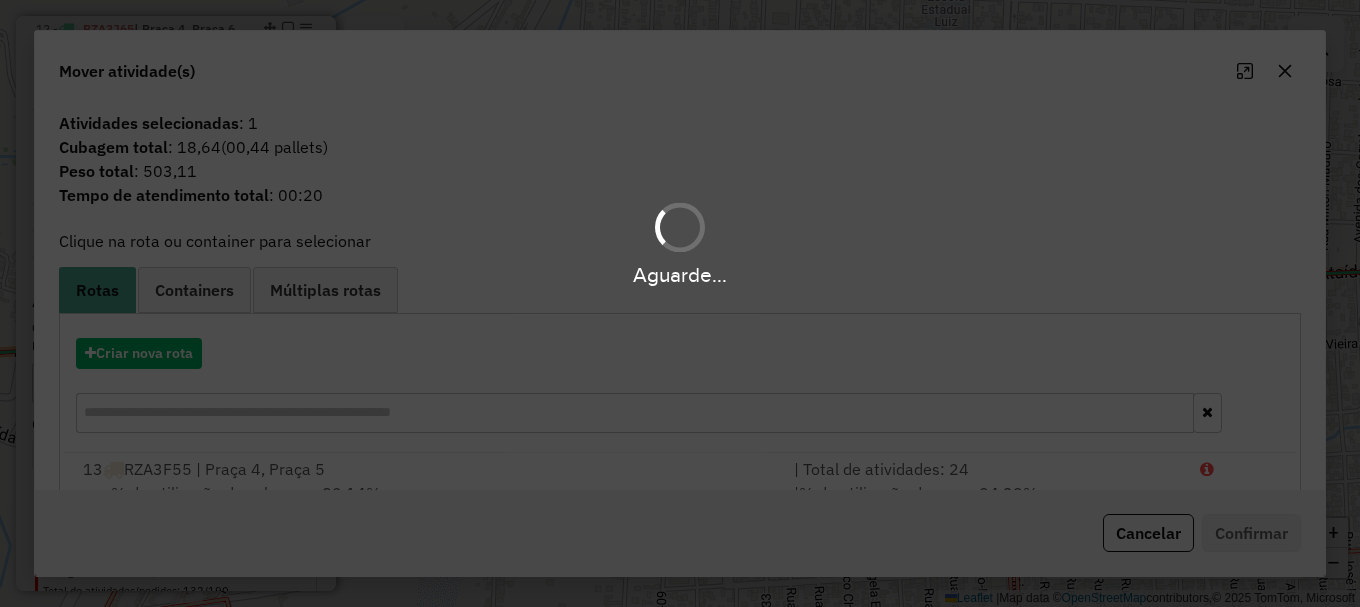 click on "Aguarde..." at bounding box center (680, 303) 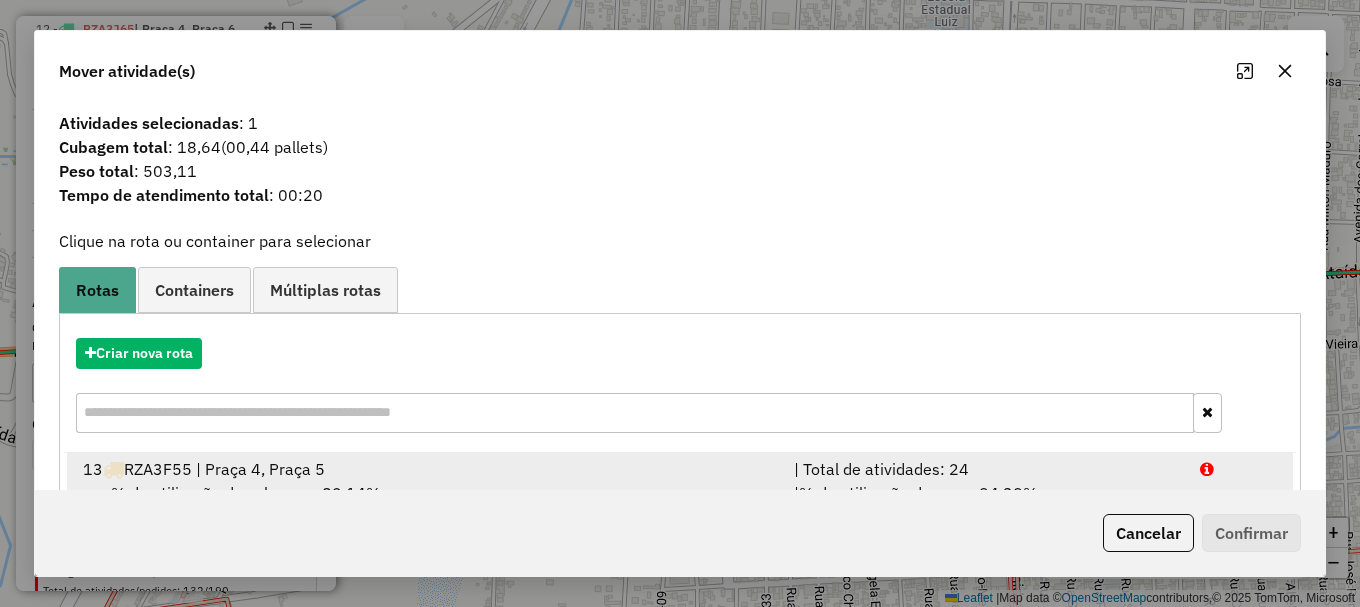 click at bounding box center (1239, 469) 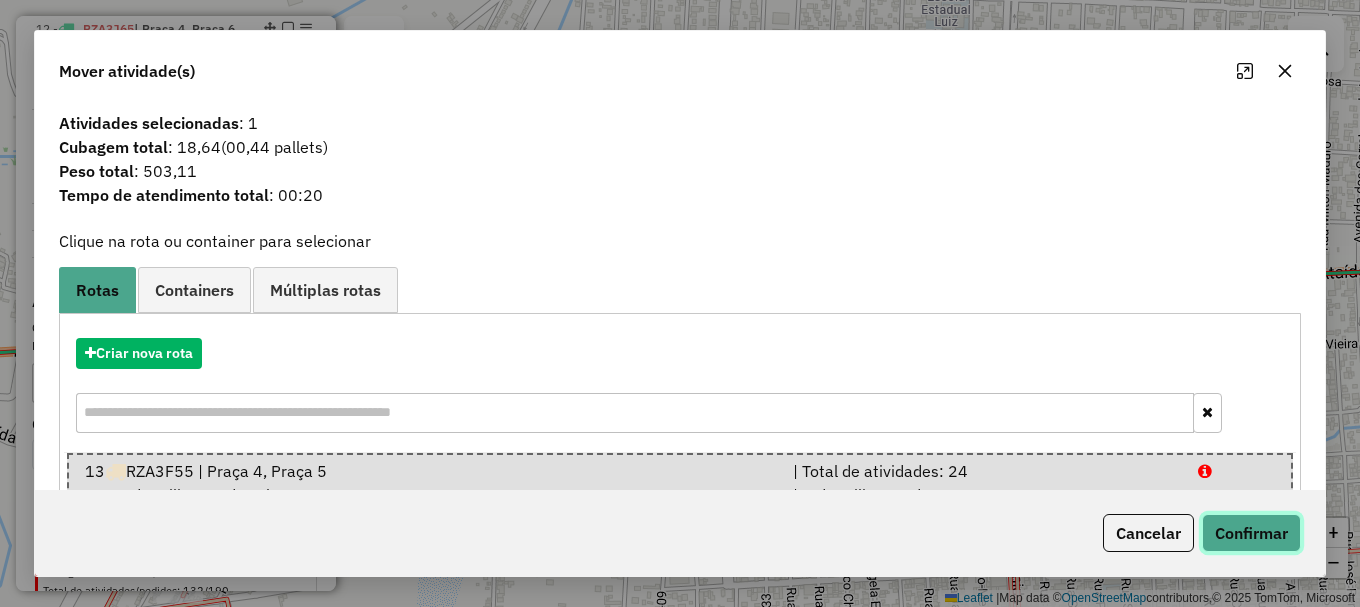 click on "Confirmar" 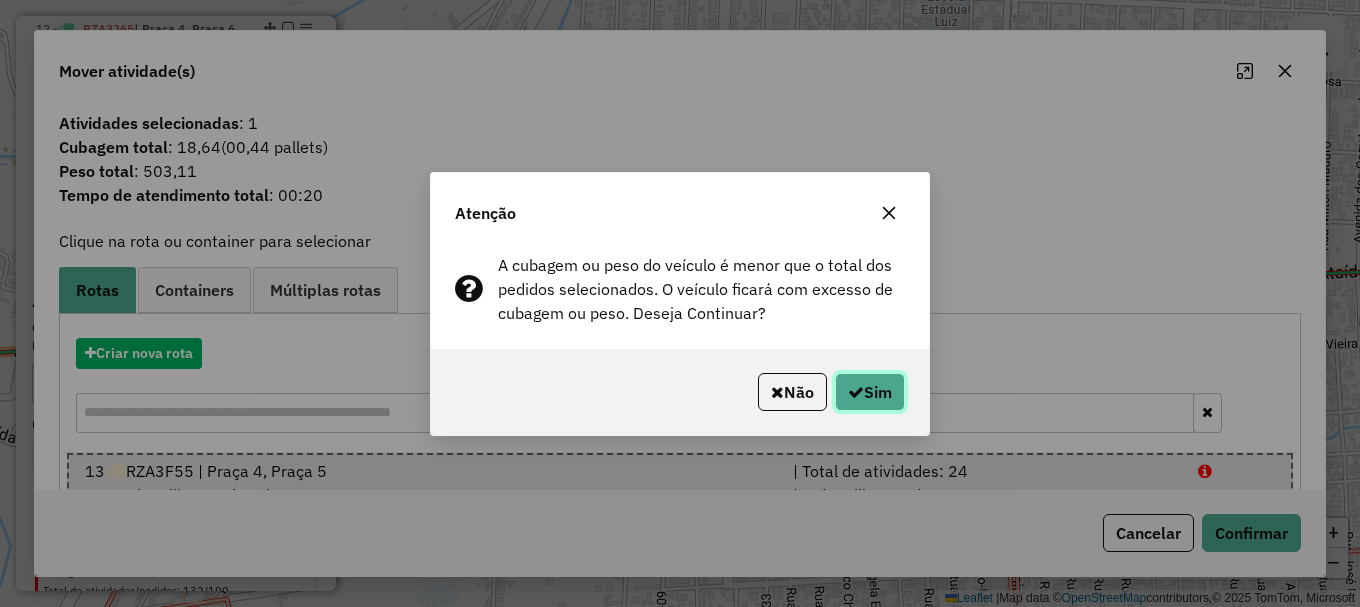 click on "Sim" 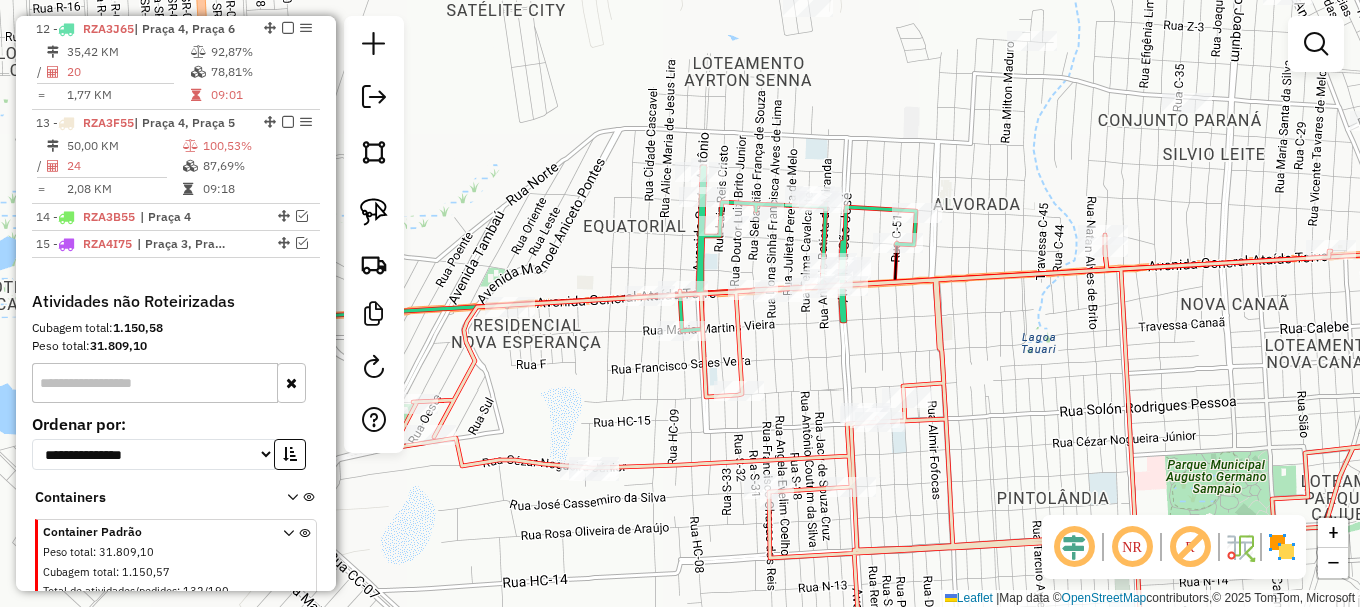 drag, startPoint x: 841, startPoint y: 354, endPoint x: 738, endPoint y: 328, distance: 106.23088 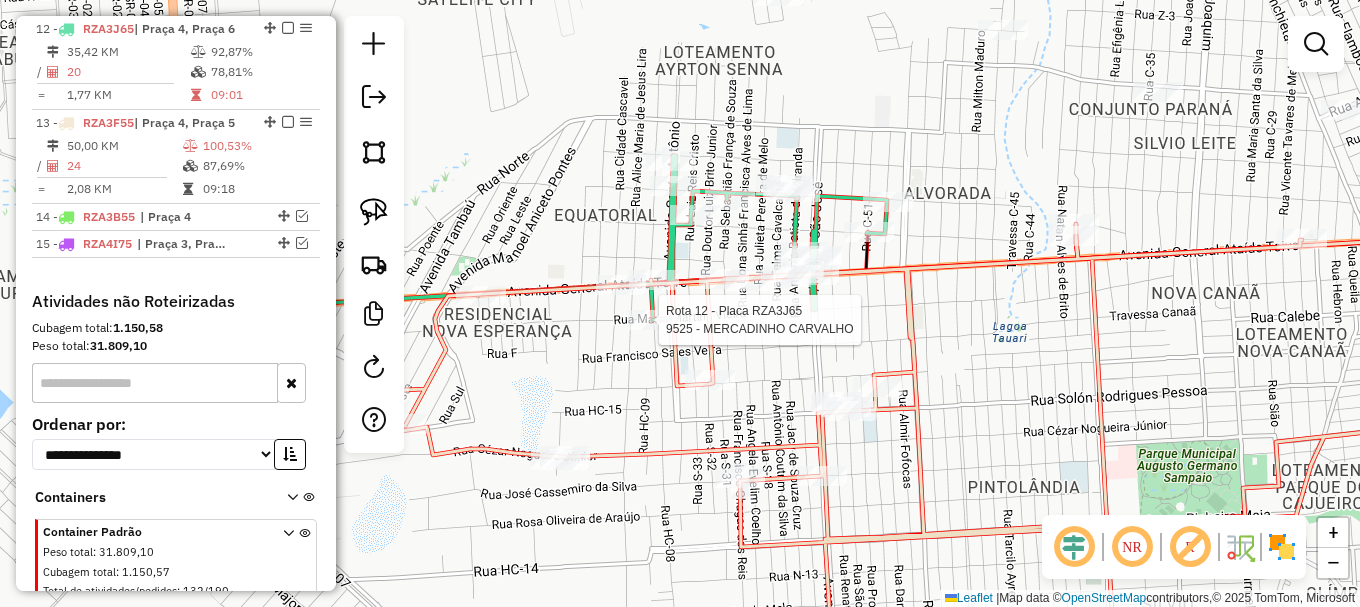 select on "**********" 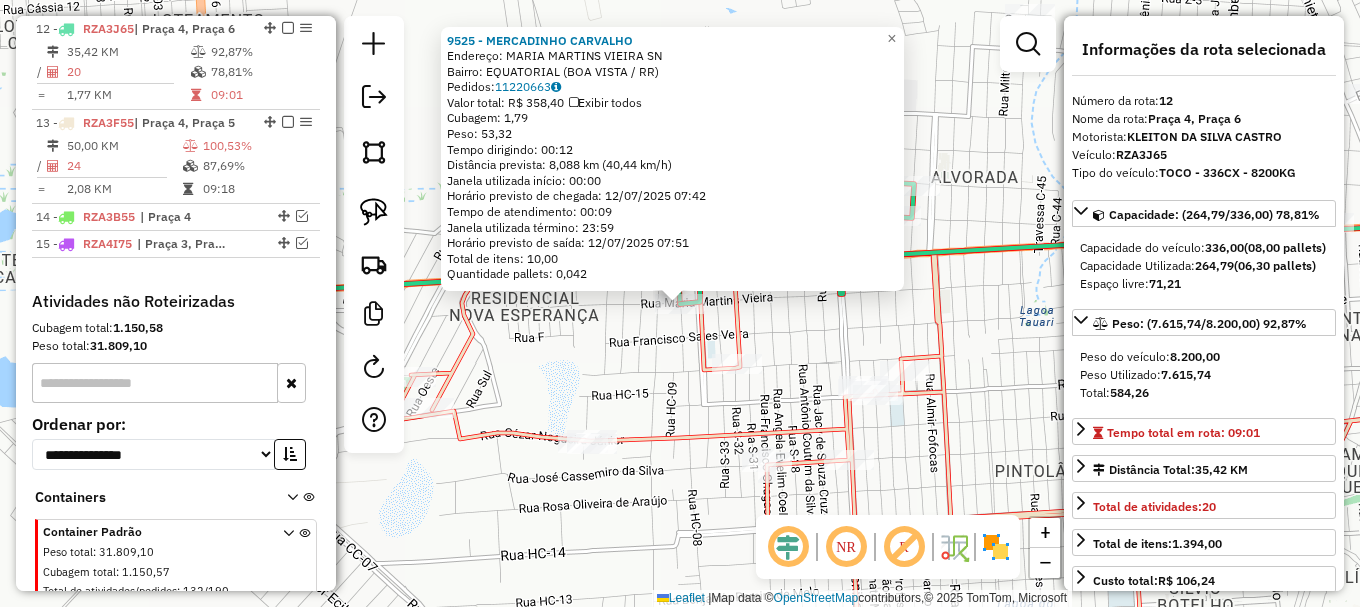 click 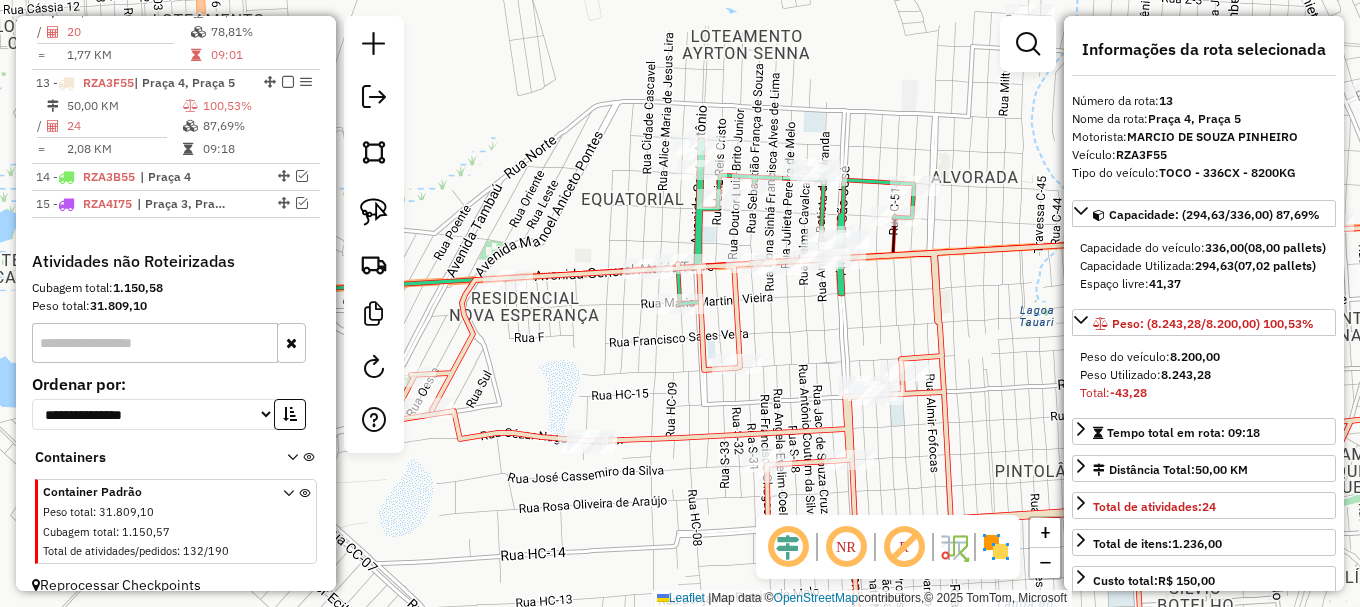 scroll, scrollTop: 1175, scrollLeft: 0, axis: vertical 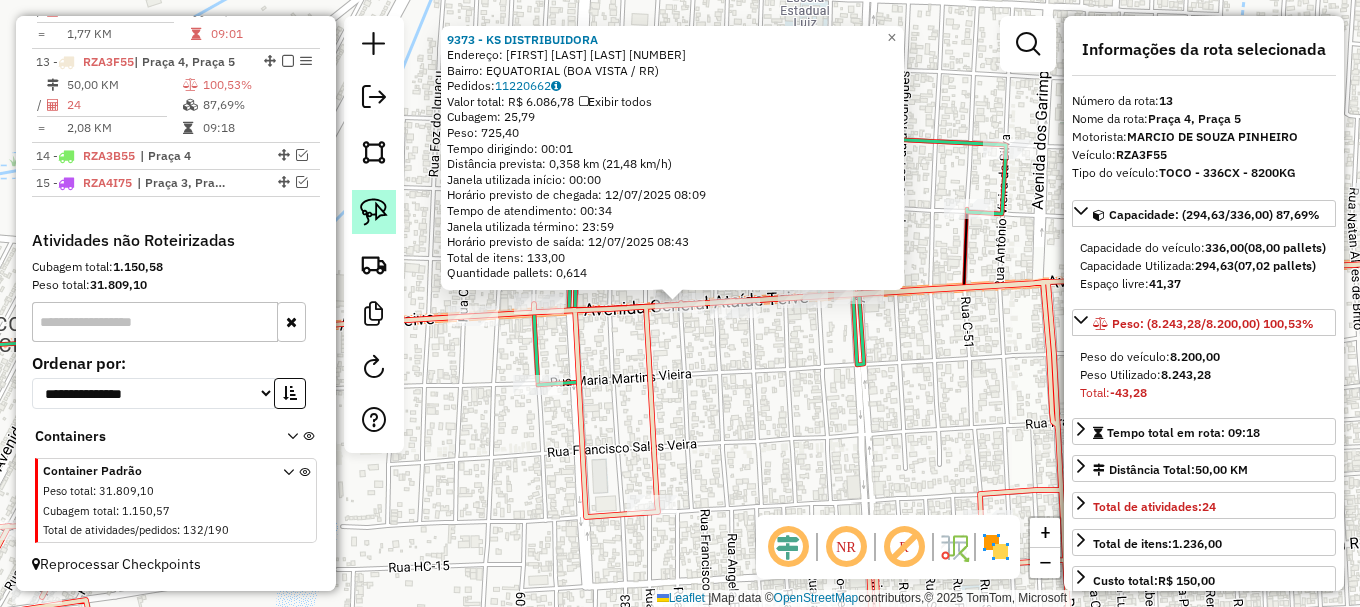 click 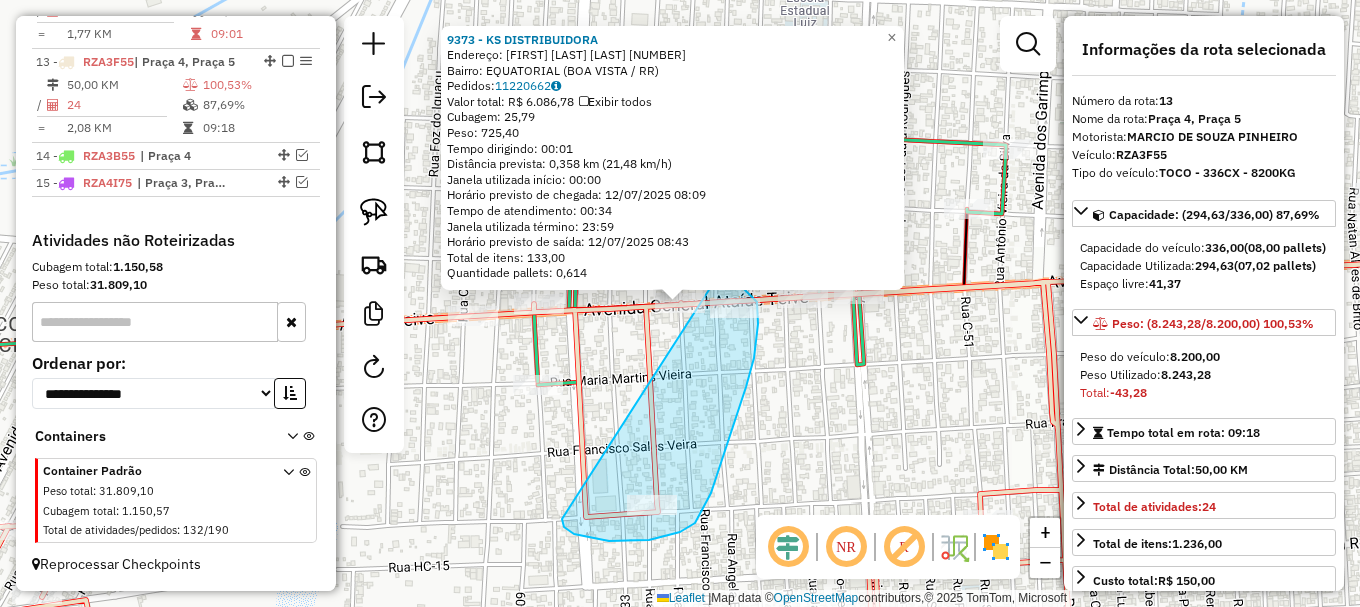 drag, startPoint x: 562, startPoint y: 519, endPoint x: 718, endPoint y: 265, distance: 298.08054 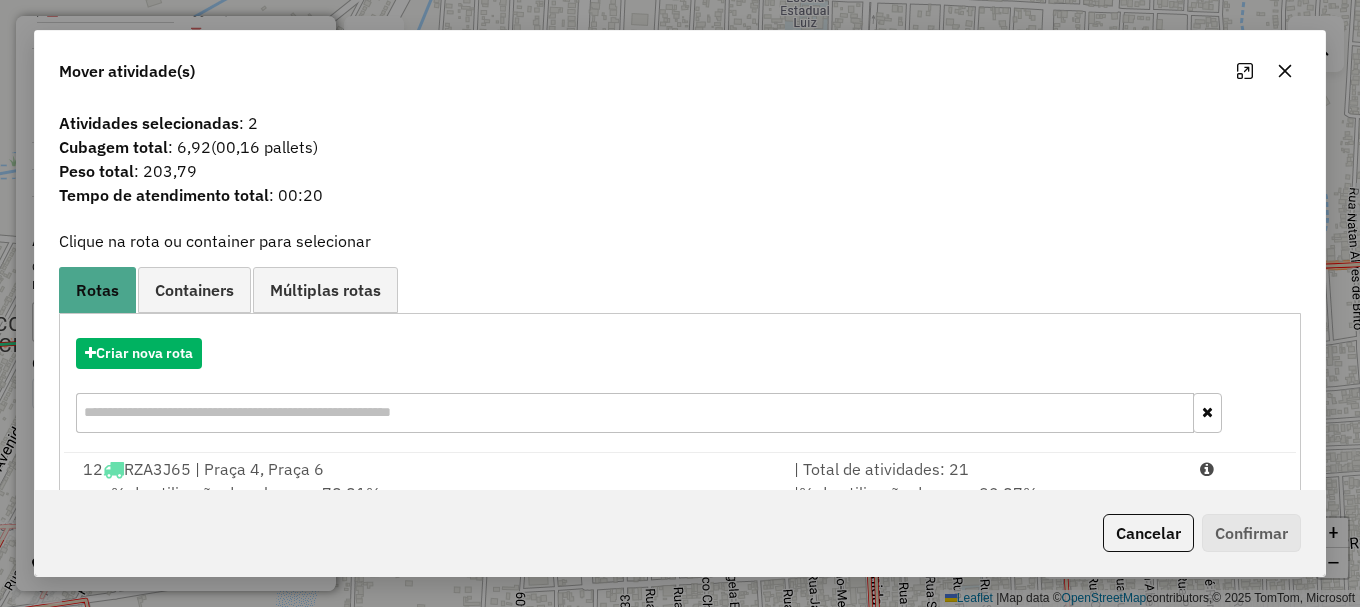 click at bounding box center [1239, 469] 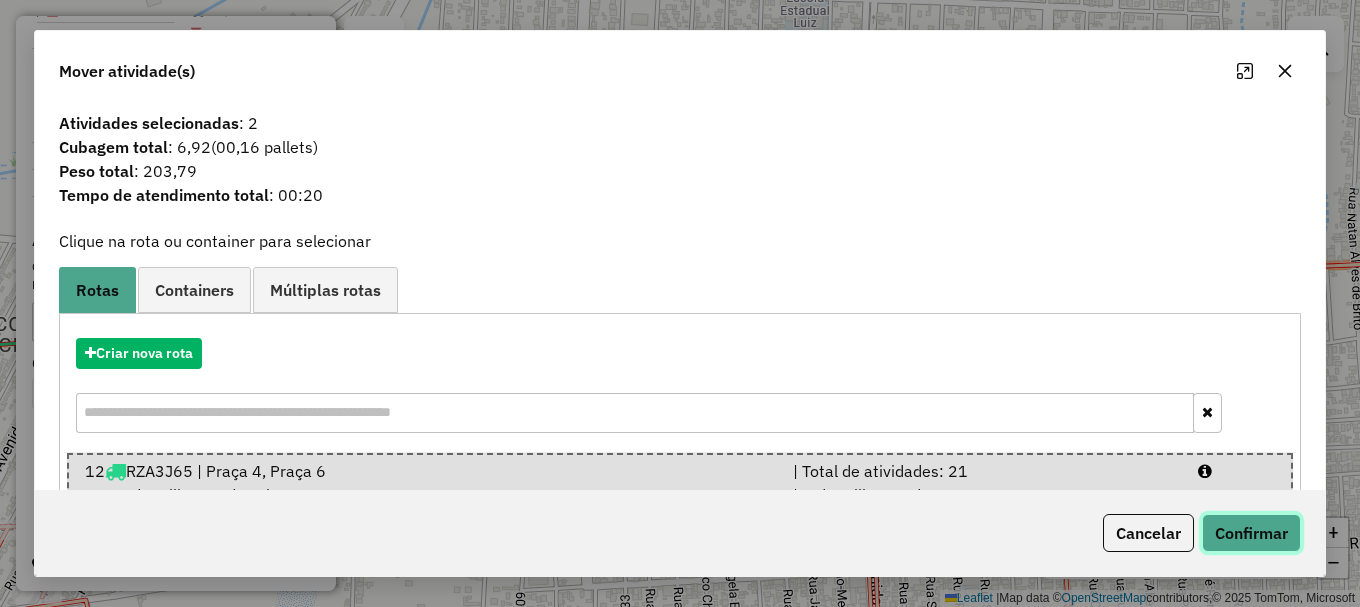 click on "Confirmar" 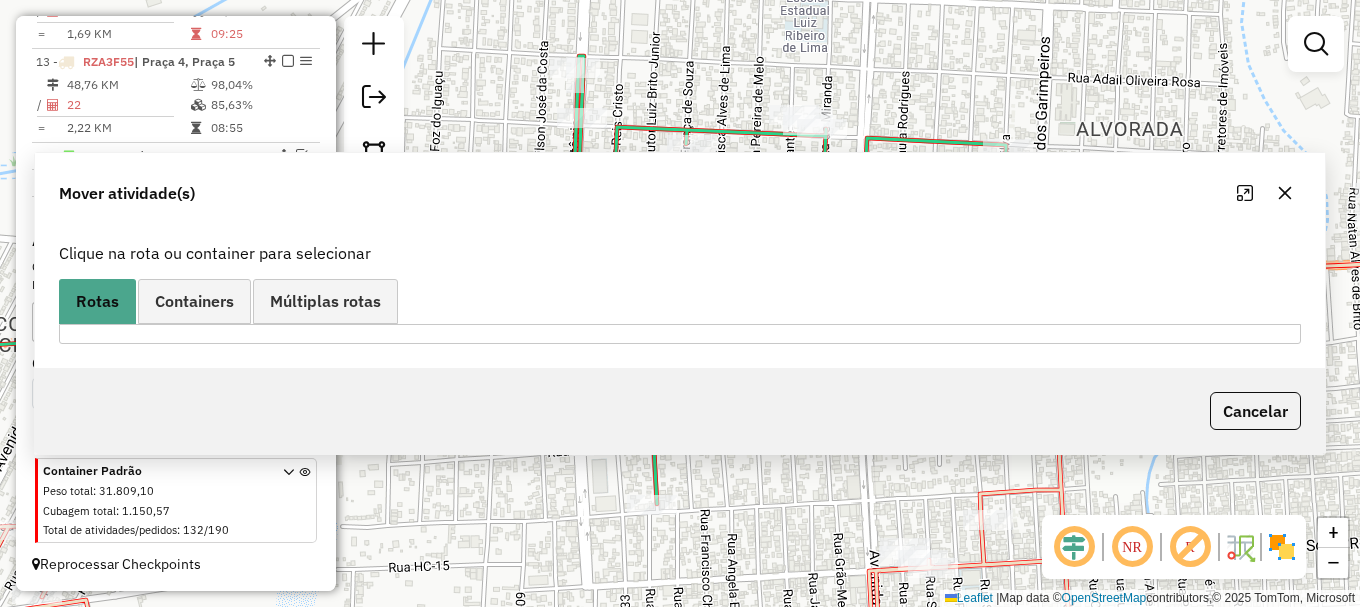 scroll, scrollTop: 987, scrollLeft: 0, axis: vertical 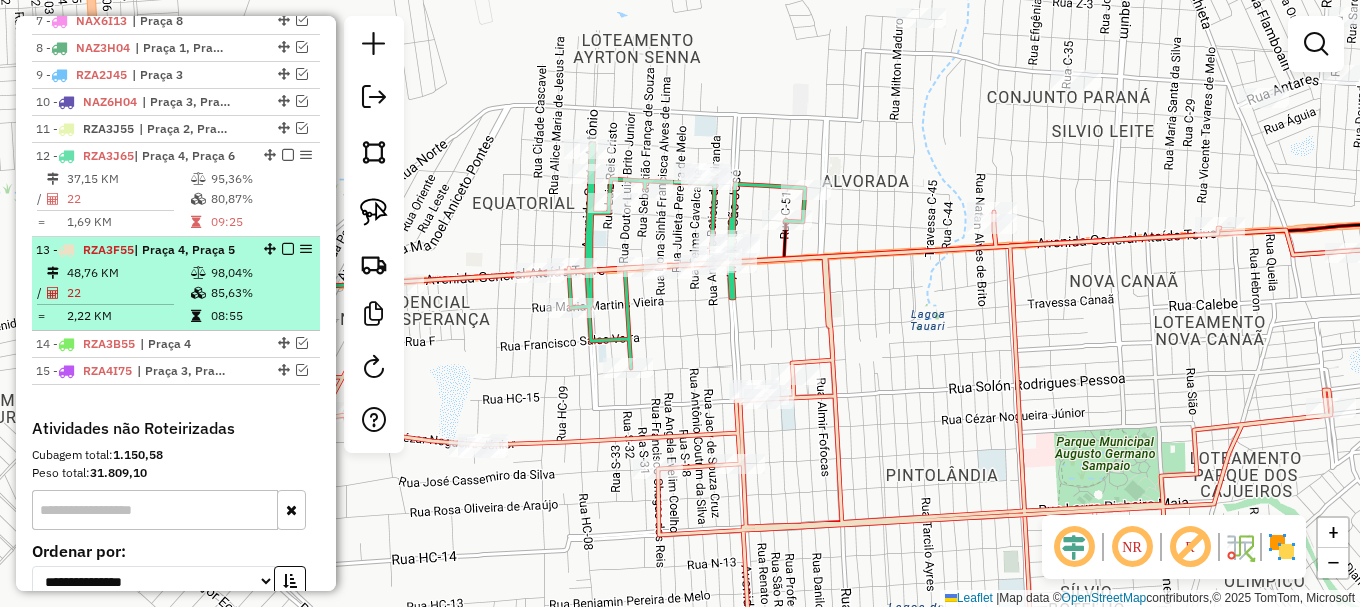 click at bounding box center (288, 249) 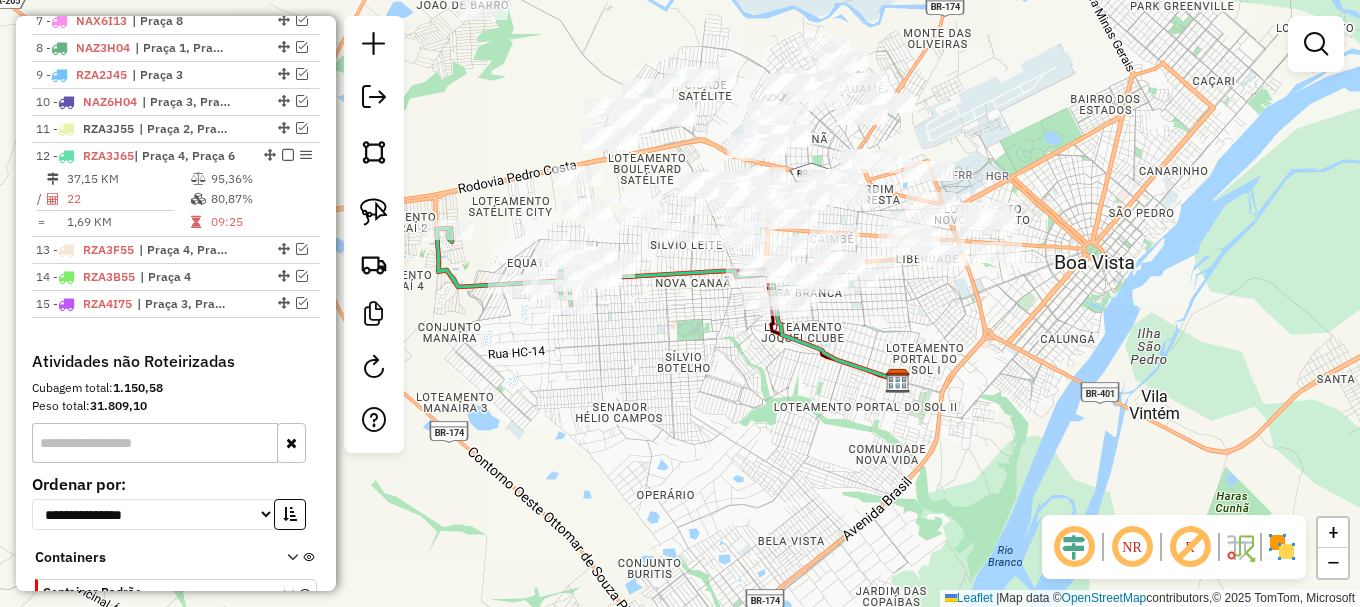 drag, startPoint x: 647, startPoint y: 309, endPoint x: 788, endPoint y: 341, distance: 144.58562 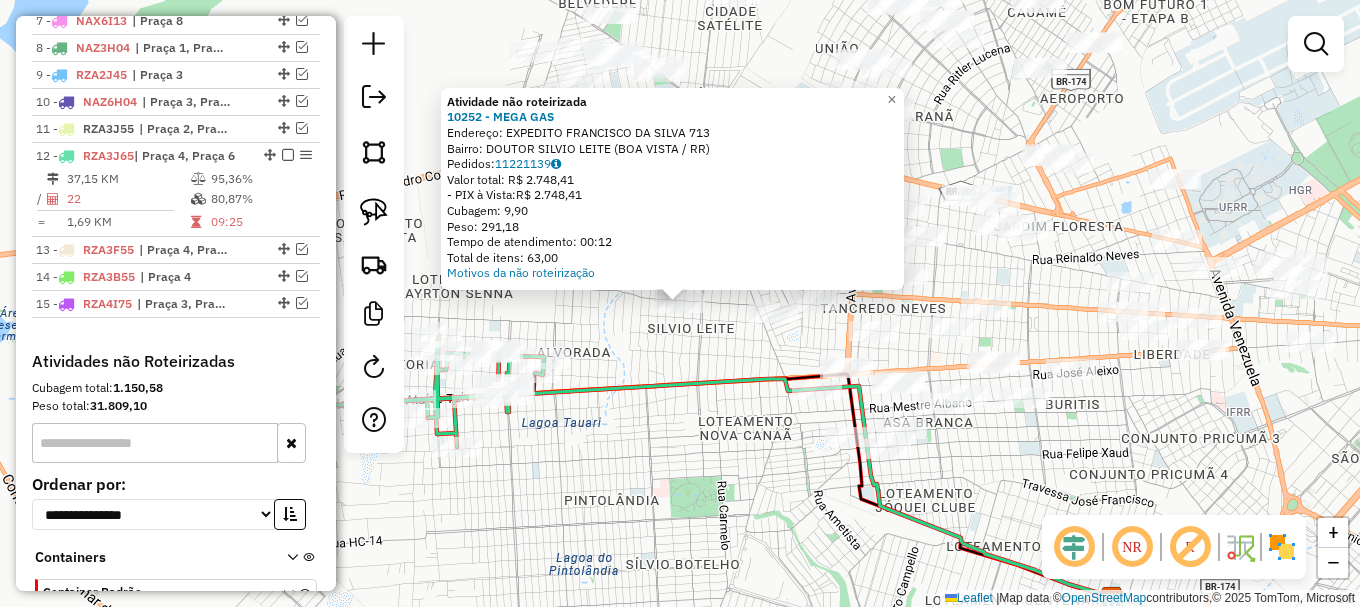 click on "Atividade não roteirizada 10252 - MEGA GAS  Endereço:  EXPEDITO FRANCISCO DA SILVA 713   Bairro: DOUTOR SILVIO LEITE (BOA VISTA / RR)   Pedidos:  11221139   Valor total: R$ 2.748,41   - PIX à Vista:  R$ 2.748,41   Cubagem: 9,90   Peso: 291,18   Tempo de atendimento: 00:12   Total de itens: 63,00  Motivos da não roteirização × Janela de atendimento Grade de atendimento Capacidade Transportadoras Veículos Cliente Pedidos  Rotas Selecione os dias de semana para filtrar as janelas de atendimento  Seg   Ter   Qua   Qui   Sex   Sáb   Dom  Informe o período da janela de atendimento: De: Até:  Filtrar exatamente a janela do cliente  Considerar janela de atendimento padrão  Selecione os dias de semana para filtrar as grades de atendimento  Seg   Ter   Qua   Qui   Sex   Sáb   Dom   Considerar clientes sem dia de atendimento cadastrado  Clientes fora do dia de atendimento selecionado Filtrar as atividades entre os valores definidos abaixo:  Peso mínimo:   Peso máximo:   Cubagem mínima:   De:   Até:  De:" 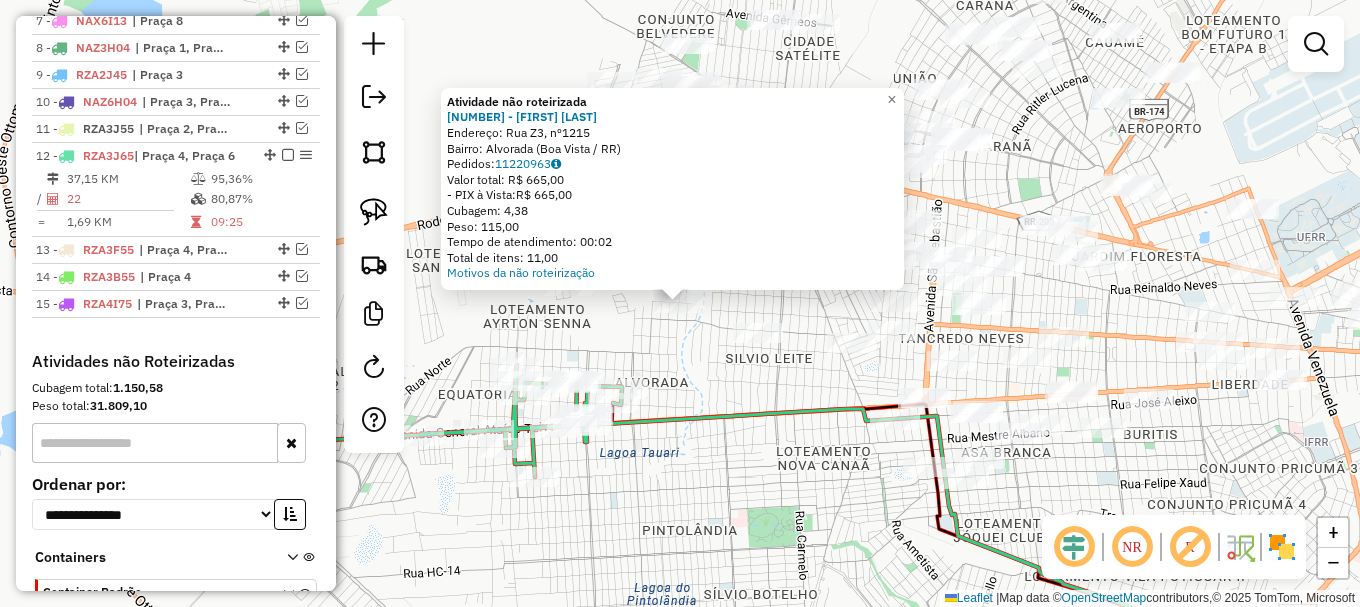 drag, startPoint x: 362, startPoint y: 225, endPoint x: 462, endPoint y: 304, distance: 127.440186 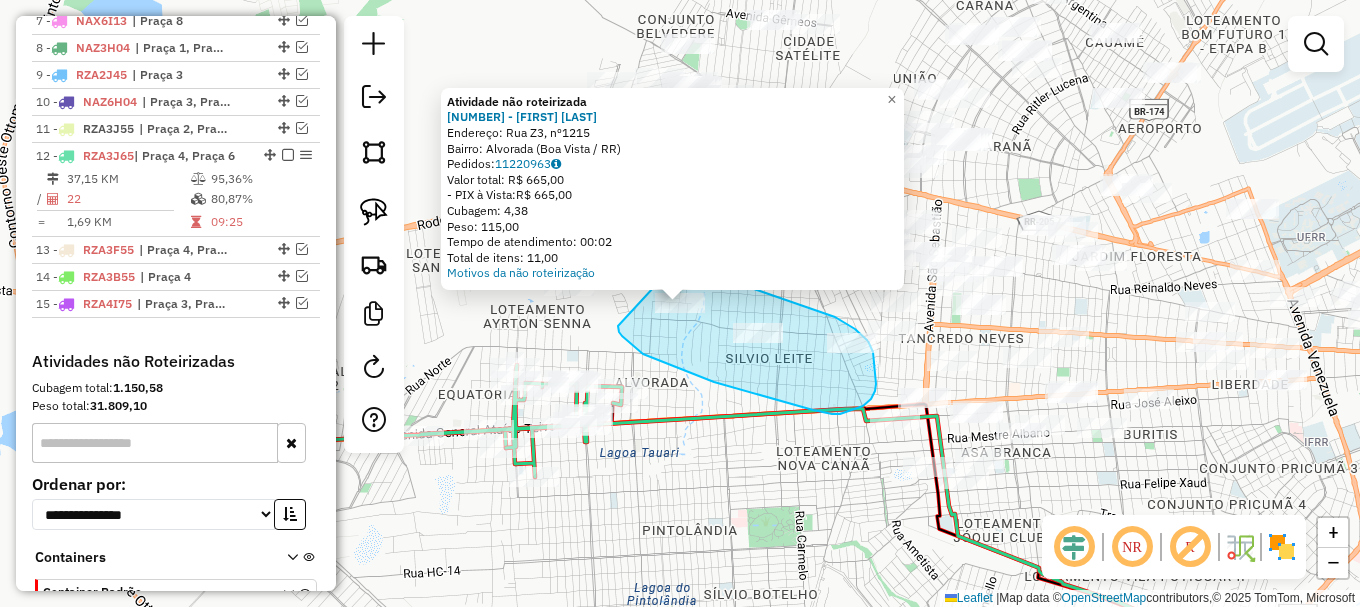 drag, startPoint x: 618, startPoint y: 326, endPoint x: 670, endPoint y: 261, distance: 83.240616 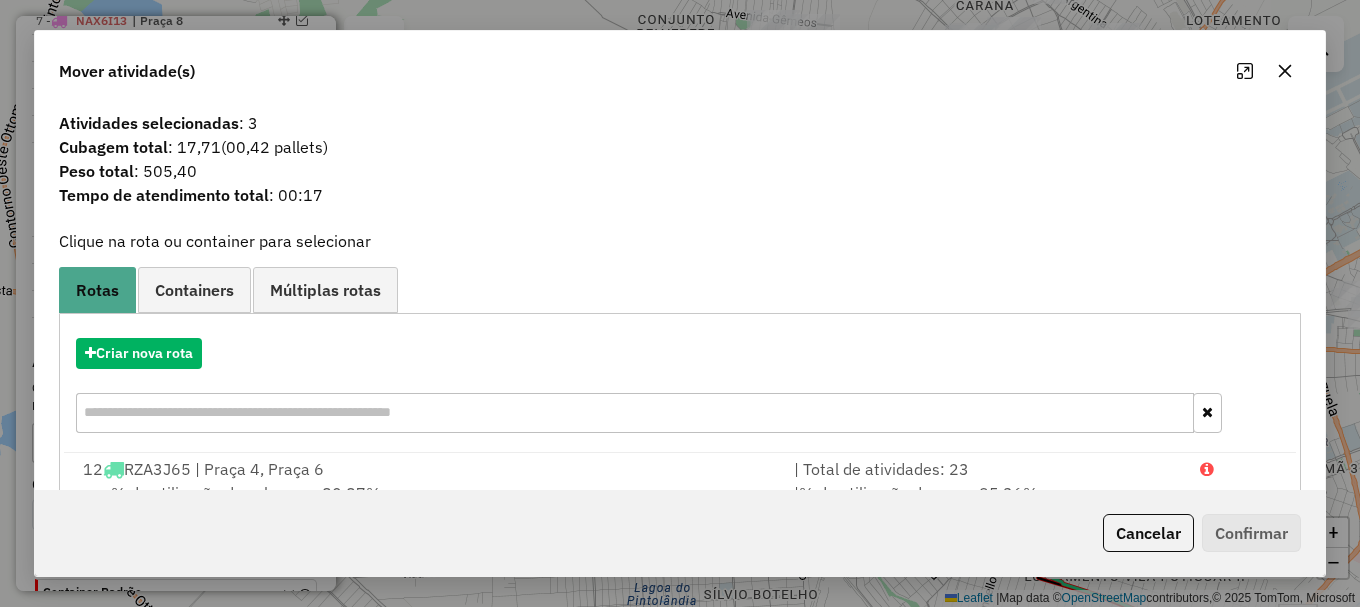 scroll, scrollTop: 78, scrollLeft: 0, axis: vertical 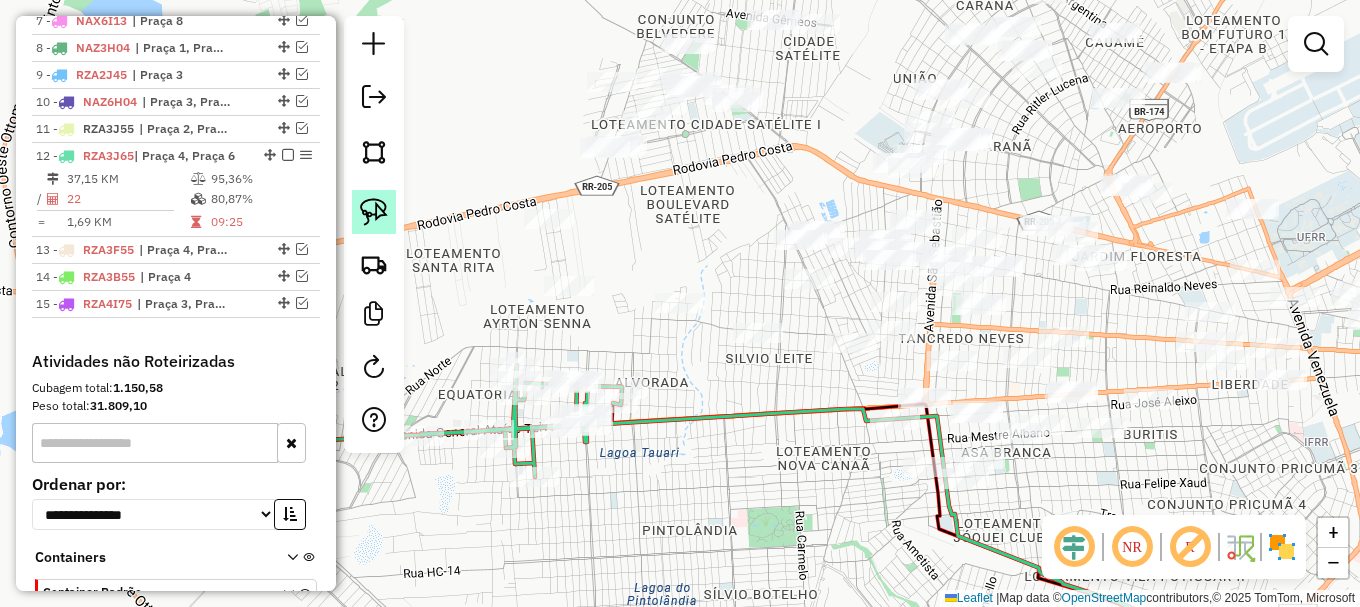 click 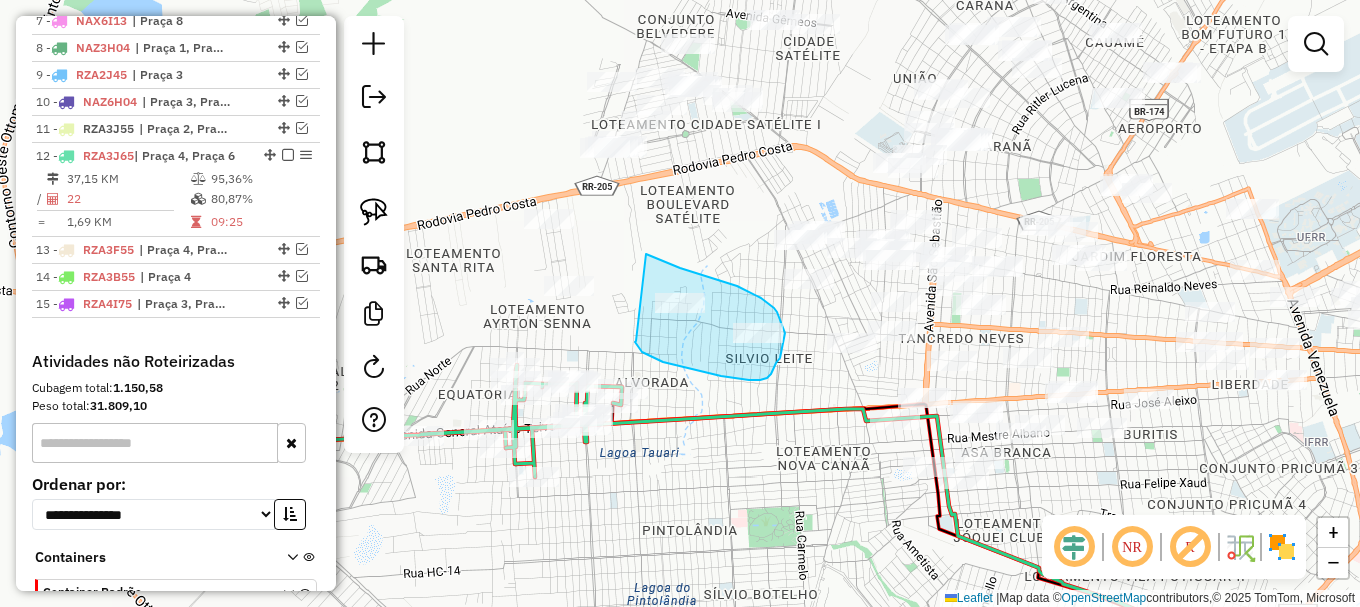 drag, startPoint x: 635, startPoint y: 342, endPoint x: 646, endPoint y: 254, distance: 88.68484 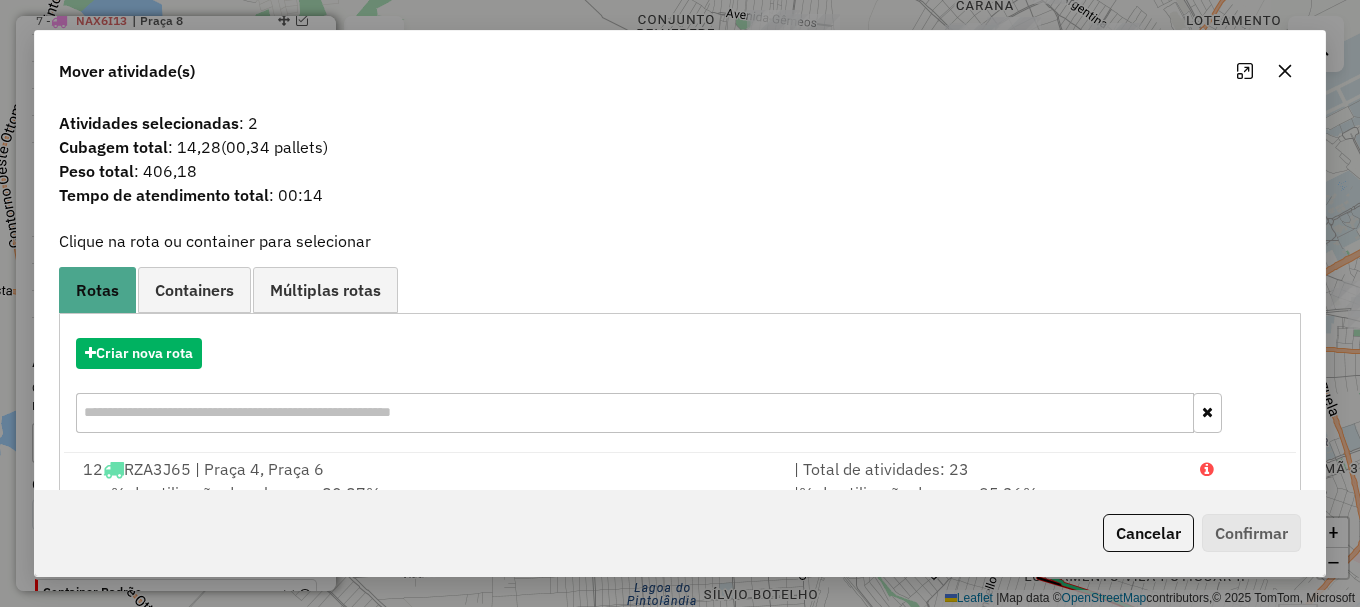 drag, startPoint x: 1217, startPoint y: 466, endPoint x: 1236, endPoint y: 509, distance: 47.010635 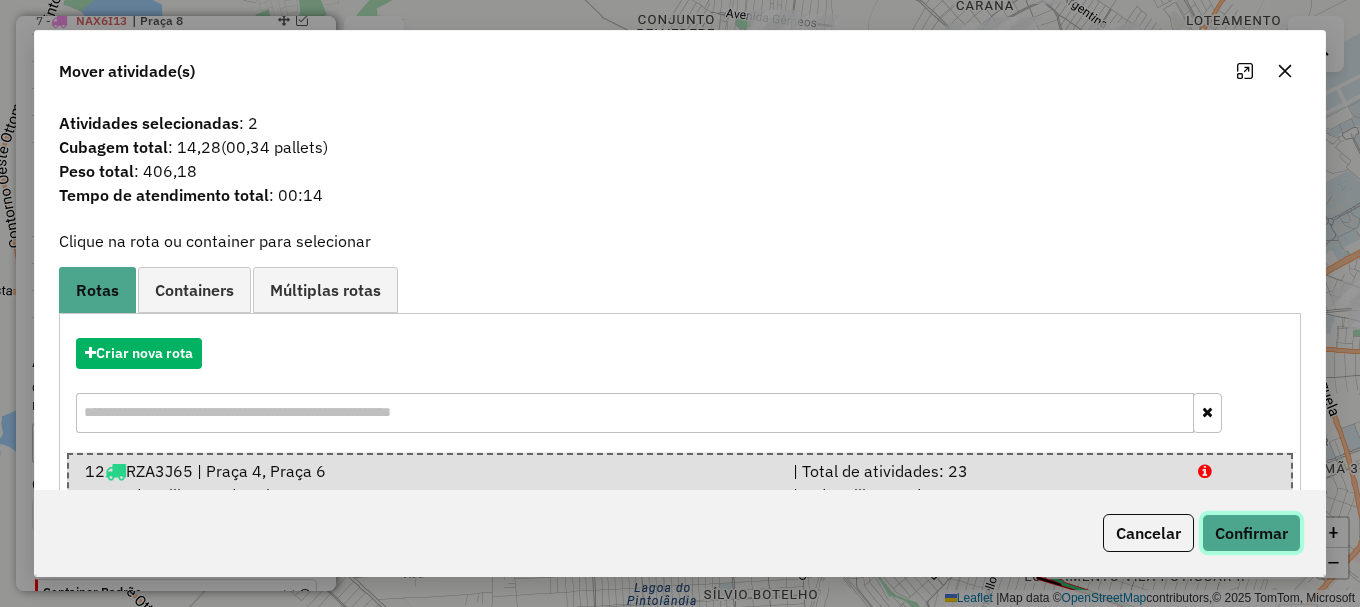 click on "Confirmar" 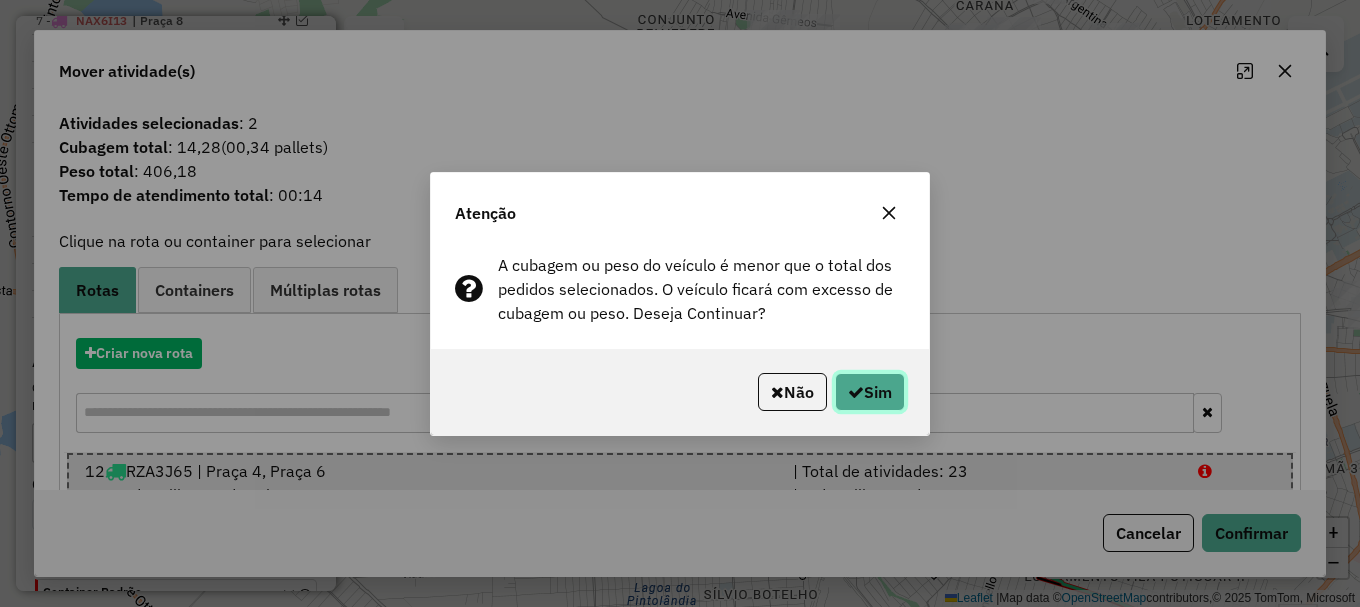 click on "Sim" 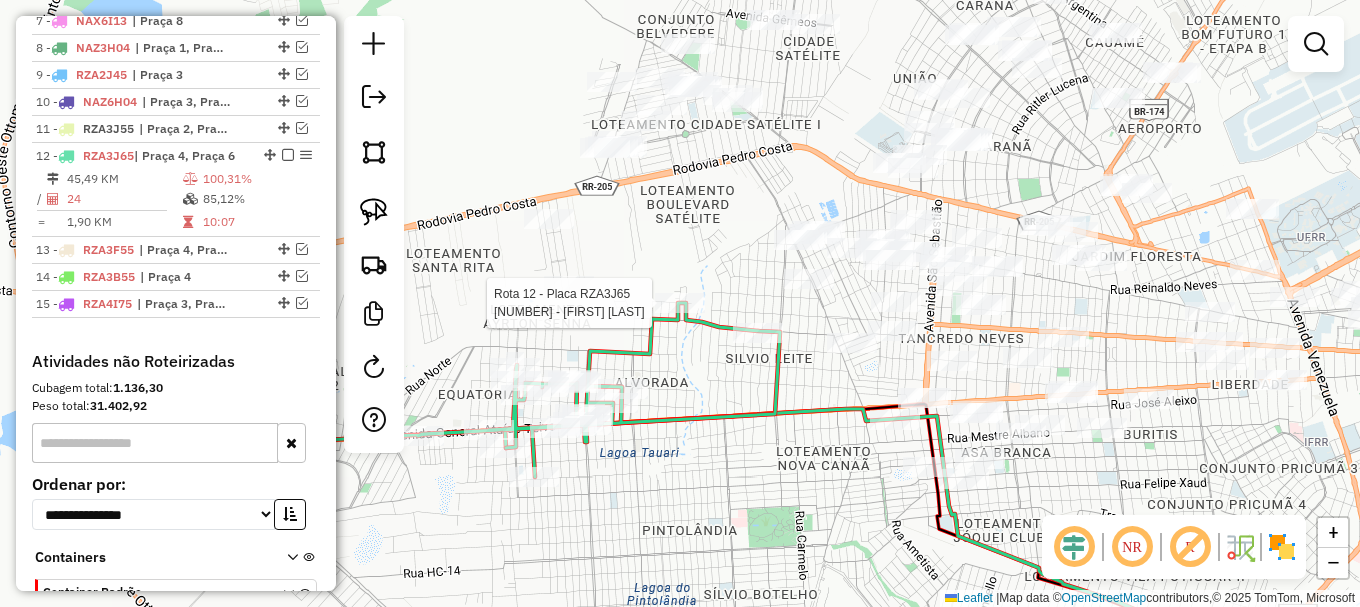 select on "**********" 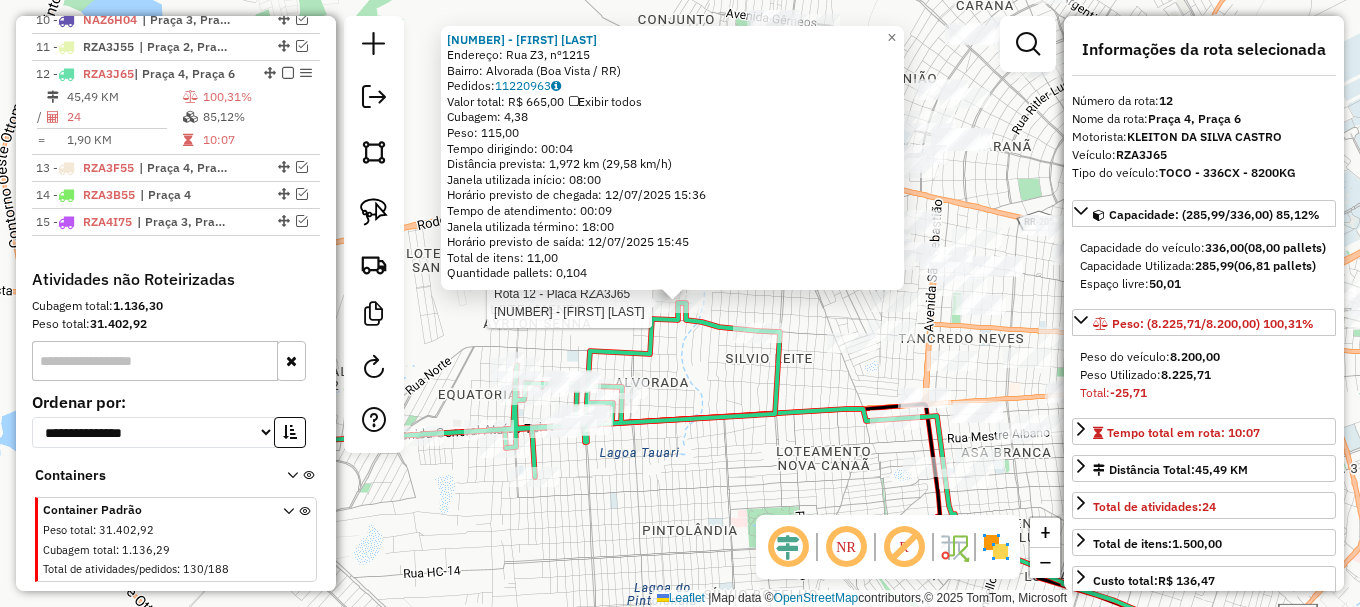 scroll, scrollTop: 1108, scrollLeft: 0, axis: vertical 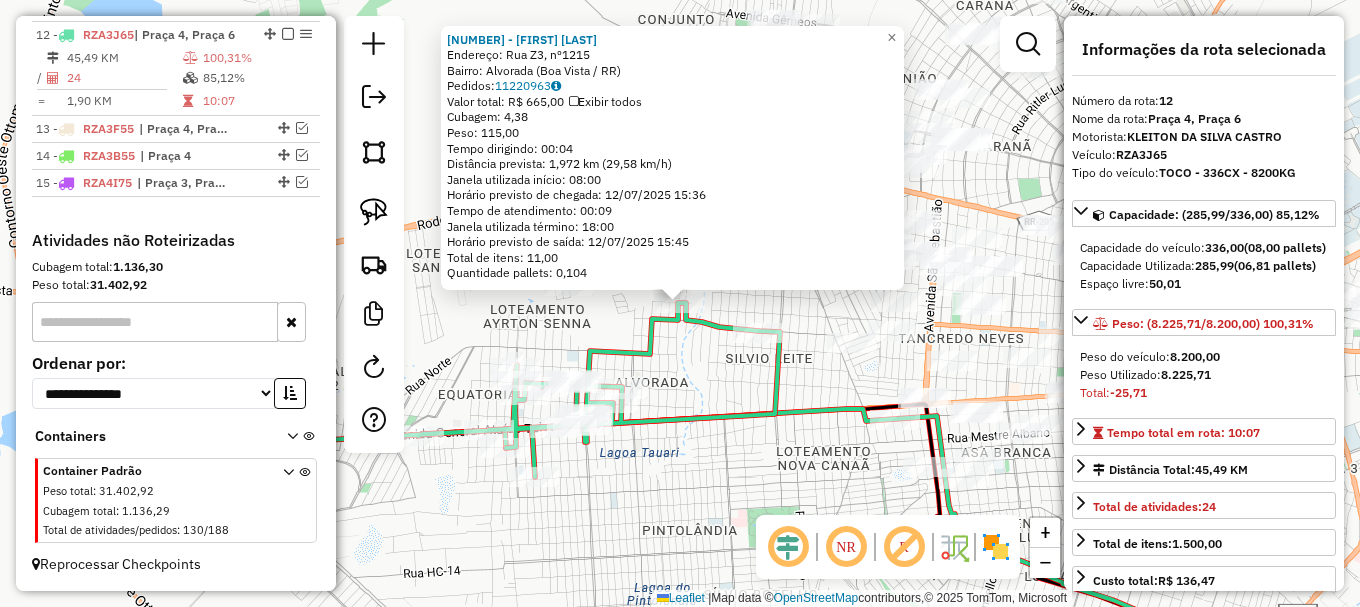 drag, startPoint x: 677, startPoint y: 298, endPoint x: 624, endPoint y: 312, distance: 54.81788 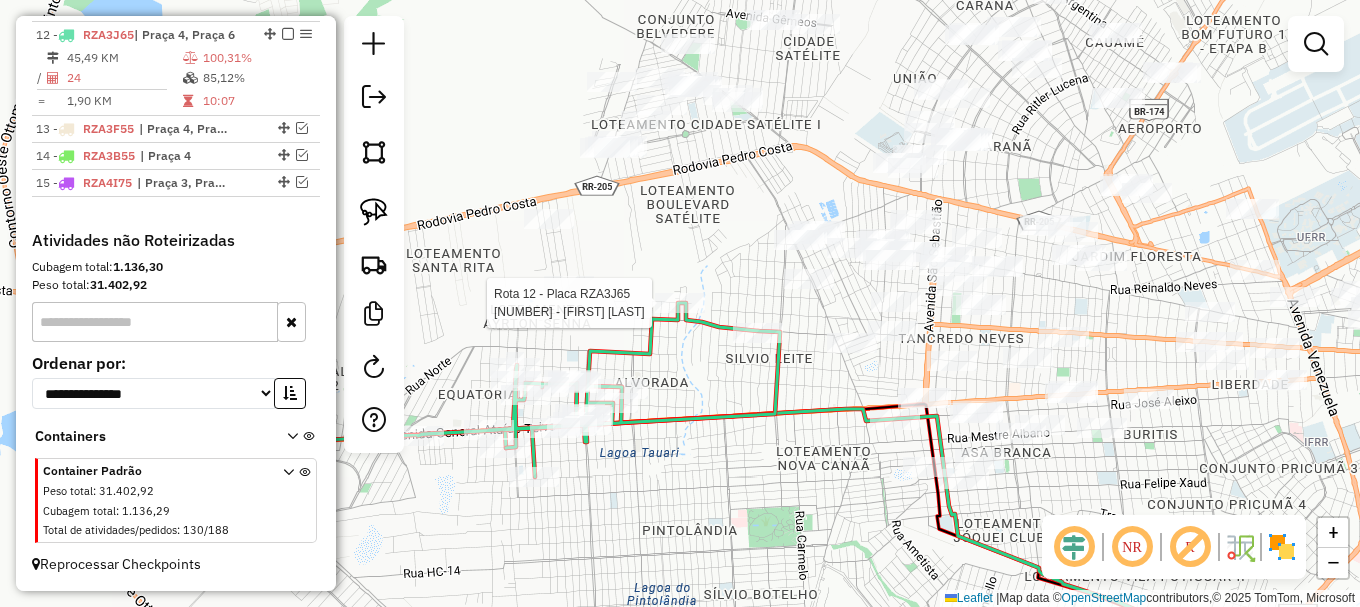 select on "**********" 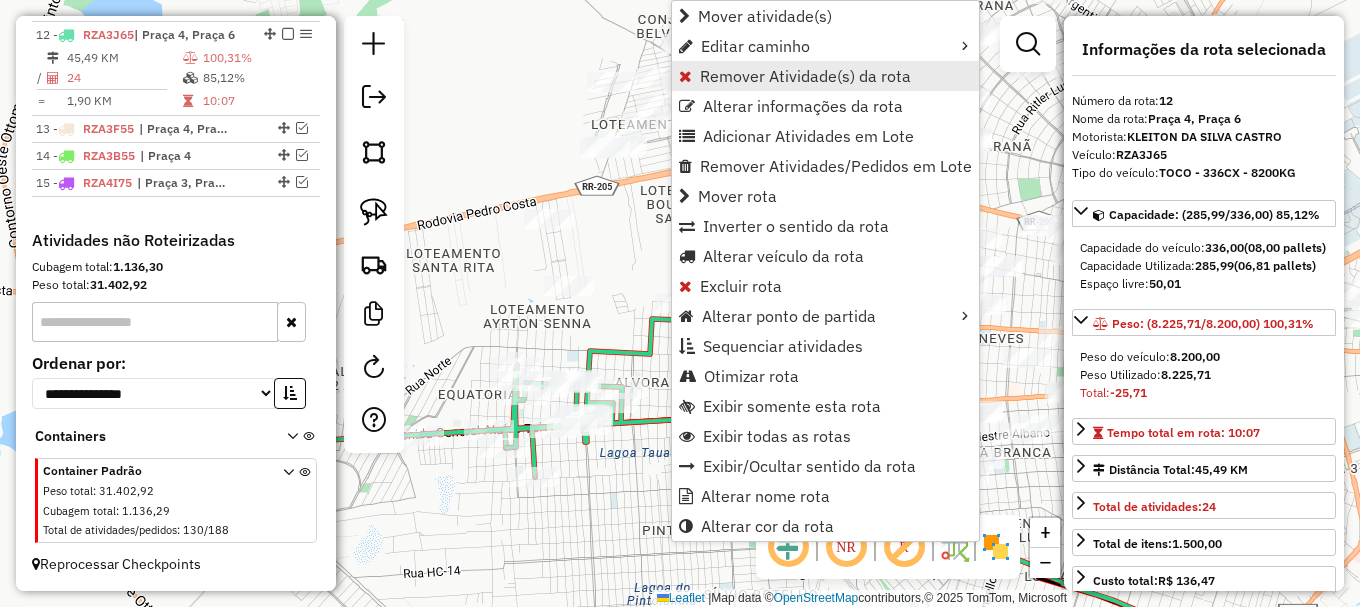 click on "Remover Atividade(s) da rota" at bounding box center [805, 76] 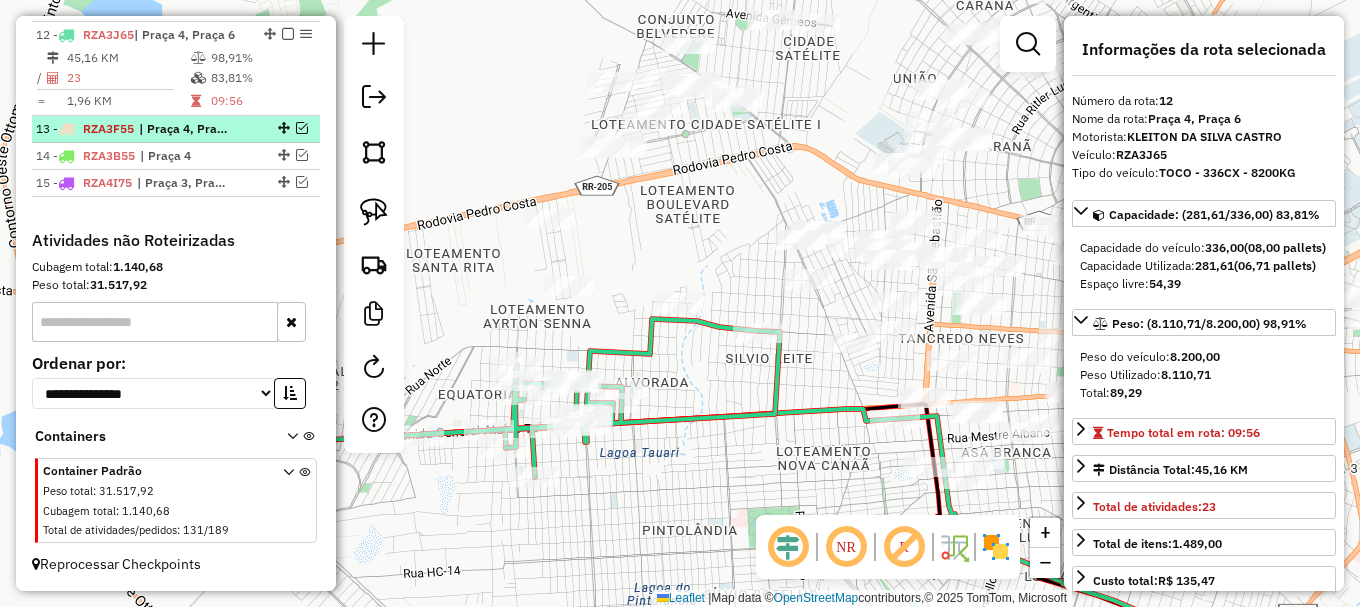 click at bounding box center [302, 128] 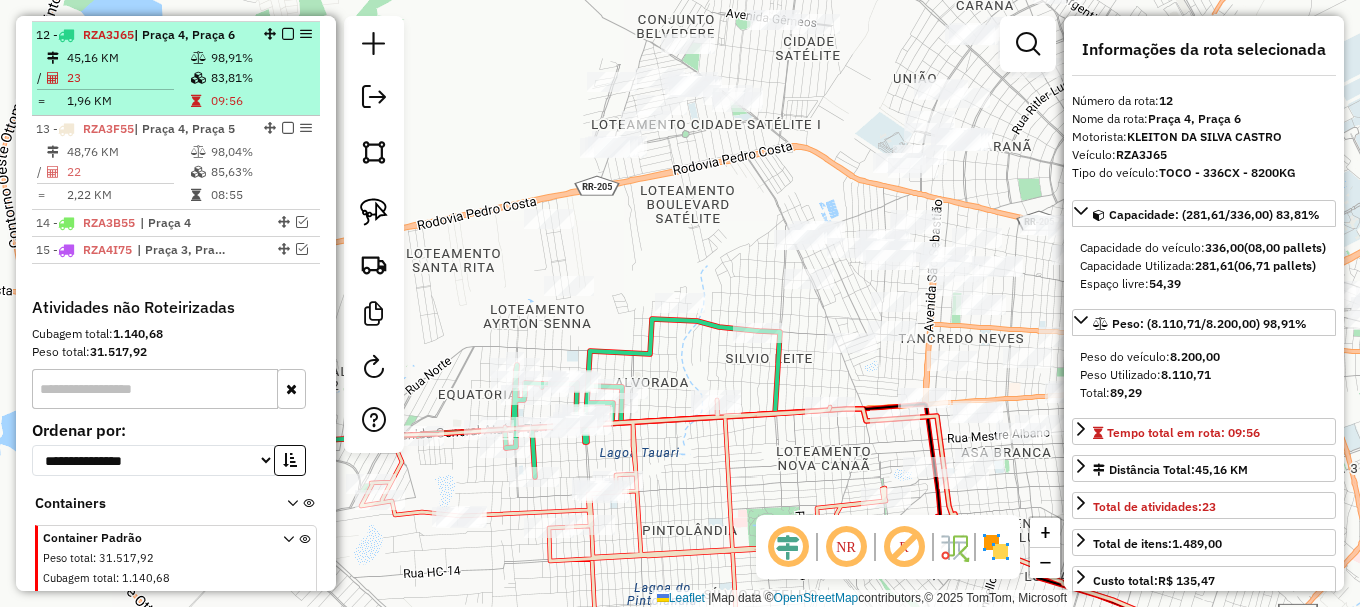 click at bounding box center [288, 34] 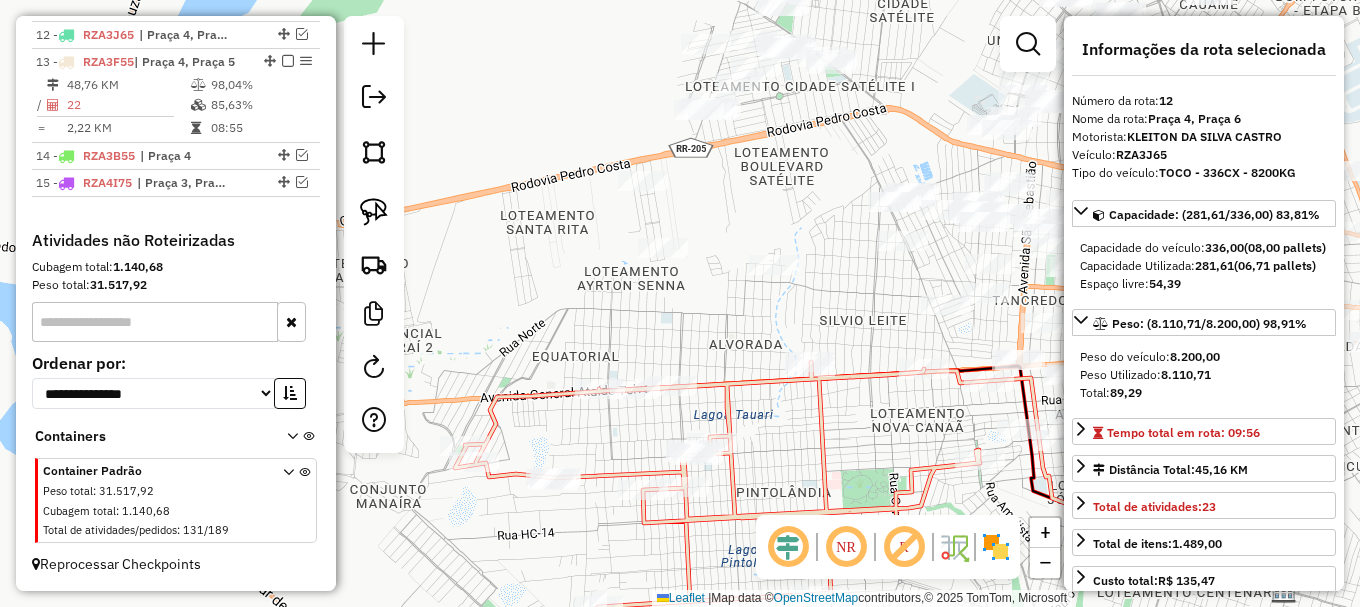 drag, startPoint x: 548, startPoint y: 372, endPoint x: 638, endPoint y: 291, distance: 121.08262 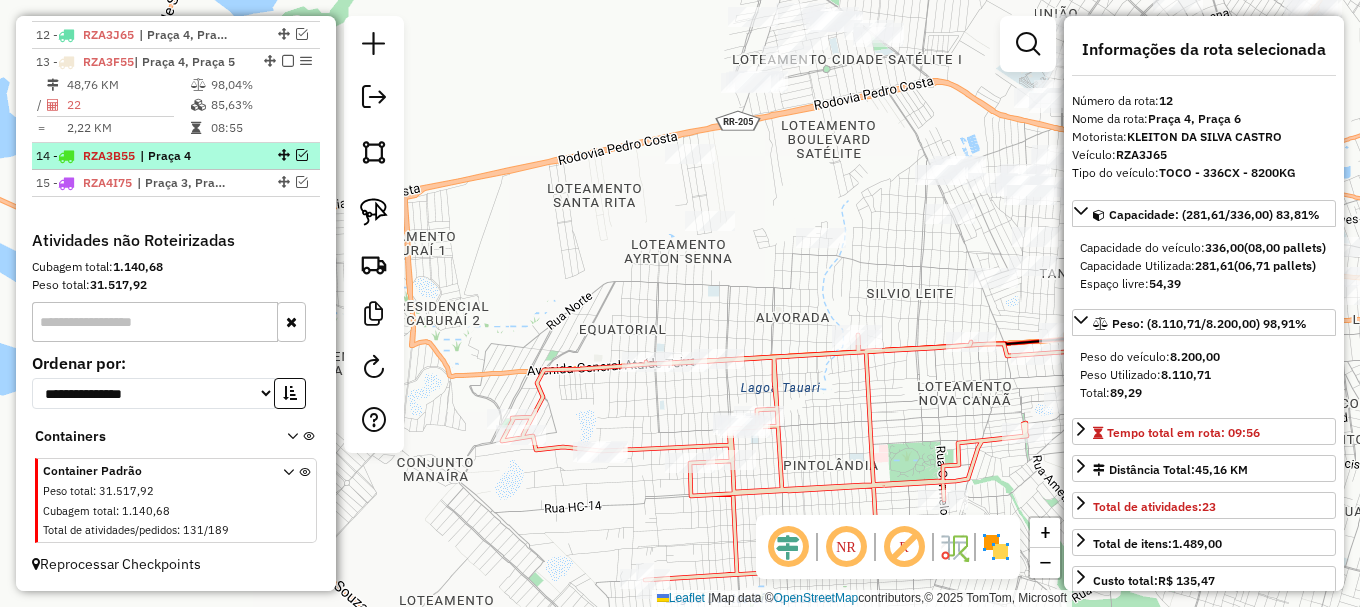 click at bounding box center [302, 155] 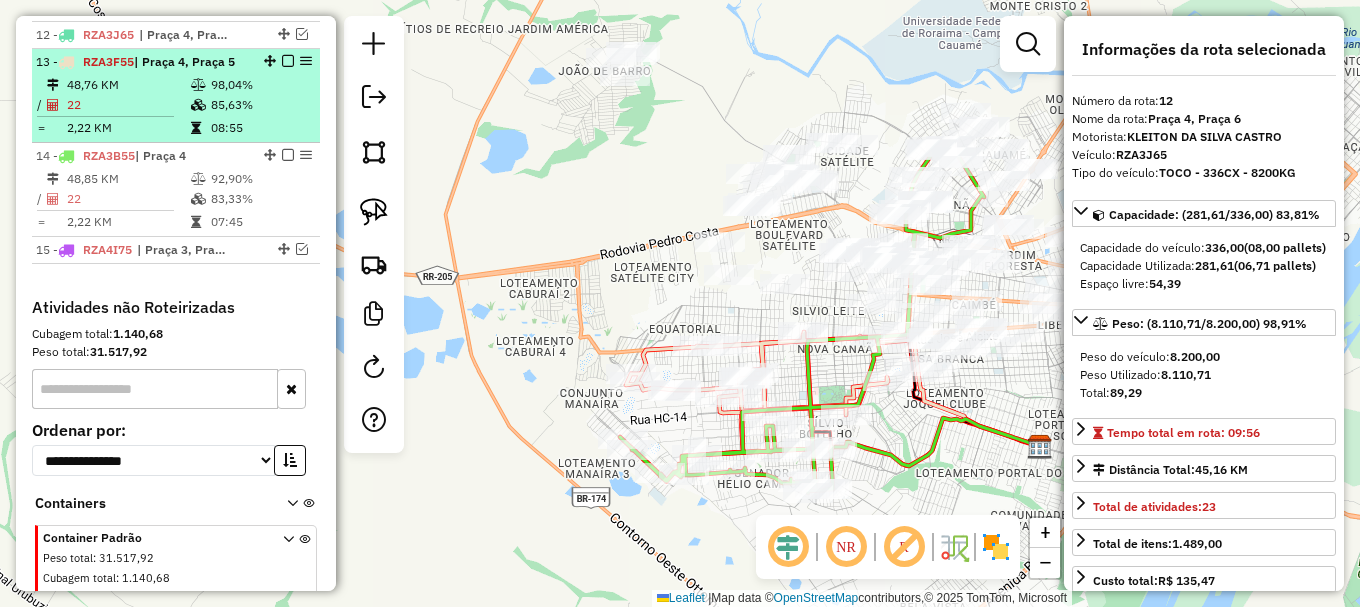 click at bounding box center [288, 61] 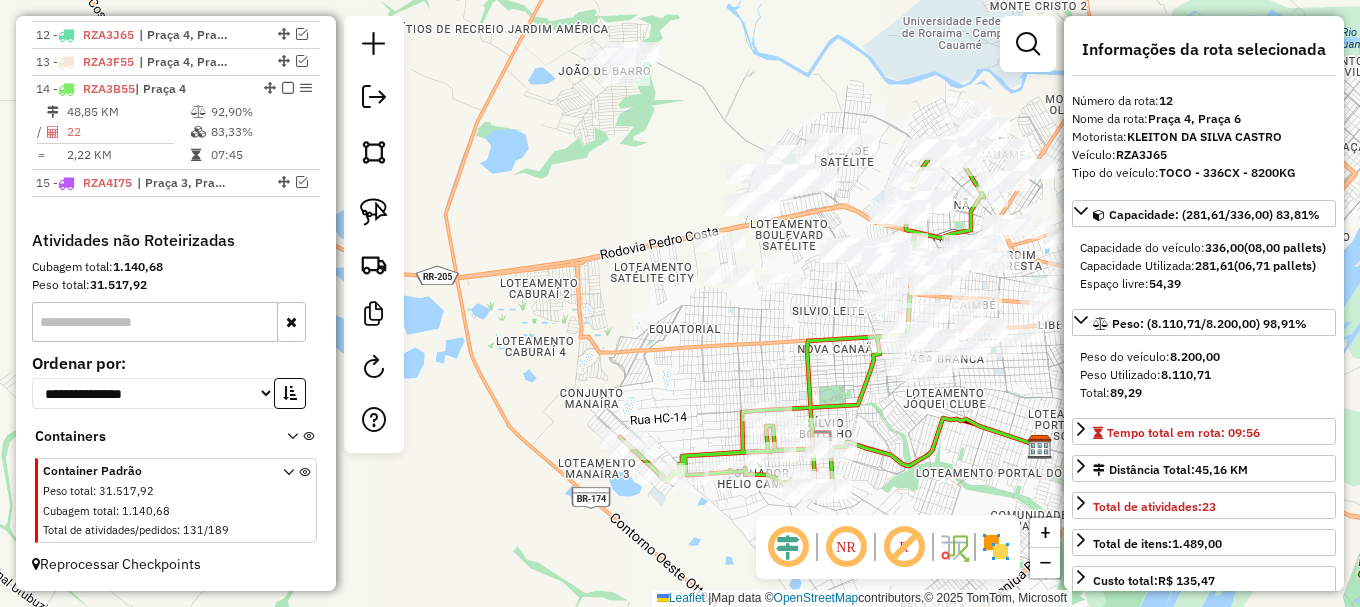 drag, startPoint x: 728, startPoint y: 347, endPoint x: 615, endPoint y: 310, distance: 118.90332 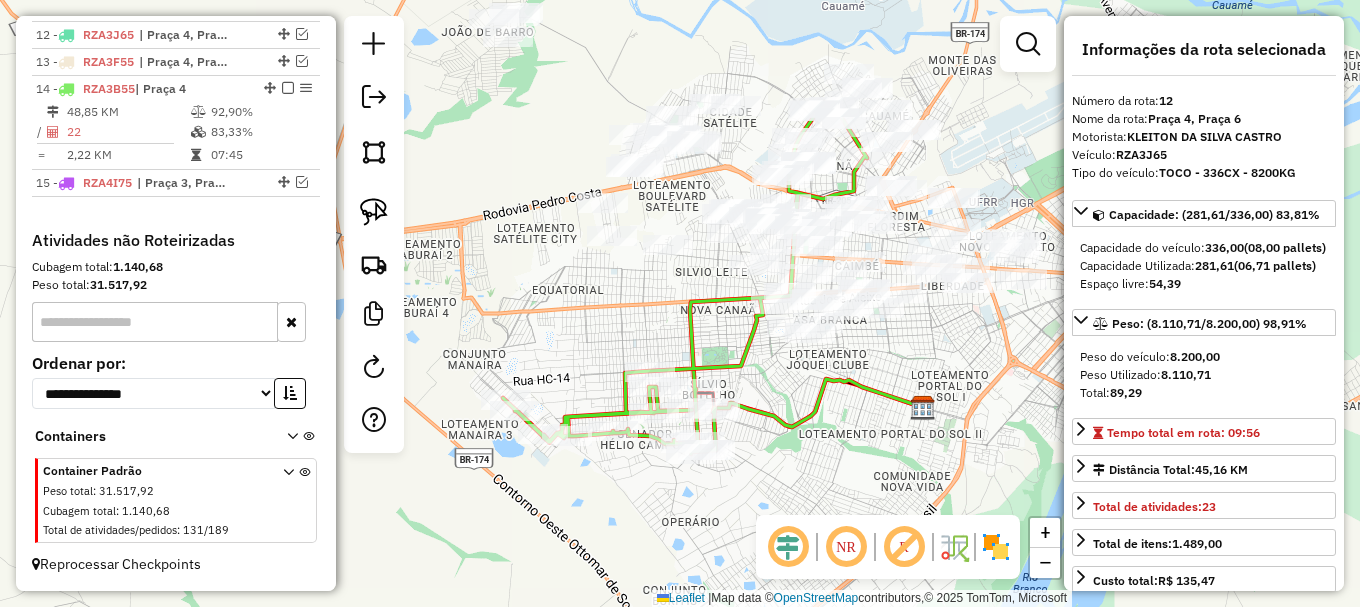 drag, startPoint x: 385, startPoint y: 209, endPoint x: 481, endPoint y: 262, distance: 109.65856 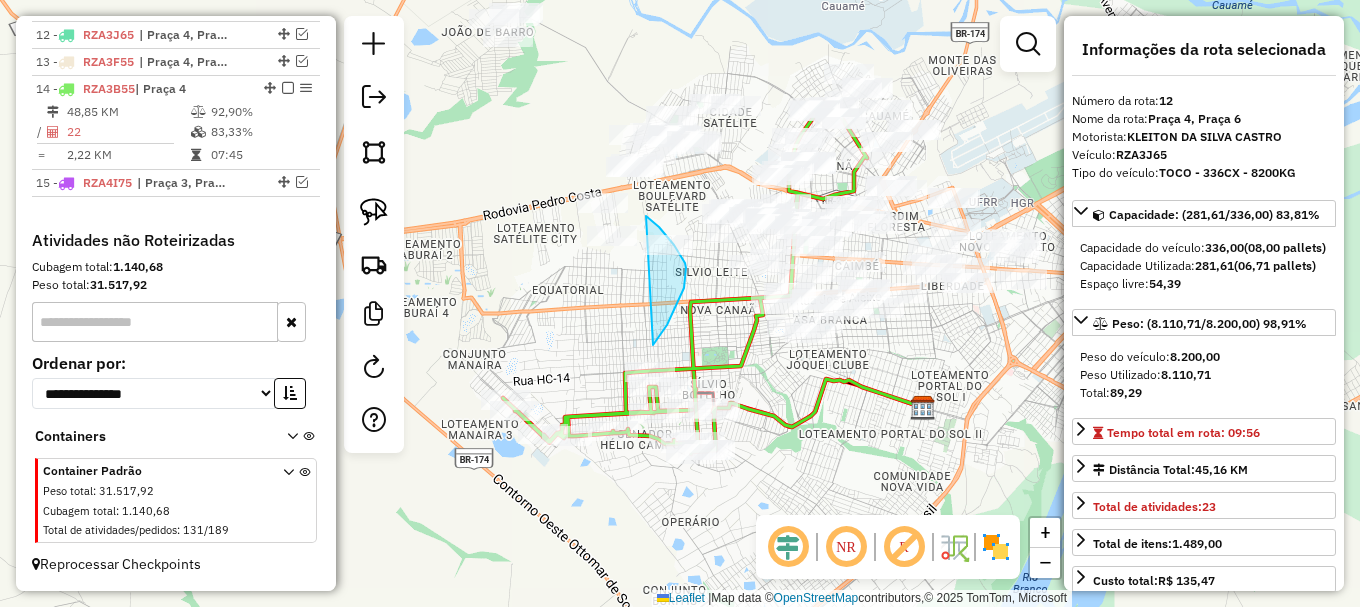 drag, startPoint x: 671, startPoint y: 317, endPoint x: 646, endPoint y: 215, distance: 105.01904 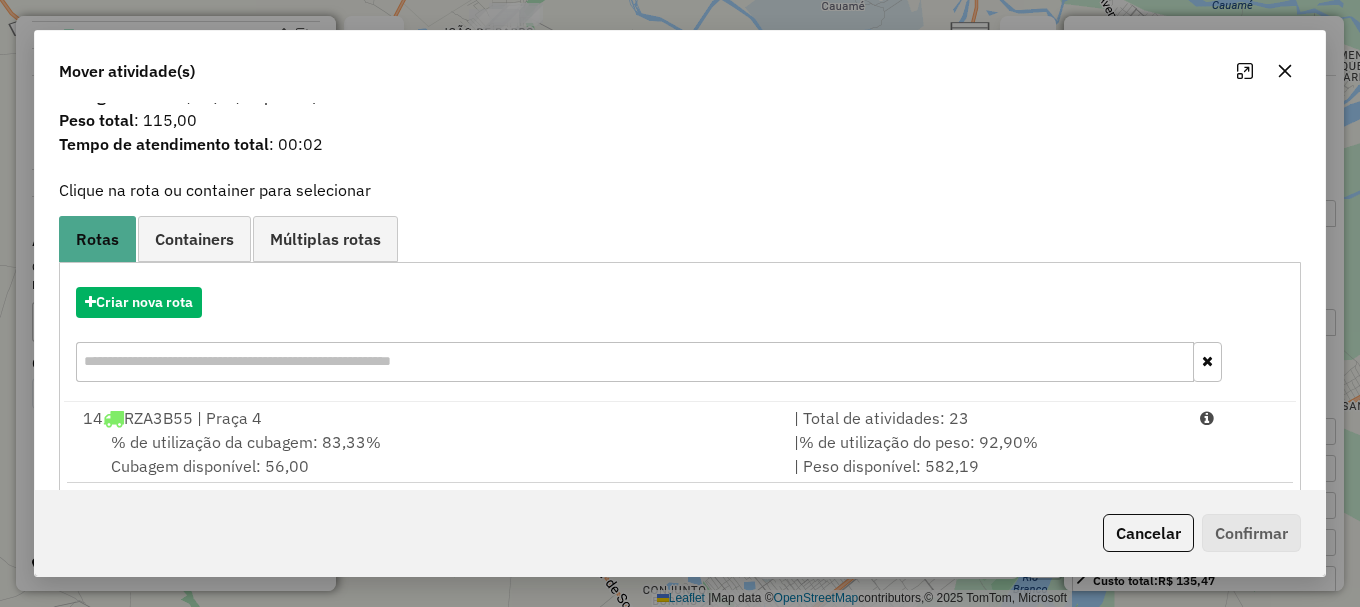 scroll, scrollTop: 78, scrollLeft: 0, axis: vertical 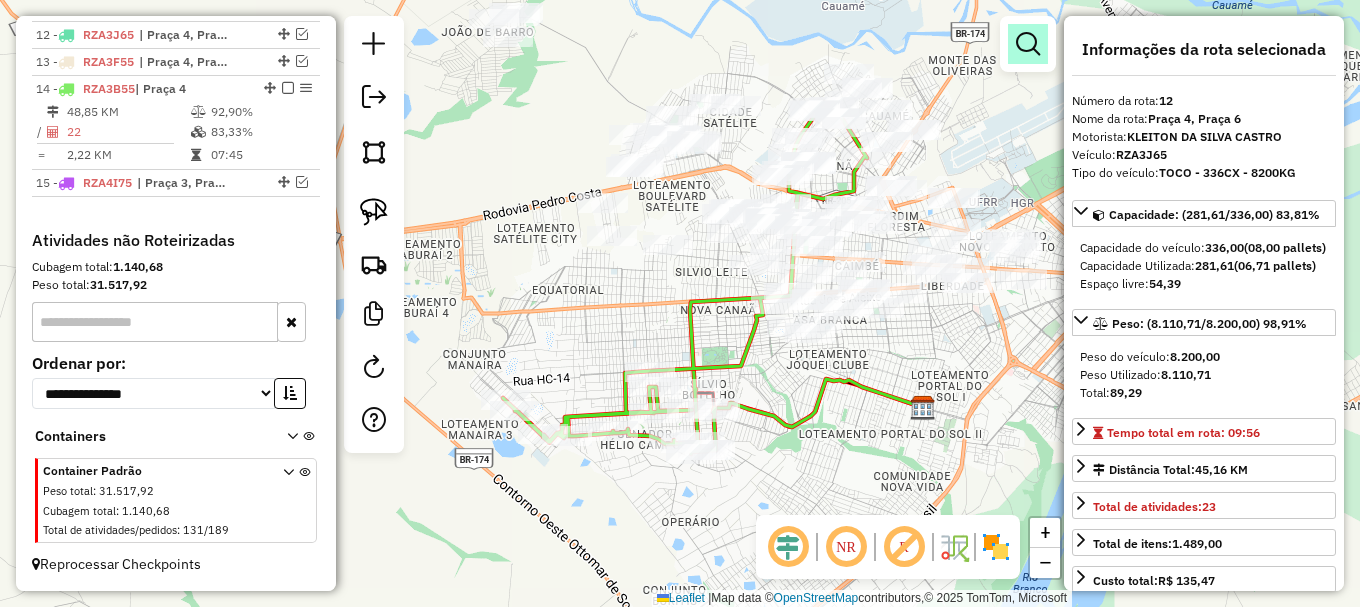 click at bounding box center [1028, 44] 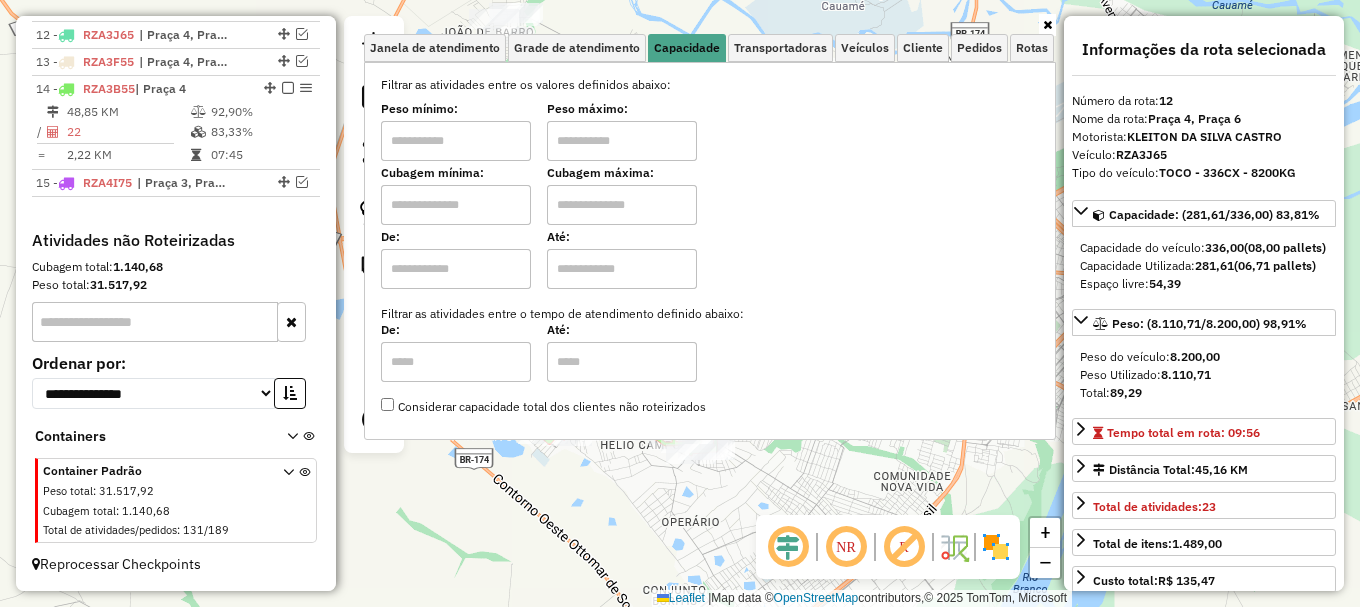 click at bounding box center (622, 141) 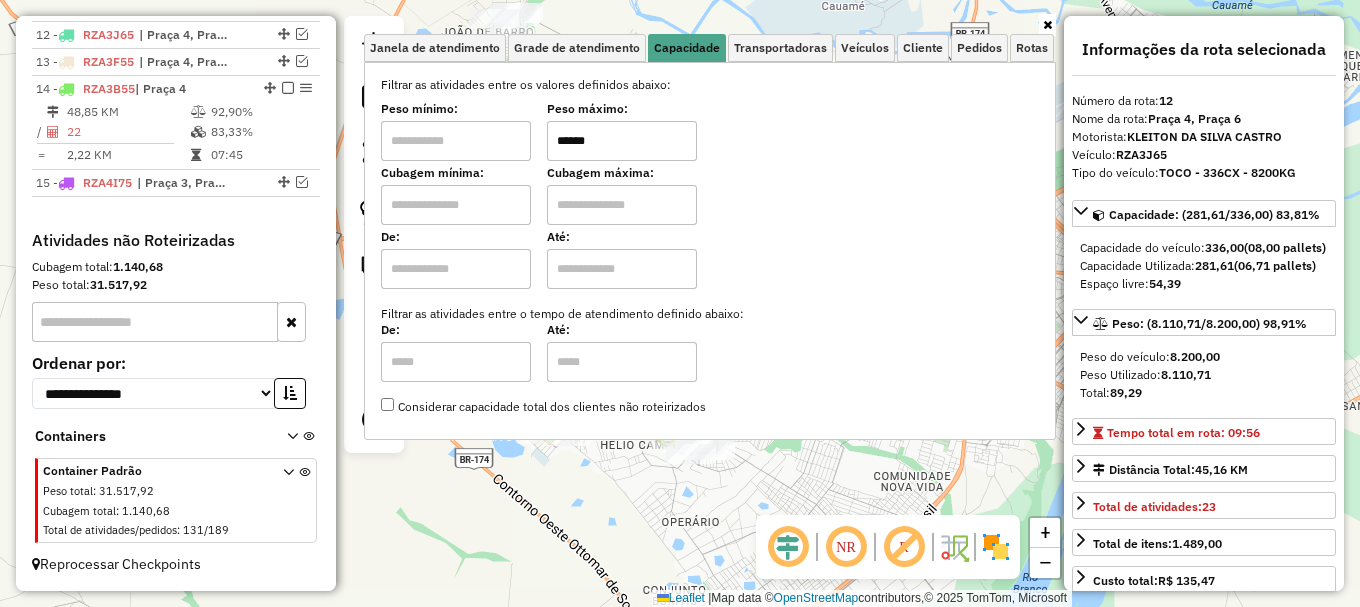 type on "******" 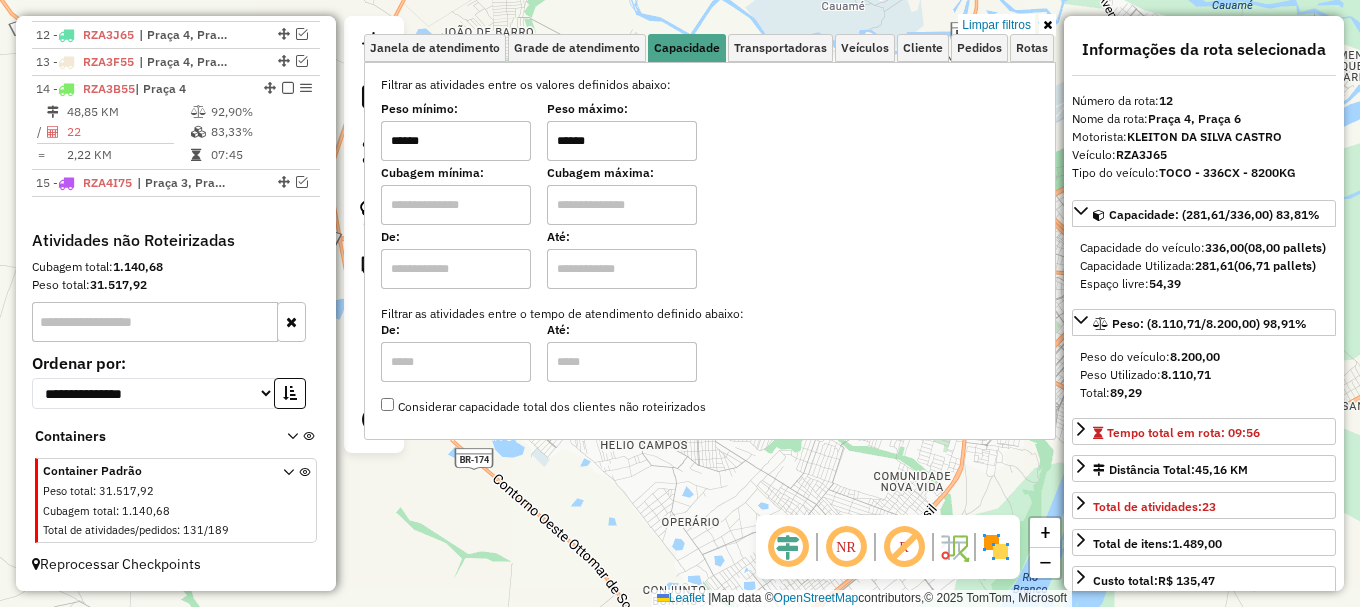type on "******" 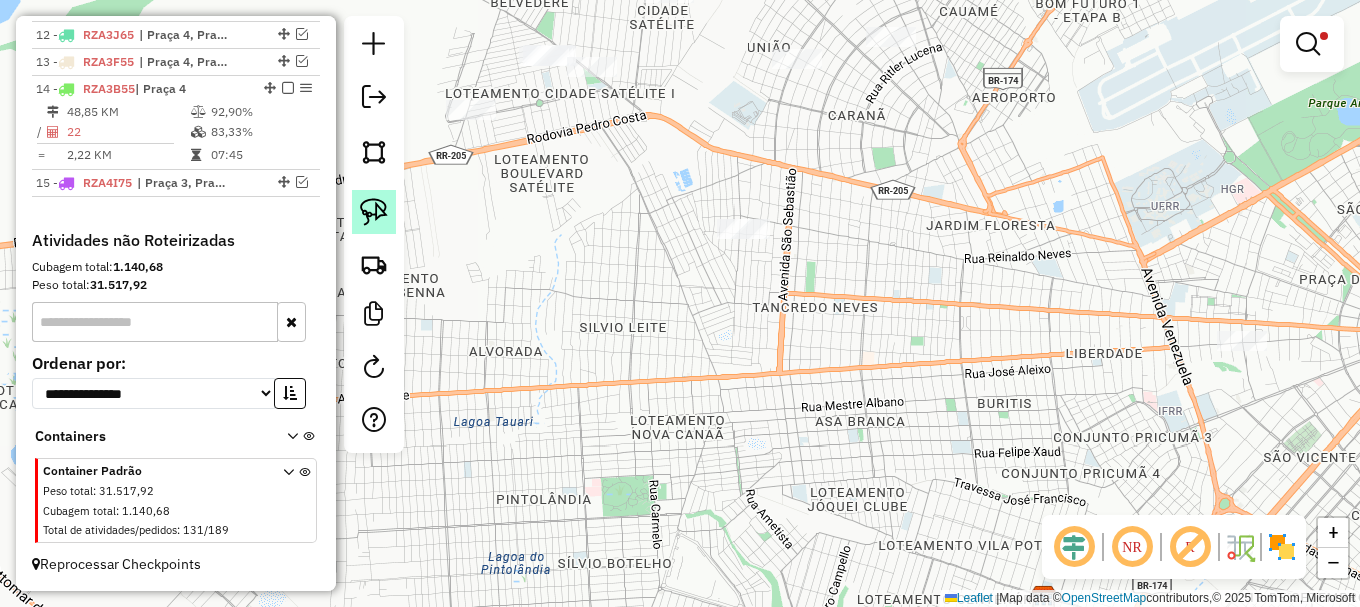 click 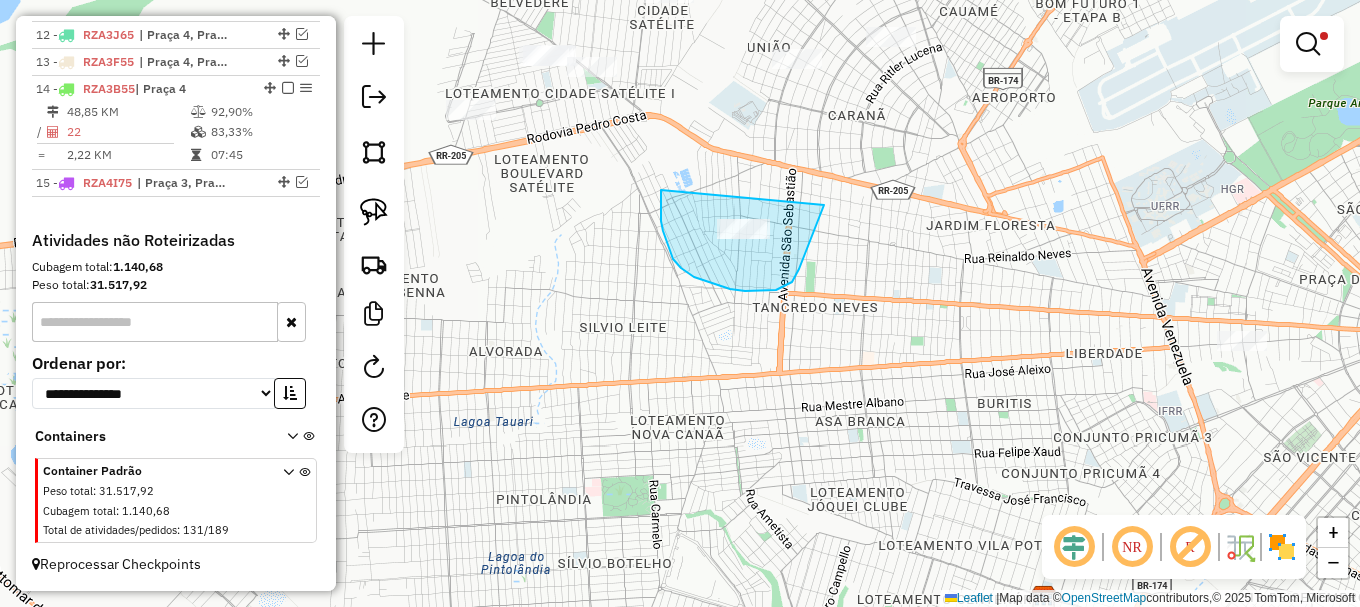 drag, startPoint x: 663, startPoint y: 231, endPoint x: 826, endPoint y: 198, distance: 166.30695 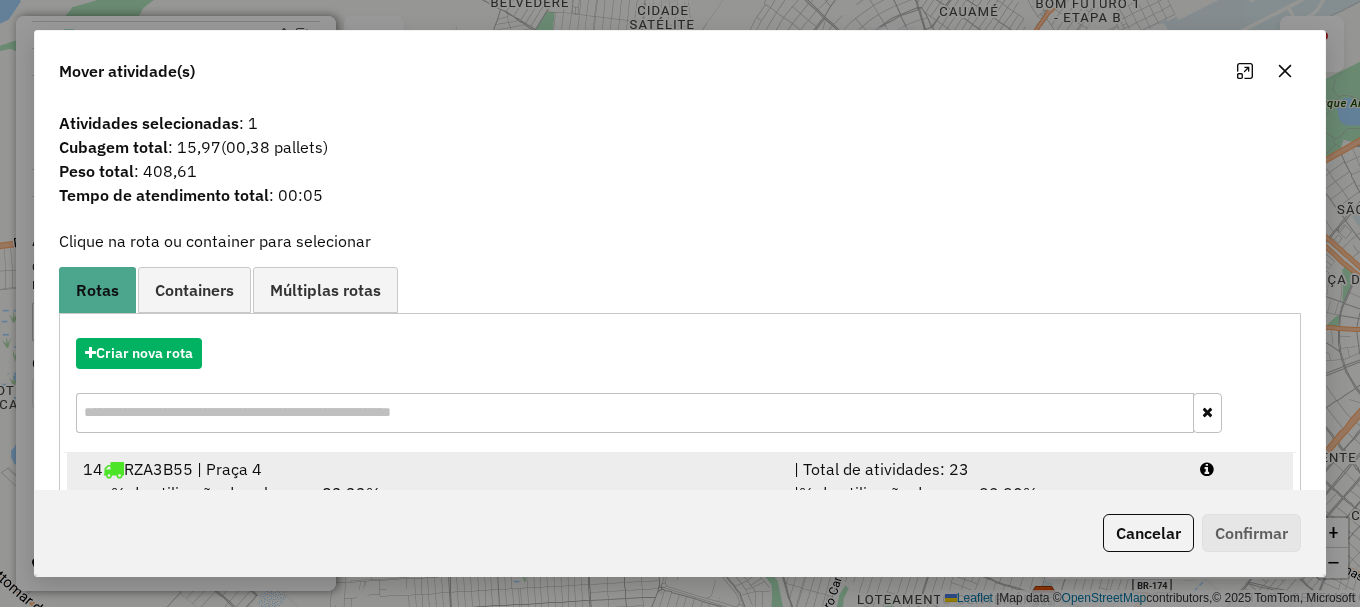 click at bounding box center (1239, 469) 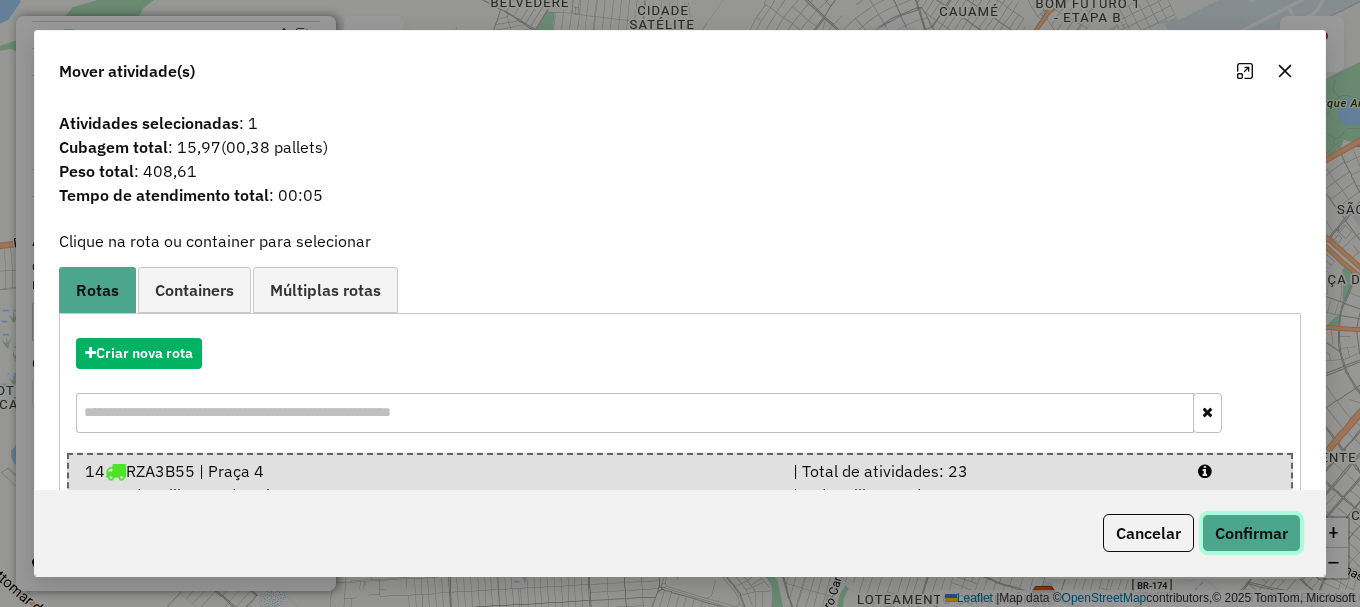 click on "Confirmar" 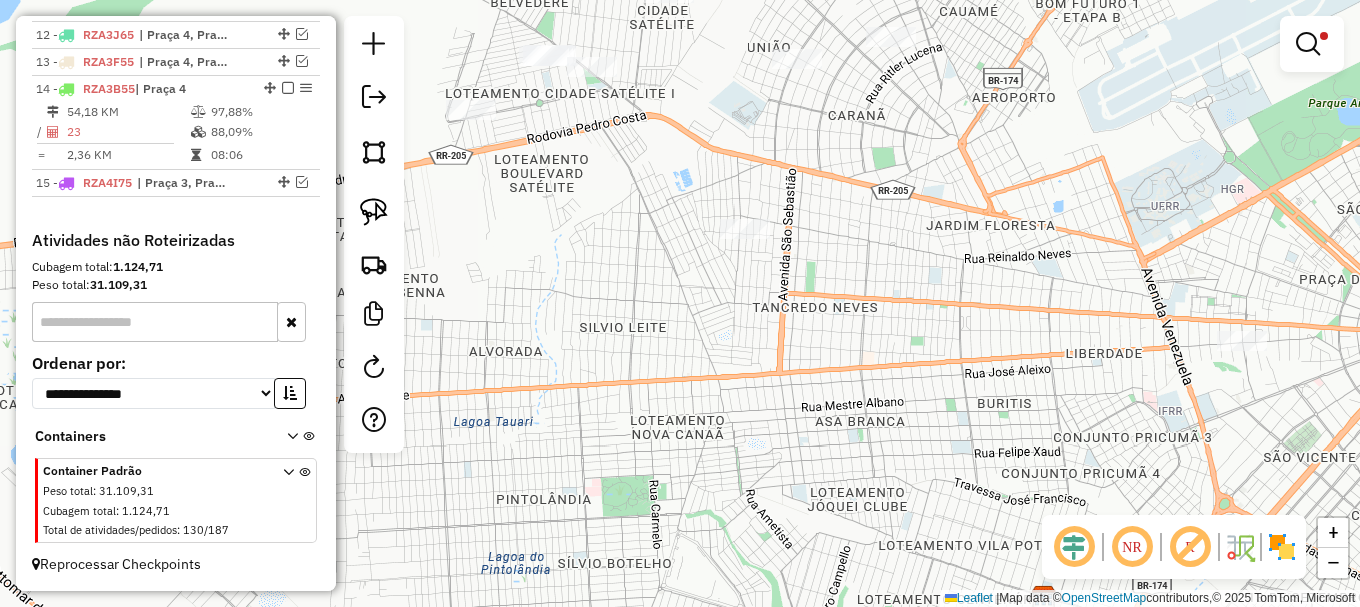 click at bounding box center (1308, 44) 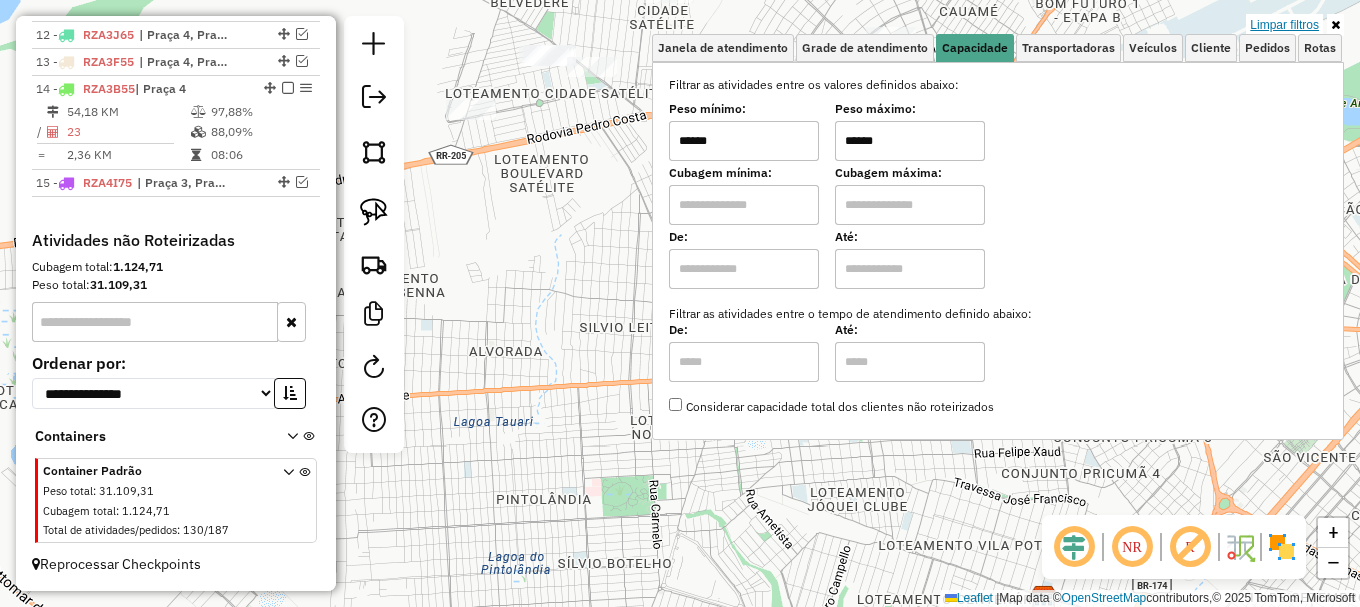 click on "Limpar filtros" at bounding box center (1284, 25) 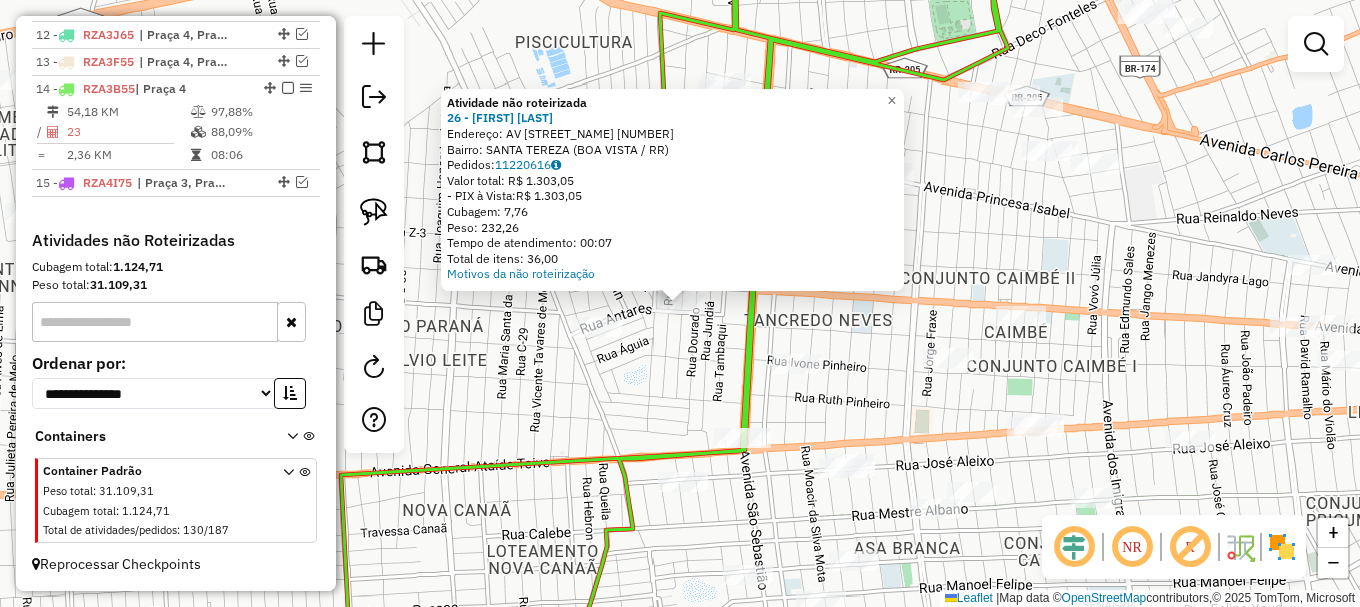 click on "Atividade não roteirizada 26 - ANTONIA ELENITA SILV  Endereço: AV  PRINCESA ISABEL               004171   Bairro: SANTA TEREZA (BOA VISTA / RR)   Pedidos:  11220616   Valor total: R$ 1.303,05   - PIX à Vista:  R$ 1.303,05   Cubagem: 7,76   Peso: 232,26   Tempo de atendimento: 00:07   Total de itens: 36,00  Motivos da não roteirização × Janela de atendimento Grade de atendimento Capacidade Transportadoras Veículos Cliente Pedidos  Rotas Selecione os dias de semana para filtrar as janelas de atendimento  Seg   Ter   Qua   Qui   Sex   Sáb   Dom  Informe o período da janela de atendimento: De: Até:  Filtrar exatamente a janela do cliente  Considerar janela de atendimento padrão  Selecione os dias de semana para filtrar as grades de atendimento  Seg   Ter   Qua   Qui   Sex   Sáb   Dom   Considerar clientes sem dia de atendimento cadastrado  Clientes fora do dia de atendimento selecionado Filtrar as atividades entre os valores definidos abaixo:  Peso mínimo:   Peso máximo:   Cubagem mínima:   De:  +" 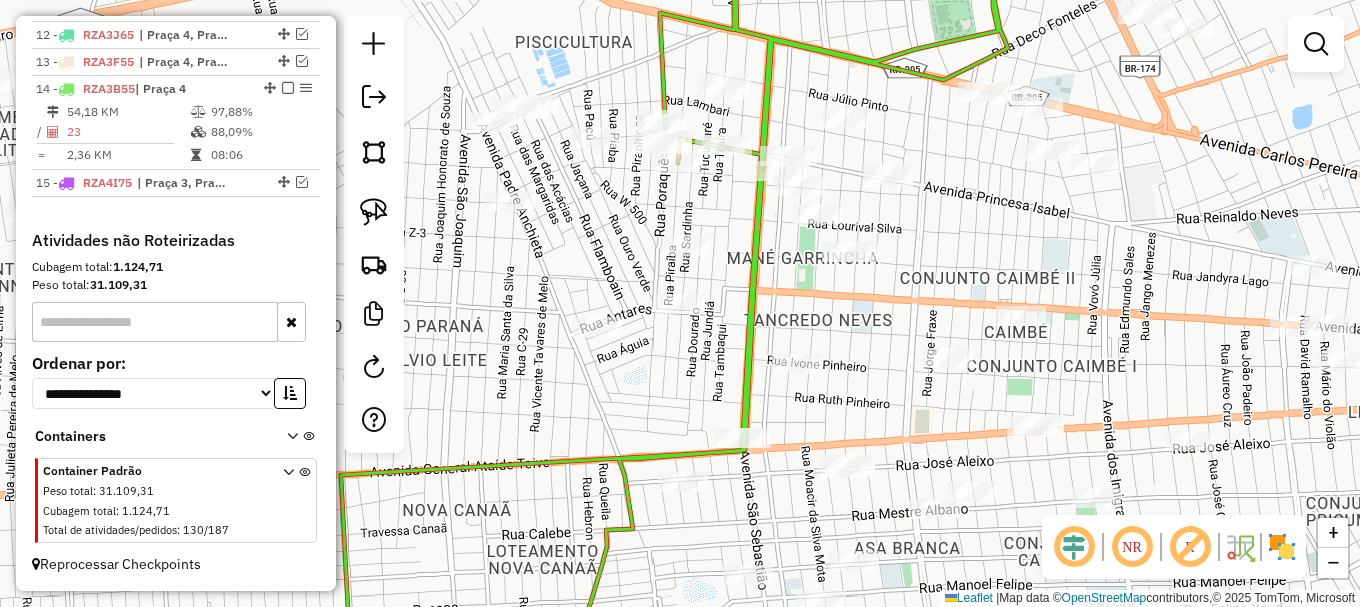 click on "Janela de atendimento Grade de atendimento Capacidade Transportadoras Veículos Cliente Pedidos  Rotas Selecione os dias de semana para filtrar as janelas de atendimento  Seg   Ter   Qua   Qui   Sex   Sáb   Dom  Informe o período da janela de atendimento: De: Até:  Filtrar exatamente a janela do cliente  Considerar janela de atendimento padrão  Selecione os dias de semana para filtrar as grades de atendimento  Seg   Ter   Qua   Qui   Sex   Sáb   Dom   Considerar clientes sem dia de atendimento cadastrado  Clientes fora do dia de atendimento selecionado Filtrar as atividades entre os valores definidos abaixo:  Peso mínimo:   Peso máximo:   Cubagem mínima:   Cubagem máxima:   De:   Até:  Filtrar as atividades entre o tempo de atendimento definido abaixo:  De:   Até:   Considerar capacidade total dos clientes não roteirizados Transportadora: Selecione um ou mais itens Tipo de veículo: Selecione um ou mais itens Veículo: Selecione um ou mais itens Motorista: Selecione um ou mais itens Nome: Rótulo:" 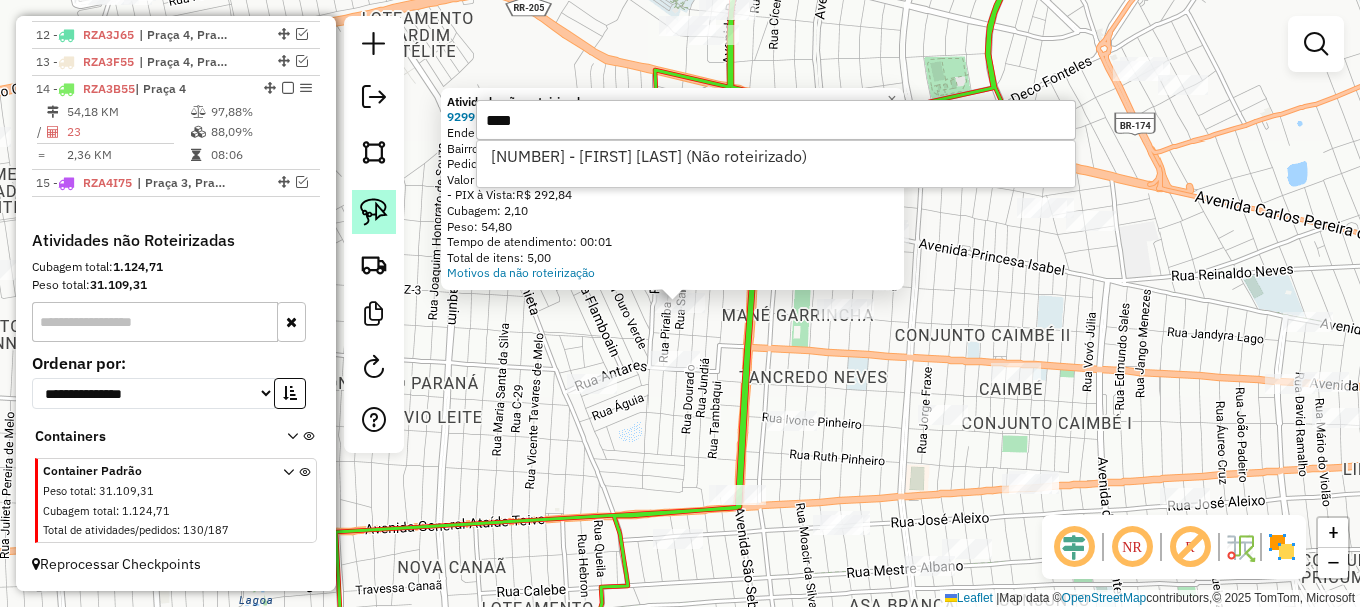 type on "****" 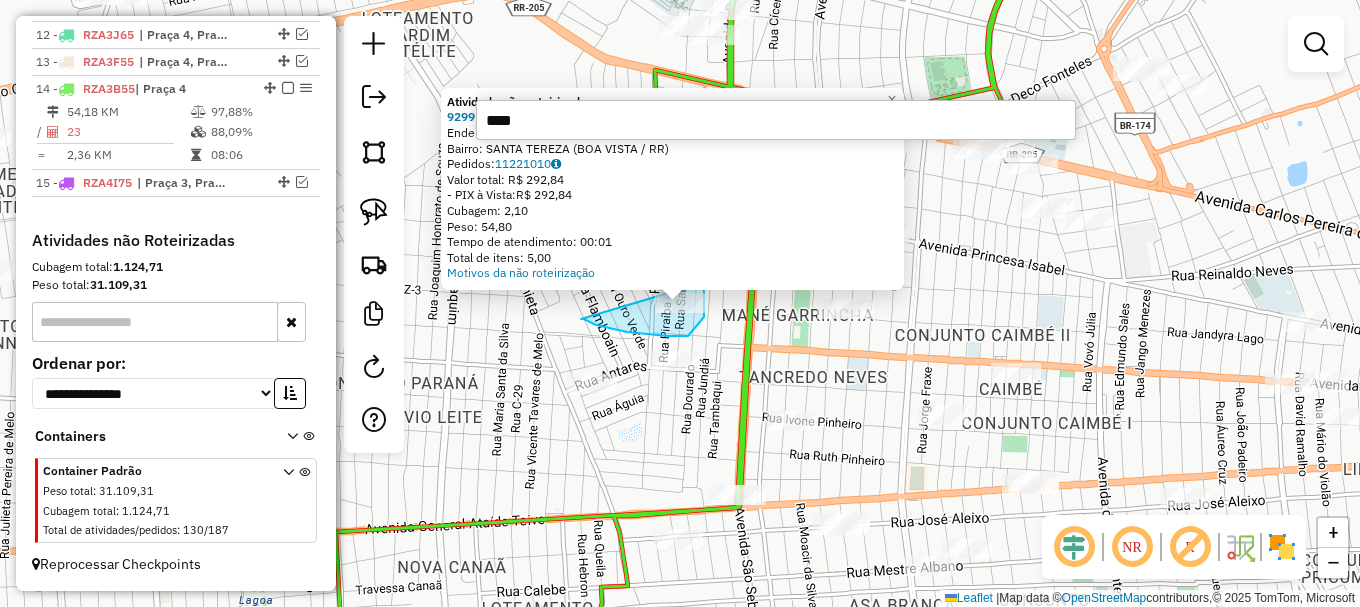 drag, startPoint x: 587, startPoint y: 321, endPoint x: 702, endPoint y: 283, distance: 121.11565 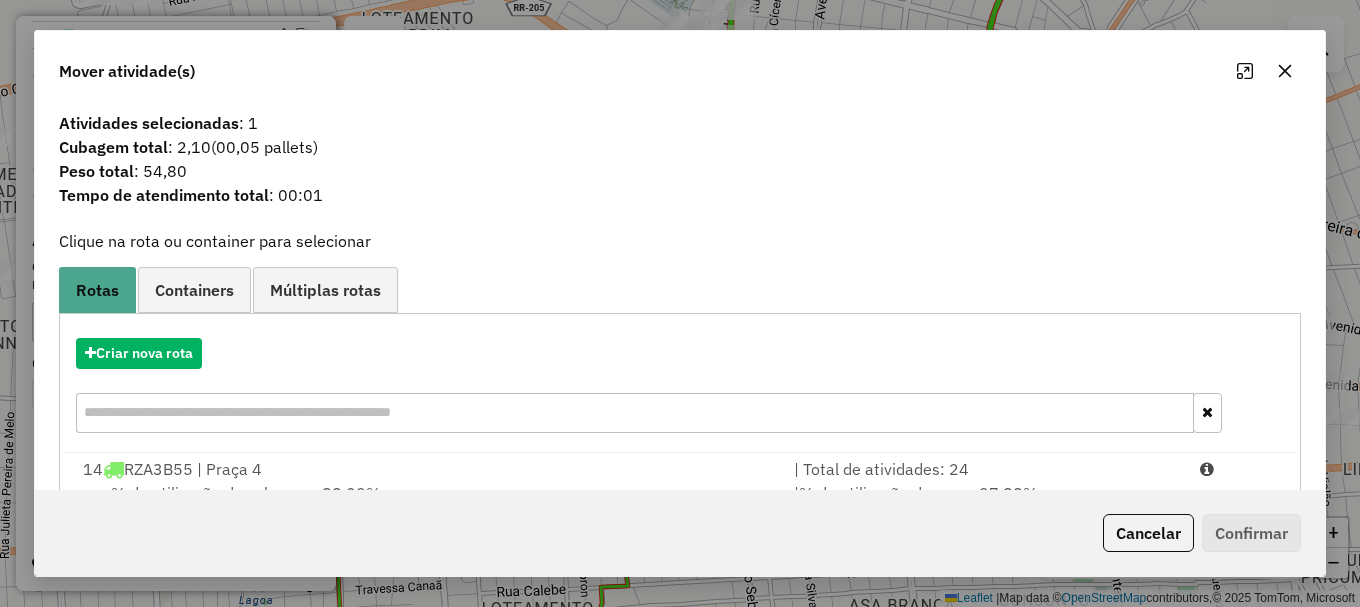 click at bounding box center (1207, 469) 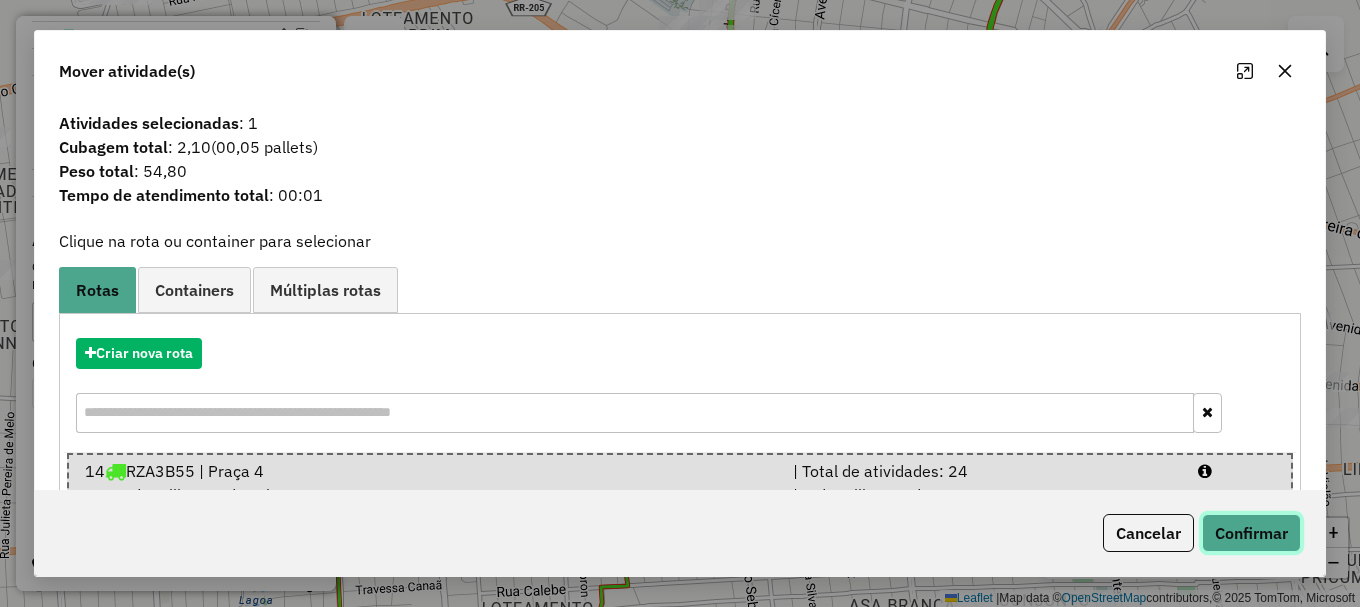 click on "Confirmar" 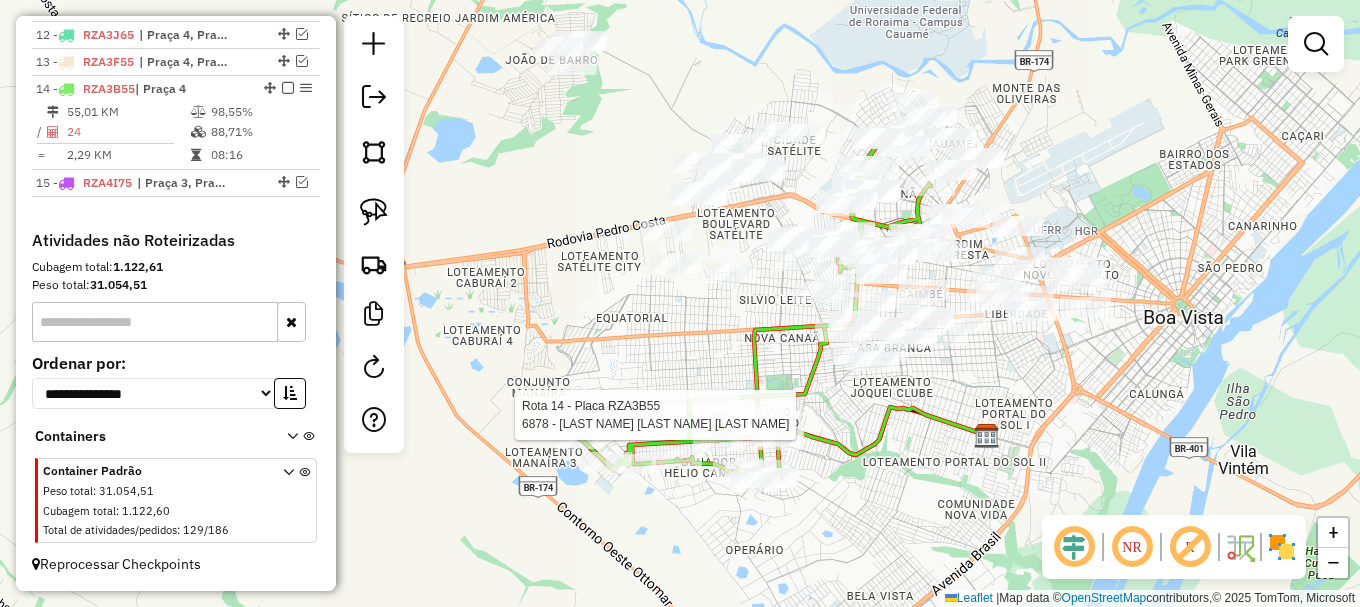 select on "**********" 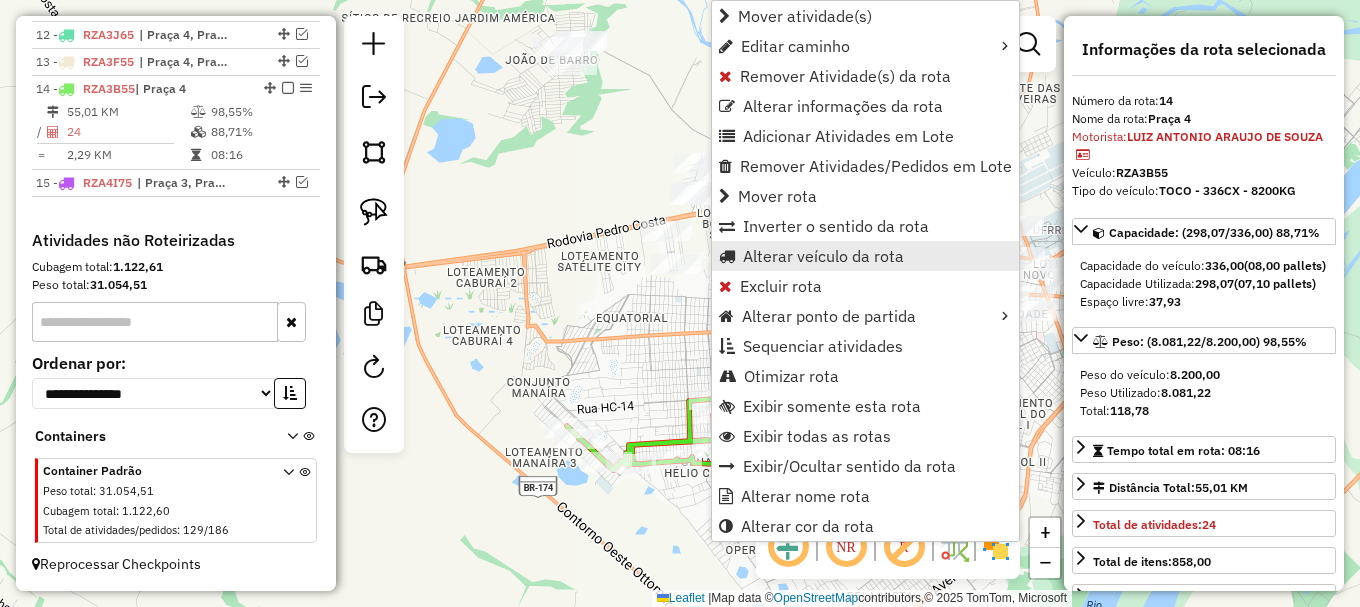 click on "Alterar veículo da rota" at bounding box center [823, 256] 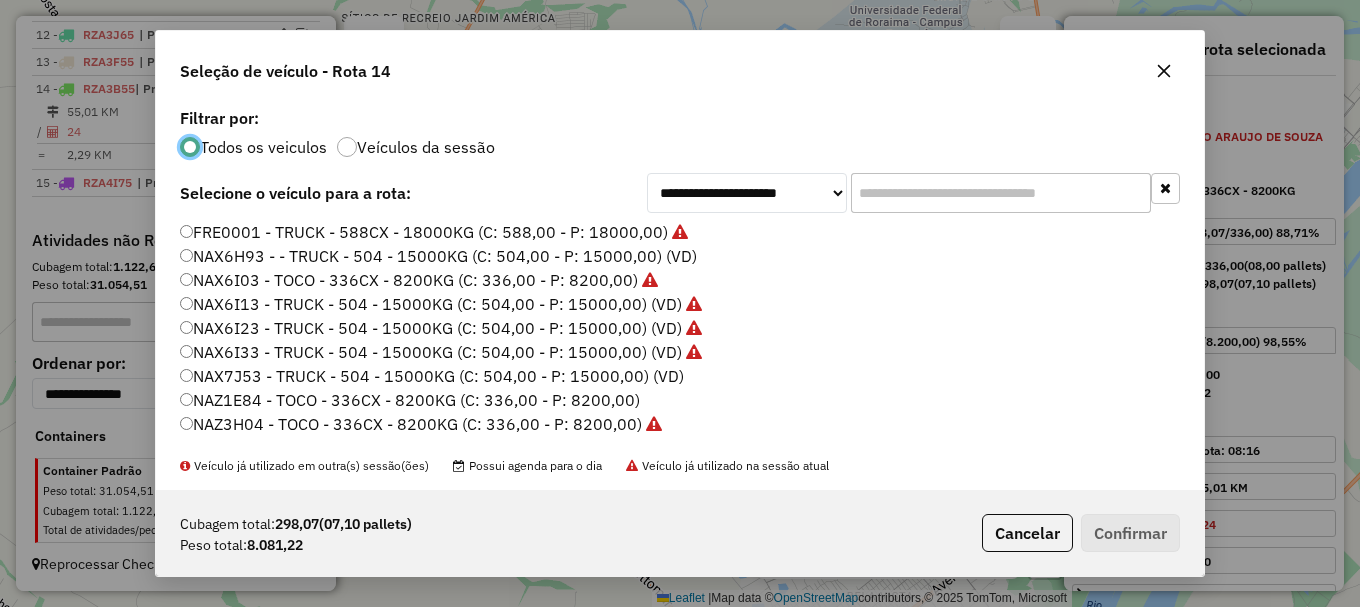 scroll, scrollTop: 11, scrollLeft: 6, axis: both 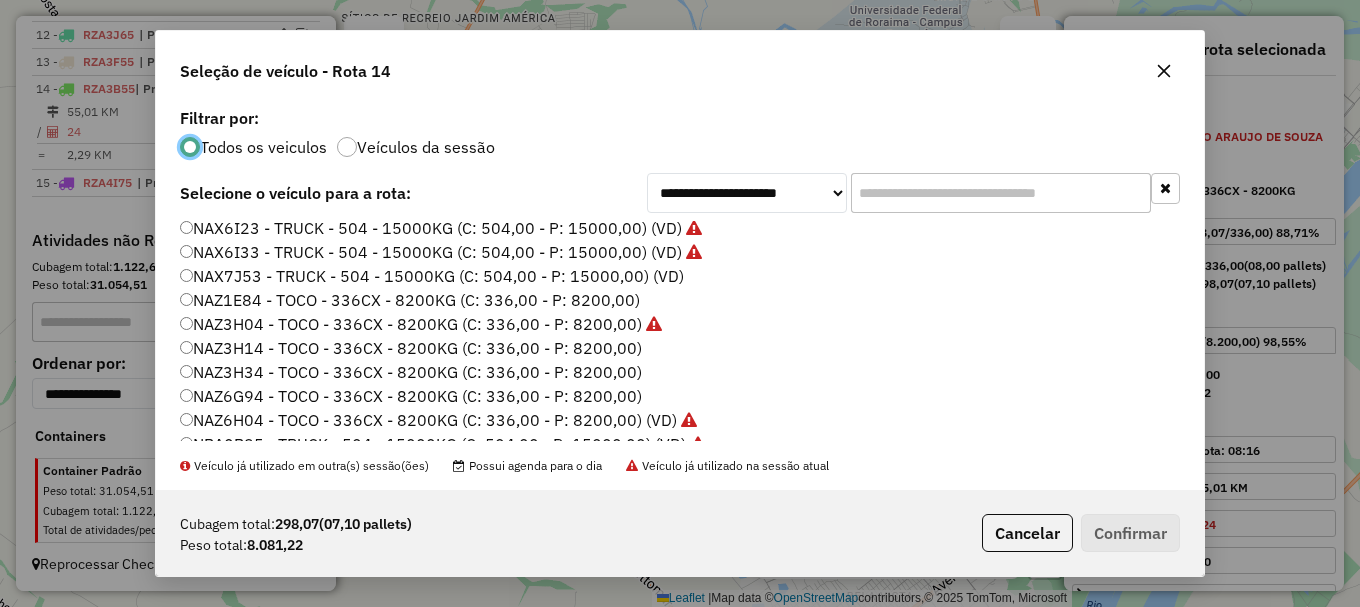 click on "NAZ3H34 - TOCO - 336CX - 8200KG (C: 336,00 - P: 8200,00)" 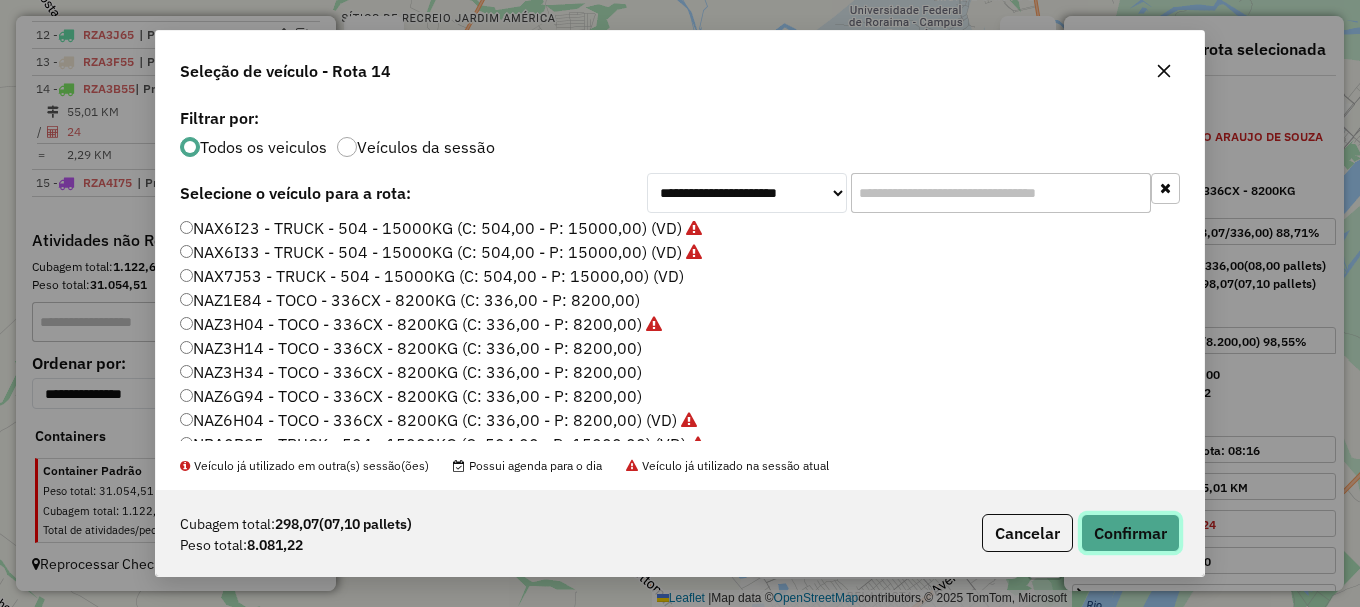 click on "Confirmar" 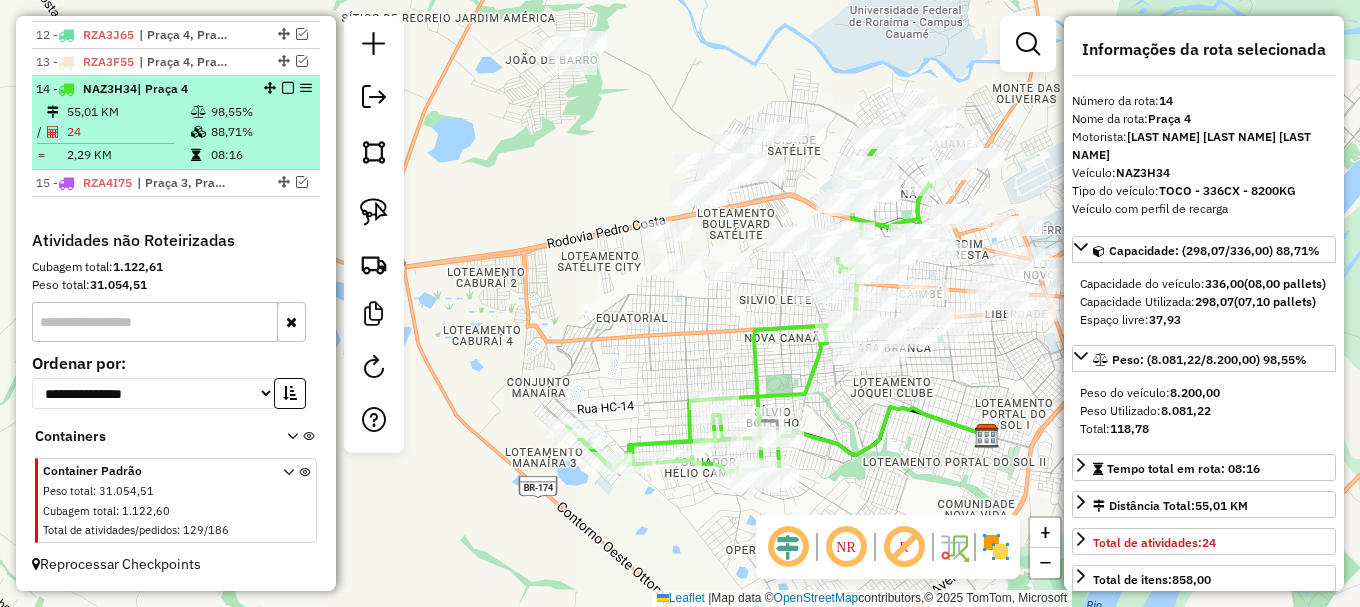 click at bounding box center (288, 88) 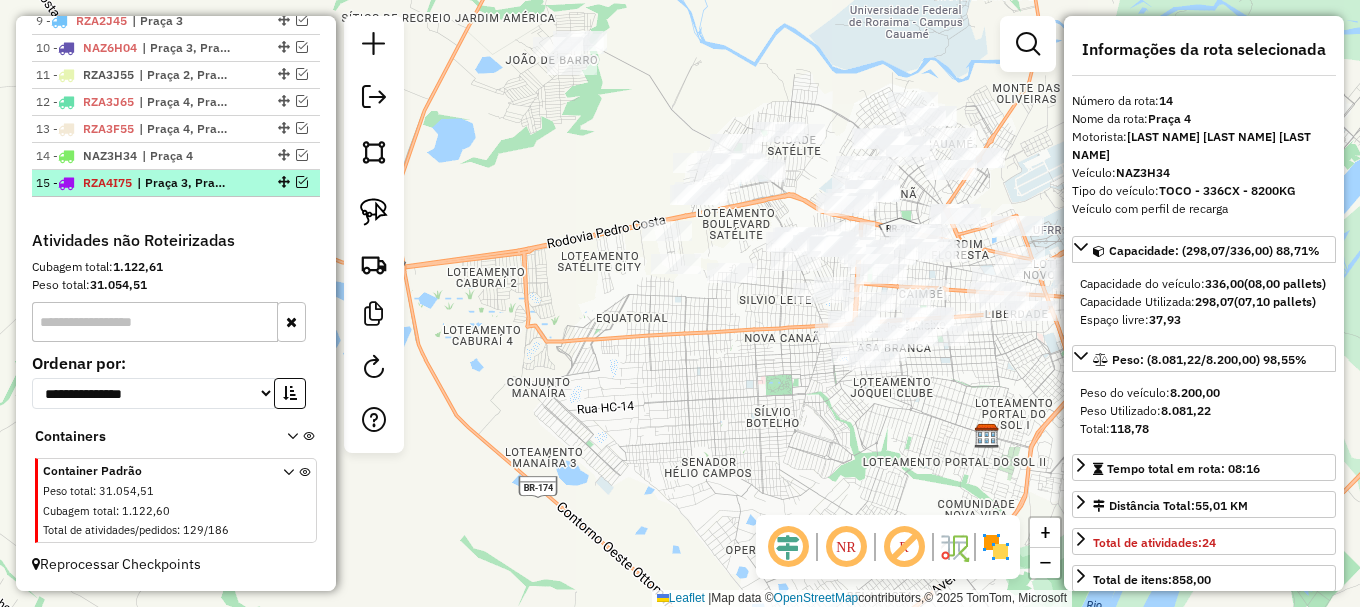 click at bounding box center [302, 182] 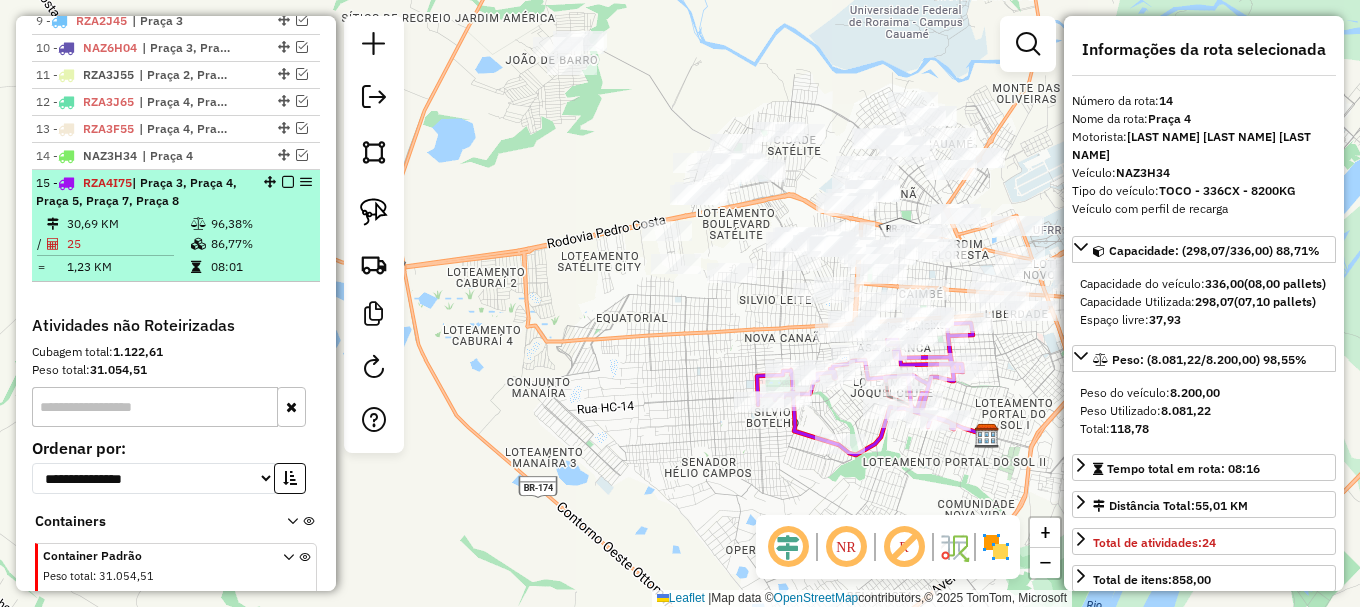 scroll, scrollTop: 1108, scrollLeft: 0, axis: vertical 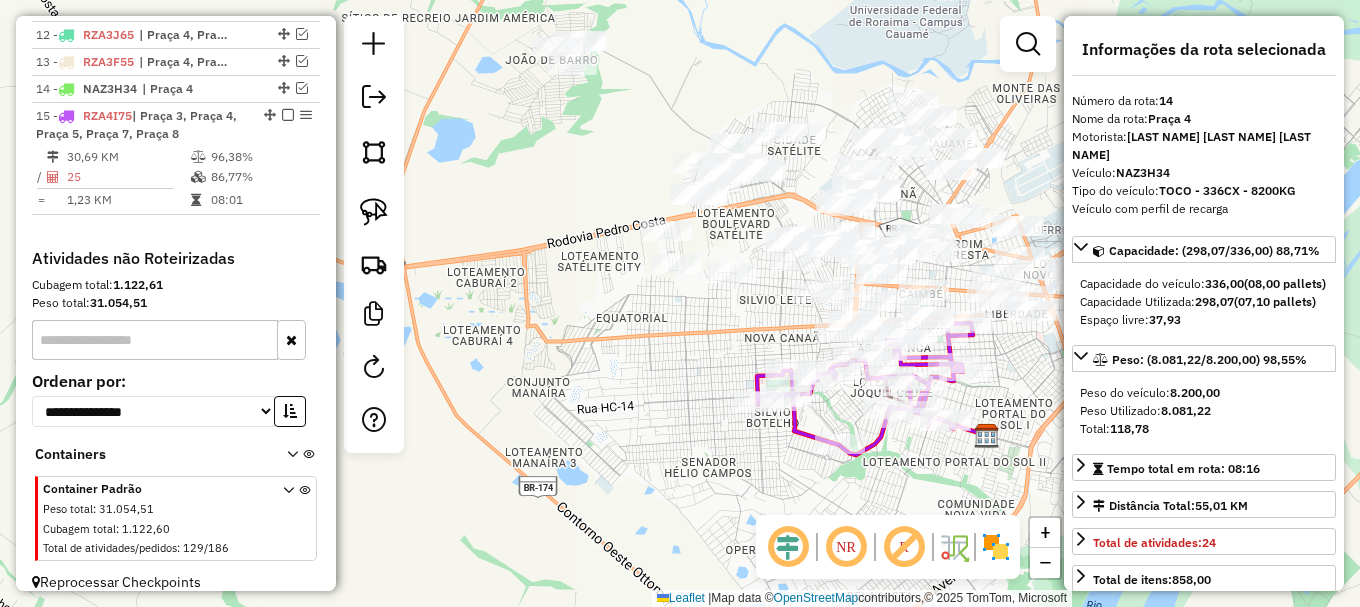 drag, startPoint x: 686, startPoint y: 330, endPoint x: 497, endPoint y: 345, distance: 189.5943 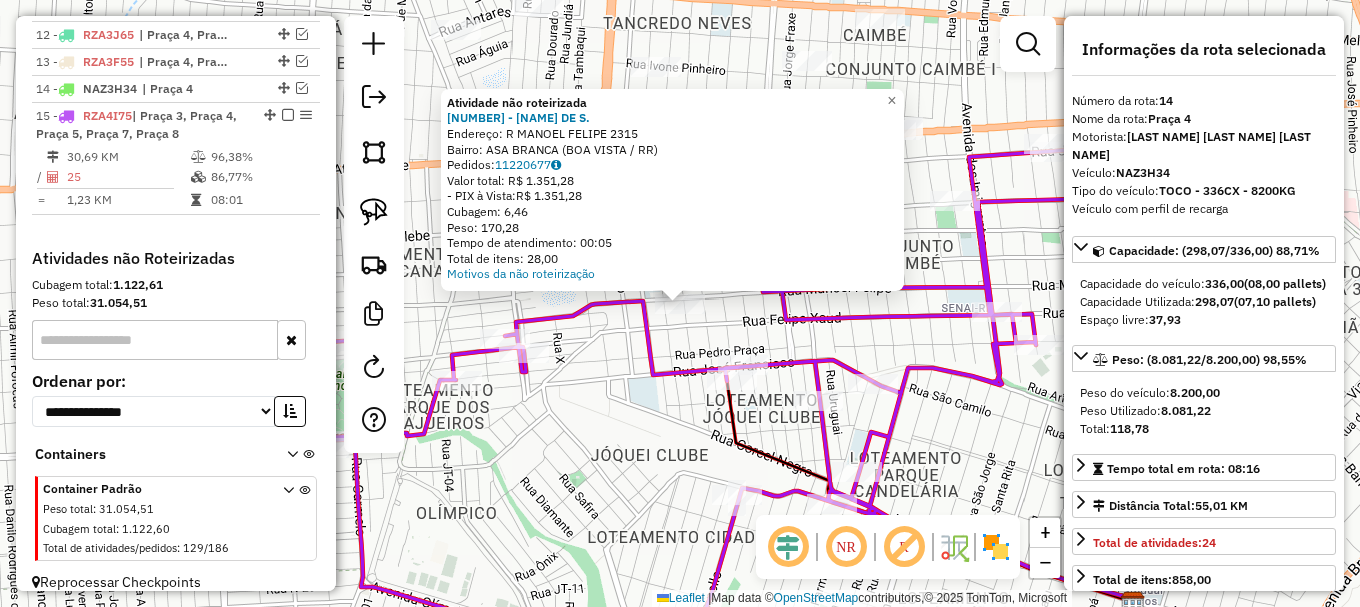 click on "Atividade não roteirizada 350 - LIVIA MARIA N. DE S.  Endereço: R   MANOEL FELIPE                 2315   Bairro: ASA BRANCA (BOA VISTA / RR)   Pedidos:  11220677   Valor total: R$ 1.351,28   - PIX à Vista:  R$ 1.351,28   Cubagem: 6,46   Peso: 170,28   Tempo de atendimento: 00:05   Total de itens: 28,00  Motivos da não roteirização × Janela de atendimento Grade de atendimento Capacidade Transportadoras Veículos Cliente Pedidos  Rotas Selecione os dias de semana para filtrar as janelas de atendimento  Seg   Ter   Qua   Qui   Sex   Sáb   Dom  Informe o período da janela de atendimento: De: Até:  Filtrar exatamente a janela do cliente  Considerar janela de atendimento padrão  Selecione os dias de semana para filtrar as grades de atendimento  Seg   Ter   Qua   Qui   Sex   Sáb   Dom   Considerar clientes sem dia de atendimento cadastrado  Clientes fora do dia de atendimento selecionado Filtrar as atividades entre os valores definidos abaixo:  Peso mínimo:   Peso máximo:   Cubagem mínima:   De:  De:" 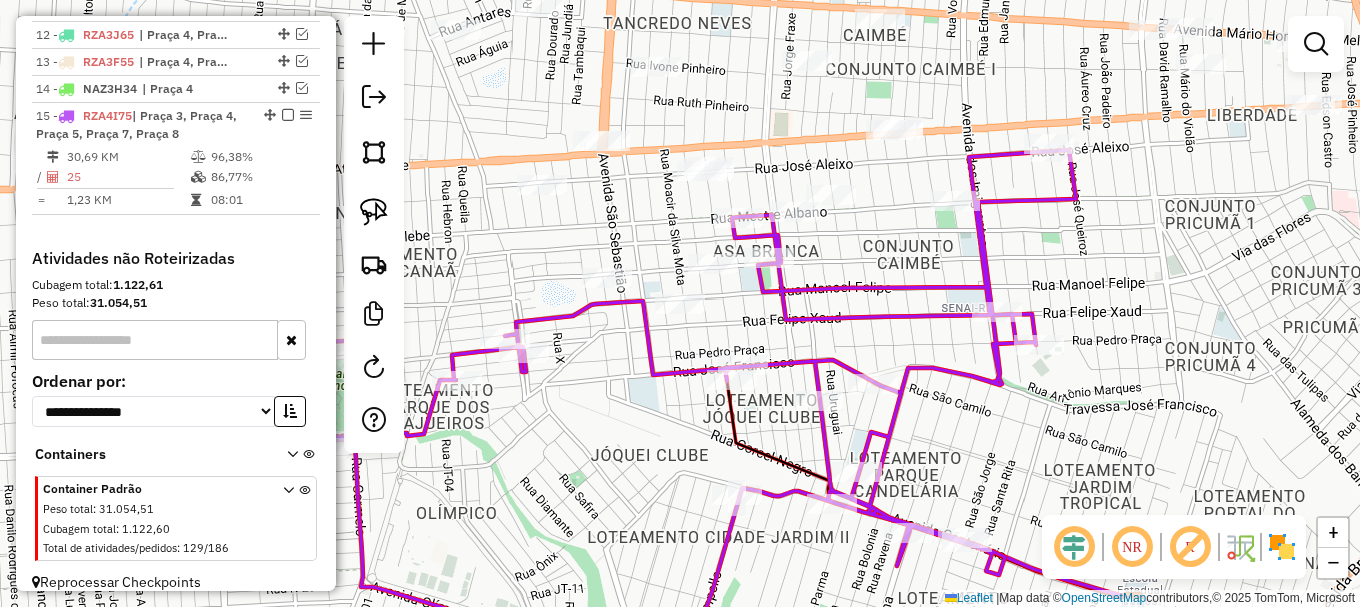 click on "Janela de atendimento Grade de atendimento Capacidade Transportadoras Veículos Cliente Pedidos  Rotas Selecione os dias de semana para filtrar as janelas de atendimento  Seg   Ter   Qua   Qui   Sex   Sáb   Dom  Informe o período da janela de atendimento: De: Até:  Filtrar exatamente a janela do cliente  Considerar janela de atendimento padrão  Selecione os dias de semana para filtrar as grades de atendimento  Seg   Ter   Qua   Qui   Sex   Sáb   Dom   Considerar clientes sem dia de atendimento cadastrado  Clientes fora do dia de atendimento selecionado Filtrar as atividades entre os valores definidos abaixo:  Peso mínimo:   Peso máximo:   Cubagem mínima:   Cubagem máxima:   De:   Até:  Filtrar as atividades entre o tempo de atendimento definido abaixo:  De:   Até:   Considerar capacidade total dos clientes não roteirizados Transportadora: Selecione um ou mais itens Tipo de veículo: Selecione um ou mais itens Veículo: Selecione um ou mais itens Motorista: Selecione um ou mais itens Nome: Rótulo:" 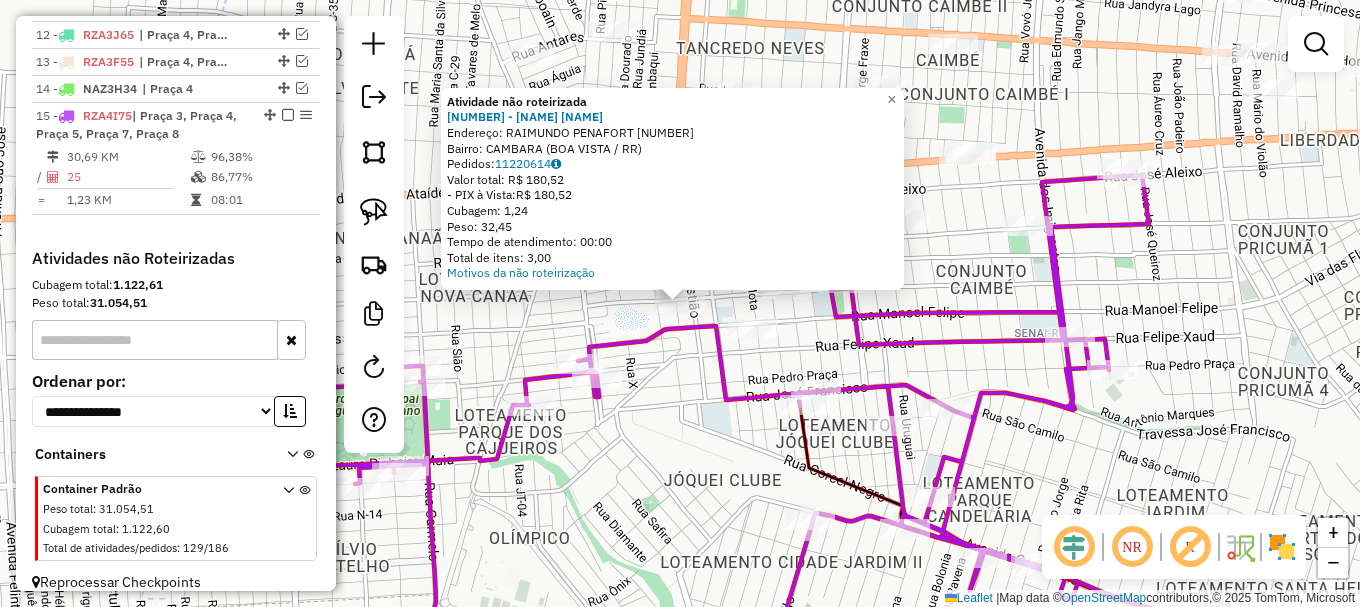 click on "Atividade não roteirizada 7028 - ELZA LOPES  Endereço: RAIMUNDO PENAFORT             2634   Bairro: CAMBARA (BOA VISTA / RR)   Pedidos:  11220614   Valor total: R$ 180,52   - PIX à Vista:  R$ 180,52   Cubagem: 1,24   Peso: 32,45   Tempo de atendimento: 00:00   Total de itens: 3,00  Motivos da não roteirização × Janela de atendimento Grade de atendimento Capacidade Transportadoras Veículos Cliente Pedidos  Rotas Selecione os dias de semana para filtrar as janelas de atendimento  Seg   Ter   Qua   Qui   Sex   Sáb   Dom  Informe o período da janela de atendimento: De: Até:  Filtrar exatamente a janela do cliente  Considerar janela de atendimento padrão  Selecione os dias de semana para filtrar as grades de atendimento  Seg   Ter   Qua   Qui   Sex   Sáb   Dom   Considerar clientes sem dia de atendimento cadastrado  Clientes fora do dia de atendimento selecionado Filtrar as atividades entre os valores definidos abaixo:  Peso mínimo:   Peso máximo:   Cubagem mínima:   Cubagem máxima:   De:   Até:" 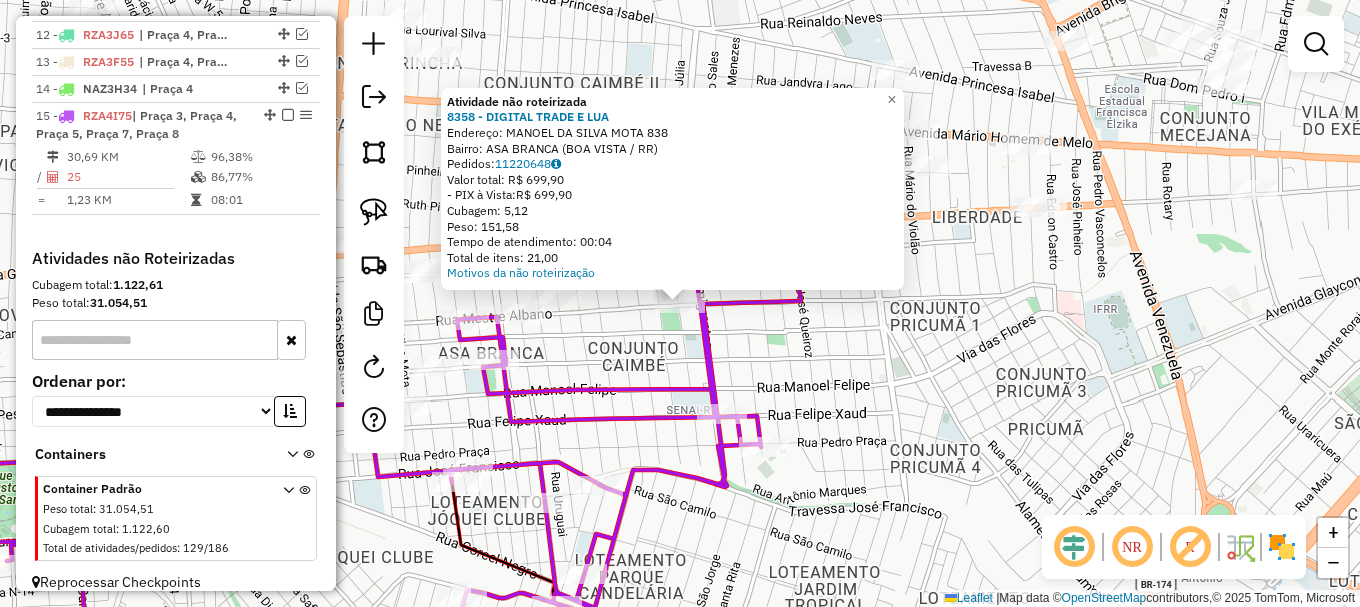 click on "Atividade não roteirizada 8358 - DIGITAL TRADE E LUA  Endereço:  MANOEL DA SILVA MOTA 838   Bairro: ASA BRANCA (BOA VISTA / RR)   Pedidos:  11220648   Valor total: R$ 699,90   - PIX à Vista:  R$ 699,90   Cubagem: 5,12   Peso: 151,58   Tempo de atendimento: 00:04   Total de itens: 21,00  Motivos da não roteirização × Janela de atendimento Grade de atendimento Capacidade Transportadoras Veículos Cliente Pedidos  Rotas Selecione os dias de semana para filtrar as janelas de atendimento  Seg   Ter   Qua   Qui   Sex   Sáb   Dom  Informe o período da janela de atendimento: De: Até:  Filtrar exatamente a janela do cliente  Considerar janela de atendimento padrão  Selecione os dias de semana para filtrar as grades de atendimento  Seg   Ter   Qua   Qui   Sex   Sáb   Dom   Considerar clientes sem dia de atendimento cadastrado  Clientes fora do dia de atendimento selecionado Filtrar as atividades entre os valores definidos abaixo:  Peso mínimo:   Peso máximo:   Cubagem mínima:   Cubagem máxima:   De:  +" 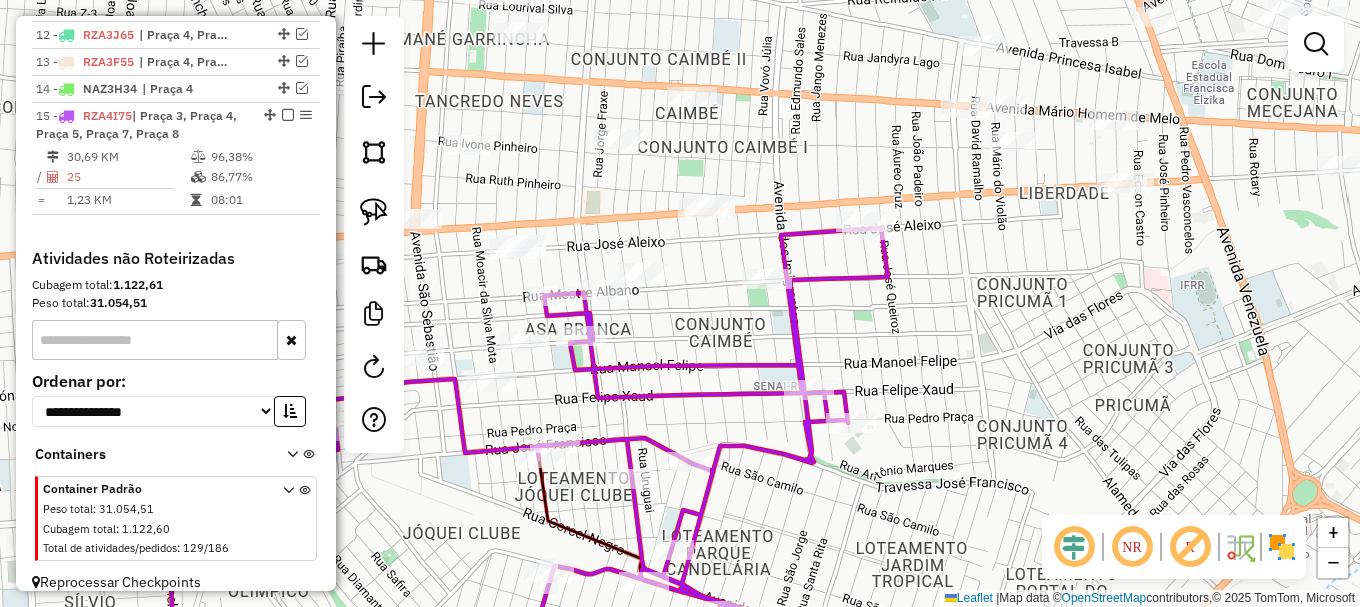 drag, startPoint x: 628, startPoint y: 365, endPoint x: 731, endPoint y: 338, distance: 106.48004 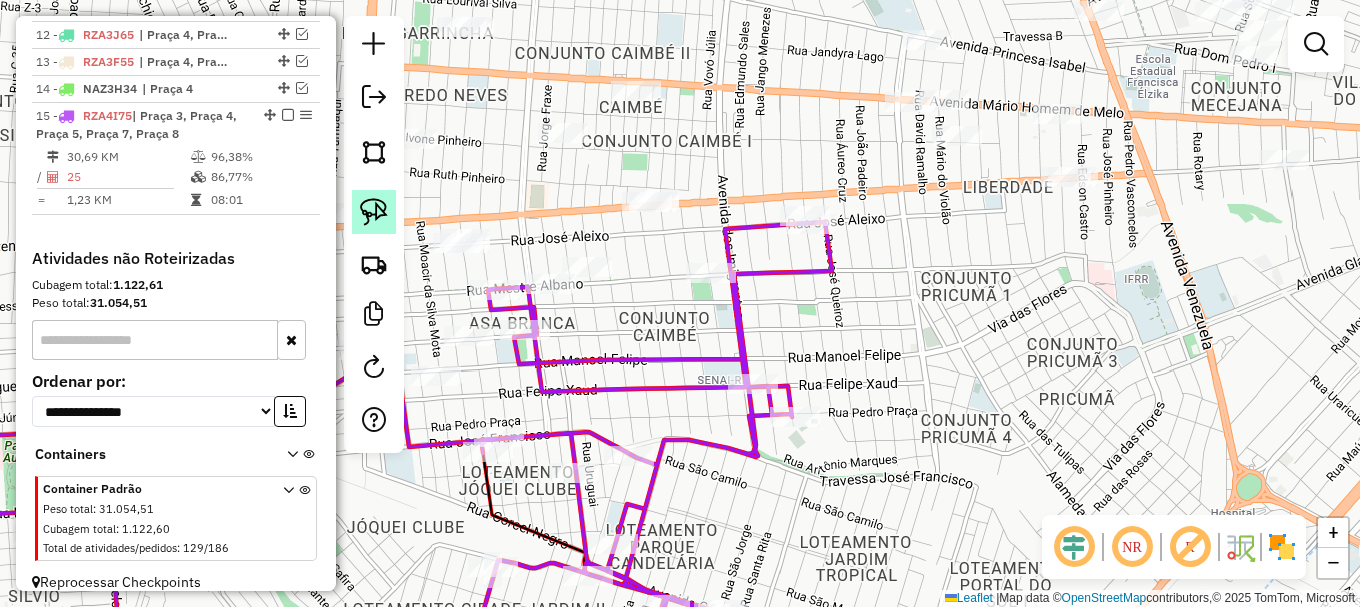 click 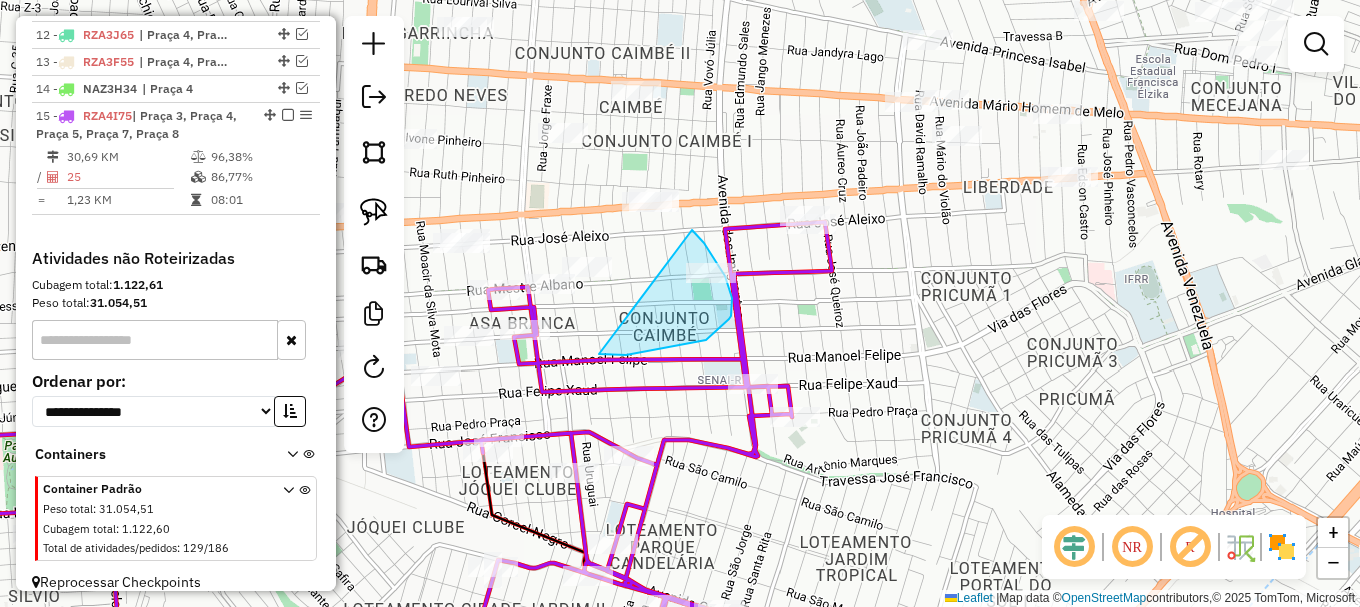drag, startPoint x: 599, startPoint y: 354, endPoint x: 688, endPoint y: 227, distance: 155.08063 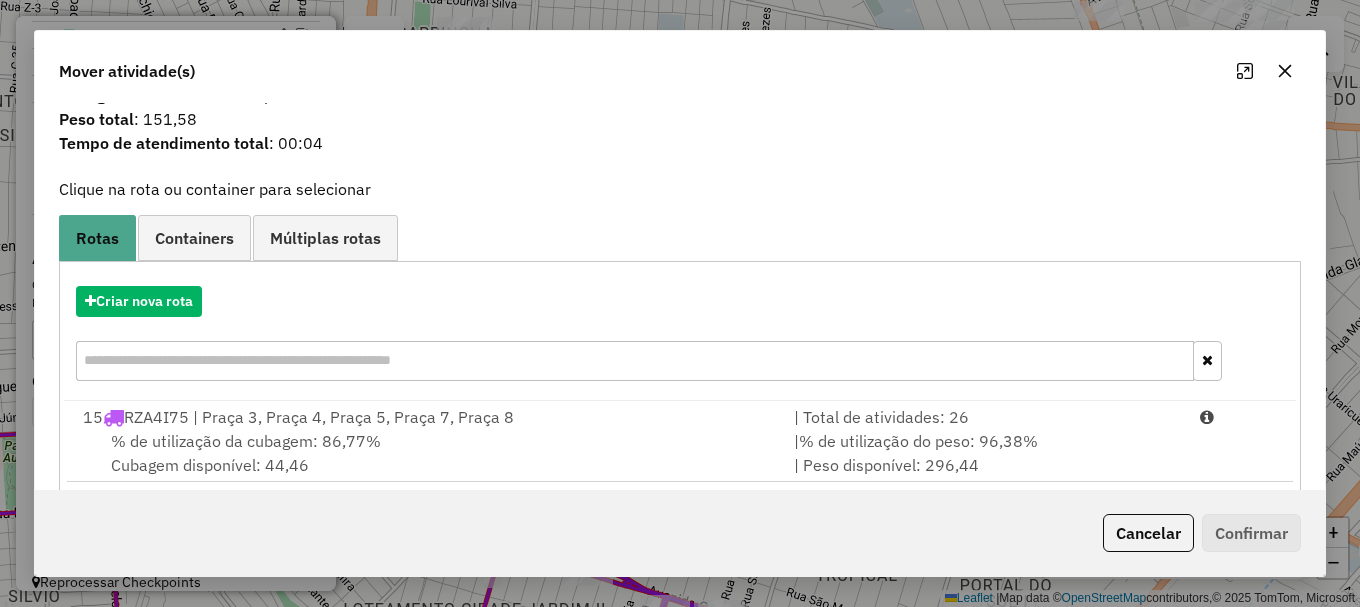 scroll, scrollTop: 78, scrollLeft: 0, axis: vertical 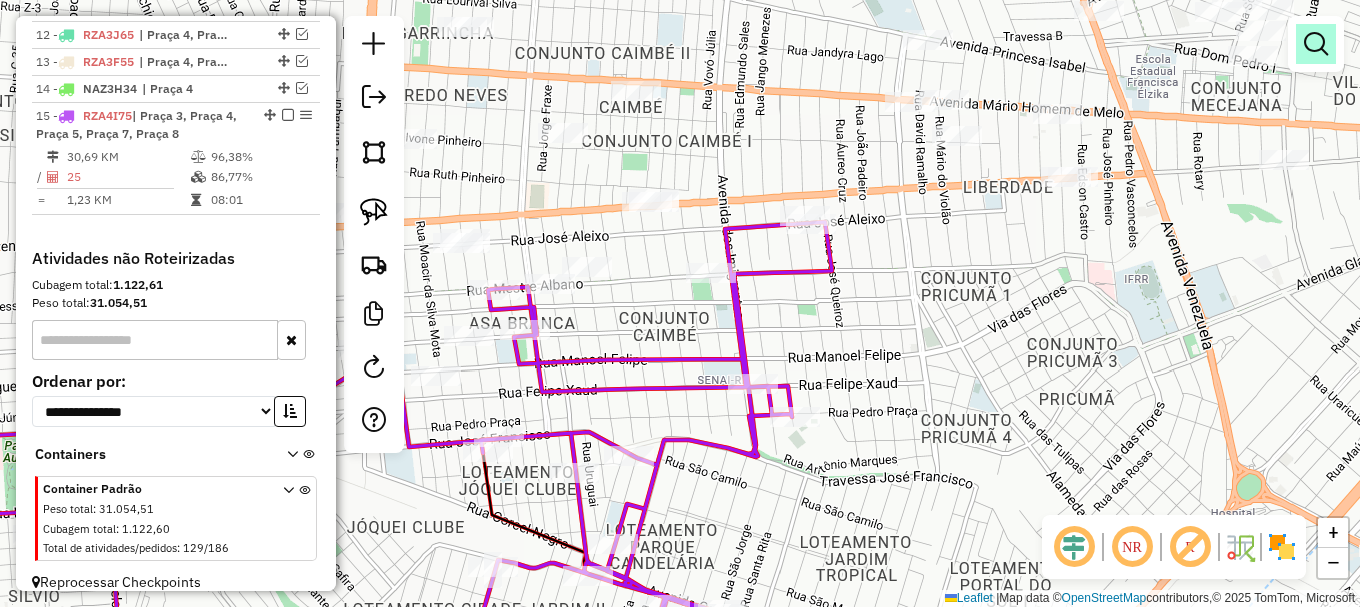 click at bounding box center (1316, 44) 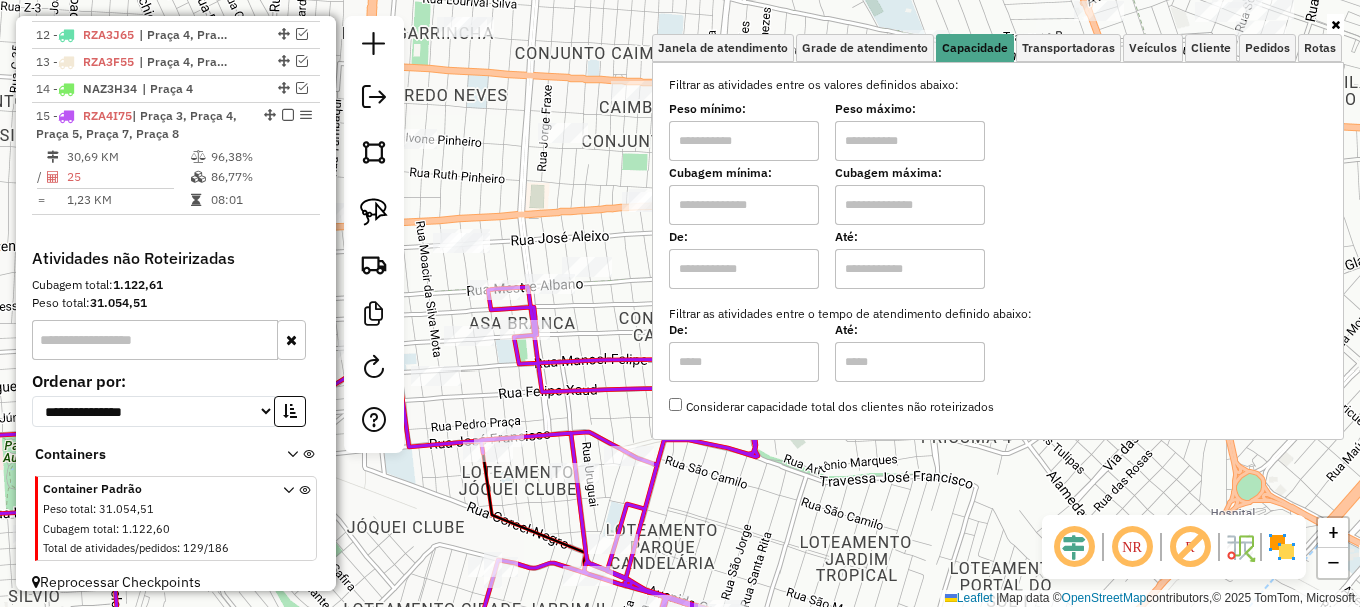 click at bounding box center [910, 141] 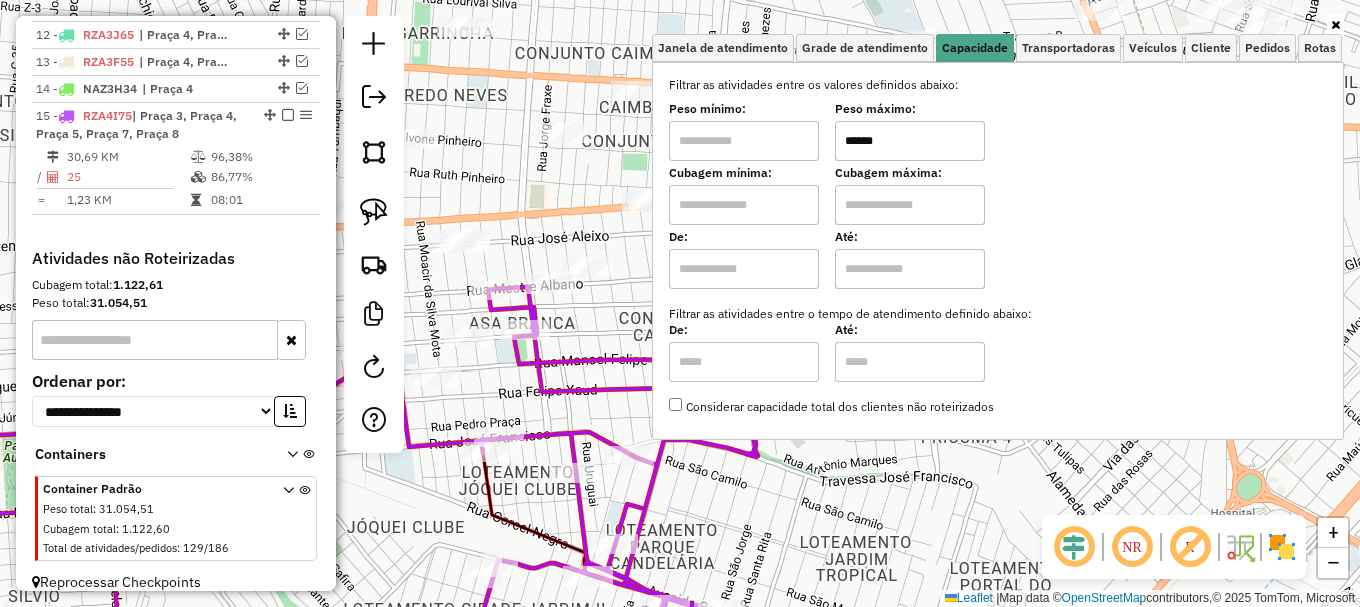 type on "******" 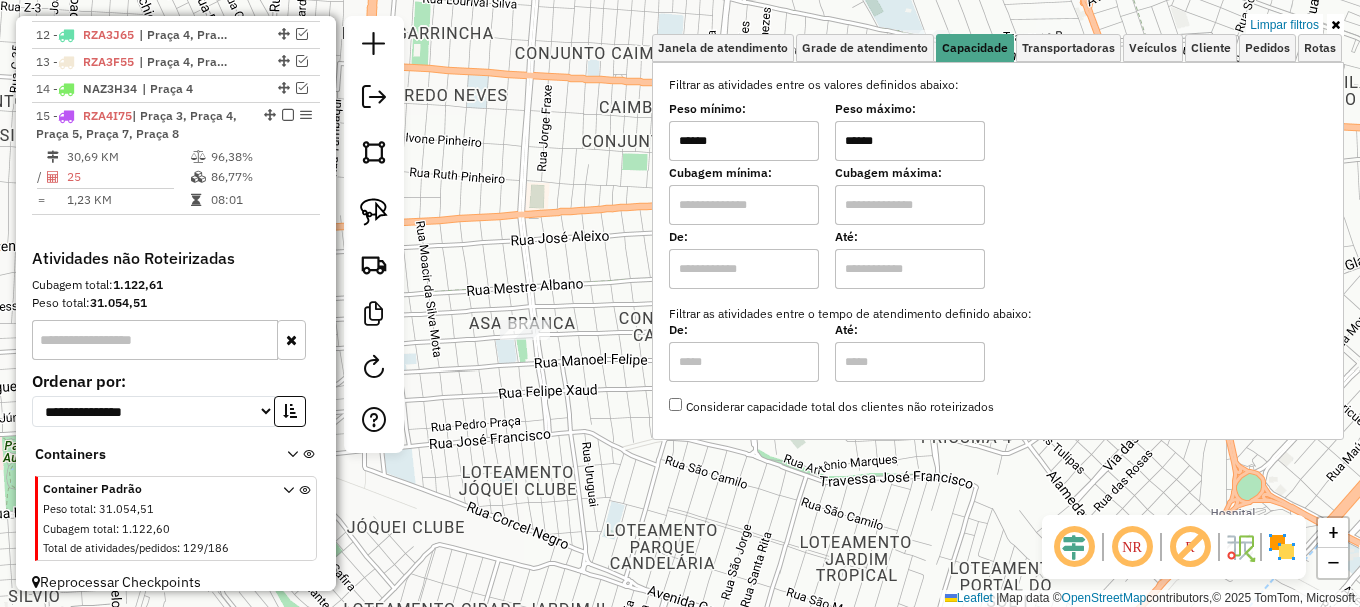 click on "Limpar filtros Janela de atendimento Grade de atendimento Capacidade Transportadoras Veículos Cliente Pedidos  Rotas Selecione os dias de semana para filtrar as janelas de atendimento  Seg   Ter   Qua   Qui   Sex   Sáb   Dom  Informe o período da janela de atendimento: De: Até:  Filtrar exatamente a janela do cliente  Considerar janela de atendimento padrão  Selecione os dias de semana para filtrar as grades de atendimento  Seg   Ter   Qua   Qui   Sex   Sáb   Dom   Considerar clientes sem dia de atendimento cadastrado  Clientes fora do dia de atendimento selecionado Filtrar as atividades entre os valores definidos abaixo:  Peso mínimo:  ******  Peso máximo:  ******  Cubagem mínima:   Cubagem máxima:   De:   Até:  Filtrar as atividades entre o tempo de atendimento definido abaixo:  De:   Até:   Considerar capacidade total dos clientes não roteirizados Transportadora: Selecione um ou mais itens Tipo de veículo: Selecione um ou mais itens Veículo: Selecione um ou mais itens Motorista: Nome: Setor:" 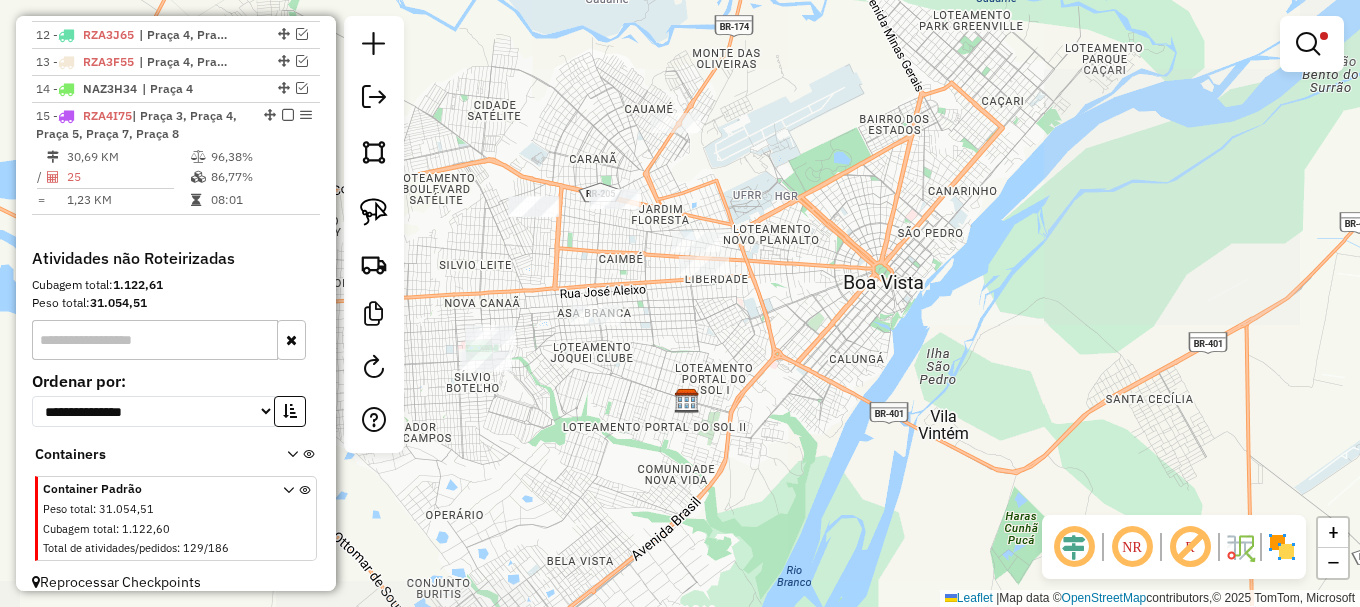drag, startPoint x: 767, startPoint y: 331, endPoint x: 805, endPoint y: 330, distance: 38.013157 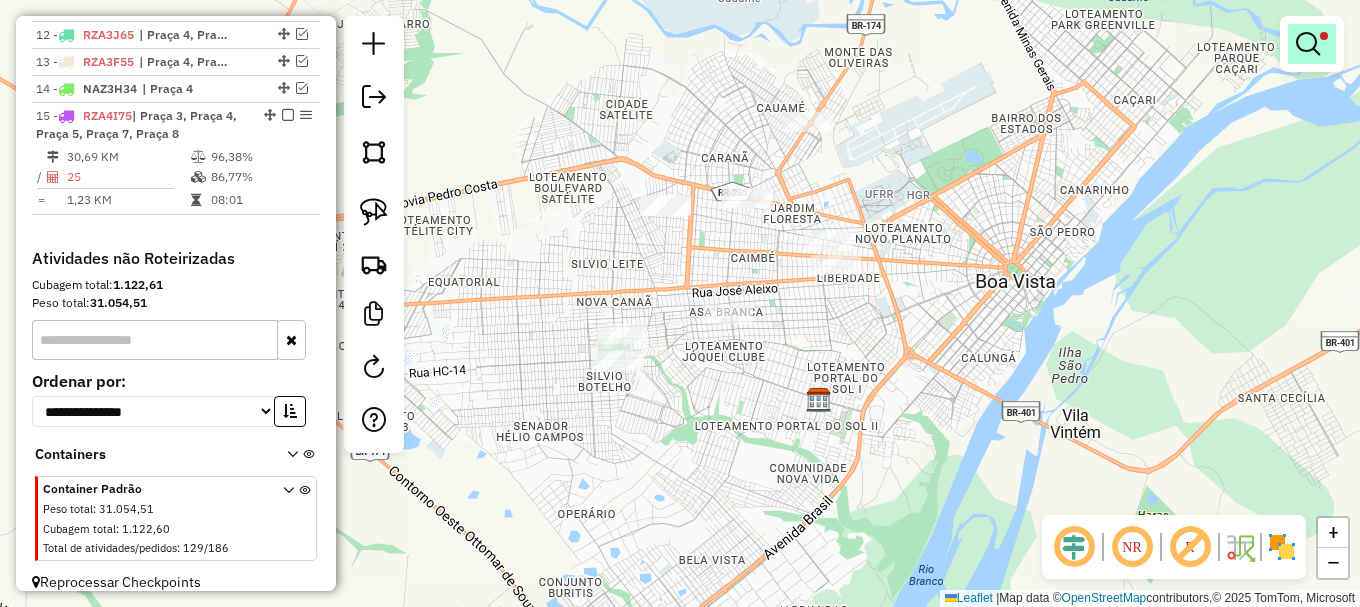 click at bounding box center (1308, 44) 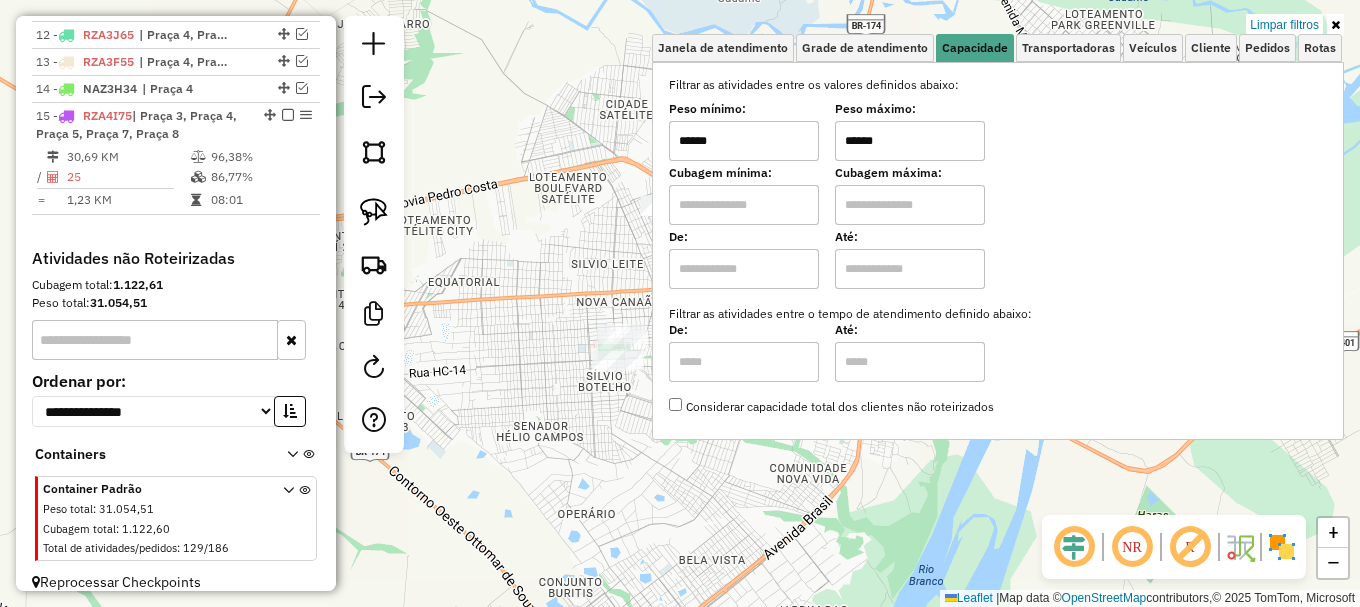 click on "******" at bounding box center [744, 141] 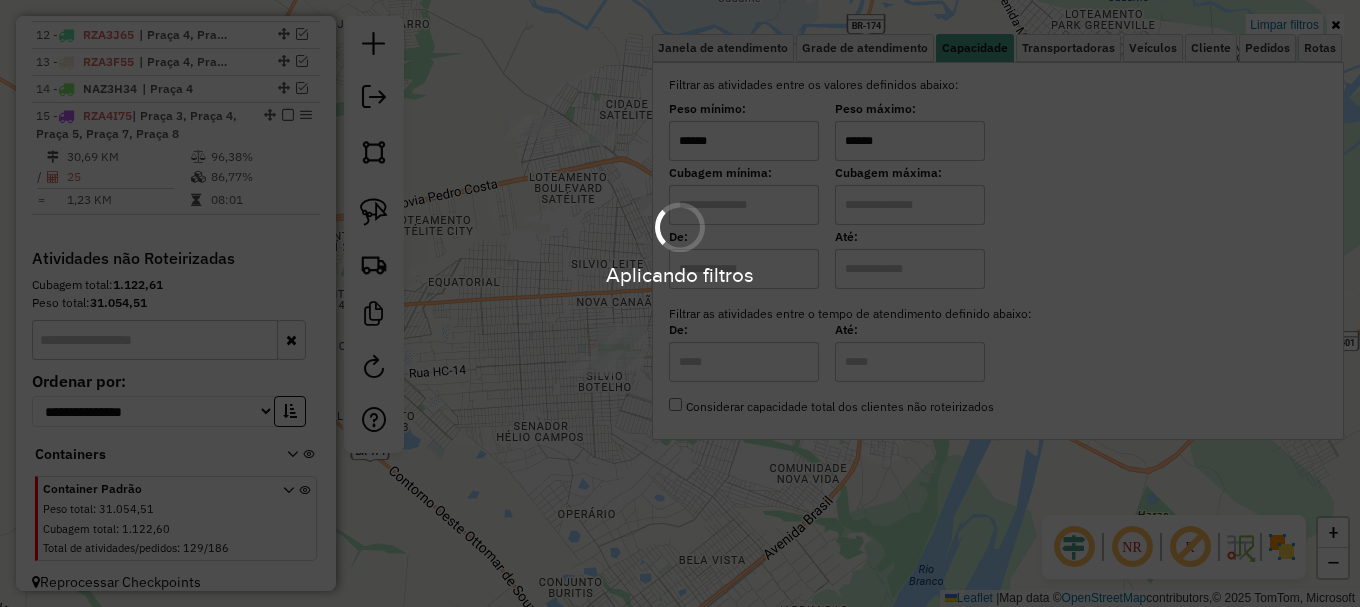 type on "******" 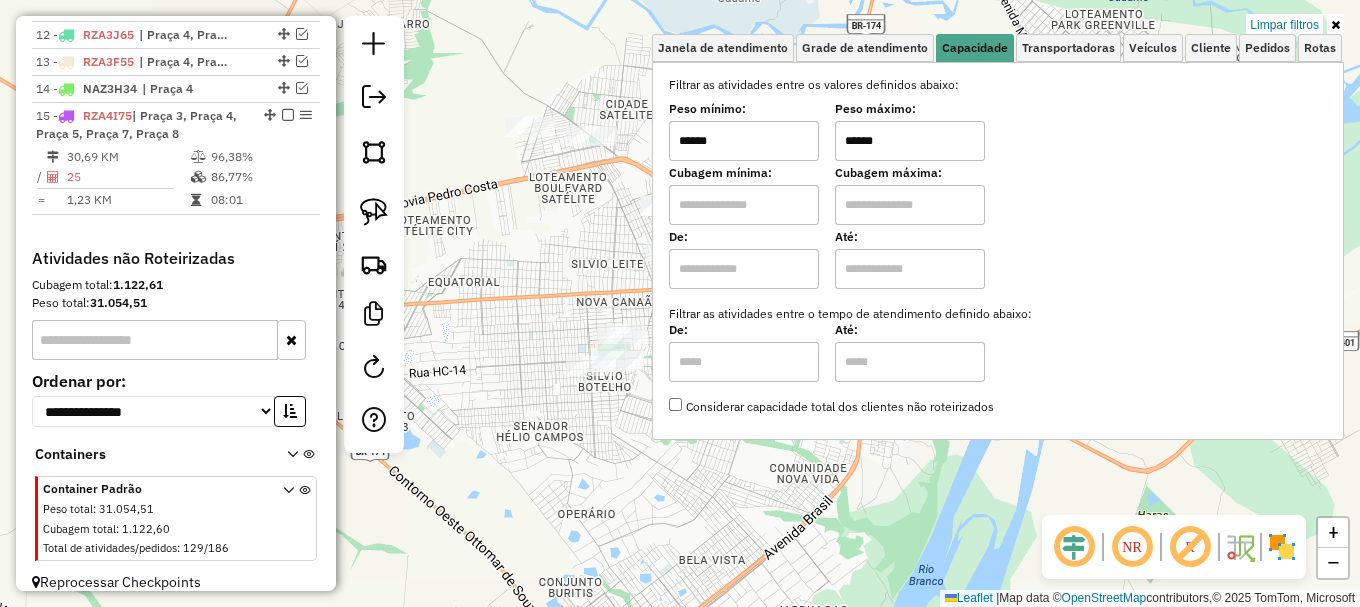 click on "Aplicando filtros  Pop-up bloqueado!  Seu navegador bloqueou automáticamente a abertura de uma nova janela.   Acesse as configurações e adicione o endereço do sistema a lista de permissão.   Fechar  Informações da Sessão 964570 - 12/07/2025     Criação: 11/07/2025 19:51   Depósito:  Amascol - Boa Vista  Total de rotas:  15  Distância Total:  693,03 km  Tempo total:  142:10  Custo total:  R$ 3.289,09  Valor total:  R$ 1.309.252,93  - Total roteirizado:  R$ 1.114.151,36  - Total não roteirizado:  R$ 195.101,57  Total de Atividades Roteirizadas:  192  Total de Pedidos Roteirizados:  269  Peso total roteirizado:  147.044,91  Cubagem total roteirizado:  5.165,91  Total de Atividades não Roteirizadas:  129  Total de Pedidos não Roteirizados:  186 Total de caixas por viagem:  5.165,91 /   15 =  344,39 Média de Atividades por viagem:  192 /   15 =  12,80 Ocupação média da frota:  93,32%   Rotas improdutivas:  1  Rotas vários dias:  1  Clientes Priorizados NR:  0  Transportadoras  Rotas  1 -" at bounding box center [680, 303] 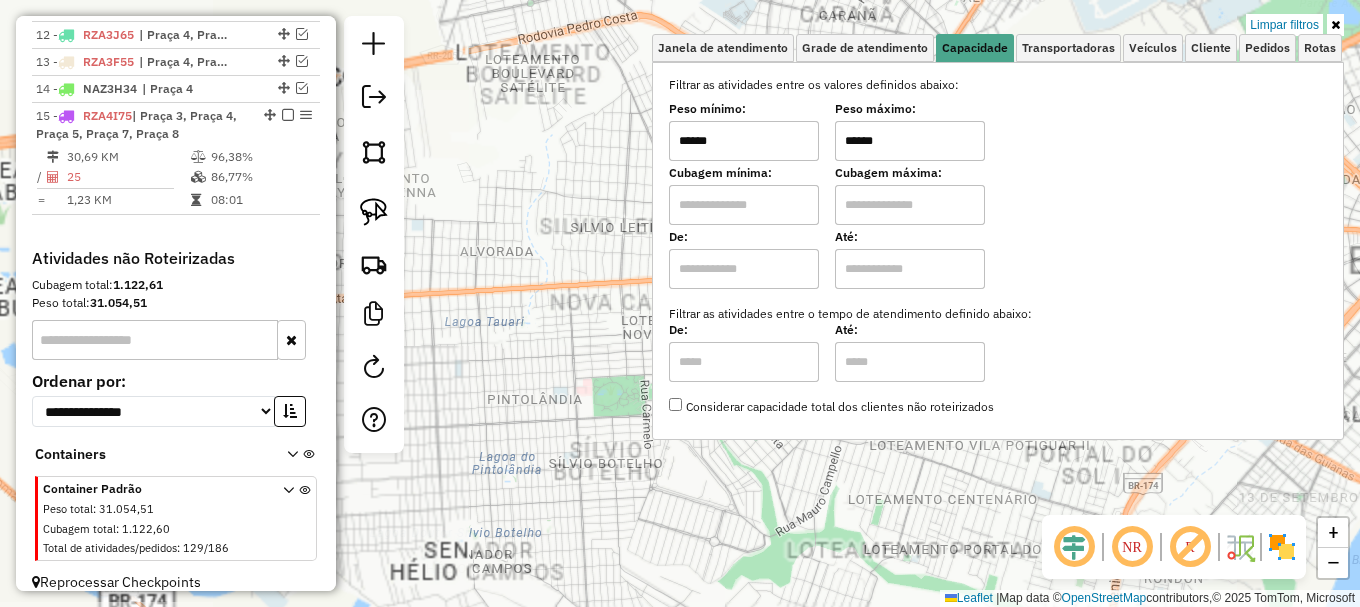 click on "Limpar filtros Janela de atendimento Grade de atendimento Capacidade Transportadoras Veículos Cliente Pedidos  Rotas Selecione os dias de semana para filtrar as janelas de atendimento  Seg   Ter   Qua   Qui   Sex   Sáb   Dom  Informe o período da janela de atendimento: De: Até:  Filtrar exatamente a janela do cliente  Considerar janela de atendimento padrão  Selecione os dias de semana para filtrar as grades de atendimento  Seg   Ter   Qua   Qui   Sex   Sáb   Dom   Considerar clientes sem dia de atendimento cadastrado  Clientes fora do dia de atendimento selecionado Filtrar as atividades entre os valores definidos abaixo:  Peso mínimo:  ******  Peso máximo:  ******  Cubagem mínima:   Cubagem máxima:   De:   Até:  Filtrar as atividades entre o tempo de atendimento definido abaixo:  De:   Até:   Considerar capacidade total dos clientes não roteirizados Transportadora: Selecione um ou mais itens Tipo de veículo: Selecione um ou mais itens Veículo: Selecione um ou mais itens Motorista: Nome: Setor:" 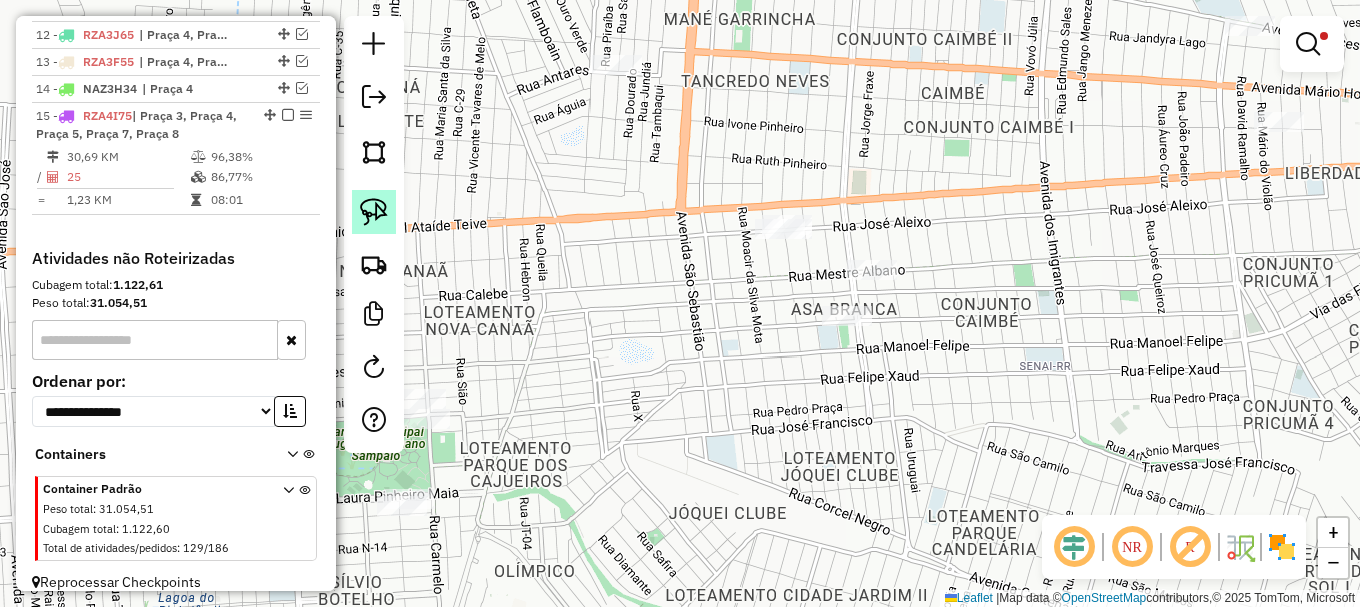 click 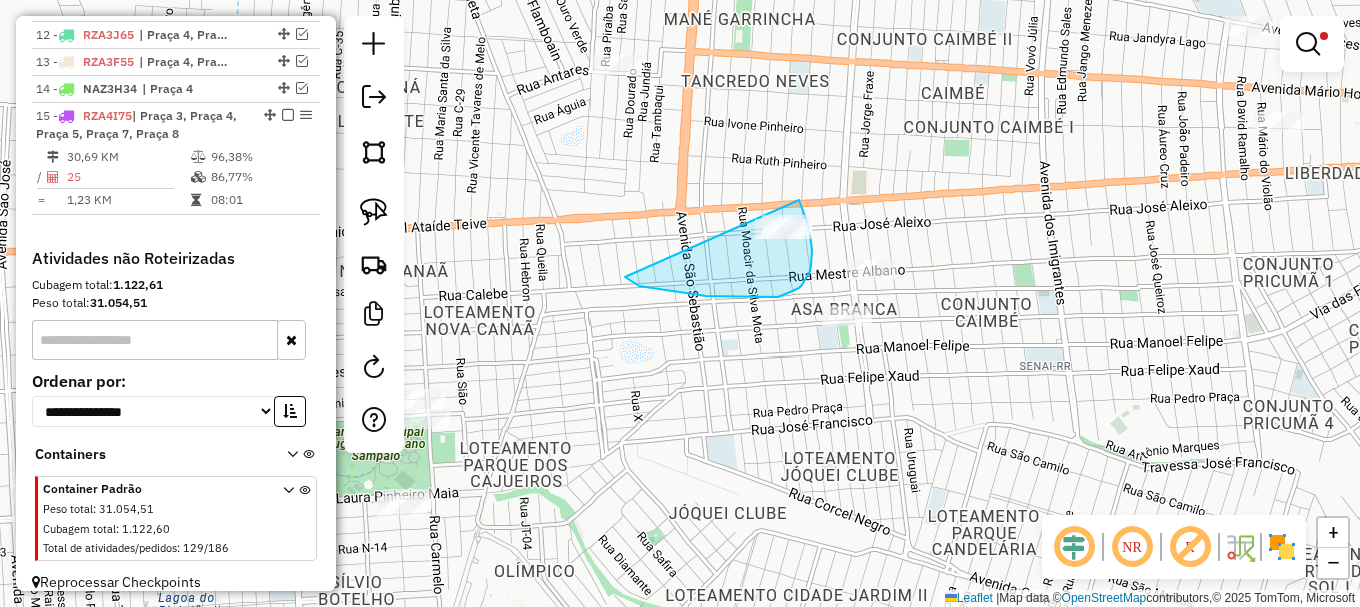 drag, startPoint x: 631, startPoint y: 282, endPoint x: 789, endPoint y: 189, distance: 183.33849 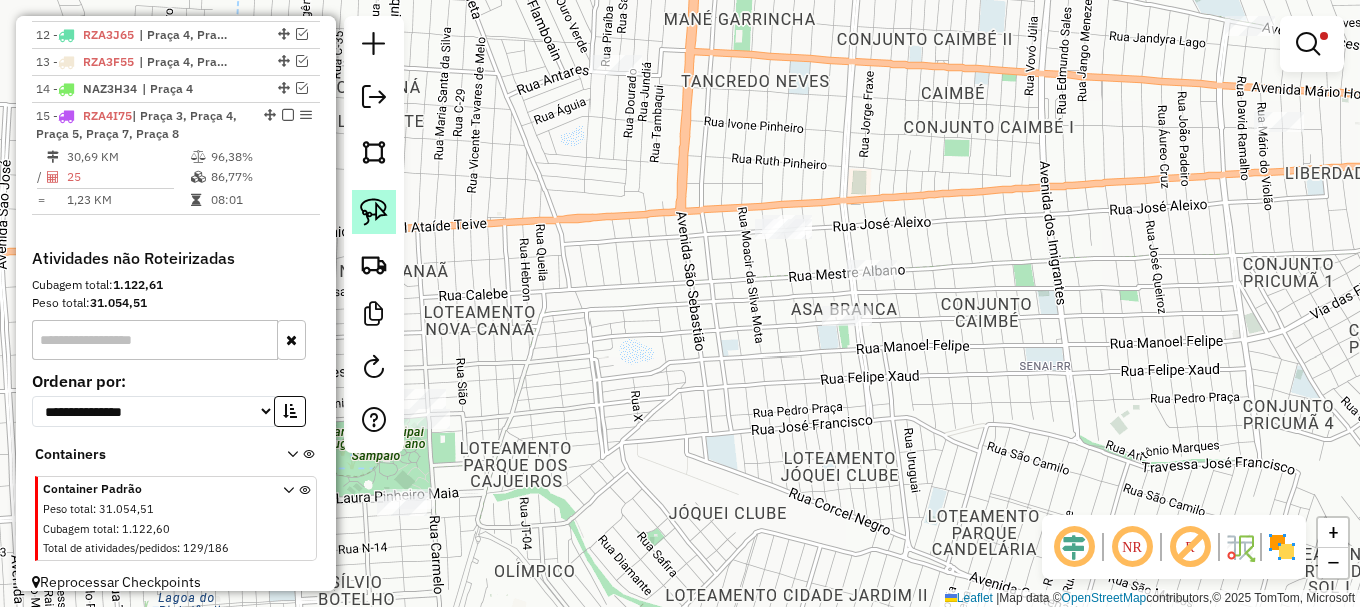 click 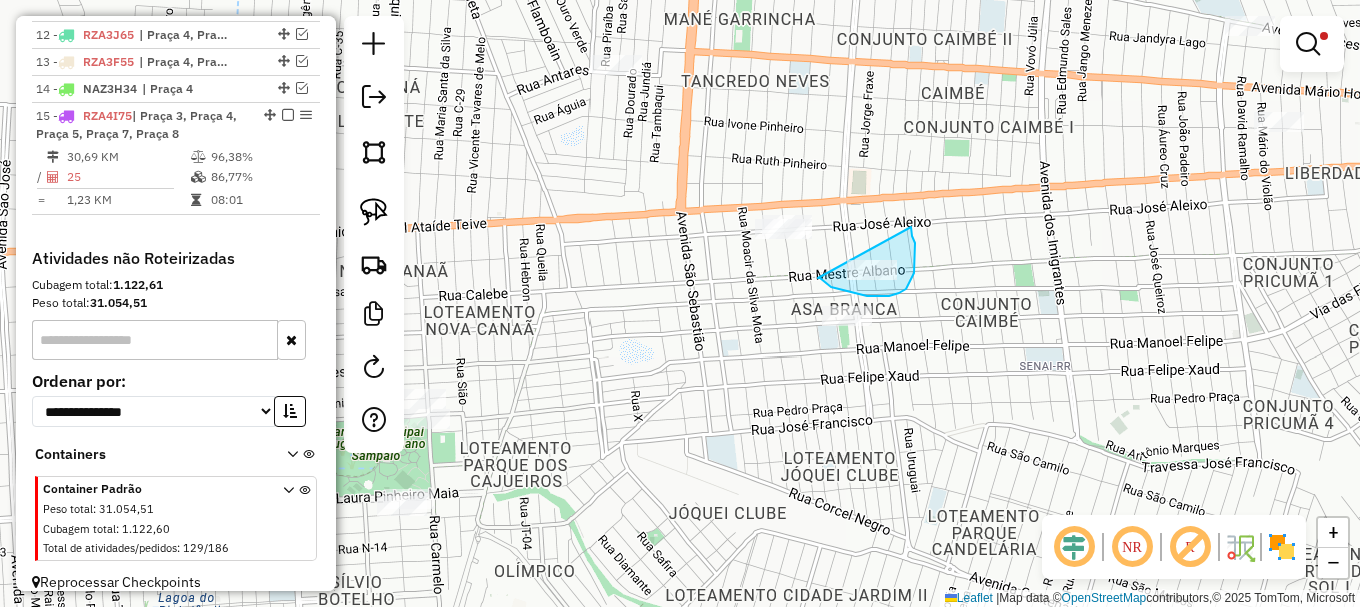 drag, startPoint x: 818, startPoint y: 278, endPoint x: 911, endPoint y: 226, distance: 106.55046 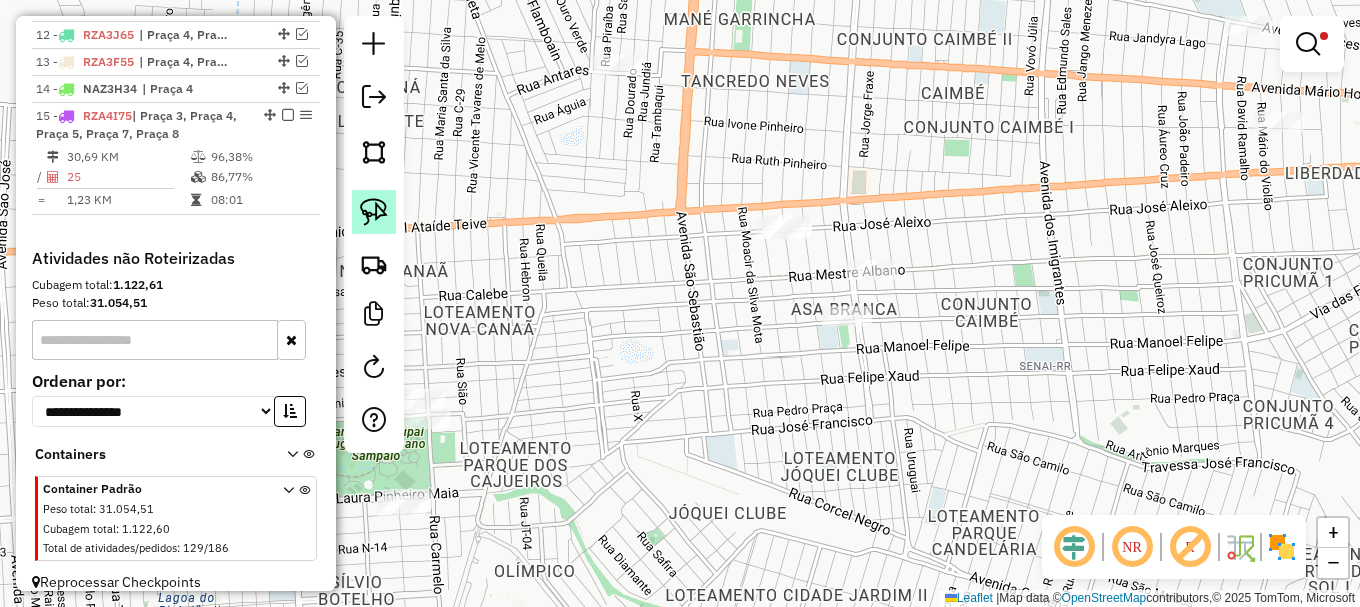 click 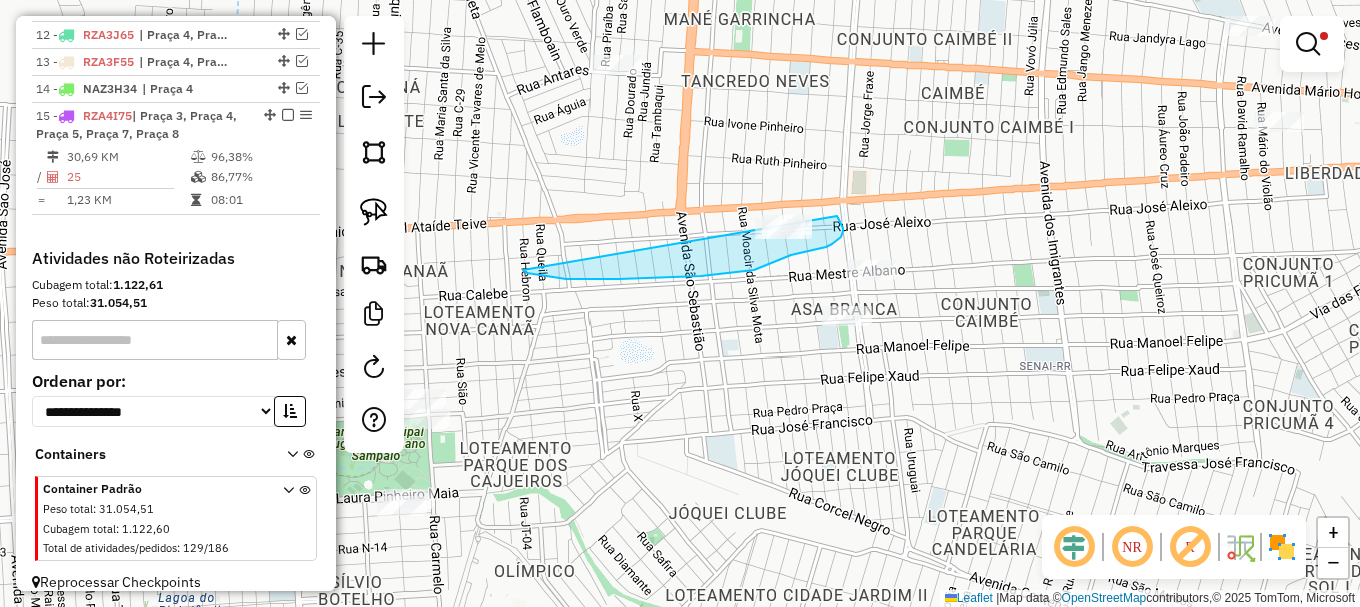 drag, startPoint x: 527, startPoint y: 273, endPoint x: 817, endPoint y: 193, distance: 300.83218 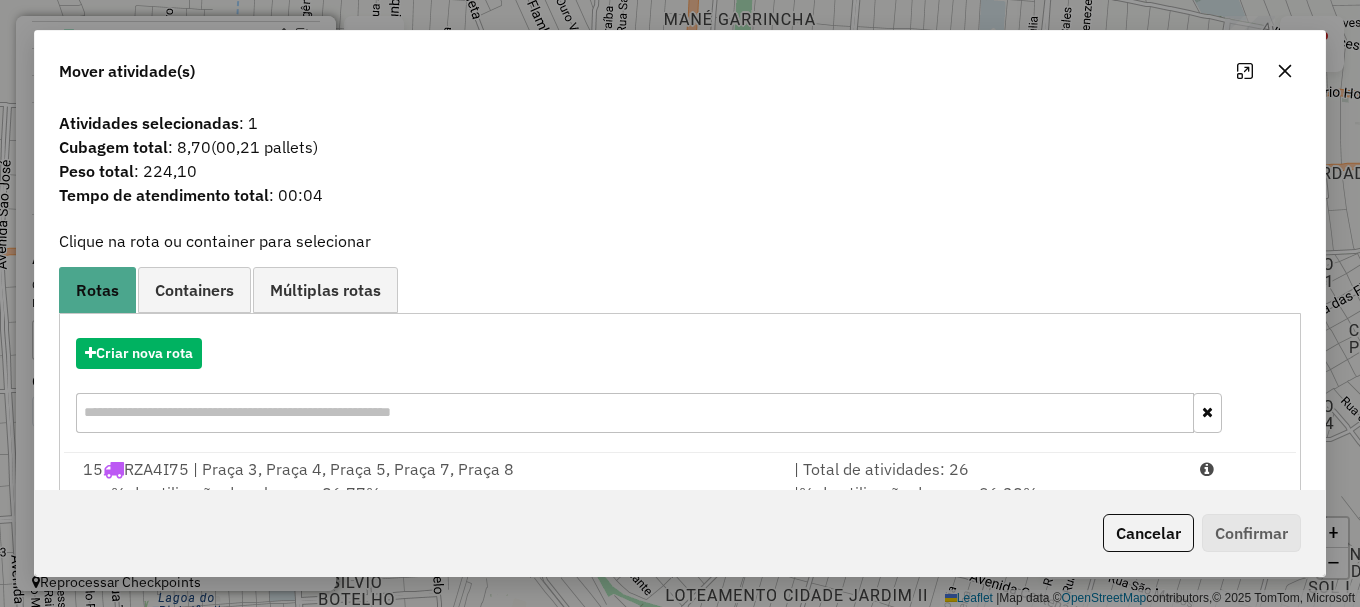 drag, startPoint x: 1219, startPoint y: 474, endPoint x: 1227, endPoint y: 518, distance: 44.72136 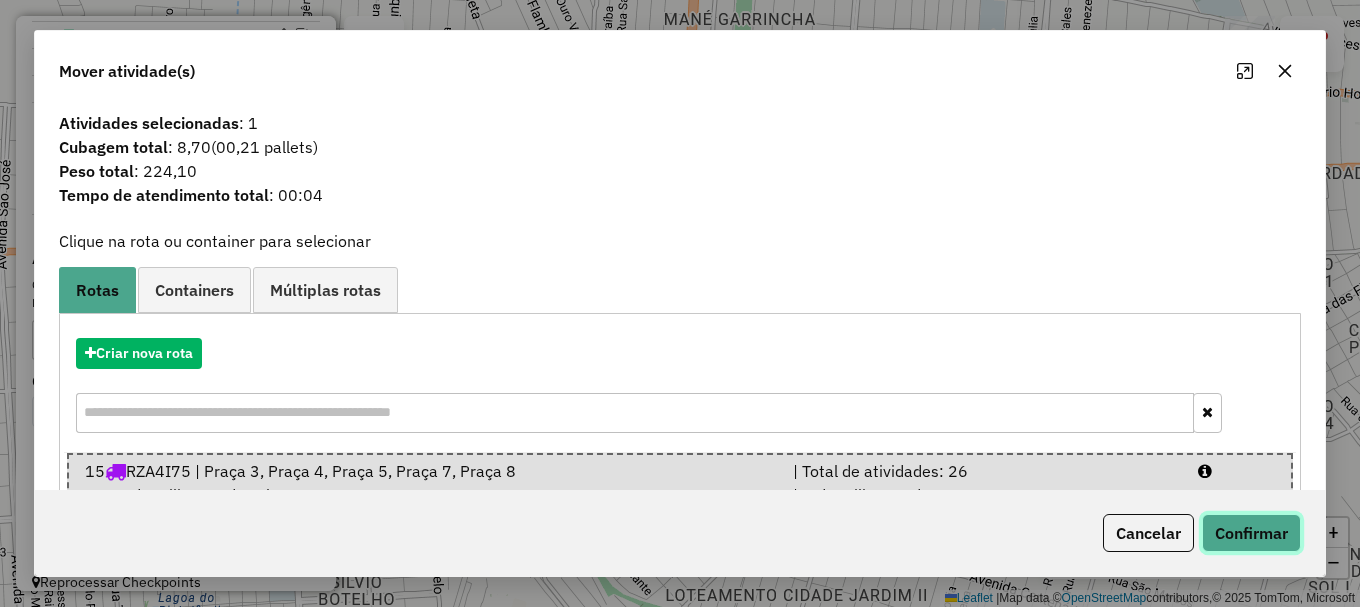 click on "Confirmar" 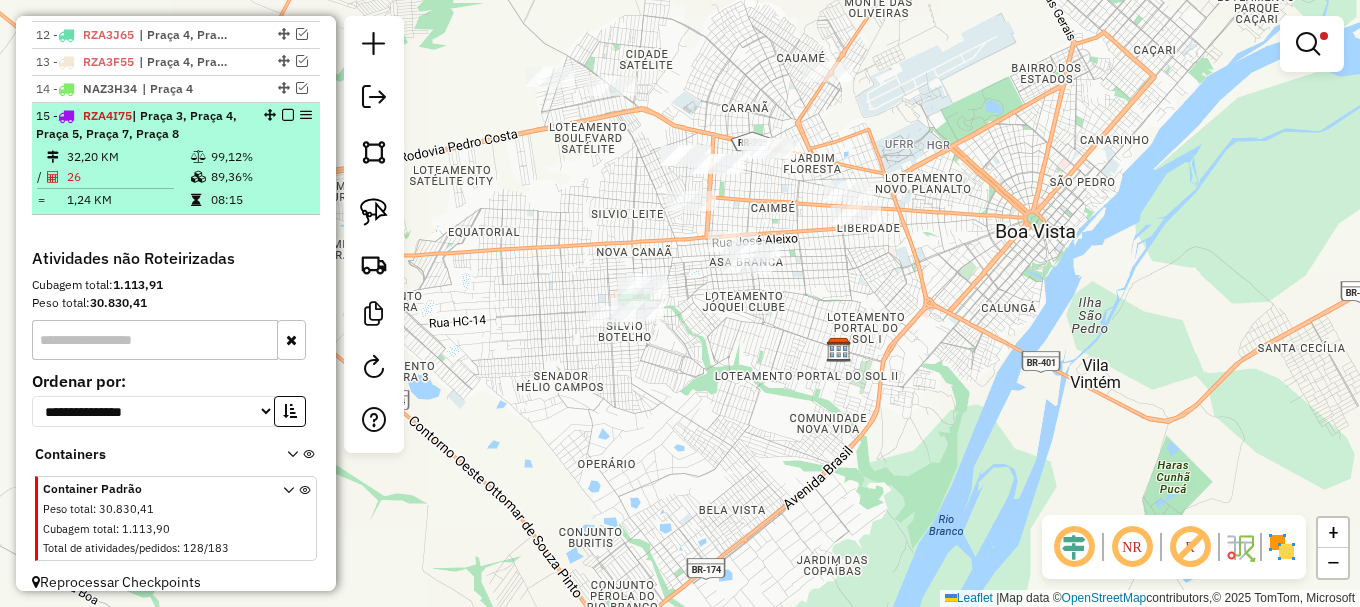 click at bounding box center (288, 115) 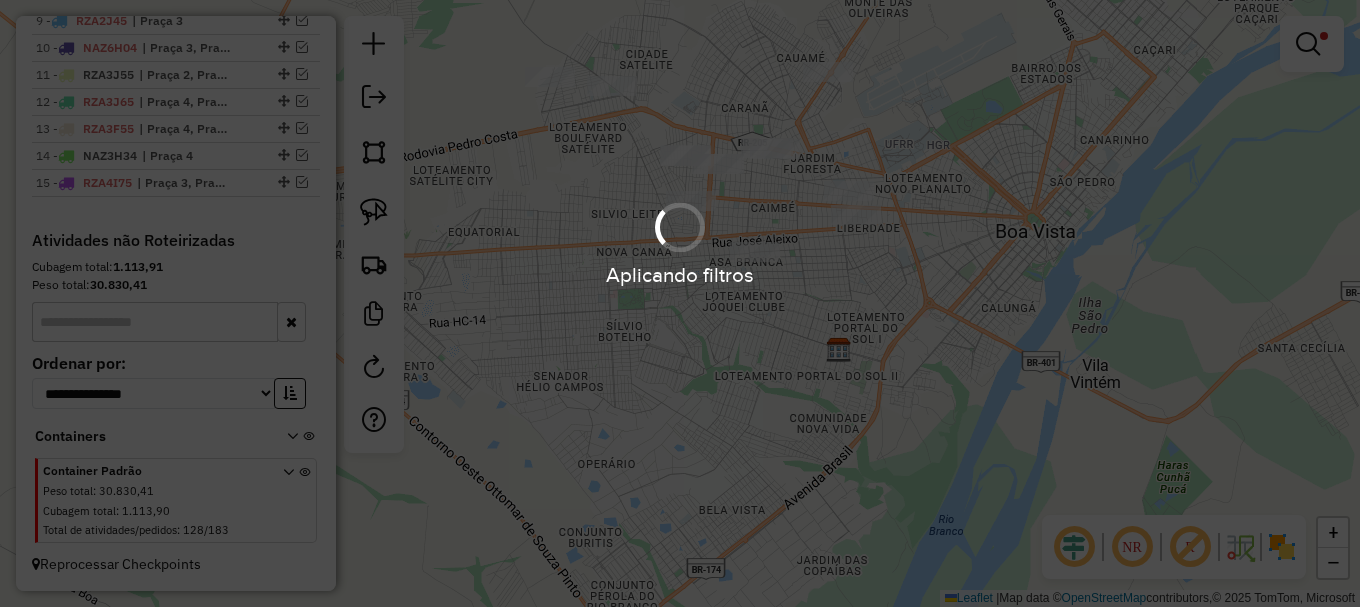 scroll, scrollTop: 1041, scrollLeft: 0, axis: vertical 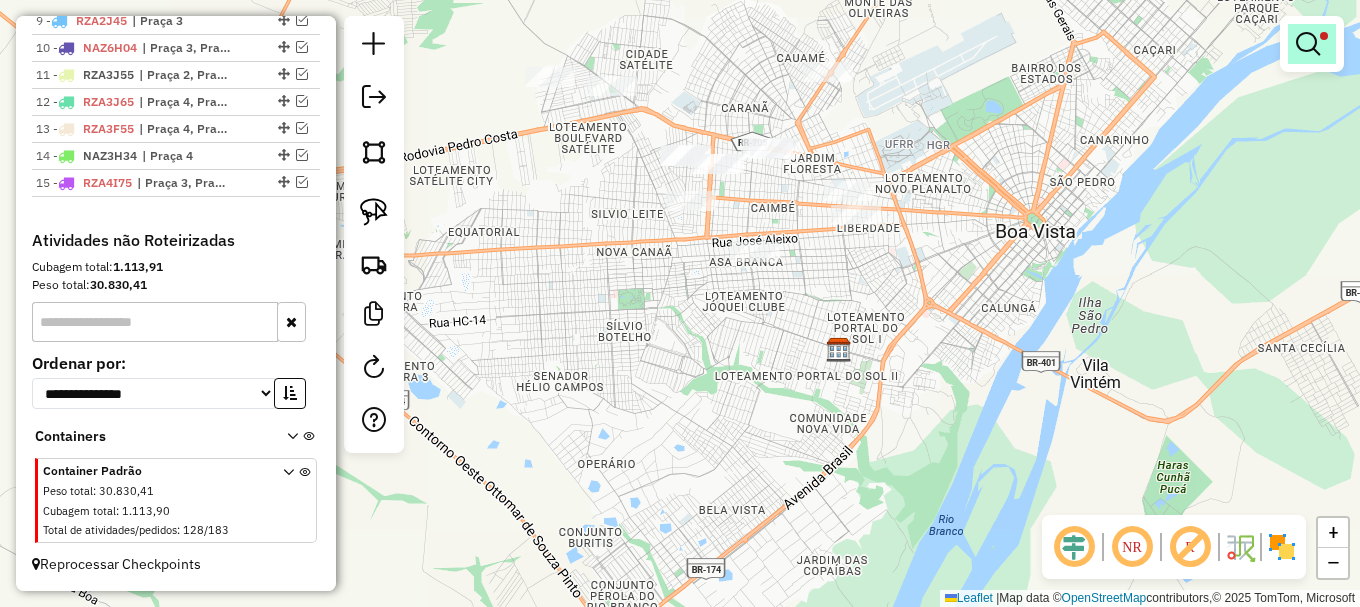 click at bounding box center (1308, 44) 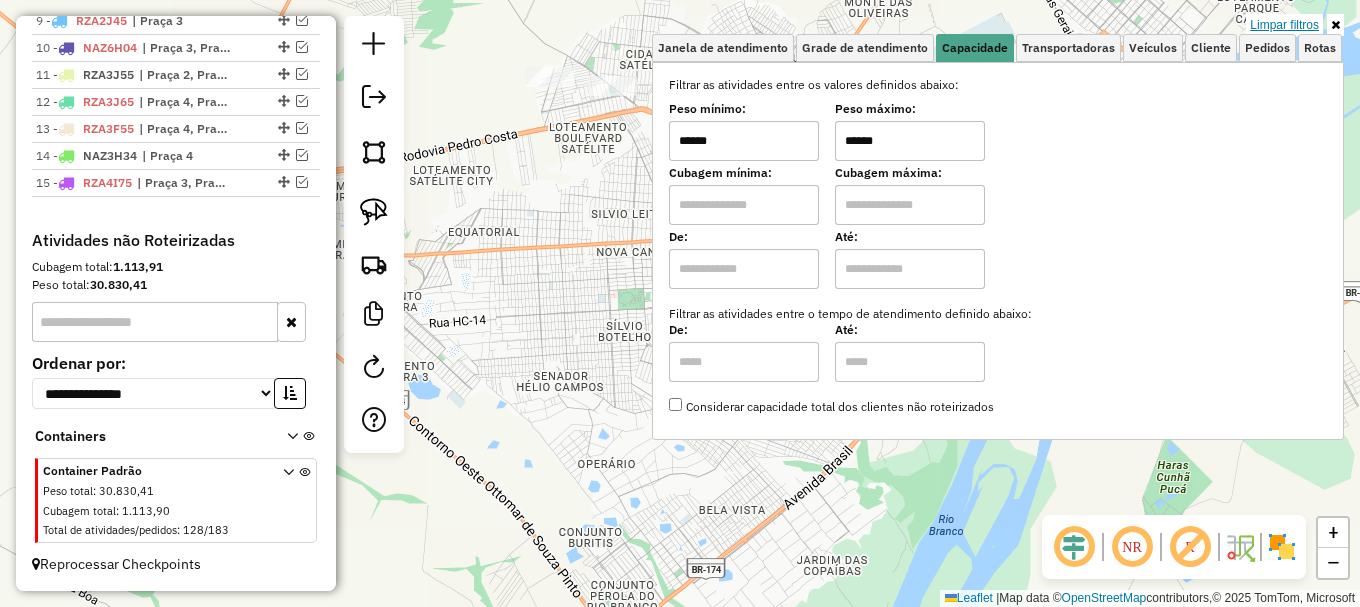click on "Limpar filtros" at bounding box center (1284, 25) 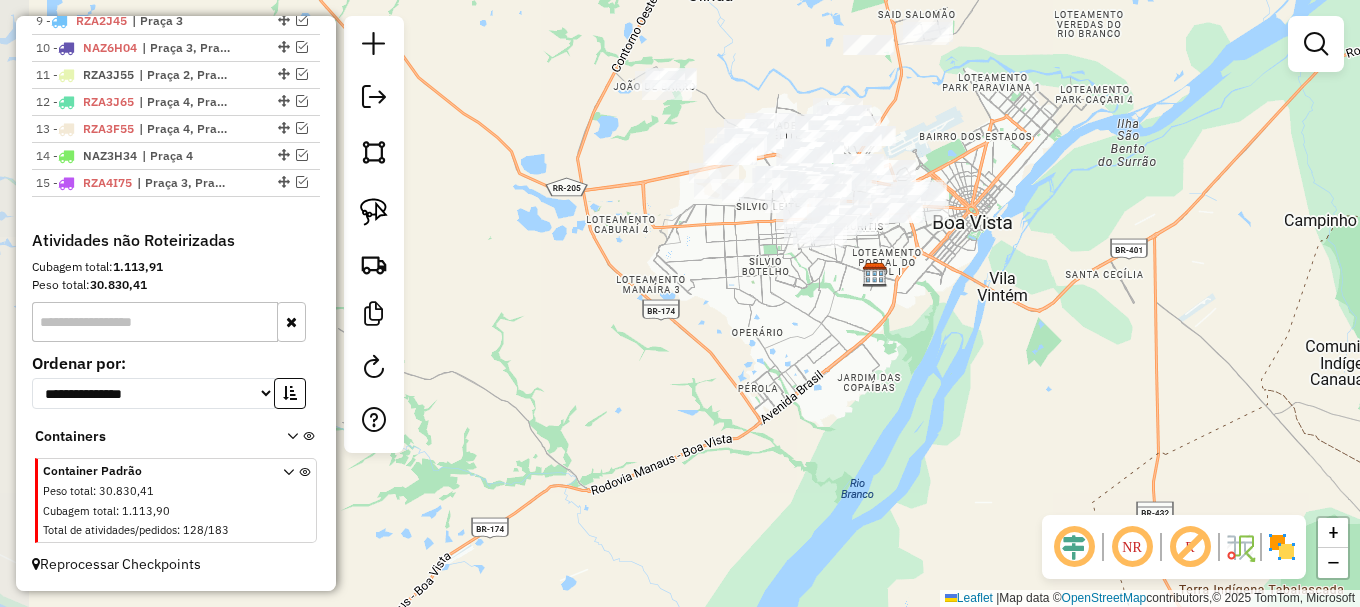drag, startPoint x: 533, startPoint y: 232, endPoint x: 501, endPoint y: 369, distance: 140.68759 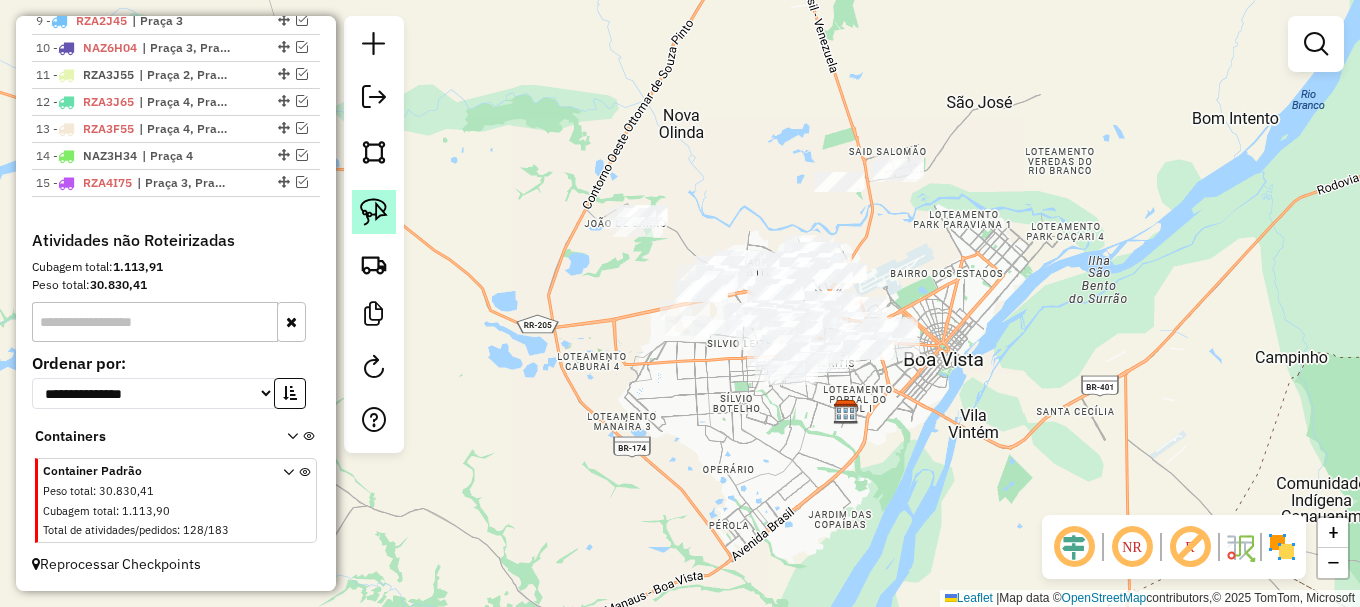 click 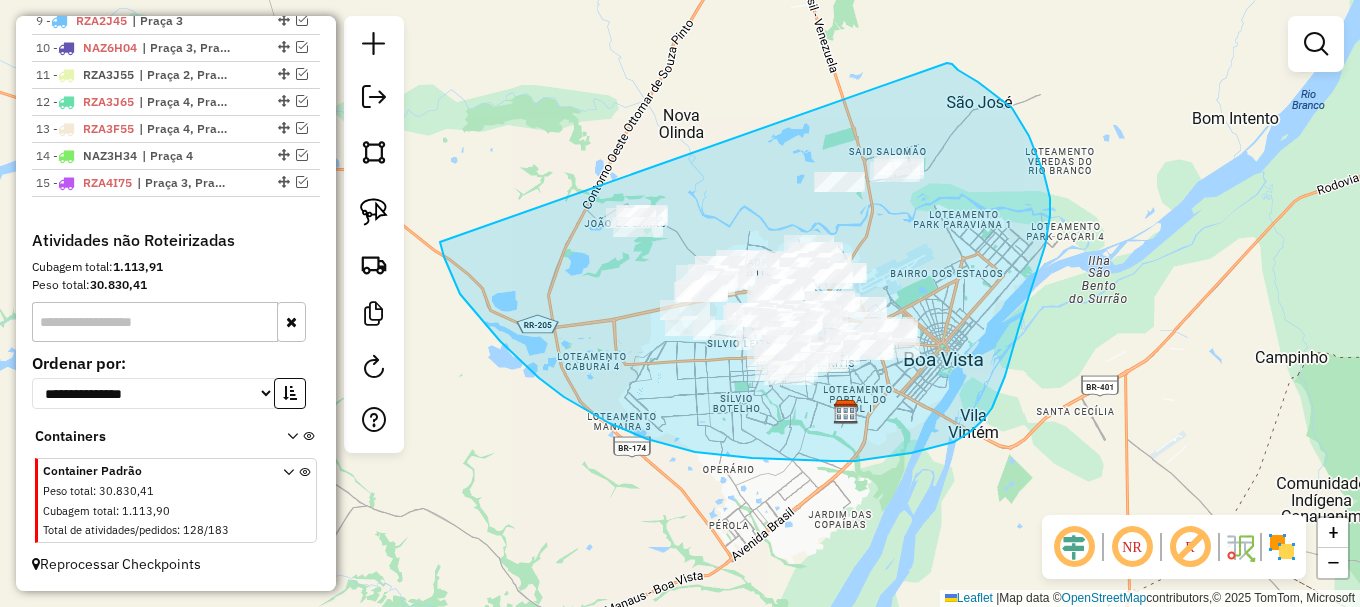 drag, startPoint x: 443, startPoint y: 252, endPoint x: 945, endPoint y: 63, distance: 536.4 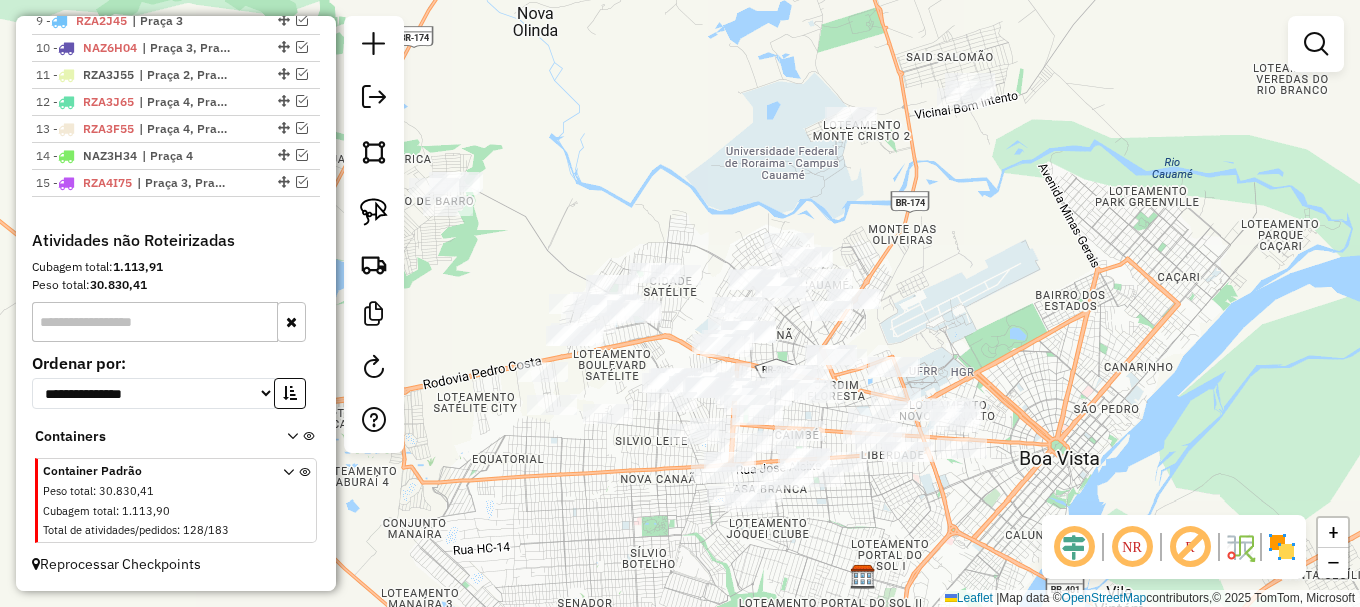 drag, startPoint x: 930, startPoint y: 230, endPoint x: 944, endPoint y: 317, distance: 88.11924 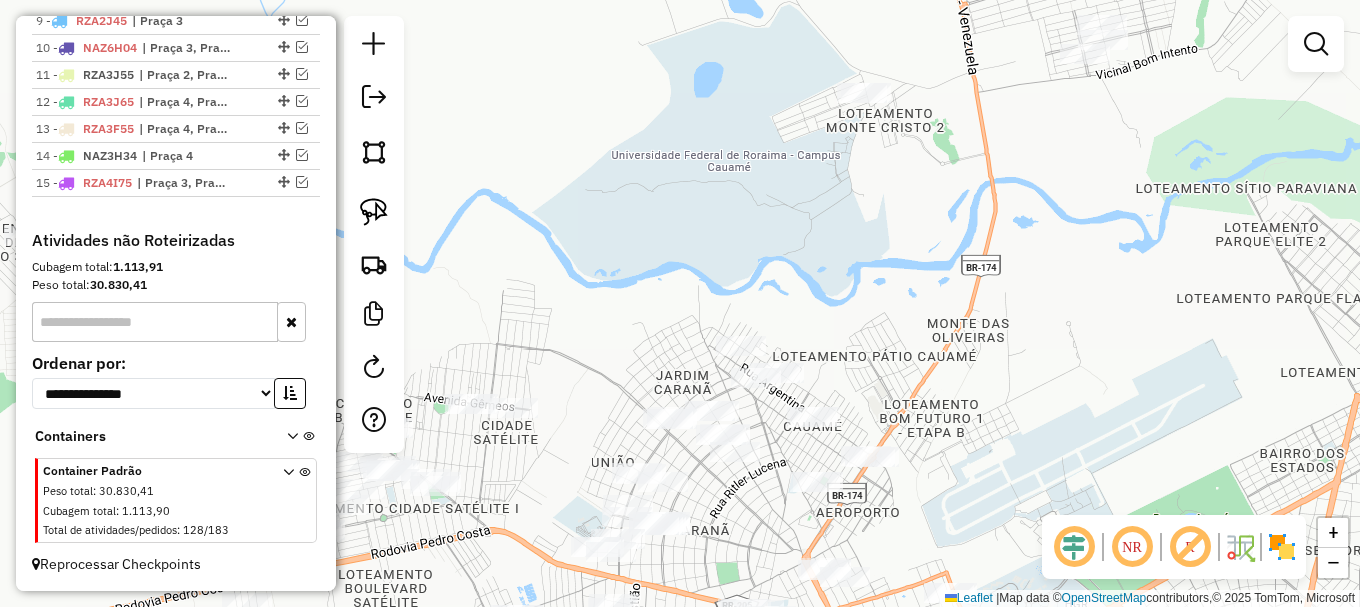 drag, startPoint x: 915, startPoint y: 292, endPoint x: 962, endPoint y: 477, distance: 190.87692 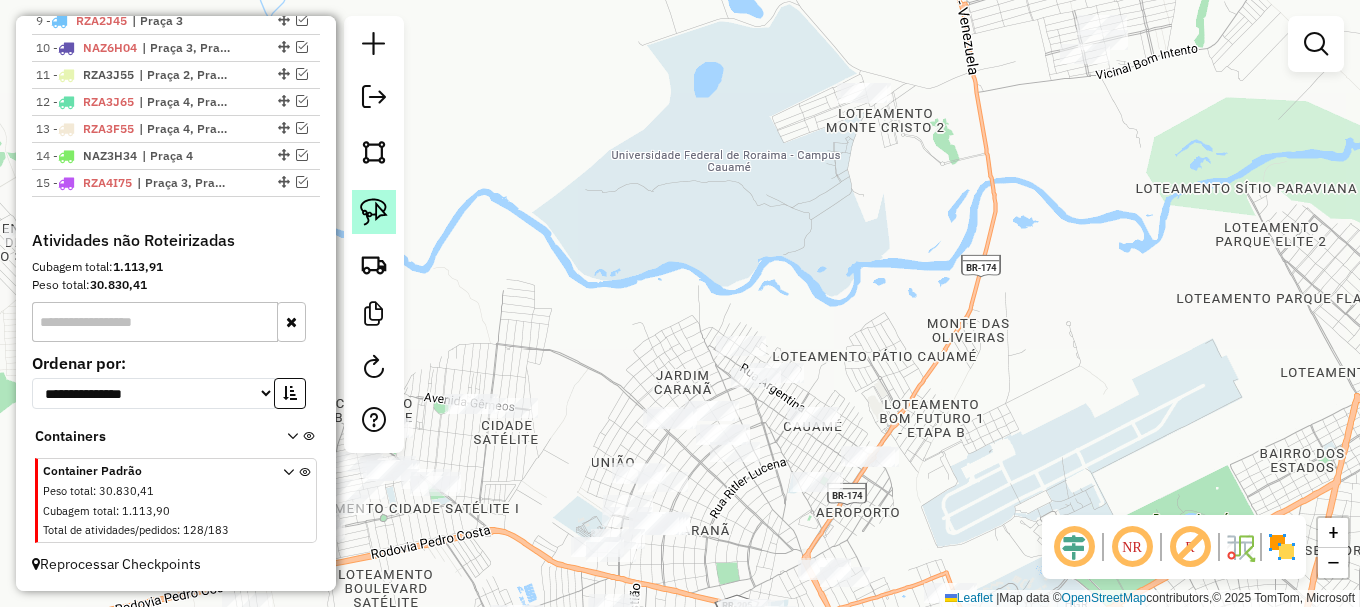 click 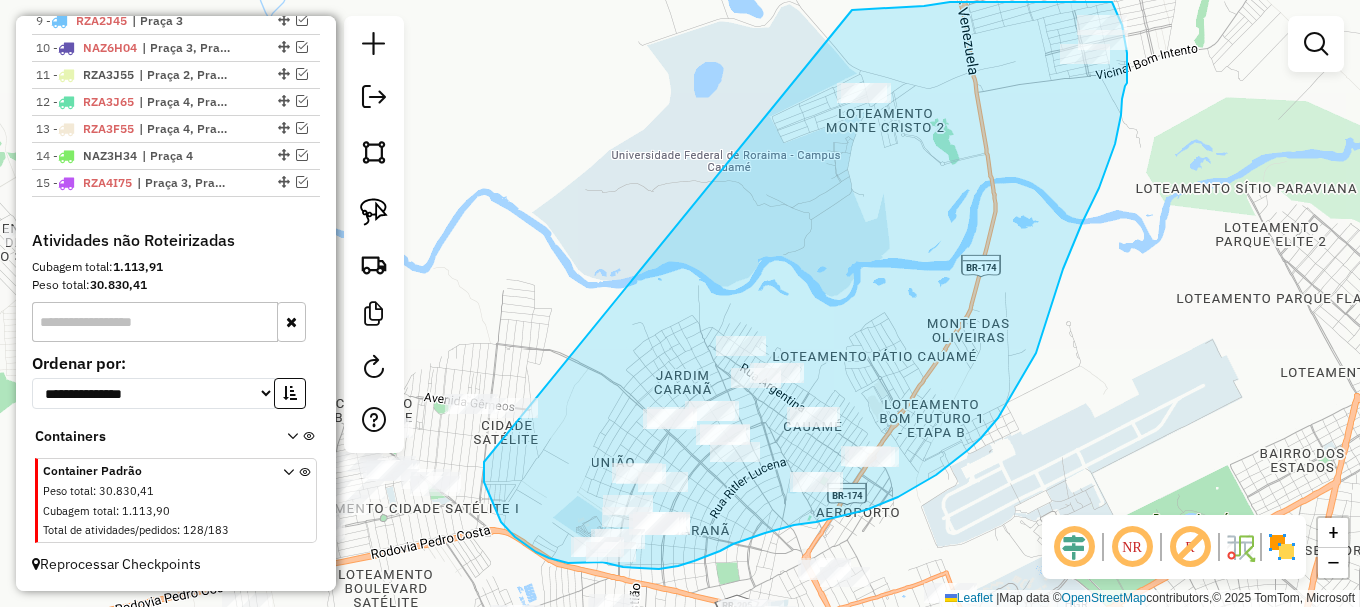 drag, startPoint x: 484, startPoint y: 464, endPoint x: 852, endPoint y: 10, distance: 584.41425 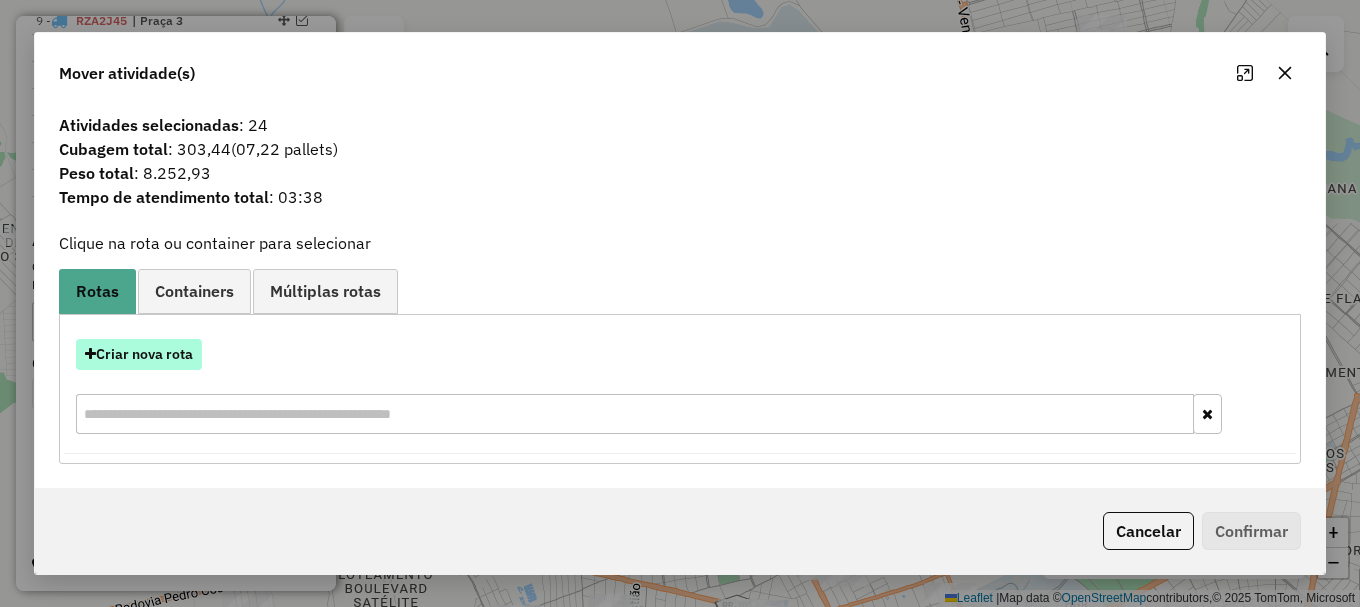 click on "Criar nova rota" at bounding box center [139, 354] 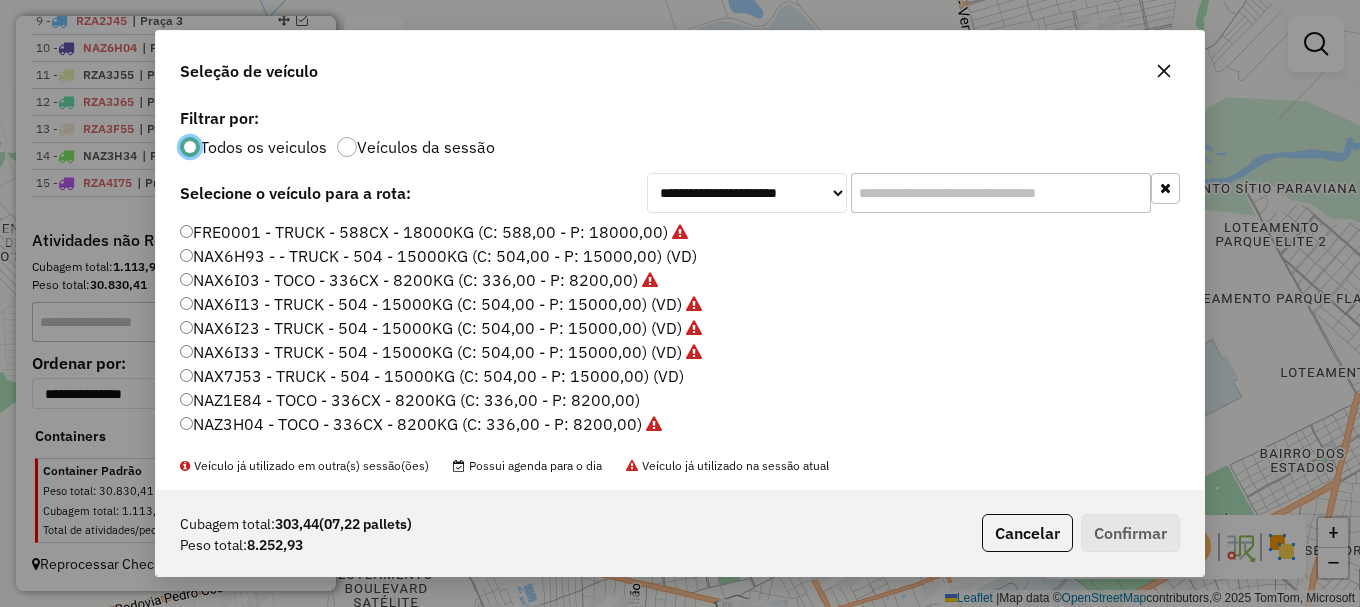 scroll, scrollTop: 11, scrollLeft: 6, axis: both 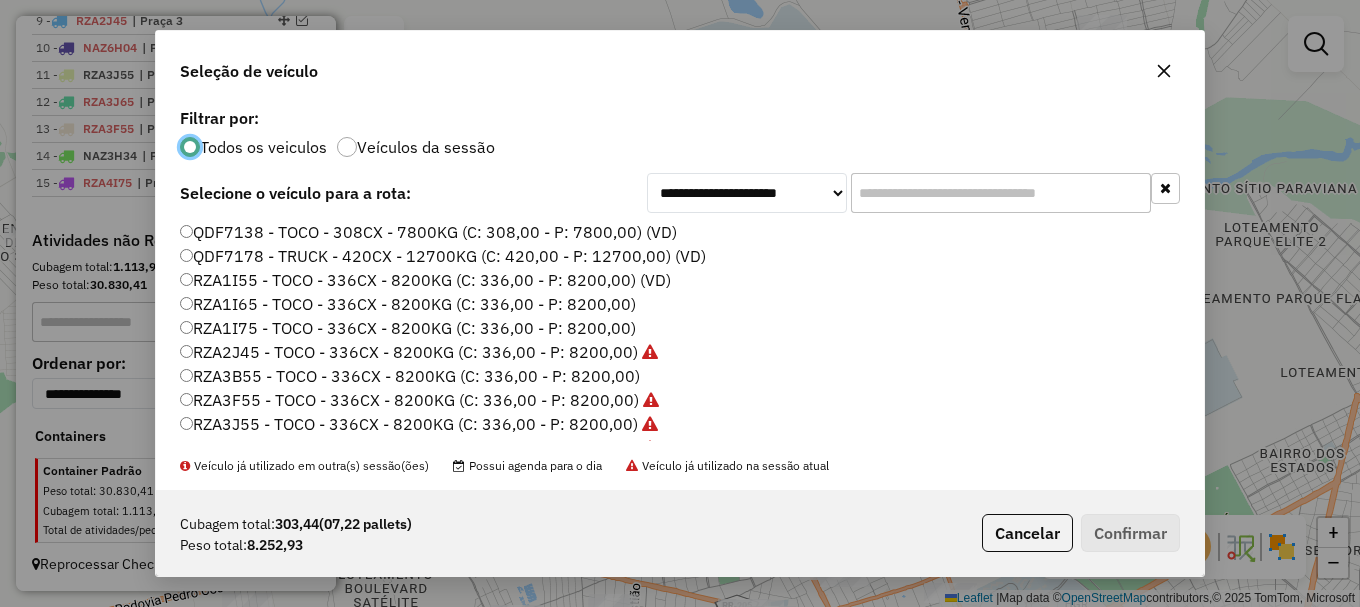 click on "RZA3B55 - TOCO - 336CX - 8200KG (C: 336,00 - P: 8200,00)" 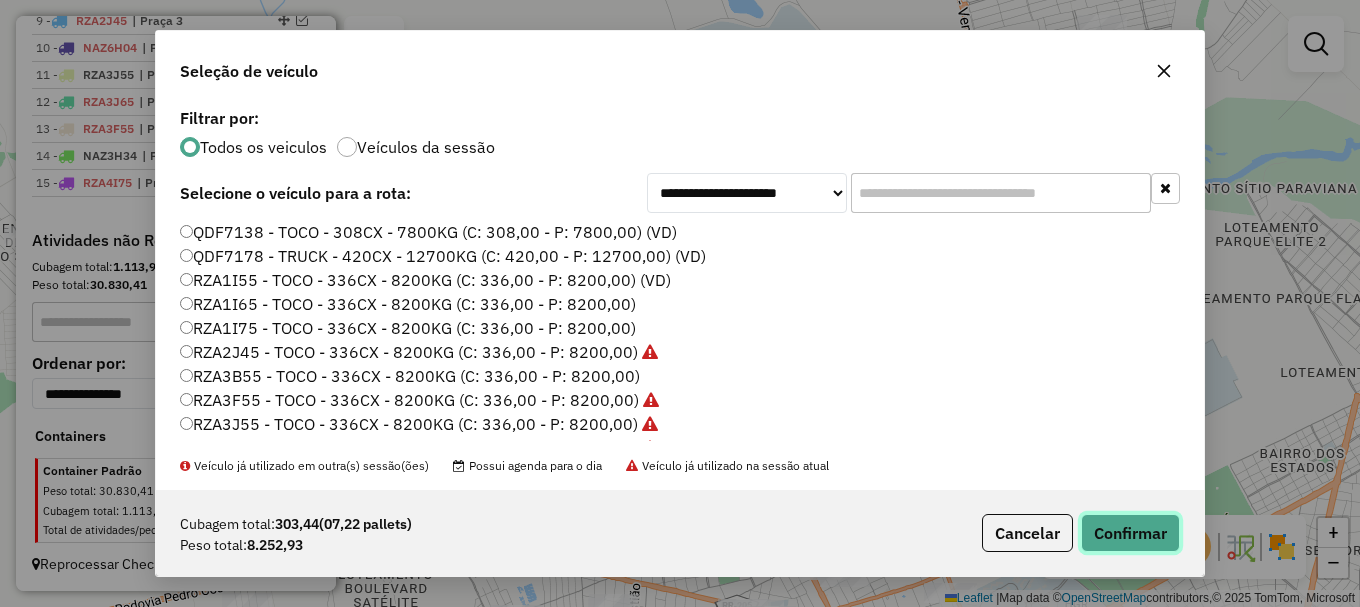 click on "Confirmar" 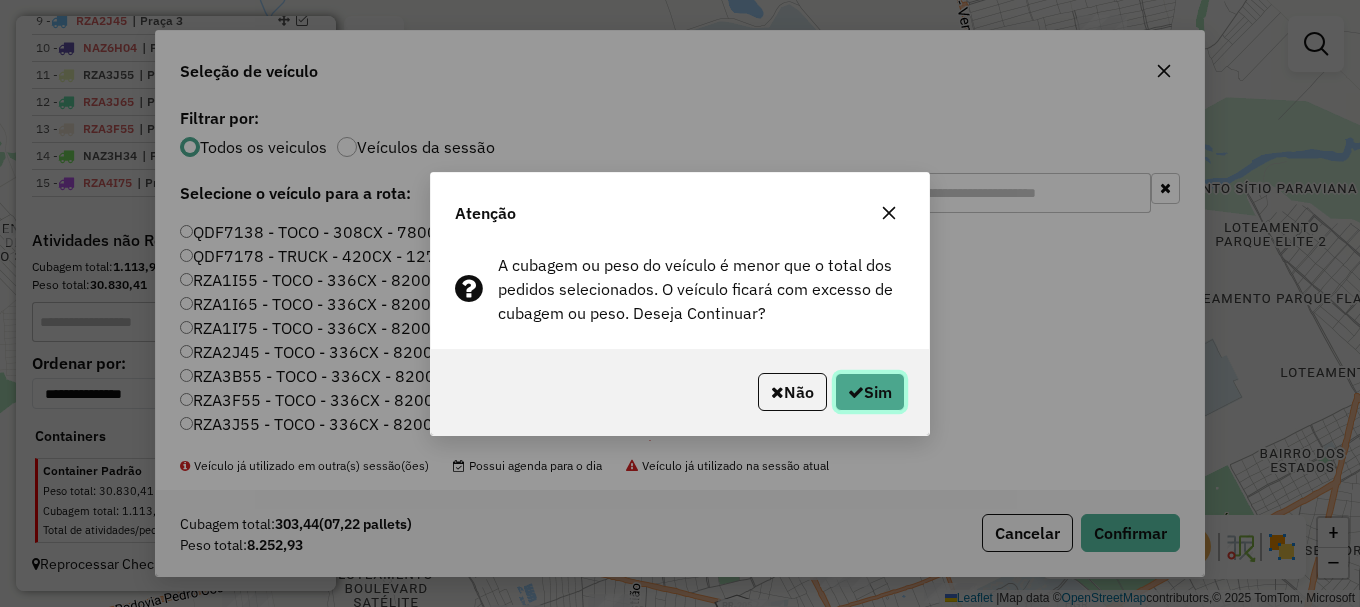 click on "Sim" 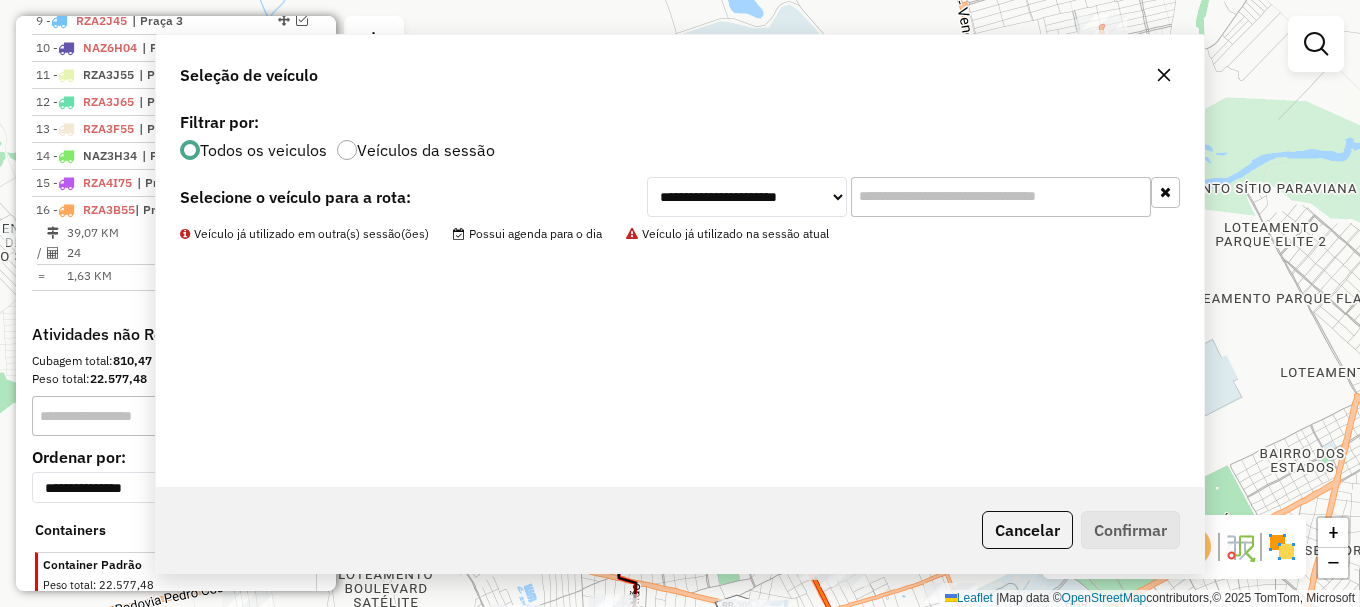 scroll, scrollTop: 1108, scrollLeft: 0, axis: vertical 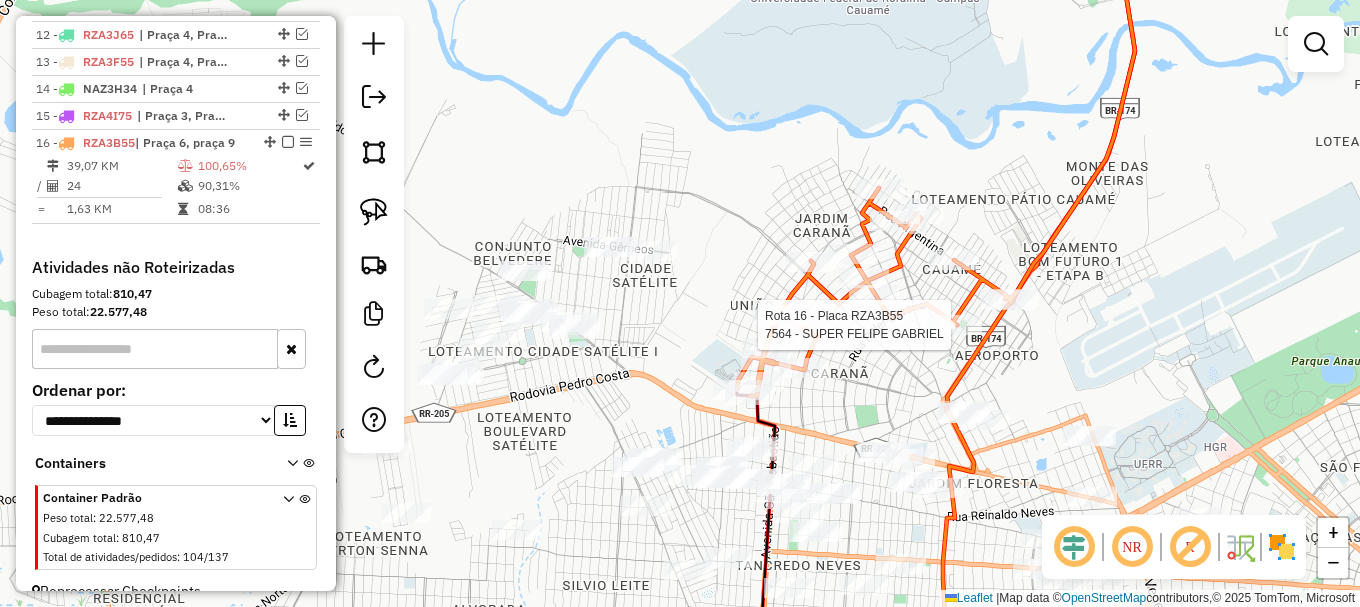 select on "**********" 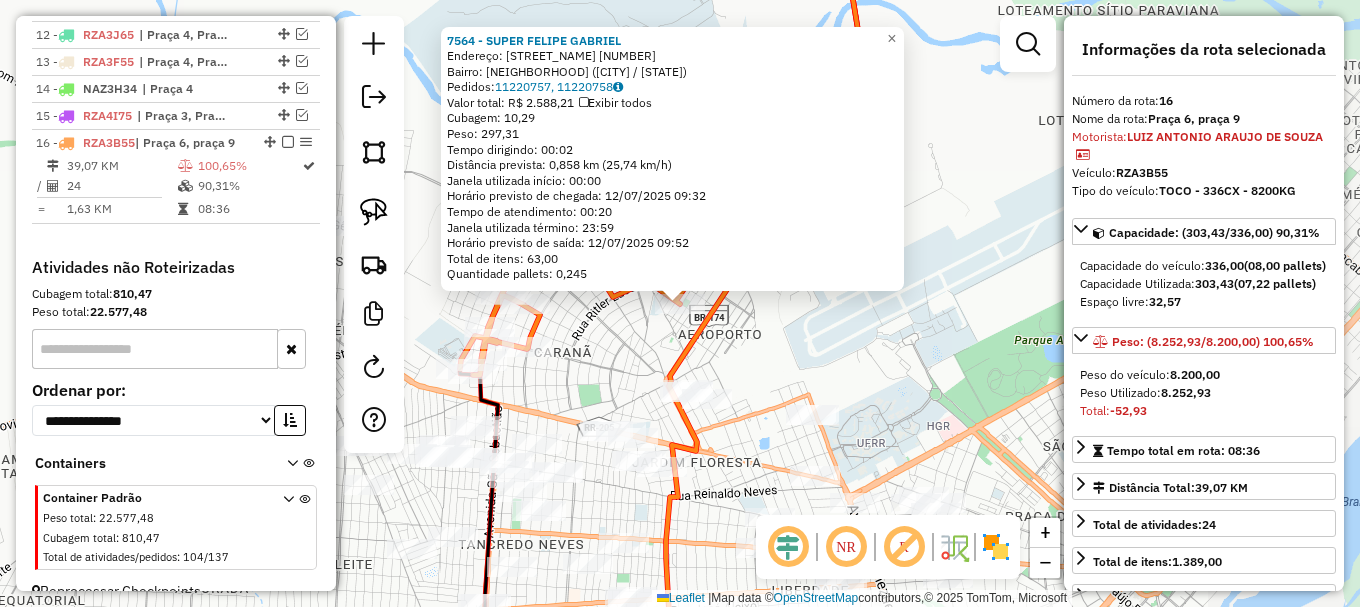scroll, scrollTop: 1135, scrollLeft: 0, axis: vertical 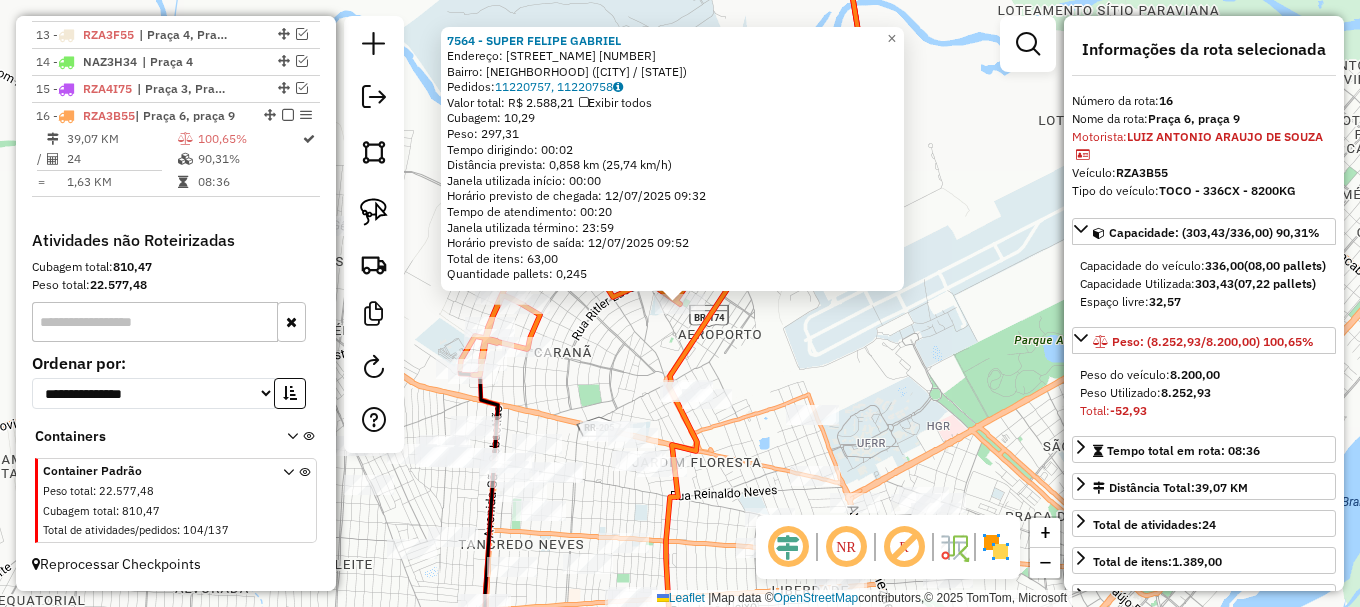 click on "7564 - SUPER FELIPE GABRIEL  Endereço:  RUA BOLIVIA 286   Bairro: CAUAMÉ (BOA VISTA / RR)   Pedidos:  11220757, 11220758   Valor total: R$ 2.588,21   Exibir todos   Cubagem: 10,29  Peso: 297,31  Tempo dirigindo: 00:02   Distância prevista: 0,858 km (25,74 km/h)   Janela utilizada início: 00:00   Horário previsto de chegada: 12/07/2025 09:32   Tempo de atendimento: 00:20   Janela utilizada término: 23:59   Horário previsto de saída: 12/07/2025 09:52   Total de itens: 63,00   Quantidade pallets: 0,245  × Janela de atendimento Grade de atendimento Capacidade Transportadoras Veículos Cliente Pedidos  Rotas Selecione os dias de semana para filtrar as janelas de atendimento  Seg   Ter   Qua   Qui   Sex   Sáb   Dom  Informe o período da janela de atendimento: De: Até:  Filtrar exatamente a janela do cliente  Considerar janela de atendimento padrão  Selecione os dias de semana para filtrar as grades de atendimento  Seg   Ter   Qua   Qui   Sex   Sáb   Dom   Peso mínimo:   Peso máximo:   De:   Até:  +" 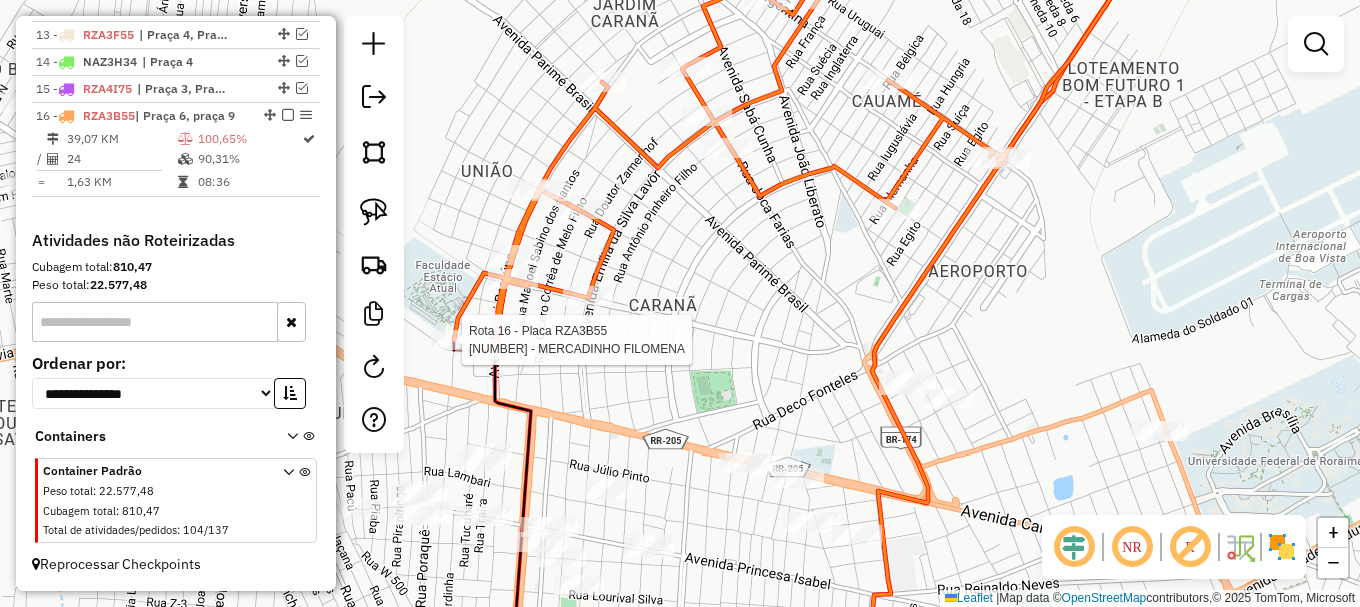 select on "**********" 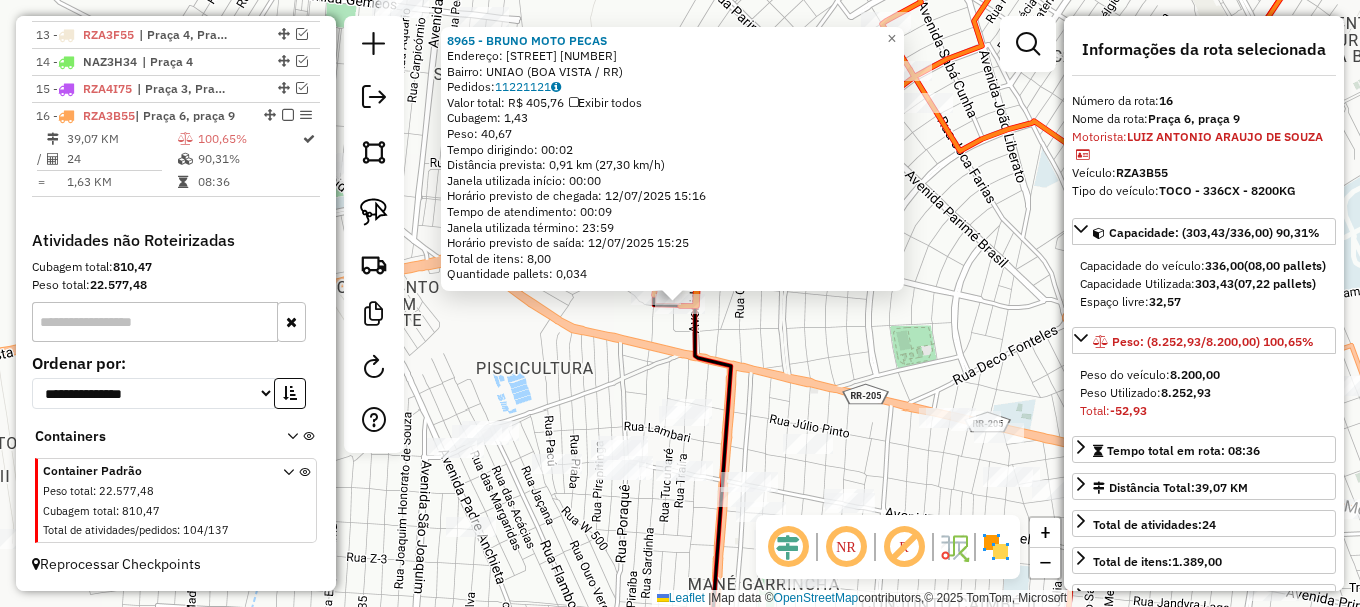click on "8965 - BRUNO MOTO PECAS  Endereço:  RUI BARAUNA 2032   Bairro: UNIAO (BOA VISTA / RR)   Pedidos:  11221121   Valor total: R$ 405,76   Exibir todos   Cubagem: 1,43  Peso: 40,67  Tempo dirigindo: 00:02   Distância prevista: 0,91 km (27,30 km/h)   Janela utilizada início: 00:00   Horário previsto de chegada: 12/07/2025 15:16   Tempo de atendimento: 00:09   Janela utilizada término: 23:59   Horário previsto de saída: 12/07/2025 15:25   Total de itens: 8,00   Quantidade pallets: 0,034  × Janela de atendimento Grade de atendimento Capacidade Transportadoras Veículos Cliente Pedidos  Rotas Selecione os dias de semana para filtrar as janelas de atendimento  Seg   Ter   Qua   Qui   Sex   Sáb   Dom  Informe o período da janela de atendimento: De: Até:  Filtrar exatamente a janela do cliente  Considerar janela de atendimento padrão  Selecione os dias de semana para filtrar as grades de atendimento  Seg   Ter   Qua   Qui   Sex   Sáb   Dom   Considerar clientes sem dia de atendimento cadastrado  De:   Até:" 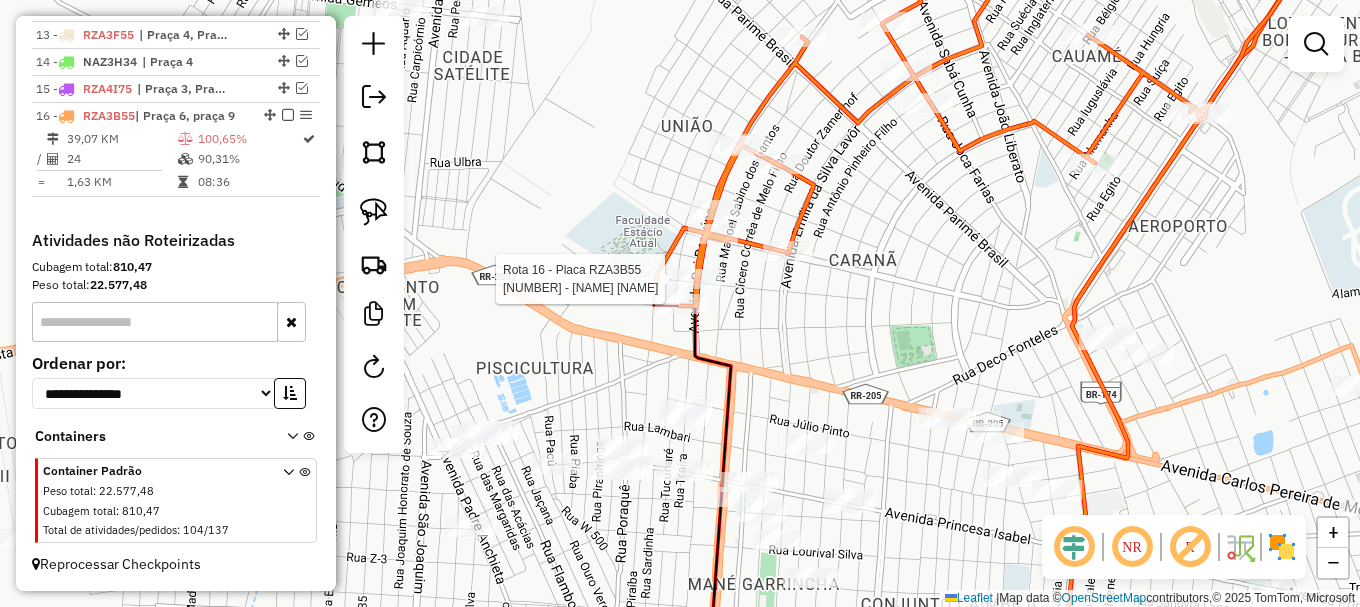 select on "**********" 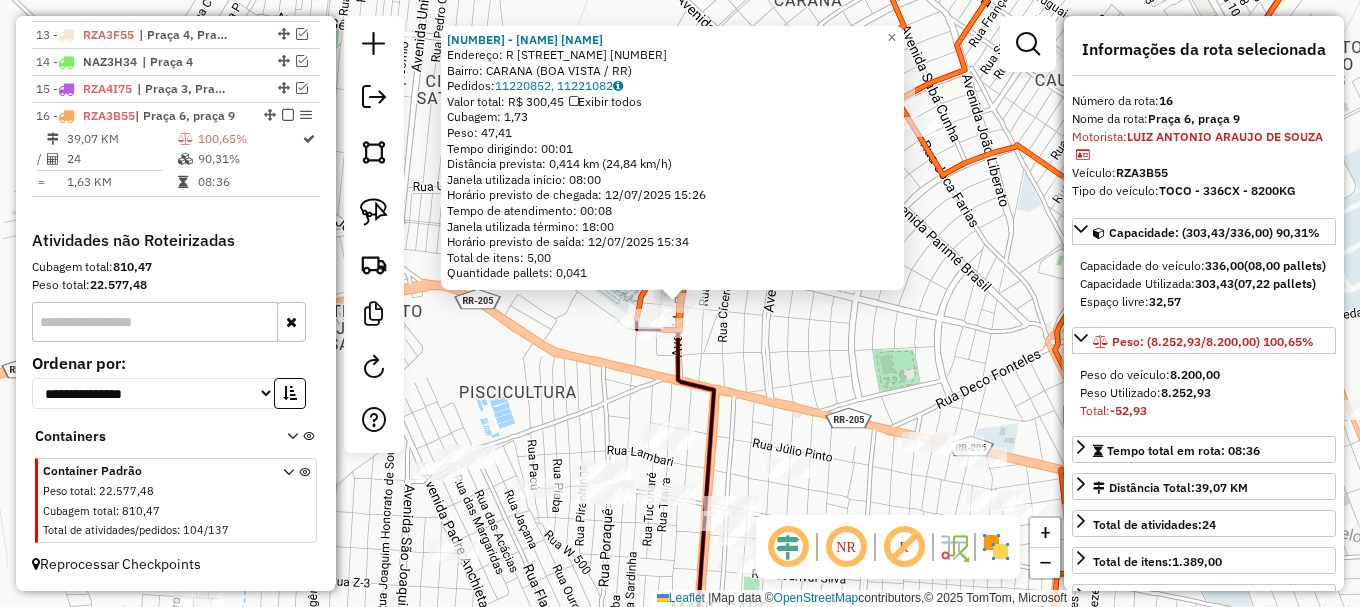 click on "5771 - WELIO PEREIRA DE SOU  Endereço: R   SOLDADO-POLICIA MILITAR WILSON940   Bairro: CARANA (BOA VISTA / RR)   Pedidos:  11220852, 11221082   Valor total: R$ 300,45   Exibir todos   Cubagem: 1,73  Peso: 47,41  Tempo dirigindo: 00:01   Distância prevista: 0,414 km (24,84 km/h)   Janela utilizada início: 08:00   Horário previsto de chegada: 12/07/2025 15:26   Tempo de atendimento: 00:08   Janela utilizada término: 18:00   Horário previsto de saída: 12/07/2025 15:34   Total de itens: 5,00   Quantidade pallets: 0,041  × Janela de atendimento Grade de atendimento Capacidade Transportadoras Veículos Cliente Pedidos  Rotas Selecione os dias de semana para filtrar as janelas de atendimento  Seg   Ter   Qua   Qui   Sex   Sáb   Dom  Informe o período da janela de atendimento: De: Até:  Filtrar exatamente a janela do cliente  Considerar janela de atendimento padrão  Selecione os dias de semana para filtrar as grades de atendimento  Seg   Ter   Qua   Qui   Sex   Sáb   Dom   Peso mínimo:   Peso máximo:" 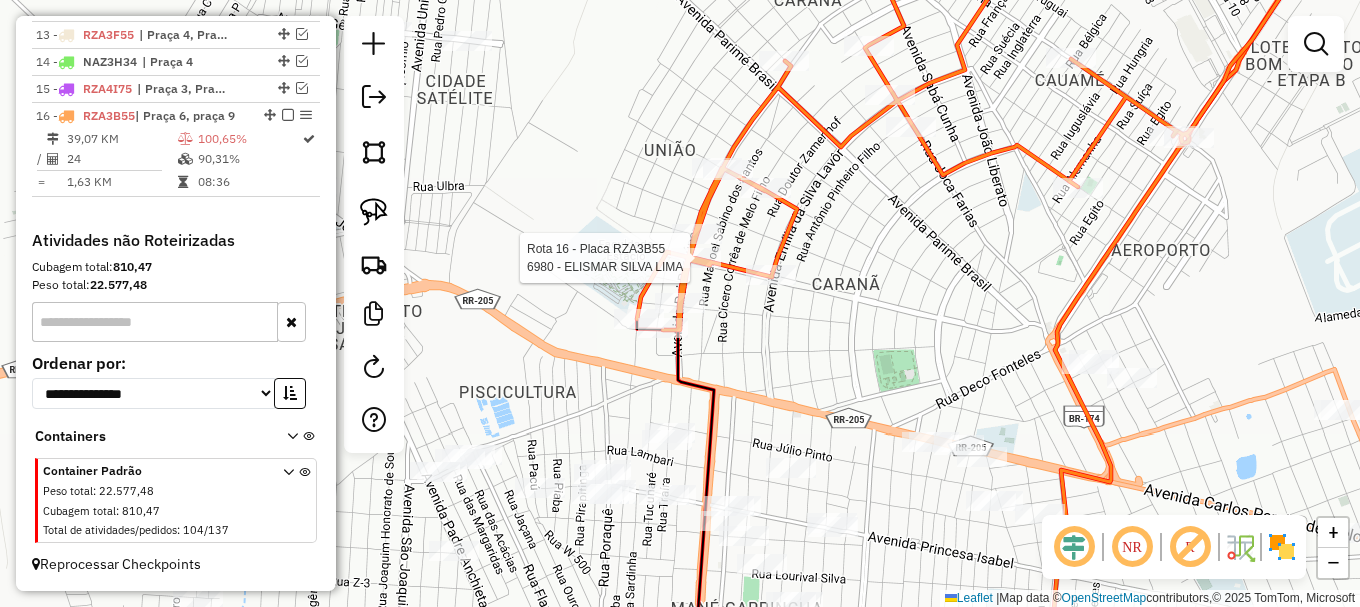 select on "**********" 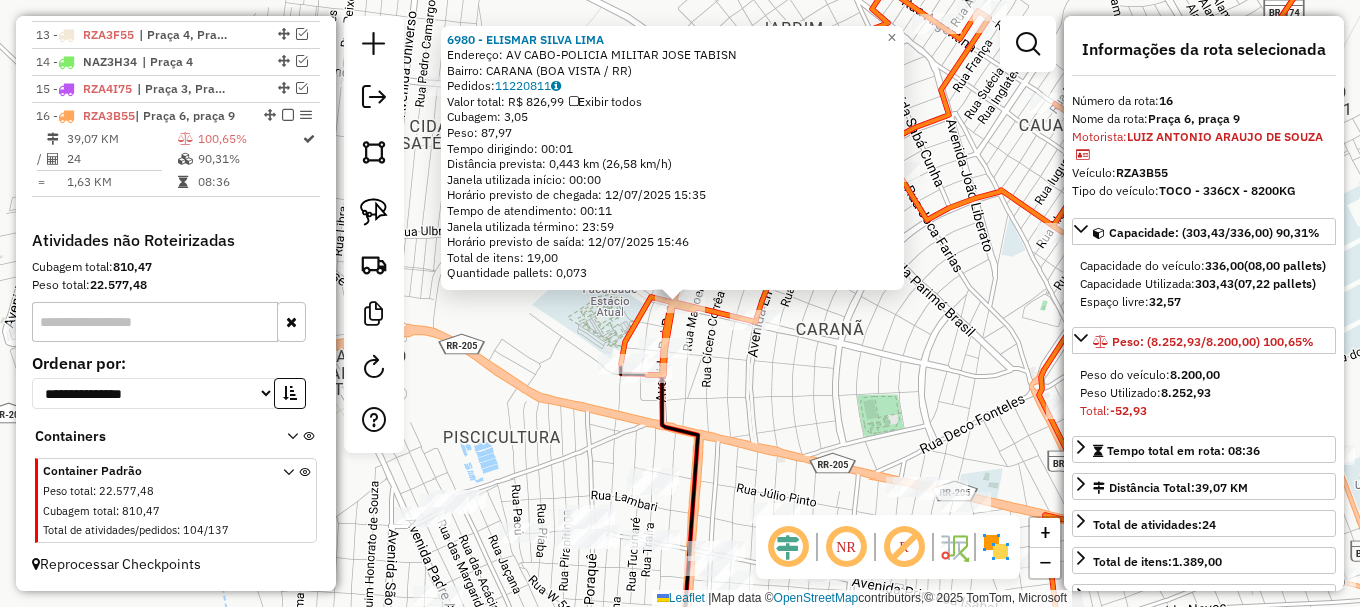 click on "6980 - ELISMAR SILVA LIMA  Endereço: AV  CABO-POLICIA MILITAR JOSE TABISN   Bairro: CARANA (BOA VISTA / RR)   Pedidos:  11220811   Valor total: R$ 826,99   Exibir todos   Cubagem: 3,05  Peso: 87,97  Tempo dirigindo: 00:01   Distância prevista: 0,443 km (26,58 km/h)   Janela utilizada início: 00:00   Horário previsto de chegada: 12/07/2025 15:35   Tempo de atendimento: 00:11   Janela utilizada término: 23:59   Horário previsto de saída: 12/07/2025 15:46   Total de itens: 19,00   Quantidade pallets: 0,073  × Janela de atendimento Grade de atendimento Capacidade Transportadoras Veículos Cliente Pedidos  Rotas Selecione os dias de semana para filtrar as janelas de atendimento  Seg   Ter   Qua   Qui   Sex   Sáb   Dom  Informe o período da janela de atendimento: De: Até:  Filtrar exatamente a janela do cliente  Considerar janela de atendimento padrão  Selecione os dias de semana para filtrar as grades de atendimento  Seg   Ter   Qua   Qui   Sex   Sáb   Dom   Peso mínimo:   Peso máximo:   De:   De:" 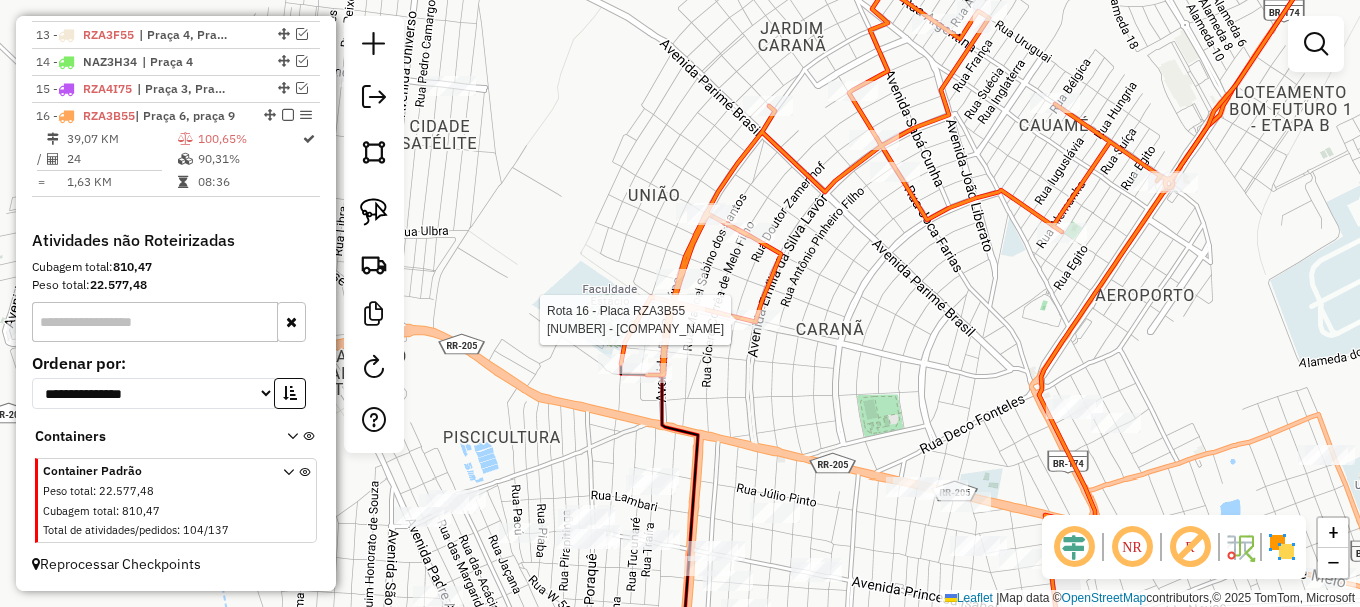 select on "**********" 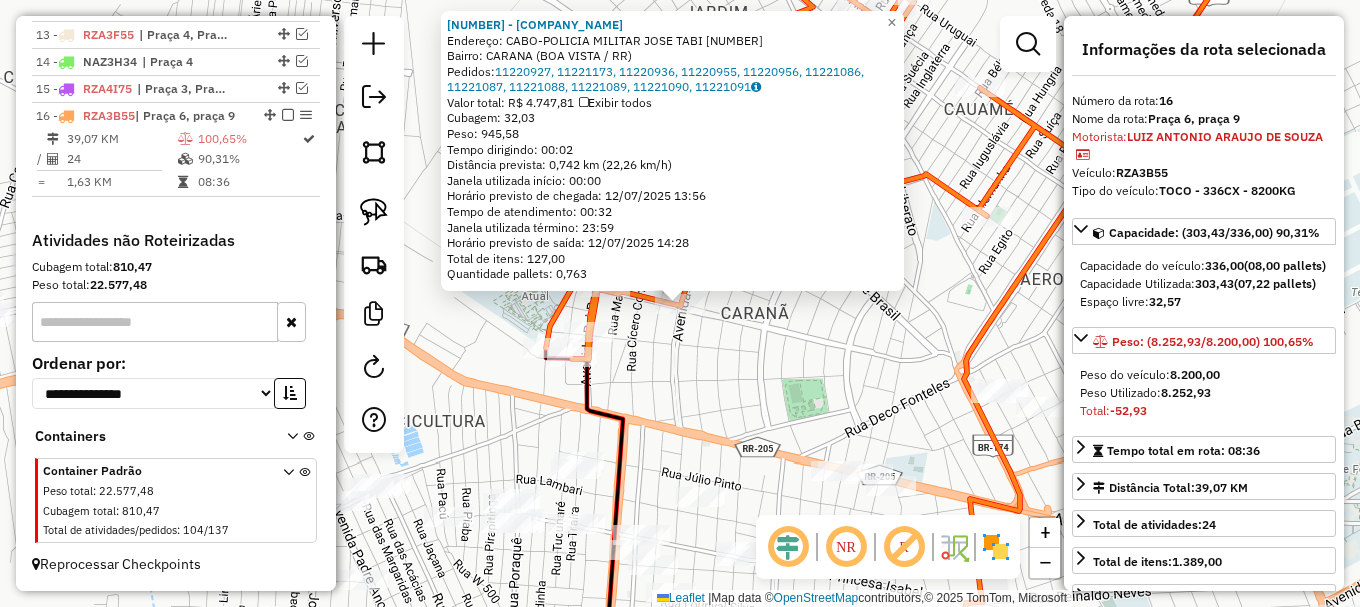 click on "6664 - EXTRA BOM SUPERMECAD  Endereço:  CABO-POLICIA MILITAR JOSE TABI 1256   Bairro: CARANA (BOA VISTA / RR)   Pedidos:  11220927, 11221173, 11220936, 11220955, 11220956, 11221086, 11221087, 11221088, 11221089, 11221090, 11221091   Valor total: R$ 4.747,81   Exibir todos   Cubagem: 32,03  Peso: 945,58  Tempo dirigindo: 00:02   Distância prevista: 0,742 km (22,26 km/h)   Janela utilizada início: 00:00   Horário previsto de chegada: 12/07/2025 13:56   Tempo de atendimento: 00:32   Janela utilizada término: 23:59   Horário previsto de saída: 12/07/2025 14:28   Total de itens: 127,00   Quantidade pallets: 0,763  × Janela de atendimento Grade de atendimento Capacidade Transportadoras Veículos Cliente Pedidos  Rotas Selecione os dias de semana para filtrar as janelas de atendimento  Seg   Ter   Qua   Qui   Sex   Sáb   Dom  Informe o período da janela de atendimento: De: Até:  Filtrar exatamente a janela do cliente  Considerar janela de atendimento padrão   Seg   Ter   Qua   Qui   Sex   Sáb   Dom  De:" 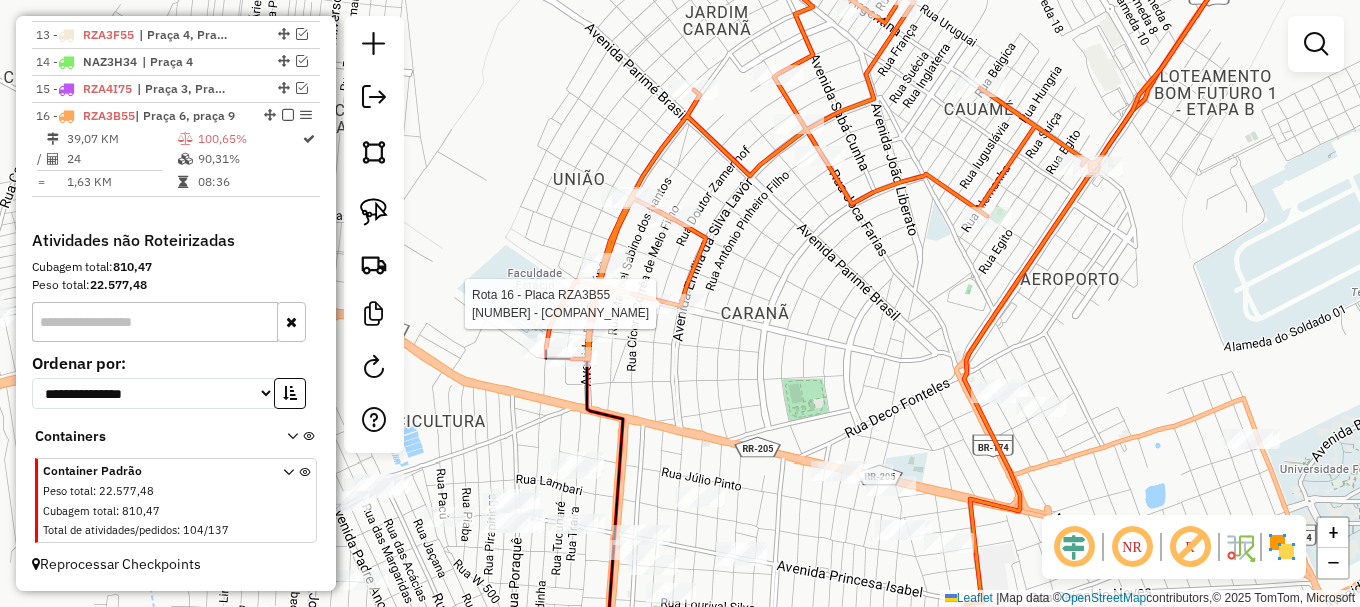 select on "**********" 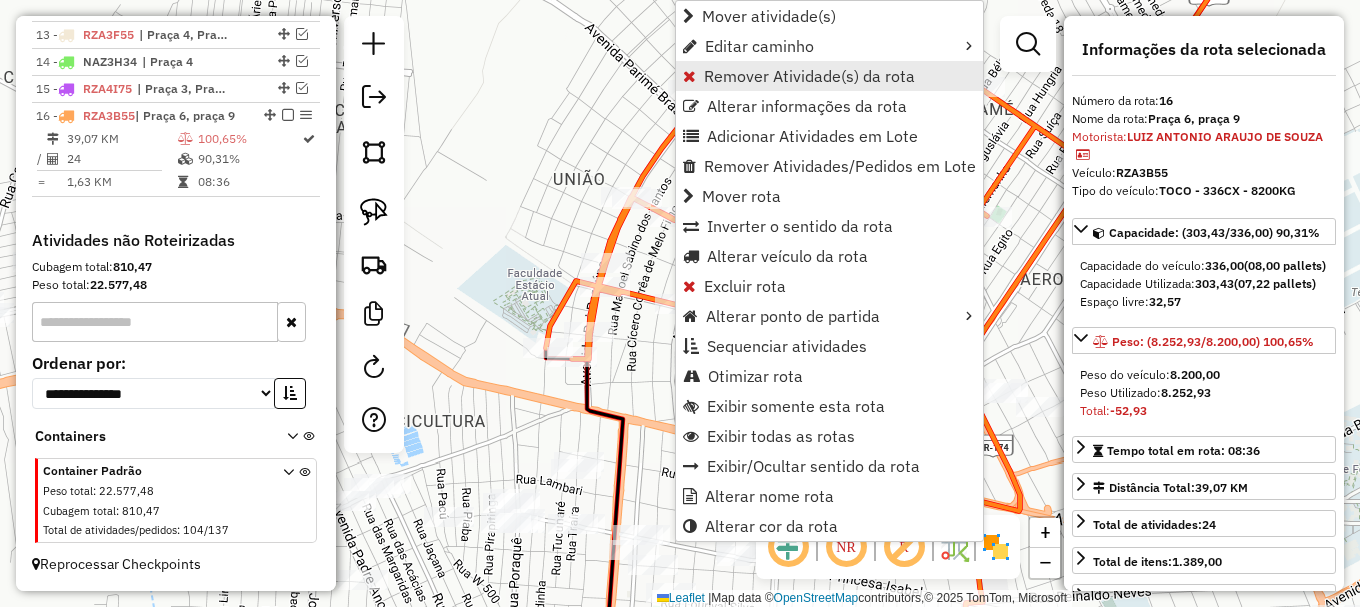 click on "Remover Atividade(s) da rota" at bounding box center [829, 76] 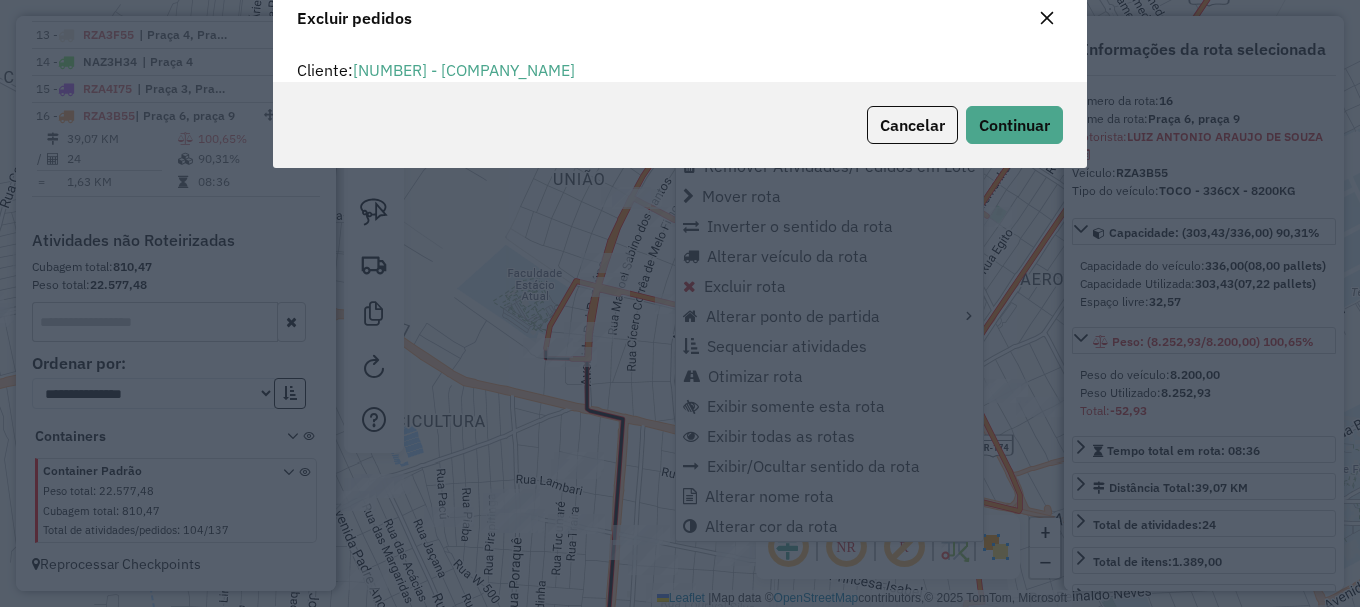 scroll, scrollTop: 12, scrollLeft: 6, axis: both 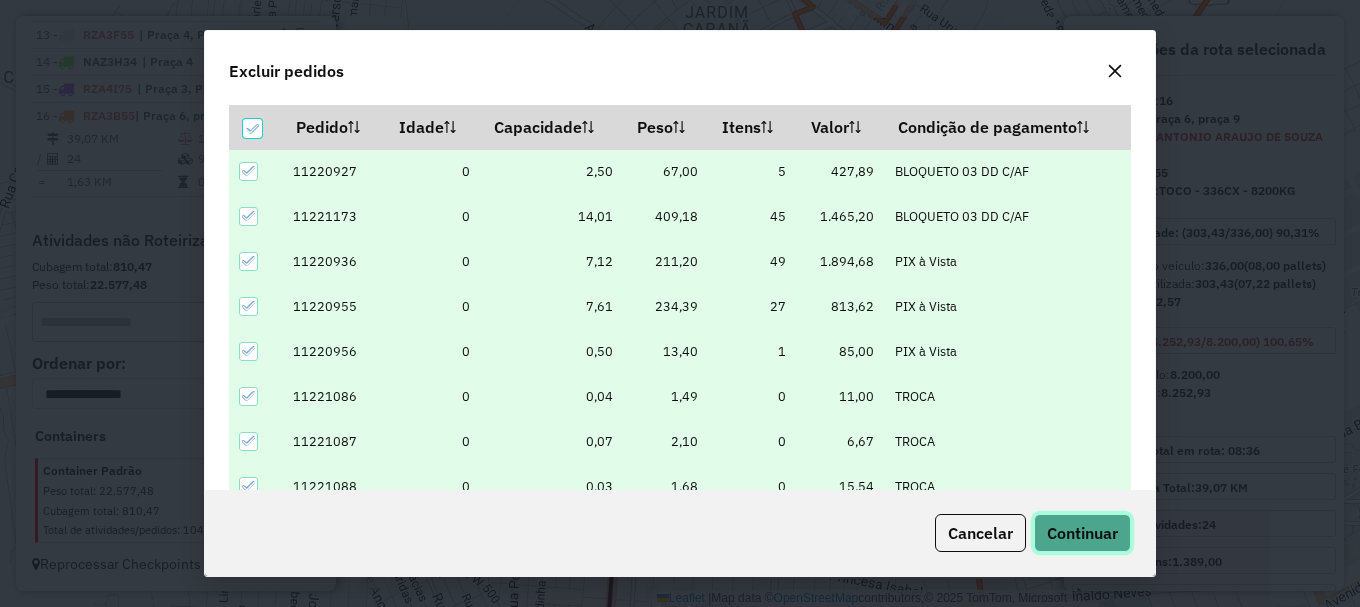 click on "Continuar" 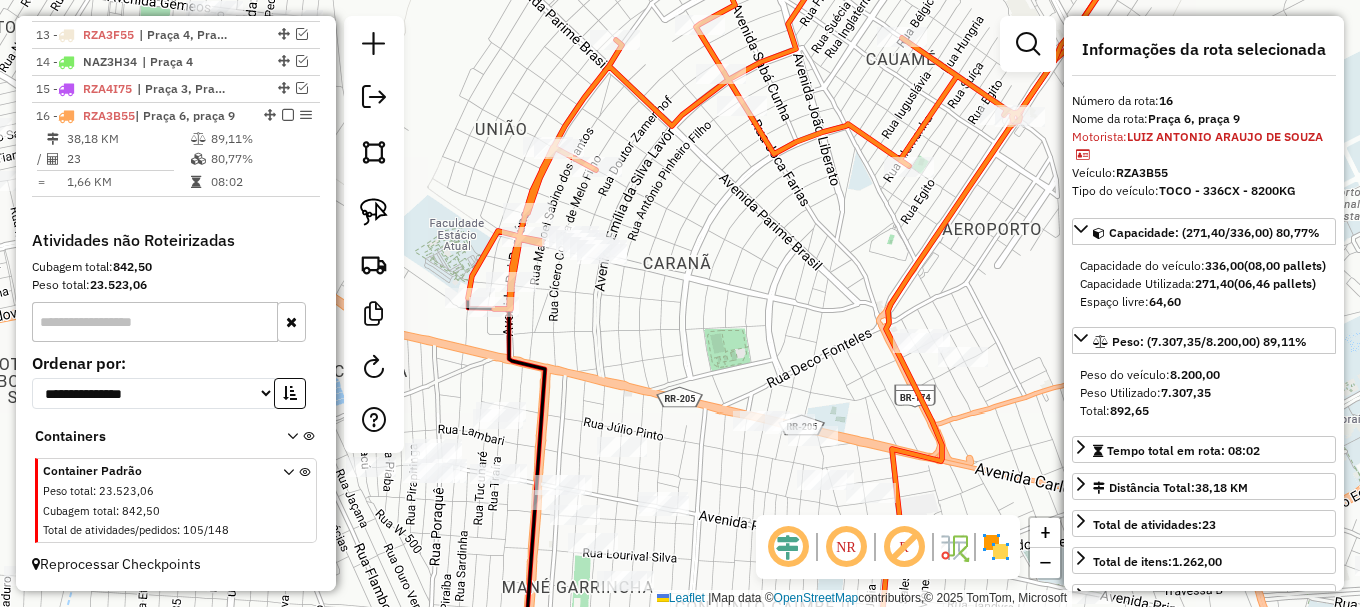 drag, startPoint x: 730, startPoint y: 391, endPoint x: 590, endPoint y: 313, distance: 160.26228 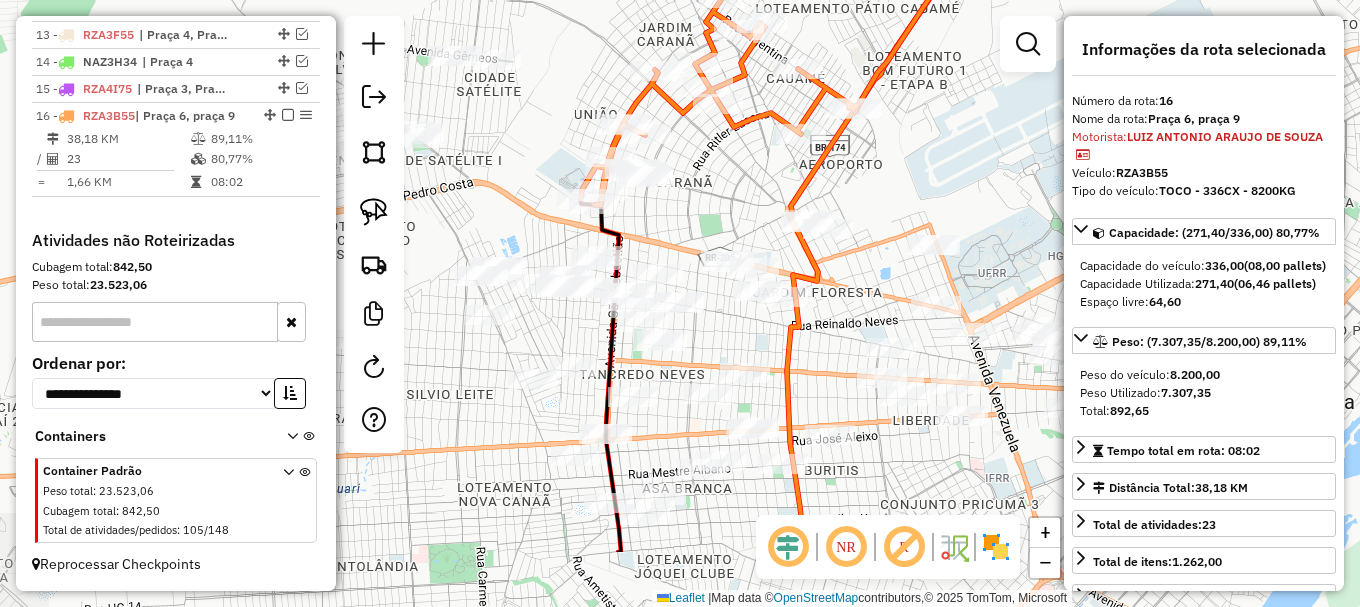 drag, startPoint x: 825, startPoint y: 433, endPoint x: 861, endPoint y: 318, distance: 120.50311 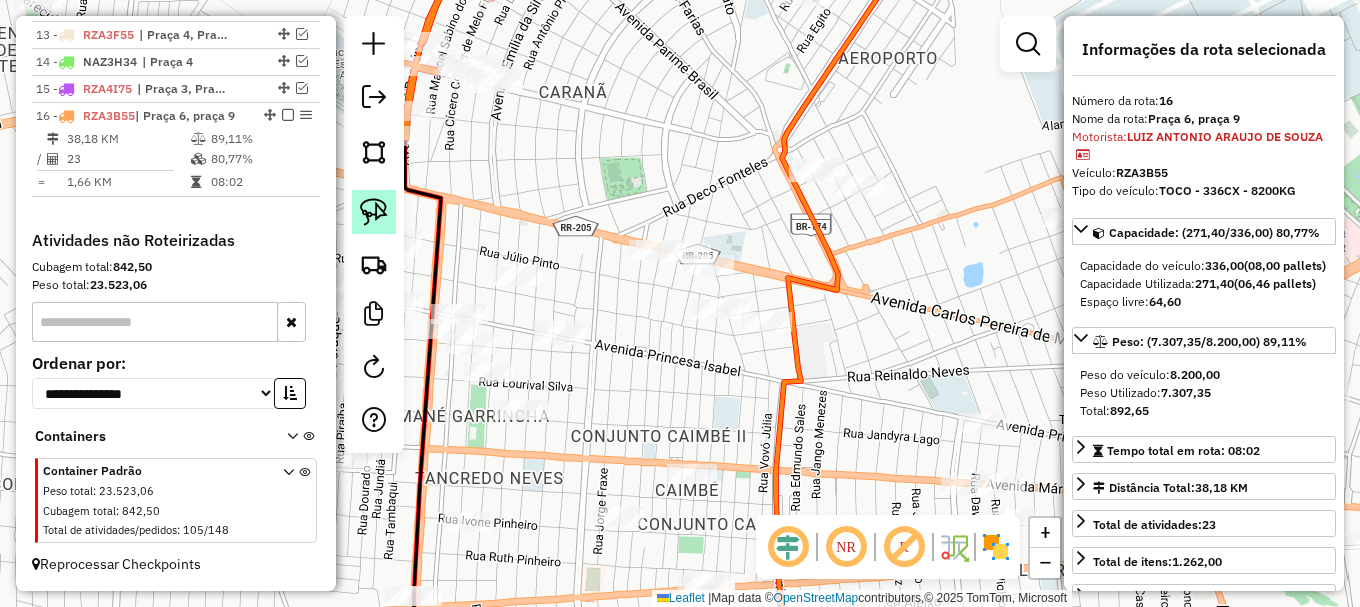 click 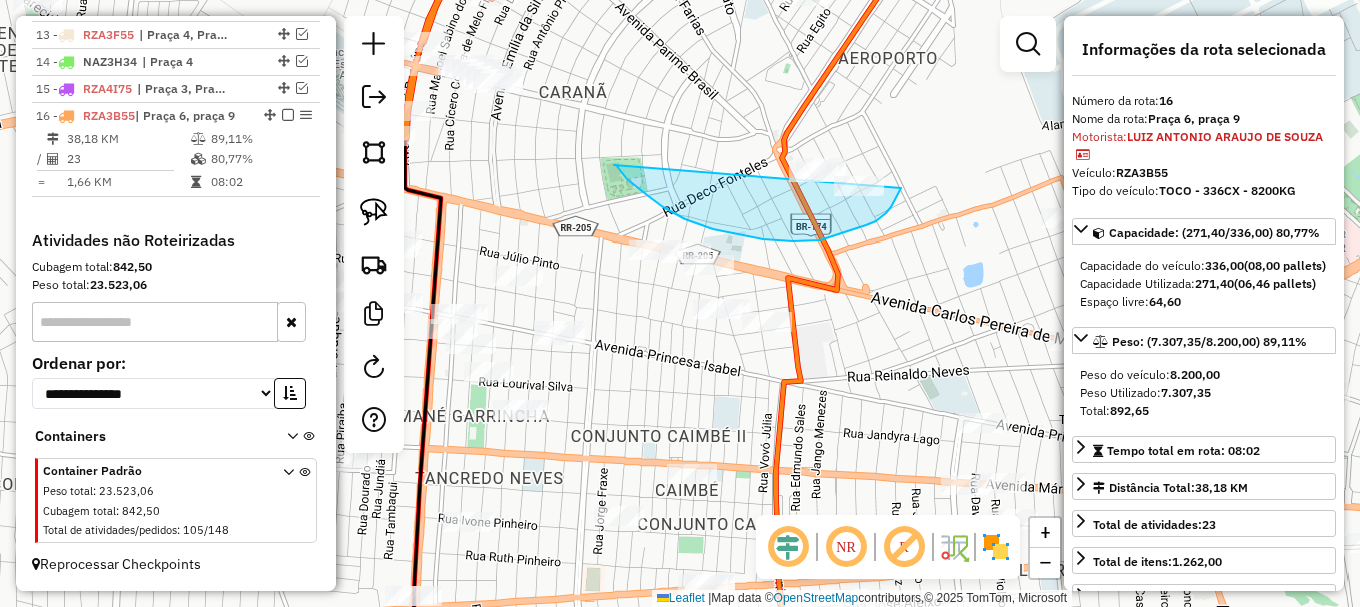 drag, startPoint x: 614, startPoint y: 165, endPoint x: 882, endPoint y: 113, distance: 272.99817 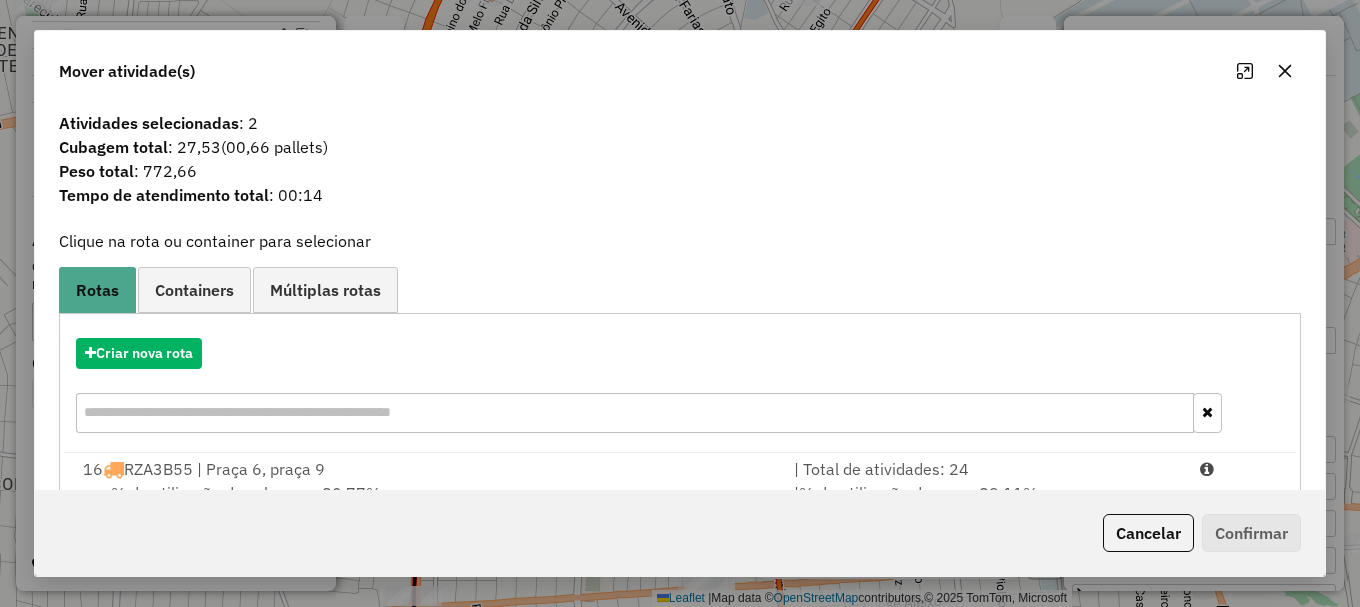 click at bounding box center [1239, 469] 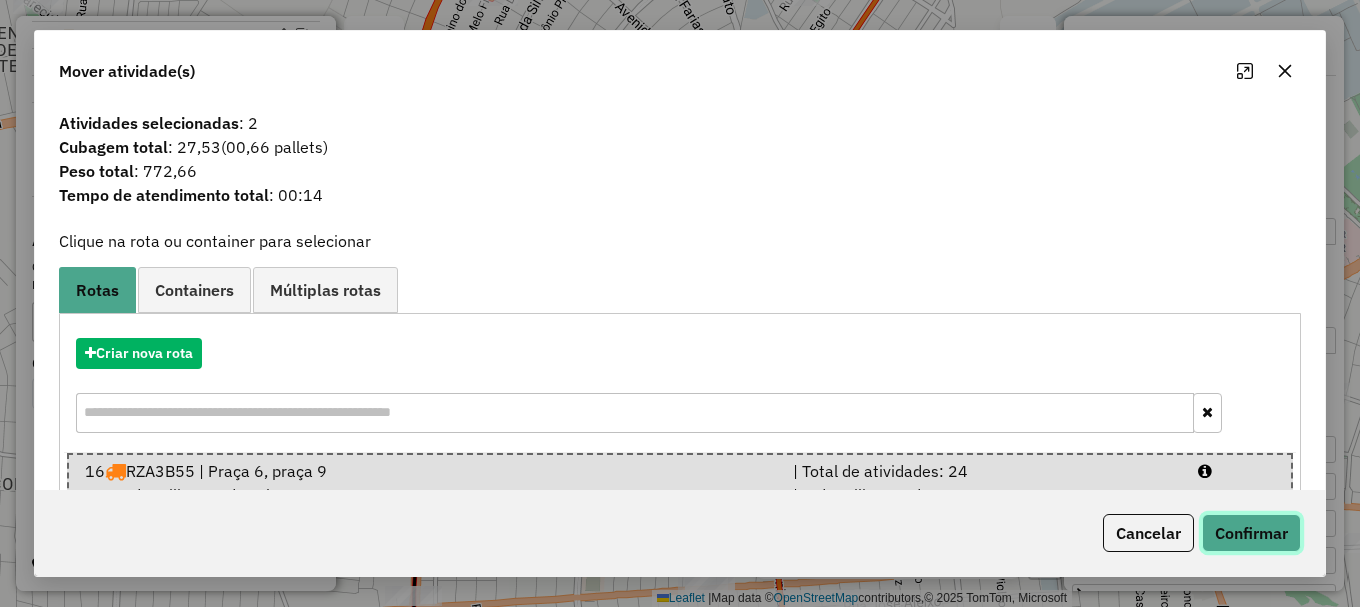 click on "Confirmar" 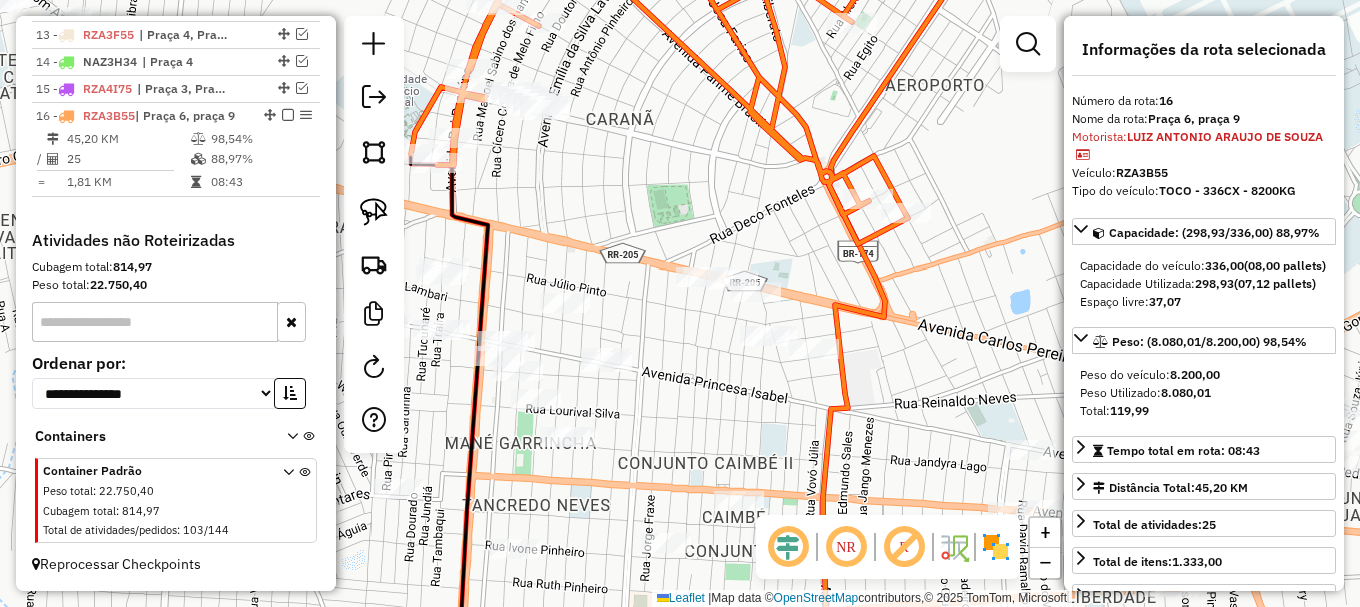 drag, startPoint x: 607, startPoint y: 277, endPoint x: 650, endPoint y: 283, distance: 43.416588 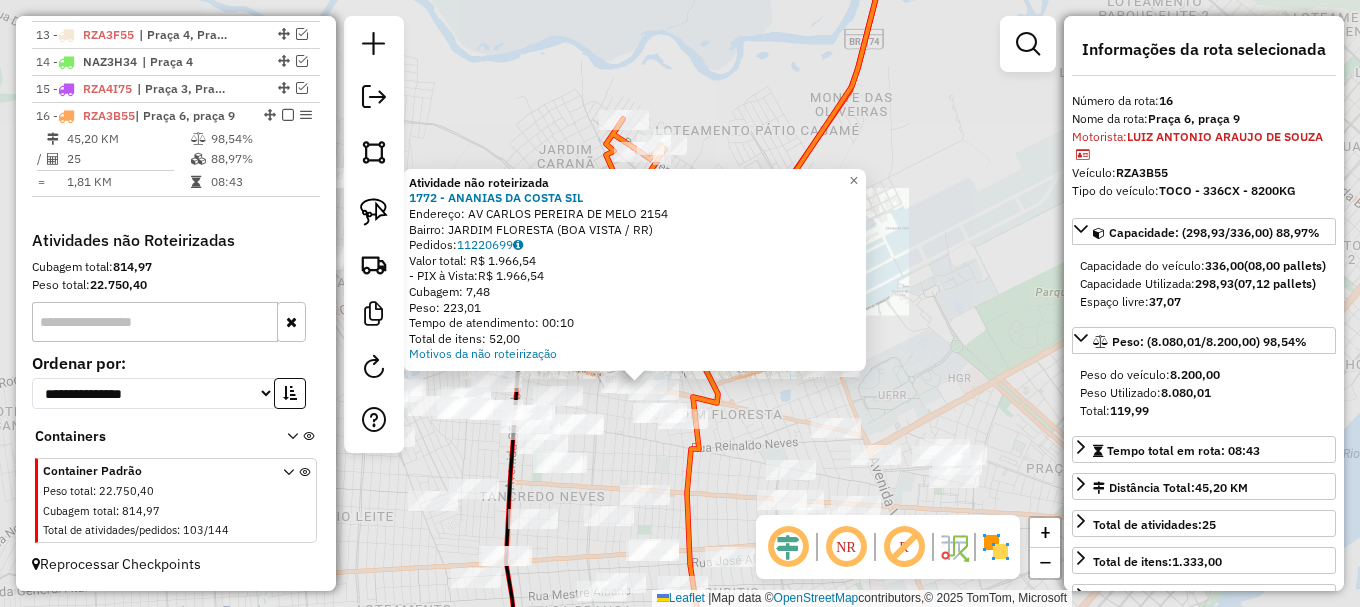 click on "Atividade não roteirizada 1772 - ANANIAS DA COSTA SIL  Endereço: AV  CARLOS PEREIRA DE MELO        2154   Bairro: JARDIM FLORESTA (BOA VISTA / RR)   Pedidos:  11220699   Valor total: R$ 1.966,54   - PIX à Vista:  R$ 1.966,54   Cubagem: 7,48   Peso: 223,01   Tempo de atendimento: 00:10   Total de itens: 52,00  Motivos da não roteirização × Janela de atendimento Grade de atendimento Capacidade Transportadoras Veículos Cliente Pedidos  Rotas Selecione os dias de semana para filtrar as janelas de atendimento  Seg   Ter   Qua   Qui   Sex   Sáb   Dom  Informe o período da janela de atendimento: De: Até:  Filtrar exatamente a janela do cliente  Considerar janela de atendimento padrão  Selecione os dias de semana para filtrar as grades de atendimento  Seg   Ter   Qua   Qui   Sex   Sáb   Dom   Considerar clientes sem dia de atendimento cadastrado  Clientes fora do dia de atendimento selecionado Filtrar as atividades entre os valores definidos abaixo:  Peso mínimo:   Peso máximo:   Cubagem mínima:  De:" 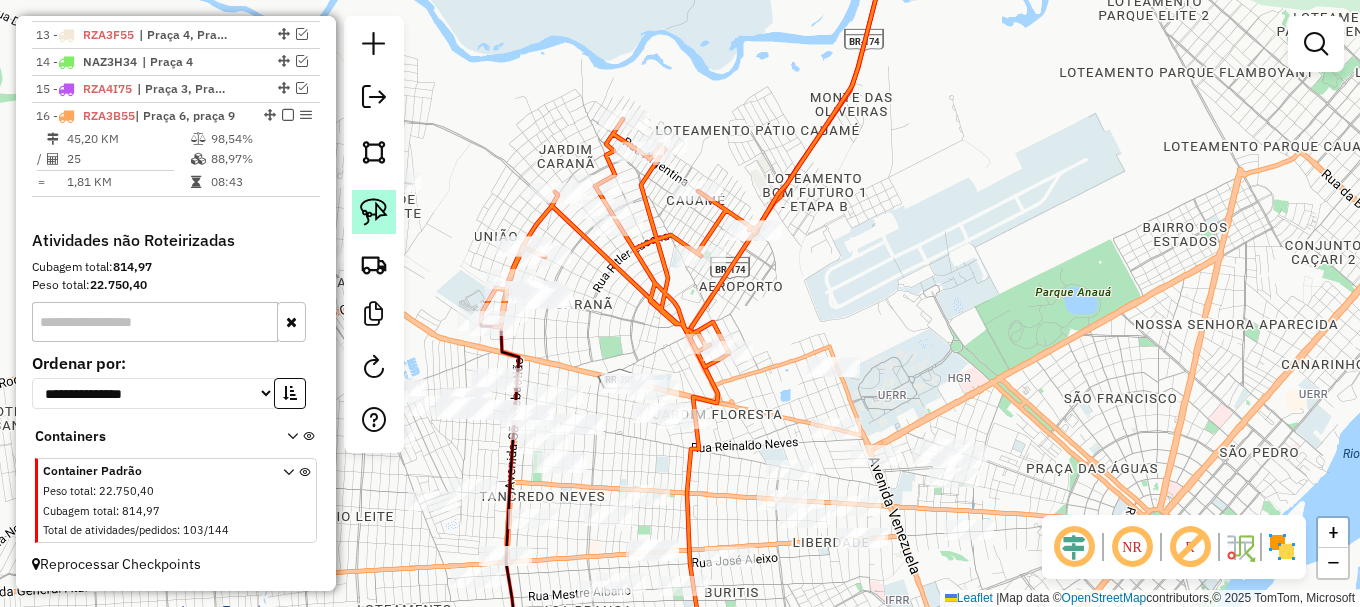 click 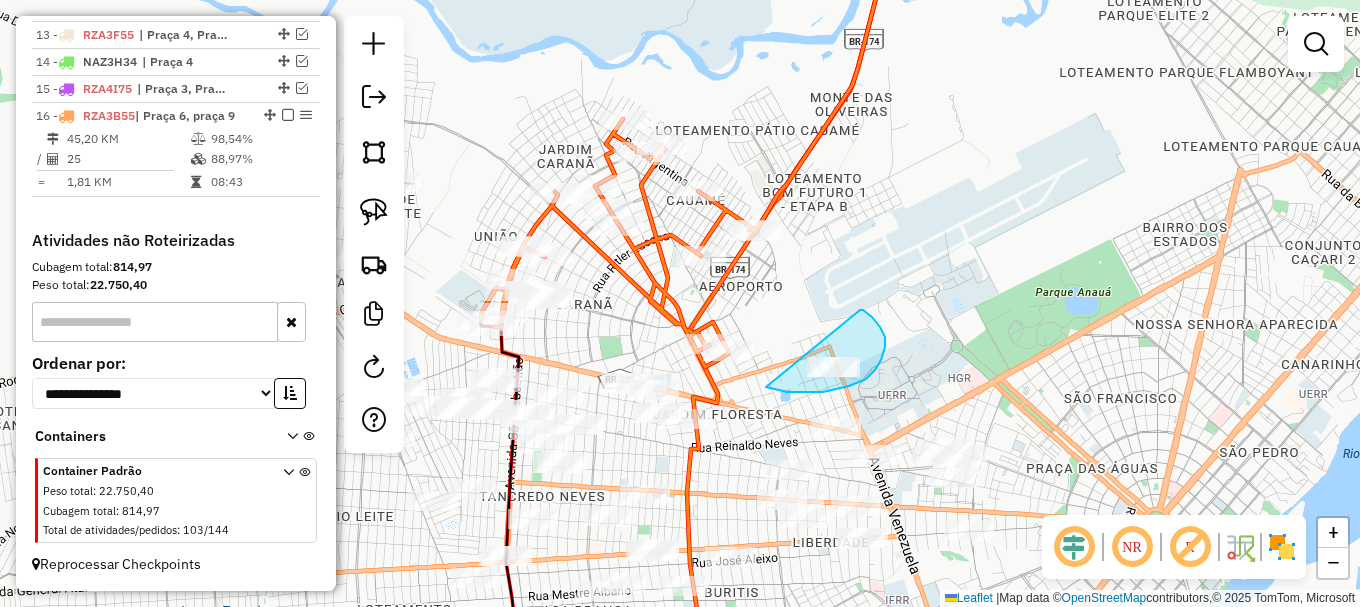 drag, startPoint x: 766, startPoint y: 387, endPoint x: 859, endPoint y: 310, distance: 120.73939 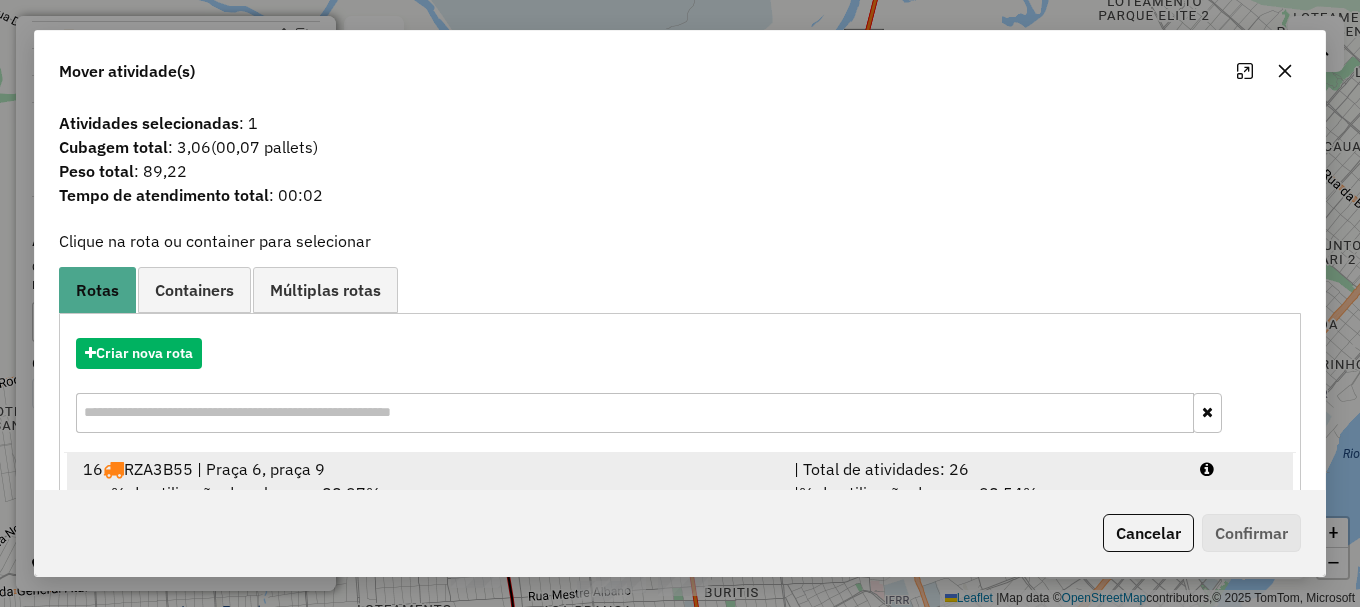 click at bounding box center (1239, 469) 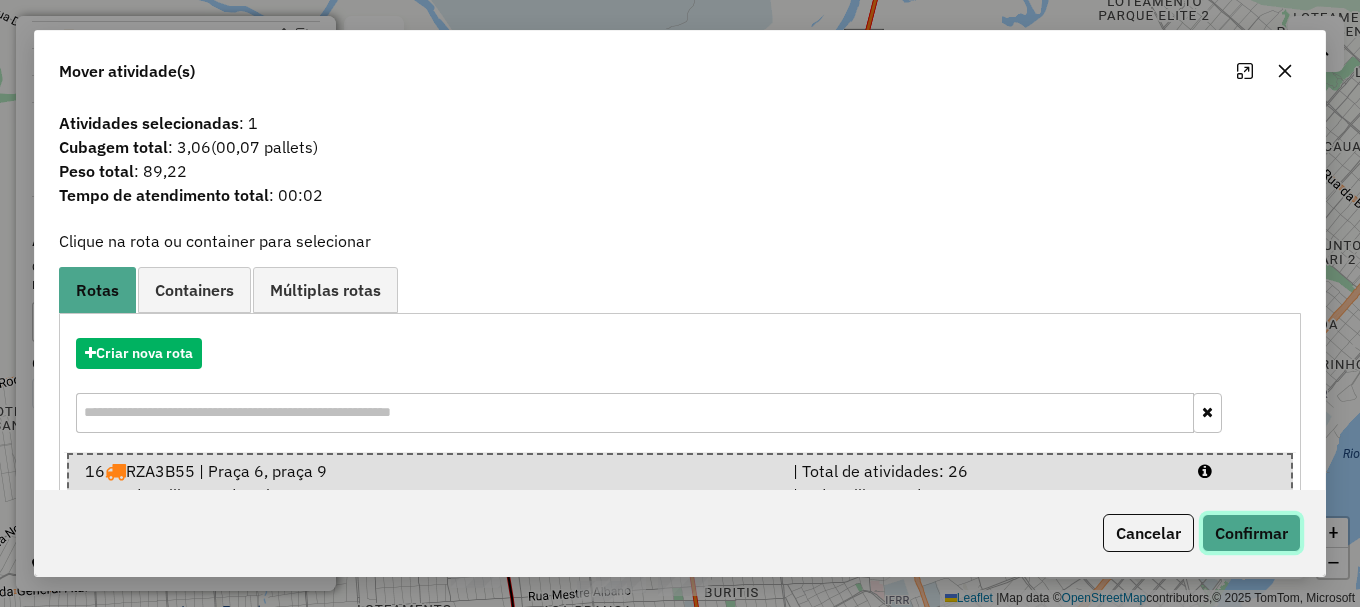 click on "Confirmar" 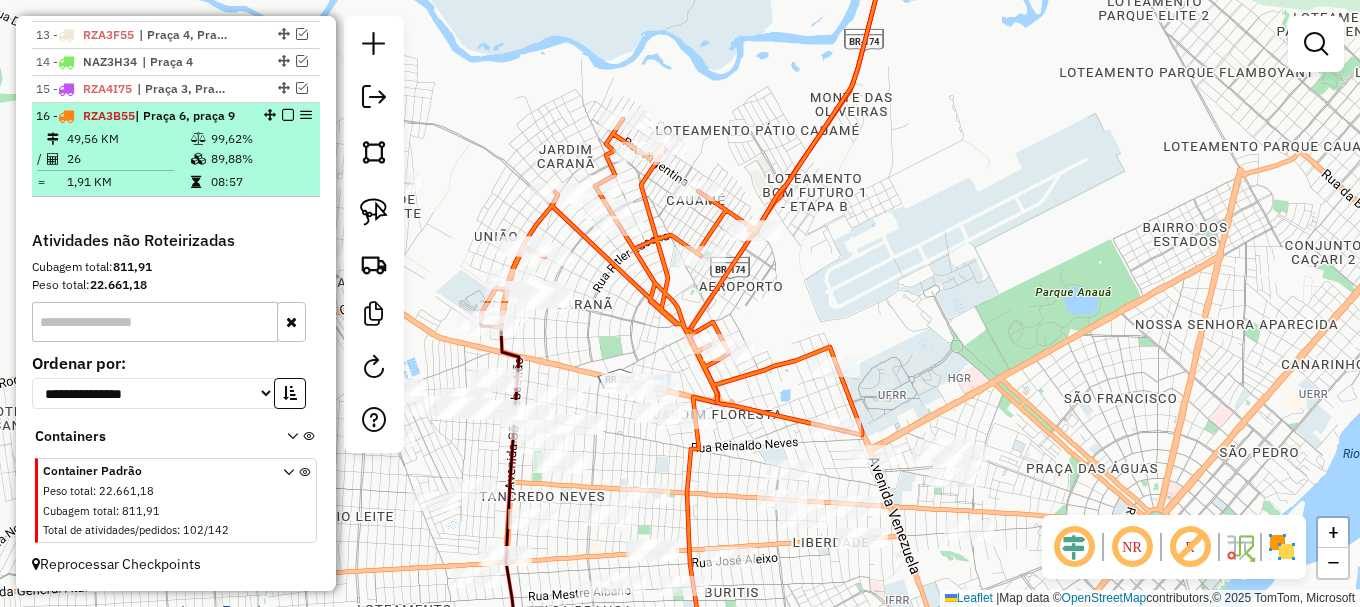 click at bounding box center (288, 115) 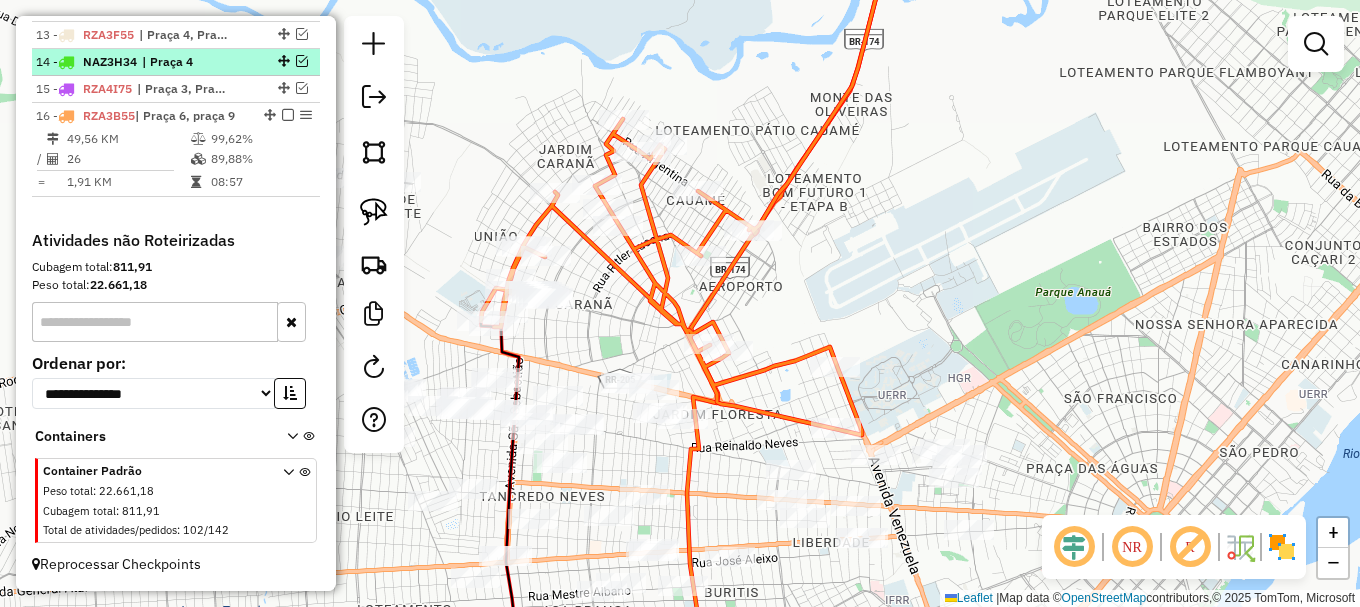 scroll, scrollTop: 1068, scrollLeft: 0, axis: vertical 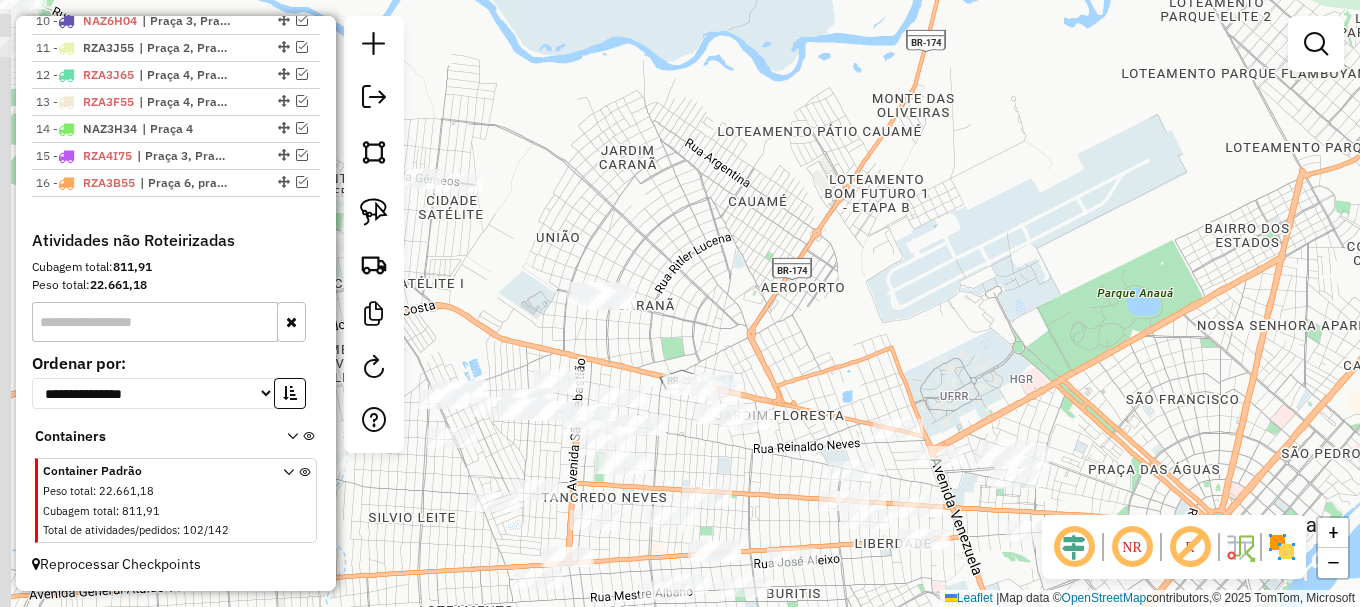 drag, startPoint x: 660, startPoint y: 248, endPoint x: 1088, endPoint y: 226, distance: 428.56503 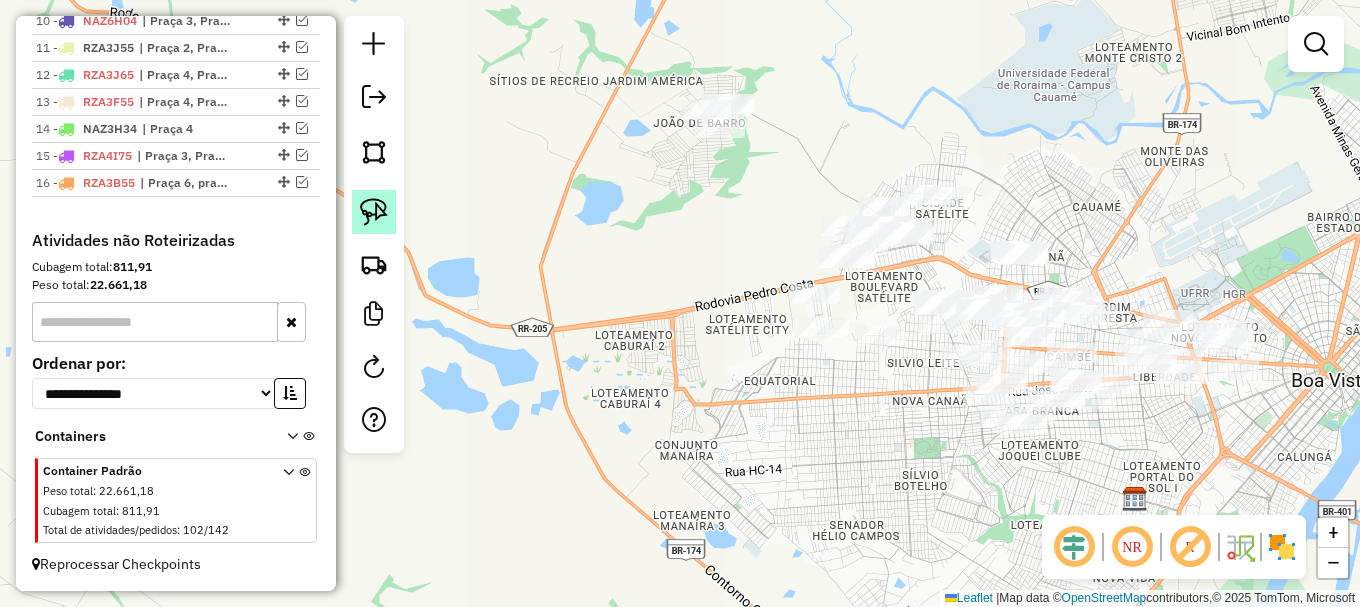 click 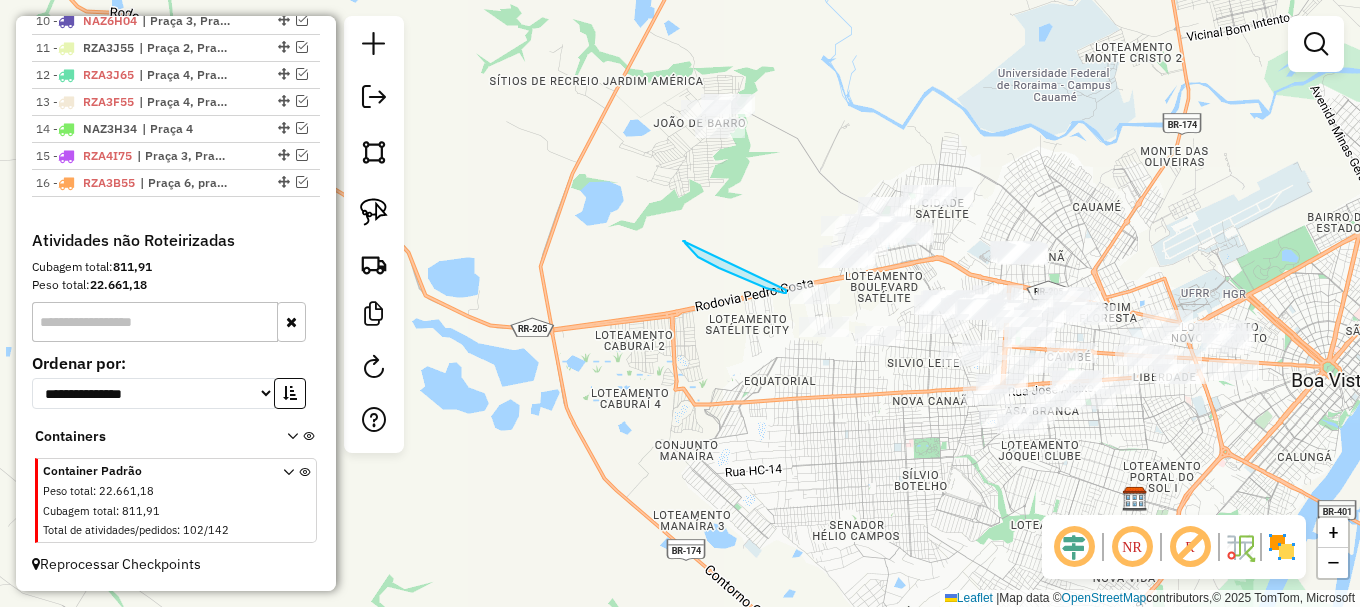 drag, startPoint x: 683, startPoint y: 241, endPoint x: 719, endPoint y: 255, distance: 38.626415 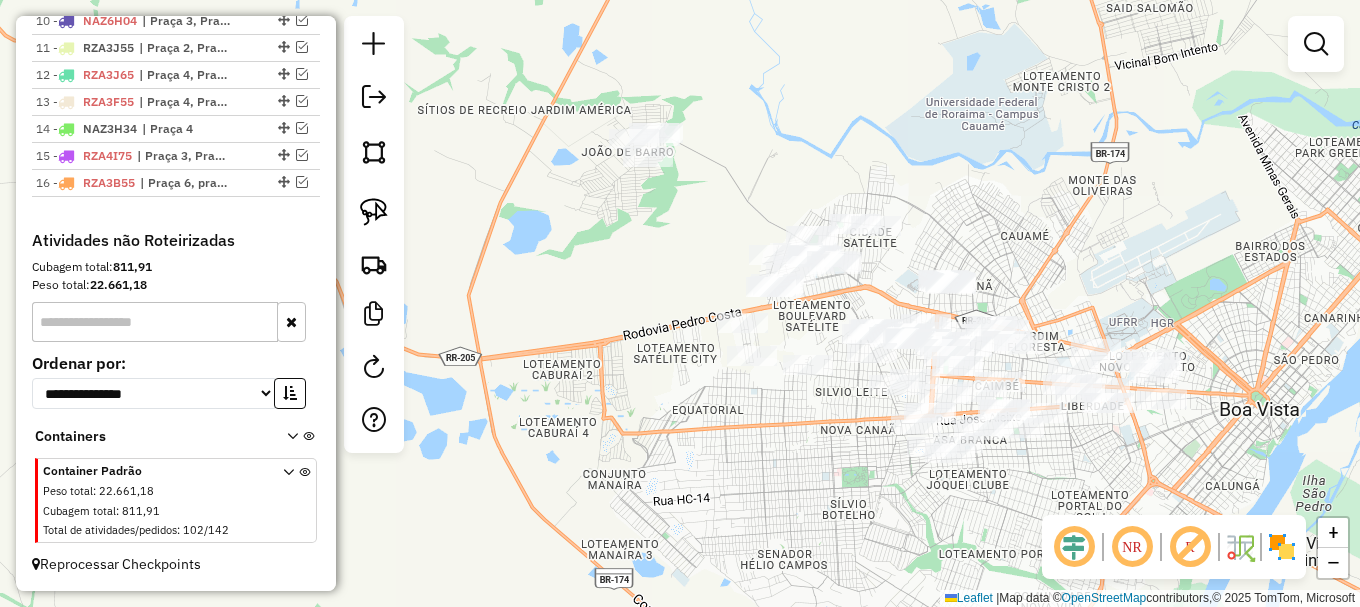 drag, startPoint x: 684, startPoint y: 222, endPoint x: 682, endPoint y: 303, distance: 81.02469 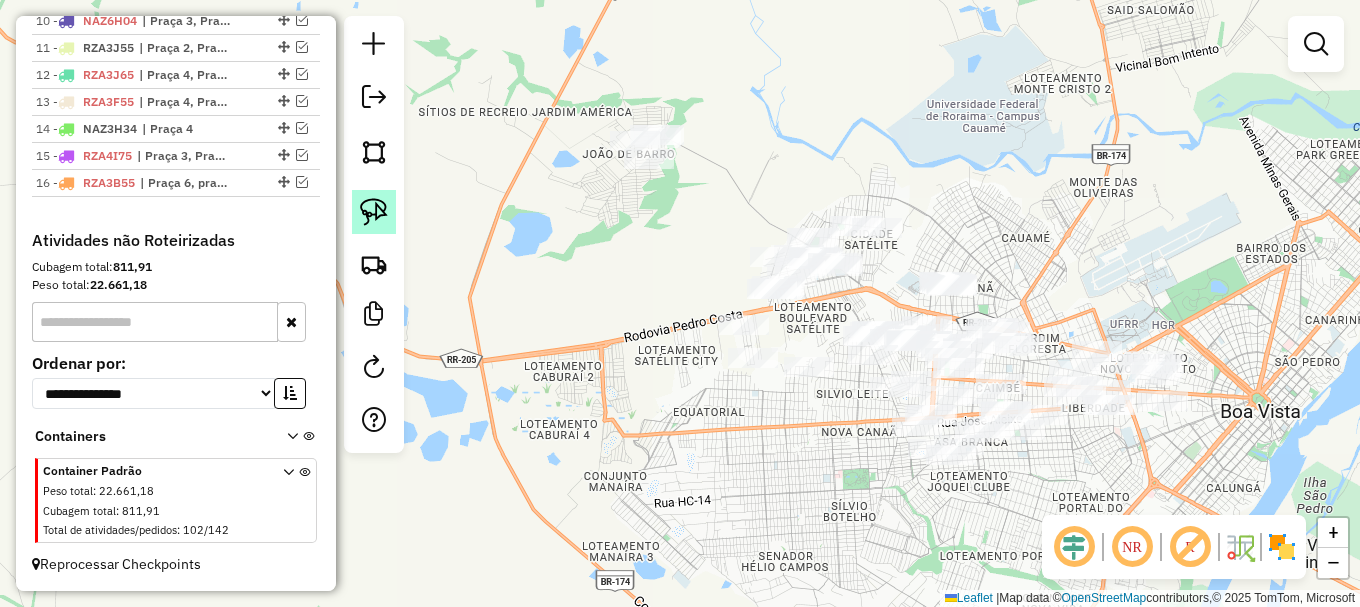 click 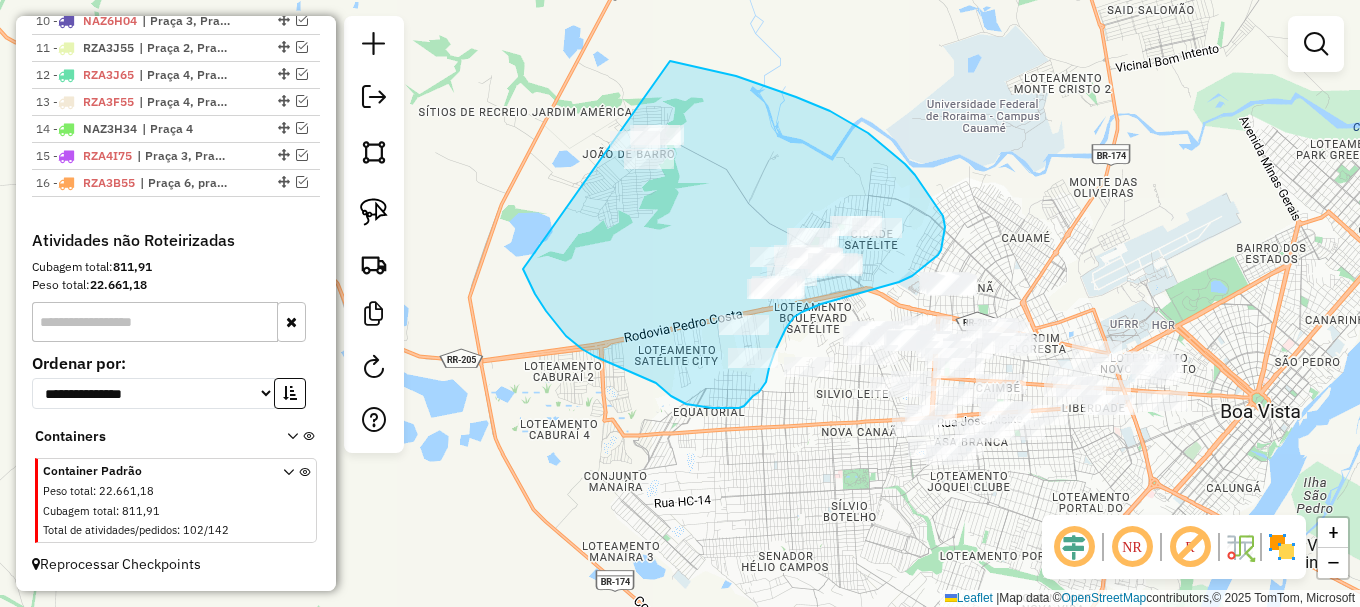 drag, startPoint x: 523, startPoint y: 269, endPoint x: 631, endPoint y: 56, distance: 238.81583 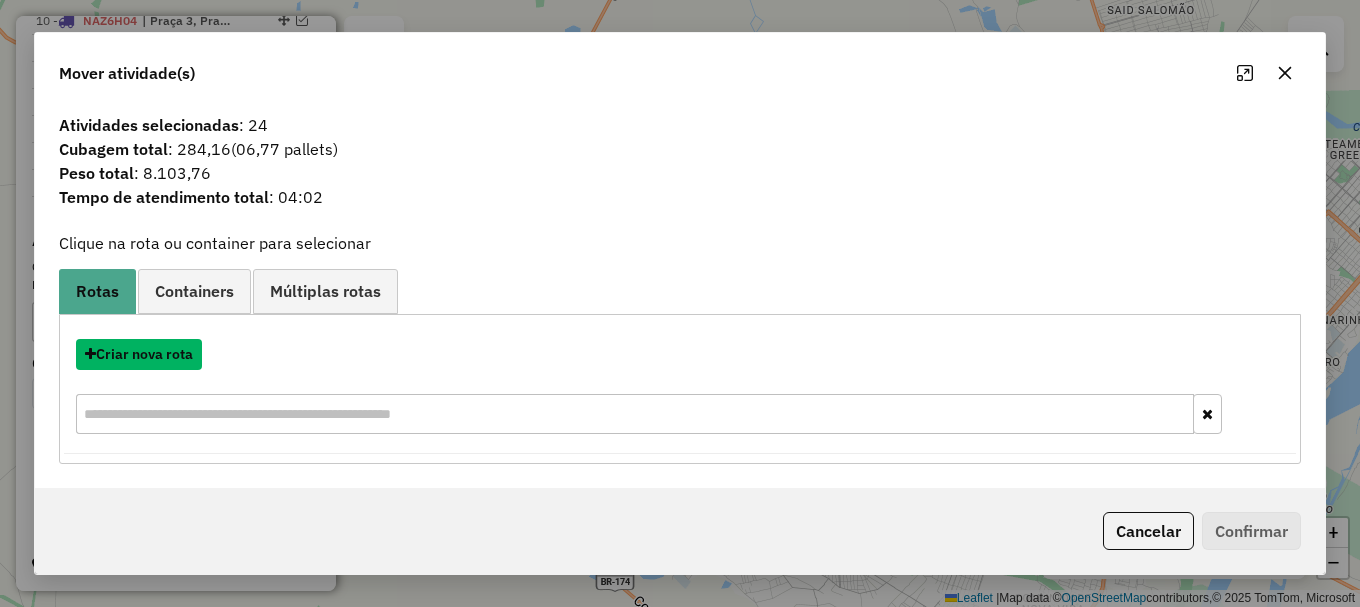 click on "Criar nova rota" at bounding box center [139, 354] 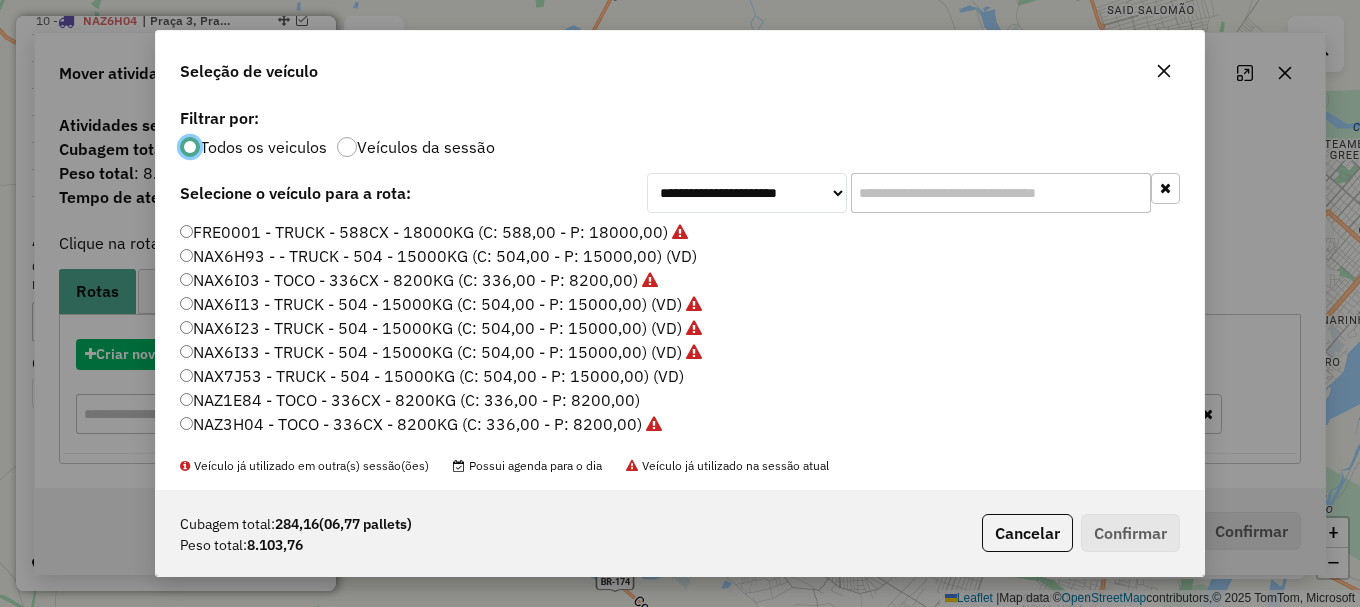 scroll, scrollTop: 11, scrollLeft: 6, axis: both 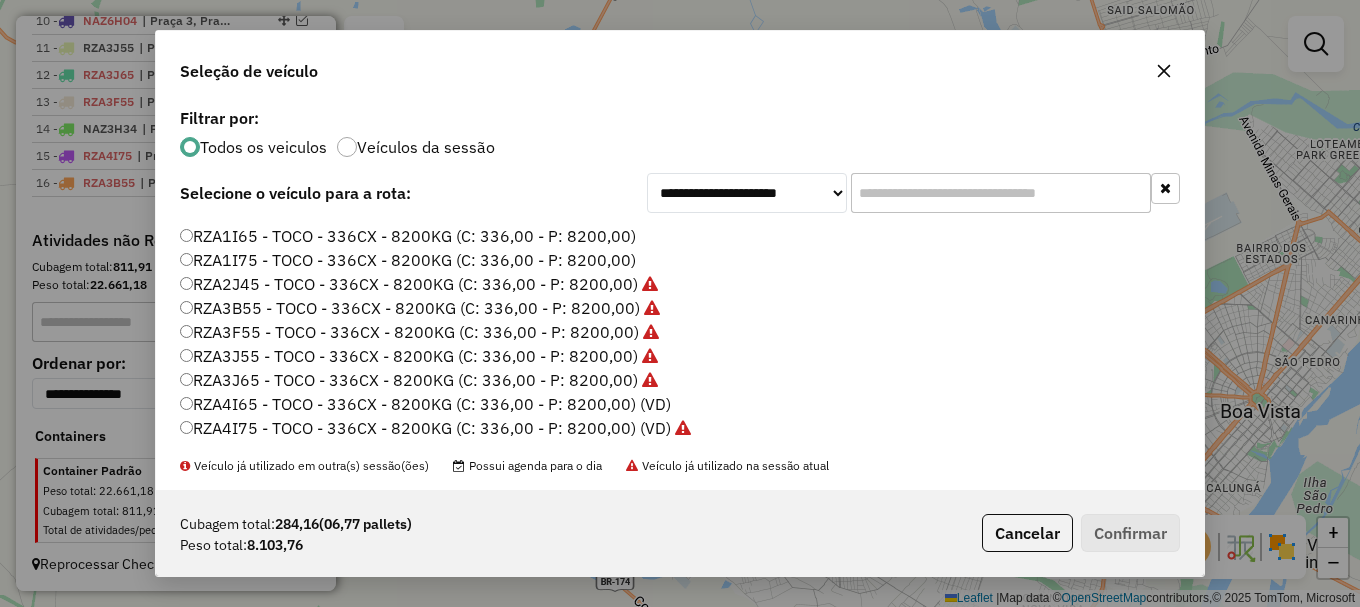 click on "RZA4I65 - TOCO - 336CX - 8200KG (C: 336,00 - P: 8200,00) (VD)" 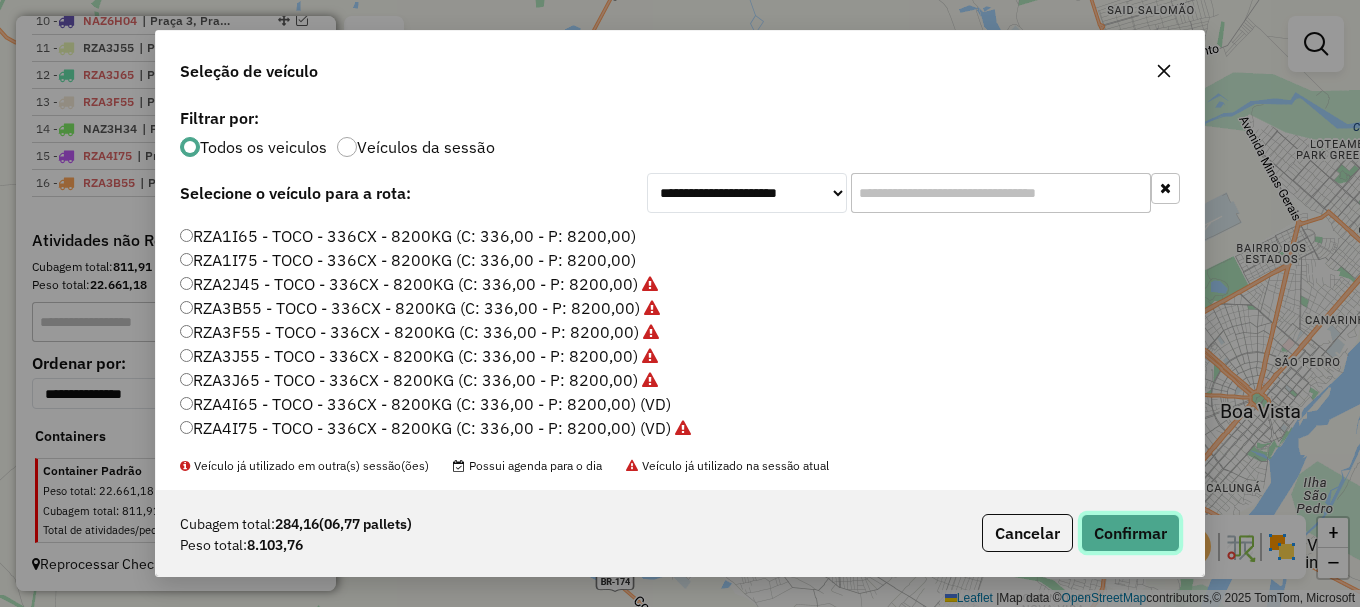 click on "Confirmar" 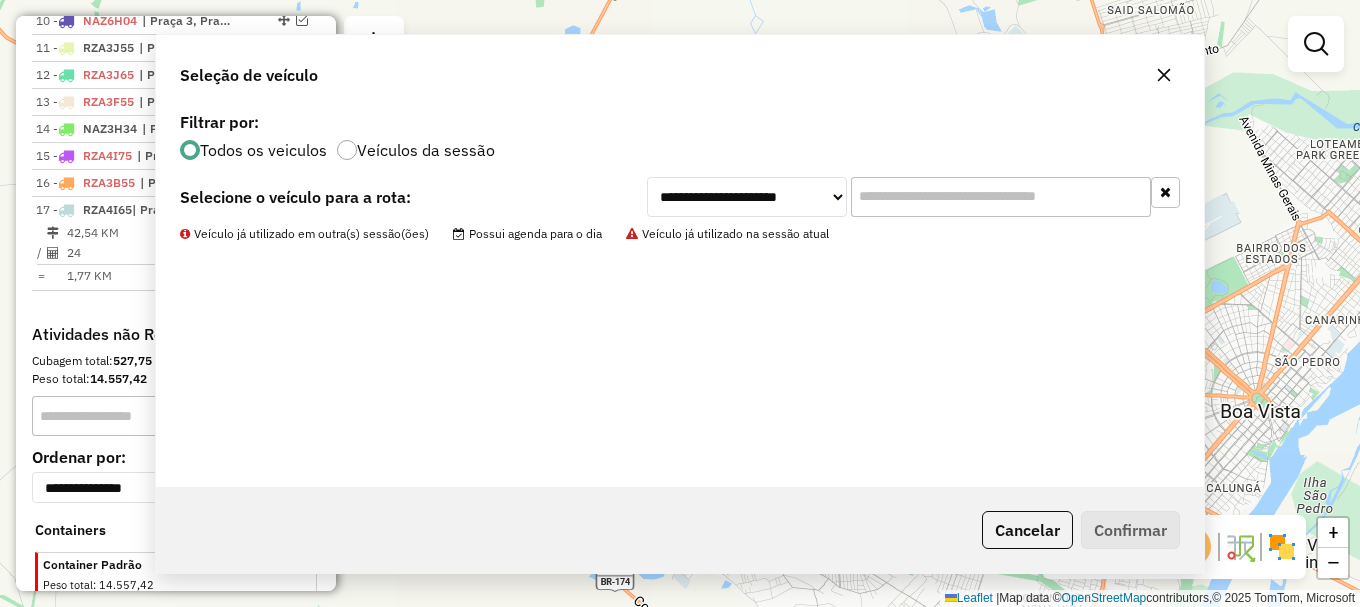 scroll, scrollTop: 1135, scrollLeft: 0, axis: vertical 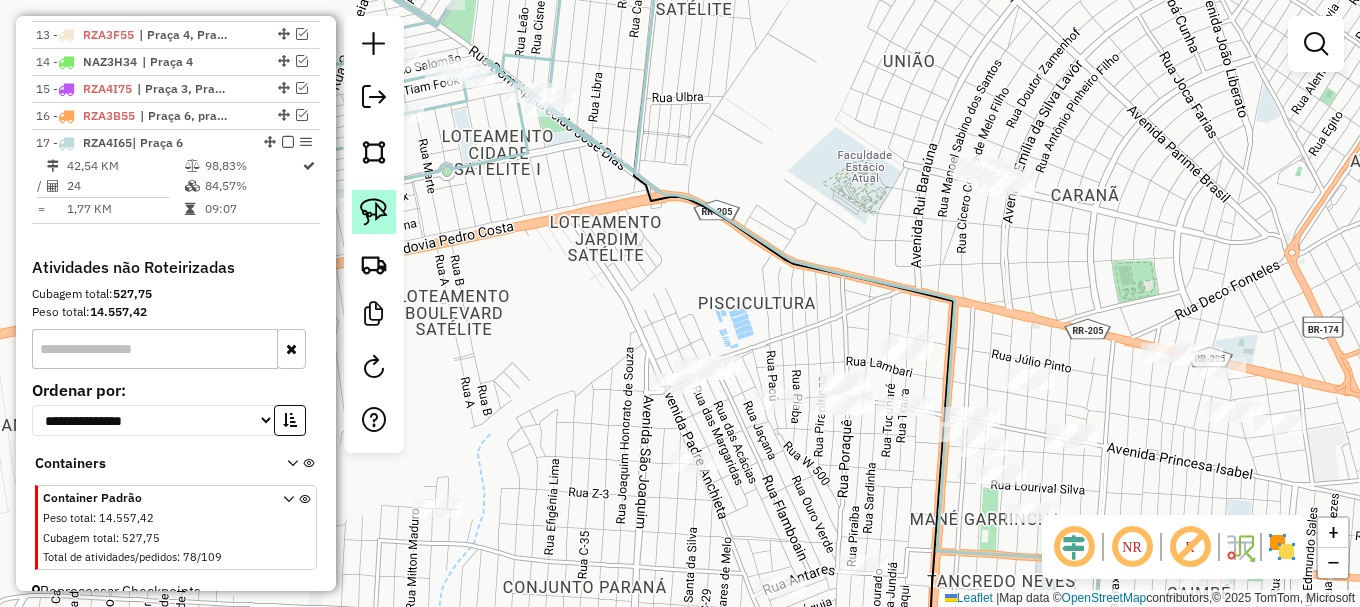 click 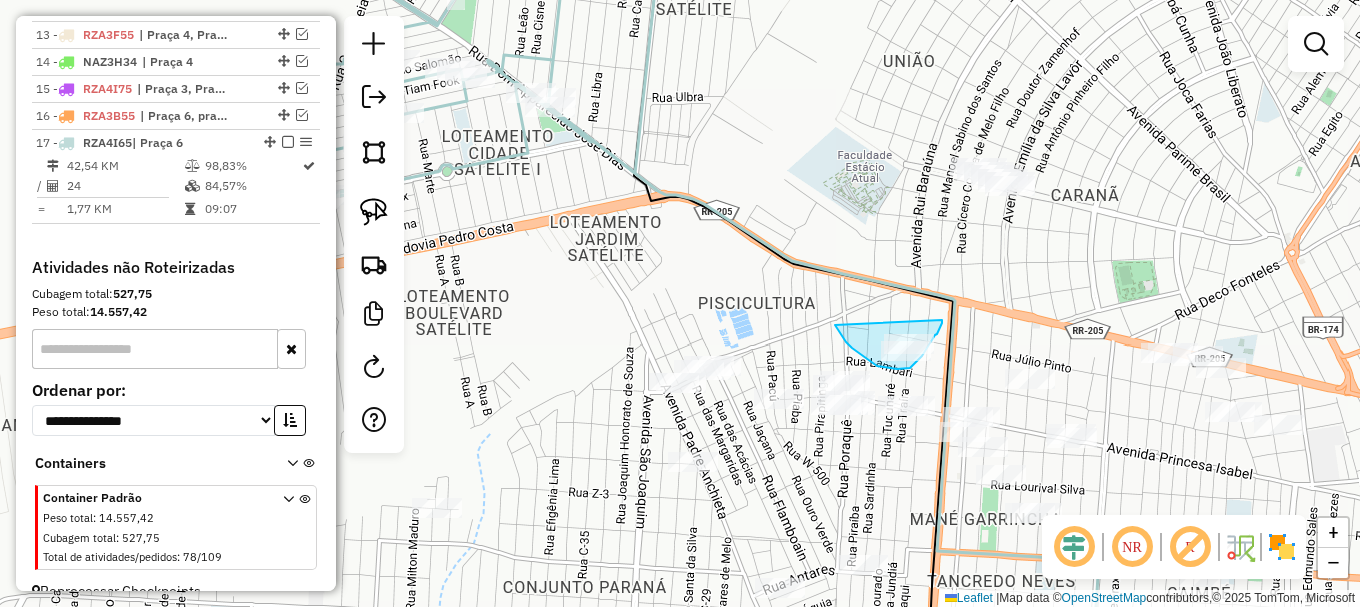 drag, startPoint x: 836, startPoint y: 326, endPoint x: 943, endPoint y: 316, distance: 107.46627 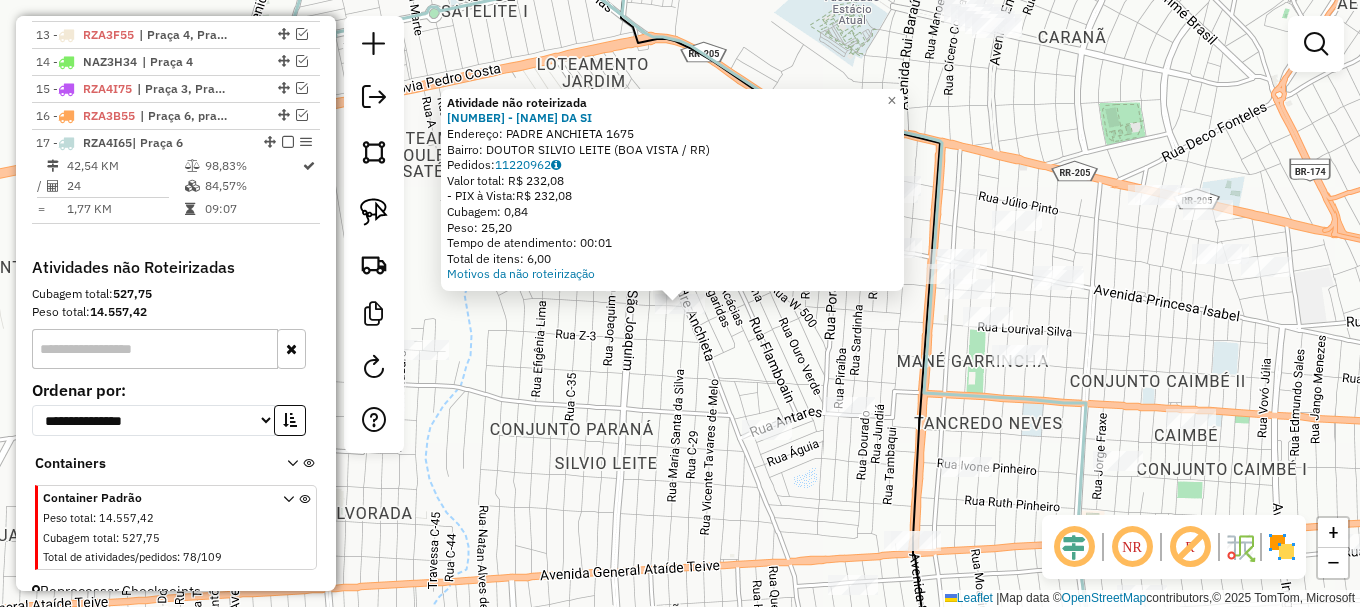 click on "Atividade não roteirizada 9312 - SIMONE MARTINS DA SI  Endereço:  PADRE ANCHIETA 1675   Bairro: DOUTOR SILVIO LEITE (BOA VISTA / RR)   Pedidos:  11220962   Valor total: R$ 232,08   - PIX à Vista:  R$ 232,08   Cubagem: 0,84   Peso: 25,20   Tempo de atendimento: 00:01   Total de itens: 6,00  Motivos da não roteirização × Janela de atendimento Grade de atendimento Capacidade Transportadoras Veículos Cliente Pedidos  Rotas Selecione os dias de semana para filtrar as janelas de atendimento  Seg   Ter   Qua   Qui   Sex   Sáb   Dom  Informe o período da janela de atendimento: De: Até:  Filtrar exatamente a janela do cliente  Considerar janela de atendimento padrão  Selecione os dias de semana para filtrar as grades de atendimento  Seg   Ter   Qua   Qui   Sex   Sáb   Dom   Considerar clientes sem dia de atendimento cadastrado  Clientes fora do dia de atendimento selecionado Filtrar as atividades entre os valores definidos abaixo:  Peso mínimo:   Peso máximo:   Cubagem mínima:   Cubagem máxima:   De:" 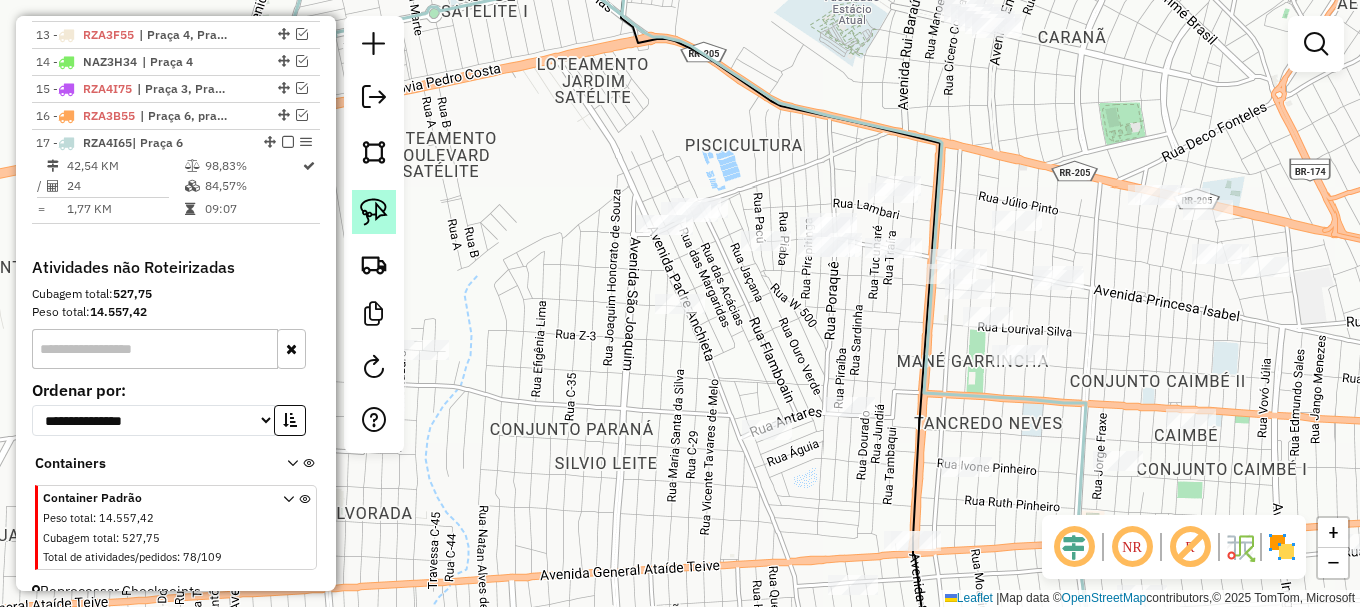 click 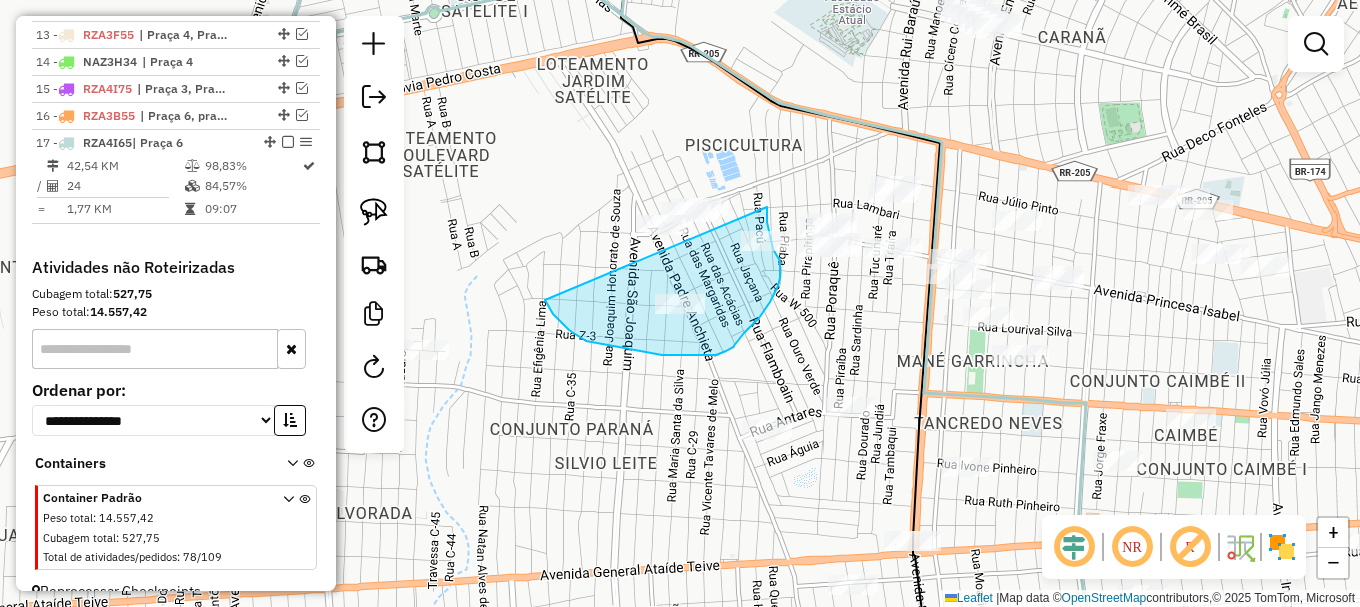 drag, startPoint x: 639, startPoint y: 351, endPoint x: 767, endPoint y: 207, distance: 192.66551 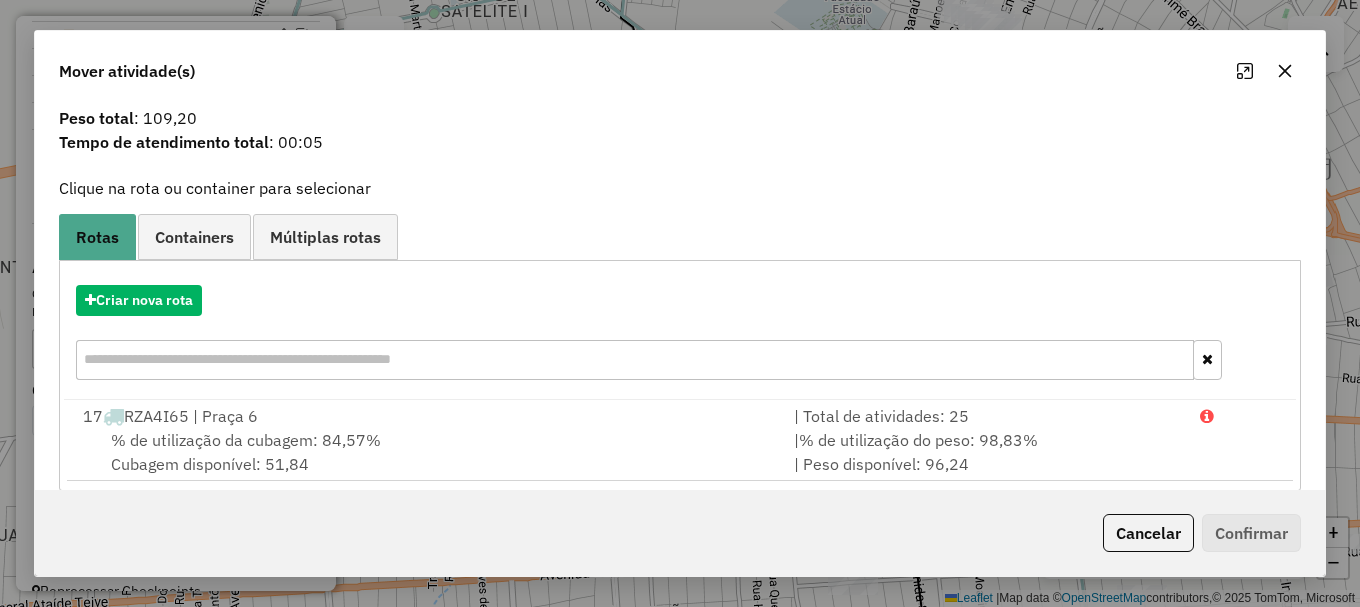 scroll, scrollTop: 78, scrollLeft: 0, axis: vertical 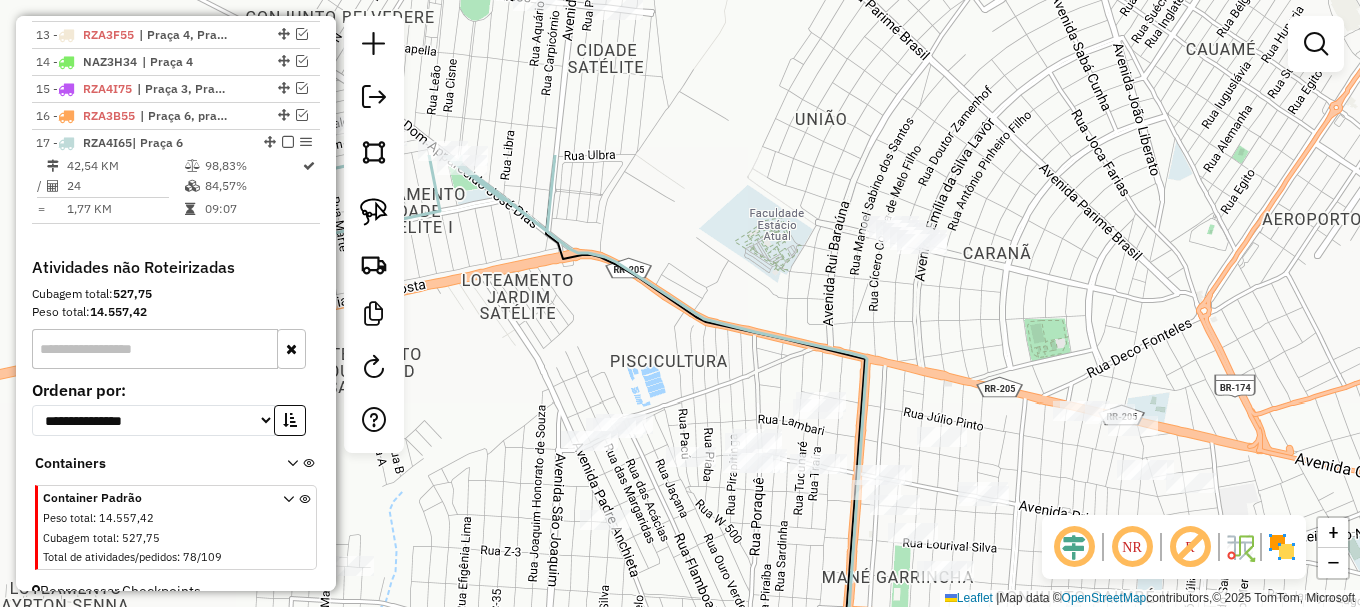 drag, startPoint x: 732, startPoint y: 138, endPoint x: 659, endPoint y: 339, distance: 213.84573 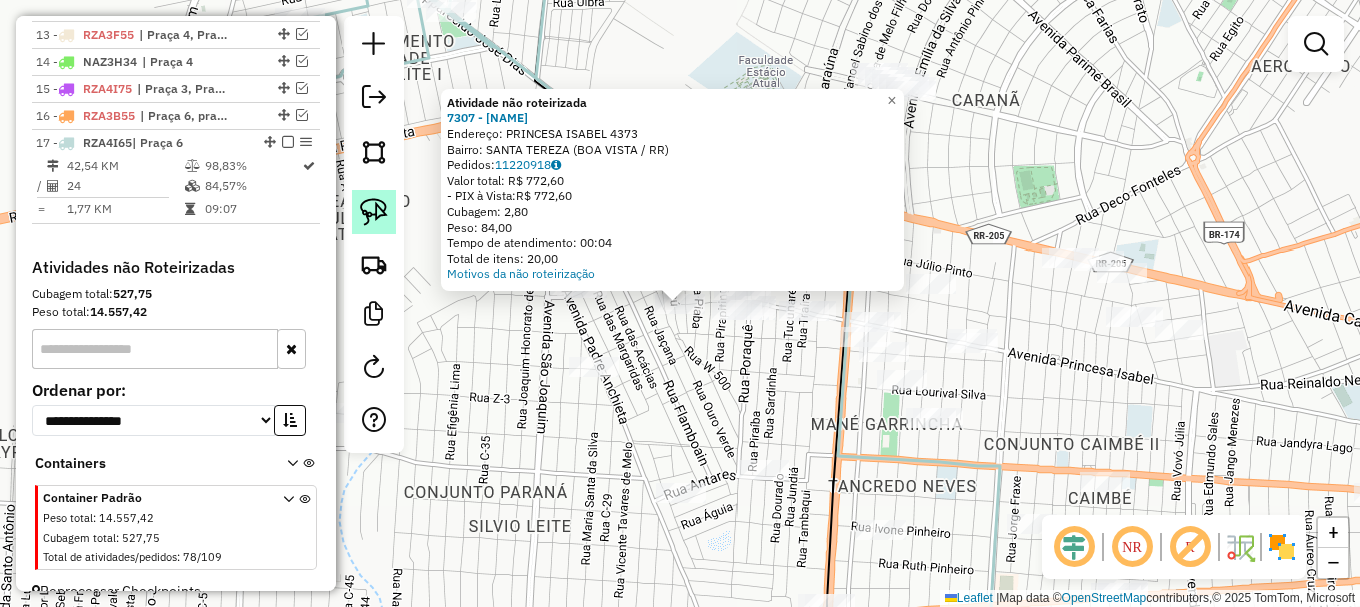 click 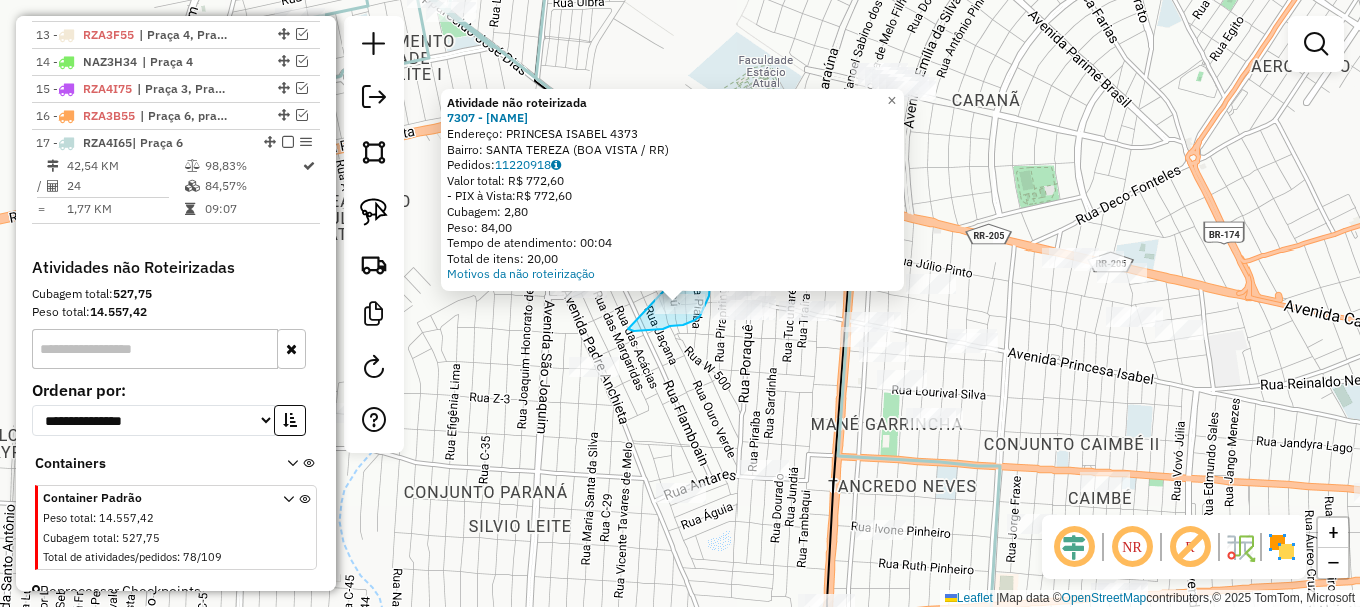 drag, startPoint x: 628, startPoint y: 329, endPoint x: 681, endPoint y: 260, distance: 87.005745 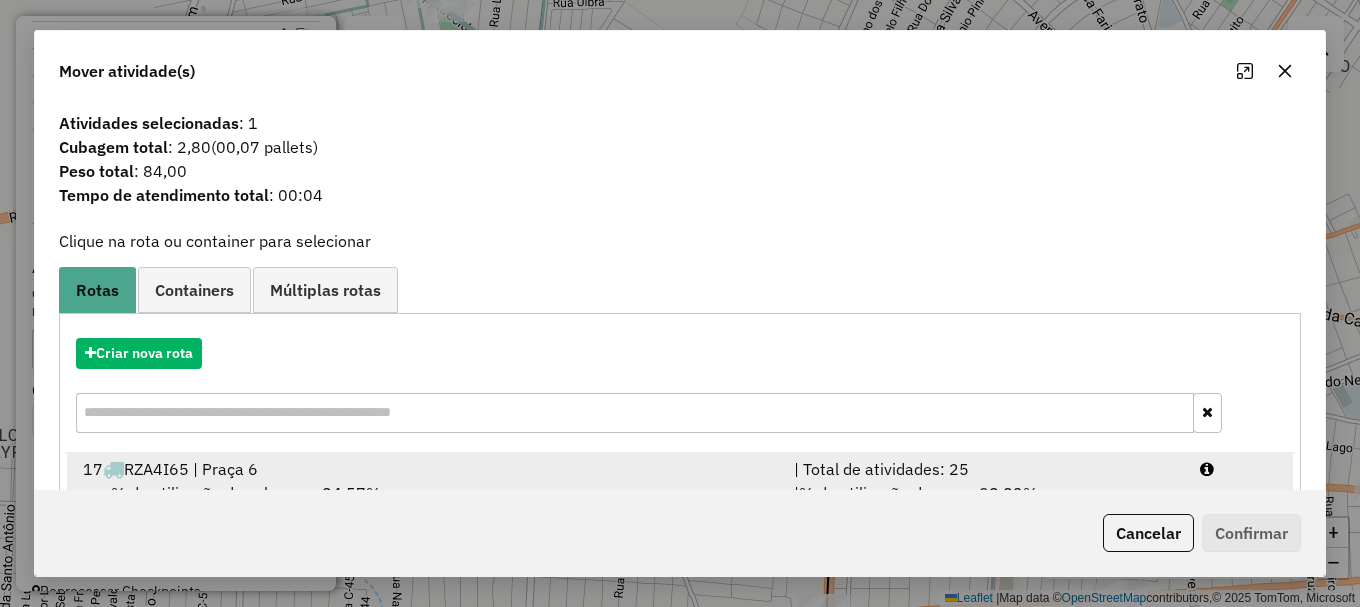 click at bounding box center [1207, 469] 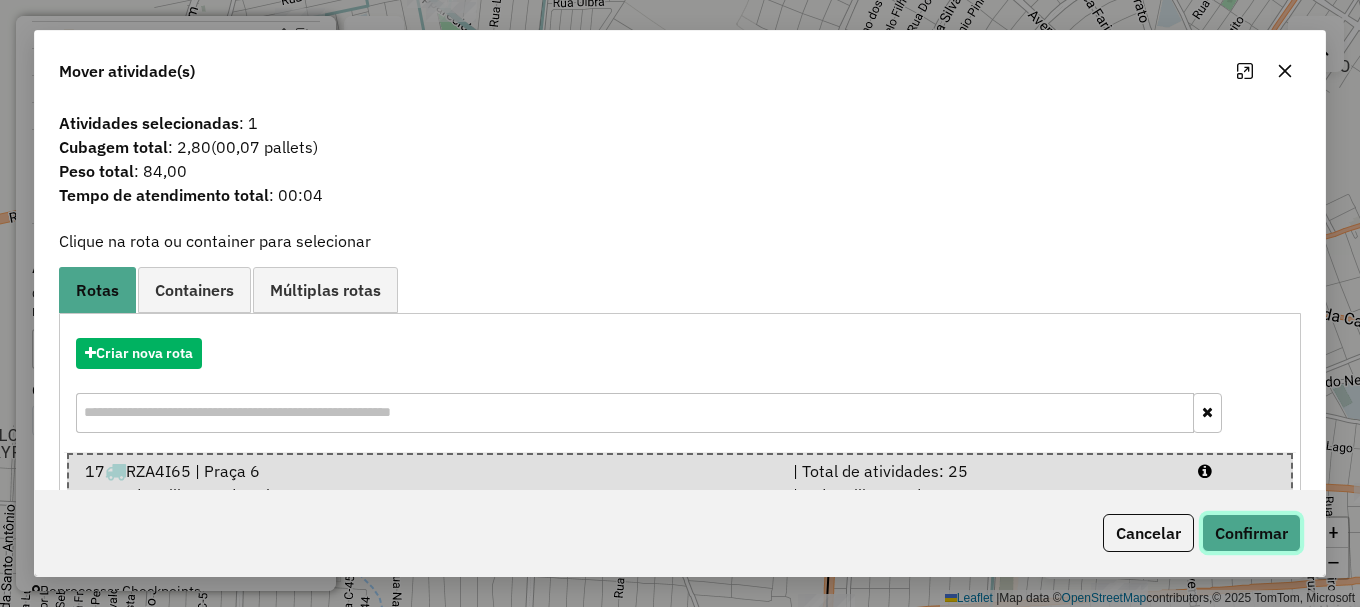 click on "Confirmar" 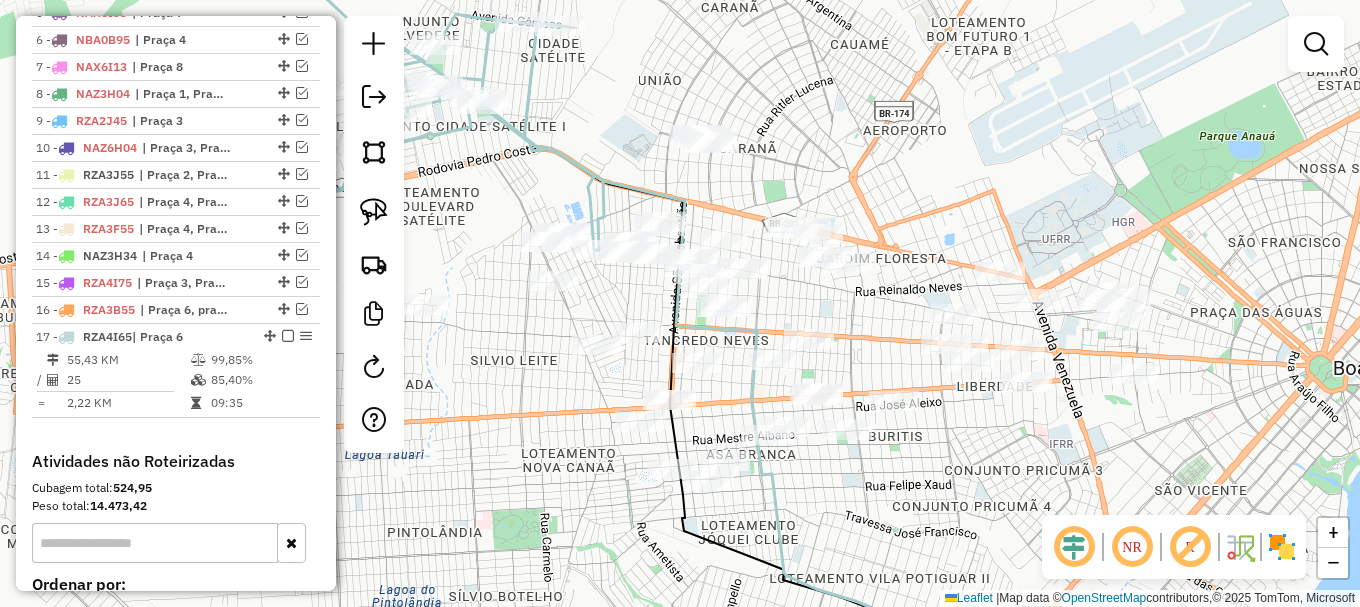scroll, scrollTop: 935, scrollLeft: 0, axis: vertical 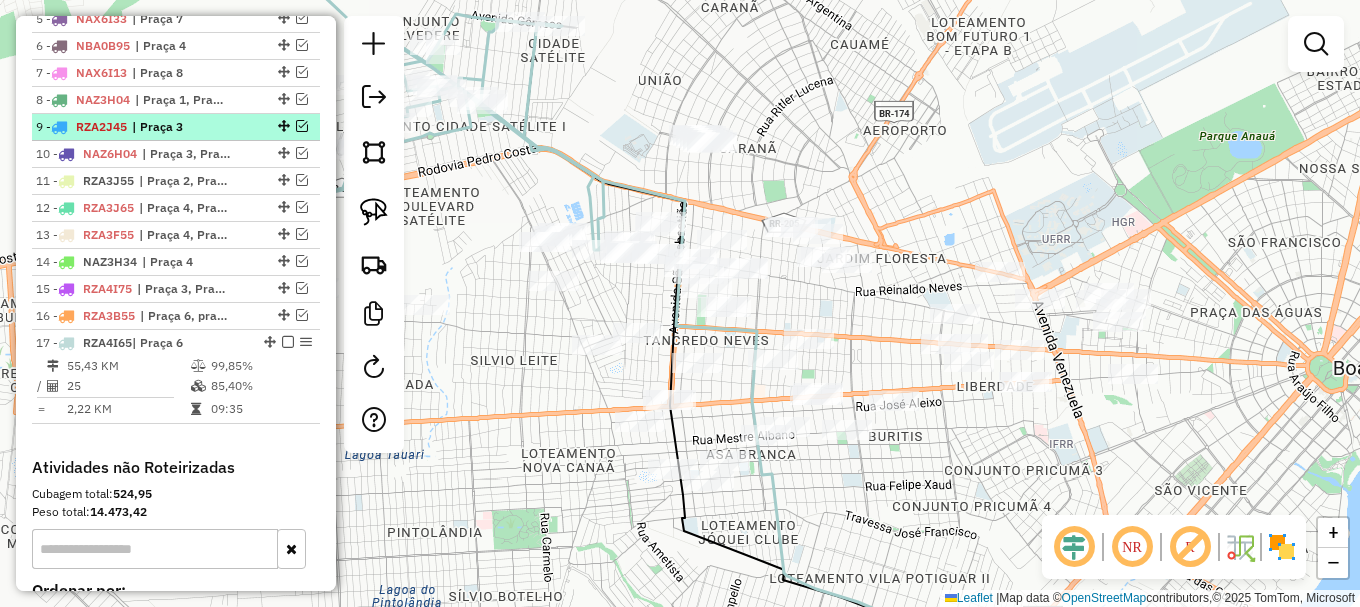 click at bounding box center [302, 126] 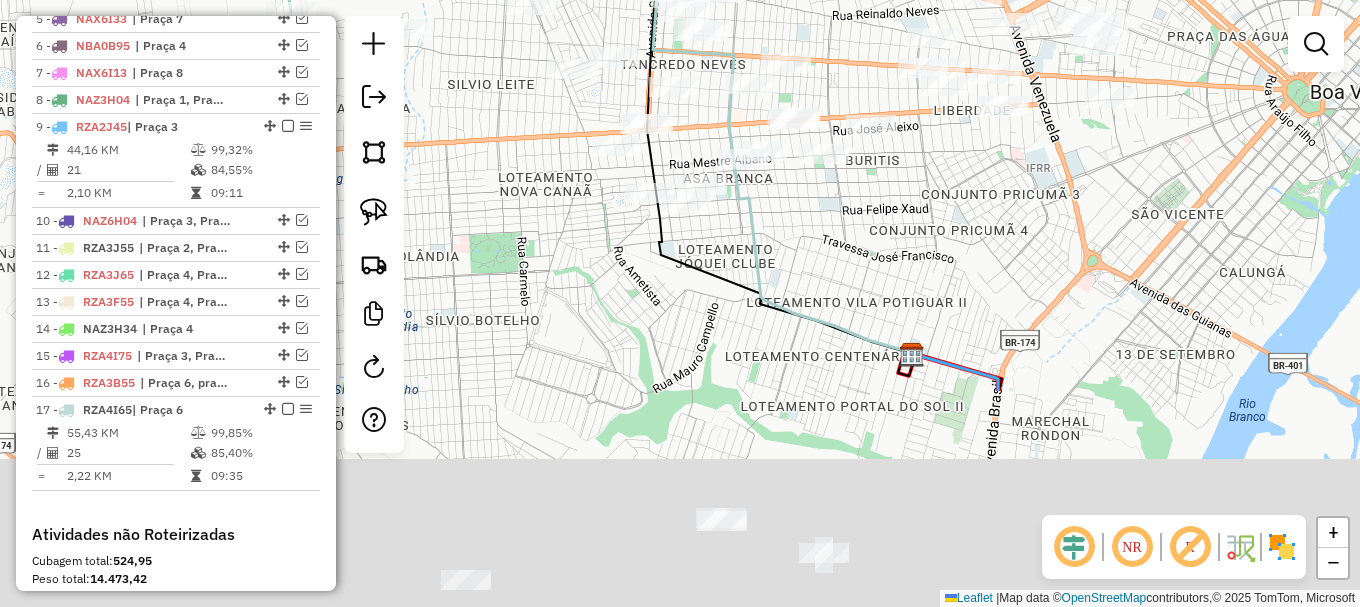 drag, startPoint x: 494, startPoint y: 457, endPoint x: 472, endPoint y: 129, distance: 328.73697 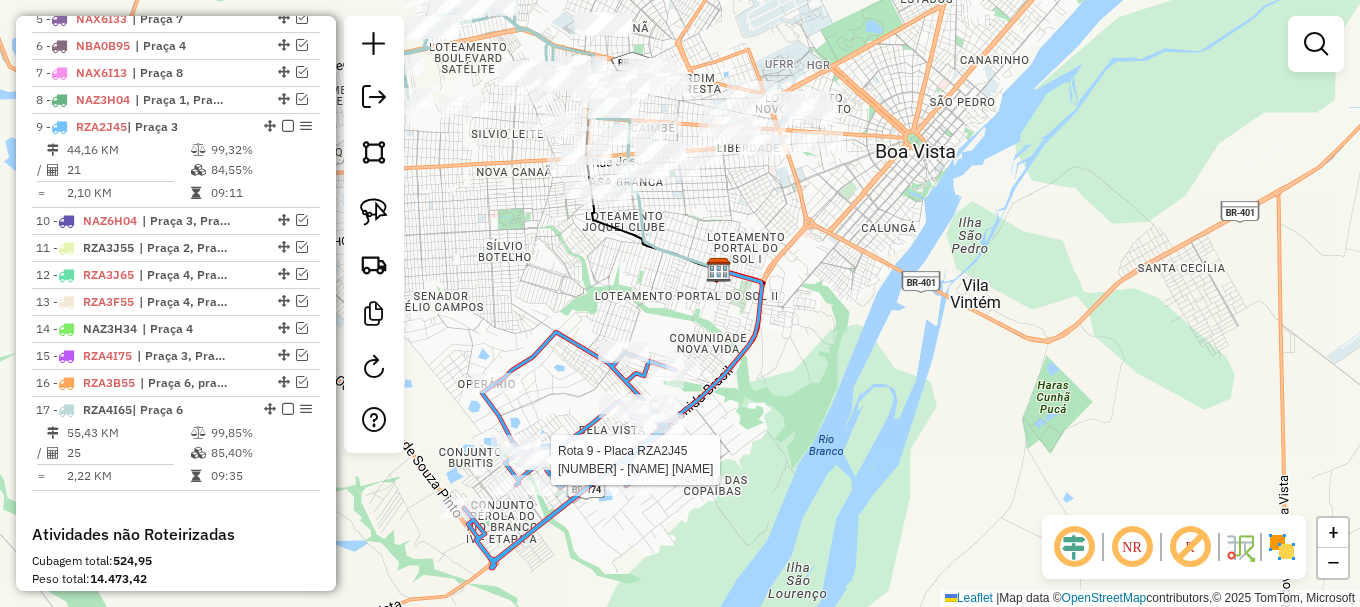 select on "**********" 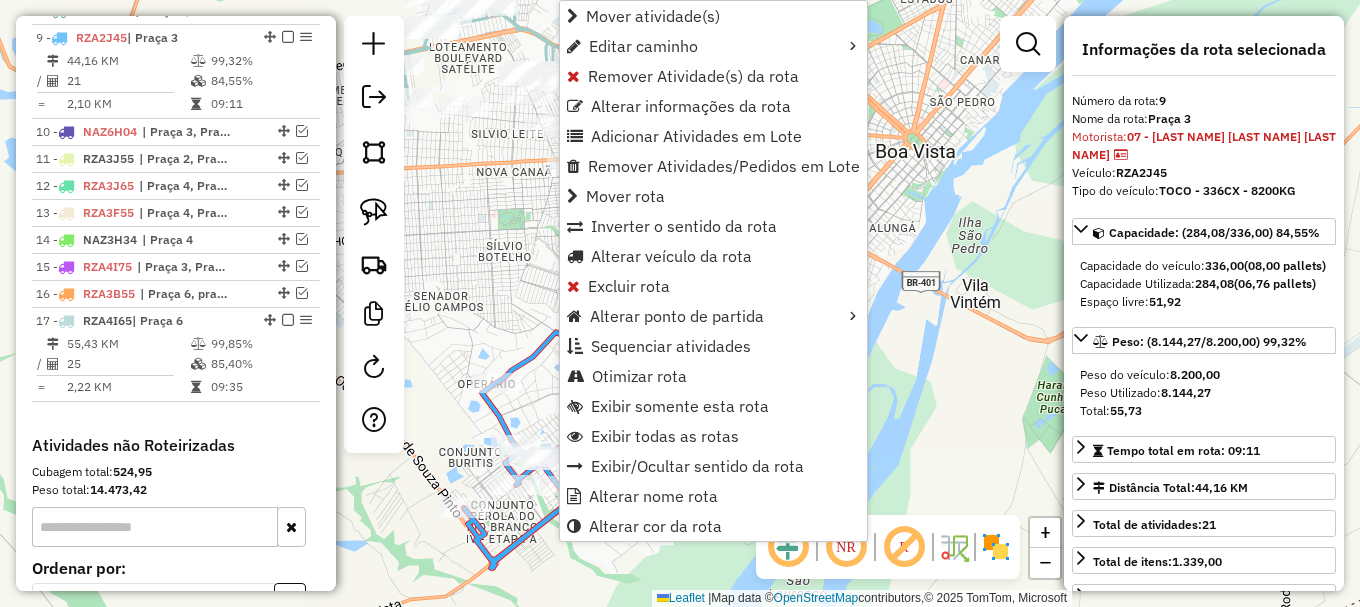 scroll, scrollTop: 1033, scrollLeft: 0, axis: vertical 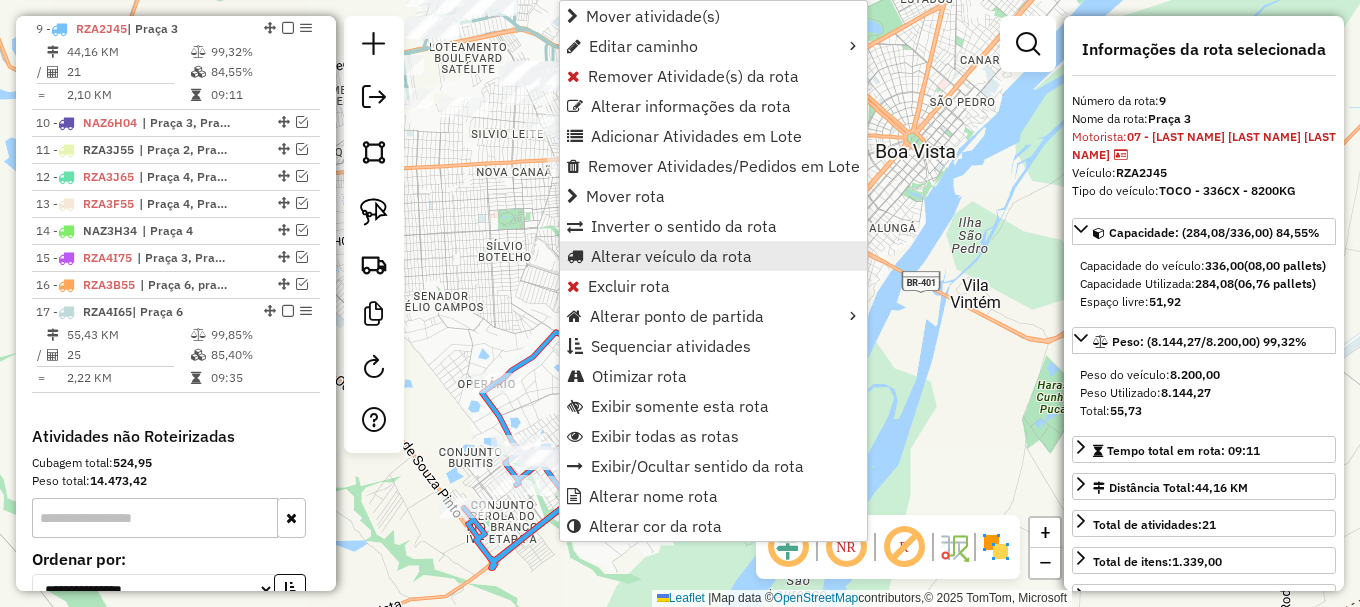 click on "Alterar veículo da rota" at bounding box center [671, 256] 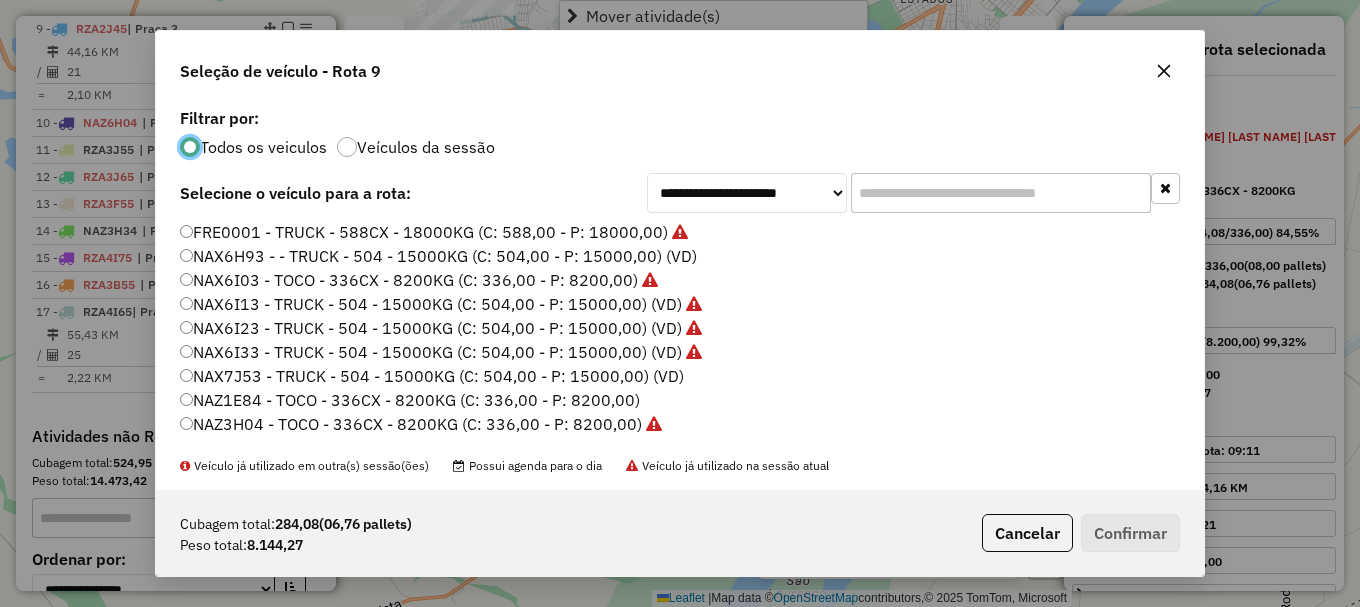 scroll, scrollTop: 11, scrollLeft: 6, axis: both 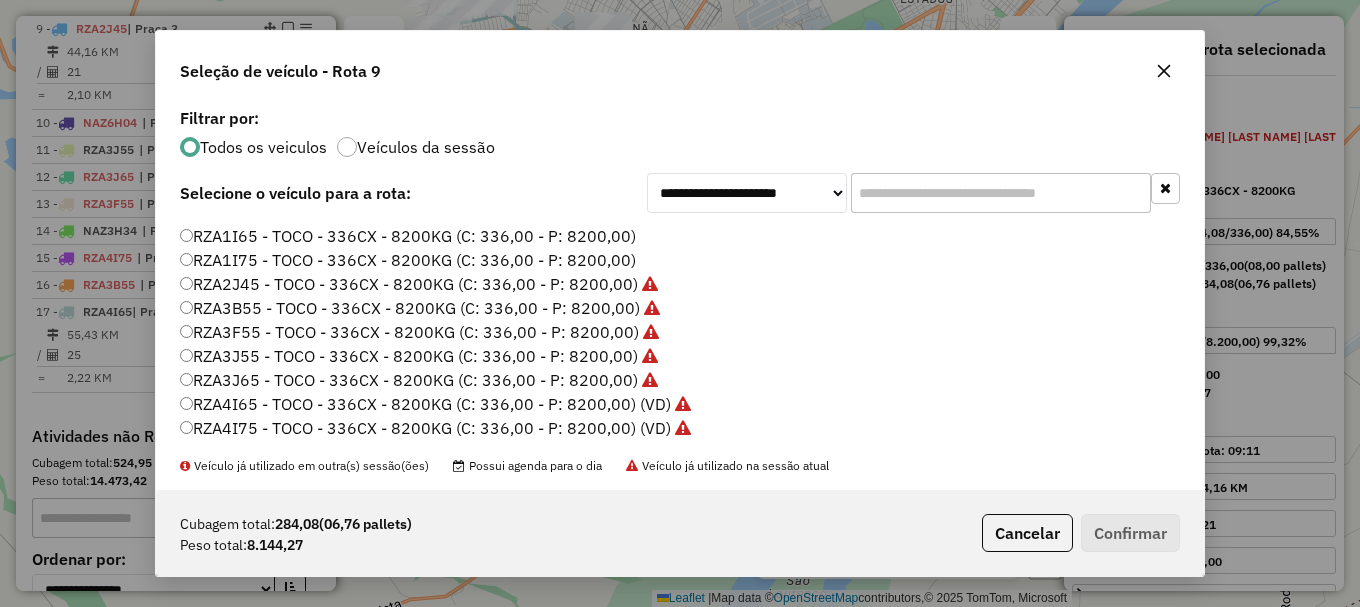 click on "RZA4I65 - TOCO - 336CX - 8200KG (C: 336,00 - P: 8200,00) (VD)" 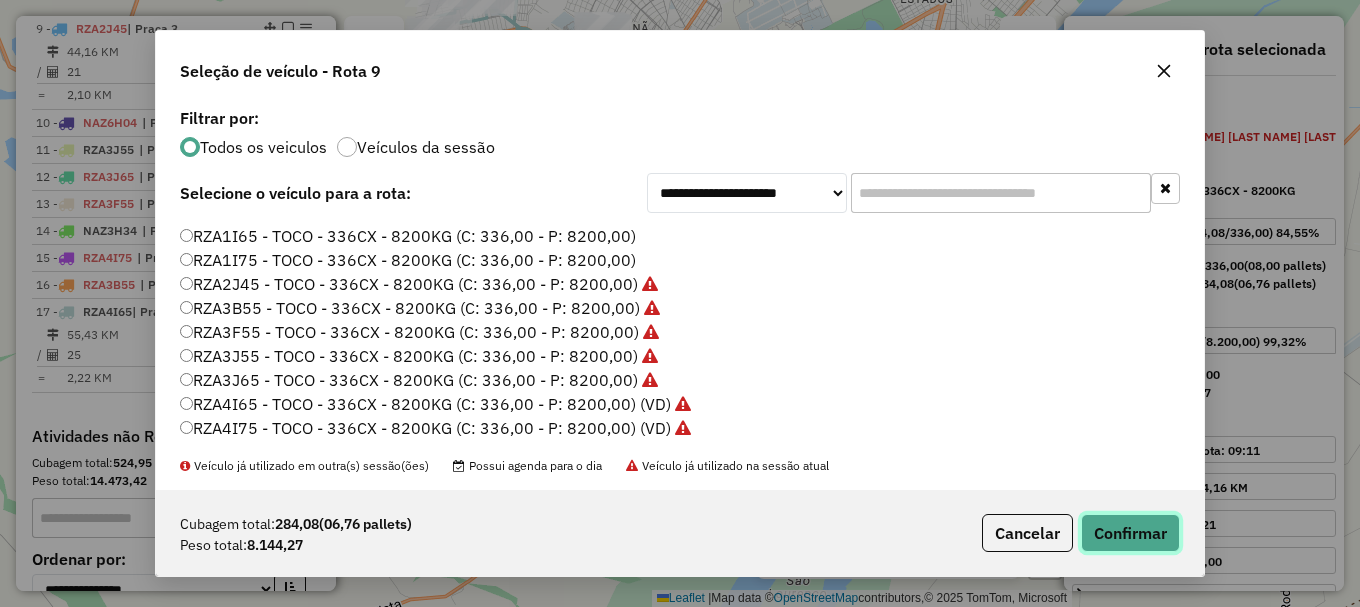 drag, startPoint x: 1136, startPoint y: 517, endPoint x: 1111, endPoint y: 520, distance: 25.179358 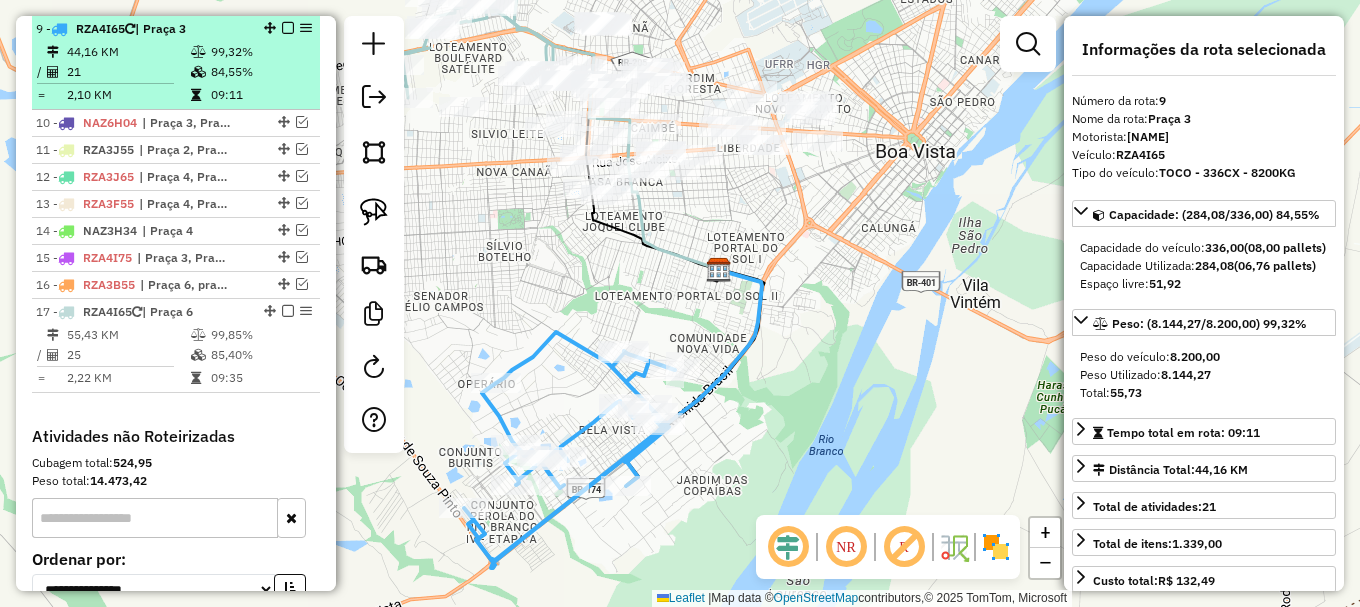click at bounding box center [288, 28] 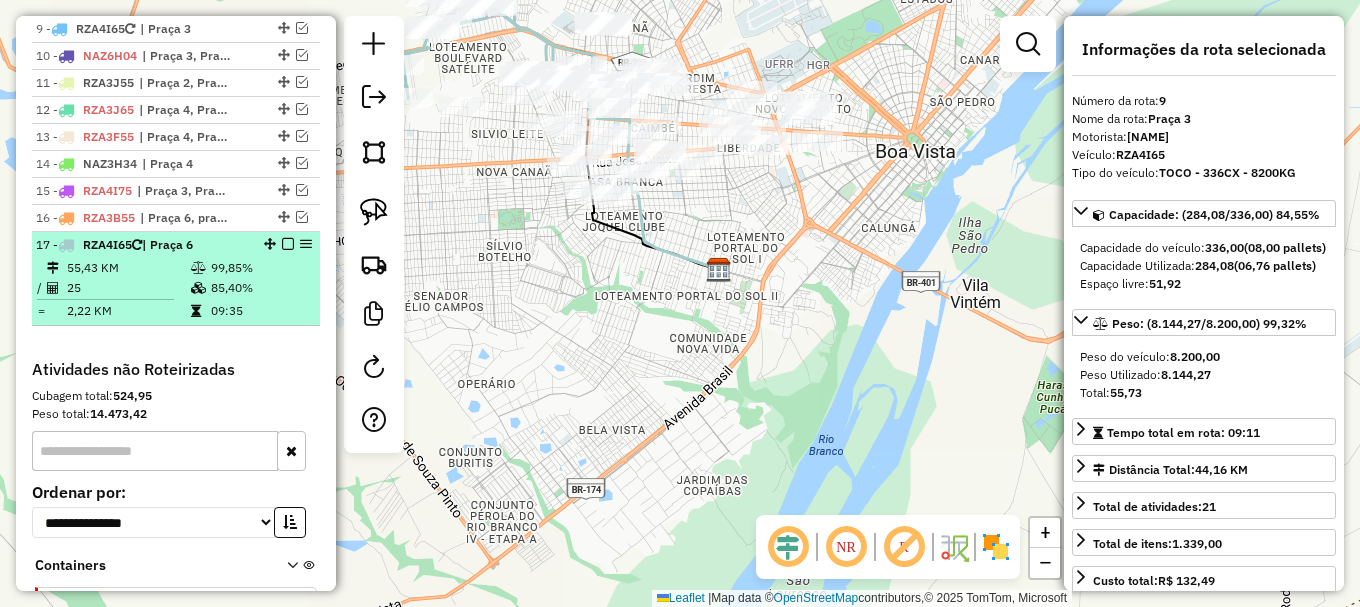 click on "99,85%" at bounding box center (260, 268) 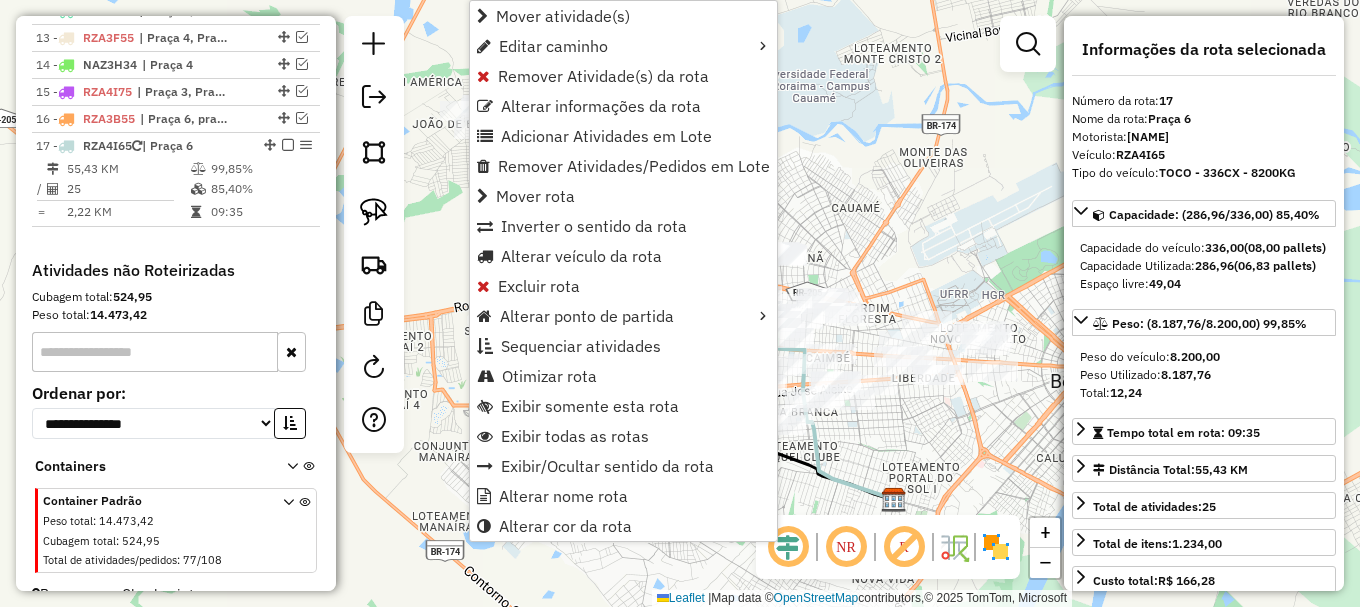 scroll, scrollTop: 1162, scrollLeft: 0, axis: vertical 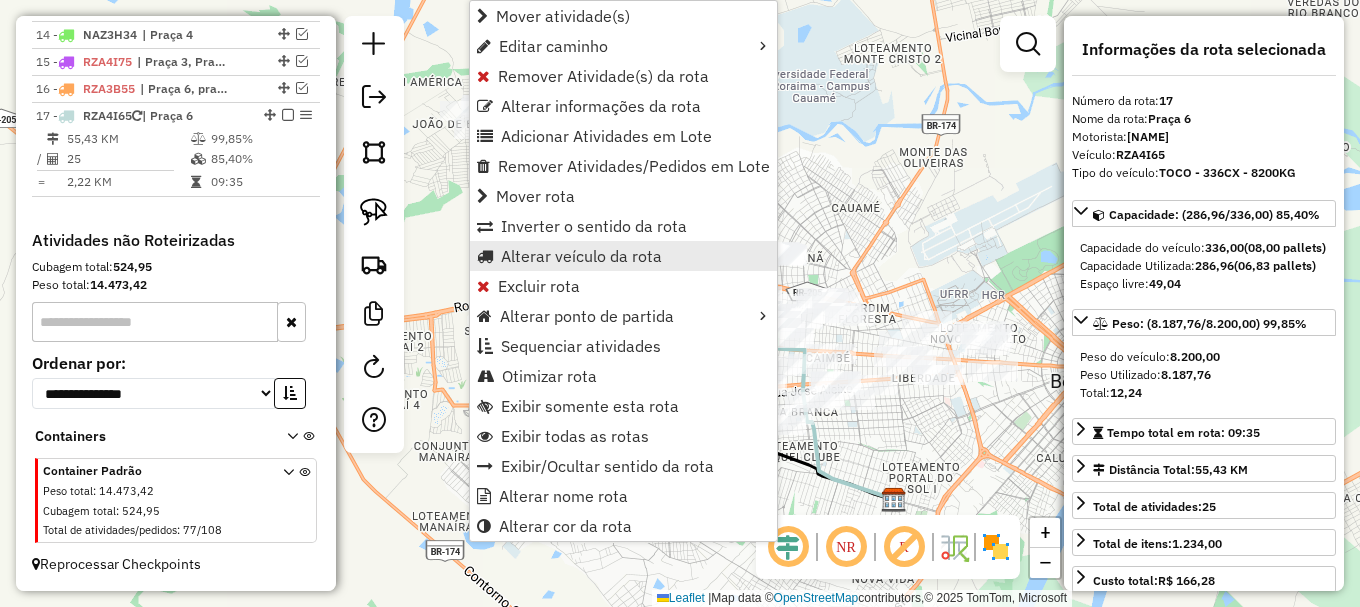 click on "Alterar veículo da rota" at bounding box center [581, 256] 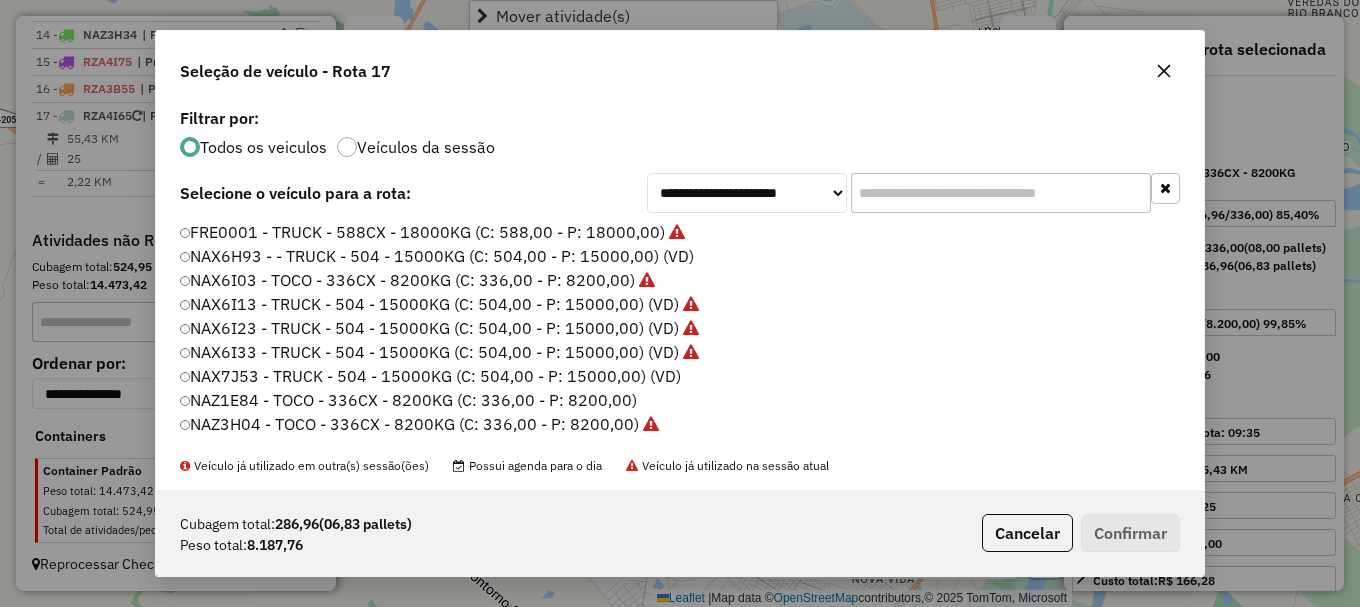 scroll, scrollTop: 11, scrollLeft: 6, axis: both 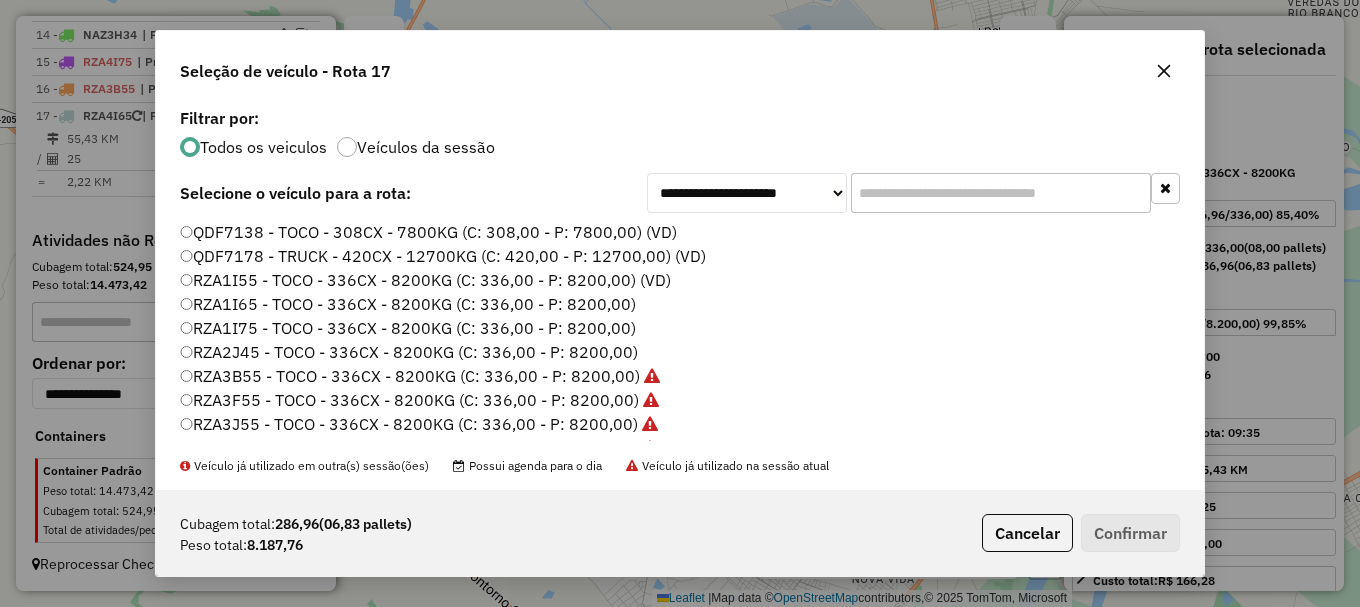 click on "RZA2J45 - TOCO - 336CX - 8200KG (C: 336,00 - P: 8200,00)" 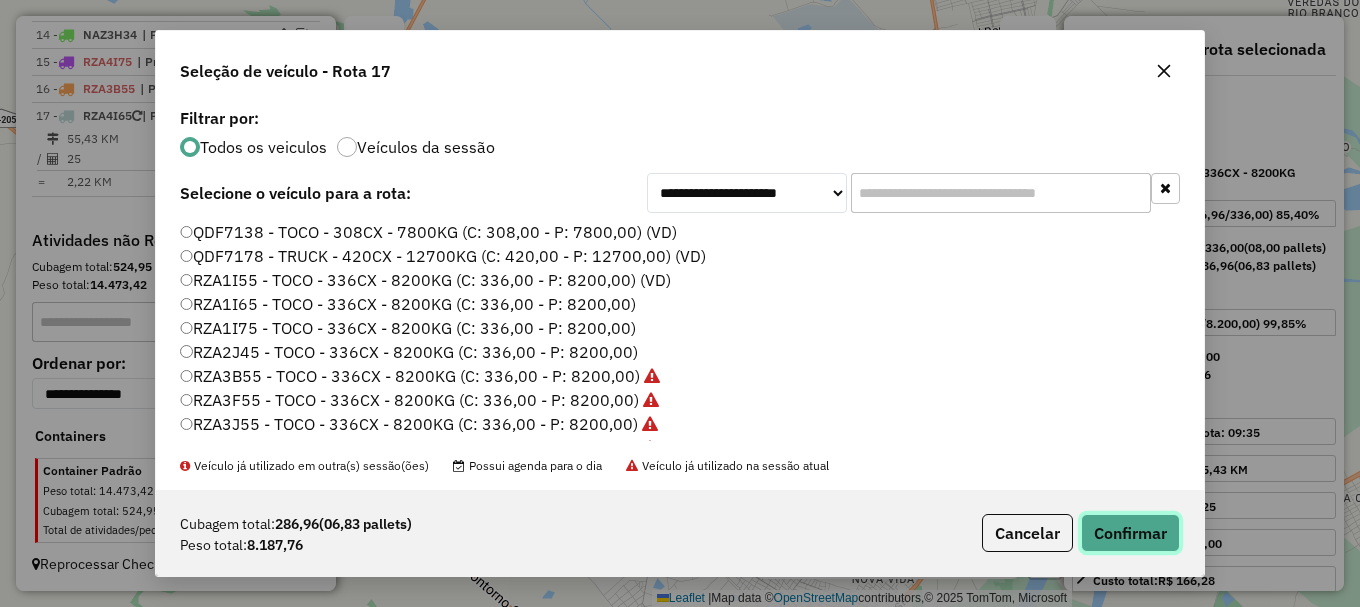 click on "Confirmar" 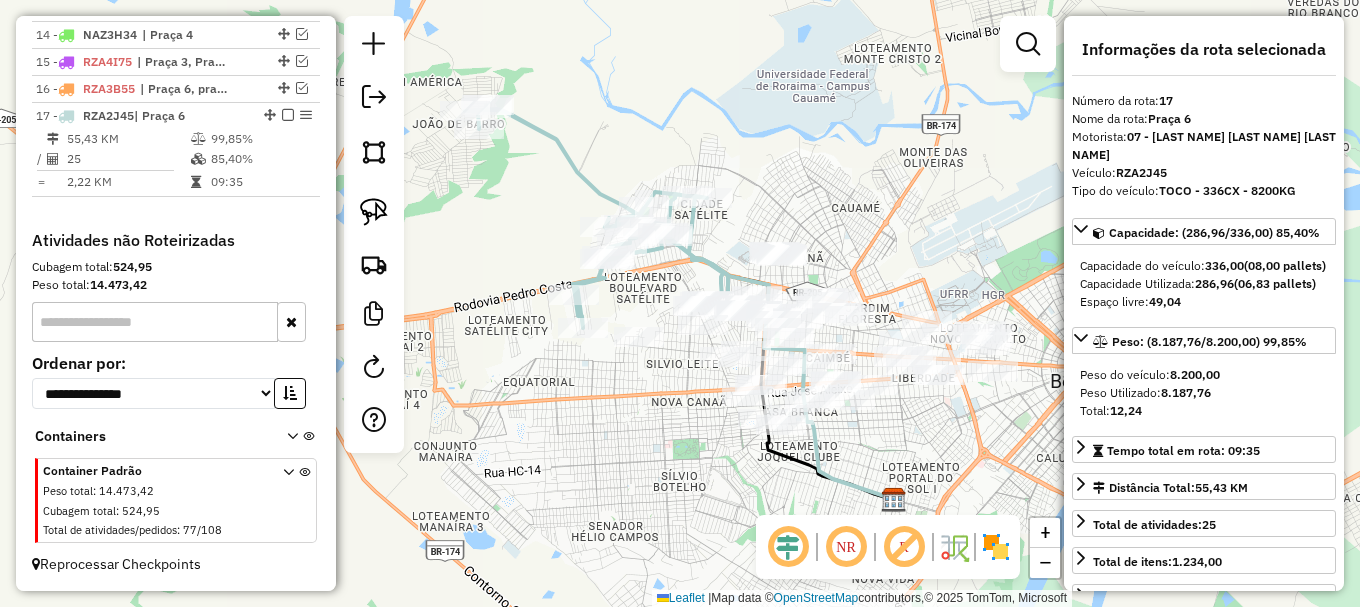 click on "Janela de atendimento Grade de atendimento Capacidade Transportadoras Veículos Cliente Pedidos  Rotas Selecione os dias de semana para filtrar as janelas de atendimento  Seg   Ter   Qua   Qui   Sex   Sáb   Dom  Informe o período da janela de atendimento: De: Até:  Filtrar exatamente a janela do cliente  Considerar janela de atendimento padrão  Selecione os dias de semana para filtrar as grades de atendimento  Seg   Ter   Qua   Qui   Sex   Sáb   Dom   Considerar clientes sem dia de atendimento cadastrado  Clientes fora do dia de atendimento selecionado Filtrar as atividades entre os valores definidos abaixo:  Peso mínimo:   Peso máximo:   Cubagem mínima:   Cubagem máxima:   De:   Até:  Filtrar as atividades entre o tempo de atendimento definido abaixo:  De:   Até:   Considerar capacidade total dos clientes não roteirizados Transportadora: Selecione um ou mais itens Tipo de veículo: Selecione um ou mais itens Veículo: Selecione um ou mais itens Motorista: Selecione um ou mais itens Nome: Rótulo:" 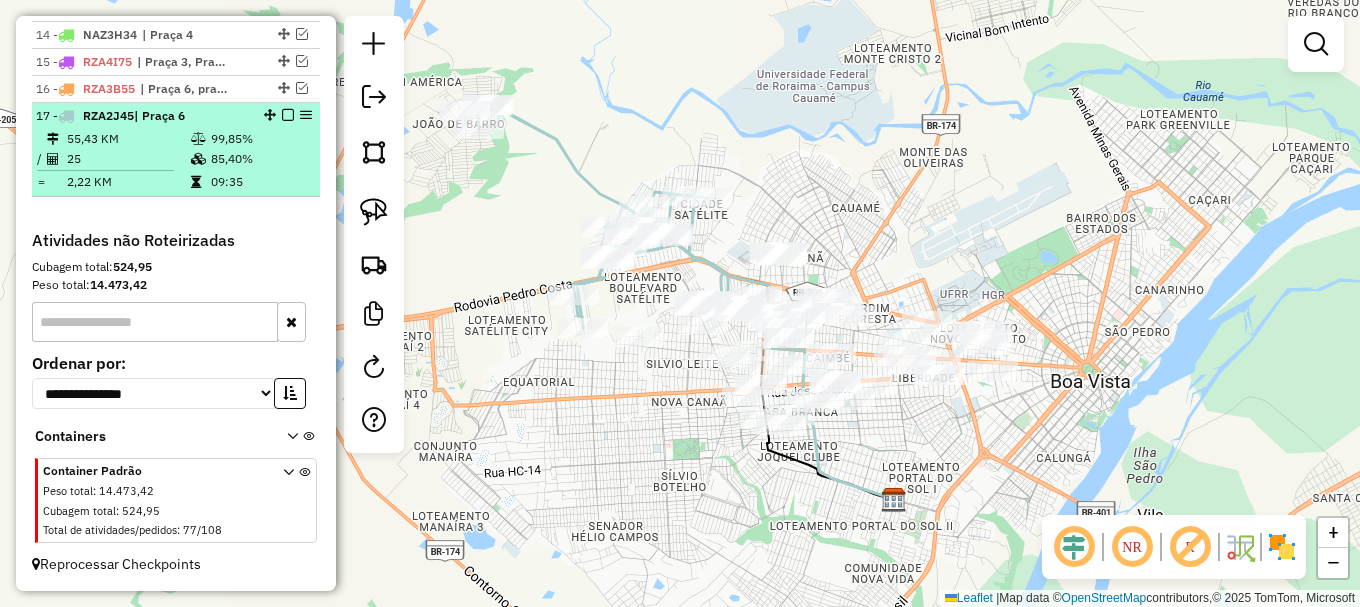 click at bounding box center (288, 115) 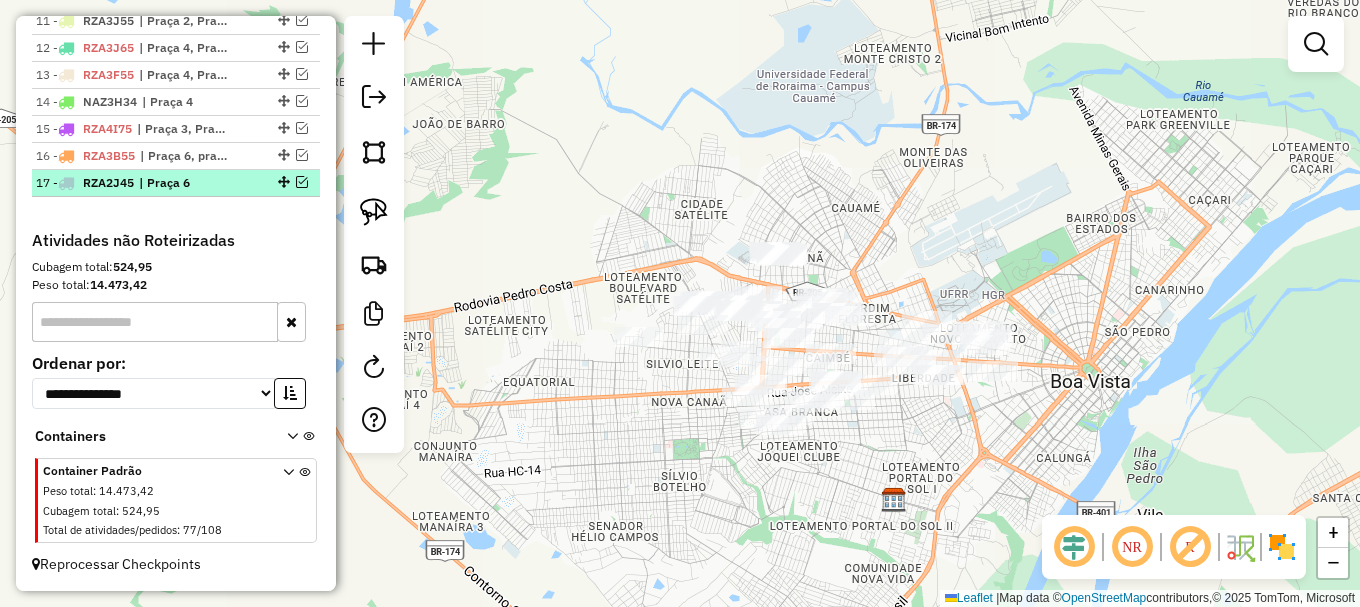 scroll, scrollTop: 1095, scrollLeft: 0, axis: vertical 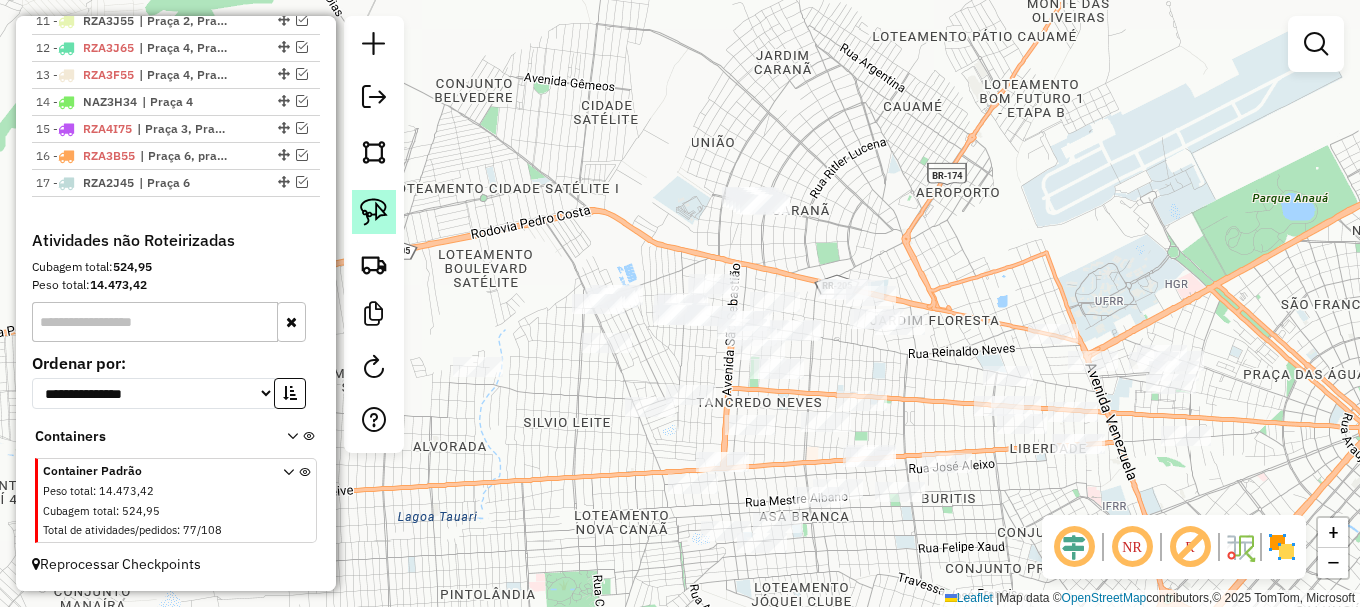 click 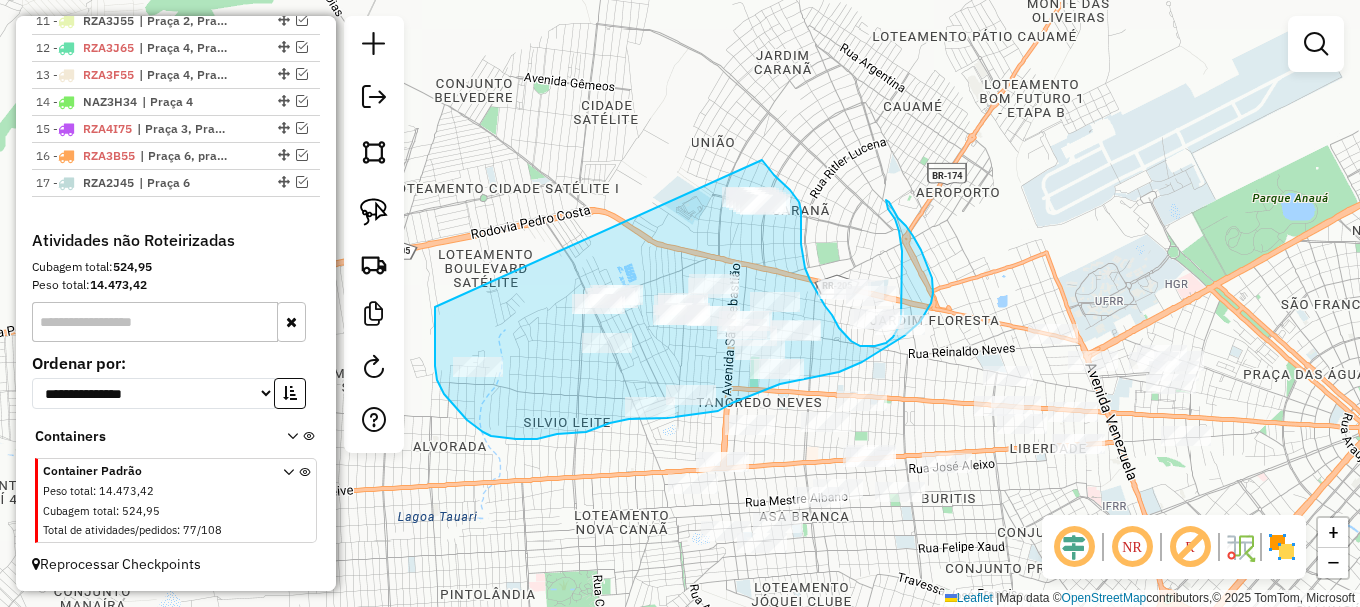 drag, startPoint x: 435, startPoint y: 307, endPoint x: 762, endPoint y: 160, distance: 358.52197 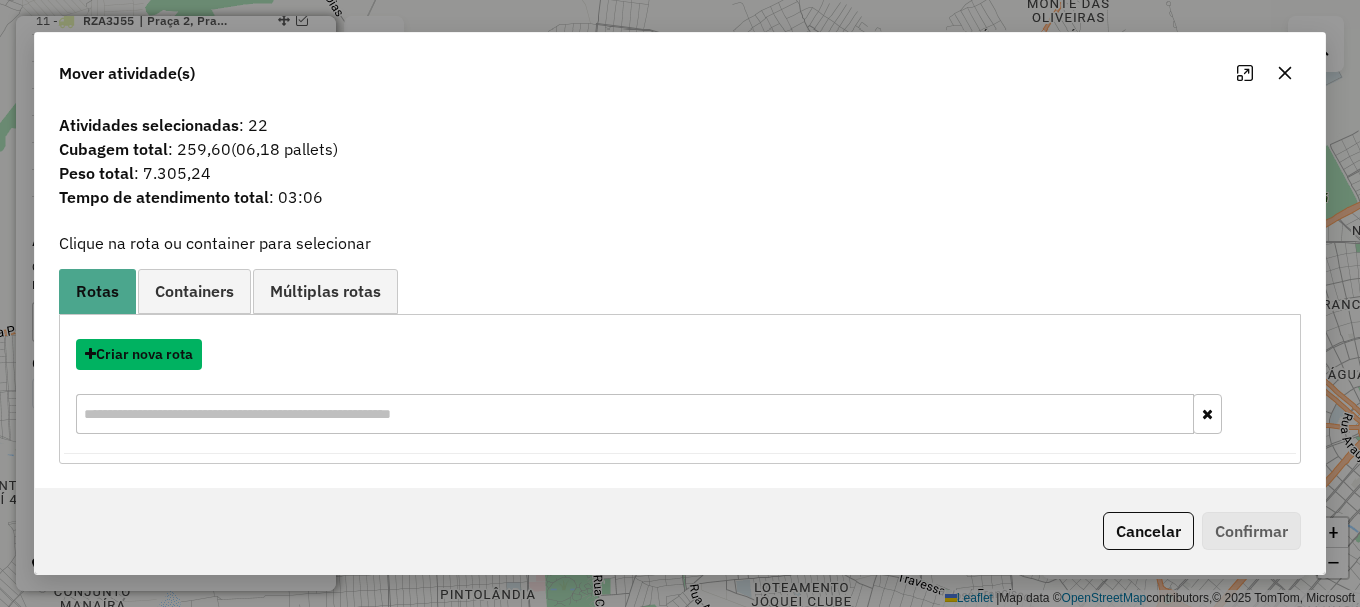 click on "Criar nova rota" at bounding box center (139, 354) 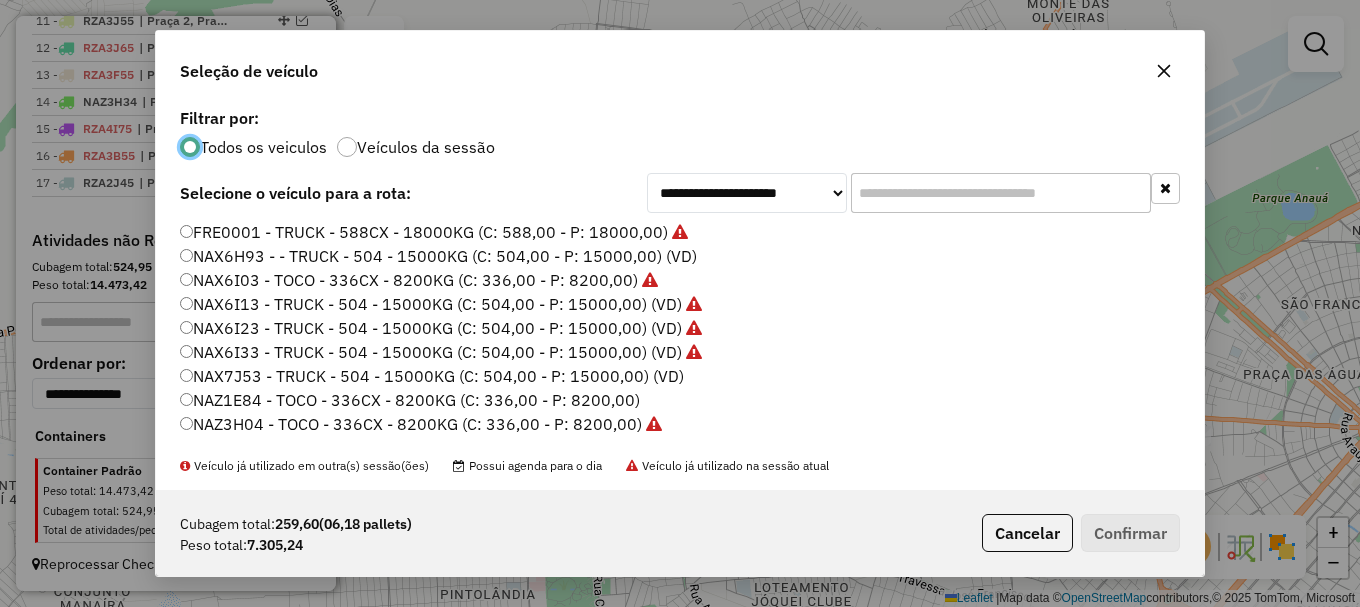 scroll, scrollTop: 11, scrollLeft: 6, axis: both 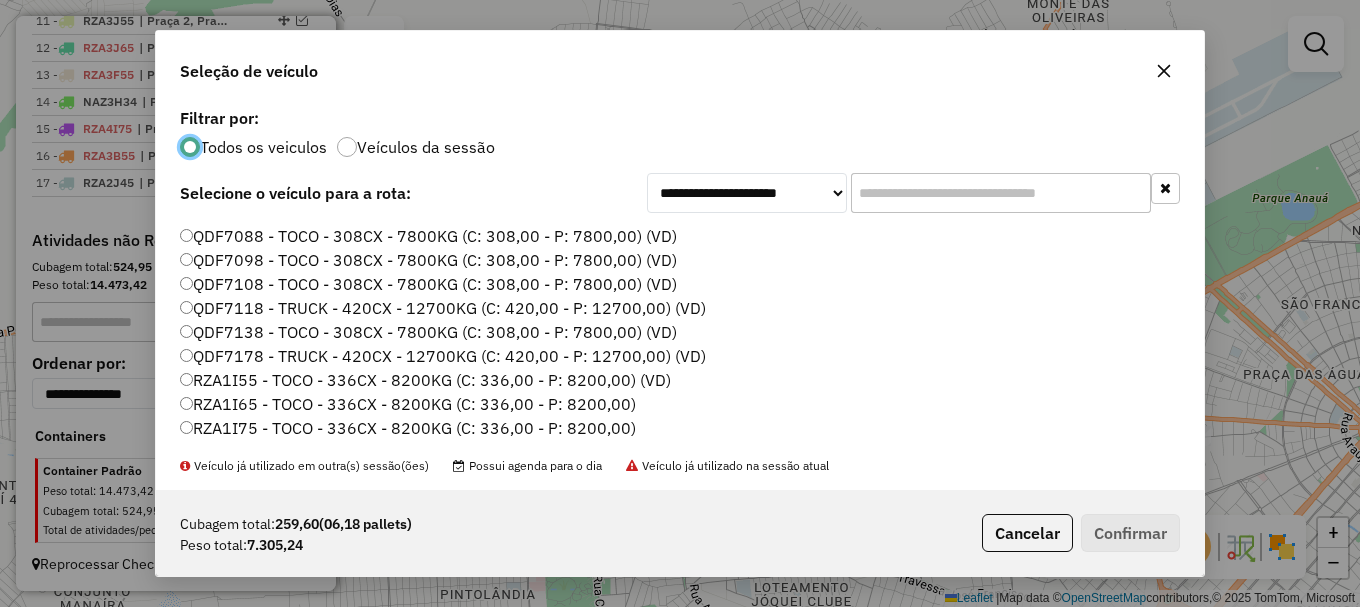 click on "RZA1I65 - TOCO - 336CX - 8200KG (C: 336,00 - P: 8200,00)" 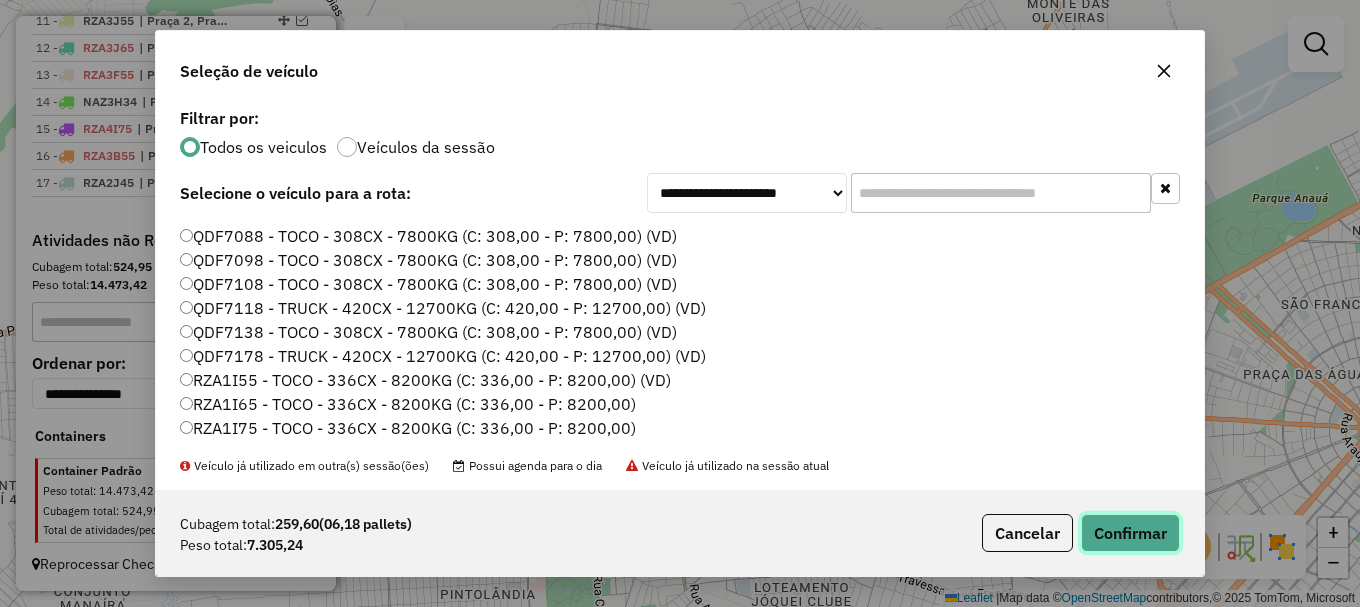 click on "Confirmar" 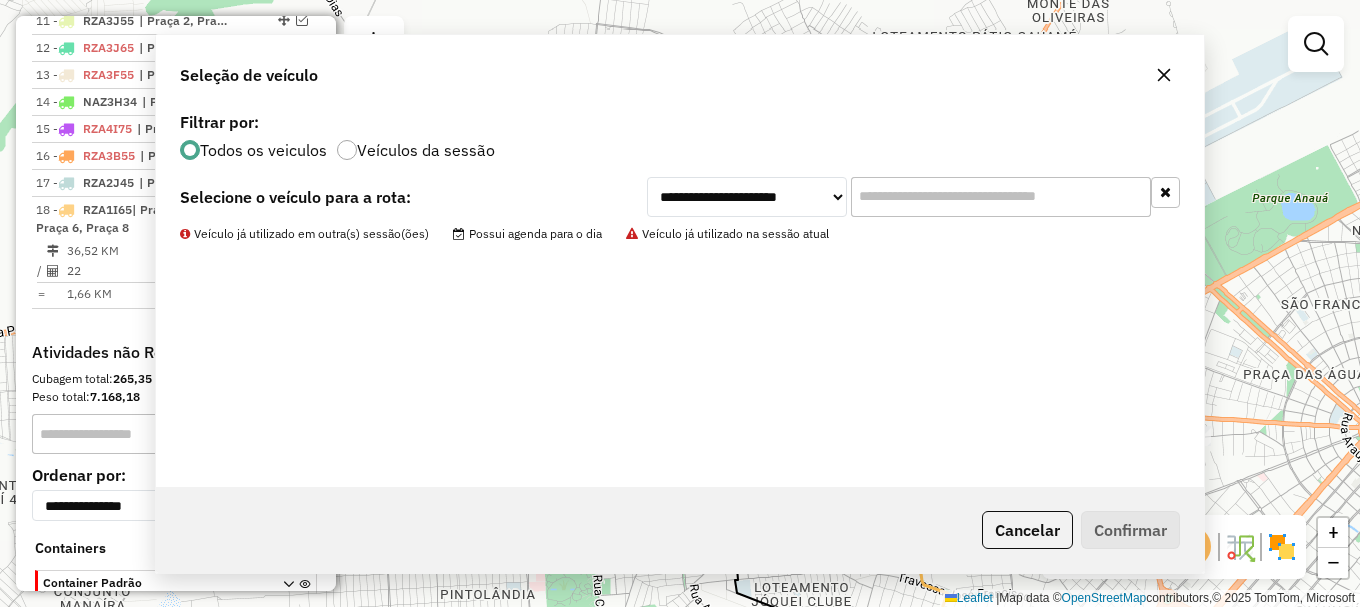 scroll, scrollTop: 1162, scrollLeft: 0, axis: vertical 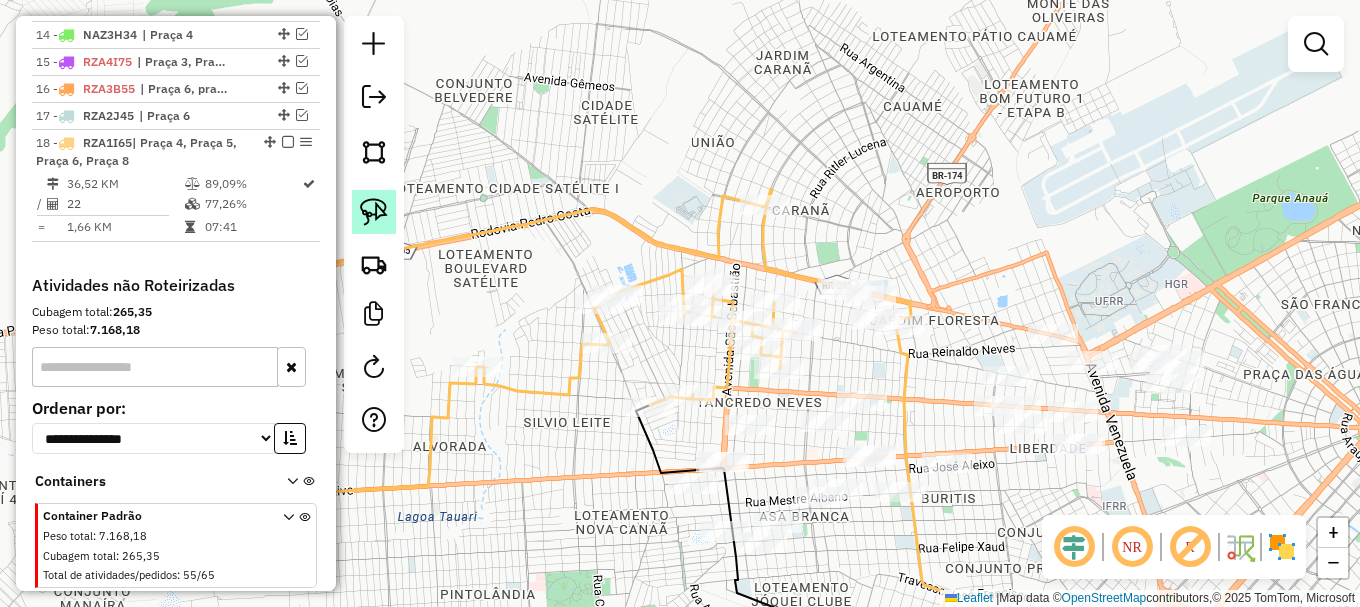 click 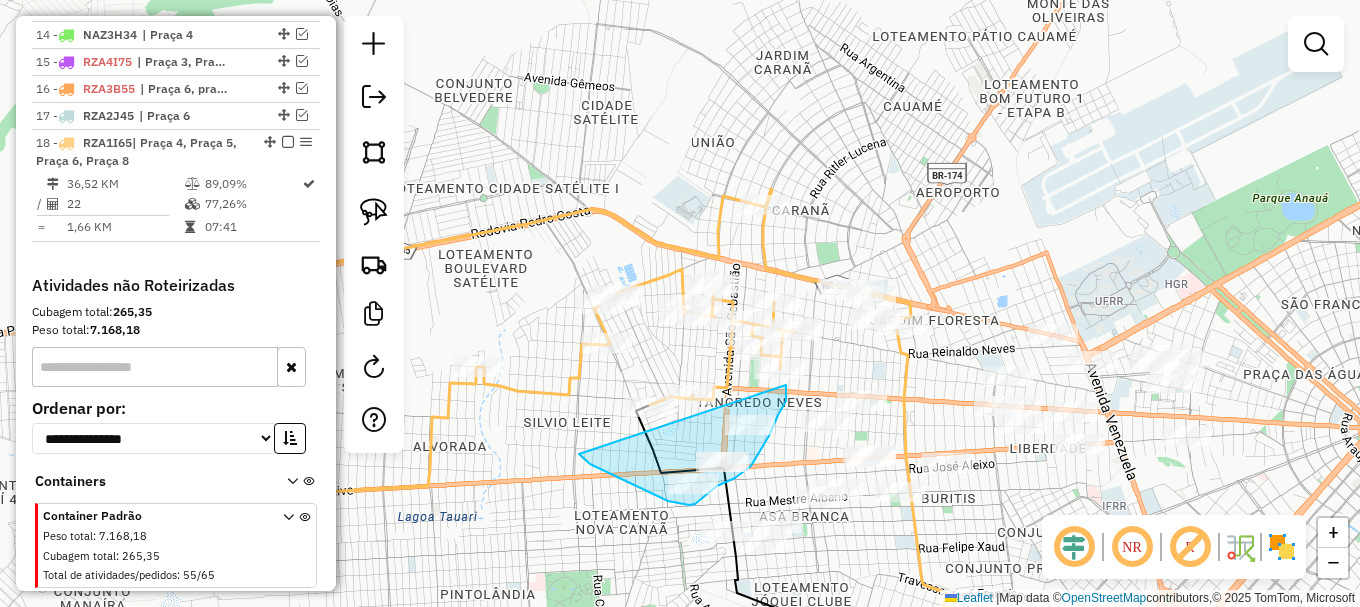 drag, startPoint x: 579, startPoint y: 454, endPoint x: 786, endPoint y: 385, distance: 218.19716 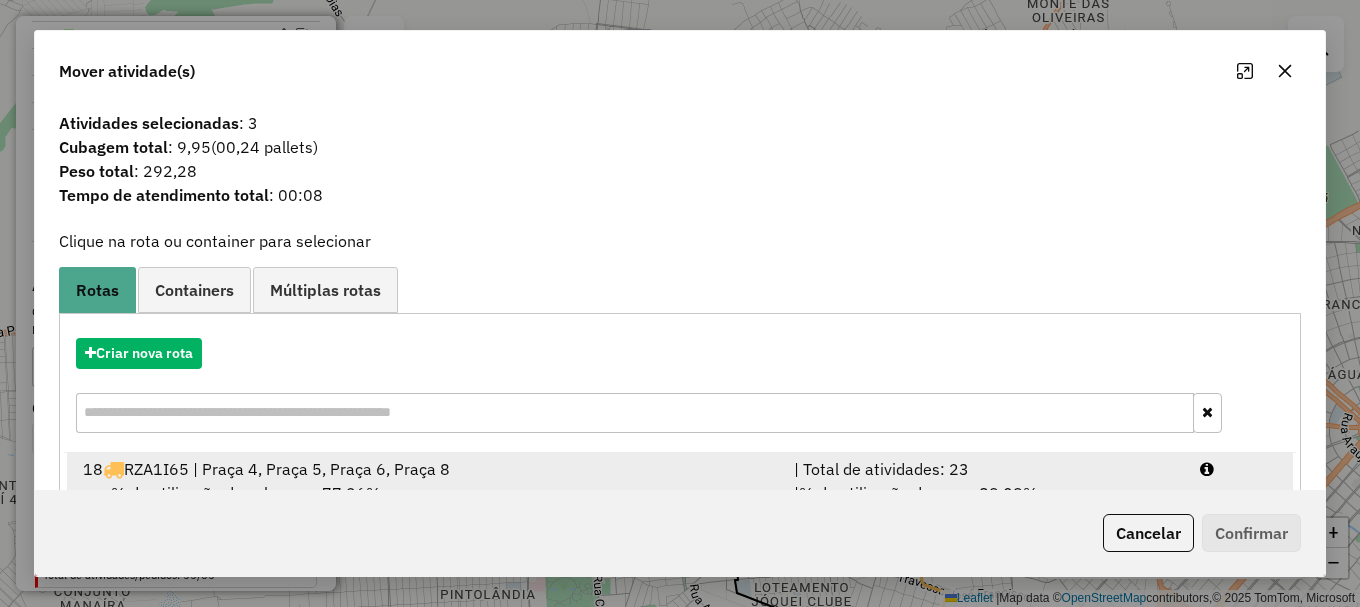 click at bounding box center (1239, 469) 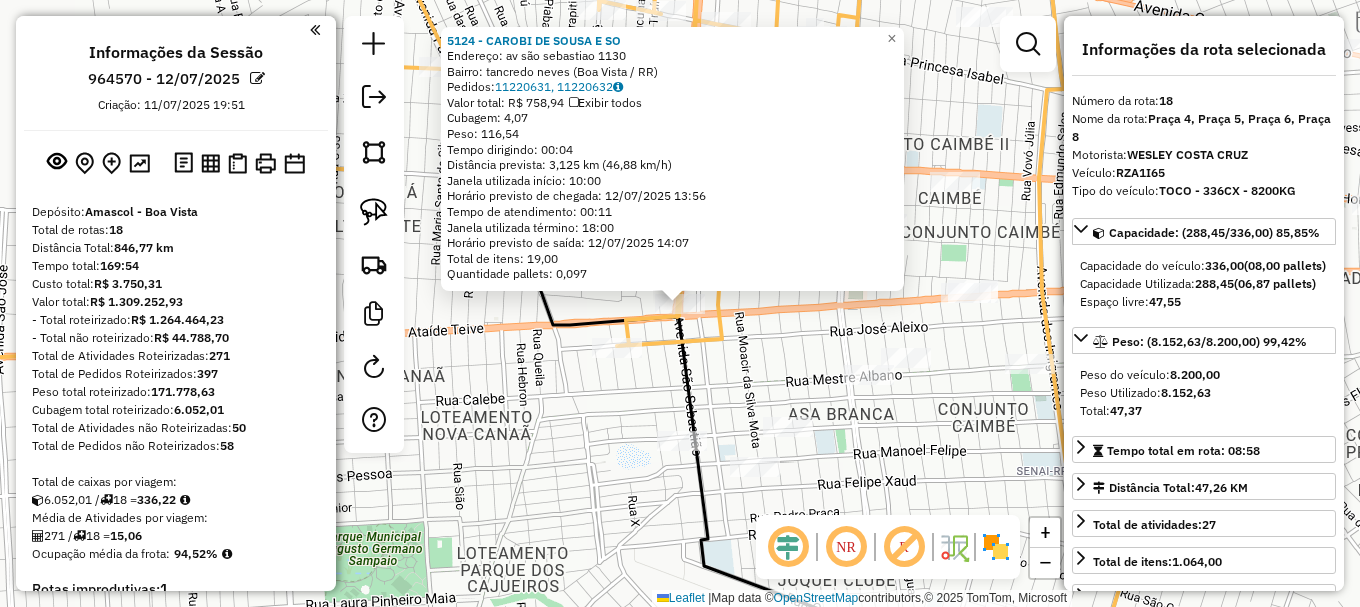 select on "**********" 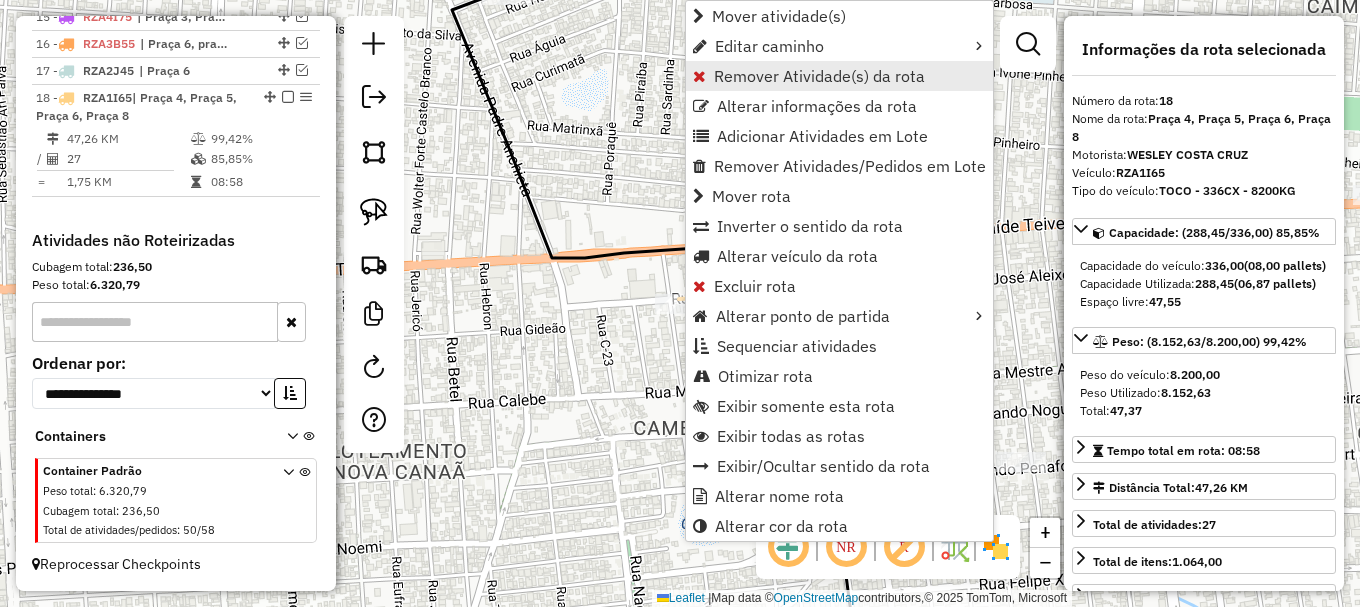 click on "Remover Atividade(s) da rota" at bounding box center [819, 76] 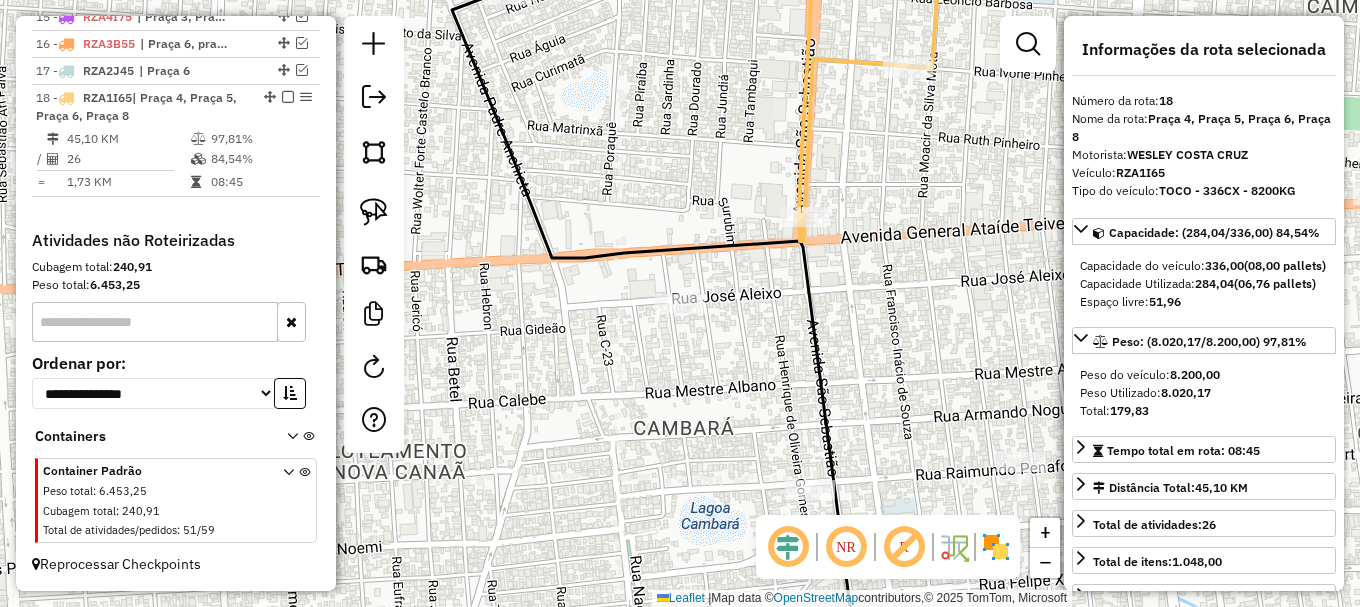 click at bounding box center (288, 97) 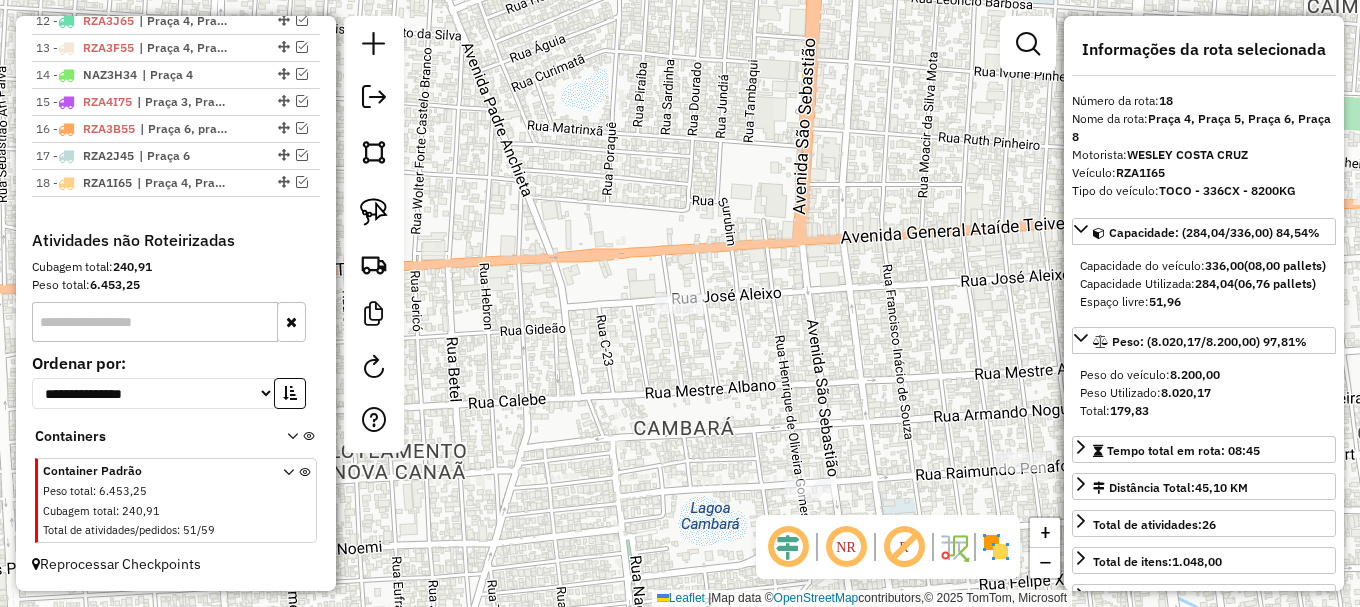 scroll, scrollTop: 1122, scrollLeft: 0, axis: vertical 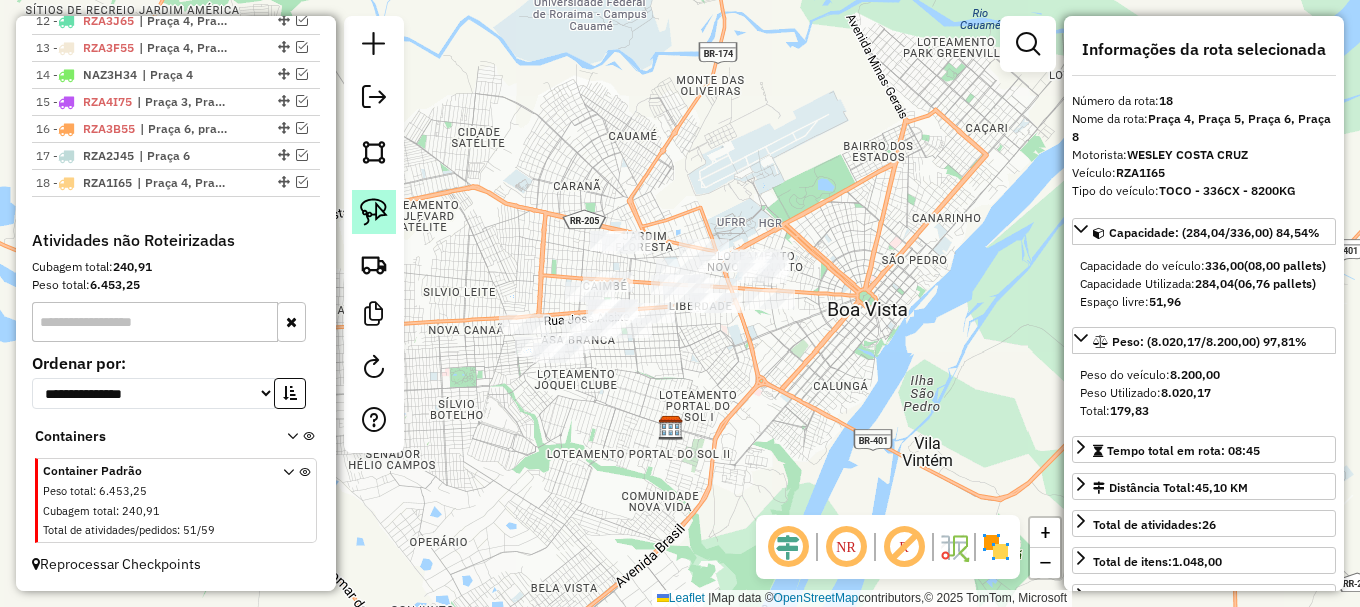 click 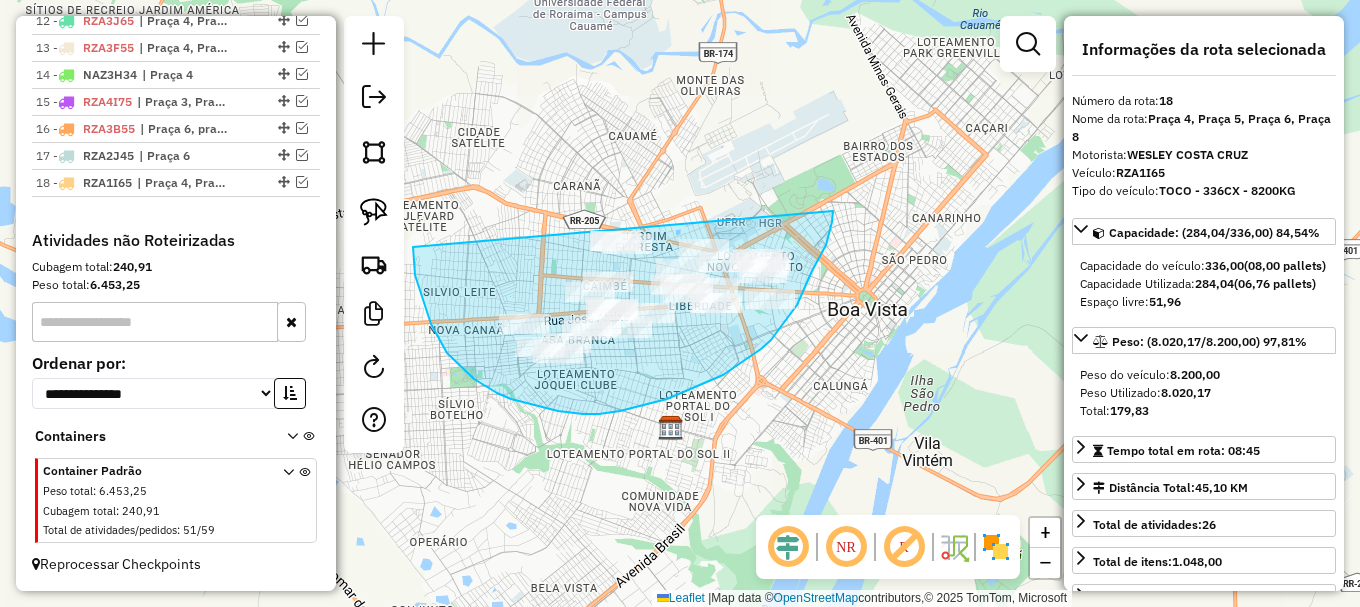 drag, startPoint x: 414, startPoint y: 264, endPoint x: 803, endPoint y: 146, distance: 406.5034 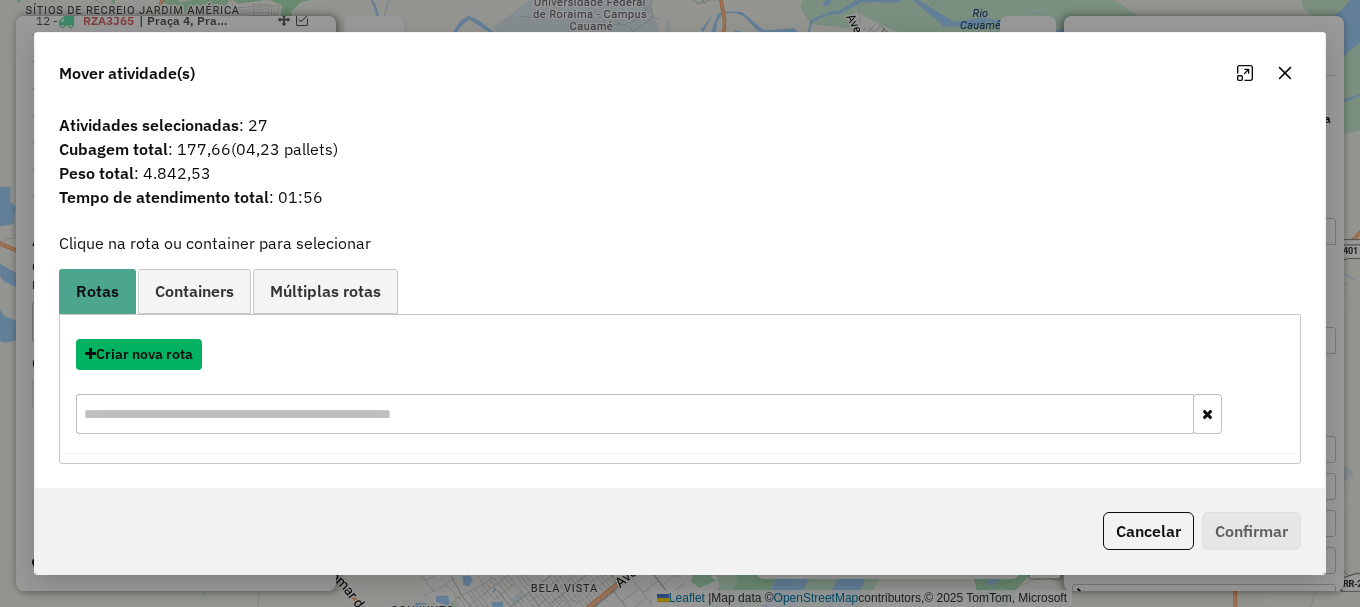 click on "Criar nova rota" at bounding box center [139, 354] 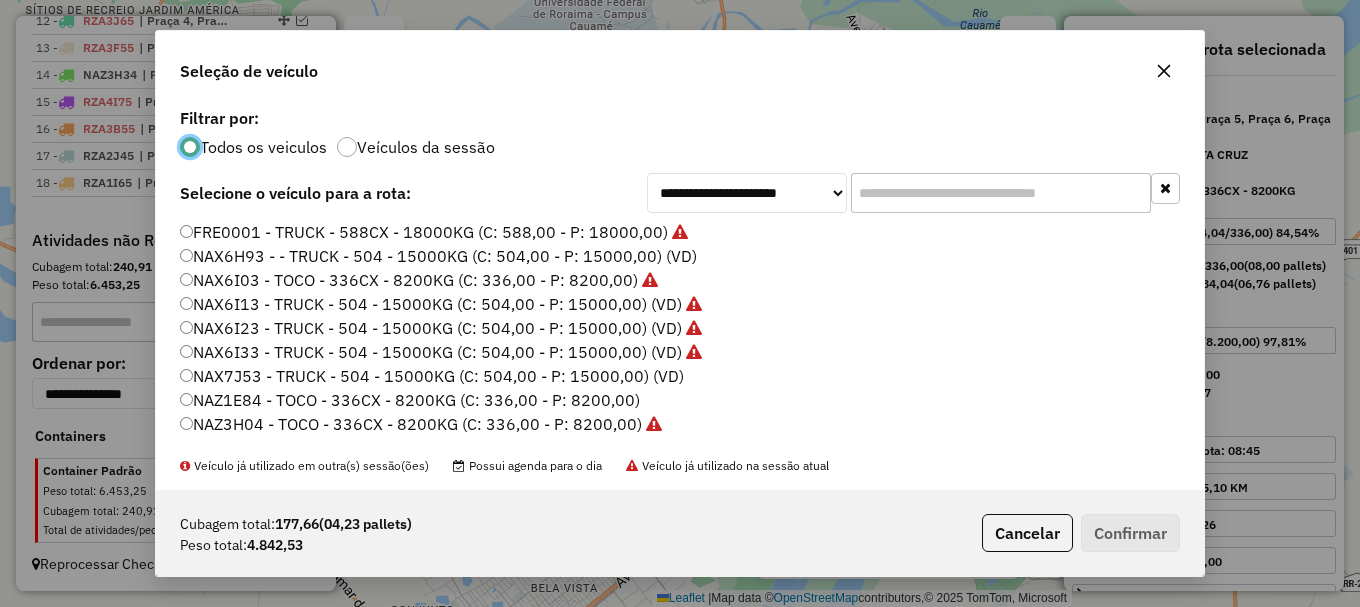scroll, scrollTop: 11, scrollLeft: 6, axis: both 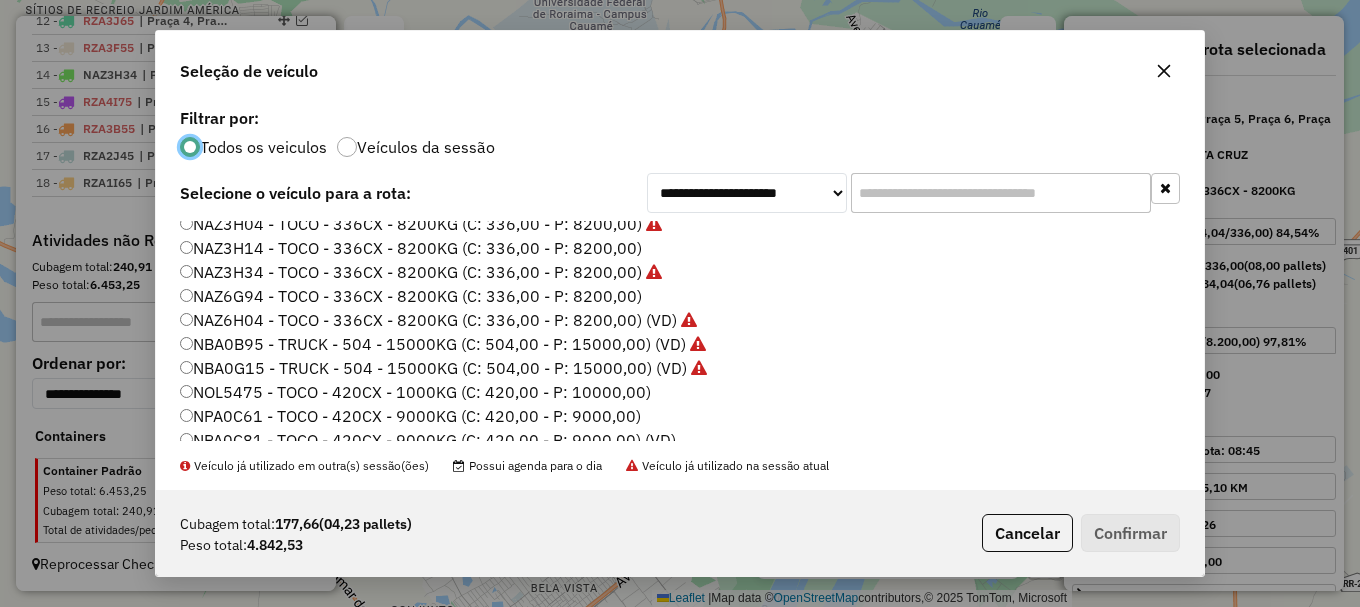 click on "NAZ3H14 - TOCO - 336CX - 8200KG (C: 336,00 - P: 8200,00)" 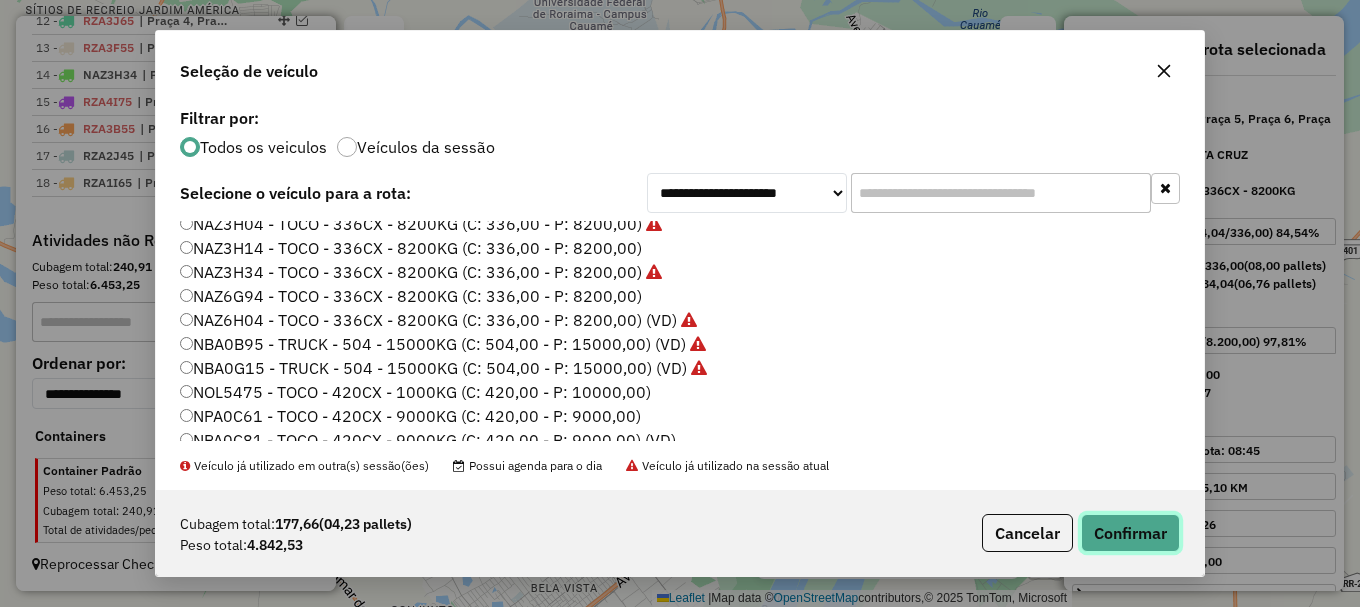 click on "Confirmar" 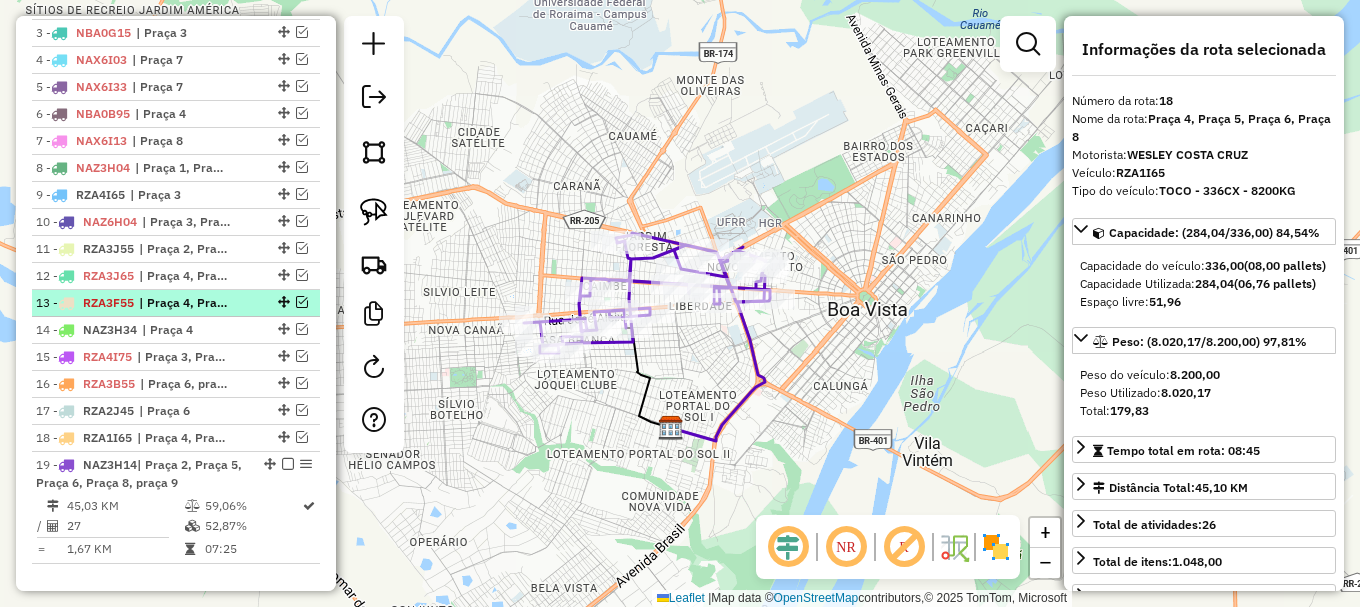 scroll, scrollTop: 934, scrollLeft: 0, axis: vertical 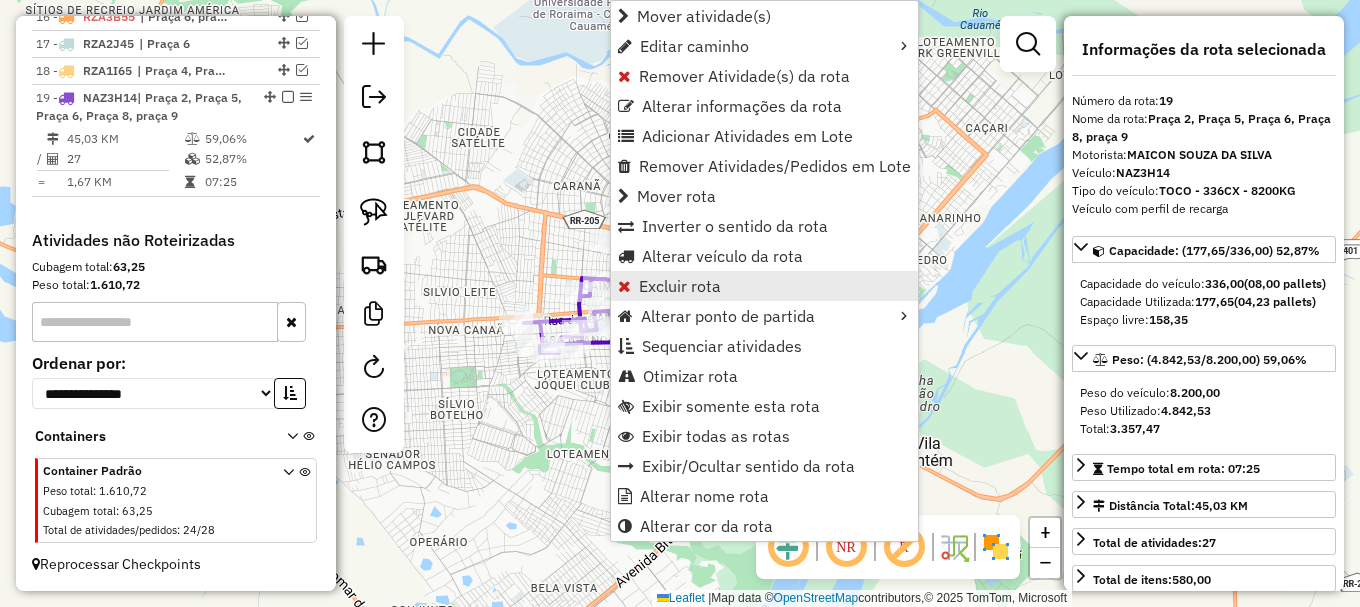 click on "Excluir rota" at bounding box center (680, 286) 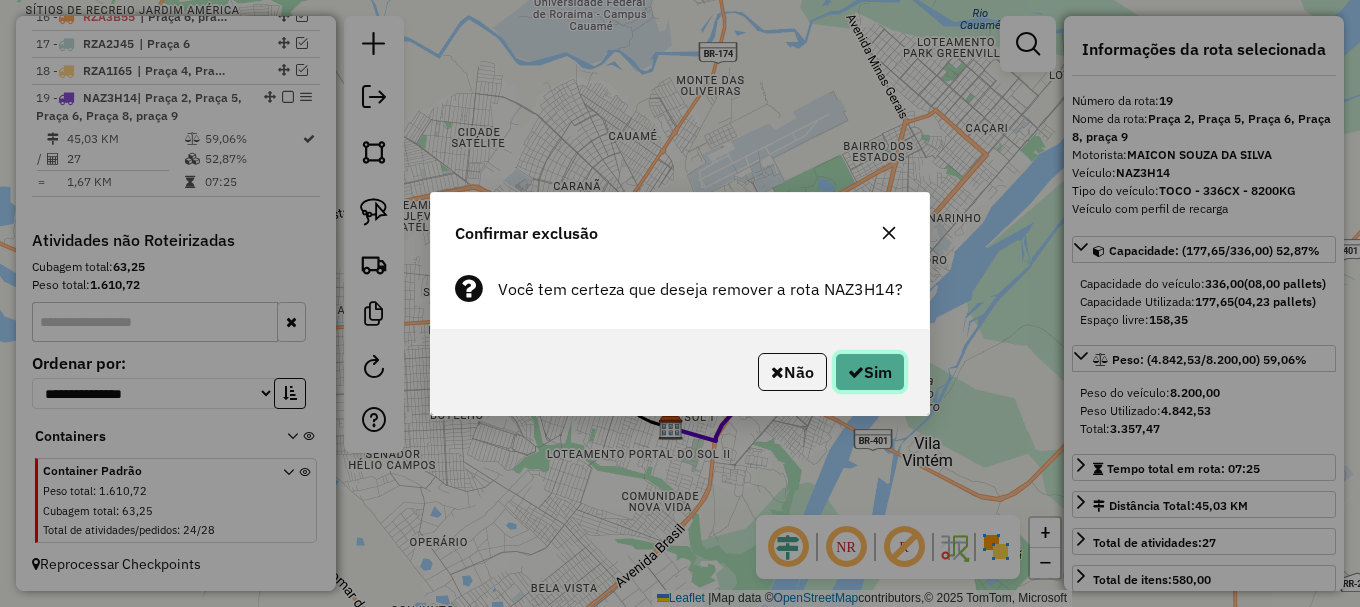 click 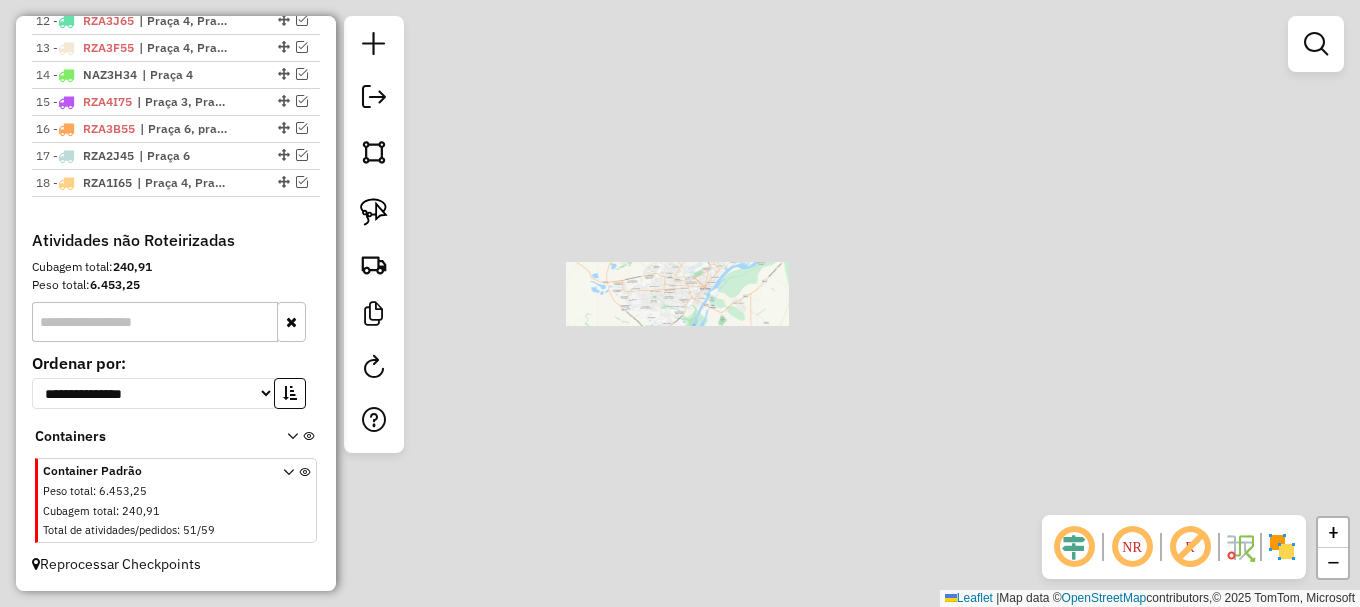 scroll, scrollTop: 1122, scrollLeft: 0, axis: vertical 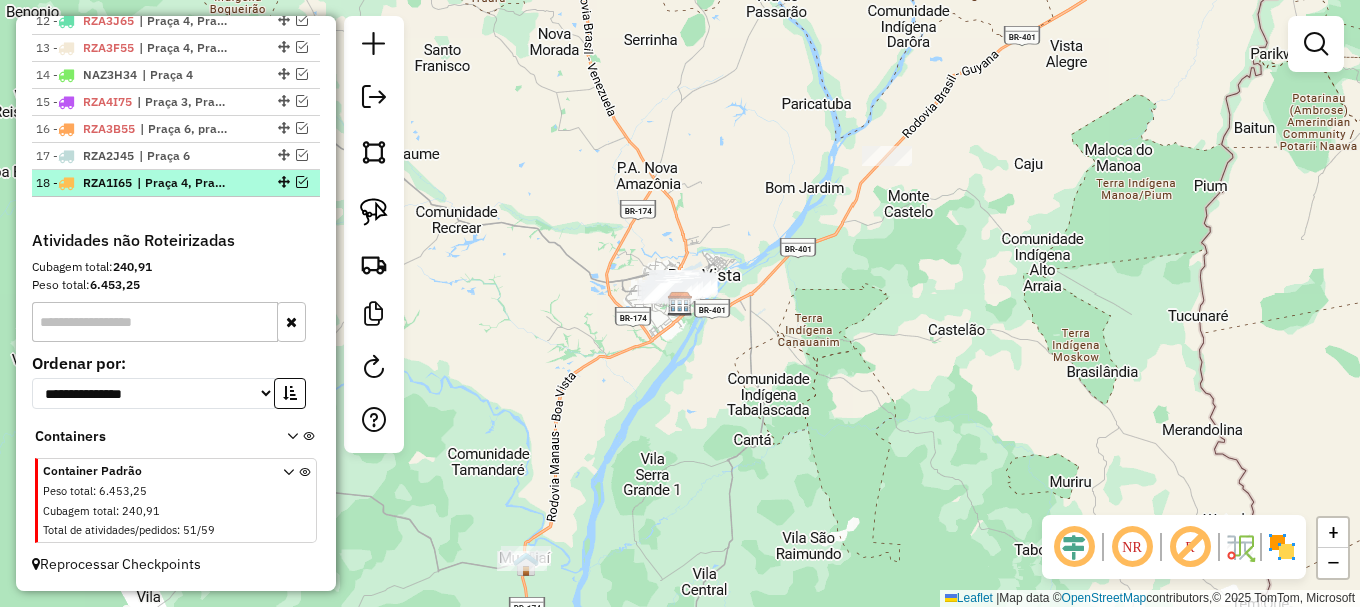 click at bounding box center (302, 182) 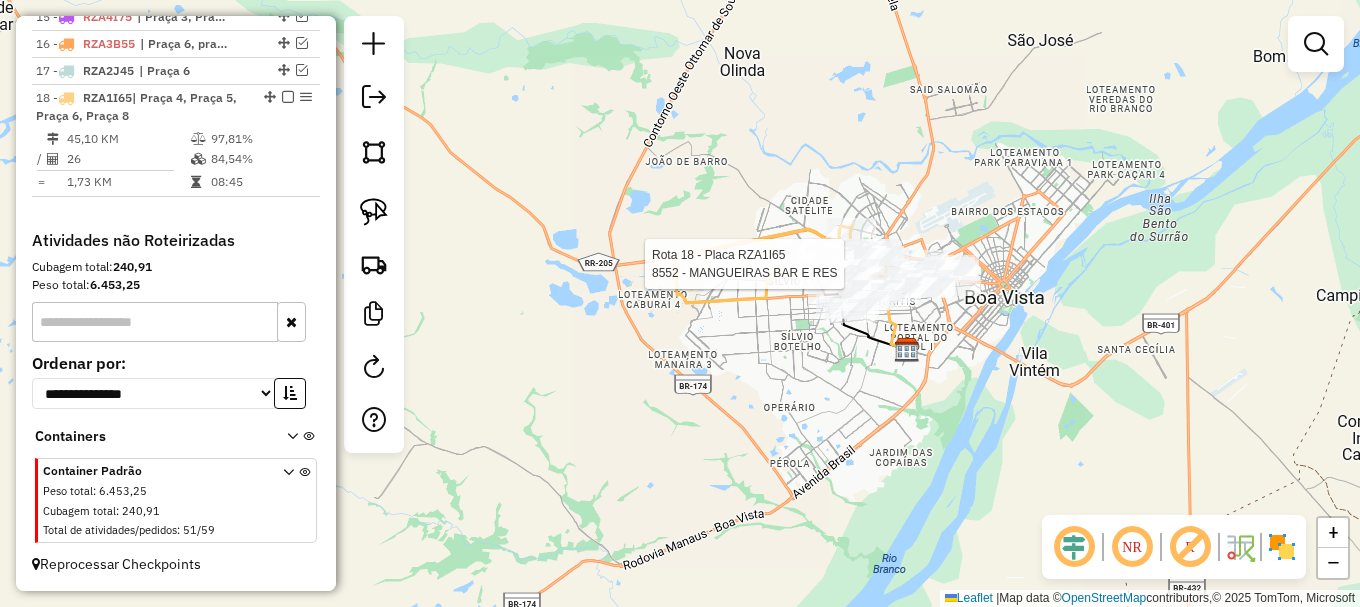 select on "**********" 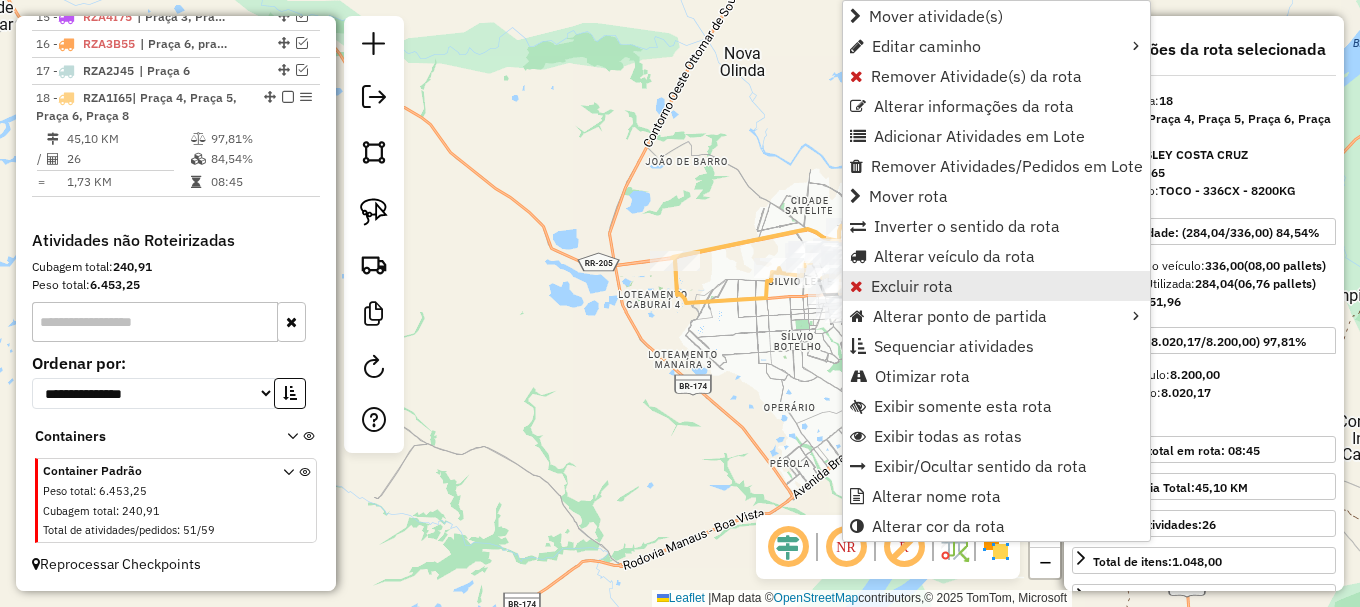 click on "Excluir rota" at bounding box center [912, 286] 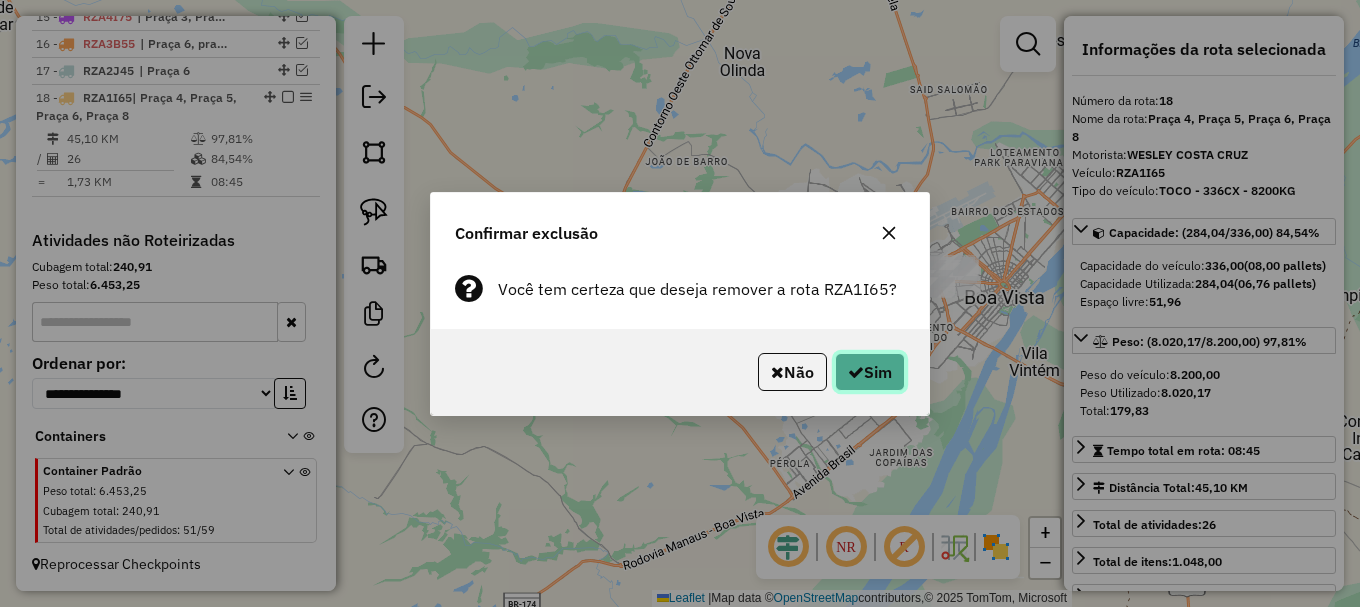 click on "Sim" 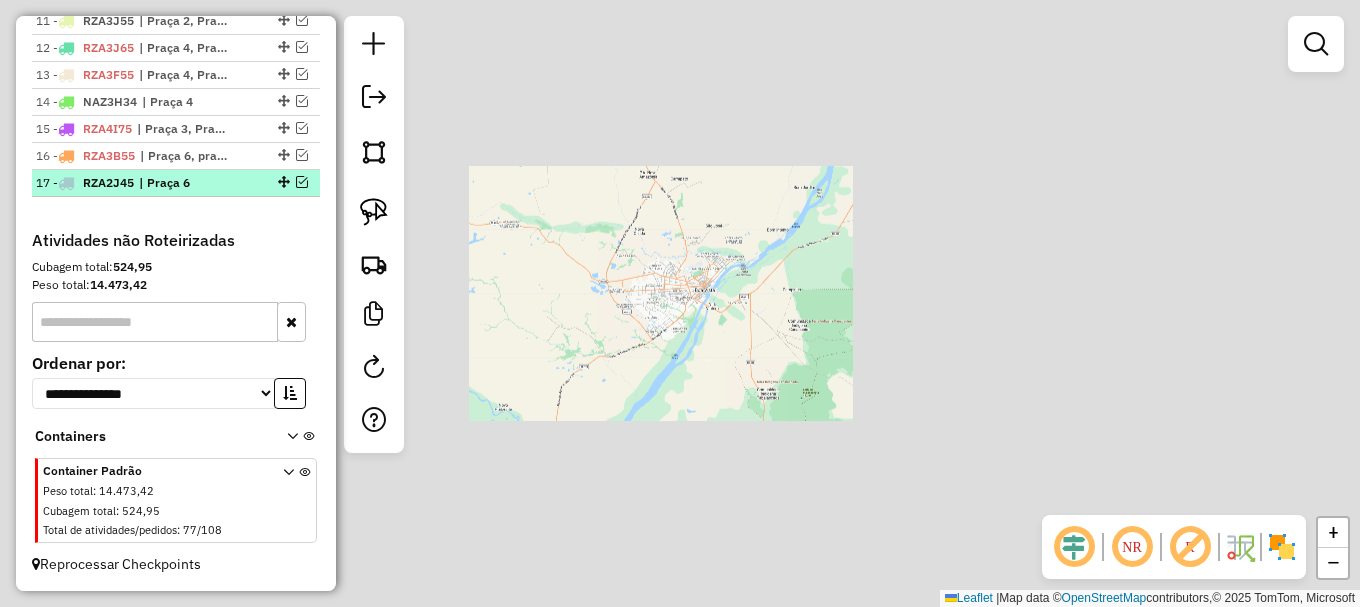 scroll, scrollTop: 1095, scrollLeft: 0, axis: vertical 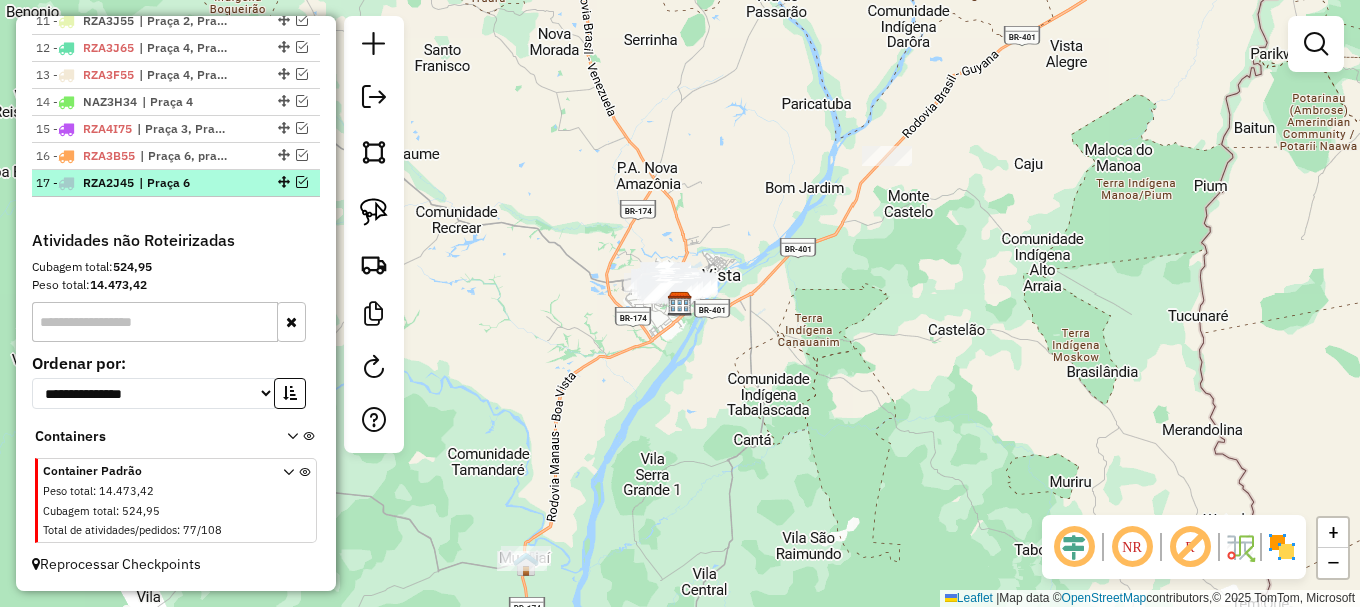 click at bounding box center (302, 182) 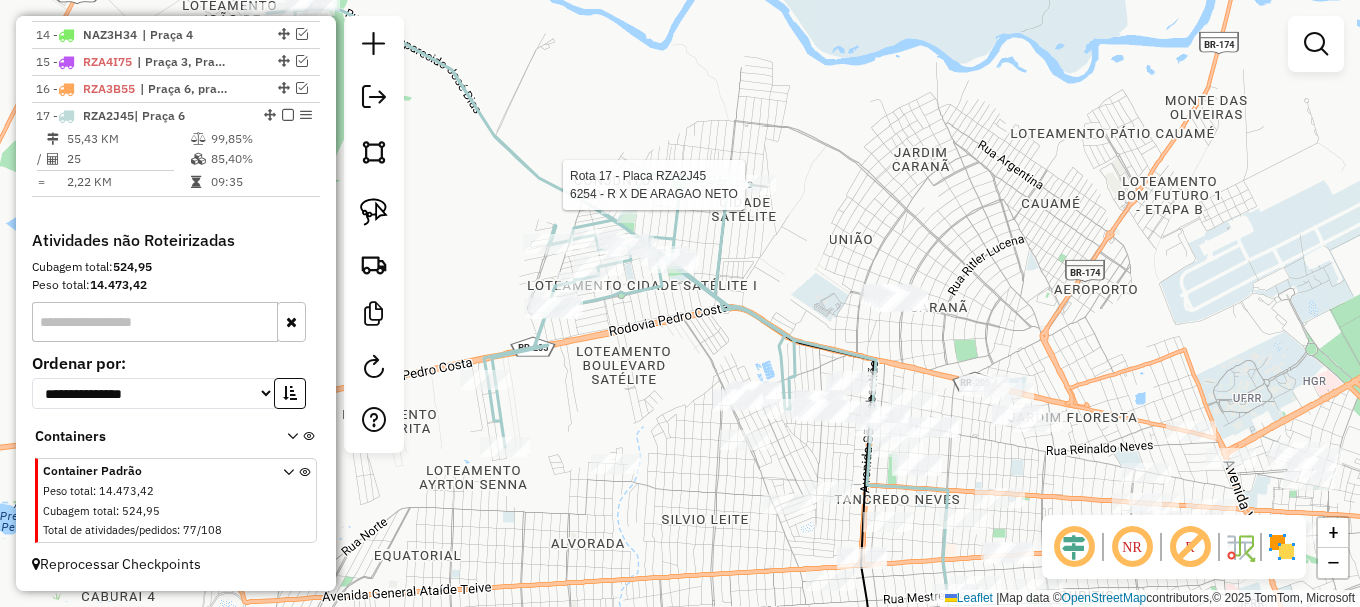 select on "**********" 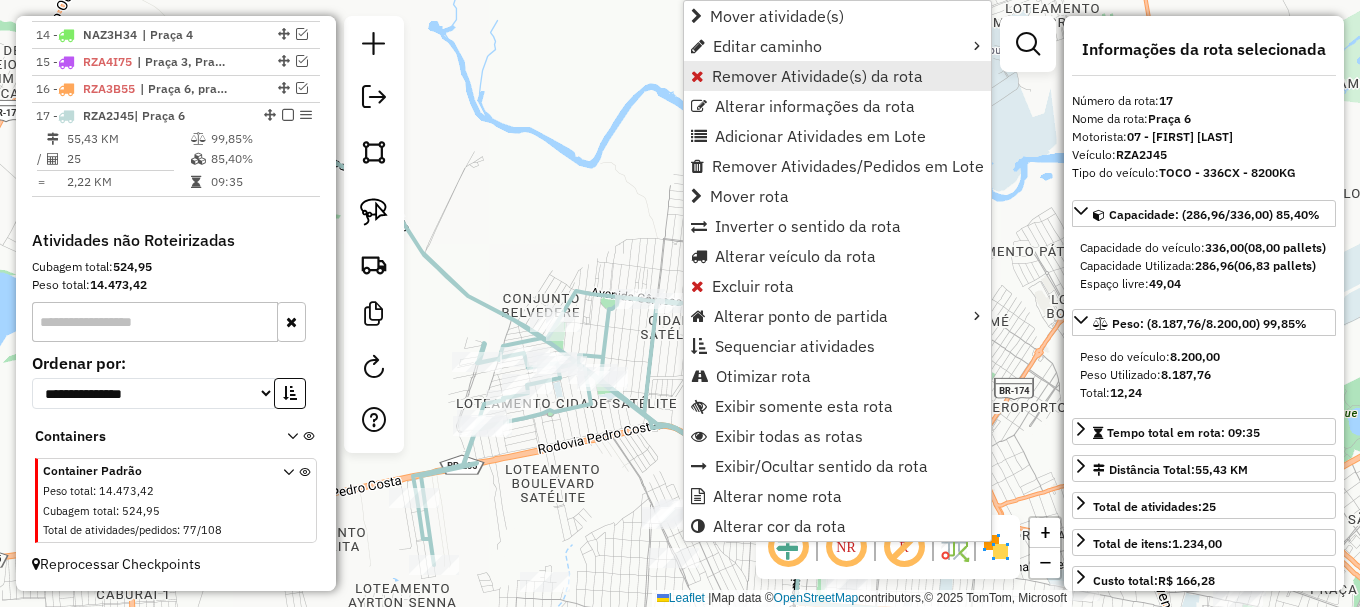 click on "Remover Atividade(s) da rota" at bounding box center (817, 76) 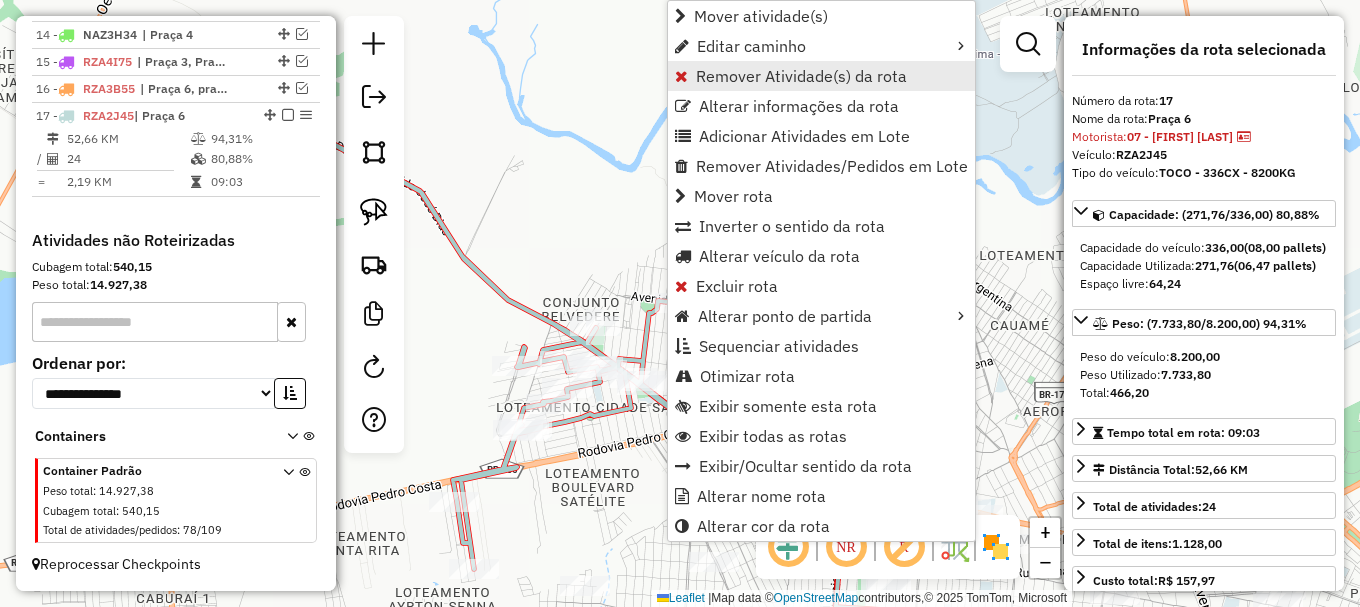 click on "Remover Atividade(s) da rota" at bounding box center [801, 76] 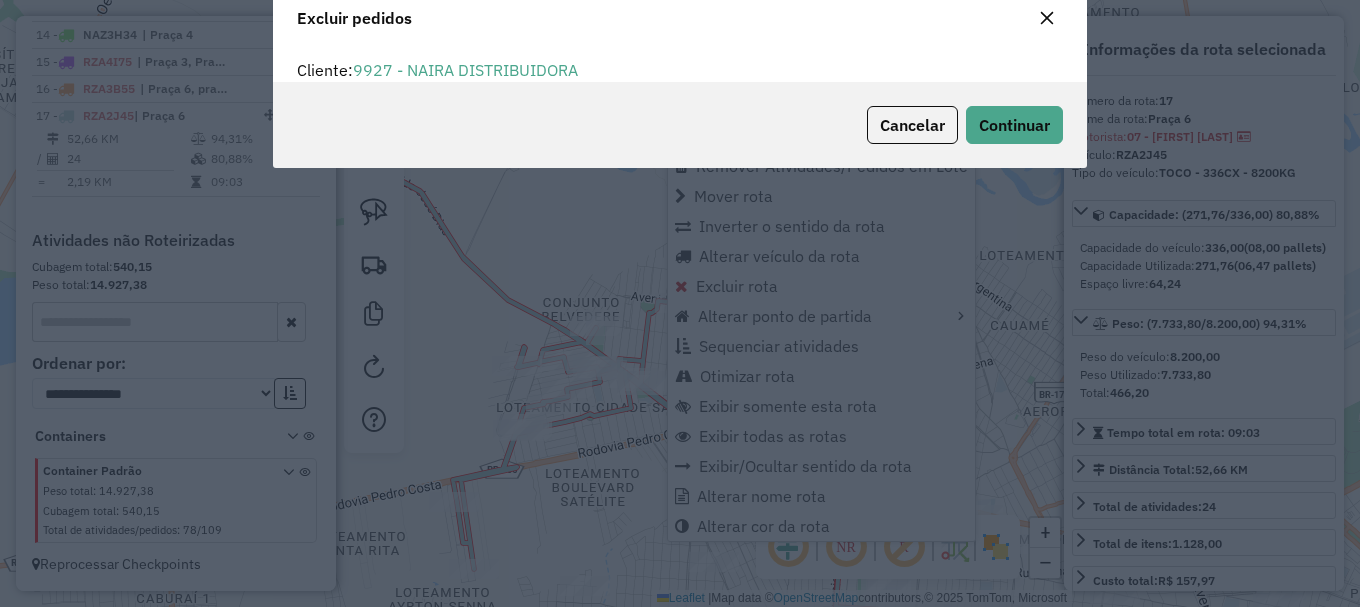 scroll, scrollTop: 12, scrollLeft: 6, axis: both 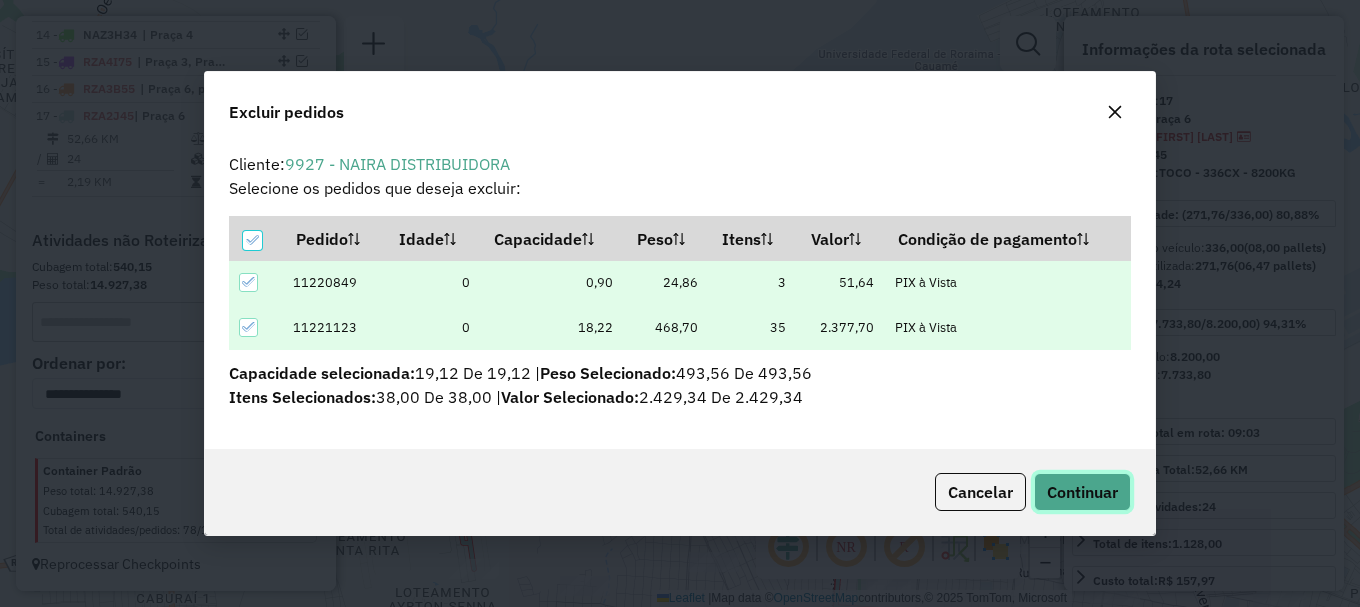 click on "Continuar" 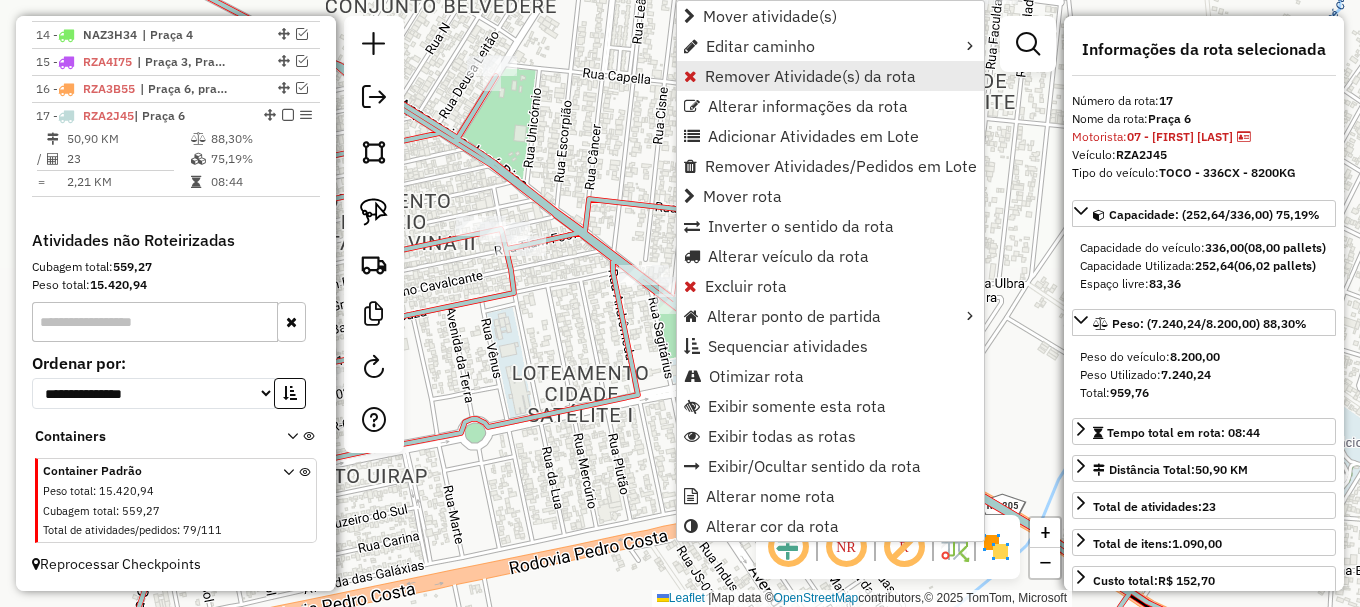 click on "Remover Atividade(s) da rota" at bounding box center (810, 76) 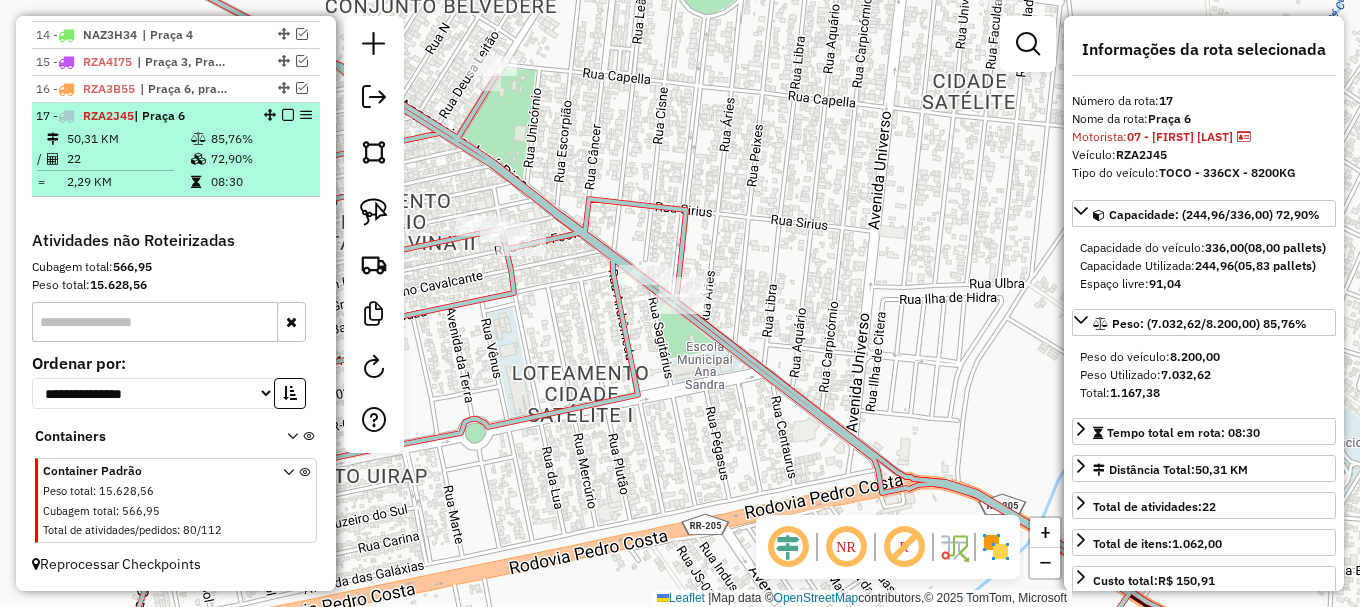 click at bounding box center (288, 115) 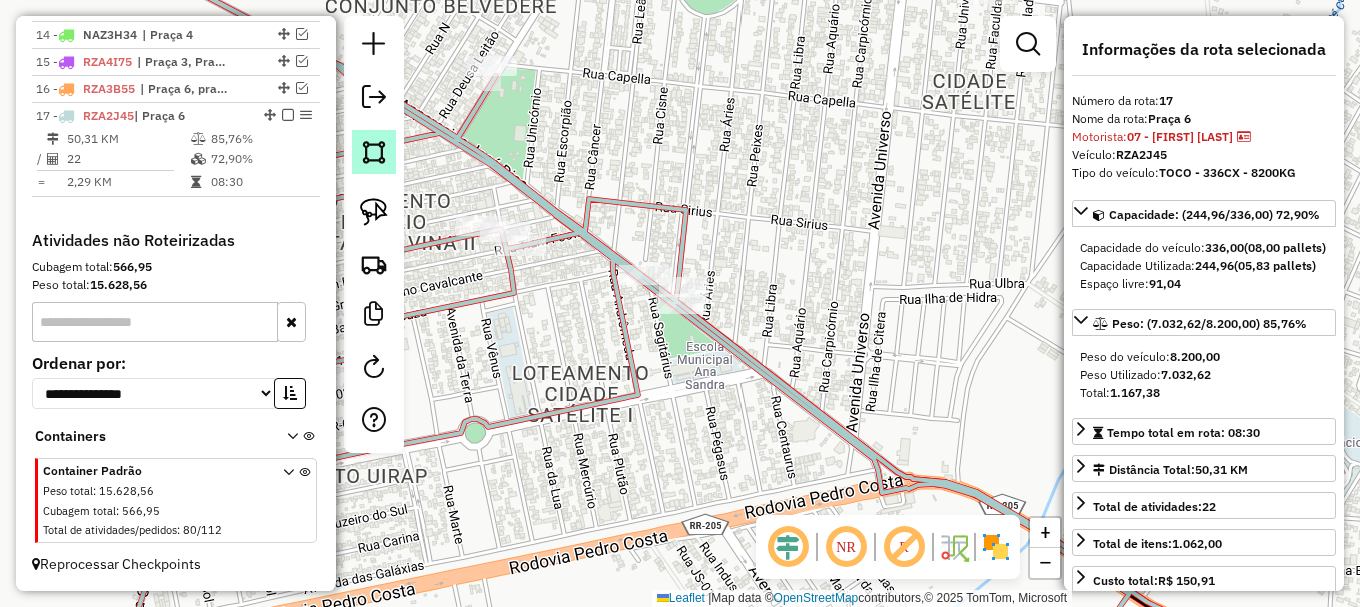 scroll, scrollTop: 1095, scrollLeft: 0, axis: vertical 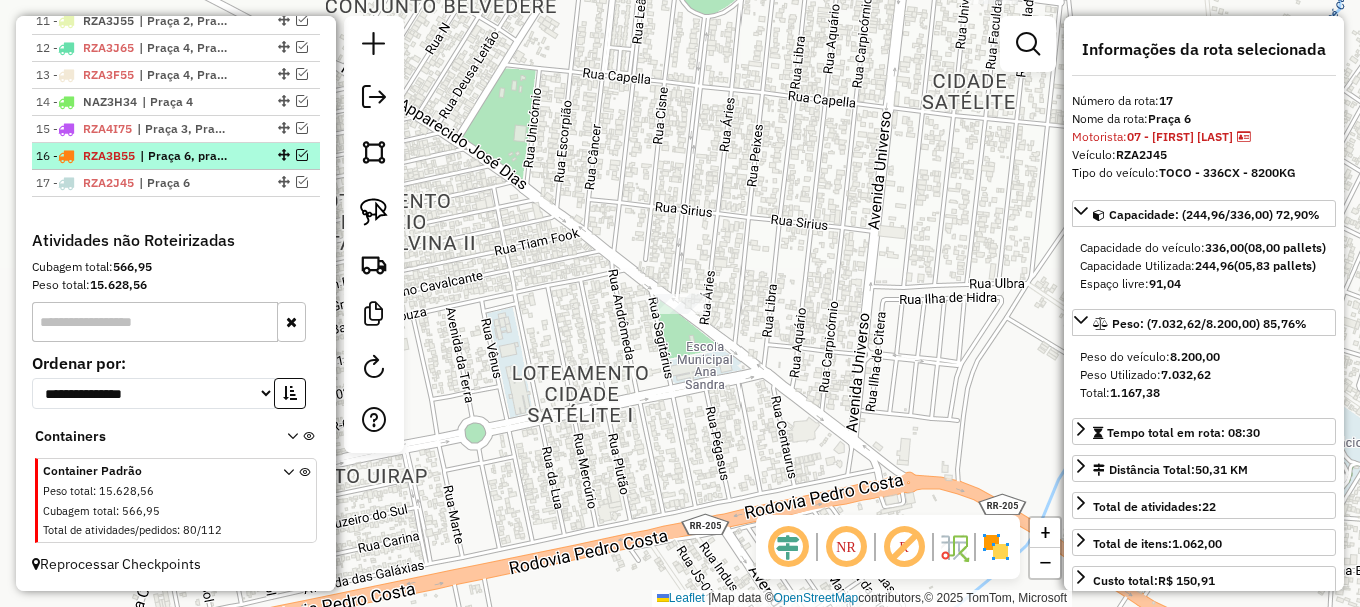 click at bounding box center (302, 155) 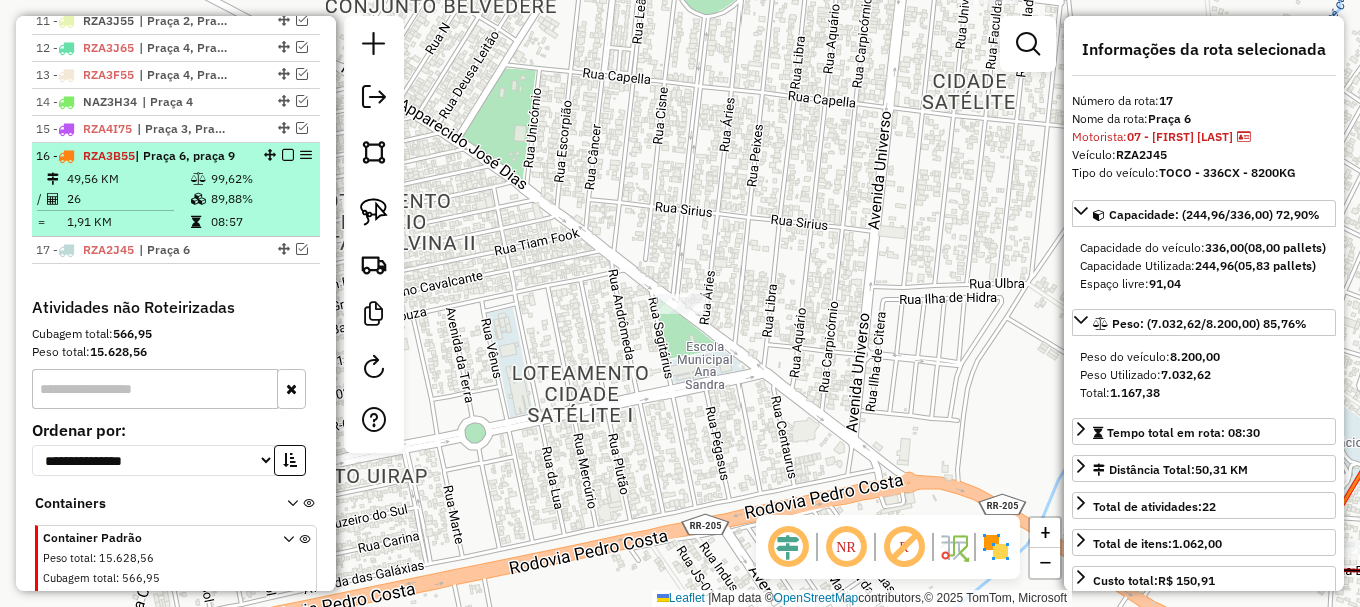 scroll, scrollTop: 1162, scrollLeft: 0, axis: vertical 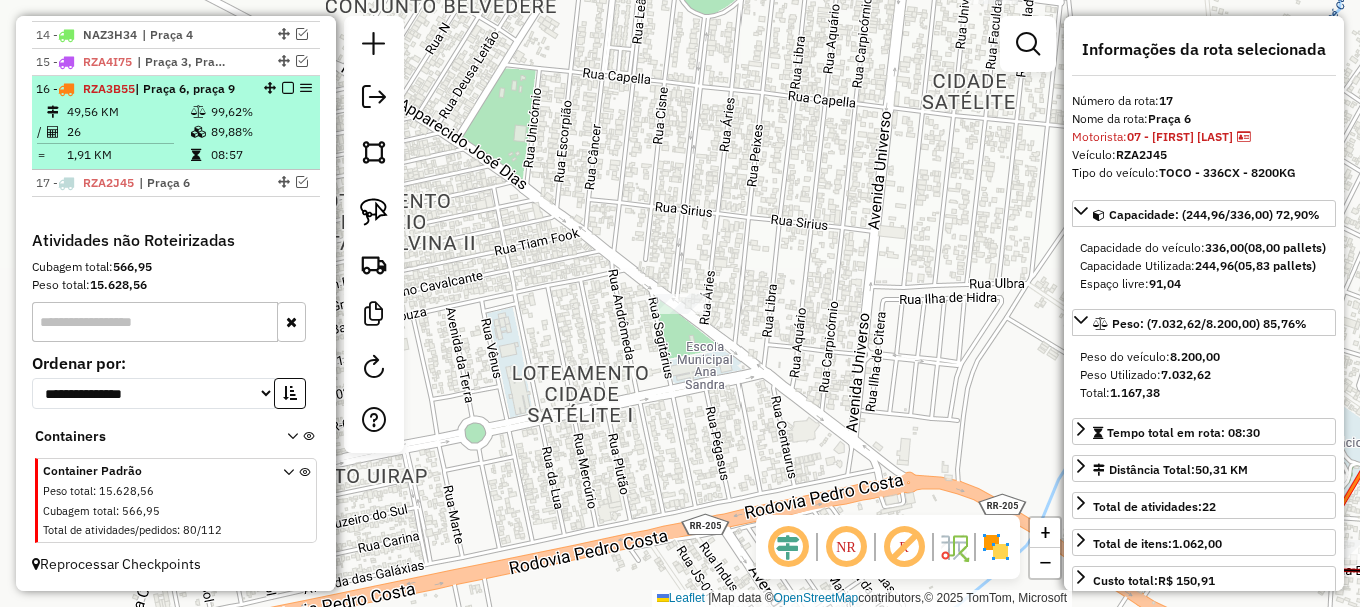 click on "08:57" at bounding box center [260, 155] 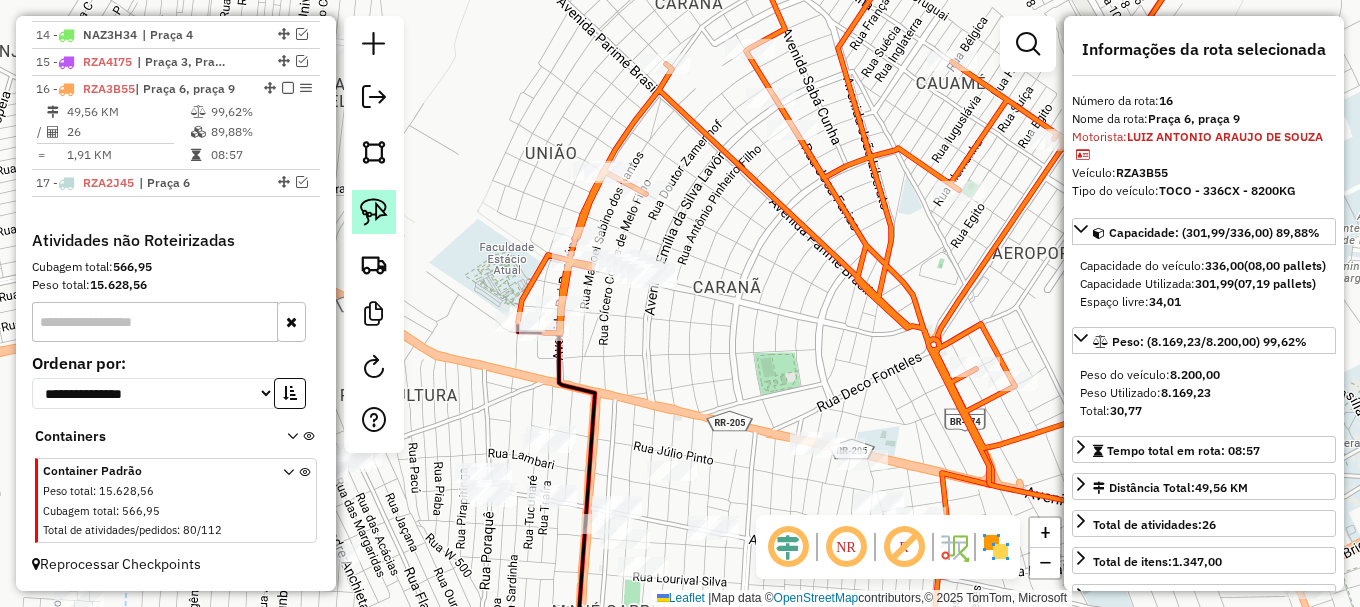 click 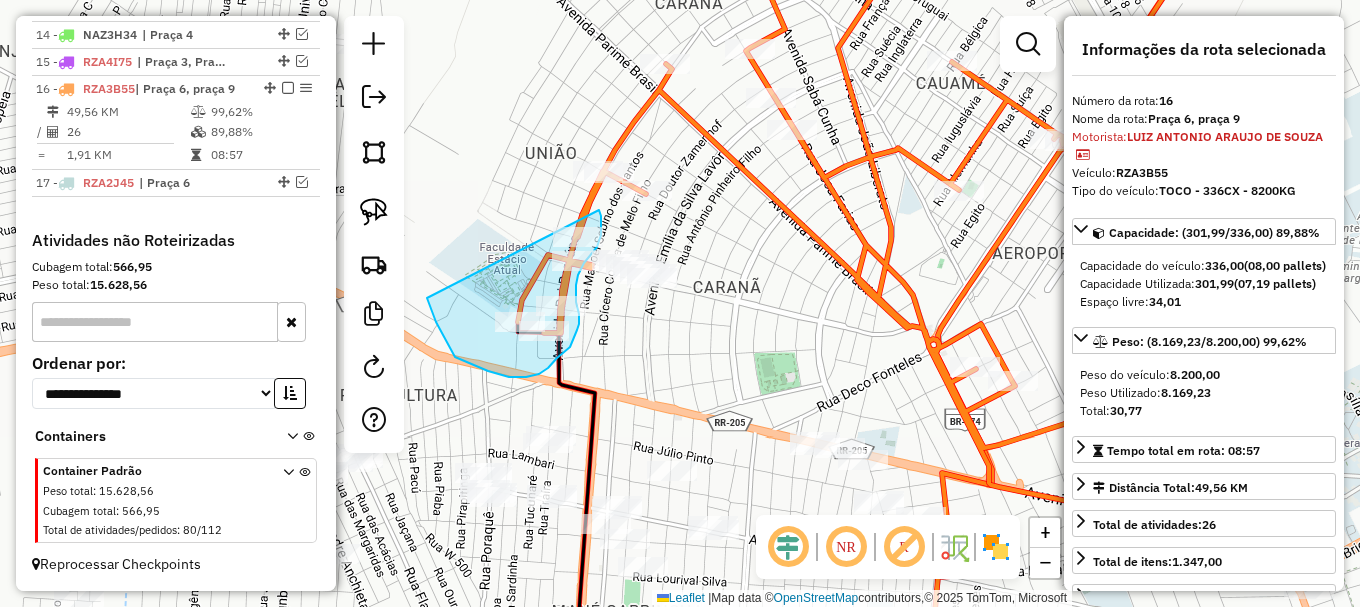 drag, startPoint x: 427, startPoint y: 298, endPoint x: 597, endPoint y: 210, distance: 191.42622 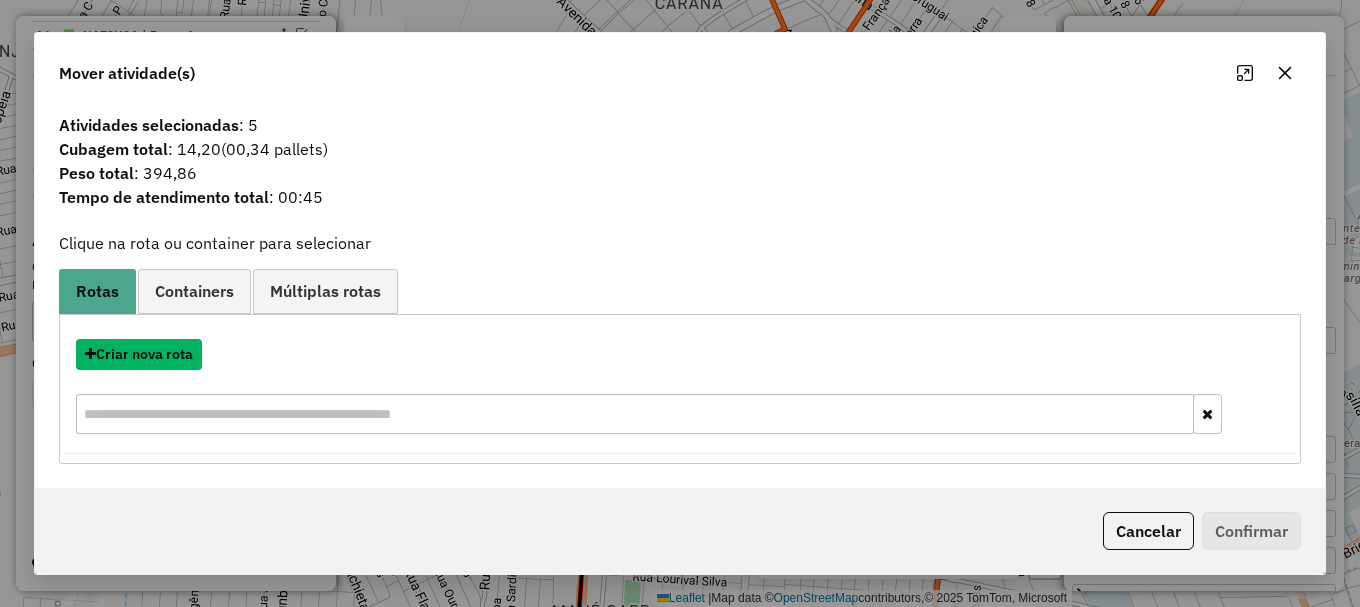 click on "Criar nova rota" at bounding box center (139, 354) 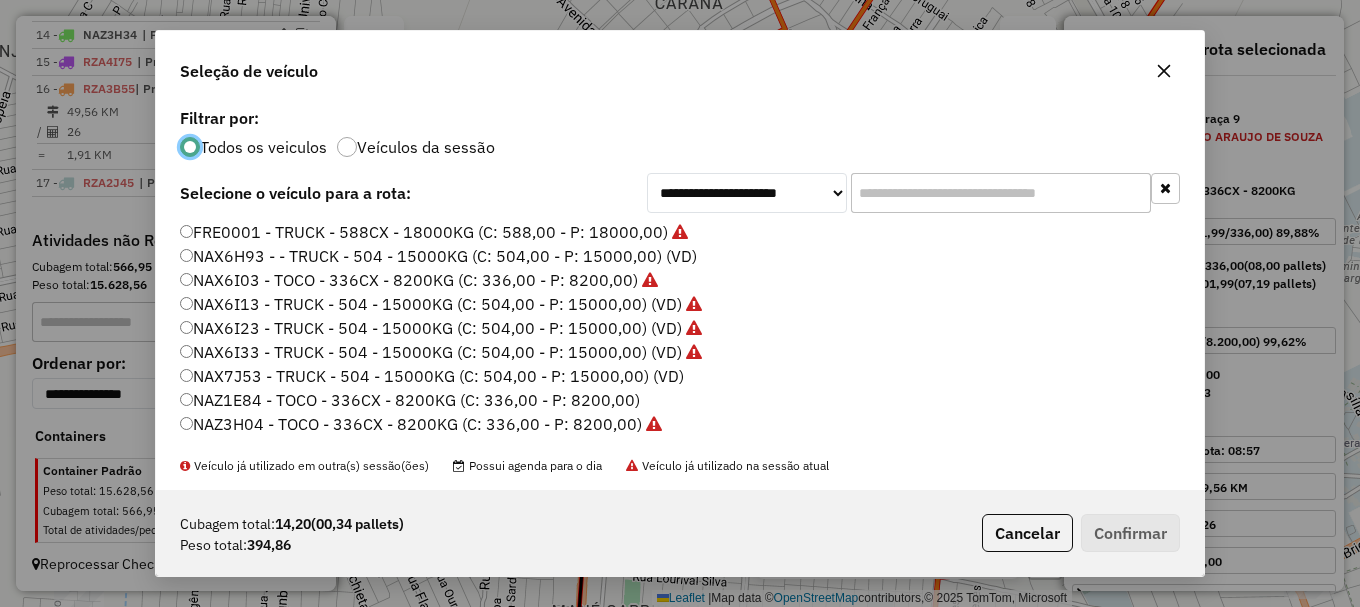 scroll, scrollTop: 11, scrollLeft: 6, axis: both 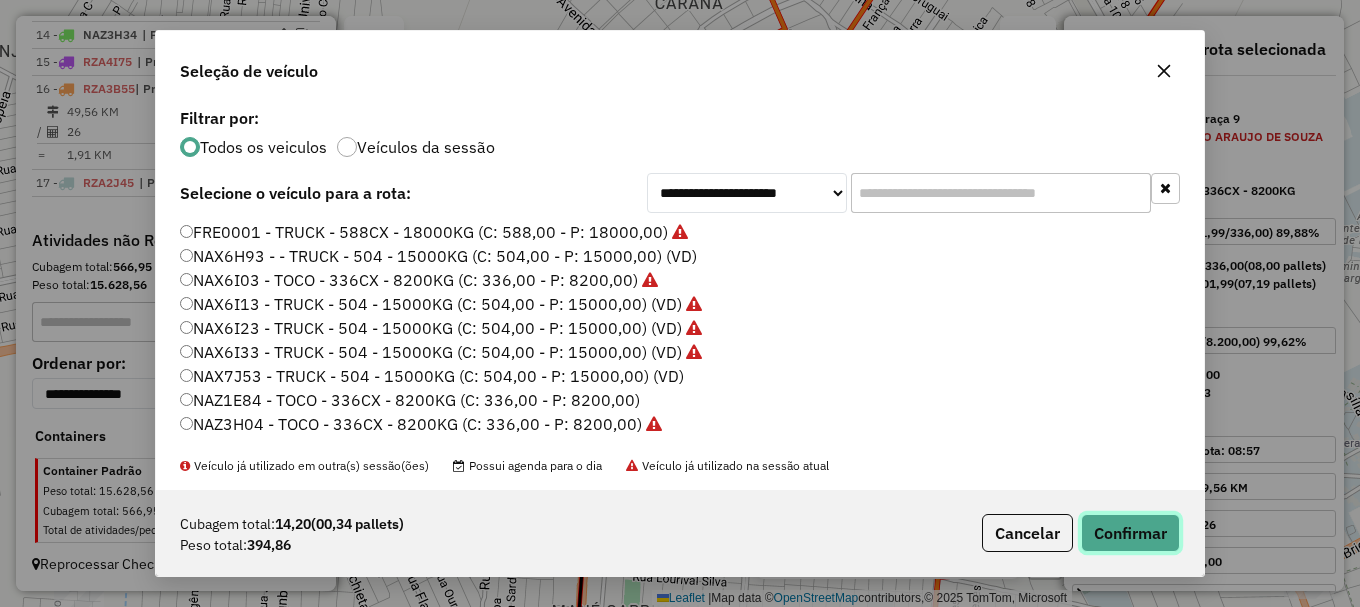 click on "Confirmar" 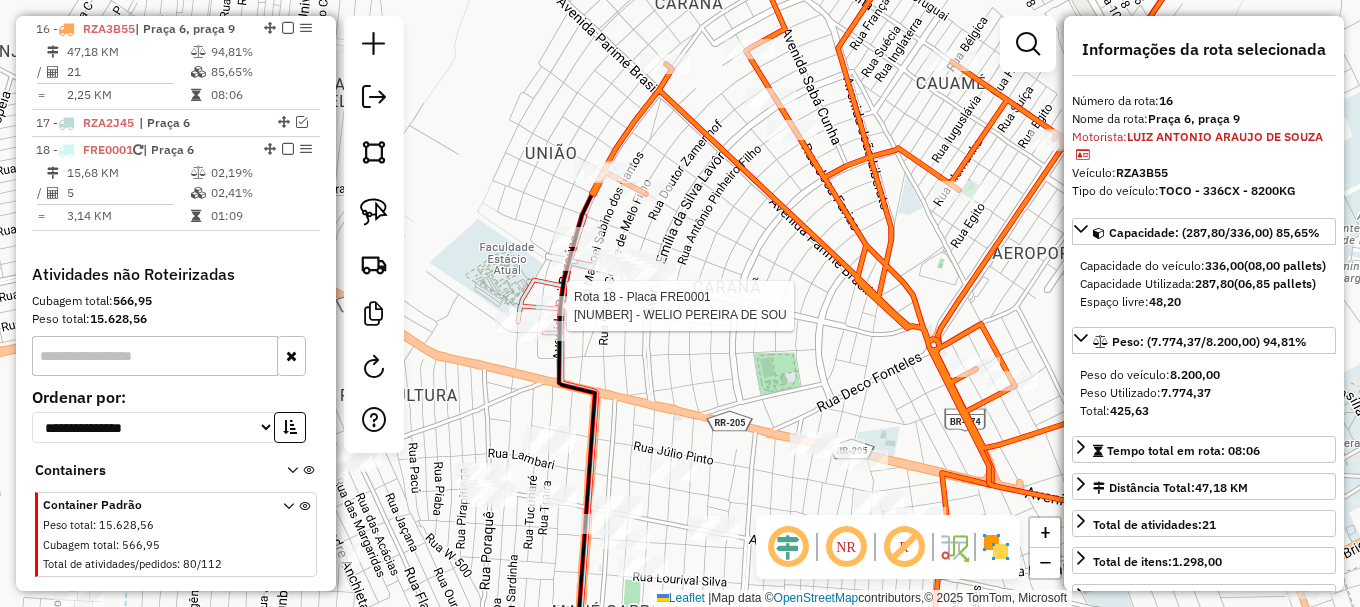 scroll, scrollTop: 1256, scrollLeft: 0, axis: vertical 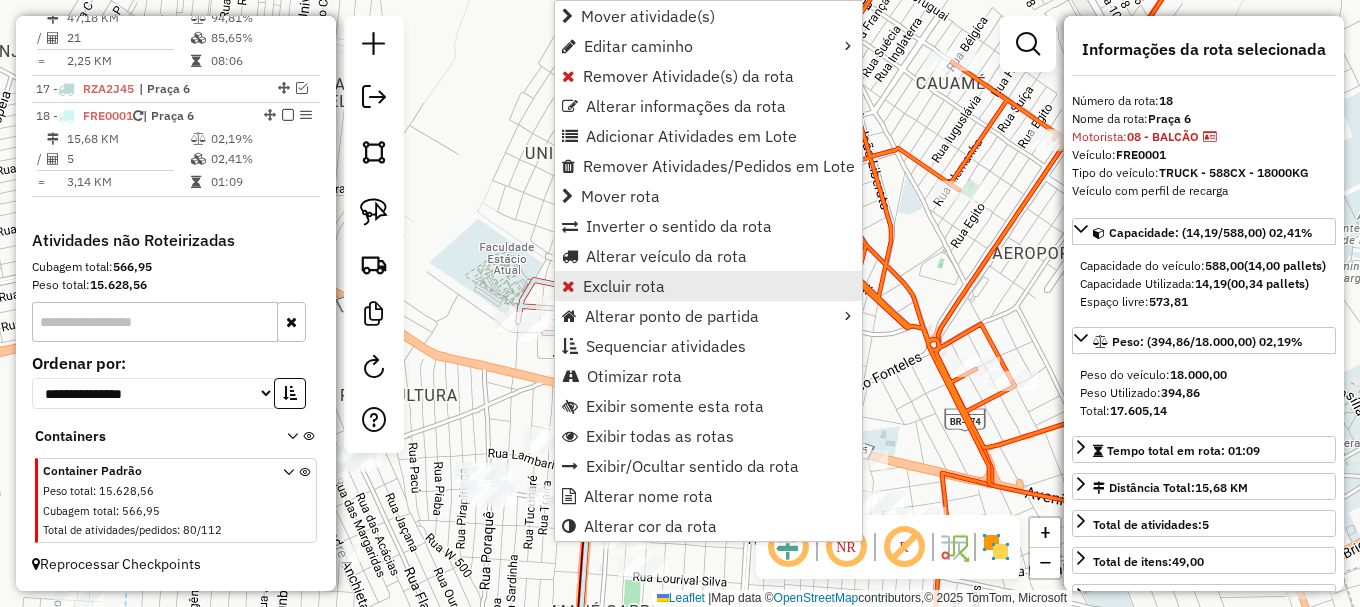 click on "Excluir rota" at bounding box center (624, 286) 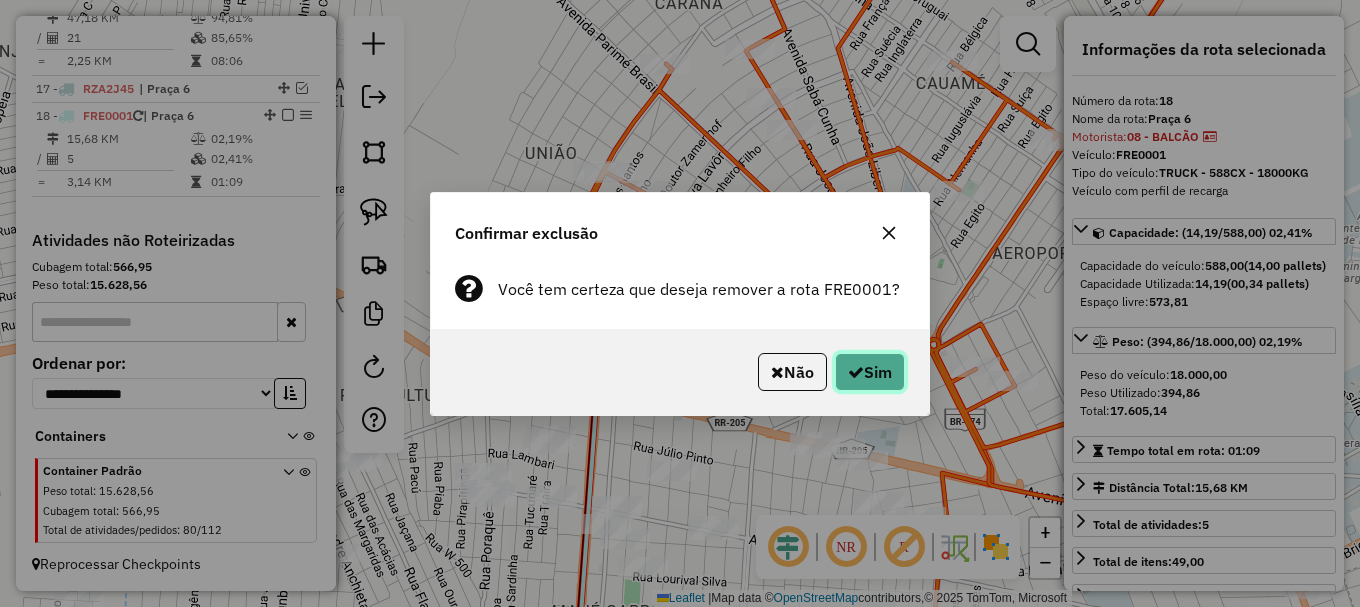 click 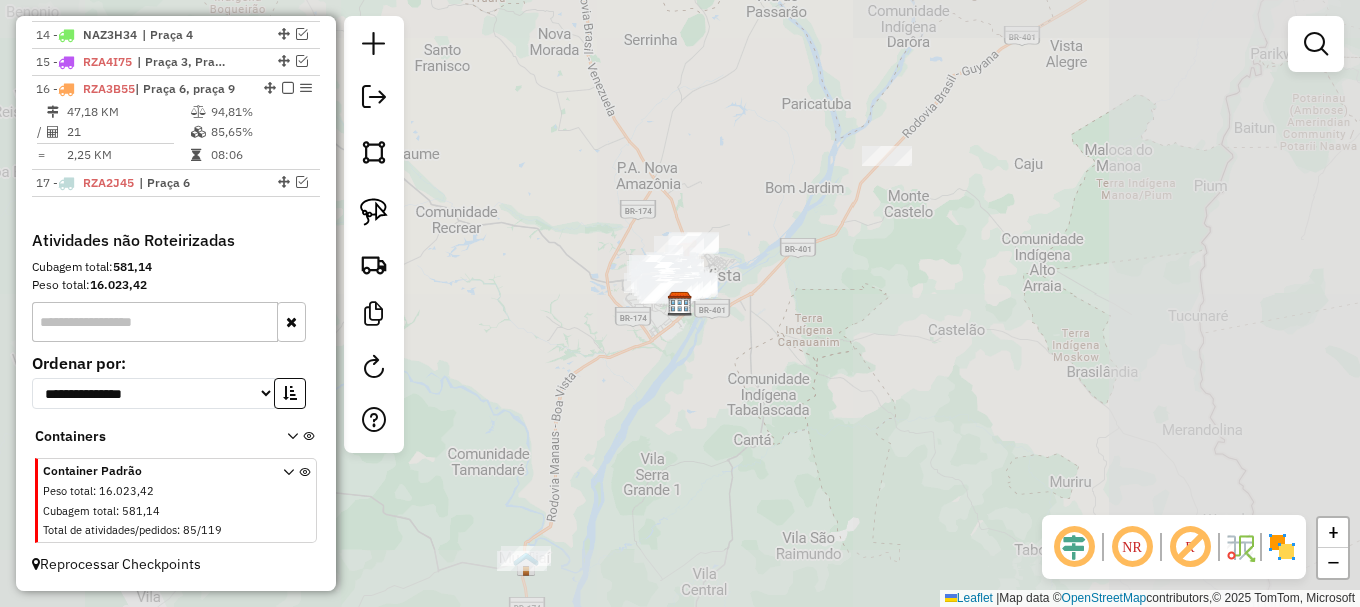 scroll, scrollTop: 1162, scrollLeft: 0, axis: vertical 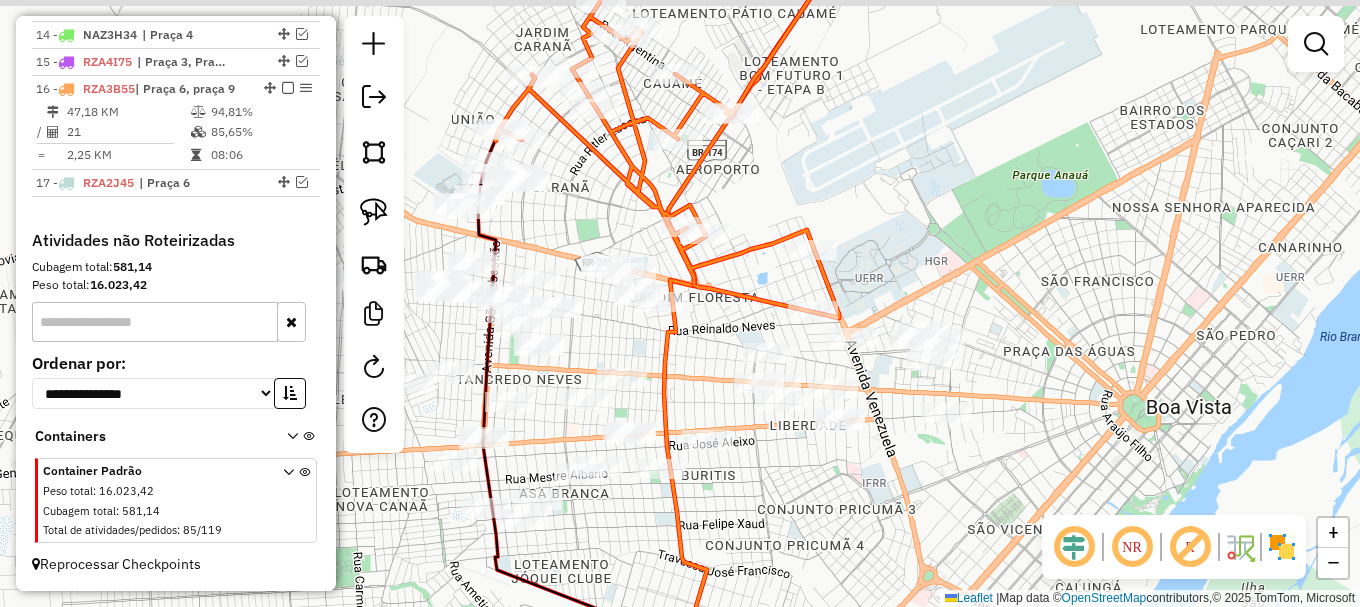 drag, startPoint x: 705, startPoint y: 245, endPoint x: 875, endPoint y: 355, distance: 202.48457 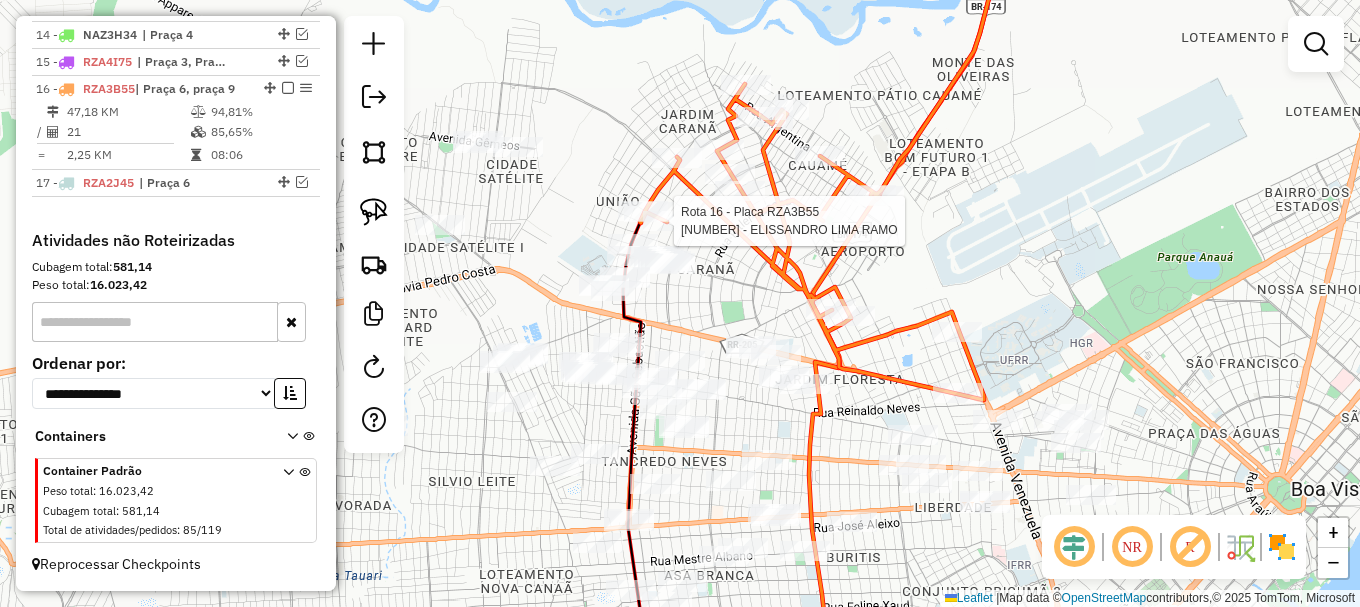 select on "**********" 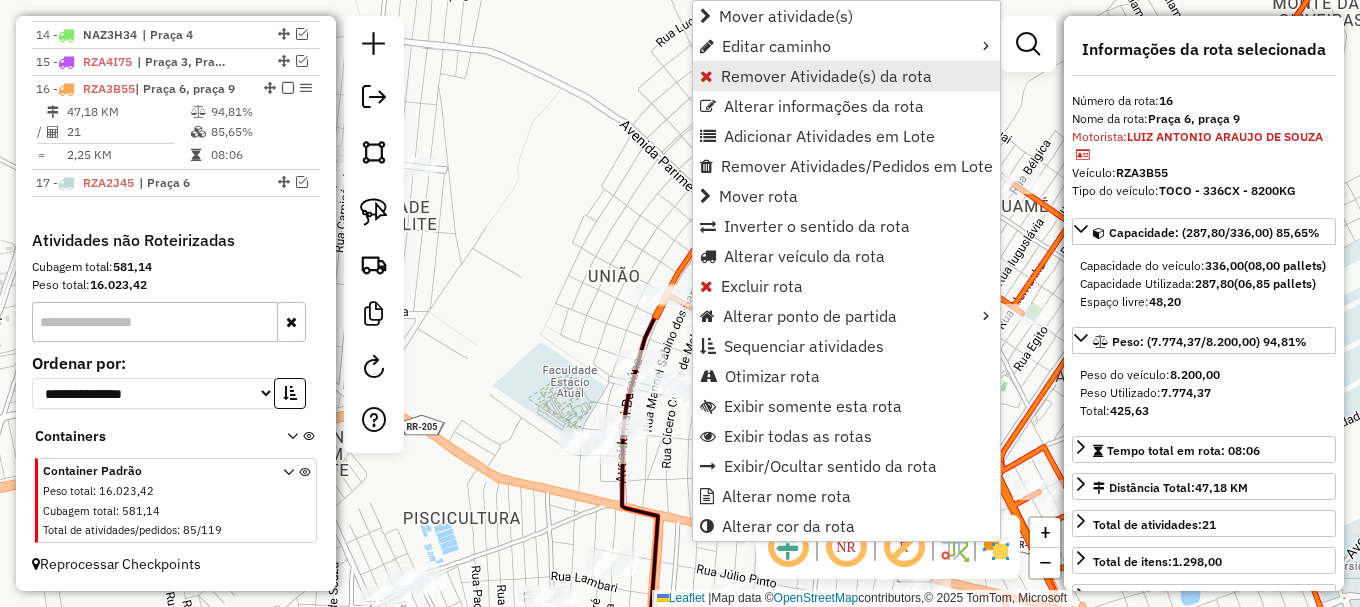 click on "Remover Atividade(s) da rota" at bounding box center [826, 76] 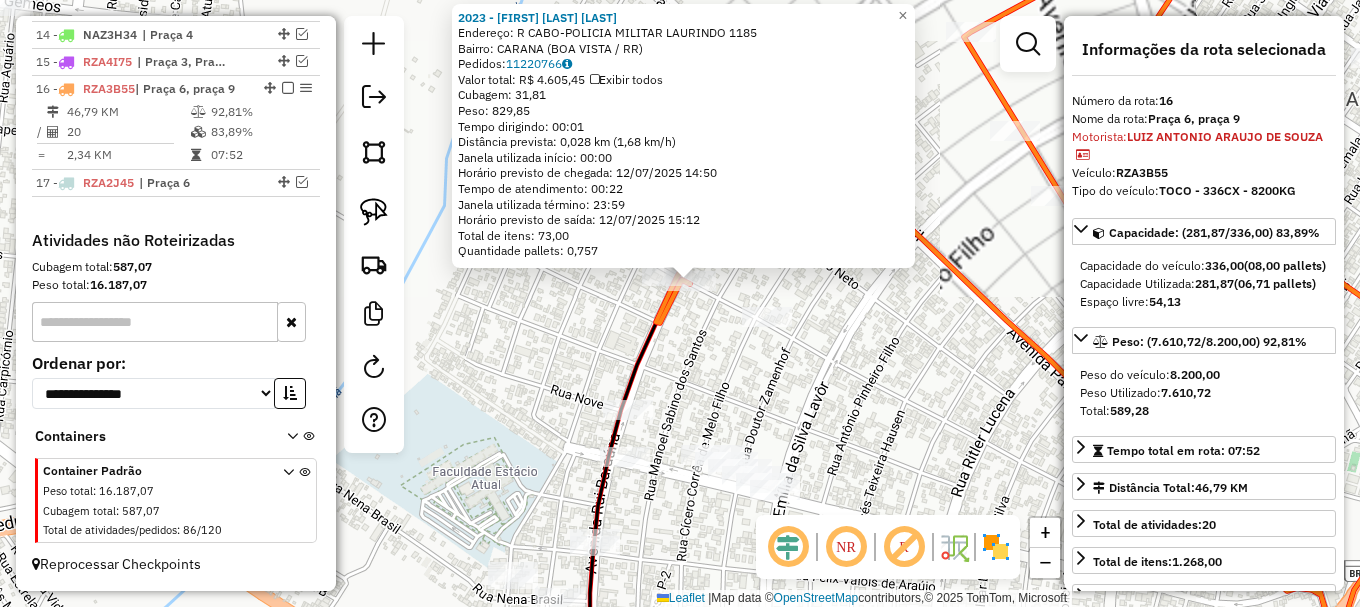 click 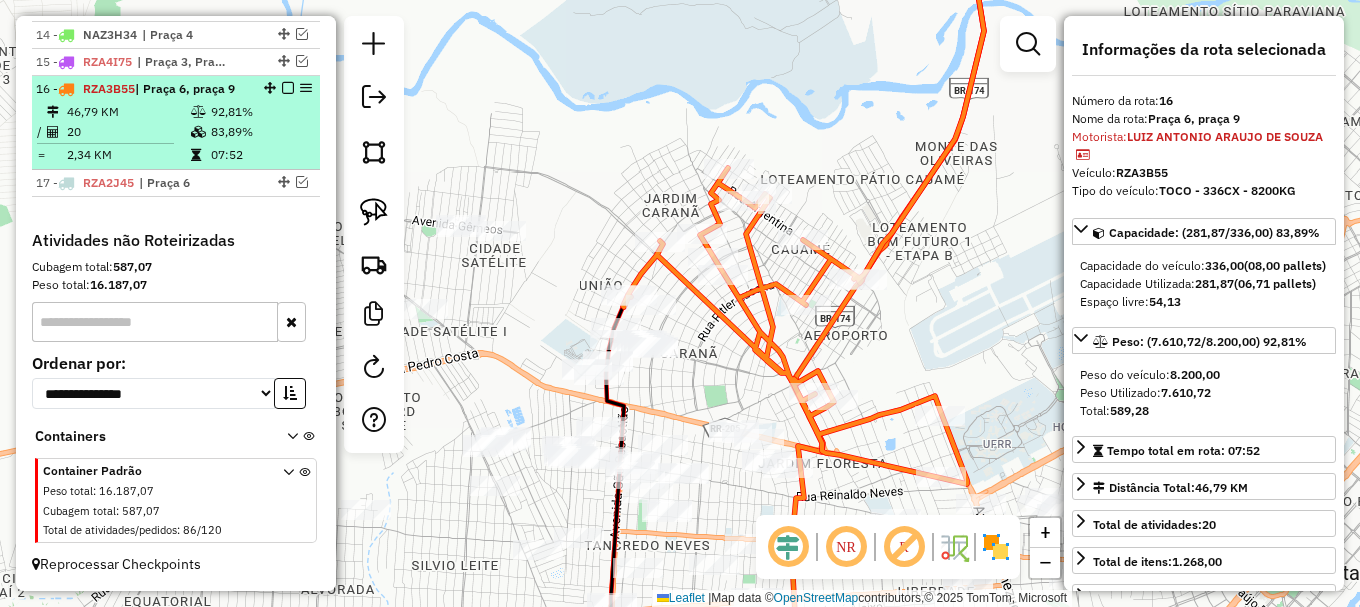 click at bounding box center [288, 88] 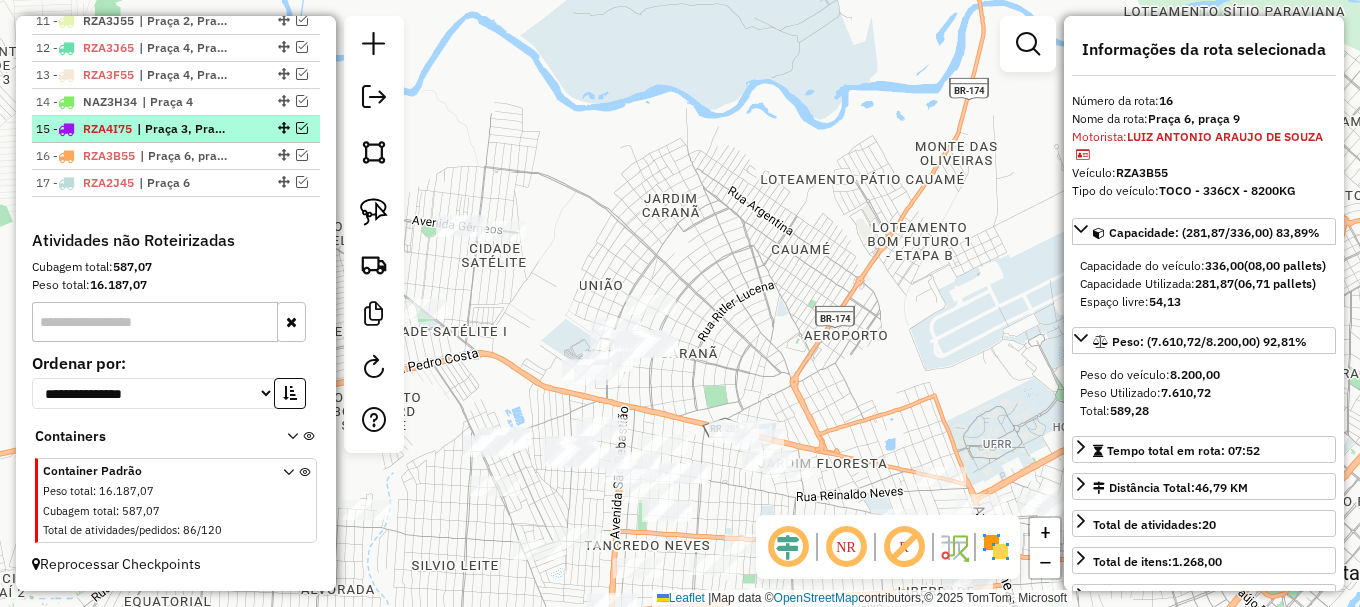 click at bounding box center [302, 128] 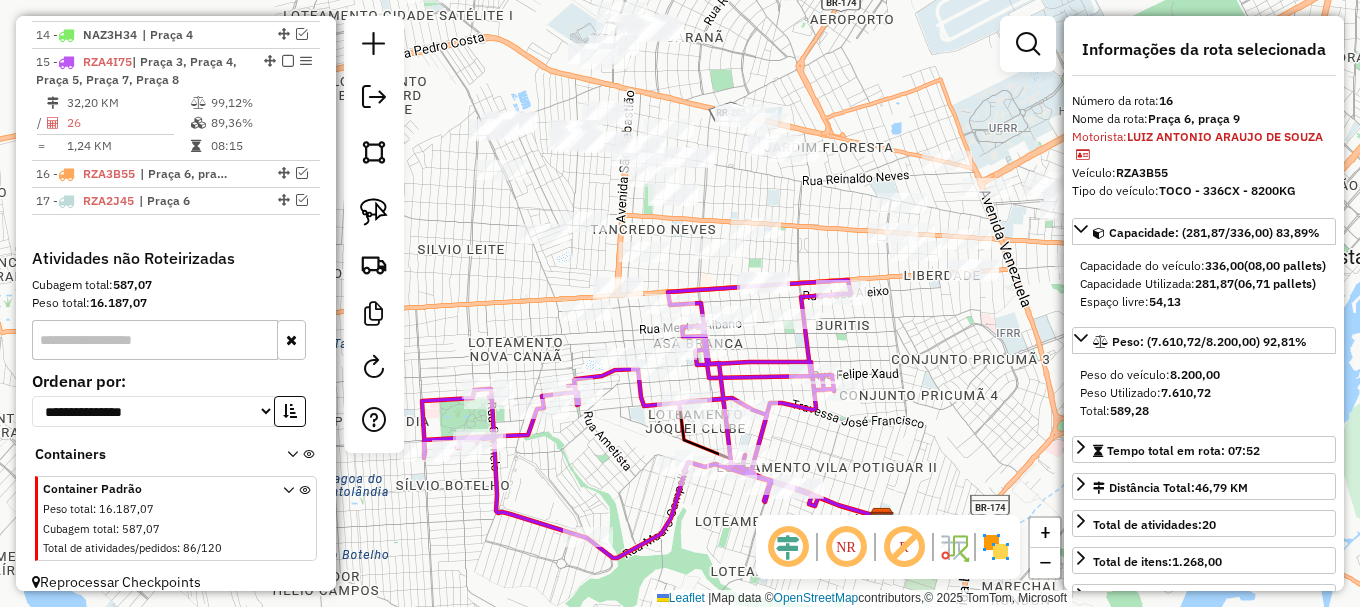 drag, startPoint x: 653, startPoint y: 277, endPoint x: 728, endPoint y: 251, distance: 79.37884 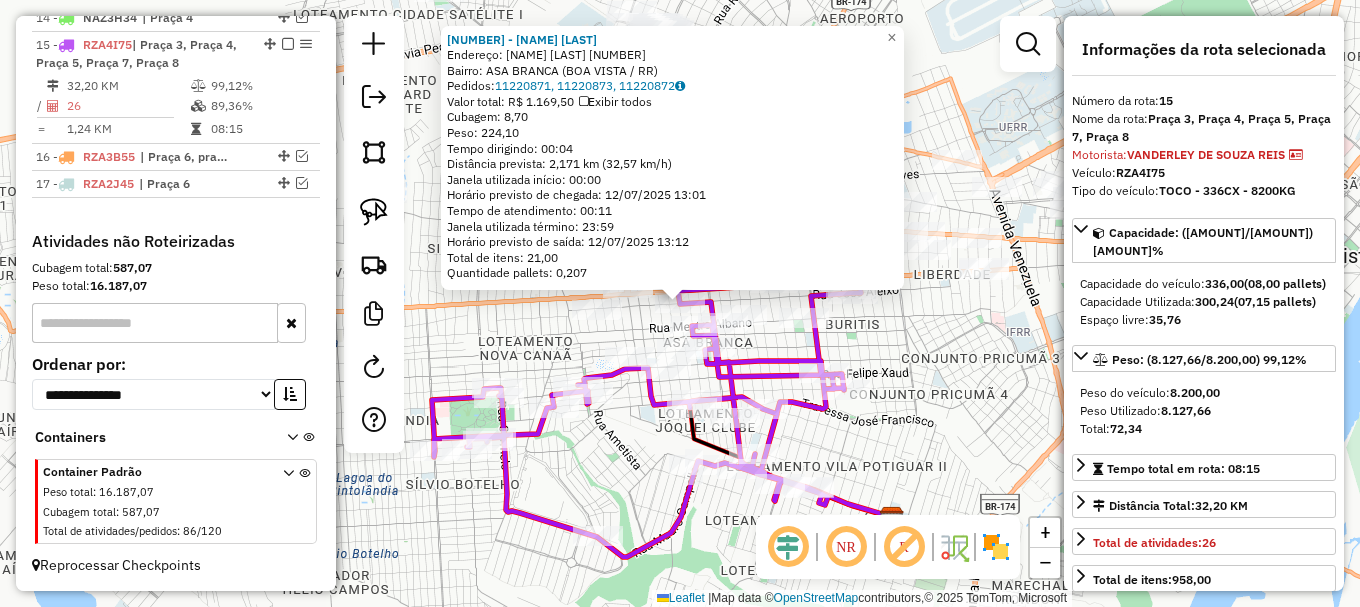 scroll, scrollTop: 1180, scrollLeft: 0, axis: vertical 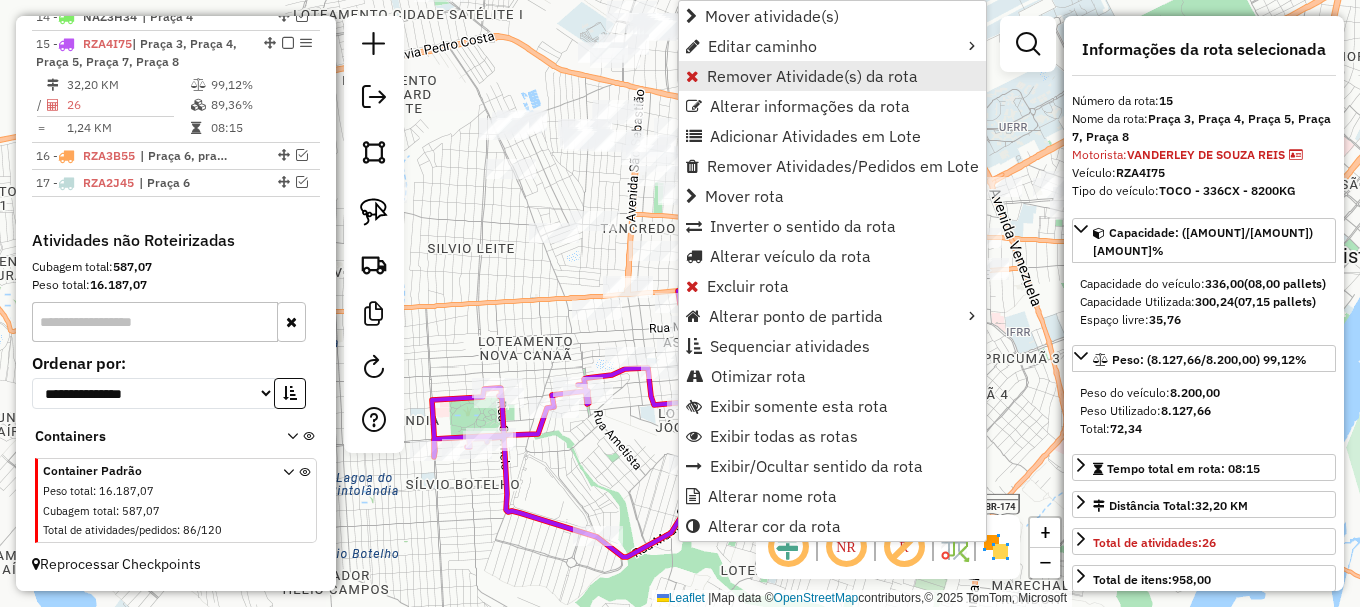 click on "Remover Atividade(s) da rota" at bounding box center [812, 76] 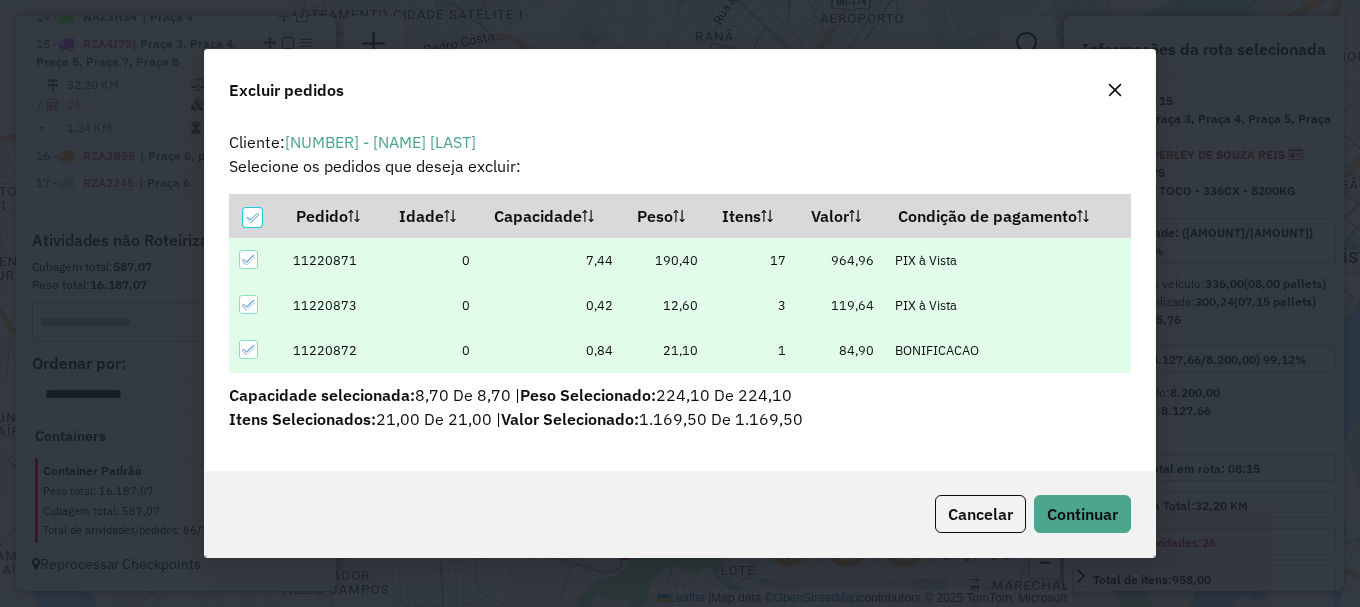 scroll, scrollTop: 12, scrollLeft: 6, axis: both 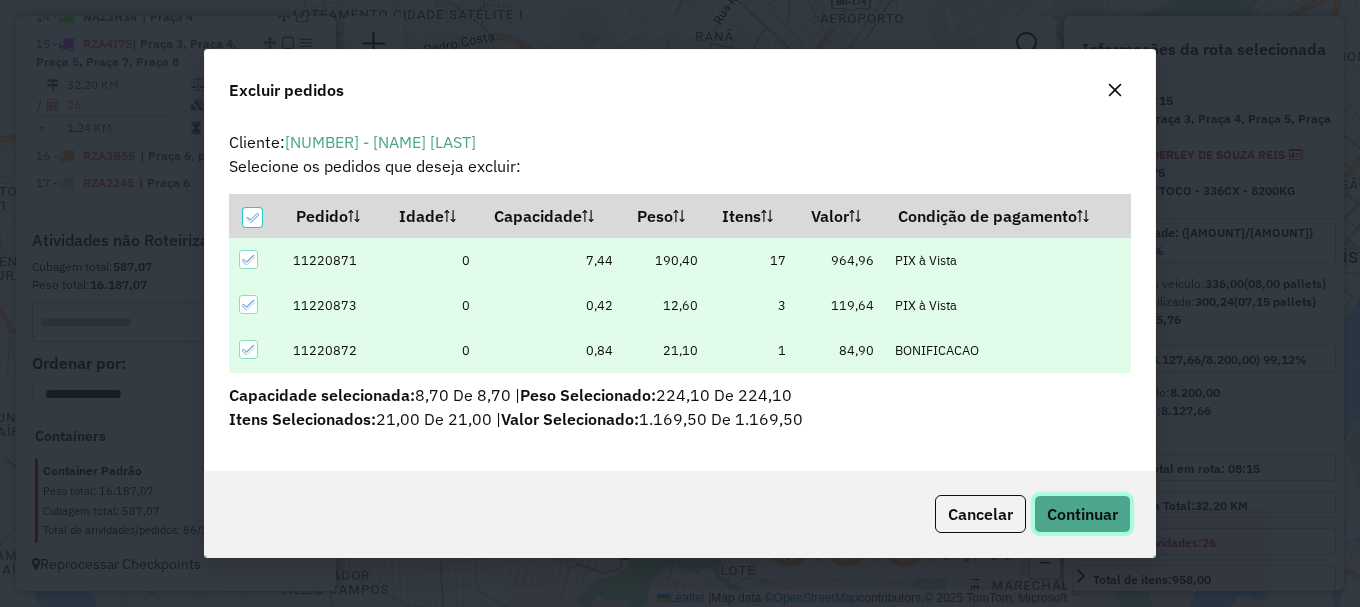 click on "Continuar" 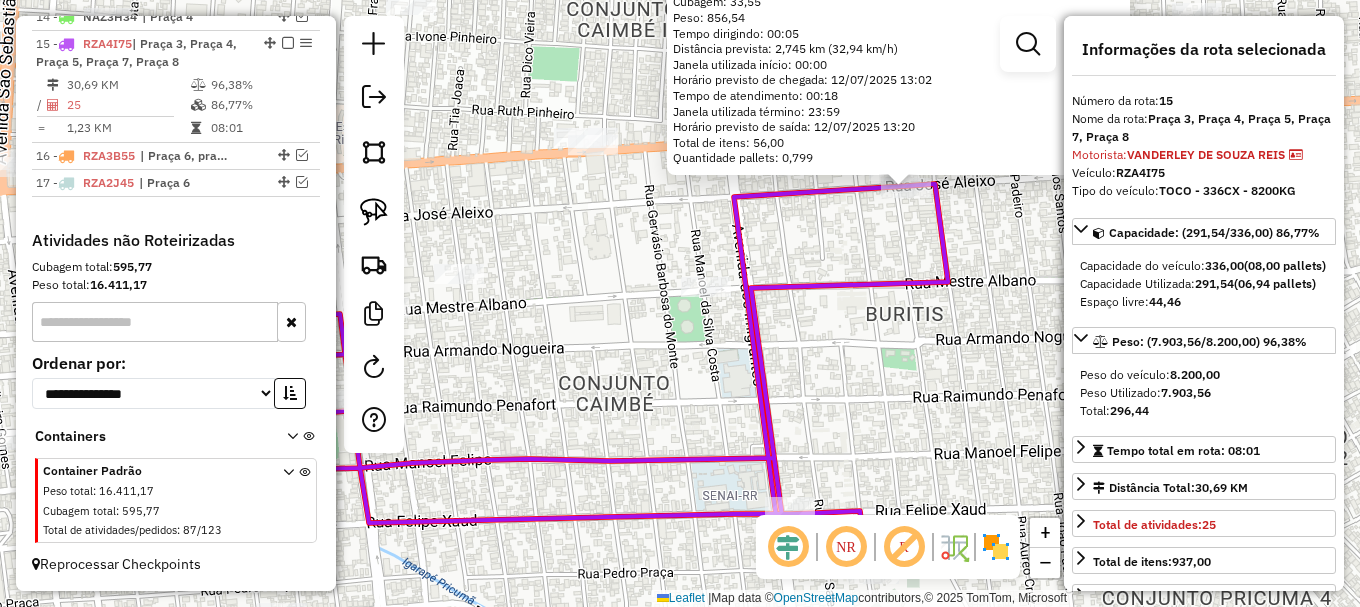 drag, startPoint x: 714, startPoint y: 446, endPoint x: 972, endPoint y: 302, distance: 295.46573 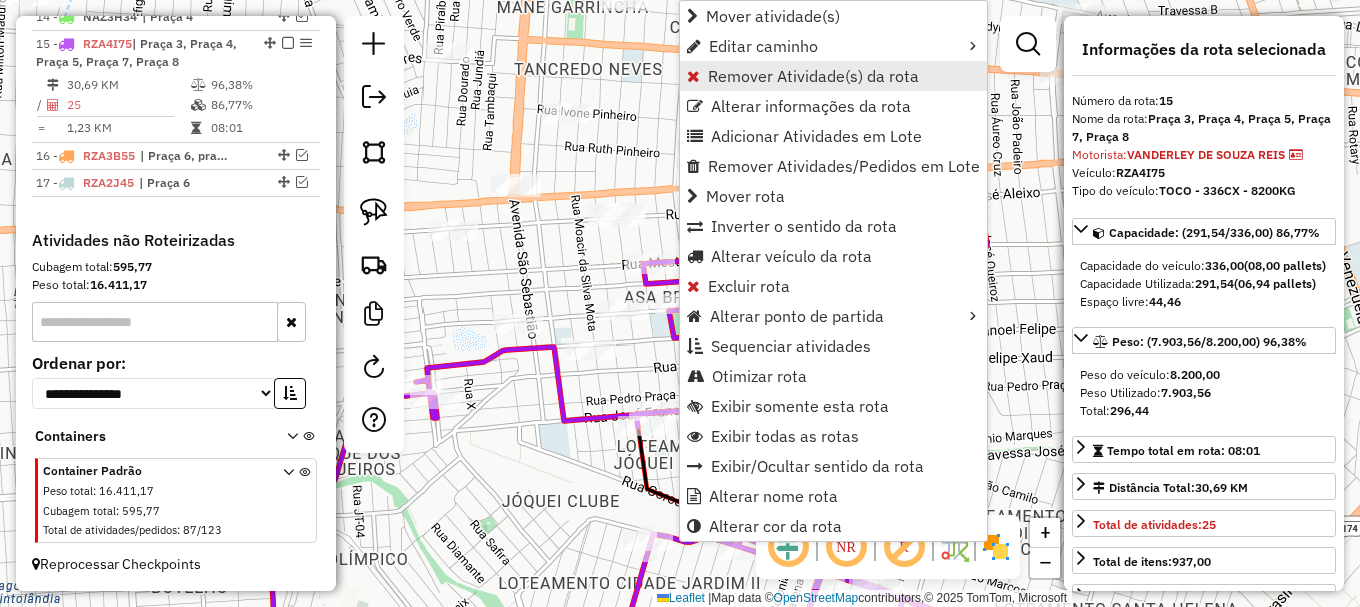 click on "Remover Atividade(s) da rota" at bounding box center [813, 76] 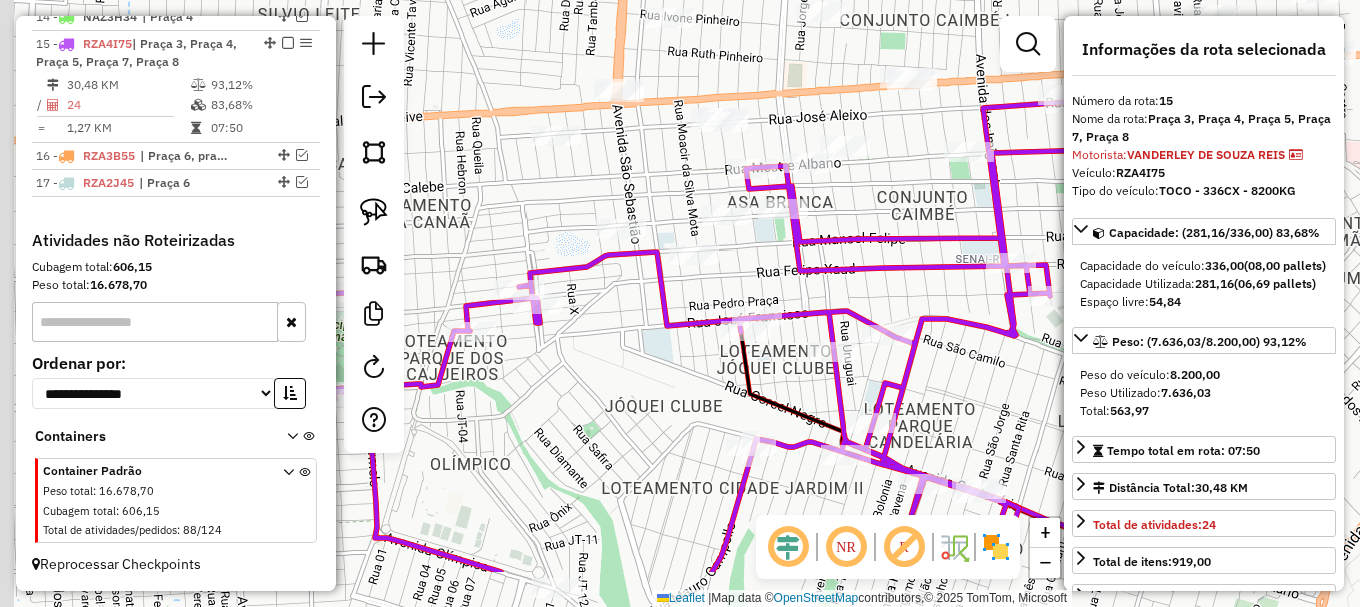 drag, startPoint x: 741, startPoint y: 318, endPoint x: 849, endPoint y: 216, distance: 148.55302 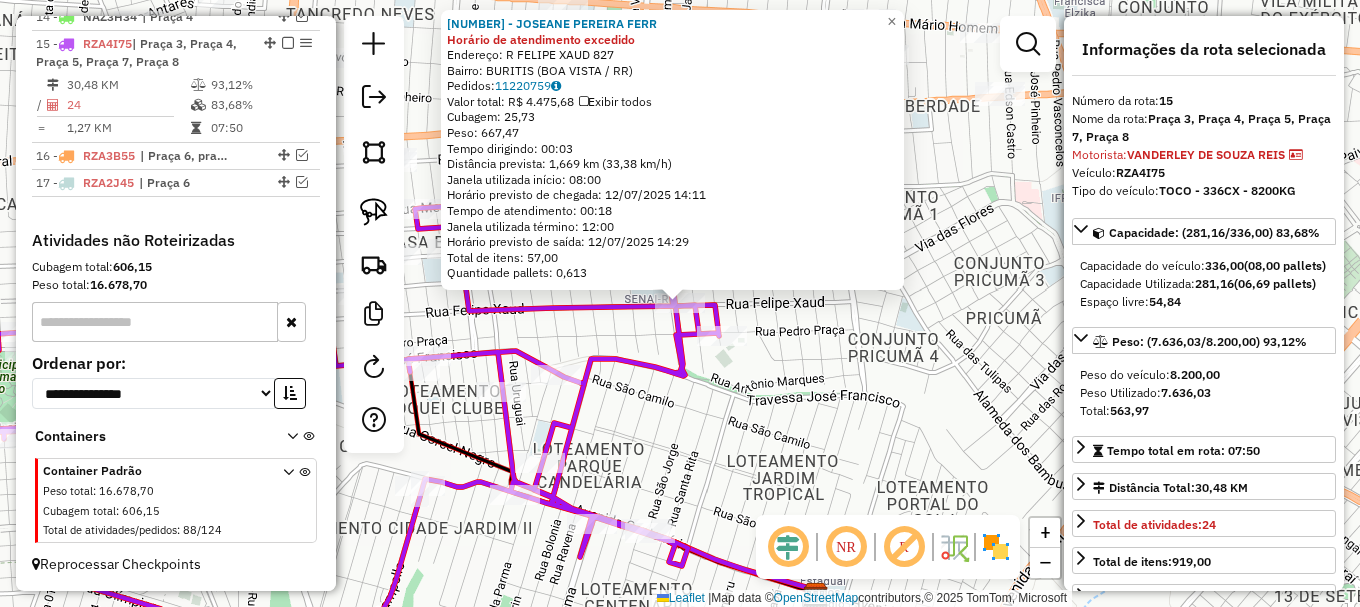 click 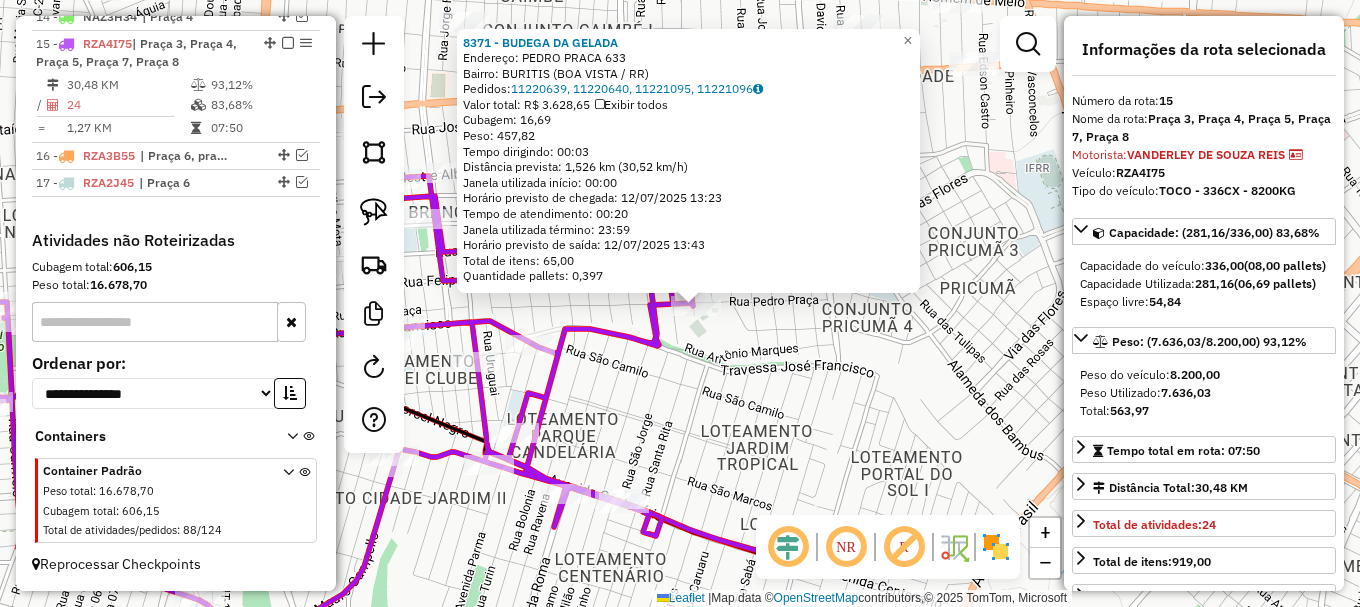 drag, startPoint x: 692, startPoint y: 375, endPoint x: 886, endPoint y: 329, distance: 199.37904 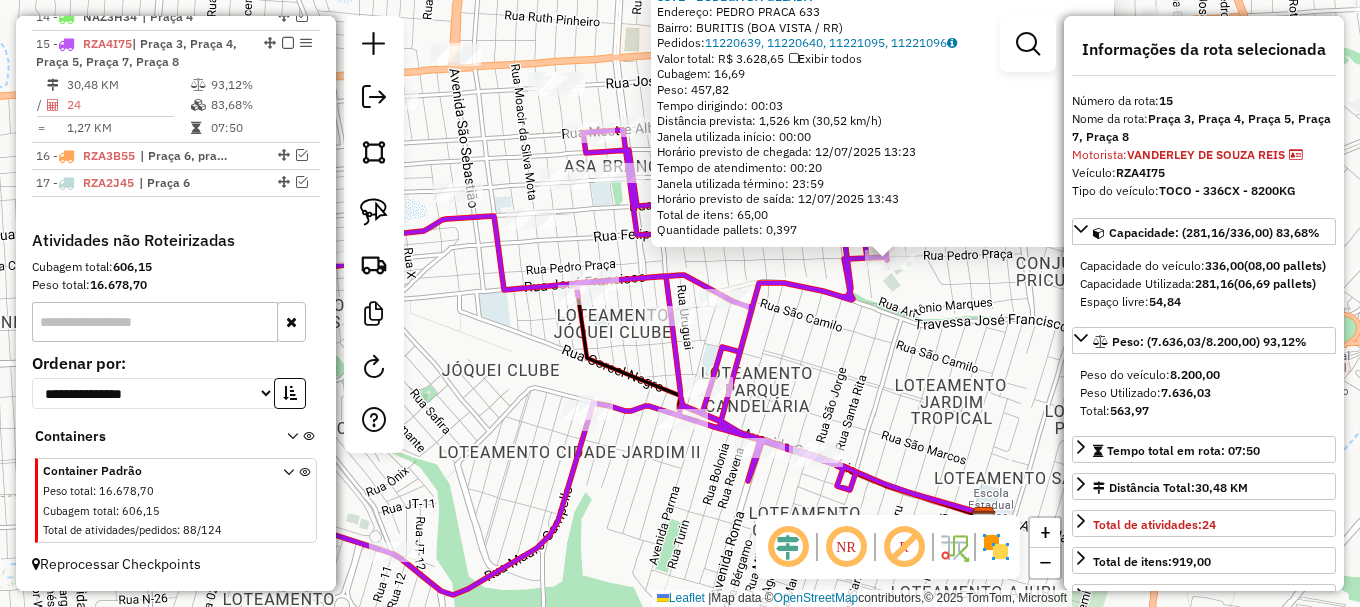 click on "8371 - BUDEGA DA GELADA  Endereço:  PEDRO PRACA 633   Bairro: BURITIS (BOA VISTA / RR)   Pedidos:  11220639, 11220640, 11221095, 11221096   Valor total: R$ 3.628,65   Exibir todos   Cubagem: 16,69  Peso: 457,82  Tempo dirigindo: 00:03   Distância prevista: 1,526 km (30,52 km/h)   Janela utilizada início: 00:00   Horário previsto de chegada: 12/07/2025 13:23   Tempo de atendimento: 00:20   Janela utilizada término: 23:59   Horário previsto de saída: 12/07/2025 13:43   Total de itens: 65,00   Quantidade pallets: 0,397  × Janela de atendimento Grade de atendimento Capacidade Transportadoras Veículos Cliente Pedidos  Rotas Selecione os dias de semana para filtrar as janelas de atendimento  Seg   Ter   Qua   Qui   Sex   Sáb   Dom  Informe o período da janela de atendimento: De: Até:  Filtrar exatamente a janela do cliente  Considerar janela de atendimento padrão  Selecione os dias de semana para filtrar as grades de atendimento  Seg   Ter   Qua   Qui   Sex   Sáb   Dom   Peso mínimo:   Peso máximo:" 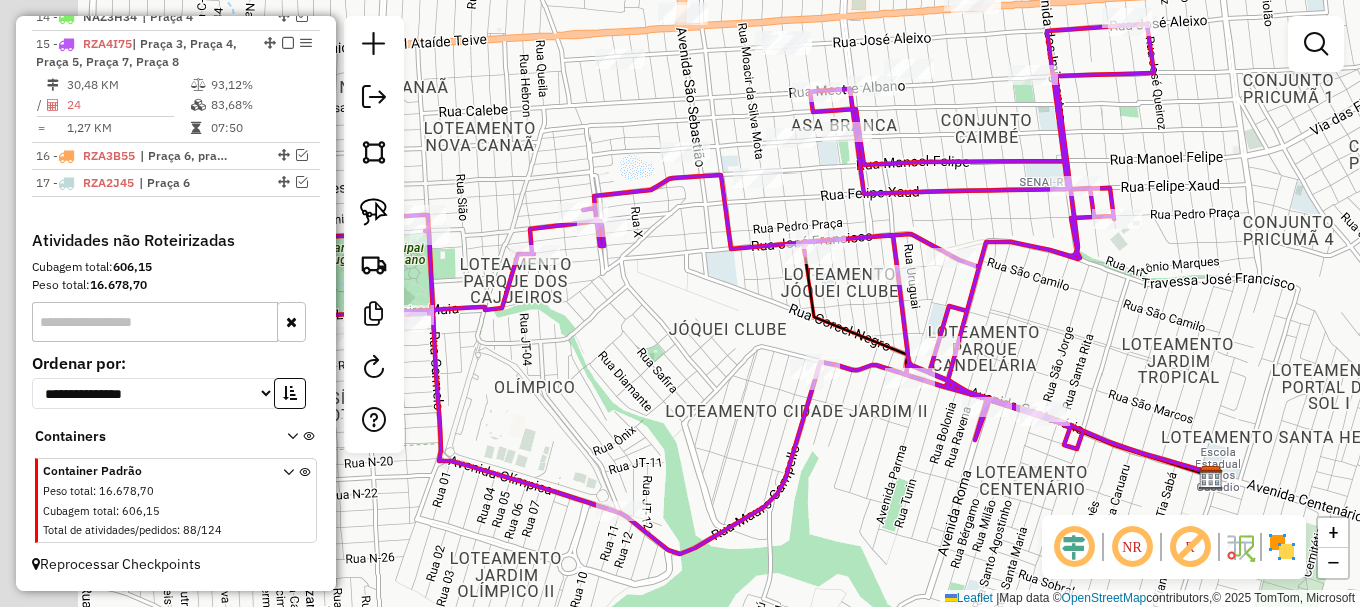 drag, startPoint x: 670, startPoint y: 241, endPoint x: 930, endPoint y: 185, distance: 265.9624 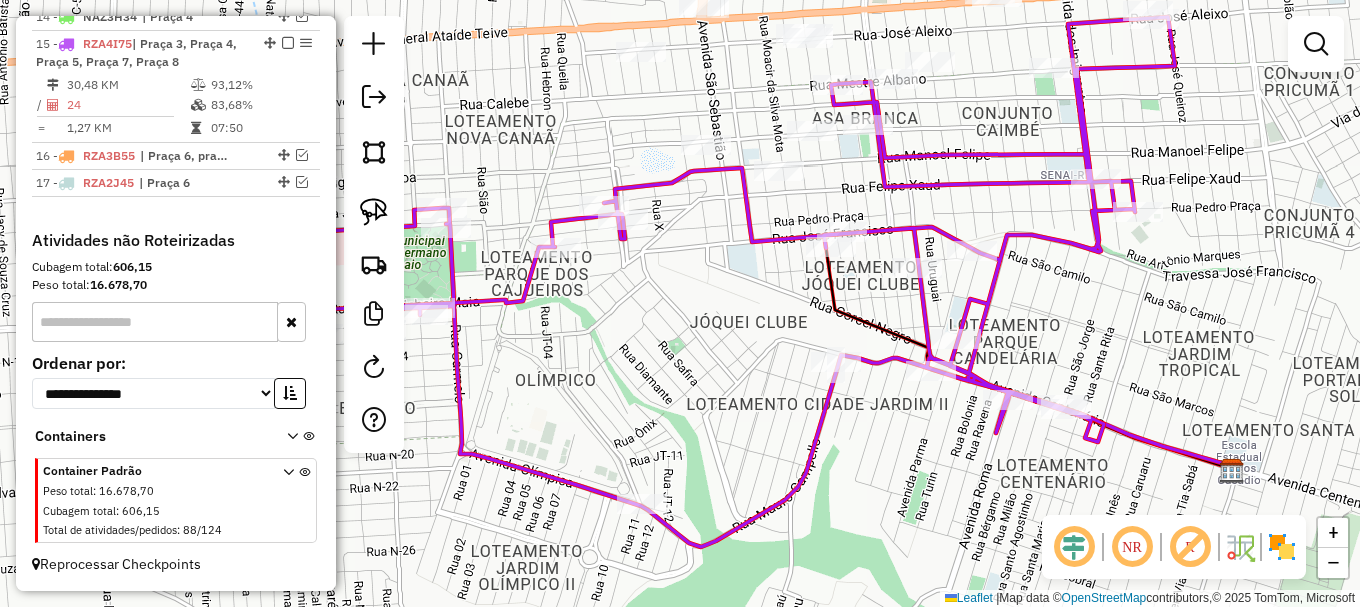 drag, startPoint x: 813, startPoint y: 210, endPoint x: 654, endPoint y: 263, distance: 167.60072 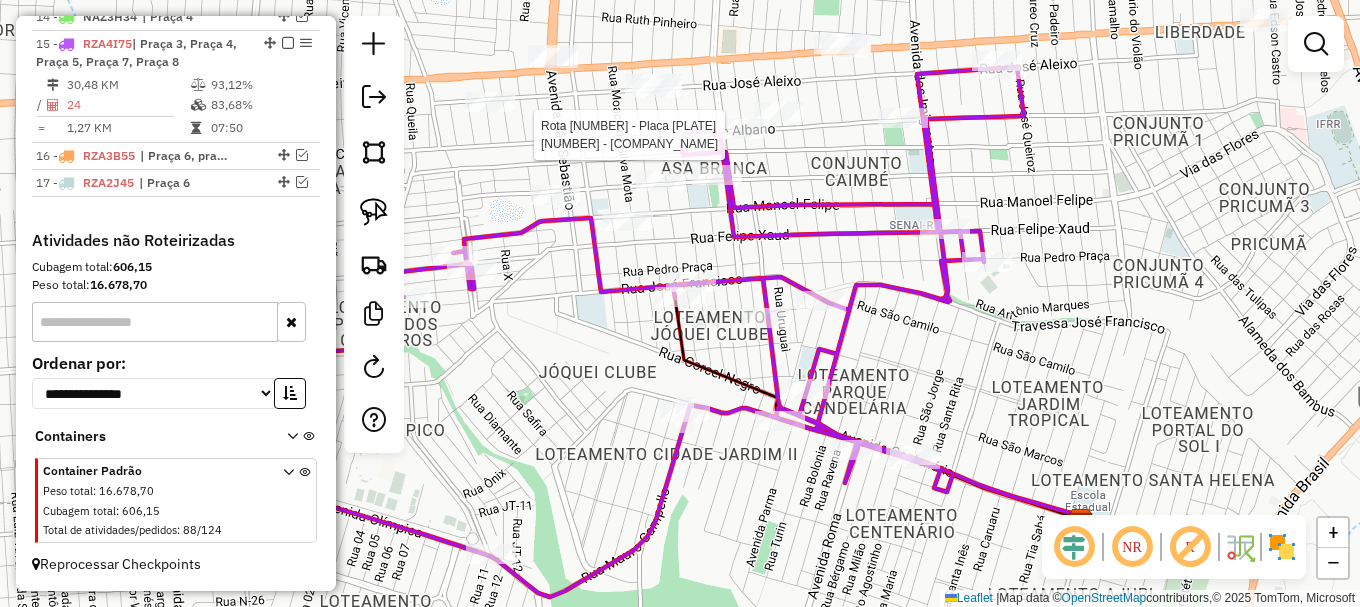 select on "**********" 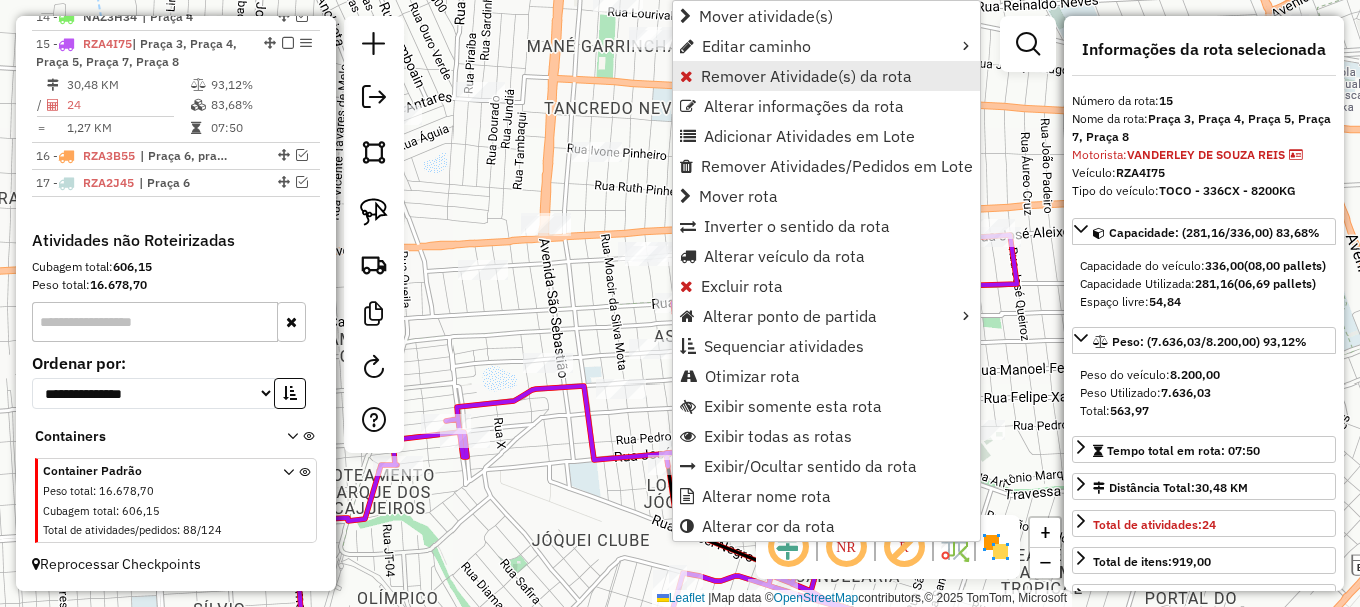 click on "Remover Atividade(s) da rota" at bounding box center (806, 76) 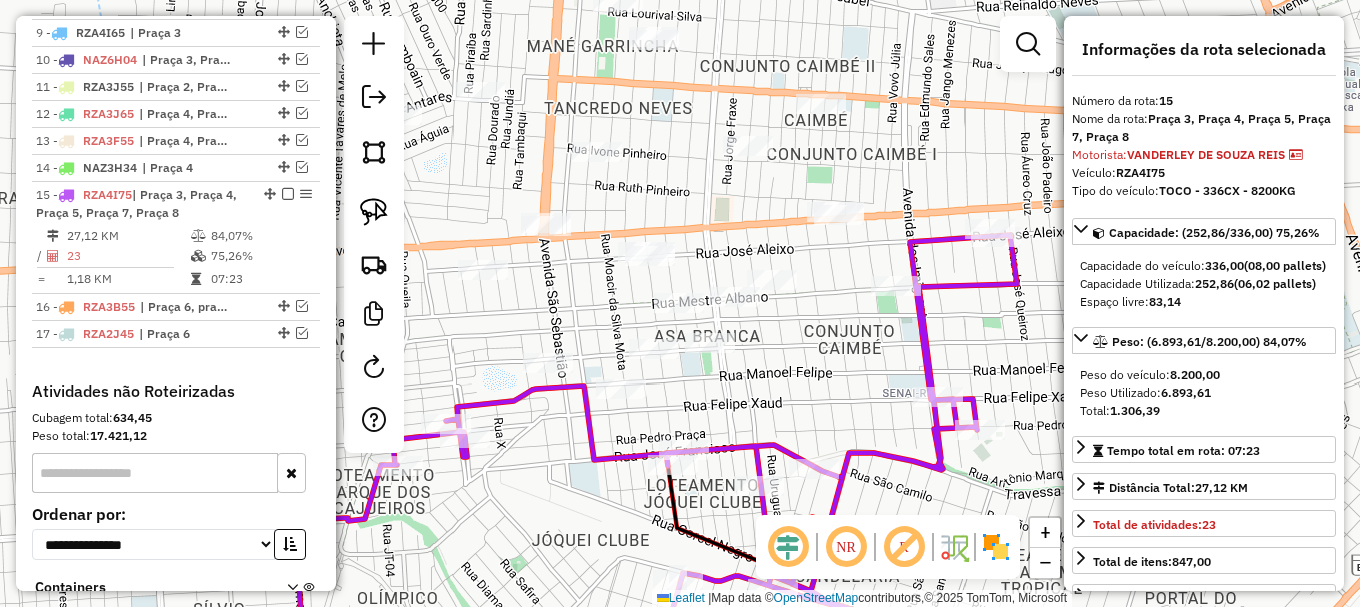 scroll, scrollTop: 980, scrollLeft: 0, axis: vertical 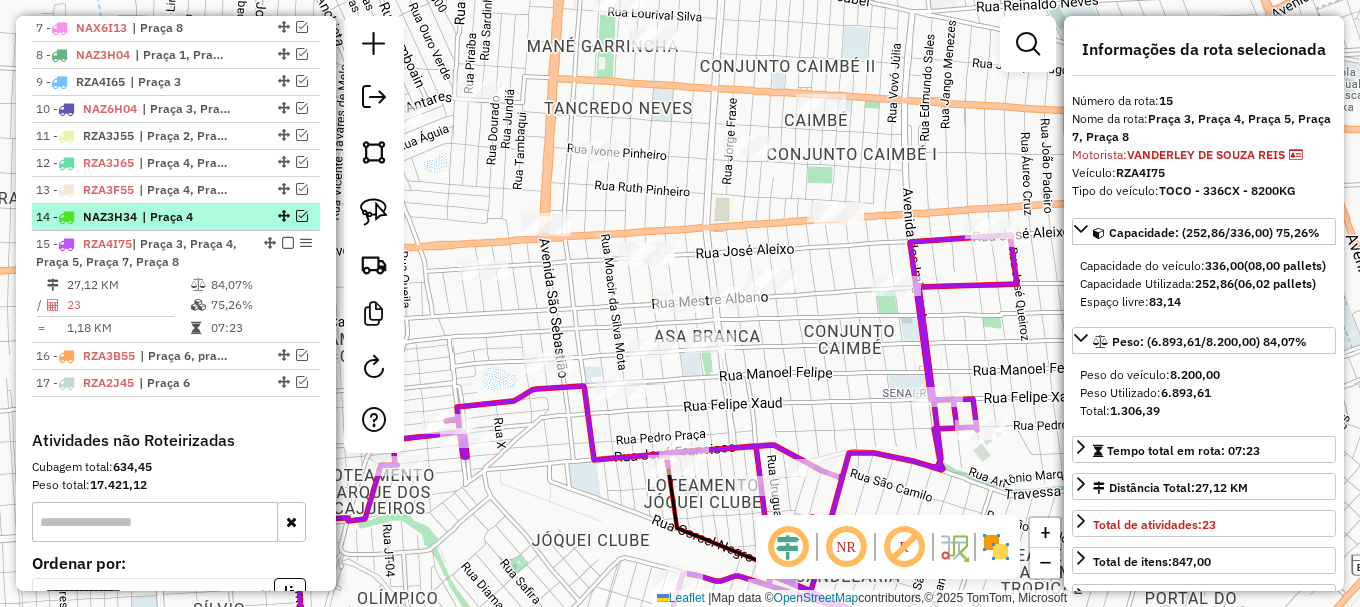 click at bounding box center (302, 216) 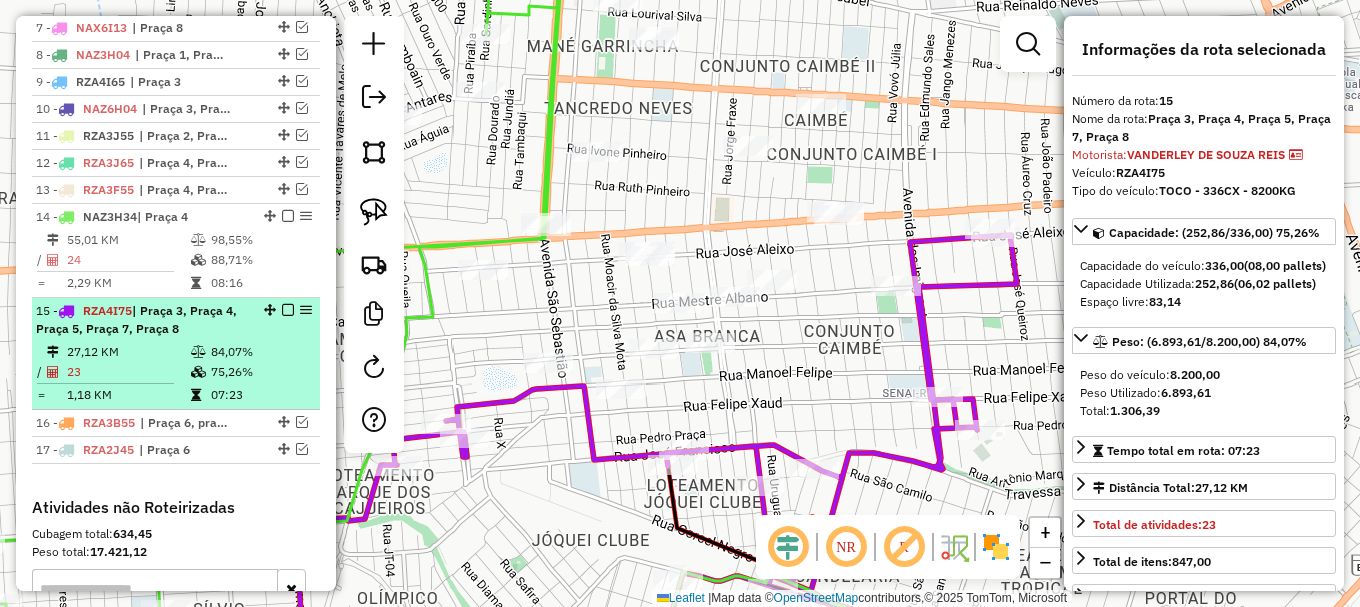click at bounding box center [288, 310] 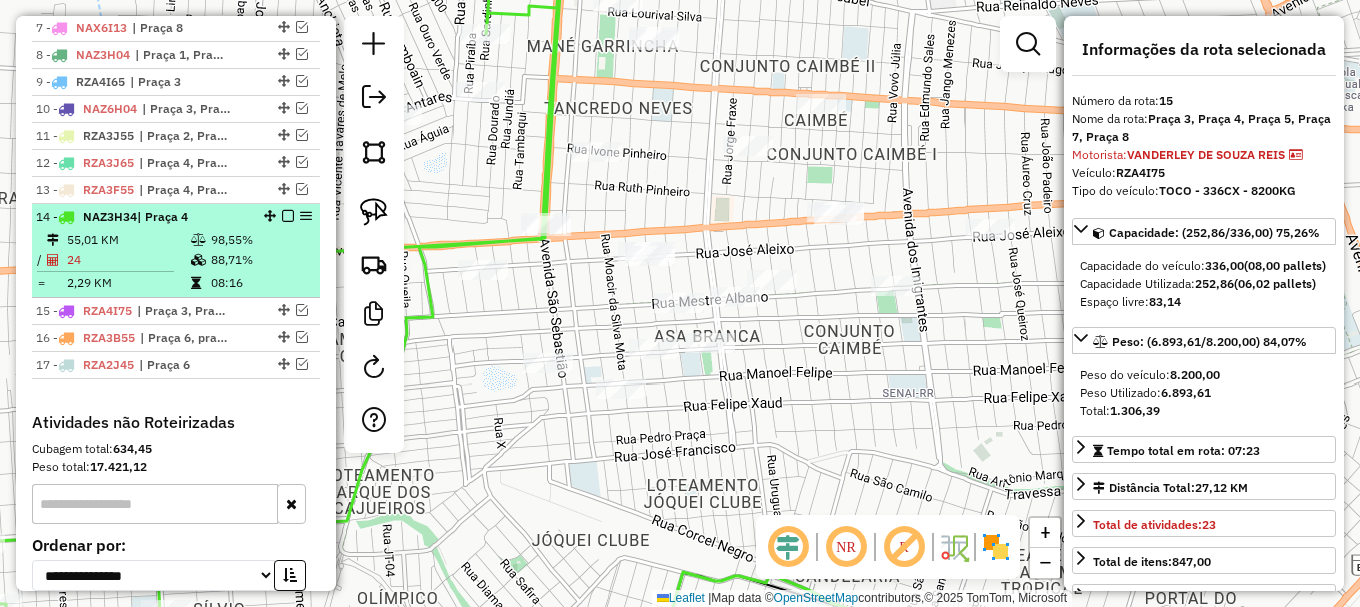 click on "88,71%" at bounding box center [260, 260] 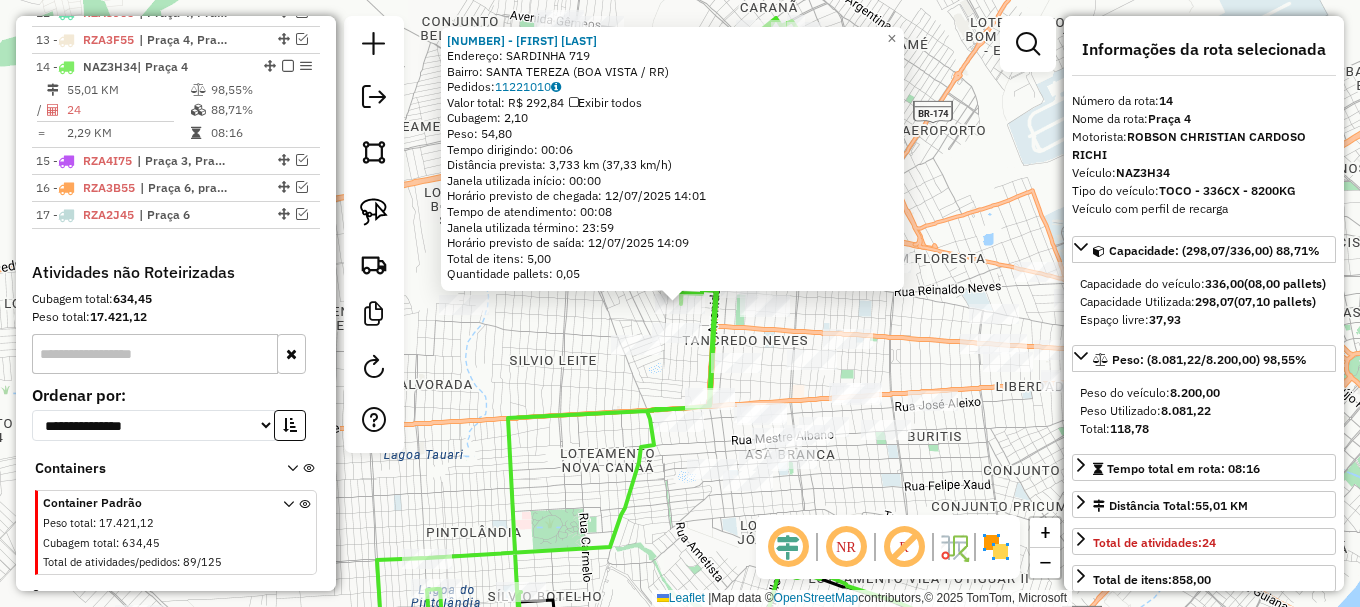 scroll, scrollTop: 1162, scrollLeft: 0, axis: vertical 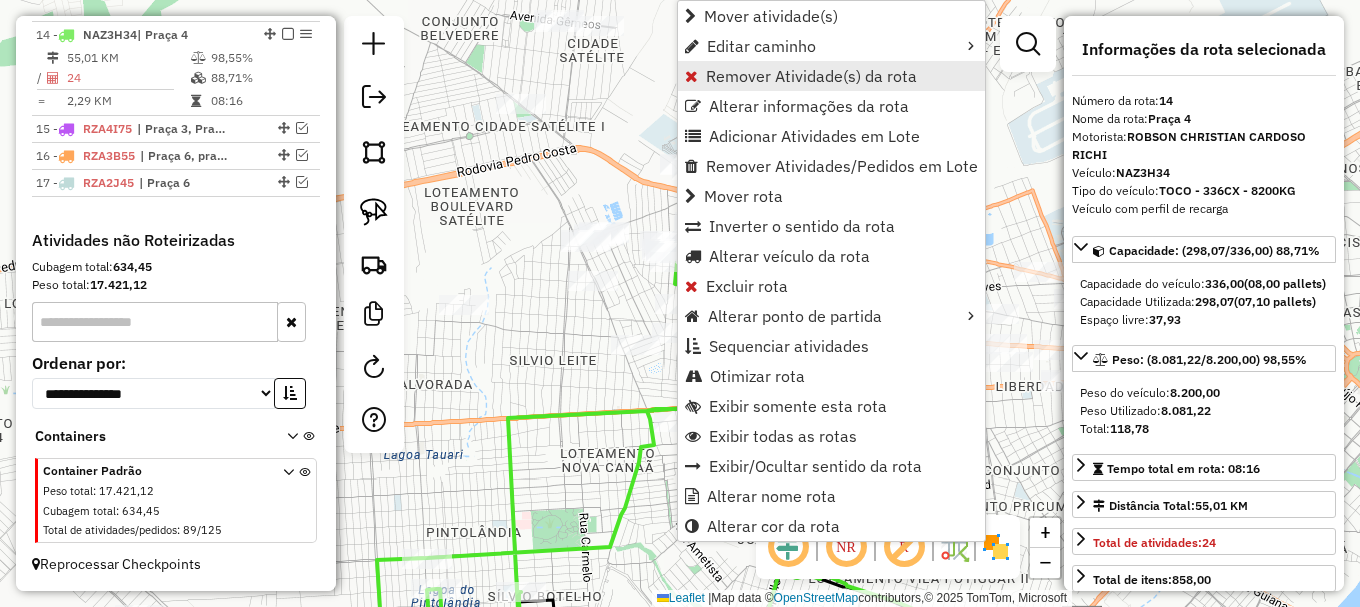 click on "Remover Atividade(s) da rota" at bounding box center [831, 76] 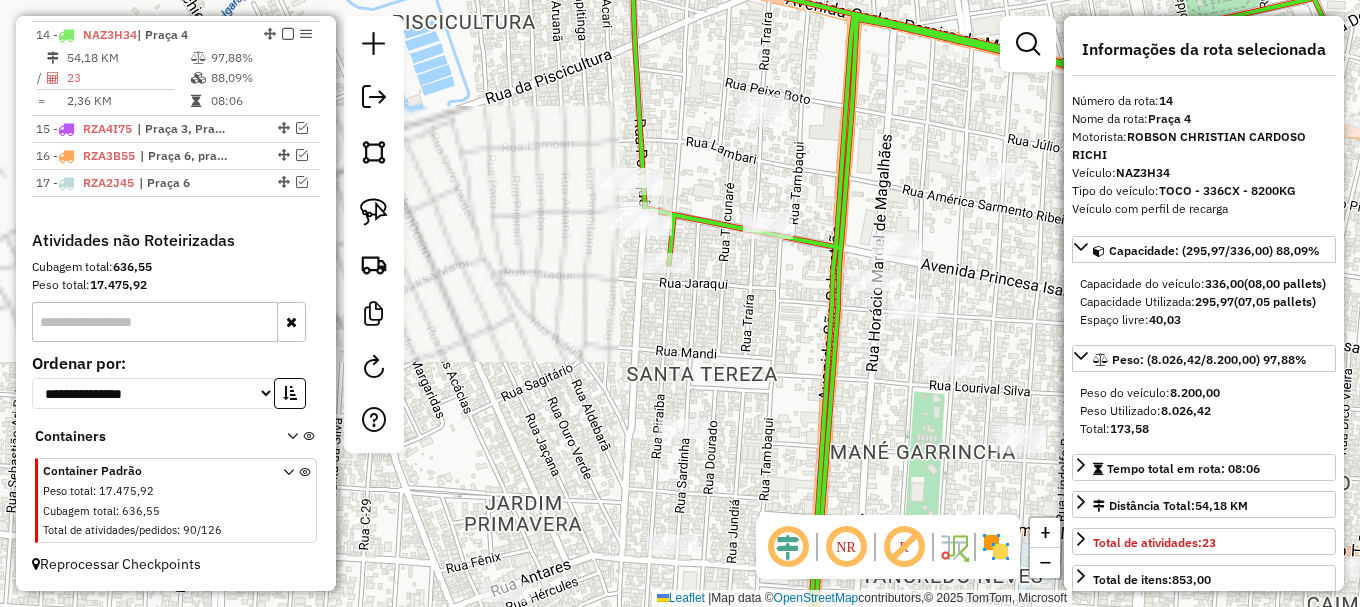 click 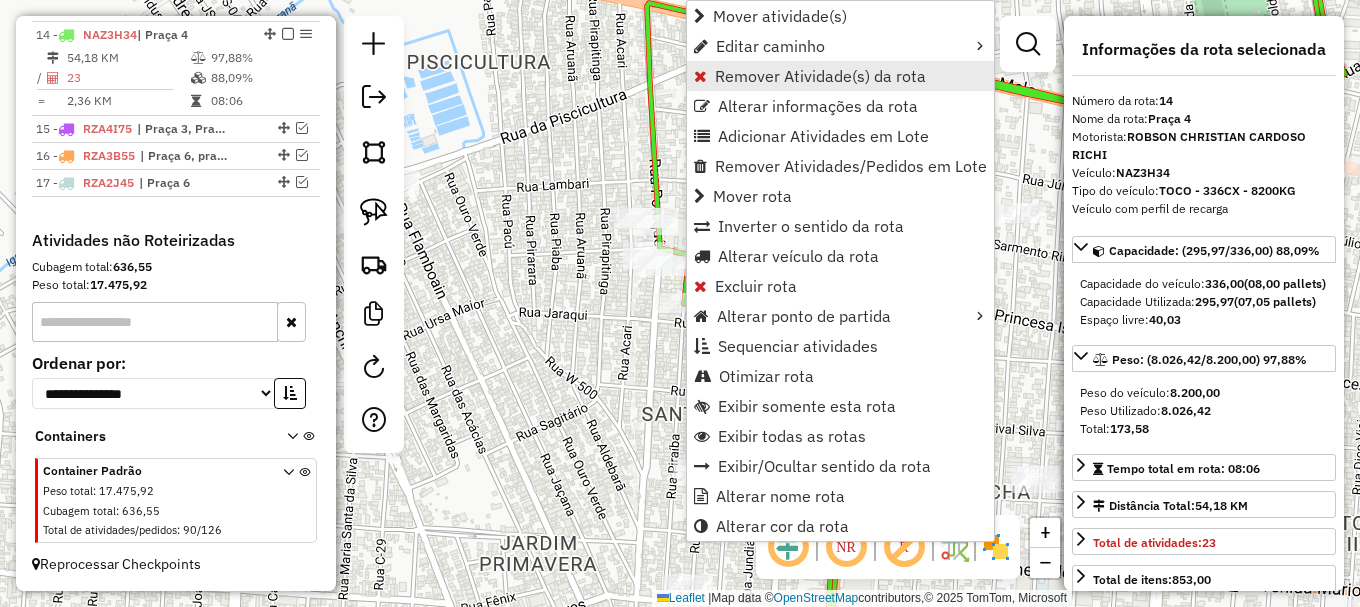 click on "Remover Atividade(s) da rota" at bounding box center [820, 76] 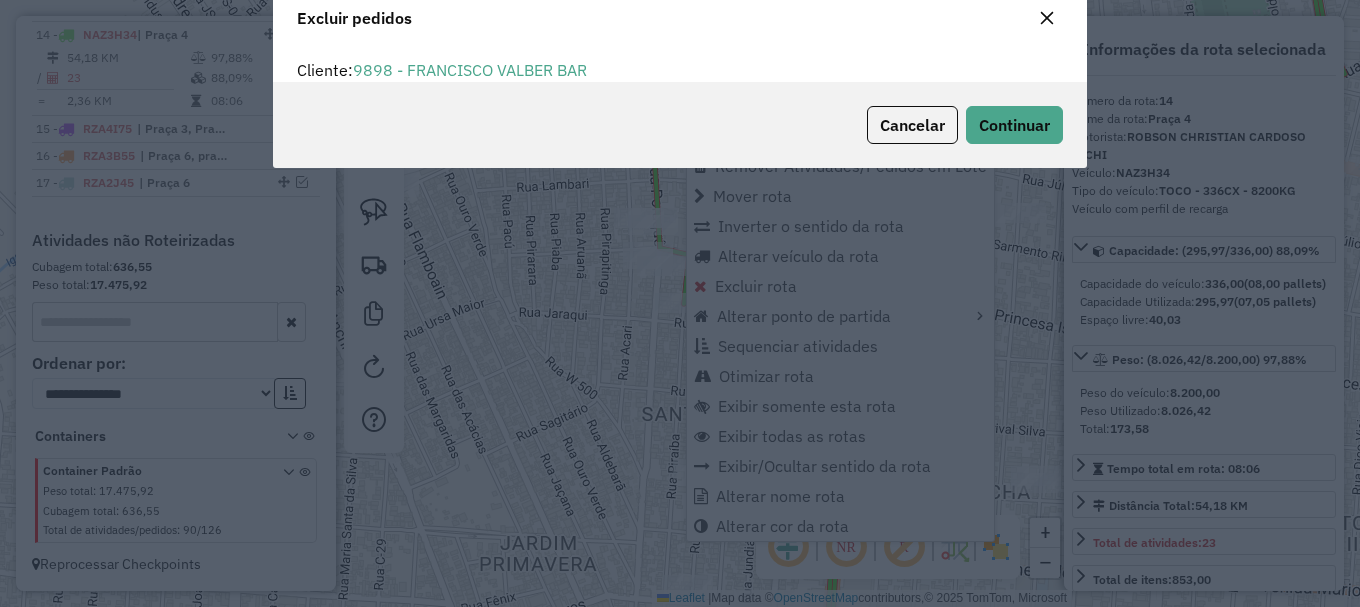 scroll, scrollTop: 82, scrollLeft: 0, axis: vertical 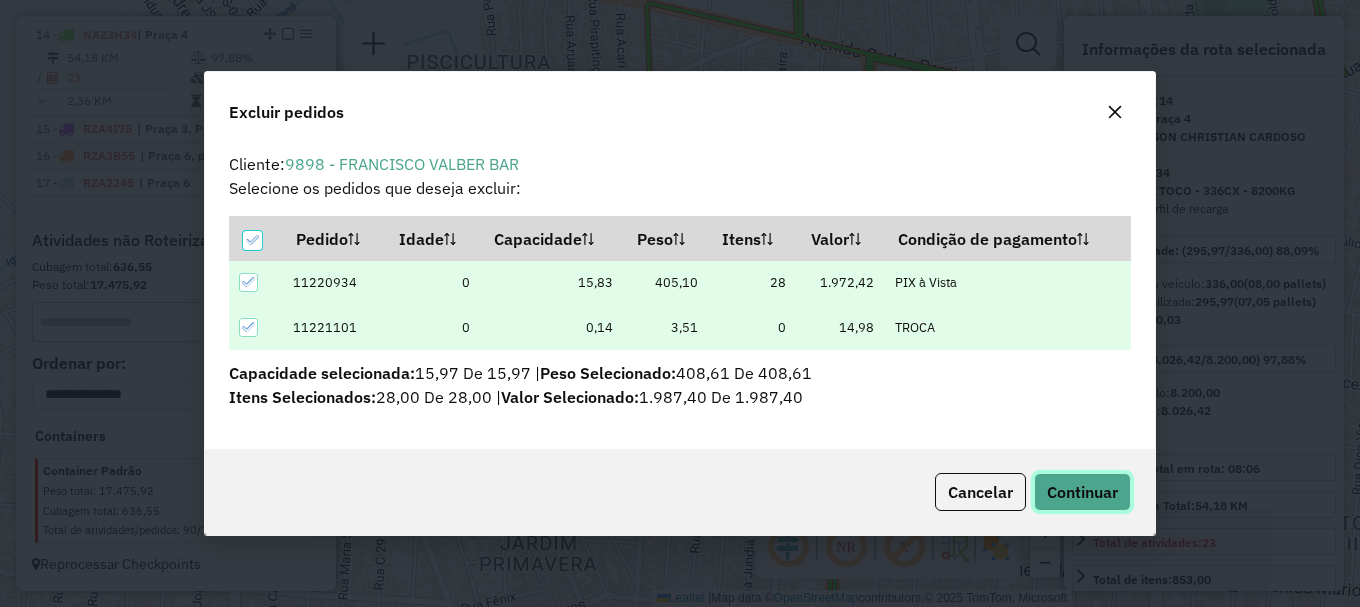 click on "Continuar" 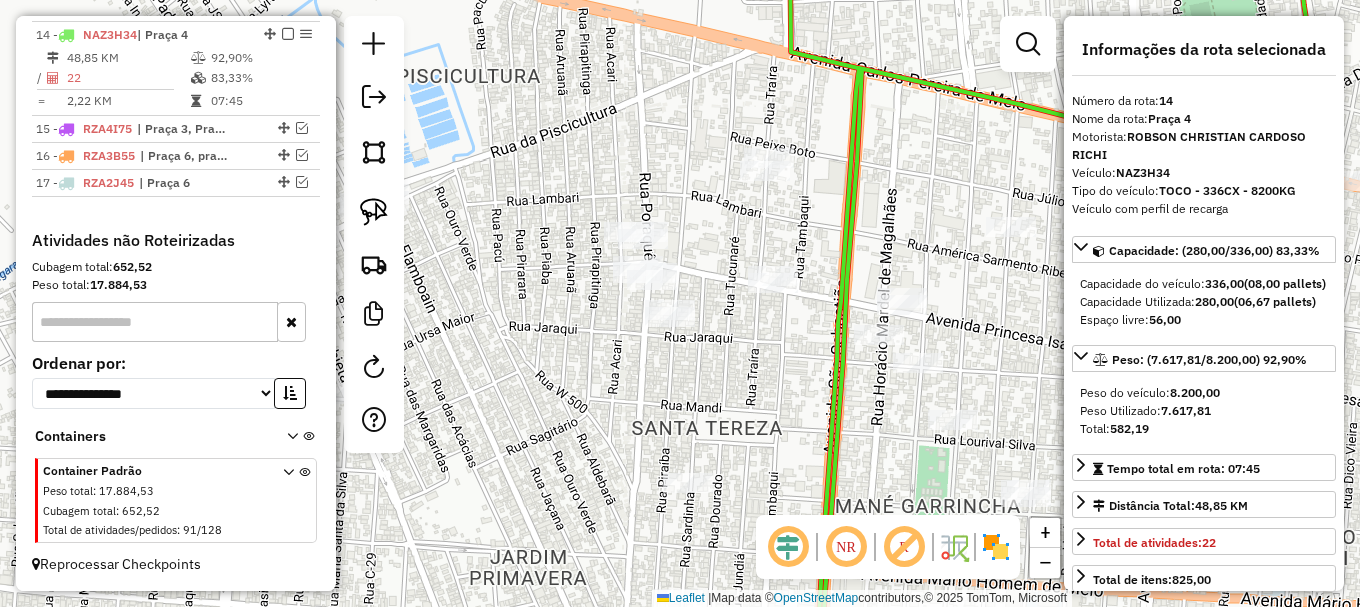 drag, startPoint x: 725, startPoint y: 146, endPoint x: 537, endPoint y: 462, distance: 367.69553 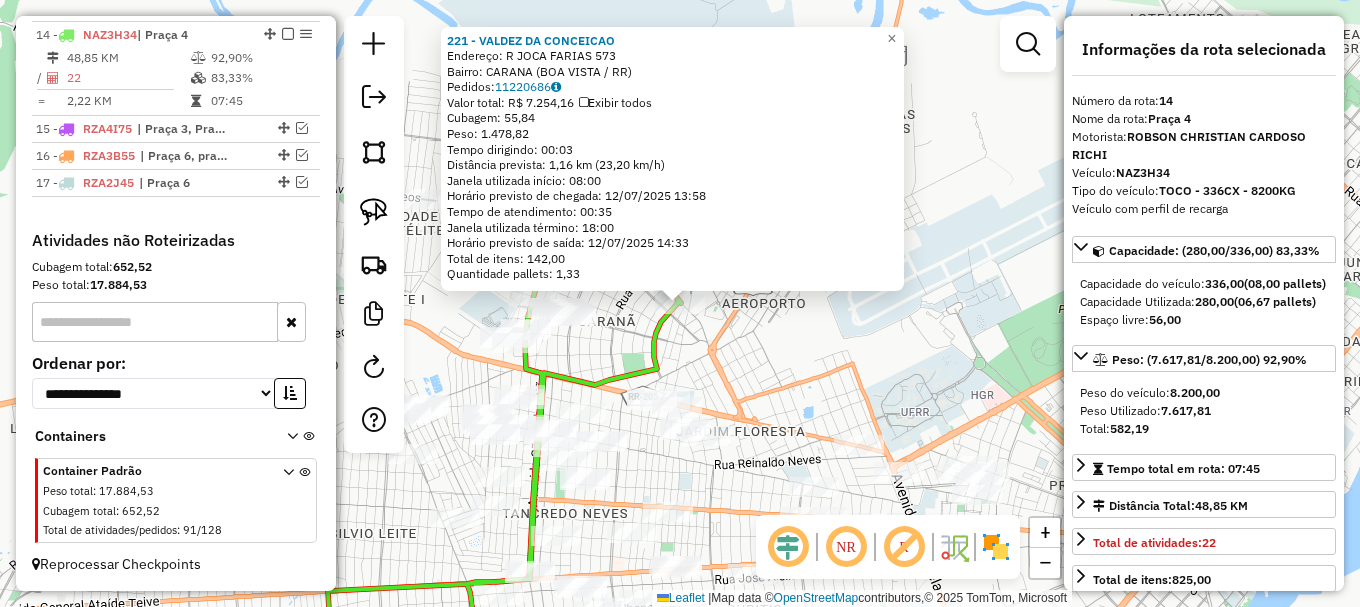 click on "221 - VALDEZ DA CONCEICAO  Endereço: R   JOCA FARIAS                   573   Bairro: CARANA (BOA VISTA / RR)   Pedidos:  11220686   Valor total: R$ 7.254,16   Exibir todos   Cubagem: 55,84  Peso: 1.478,82  Tempo dirigindo: 00:03   Distância prevista: 1,16 km (23,20 km/h)   Janela utilizada início: 08:00   Horário previsto de chegada: 12/07/2025 13:58   Tempo de atendimento: 00:35   Janela utilizada término: 18:00   Horário previsto de saída: 12/07/2025 14:33   Total de itens: 142,00   Quantidade pallets: 1,33  × Janela de atendimento Grade de atendimento Capacidade Transportadoras Veículos Cliente Pedidos  Rotas Selecione os dias de semana para filtrar as janelas de atendimento  Seg   Ter   Qua   Qui   Sex   Sáb   Dom  Informe o período da janela de atendimento: De: Até:  Filtrar exatamente a janela do cliente  Considerar janela de atendimento padrão  Selecione os dias de semana para filtrar as grades de atendimento  Seg   Ter   Qua   Qui   Sex   Sáb   Dom   Peso mínimo:   Peso máximo:   De:" 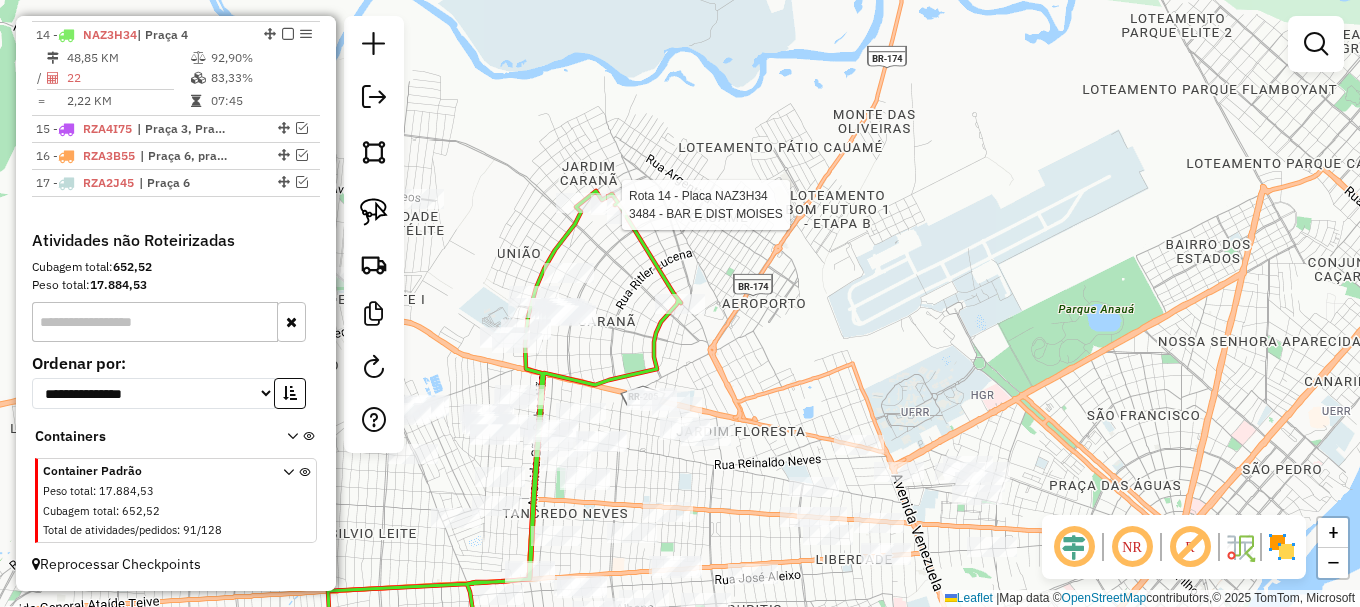 select on "**********" 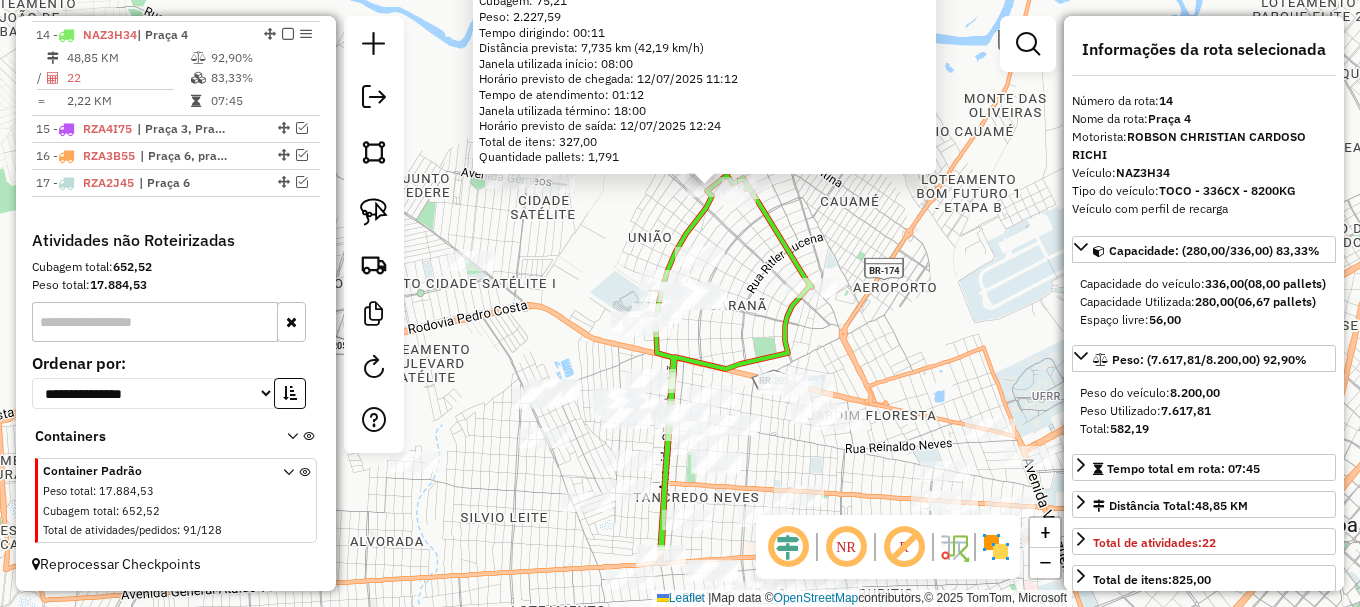 drag, startPoint x: 734, startPoint y: 415, endPoint x: 814, endPoint y: 191, distance: 237.8571 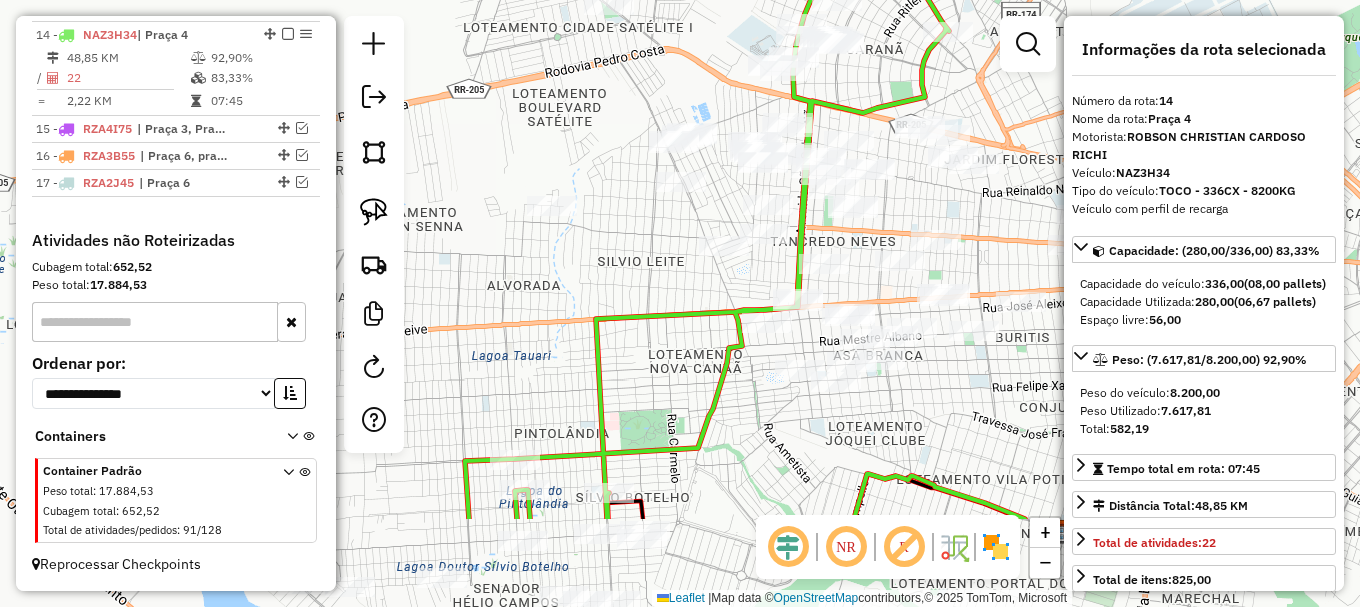 drag, startPoint x: 593, startPoint y: 445, endPoint x: 697, endPoint y: 273, distance: 200.99751 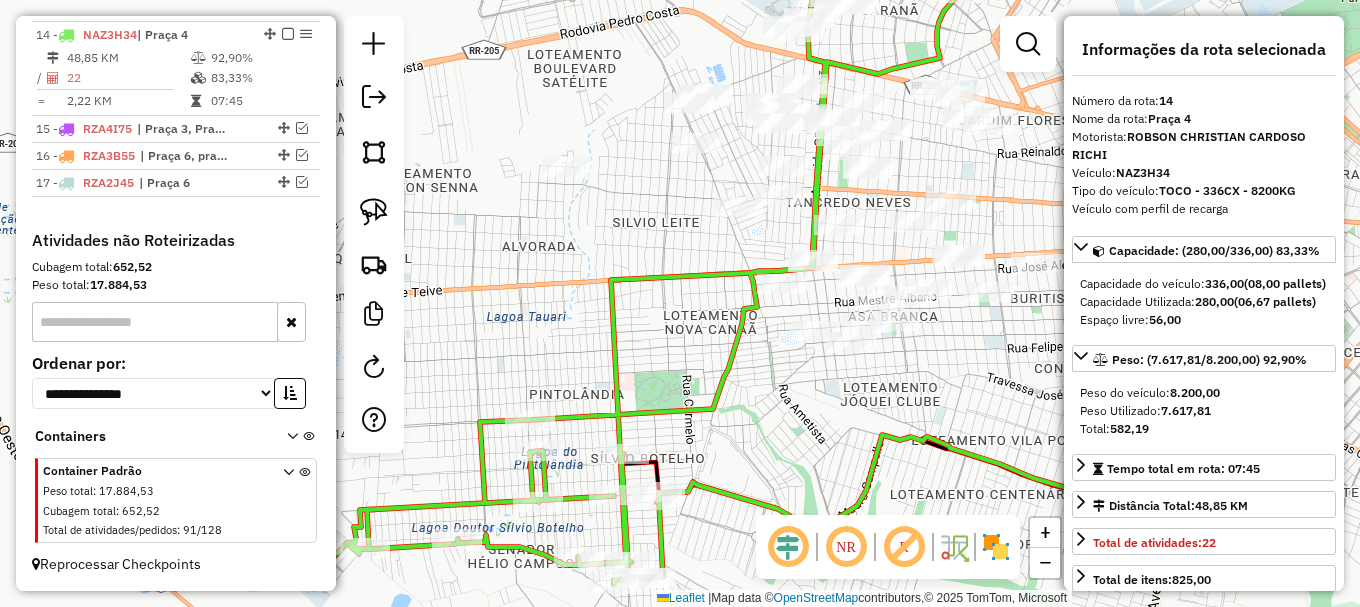 scroll, scrollTop: 962, scrollLeft: 0, axis: vertical 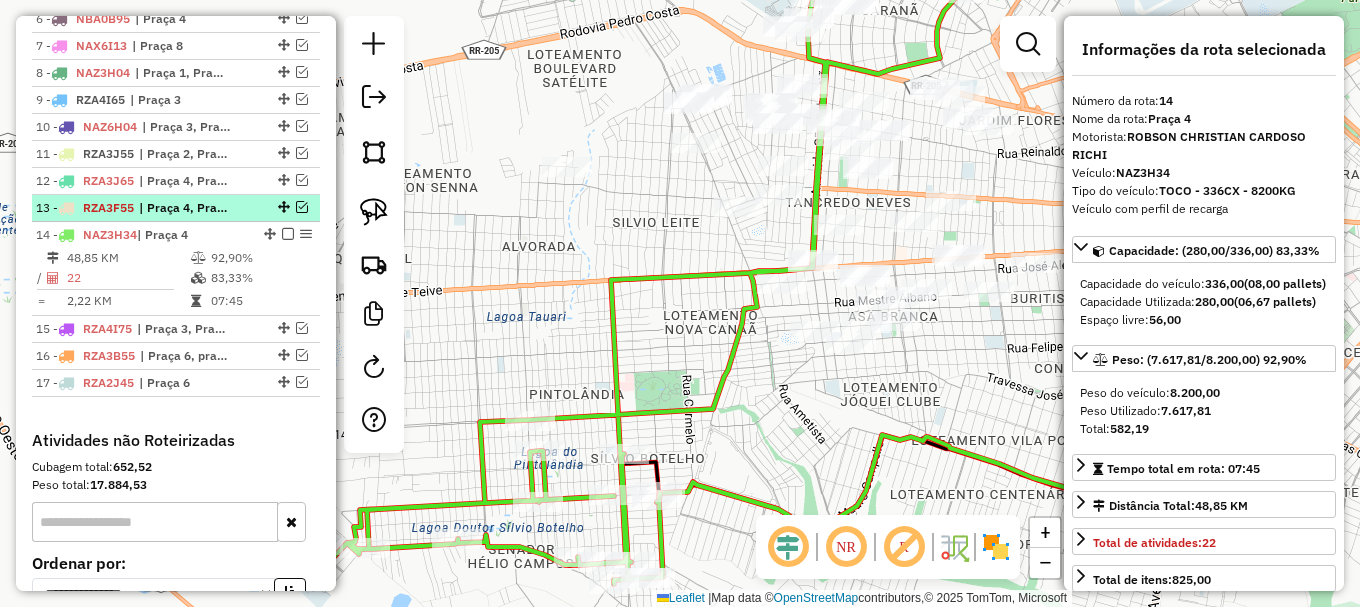 click at bounding box center [302, 207] 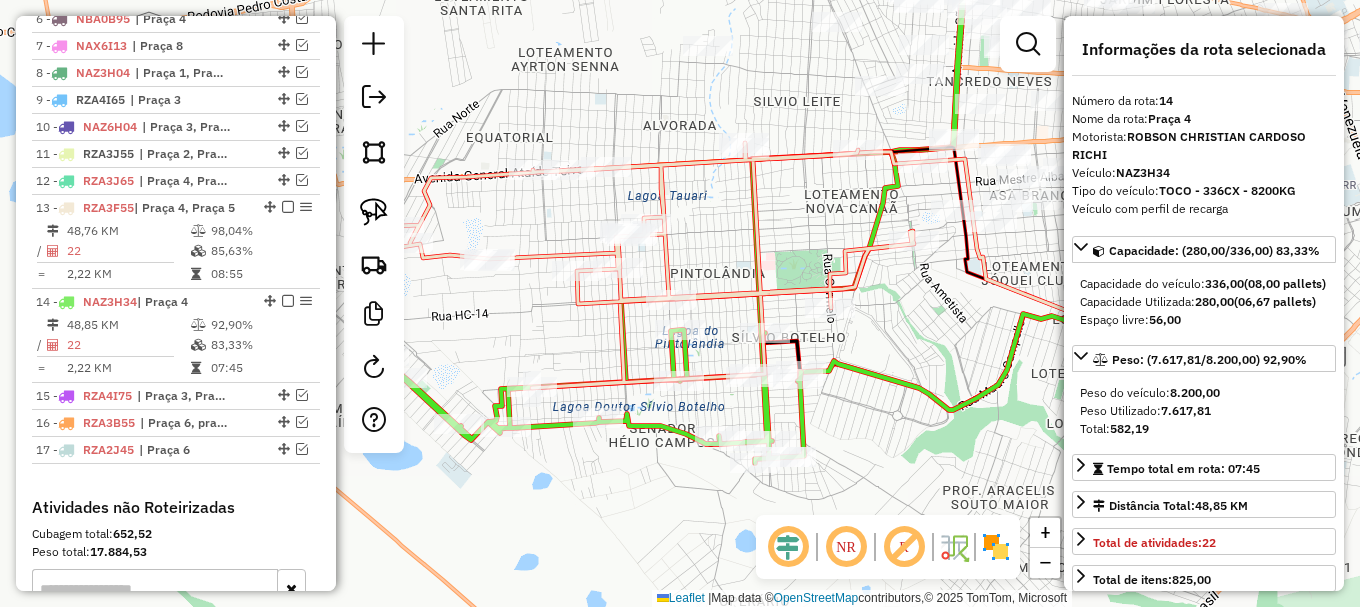 drag, startPoint x: 587, startPoint y: 357, endPoint x: 728, endPoint y: 230, distance: 189.76302 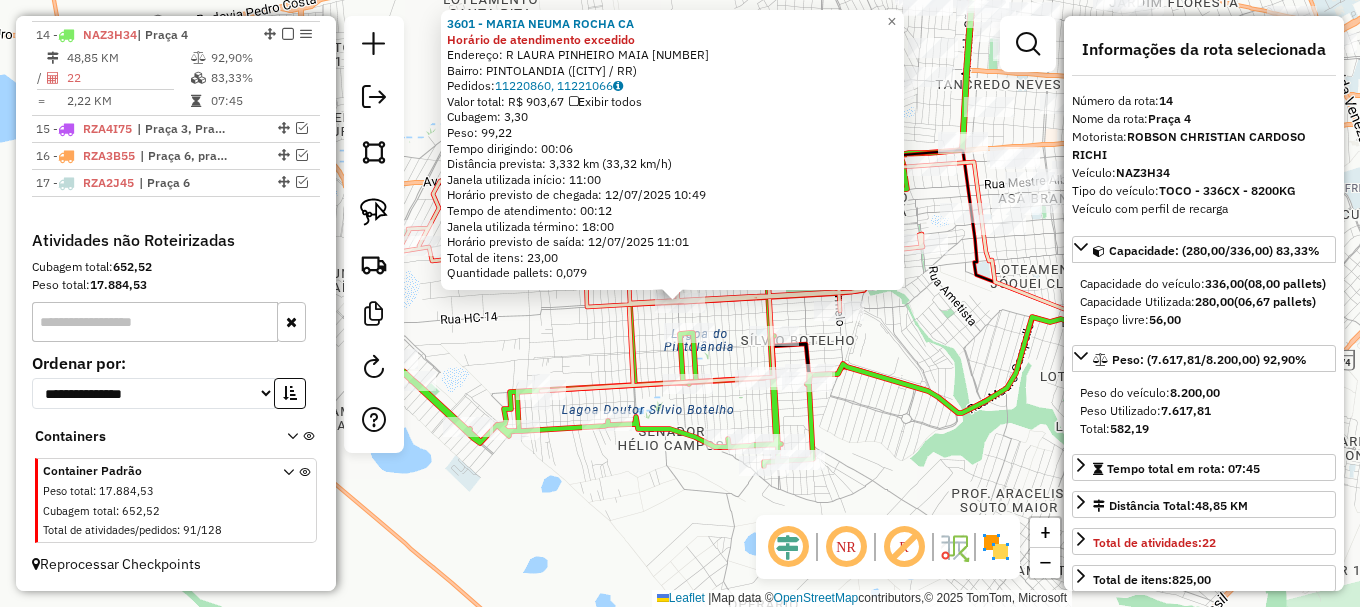click 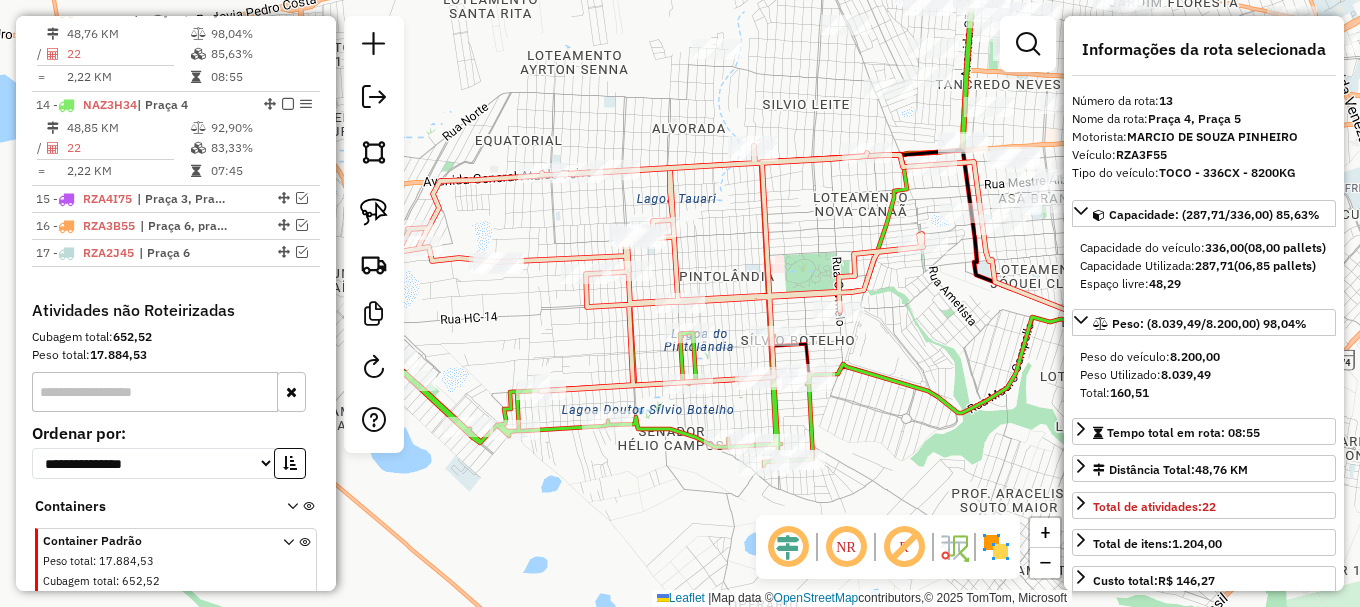 scroll, scrollTop: 1141, scrollLeft: 0, axis: vertical 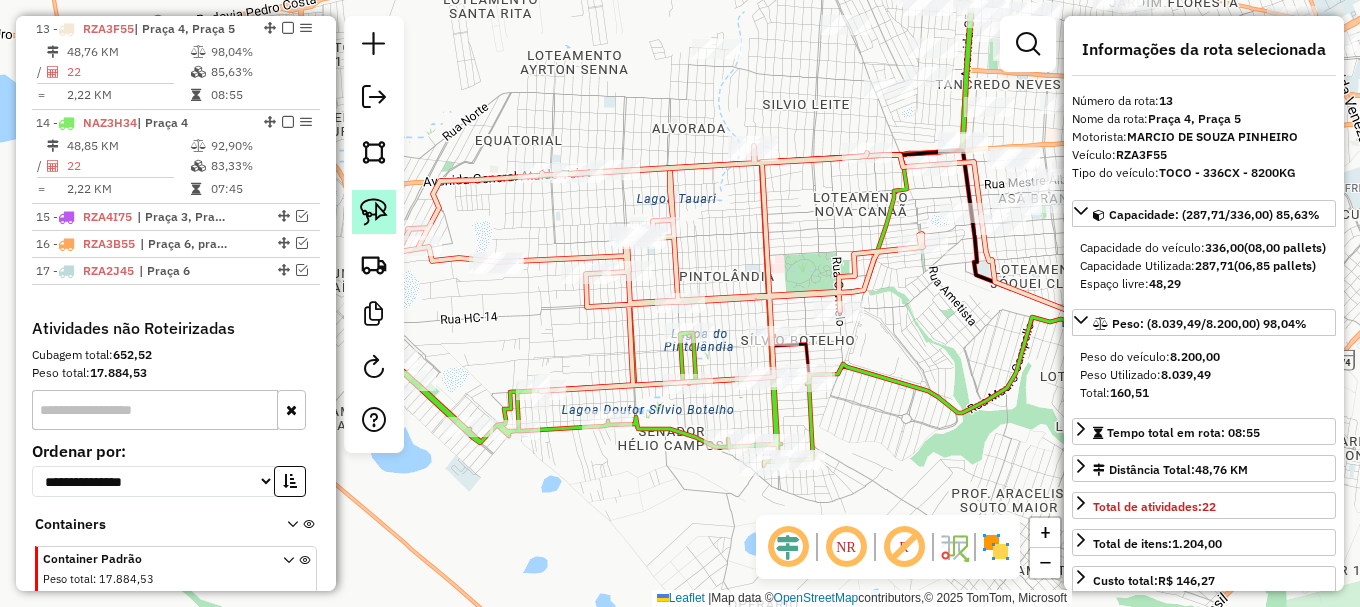 click 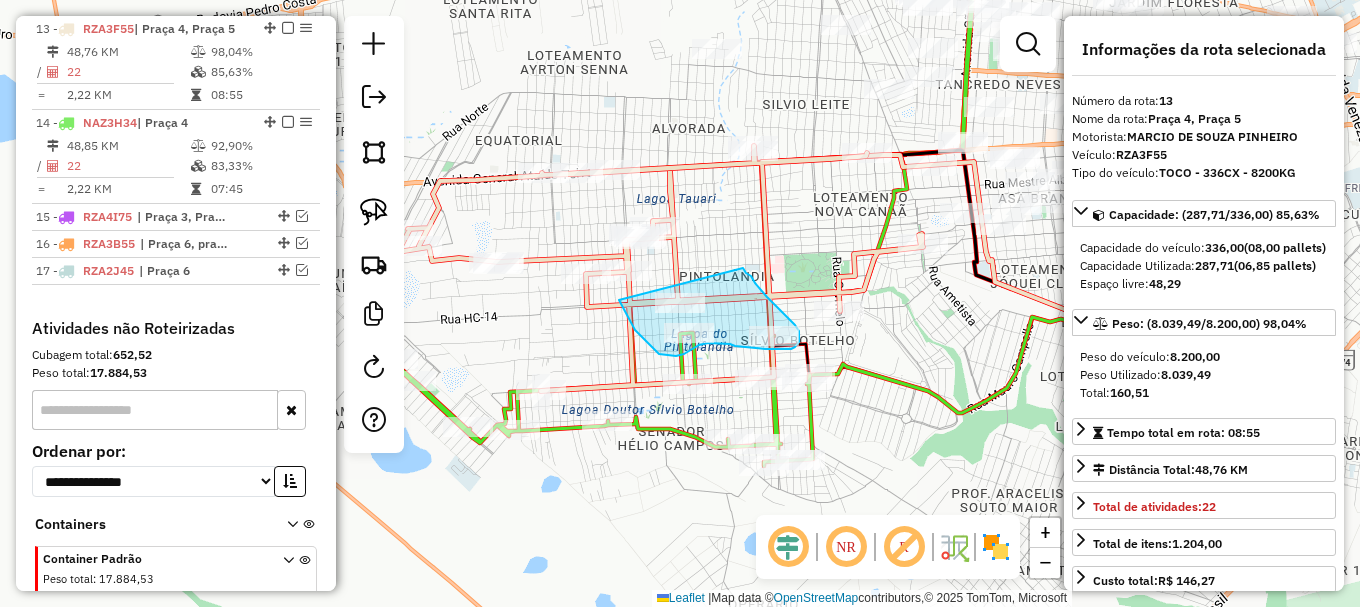 drag, startPoint x: 622, startPoint y: 307, endPoint x: 742, endPoint y: 268, distance: 126.178444 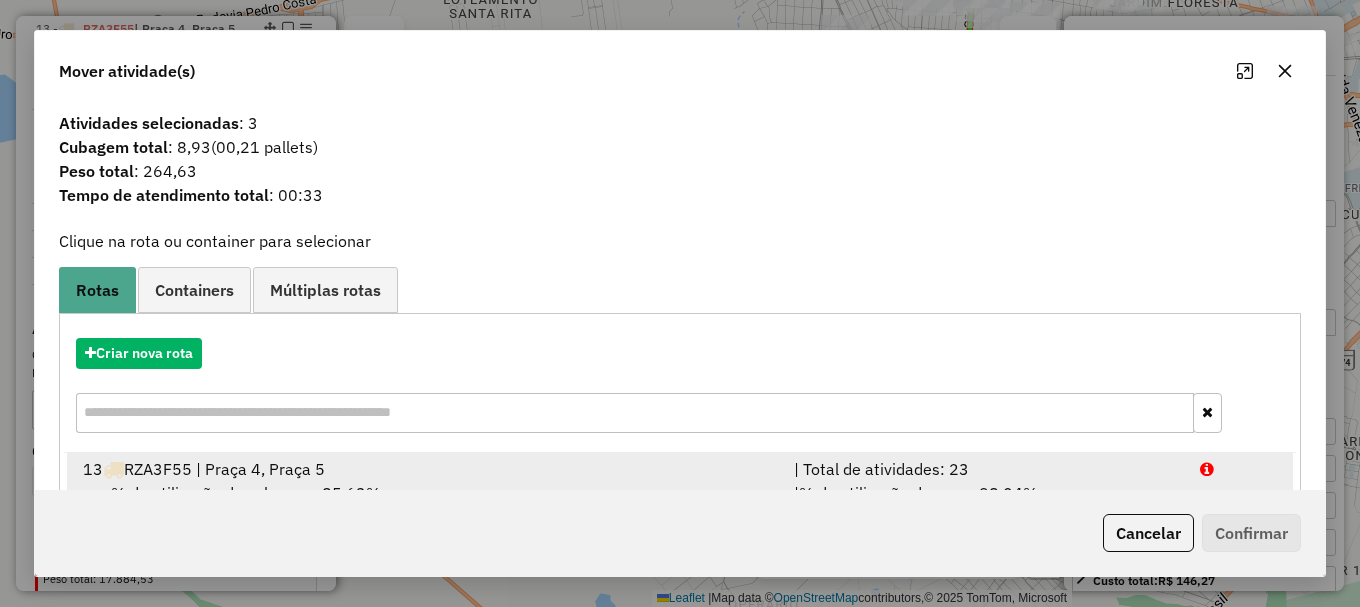 click on "| Total de atividades: 23" at bounding box center (985, 469) 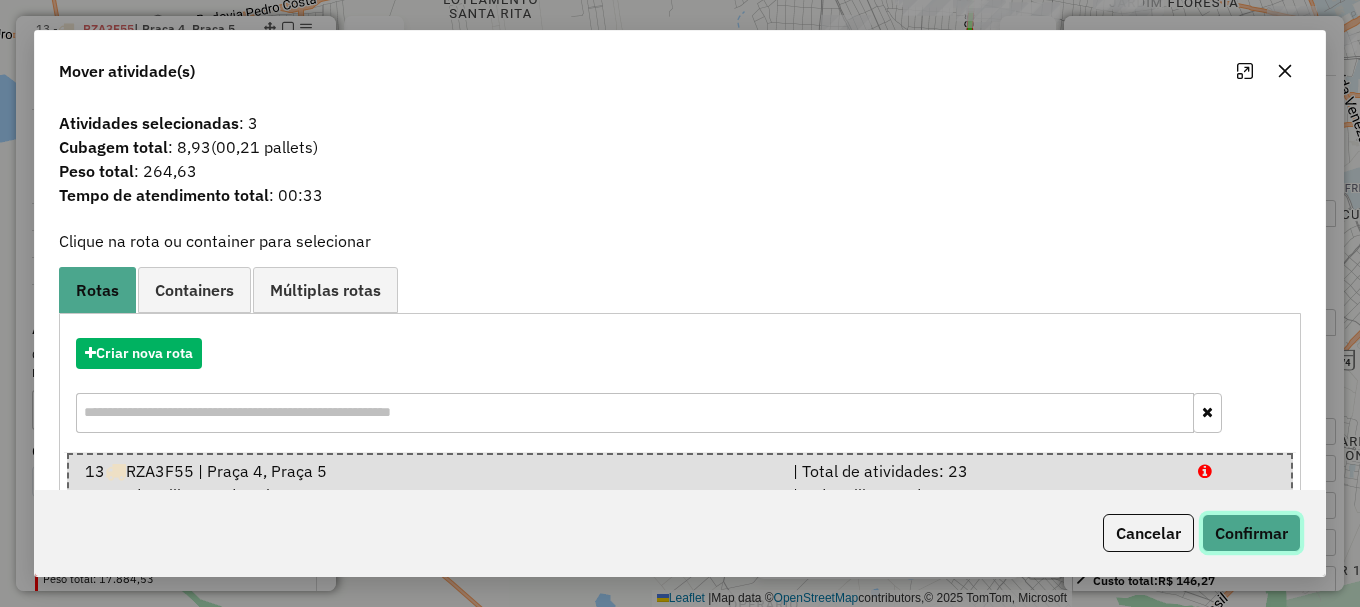 click on "Confirmar" 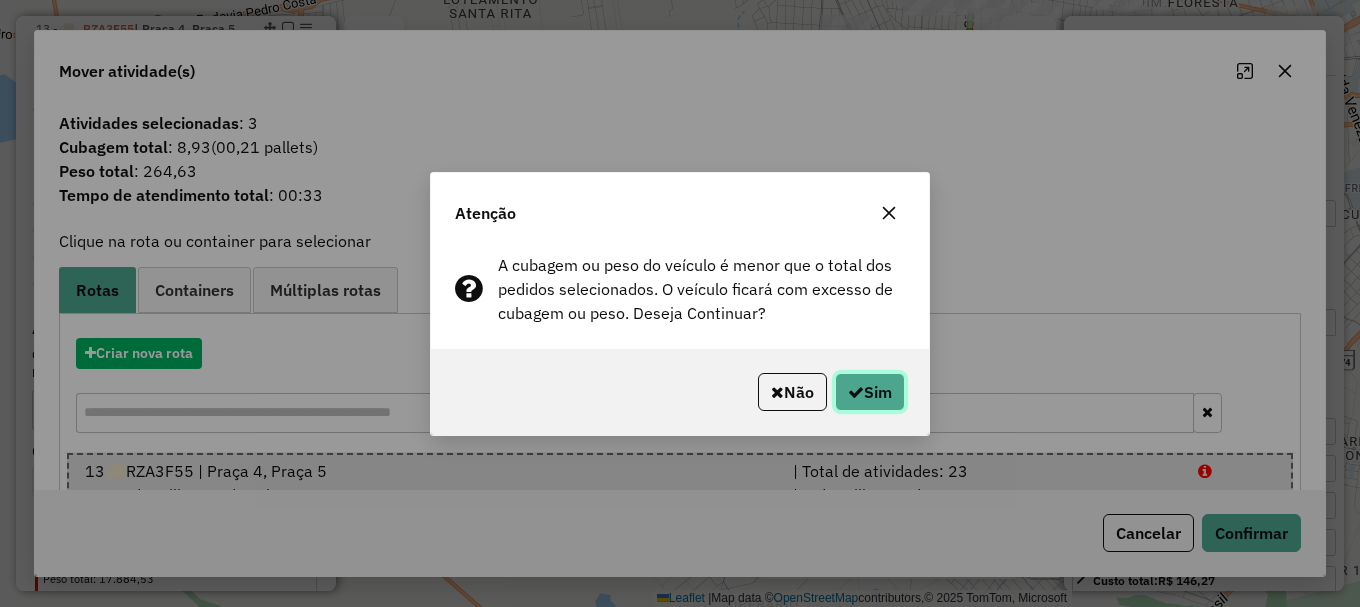 click on "Sim" 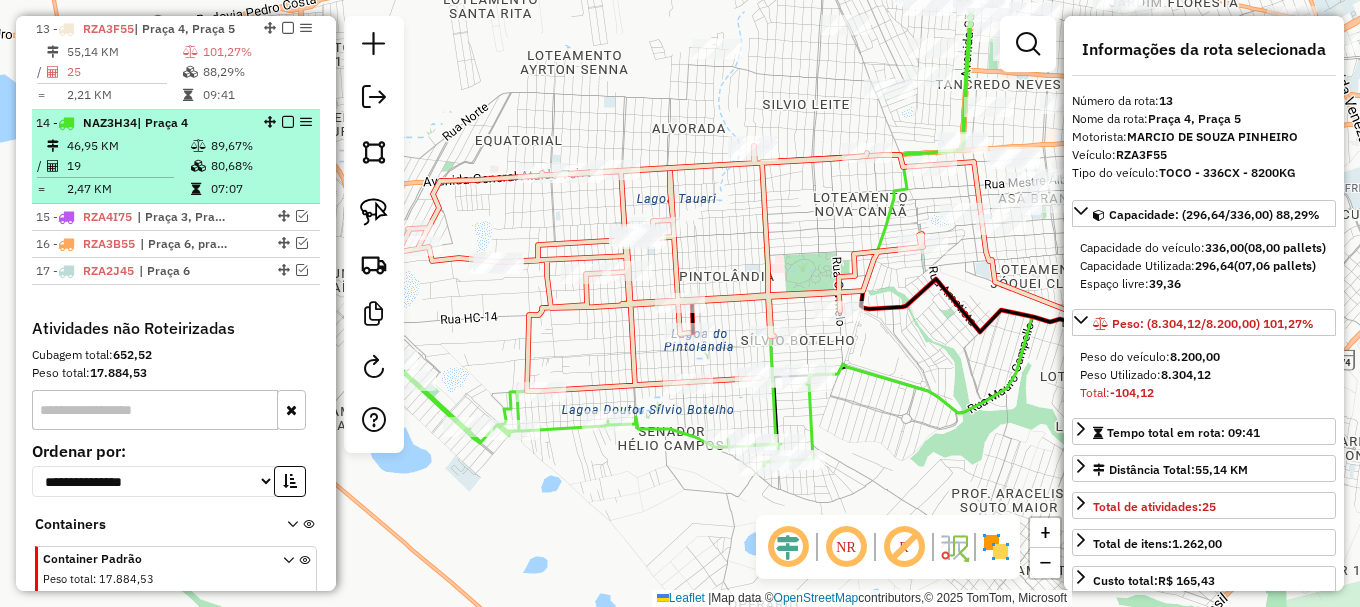 click at bounding box center [288, 122] 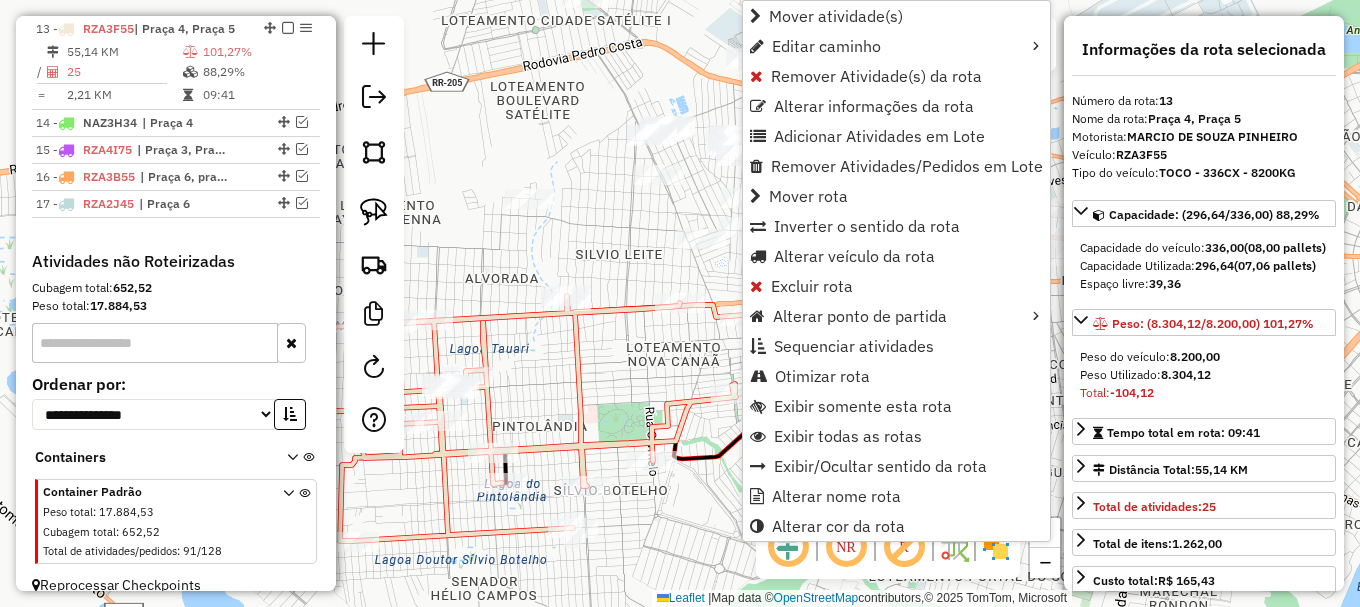 click on "Janela de atendimento Grade de atendimento Capacidade Transportadoras Veículos Cliente Pedidos  Rotas Selecione os dias de semana para filtrar as janelas de atendimento  Seg   Ter   Qua   Qui   Sex   Sáb   Dom  Informe o período da janela de atendimento: De: Até:  Filtrar exatamente a janela do cliente  Considerar janela de atendimento padrão  Selecione os dias de semana para filtrar as grades de atendimento  Seg   Ter   Qua   Qui   Sex   Sáb   Dom   Considerar clientes sem dia de atendimento cadastrado  Clientes fora do dia de atendimento selecionado Filtrar as atividades entre os valores definidos abaixo:  Peso mínimo:   Peso máximo:   Cubagem mínima:   Cubagem máxima:   De:   Até:  Filtrar as atividades entre o tempo de atendimento definido abaixo:  De:   Até:   Considerar capacidade total dos clientes não roteirizados Transportadora: Selecione um ou mais itens Tipo de veículo: Selecione um ou mais itens Veículo: Selecione um ou mais itens Motorista: Selecione um ou mais itens Nome: Rótulo:" 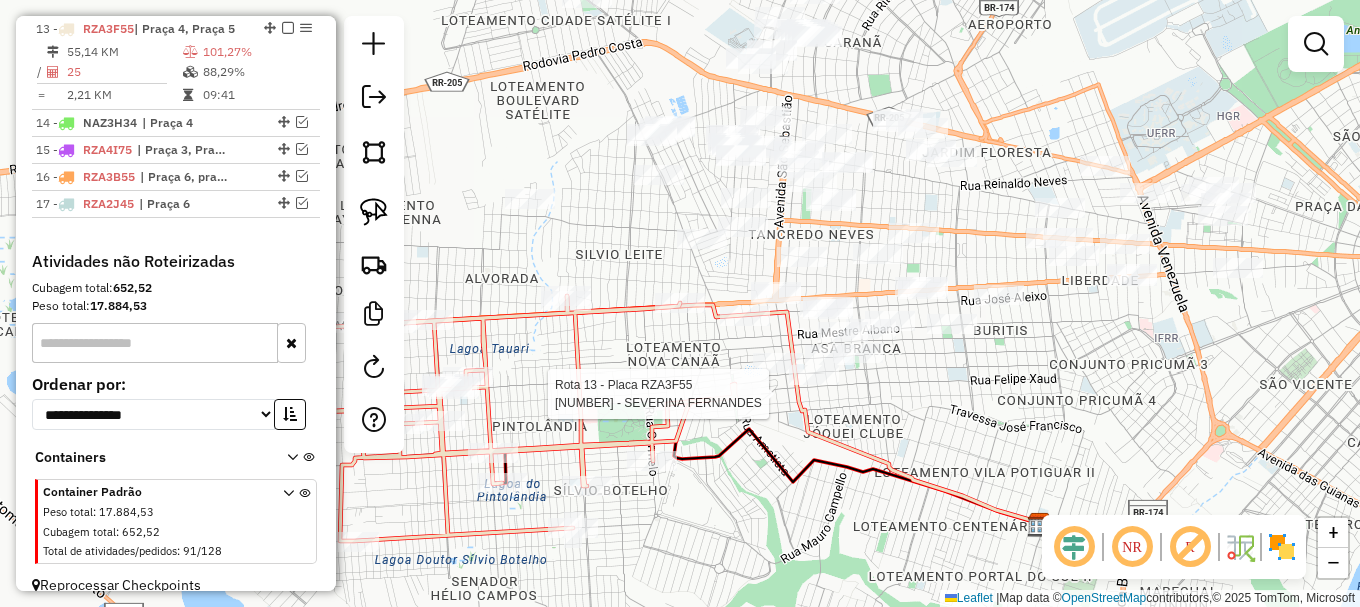 select on "**********" 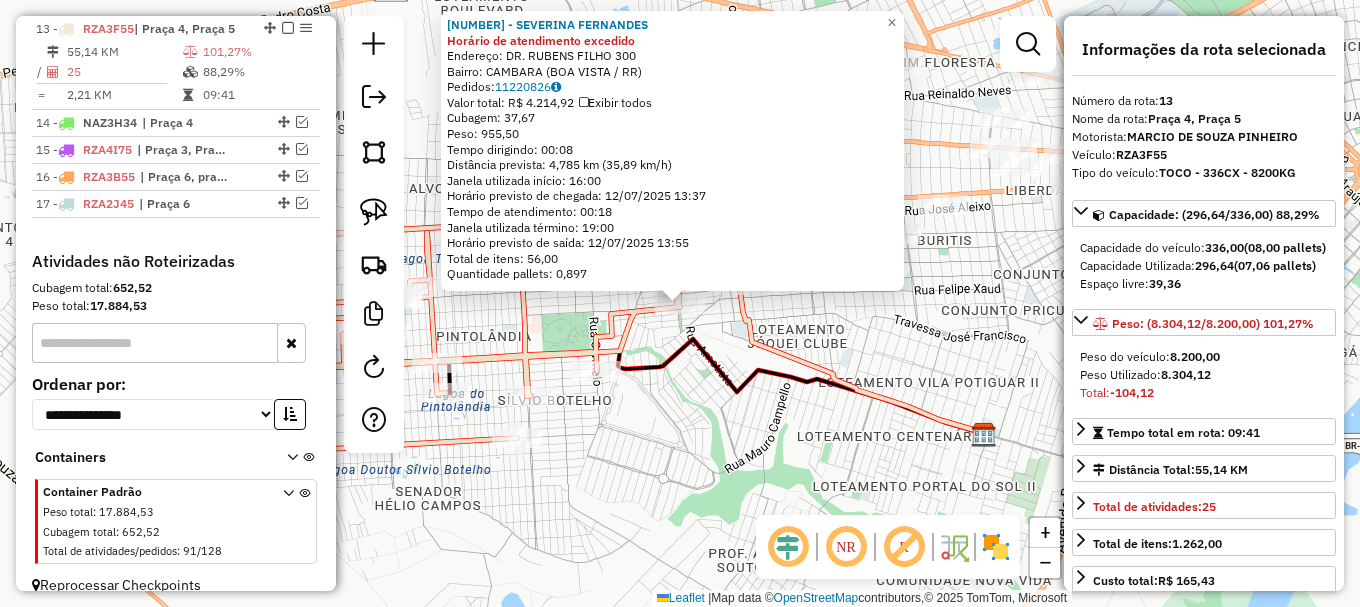 click on "324 - SEVERINA FERNANDES Horário de atendimento excedido  Endereço: DR. RUBENS FILHO 300   Bairro: CAMBARA (BOA VISTA / RR)   Pedidos:  11220826   Valor total: R$ 4.214,92   Exibir todos   Cubagem: 37,67  Peso: 955,50  Tempo dirigindo: 00:08   Distância prevista: 4,785 km (35,89 km/h)   Janela utilizada início: 16:00   Horário previsto de chegada: 12/07/2025 13:37   Tempo de atendimento: 00:18   Janela utilizada término: 19:00   Horário previsto de saída: 12/07/2025 13:55   Total de itens: 56,00   Quantidade pallets: 0,897  × Janela de atendimento Grade de atendimento Capacidade Transportadoras Veículos Cliente Pedidos  Rotas Selecione os dias de semana para filtrar as janelas de atendimento  Seg   Ter   Qua   Qui   Sex   Sáb   Dom  Informe o período da janela de atendimento: De: Até:  Filtrar exatamente a janela do cliente  Considerar janela de atendimento padrão  Selecione os dias de semana para filtrar as grades de atendimento  Seg   Ter   Qua   Qui   Sex   Sáb   Dom   Peso mínimo:   De:  +" 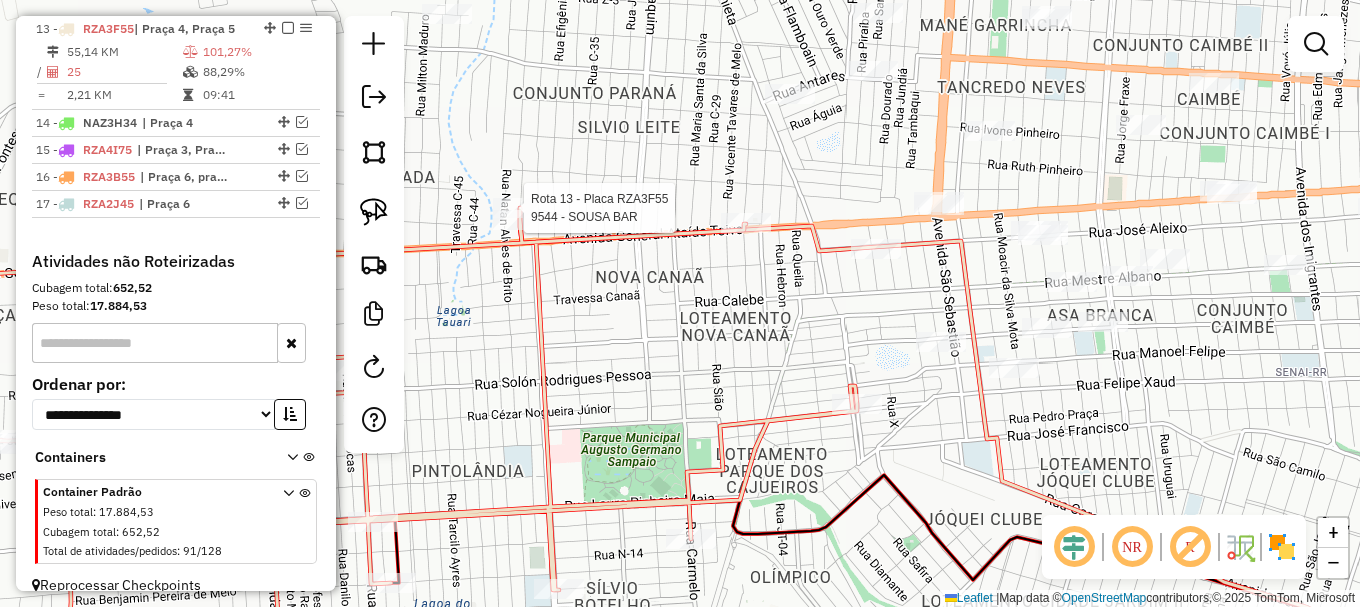 select on "**********" 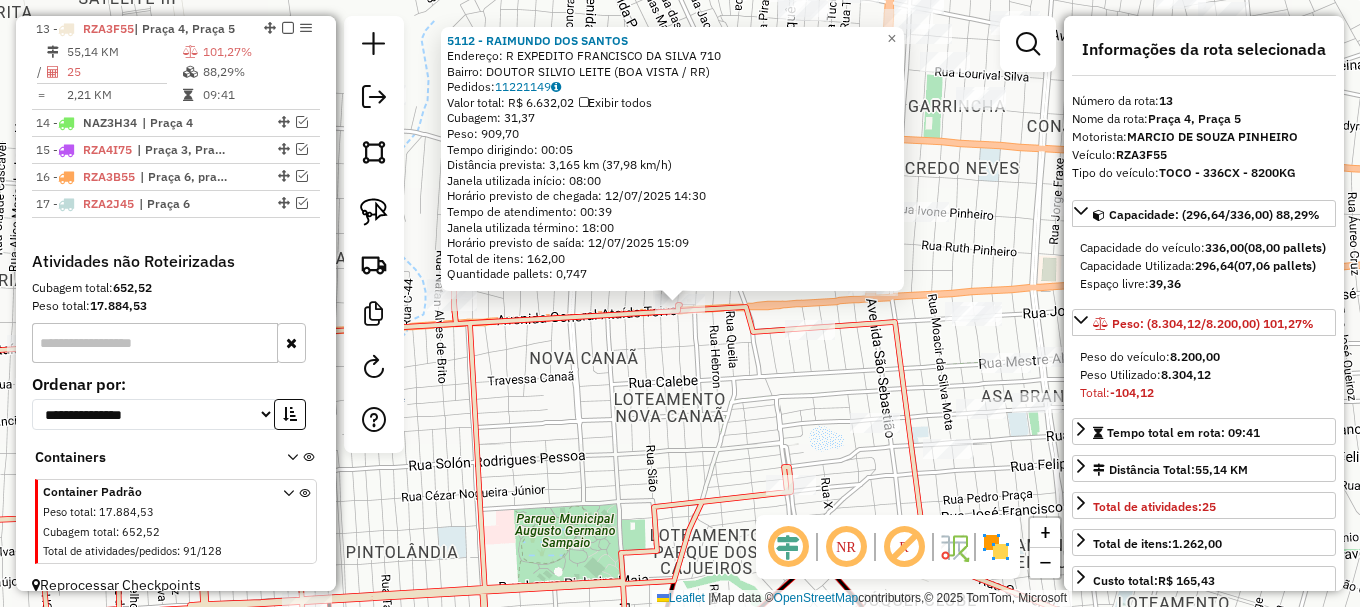 drag, startPoint x: 738, startPoint y: 394, endPoint x: 654, endPoint y: 255, distance: 162.40997 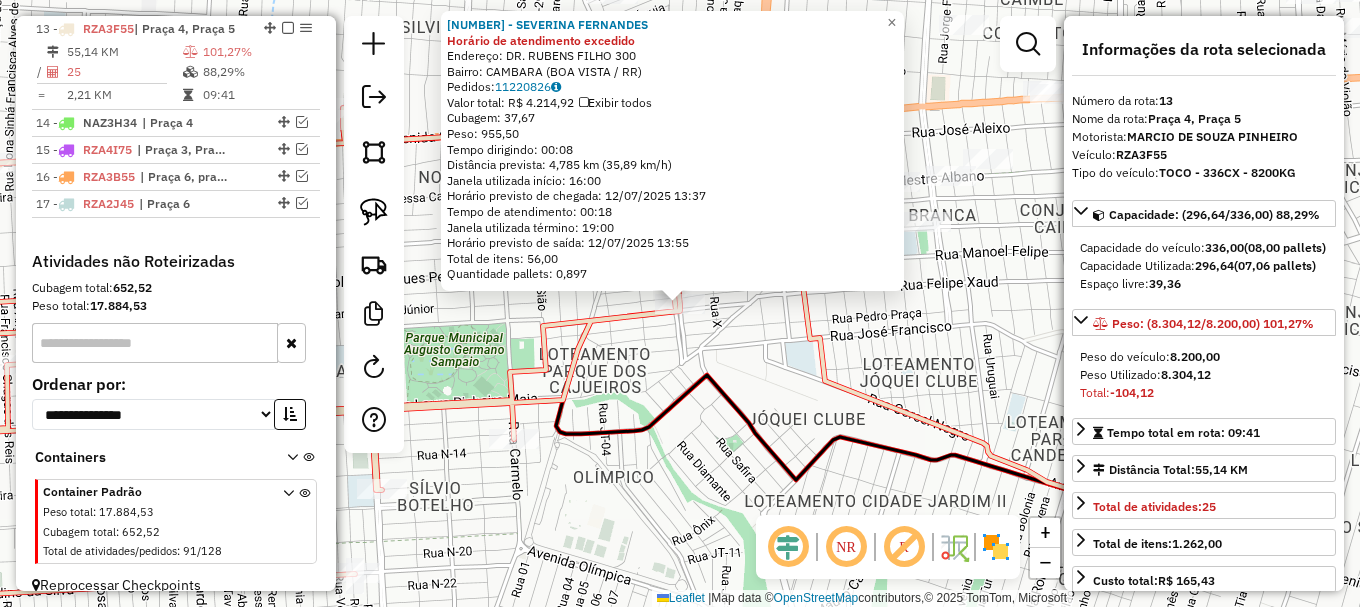click on "324 - SEVERINA FERNANDES Horário de atendimento excedido  Endereço: DR. RUBENS FILHO 300   Bairro: CAMBARA (BOA VISTA / RR)   Pedidos:  11220826   Valor total: R$ 4.214,92   Exibir todos   Cubagem: 37,67  Peso: 955,50  Tempo dirigindo: 00:08   Distância prevista: 4,785 km (35,89 km/h)   Janela utilizada início: 16:00   Horário previsto de chegada: 12/07/2025 13:37   Tempo de atendimento: 00:18   Janela utilizada término: 19:00   Horário previsto de saída: 12/07/2025 13:55   Total de itens: 56,00   Quantidade pallets: 0,897  × Janela de atendimento Grade de atendimento Capacidade Transportadoras Veículos Cliente Pedidos  Rotas Selecione os dias de semana para filtrar as janelas de atendimento  Seg   Ter   Qua   Qui   Sex   Sáb   Dom  Informe o período da janela de atendimento: De: Até:  Filtrar exatamente a janela do cliente  Considerar janela de atendimento padrão  Selecione os dias de semana para filtrar as grades de atendimento  Seg   Ter   Qua   Qui   Sex   Sáb   Dom   Peso mínimo:   De:  +" 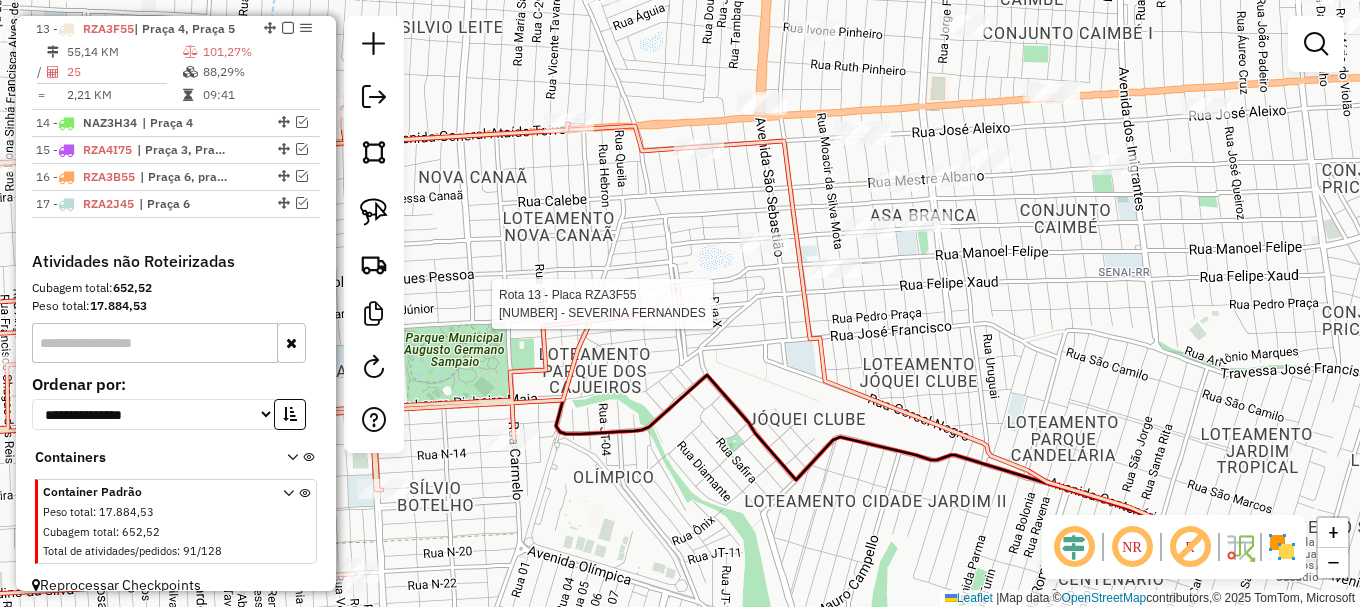 select on "**********" 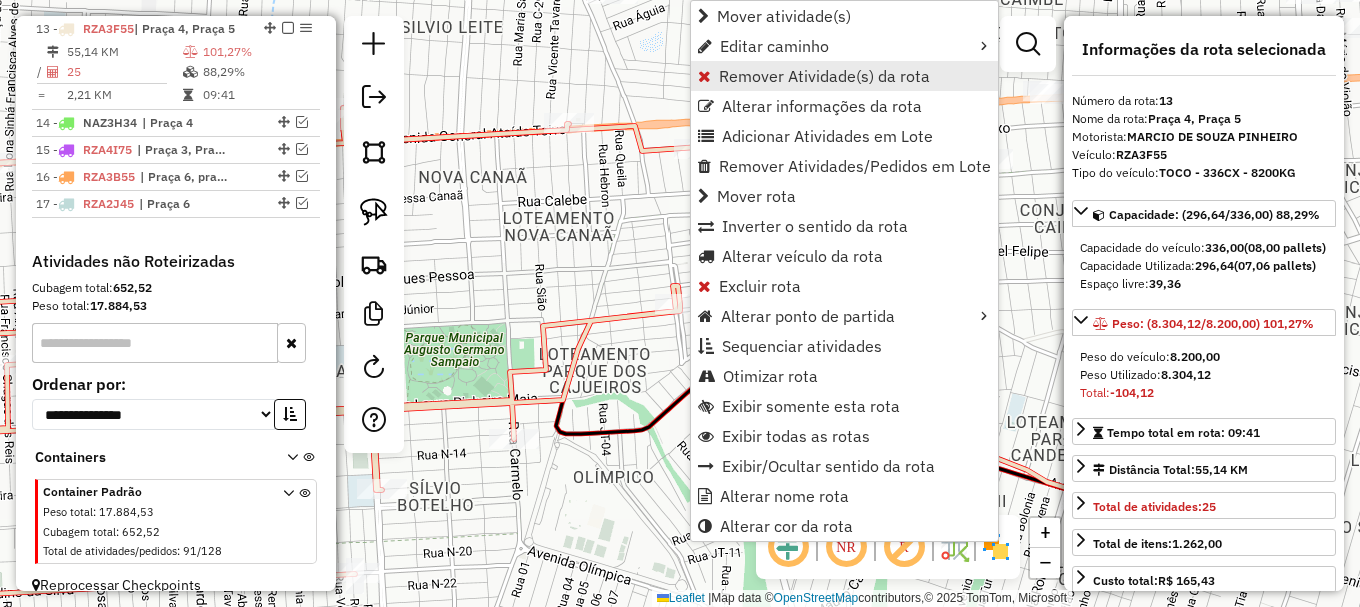 click on "Remover Atividade(s) da rota" at bounding box center (824, 76) 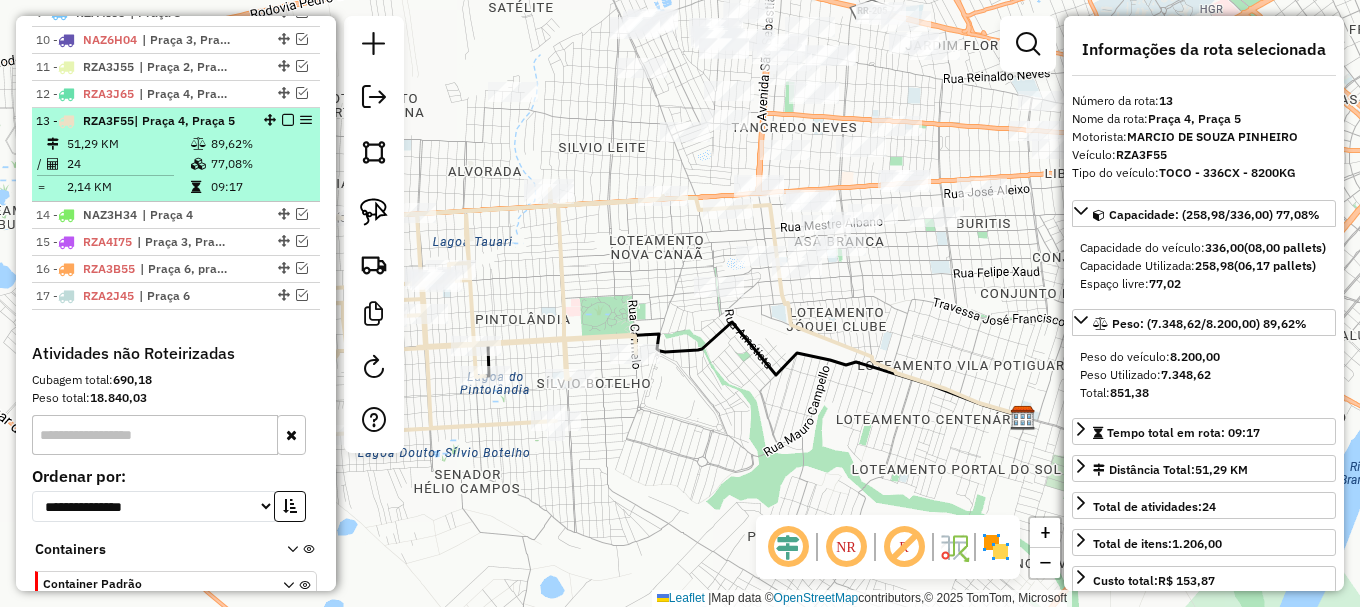 scroll, scrollTop: 941, scrollLeft: 0, axis: vertical 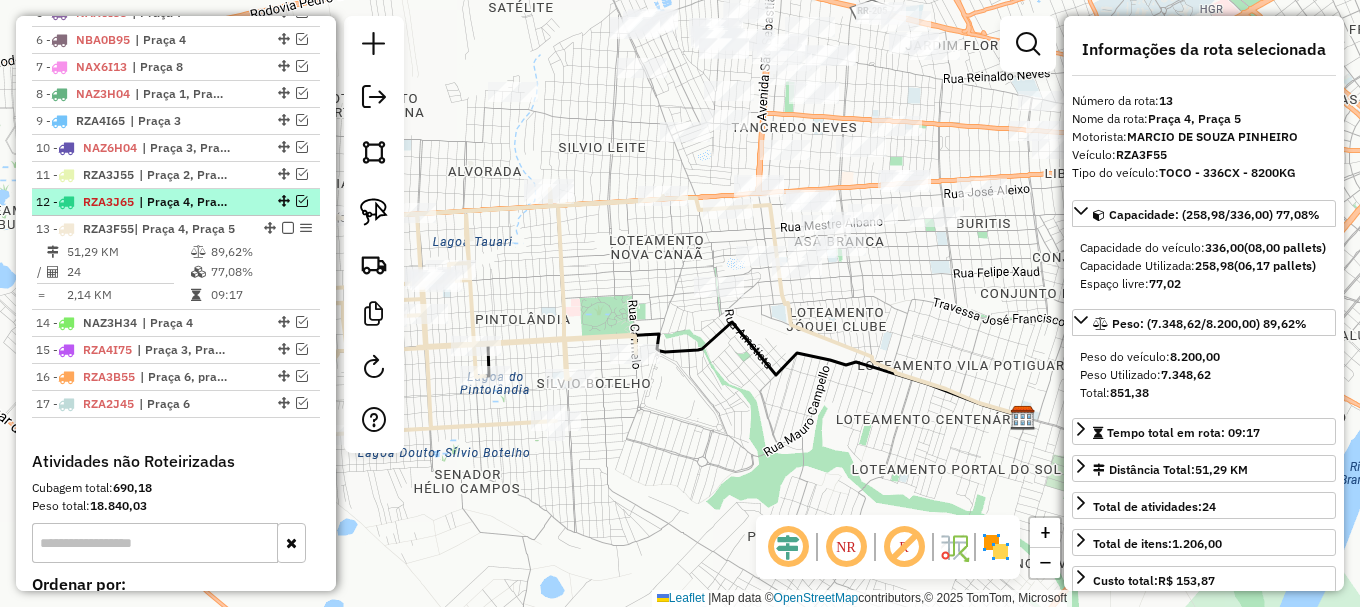 click at bounding box center (302, 201) 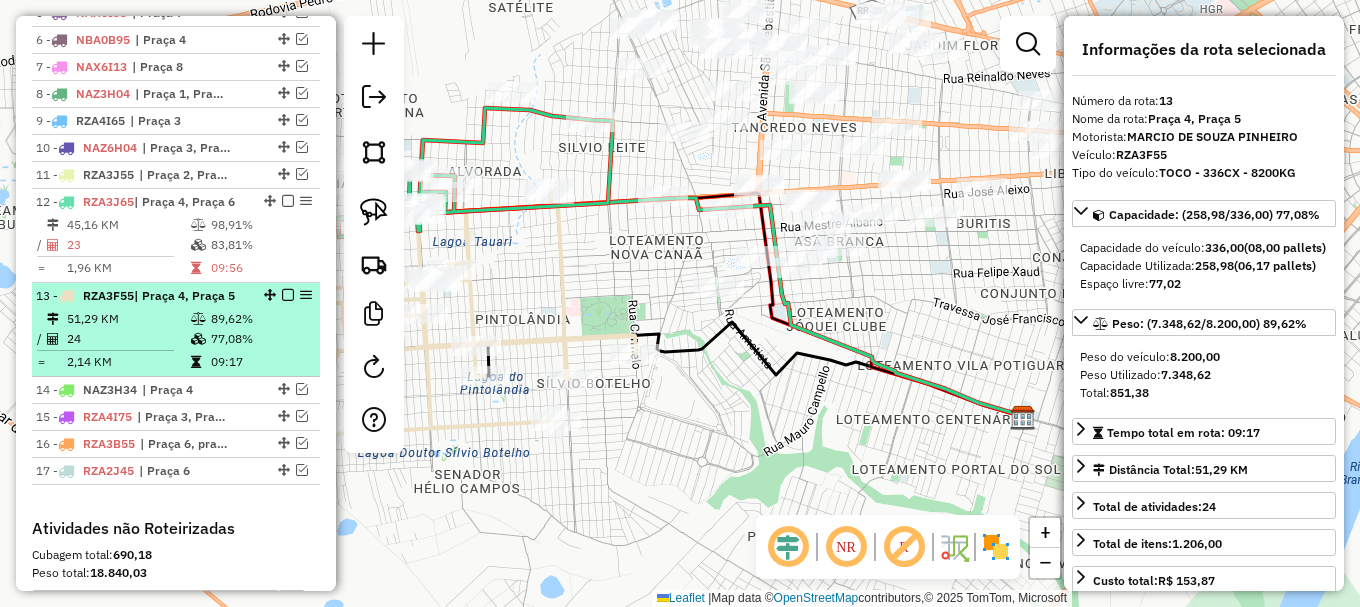 click at bounding box center [288, 295] 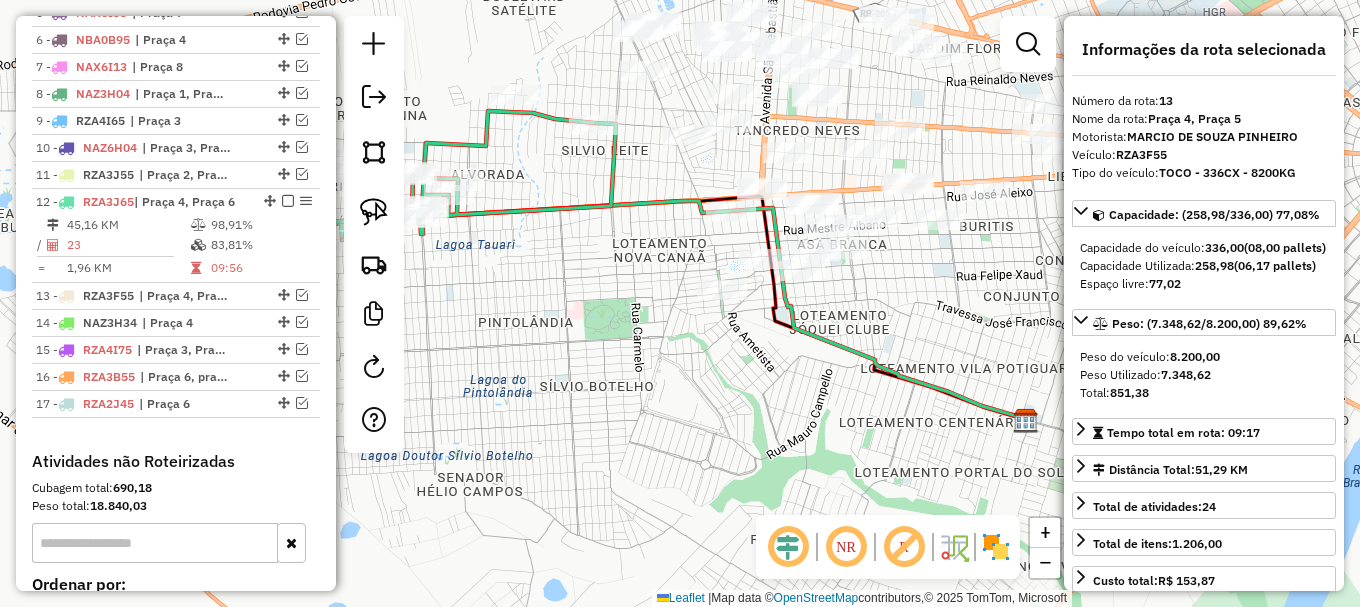 drag, startPoint x: 544, startPoint y: 298, endPoint x: 715, endPoint y: 342, distance: 176.5701 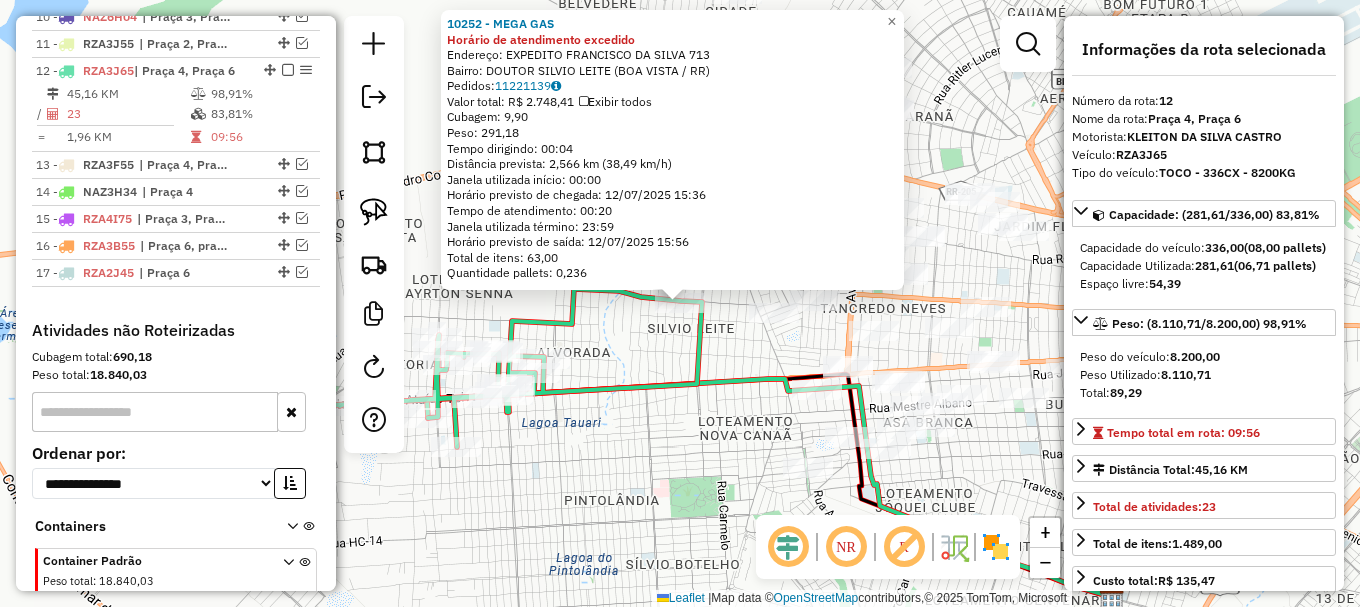 scroll, scrollTop: 1114, scrollLeft: 0, axis: vertical 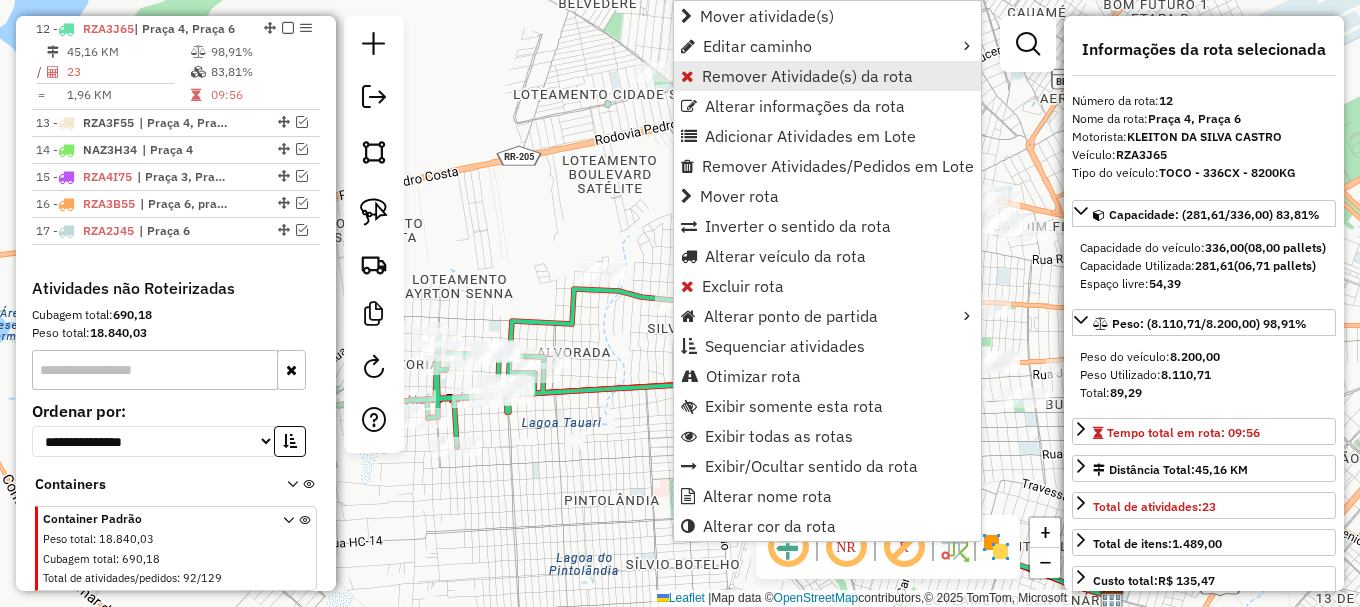 click on "Remover Atividade(s) da rota" at bounding box center (807, 76) 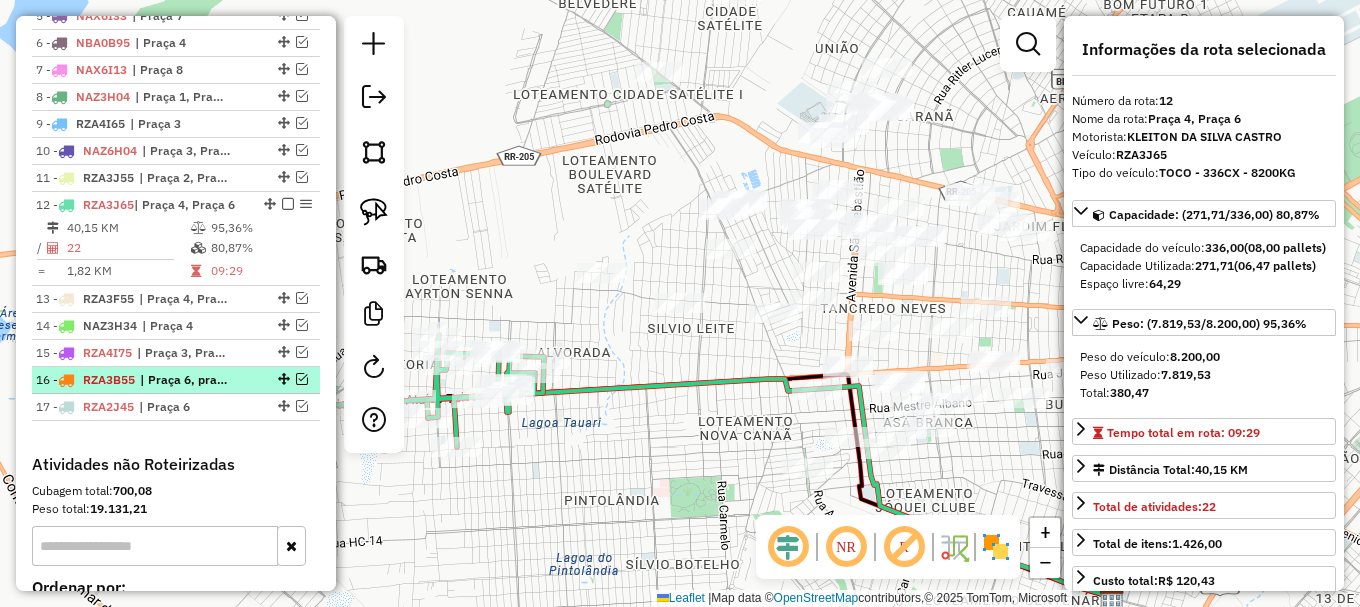 scroll, scrollTop: 914, scrollLeft: 0, axis: vertical 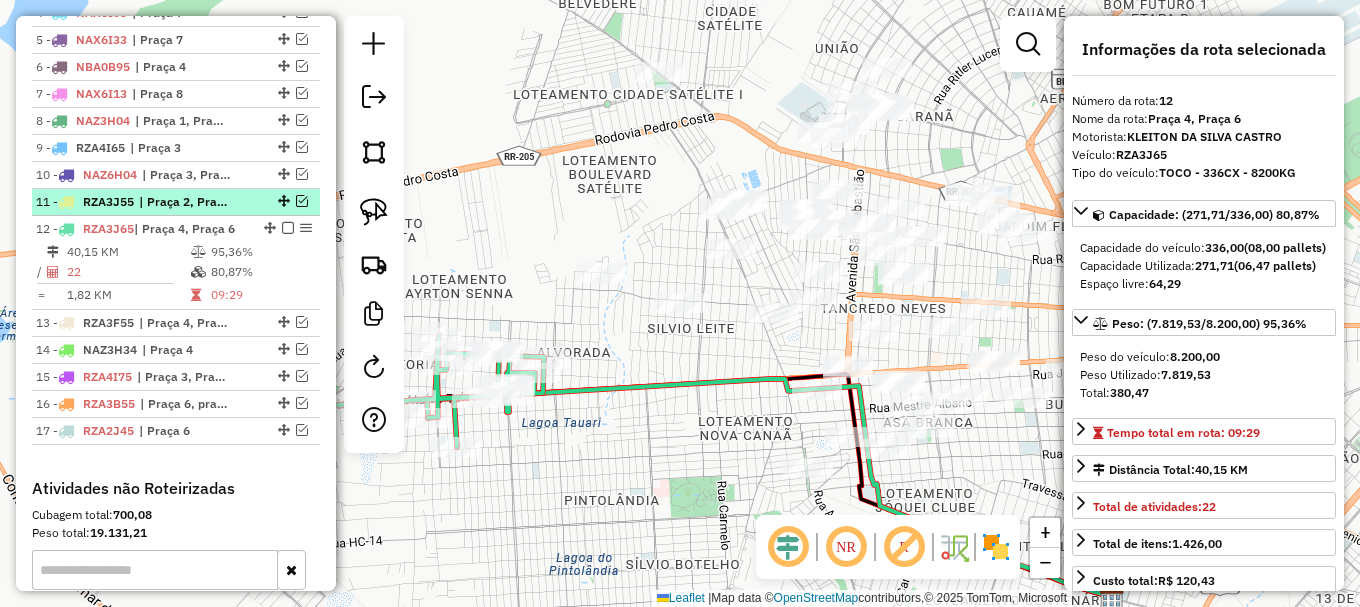 click at bounding box center [302, 201] 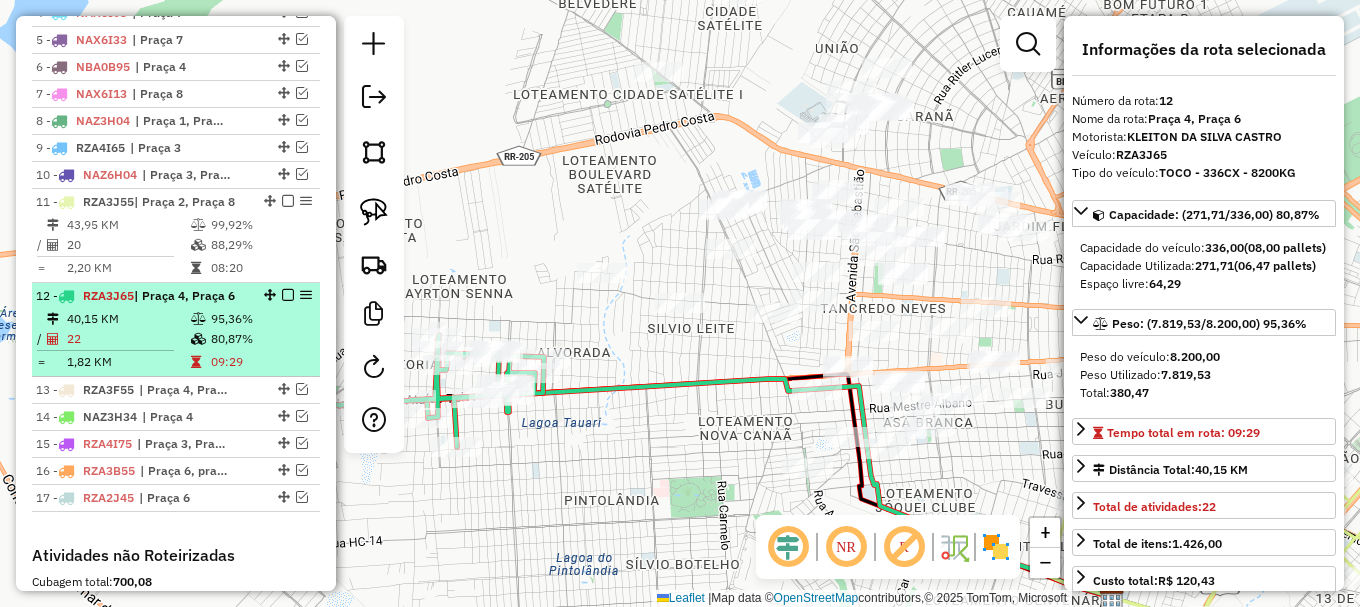 click at bounding box center [288, 295] 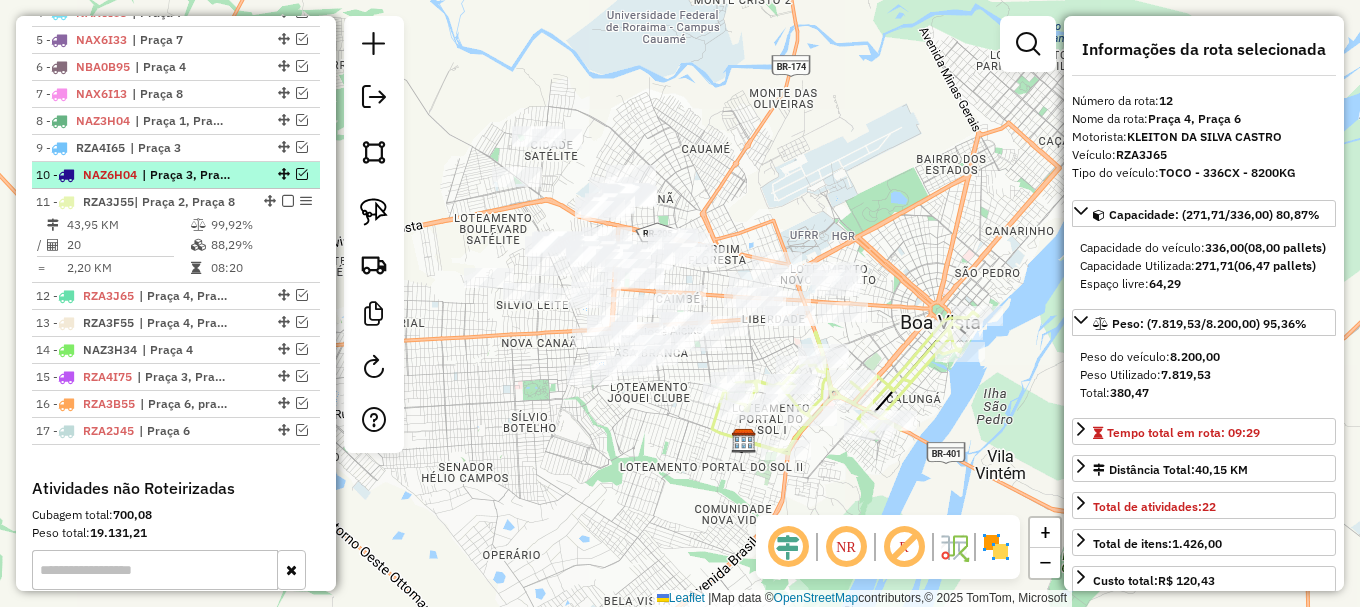 click at bounding box center [302, 174] 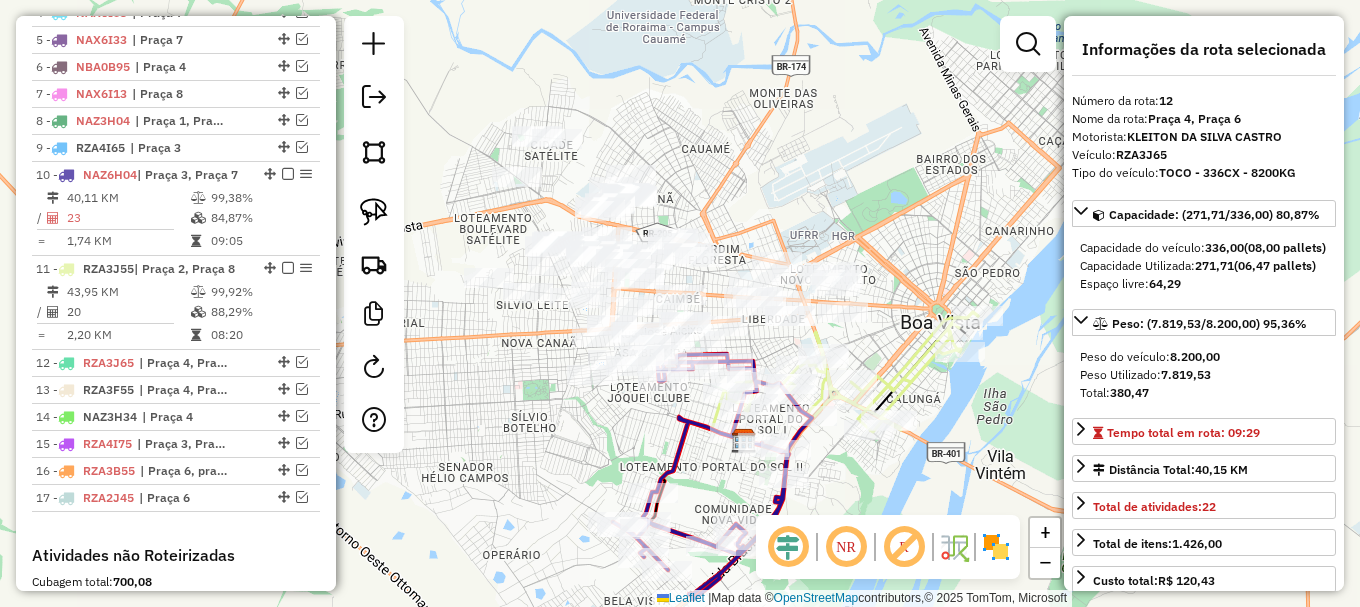 drag, startPoint x: 544, startPoint y: 454, endPoint x: 518, endPoint y: 391, distance: 68.154236 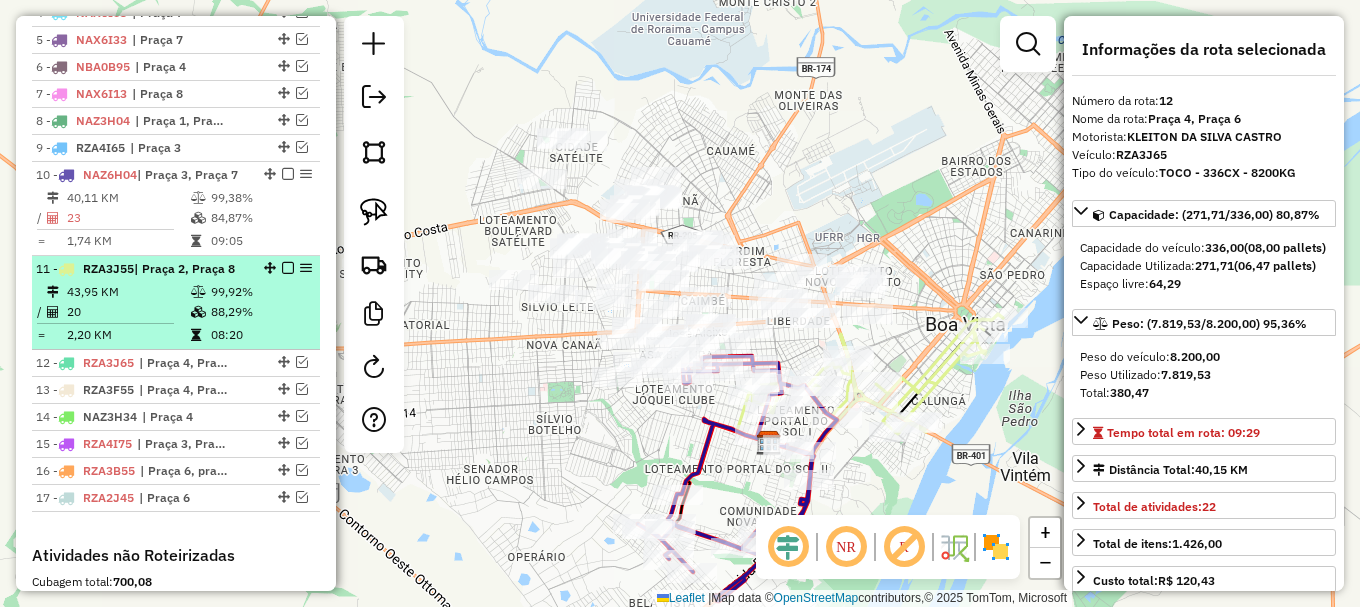 click at bounding box center (288, 268) 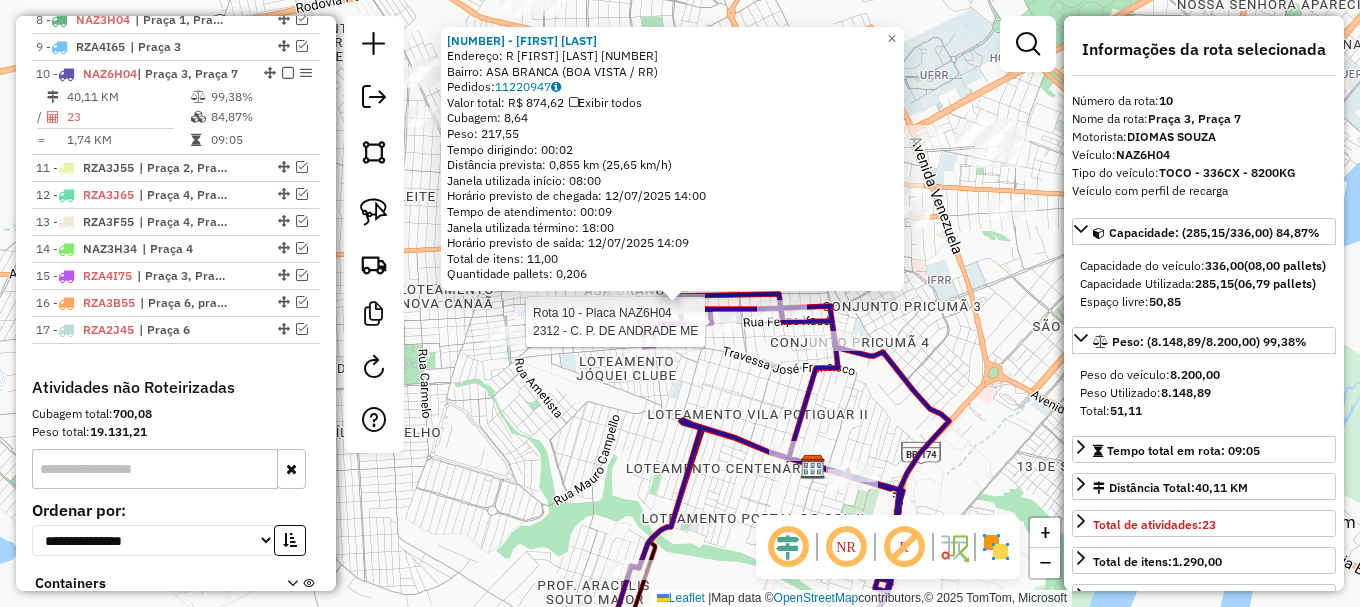 scroll, scrollTop: 1060, scrollLeft: 0, axis: vertical 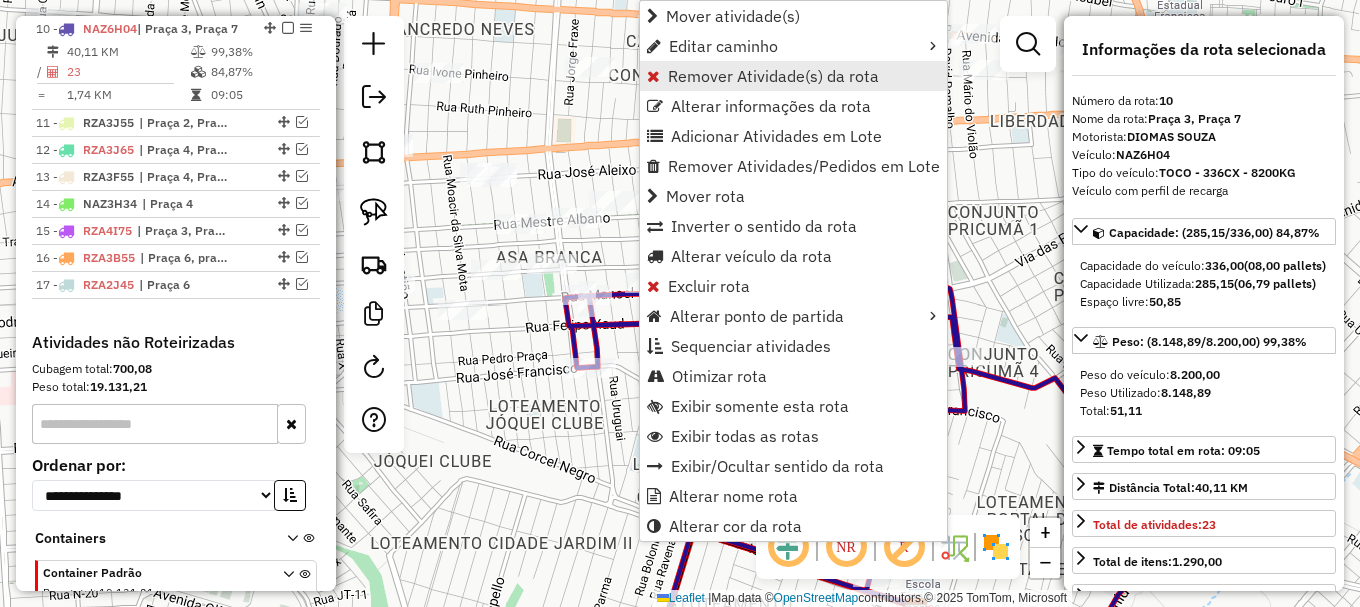 click on "Remover Atividade(s) da rota" at bounding box center [773, 76] 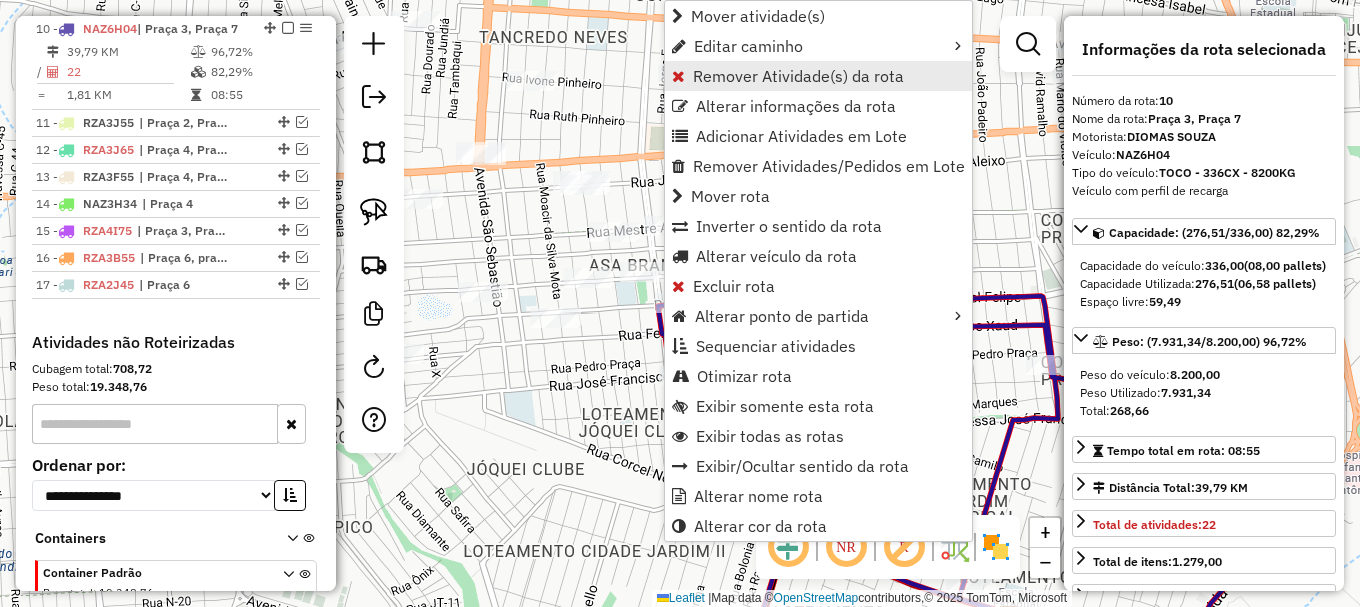 click on "Remover Atividade(s) da rota" at bounding box center [798, 76] 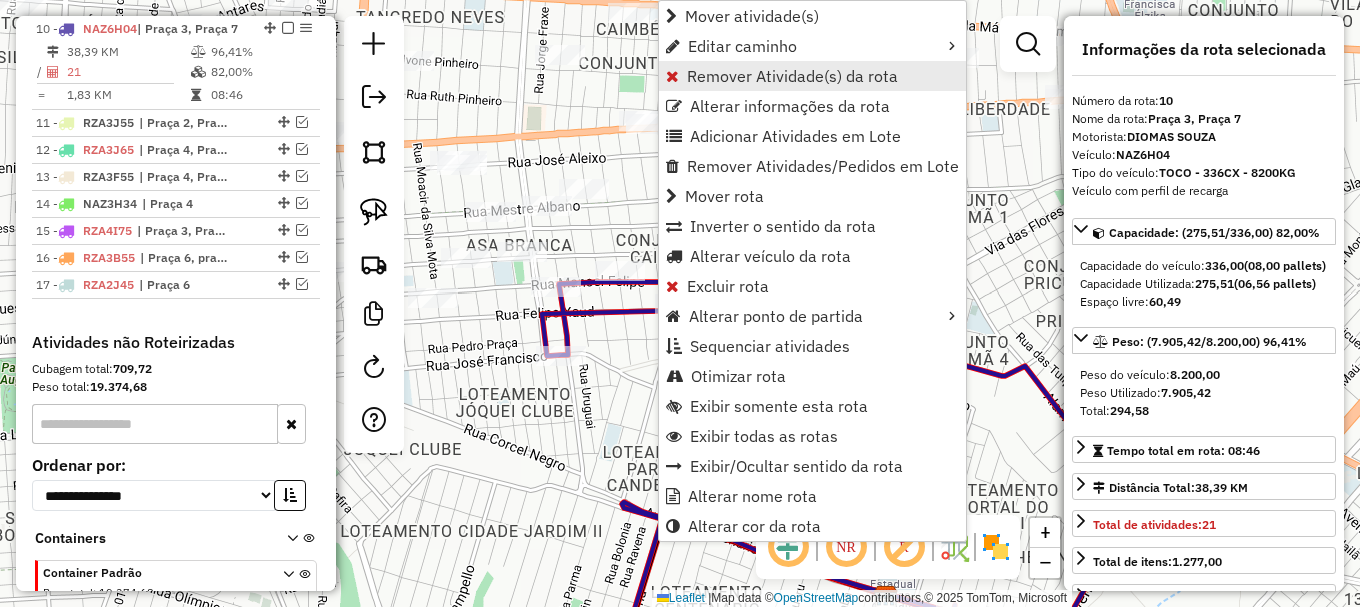 click on "Remover Atividade(s) da rota" at bounding box center (792, 76) 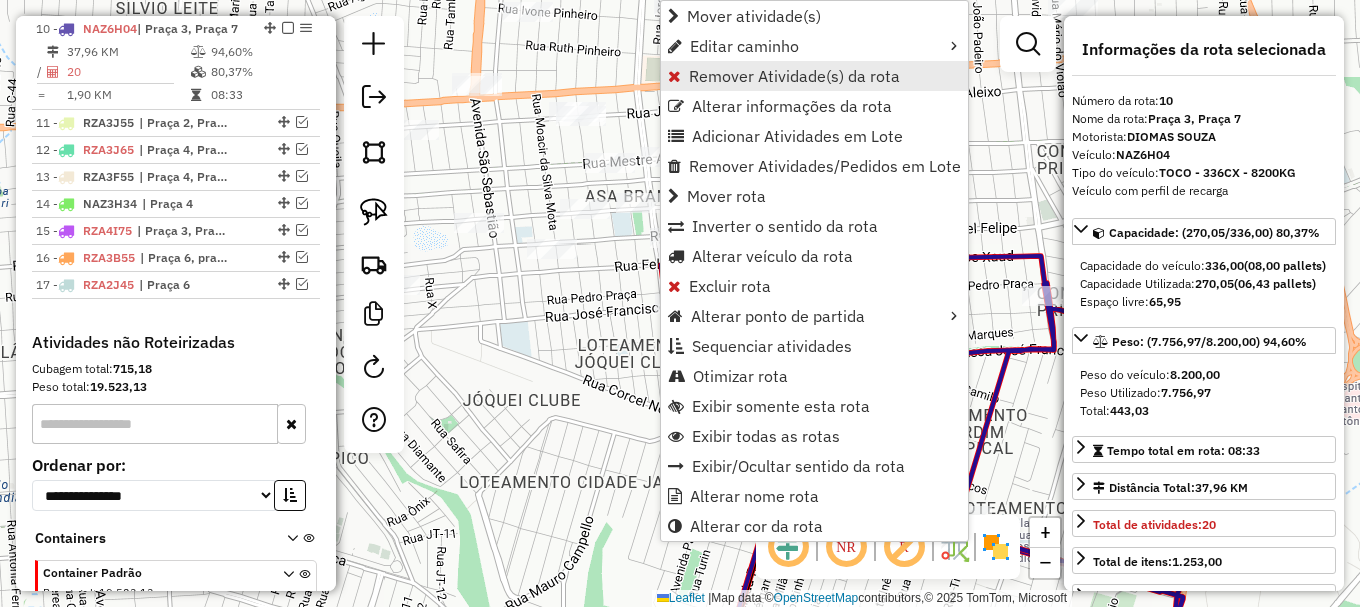 click on "Remover Atividade(s) da rota" at bounding box center (794, 76) 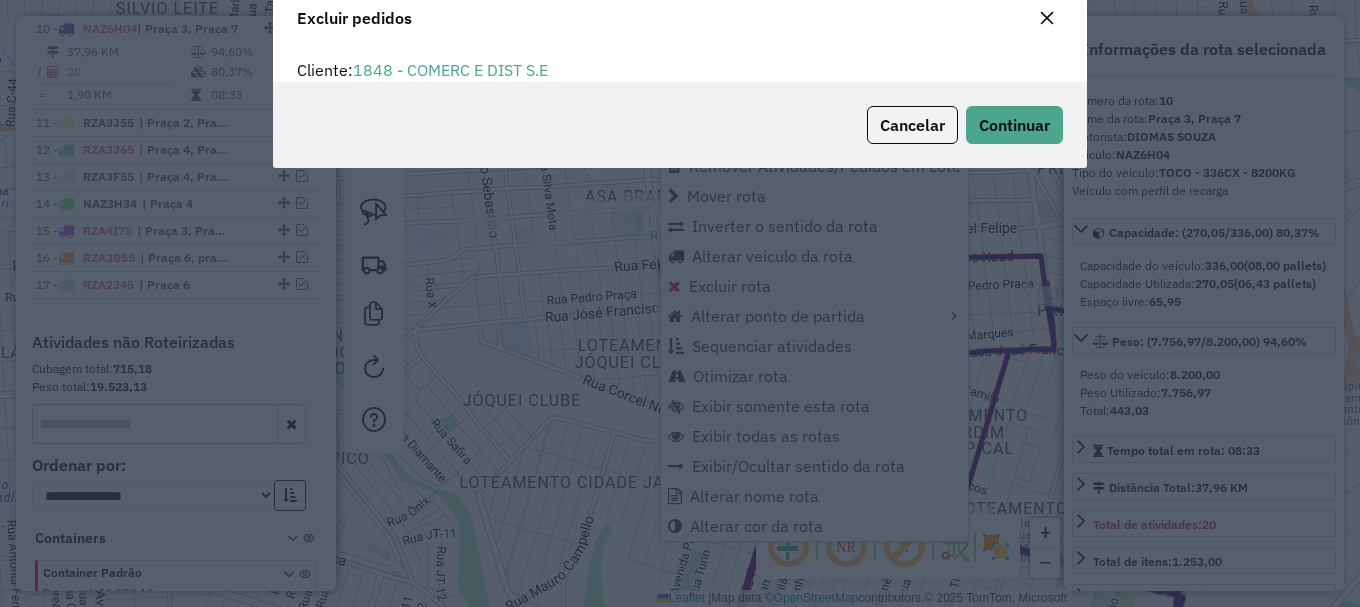 scroll, scrollTop: 82, scrollLeft: 0, axis: vertical 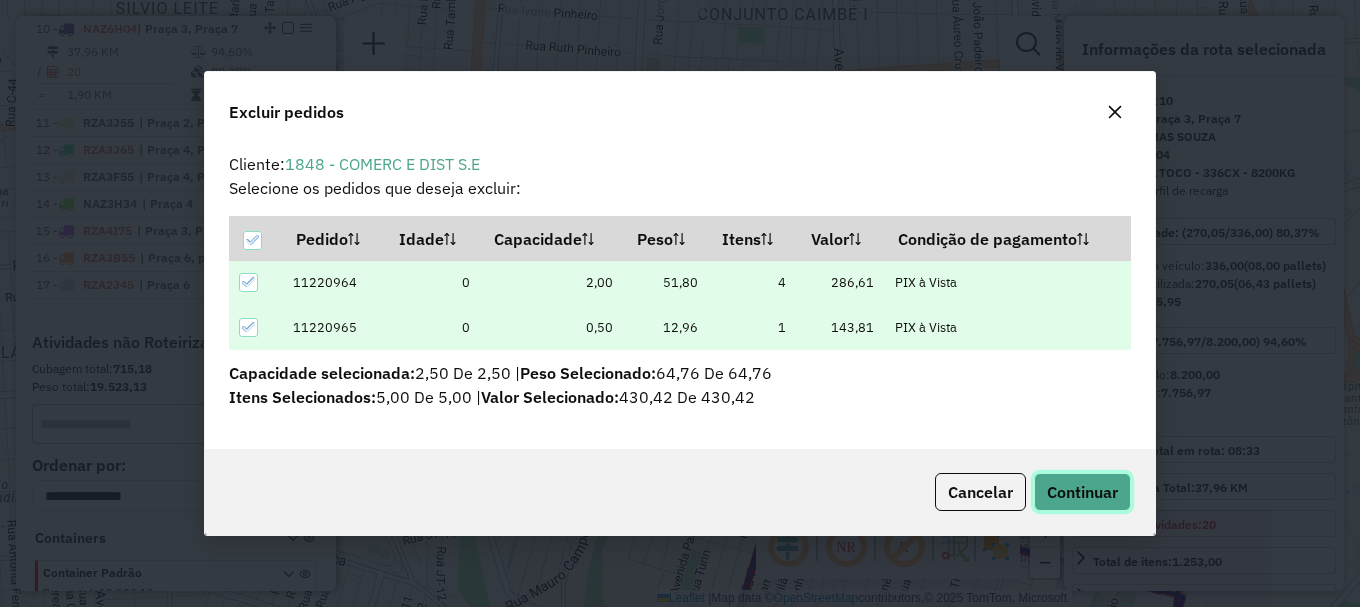 click on "Continuar" 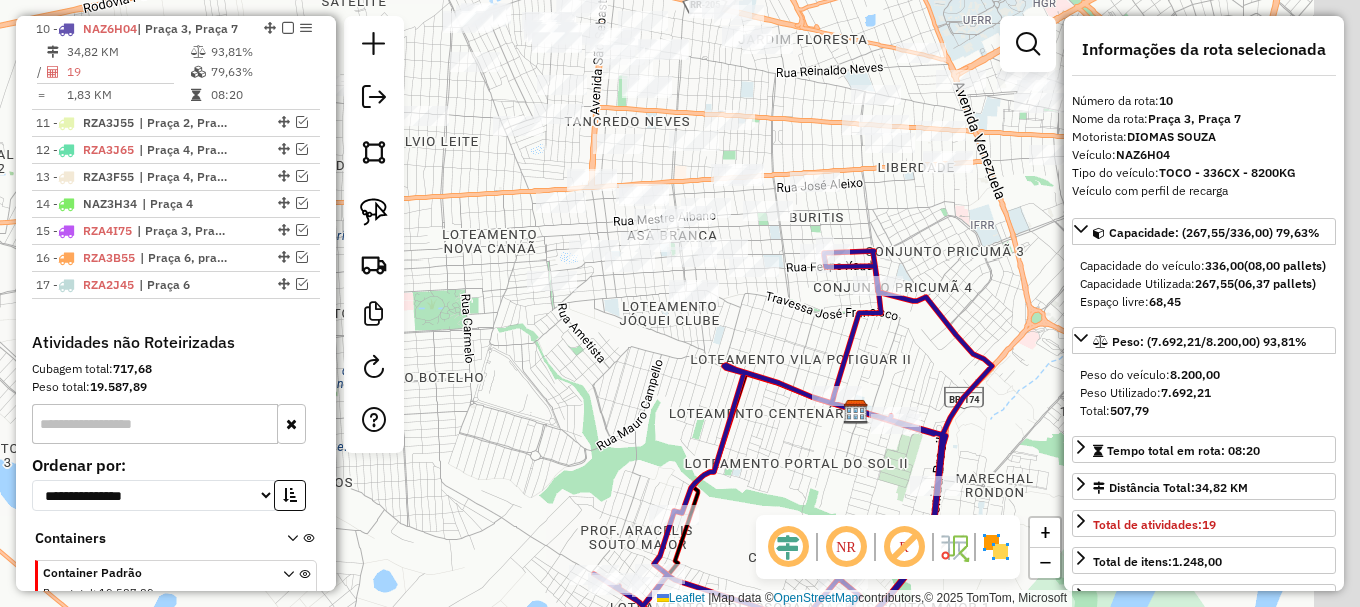 drag, startPoint x: 963, startPoint y: 404, endPoint x: 853, endPoint y: 367, distance: 116.05602 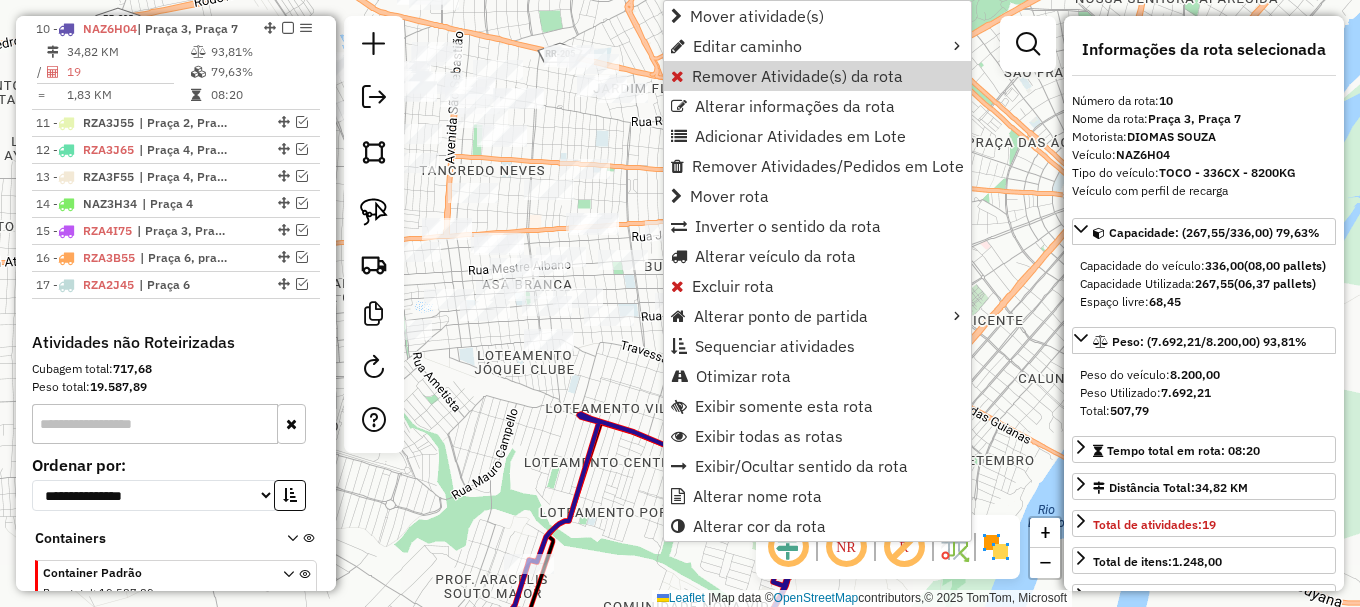 click on "Remover Atividade(s) da rota" at bounding box center (797, 76) 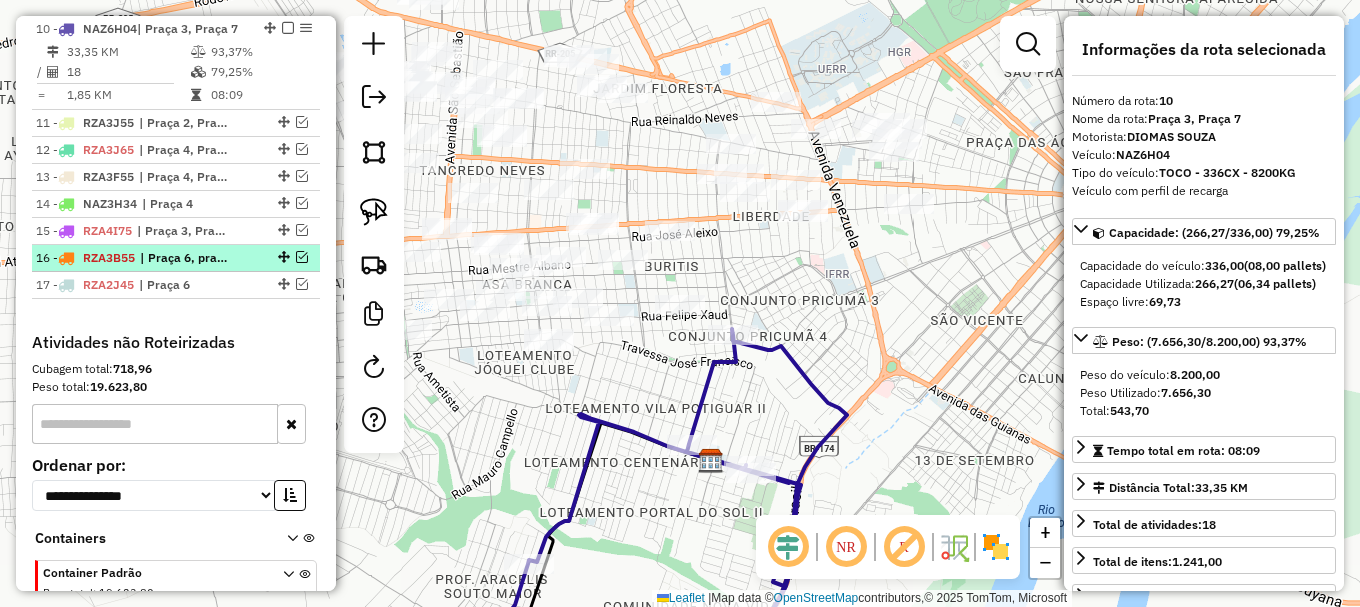 scroll, scrollTop: 960, scrollLeft: 0, axis: vertical 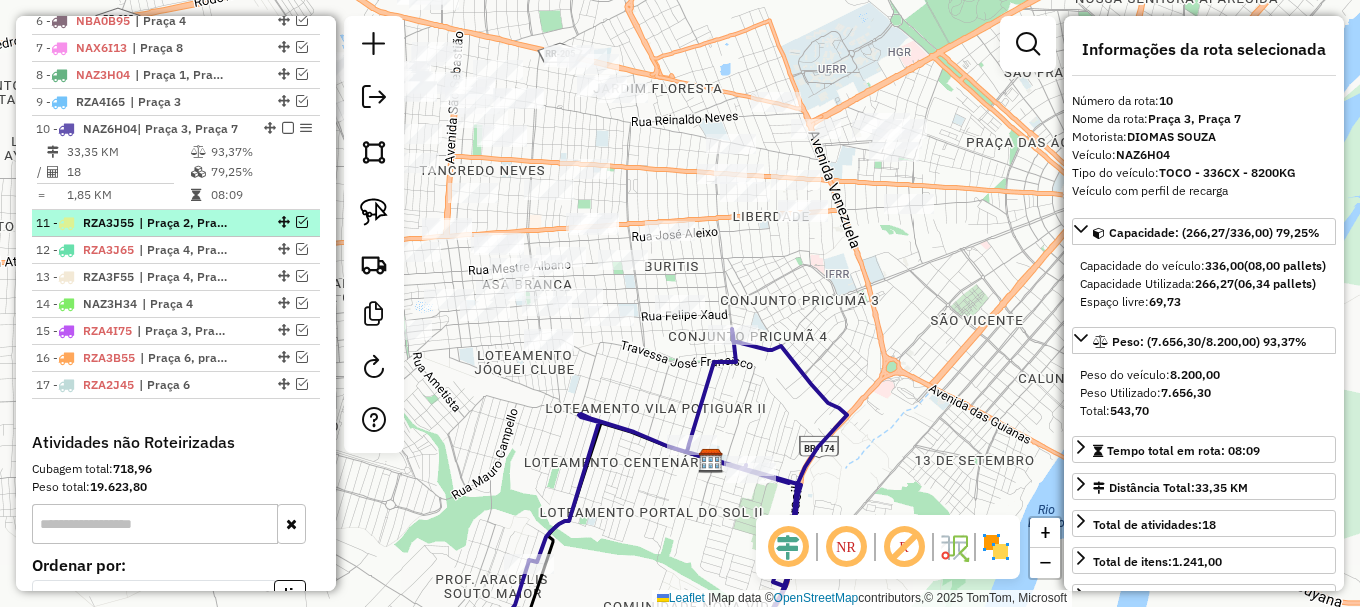 click at bounding box center [282, 222] 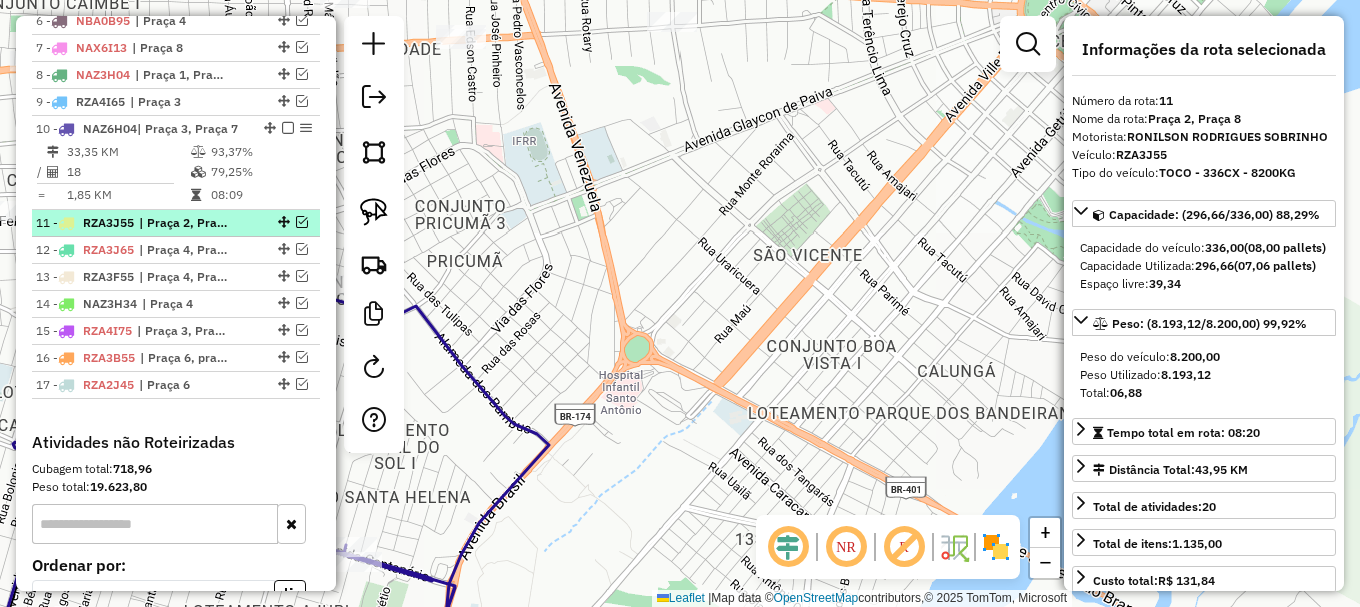 click at bounding box center [302, 222] 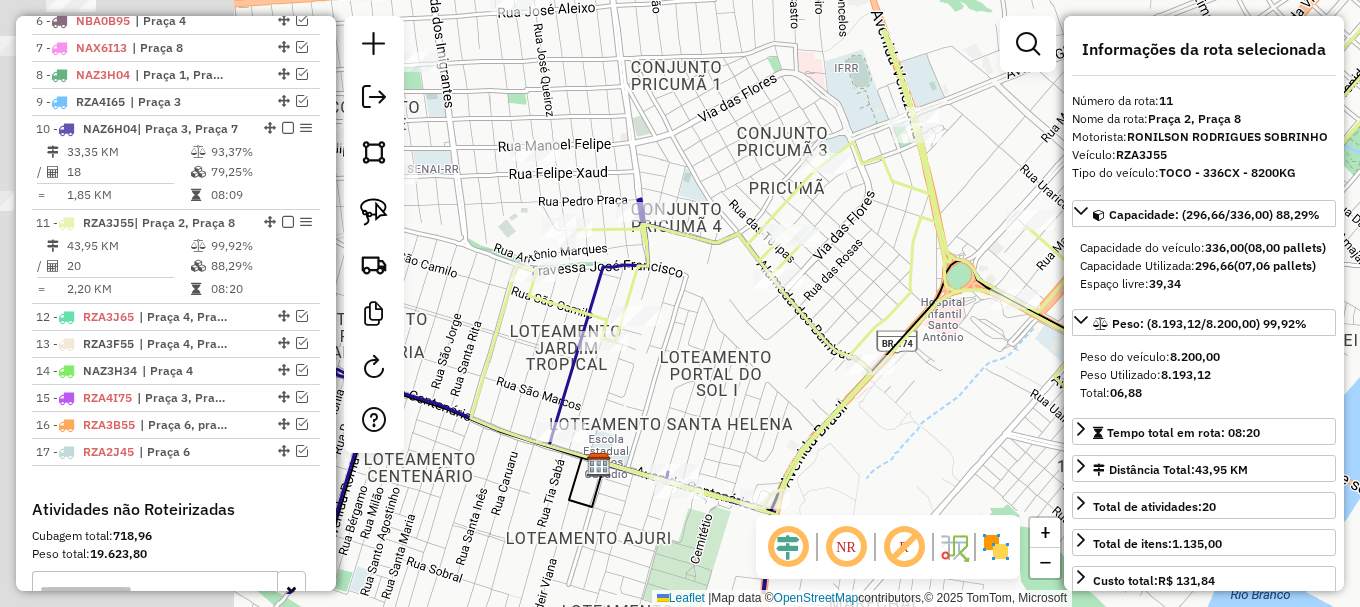 drag, startPoint x: 785, startPoint y: 273, endPoint x: 906, endPoint y: 242, distance: 124.90797 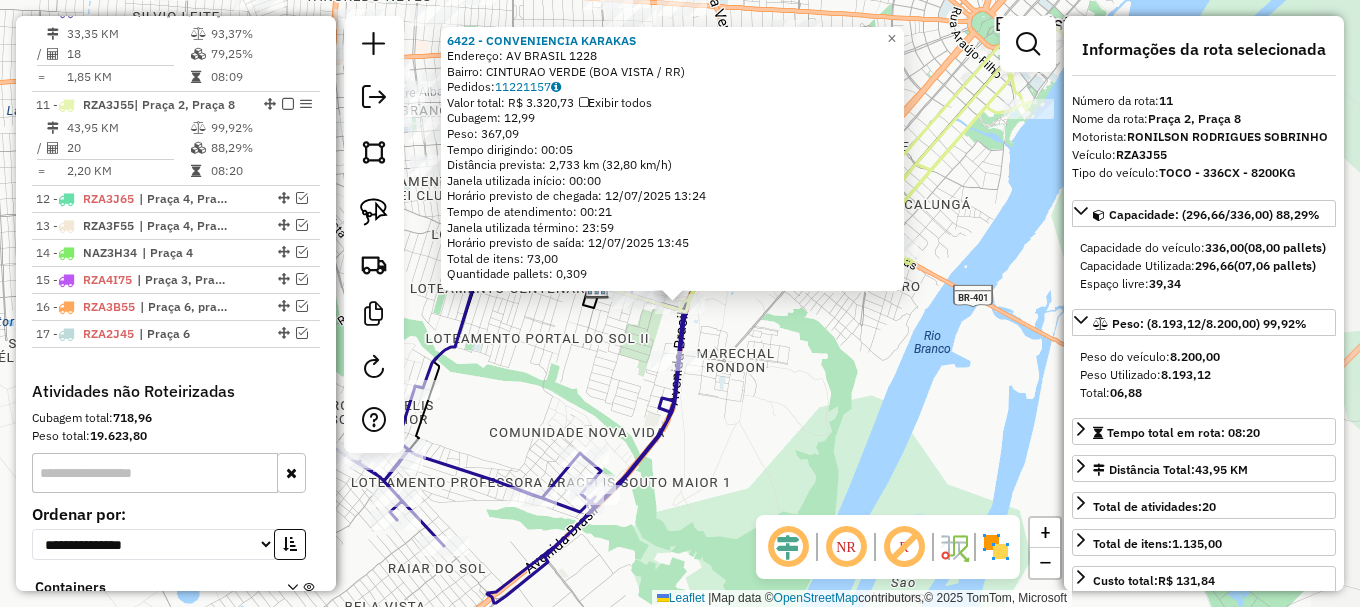 scroll, scrollTop: 1154, scrollLeft: 0, axis: vertical 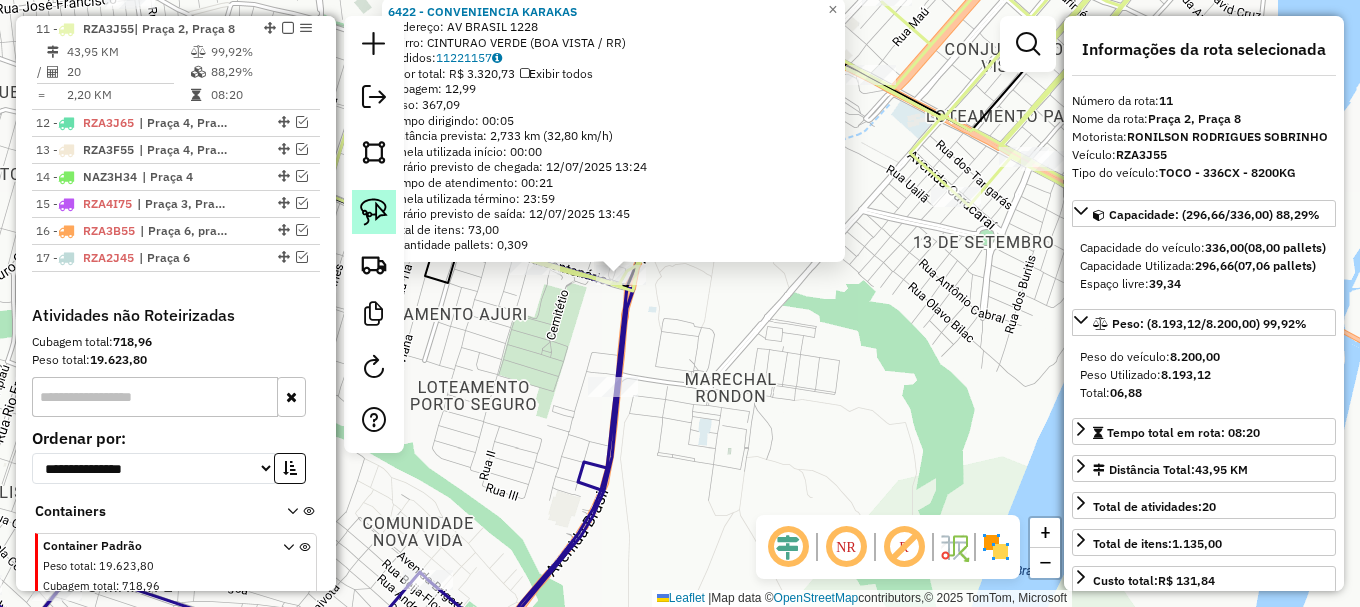 click 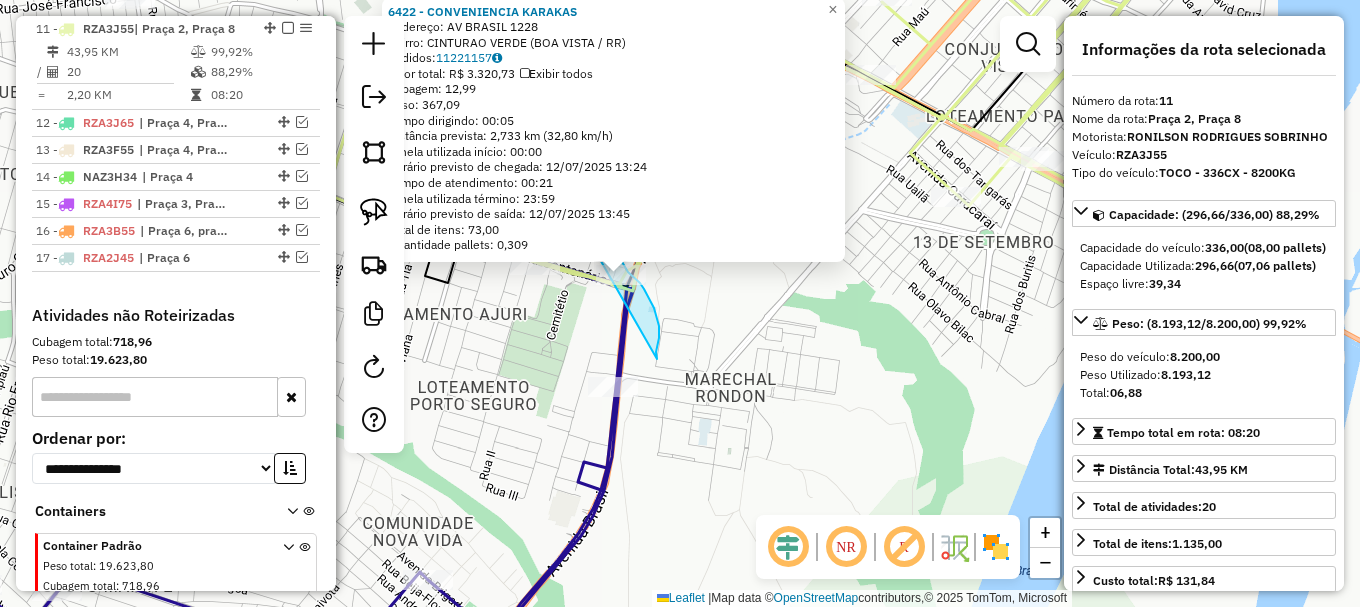 drag, startPoint x: 657, startPoint y: 359, endPoint x: 580, endPoint y: 263, distance: 123.065025 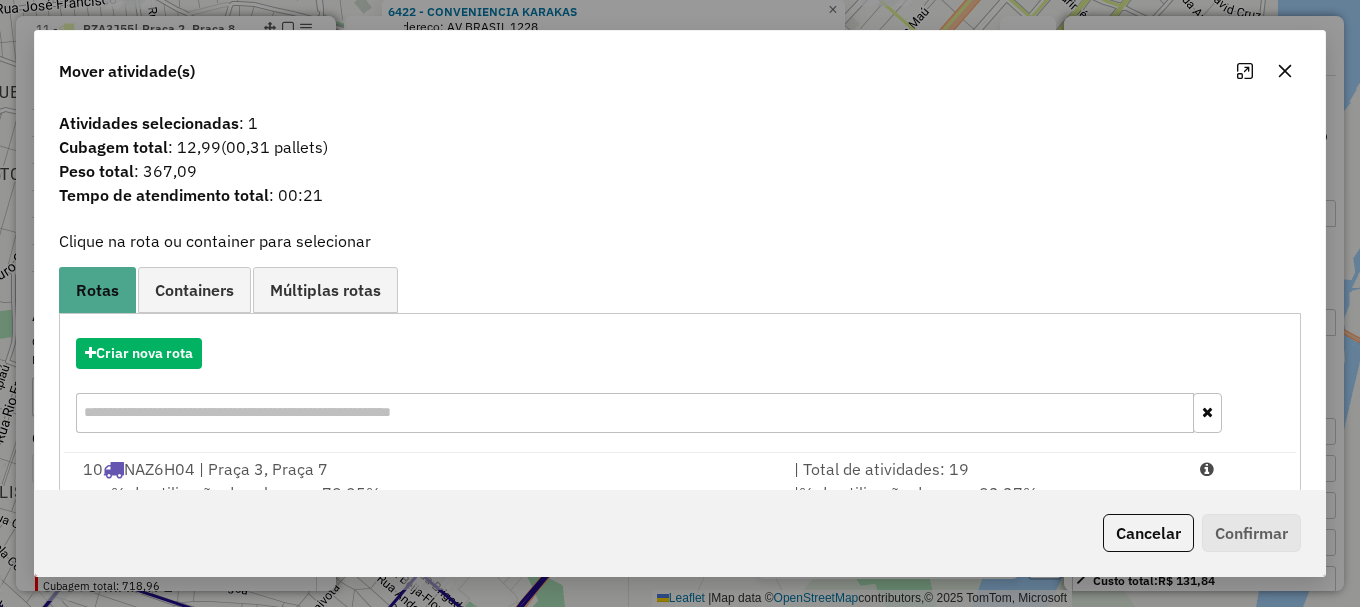 click on "Aguarde...  Pop-up bloqueado!  Seu navegador bloqueou automáticamente a abertura de uma nova janela.   Acesse as configurações e adicione o endereço do sistema a lista de permissão.   Fechar  Informações da Sessão 964570 - 12/07/2025     Criação: 11/07/2025 19:51   Depósito:  Amascol - Boa Vista  Total de rotas:  17  Distância Total:  769,24 km  Tempo total:  155:44  Custo total:  R$ 3.517,70  Valor total:  R$ 1.309.252,93  - Total roteirizado:  R$ 1.188.096,54  - Total não roteirizado:  R$ 121.156,39  Total de Atividades Roteirizadas:  223  Total de Pedidos Roteirizados:  319  Peso total roteirizado:  158.475,62  Cubagem total roteirizado:  5.569,55  Total de Atividades não Roteirizadas:  98  Total de Pedidos não Roteirizados:  136 Total de caixas por viagem:  5.569,55 /   17 =  327,62 Média de Atividades por viagem:  223 /   17 =  13,12 Ocupação média da frota:  90,54%   Rotas improdutivas:  1  Rotas vários dias:  1  Clientes Priorizados NR:  1  Transportadoras  Rotas  Recargas: 10  / =" at bounding box center (680, 303) 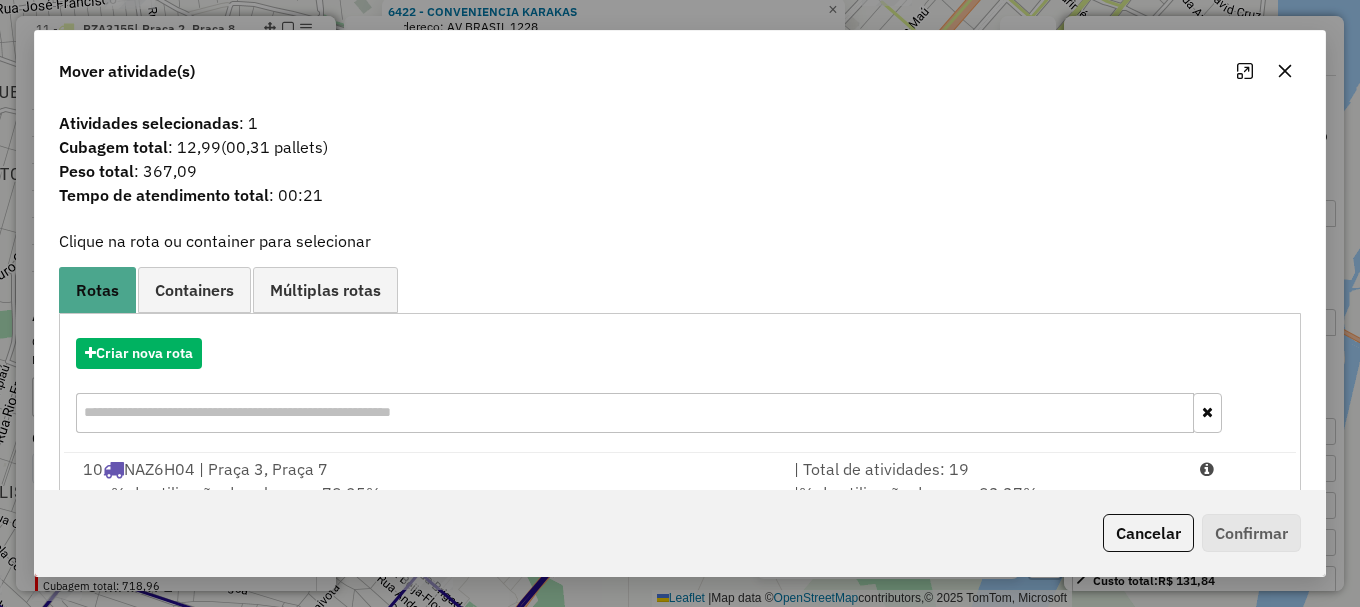 drag, startPoint x: 1189, startPoint y: 473, endPoint x: 1206, endPoint y: 500, distance: 31.906113 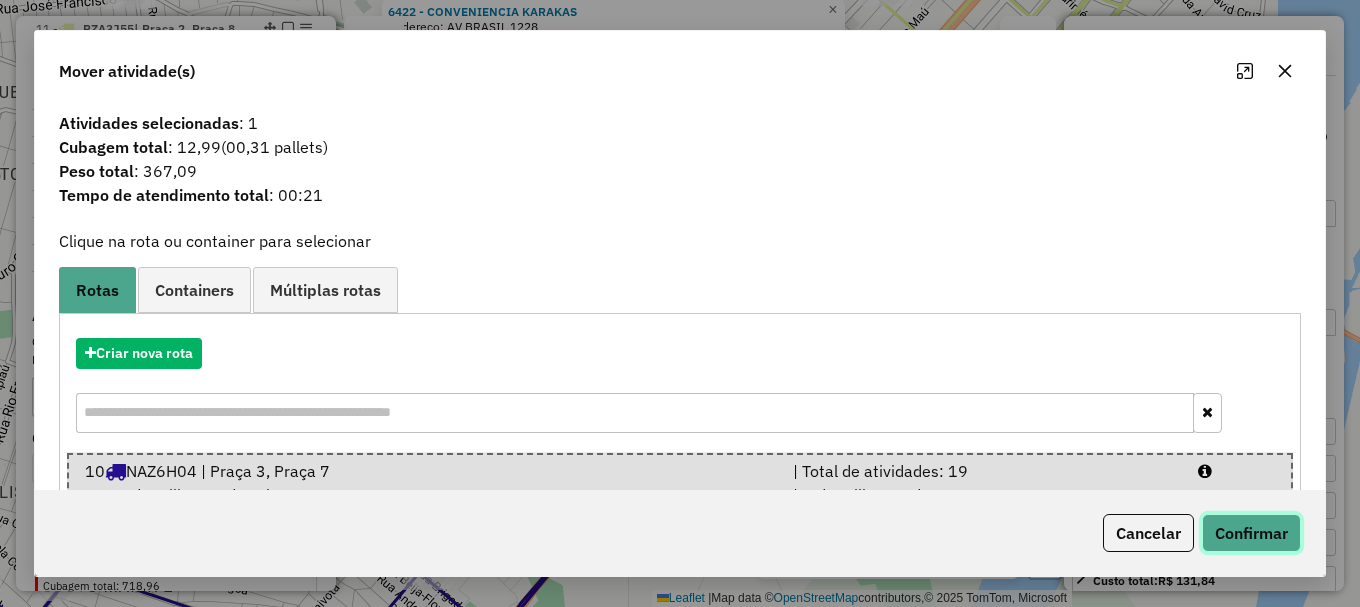 click on "Confirmar" 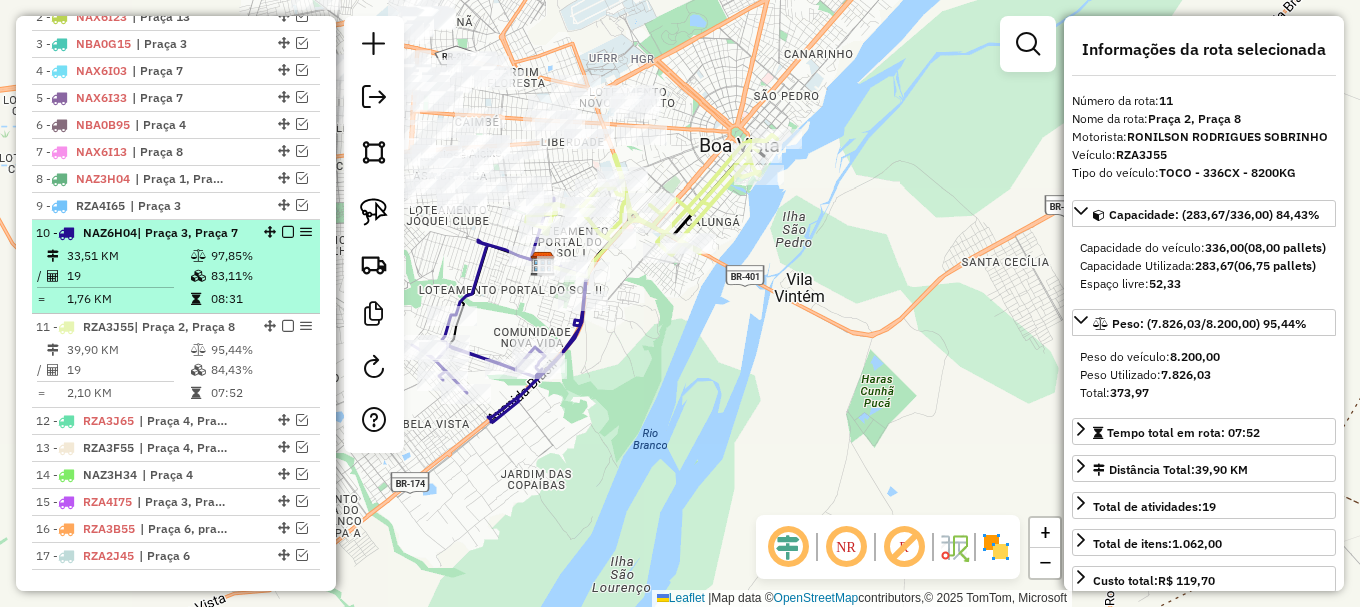 scroll, scrollTop: 854, scrollLeft: 0, axis: vertical 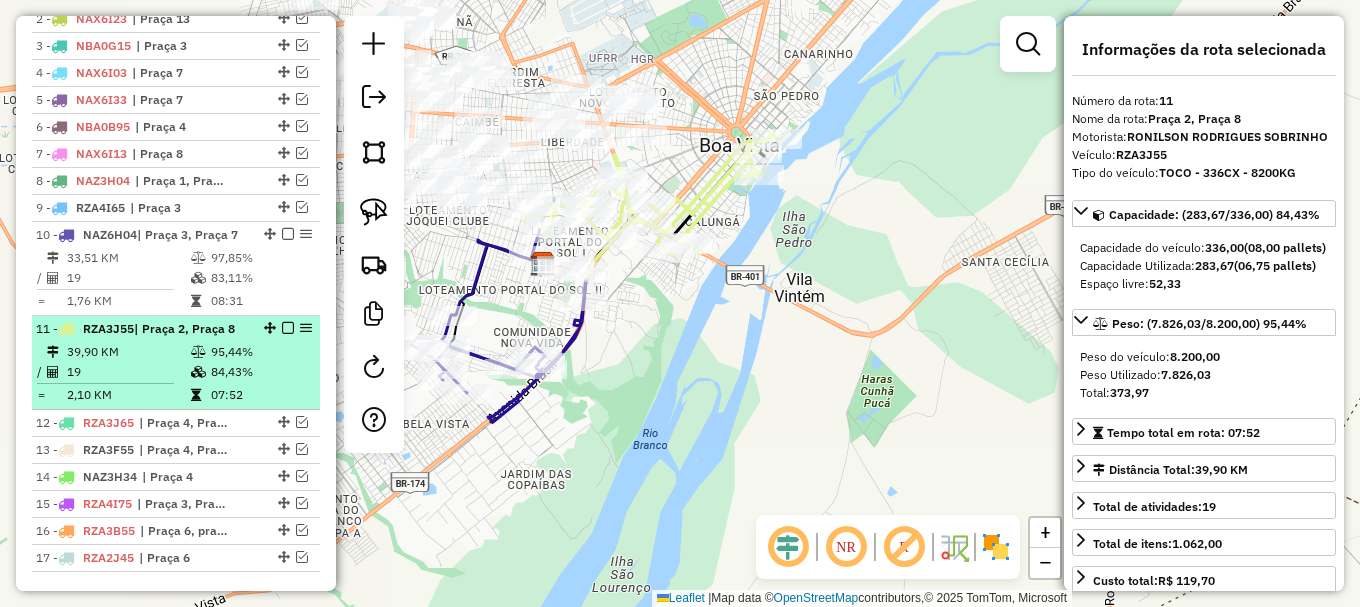 click at bounding box center [288, 328] 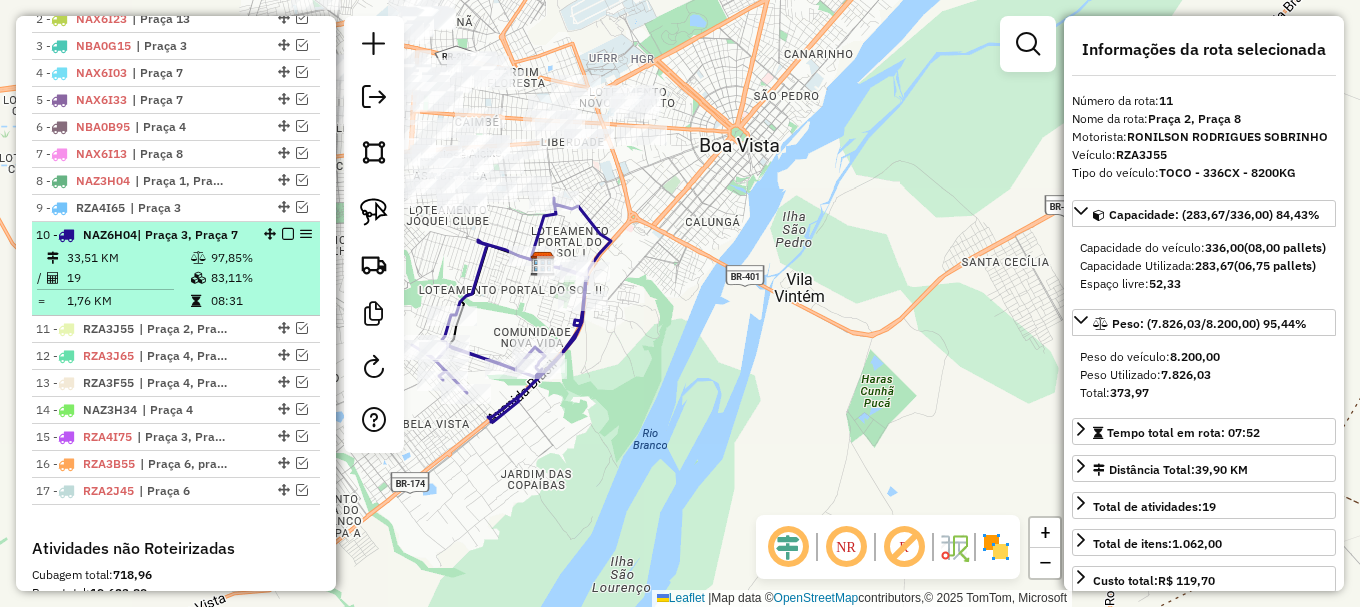 click at bounding box center [288, 234] 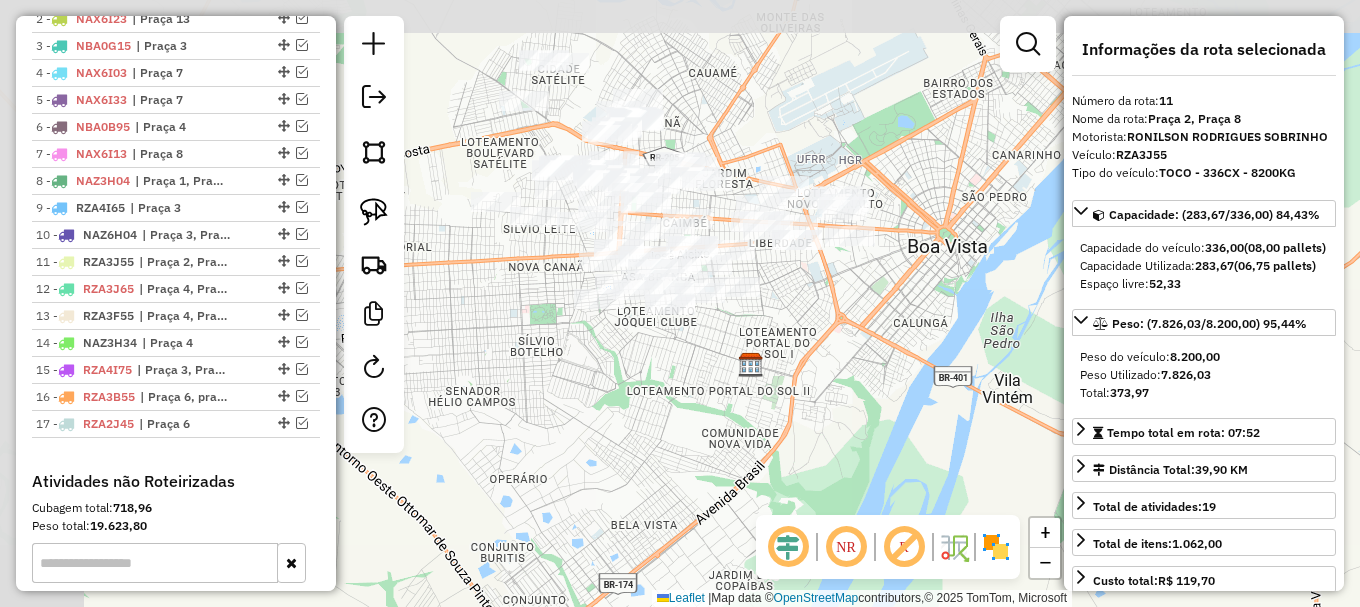 drag, startPoint x: 508, startPoint y: 320, endPoint x: 713, endPoint y: 418, distance: 227.22015 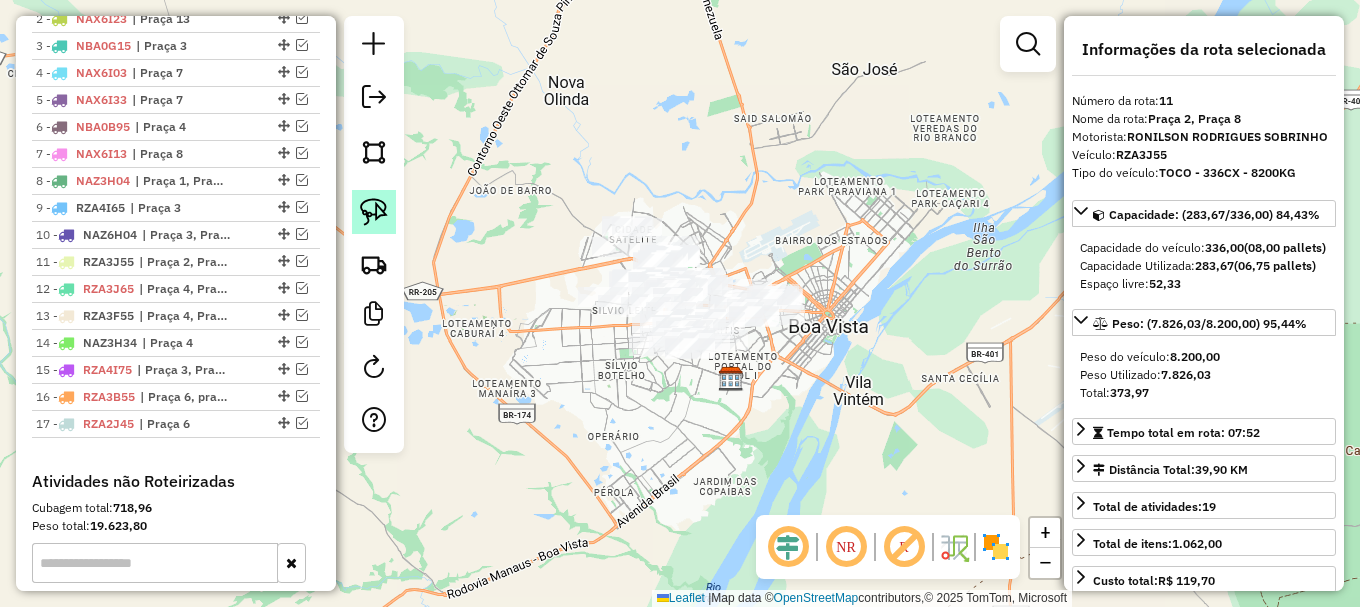 click 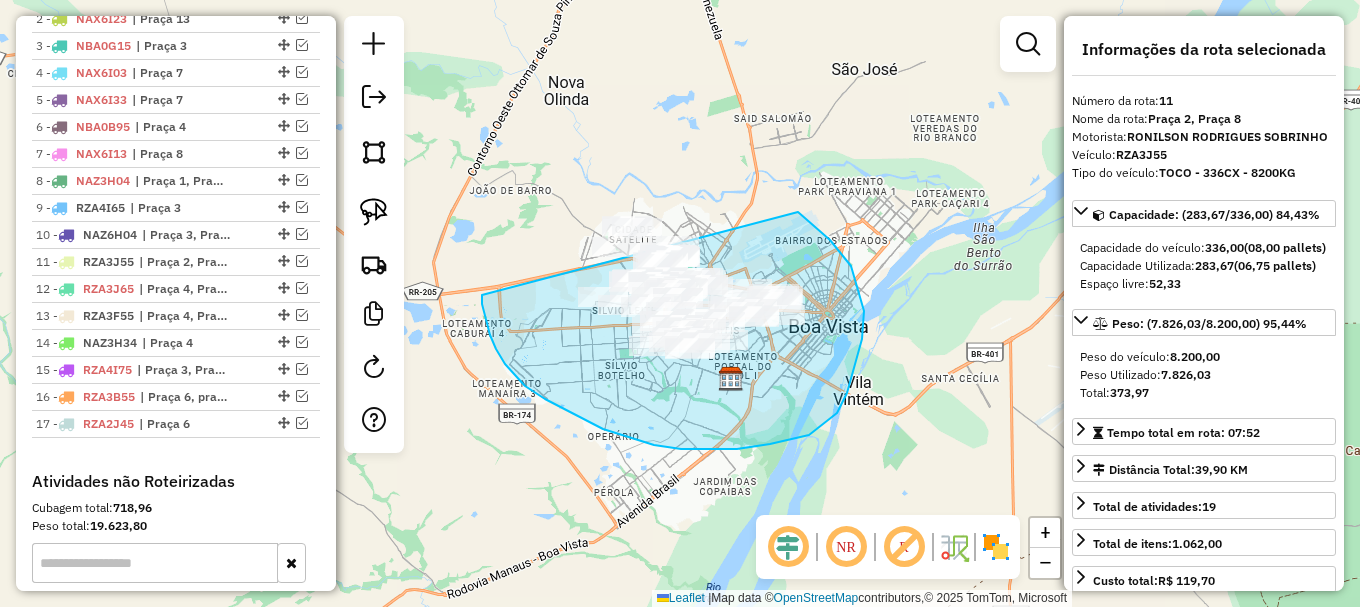 drag, startPoint x: 490, startPoint y: 335, endPoint x: 697, endPoint y: 132, distance: 289.92758 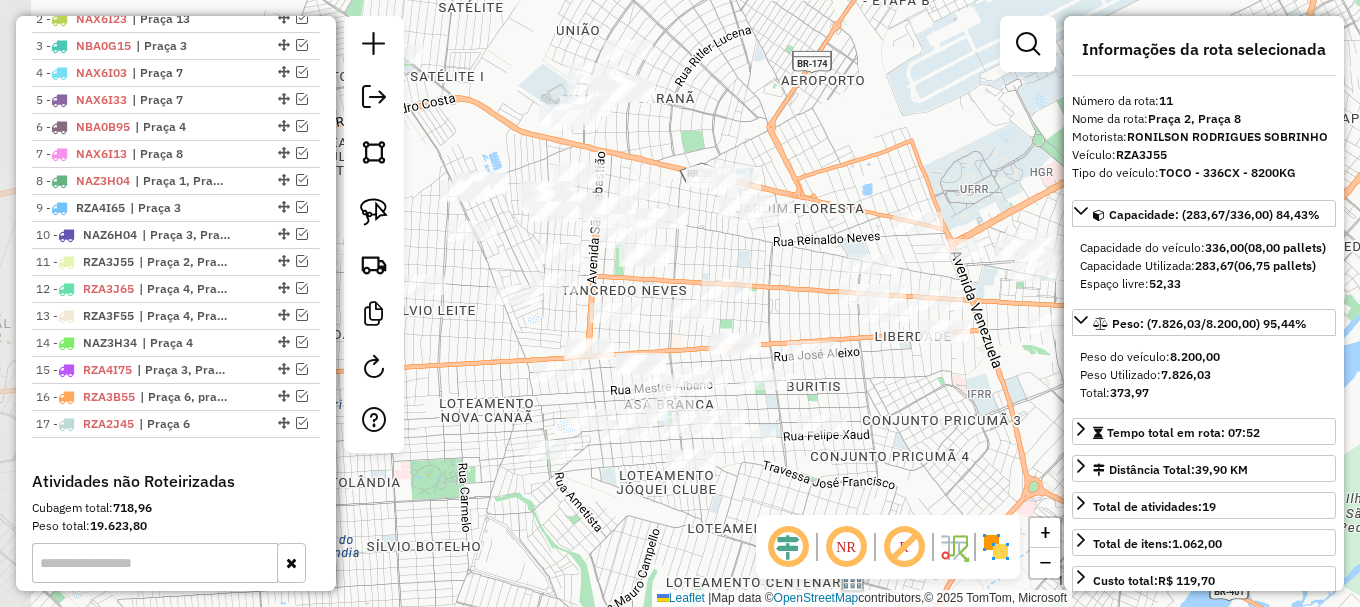 drag, startPoint x: 800, startPoint y: 436, endPoint x: 863, endPoint y: 409, distance: 68.54196 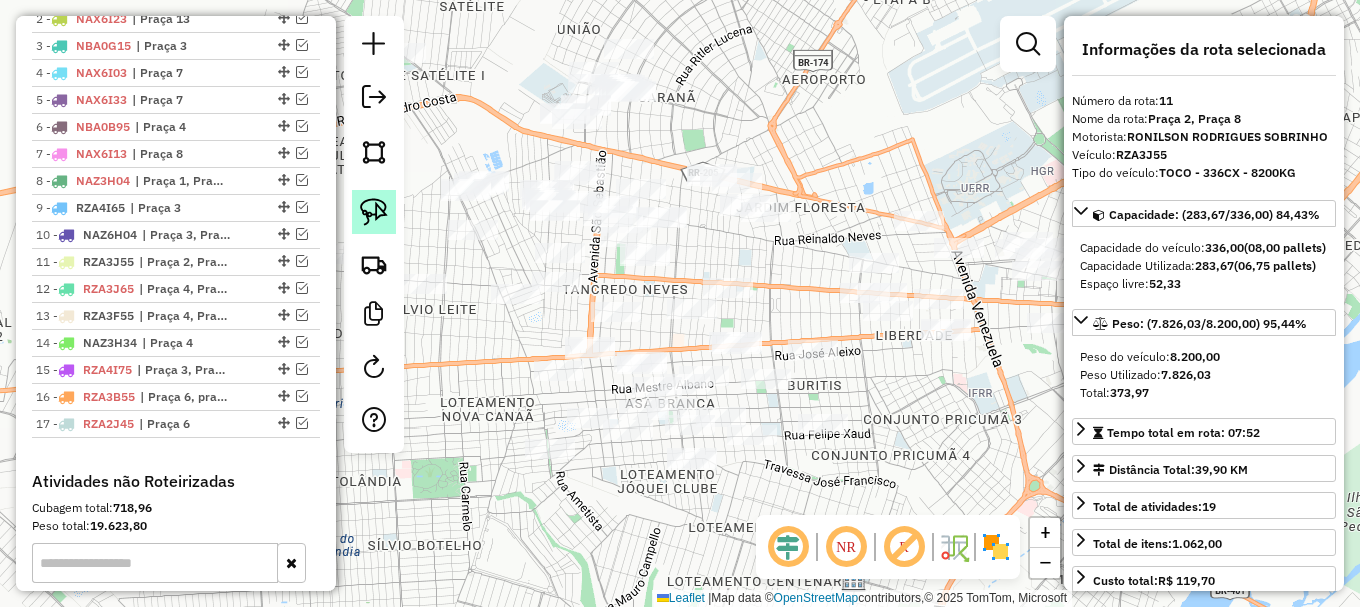 click 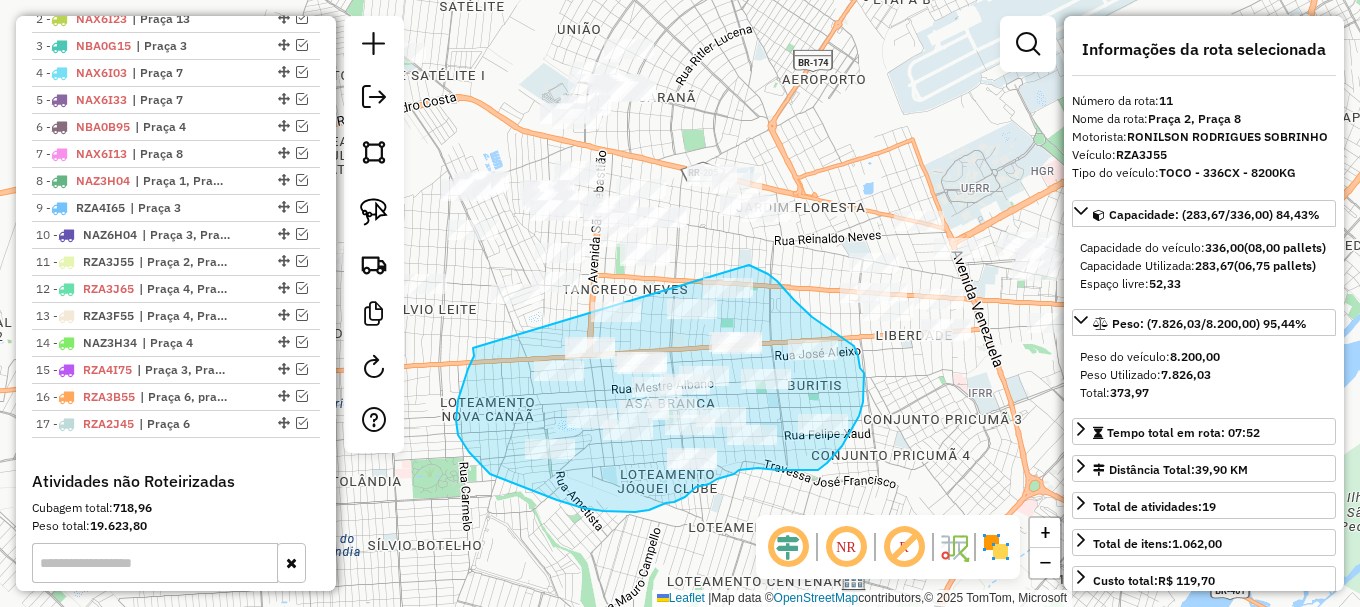 drag, startPoint x: 473, startPoint y: 348, endPoint x: 749, endPoint y: 265, distance: 288.21 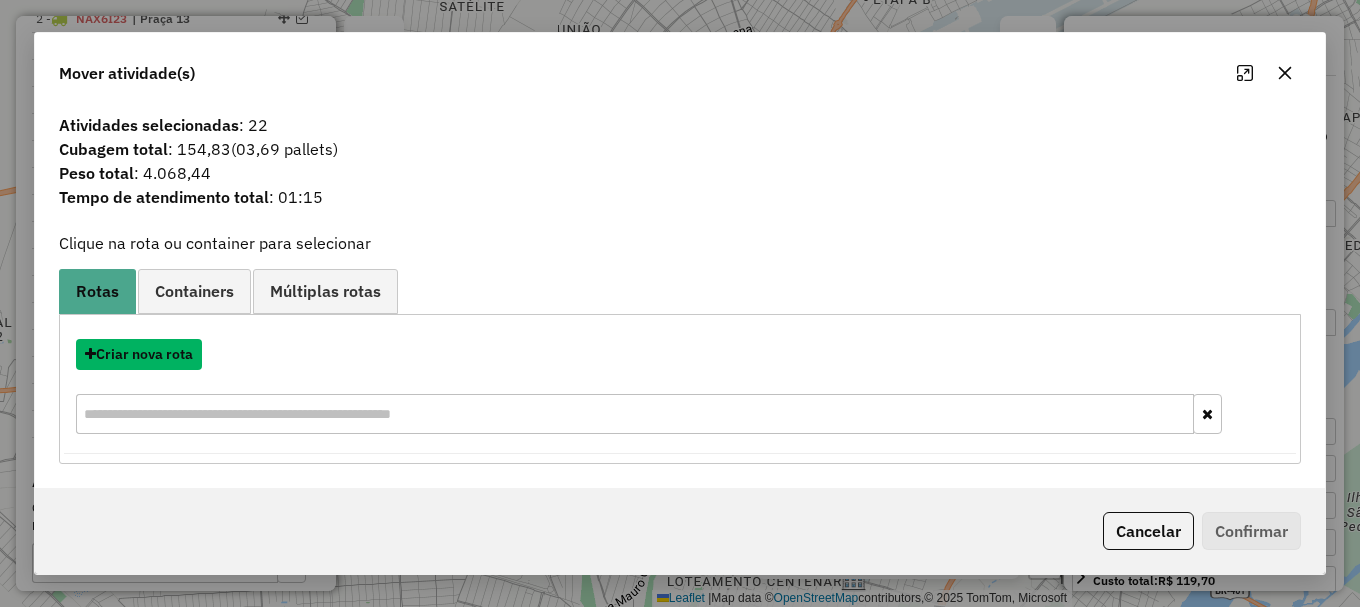 click on "Criar nova rota" at bounding box center (139, 354) 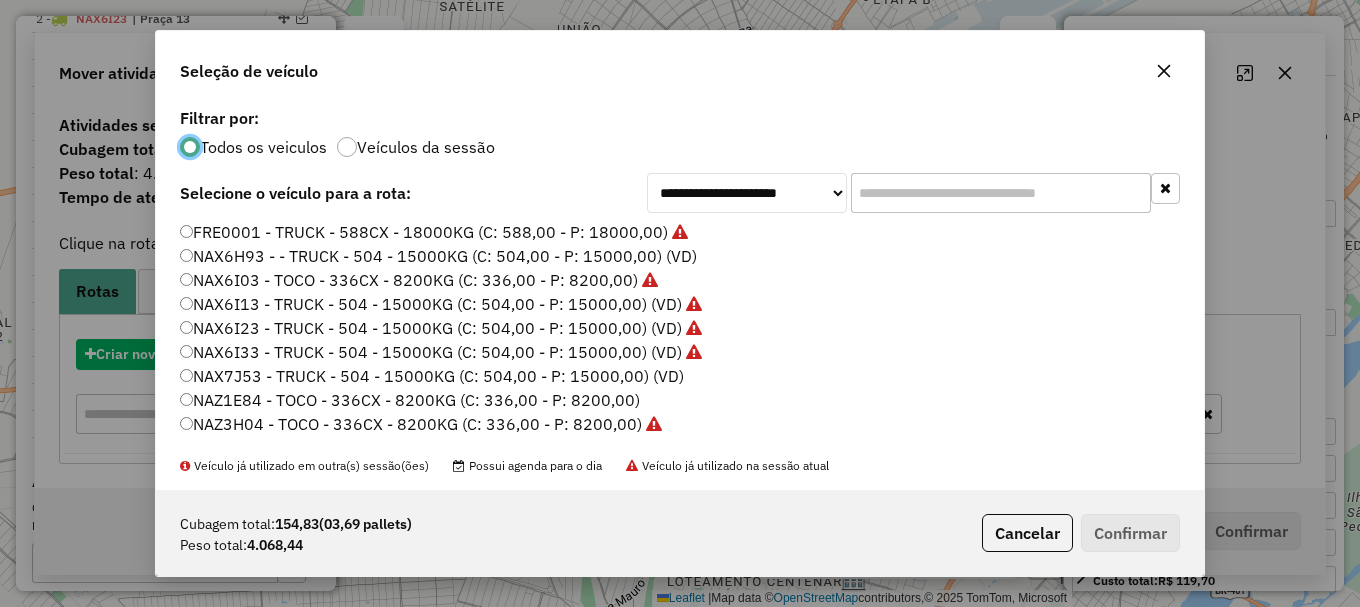 scroll, scrollTop: 11, scrollLeft: 6, axis: both 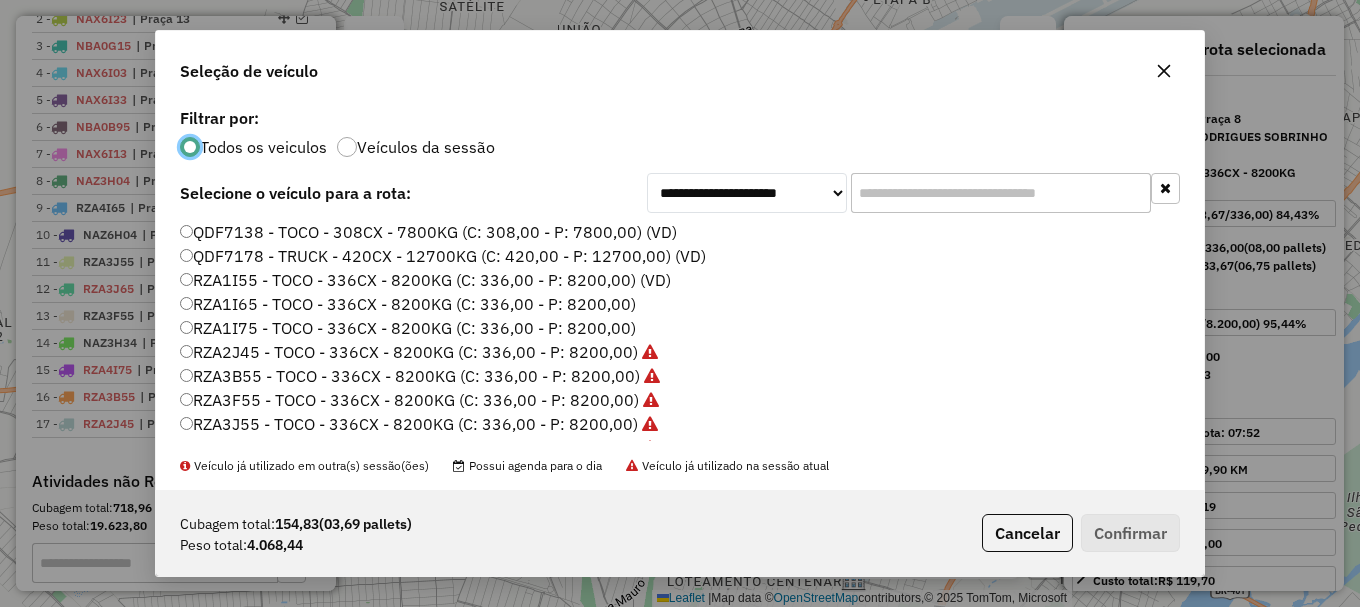 click on "RZA1I75 - TOCO - 336CX - 8200KG (C: 336,00 - P: 8200,00)" 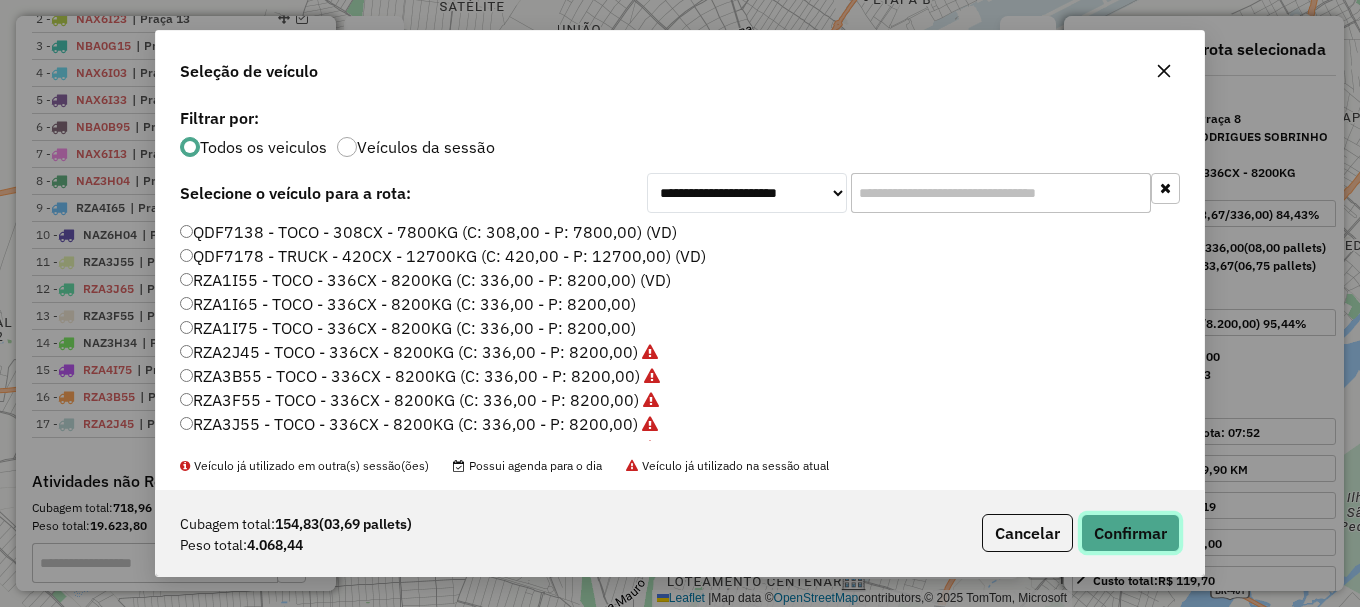 click on "Confirmar" 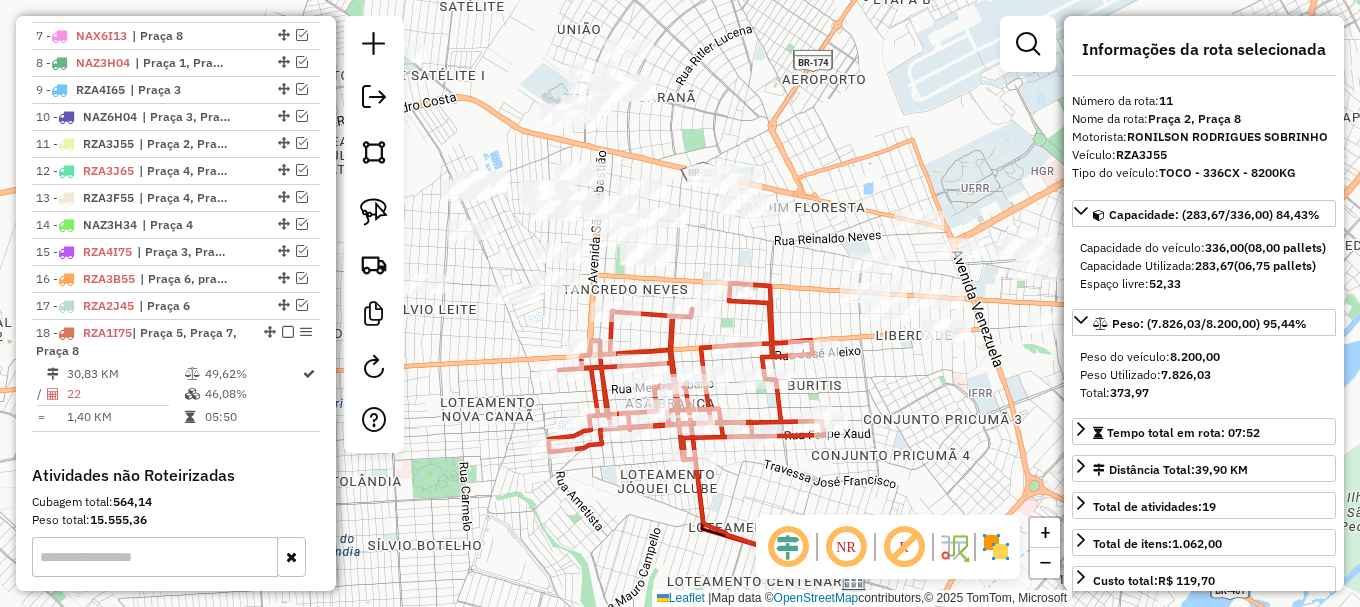 scroll, scrollTop: 1087, scrollLeft: 0, axis: vertical 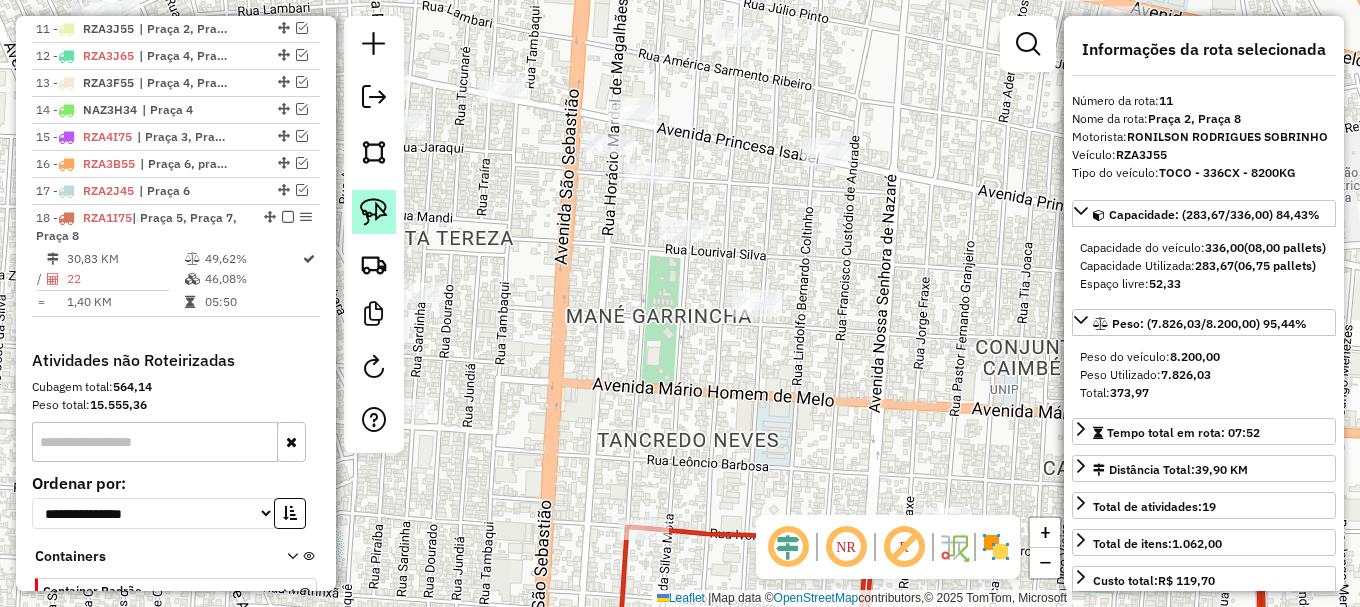 click 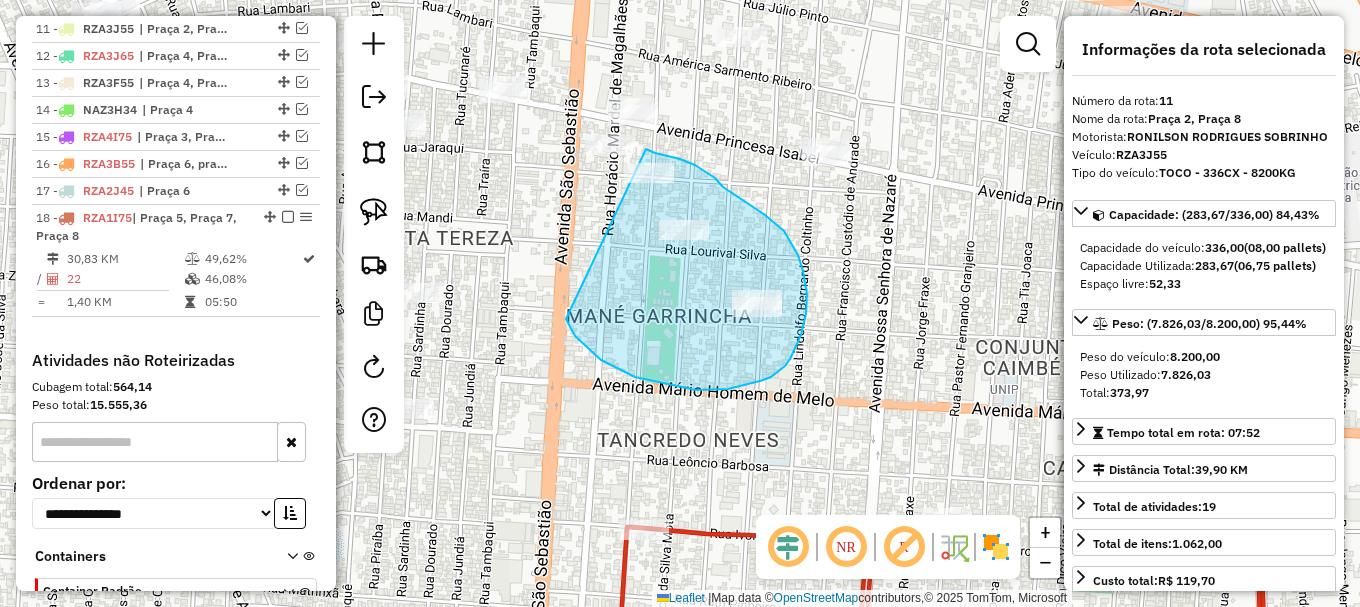 drag, startPoint x: 627, startPoint y: 372, endPoint x: 645, endPoint y: 149, distance: 223.72528 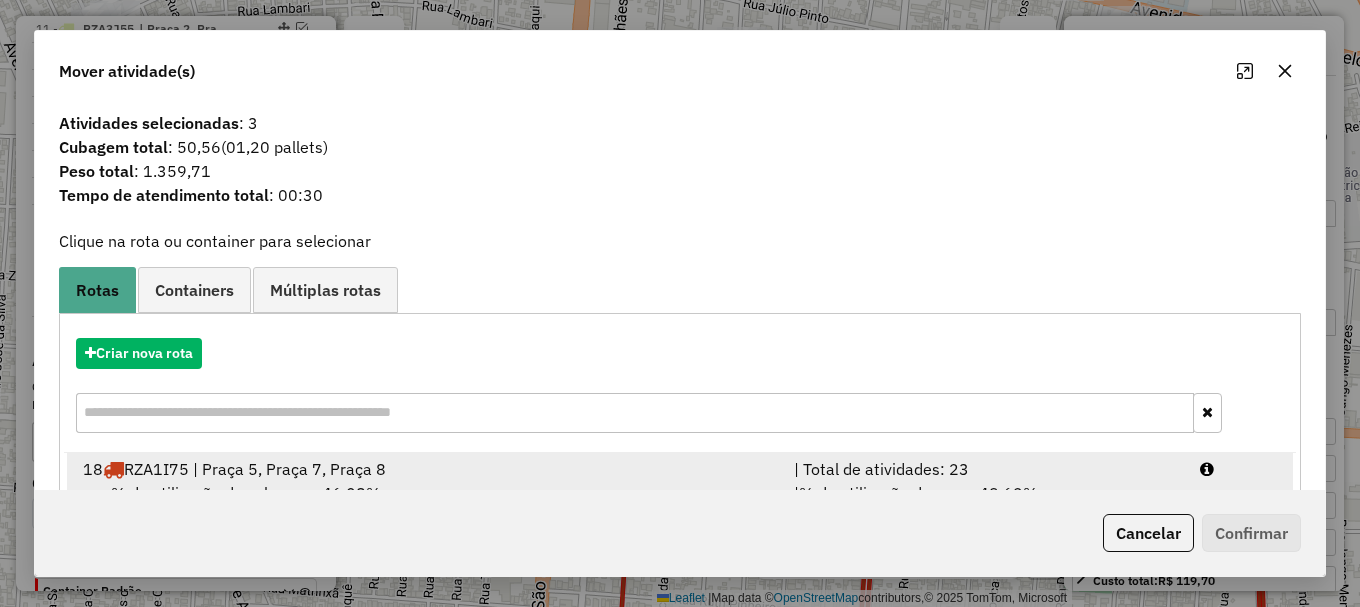 click at bounding box center (1239, 469) 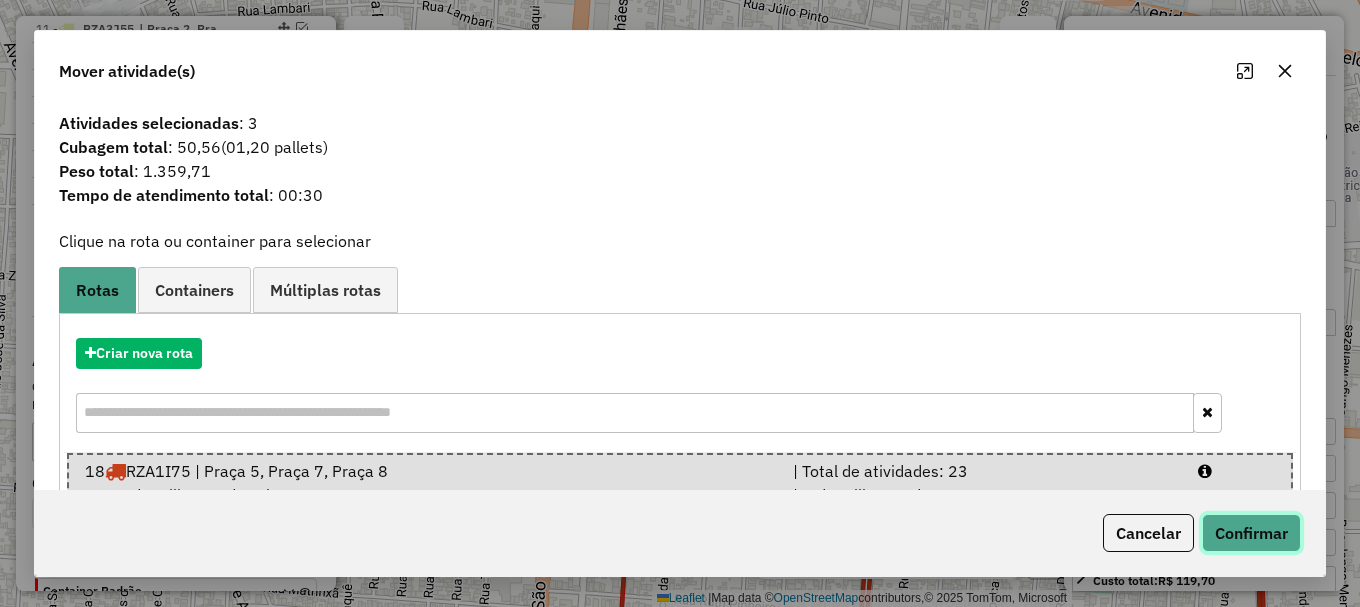 click on "Confirmar" 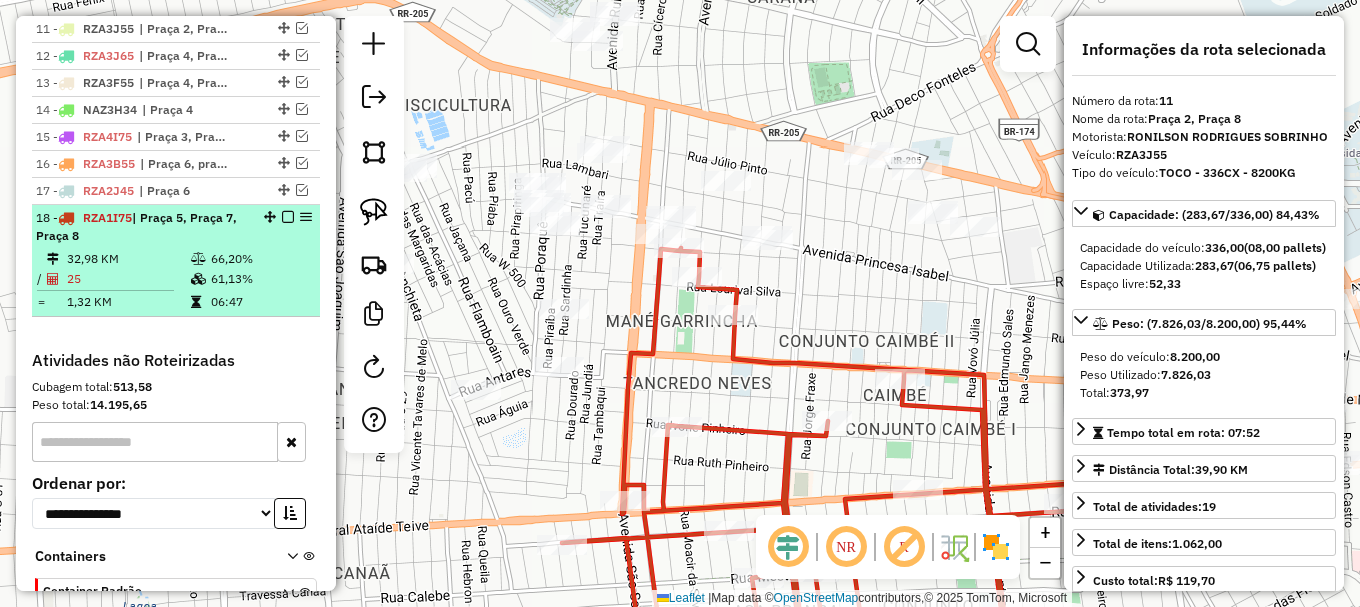 click at bounding box center [288, 217] 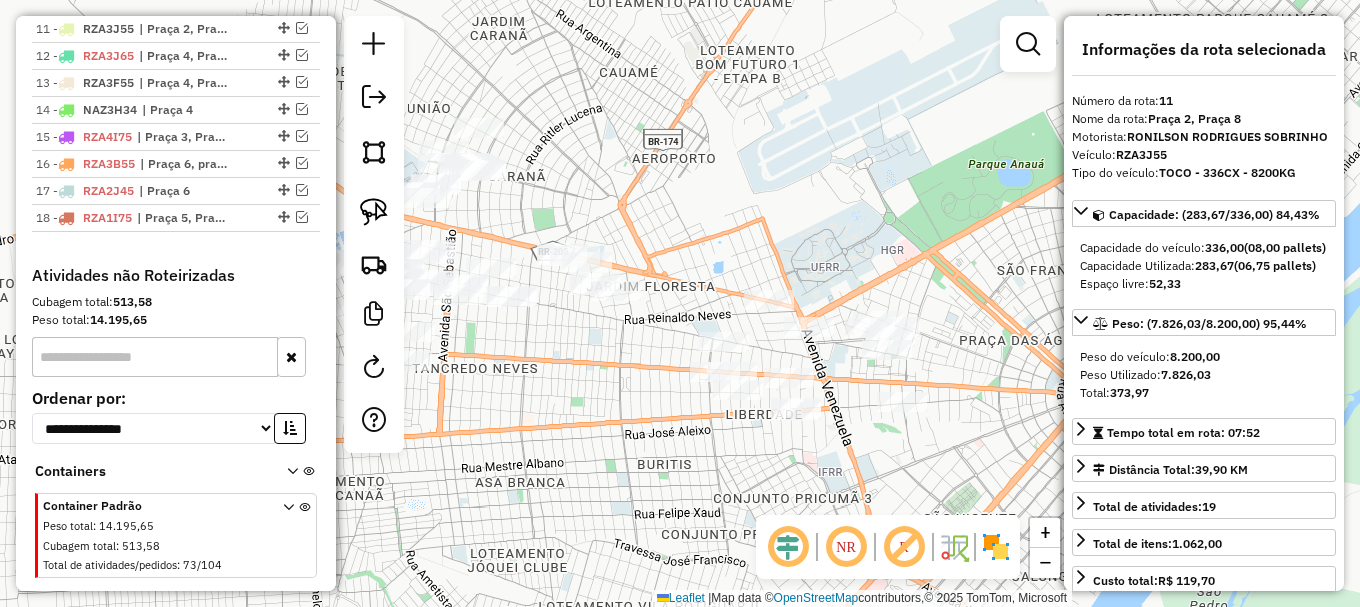 drag, startPoint x: 669, startPoint y: 431, endPoint x: 624, endPoint y: 430, distance: 45.01111 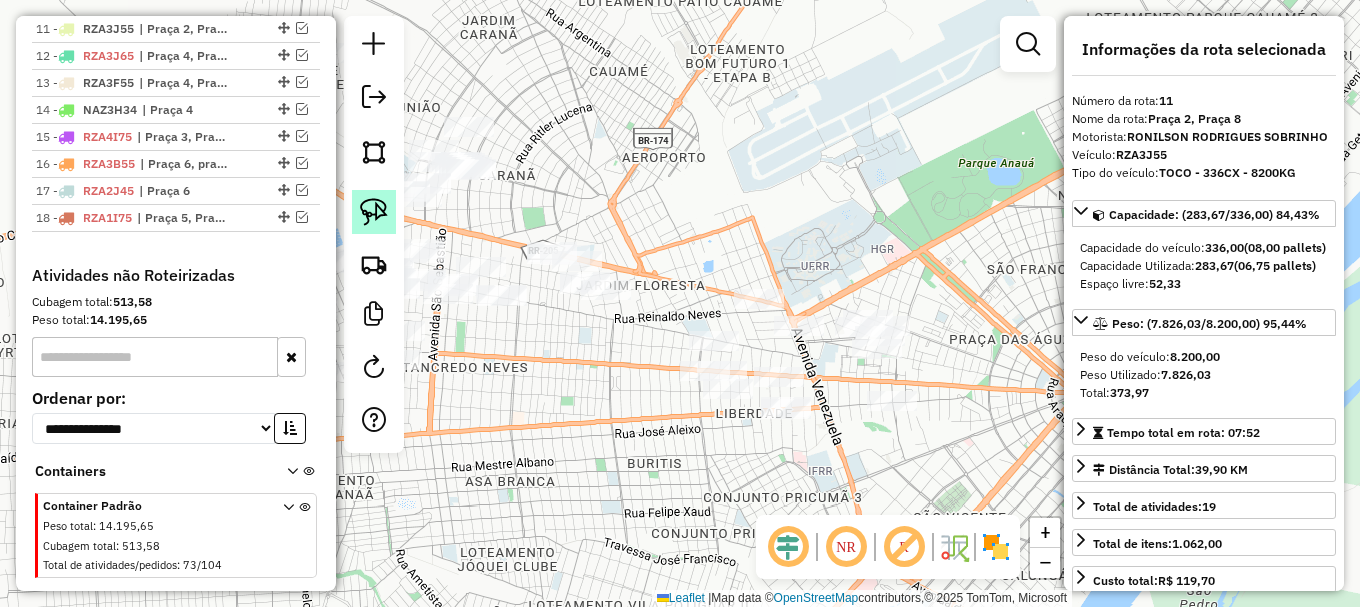 click 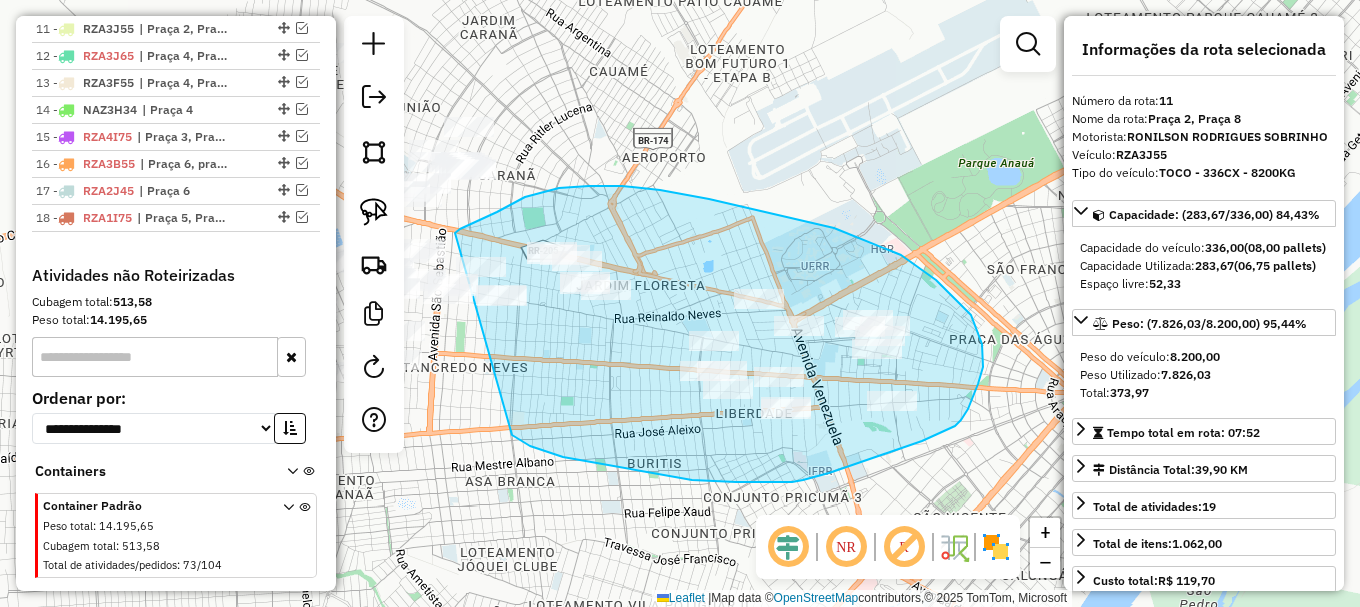 drag, startPoint x: 516, startPoint y: 438, endPoint x: 455, endPoint y: 233, distance: 213.88315 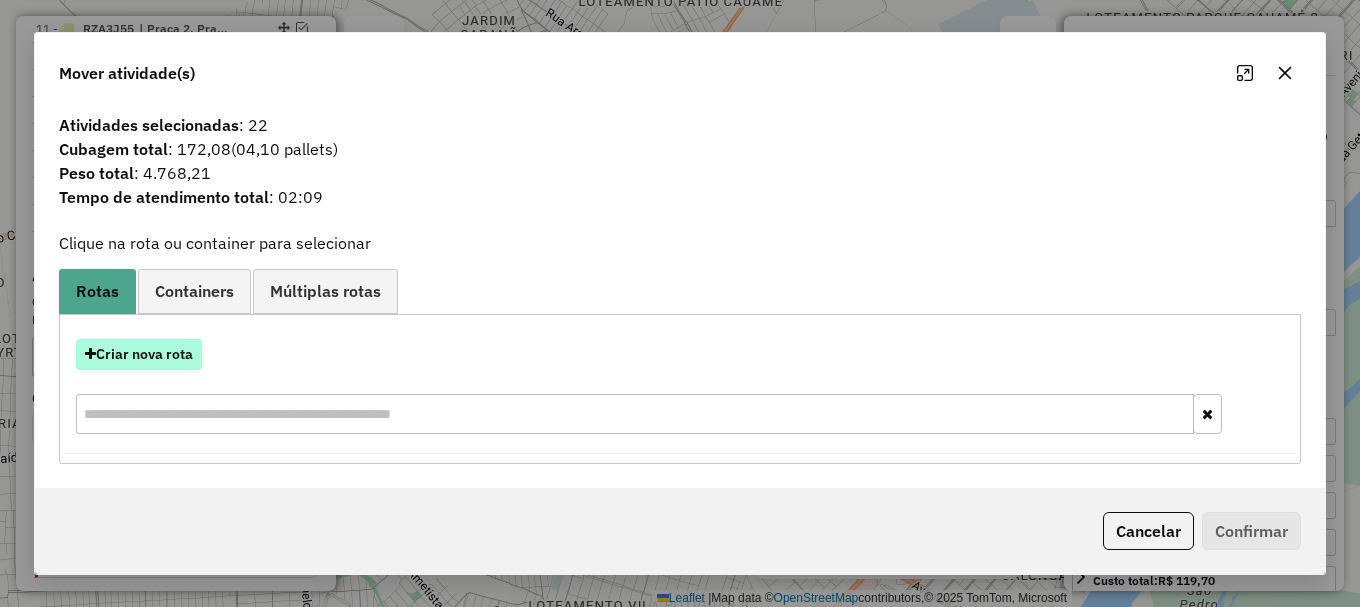 click on "Criar nova rota" at bounding box center [139, 354] 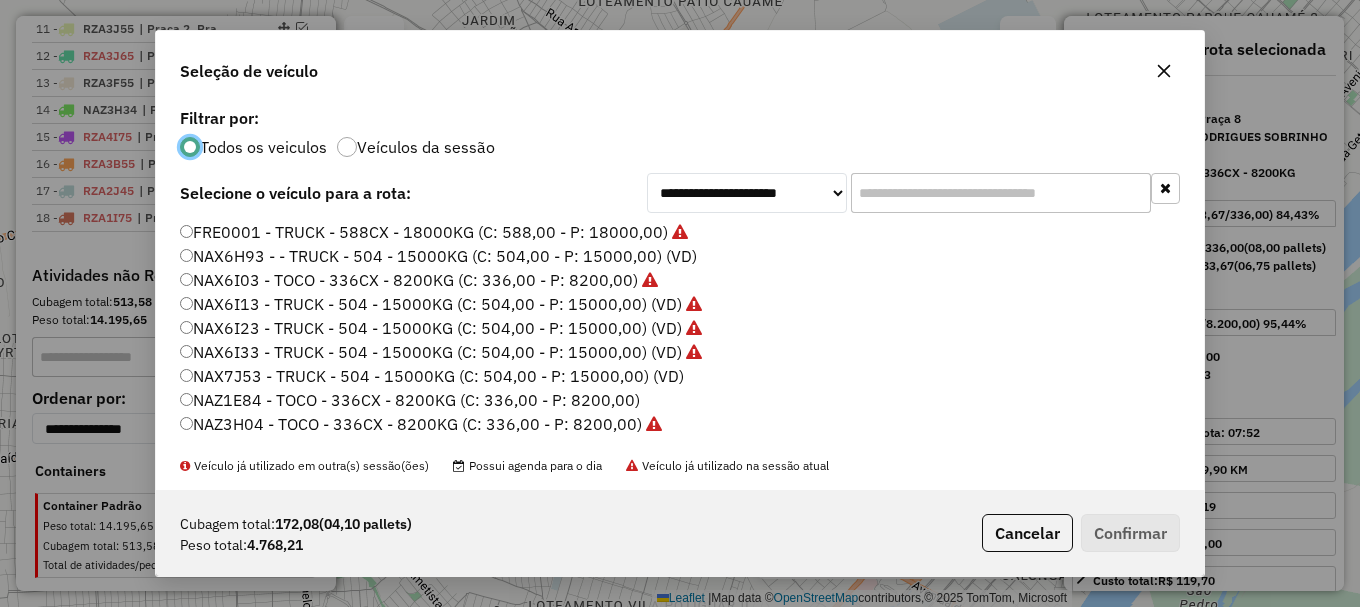 scroll, scrollTop: 11, scrollLeft: 6, axis: both 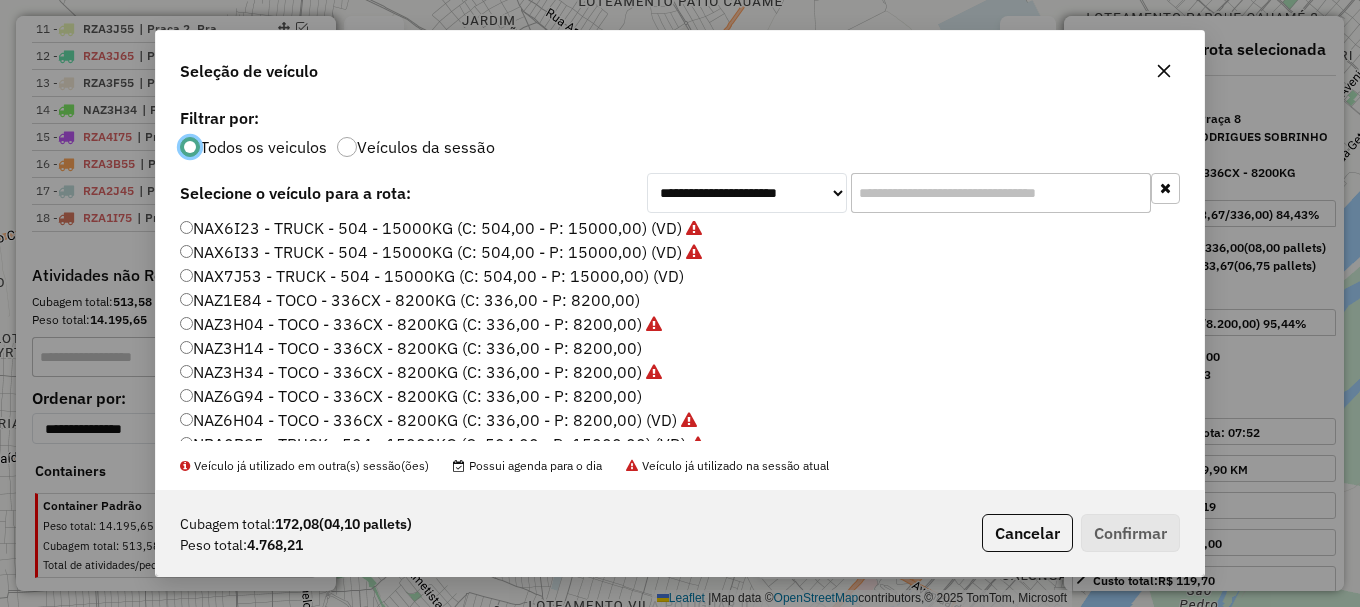 click on "NAZ3H14 - TOCO - 336CX - 8200KG (C: 336,00 - P: 8200,00)" 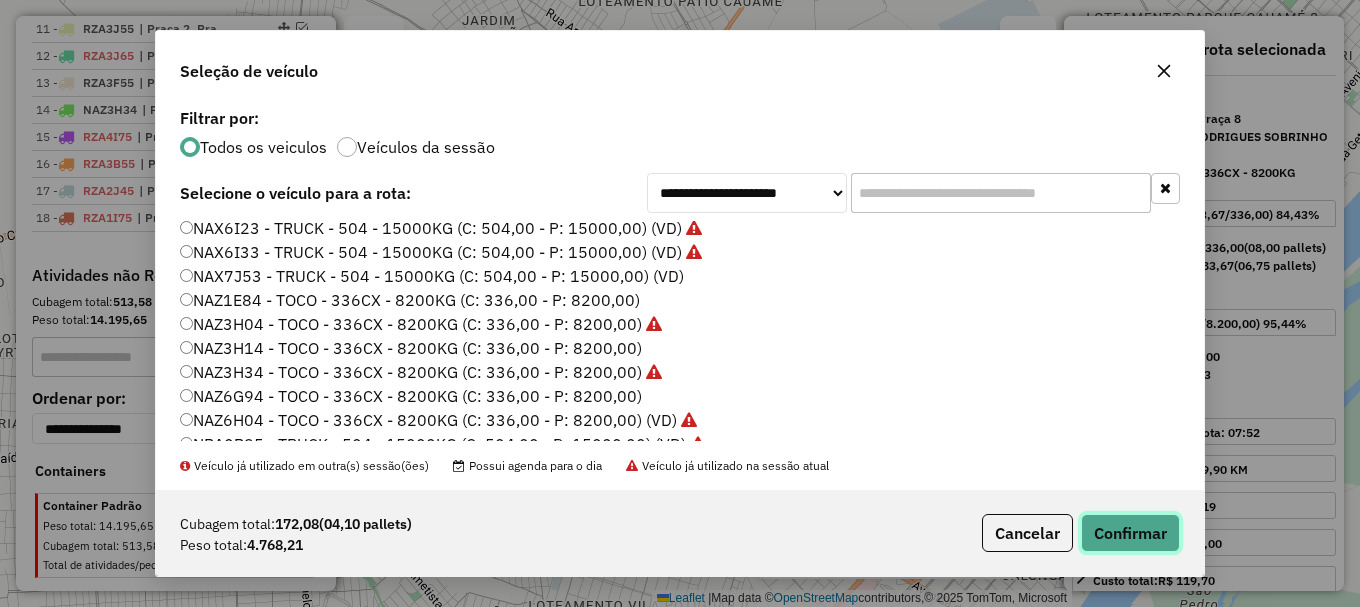 click on "Confirmar" 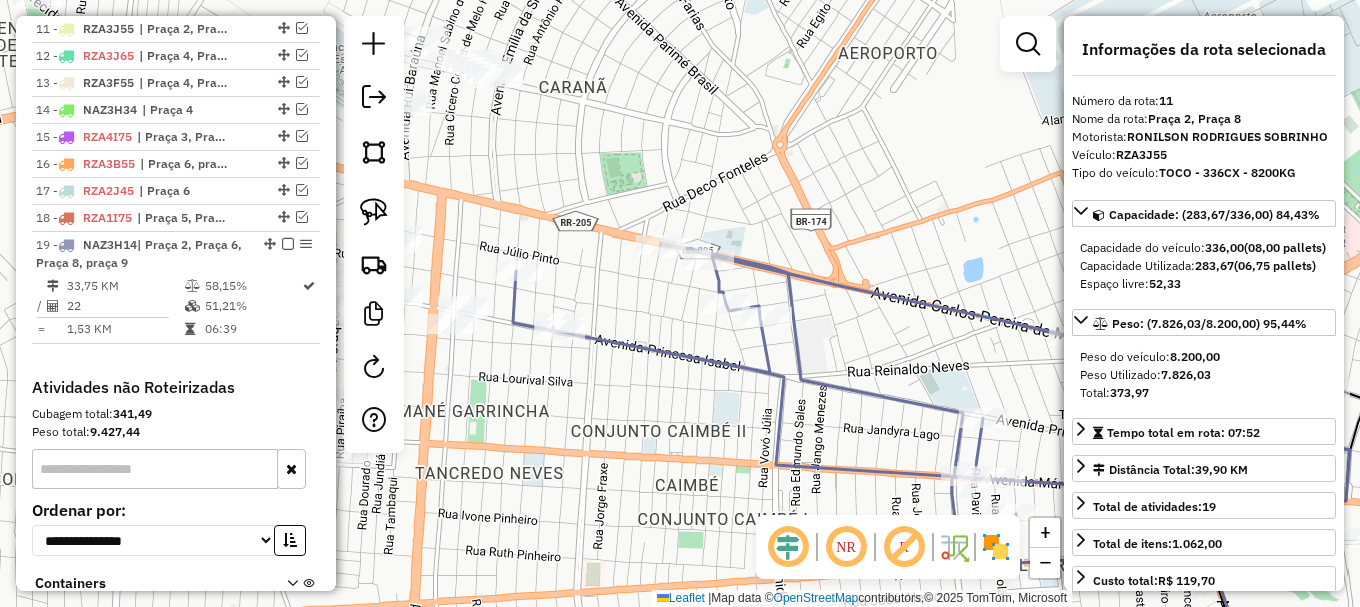 drag, startPoint x: 483, startPoint y: 243, endPoint x: 577, endPoint y: 215, distance: 98.0816 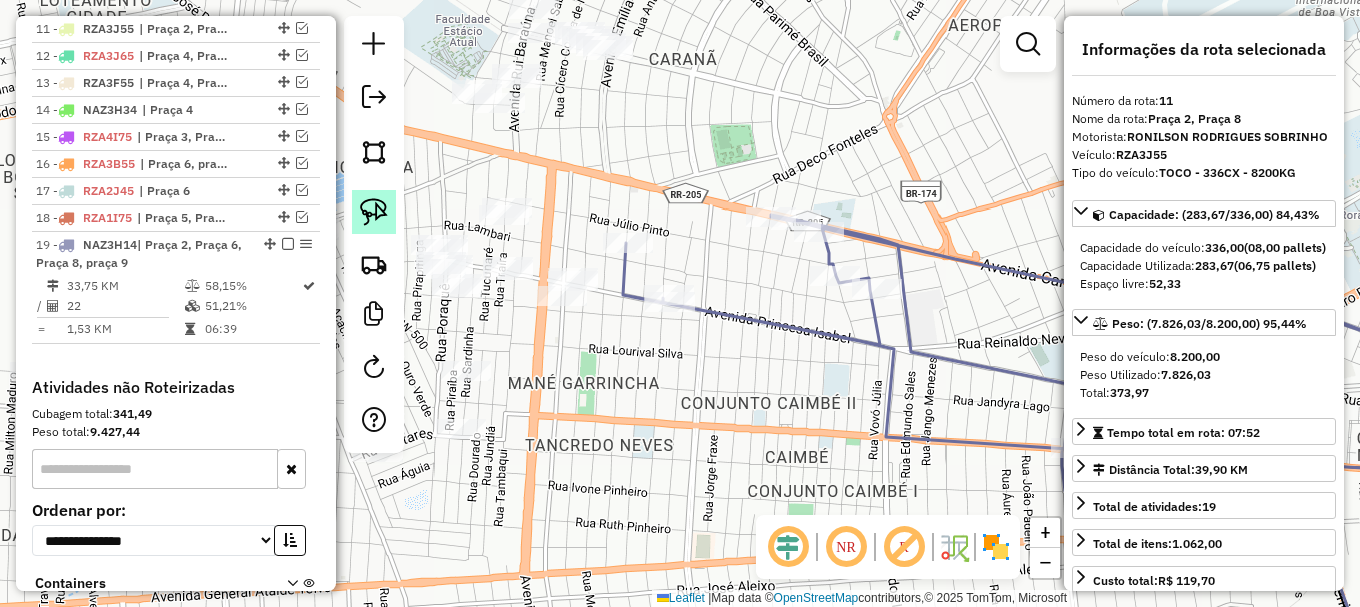 click 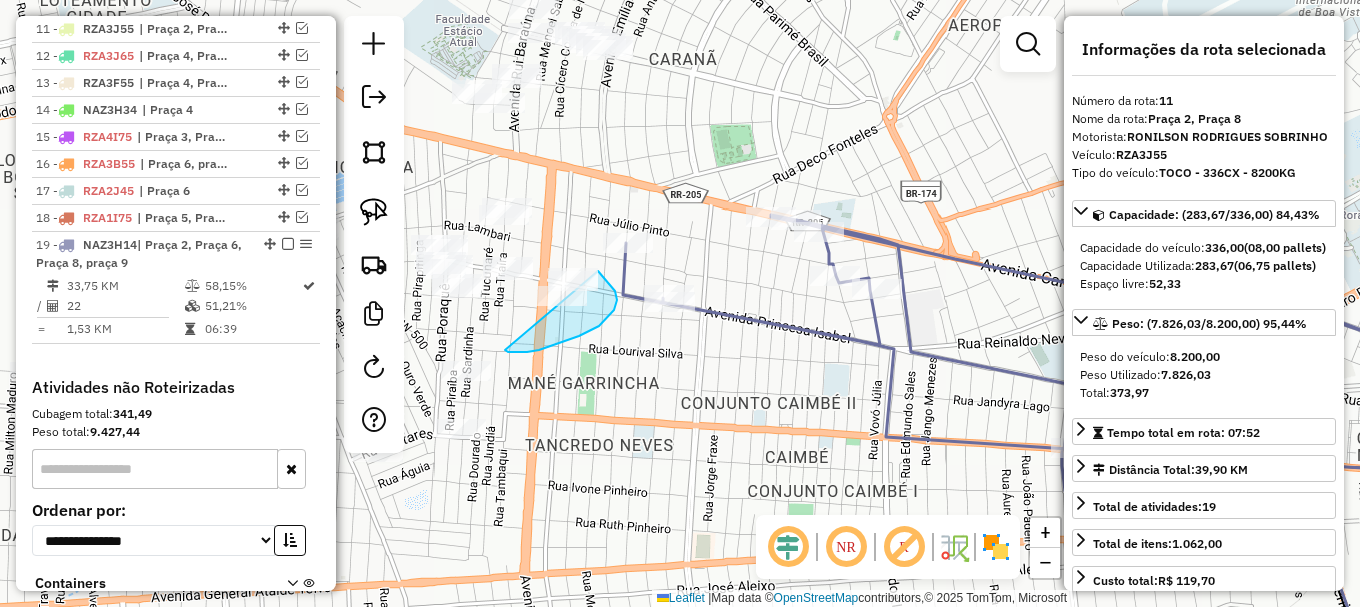 drag, startPoint x: 562, startPoint y: 342, endPoint x: 562, endPoint y: 240, distance: 102 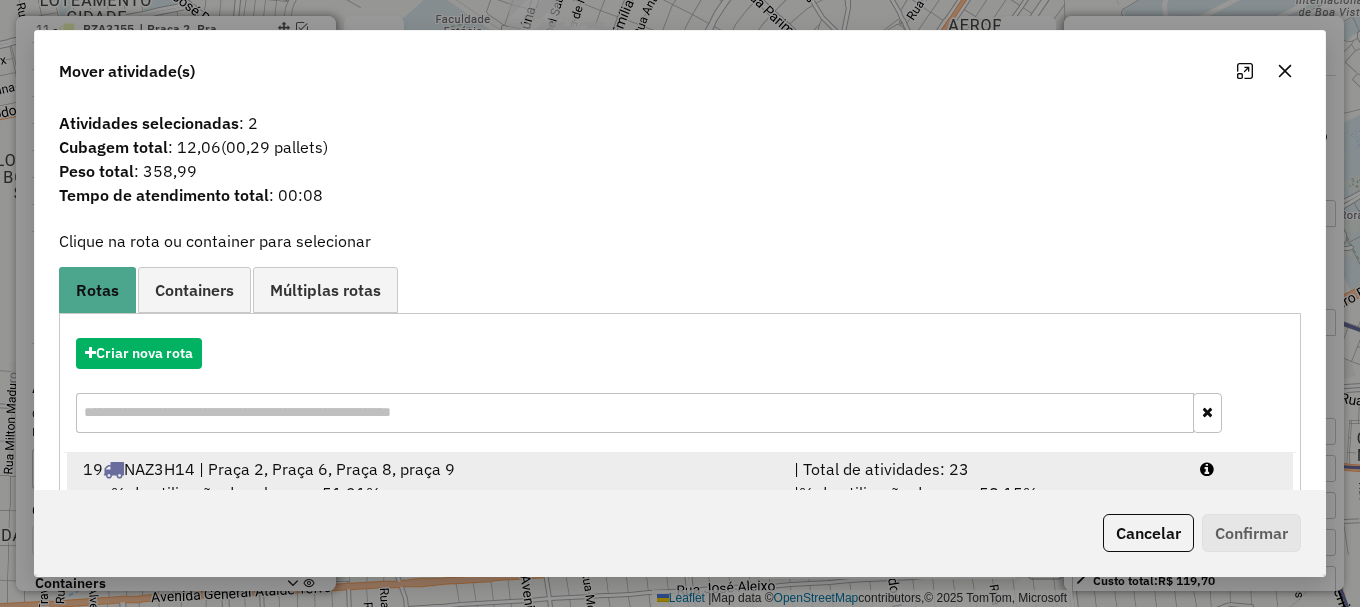 click at bounding box center [1239, 469] 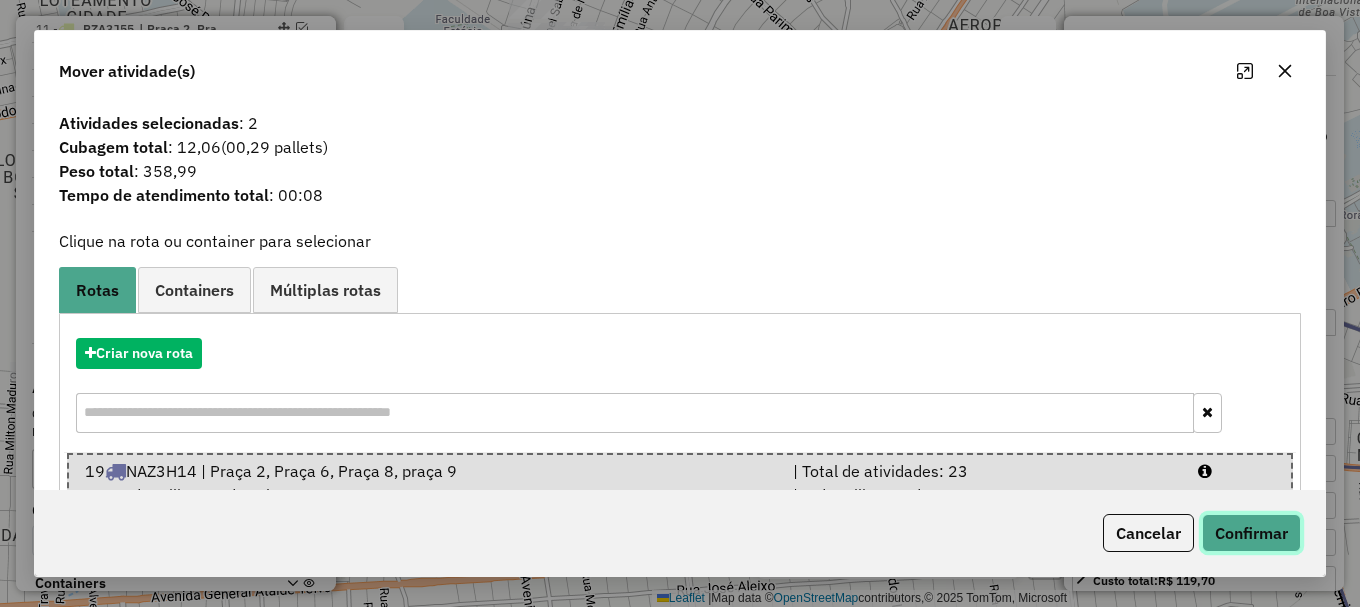 click on "Confirmar" 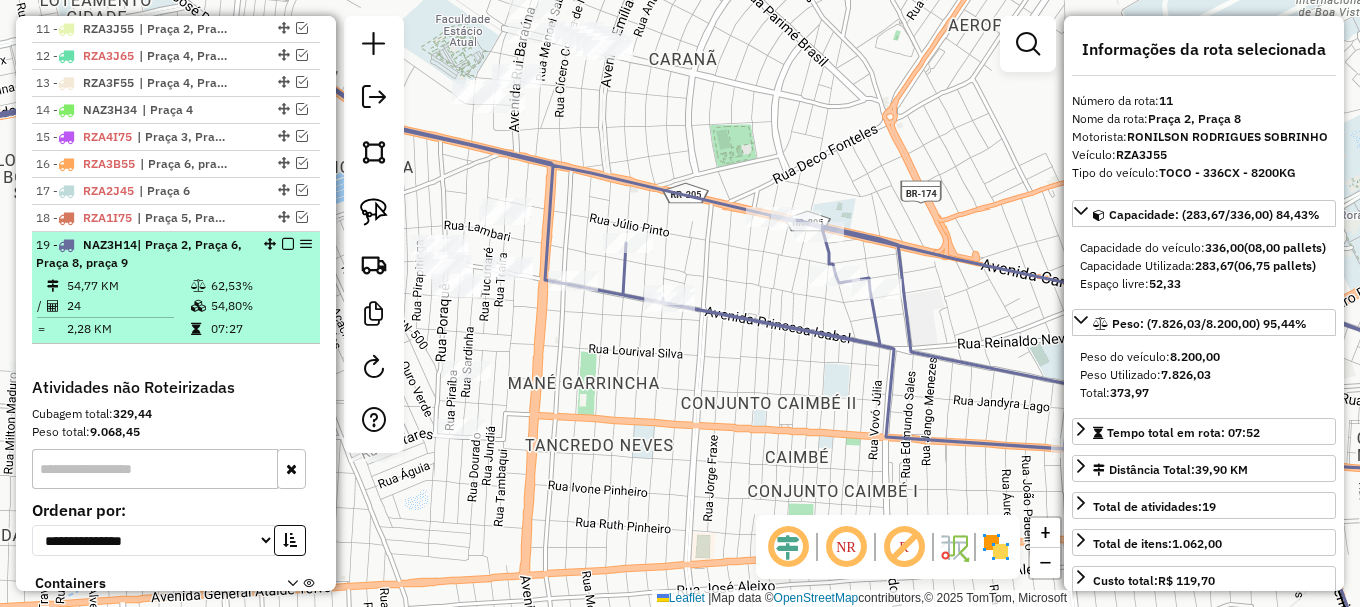 click at bounding box center (288, 244) 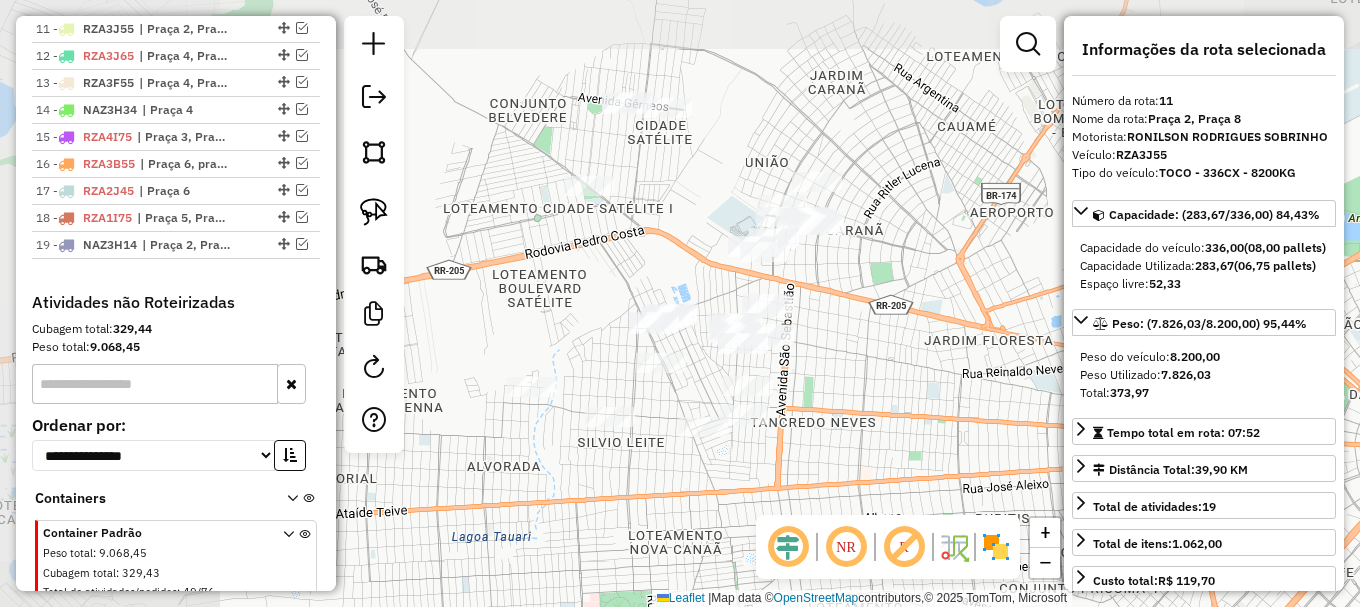 drag, startPoint x: 578, startPoint y: 320, endPoint x: 849, endPoint y: 380, distance: 277.5626 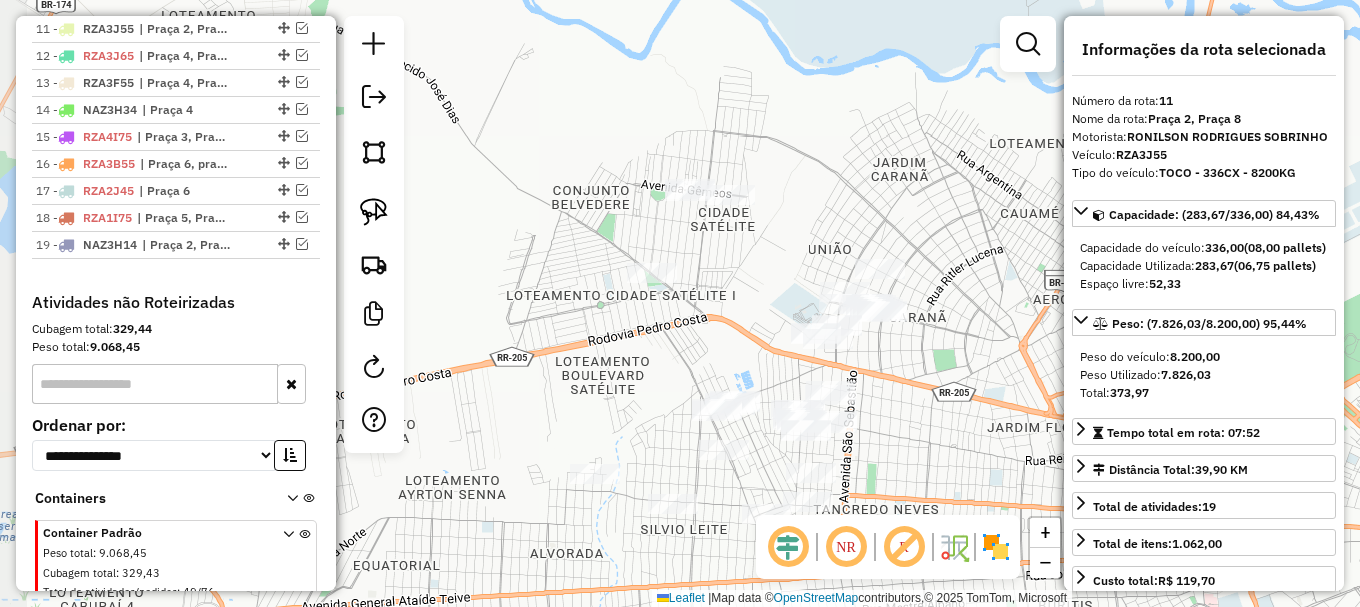 drag, startPoint x: 444, startPoint y: 371, endPoint x: 411, endPoint y: 283, distance: 93.98404 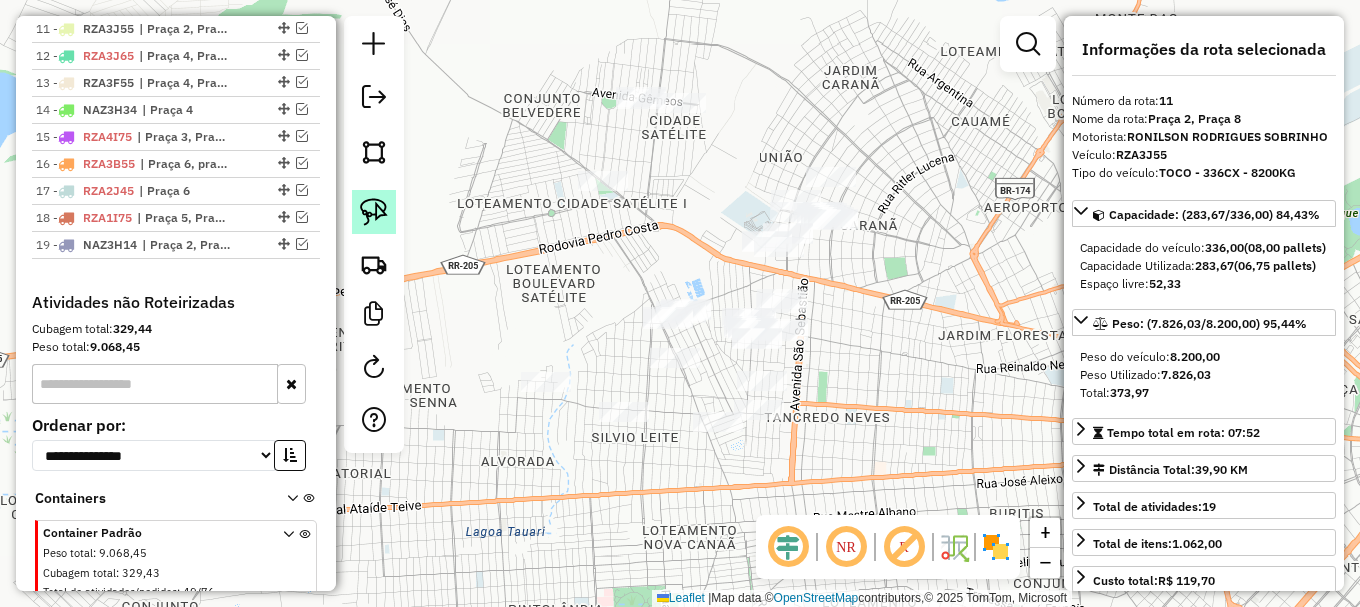 click 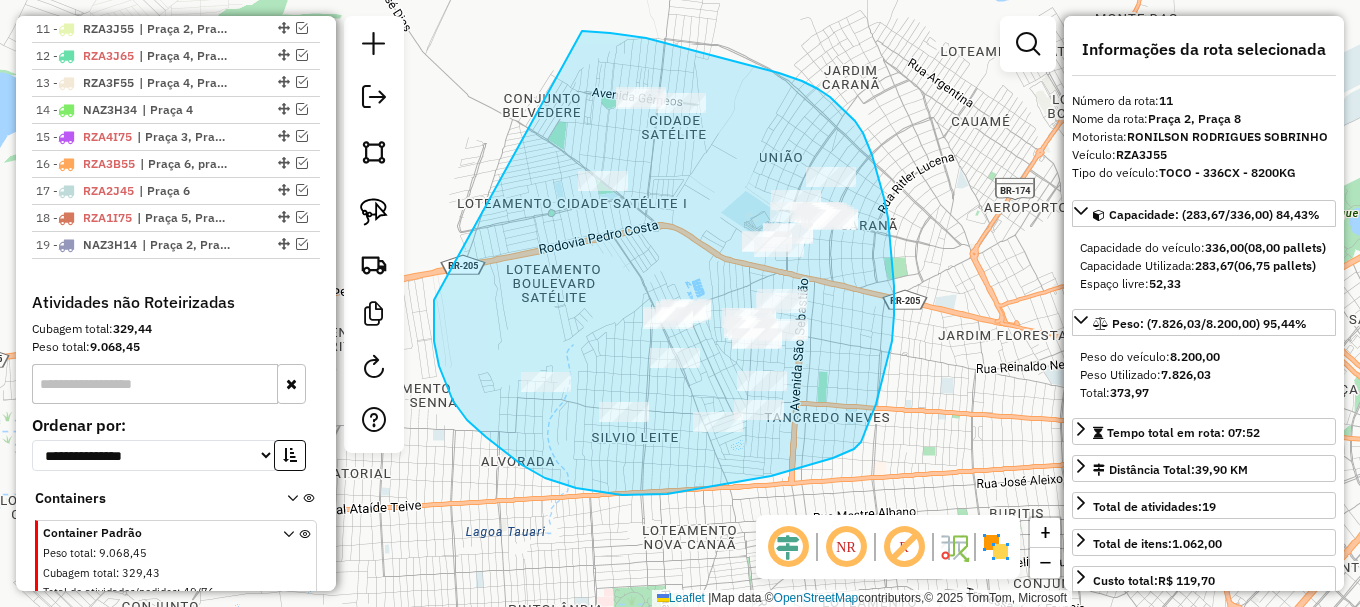 drag, startPoint x: 434, startPoint y: 314, endPoint x: 579, endPoint y: 34, distance: 315.3173 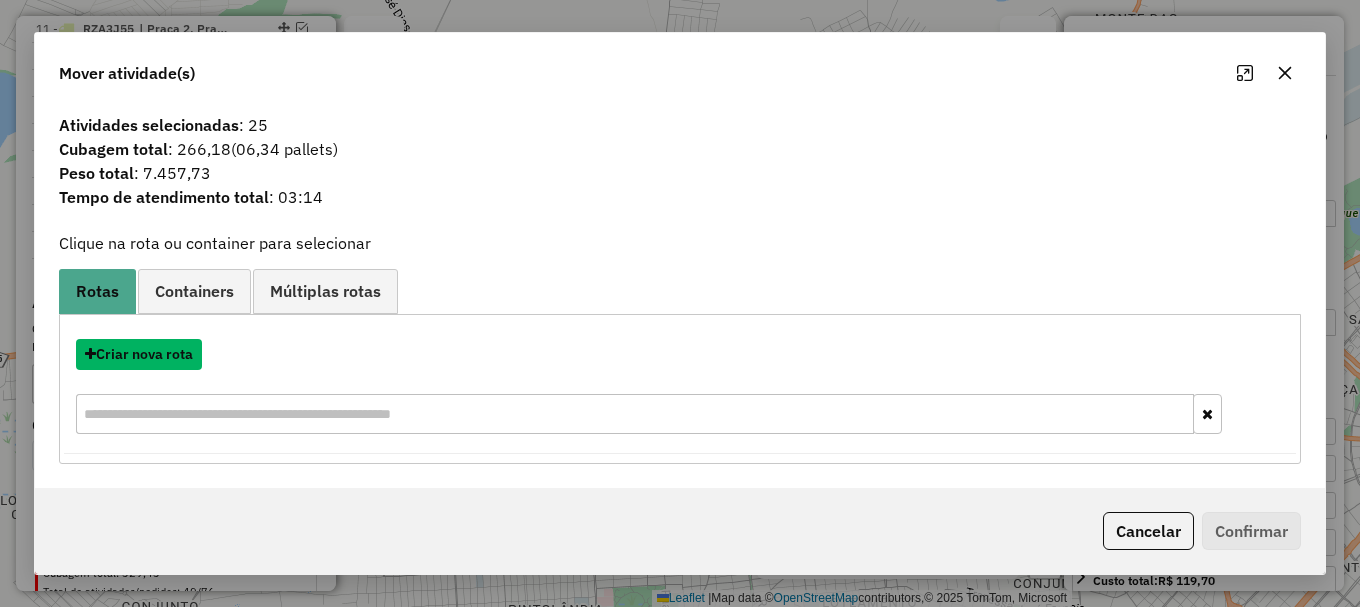 click on "Criar nova rota" at bounding box center [139, 354] 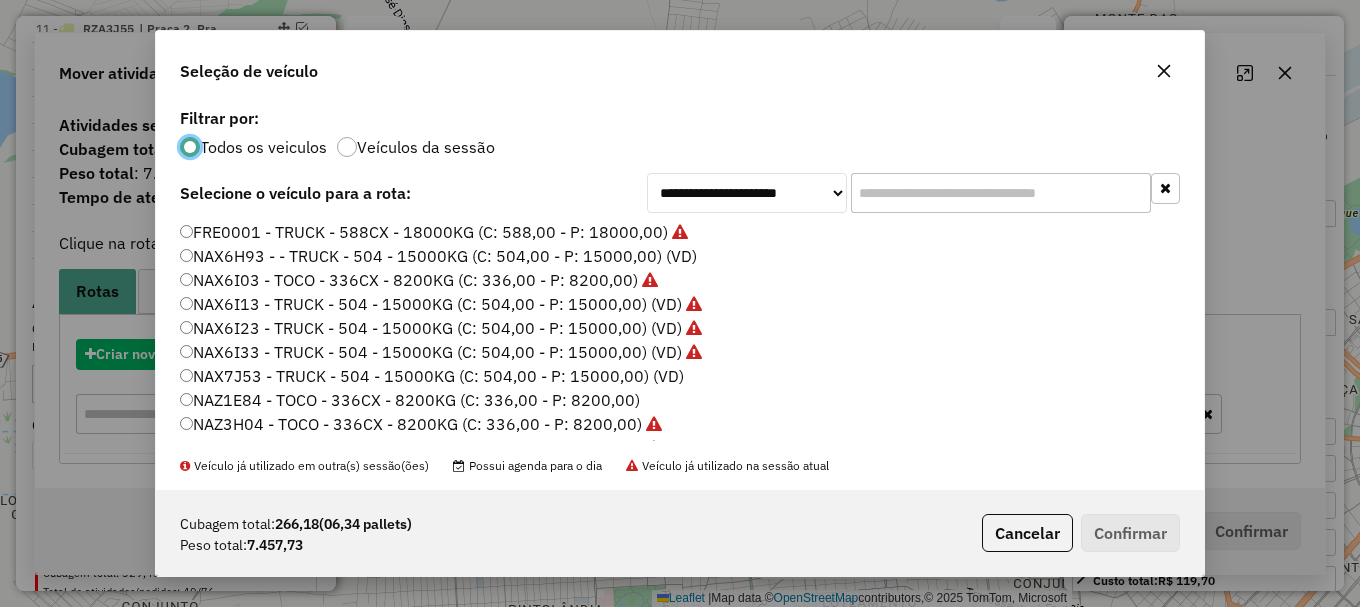 scroll, scrollTop: 11, scrollLeft: 6, axis: both 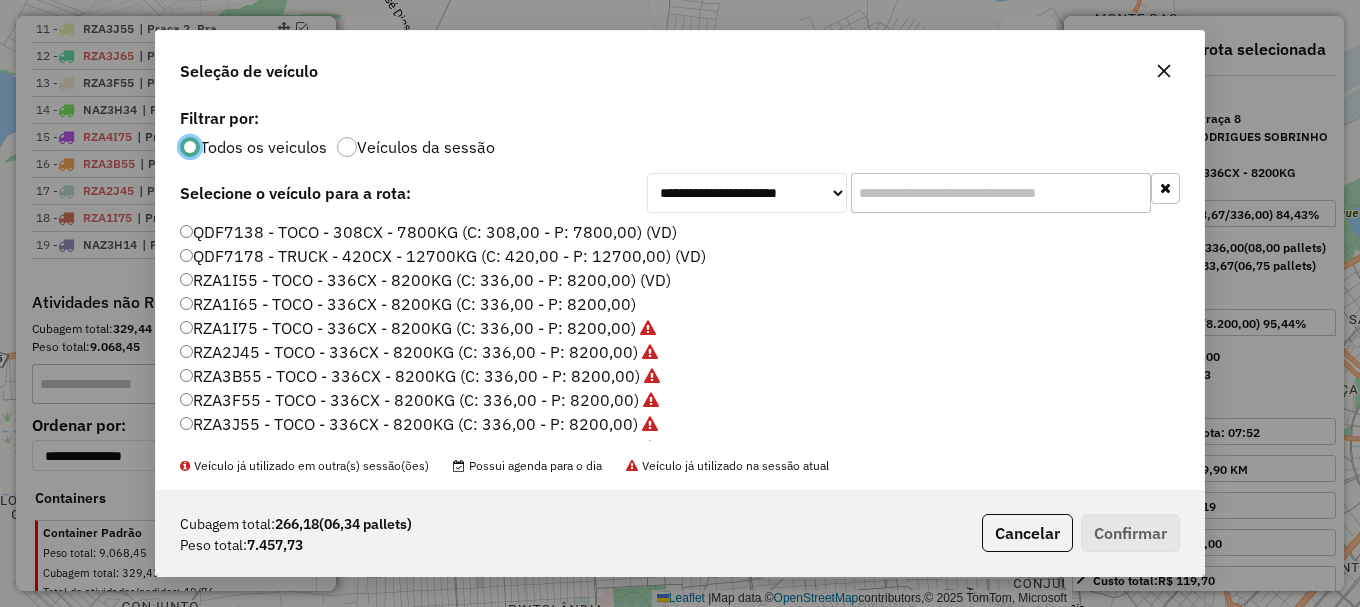 click on "RZA1I65 - TOCO - 336CX - 8200KG (C: 336,00 - P: 8200,00)" 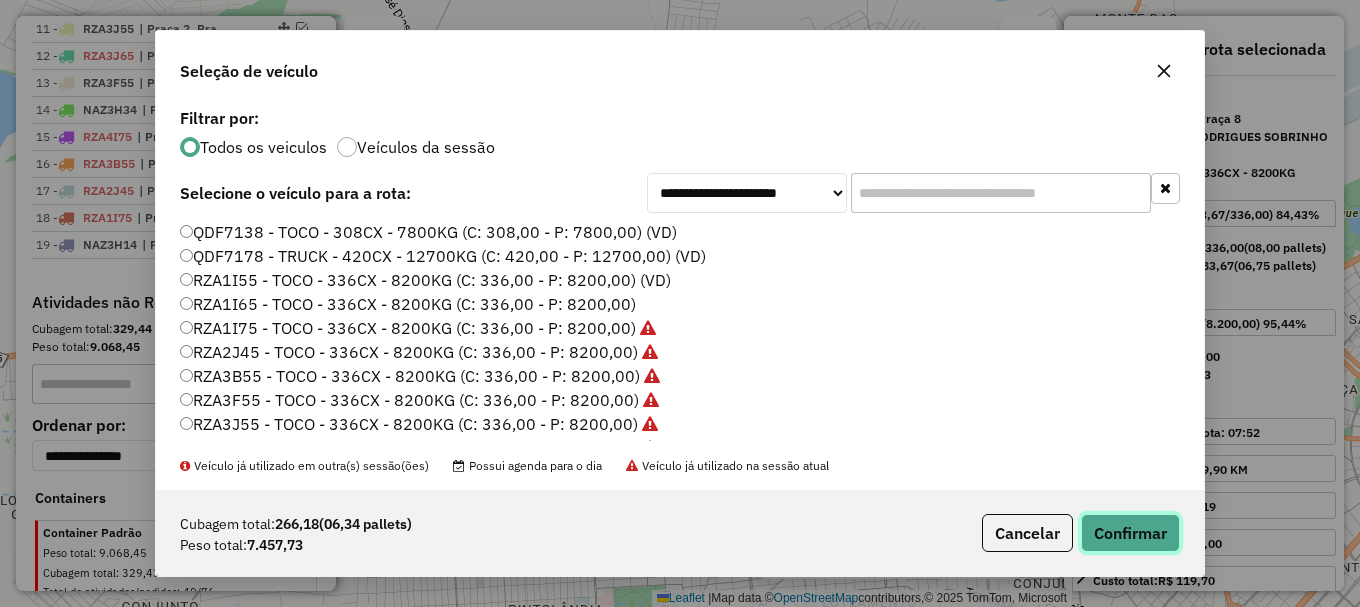 click on "Confirmar" 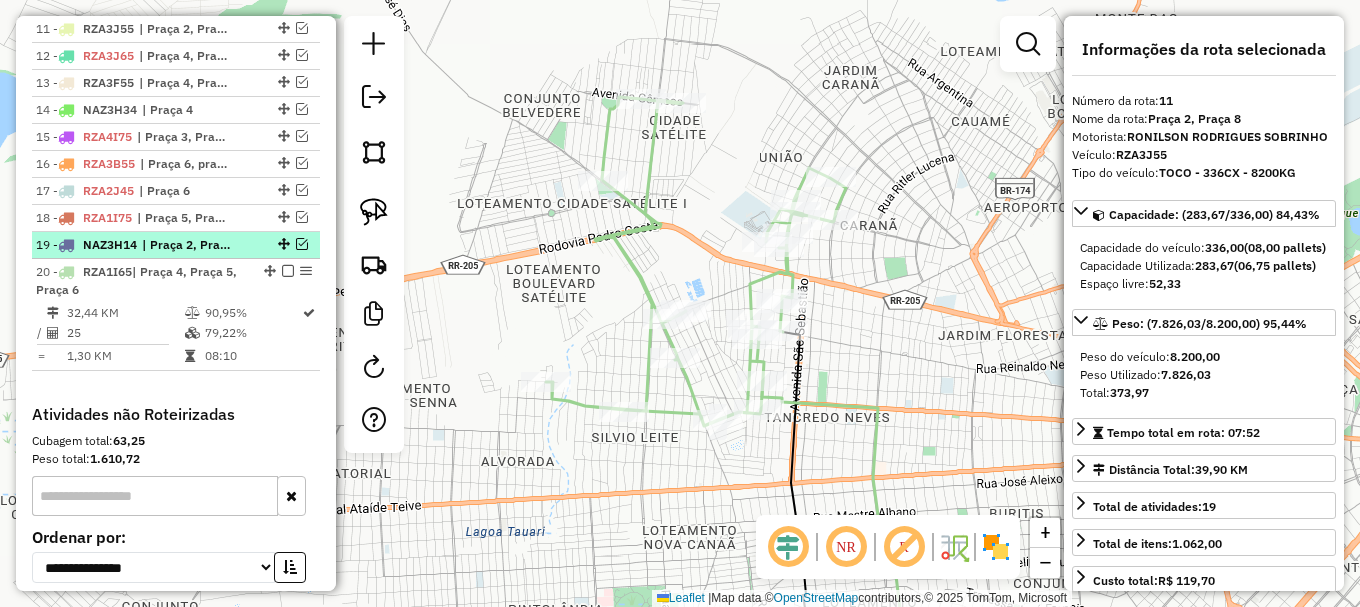 click at bounding box center (302, 244) 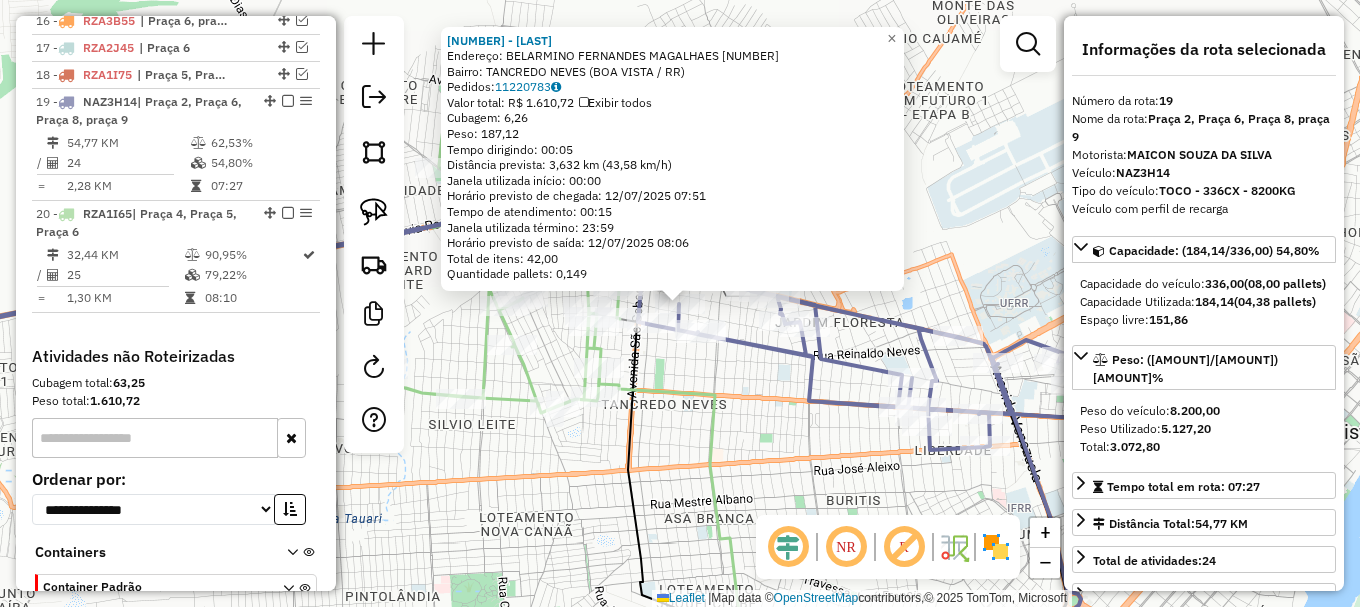 scroll, scrollTop: 1303, scrollLeft: 0, axis: vertical 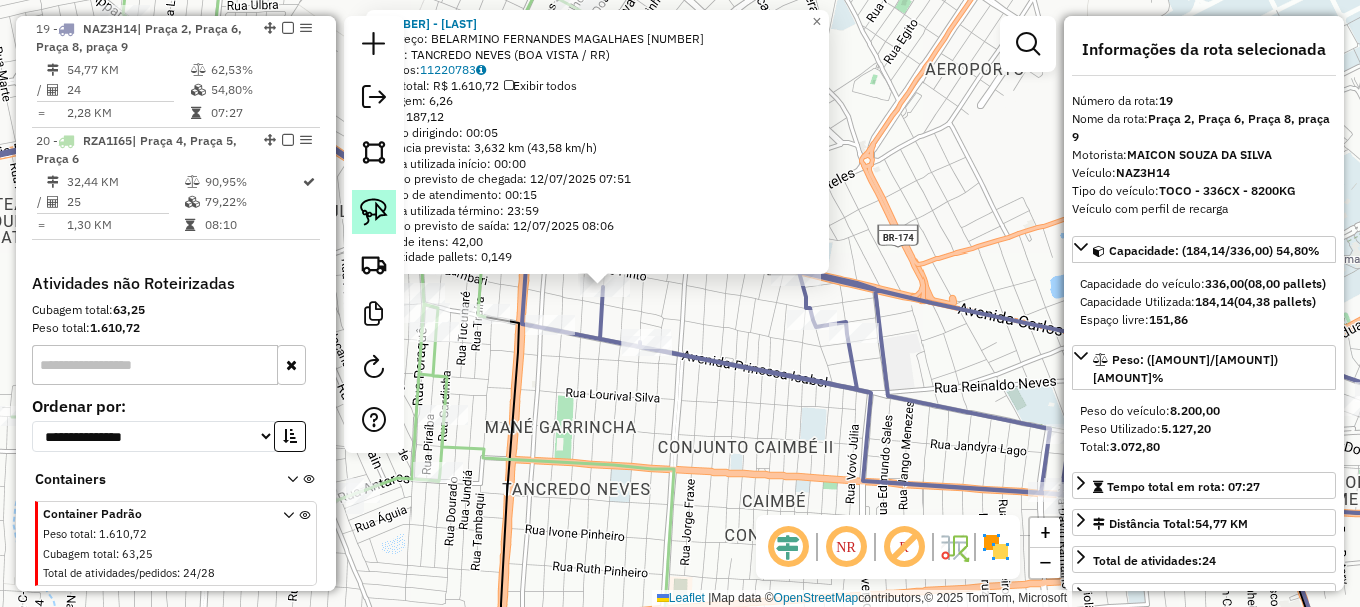 click 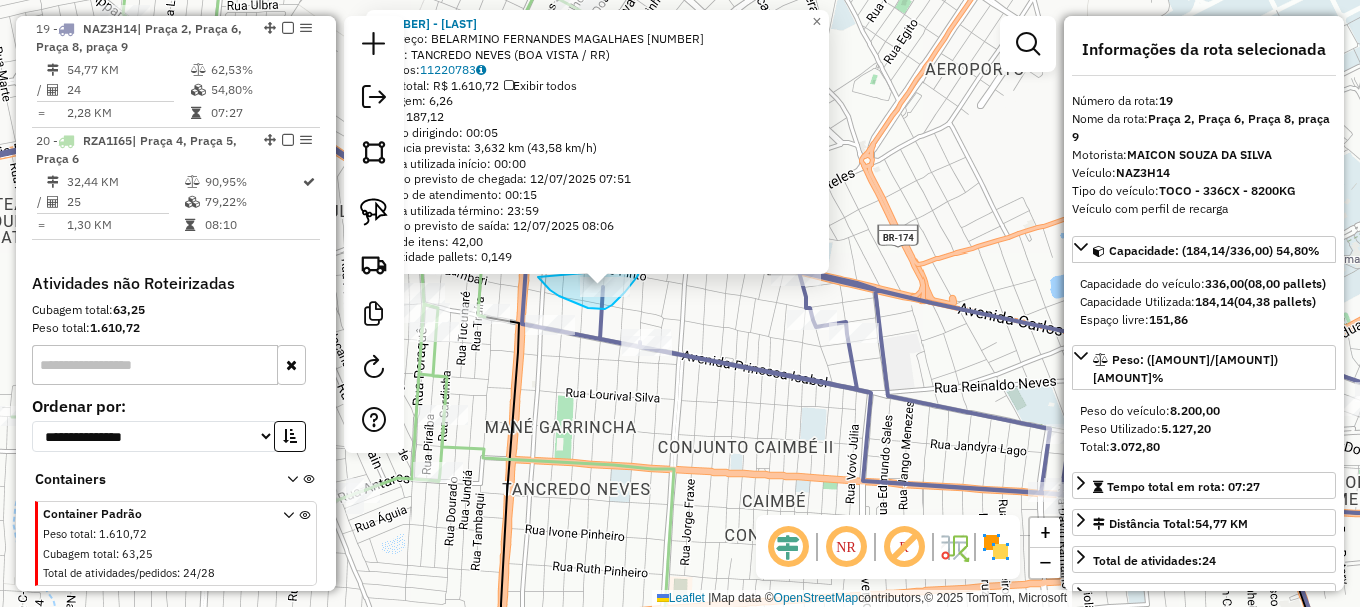 drag, startPoint x: 540, startPoint y: 279, endPoint x: 641, endPoint y: 267, distance: 101.71037 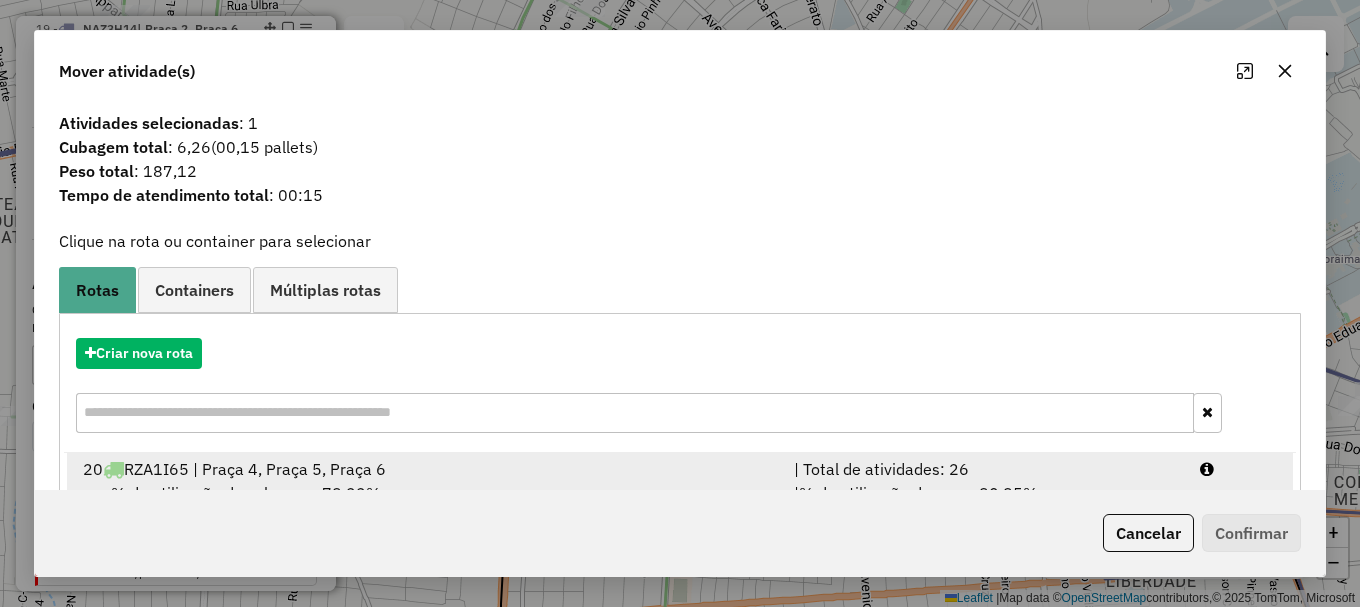 click at bounding box center [1239, 469] 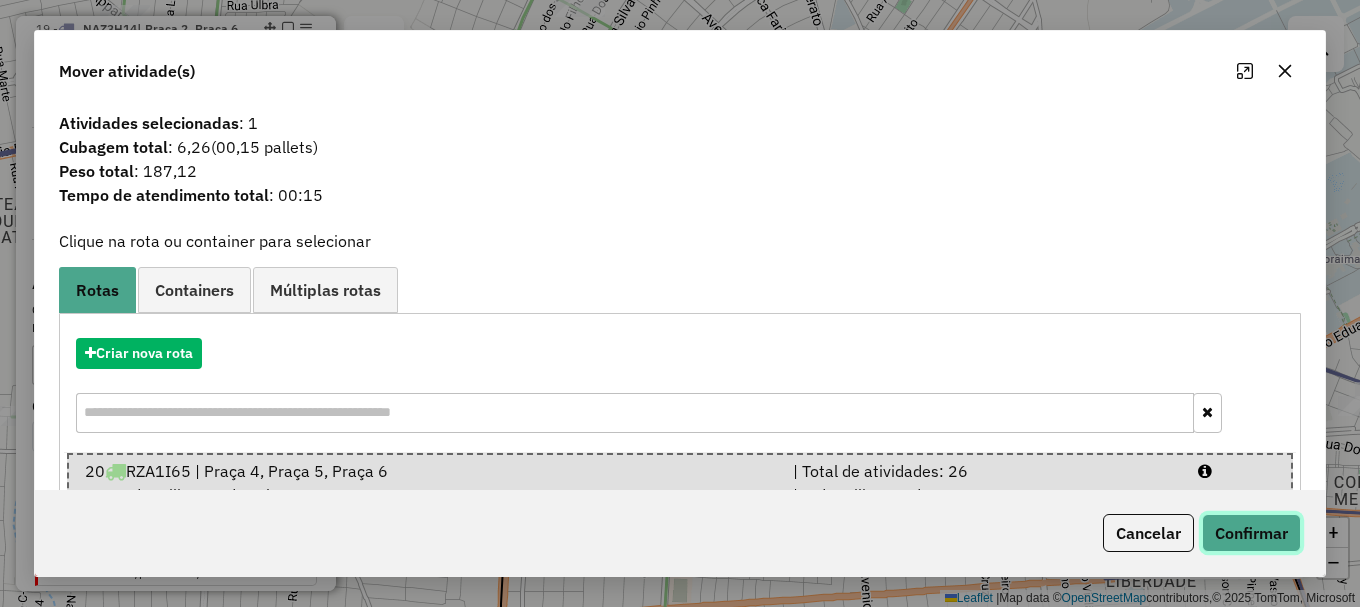 click on "Confirmar" 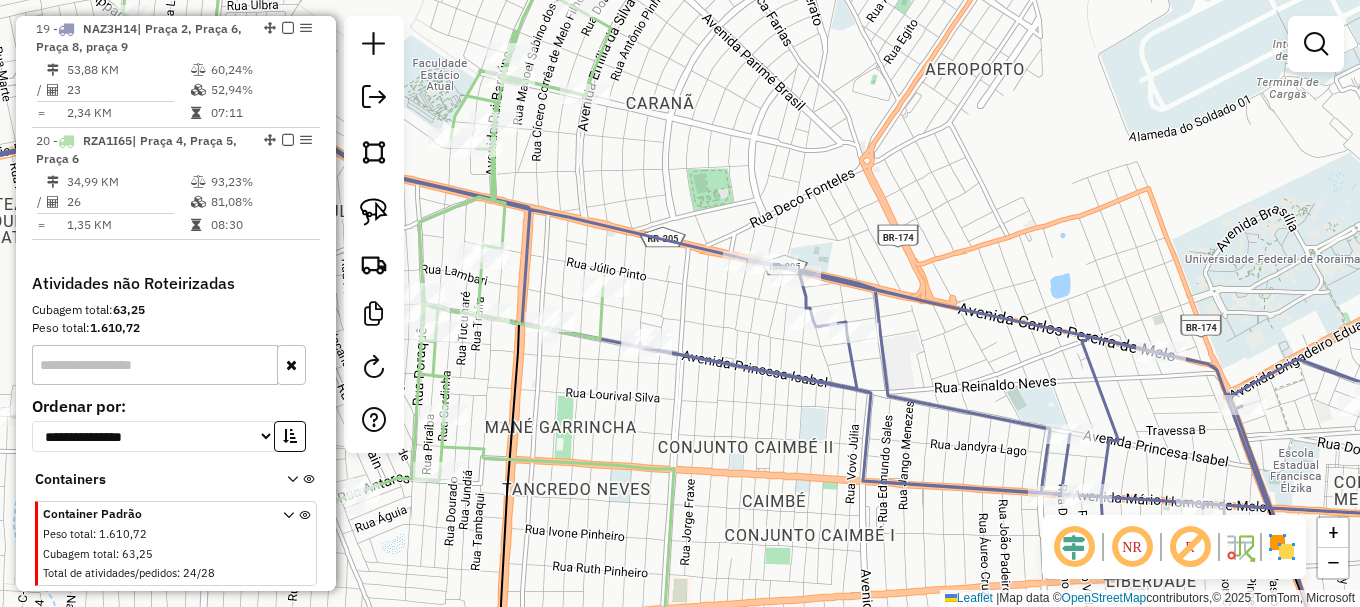 click at bounding box center (1316, 44) 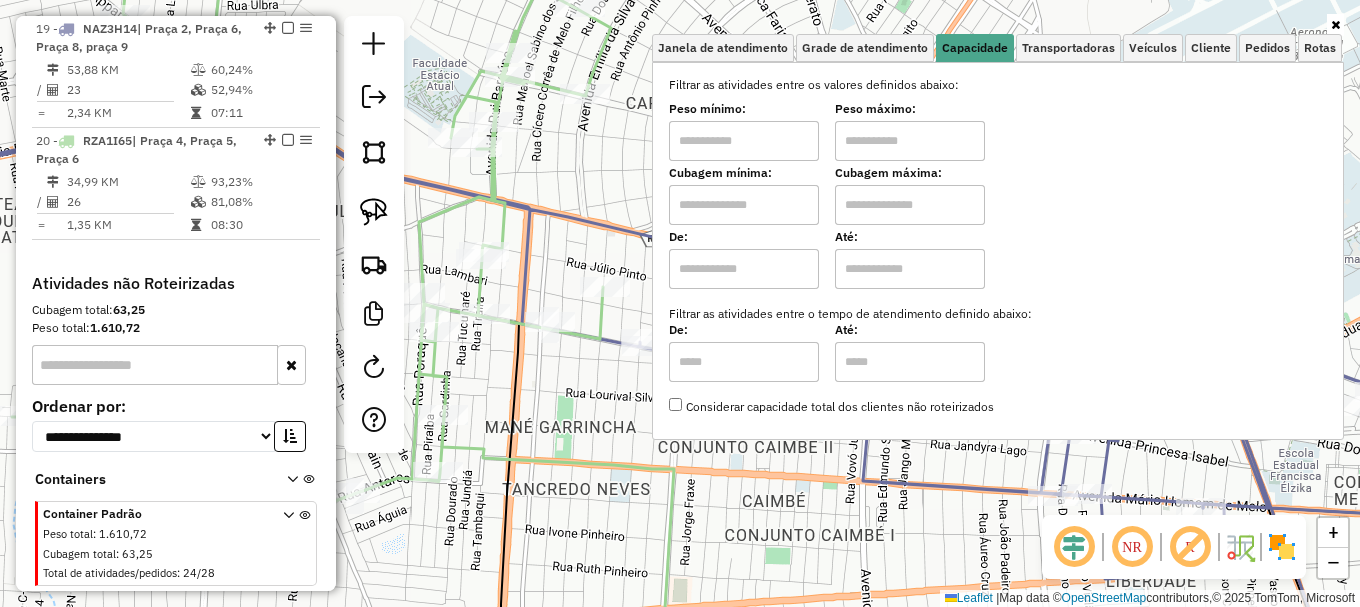 click at bounding box center [744, 205] 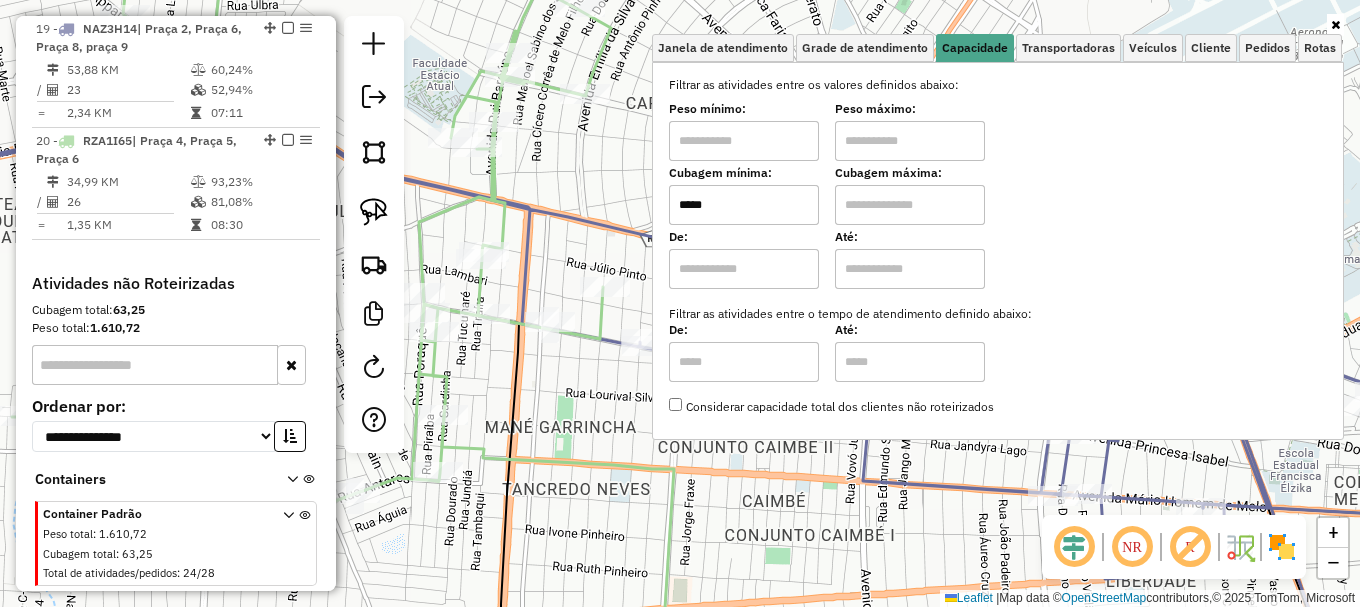 type on "*****" 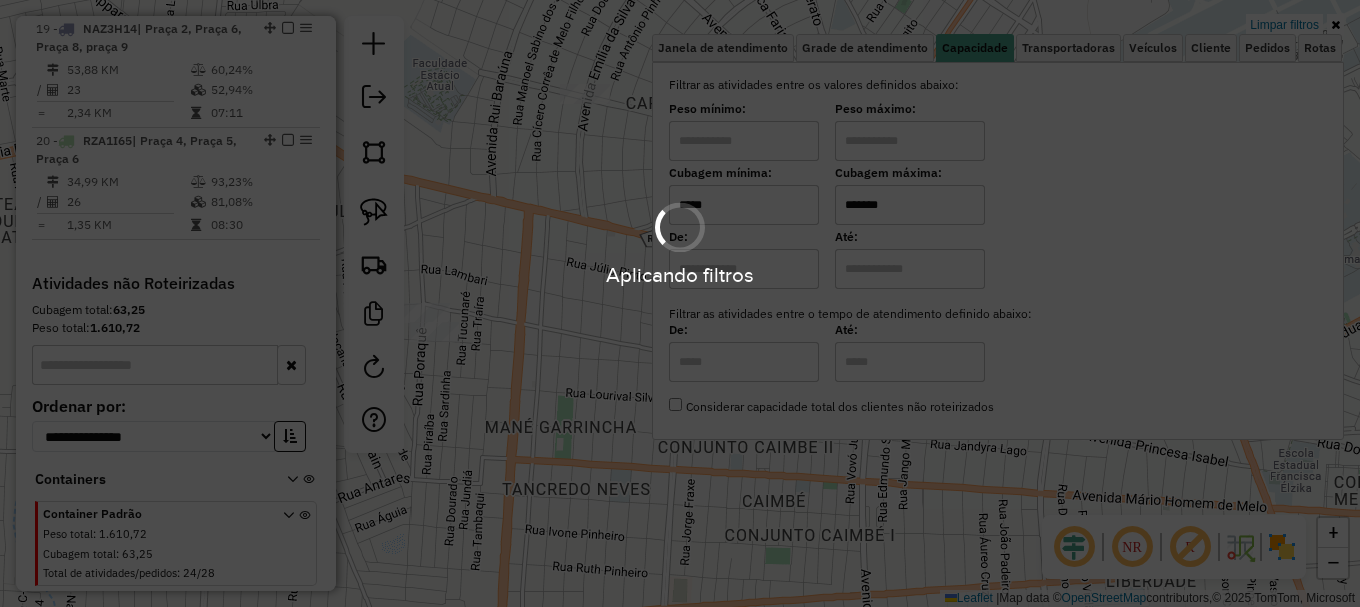 click on "Aplicando filtros  Pop-up bloqueado!  Seu navegador bloqueou automáticamente a abertura de uma nova janela.   Acesse as configurações e adicione o endereço do sistema a lista de permissão.   Fechar  Informações da Sessão 964570 - 12/07/2025     Criação: 11/07/2025 19:51   Depósito:  Amascol - Boa Vista  Total de rotas:  20  Distância Total:  887,19 km  Tempo total:  178:06  Custo total:  R$ 3.871,56  Valor total:  R$ 1.309.252,93  - Total roteirizado:  R$ 1.292.738,15  - Total não roteirizado:  R$ 16.514,78  Total de Atividades Roteirizadas:  297  Total de Pedidos Roteirizados:  427  Peso total roteirizado:  176.488,70  Cubagem total roteirizado:  6.225,25  Total de Atividades não Roteirizadas:  24  Total de Pedidos não Roteirizados:  28 Total de caixas por viagem:  6.225,25 /   20 =  311,26 Média de Atividades por viagem:  297 /   20 =  14,85 Ocupação média da frota:  87,94%   Rotas improdutivas:  1  Rotas vários dias:  1  Clientes Priorizados NR:  0  Transportadoras  Rotas  Ver rotas  /" at bounding box center (680, 303) 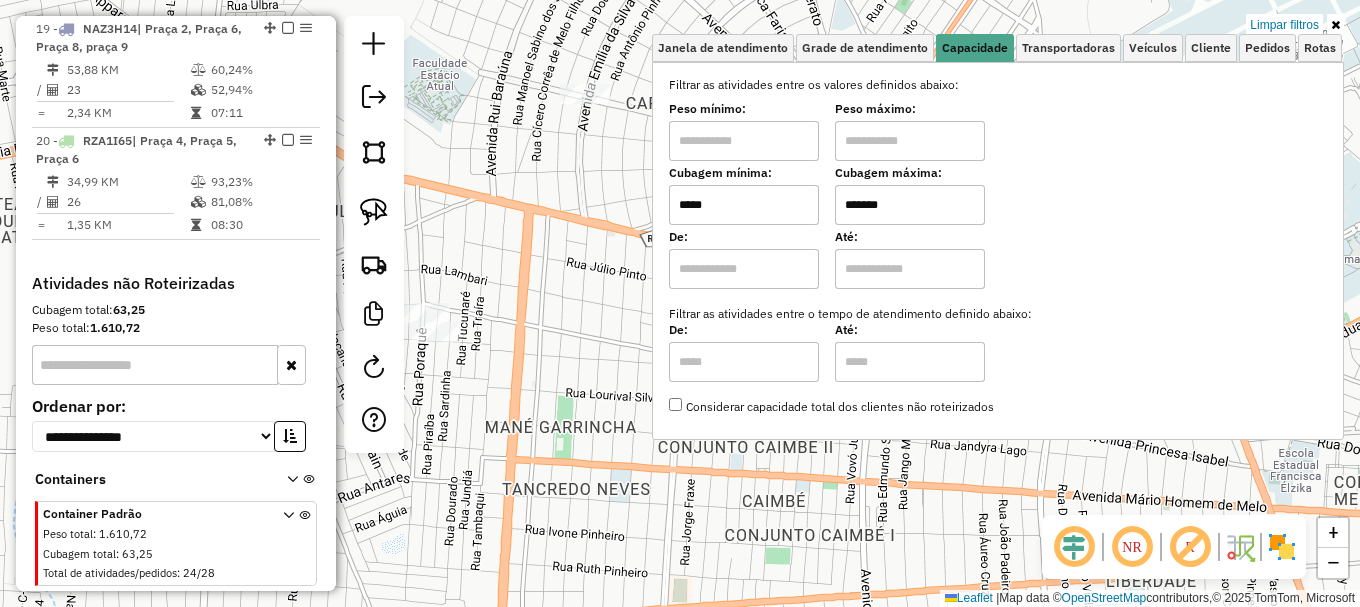 drag, startPoint x: 509, startPoint y: 306, endPoint x: 566, endPoint y: 319, distance: 58.463665 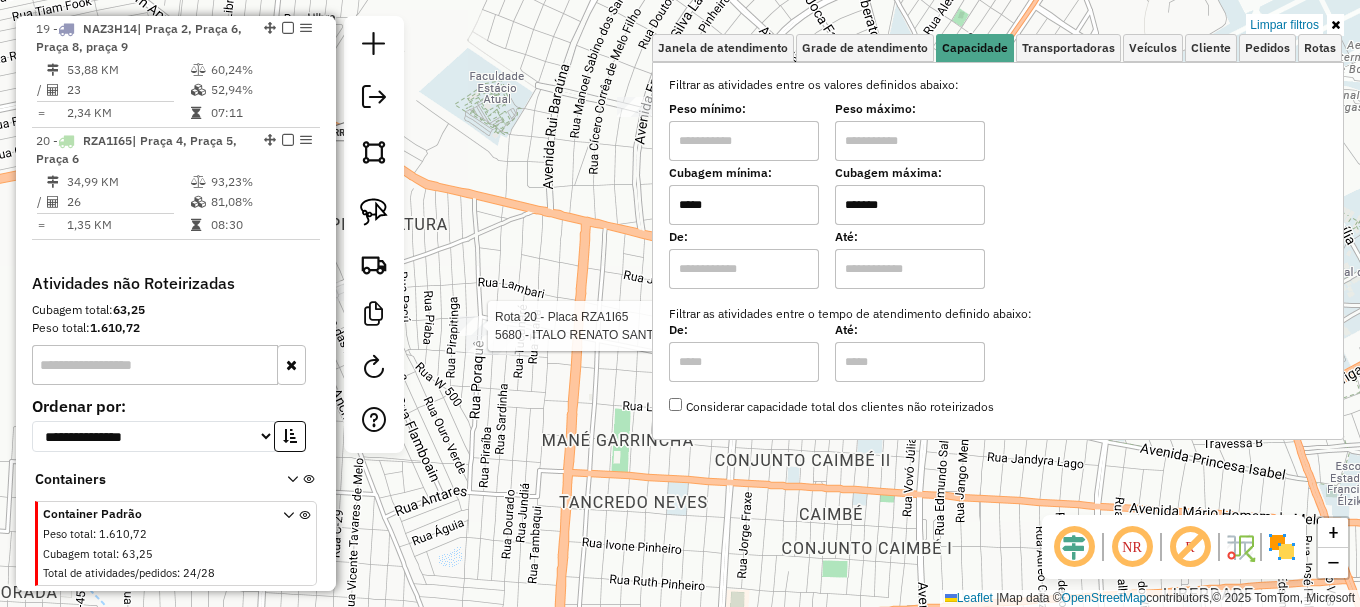 select on "**********" 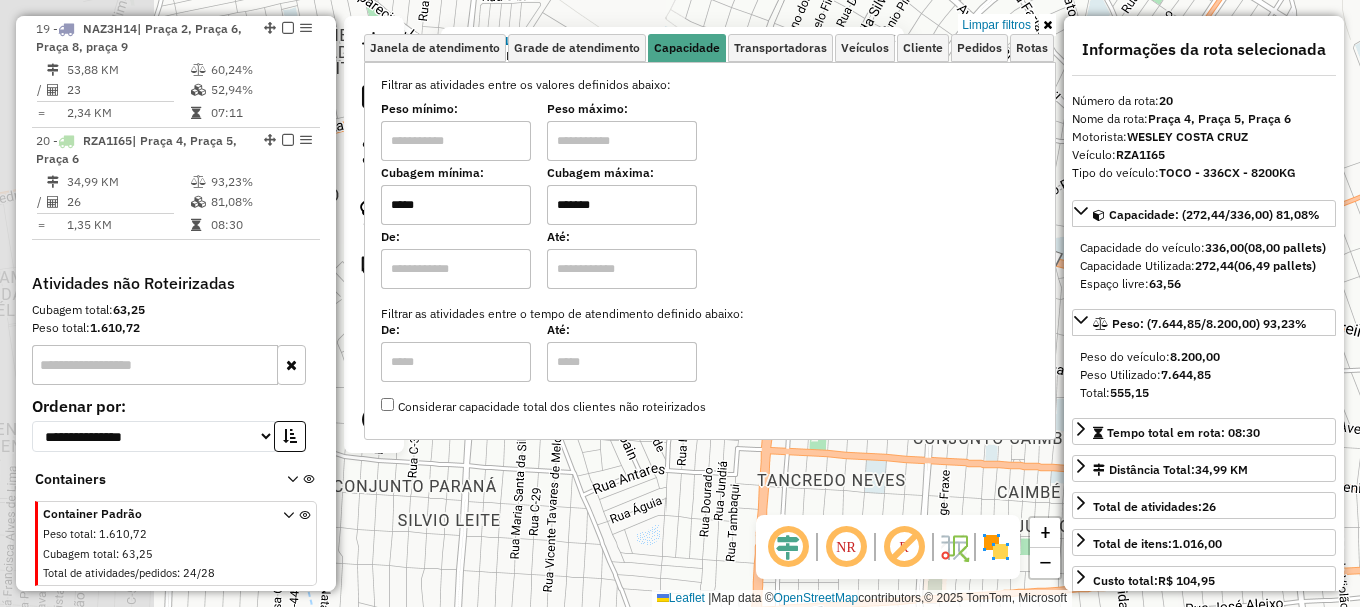scroll, scrollTop: 1346, scrollLeft: 0, axis: vertical 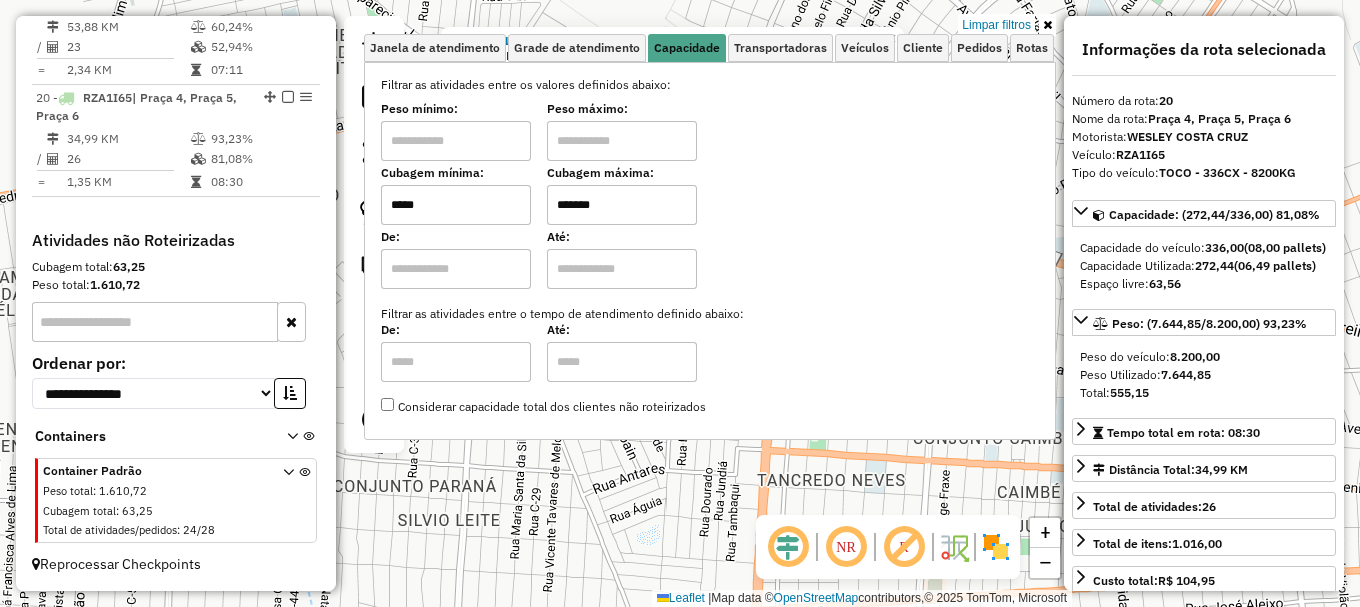 click on "5680 - ITALO RENATO SANTOS  Endereço: R   PORAQUE                       1394   Bairro: SANTA TEREZA (BOA VISTA / RR)   Pedidos:  11221014, 11221015, 11221080, 11221081   Valor total: R$ 5.563,72   Exibir todos   Cubagem: 37,63  Peso: 977,61  Tempo dirigindo: 00:03   Distância prevista: 1,397 km (27,94 km/h)   Janela utilizada início: 08:00   Horário previsto de chegada: 12/07/2025 13:05   Tempo de atendimento: 00:29   Janela utilizada término: 18:00   Horário previsto de saída: 12/07/2025 13:34   Total de itens: 110,00   Quantidade pallets: 0,896  × Limpar filtros Janela de atendimento Grade de atendimento Capacidade Transportadoras Veículos Cliente Pedidos  Rotas Selecione os dias de semana para filtrar as janelas de atendimento  Seg   Ter   Qua   Qui   Sex   Sáb   Dom  Informe o período da janela de atendimento: De: Até:  Filtrar exatamente a janela do cliente  Considerar janela de atendimento padrão  Selecione os dias de semana para filtrar as grades de atendimento  Seg   Ter   Qua   Qui  De:" 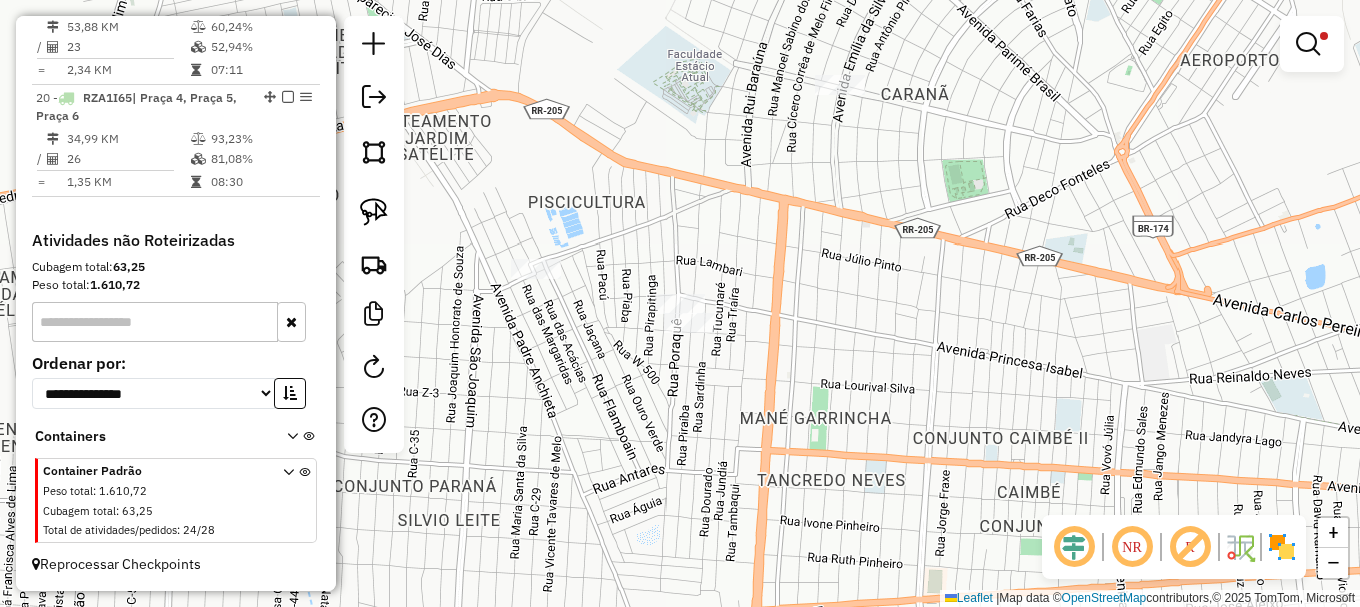 click on "5680 - ITALO RENATO SANTOS  Endereço: R   PORAQUE                       1394   Bairro: SANTA TEREZA (BOA VISTA / RR)   Pedidos:  11221014, 11221015, 11221080, 11221081   Valor total: R$ 5.563,72   Exibir todos   Cubagem: 37,63  Peso: 977,61  Tempo dirigindo: 00:03   Distância prevista: 1,397 km (27,94 km/h)   Janela utilizada início: 08:00   Horário previsto de chegada: 12/07/2025 13:05   Tempo de atendimento: 00:29   Janela utilizada término: 18:00   Horário previsto de saída: 12/07/2025 13:34   Total de itens: 110,00   Quantidade pallets: 0,896  × Limpar filtros Janela de atendimento Grade de atendimento Capacidade Transportadoras Veículos Cliente Pedidos  Rotas Selecione os dias de semana para filtrar as janelas de atendimento  Seg   Ter   Qua   Qui   Sex   Sáb   Dom  Informe o período da janela de atendimento: De: Até:  Filtrar exatamente a janela do cliente  Considerar janela de atendimento padrão  Selecione os dias de semana para filtrar as grades de atendimento  Seg   Ter   Qua   Qui  De:" 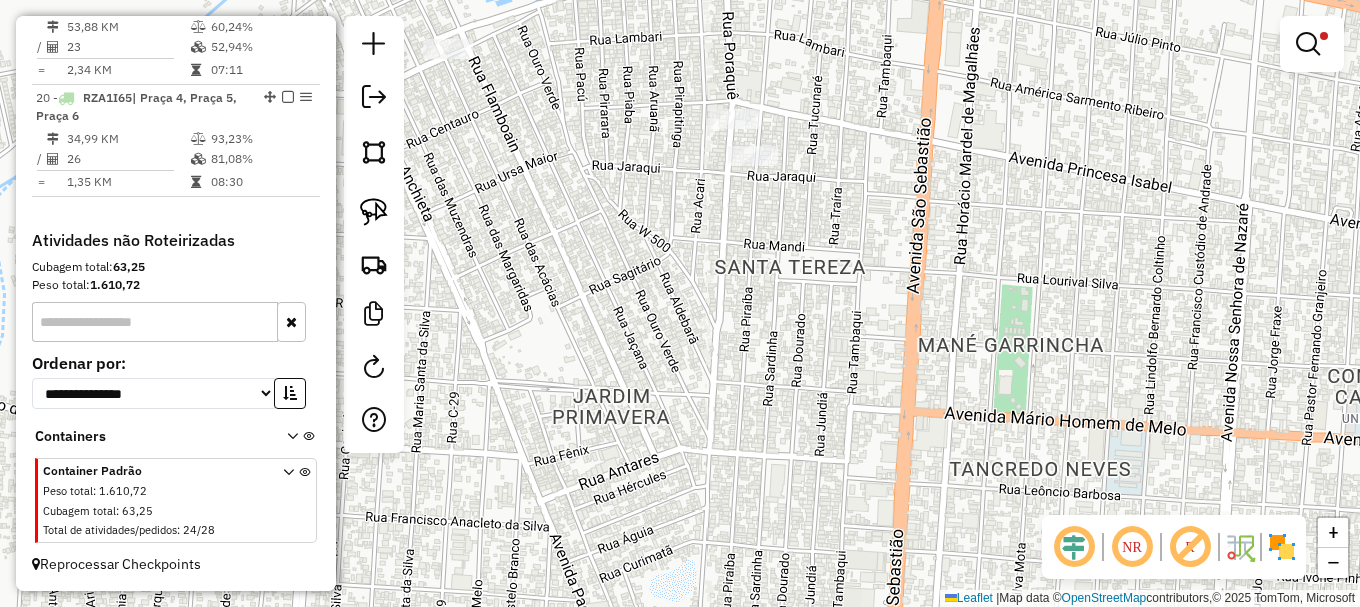 click on "Rota 20 - Placa RZA1I65  5680 - ITALO RENATO SANTOS Limpar filtros Janela de atendimento Grade de atendimento Capacidade Transportadoras Veículos Cliente Pedidos  Rotas Selecione os dias de semana para filtrar as janelas de atendimento  Seg   Ter   Qua   Qui   Sex   Sáb   Dom  Informe o período da janela de atendimento: De: Até:  Filtrar exatamente a janela do cliente  Considerar janela de atendimento padrão  Selecione os dias de semana para filtrar as grades de atendimento  Seg   Ter   Qua   Qui   Sex   Sáb   Dom   Considerar clientes sem dia de atendimento cadastrado  Clientes fora do dia de atendimento selecionado Filtrar as atividades entre os valores definidos abaixo:  Peso mínimo:   Peso máximo:   Cubagem mínima:  *****  Cubagem máxima:  *******  De:   Até:  Filtrar as atividades entre o tempo de atendimento definido abaixo:  De:   Até:   Considerar capacidade total dos clientes não roteirizados Transportadora: Selecione um ou mais itens Tipo de veículo: Selecione um ou mais itens Nome: +" 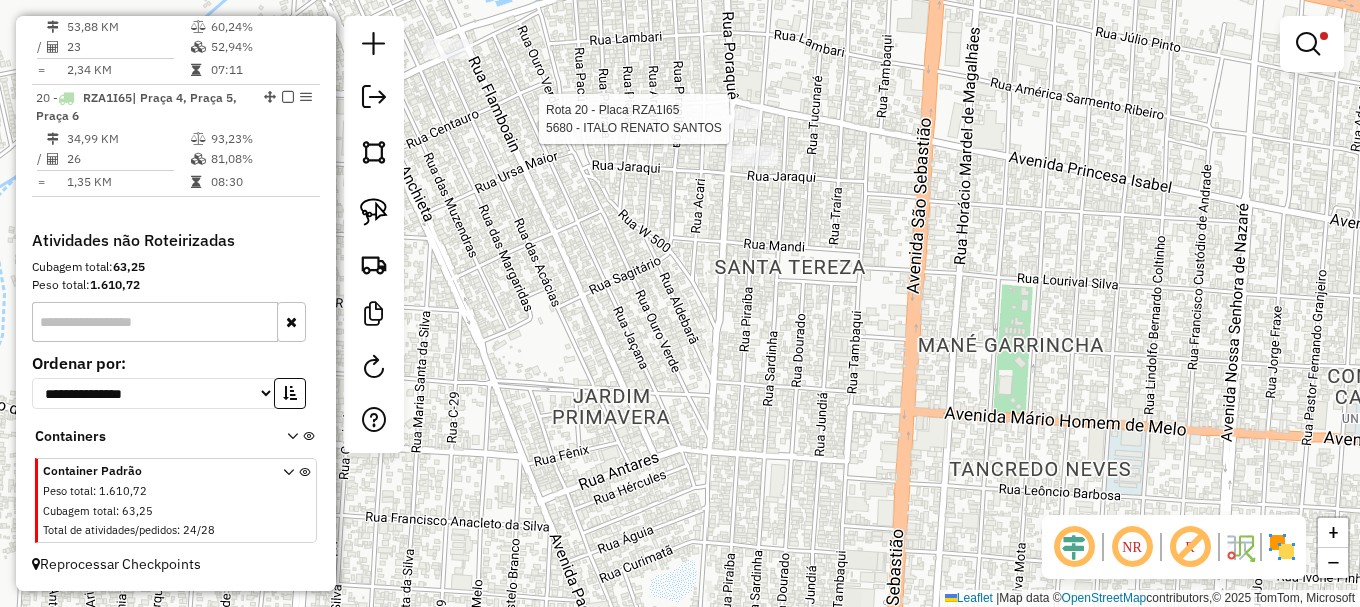 select on "**********" 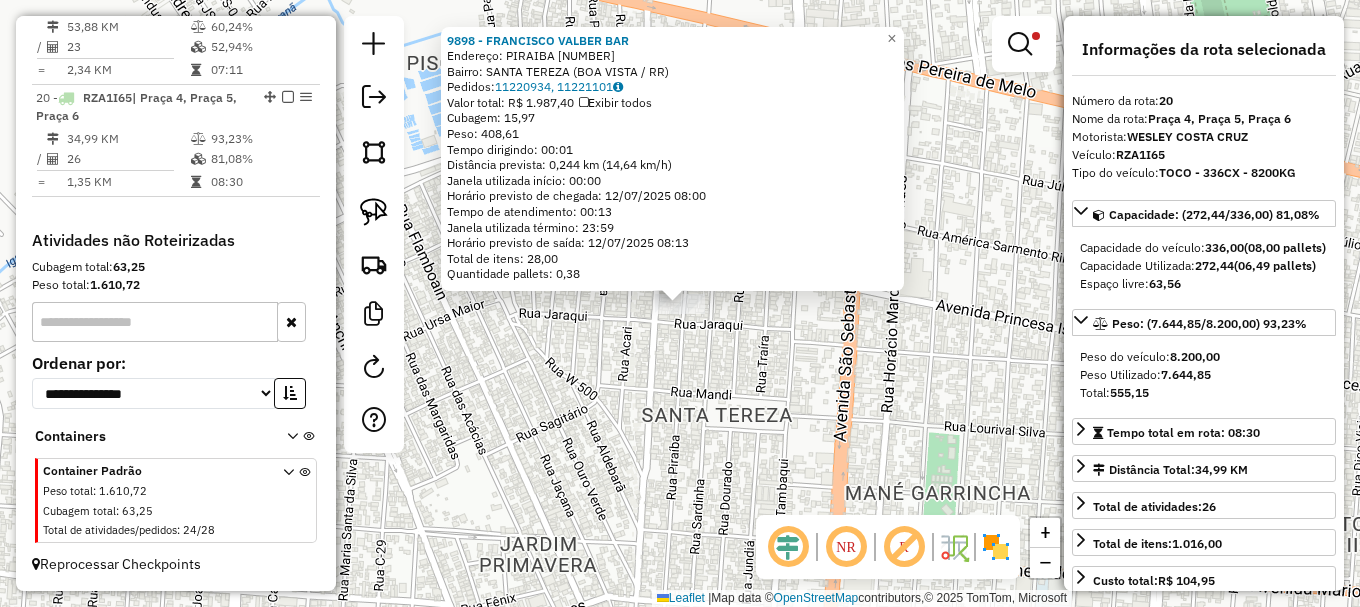 click on "9898 - FRANCISCO VALBER BAR  Endereço:  PIRAIBA 1113   Bairro: SANTA TEREZA (BOA VISTA / RR)   Pedidos:  11220934, 11221101   Valor total: R$ 1.987,40   Exibir todos   Cubagem: 15,97  Peso: 408,61  Tempo dirigindo: 00:01   Distância prevista: 0,244 km (14,64 km/h)   Janela utilizada início: 00:00   Horário previsto de chegada: 12/07/2025 08:00   Tempo de atendimento: 00:13   Janela utilizada término: 23:59   Horário previsto de saída: 12/07/2025 08:13   Total de itens: 28,00   Quantidade pallets: 0,38  × Limpar filtros Janela de atendimento Grade de atendimento Capacidade Transportadoras Veículos Cliente Pedidos  Rotas Selecione os dias de semana para filtrar as janelas de atendimento  Seg   Ter   Qua   Qui   Sex   Sáb   Dom  Informe o período da janela de atendimento: De: Até:  Filtrar exatamente a janela do cliente  Considerar janela de atendimento padrão  Selecione os dias de semana para filtrar as grades de atendimento  Seg   Ter   Qua   Qui   Sex   Sáb   Dom   Peso mínimo:   Peso máximo:" 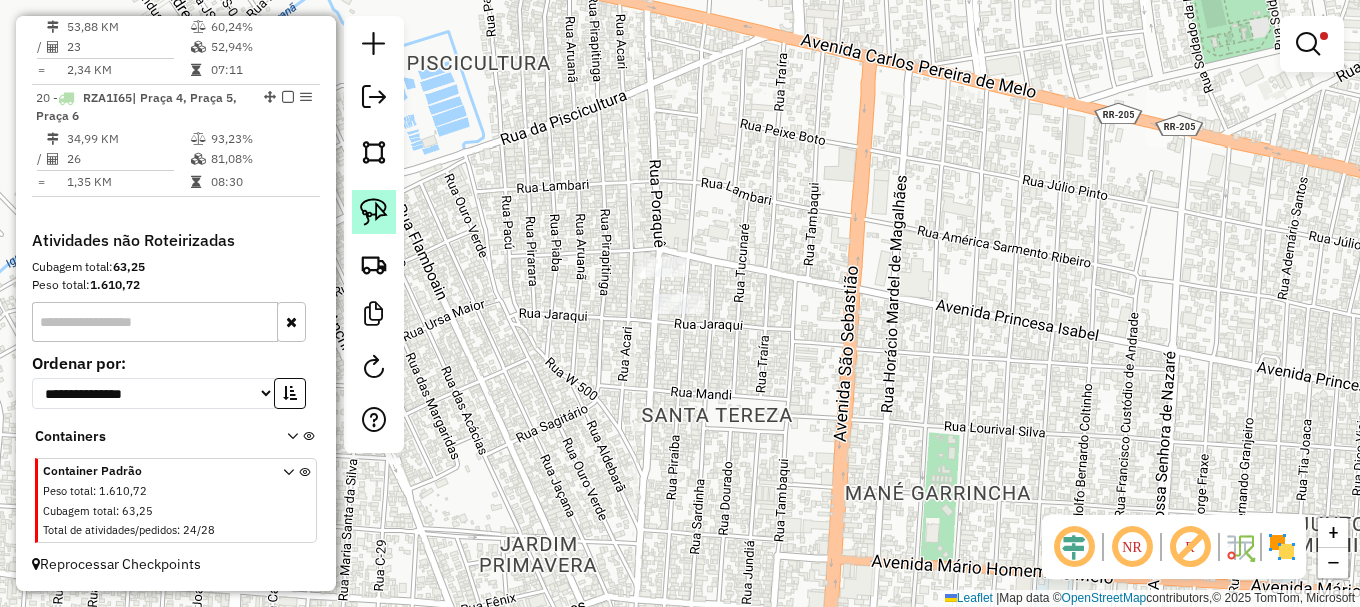click 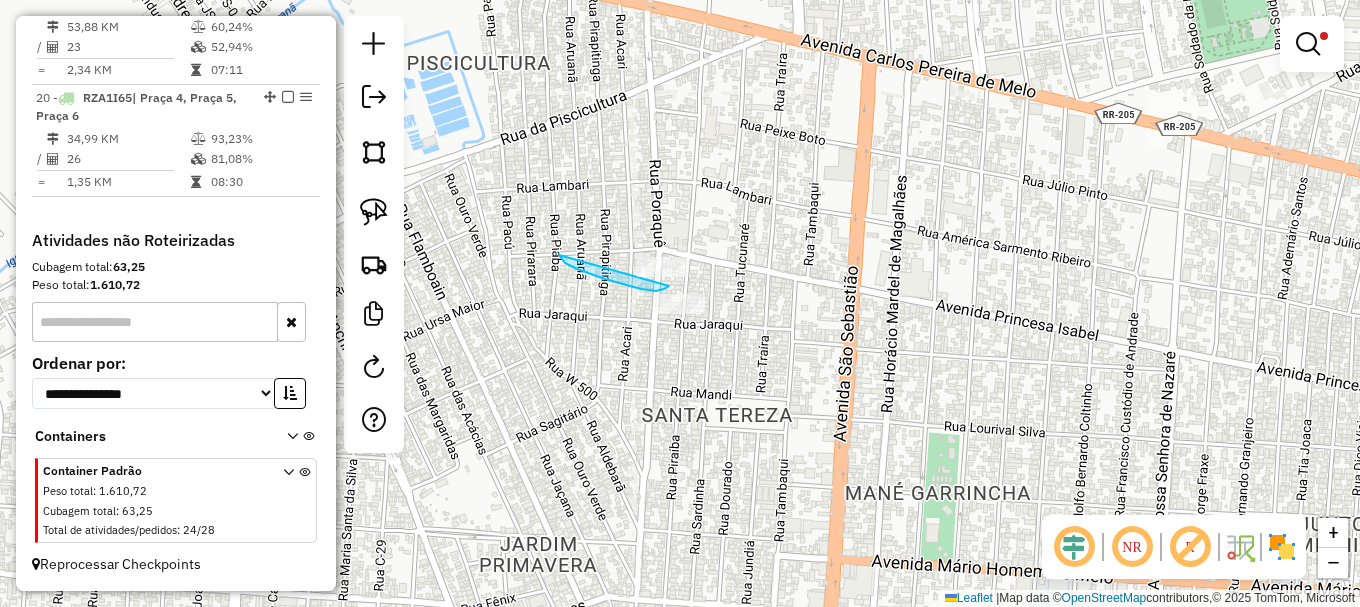 drag, startPoint x: 559, startPoint y: 255, endPoint x: 710, endPoint y: 223, distance: 154.35349 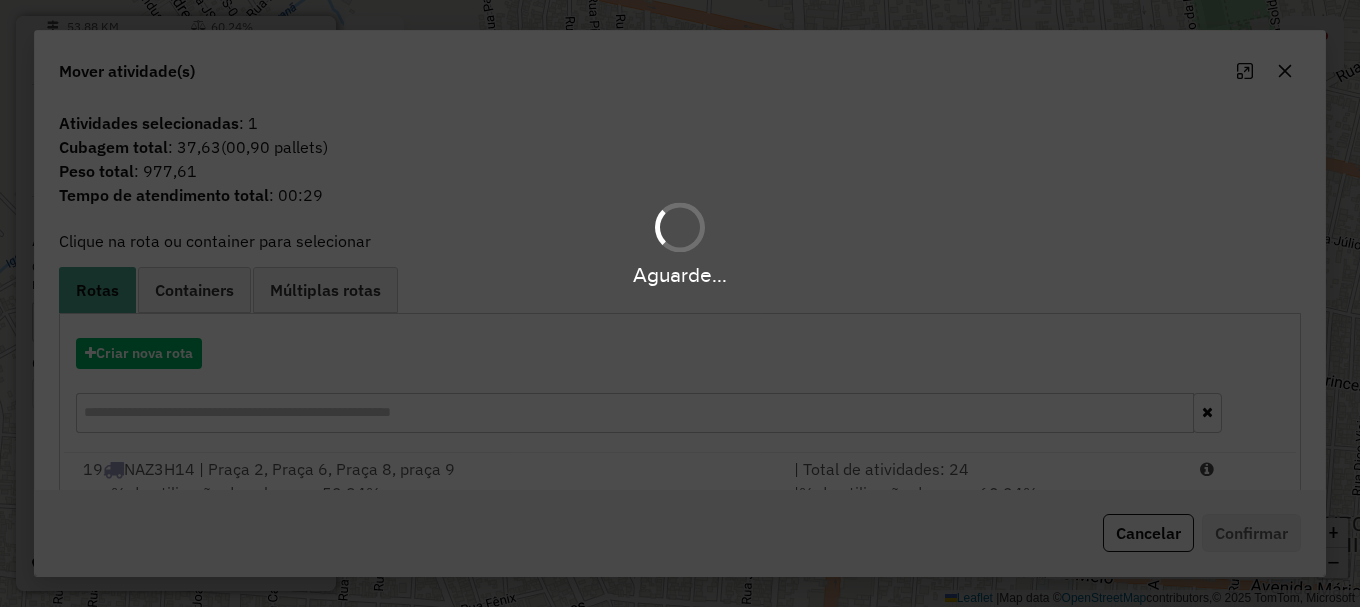 click at bounding box center (1239, 469) 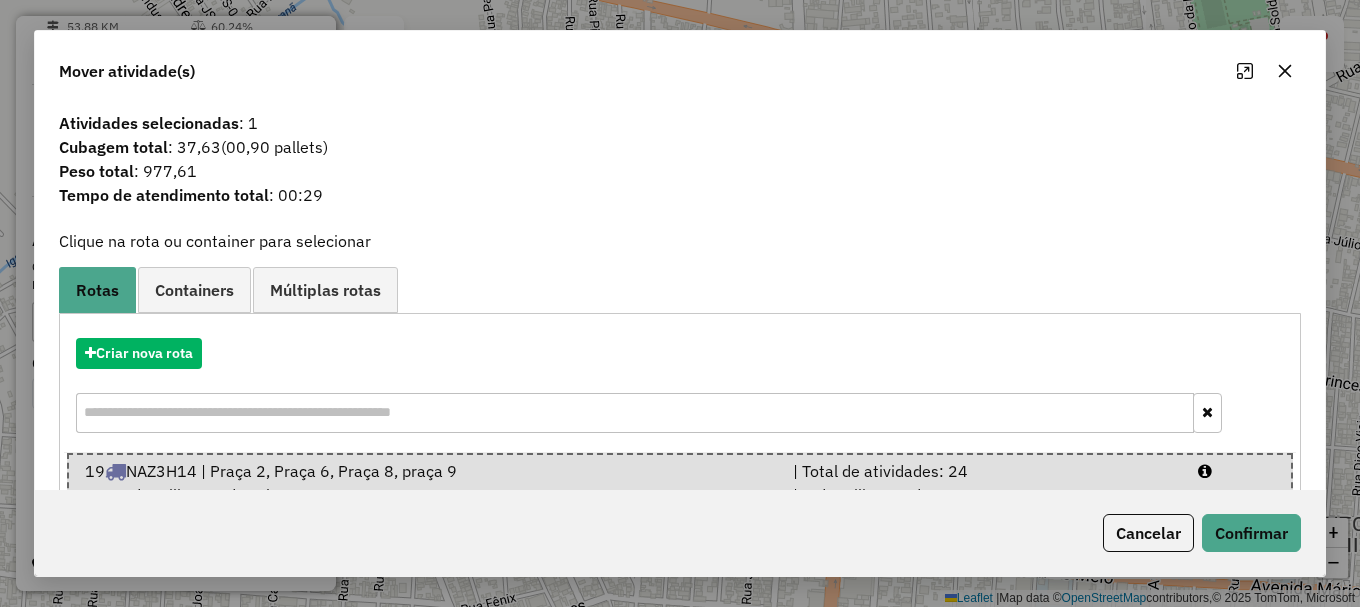 click at bounding box center (1236, 471) 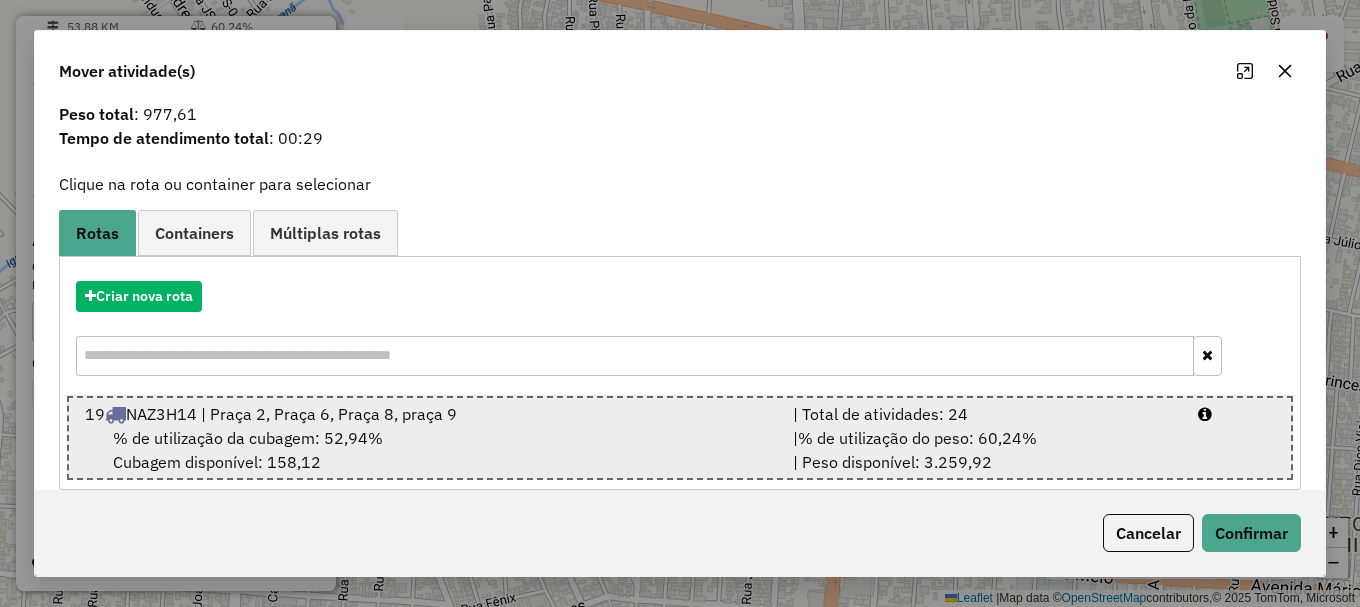 scroll, scrollTop: 81, scrollLeft: 0, axis: vertical 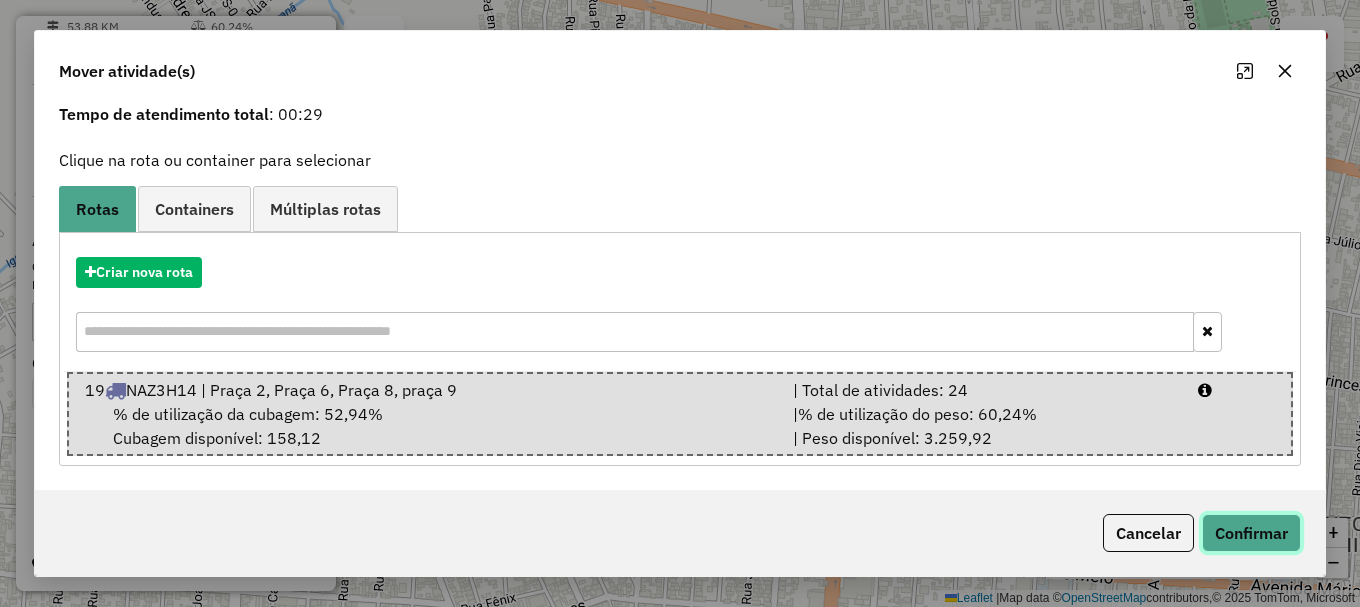 click on "Confirmar" 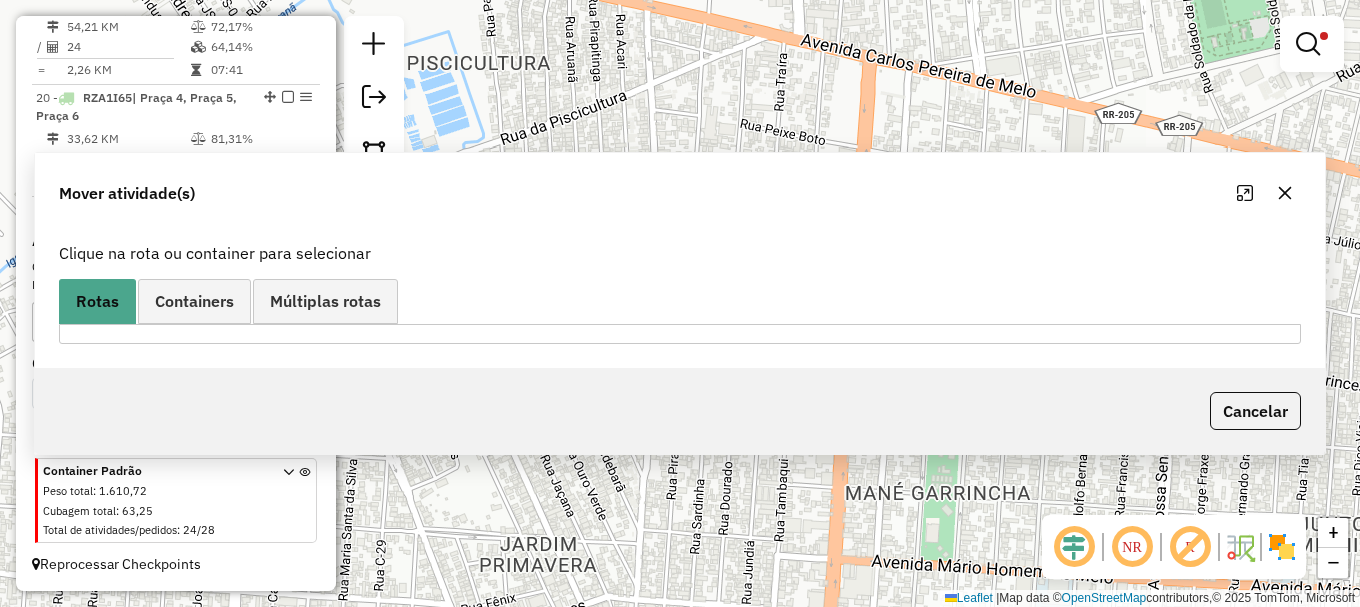 scroll, scrollTop: 0, scrollLeft: 0, axis: both 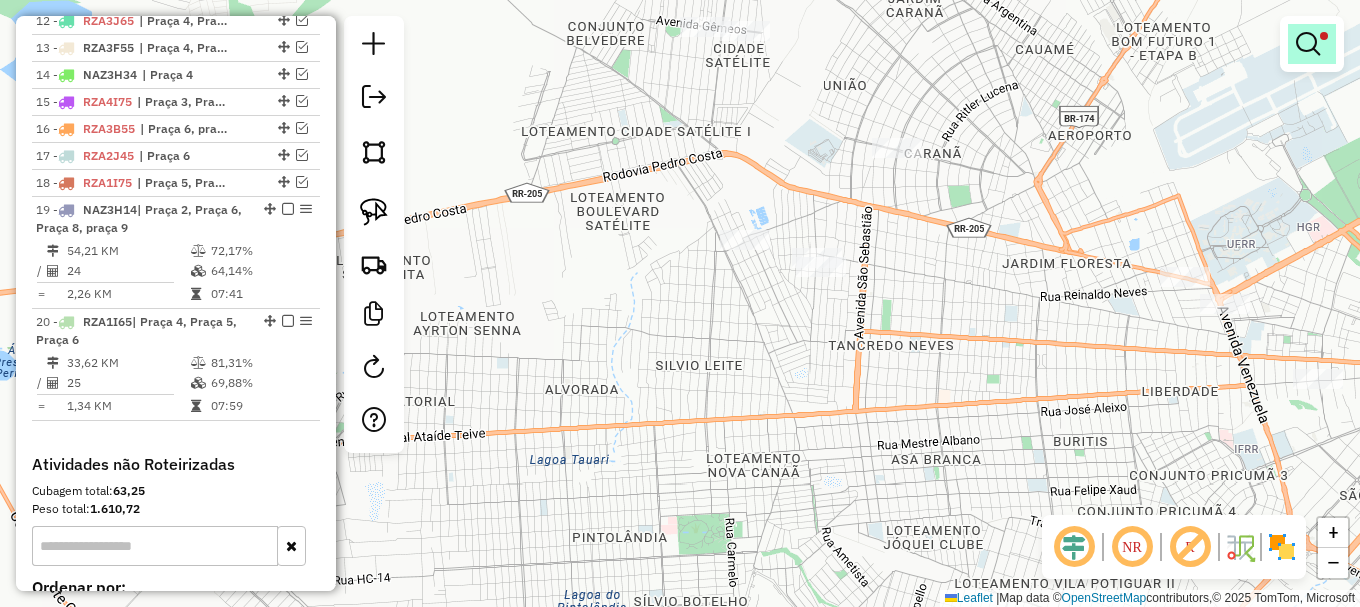 click at bounding box center (1308, 44) 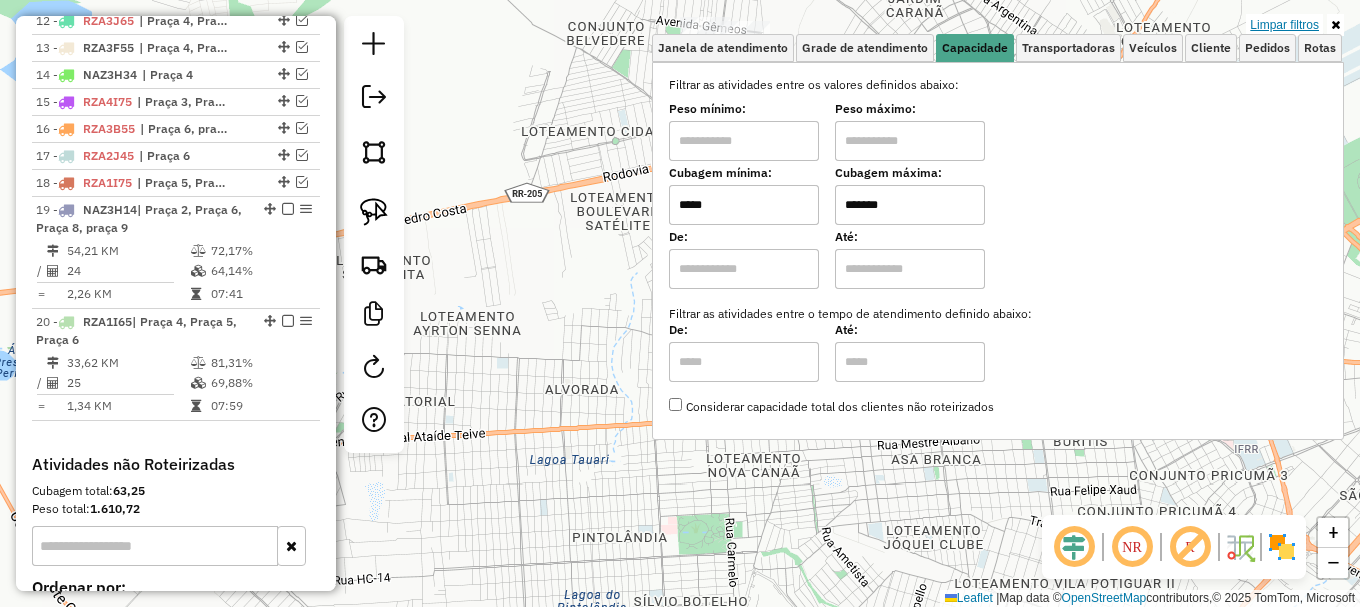 click on "Limpar filtros" at bounding box center (1284, 25) 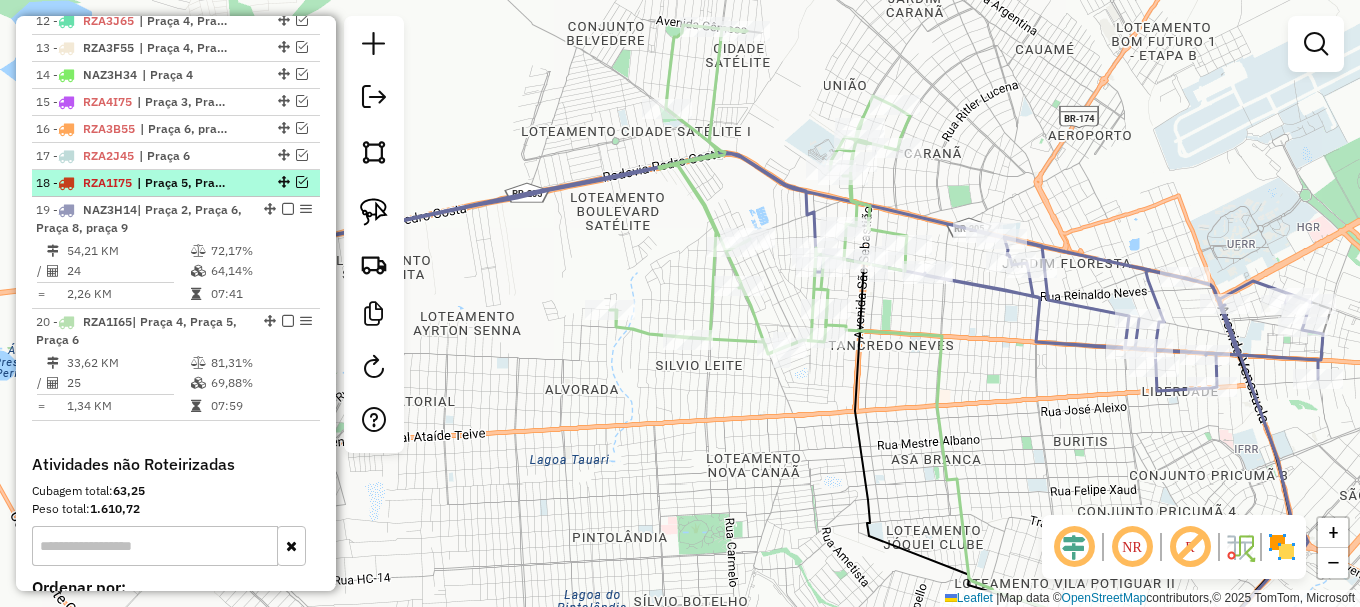 click at bounding box center (282, 182) 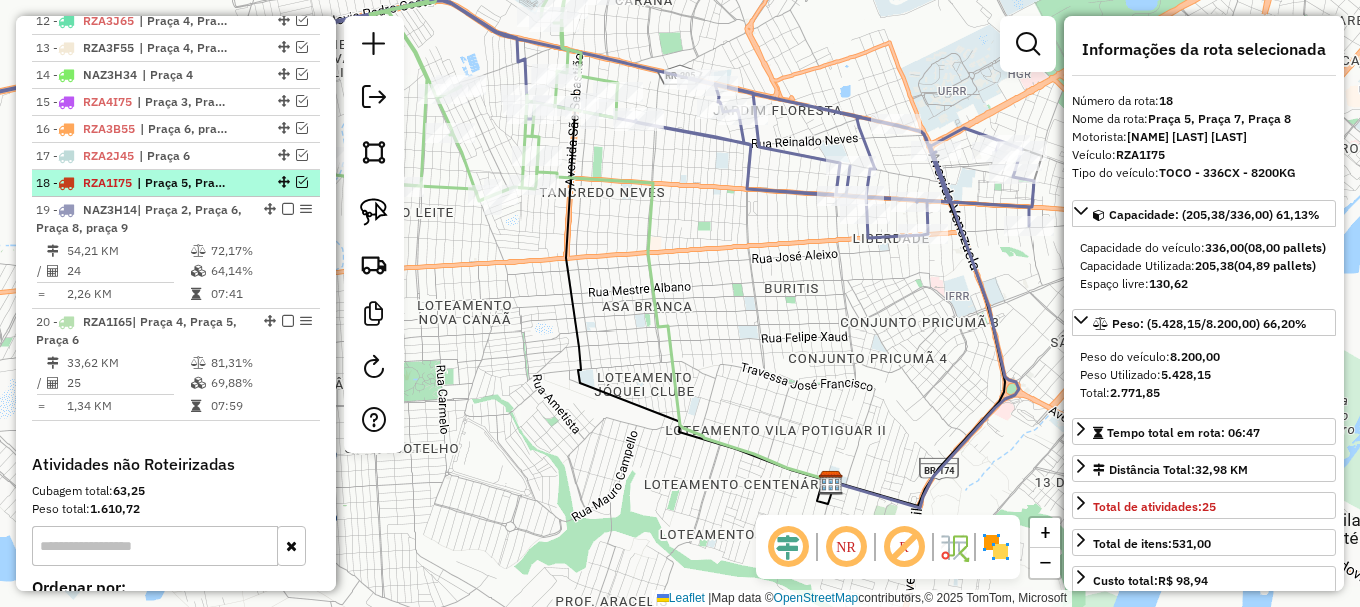 click at bounding box center [302, 182] 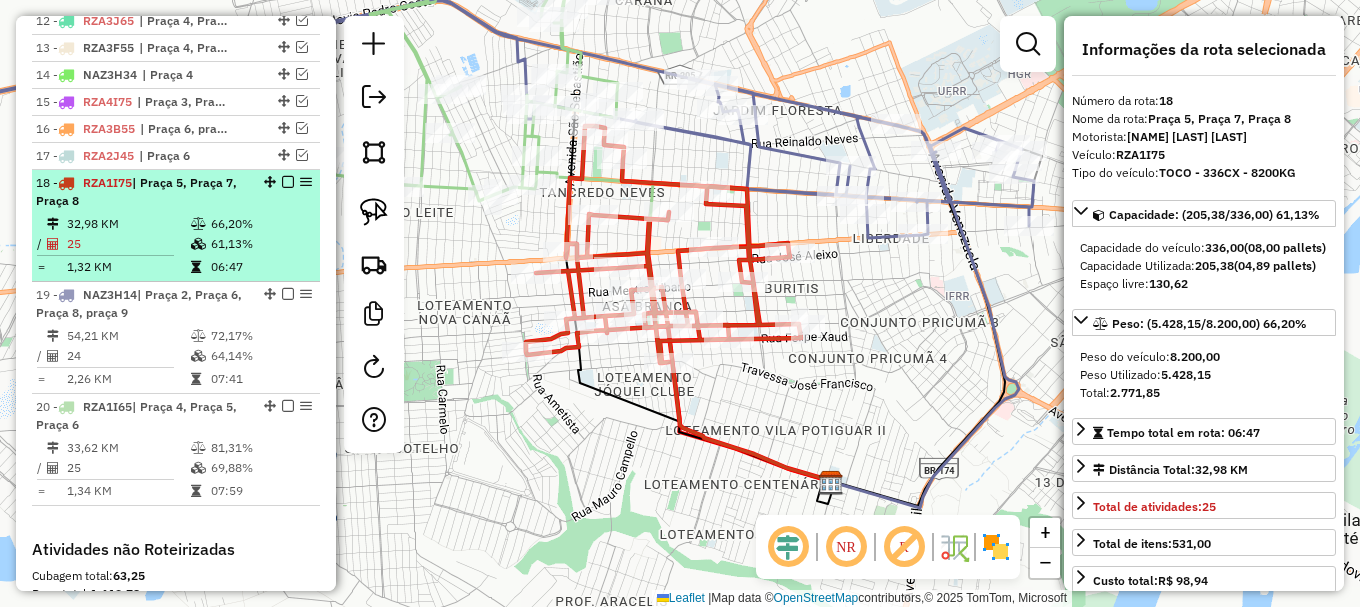 scroll, scrollTop: 1207, scrollLeft: 0, axis: vertical 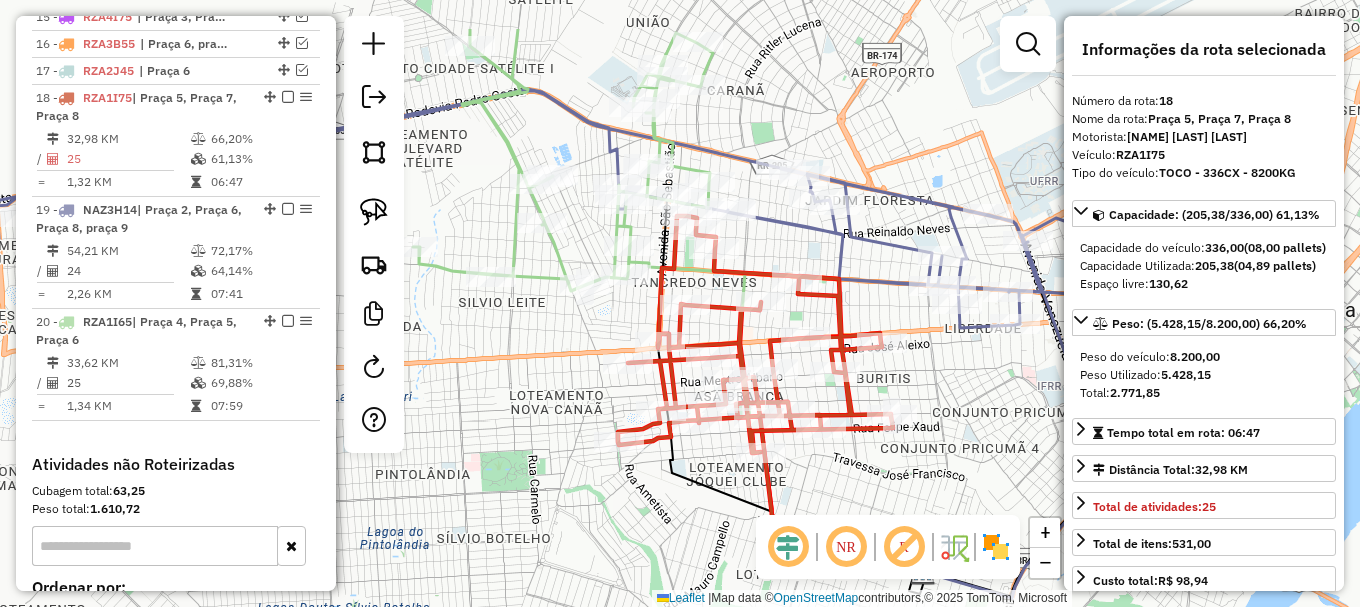 drag, startPoint x: 428, startPoint y: 262, endPoint x: 591, endPoint y: 385, distance: 204.20088 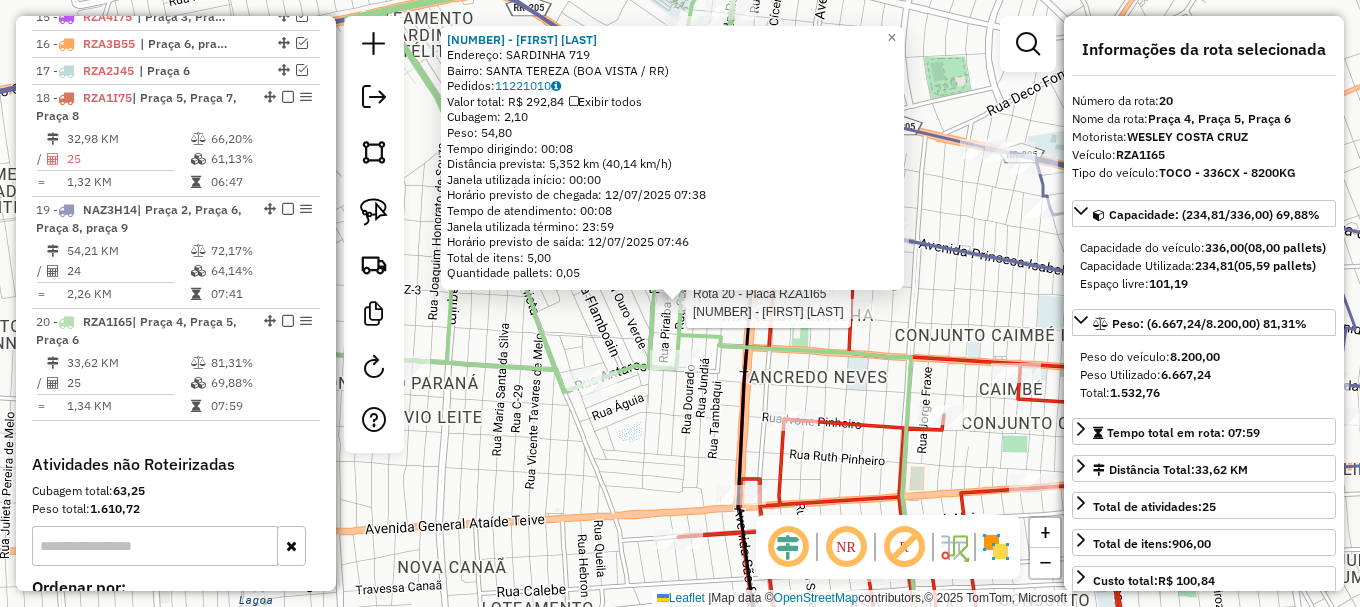 scroll, scrollTop: 1431, scrollLeft: 0, axis: vertical 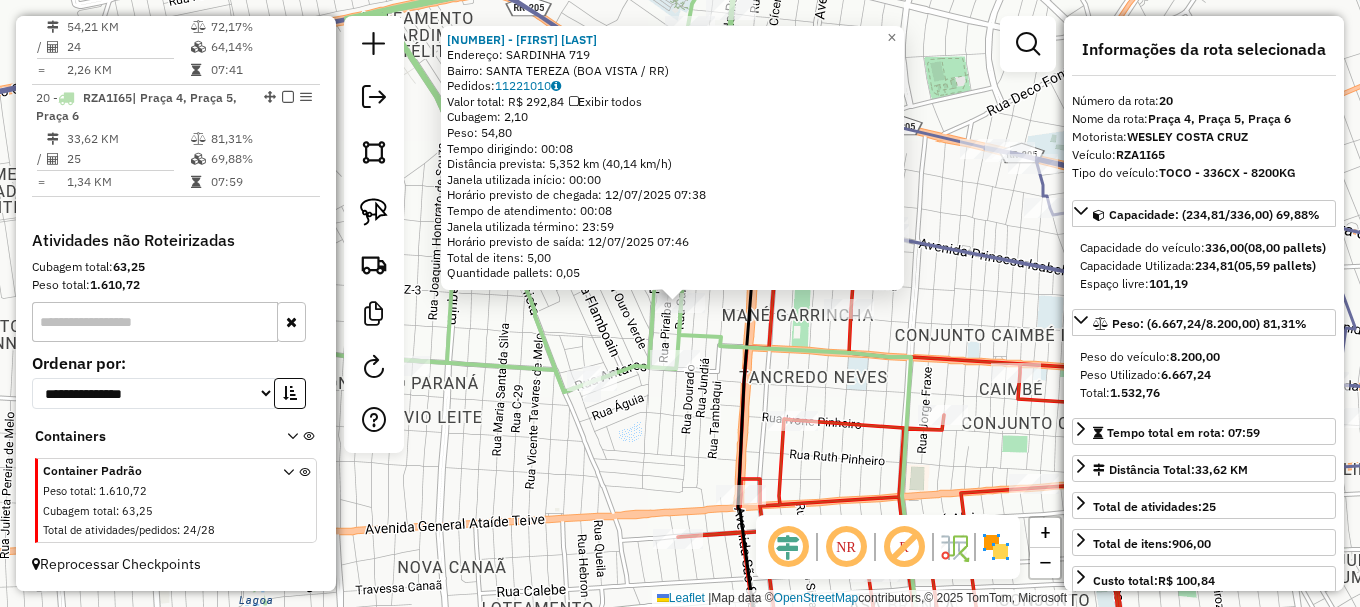 click on "9299 - EDMILSON DOS SANTOS  Endereço:  SARDINHA 719   Bairro: SANTA TEREZA (BOA VISTA / RR)   Pedidos:  11221010   Valor total: R$ 292,84   Exibir todos   Cubagem: 2,10  Peso: 54,80  Tempo dirigindo: 00:08   Distância prevista: 5,352 km (40,14 km/h)   Janela utilizada início: 00:00   Horário previsto de chegada: 12/07/2025 07:38   Tempo de atendimento: 00:08   Janela utilizada término: 23:59   Horário previsto de saída: 12/07/2025 07:46   Total de itens: 5,00   Quantidade pallets: 0,05  × Janela de atendimento Grade de atendimento Capacidade Transportadoras Veículos Cliente Pedidos  Rotas Selecione os dias de semana para filtrar as janelas de atendimento  Seg   Ter   Qua   Qui   Sex   Sáb   Dom  Informe o período da janela de atendimento: De: Até:  Filtrar exatamente a janela do cliente  Considerar janela de atendimento padrão  Selecione os dias de semana para filtrar as grades de atendimento  Seg   Ter   Qua   Qui   Sex   Sáb   Dom   Considerar clientes sem dia de atendimento cadastrado  De:  +" 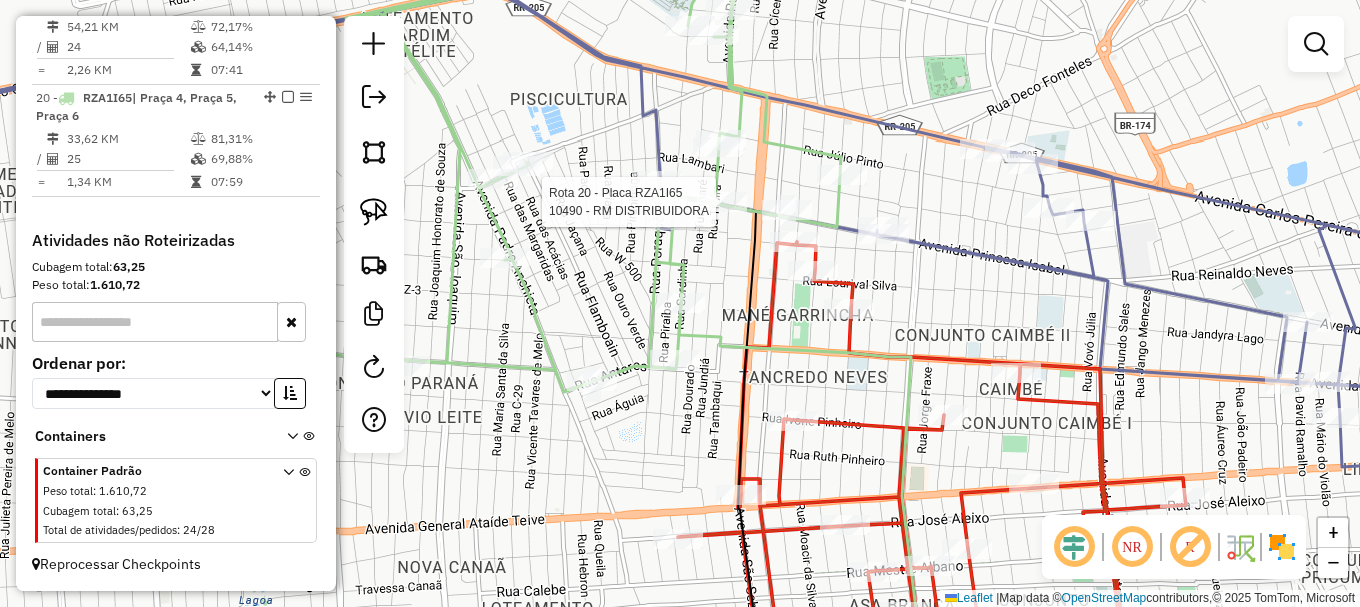 select on "**********" 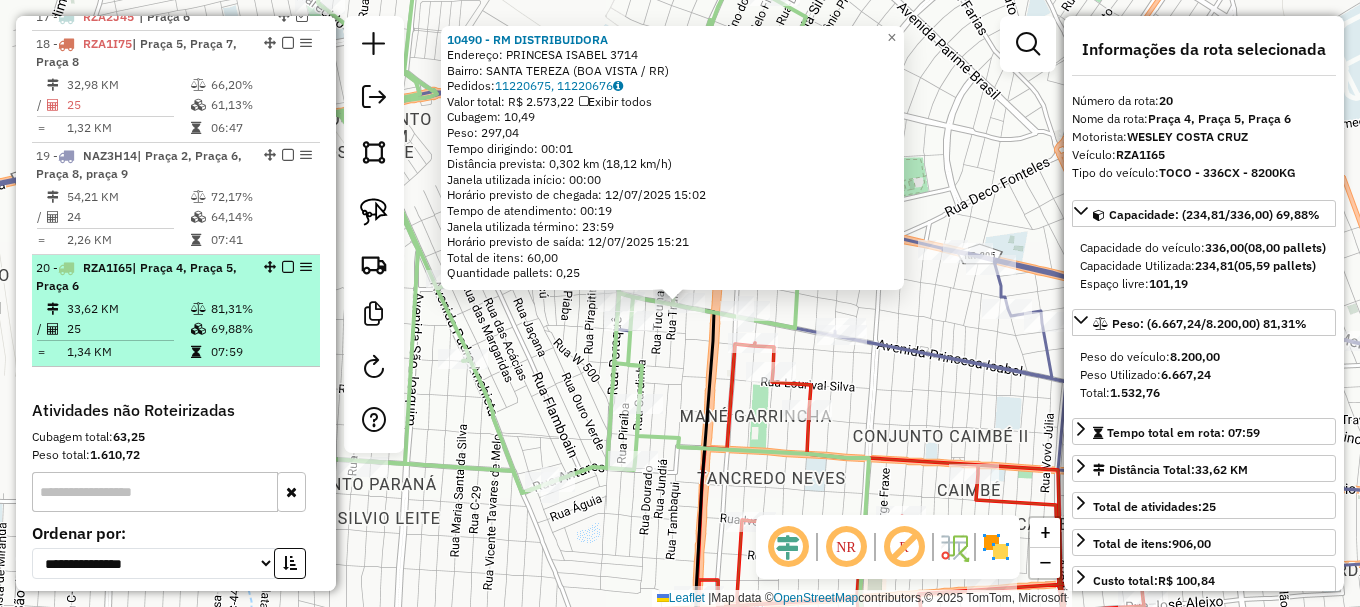 scroll, scrollTop: 1231, scrollLeft: 0, axis: vertical 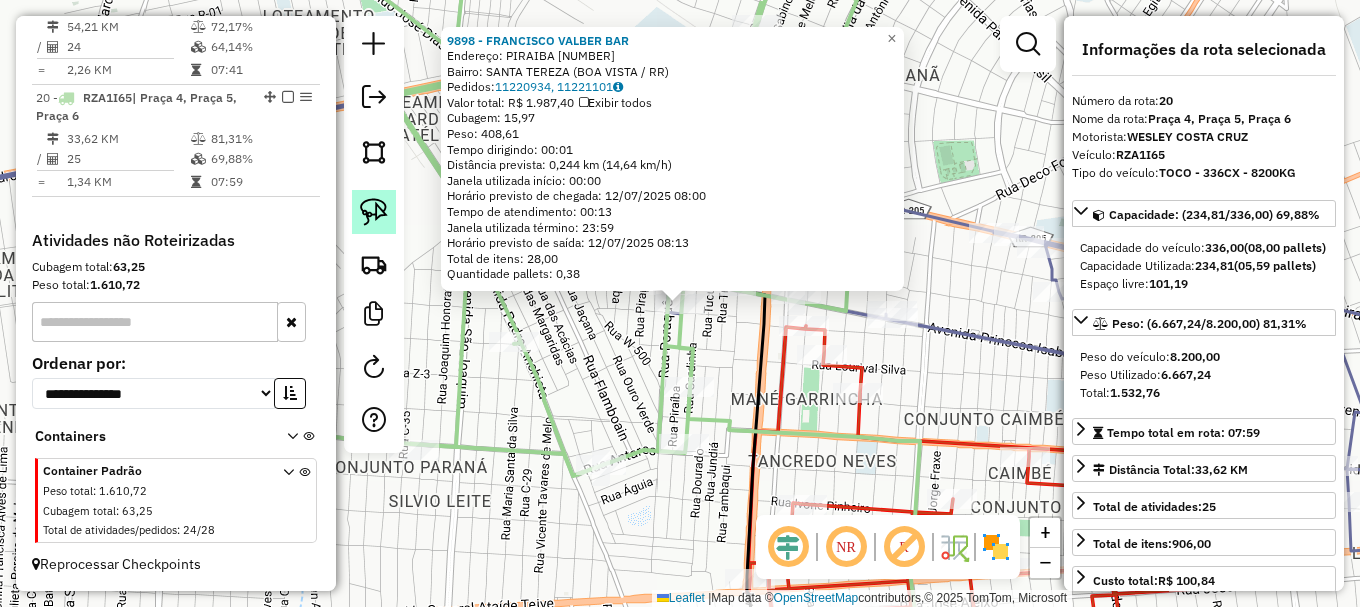 click 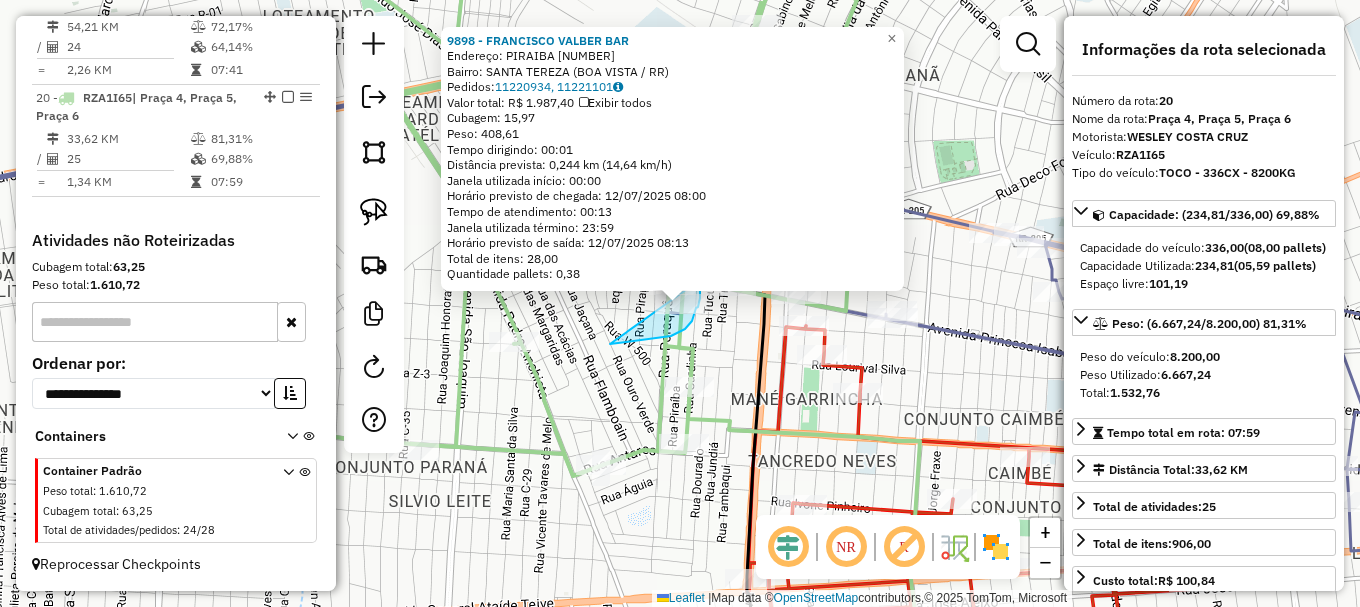 drag, startPoint x: 610, startPoint y: 344, endPoint x: 697, endPoint y: 282, distance: 106.83164 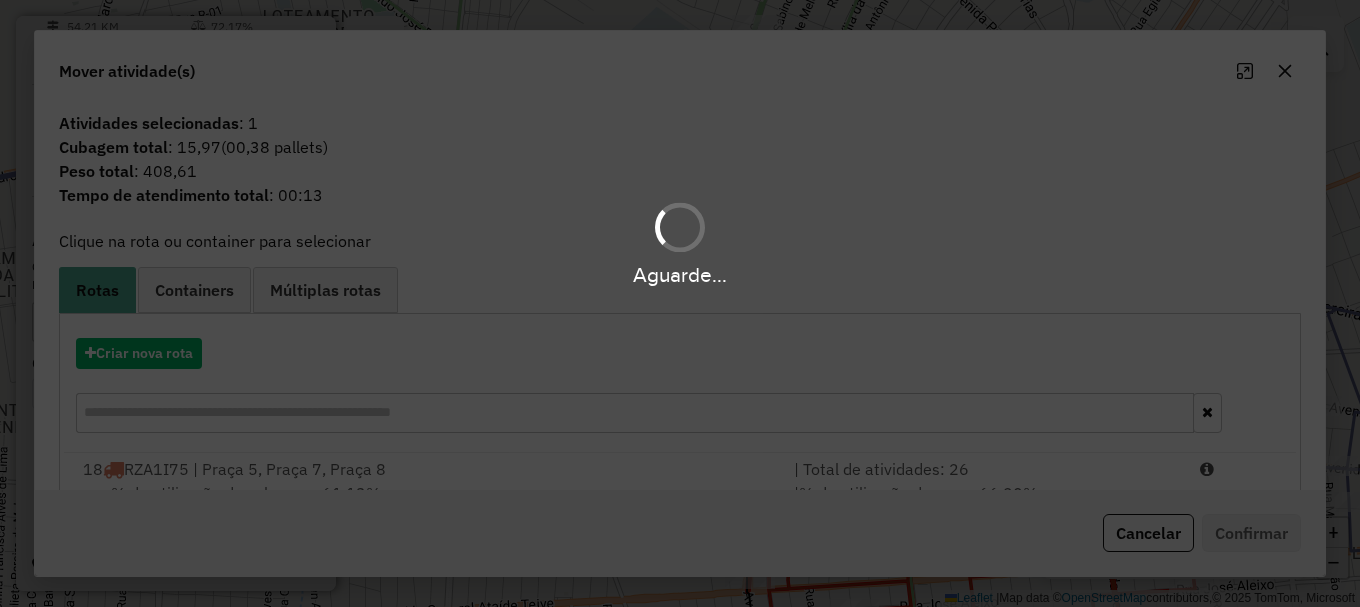 click on "Aguarde..." at bounding box center [680, 303] 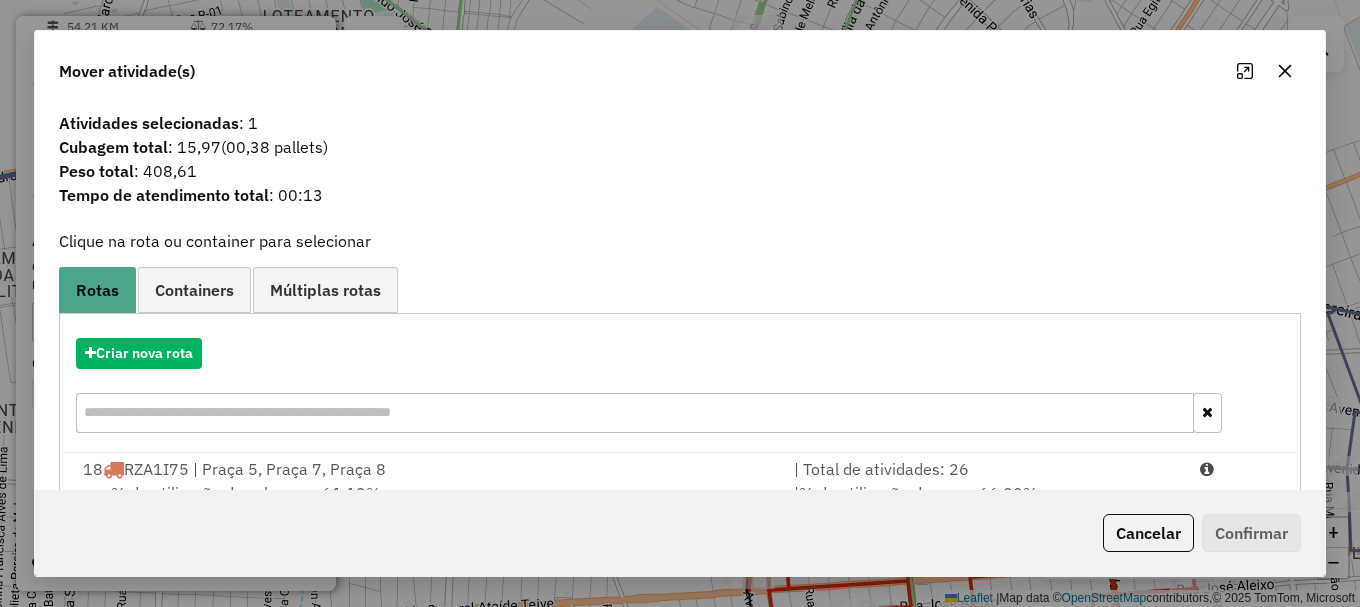 click at bounding box center (1239, 469) 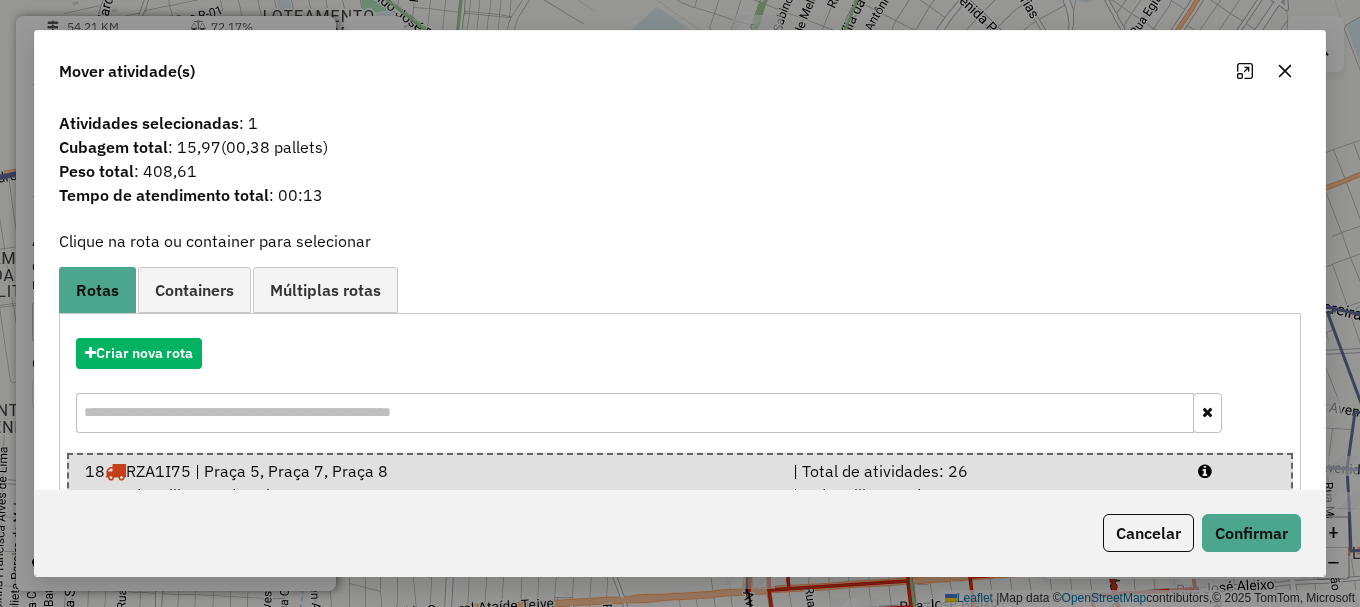 click at bounding box center [1236, 471] 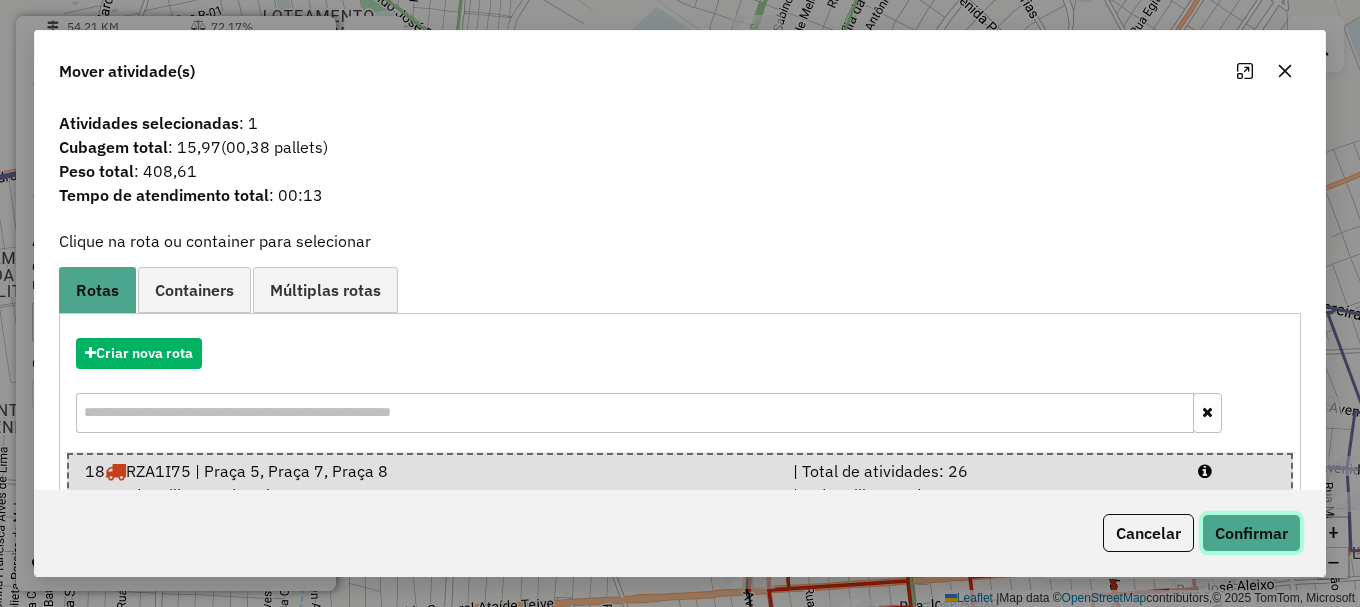 click on "Confirmar" 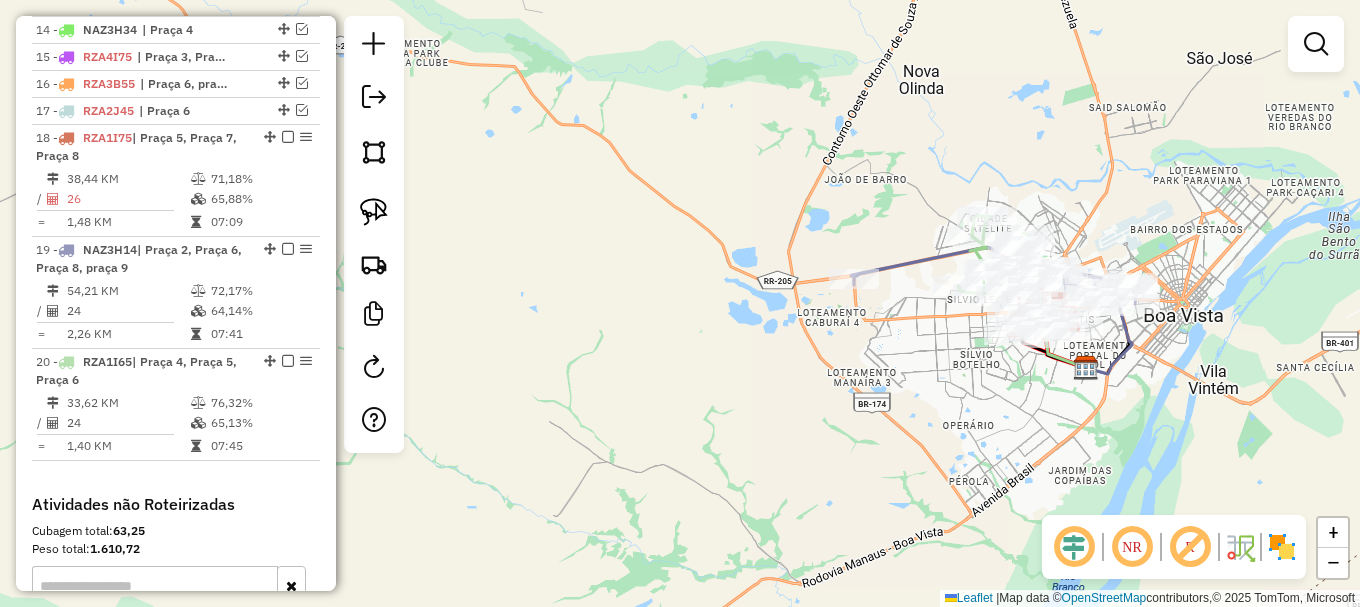 scroll, scrollTop: 1131, scrollLeft: 0, axis: vertical 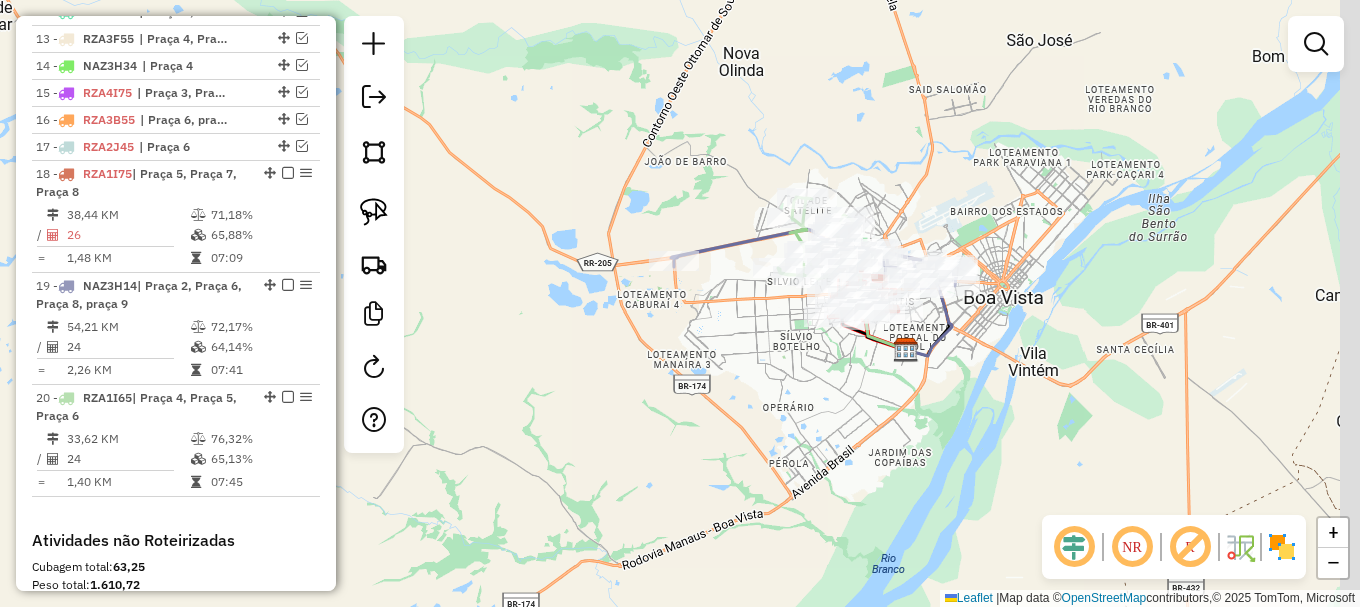 drag, startPoint x: 727, startPoint y: 283, endPoint x: 465, endPoint y: 247, distance: 264.46173 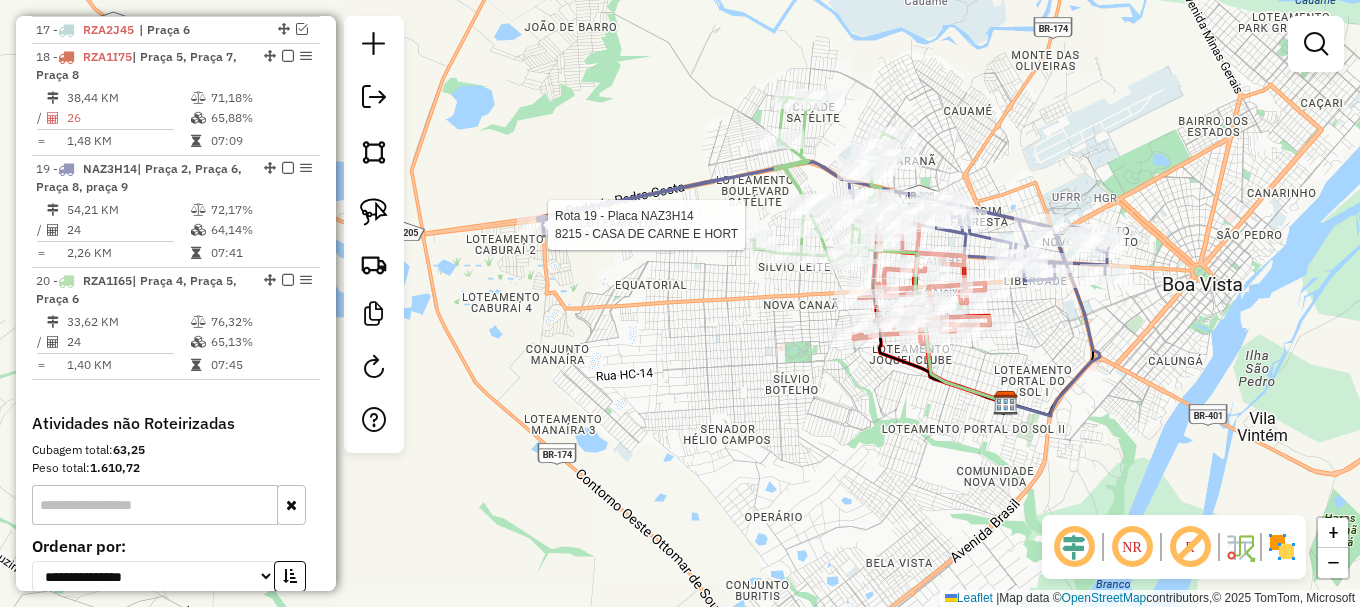 select on "**********" 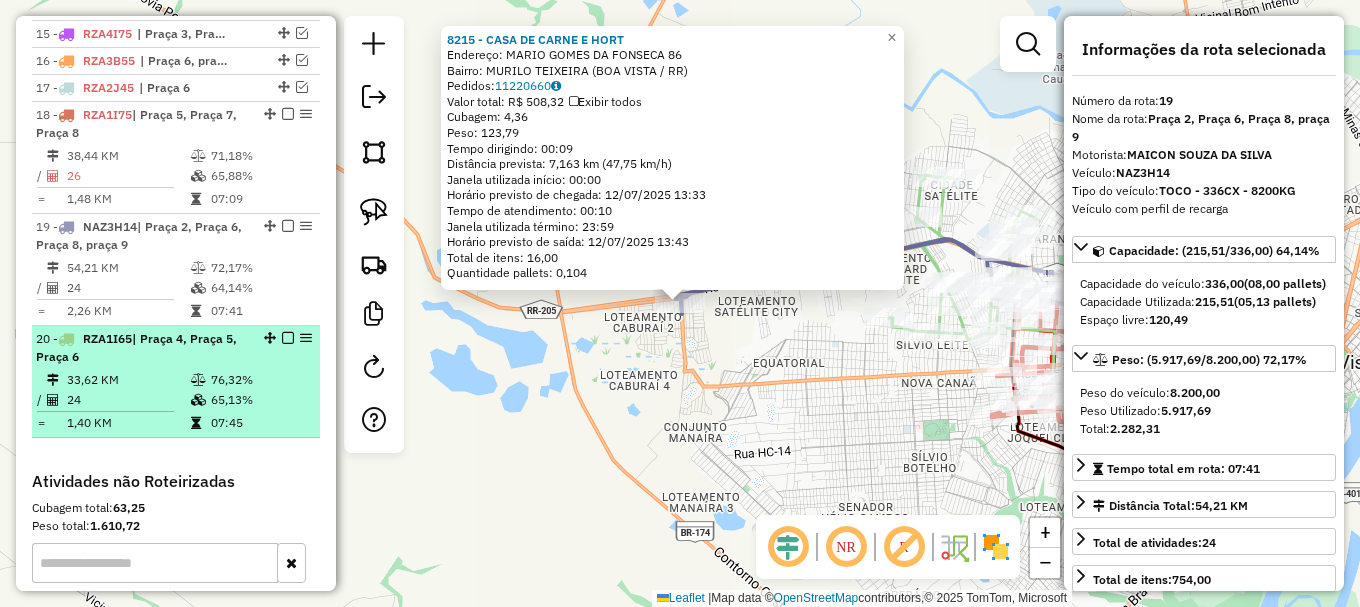 scroll, scrollTop: 1188, scrollLeft: 0, axis: vertical 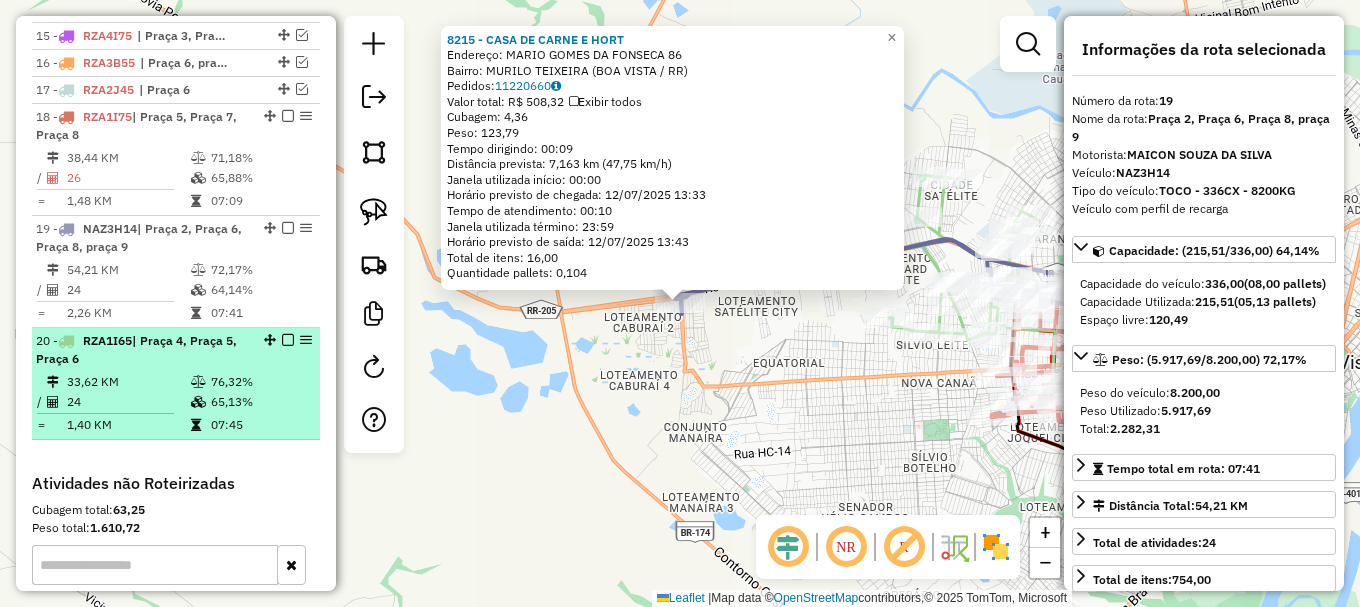 click at bounding box center (288, 340) 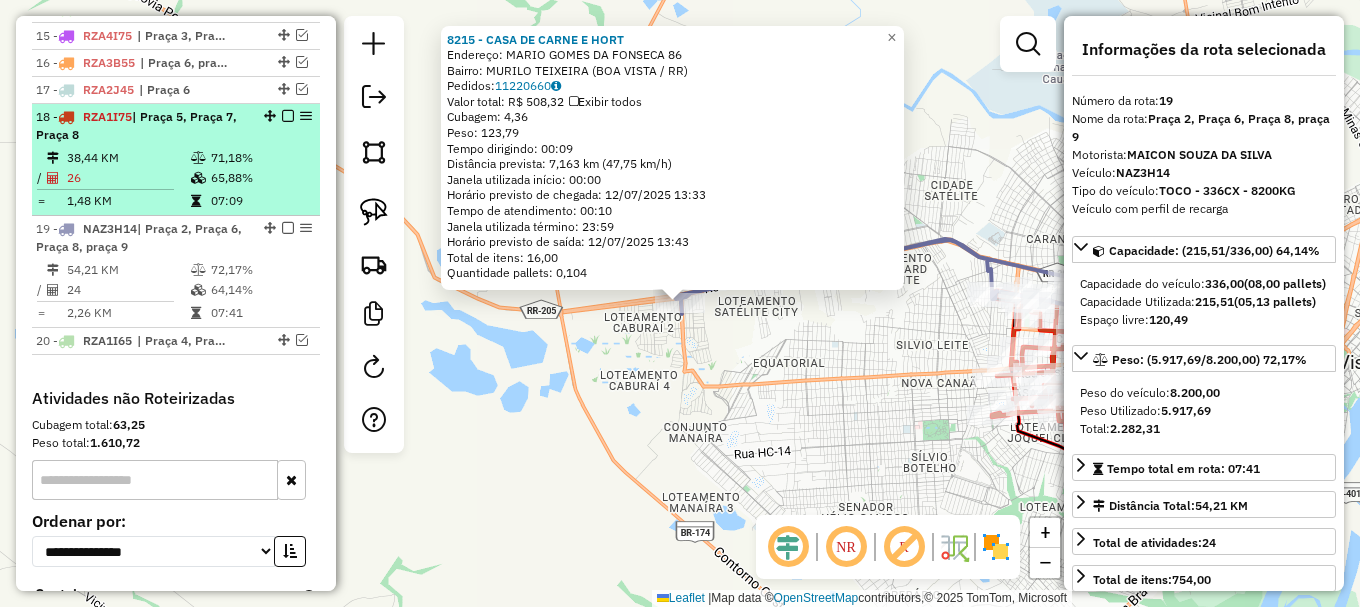 click at bounding box center (288, 116) 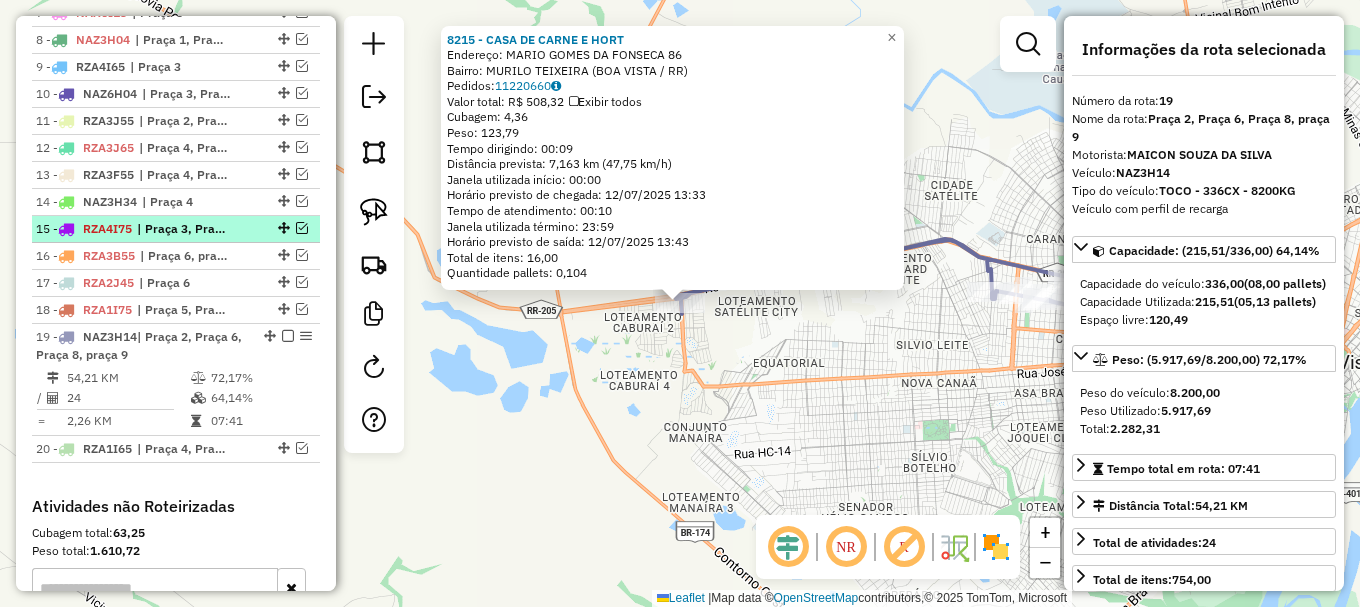 scroll, scrollTop: 988, scrollLeft: 0, axis: vertical 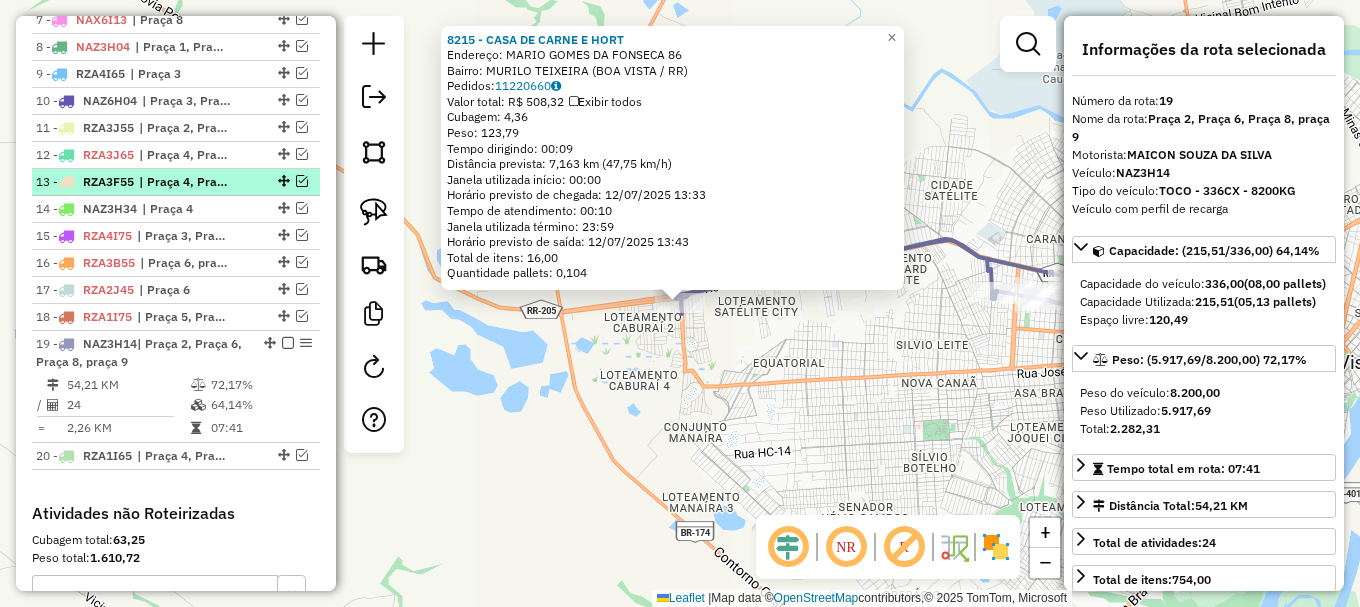click at bounding box center [302, 181] 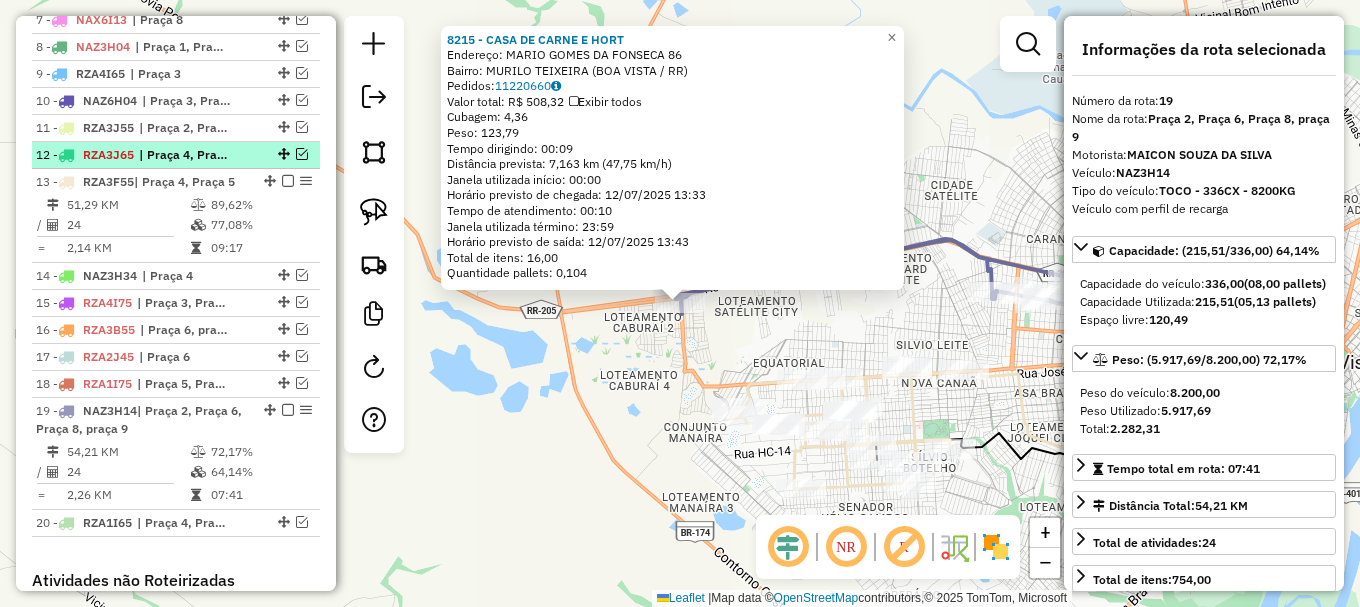 click at bounding box center (302, 154) 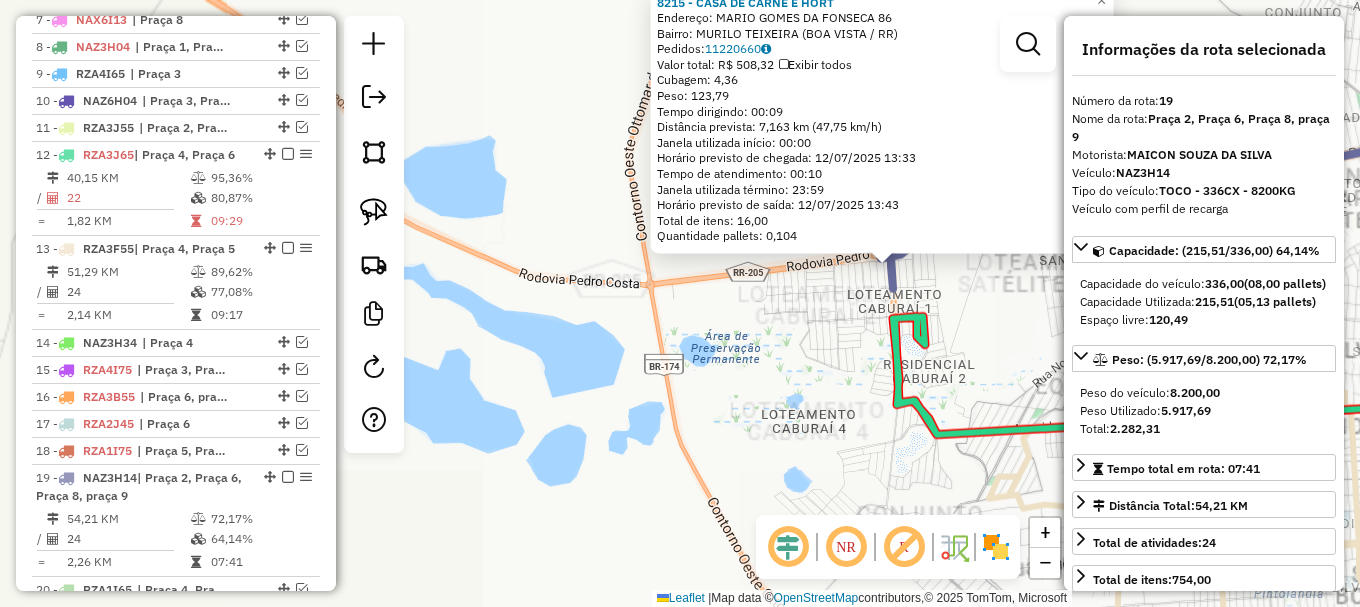 click on "8215 - CASA DE CARNE E HORT  Endereço:  MARIO GOMES DA FONSECA 86   Bairro: MURILO TEIXEIRA (BOA VISTA / RR)   Pedidos:  11220660   Valor total: R$ 508,32   Exibir todos   Cubagem: 4,36  Peso: 123,79  Tempo dirigindo: 00:09   Distância prevista: 7,163 km (47,75 km/h)   Janela utilizada início: 00:00   Horário previsto de chegada: 12/07/2025 13:33   Tempo de atendimento: 00:10   Janela utilizada término: 23:59   Horário previsto de saída: 12/07/2025 13:43   Total de itens: 16,00   Quantidade pallets: 0,104  × Janela de atendimento Grade de atendimento Capacidade Transportadoras Veículos Cliente Pedidos  Rotas Selecione os dias de semana para filtrar as janelas de atendimento  Seg   Ter   Qua   Qui   Sex   Sáb   Dom  Informe o período da janela de atendimento: De: Até:  Filtrar exatamente a janela do cliente  Considerar janela de atendimento padrão  Selecione os dias de semana para filtrar as grades de atendimento  Seg   Ter   Qua   Qui   Sex   Sáb   Dom   Peso mínimo:   Peso máximo:   De:  De:" 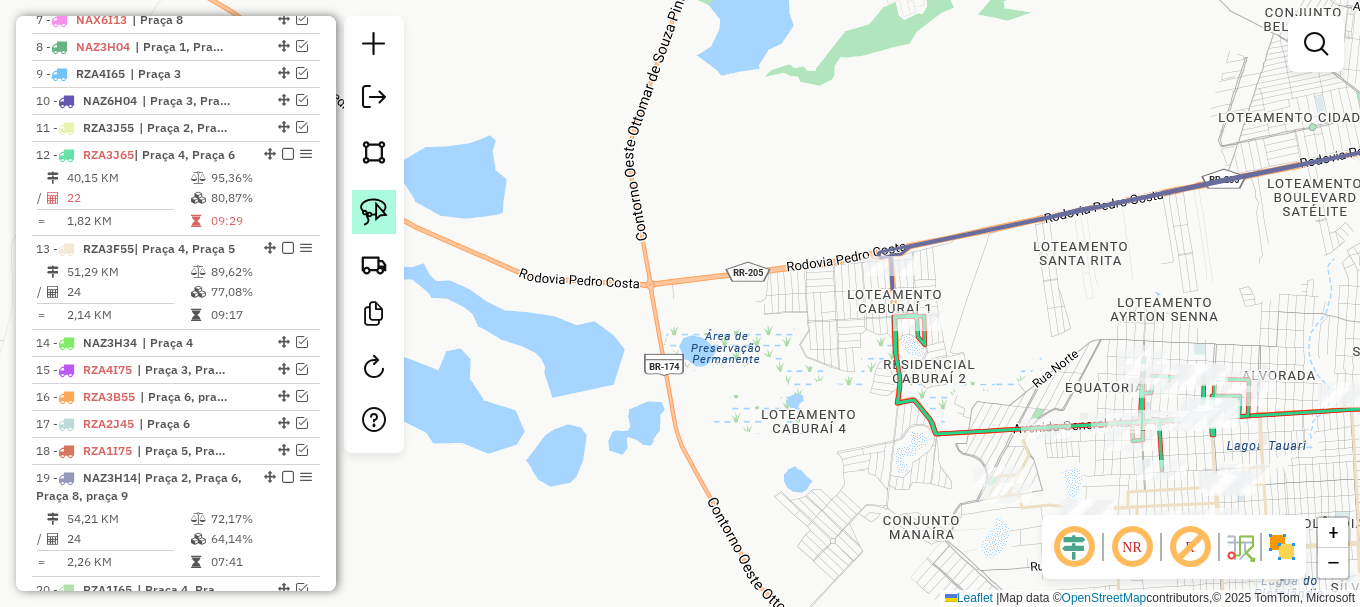 click 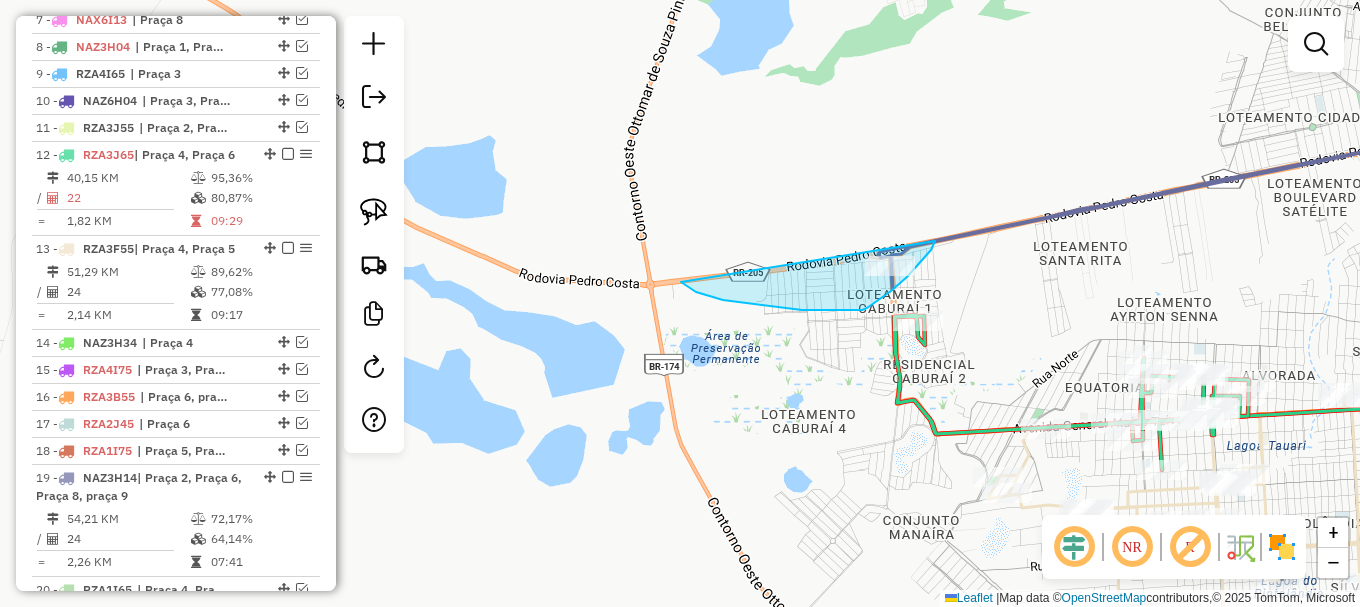 drag, startPoint x: 683, startPoint y: 283, endPoint x: 933, endPoint y: 238, distance: 254.01772 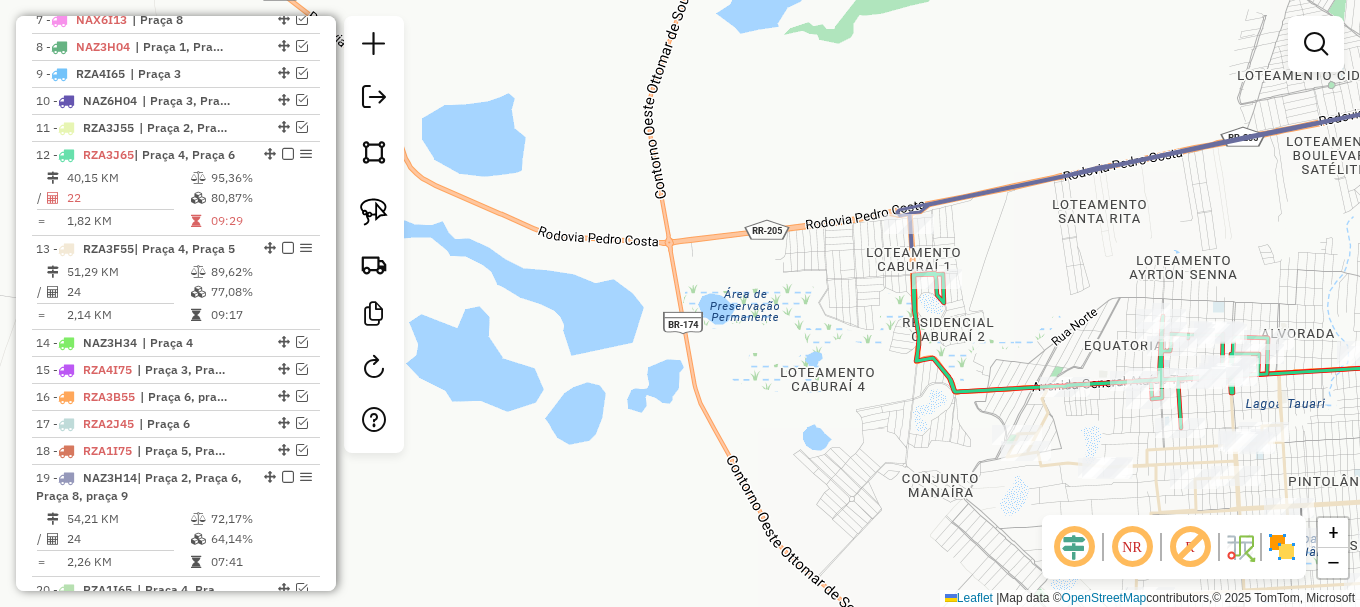 drag, startPoint x: 805, startPoint y: 279, endPoint x: 757, endPoint y: 282, distance: 48.09366 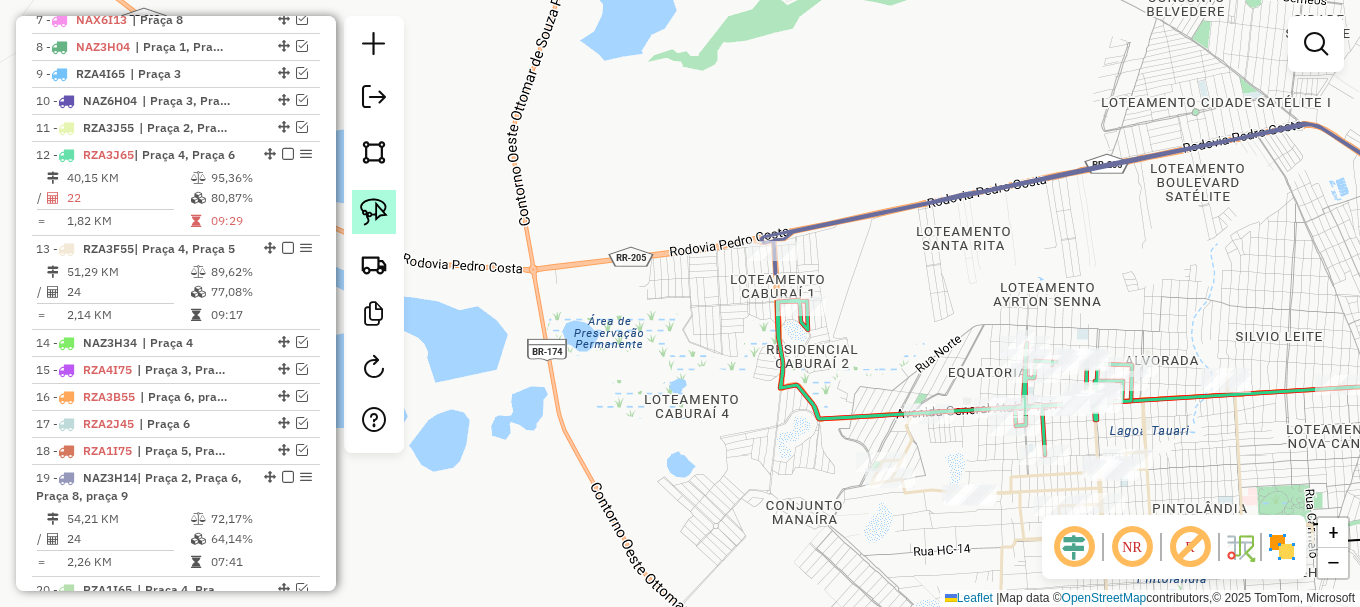 click 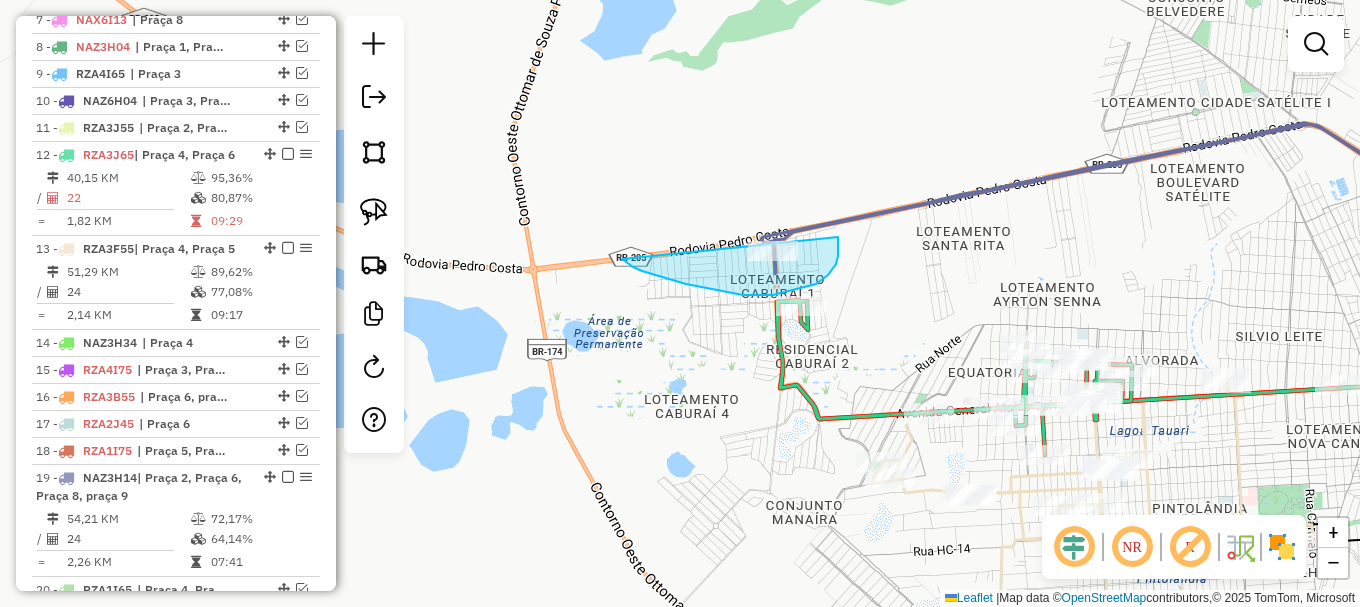drag, startPoint x: 629, startPoint y: 264, endPoint x: 823, endPoint y: 193, distance: 206.58412 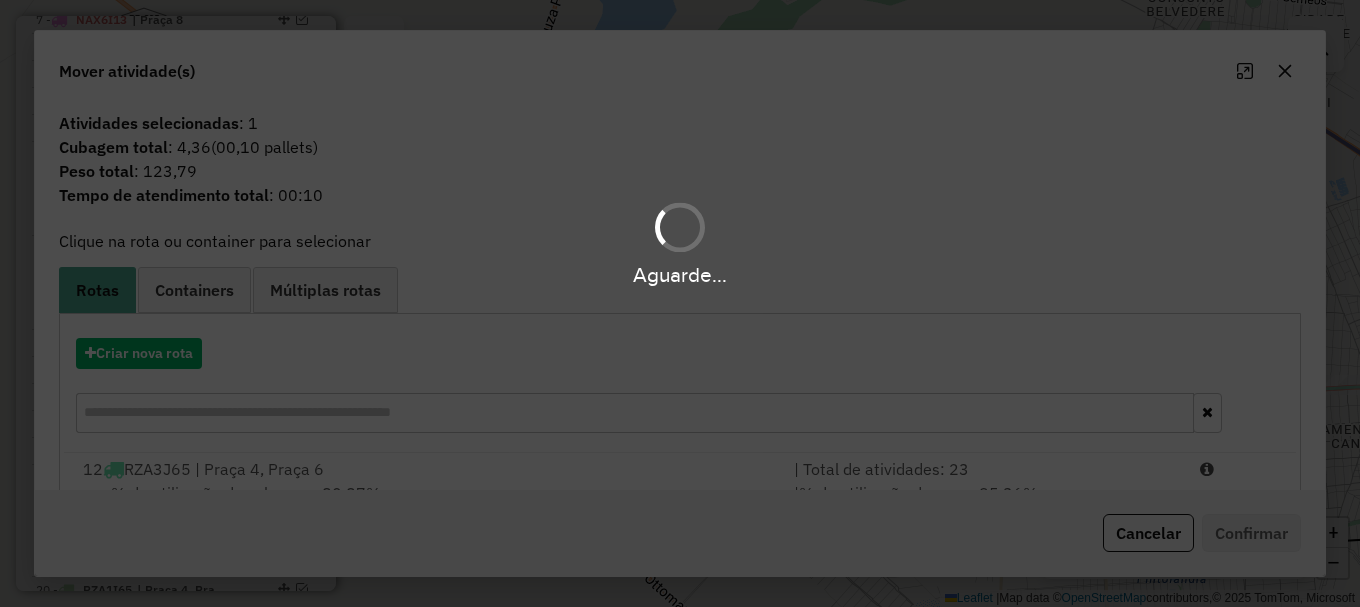 click on "Aguarde..." at bounding box center (680, 303) 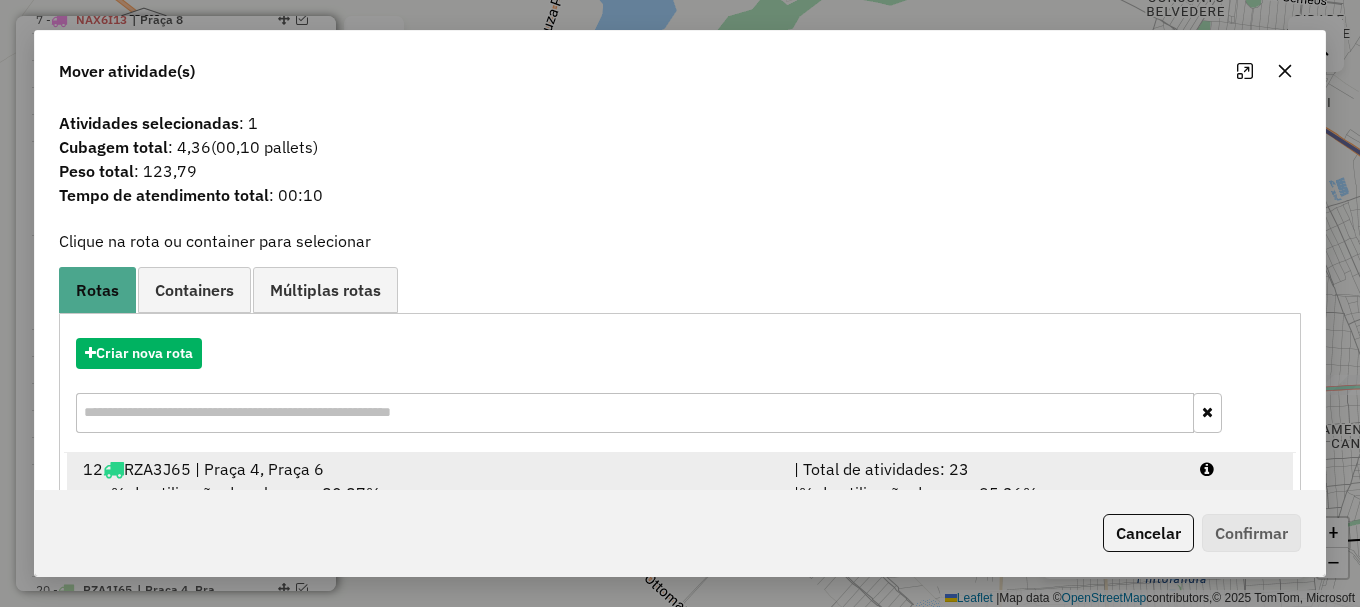 click at bounding box center (1239, 469) 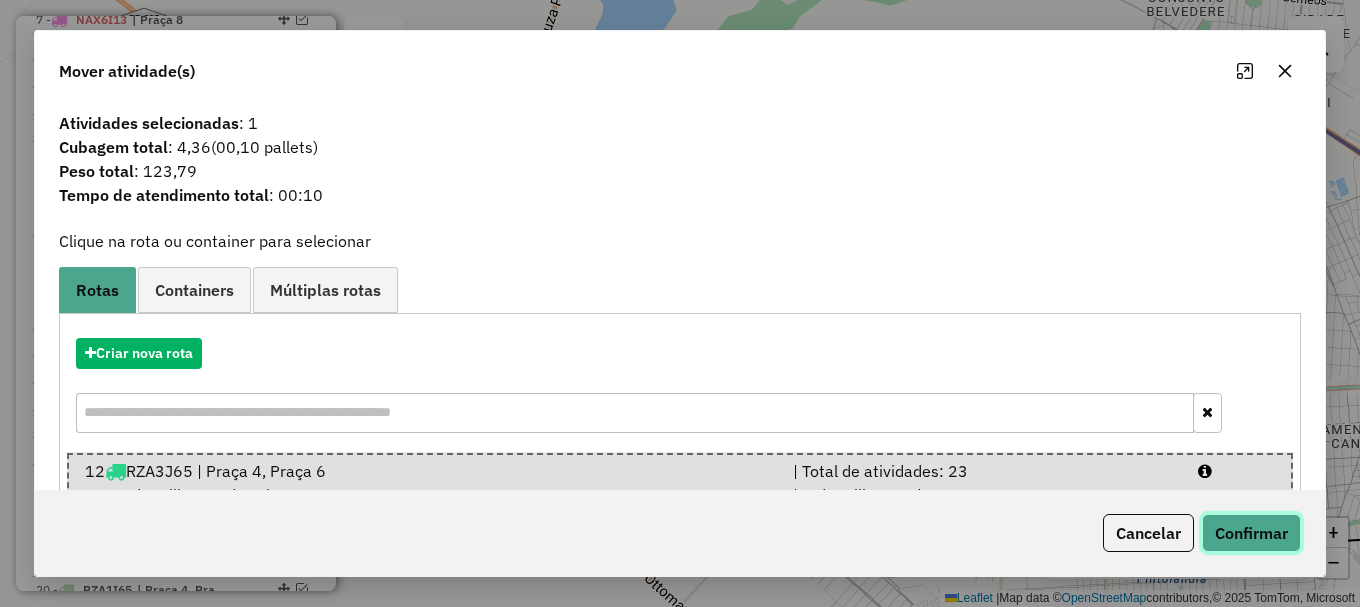 click on "Confirmar" 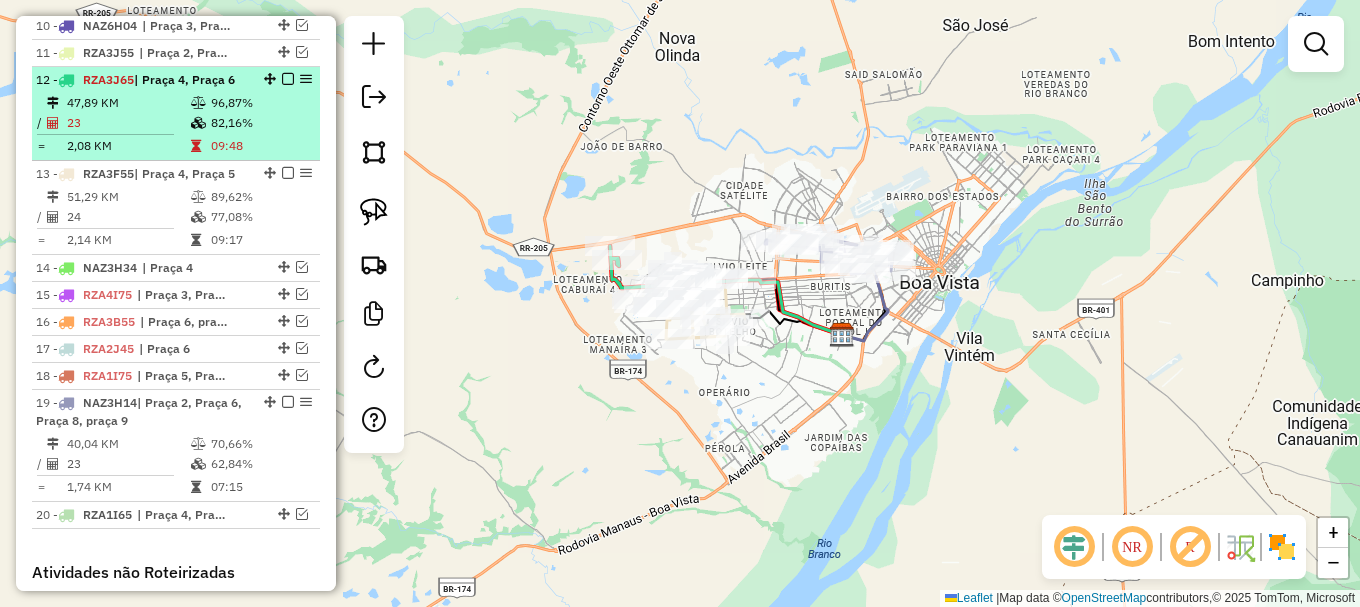scroll, scrollTop: 1188, scrollLeft: 0, axis: vertical 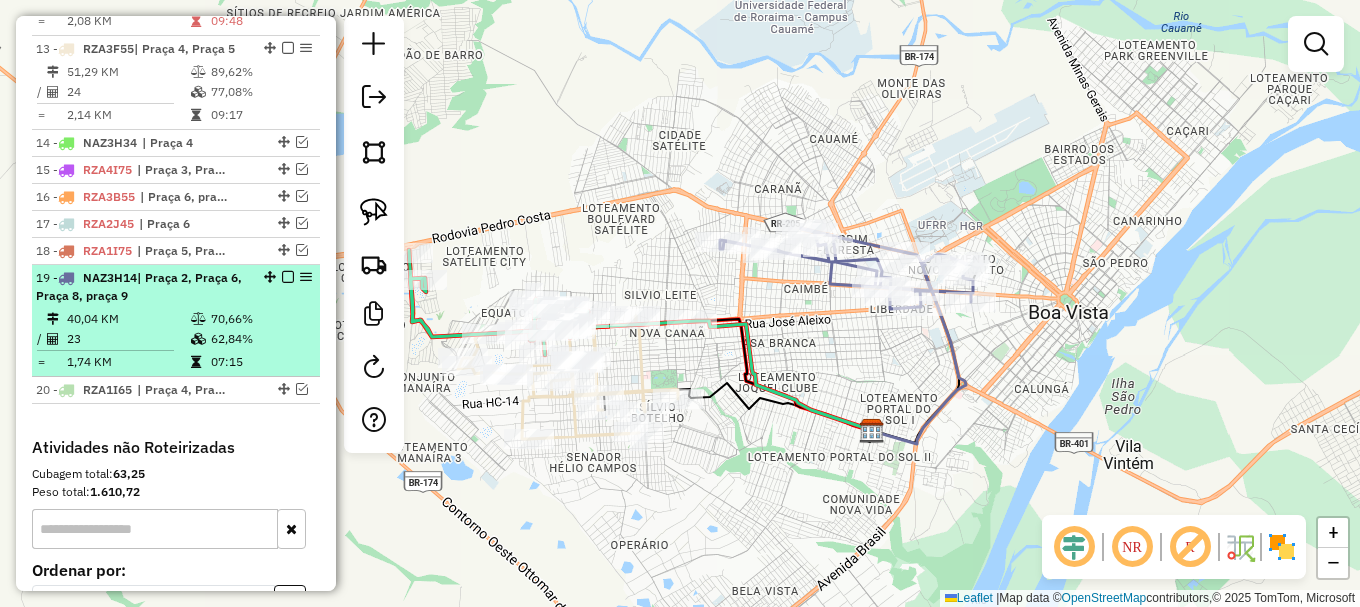 click at bounding box center (288, 277) 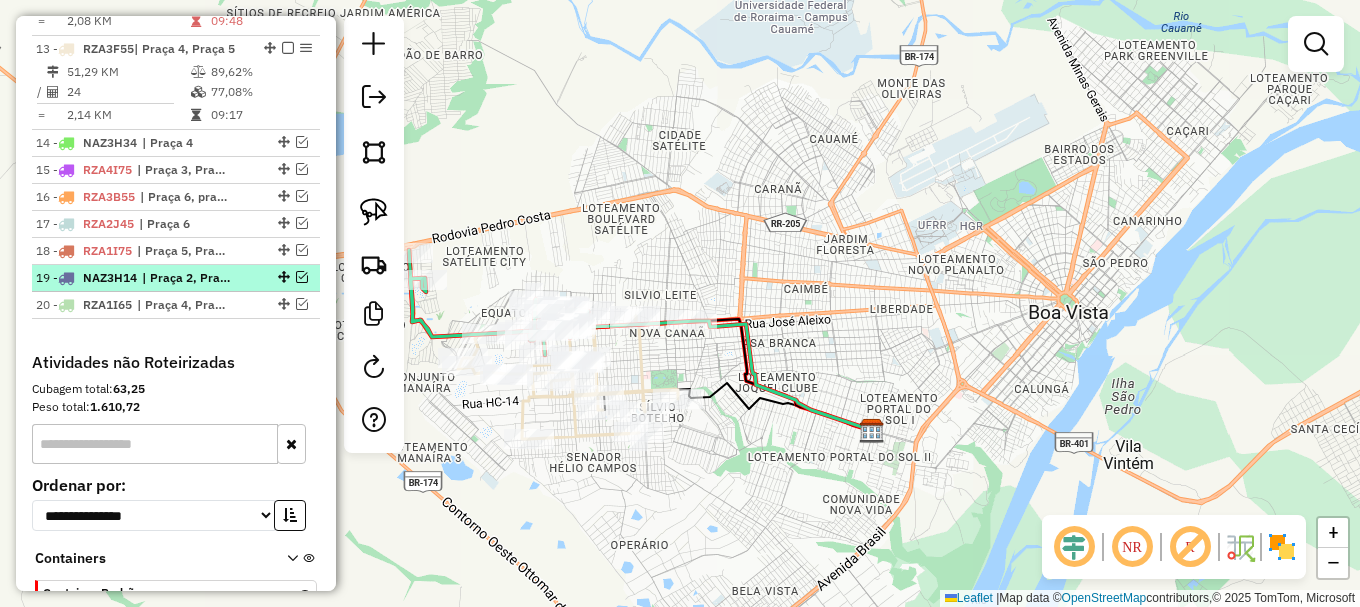 click at bounding box center (302, 277) 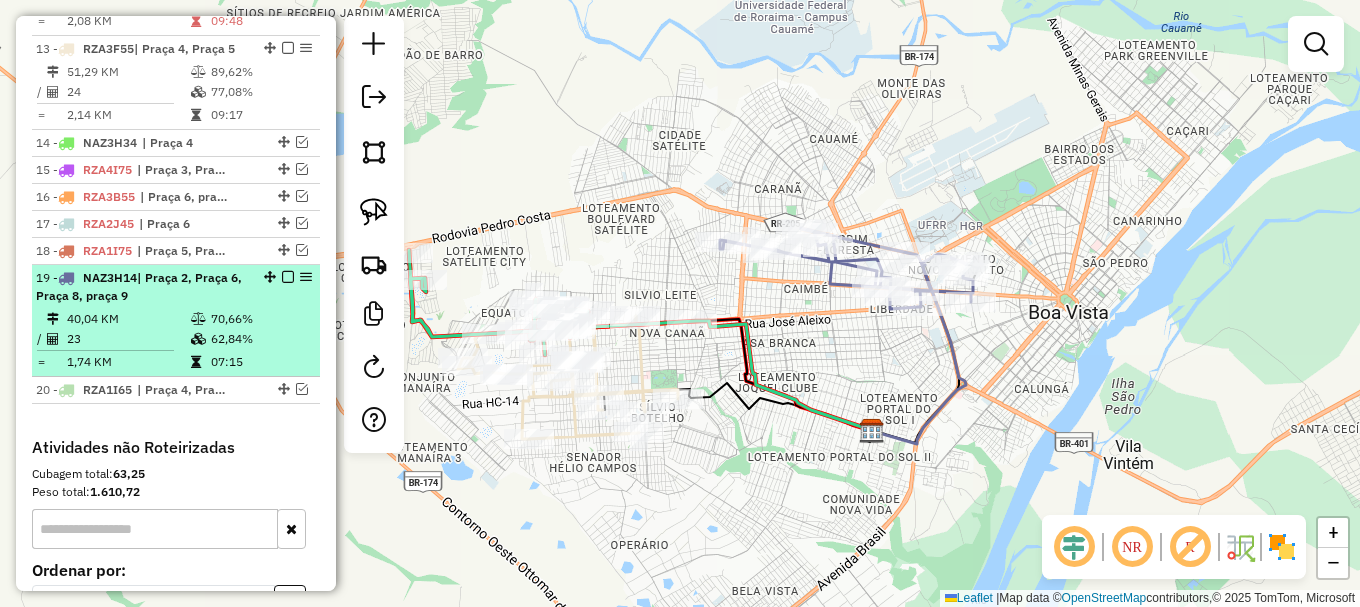 click at bounding box center (288, 277) 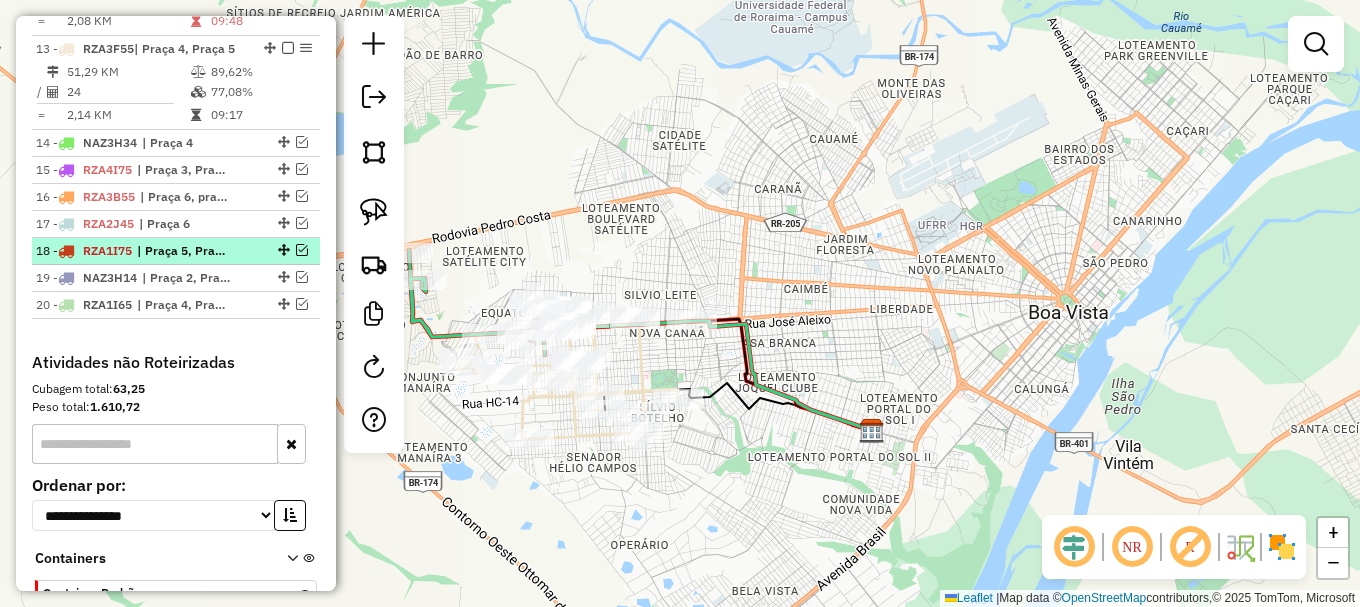 click at bounding box center [302, 250] 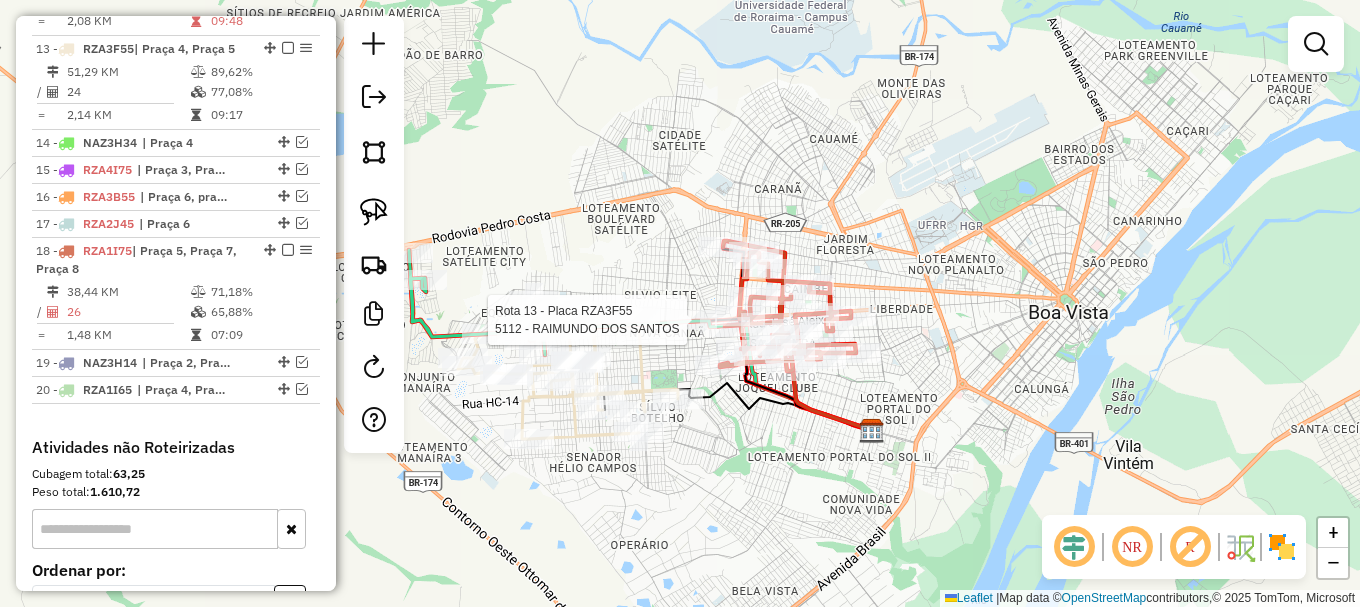 select on "**********" 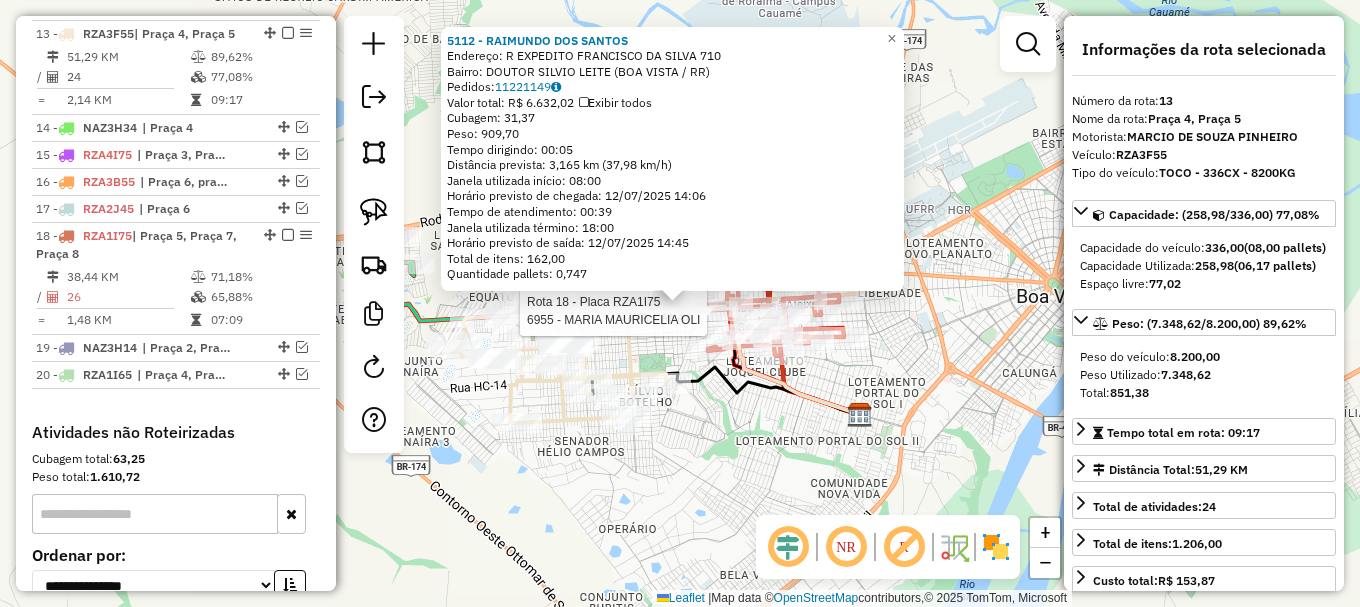 scroll, scrollTop: 1208, scrollLeft: 0, axis: vertical 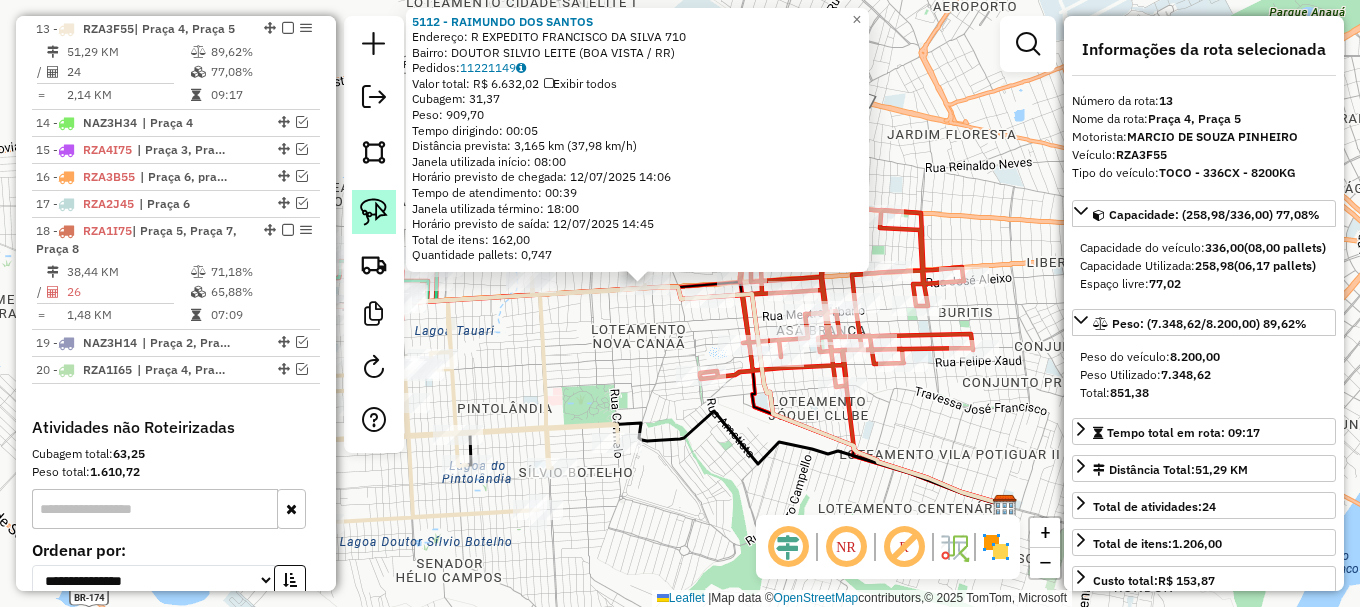 click 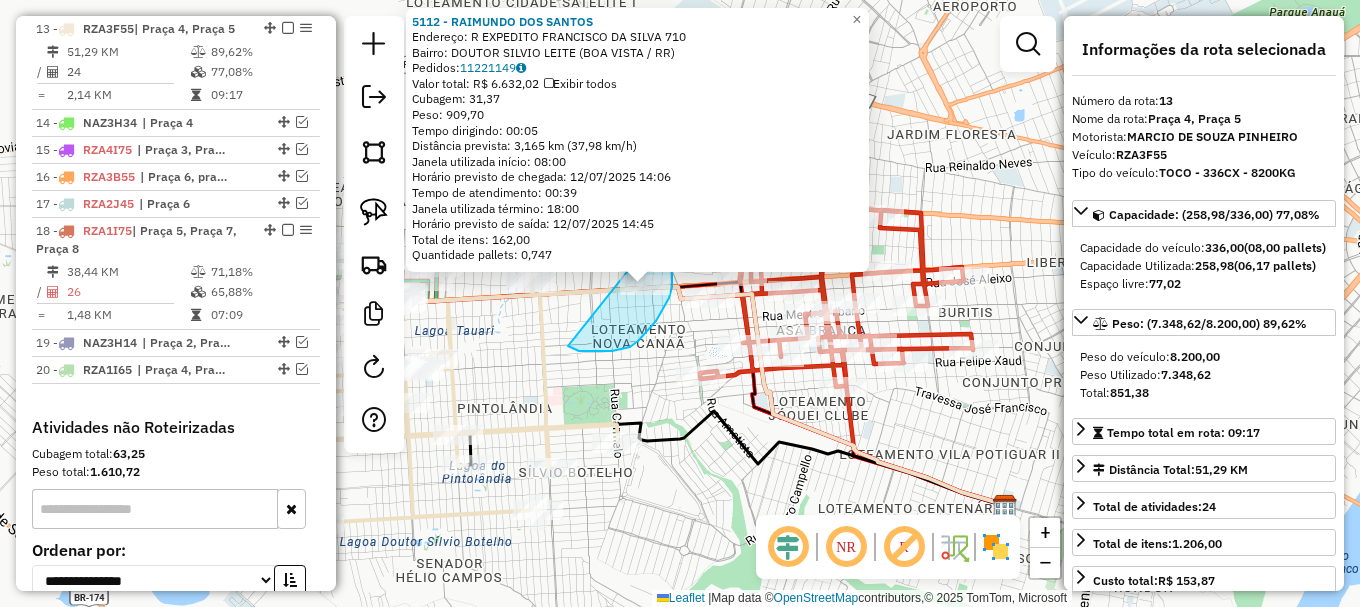 drag, startPoint x: 571, startPoint y: 348, endPoint x: 646, endPoint y: 248, distance: 125 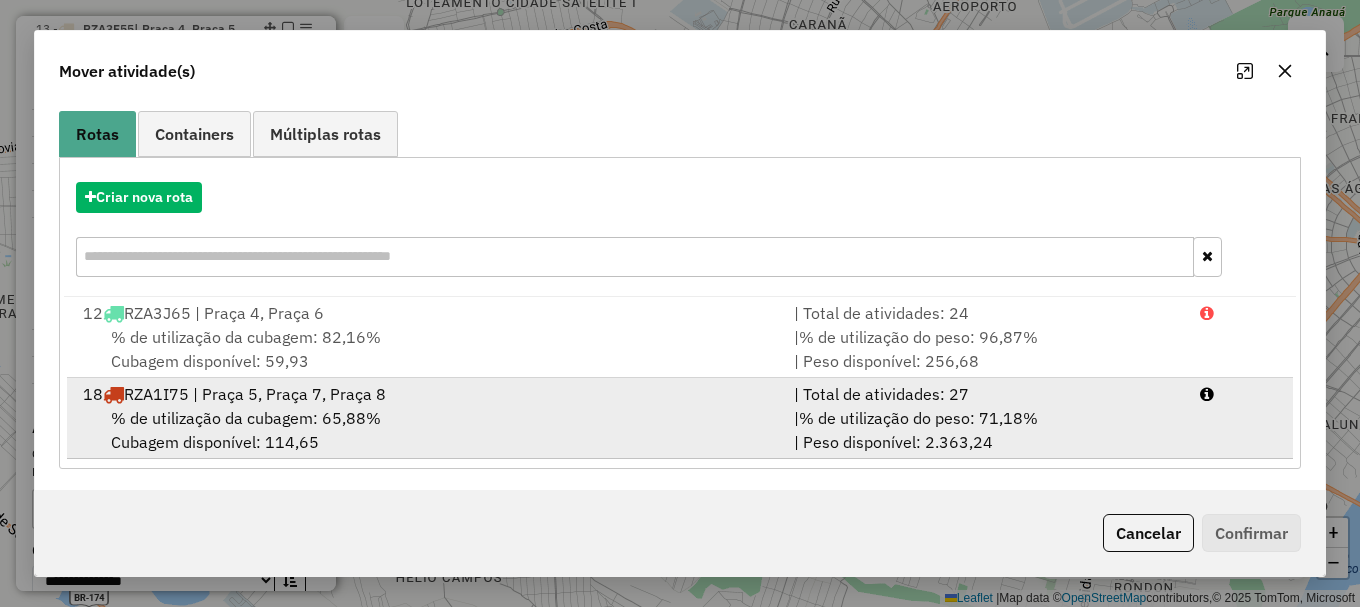 scroll, scrollTop: 159, scrollLeft: 0, axis: vertical 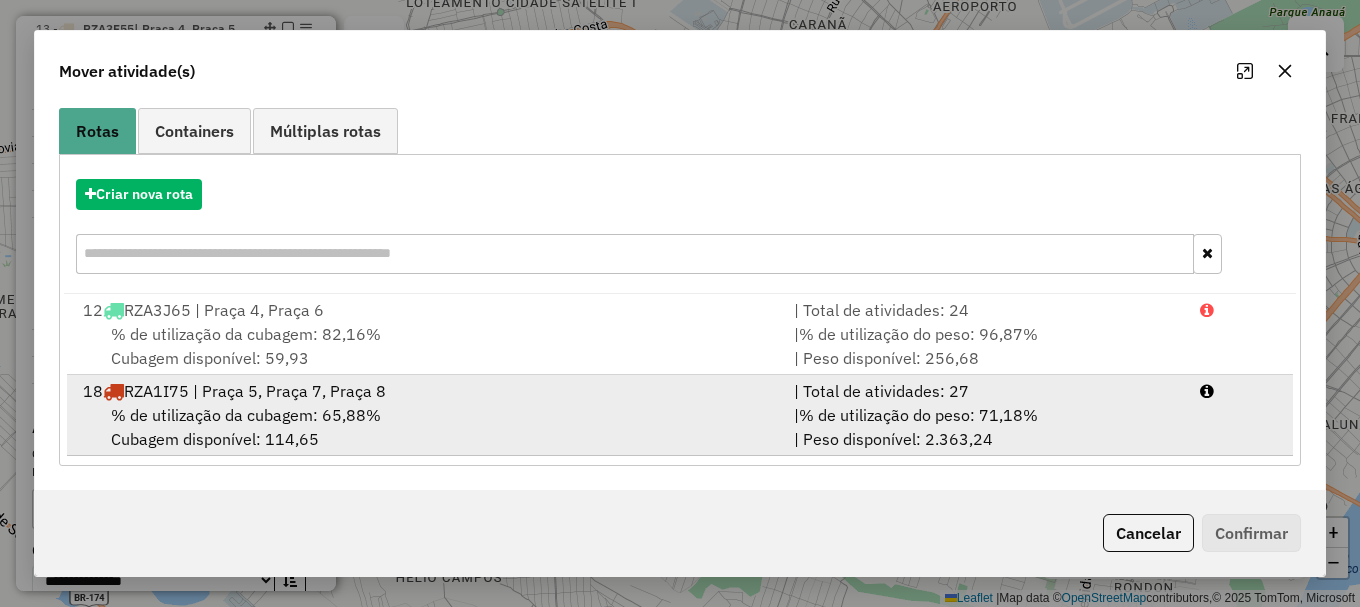 click on "18  RZA1I75 | Praça 5, Praça 7, Praça 8  | Total de atividades: 27  % de utilização da cubagem: 65,88%  Cubagem disponível: 114,65   |  % de utilização do peso: 71,18%  | Peso disponível: 2.363,24" at bounding box center (680, 415) 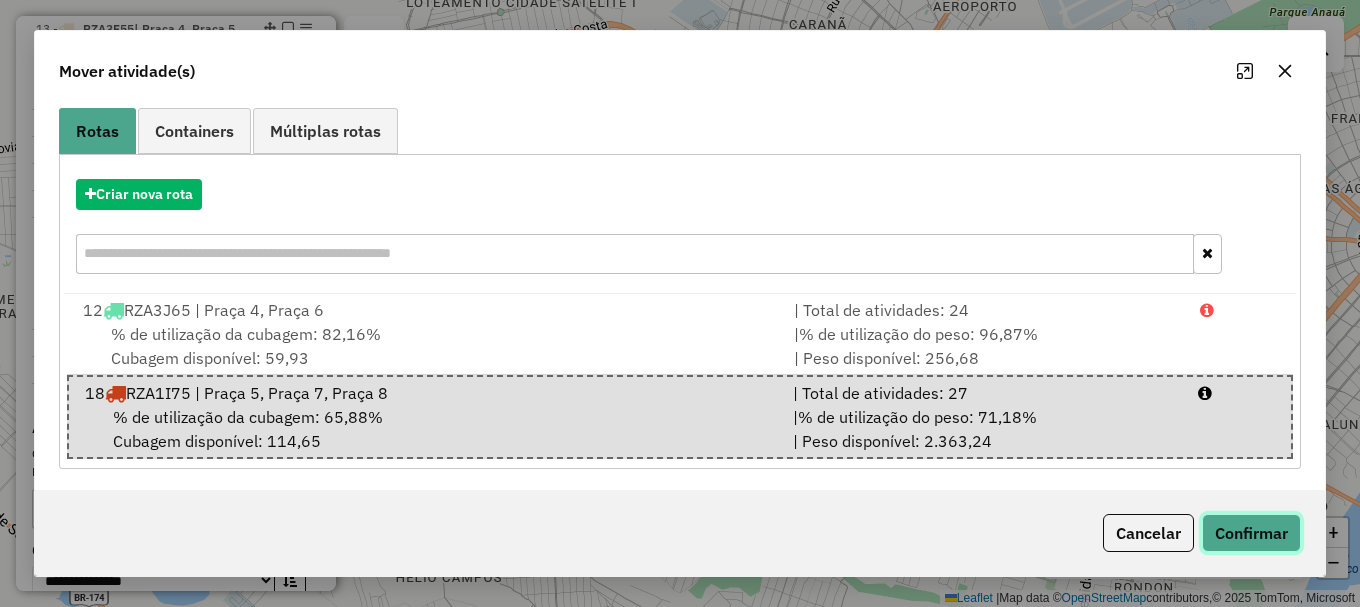 click on "Confirmar" 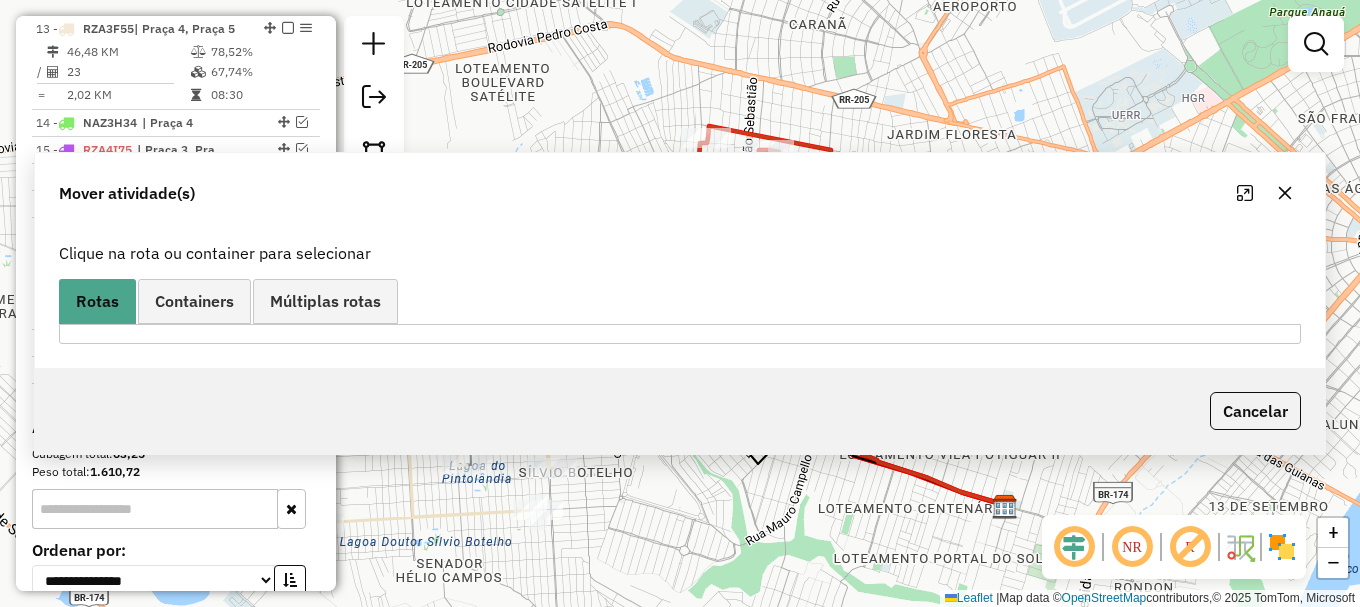 scroll, scrollTop: 0, scrollLeft: 0, axis: both 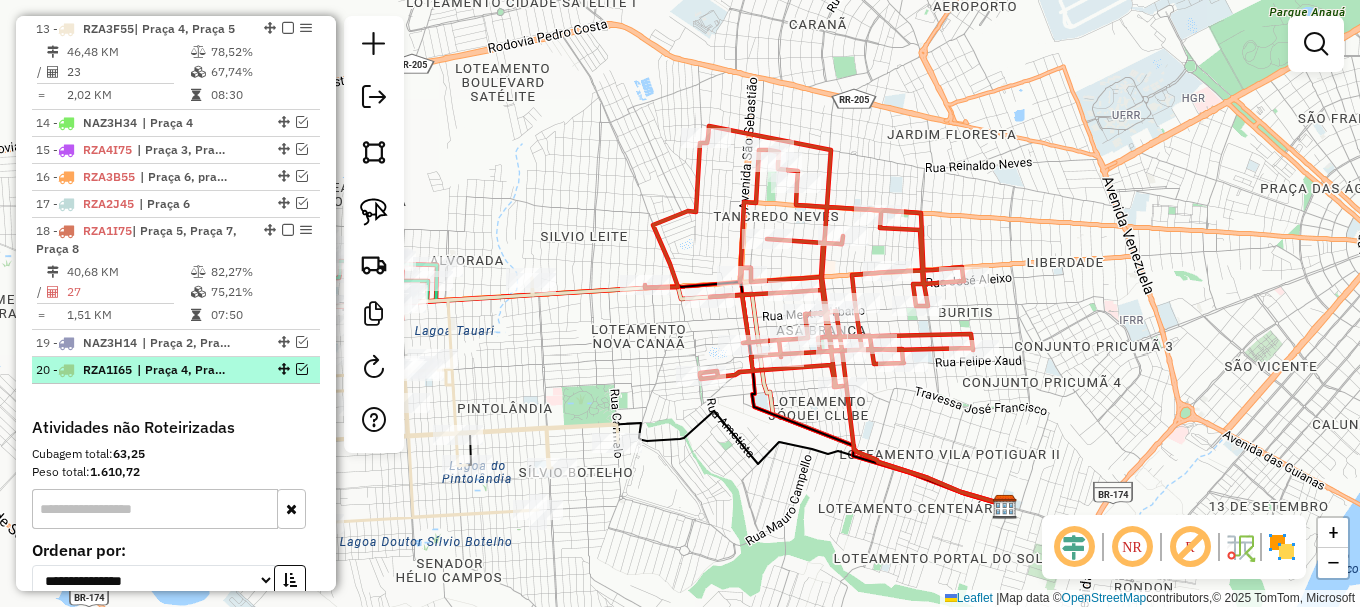 click at bounding box center (302, 369) 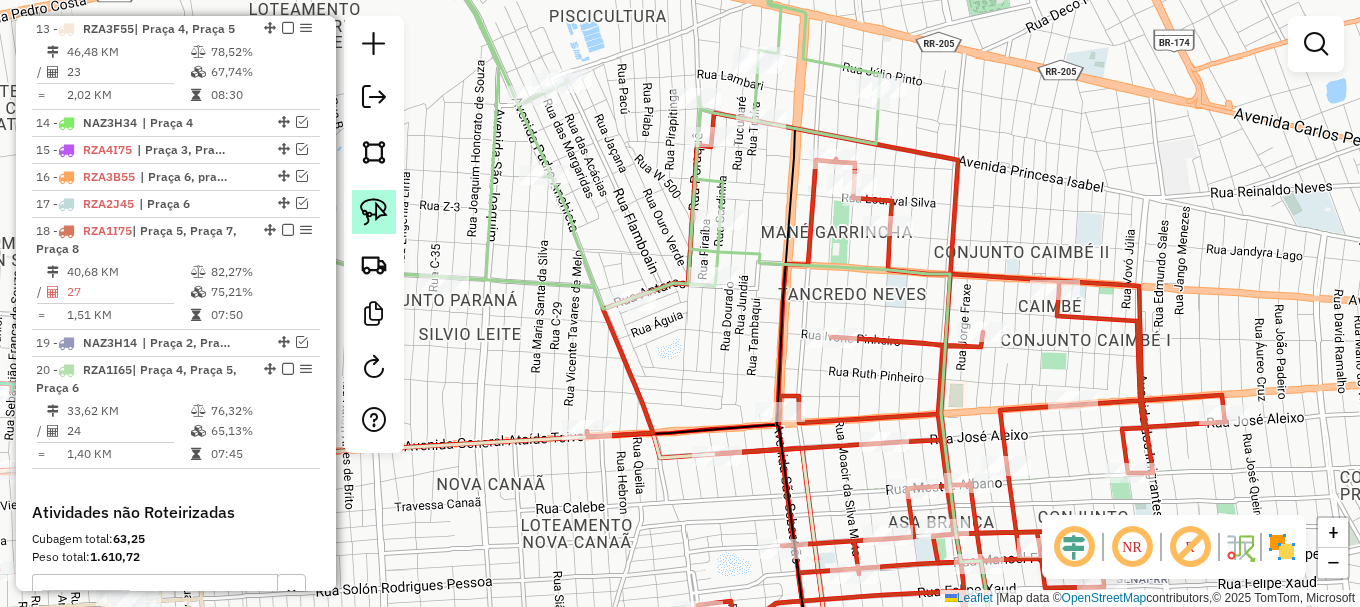 click 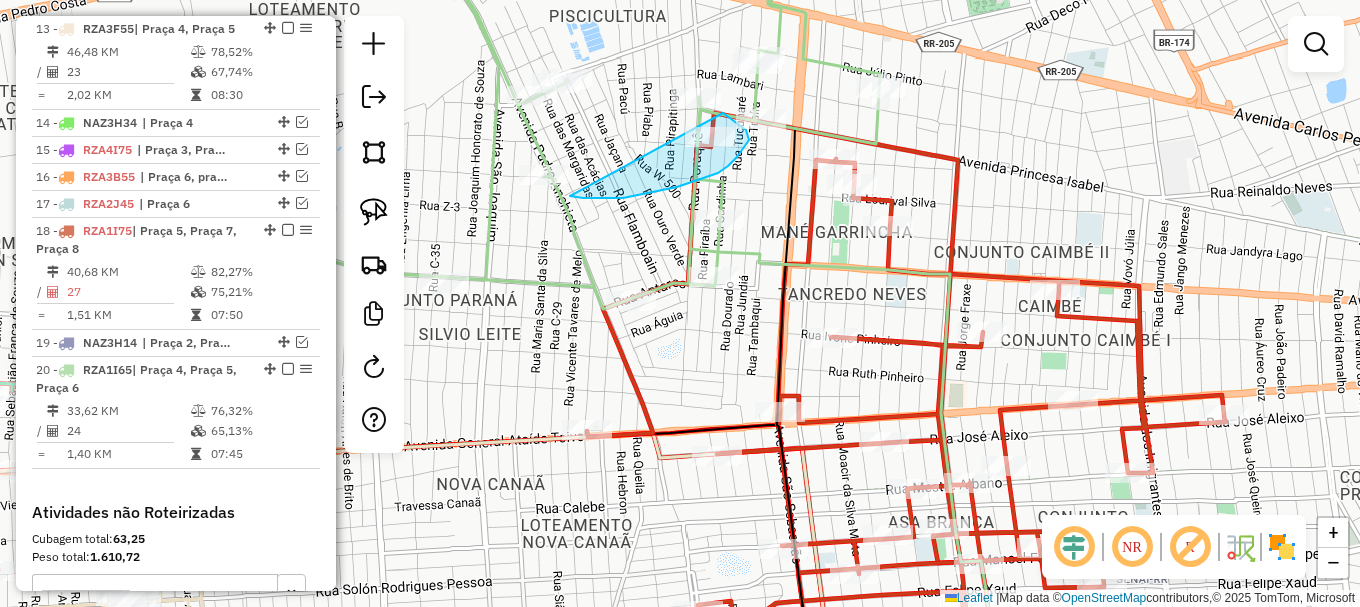 drag, startPoint x: 583, startPoint y: 198, endPoint x: 720, endPoint y: 112, distance: 161.75598 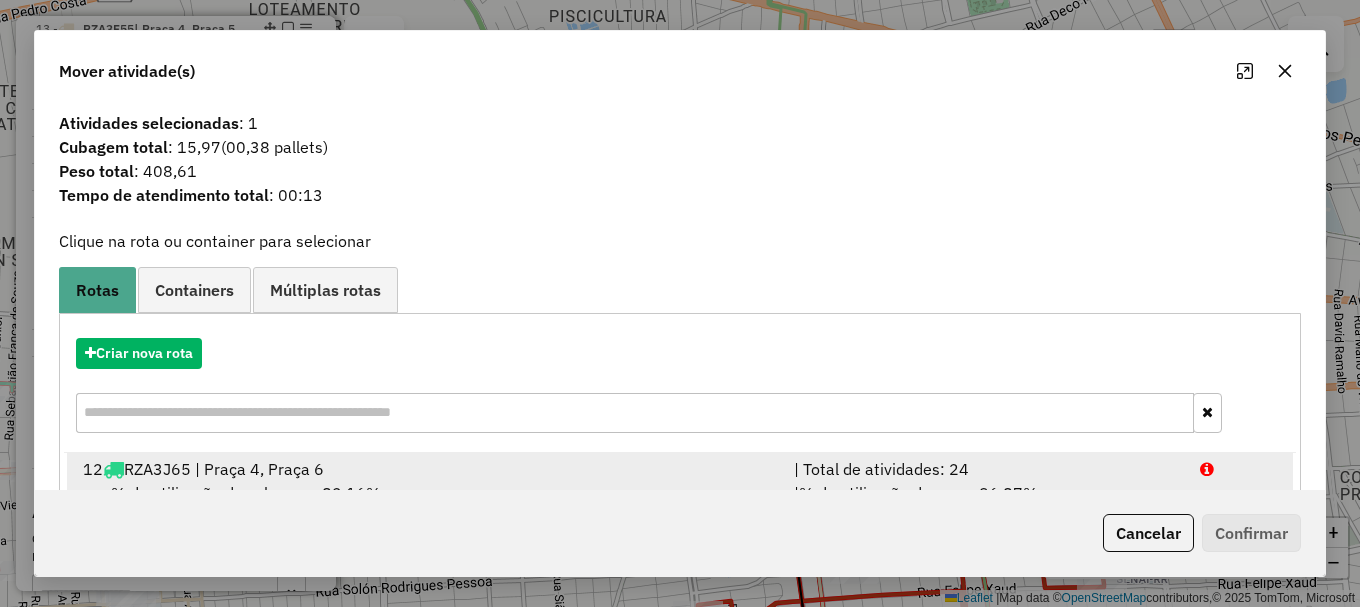 scroll, scrollTop: 240, scrollLeft: 0, axis: vertical 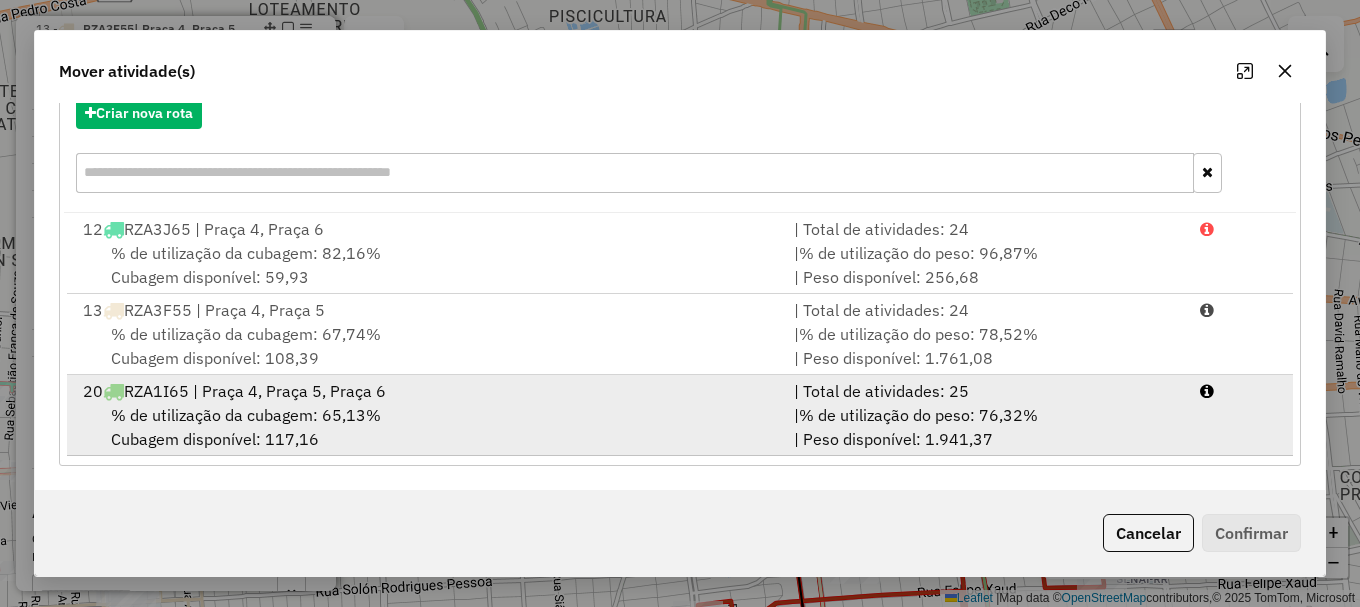 click on "20  RZA1I65 | Praça 4, Praça 5, Praça 6  | Total de atividades: 25  % de utilização da cubagem: 65,13%  Cubagem disponível: 117,16   |  % de utilização do peso: 76,32%  | Peso disponível: 1.941,37" at bounding box center [680, 415] 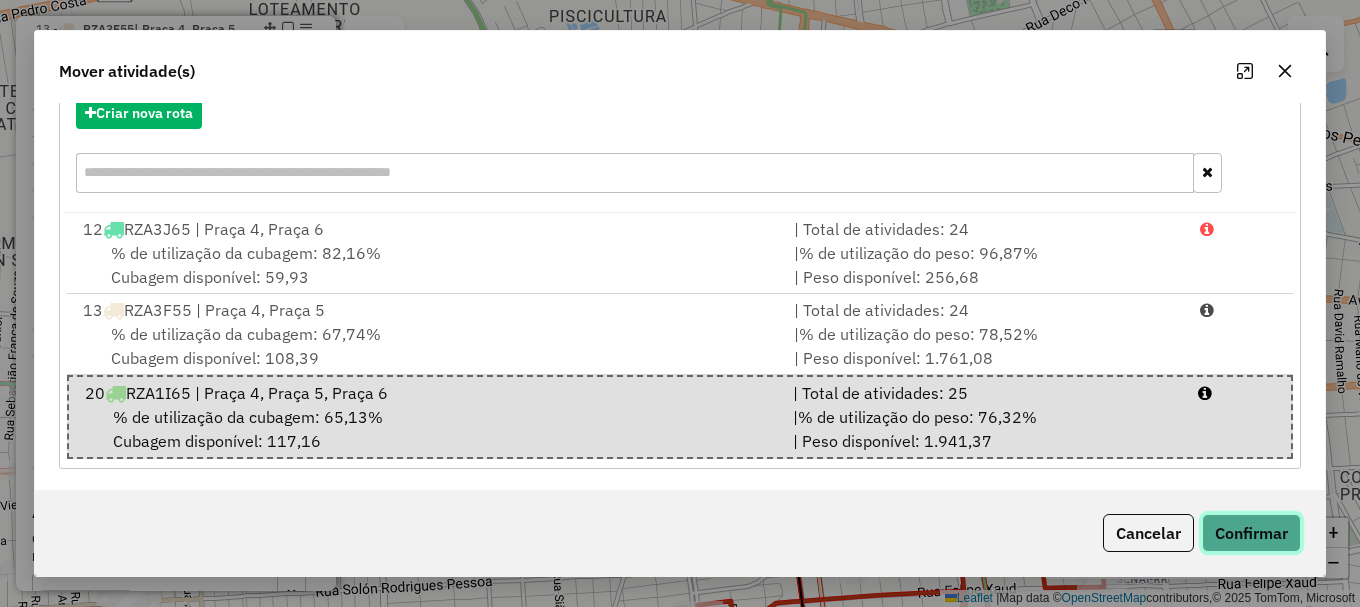 click on "Confirmar" 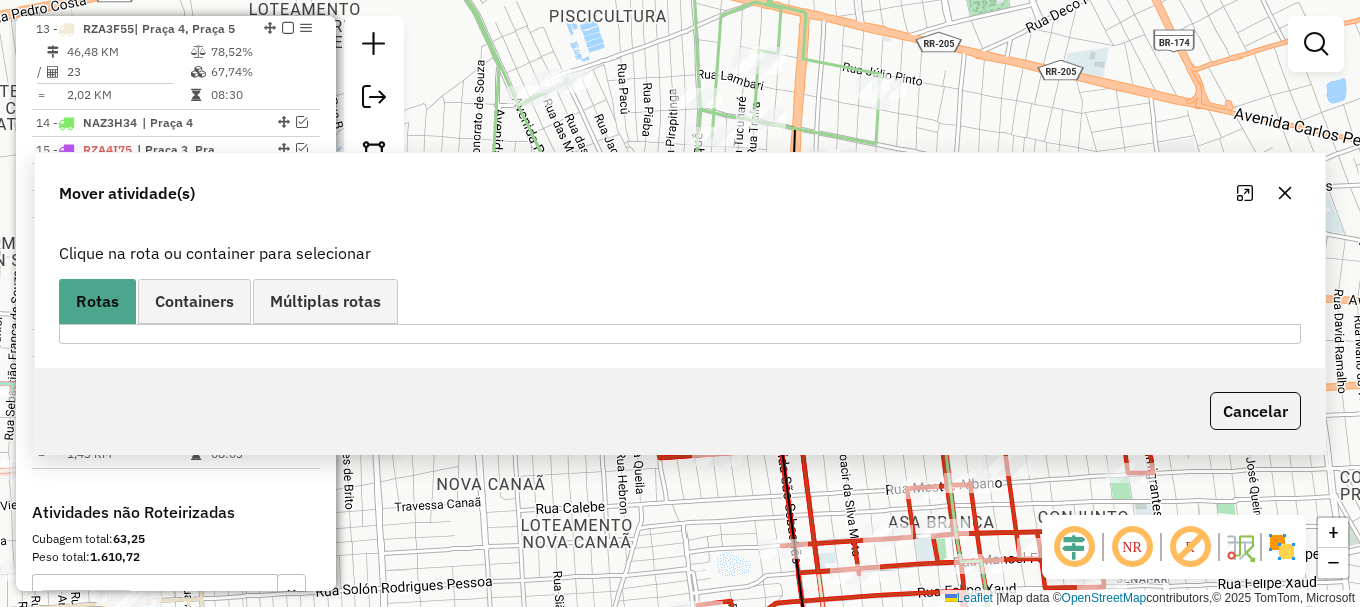 scroll, scrollTop: 0, scrollLeft: 0, axis: both 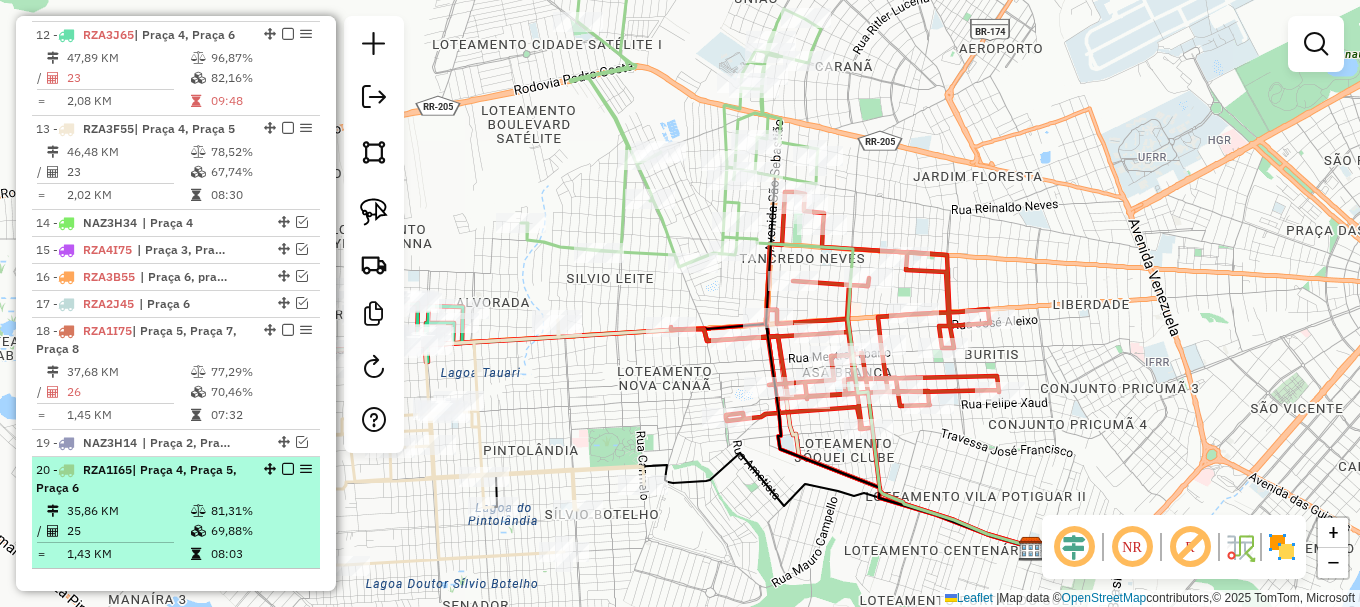 click at bounding box center (288, 469) 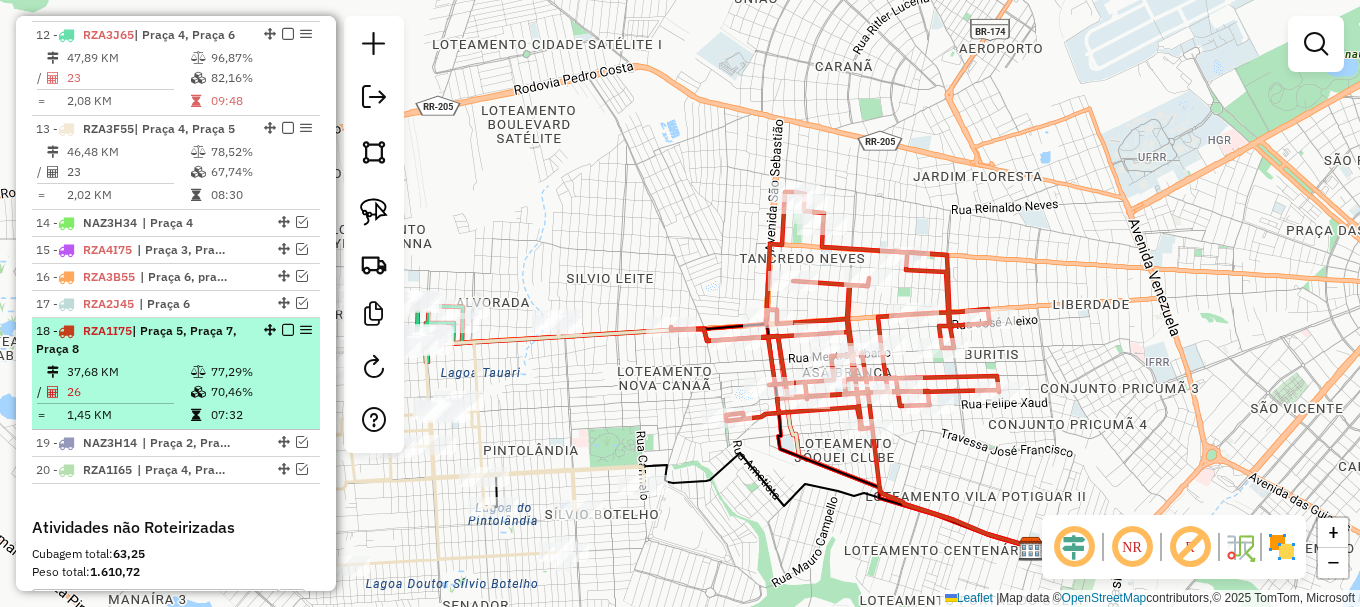 click at bounding box center [288, 330] 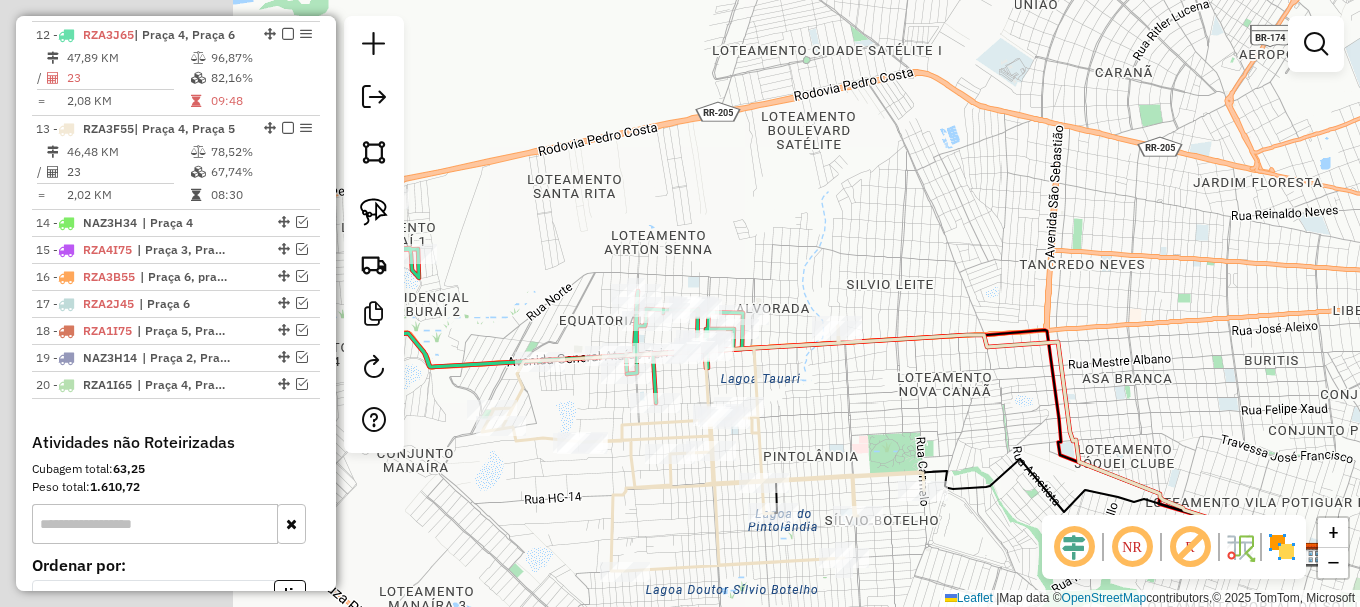 drag, startPoint x: 481, startPoint y: 183, endPoint x: 859, endPoint y: 164, distance: 378.4772 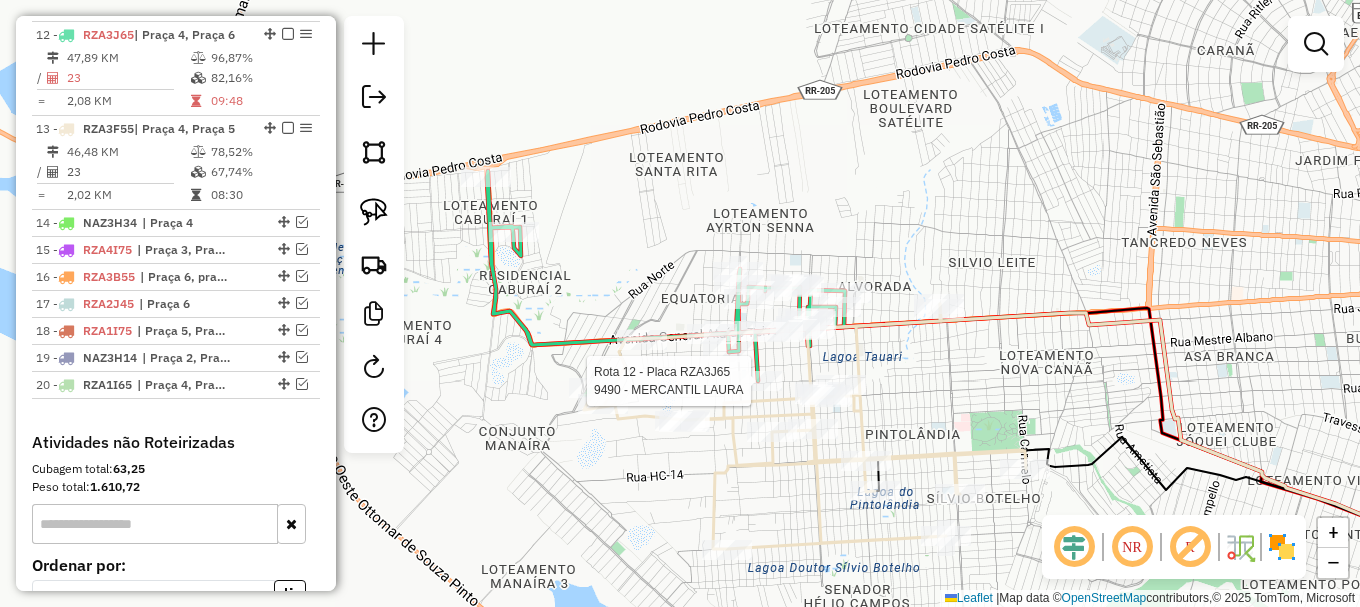 select on "**********" 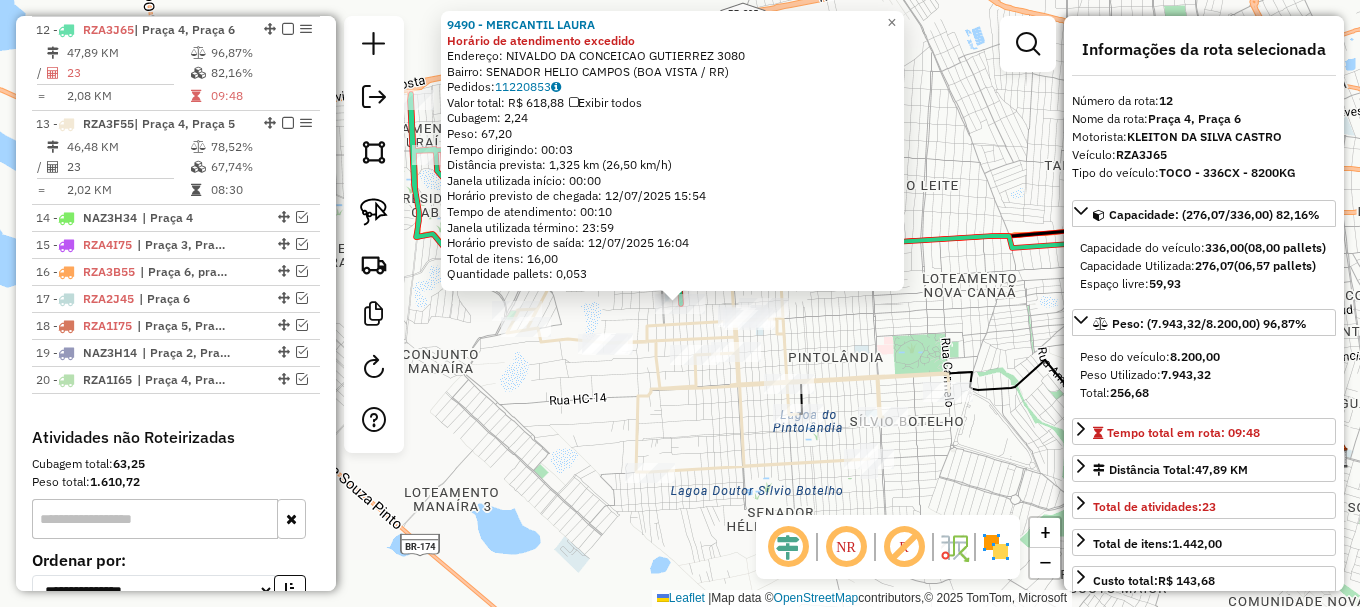 scroll, scrollTop: 1114, scrollLeft: 0, axis: vertical 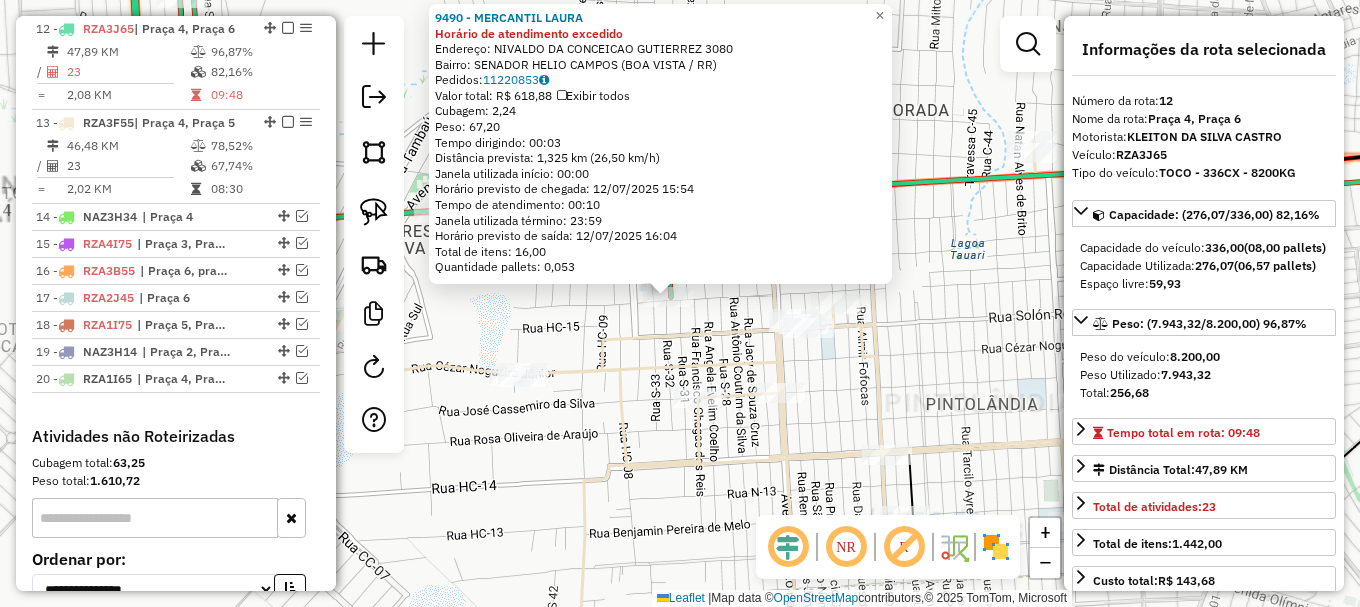 click 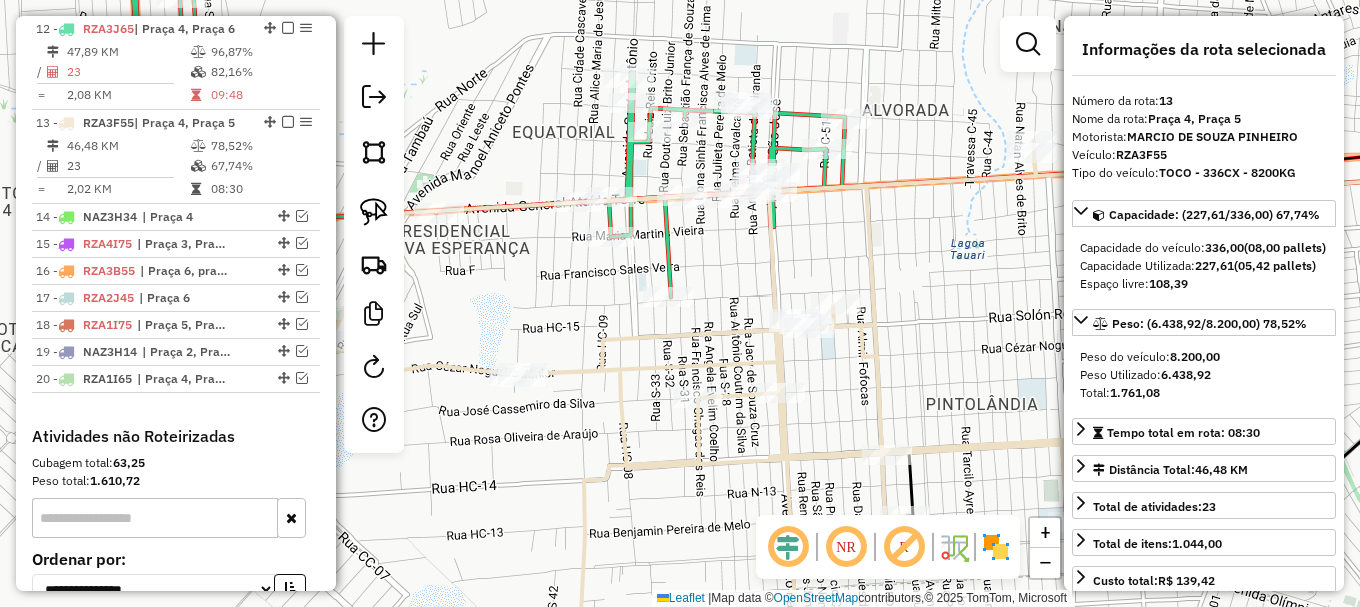 scroll, scrollTop: 1208, scrollLeft: 0, axis: vertical 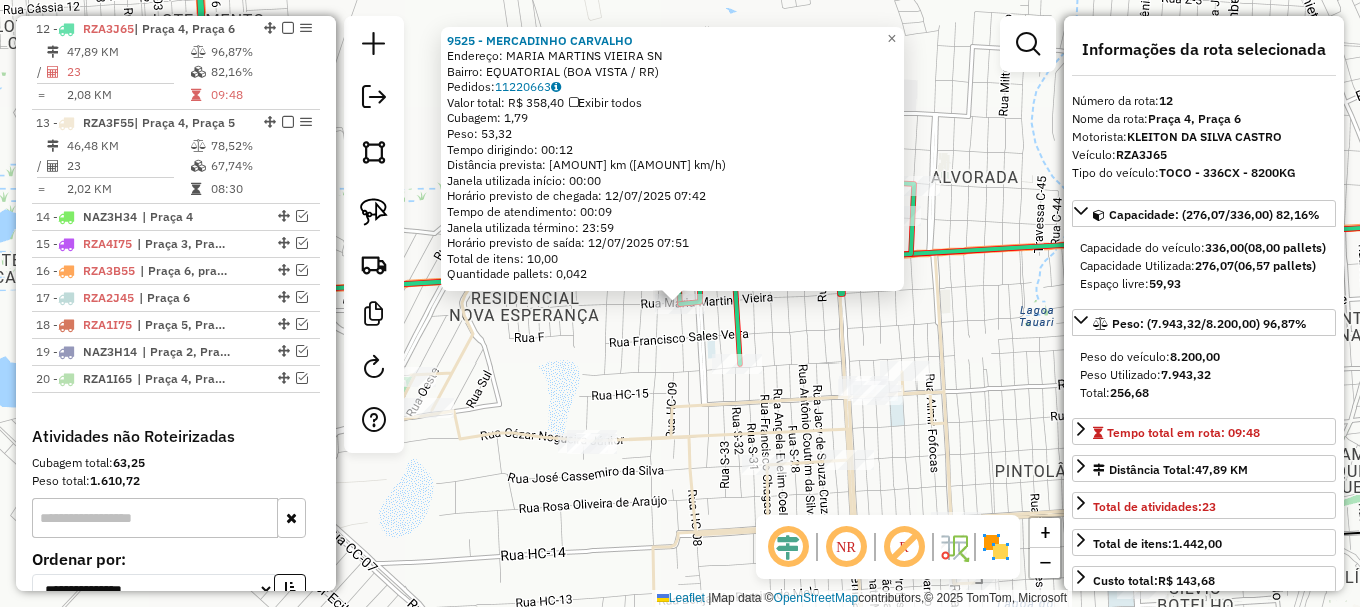 click on "9525 - MERCADINHO CARVALHO  Endereço:  MARIA MARTINS VIEIRA SN   Bairro: EQUATORIAL (BOA VISTA / RR)   Pedidos:  11220663   Valor total: R$ 358,40   Exibir todos   Cubagem: 1,79  Peso: 53,32  Tempo dirigindo: 00:12   Distância prevista: 8,088 km (40,44 km/h)   Janela utilizada início: 00:00   Horário previsto de chegada: 12/07/2025 07:42   Tempo de atendimento: 00:09   Janela utilizada término: 23:59   Horário previsto de saída: 12/07/2025 07:51   Total de itens: 10,00   Quantidade pallets: 0,042  × Janela de atendimento Grade de atendimento Capacidade Transportadoras Veículos Cliente Pedidos  Rotas Selecione os dias de semana para filtrar as janelas de atendimento  Seg   Ter   Qua   Qui   Sex   Sáb   Dom  Informe o período da janela de atendimento: De: Até:  Filtrar exatamente a janela do cliente  Considerar janela de atendimento padrão  Selecione os dias de semana para filtrar as grades de atendimento  Seg   Ter   Qua   Qui   Sex   Sáb   Dom   Clientes fora do dia de atendimento selecionado +" 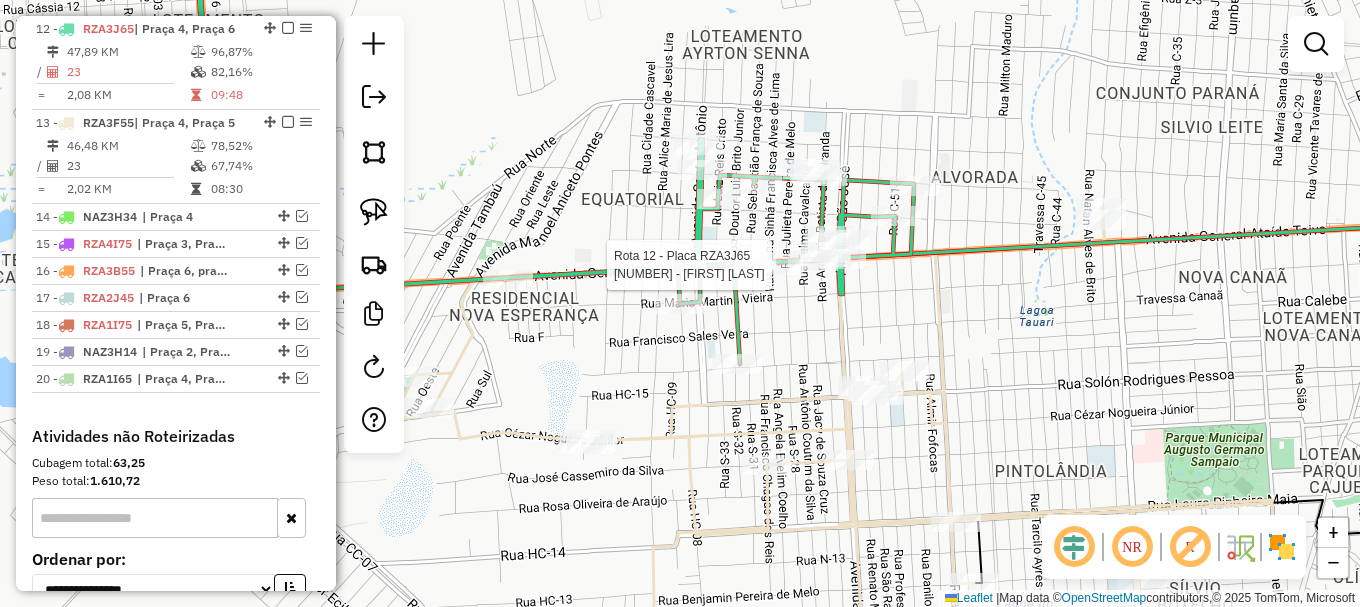 select on "**********" 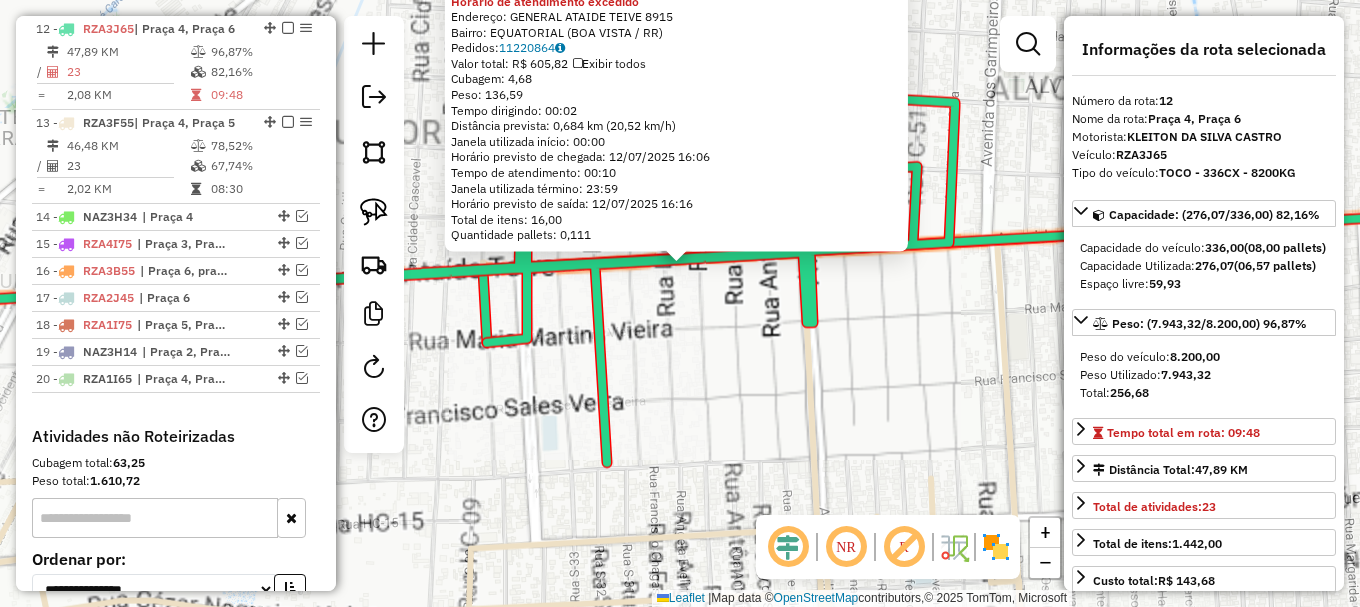 click on "8624 - JM DISTRIBUIDORA Horário de atendimento excedido  Endereço:  GENERAL ATAIDE TEIVE 8915   Bairro: EQUATORIAL (BOA VISTA / RR)   Pedidos:  11220864   Valor total: R$ 605,82   Exibir todos   Cubagem: 4,68  Peso: 136,59  Tempo dirigindo: 00:02   Distância prevista: 0,684 km (20,52 km/h)   Janela utilizada início: 00:00   Horário previsto de chegada: 12/07/2025 16:06   Tempo de atendimento: 00:10   Janela utilizada término: 23:59   Horário previsto de saída: 12/07/2025 16:16   Total de itens: 16,00   Quantidade pallets: 0,111  × Janela de atendimento Grade de atendimento Capacidade Transportadoras Veículos Cliente Pedidos  Rotas Selecione os dias de semana para filtrar as janelas de atendimento  Seg   Ter   Qua   Qui   Sex   Sáb   Dom  Informe o período da janela de atendimento: De: Até:  Filtrar exatamente a janela do cliente  Considerar janela de atendimento padrão  Selecione os dias de semana para filtrar as grades de atendimento  Seg   Ter   Qua   Qui   Sex   Sáb   Dom   Peso mínimo:  +" 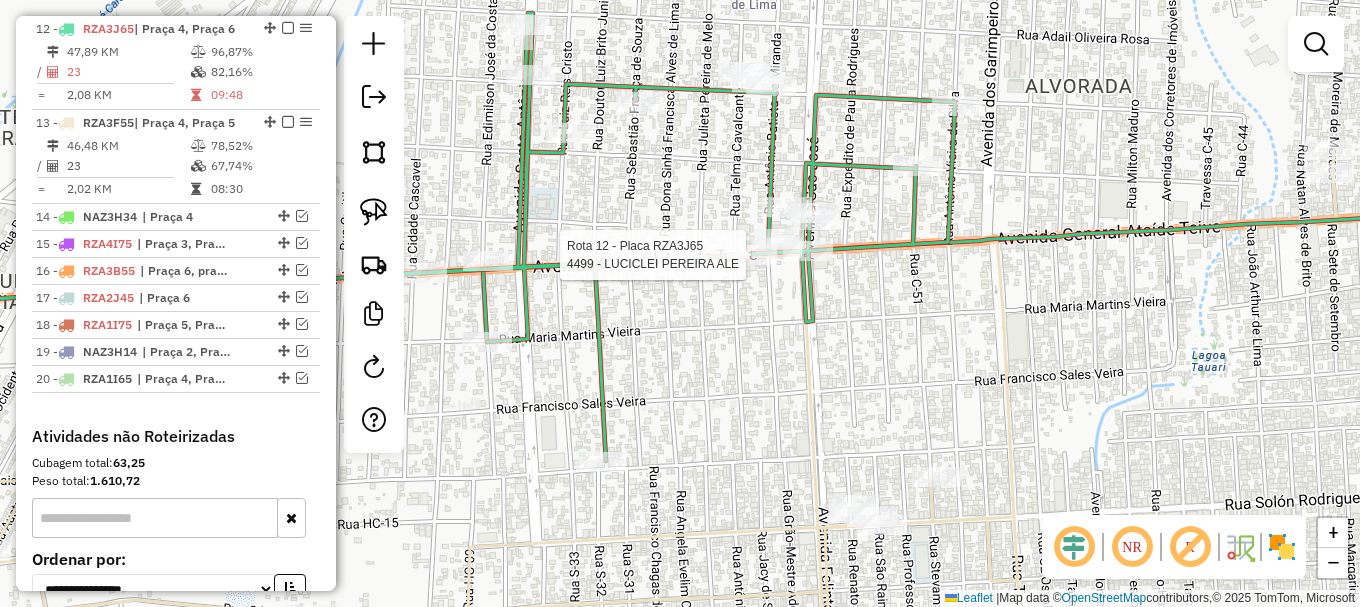 select on "**********" 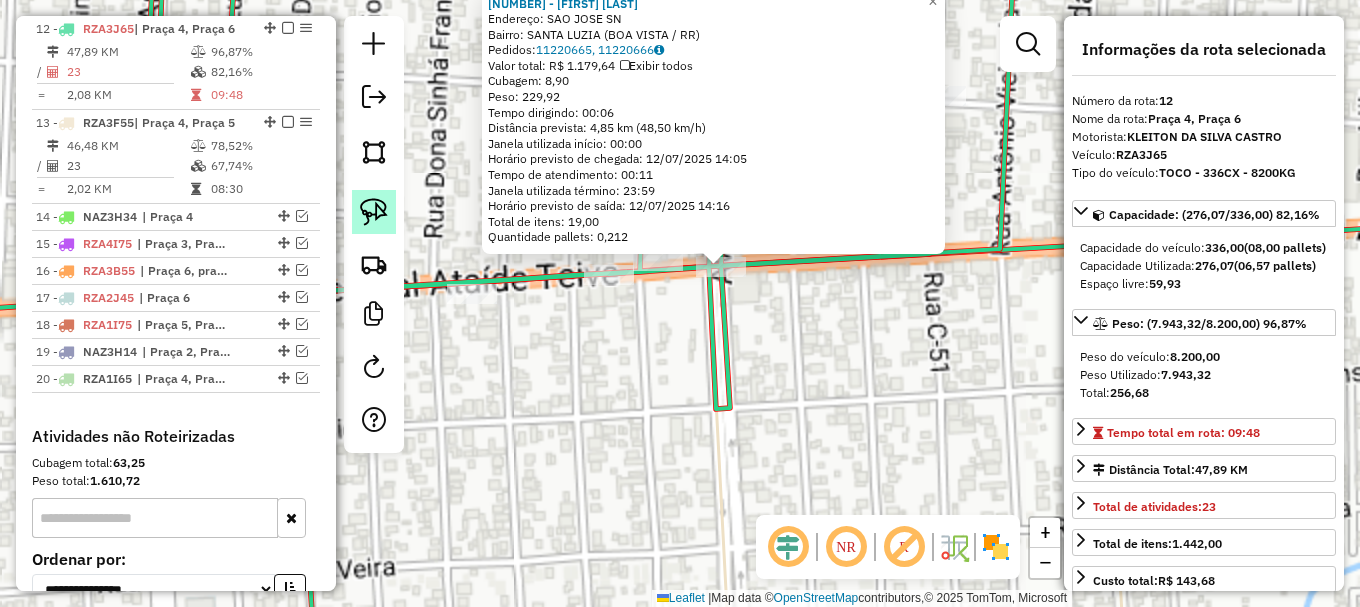 click 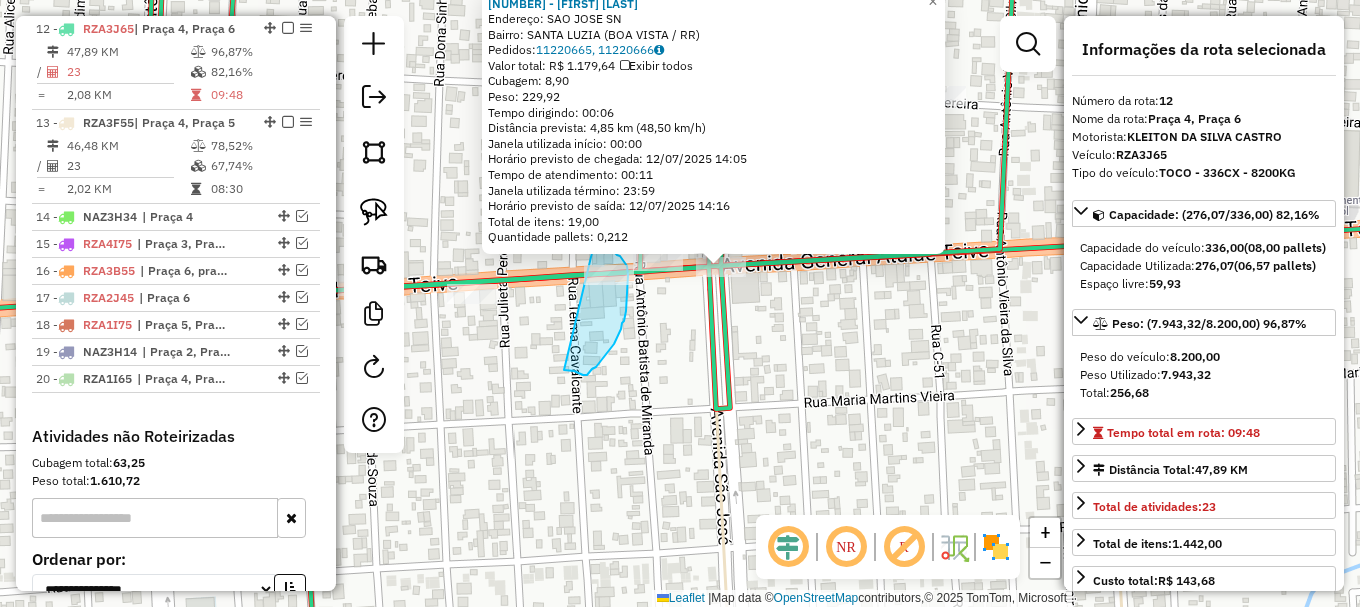 drag, startPoint x: 583, startPoint y: 375, endPoint x: 587, endPoint y: 235, distance: 140.05713 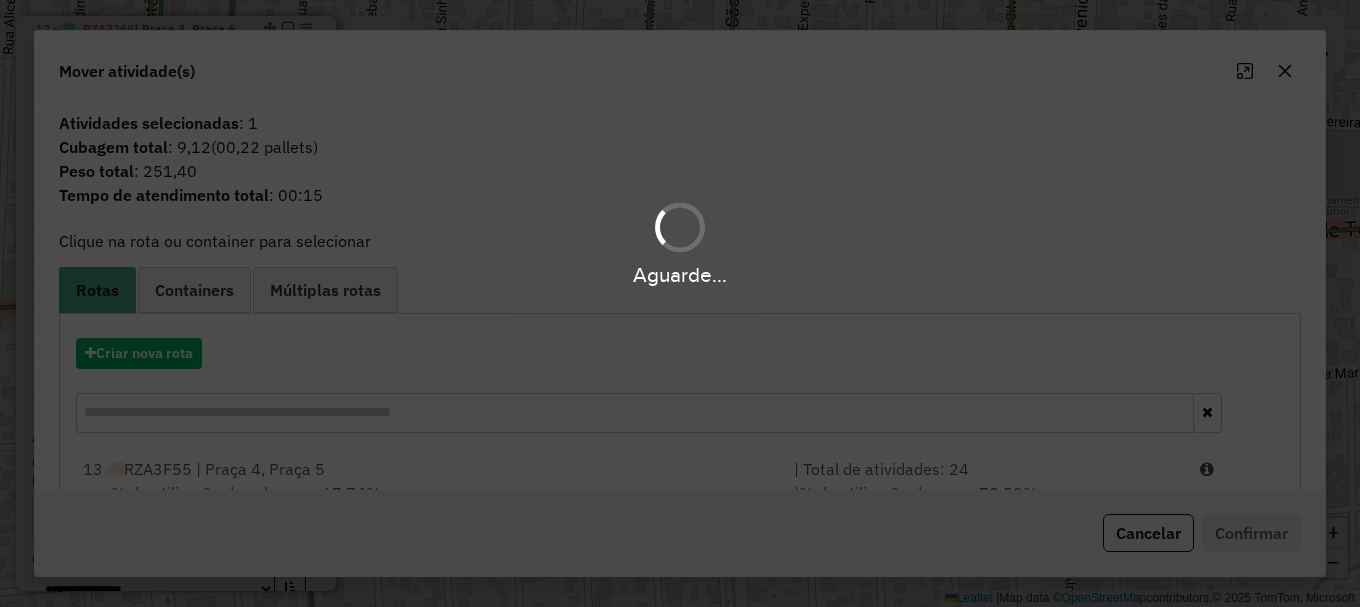 click on "Aguarde..." at bounding box center [680, 303] 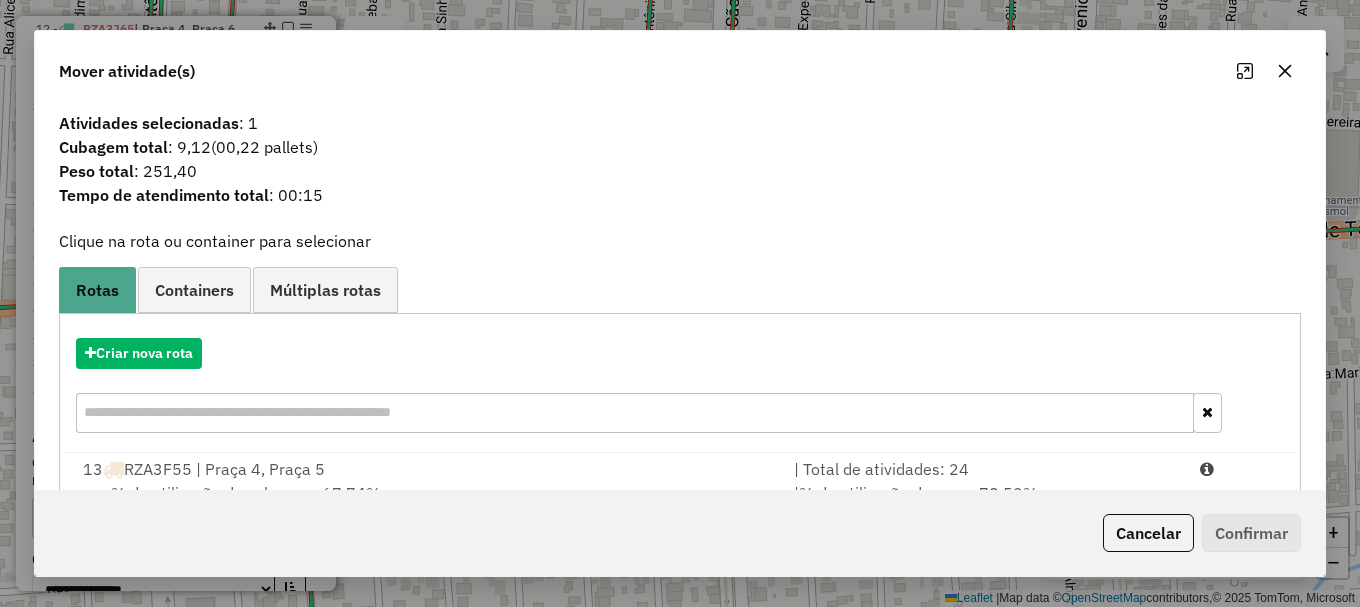 click on "Aguarde...  Pop-up bloqueado!  Seu navegador bloqueou automáticamente a abertura de uma nova janela.   Acesse as configurações e adicione o endereço do sistema a lista de permissão.   Fechar  Informações da Sessão 964570 - 12/07/2025     Criação: 11/07/2025 19:51   Depósito:  Amascol - Boa Vista  Total de rotas:  20  Distância Total:  881,87 km  Tempo total:  178:00  Custo total:  R$ 3.855,58  Valor total:  R$ 1.309.252,93  - Total roteirizado:  R$ 1.292.738,15  - Total não roteirizado:  R$ 16.514,78  Total de Atividades Roteirizadas:  297  Total de Pedidos Roteirizados:  427  Peso total roteirizado:  176.488,70  Cubagem total roteirizado:  6.225,25  Total de Atividades não Roteirizadas:  24  Total de Pedidos não Roteirizados:  28 Total de caixas por viagem:  6.225,25 /   20 =  311,26 Média de Atividades por viagem:  297 /   20 =  14,85 Ocupação média da frota:  87,94%   Rotas improdutivas:  1  Rotas vários dias:  1  Clientes Priorizados NR:  0  Transportadoras  Rotas  Recargas: 11   1 -" at bounding box center (680, 303) 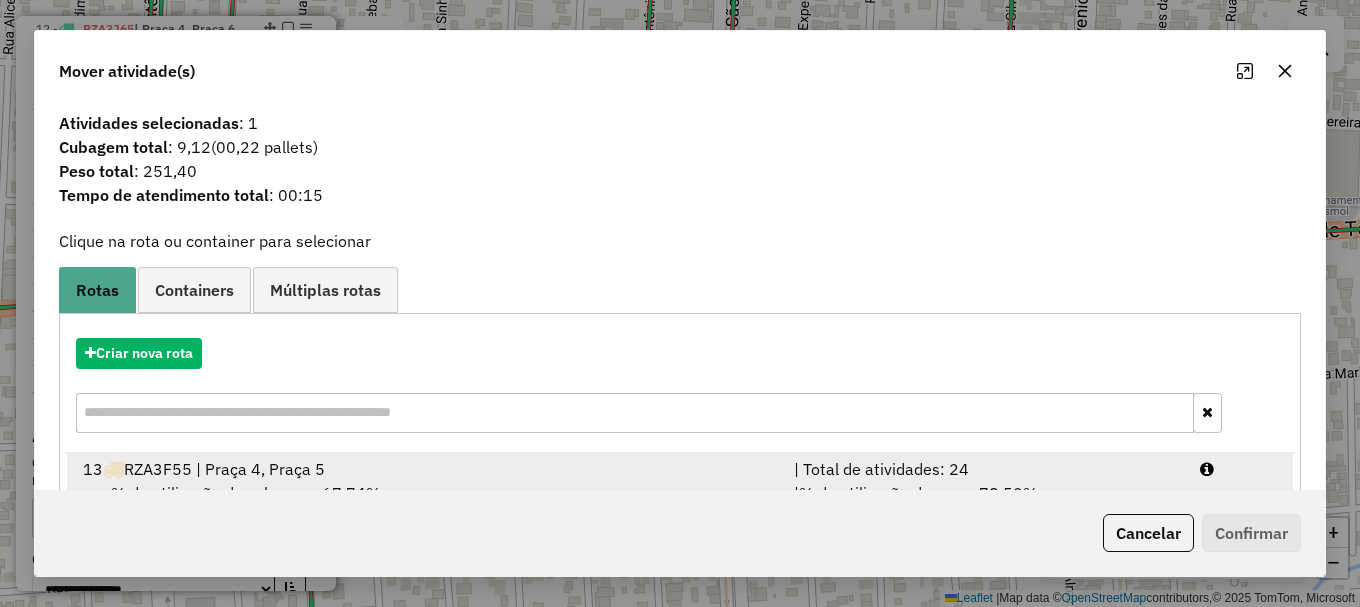 drag, startPoint x: 1213, startPoint y: 470, endPoint x: 1225, endPoint y: 507, distance: 38.8973 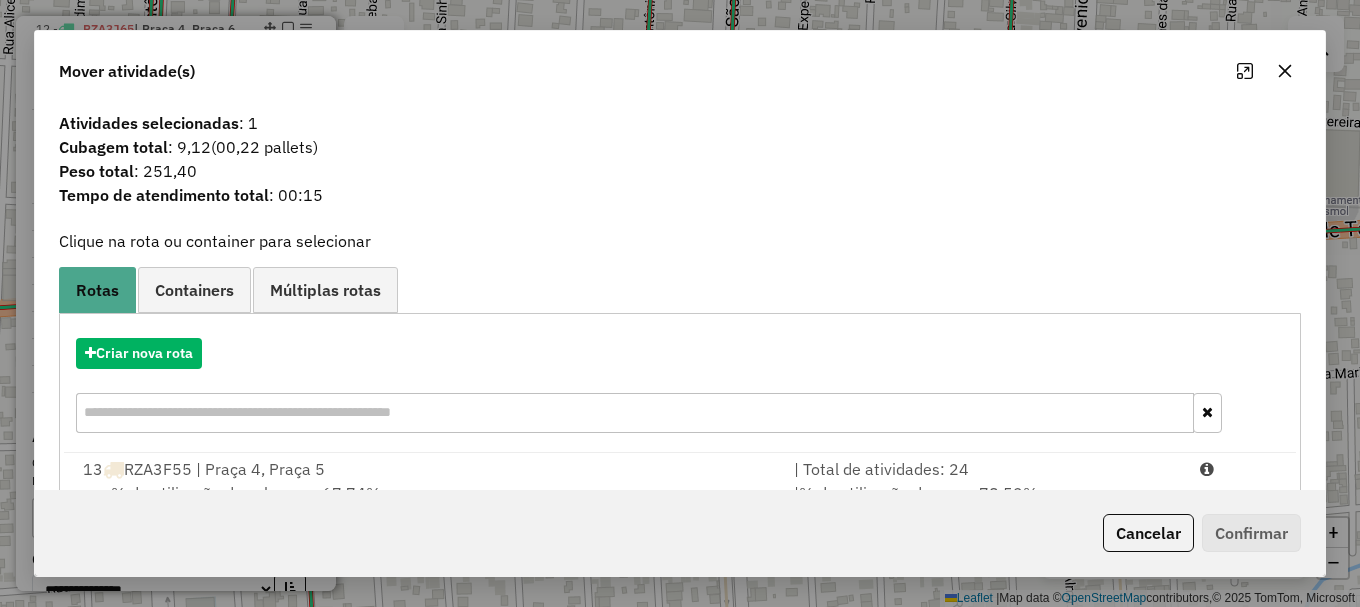click at bounding box center [1239, 469] 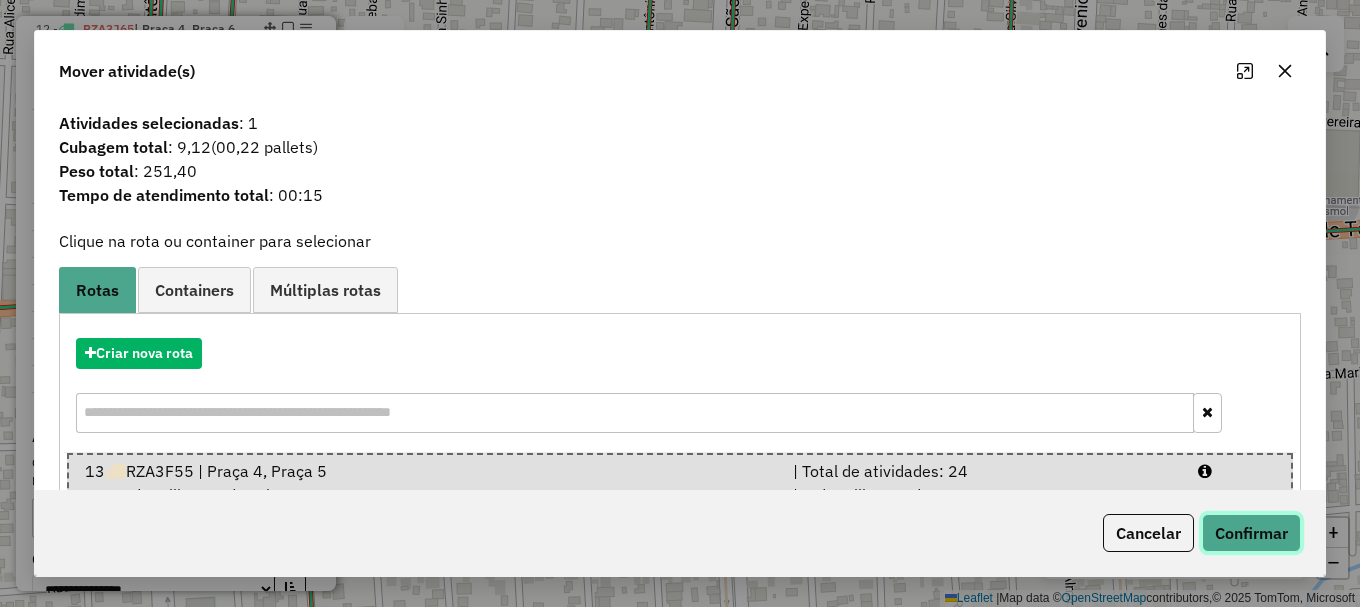click on "Confirmar" 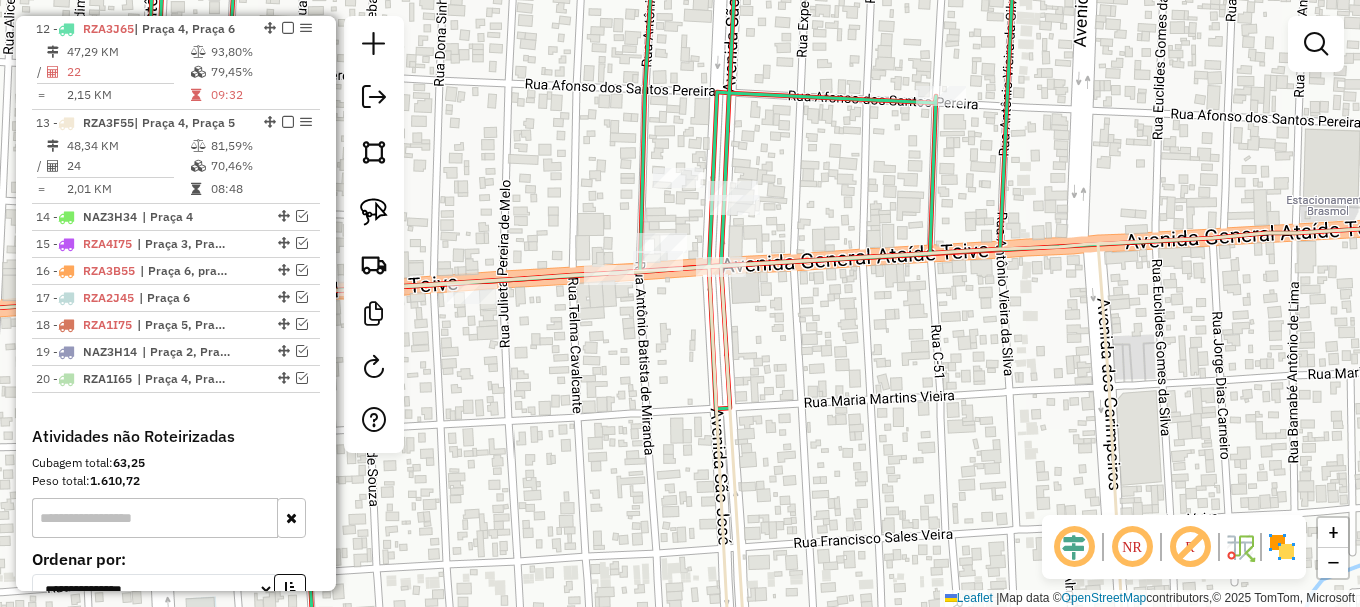 click on "Janela de atendimento Grade de atendimento Capacidade Transportadoras Veículos Cliente Pedidos  Rotas Selecione os dias de semana para filtrar as janelas de atendimento  Seg   Ter   Qua   Qui   Sex   Sáb   Dom  Informe o período da janela de atendimento: De: Até:  Filtrar exatamente a janela do cliente  Considerar janela de atendimento padrão  Selecione os dias de semana para filtrar as grades de atendimento  Seg   Ter   Qua   Qui   Sex   Sáb   Dom   Considerar clientes sem dia de atendimento cadastrado  Clientes fora do dia de atendimento selecionado Filtrar as atividades entre os valores definidos abaixo:  Peso mínimo:   Peso máximo:   Cubagem mínima:   Cubagem máxima:   De:   Até:  Filtrar as atividades entre o tempo de atendimento definido abaixo:  De:   Até:   Considerar capacidade total dos clientes não roteirizados Transportadora: Selecione um ou mais itens Tipo de veículo: Selecione um ou mais itens Veículo: Selecione um ou mais itens Motorista: Selecione um ou mais itens Nome: Rótulo:" 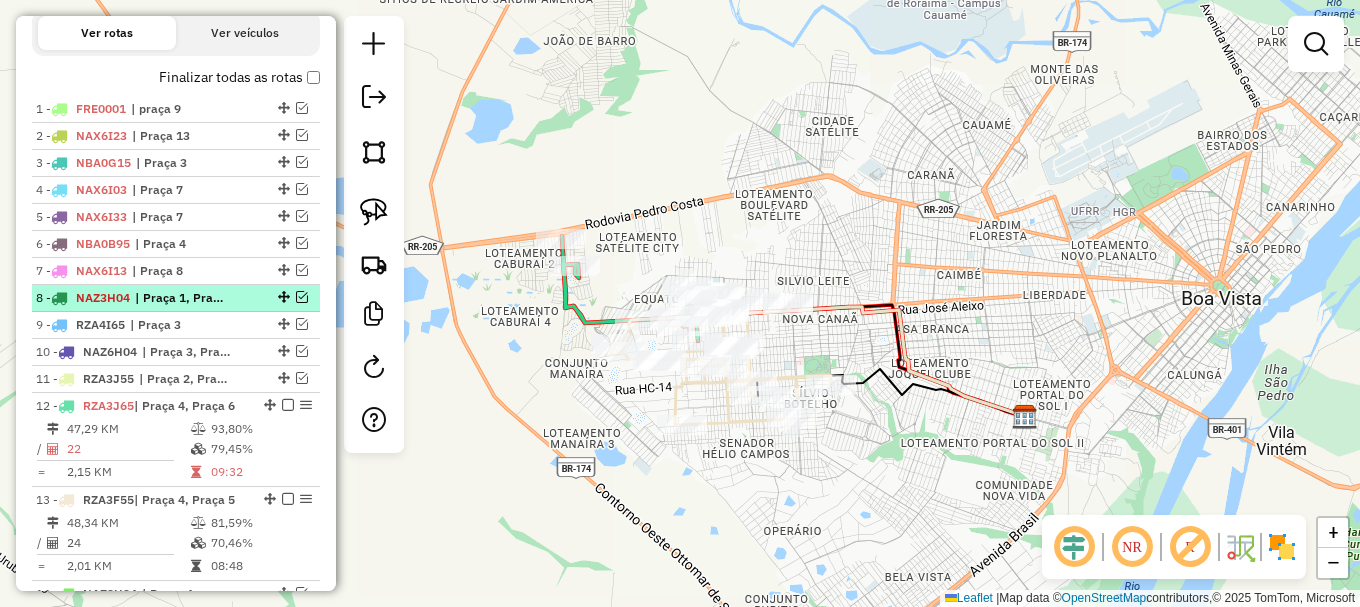 scroll, scrollTop: 714, scrollLeft: 0, axis: vertical 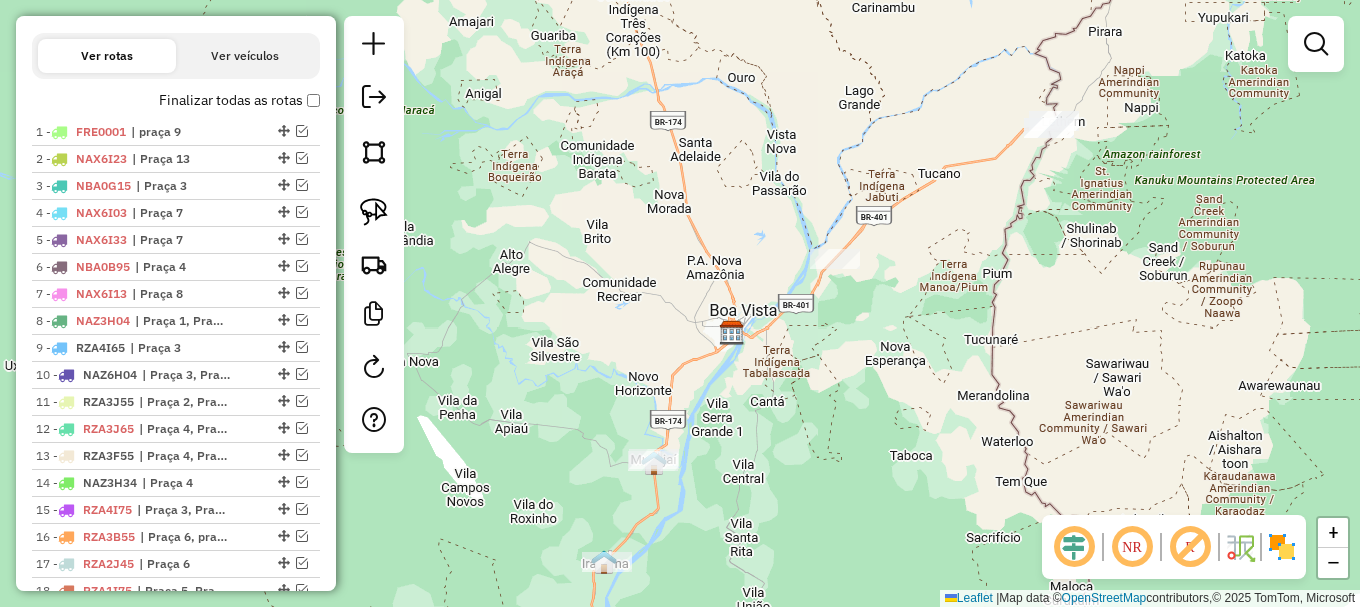 click on "Janela de atendimento Grade de atendimento Capacidade Transportadoras Veículos Cliente Pedidos  Rotas Selecione os dias de semana para filtrar as janelas de atendimento  Seg   Ter   Qua   Qui   Sex   Sáb   Dom  Informe o período da janela de atendimento: De: Até:  Filtrar exatamente a janela do cliente  Considerar janela de atendimento padrão  Selecione os dias de semana para filtrar as grades de atendimento  Seg   Ter   Qua   Qui   Sex   Sáb   Dom   Considerar clientes sem dia de atendimento cadastrado  Clientes fora do dia de atendimento selecionado Filtrar as atividades entre os valores definidos abaixo:  Peso mínimo:   Peso máximo:   Cubagem mínima:   Cubagem máxima:   De:   Até:  Filtrar as atividades entre o tempo de atendimento definido abaixo:  De:   Até:   Considerar capacidade total dos clientes não roteirizados Transportadora: Selecione um ou mais itens Tipo de veículo: Selecione um ou mais itens Veículo: Selecione um ou mais itens Motorista: Selecione um ou mais itens Nome: Rótulo:" 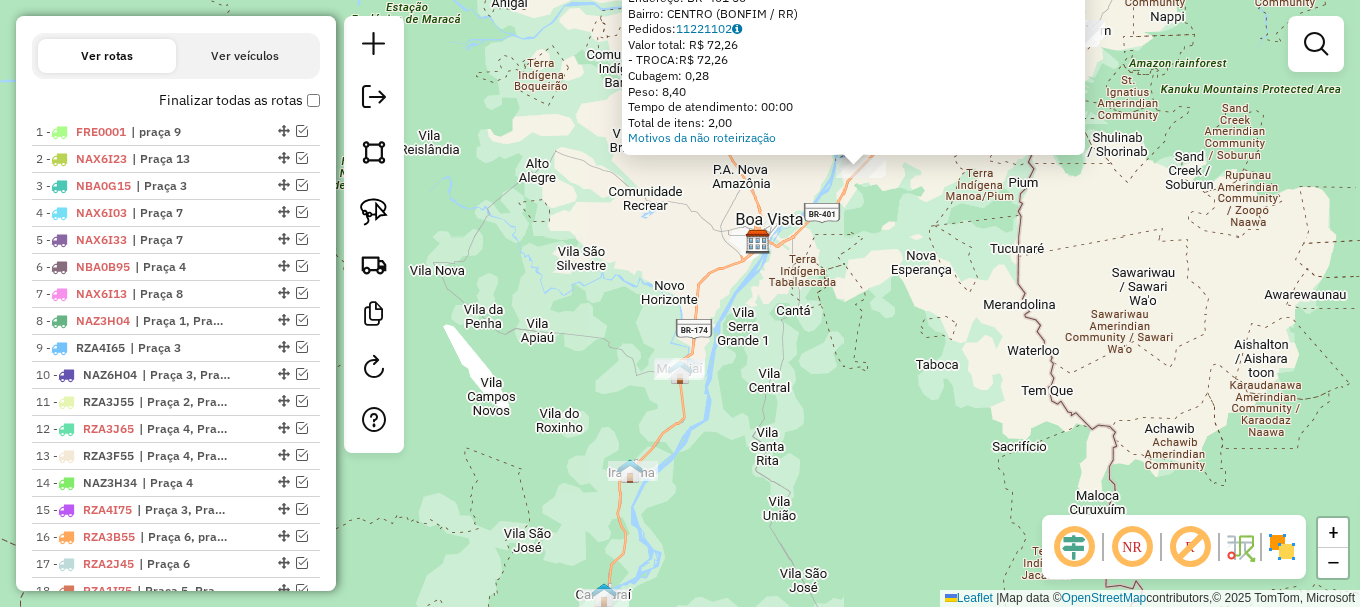 drag, startPoint x: 561, startPoint y: 499, endPoint x: 748, endPoint y: 357, distance: 234.80417 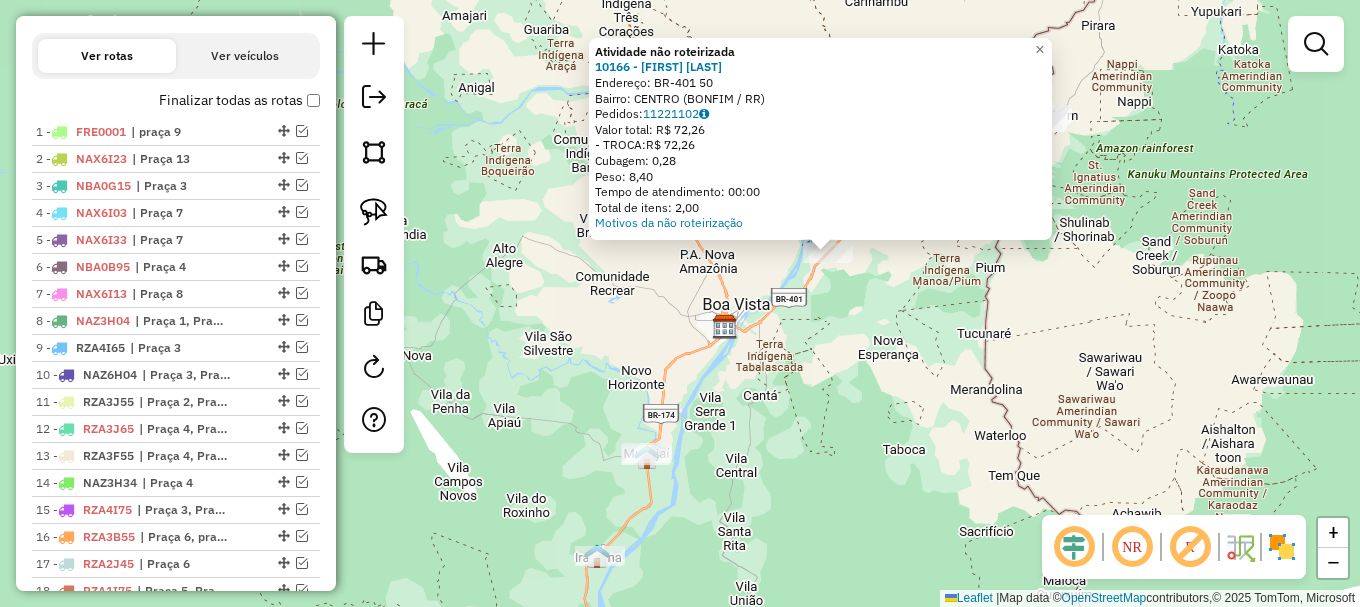 drag, startPoint x: 703, startPoint y: 447, endPoint x: 763, endPoint y: 362, distance: 104.04326 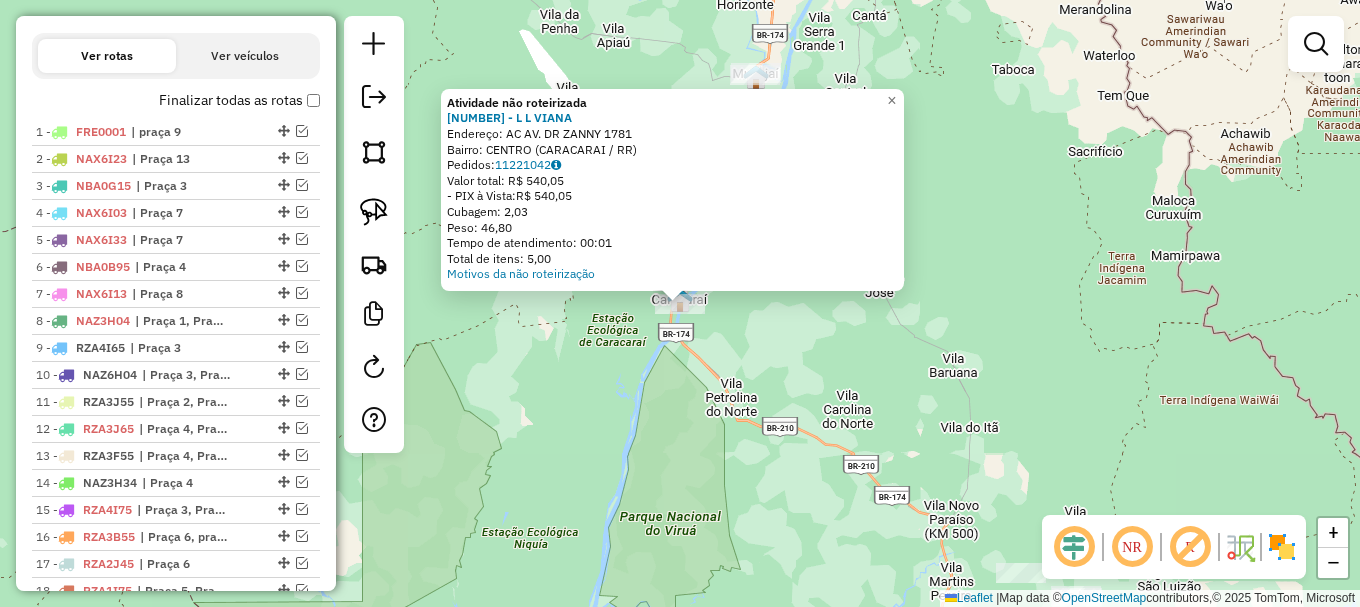 click on "Atividade não roteirizada 2319 - L L  VIANA  Endereço: AC  AV. DR ZANNY                  1781   Bairro: CENTRO (CARACARAI / RR)   Pedidos:  11221042   Valor total: R$ 540,05   - PIX à Vista:  R$ 540,05   Cubagem: 2,03   Peso: 46,80   Tempo de atendimento: 00:01   Total de itens: 5,00  Motivos da não roteirização × Janela de atendimento Grade de atendimento Capacidade Transportadoras Veículos Cliente Pedidos  Rotas Selecione os dias de semana para filtrar as janelas de atendimento  Seg   Ter   Qua   Qui   Sex   Sáb   Dom  Informe o período da janela de atendimento: De: Até:  Filtrar exatamente a janela do cliente  Considerar janela de atendimento padrão  Selecione os dias de semana para filtrar as grades de atendimento  Seg   Ter   Qua   Qui   Sex   Sáb   Dom   Considerar clientes sem dia de atendimento cadastrado  Clientes fora do dia de atendimento selecionado Filtrar as atividades entre os valores definidos abaixo:  Peso mínimo:   Peso máximo:   Cubagem mínima:   Cubagem máxima:   De:  De:" 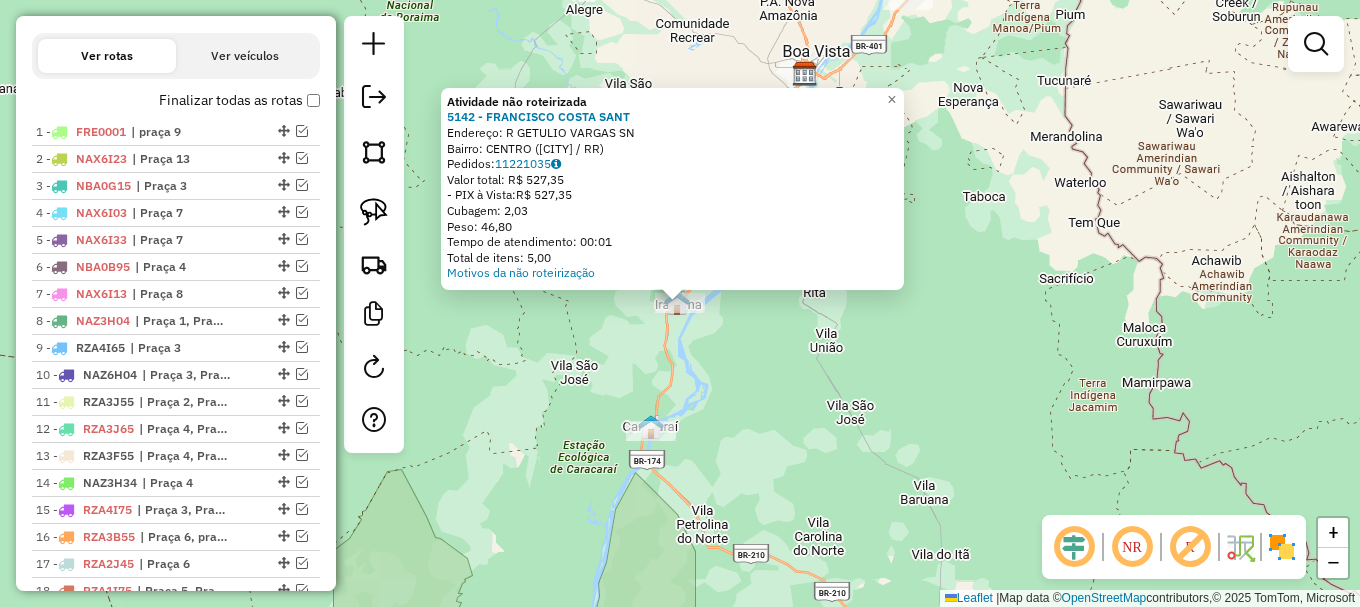 click on "Atividade não roteirizada 5142 - FRANCISCO COSTA SANT  Endereço: R   GETULIO VARGAS                SN   Bairro: CENTRO (IRACEMA / RR)   Pedidos:  11221035   Valor total: R$ 527,35   - PIX à Vista:  R$ 527,35   Cubagem: 2,03   Peso: 46,80   Tempo de atendimento: 00:01   Total de itens: 5,00  Motivos da não roteirização × Janela de atendimento Grade de atendimento Capacidade Transportadoras Veículos Cliente Pedidos  Rotas Selecione os dias de semana para filtrar as janelas de atendimento  Seg   Ter   Qua   Qui   Sex   Sáb   Dom  Informe o período da janela de atendimento: De: Até:  Filtrar exatamente a janela do cliente  Considerar janela de atendimento padrão  Selecione os dias de semana para filtrar as grades de atendimento  Seg   Ter   Qua   Qui   Sex   Sáb   Dom   Considerar clientes sem dia de atendimento cadastrado  Clientes fora do dia de atendimento selecionado Filtrar as atividades entre os valores definidos abaixo:  Peso mínimo:   Peso máximo:   Cubagem mínima:   Cubagem máxima:  De:" 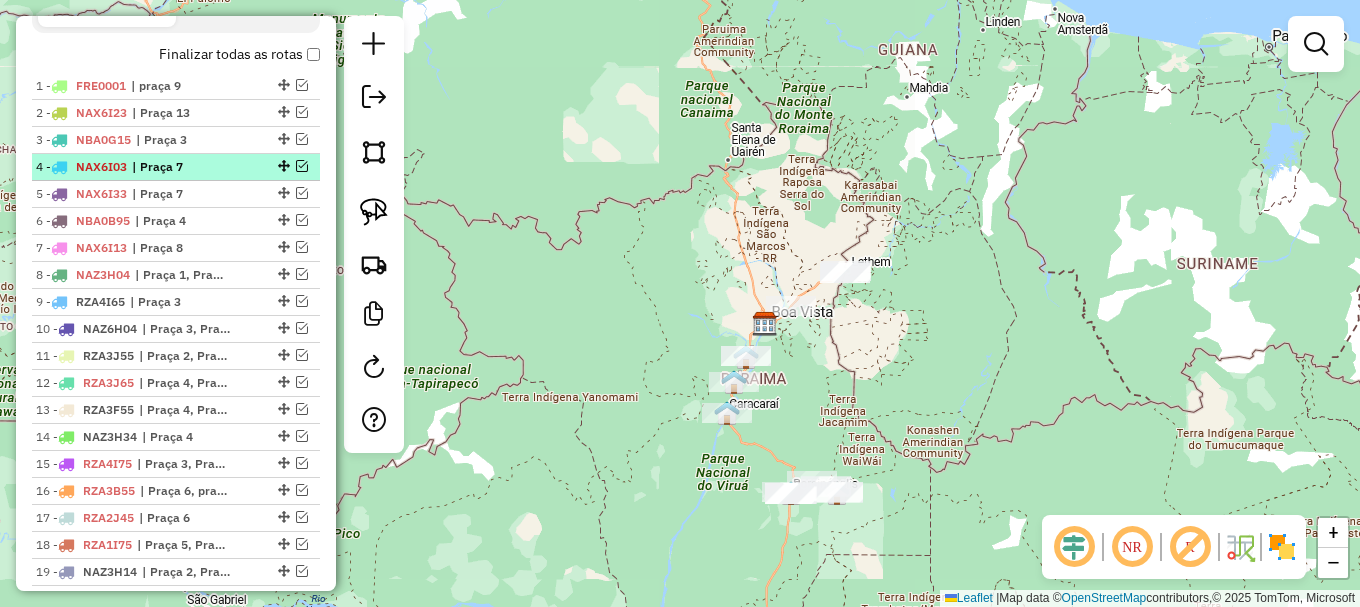 scroll, scrollTop: 714, scrollLeft: 0, axis: vertical 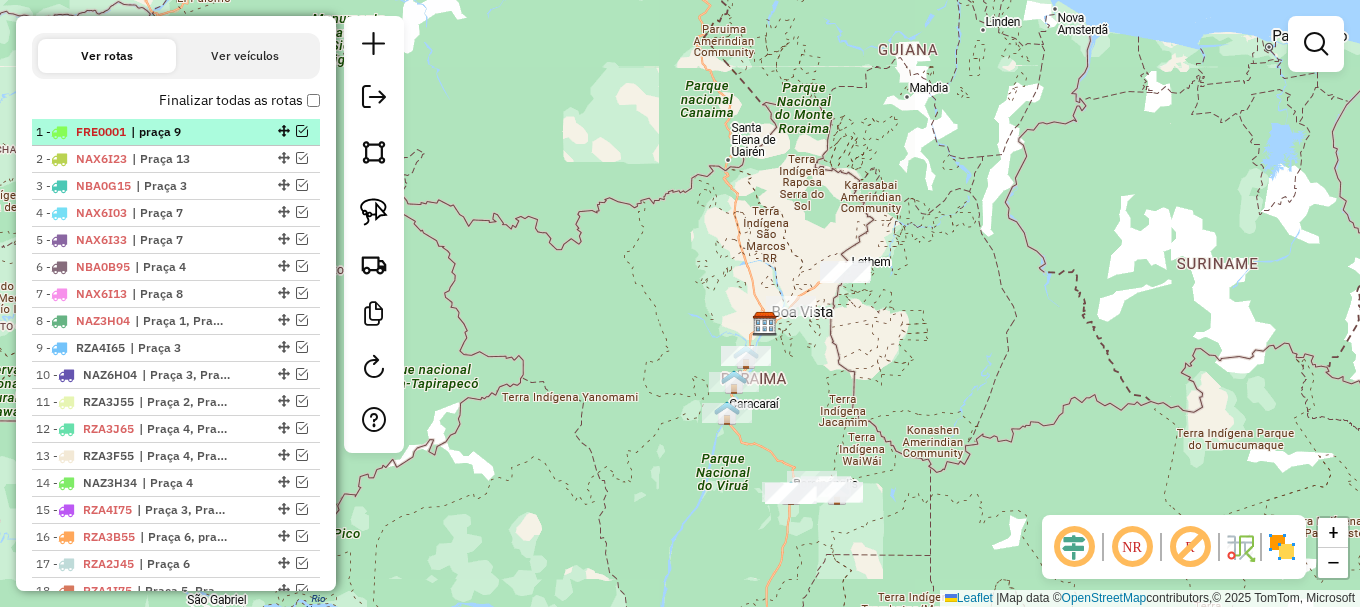 click at bounding box center [302, 131] 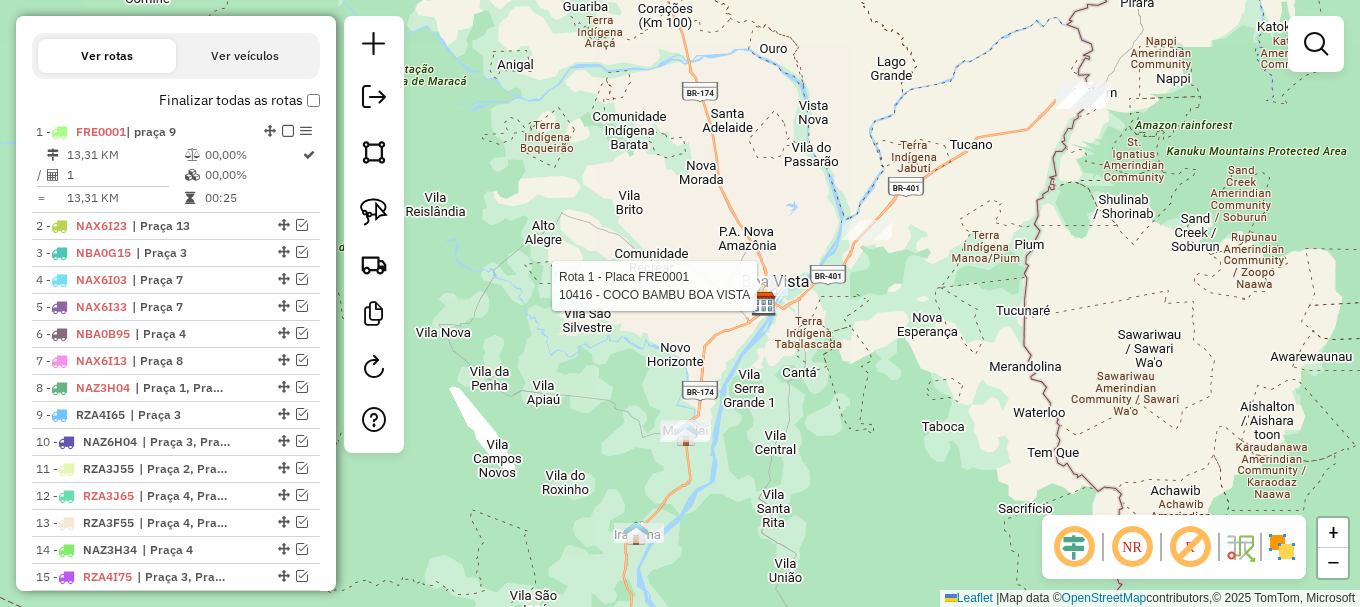select on "**********" 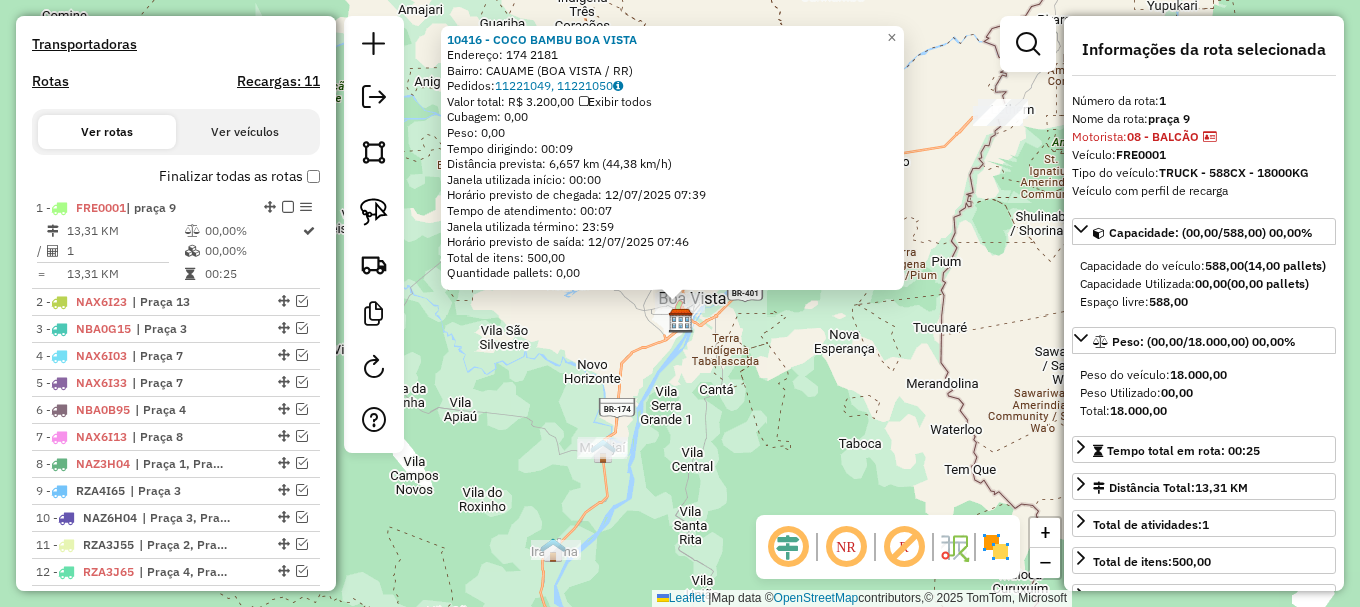 scroll, scrollTop: 617, scrollLeft: 0, axis: vertical 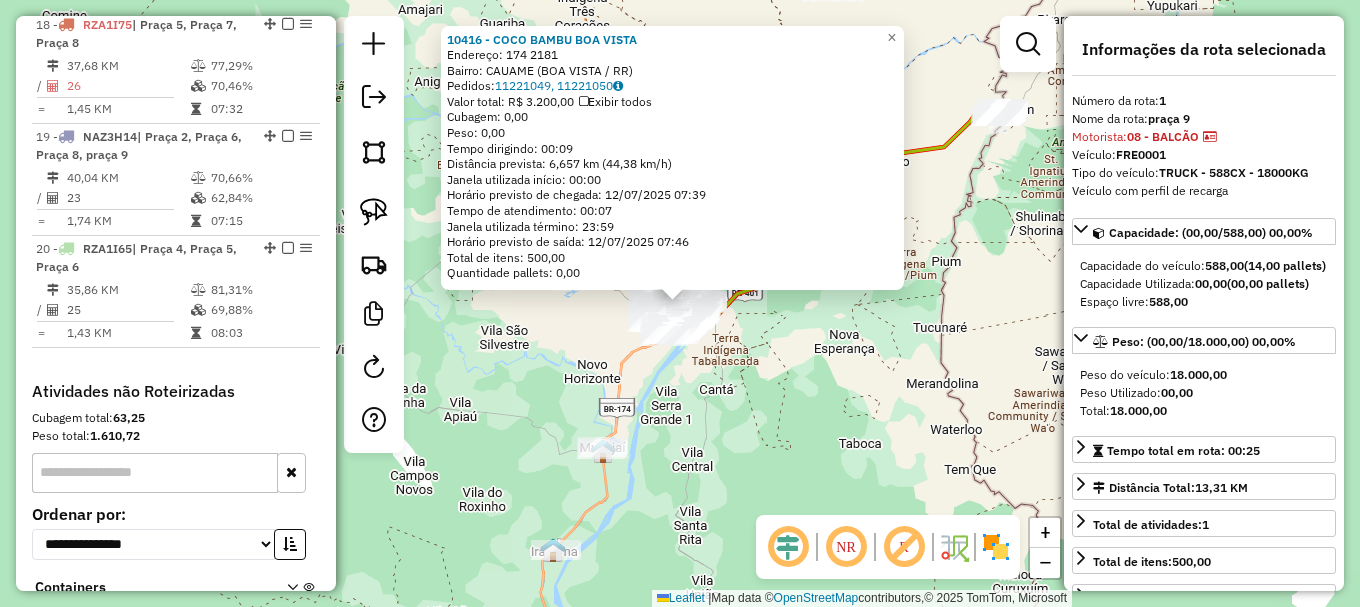 click on "10416 - COCO BAMBU BOA VISTA  Endereço:  174 2181   Bairro: CAUAME (BOA VISTA / RR)   Pedidos:  11221049, 11221050   Valor total: R$ 3.200,00   Exibir todos   Cubagem: 0,00  Peso: 0,00  Tempo dirigindo: 00:09   Distância prevista: 6,657 km (44,38 km/h)   Janela utilizada início: 00:00   Horário previsto de chegada: 12/07/2025 07:39   Tempo de atendimento: 00:07   Janela utilizada término: 23:59   Horário previsto de saída: 12/07/2025 07:46   Total de itens: 500,00   Quantidade pallets: 0,00  × Janela de atendimento Grade de atendimento Capacidade Transportadoras Veículos Cliente Pedidos  Rotas Selecione os dias de semana para filtrar as janelas de atendimento  Seg   Ter   Qua   Qui   Sex   Sáb   Dom  Informe o período da janela de atendimento: De: Até:  Filtrar exatamente a janela do cliente  Considerar janela de atendimento padrão  Selecione os dias de semana para filtrar as grades de atendimento  Seg   Ter   Qua   Qui   Sex   Sáb   Dom   Considerar clientes sem dia de atendimento cadastrado +" 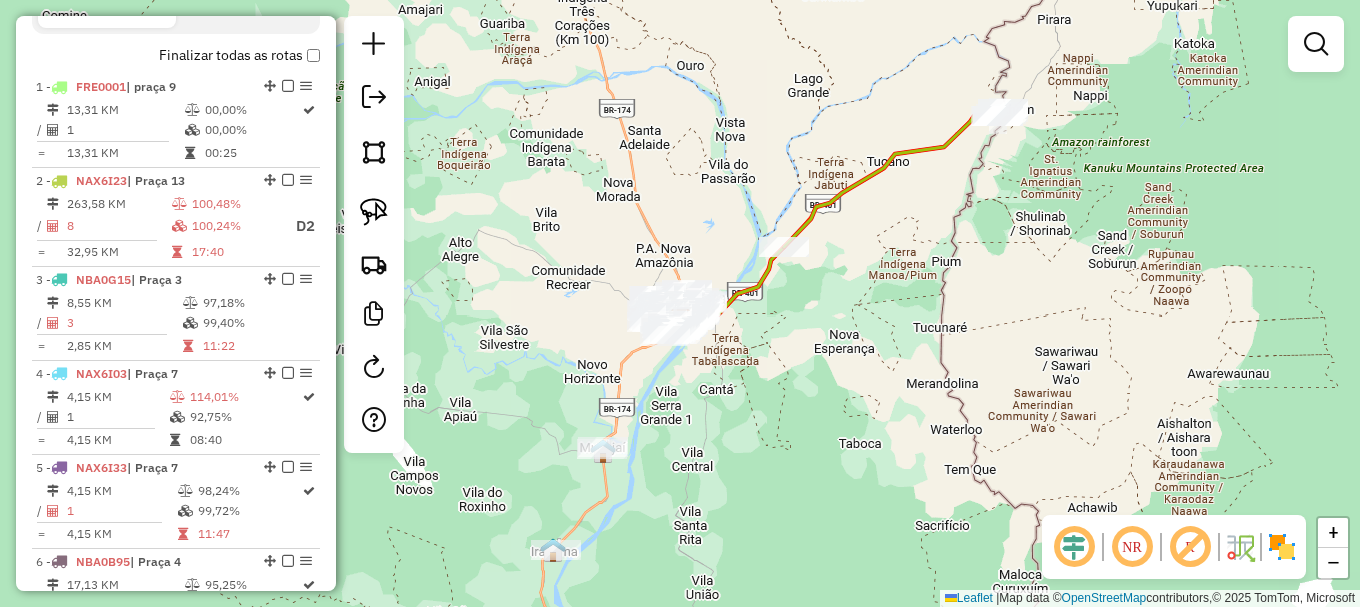 scroll, scrollTop: 642, scrollLeft: 0, axis: vertical 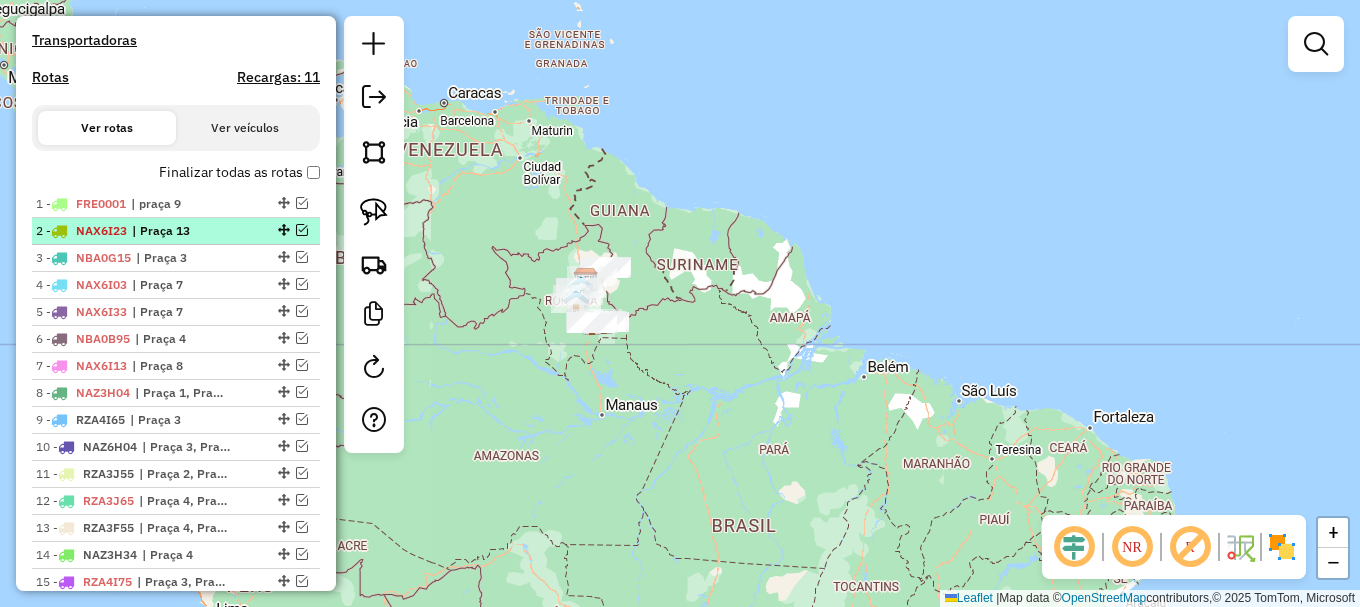 click at bounding box center [302, 230] 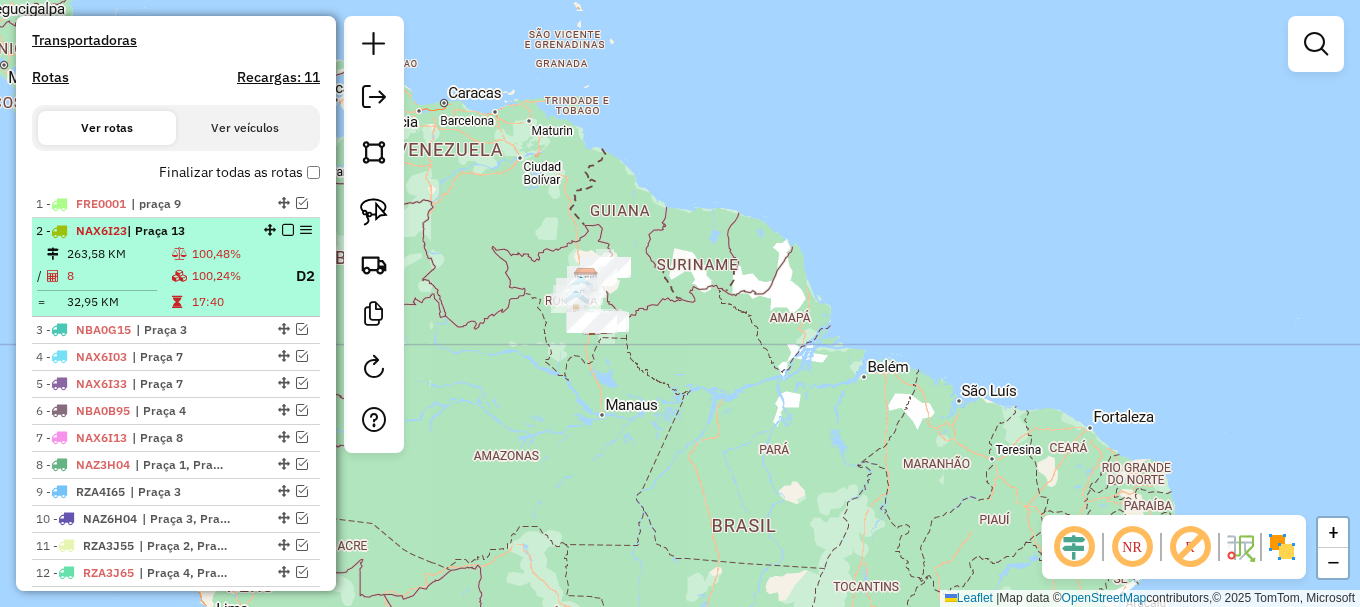 click on "2 -       NAX6I23   | Praça 13  263,58 KM   100,48%  /  8   100,24%   D2  =  32,95 KM   17:40" at bounding box center (176, 267) 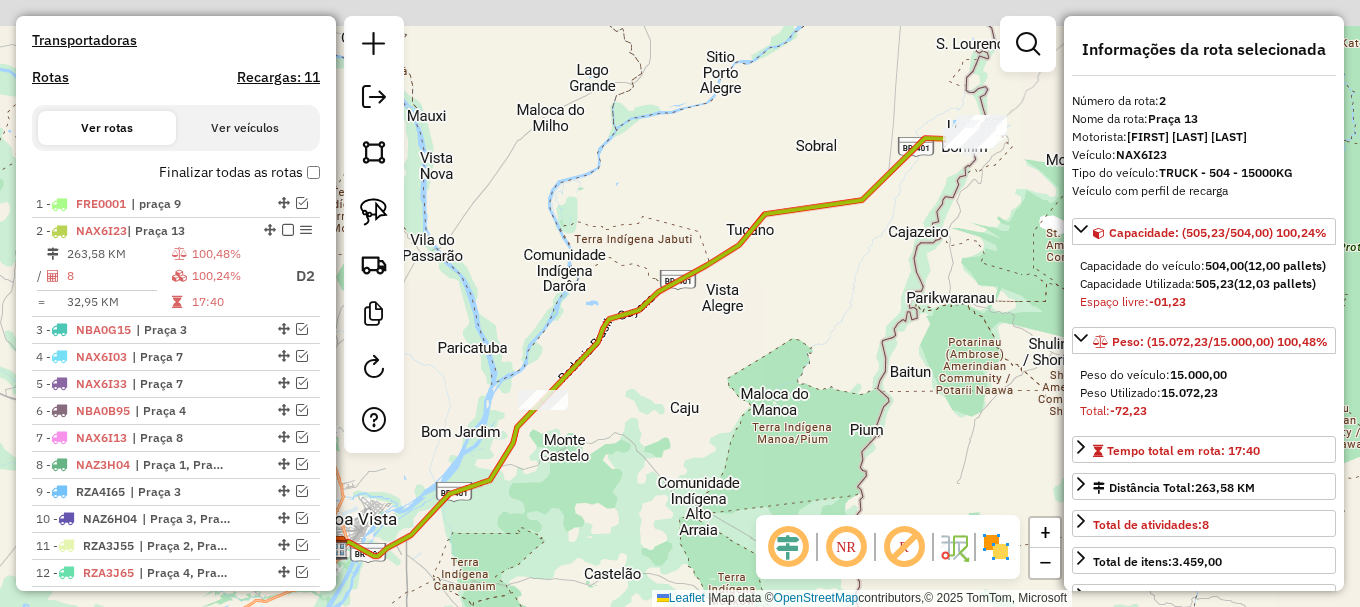 drag, startPoint x: 969, startPoint y: 207, endPoint x: 786, endPoint y: 410, distance: 273.30936 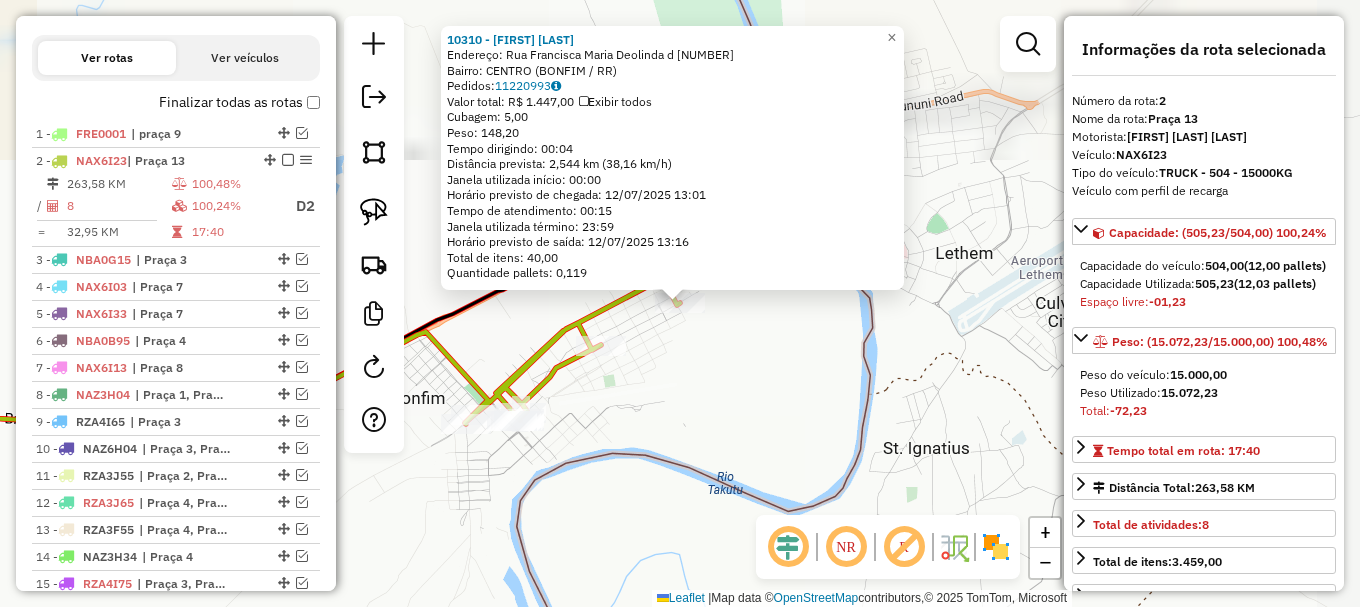 scroll, scrollTop: 844, scrollLeft: 0, axis: vertical 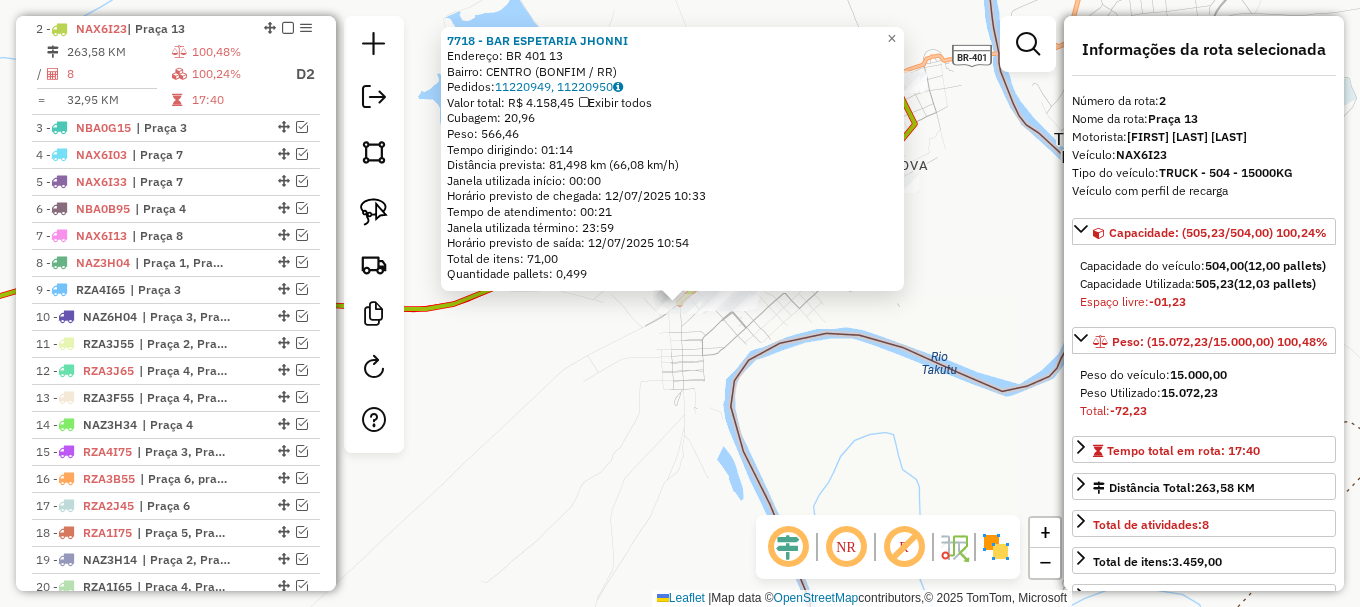 click on "7718 - BAR ESPETARIA JHONNI  Endereço:  BR 401 13   Bairro: CENTRO (BONFIM / RR)   Pedidos:  11220949, 11220950   Valor total: R$ 4.158,45   Exibir todos   Cubagem: 20,96  Peso: 566,46  Tempo dirigindo: 01:14   Distância prevista: 81,498 km (66,08 km/h)   Janela utilizada início: 00:00   Horário previsto de chegada: 12/07/2025 10:33   Tempo de atendimento: 00:21   Janela utilizada término: 23:59   Horário previsto de saída: 12/07/2025 10:54   Total de itens: 71,00   Quantidade pallets: 0,499  × Janela de atendimento Grade de atendimento Capacidade Transportadoras Veículos Cliente Pedidos  Rotas Selecione os dias de semana para filtrar as janelas de atendimento  Seg   Ter   Qua   Qui   Sex   Sáb   Dom  Informe o período da janela de atendimento: De: Até:  Filtrar exatamente a janela do cliente  Considerar janela de atendimento padrão  Selecione os dias de semana para filtrar as grades de atendimento  Seg   Ter   Qua   Qui   Sex   Sáb   Dom   Considerar clientes sem dia de atendimento cadastrado +" 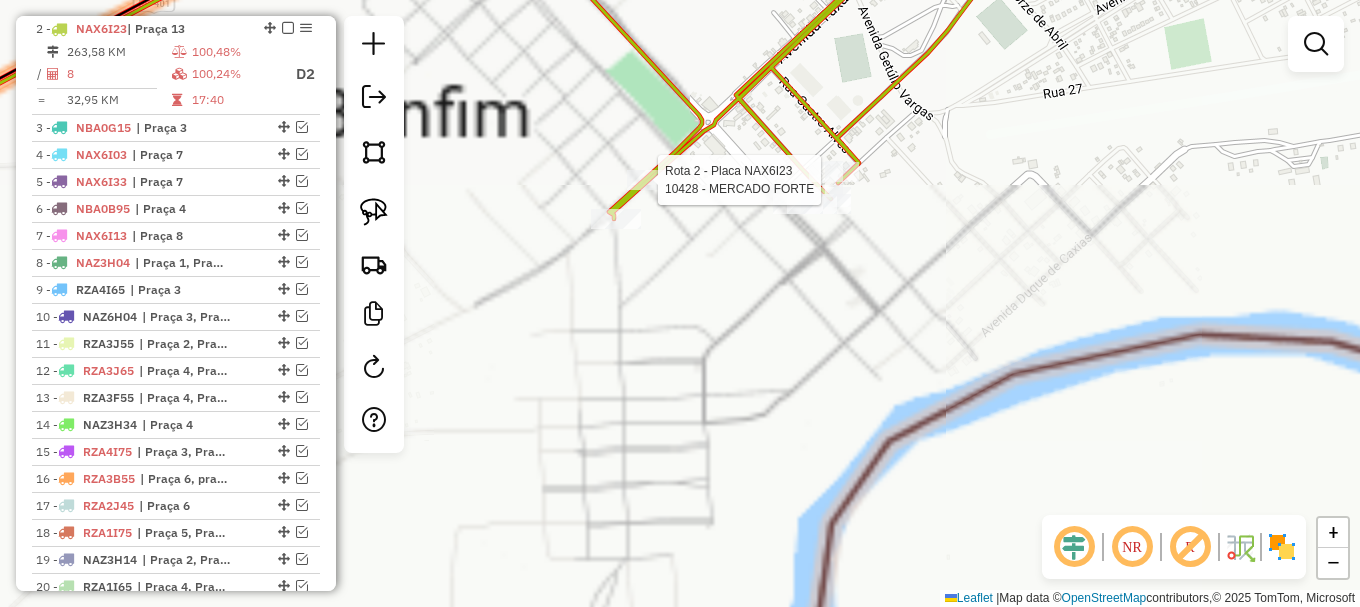 select on "**********" 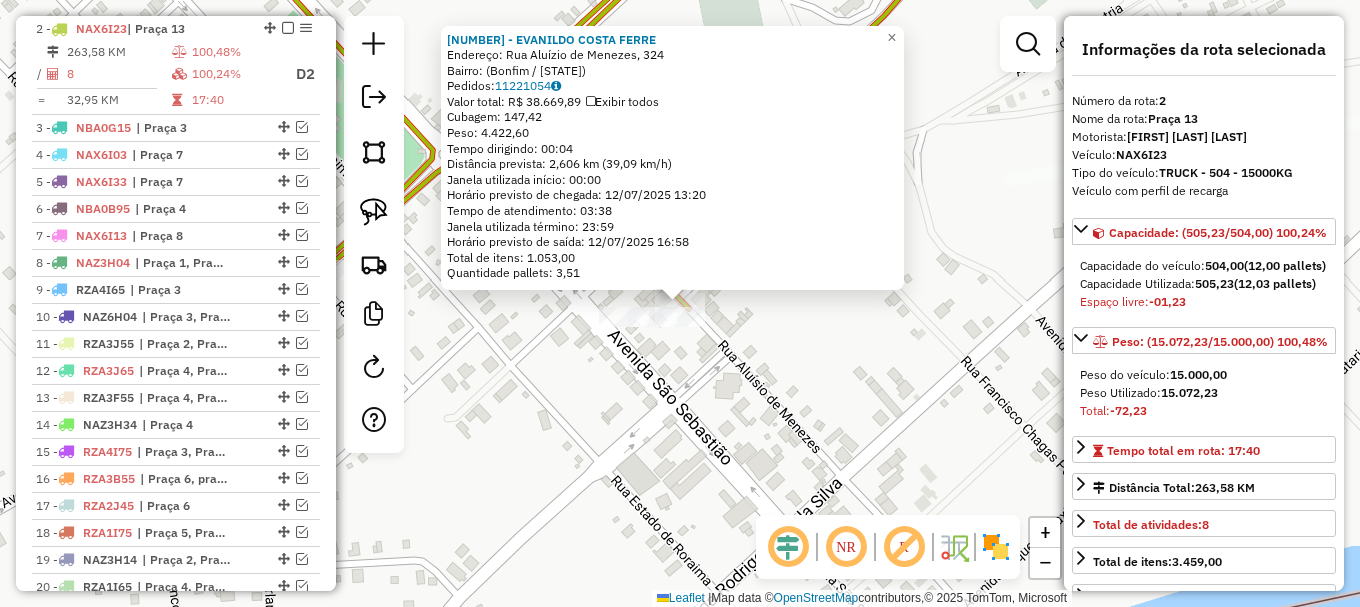 click on "5834 - EVANILDO COSTA FERRE  Endereço: Rua Aluízio de Menezes, 324   Bairro:  (Bonfim / RR)   Pedidos:  11221054   Valor total: R$ 38.669,89   Exibir todos   Cubagem: 147,42  Peso: 4.422,60  Tempo dirigindo: 00:04   Distância prevista: 2,606 km (39,09 km/h)   Janela utilizada início: 00:00   Horário previsto de chegada: 12/07/2025 13:20   Tempo de atendimento: 03:38   Janela utilizada término: 23:59   Horário previsto de saída: 12/07/2025 16:58   Total de itens: 1.053,00   Quantidade pallets: 3,51  × Janela de atendimento Grade de atendimento Capacidade Transportadoras Veículos Cliente Pedidos  Rotas Selecione os dias de semana para filtrar as janelas de atendimento  Seg   Ter   Qua   Qui   Sex   Sáb   Dom  Informe o período da janela de atendimento: De: Até:  Filtrar exatamente a janela do cliente  Considerar janela de atendimento padrão  Selecione os dias de semana para filtrar as grades de atendimento  Seg   Ter   Qua   Qui   Sex   Sáb   Dom   Clientes fora do dia de atendimento selecionado" 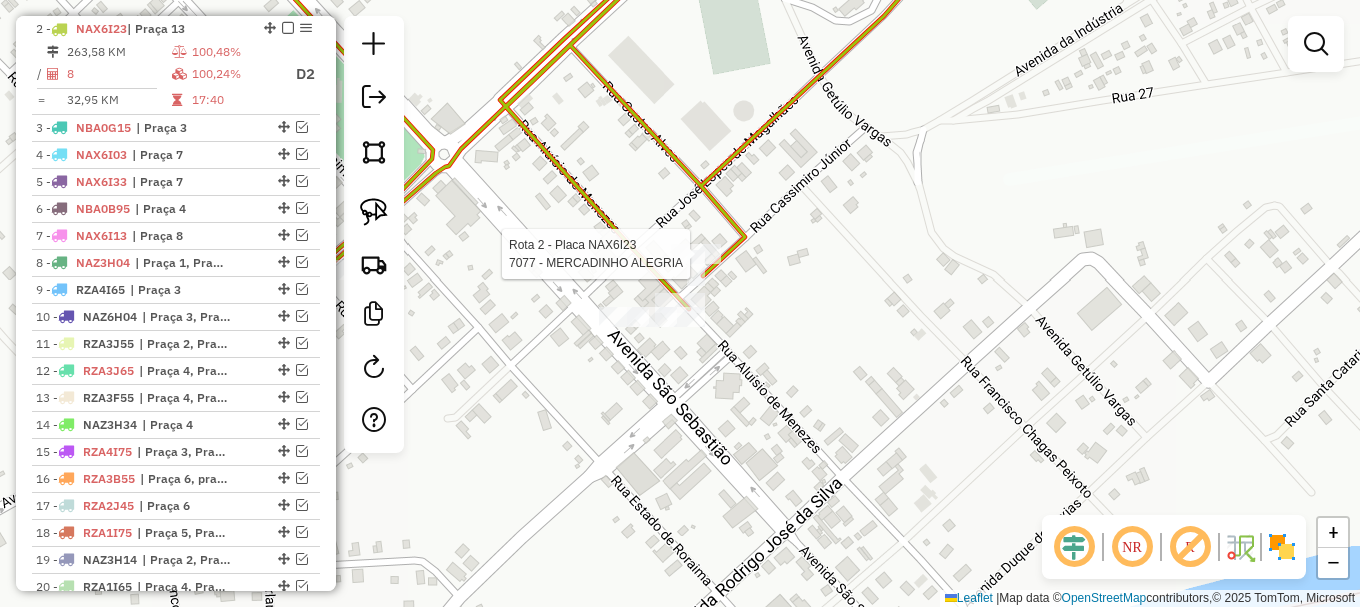 select on "**********" 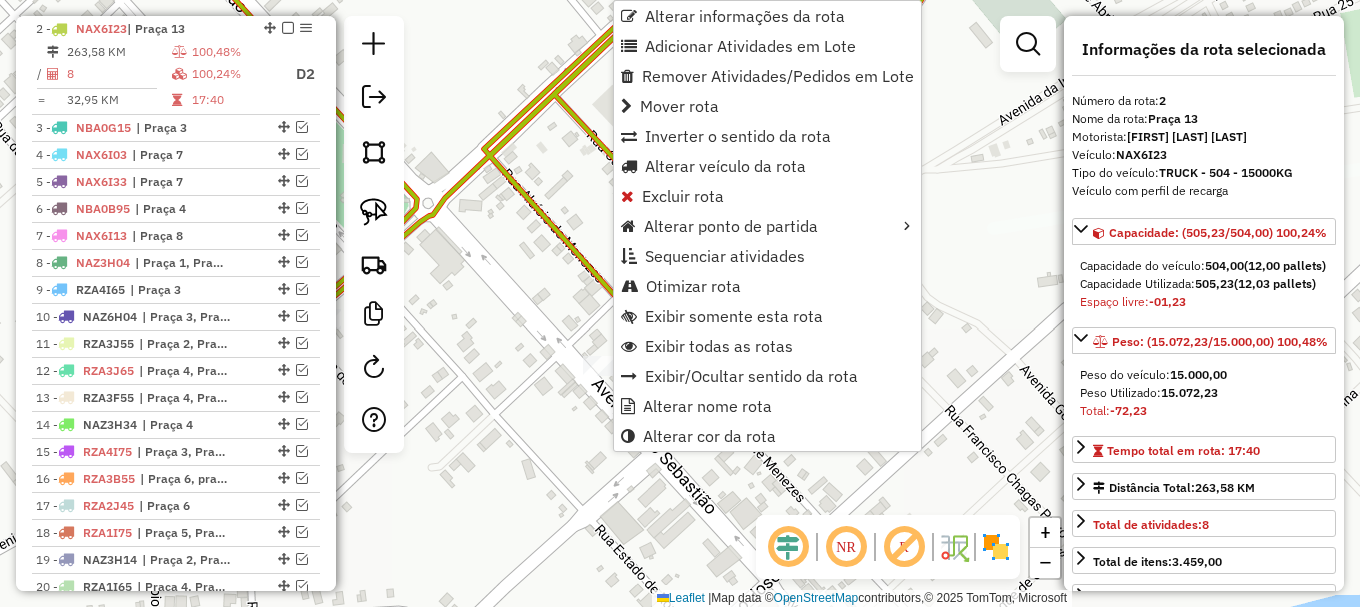 click 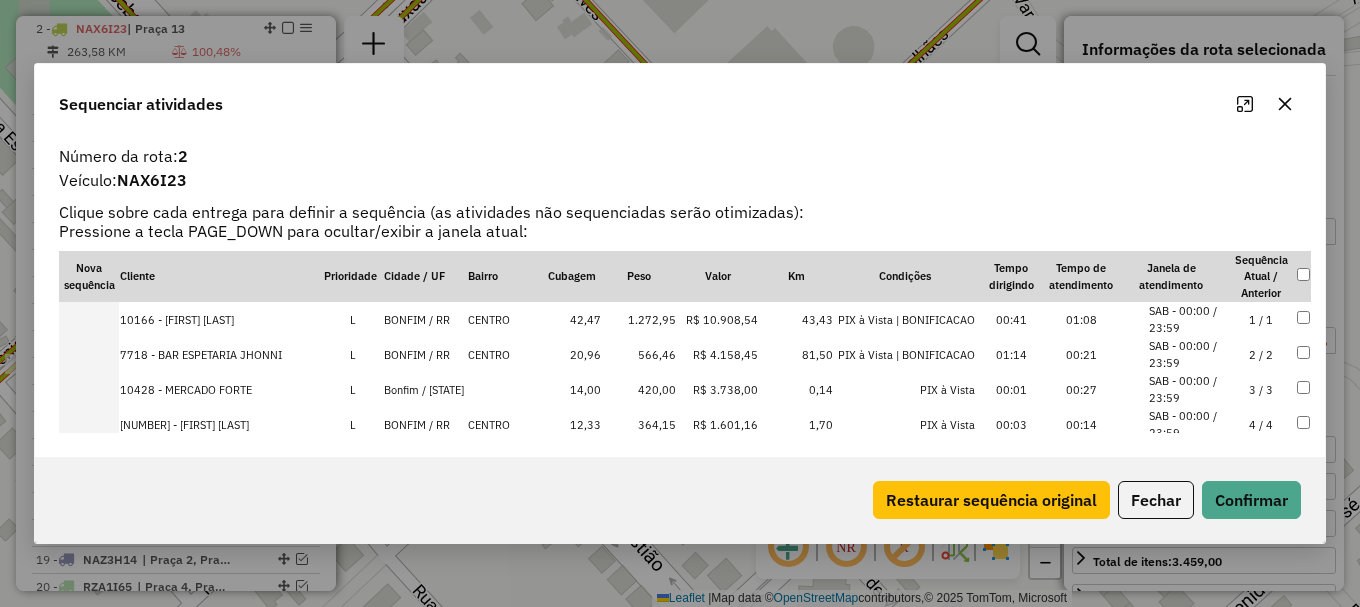 scroll, scrollTop: 100, scrollLeft: 0, axis: vertical 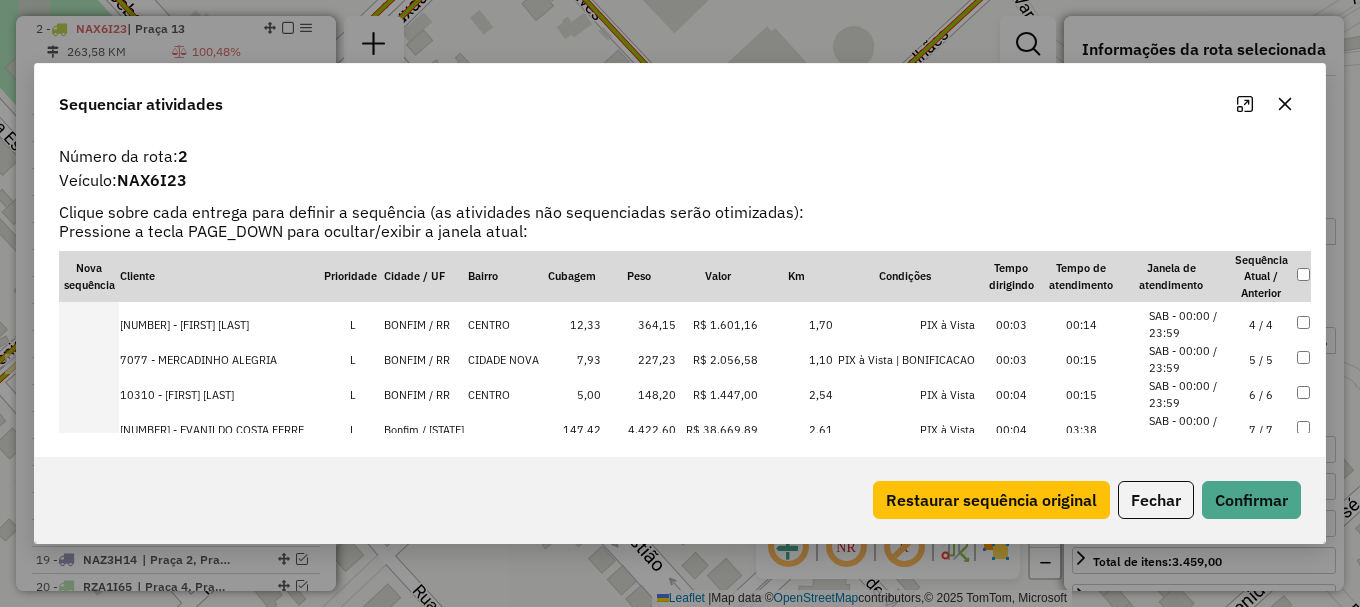 click on "SAB - 00:00 / 23:59" at bounding box center (1187, 429) 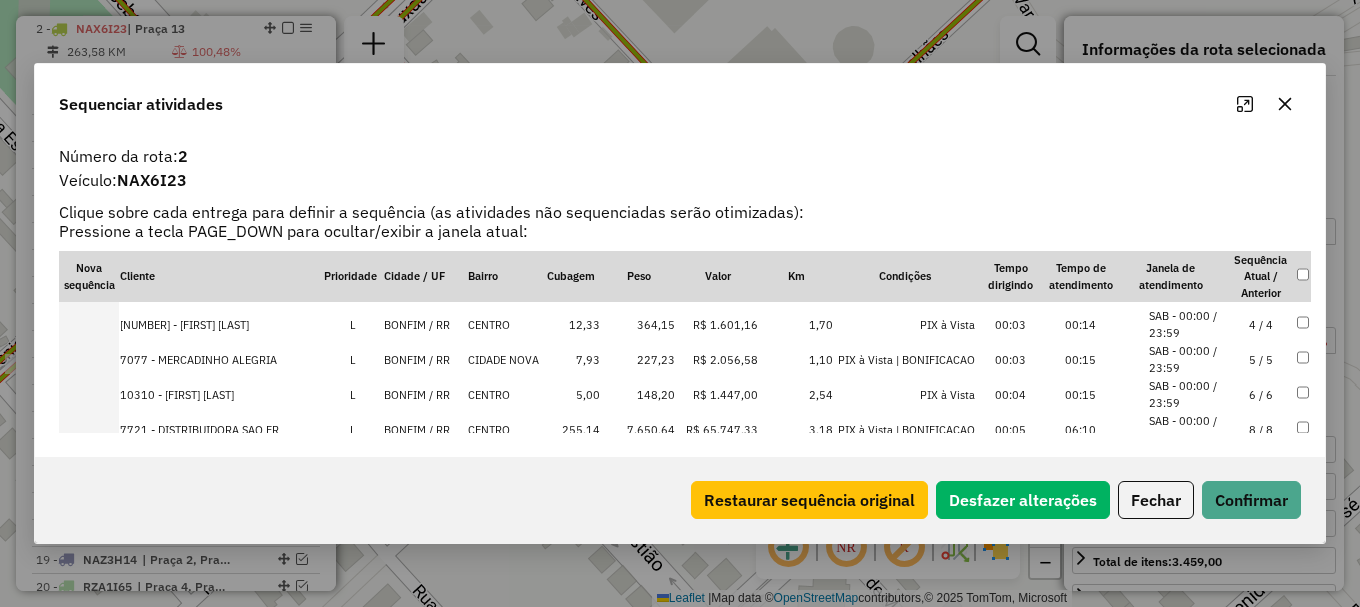 click on "SAB - 00:00 / 23:59" at bounding box center [1187, 359] 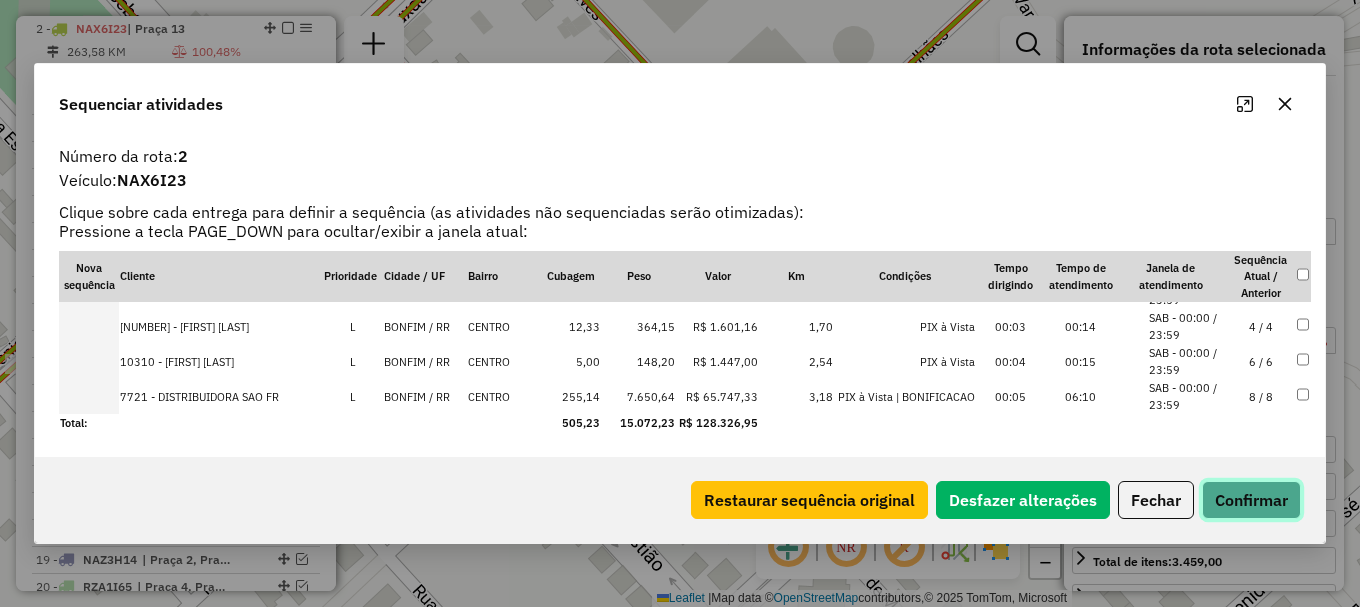 click on "Confirmar" 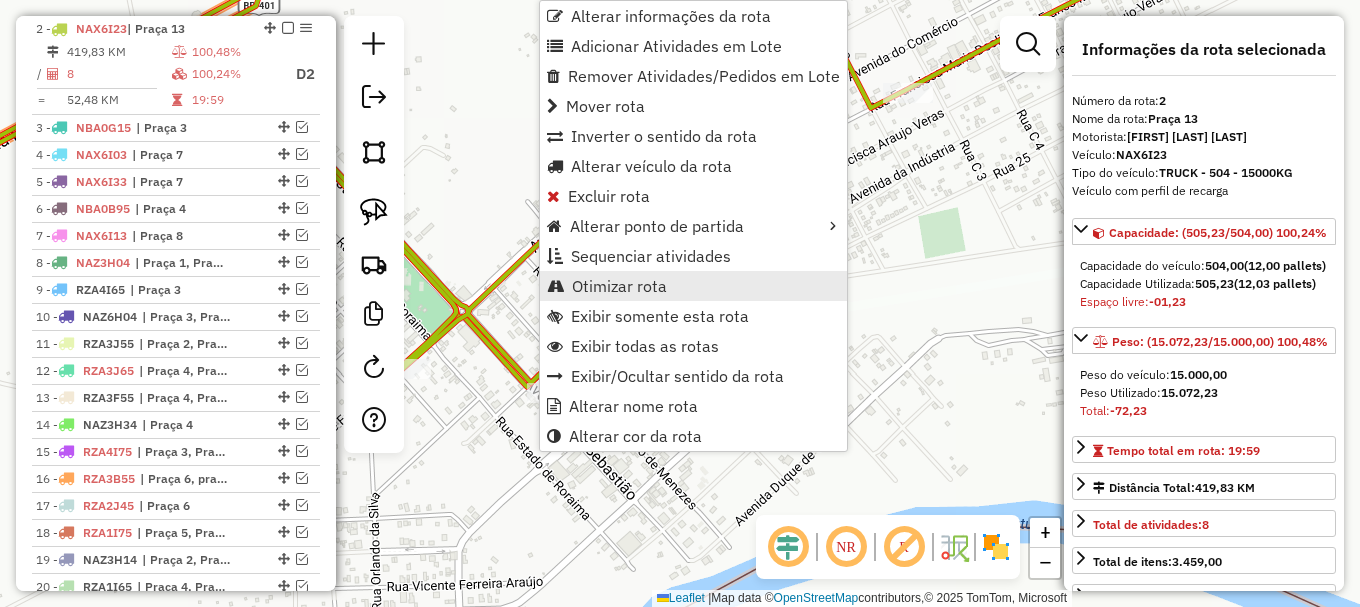 click on "Otimizar rota" at bounding box center (619, 286) 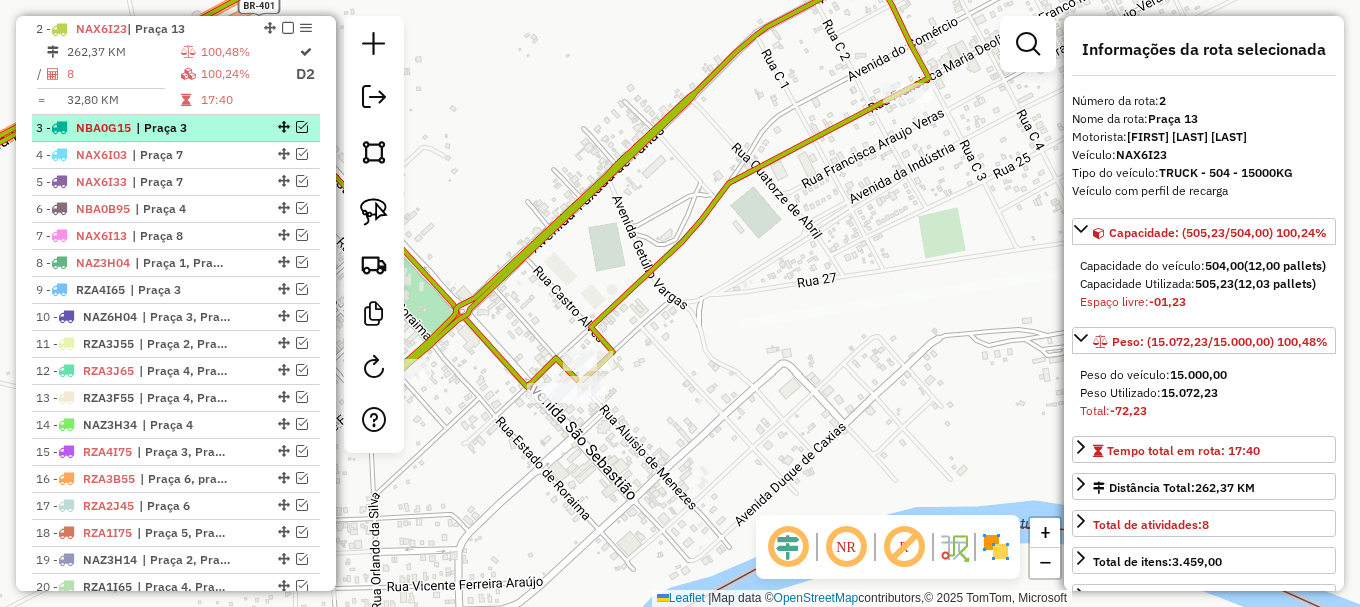 click at bounding box center [302, 127] 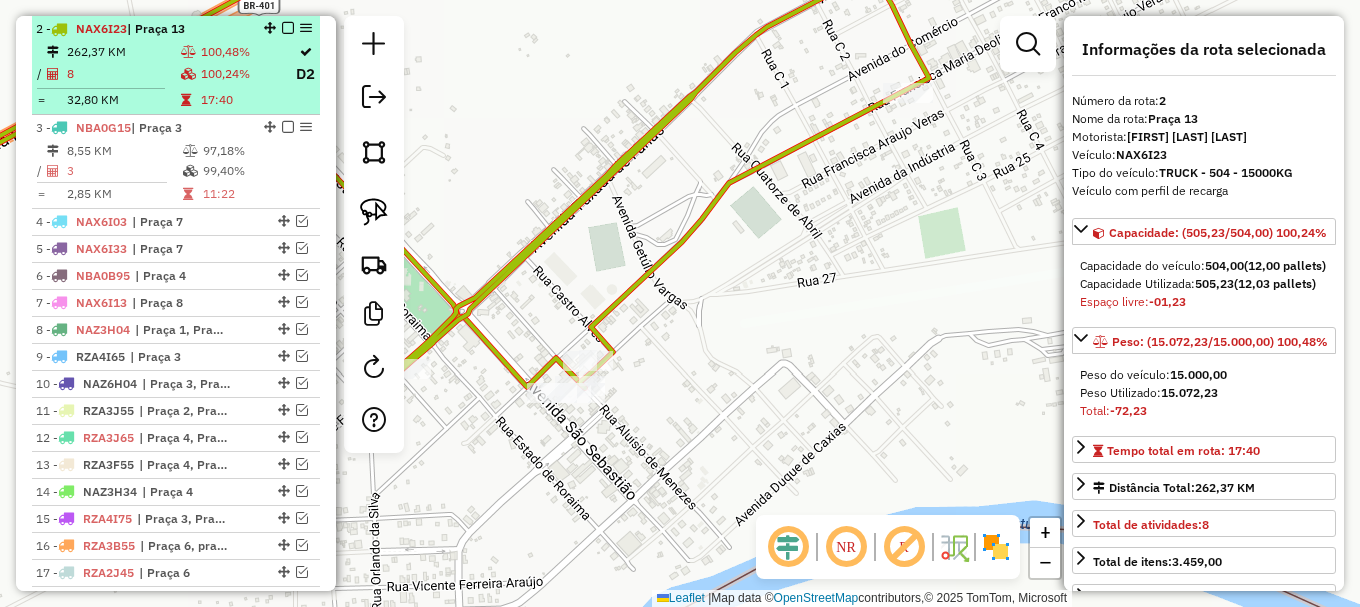 click at bounding box center [288, 28] 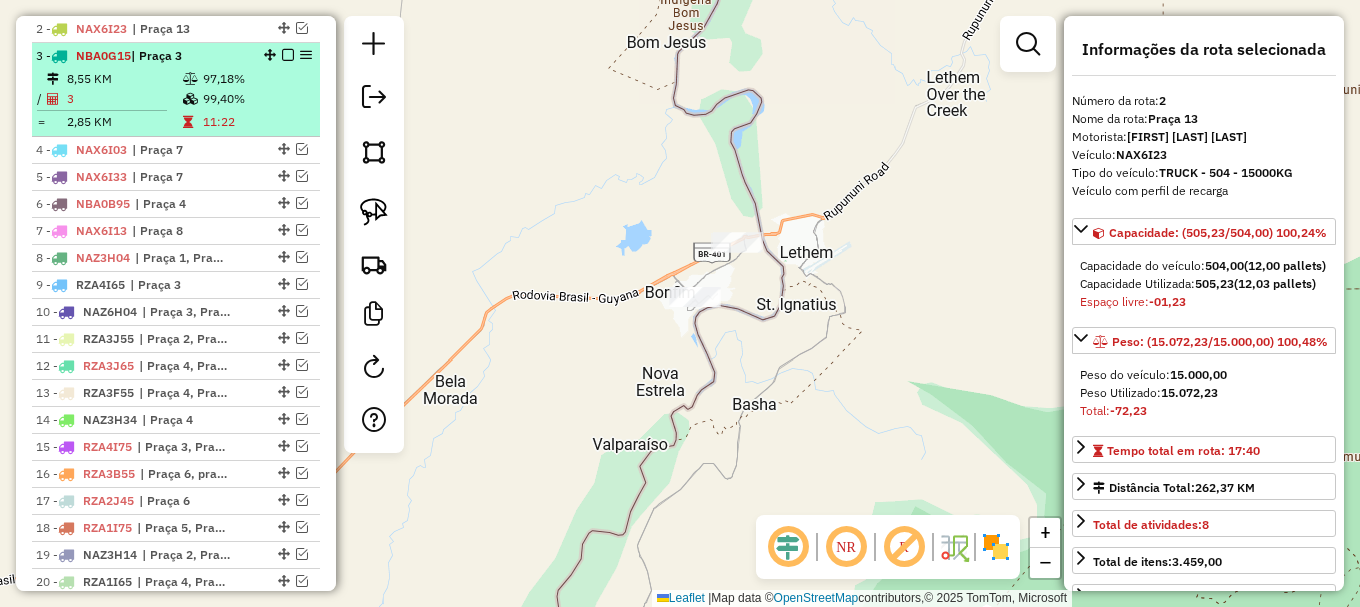click on "11:22" at bounding box center [256, 122] 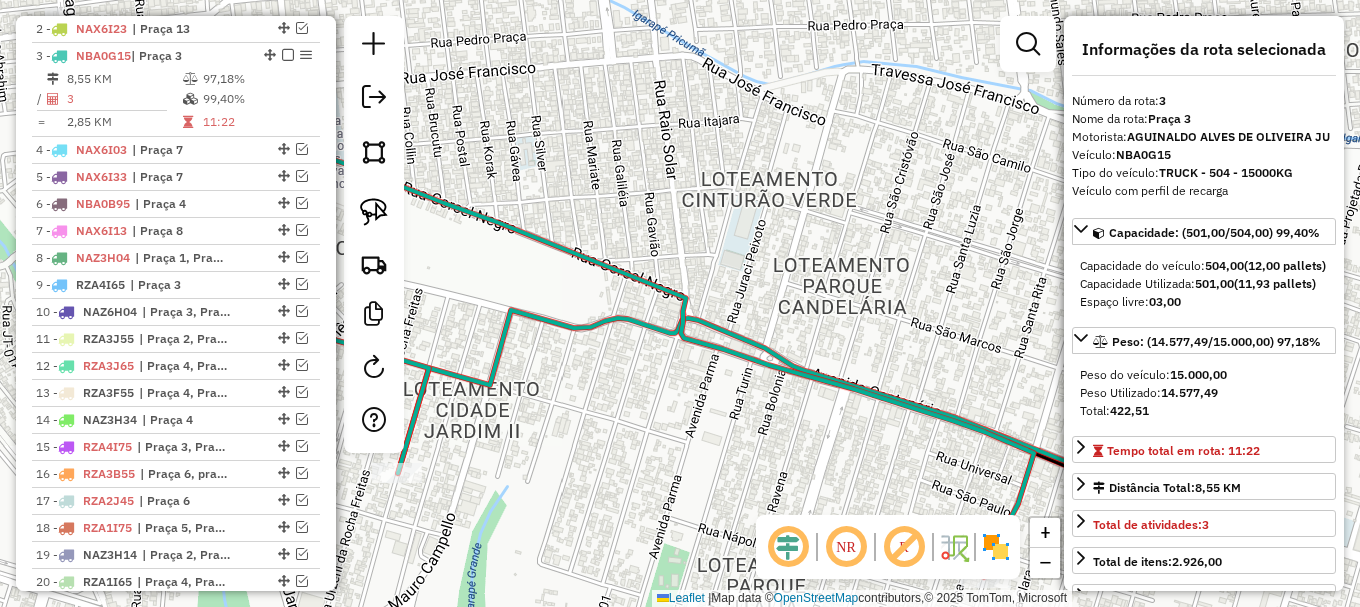 click 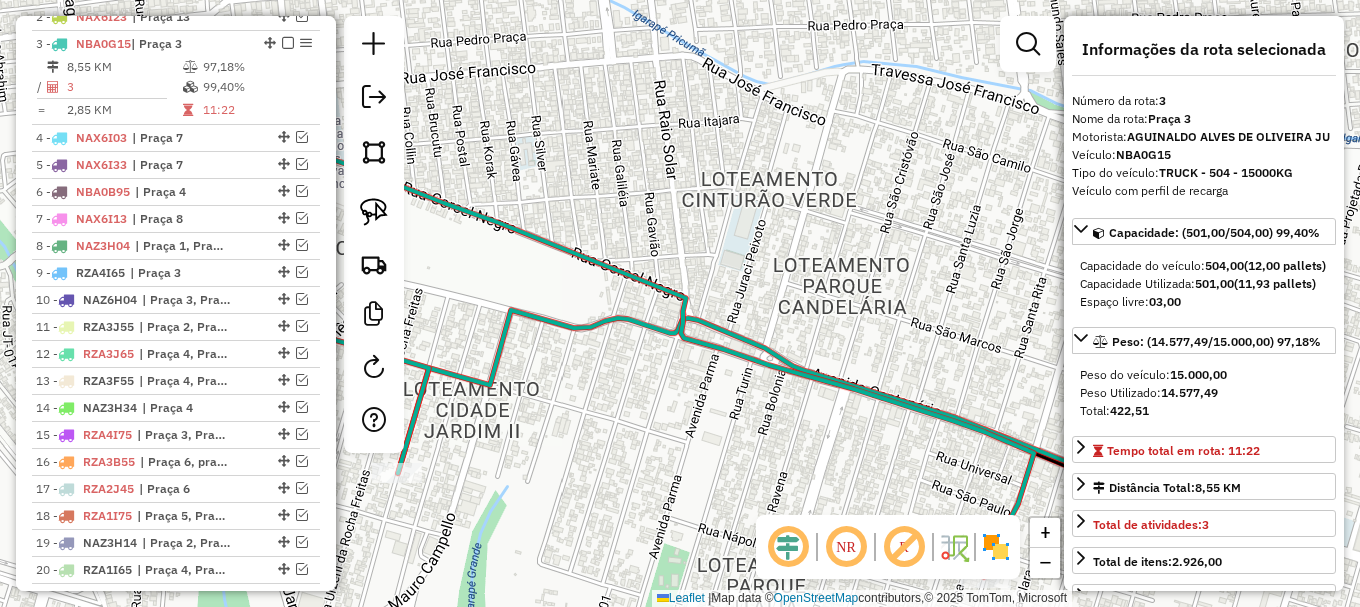 click 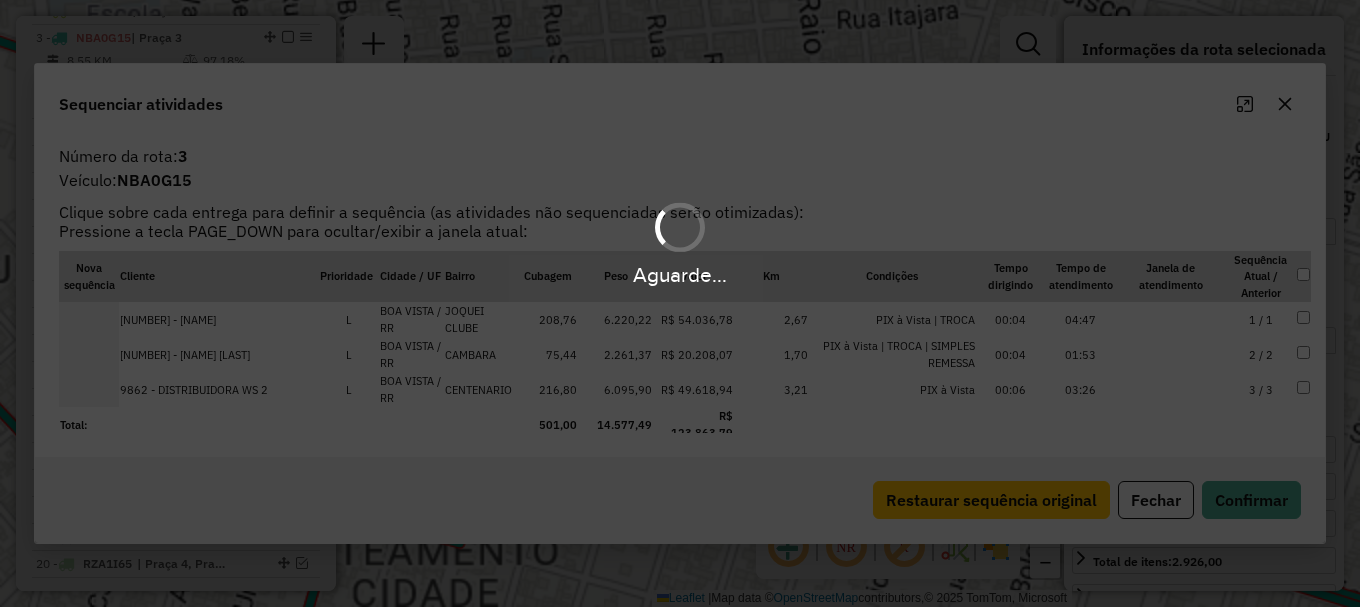 scroll, scrollTop: 871, scrollLeft: 0, axis: vertical 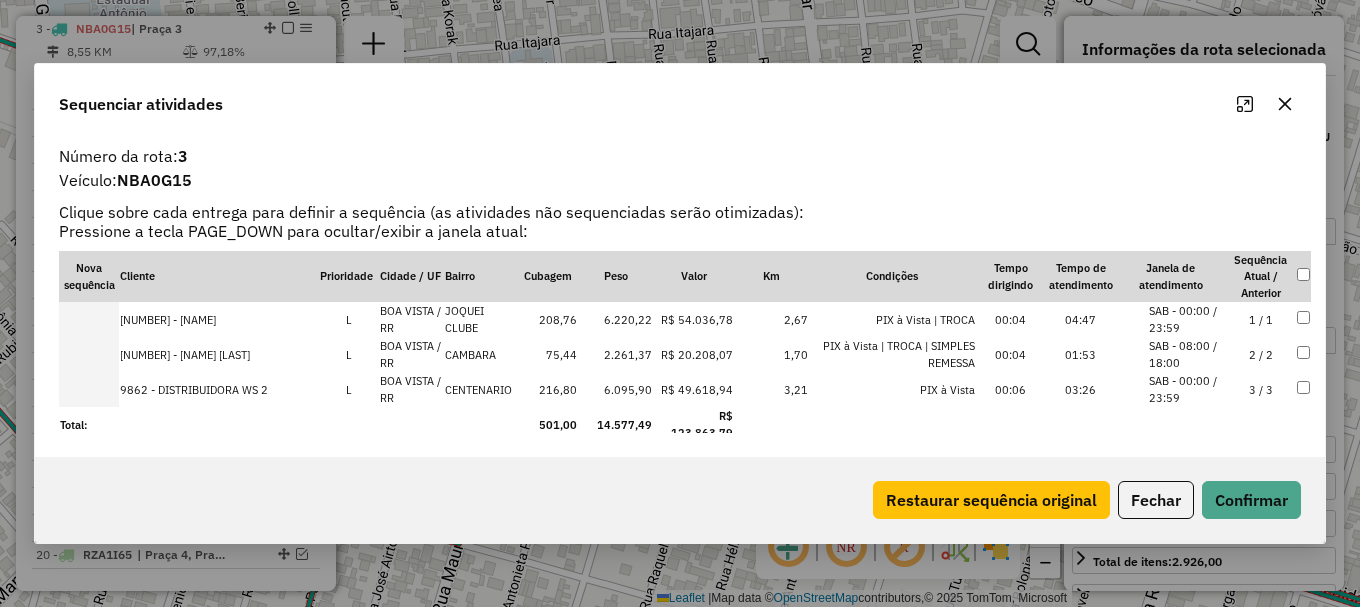 click at bounding box center (89, 319) 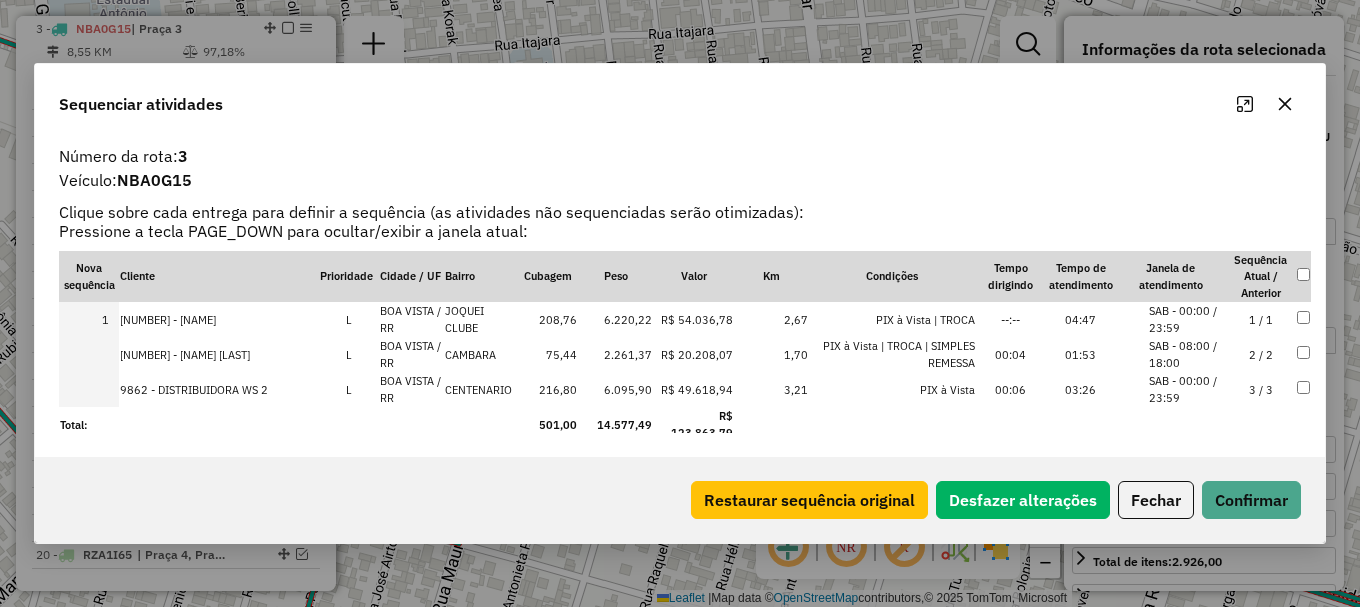 click at bounding box center (89, 389) 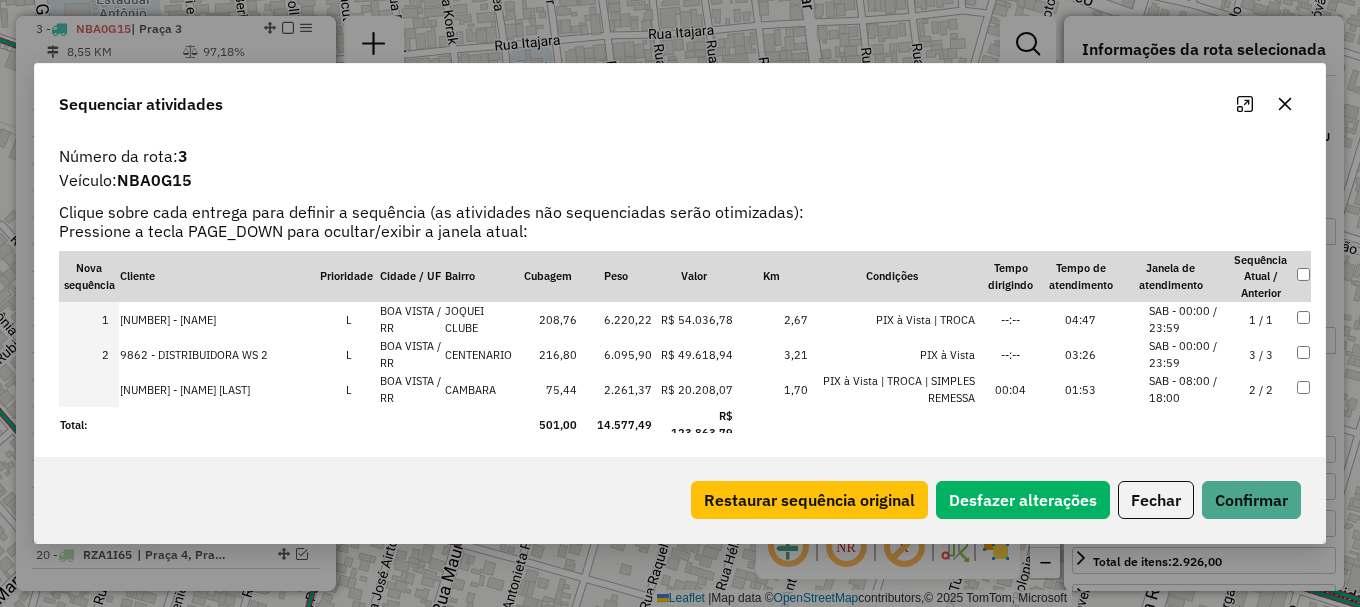 click at bounding box center (89, 389) 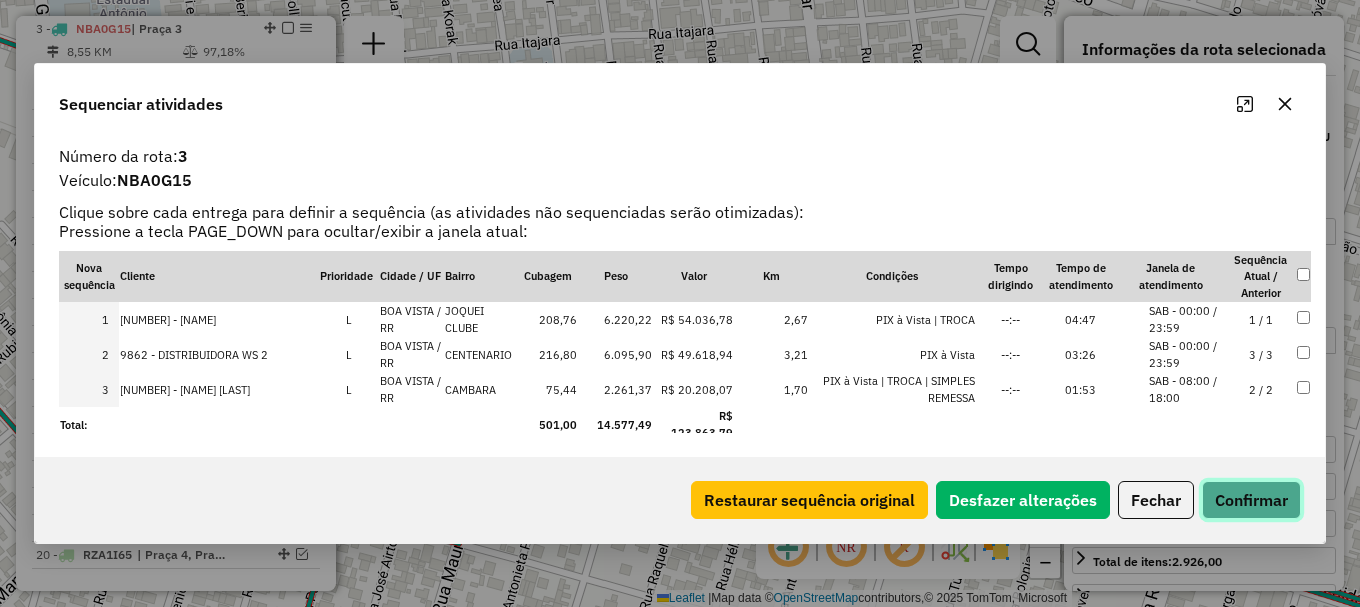click on "Confirmar" 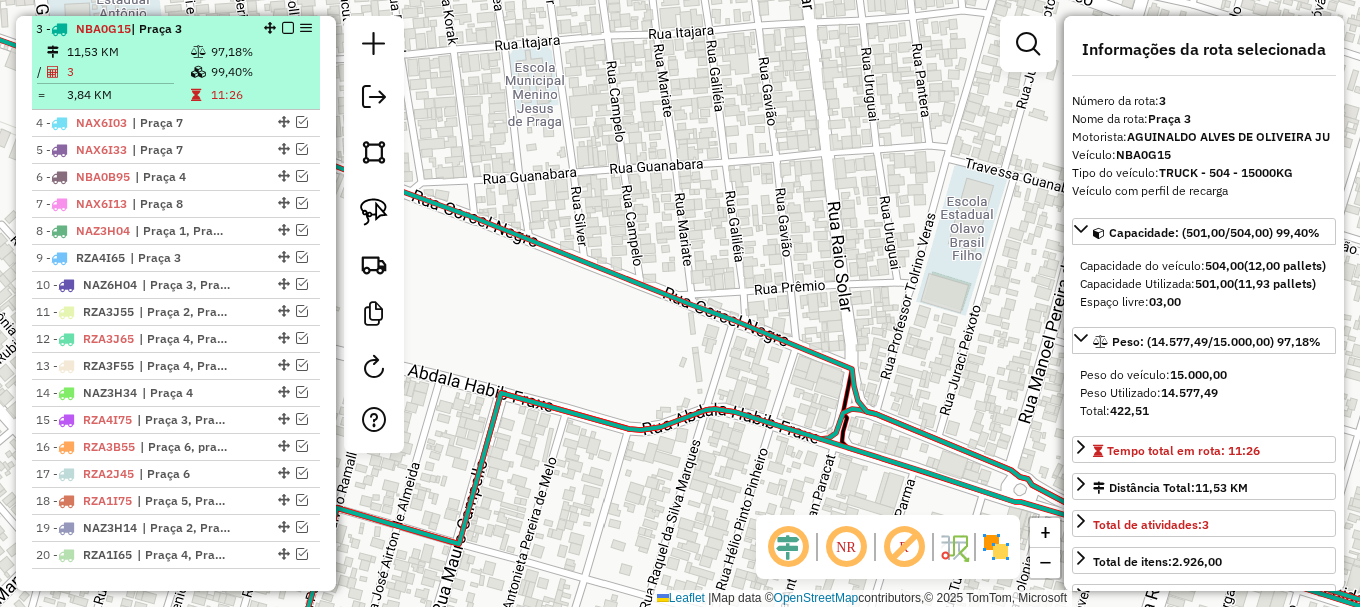click at bounding box center (288, 28) 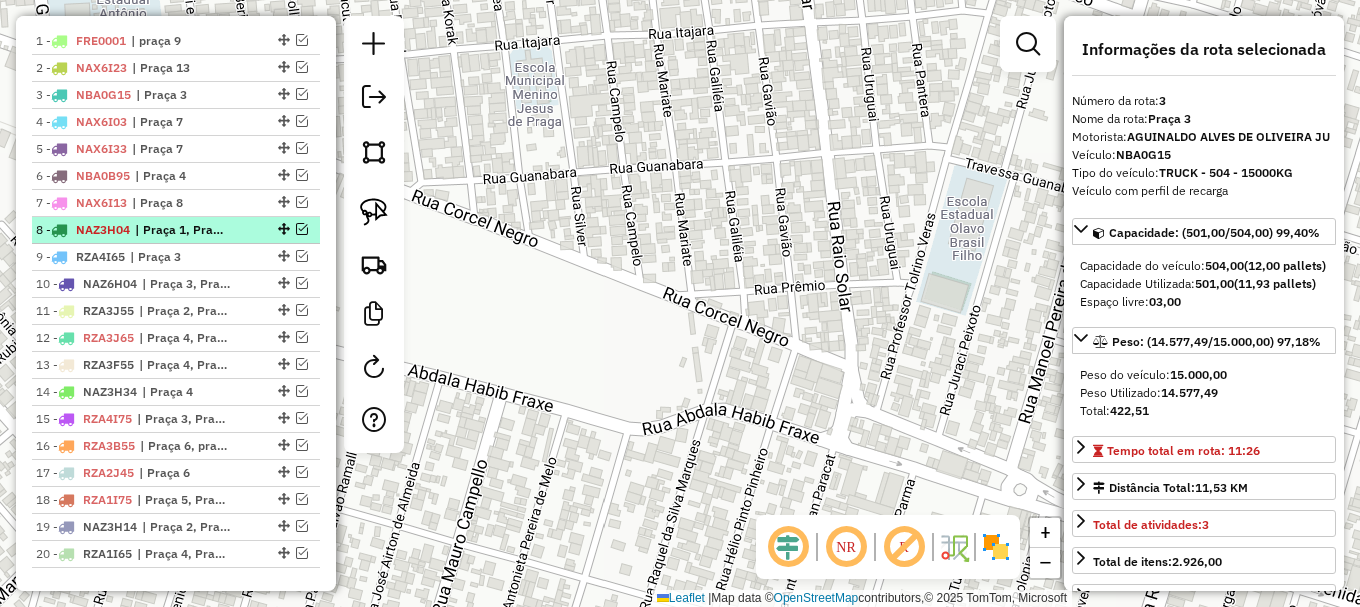 scroll, scrollTop: 771, scrollLeft: 0, axis: vertical 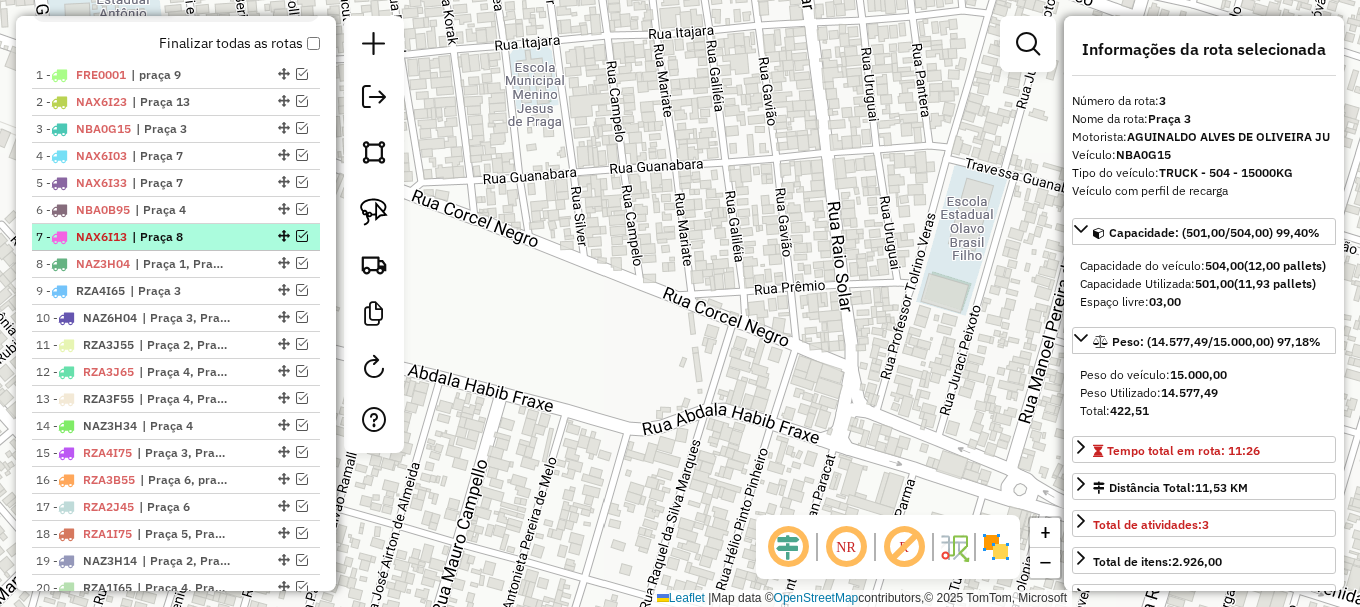 click at bounding box center [302, 236] 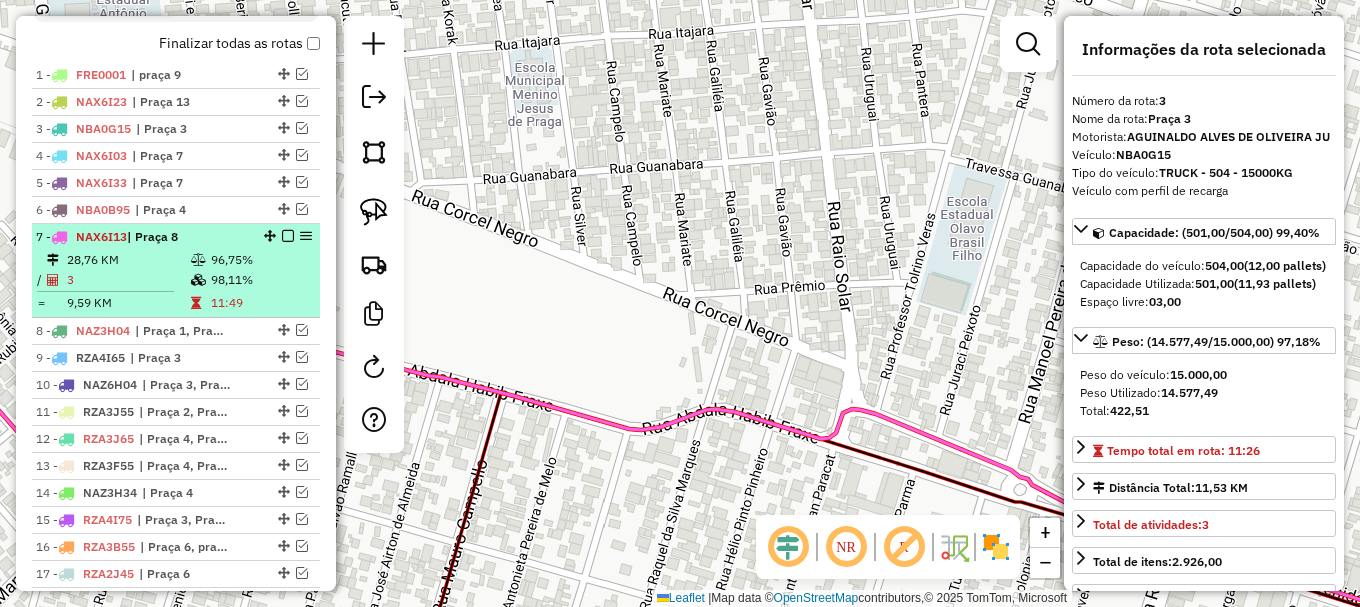 click on "96,75%" at bounding box center (260, 260) 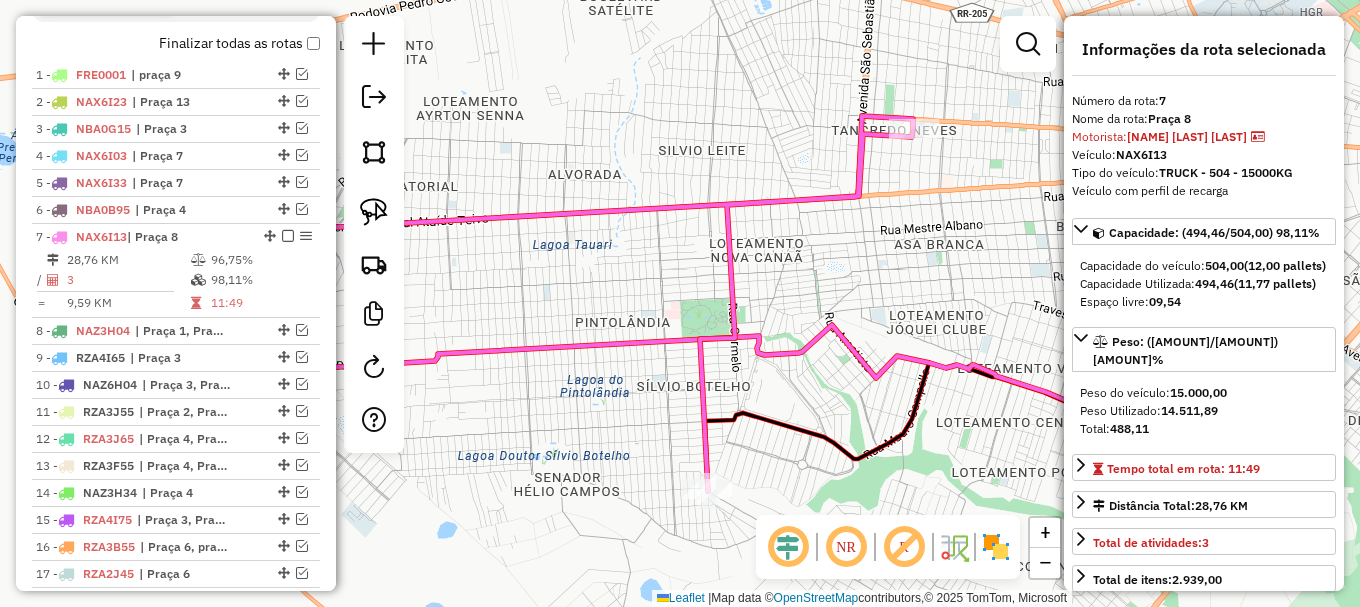 click 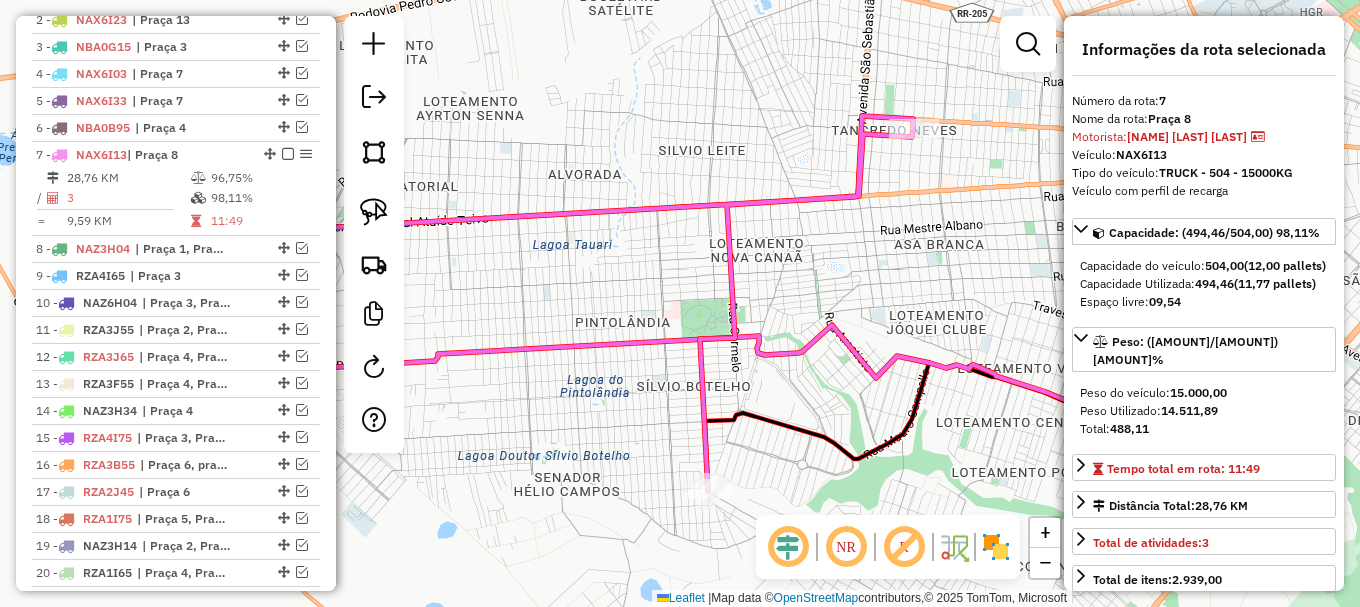 click 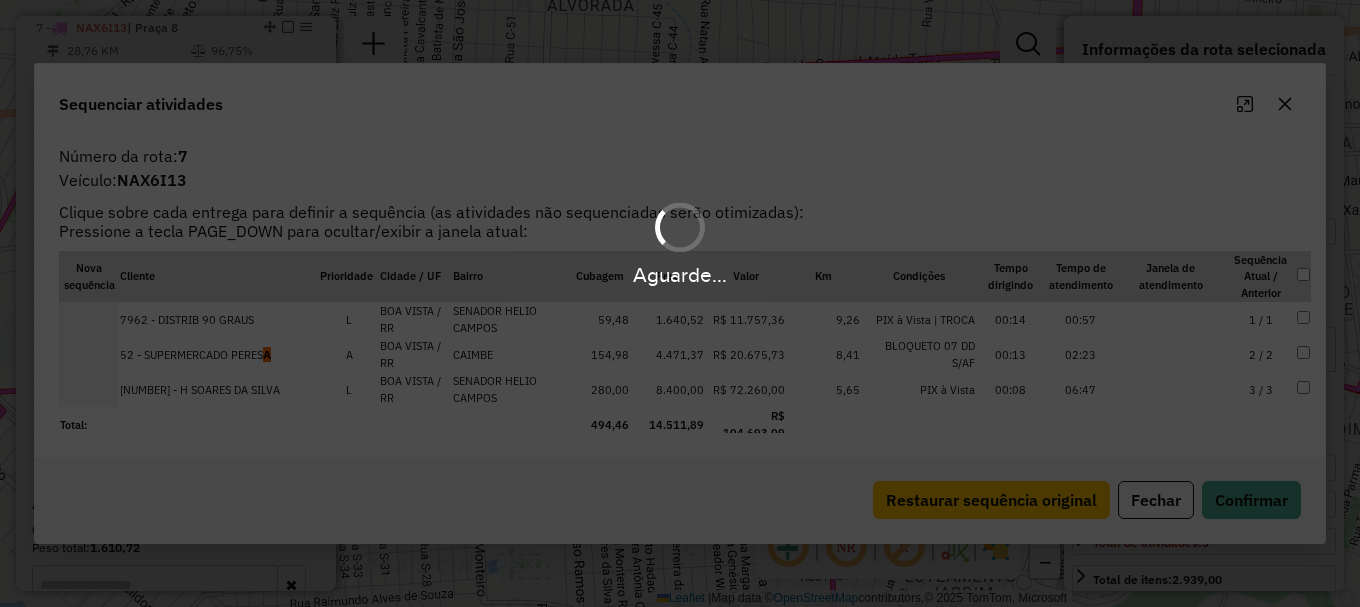scroll, scrollTop: 979, scrollLeft: 0, axis: vertical 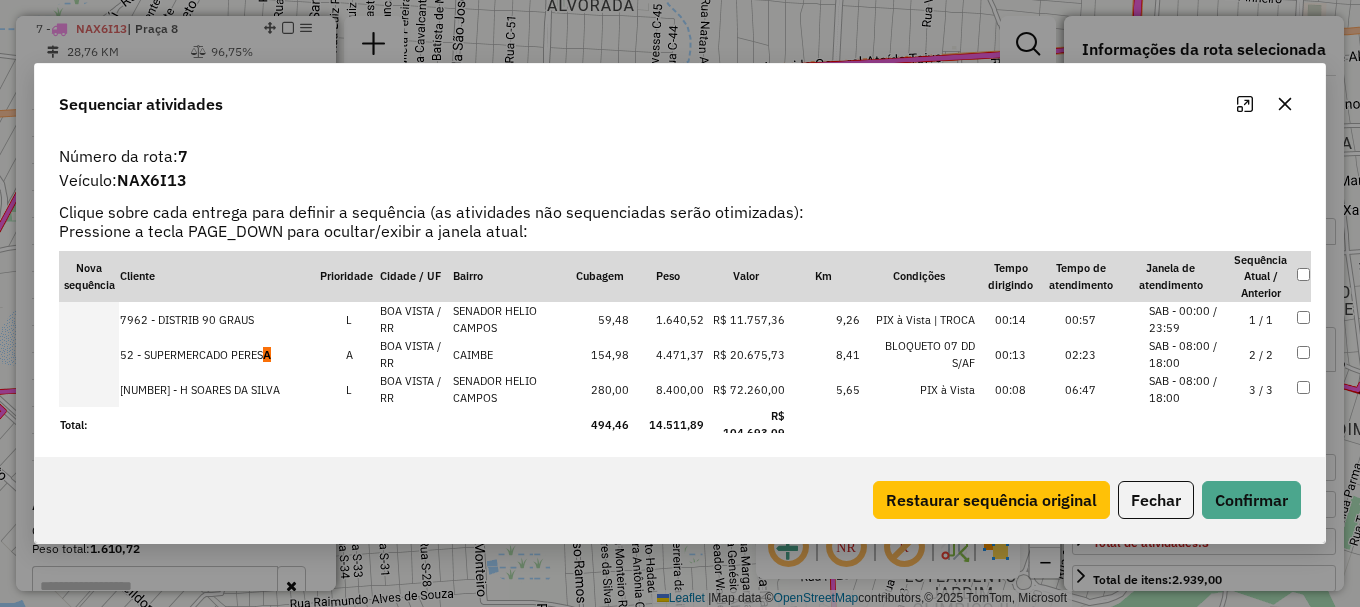 click at bounding box center [89, 354] 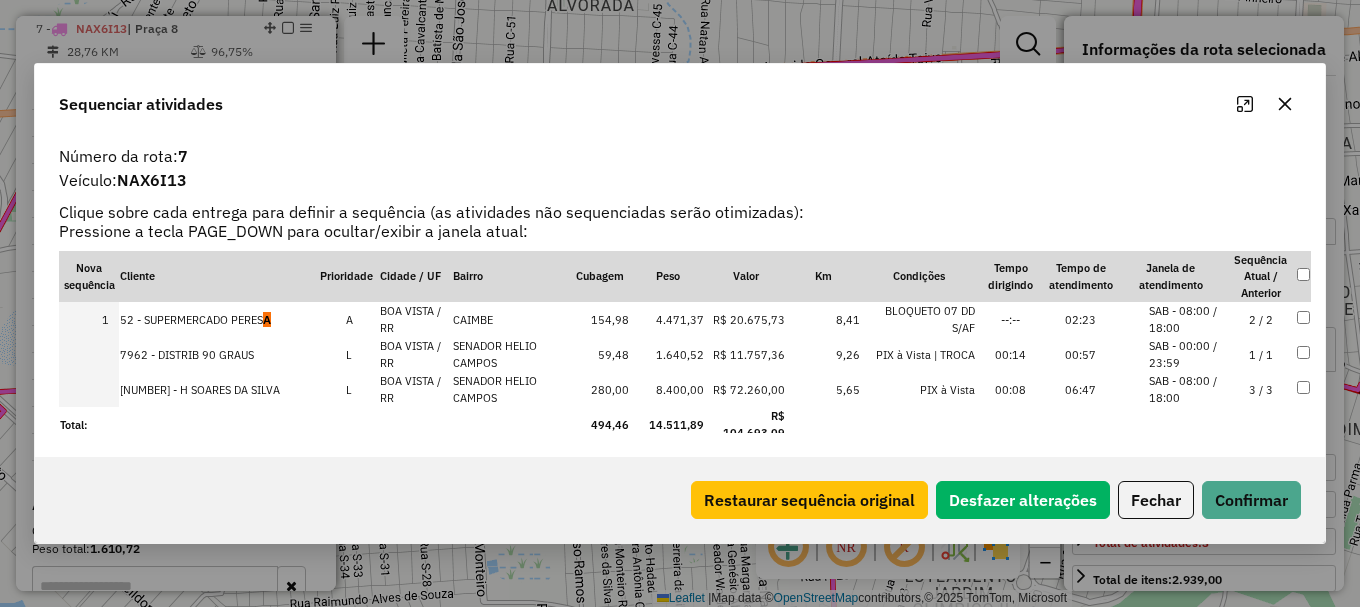 click at bounding box center (89, 354) 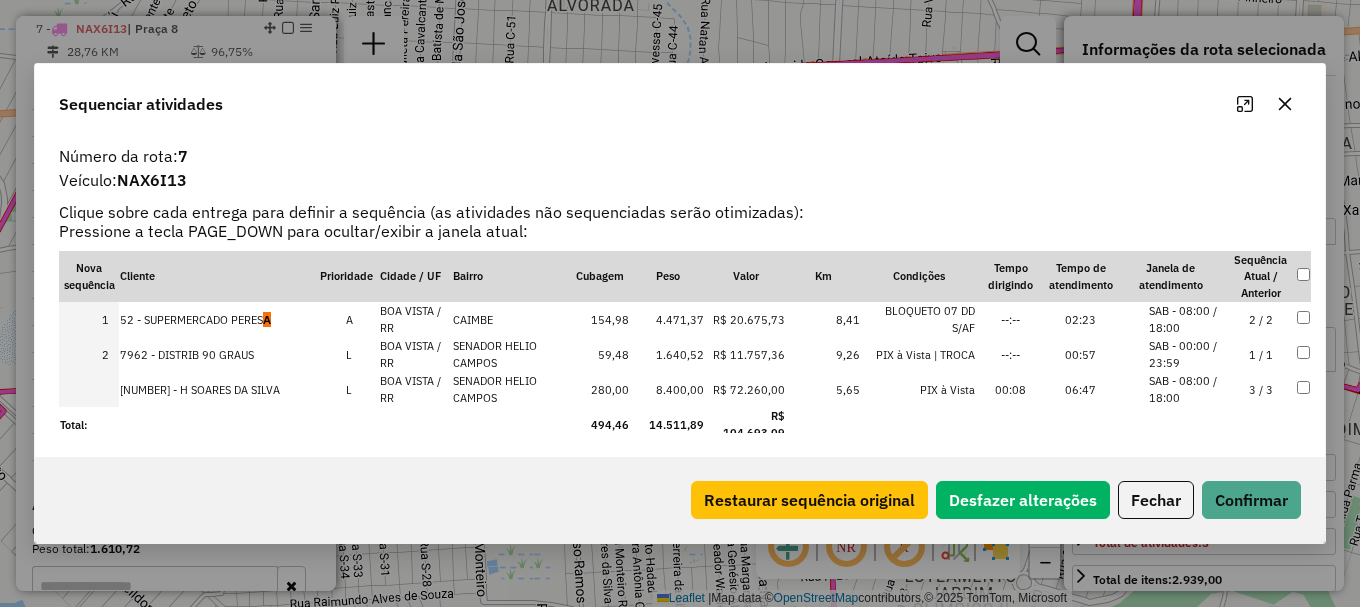 click at bounding box center [89, 389] 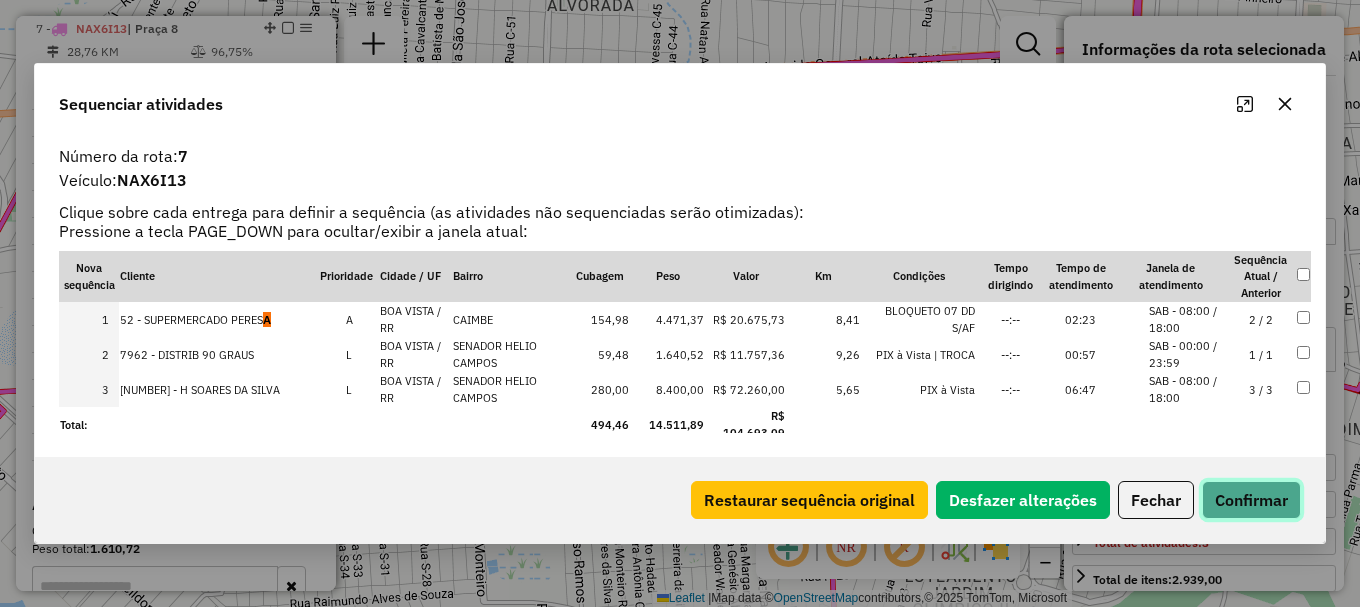 click on "Confirmar" 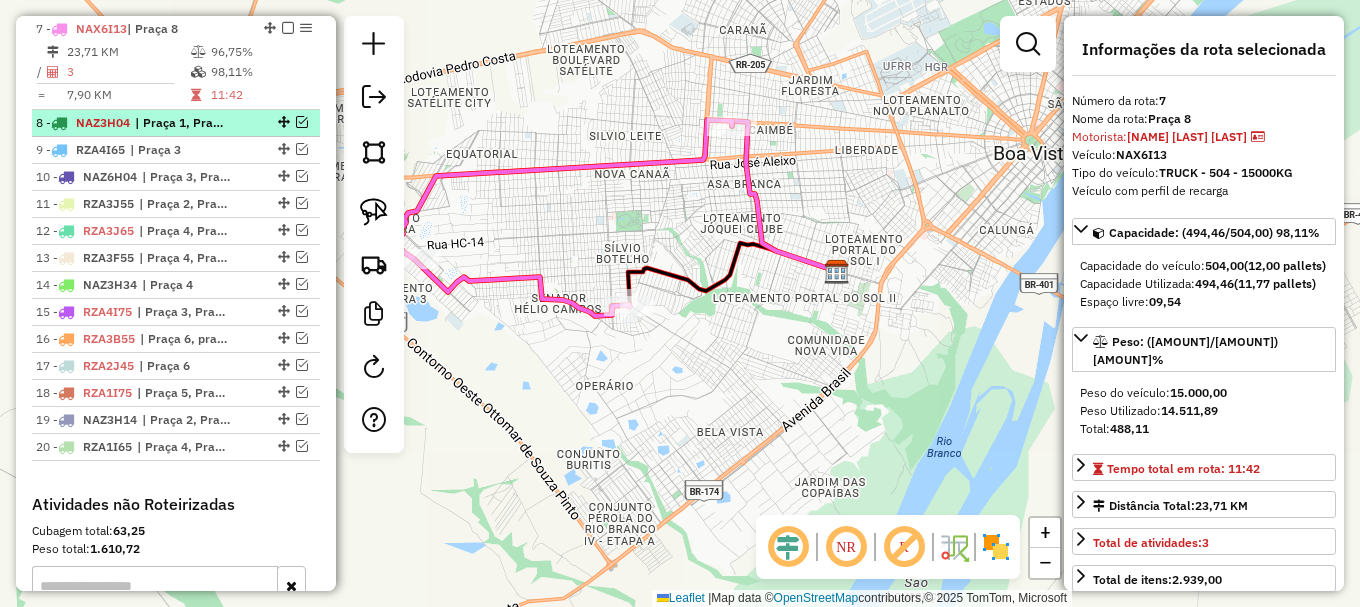 click at bounding box center [302, 122] 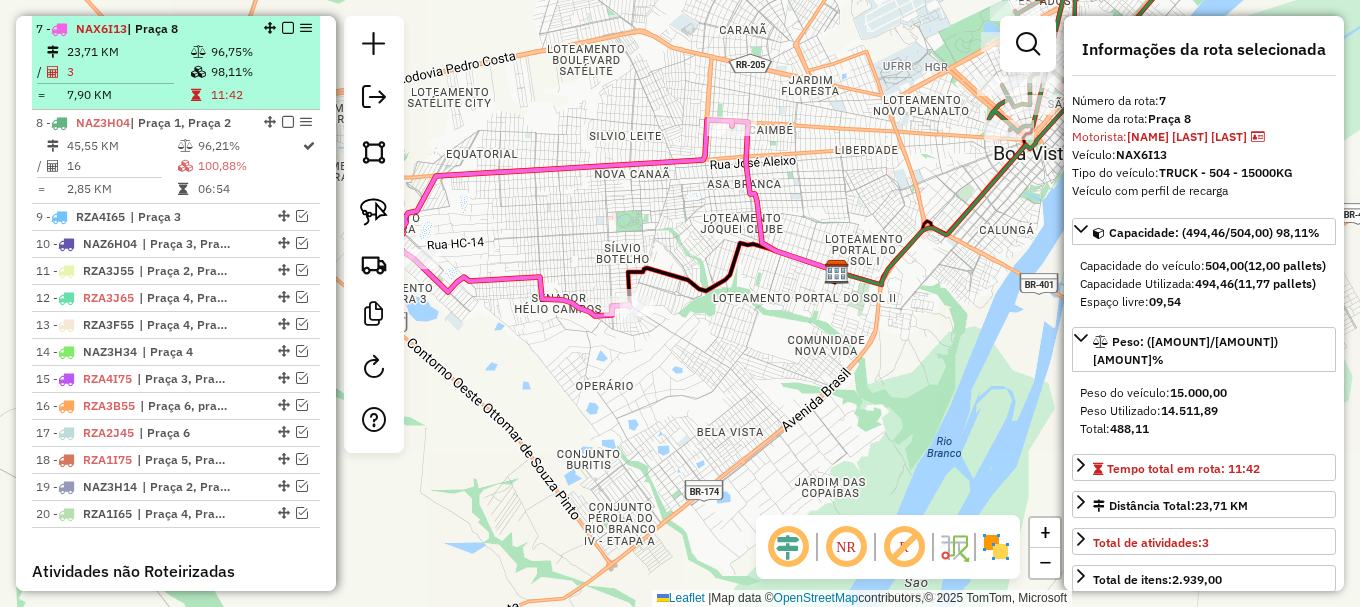 click at bounding box center [288, 28] 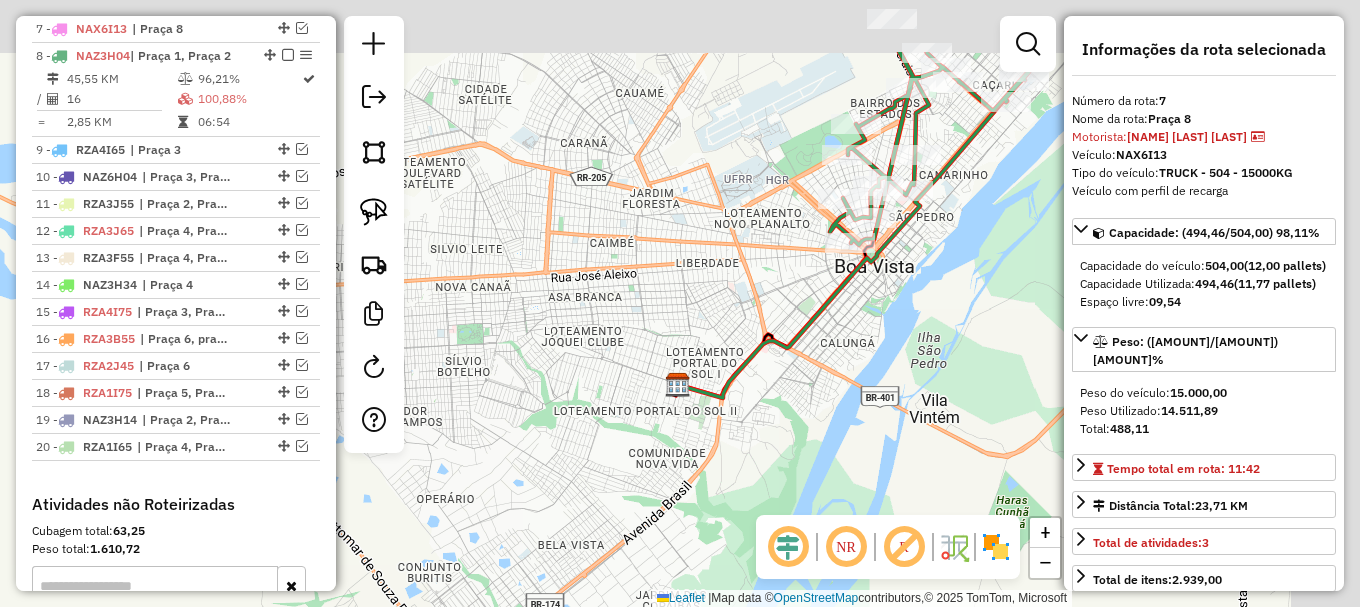 drag, startPoint x: 811, startPoint y: 106, endPoint x: 488, endPoint y: 340, distance: 398.8546 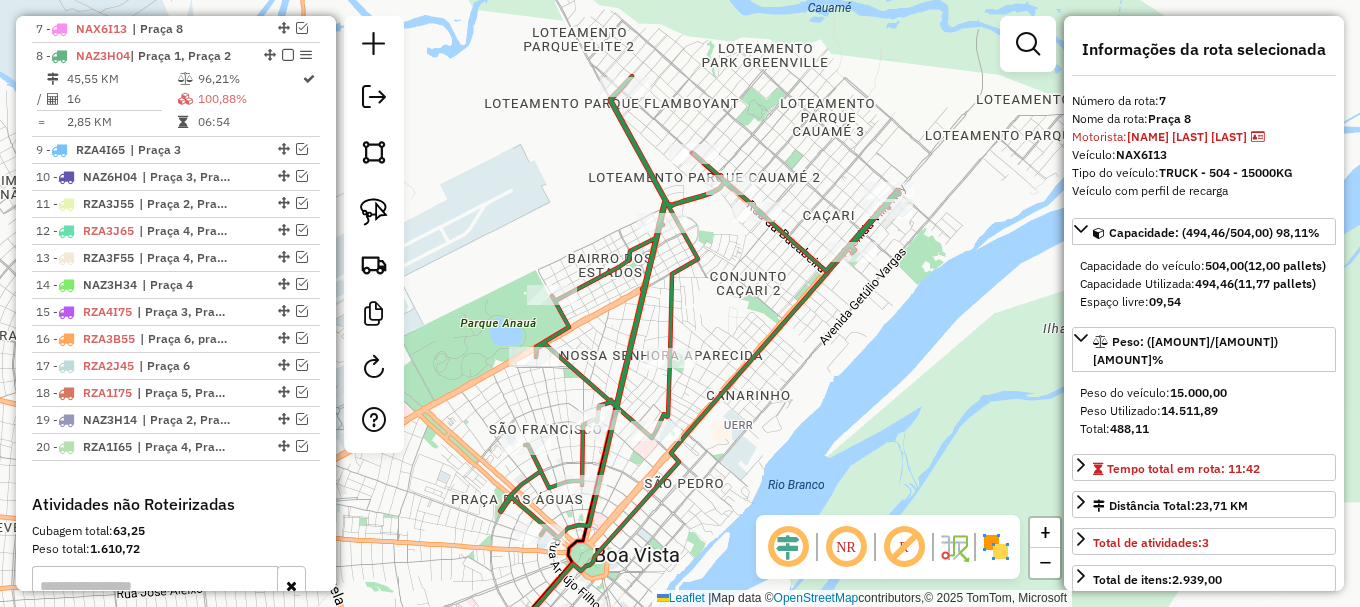 click 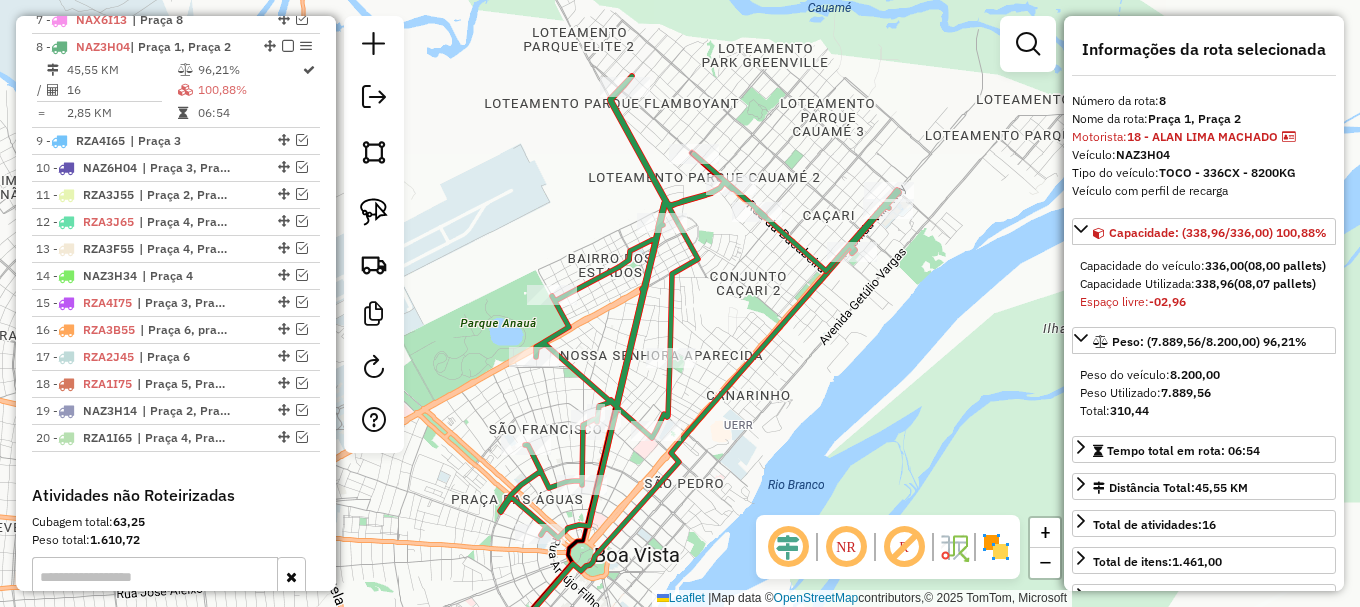 click 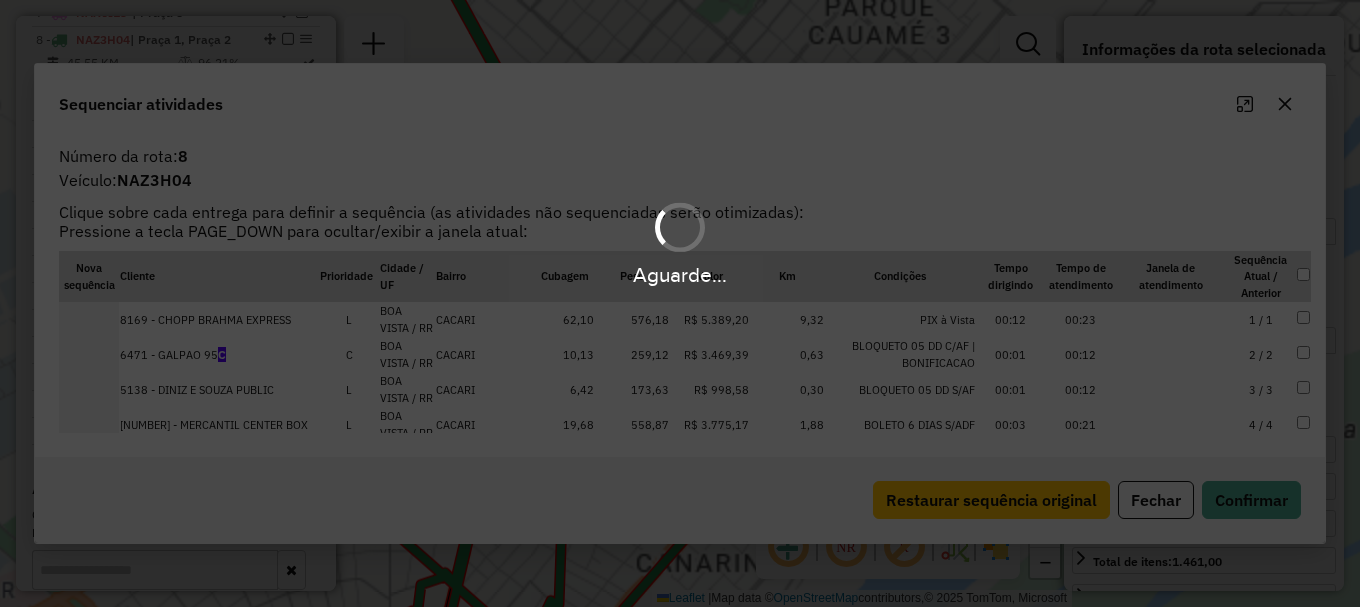 scroll, scrollTop: 1006, scrollLeft: 0, axis: vertical 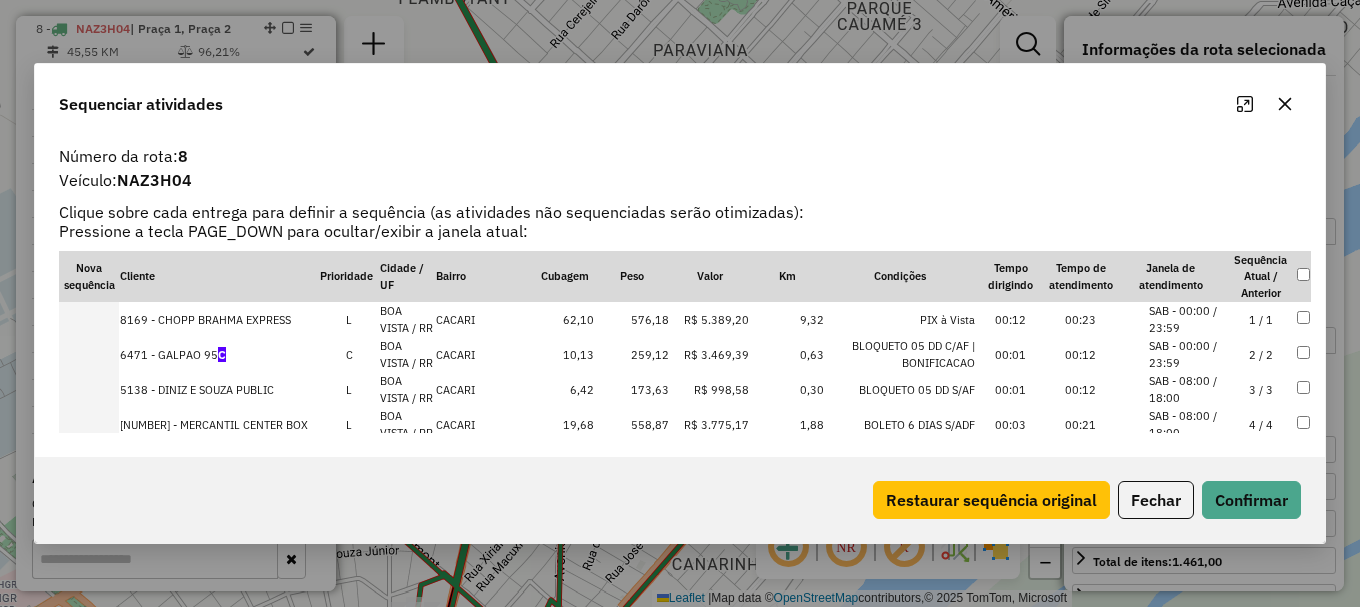 click on "SAB - 00:00 / 23:59" at bounding box center (1187, 319) 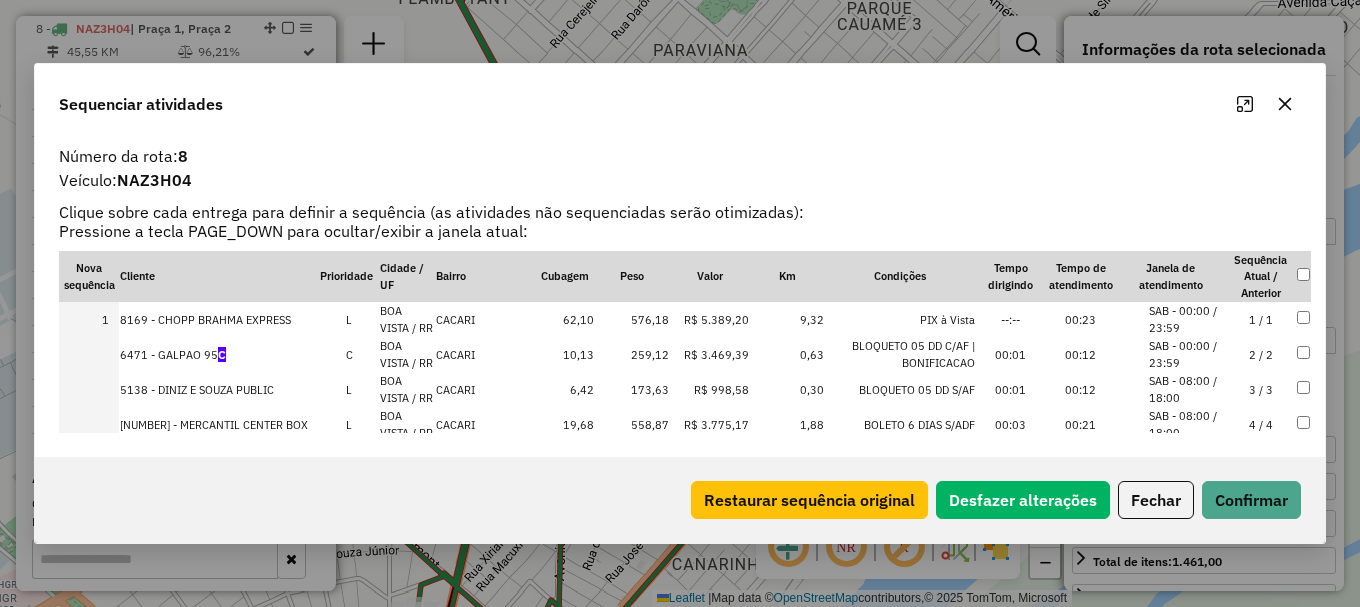 click on "SAB - 00:00 / 23:59" at bounding box center [1187, 354] 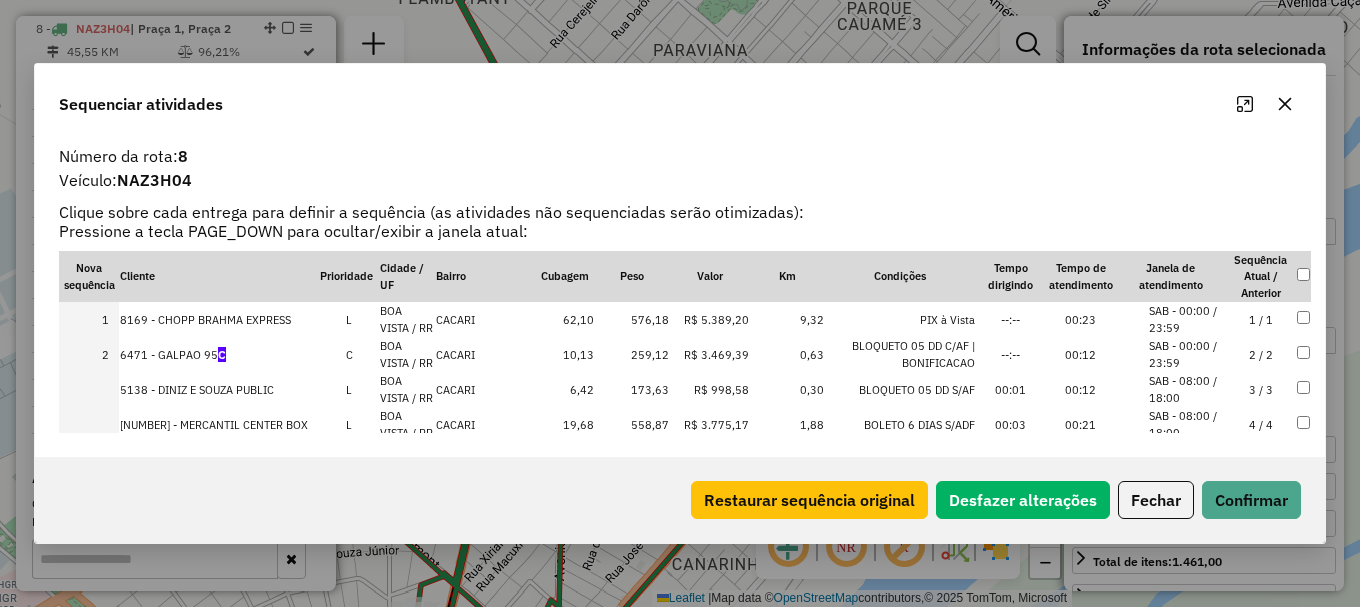 click on "SAB - 08:00 / 18:00" at bounding box center (1187, 389) 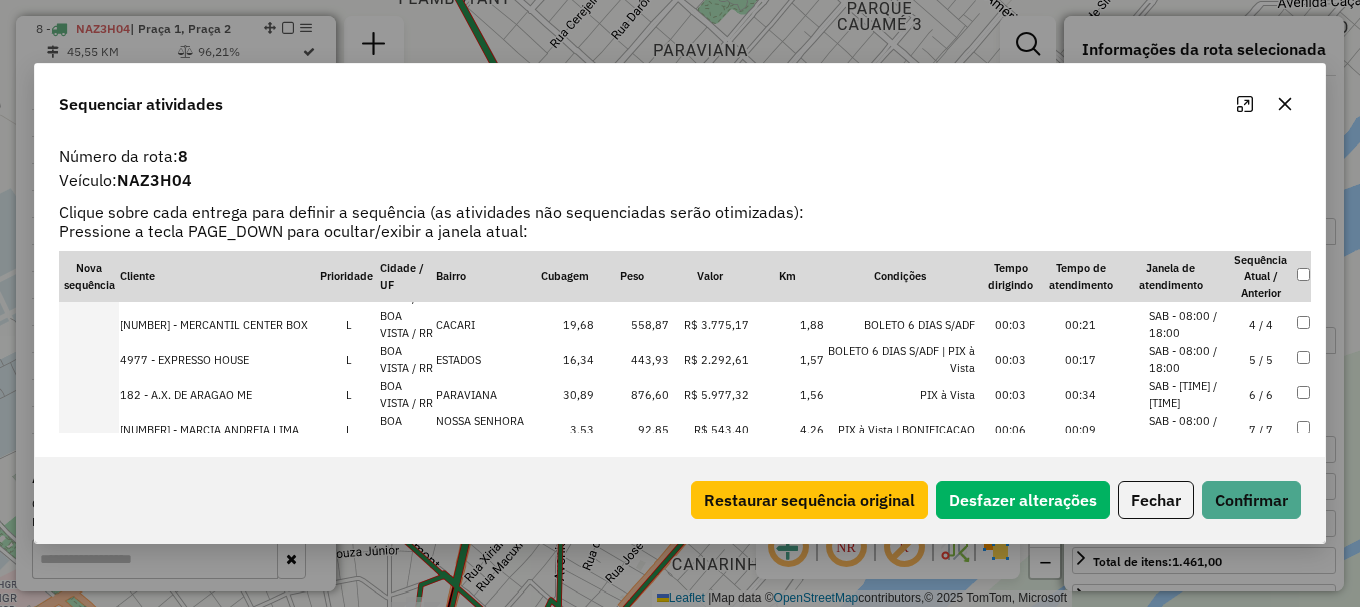 click on "SAB - 08:00 / 18:00" at bounding box center (1187, 324) 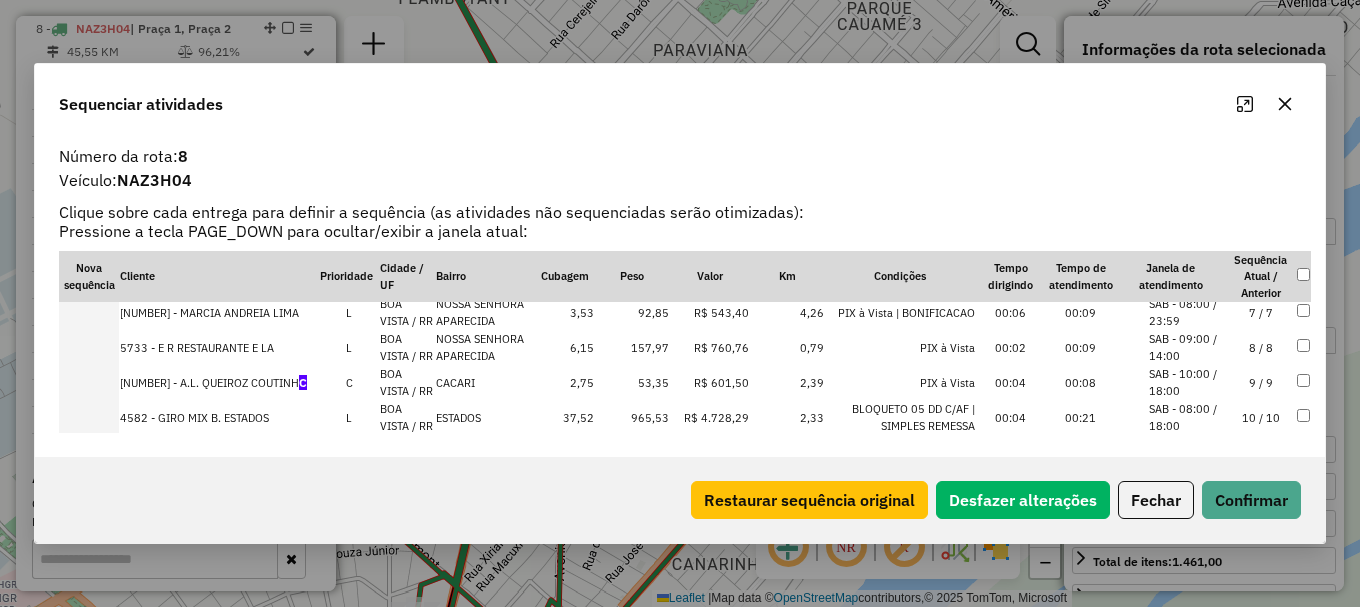 scroll, scrollTop: 300, scrollLeft: 0, axis: vertical 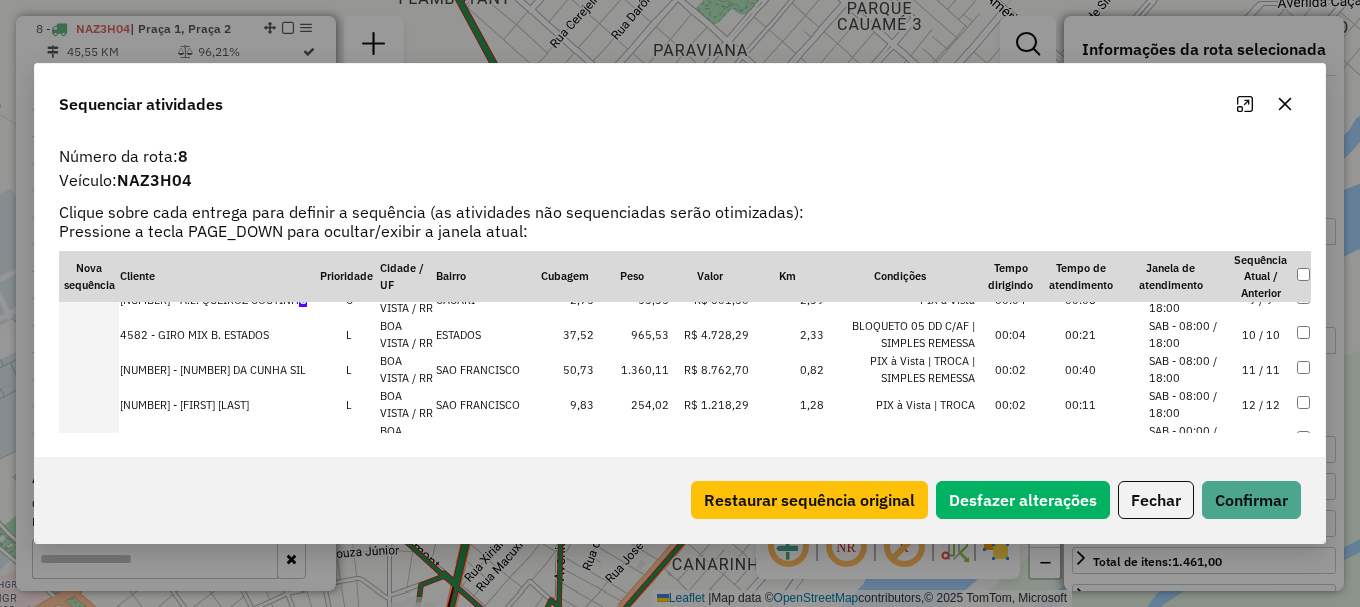 click on "SAB - 10:00 / 18:00" at bounding box center [1187, 299] 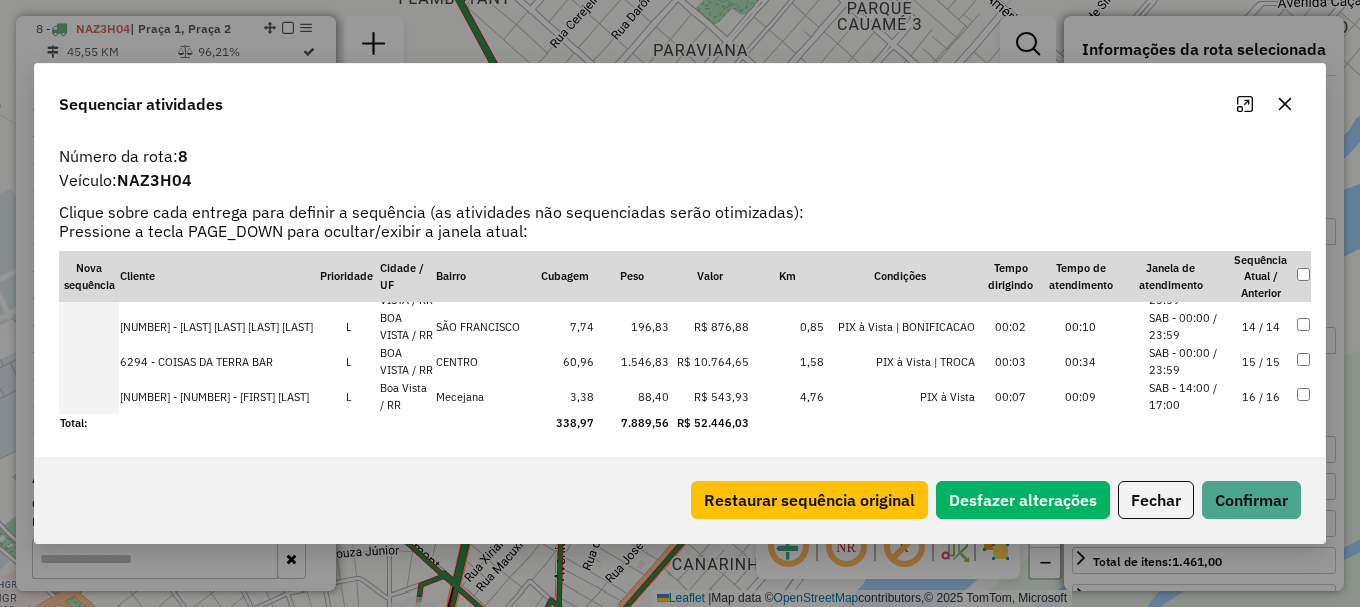 click on "SAB - 14:00 / 17:00" at bounding box center [1187, 396] 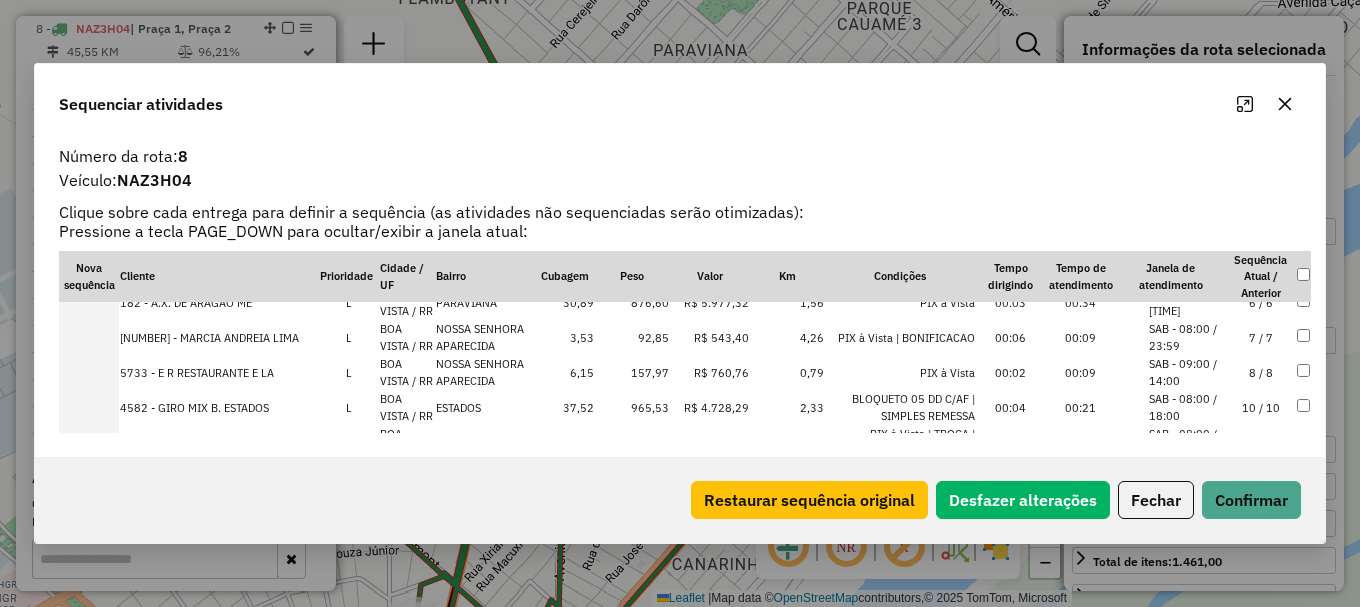 scroll, scrollTop: 296, scrollLeft: 0, axis: vertical 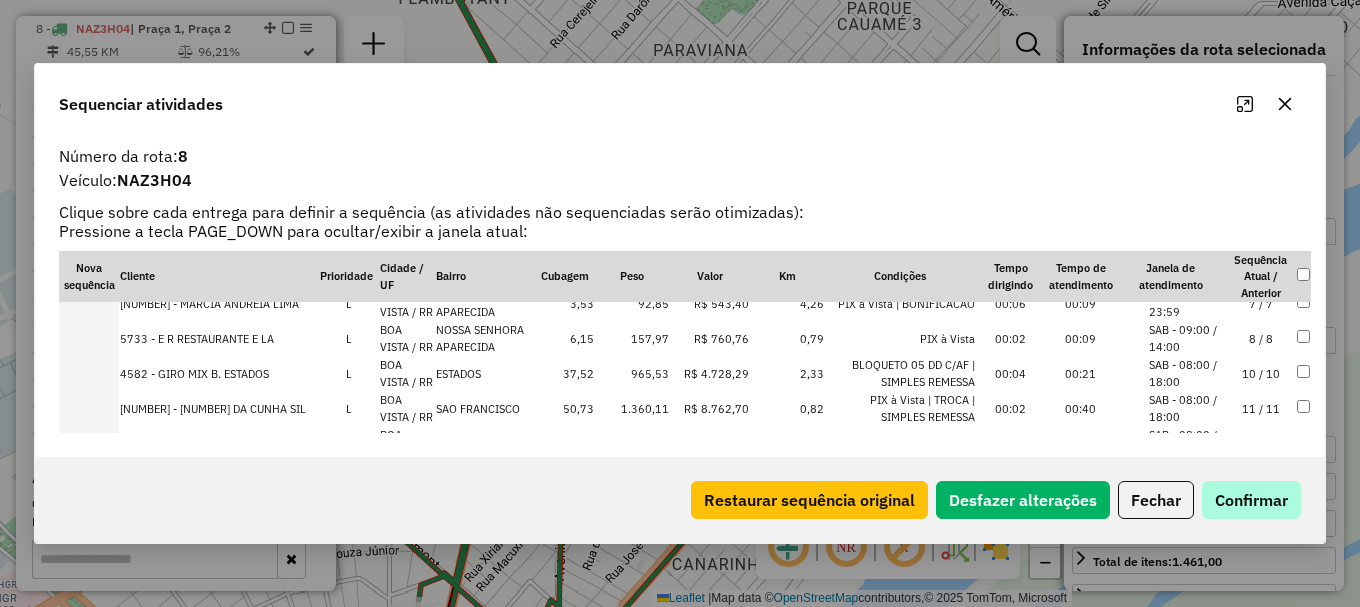 drag, startPoint x: 1194, startPoint y: 370, endPoint x: 1233, endPoint y: 494, distance: 129.98846 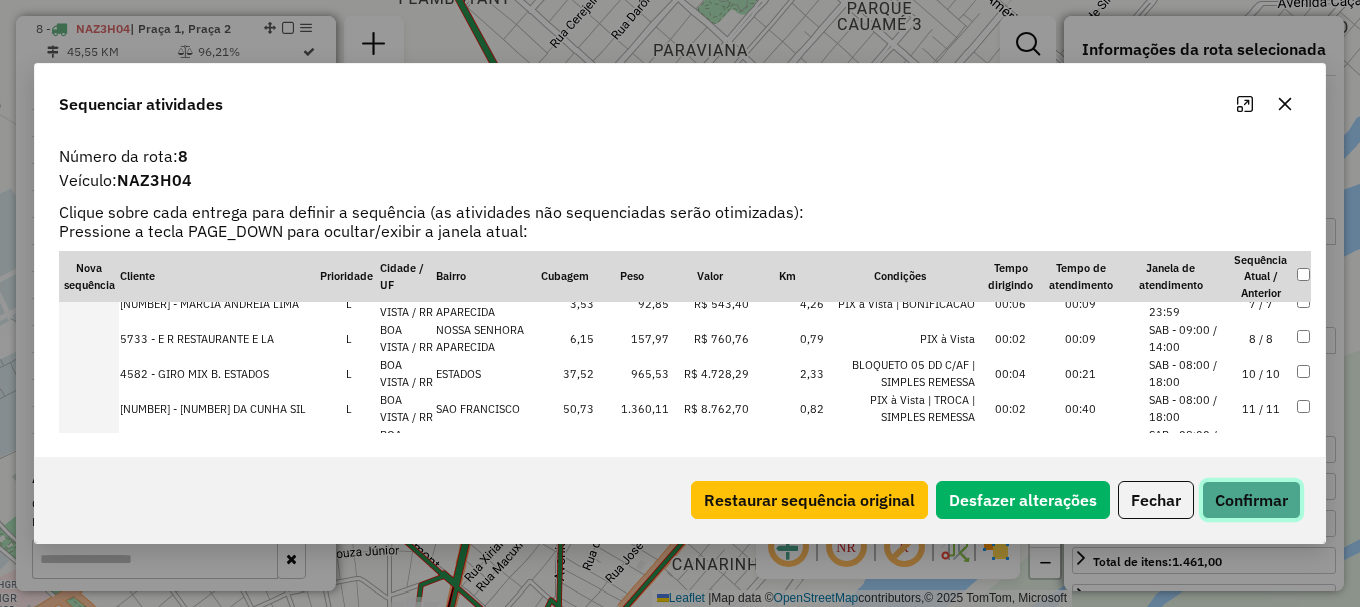 click on "Confirmar" 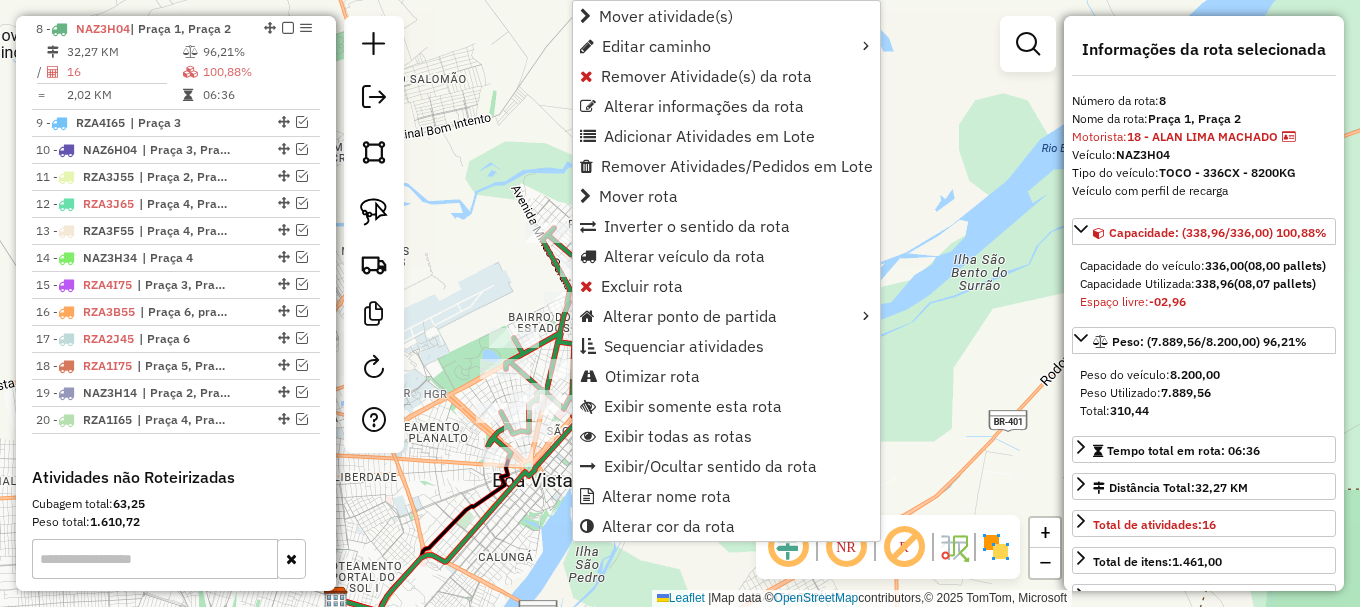 drag, startPoint x: 666, startPoint y: 378, endPoint x: 566, endPoint y: 413, distance: 105.9481 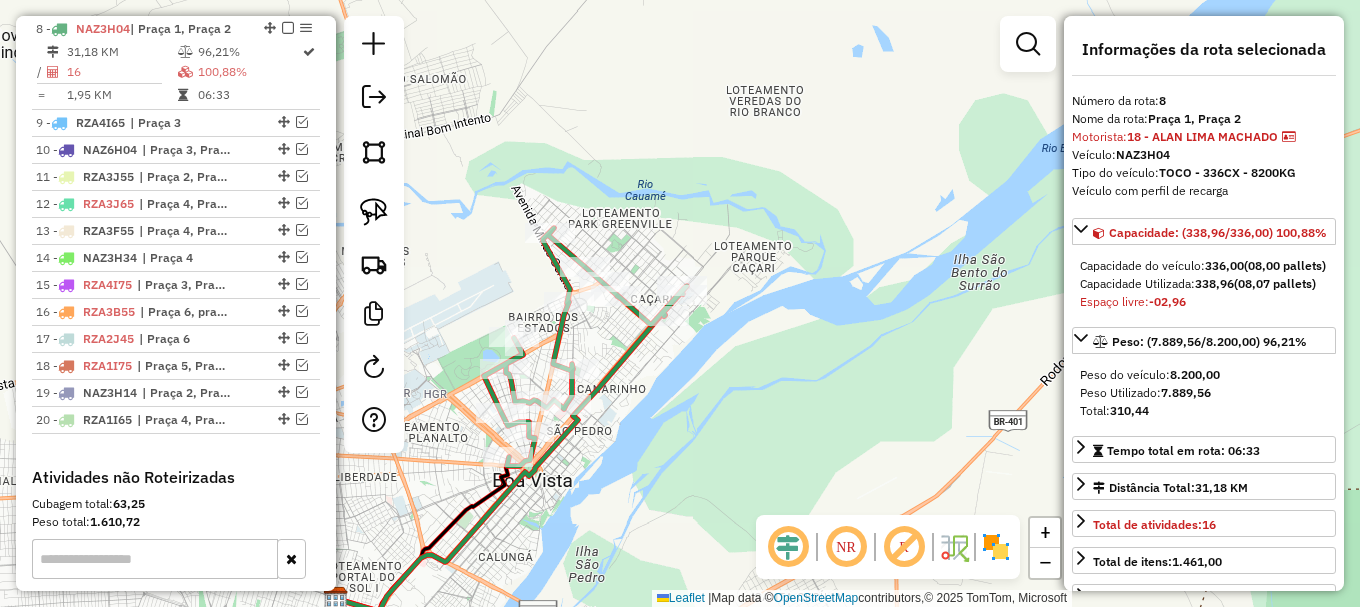 click on "Rota 8 - Placa NAZ3H04  182 - A.X. DE ARAGAO  ME Janela de atendimento Grade de atendimento Capacidade Transportadoras Veículos Cliente Pedidos  Rotas Selecione os dias de semana para filtrar as janelas de atendimento  Seg   Ter   Qua   Qui   Sex   Sáb   Dom  Informe o período da janela de atendimento: De: Até:  Filtrar exatamente a janela do cliente  Considerar janela de atendimento padrão  Selecione os dias de semana para filtrar as grades de atendimento  Seg   Ter   Qua   Qui   Sex   Sáb   Dom   Considerar clientes sem dia de atendimento cadastrado  Clientes fora do dia de atendimento selecionado Filtrar as atividades entre os valores definidos abaixo:  Peso mínimo:   Peso máximo:   Cubagem mínima:   Cubagem máxima:   De:   Até:  Filtrar as atividades entre o tempo de atendimento definido abaixo:  De:   Até:   Considerar capacidade total dos clientes não roteirizados Transportadora: Selecione um ou mais itens Tipo de veículo: Selecione um ou mais itens Veículo: Selecione um ou mais itens De:" 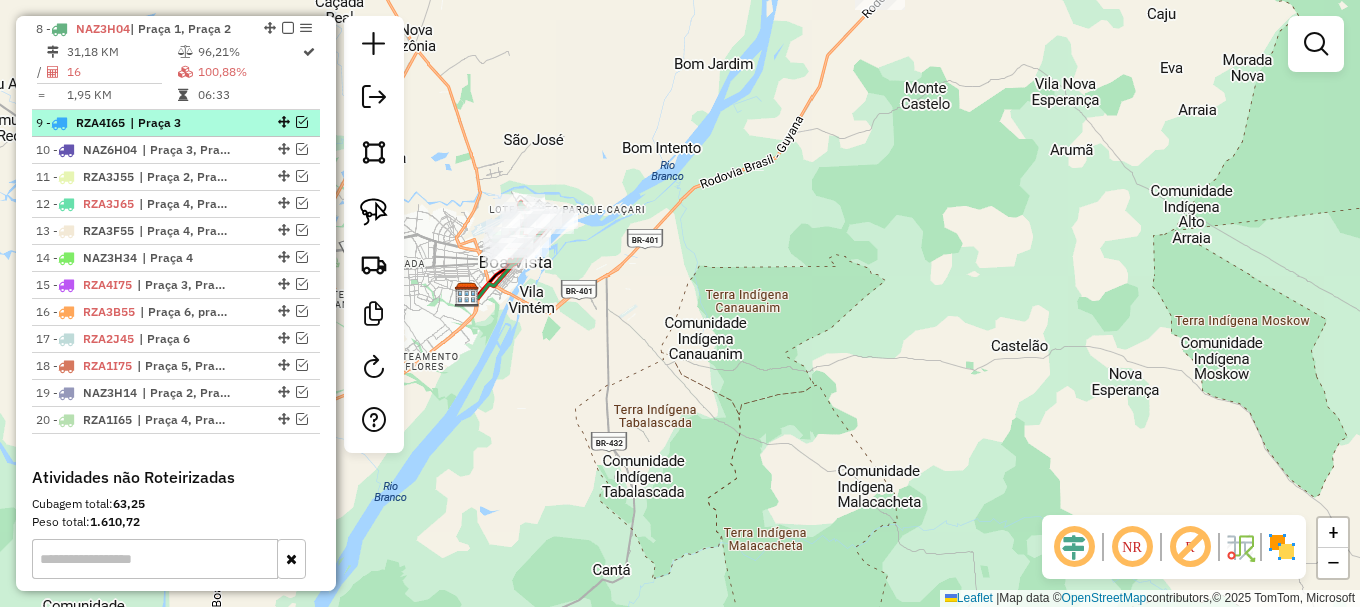 click at bounding box center (302, 122) 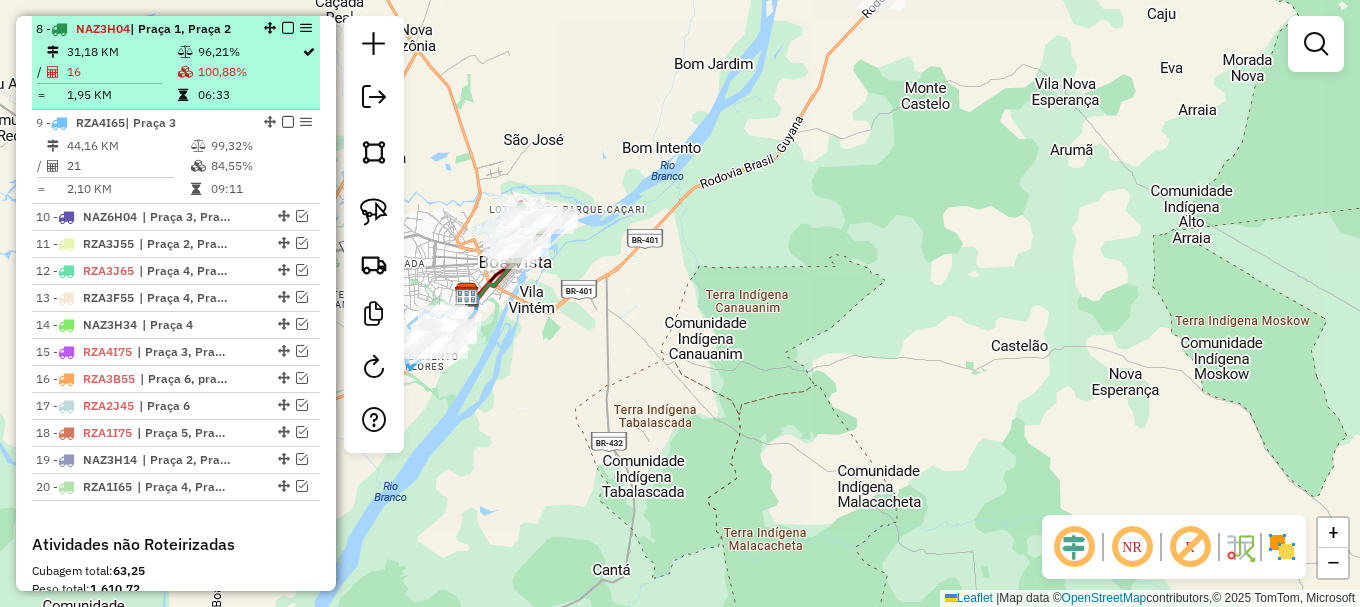 click at bounding box center (288, 28) 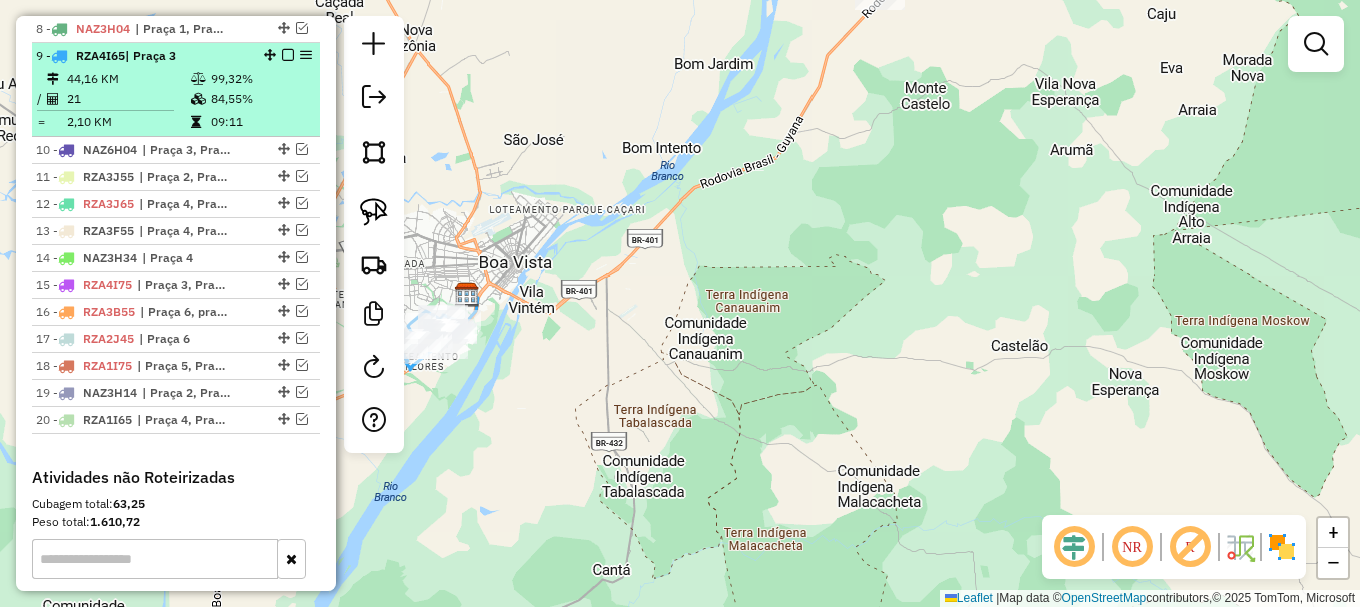 click on "84,55%" at bounding box center (260, 99) 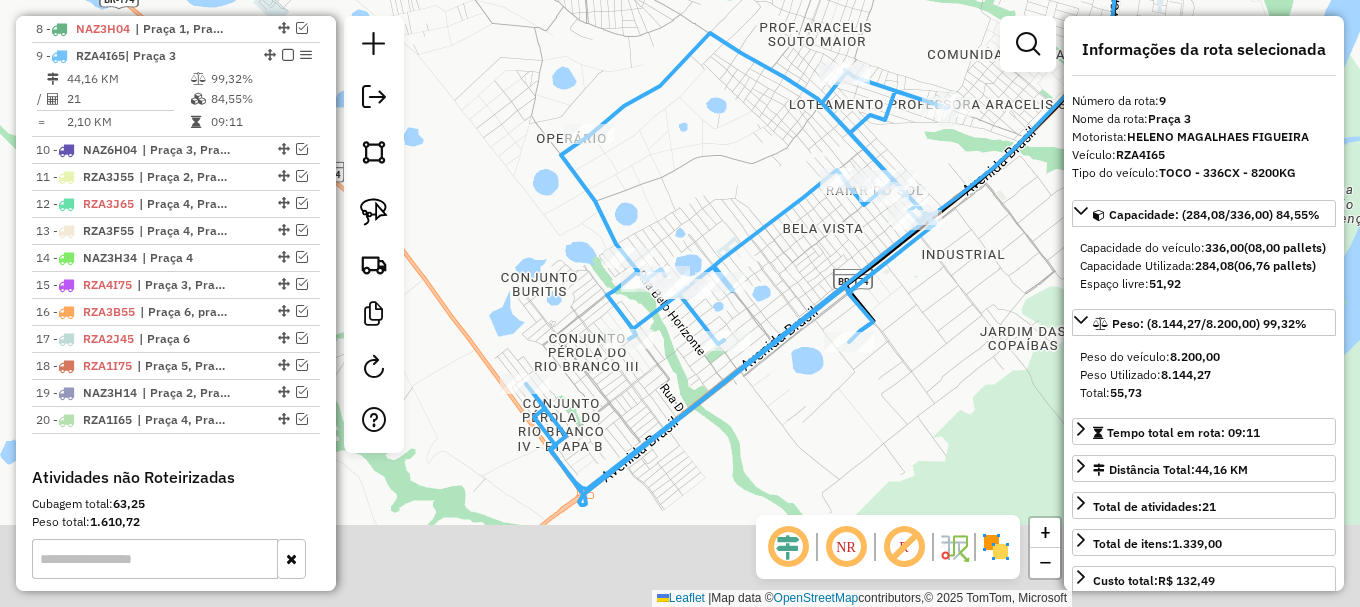 drag, startPoint x: 701, startPoint y: 497, endPoint x: 887, endPoint y: 393, distance: 213.10092 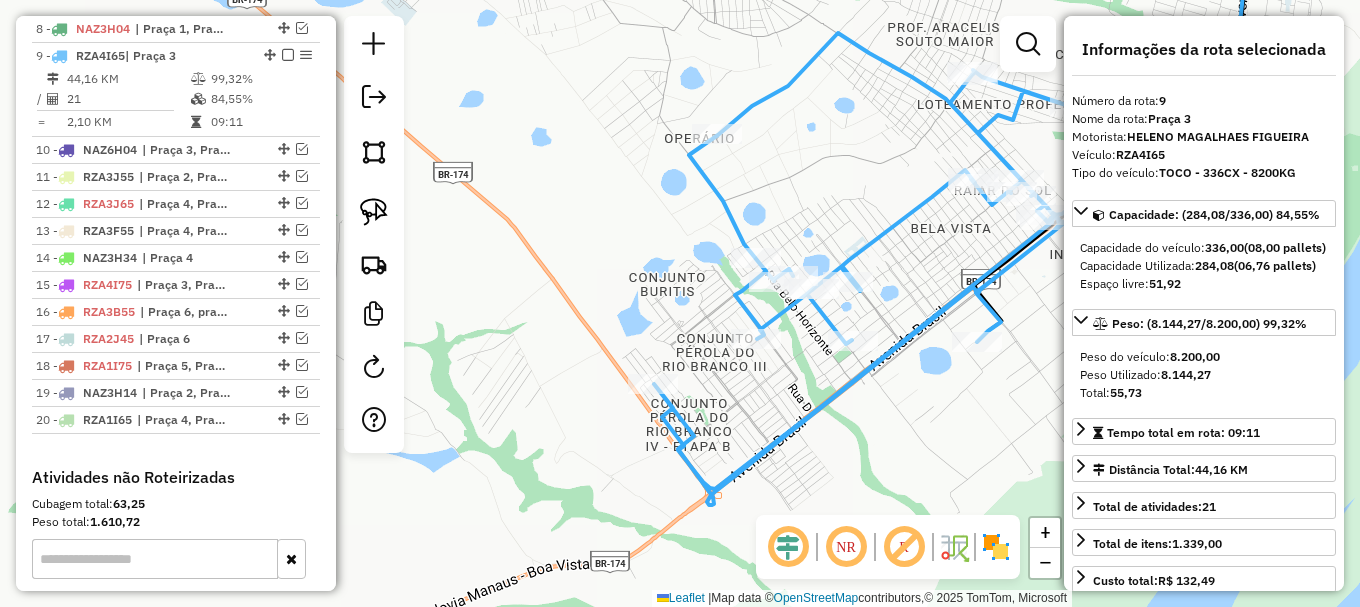 click 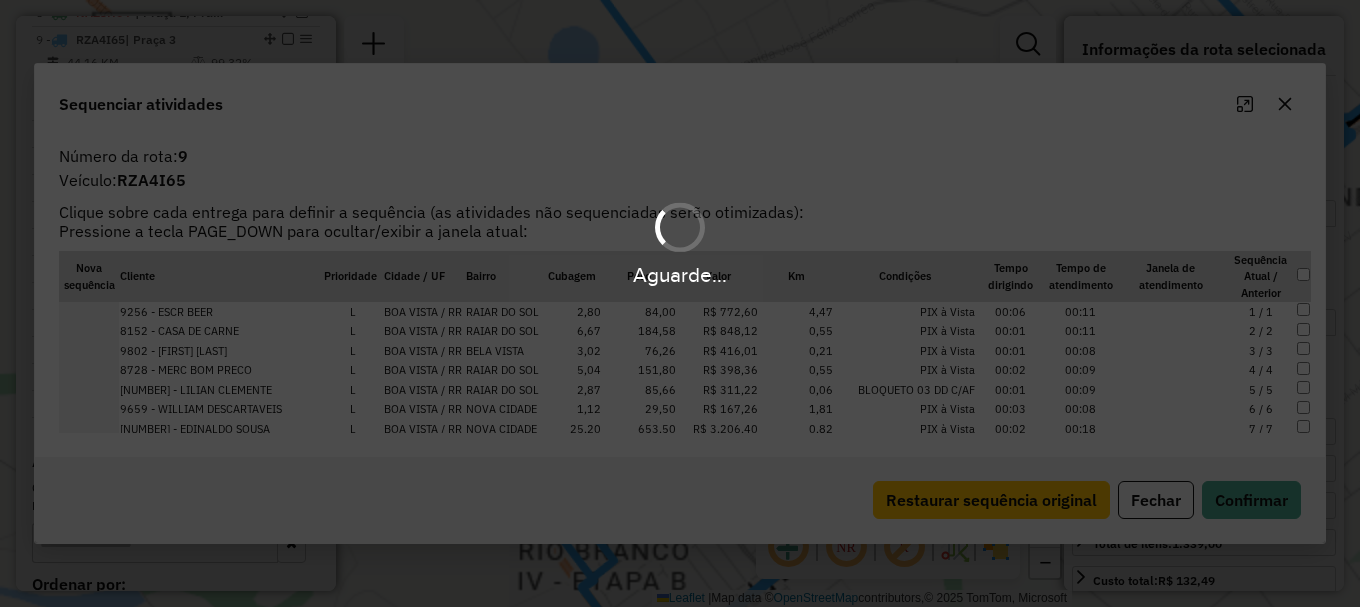 scroll, scrollTop: 1033, scrollLeft: 0, axis: vertical 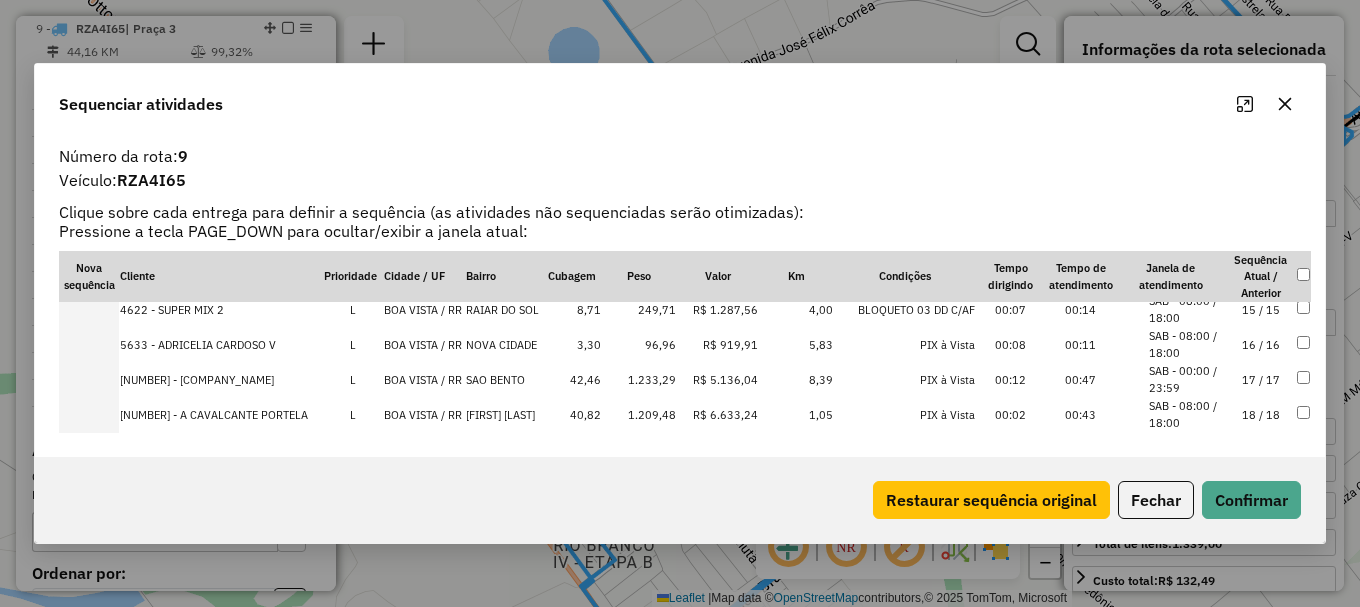 click on "SAB - 08:00 / 18:00" at bounding box center [1187, 344] 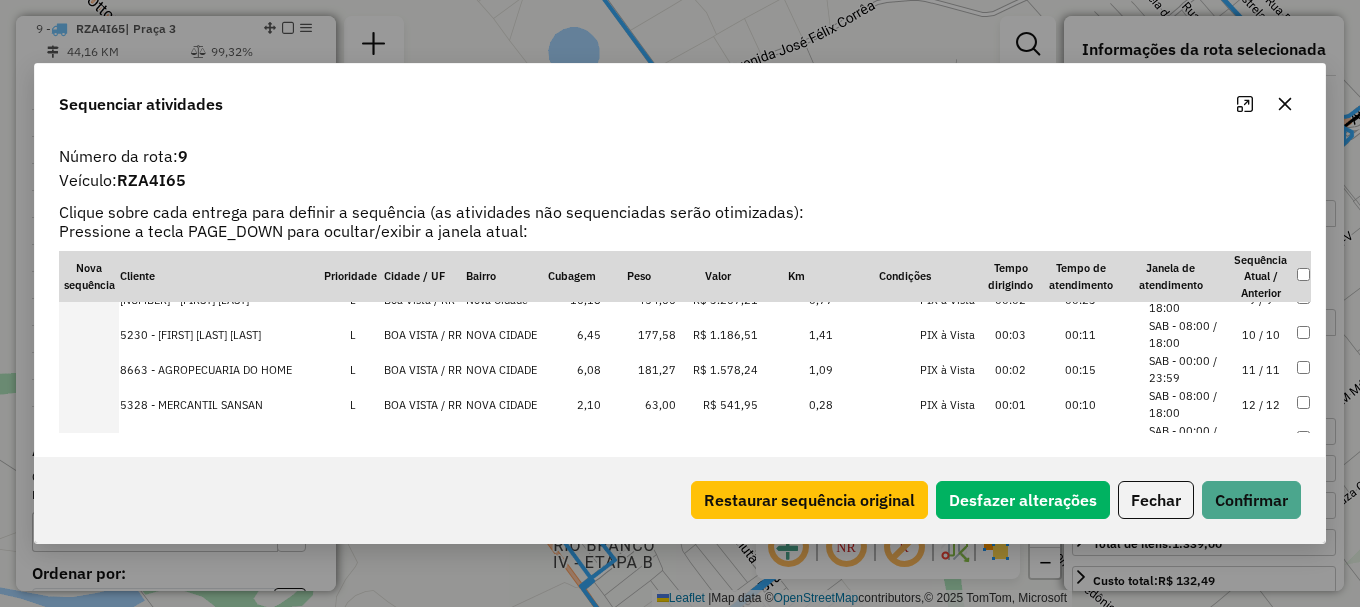 click on "SAB - 08:00 / 18:00" at bounding box center (1187, 334) 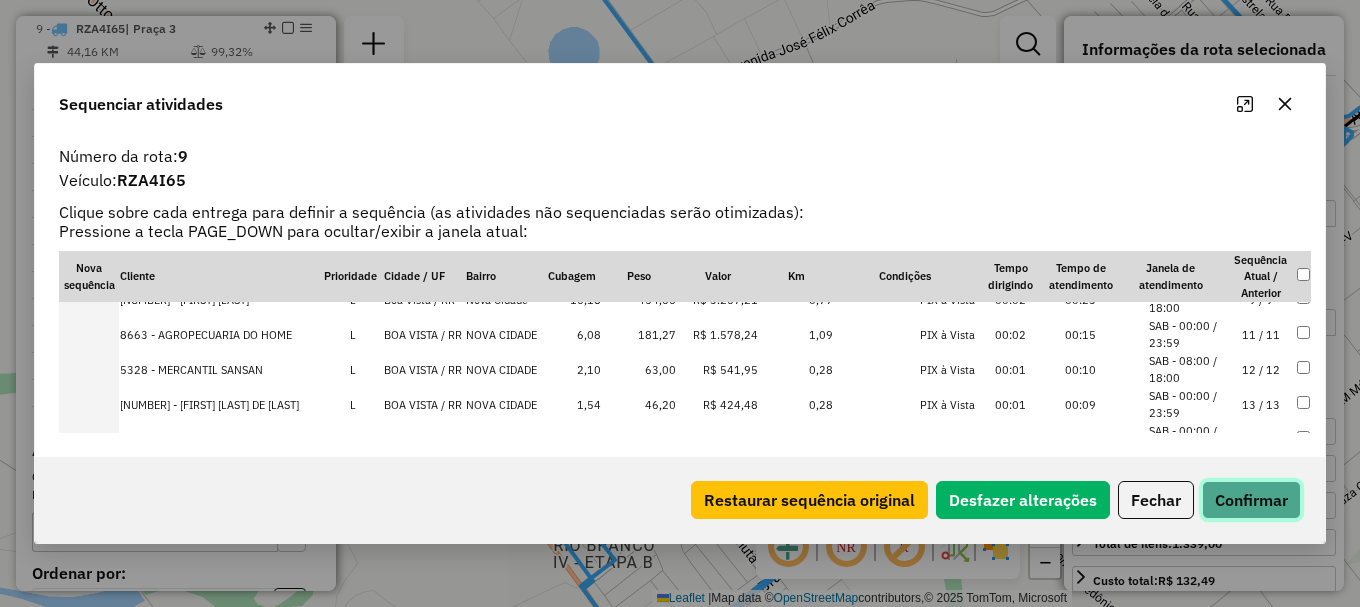 click on "Confirmar" 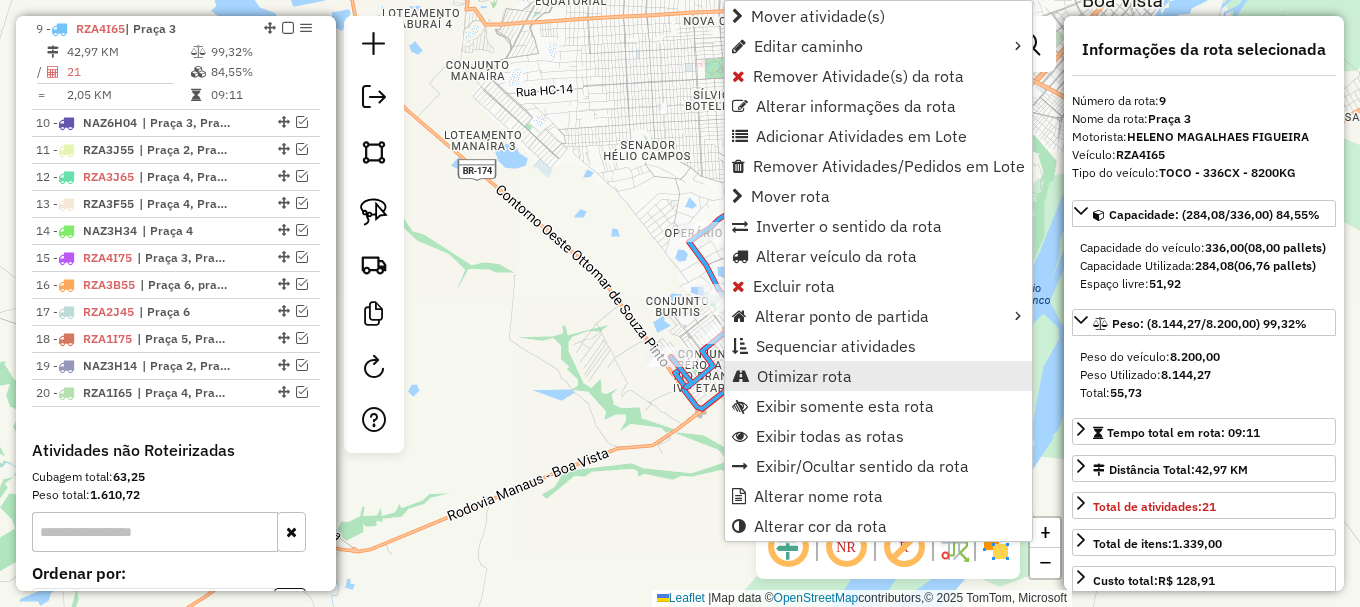 click on "Otimizar rota" at bounding box center (804, 376) 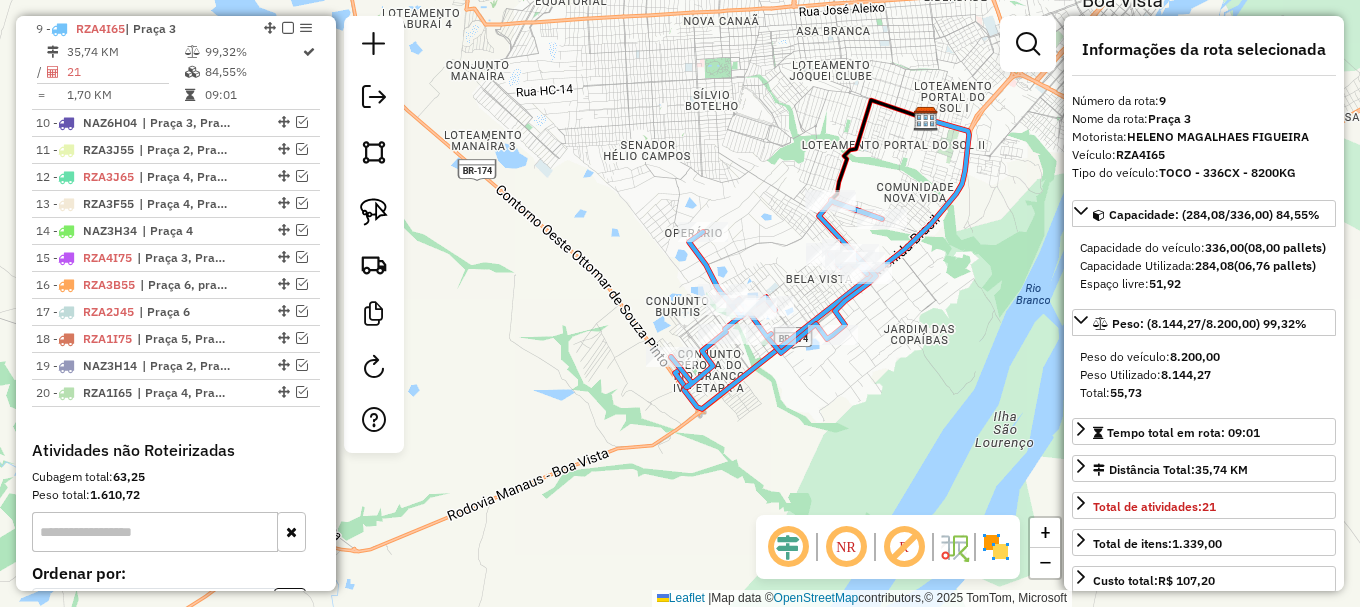 click at bounding box center (302, 122) 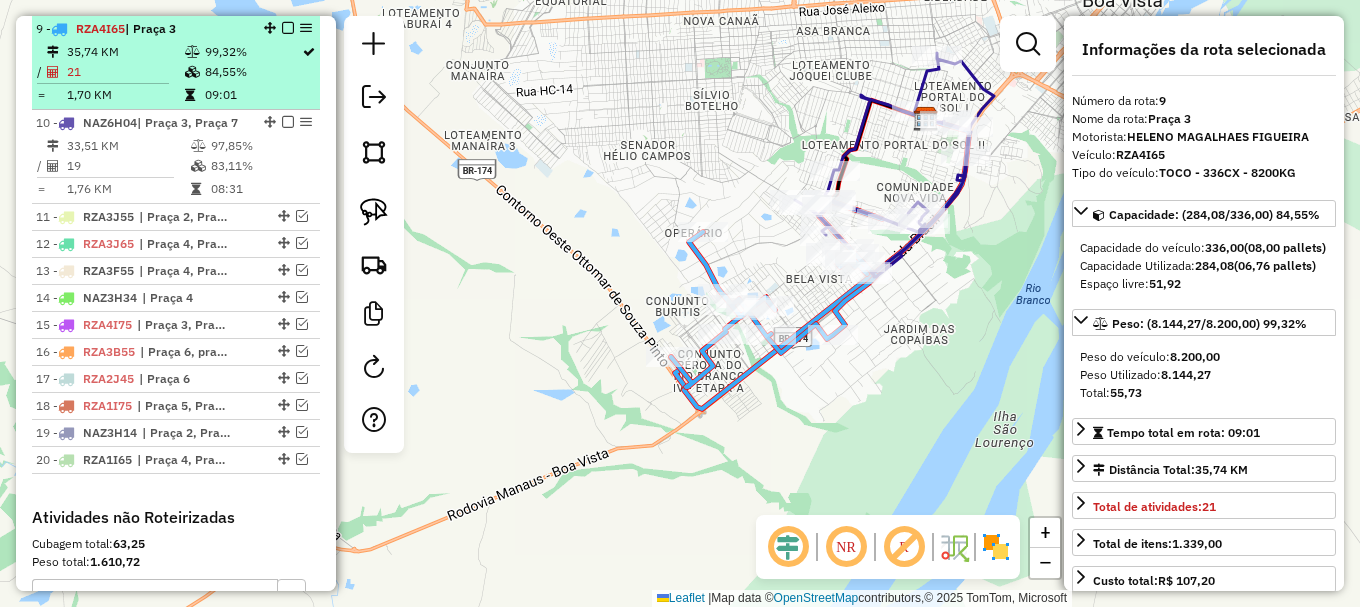 click at bounding box center [288, 28] 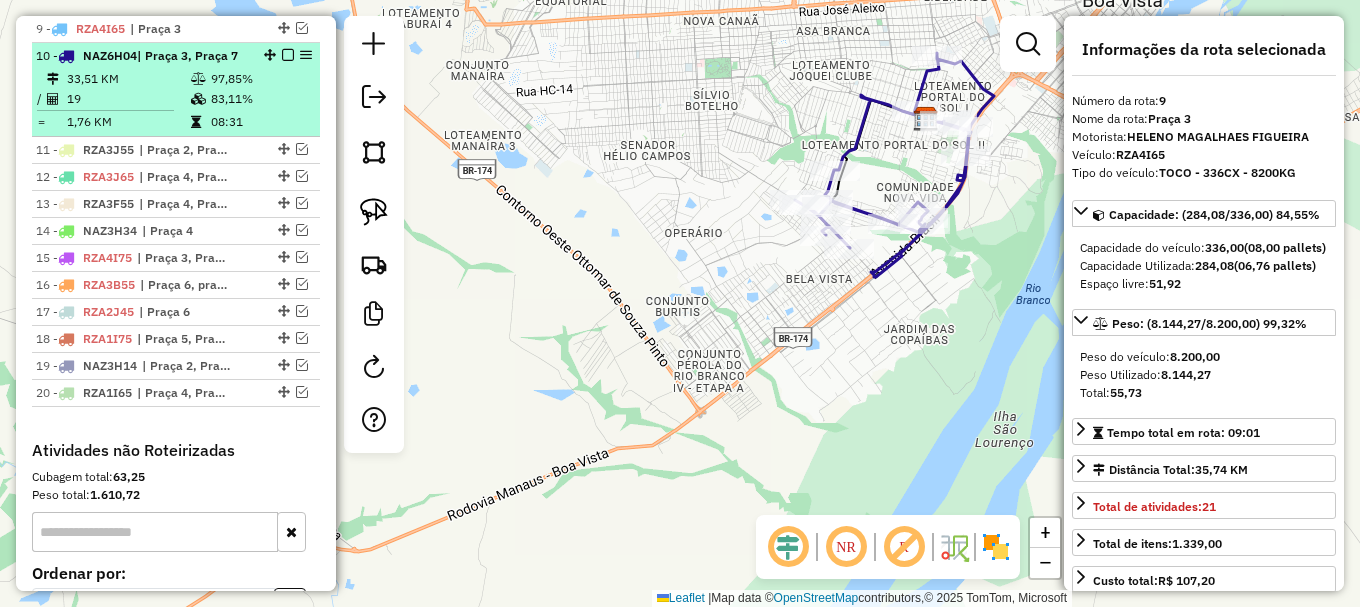 click on "97,85%" at bounding box center [260, 79] 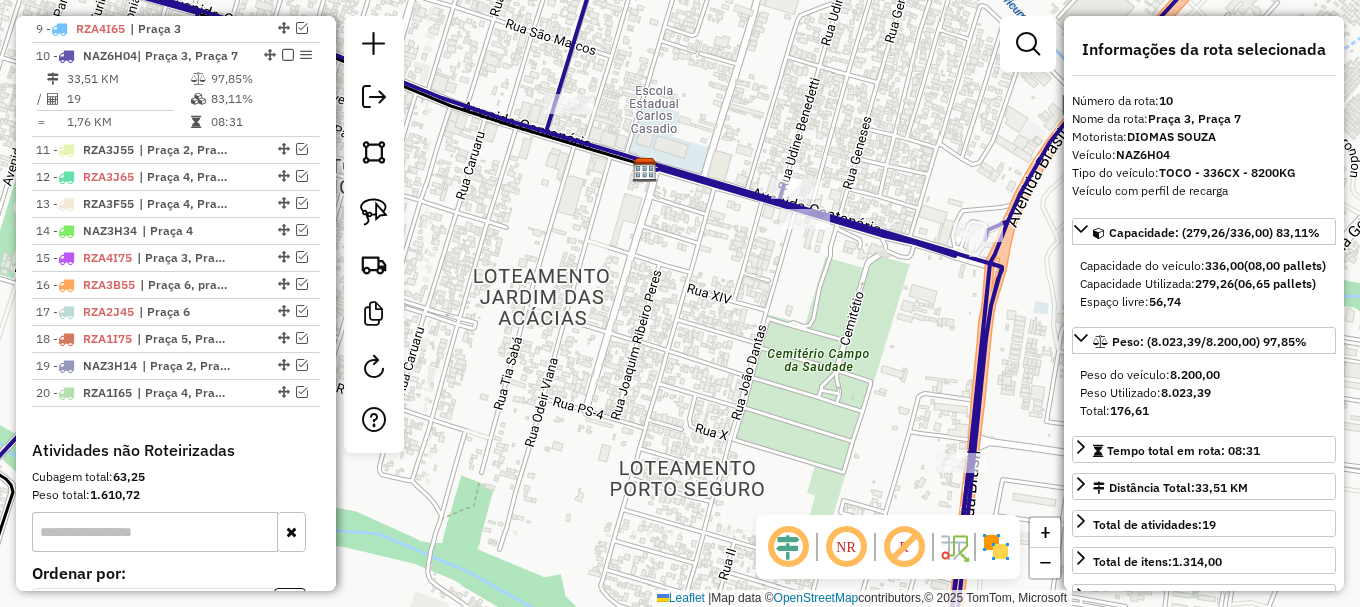 click 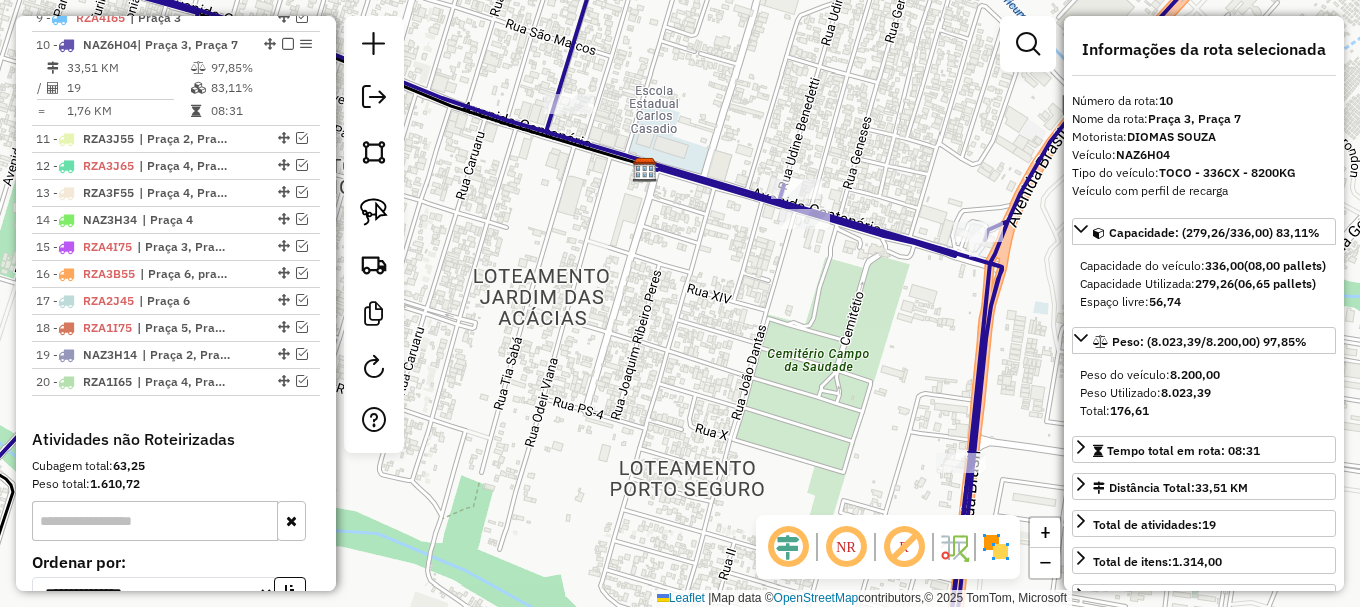 click 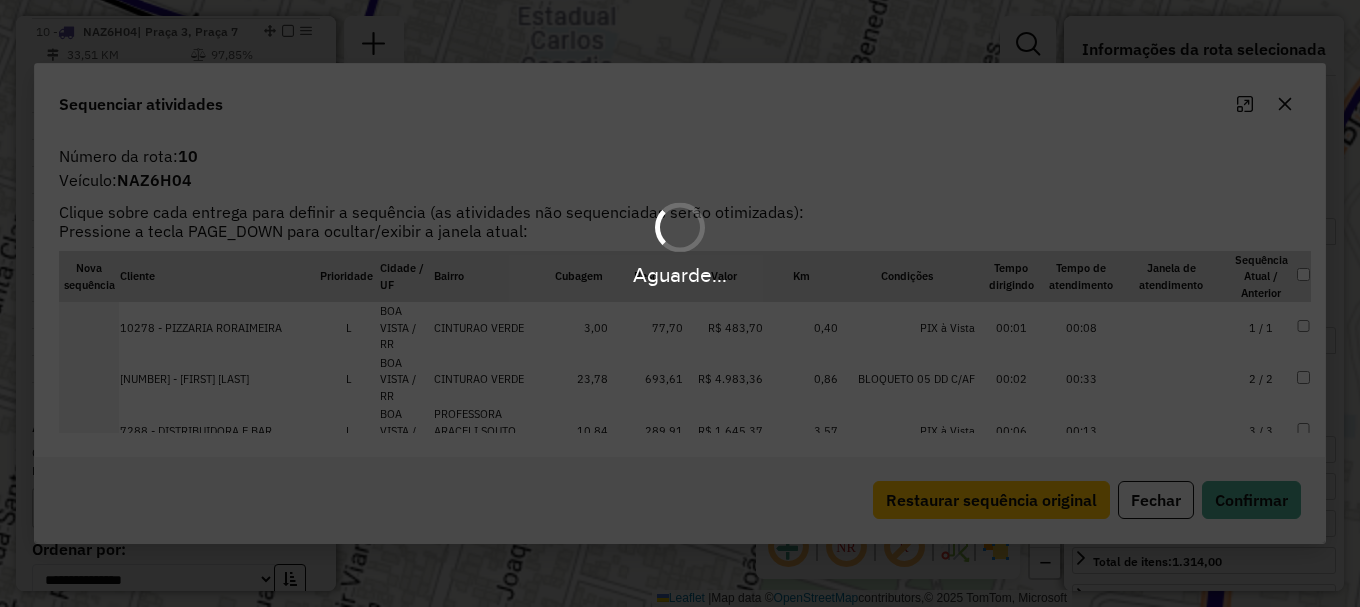 scroll, scrollTop: 1060, scrollLeft: 0, axis: vertical 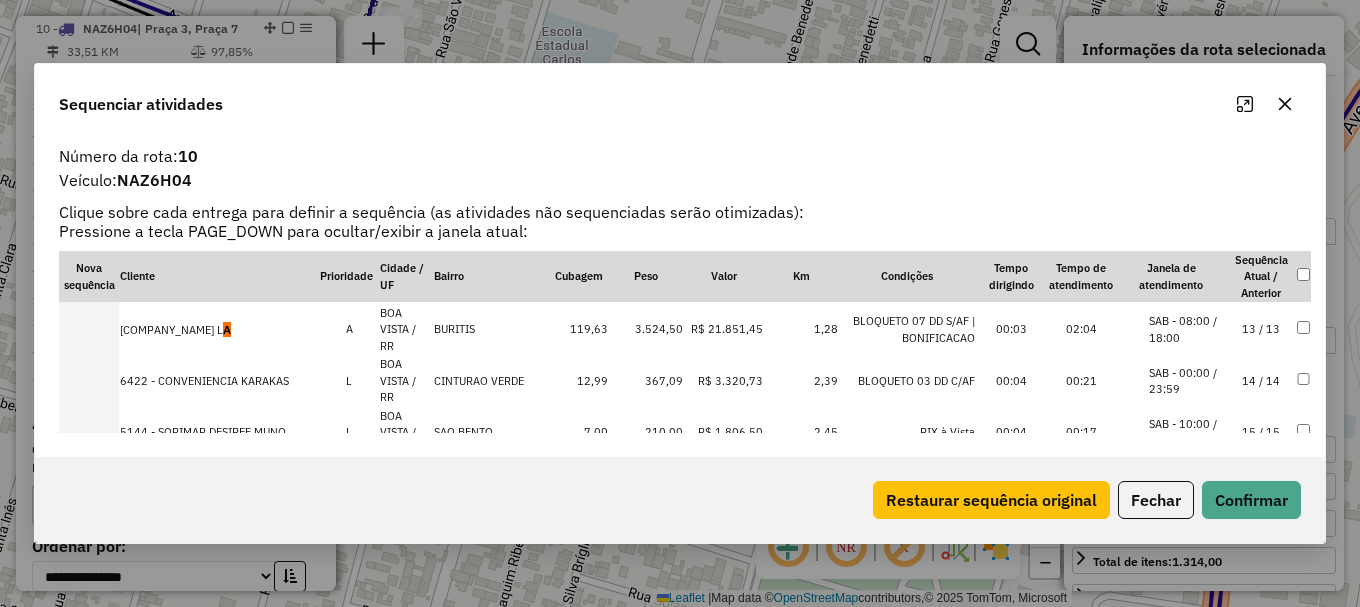 click on "1335 - PORTELA & SUBRINHO L  A" at bounding box center (219, 330) 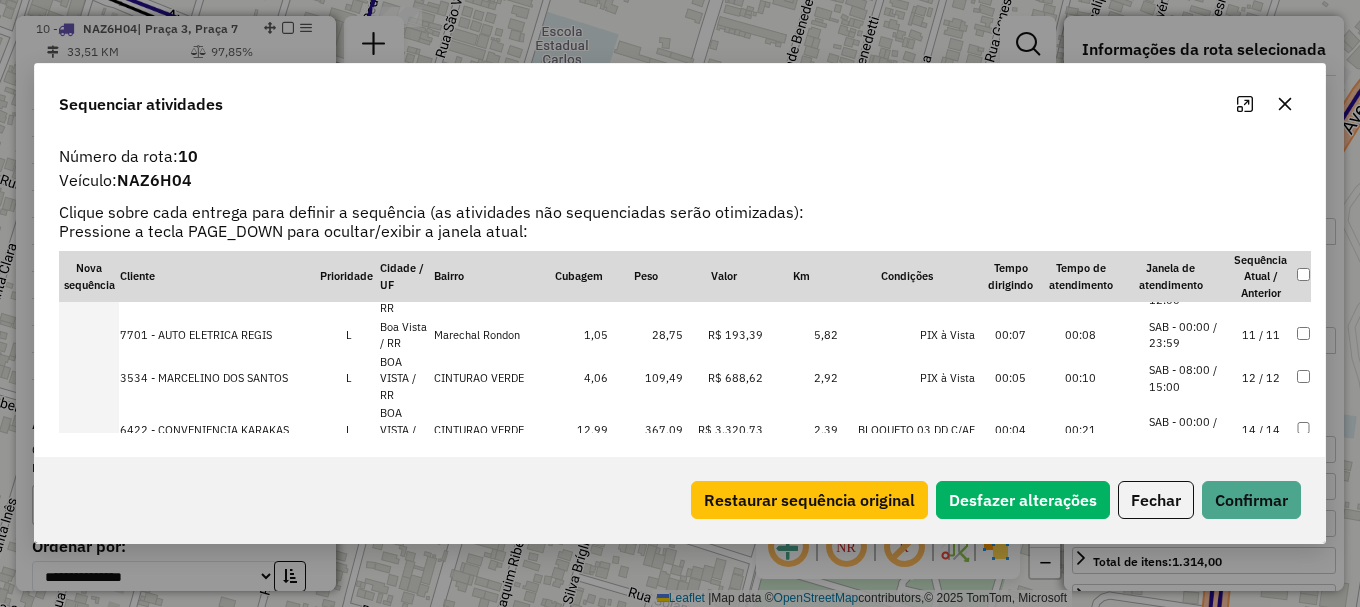 click on "SAB - 08:00 / 15:00" at bounding box center [1187, 378] 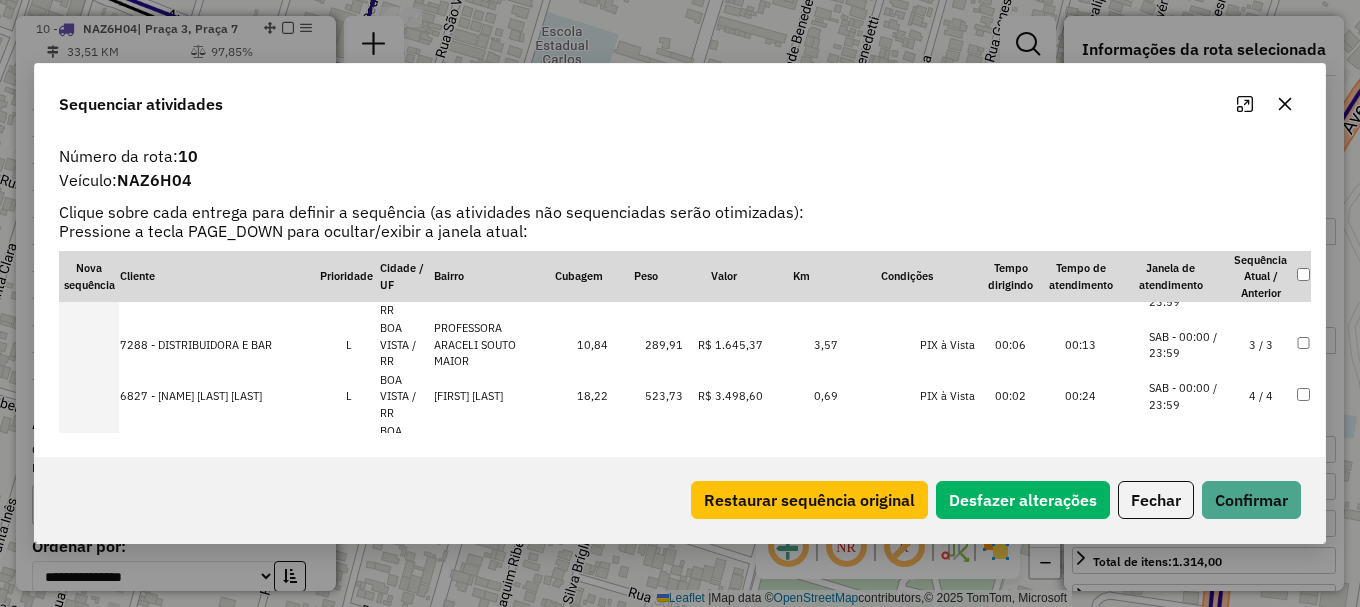 scroll, scrollTop: 103, scrollLeft: 0, axis: vertical 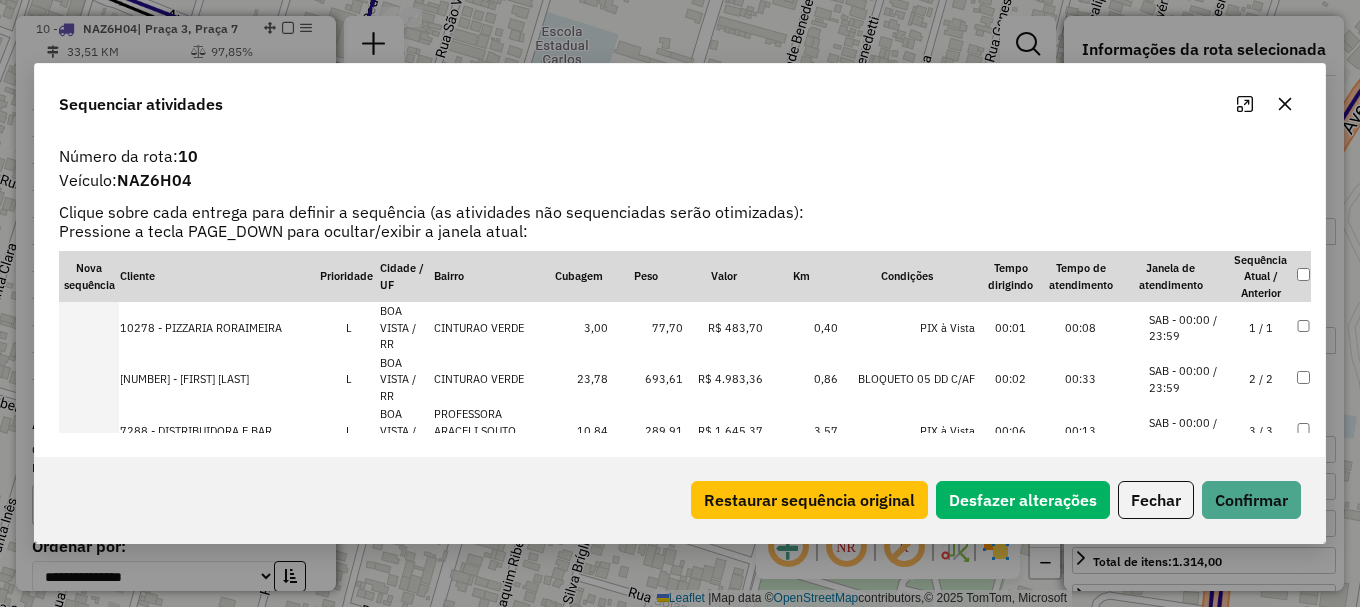 click on "SAB - 00:00 / 23:59" at bounding box center [1187, 328] 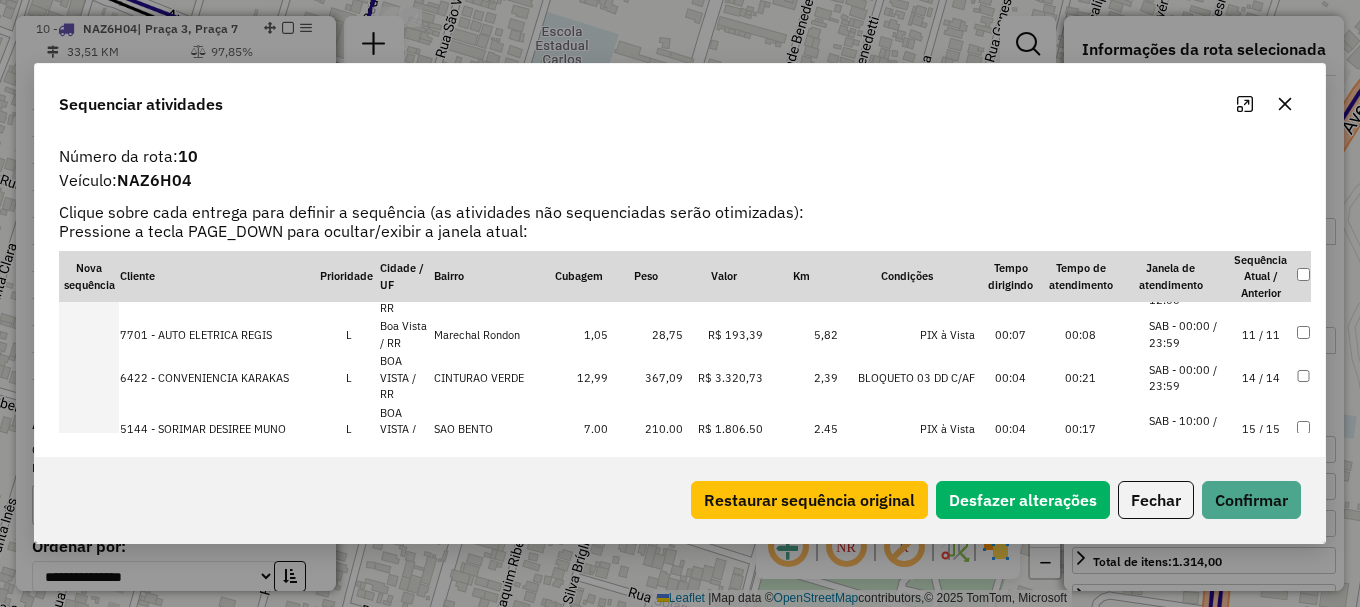 click on "SAB - 00:00 / 23:59" at bounding box center [1187, 334] 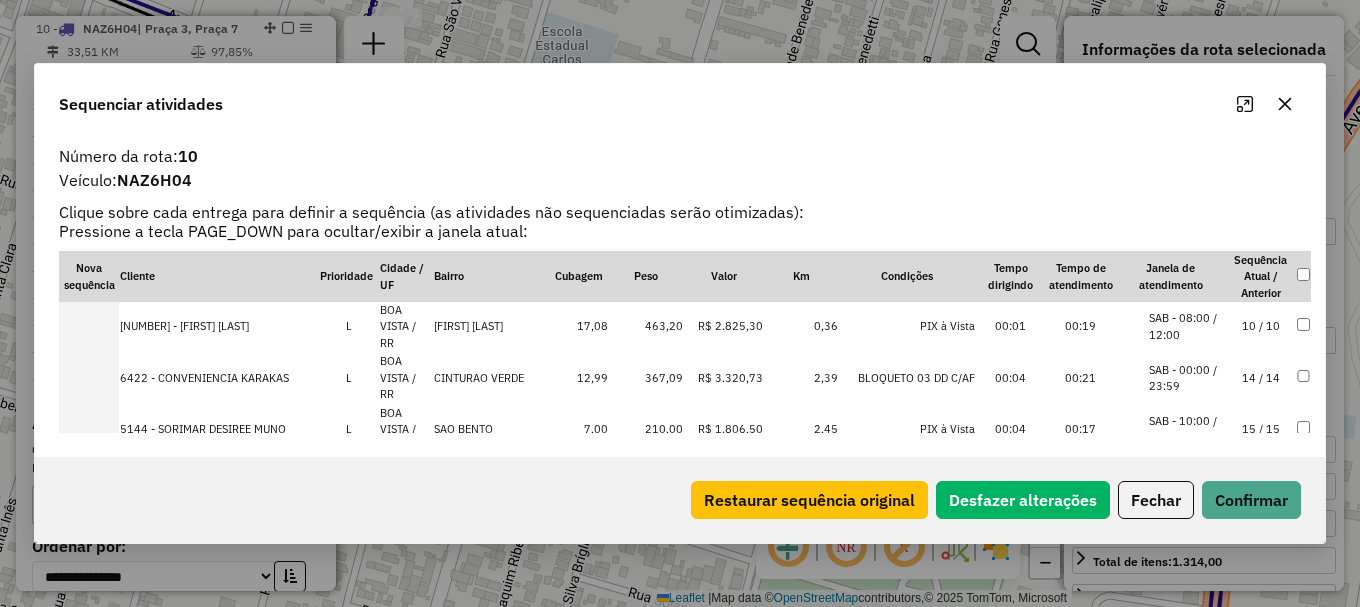 scroll, scrollTop: 638, scrollLeft: 0, axis: vertical 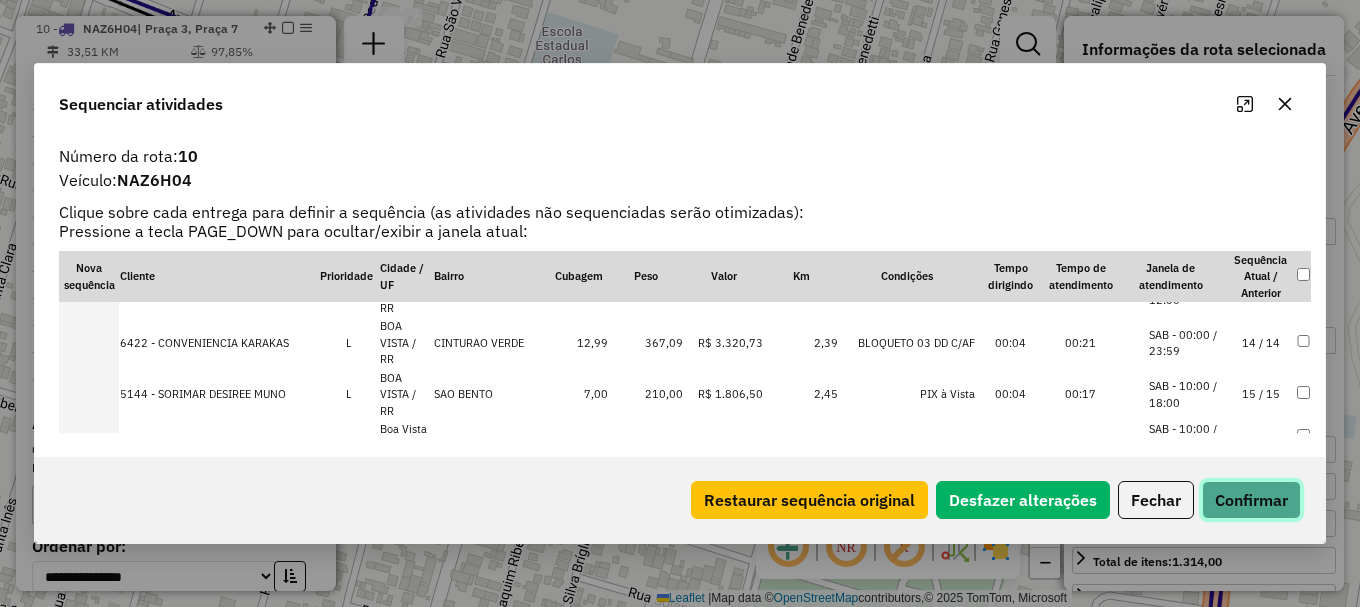 click on "Confirmar" 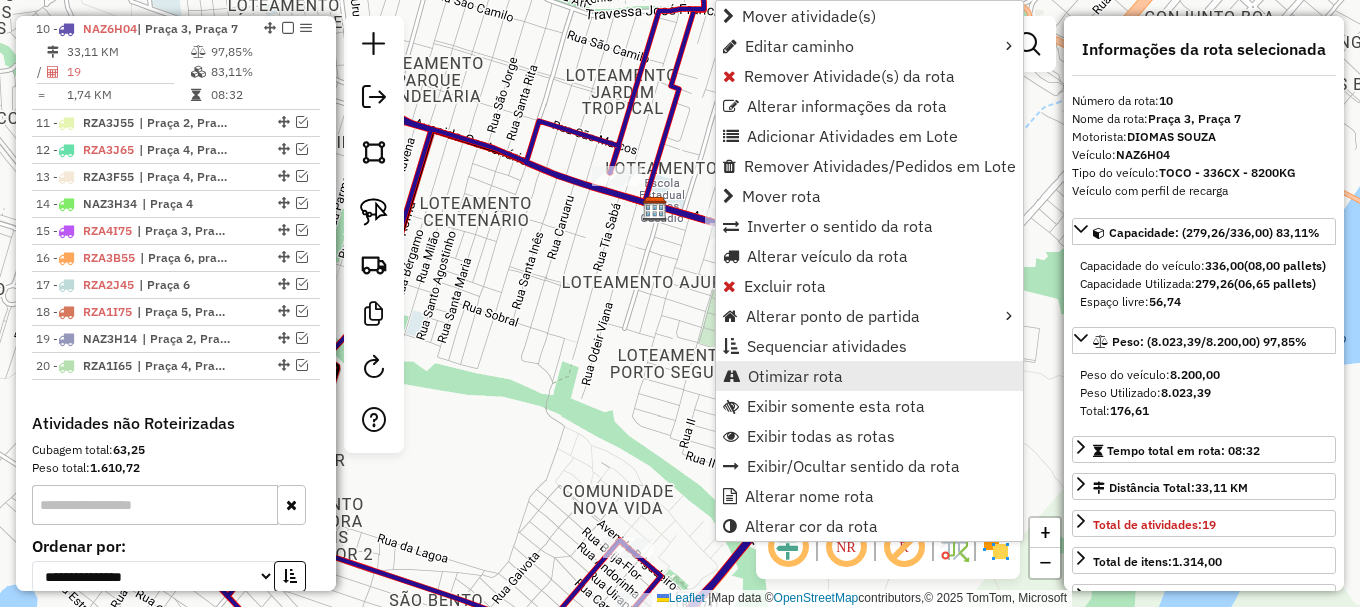click on "Otimizar rota" at bounding box center [795, 376] 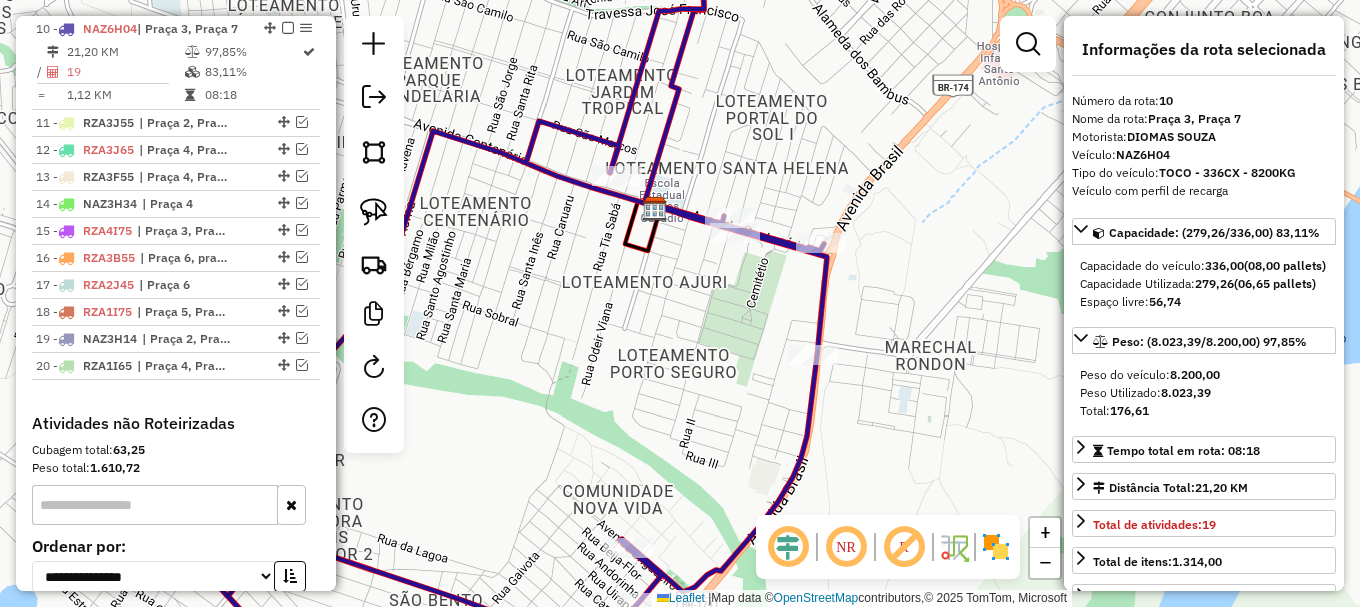 click on "Janela de atendimento Grade de atendimento Capacidade Transportadoras Veículos Cliente Pedidos  Rotas Selecione os dias de semana para filtrar as janelas de atendimento  Seg   Ter   Qua   Qui   Sex   Sáb   Dom  Informe o período da janela de atendimento: De: Até:  Filtrar exatamente a janela do cliente  Considerar janela de atendimento padrão  Selecione os dias de semana para filtrar as grades de atendimento  Seg   Ter   Qua   Qui   Sex   Sáb   Dom   Considerar clientes sem dia de atendimento cadastrado  Clientes fora do dia de atendimento selecionado Filtrar as atividades entre os valores definidos abaixo:  Peso mínimo:   Peso máximo:   Cubagem mínima:   Cubagem máxima:   De:   Até:  Filtrar as atividades entre o tempo de atendimento definido abaixo:  De:   Até:   Considerar capacidade total dos clientes não roteirizados Transportadora: Selecione um ou mais itens Tipo de veículo: Selecione um ou mais itens Veículo: Selecione um ou mais itens Motorista: Selecione um ou mais itens Nome: Rótulo:" 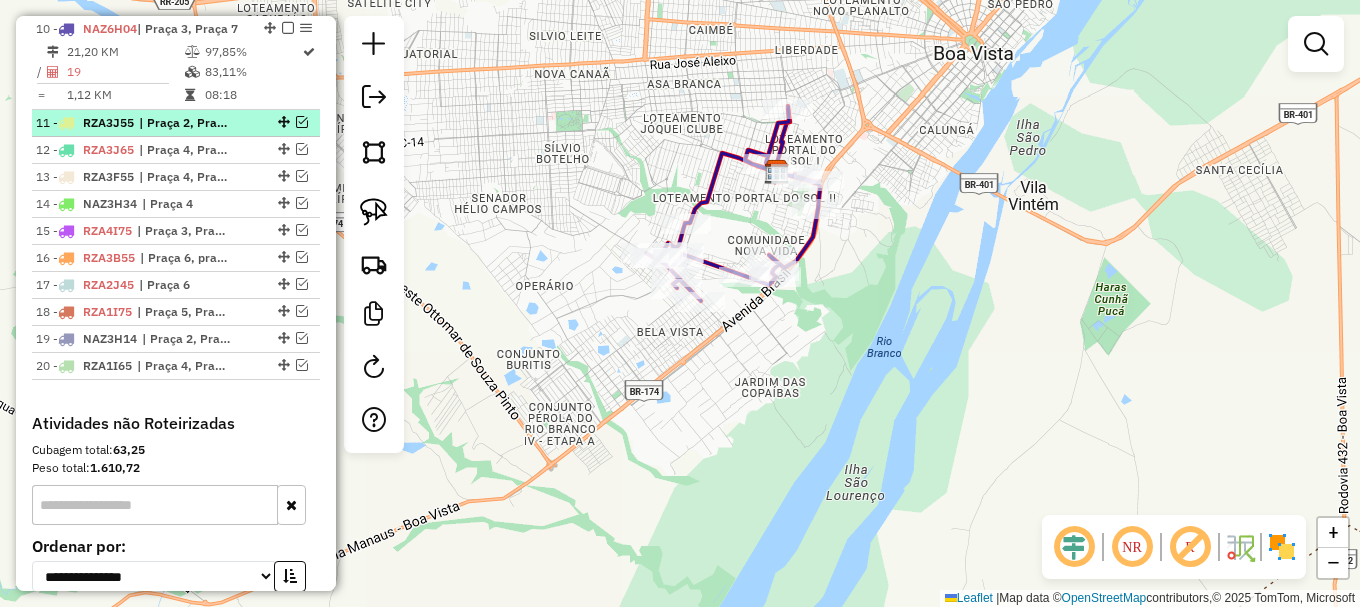 click at bounding box center [302, 122] 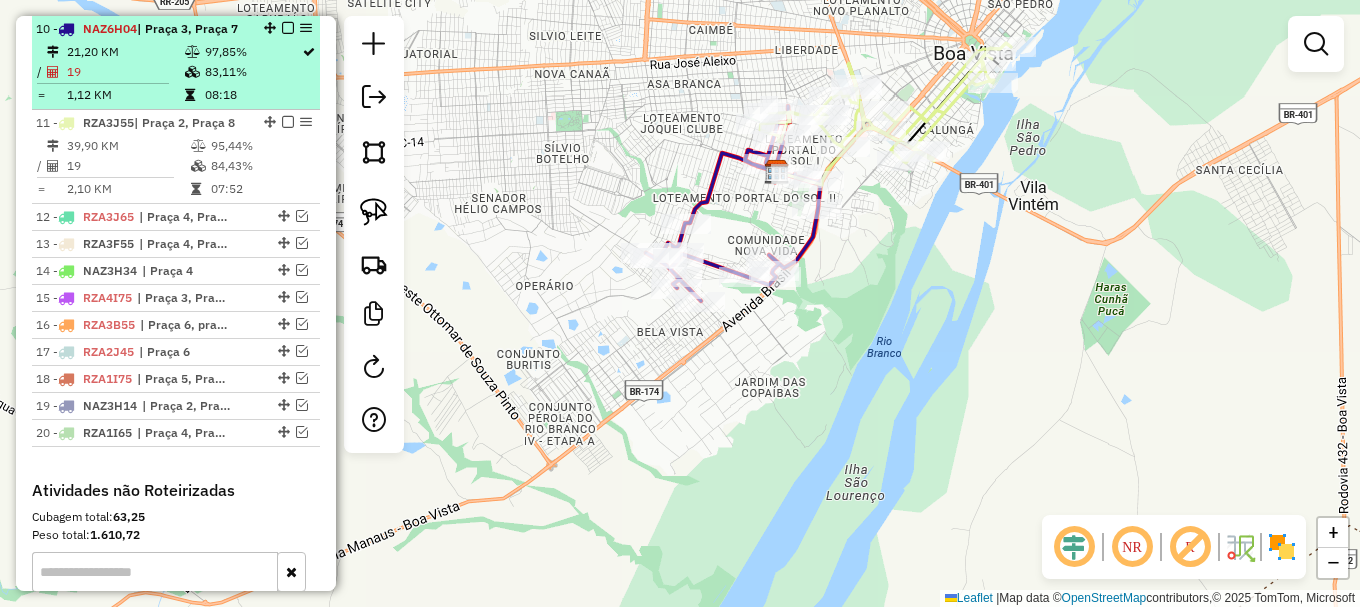 click at bounding box center (288, 28) 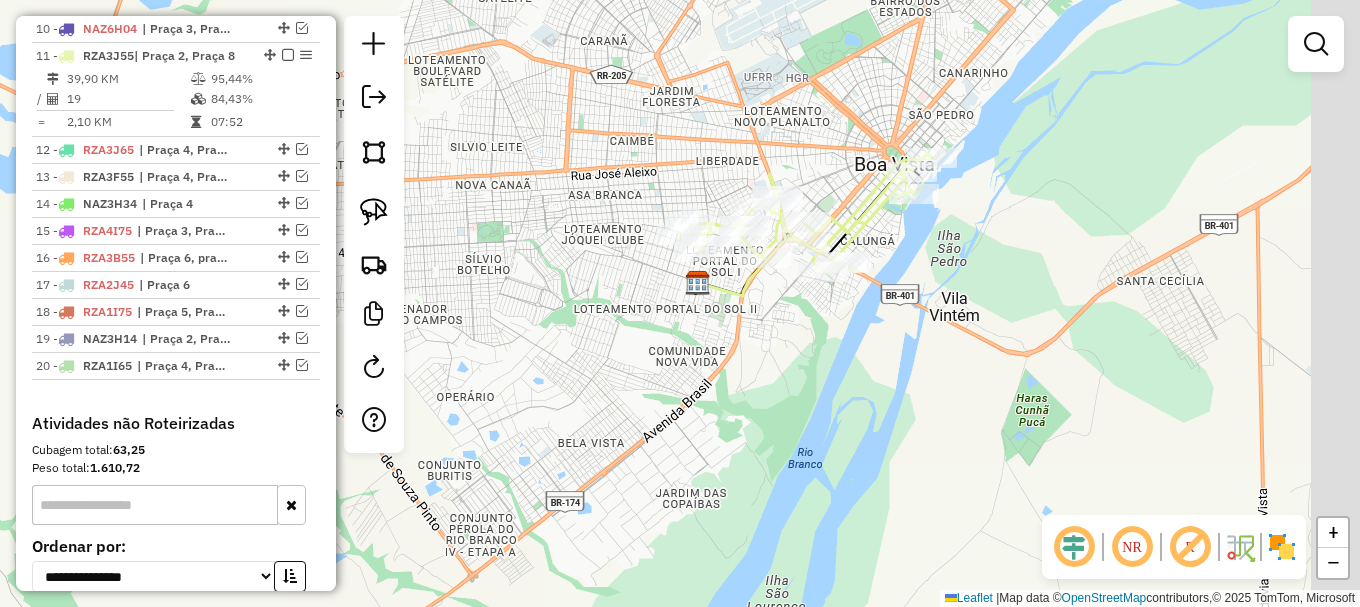 drag, startPoint x: 681, startPoint y: 36, endPoint x: 584, endPoint y: 184, distance: 176.9548 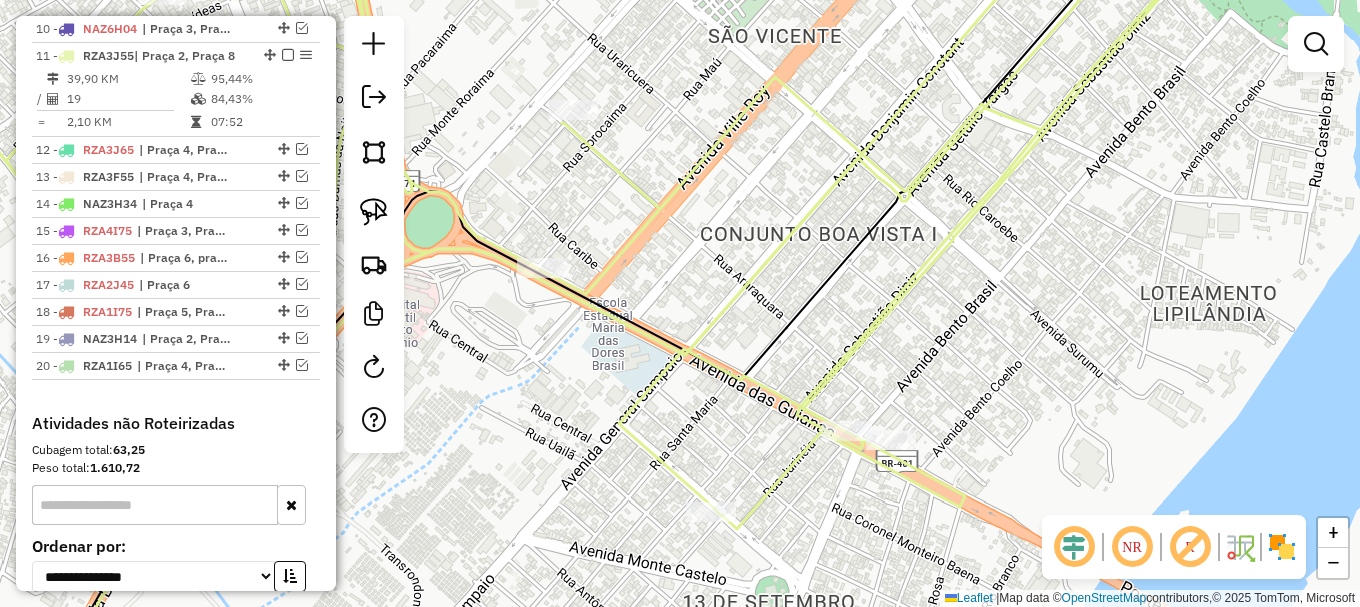 click 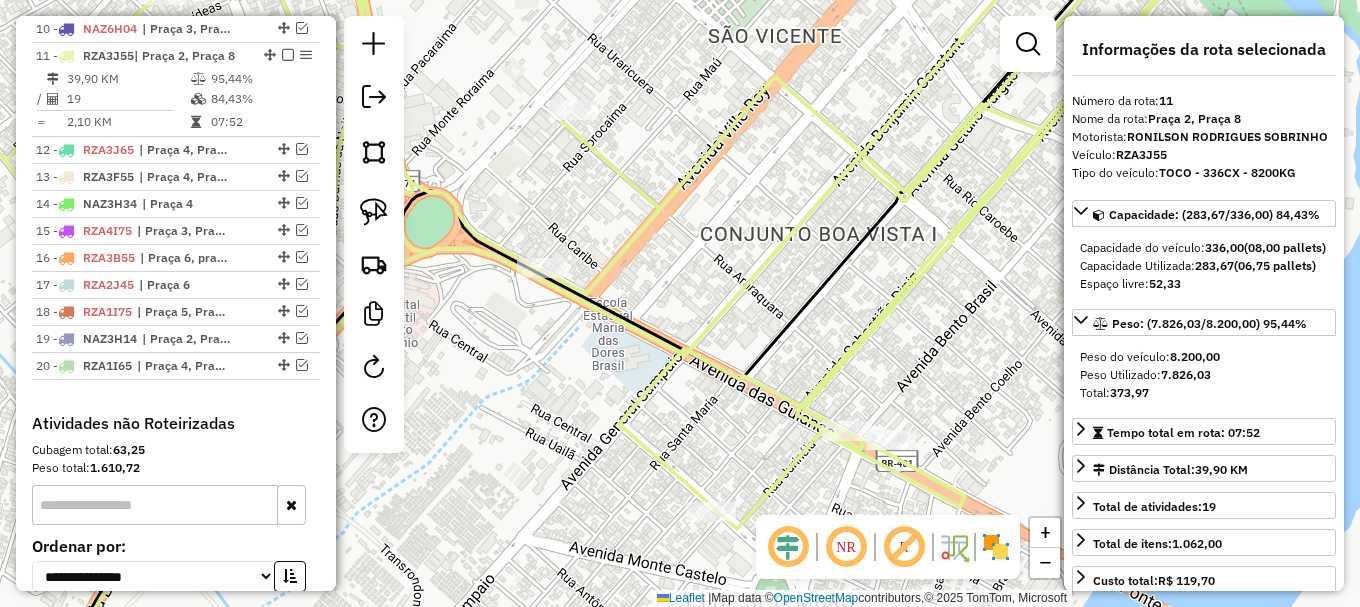 click 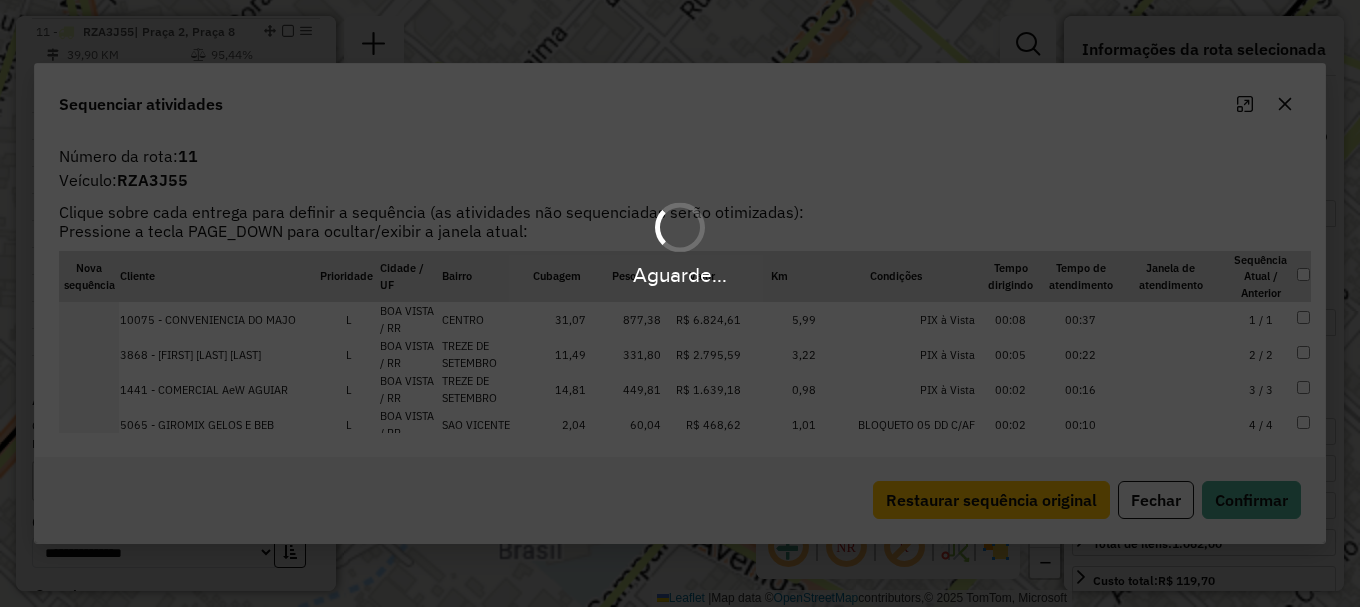 scroll, scrollTop: 1087, scrollLeft: 0, axis: vertical 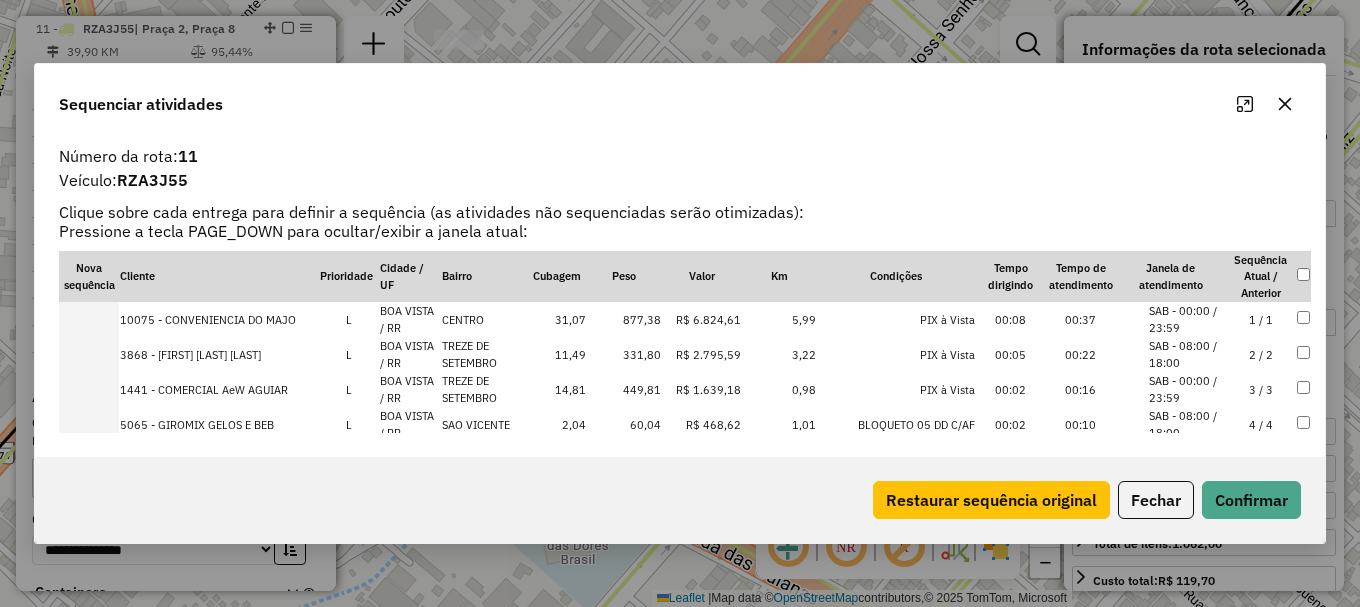 click on "SAB - 00:00 / 23:59" at bounding box center (1187, 319) 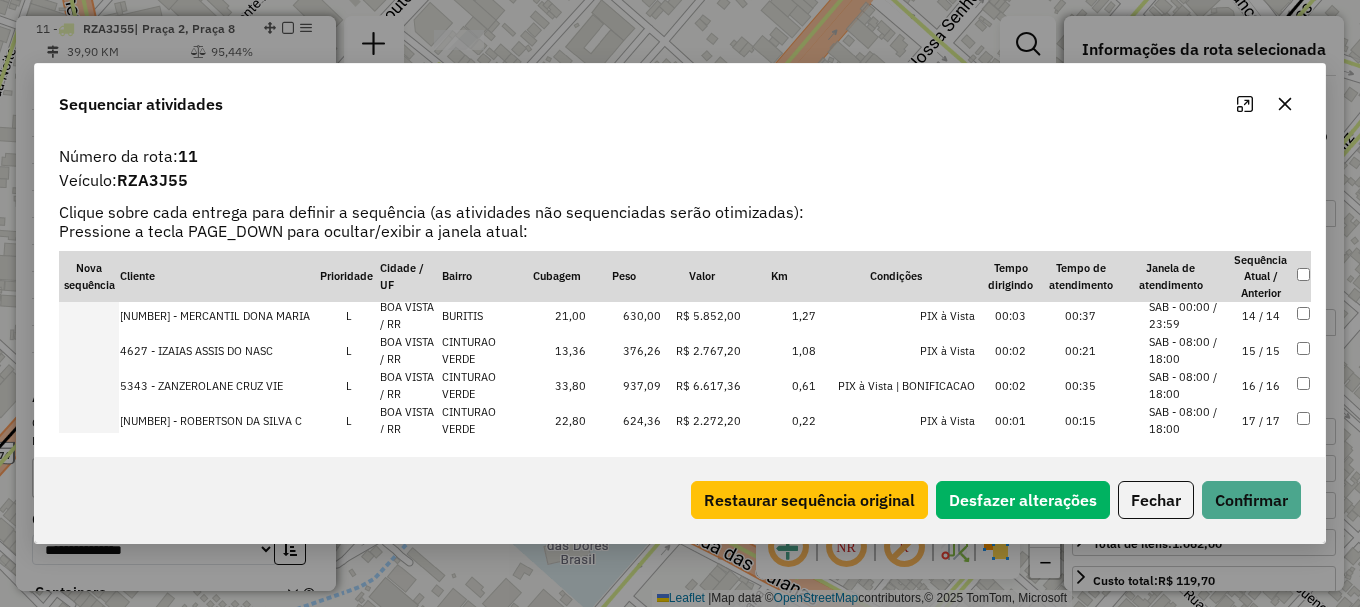 scroll, scrollTop: 553, scrollLeft: 0, axis: vertical 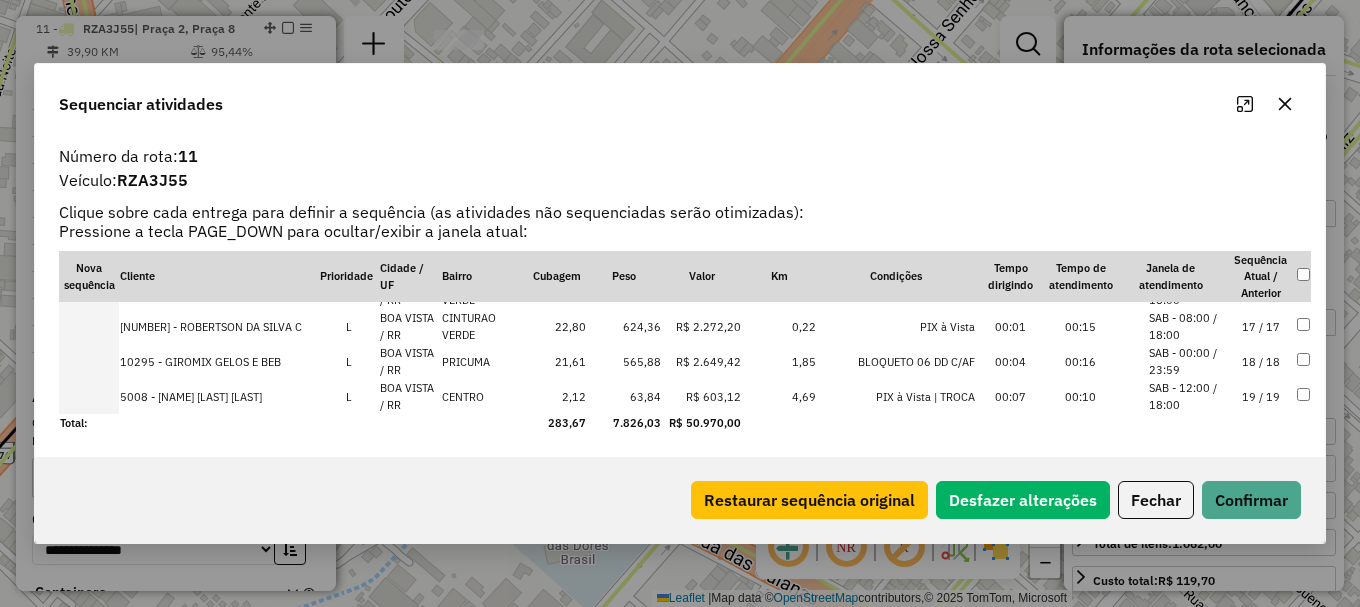 click on "SAB - 12:00 / 18:00" at bounding box center [1187, 396] 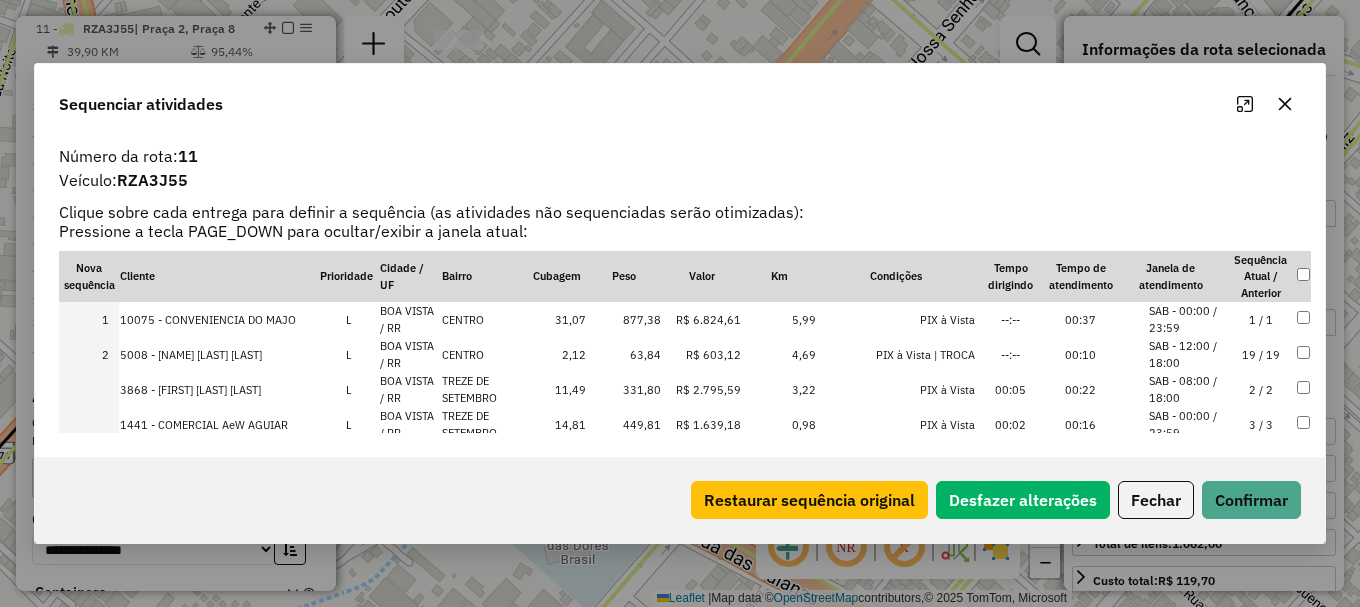 scroll, scrollTop: 100, scrollLeft: 0, axis: vertical 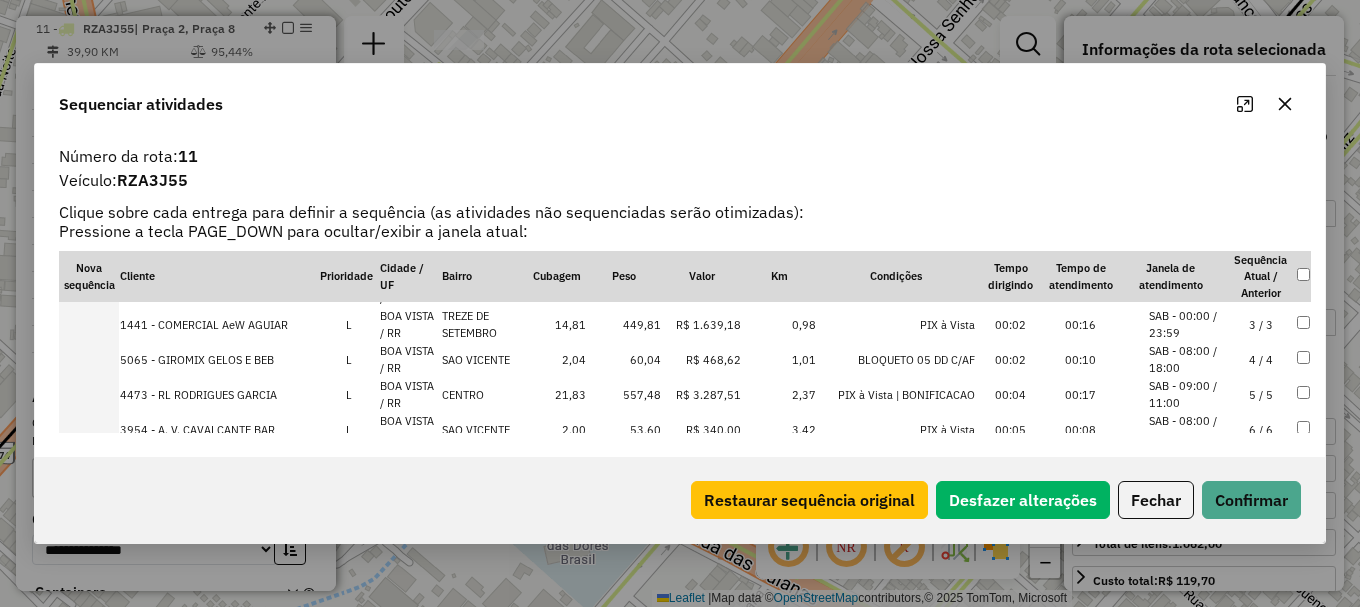 click on "SAB - 09:00 / 11:00" at bounding box center [1187, 394] 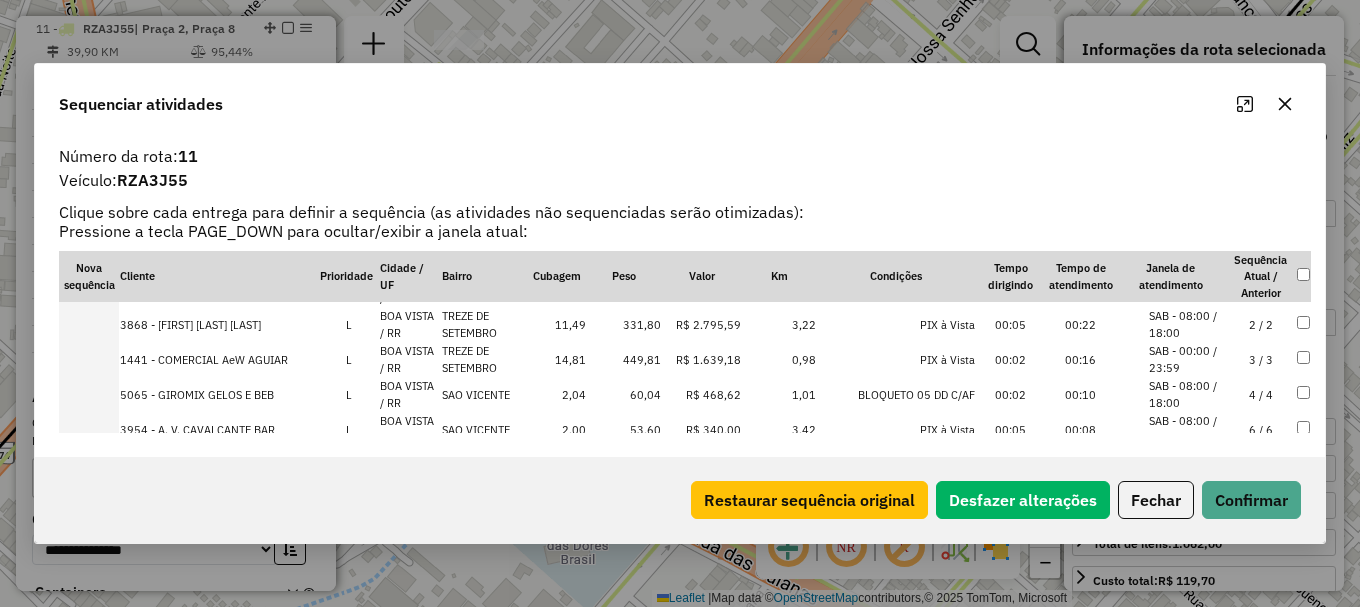 click on "SAB - 08:00 / 18:00" at bounding box center (1187, 429) 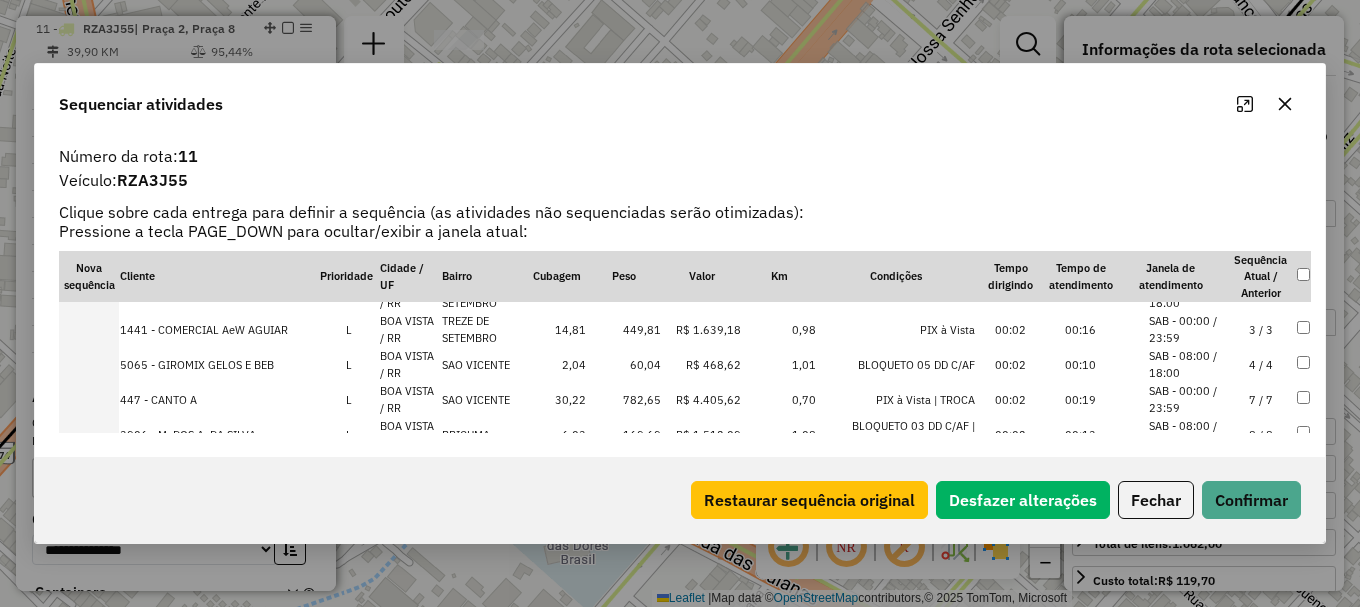 scroll, scrollTop: 200, scrollLeft: 0, axis: vertical 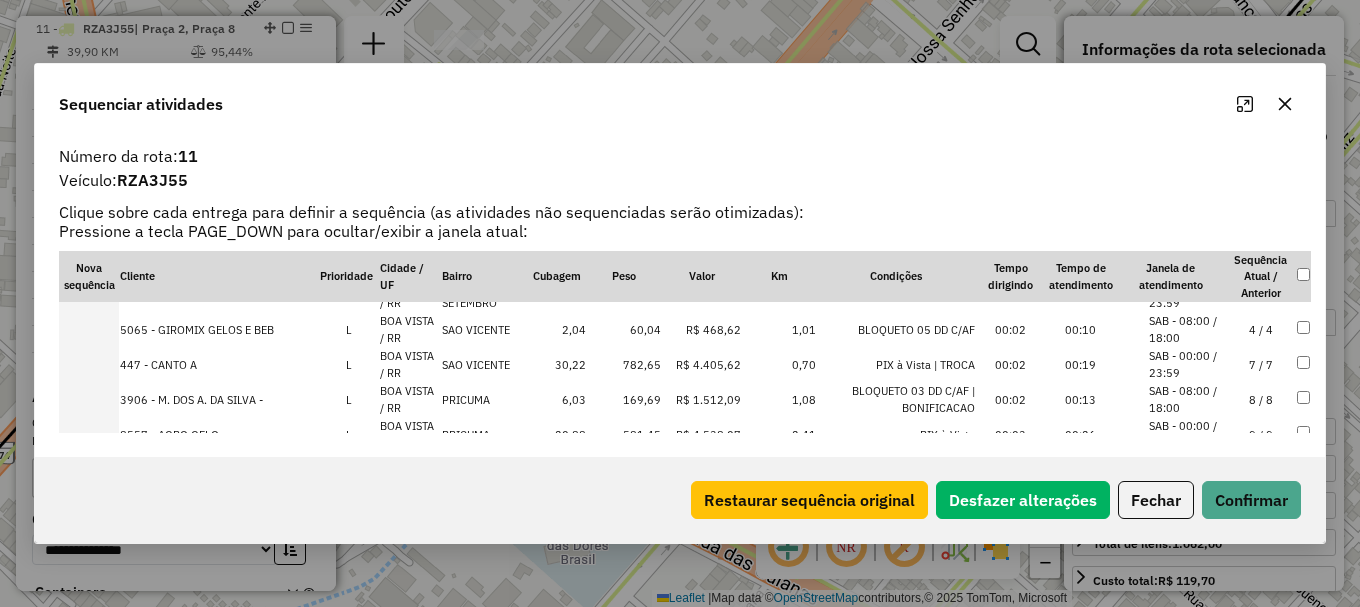 click on "SAB - 00:00 / 23:59" at bounding box center (1187, 364) 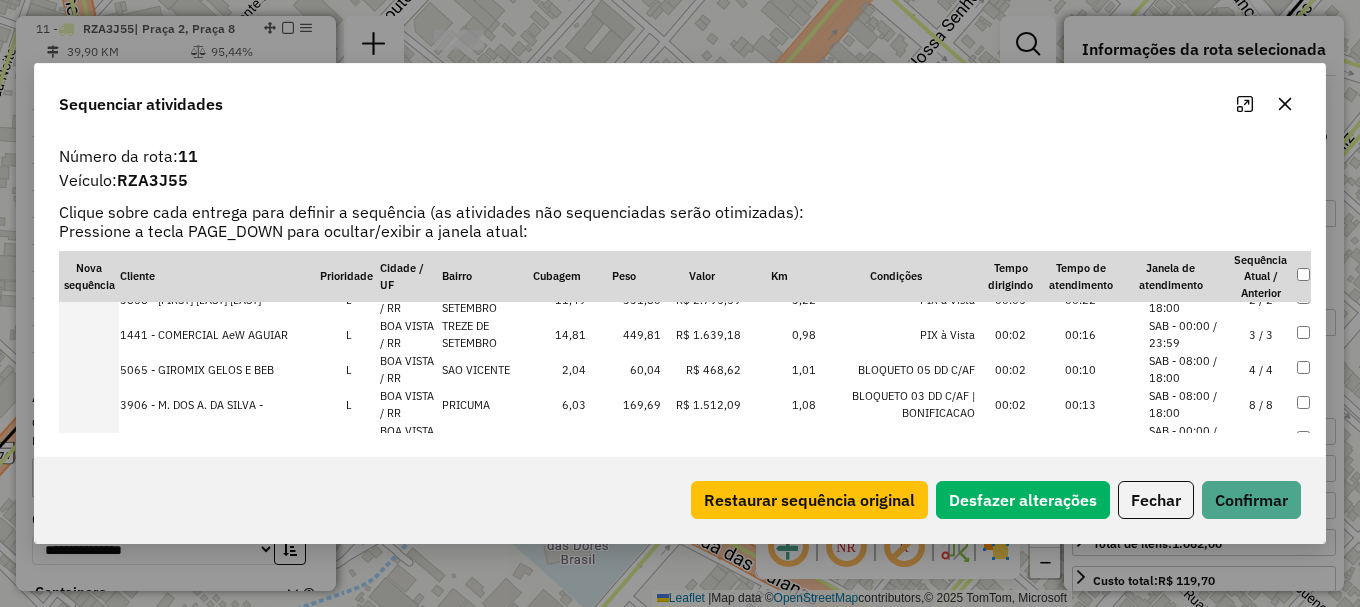 scroll, scrollTop: 135, scrollLeft: 0, axis: vertical 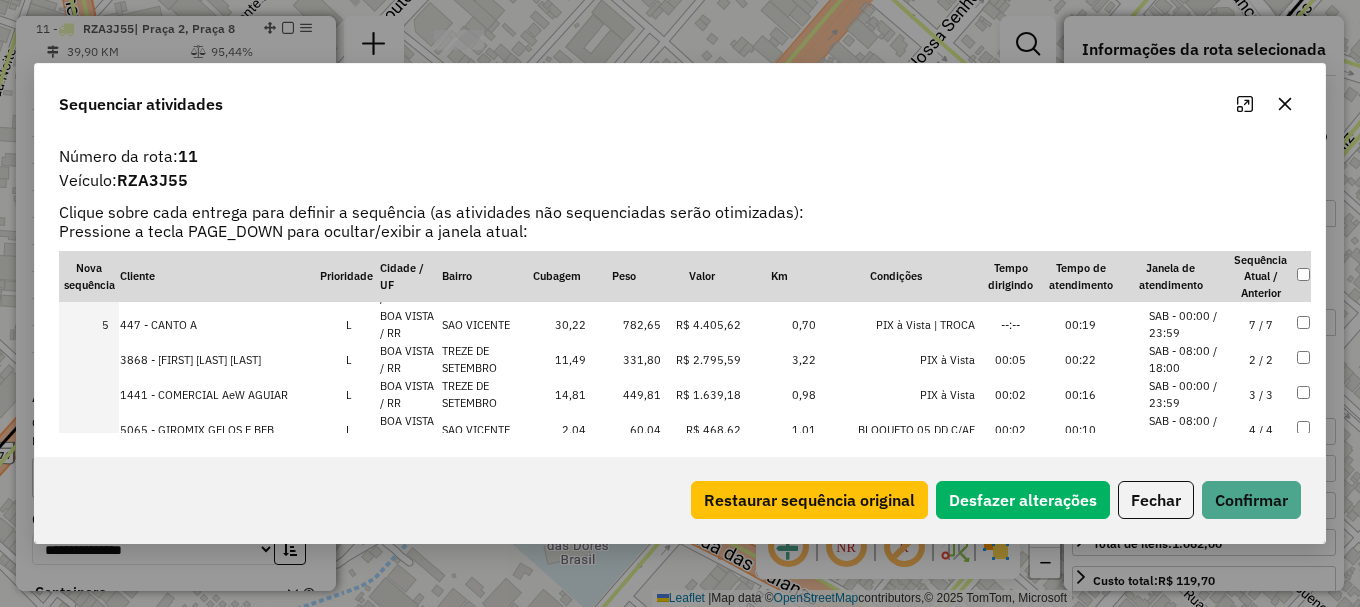 click on "SAB - 08:00 / 18:00" at bounding box center [1187, 429] 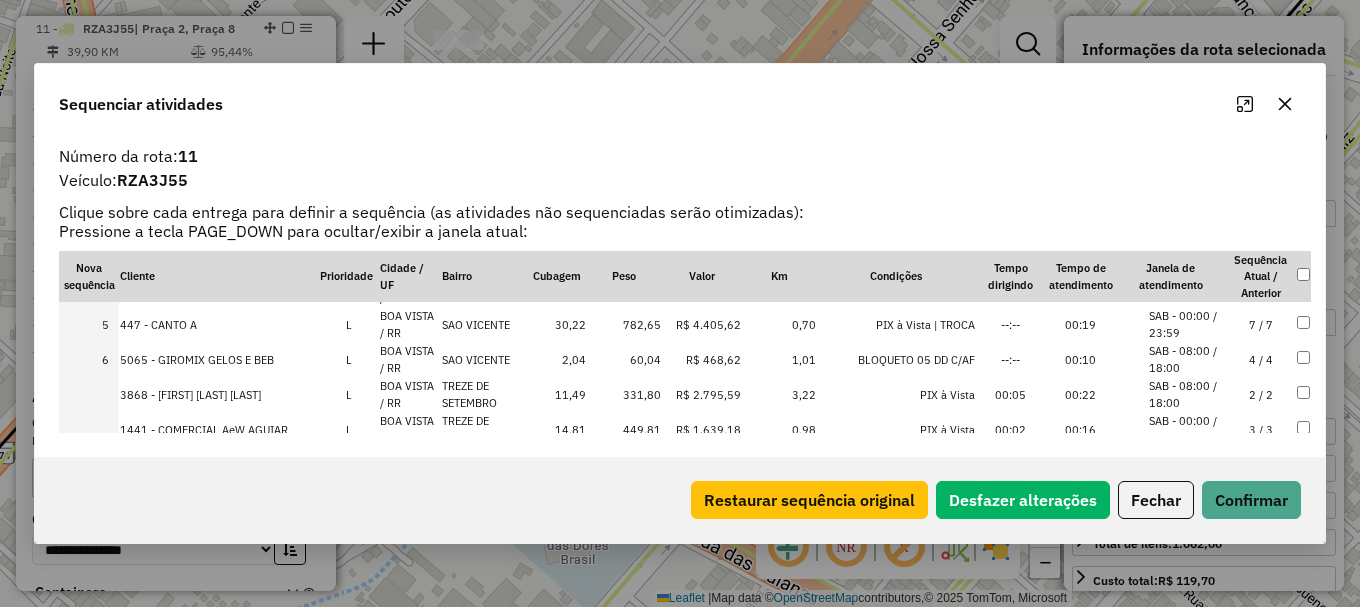 click on "SAB - 08:00 / 18:00" at bounding box center [1187, 394] 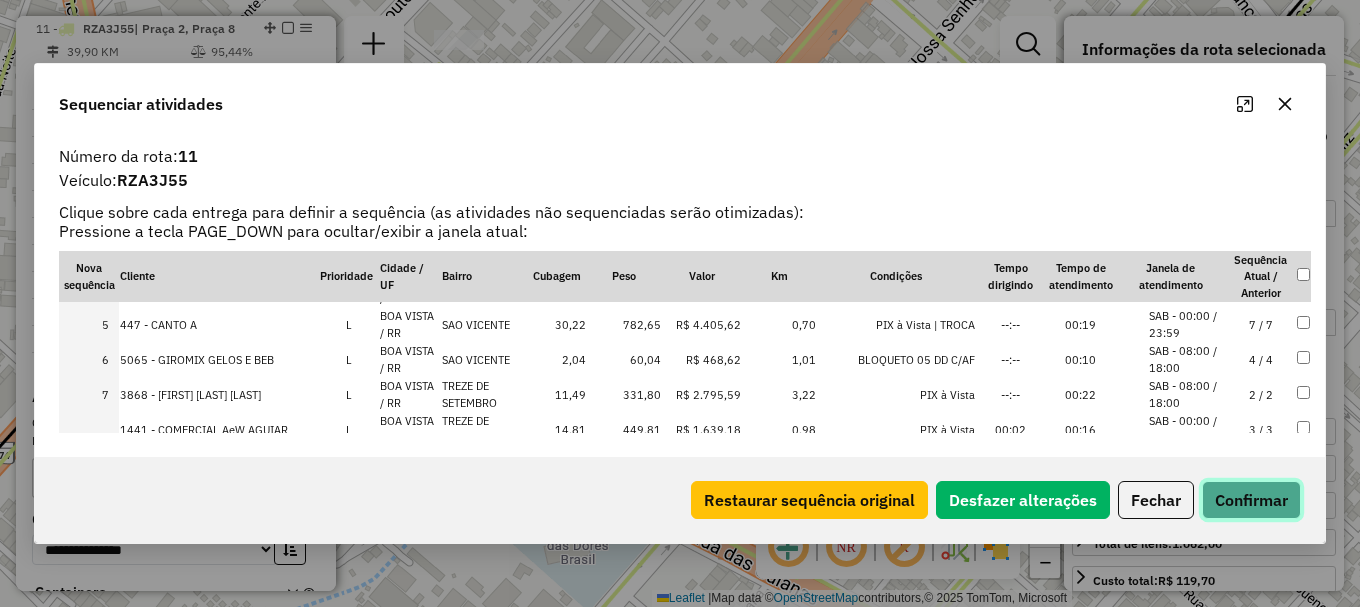 click on "Confirmar" 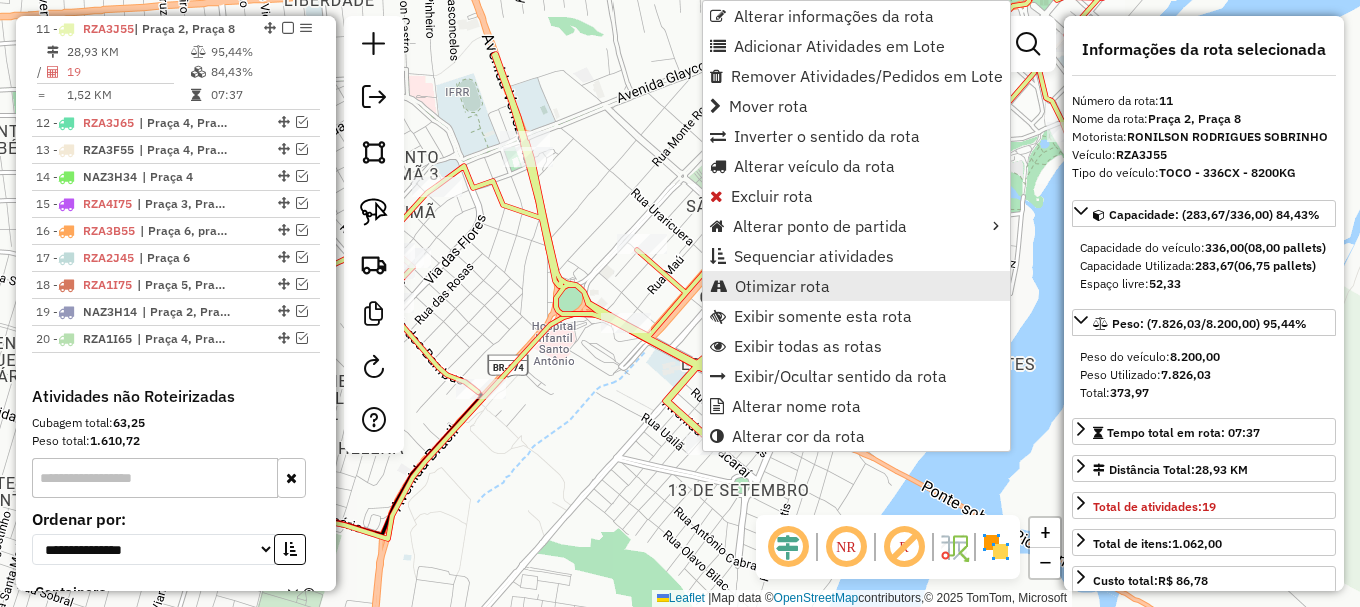 click on "Otimizar rota" at bounding box center [856, 286] 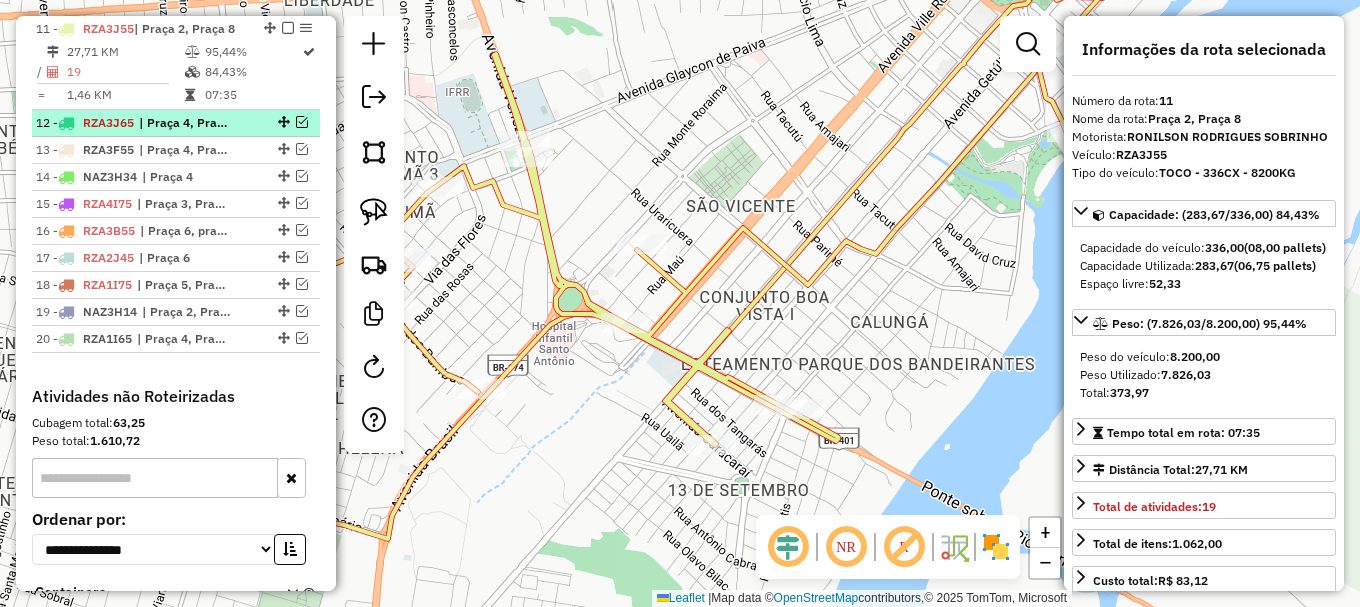 click at bounding box center [302, 122] 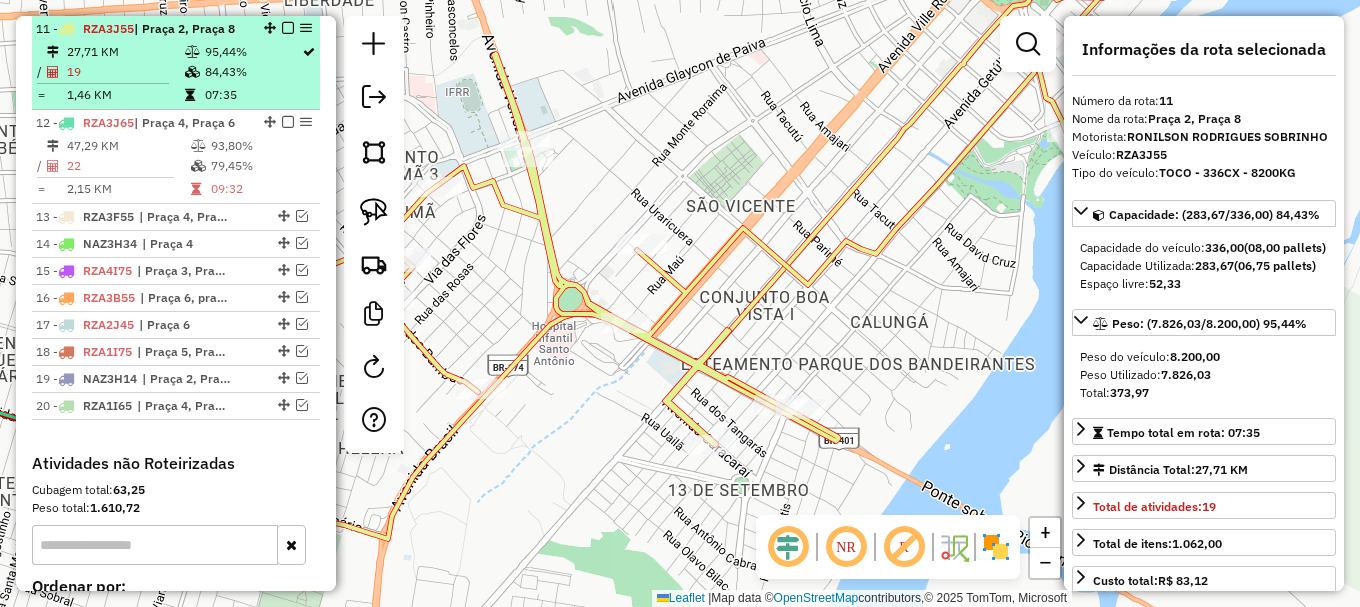click at bounding box center [288, 28] 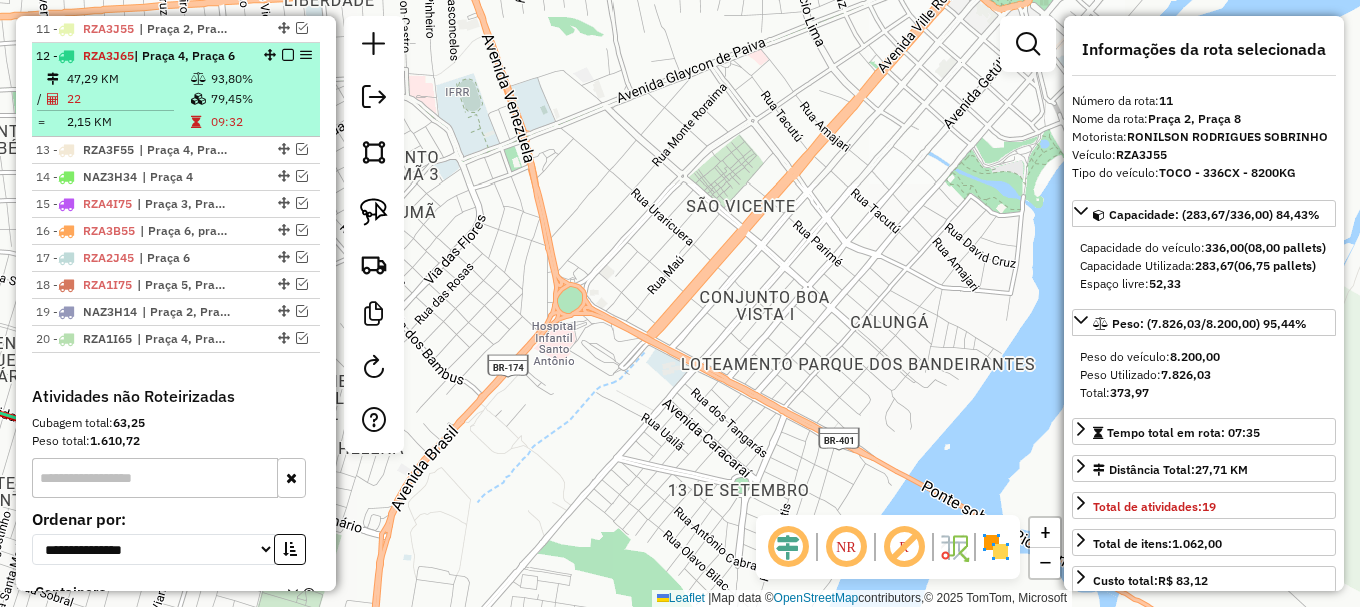 click on "93,80%" at bounding box center (260, 79) 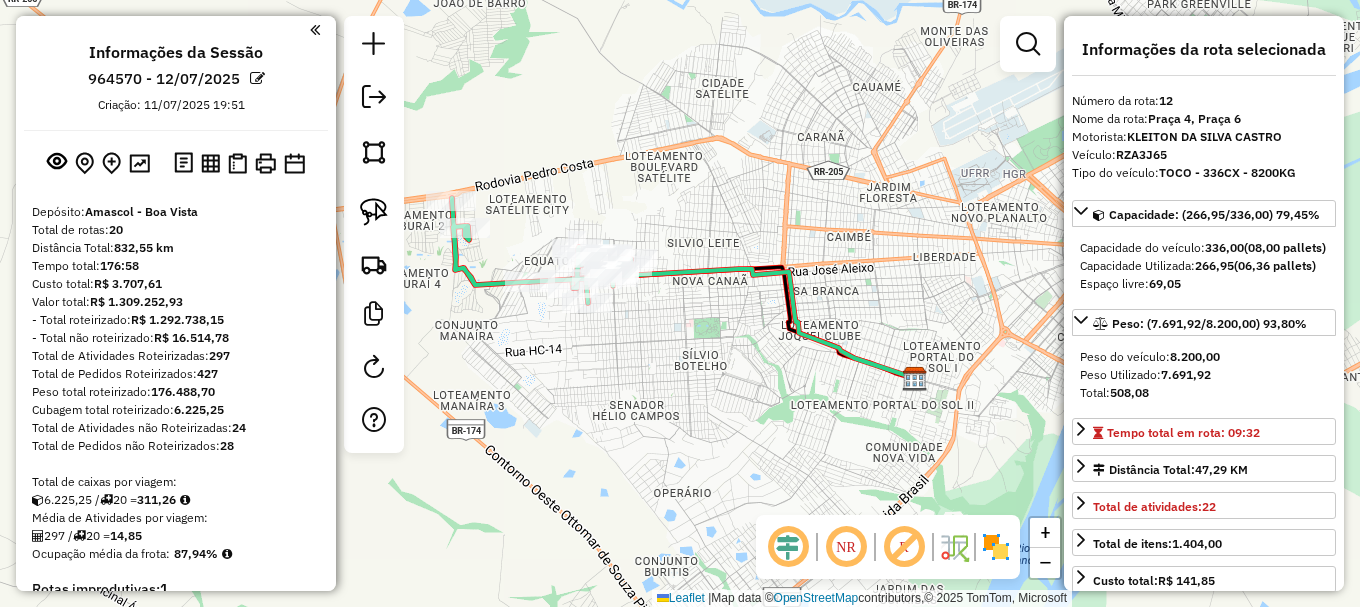 select on "**********" 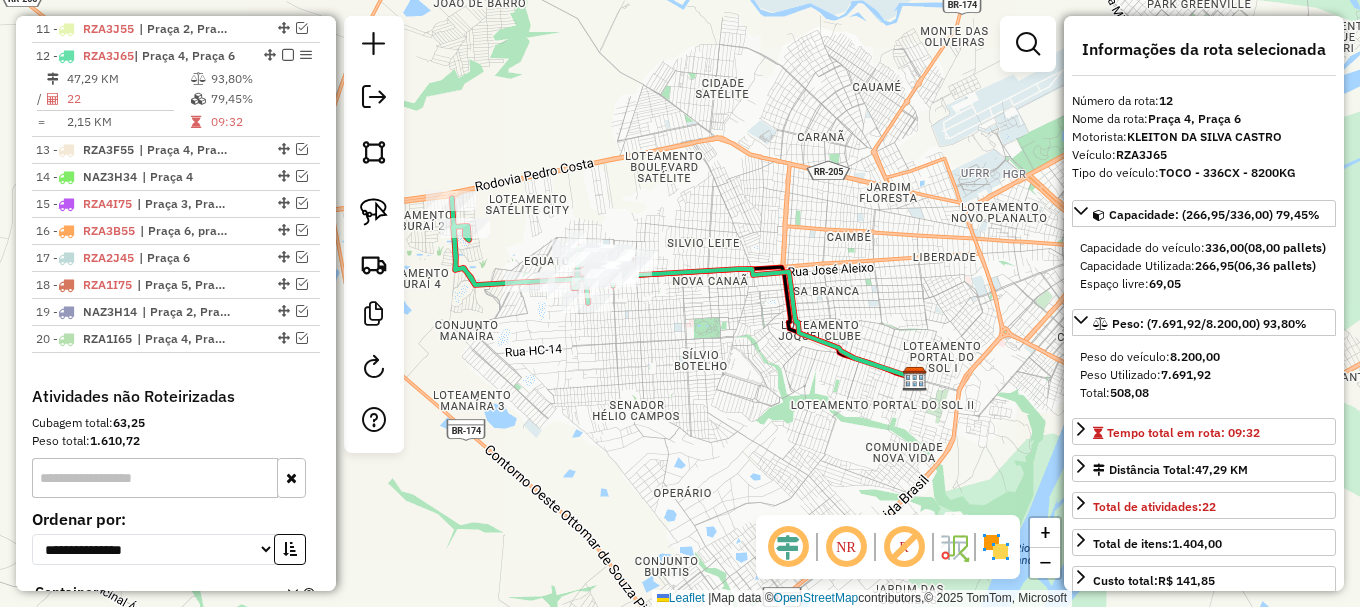 click on "Janela de atendimento Grade de atendimento Capacidade Transportadoras Veículos Cliente Pedidos  Rotas Selecione os dias de semana para filtrar as janelas de atendimento  Seg   Ter   Qua   Qui   Sex   Sáb   Dom  Informe o período da janela de atendimento: De: Até:  Filtrar exatamente a janela do cliente  Considerar janela de atendimento padrão  Selecione os dias de semana para filtrar as grades de atendimento  Seg   Ter   Qua   Qui   Sex   Sáb   Dom   Considerar clientes sem dia de atendimento cadastrado  Clientes fora do dia de atendimento selecionado Filtrar as atividades entre os valores definidos abaixo:  Peso mínimo:   Peso máximo:   Cubagem mínima:   Cubagem máxima:   De:   Até:  Filtrar as atividades entre o tempo de atendimento definido abaixo:  De:   Até:   Considerar capacidade total dos clientes não roteirizados Transportadora: Selecione um ou mais itens Tipo de veículo: Selecione um ou mais itens Veículo: Selecione um ou mais itens Motorista: Selecione um ou mais itens Nome: Rótulo:" 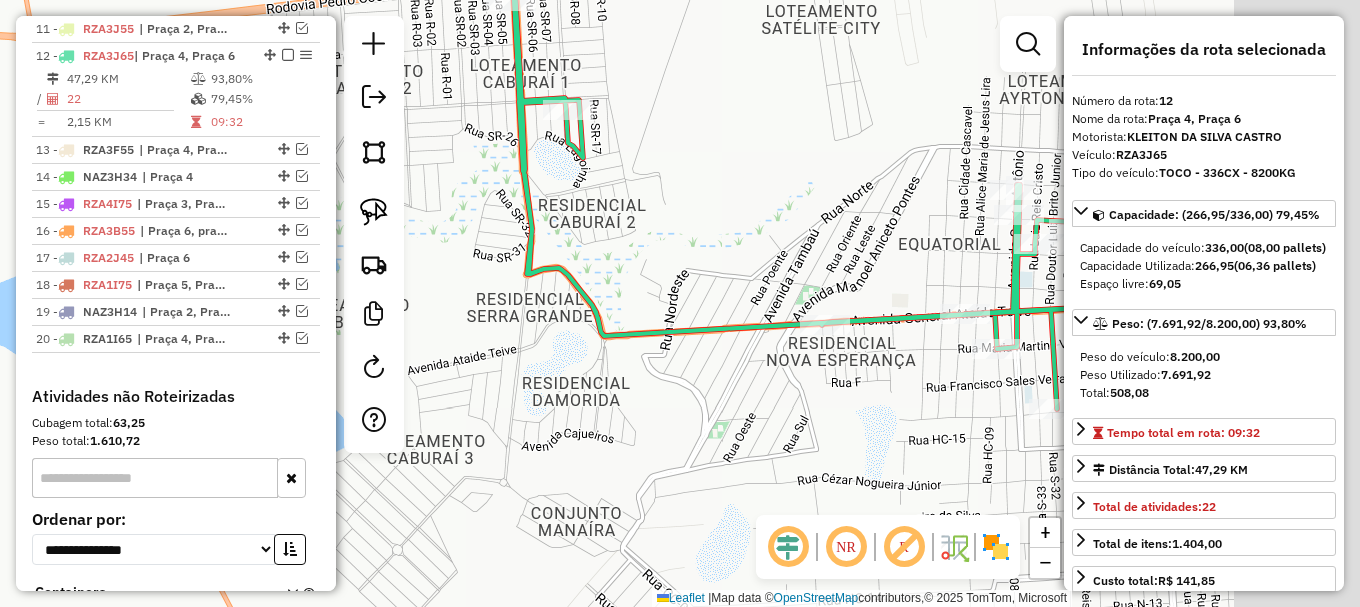 drag, startPoint x: 837, startPoint y: 363, endPoint x: 641, endPoint y: 251, distance: 225.74321 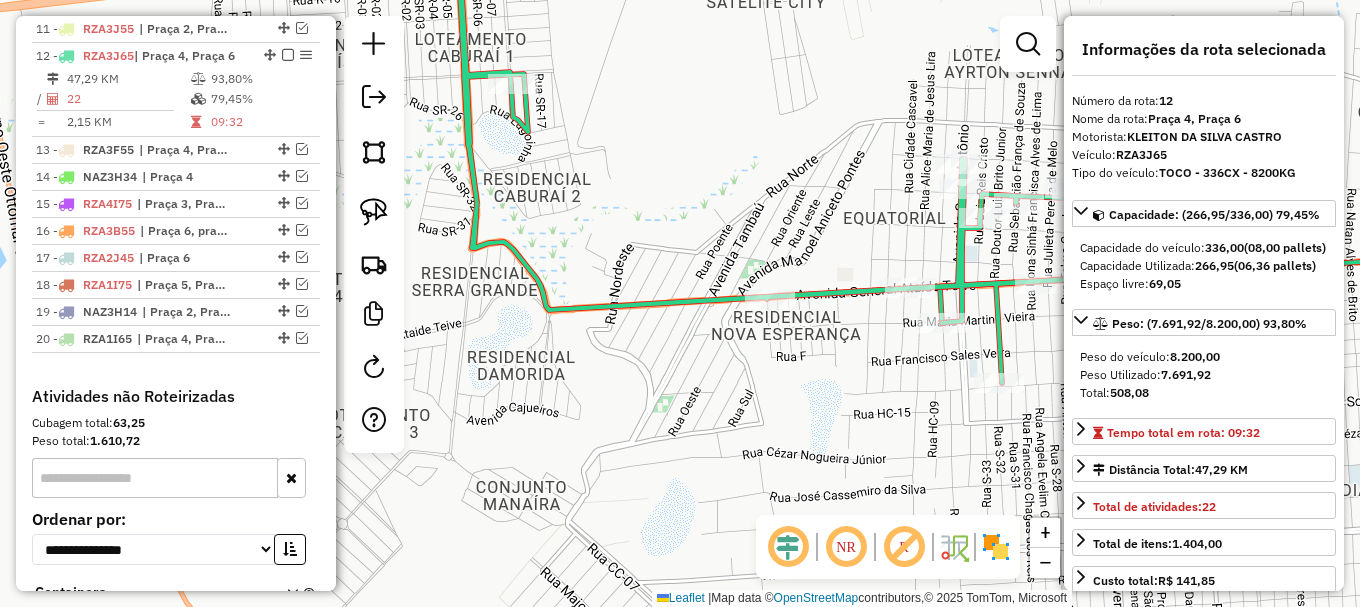 click 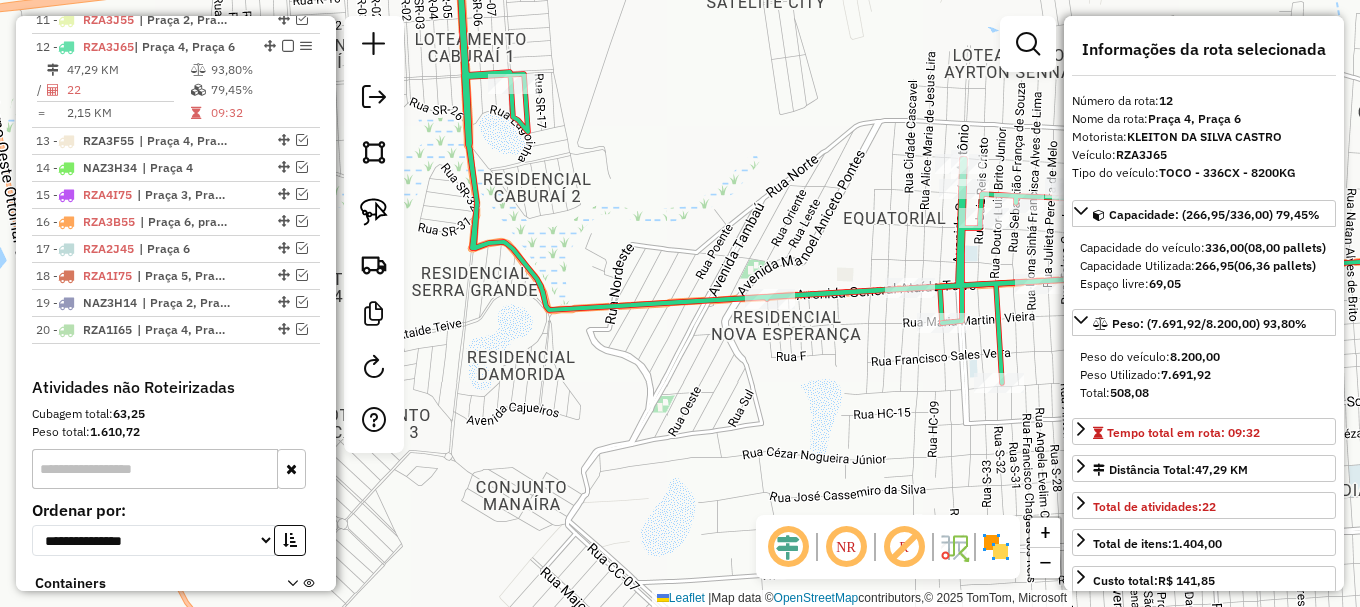 click 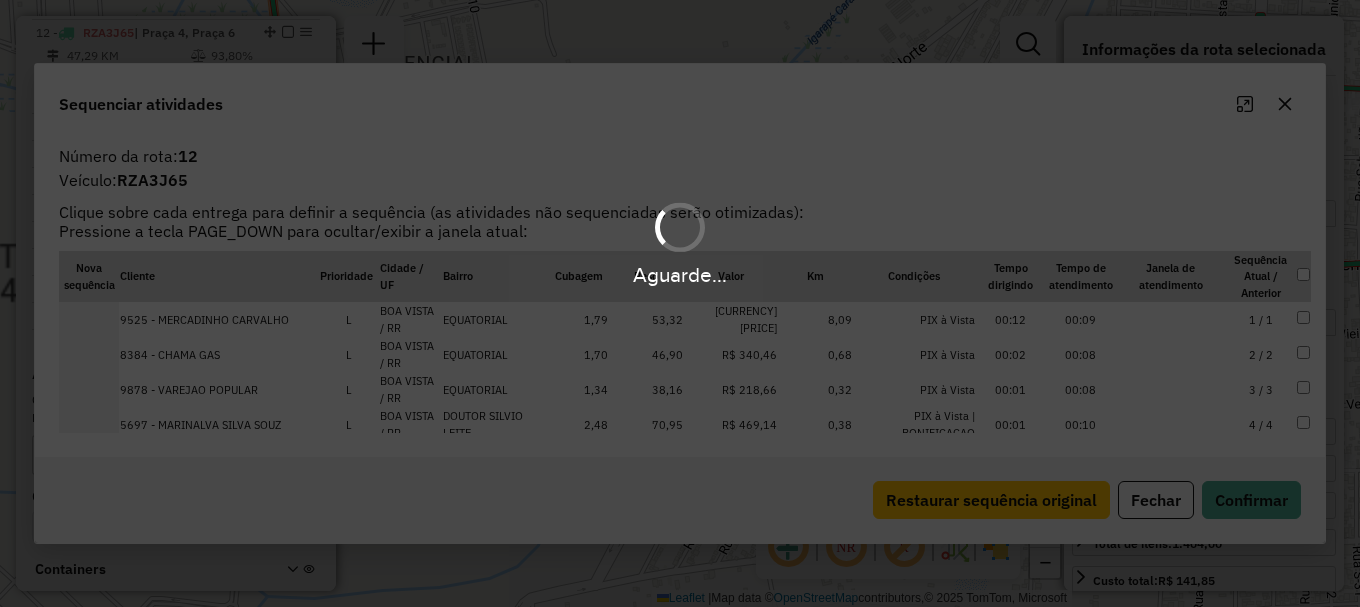 scroll, scrollTop: 1114, scrollLeft: 0, axis: vertical 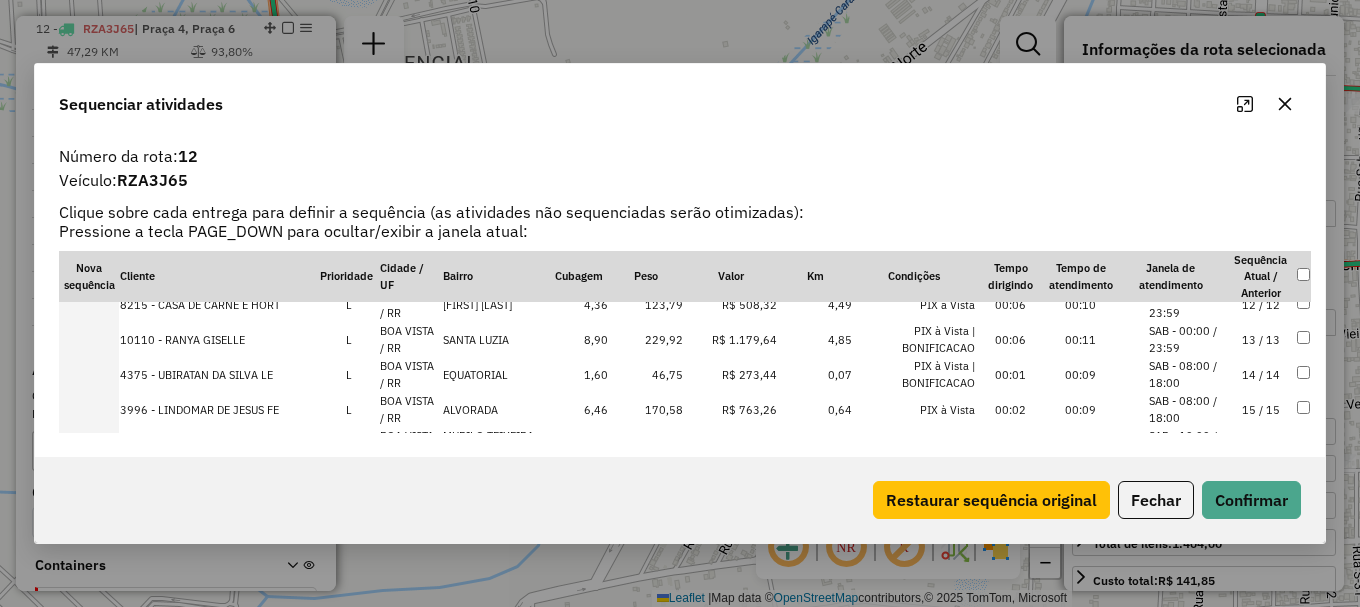 click on "SAB - 00:00 / 23:59" at bounding box center [1187, 304] 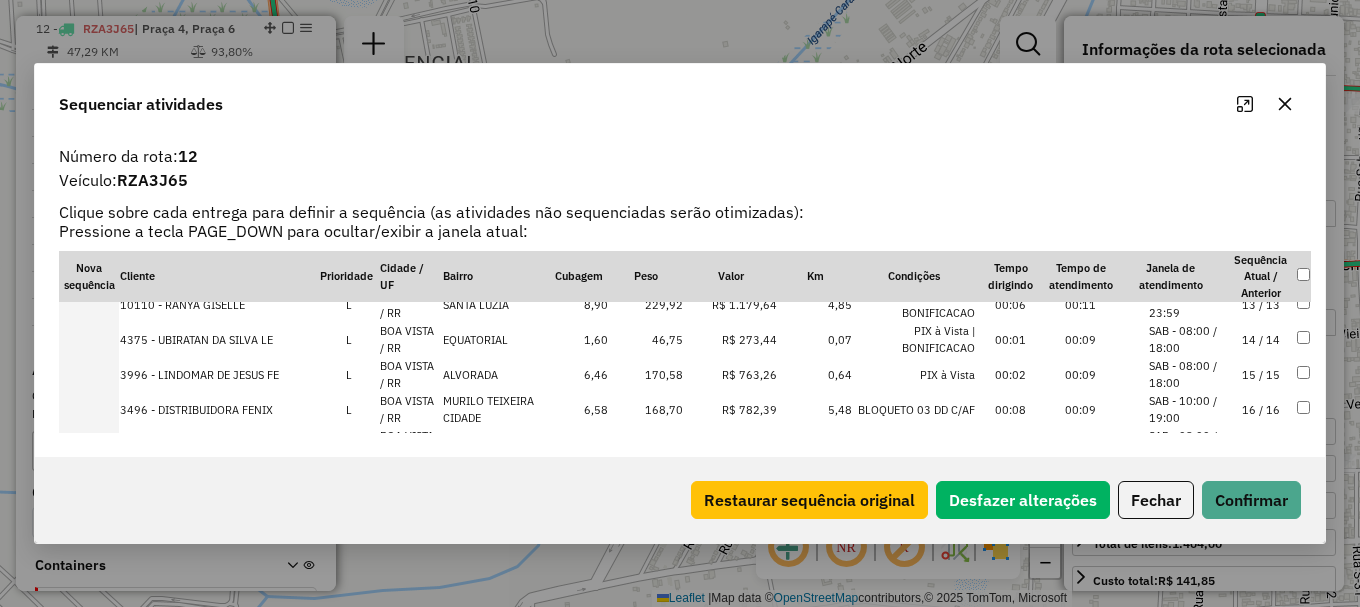 click on "SAB - 10:00 / 19:00" at bounding box center [1187, 409] 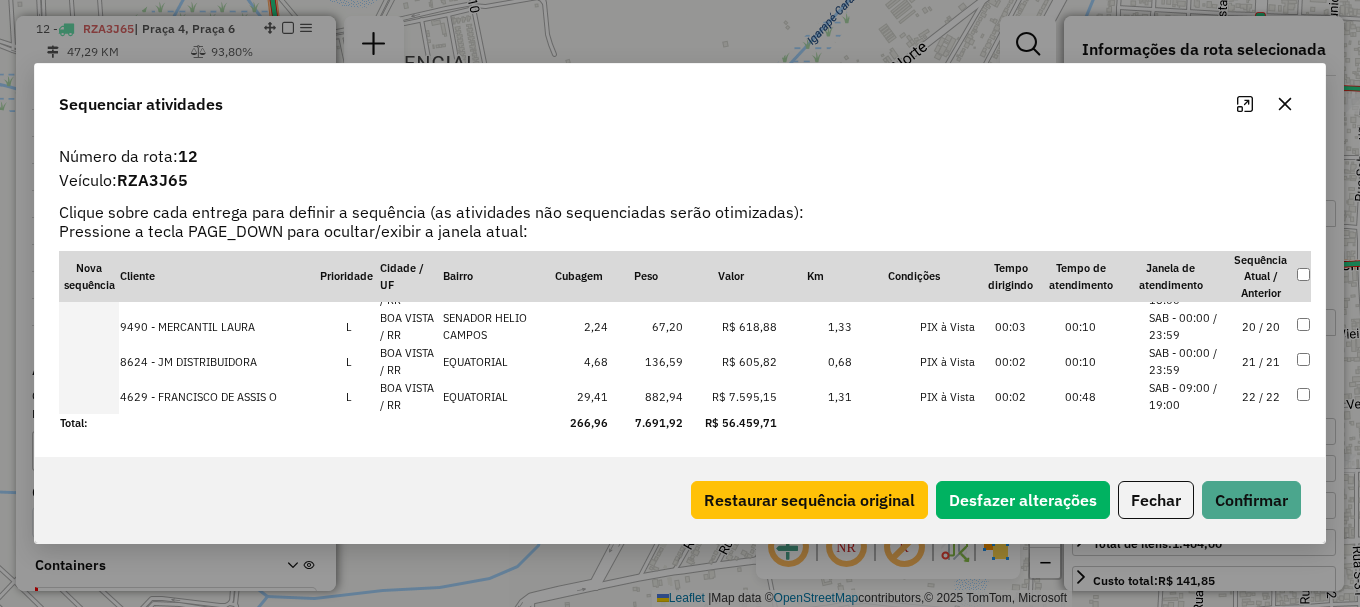 click on "SAB - 09:00 / 19:00" at bounding box center [1187, 396] 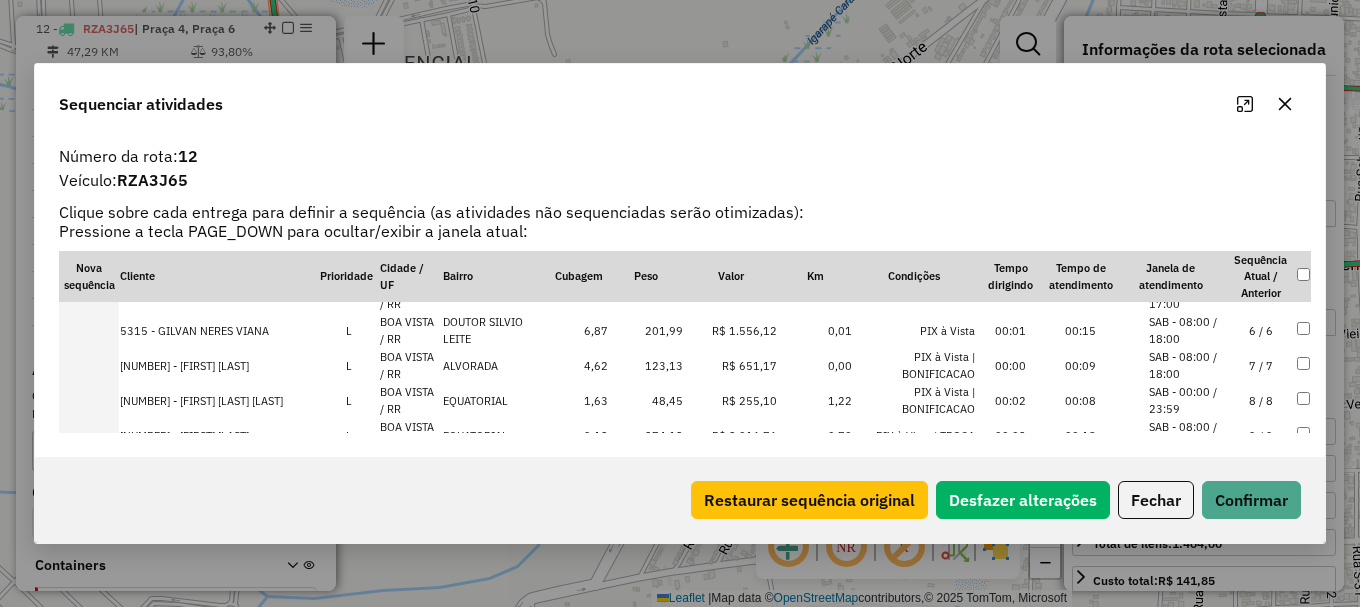 scroll, scrollTop: 258, scrollLeft: 0, axis: vertical 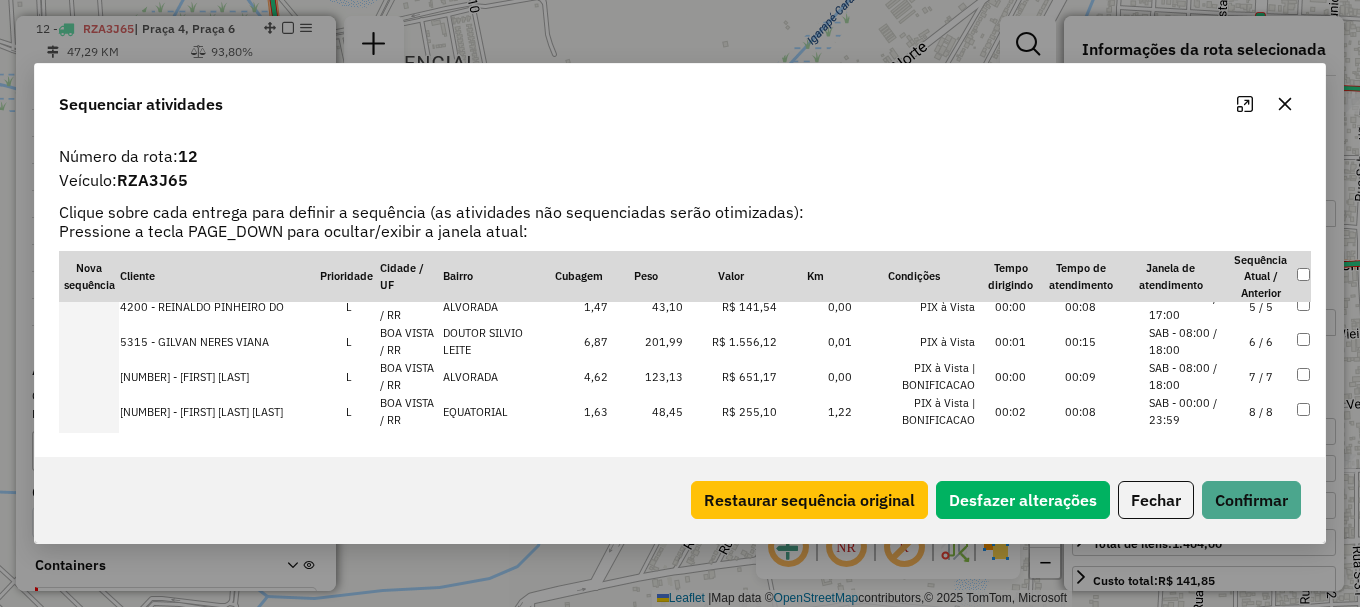 click on "SAB - 00:00 / 23:59" at bounding box center (1187, 411) 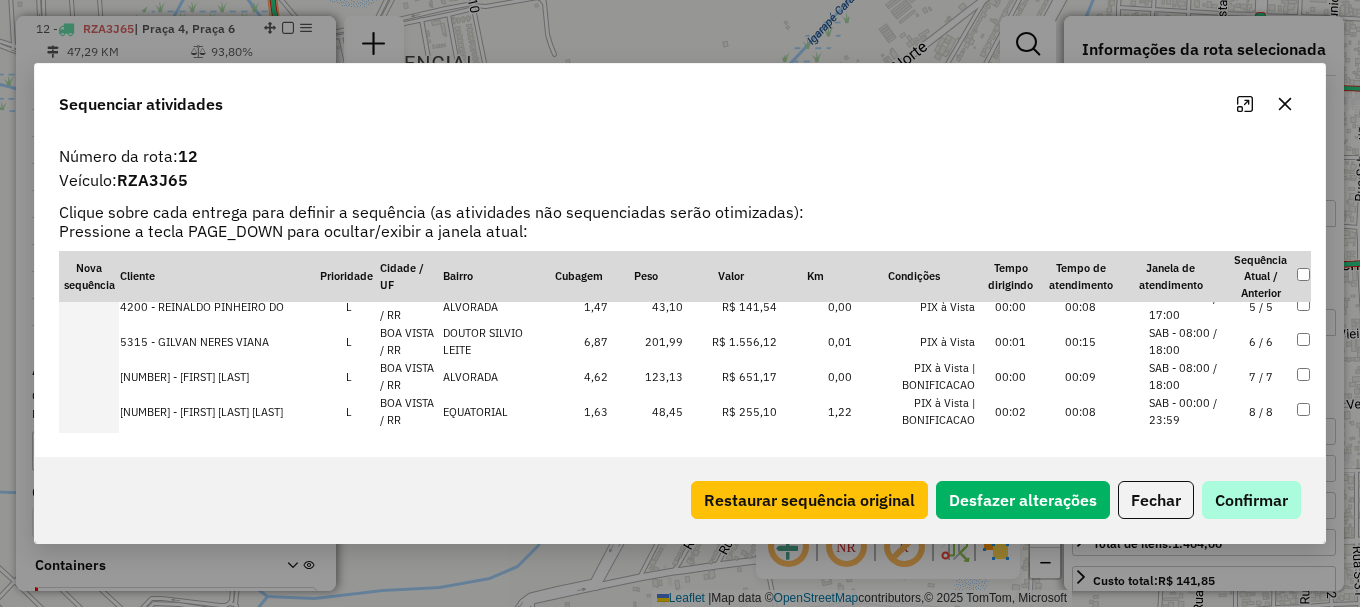 scroll, scrollTop: 293, scrollLeft: 0, axis: vertical 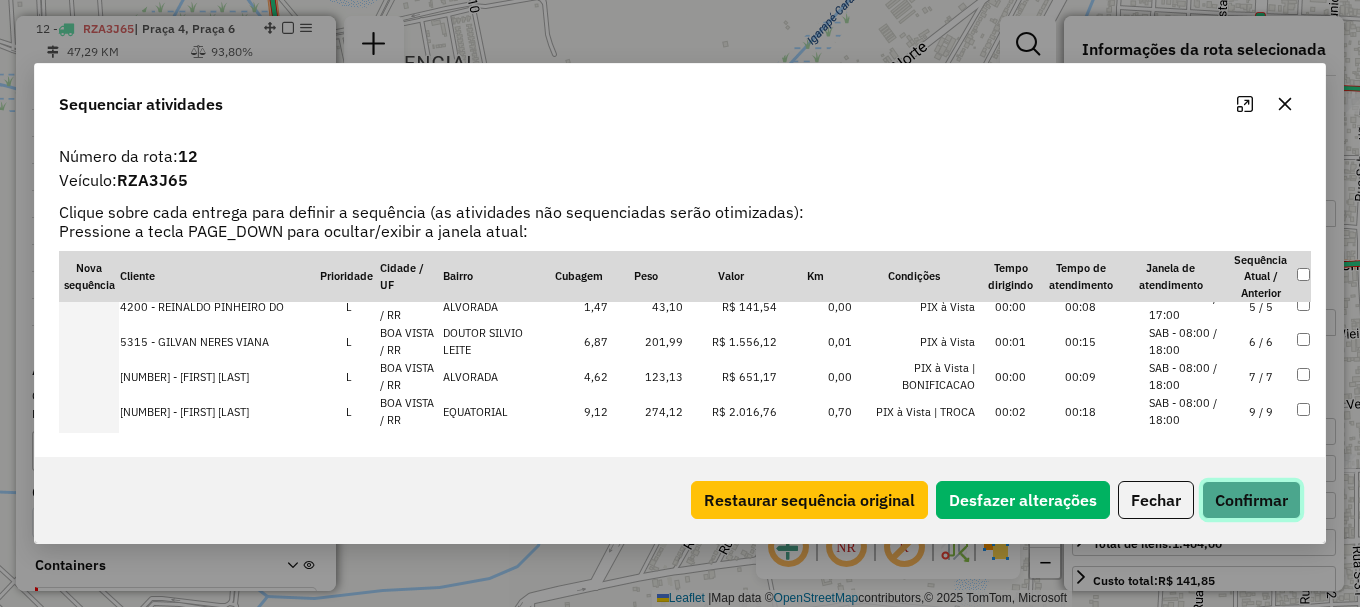 click on "Confirmar" 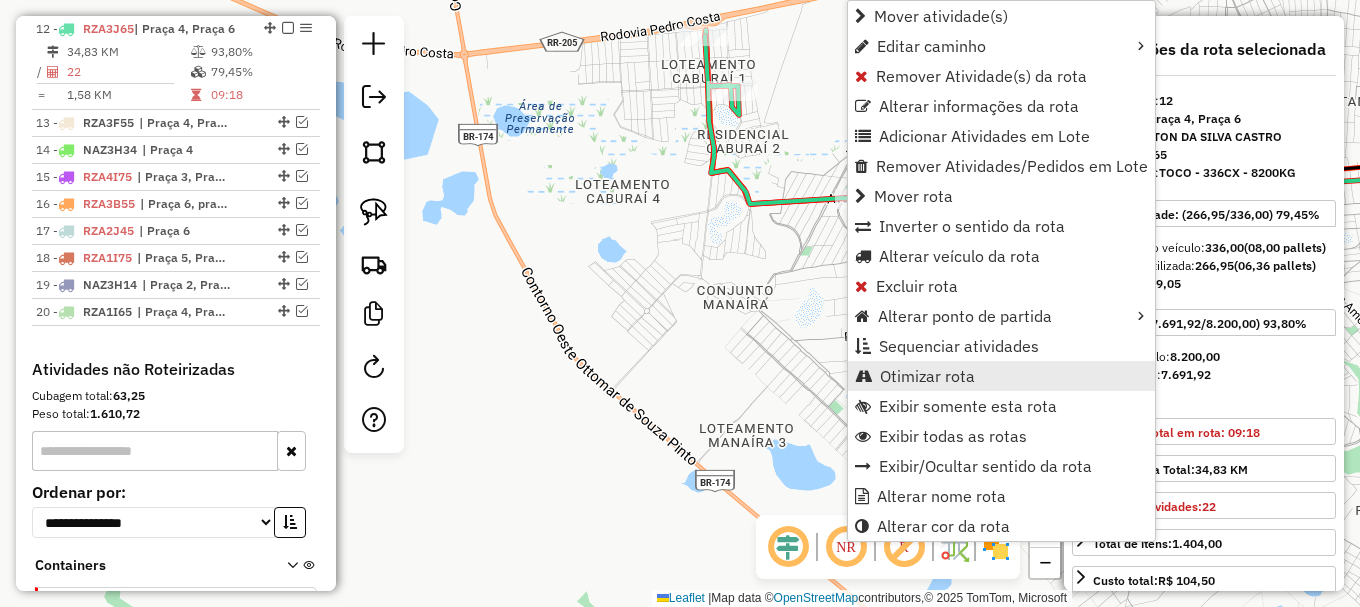 click on "Otimizar rota" at bounding box center [927, 376] 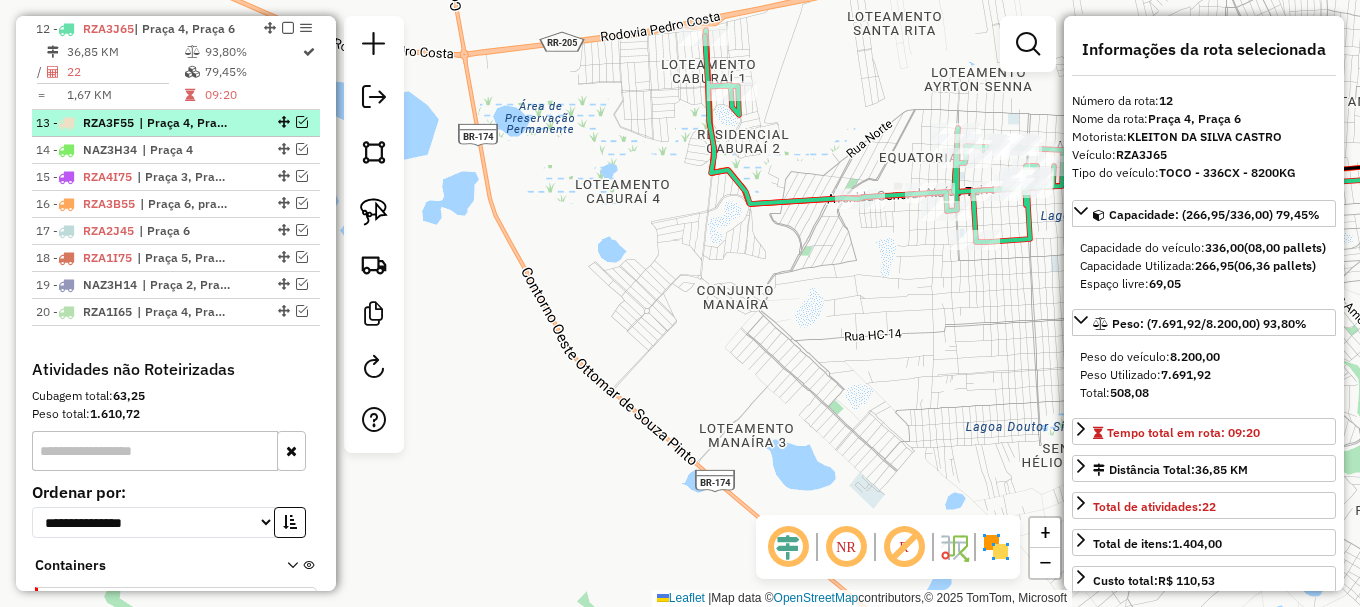 click at bounding box center [302, 122] 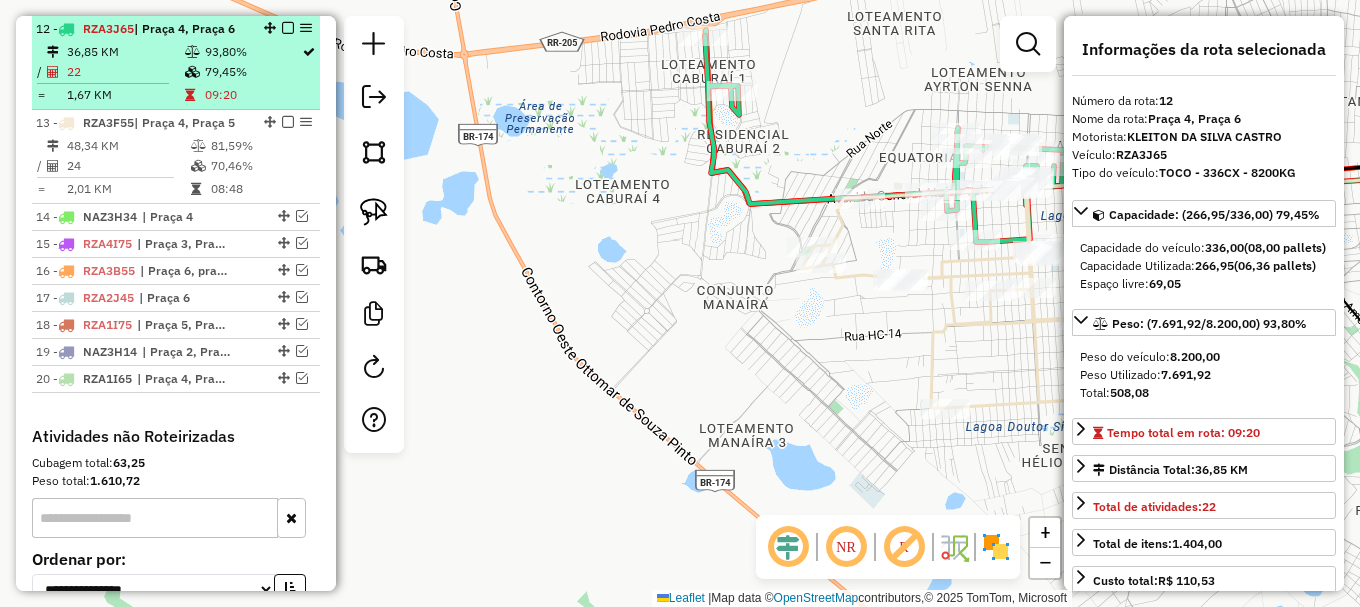 click at bounding box center [288, 28] 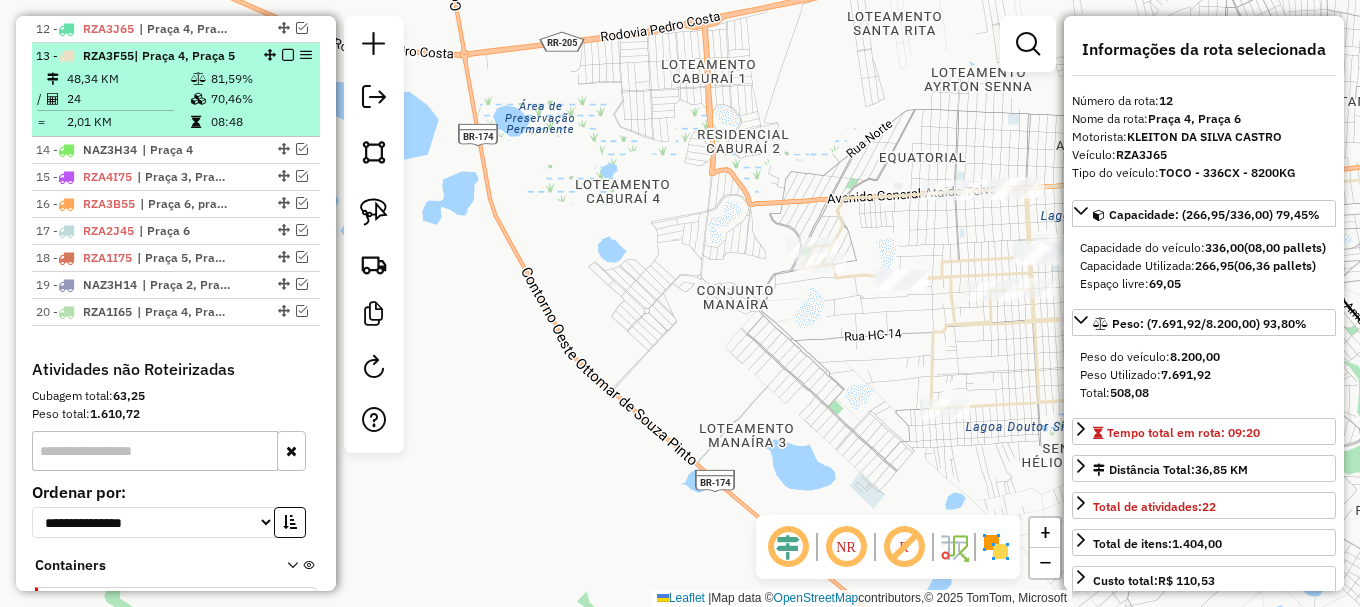 click on "70,46%" at bounding box center [260, 99] 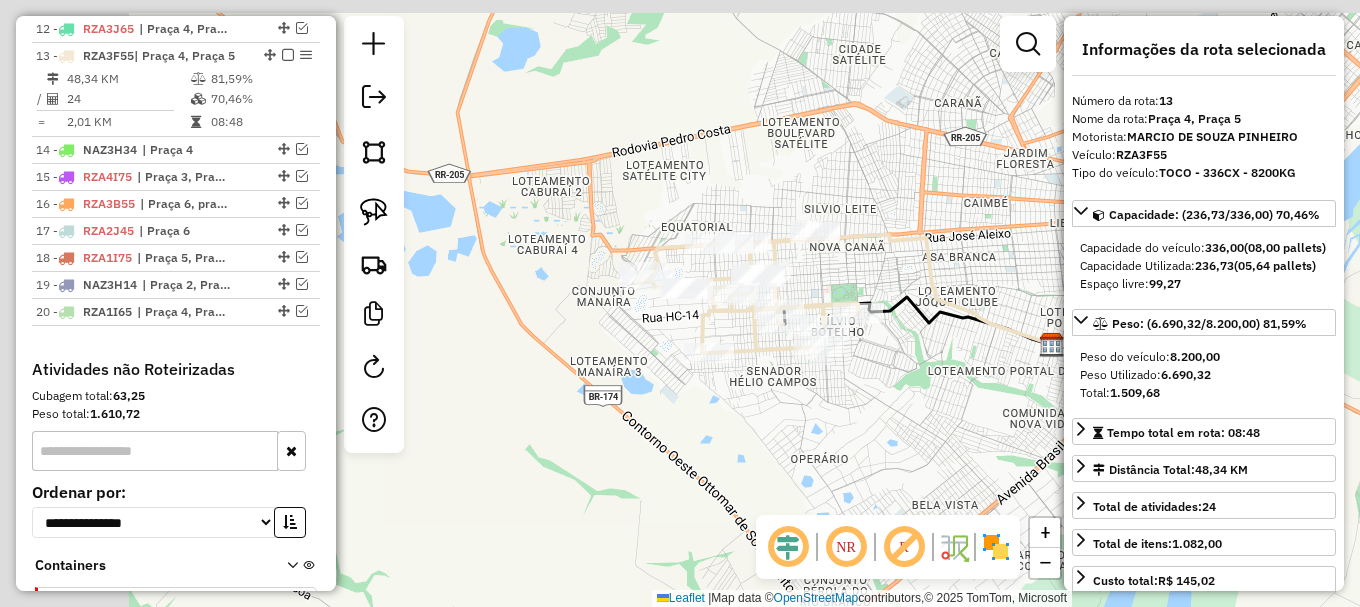 drag, startPoint x: 736, startPoint y: 342, endPoint x: 867, endPoint y: 336, distance: 131.13733 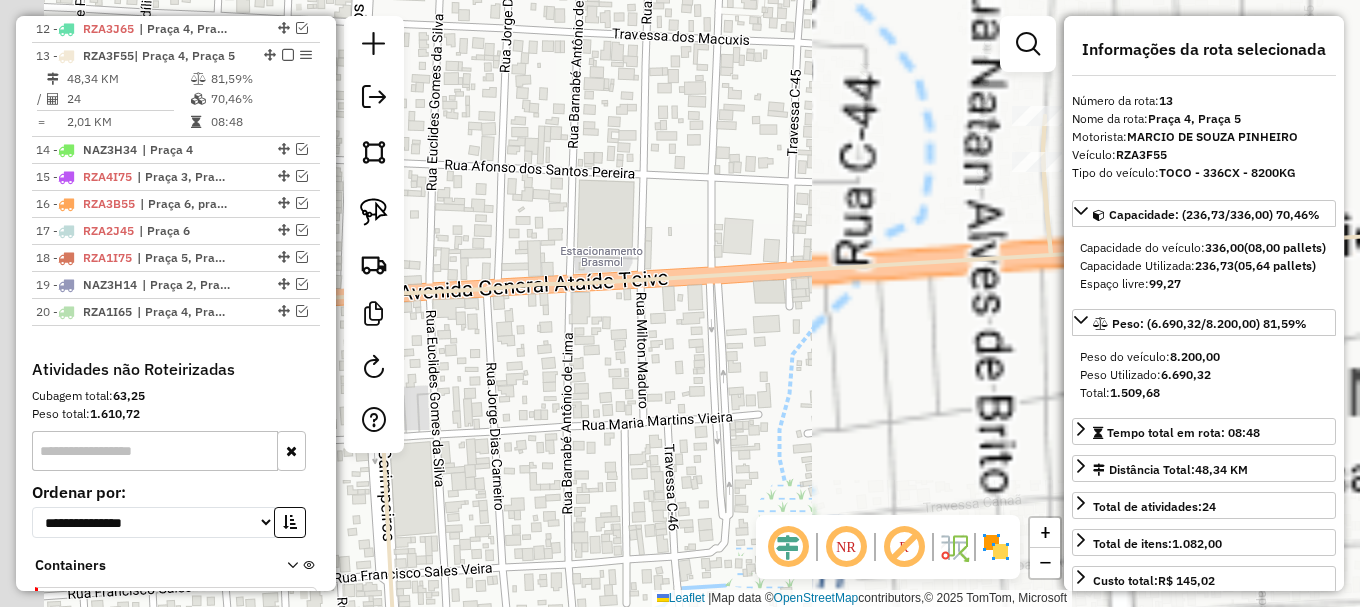 drag, startPoint x: 771, startPoint y: 304, endPoint x: 998, endPoint y: 317, distance: 227.37195 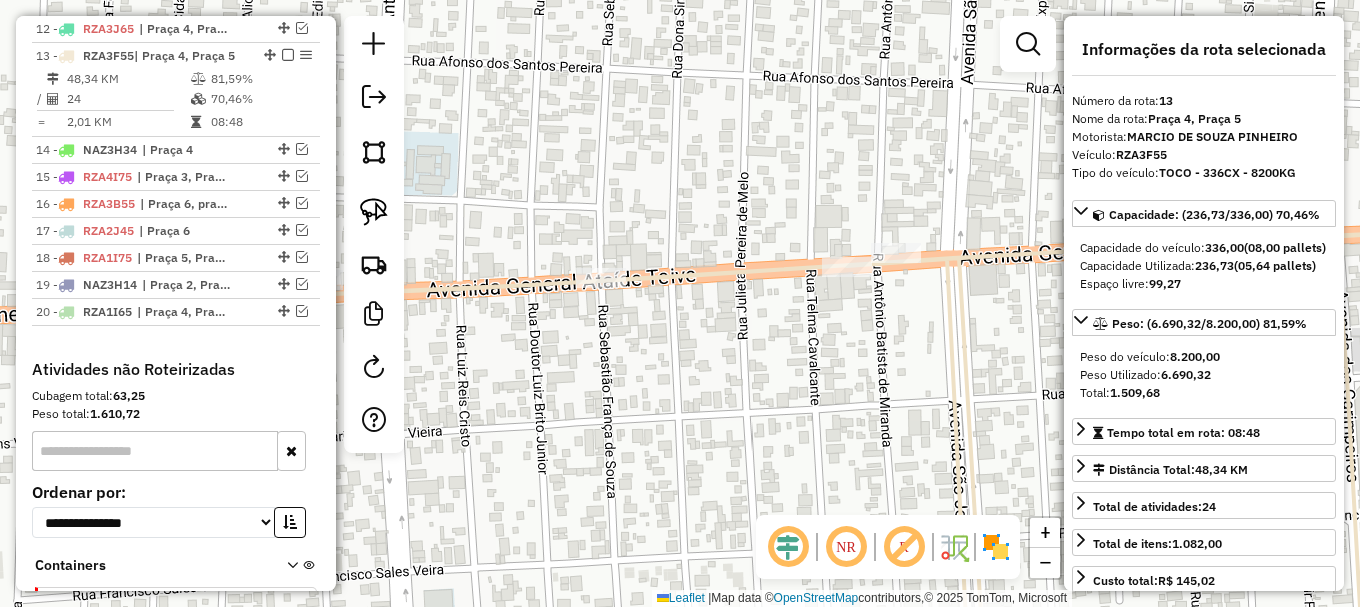 drag, startPoint x: 627, startPoint y: 304, endPoint x: 882, endPoint y: 325, distance: 255.86325 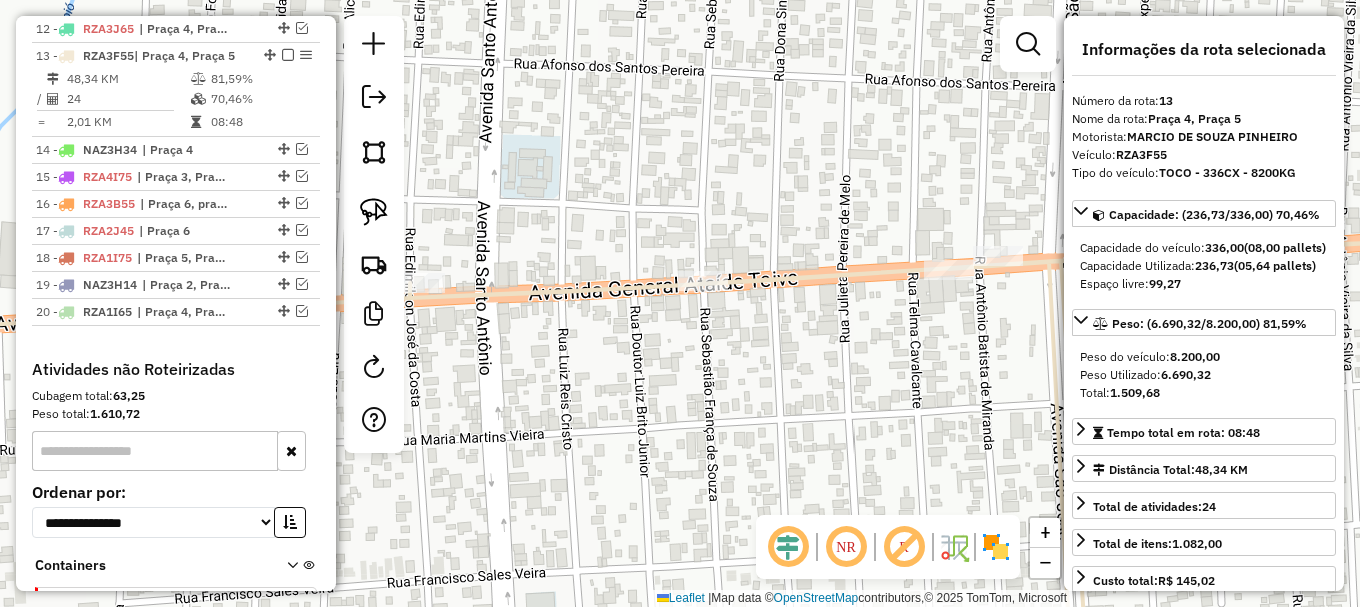 click 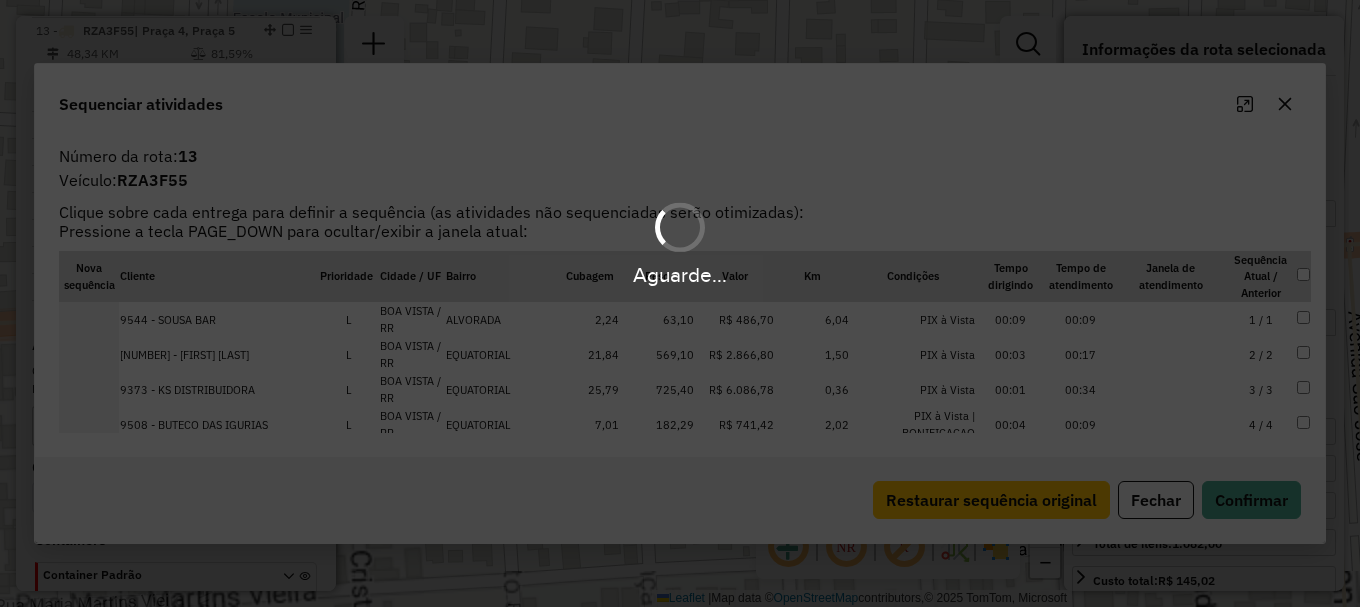 scroll, scrollTop: 1141, scrollLeft: 0, axis: vertical 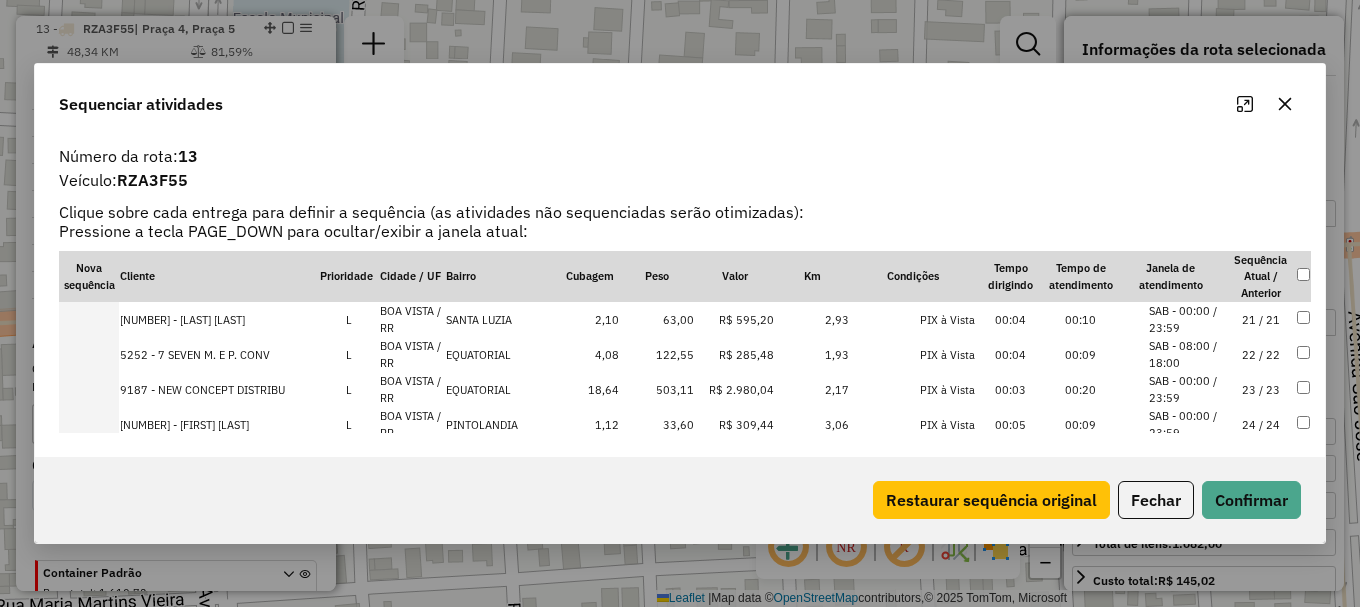 click on "SAB - 08:00 / 18:00" at bounding box center [1187, 354] 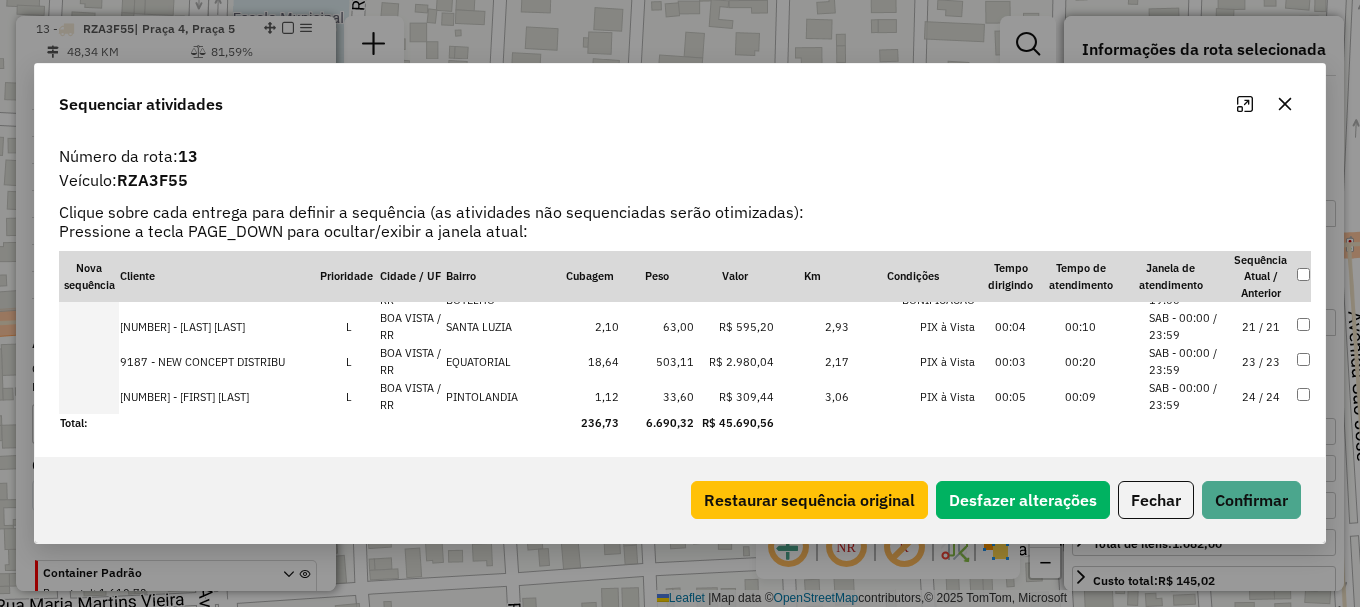 scroll, scrollTop: 28, scrollLeft: 0, axis: vertical 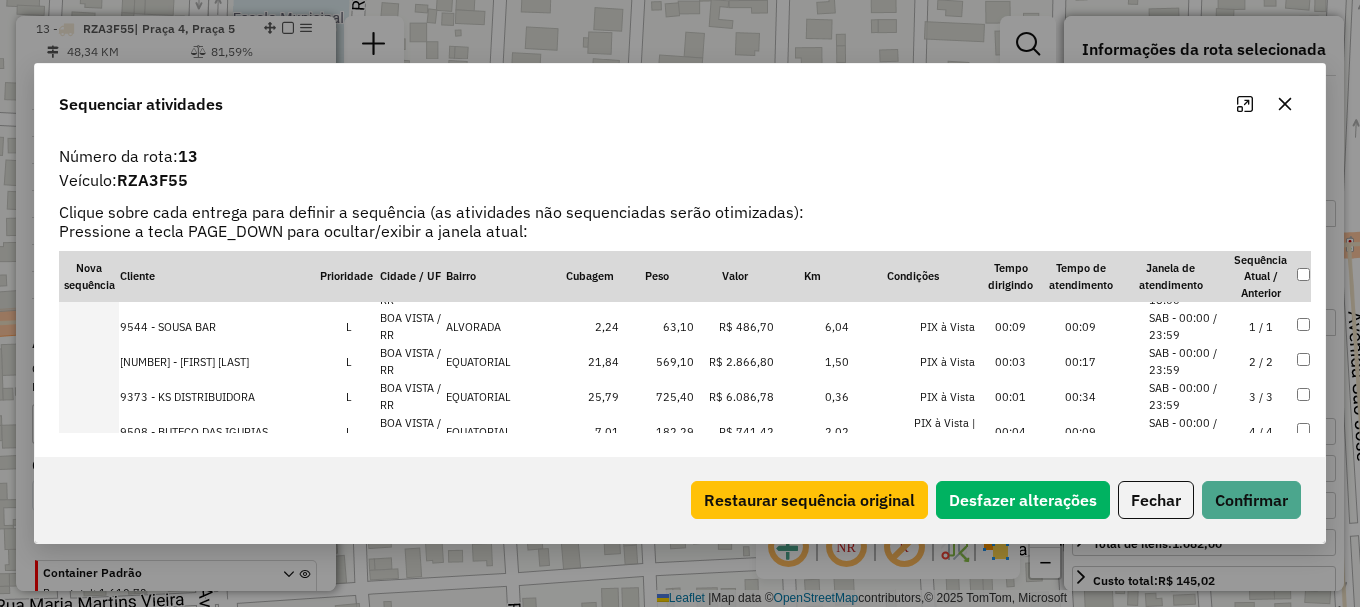click on "SAB - 00:00 / 23:59" at bounding box center (1187, 326) 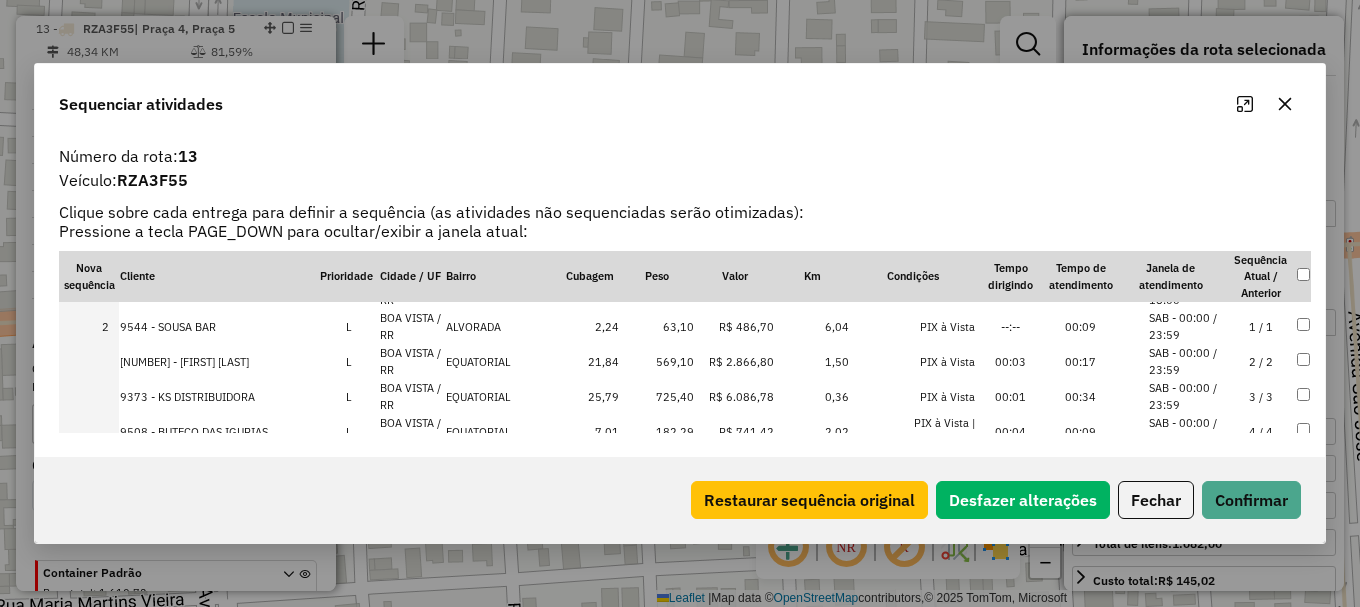 click on "2 / 2" at bounding box center [1261, 361] 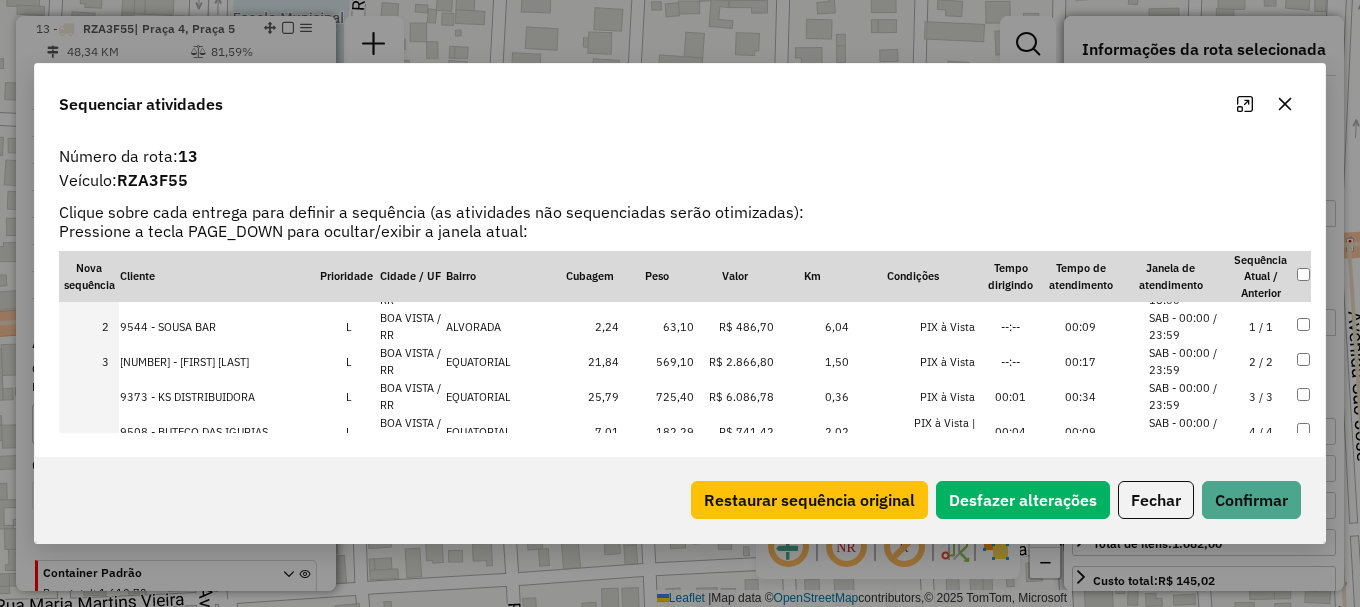 click on "SAB - 00:00 / 23:59" at bounding box center (1187, 396) 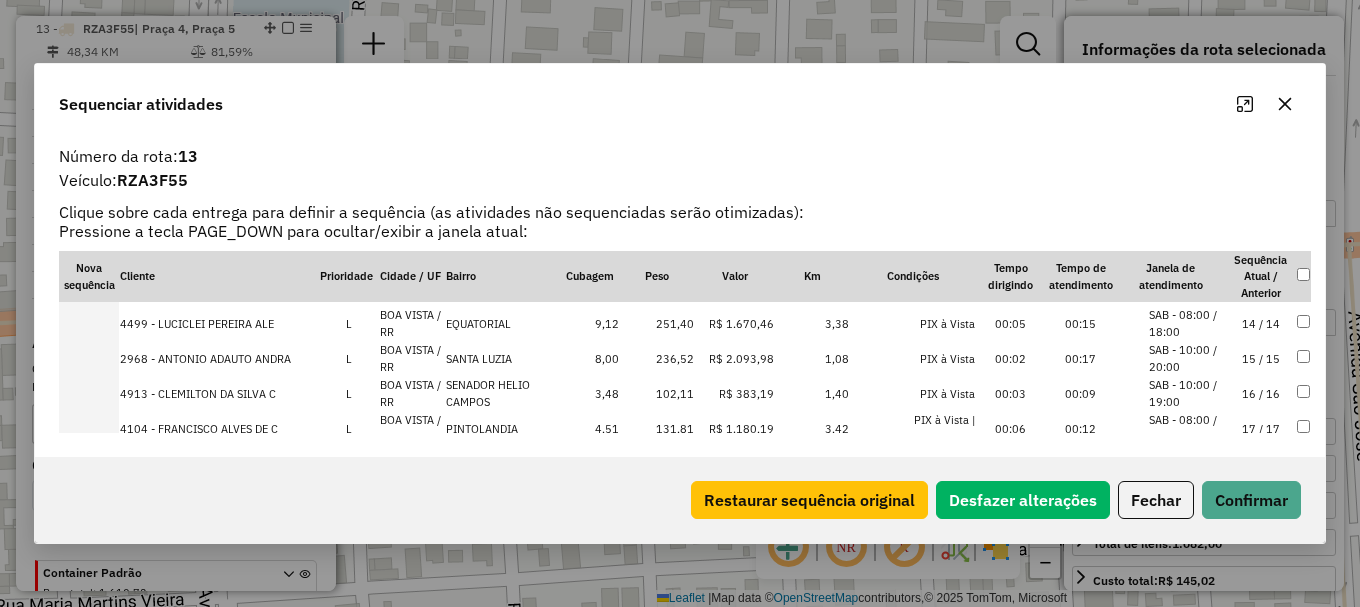 scroll, scrollTop: 728, scrollLeft: 0, axis: vertical 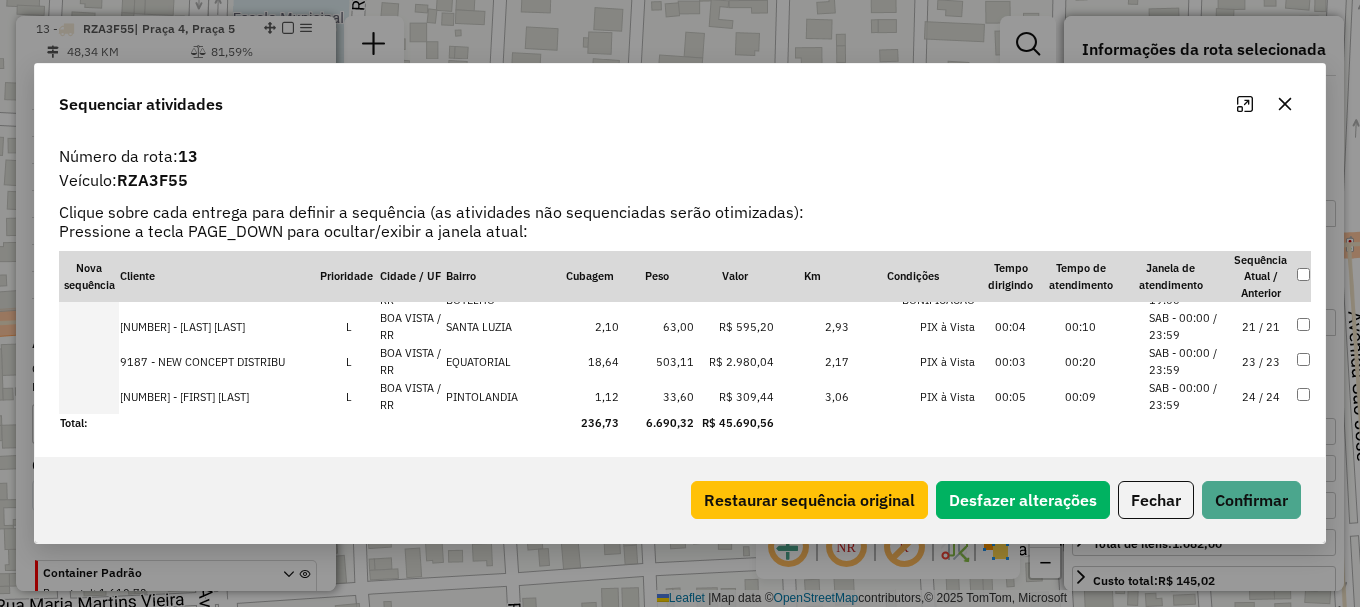 click on "SAB - 00:00 / 23:59" at bounding box center [1187, 361] 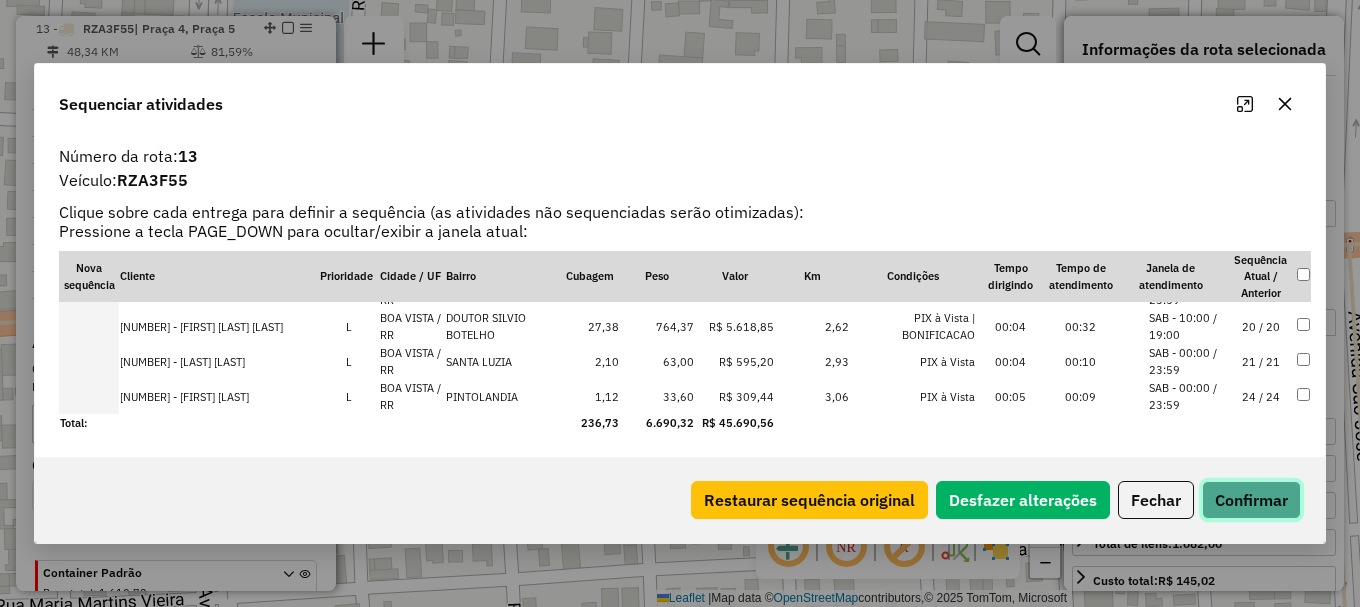 click on "Confirmar" 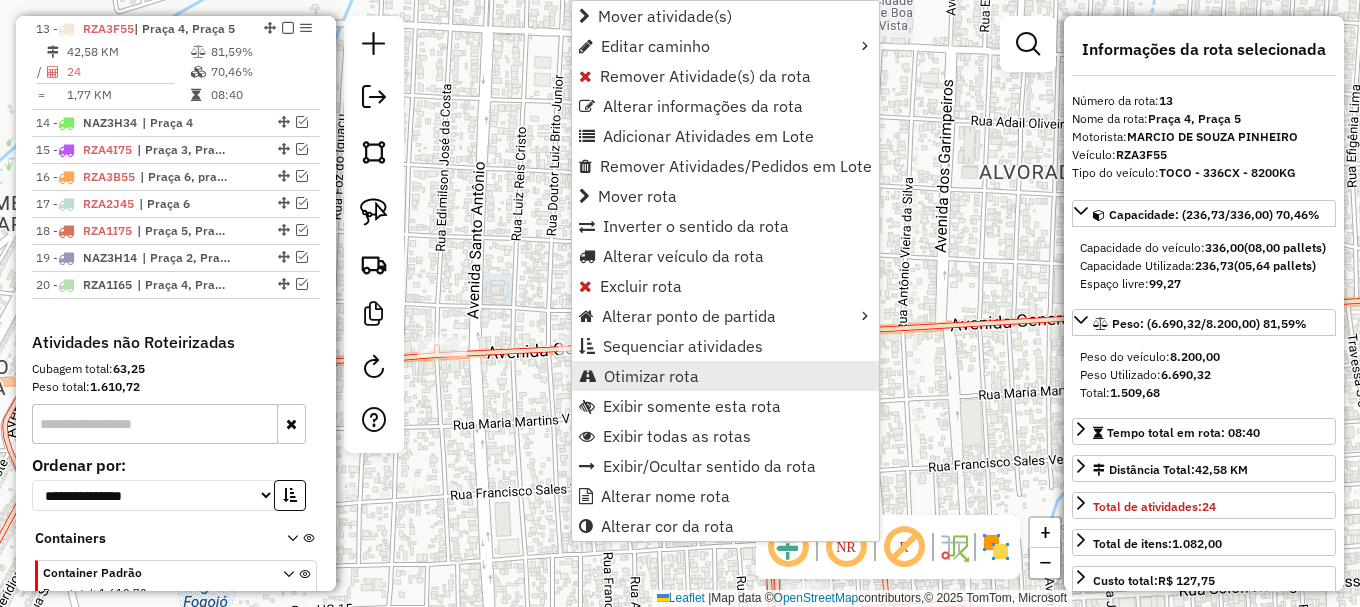 click on "Otimizar rota" at bounding box center [651, 376] 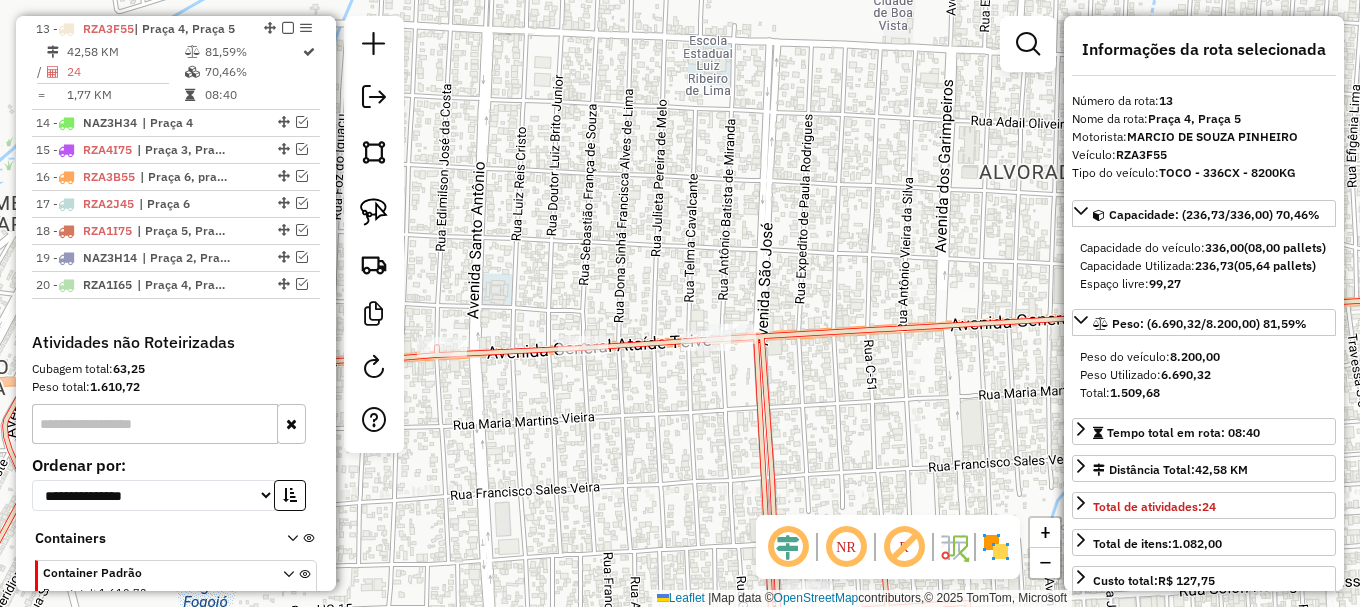 click at bounding box center [302, 122] 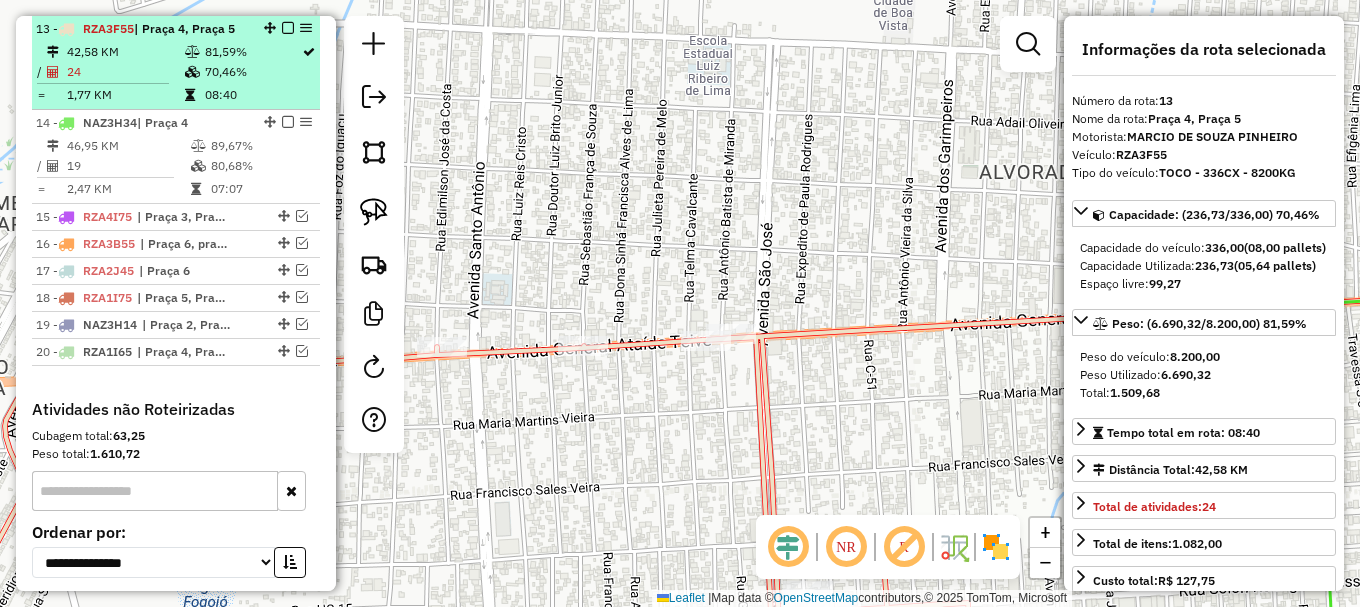 click at bounding box center [288, 28] 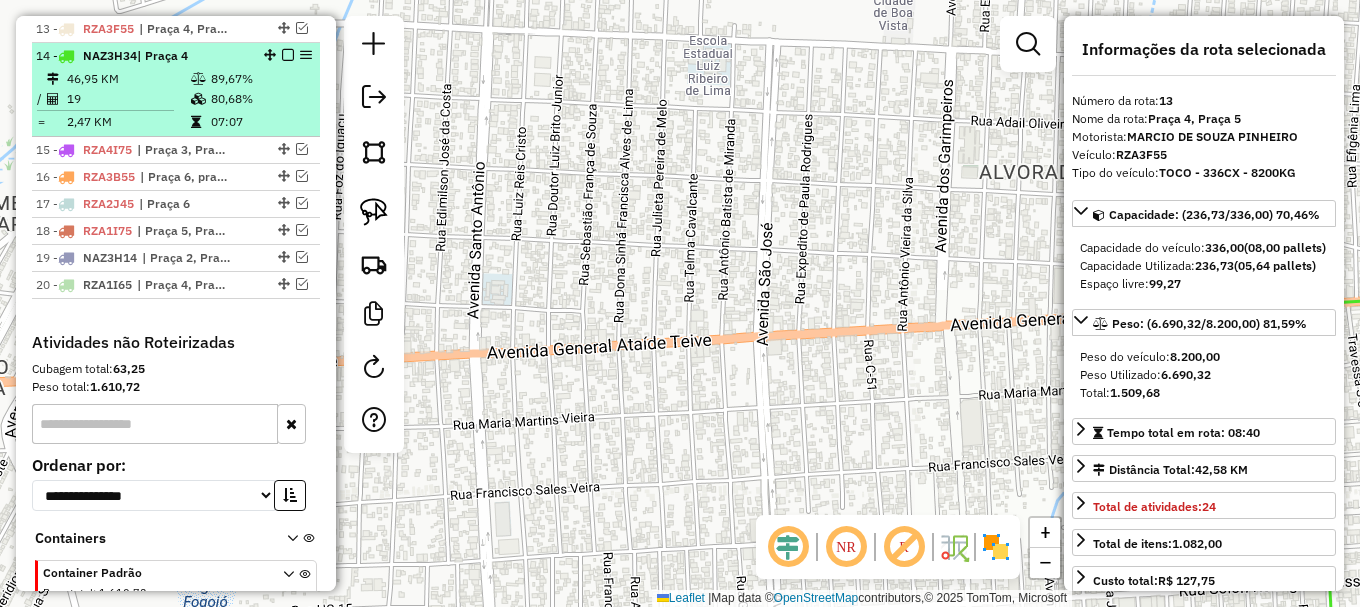 click on "80,68%" at bounding box center [260, 99] 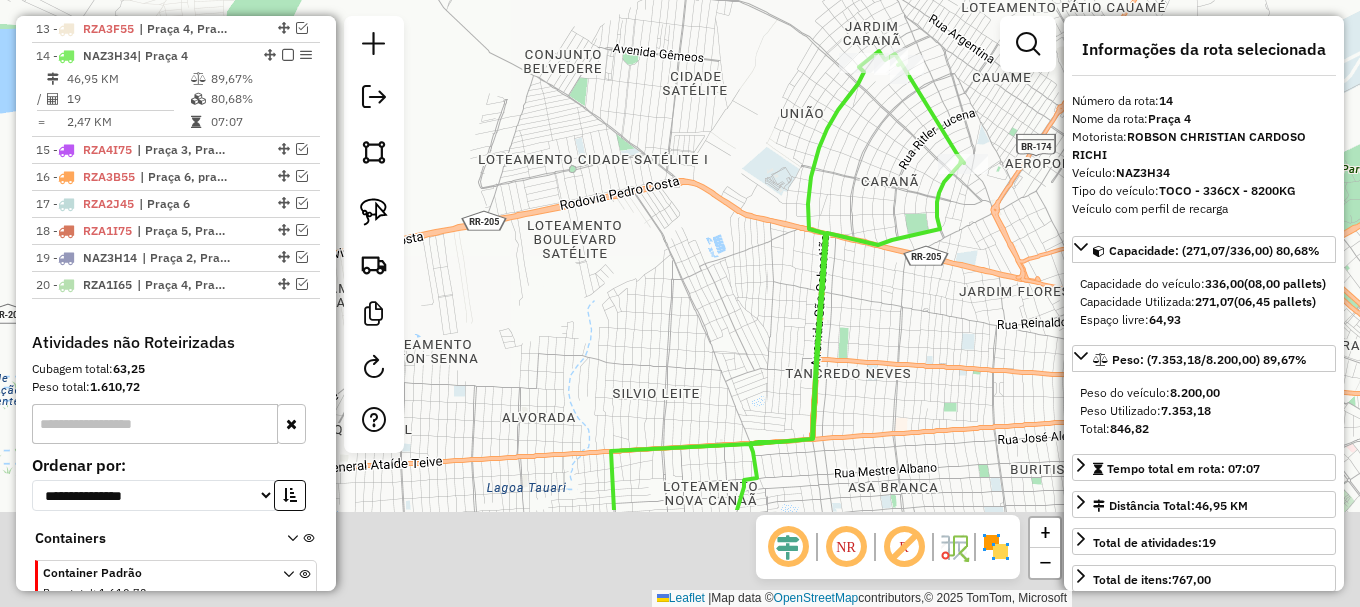 drag, startPoint x: 857, startPoint y: 365, endPoint x: 784, endPoint y: 50, distance: 323.3481 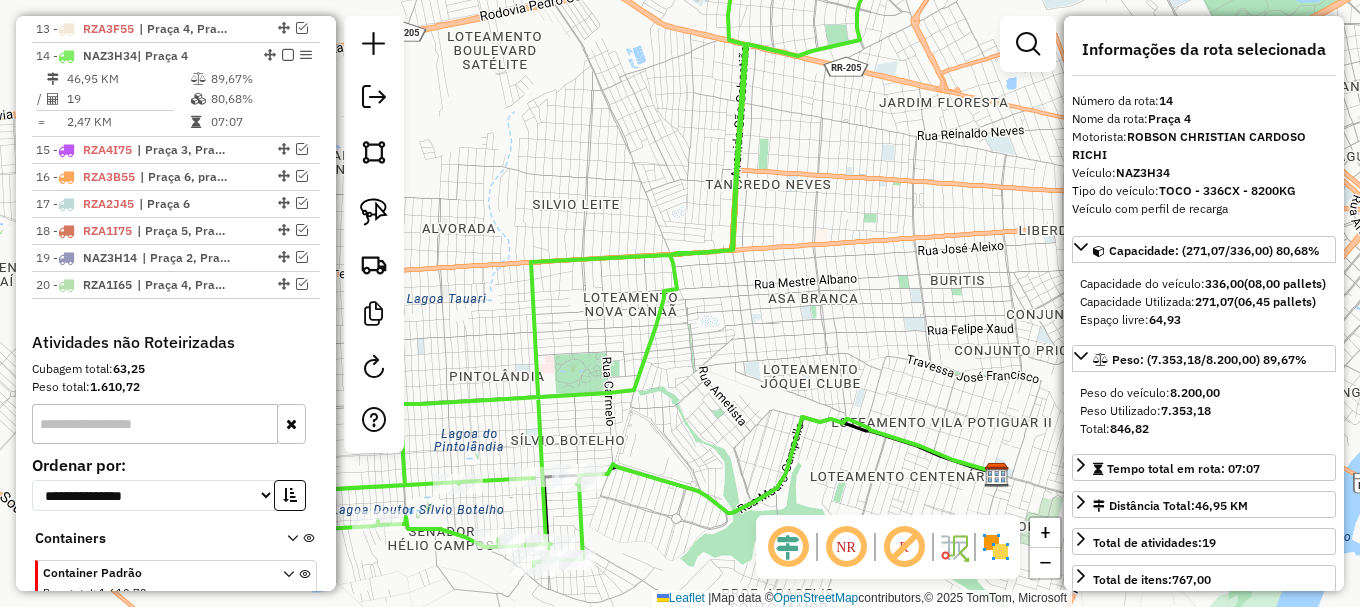 drag, startPoint x: 688, startPoint y: 339, endPoint x: 893, endPoint y: 155, distance: 275.46506 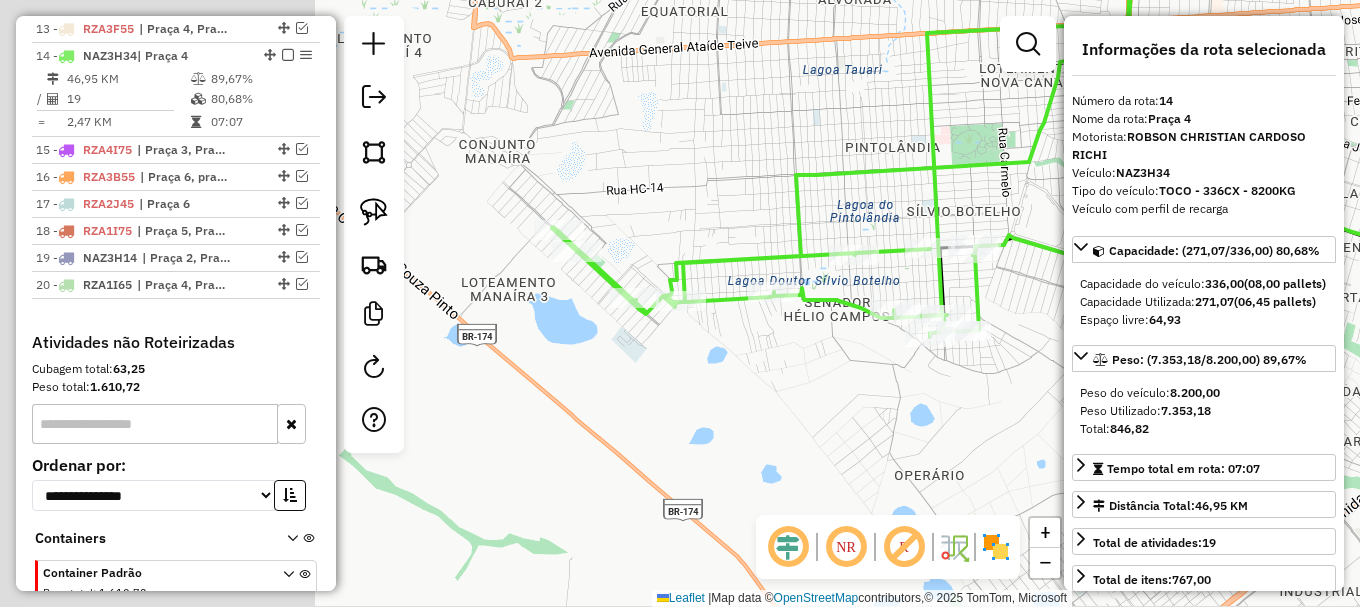 drag, startPoint x: 843, startPoint y: 181, endPoint x: 991, endPoint y: 146, distance: 152.08221 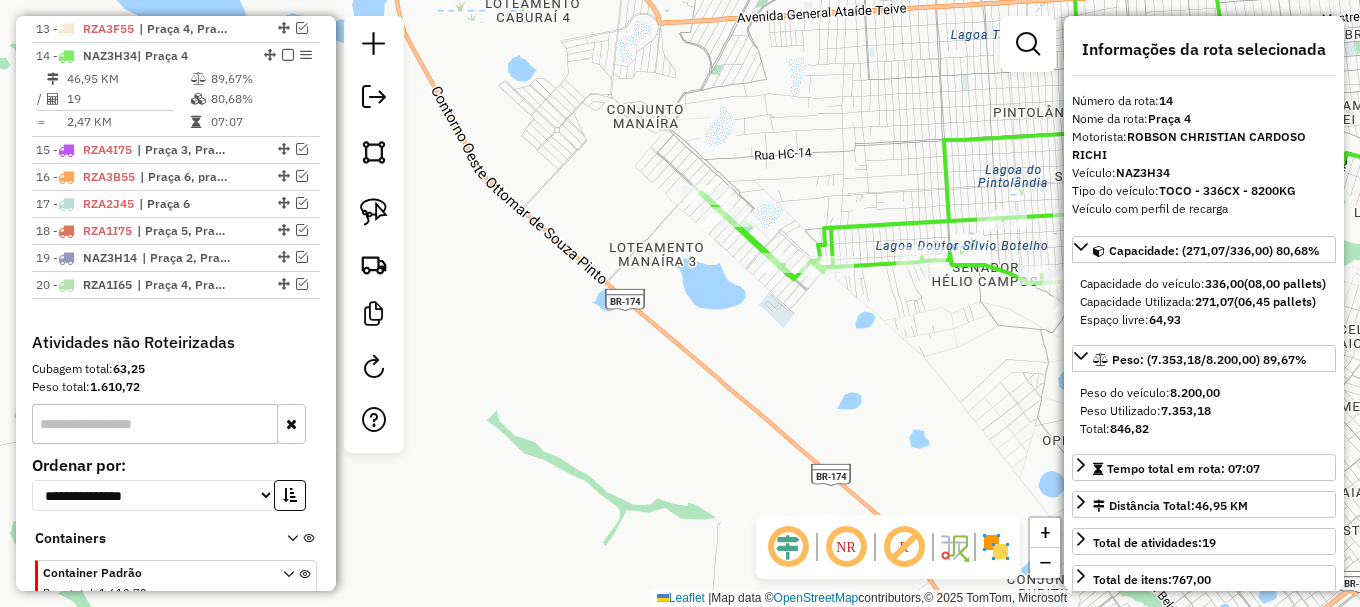 click 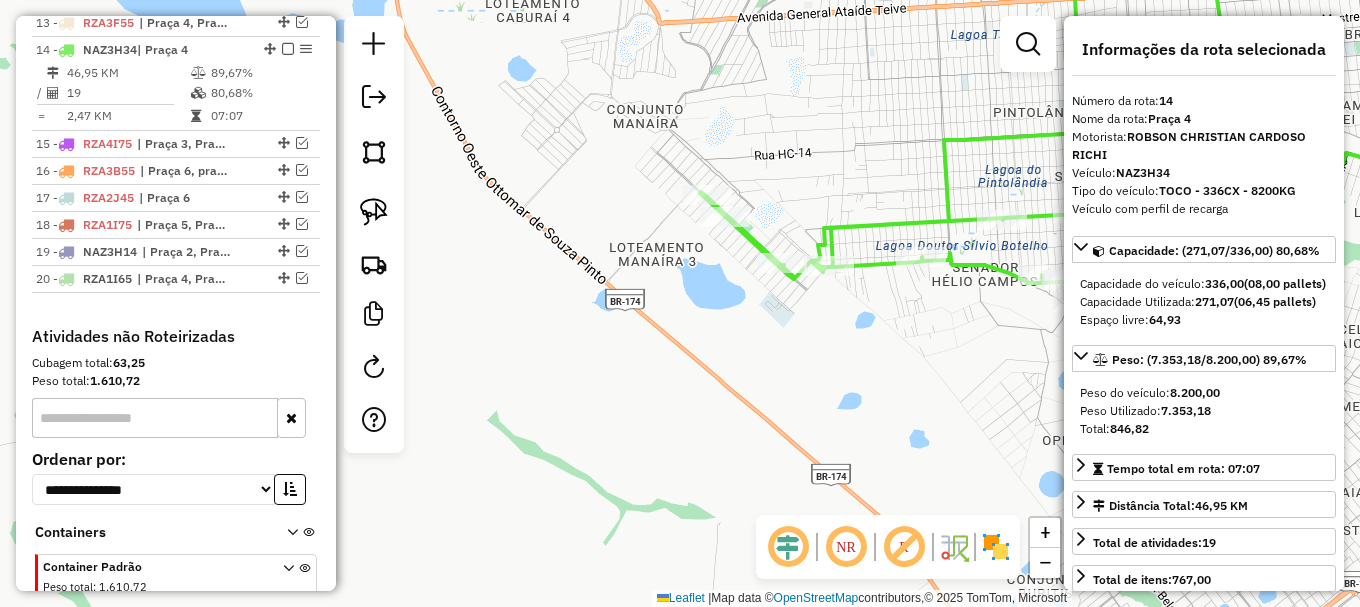click 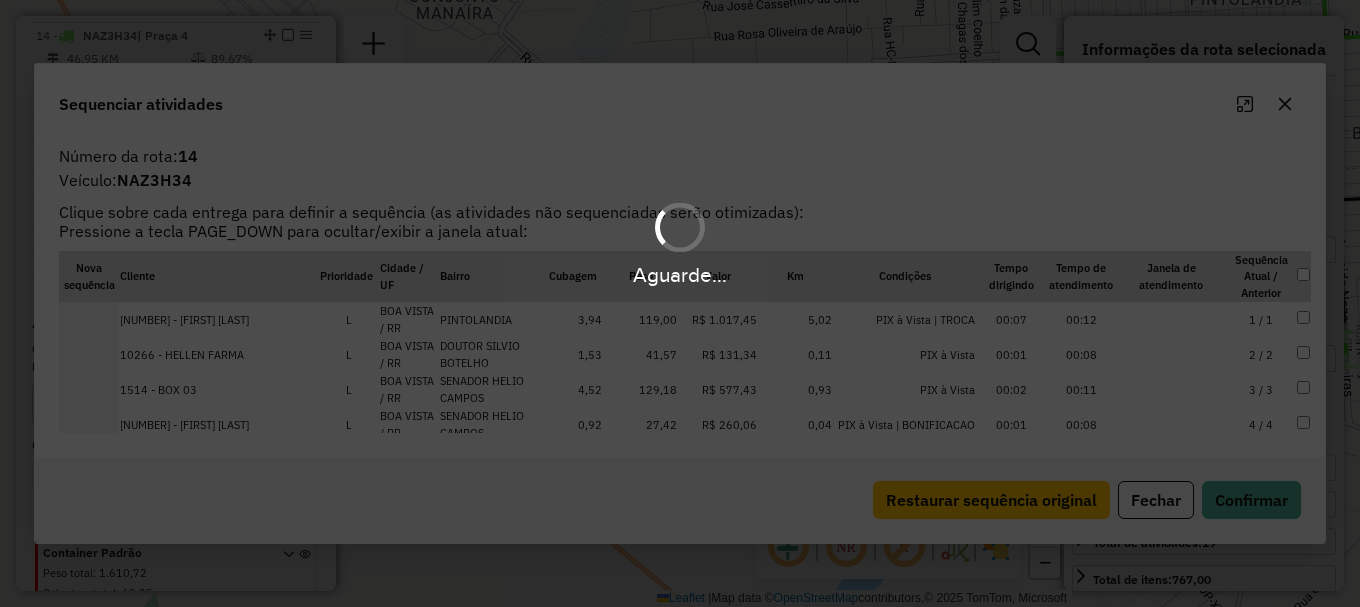 scroll, scrollTop: 1168, scrollLeft: 0, axis: vertical 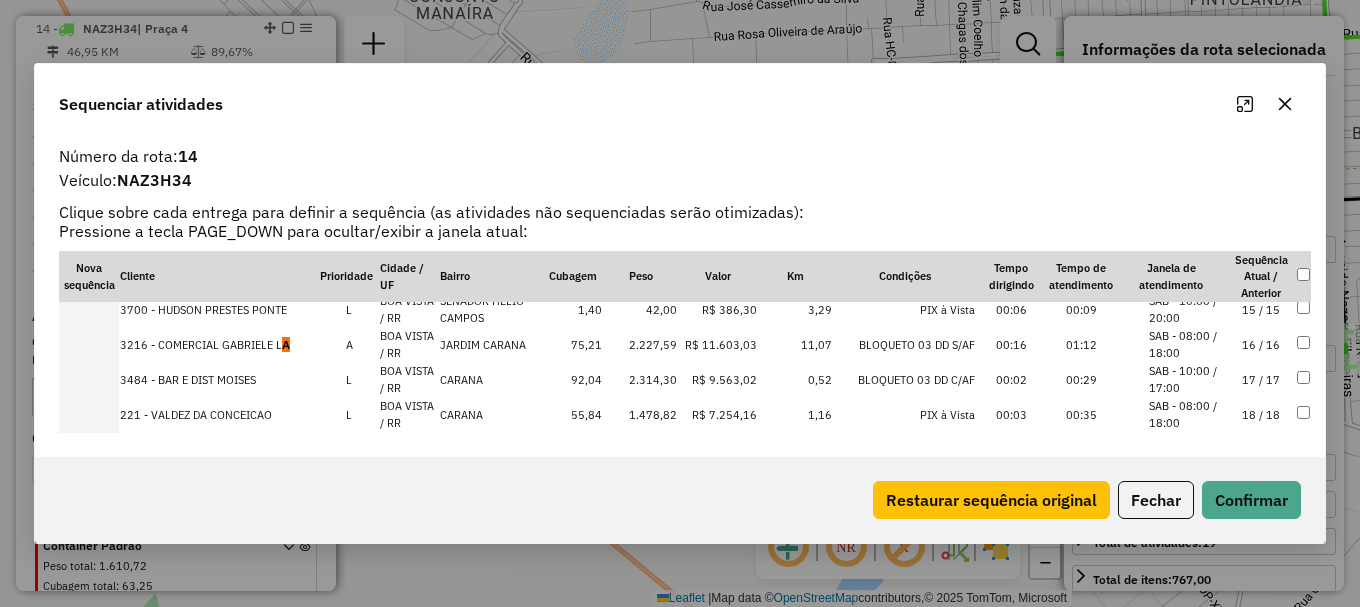 click on "[NUMBER] - [BRAND]" at bounding box center (219, 344) 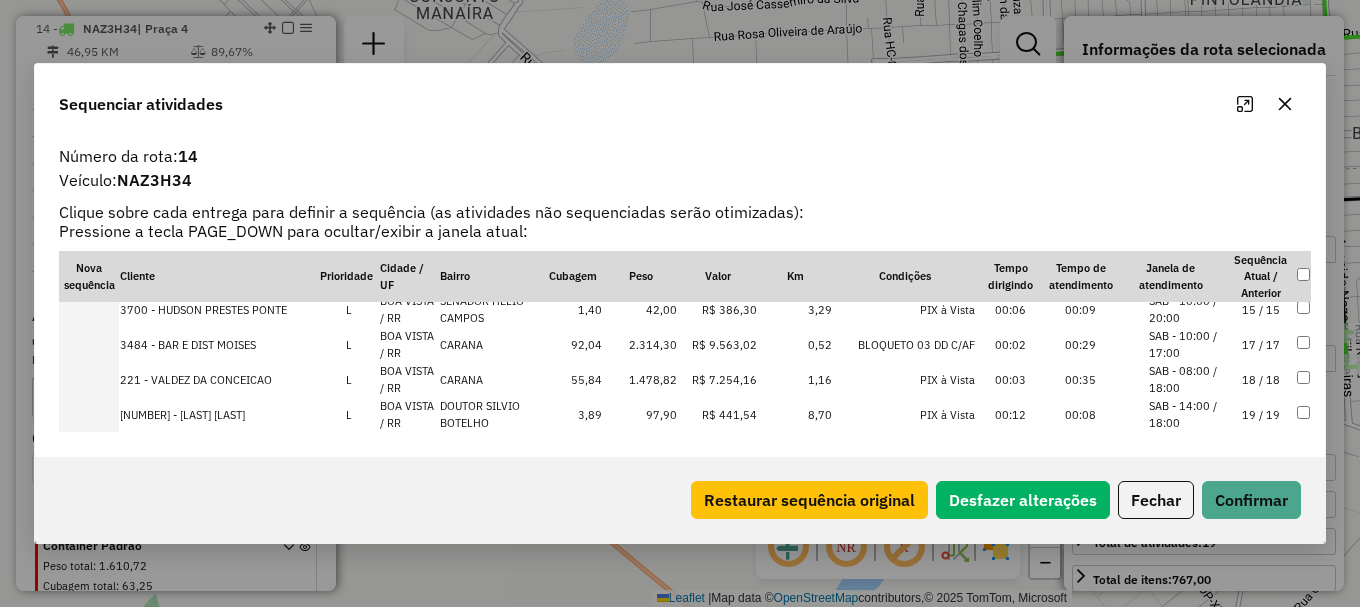 click on "17 / 17" at bounding box center [1261, 344] 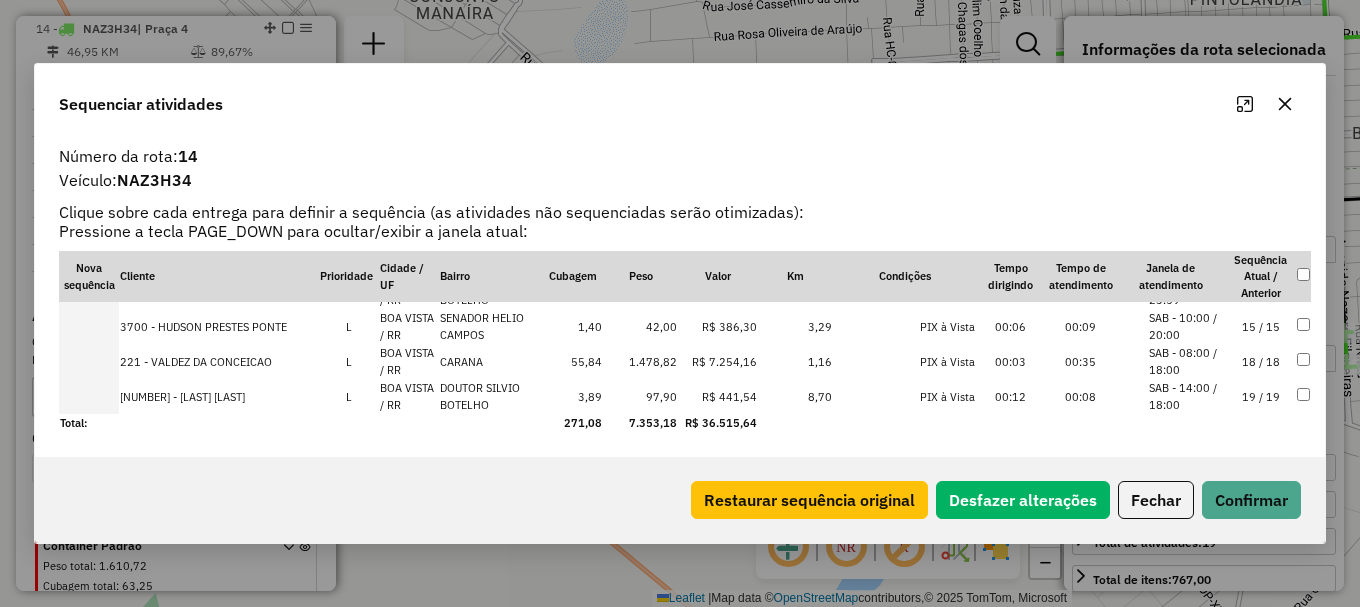 click on "SAB - 08:00 / 18:00" at bounding box center [1187, 361] 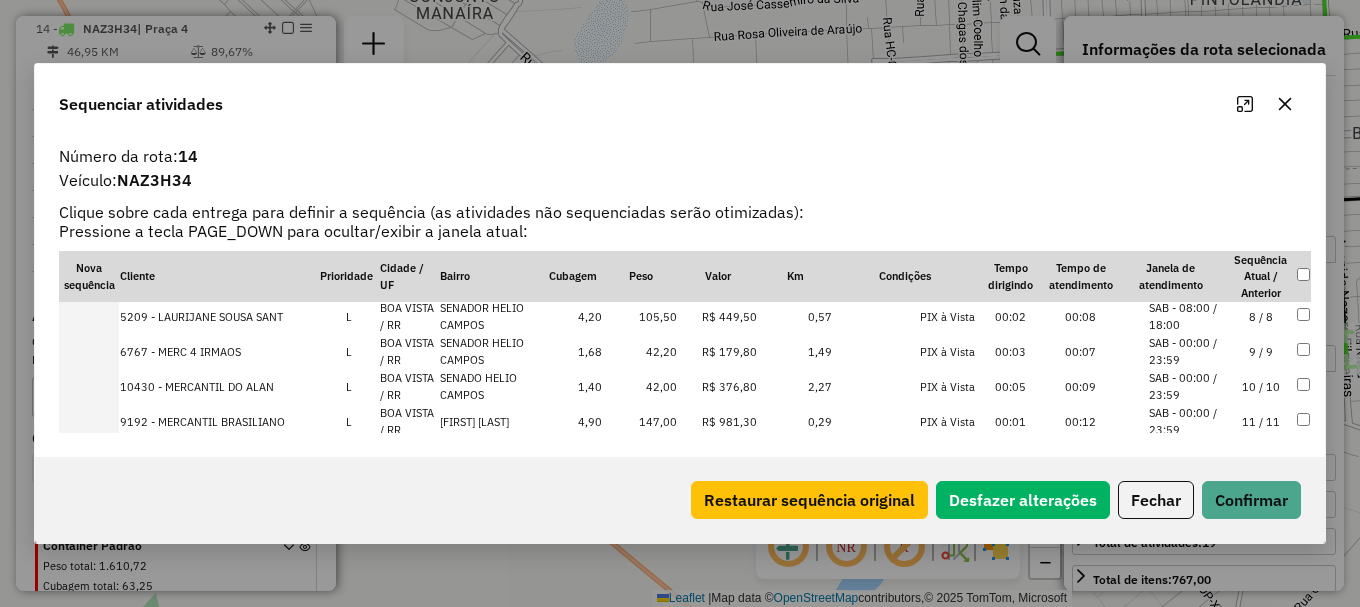 click on "SAB - 00:00 / 23:59" at bounding box center [1187, 421] 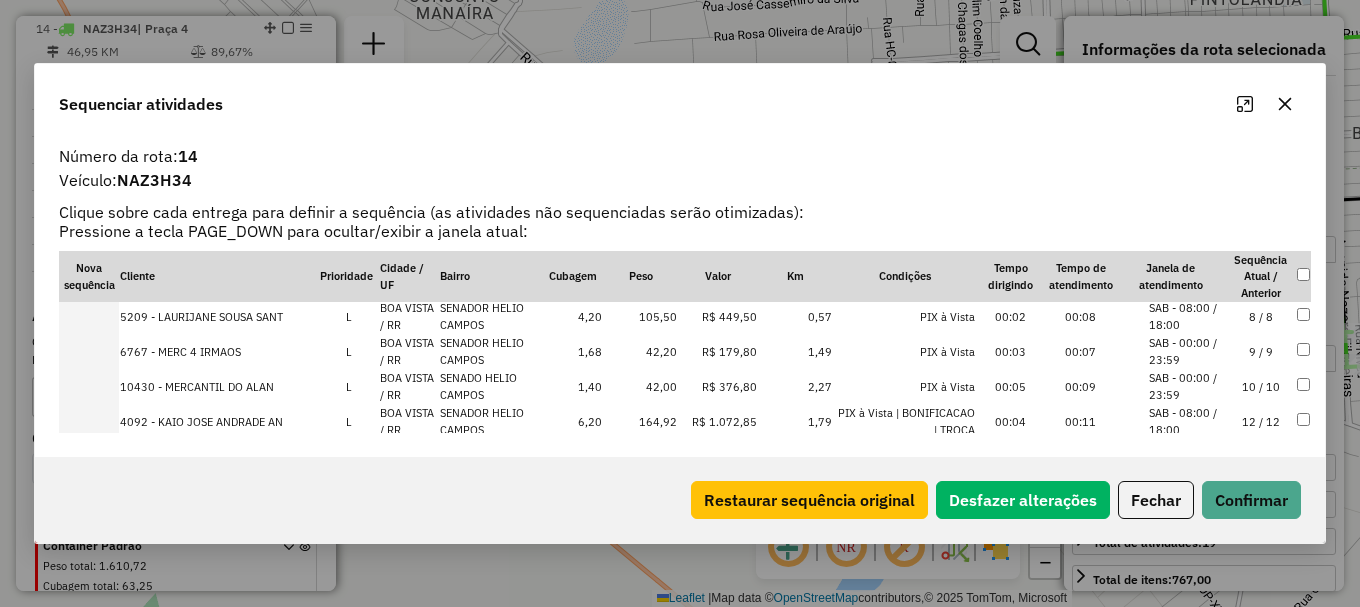 click on "SAB - 00:00 / 23:59" at bounding box center (1187, 386) 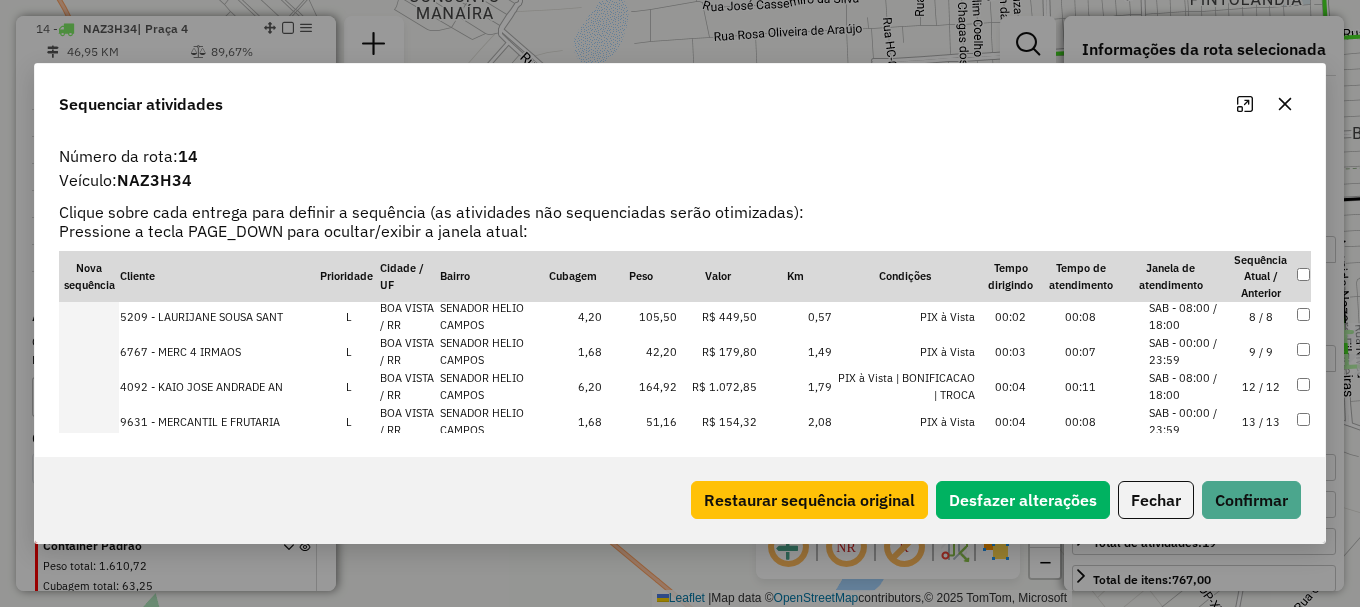 scroll, scrollTop: 523, scrollLeft: 0, axis: vertical 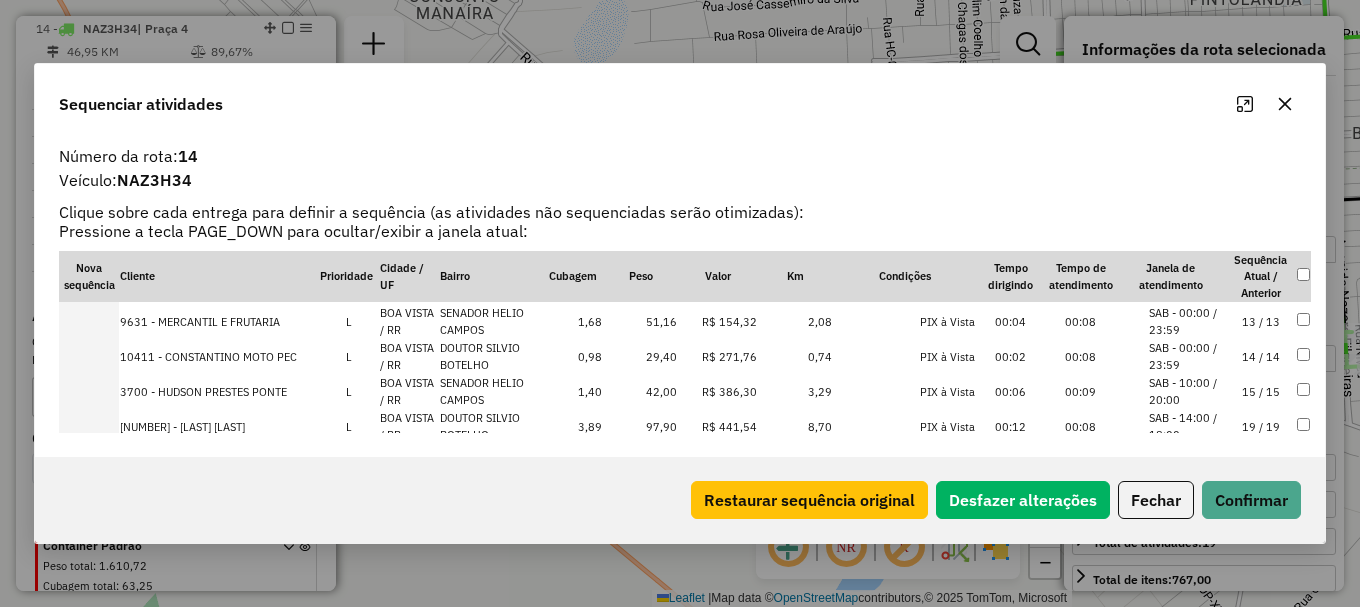 click on "SAB - 10:00 / 20:00" at bounding box center (1187, 391) 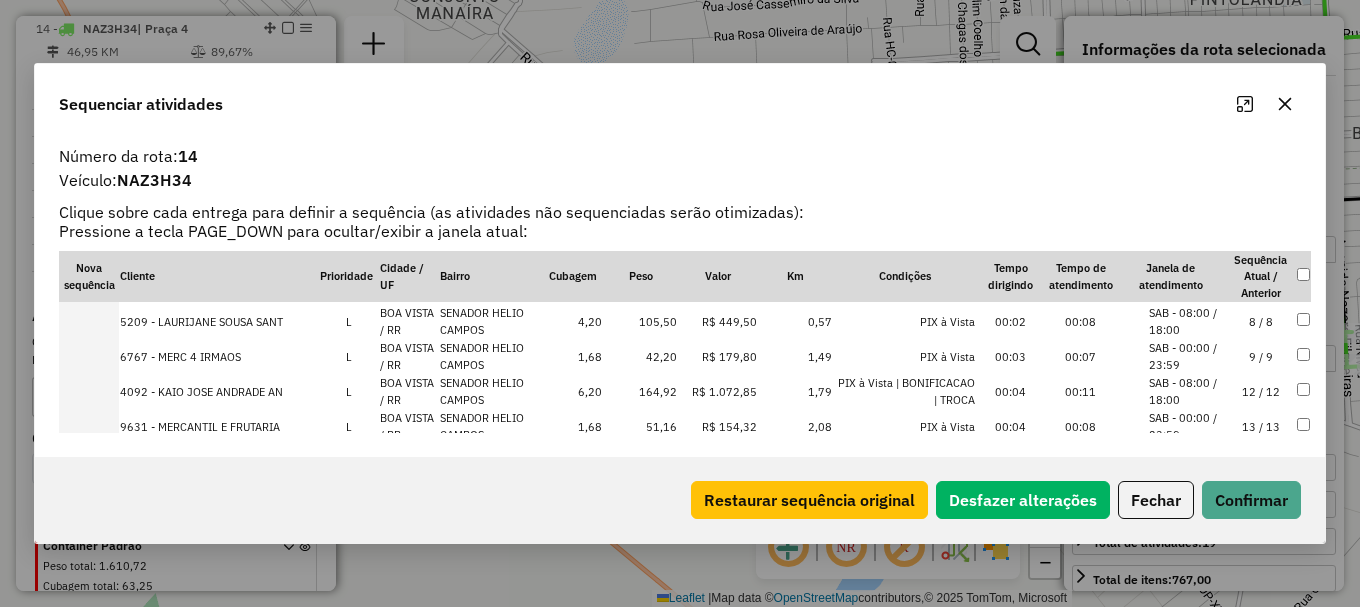 click on "SAB - 08:00 / 18:00" at bounding box center [1187, 391] 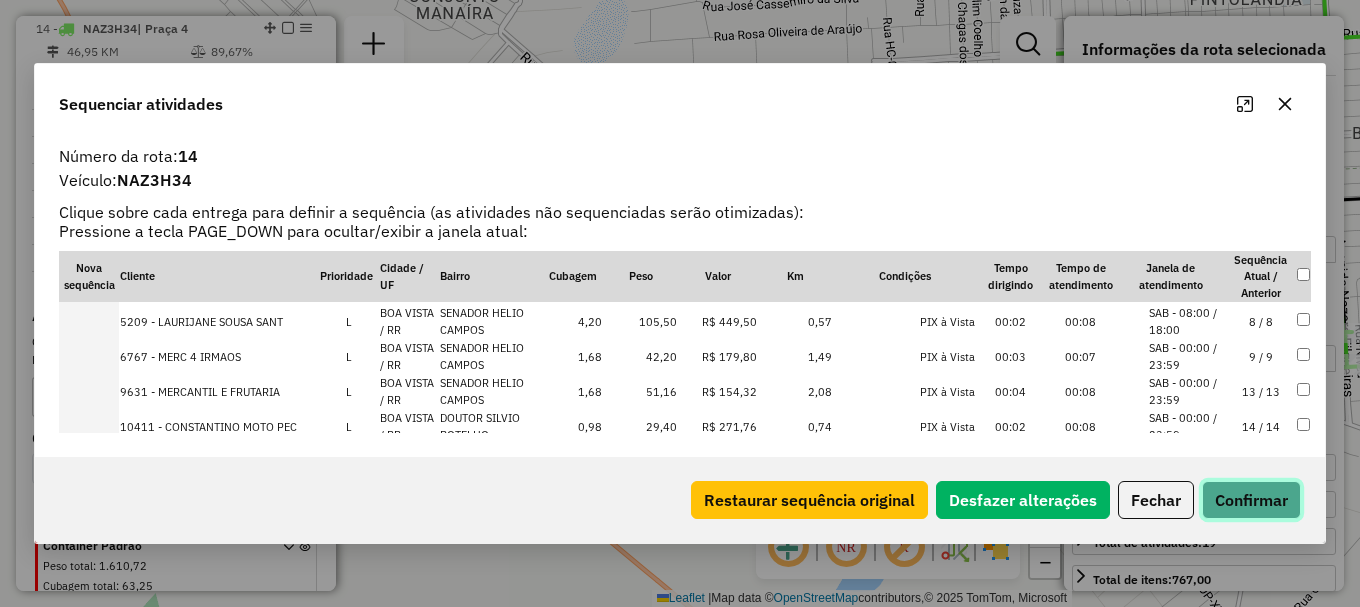 click on "Confirmar" 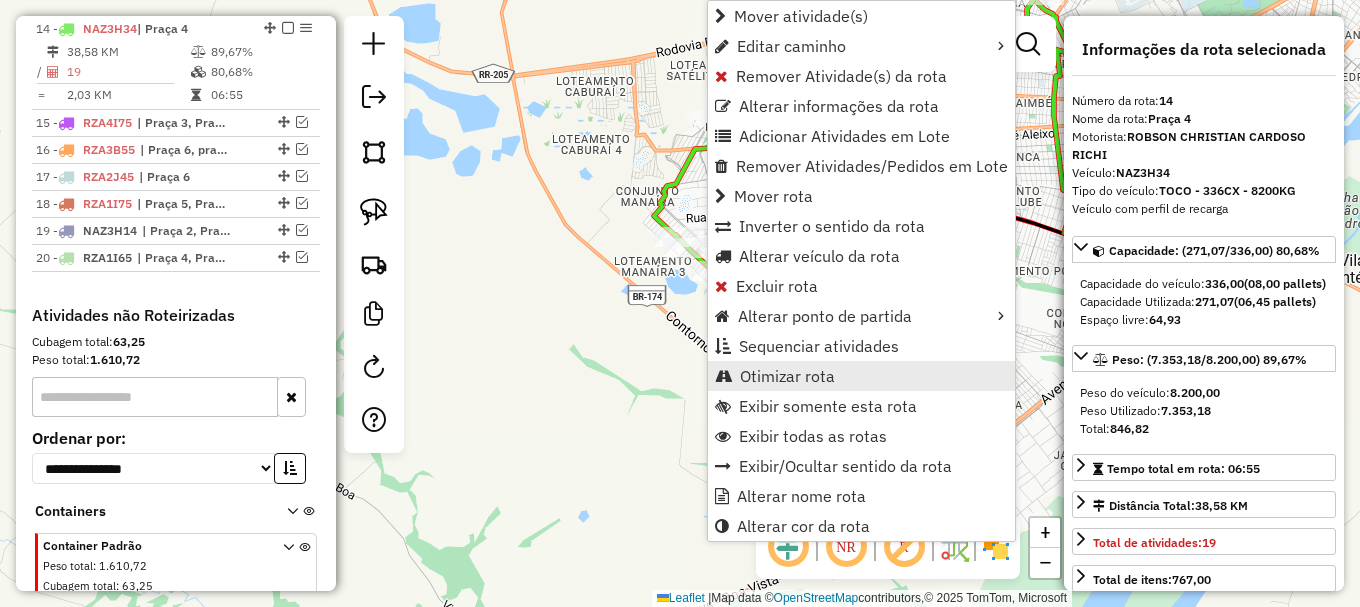 click on "Otimizar rota" at bounding box center [787, 376] 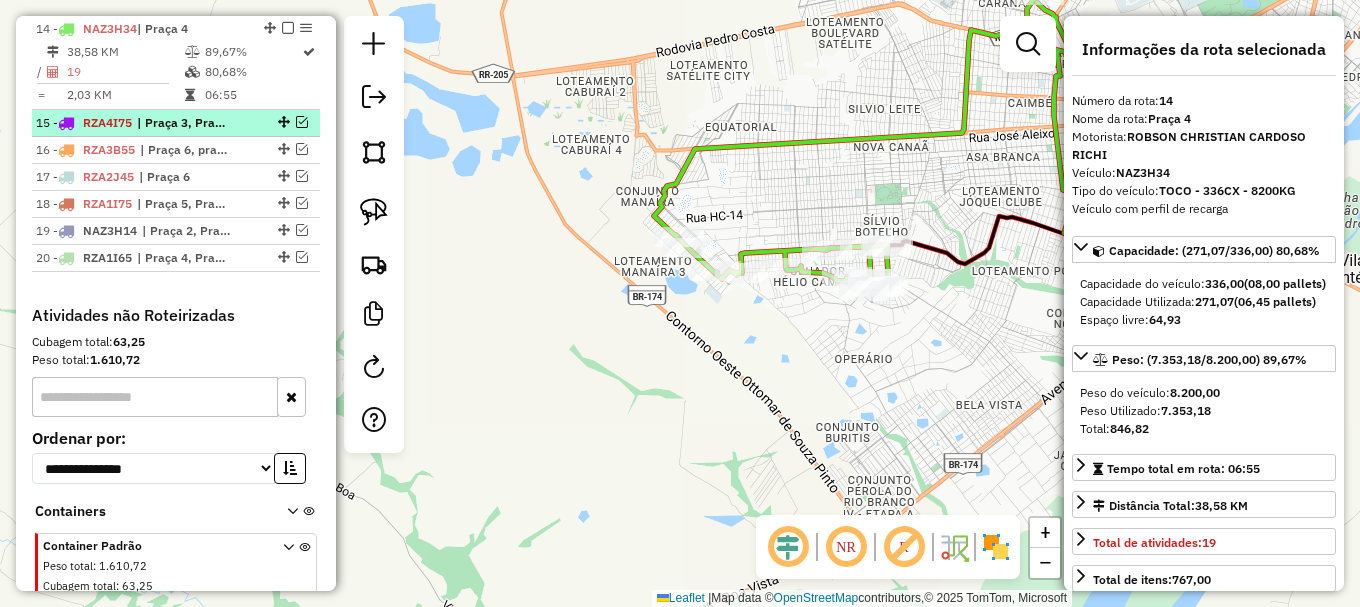 click at bounding box center (302, 122) 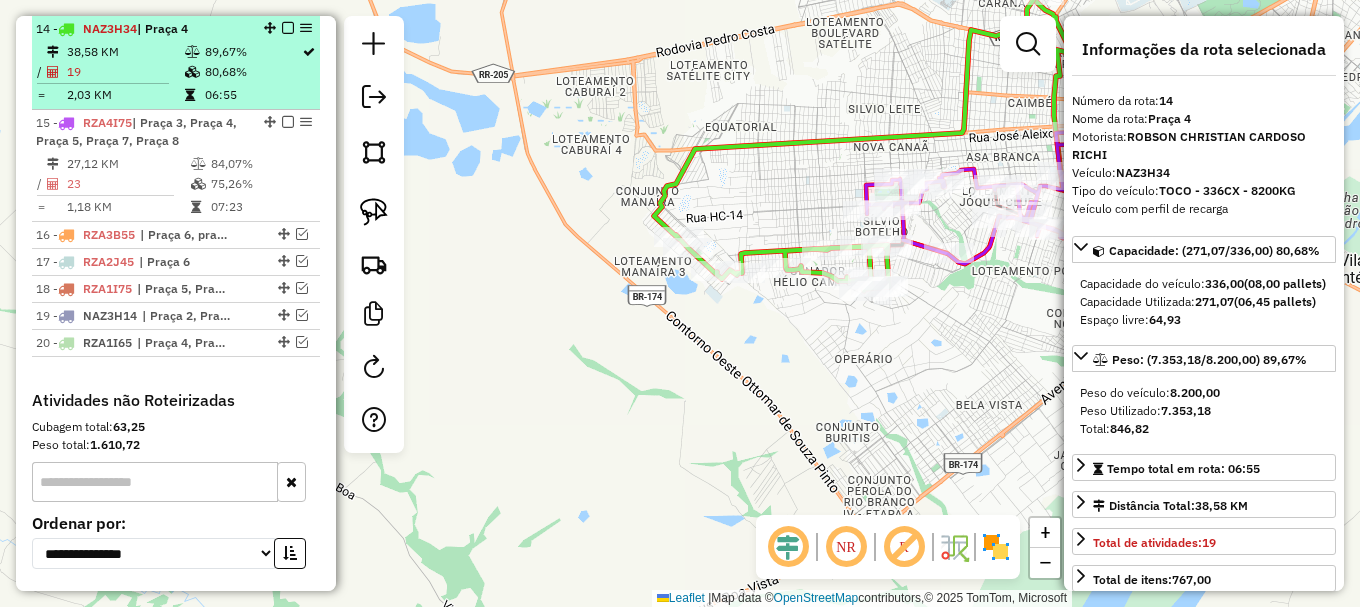 click at bounding box center [288, 28] 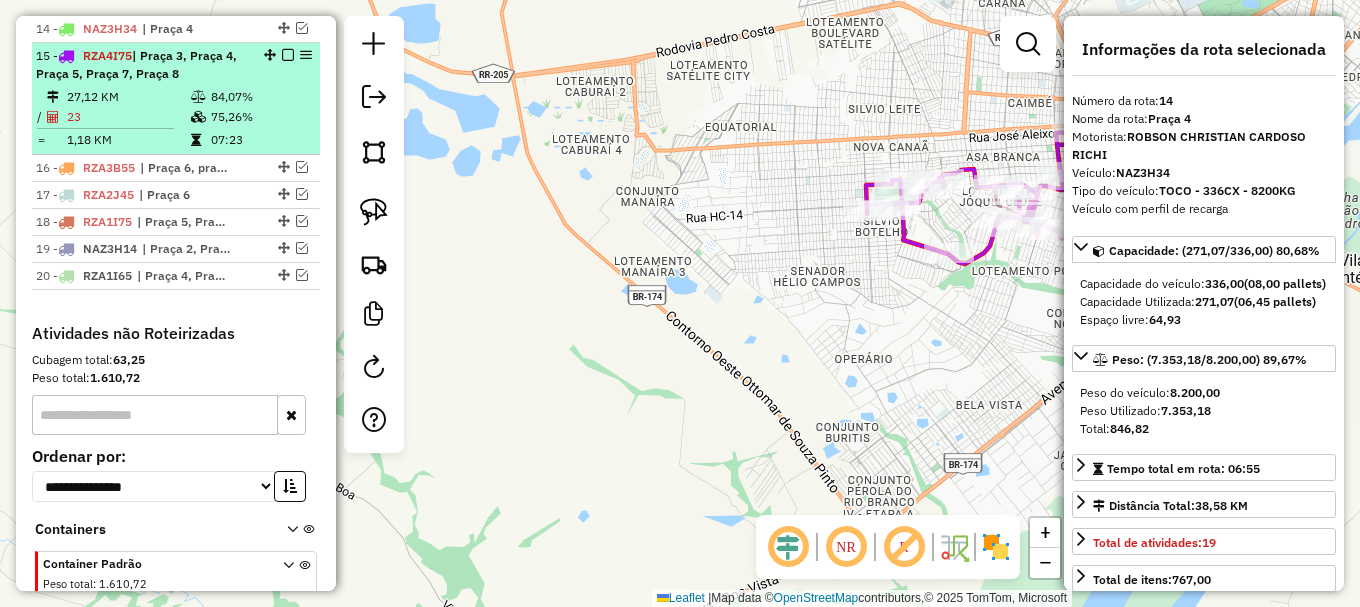 click on "15 -       [PLATE]   | Praça [NUMBER], Praça [NUMBER], Praça [NUMBER], Praça [NUMBER], Praça [NUMBER]  [DISTANCE] KM   [PERCENT]%  /  [NUMBER]   [PERCENT]%     =  [DISTANCE] KM   [TIME]" at bounding box center [176, 99] 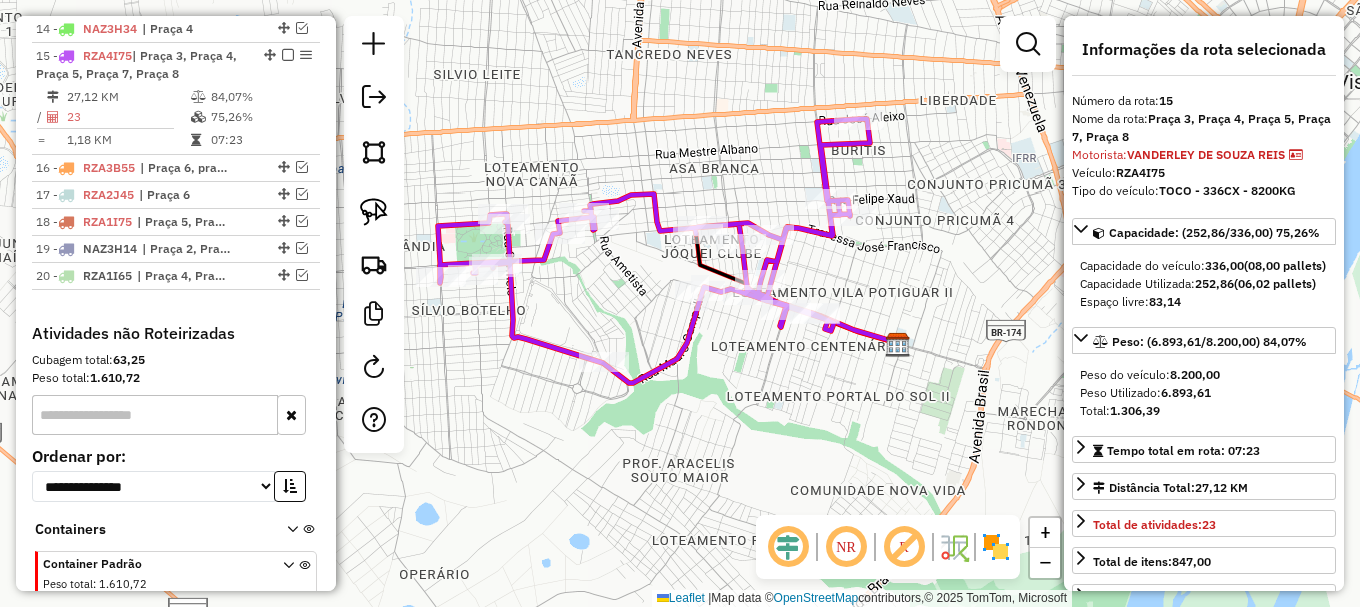 click on "Janela de atendimento Grade de atendimento Capacidade Transportadoras Veículos Cliente Pedidos  Rotas Selecione os dias de semana para filtrar as janelas de atendimento  Seg   Ter   Qua   Qui   Sex   Sáb   Dom  Informe o período da janela de atendimento: De: Até:  Filtrar exatamente a janela do cliente  Considerar janela de atendimento padrão  Selecione os dias de semana para filtrar as grades de atendimento  Seg   Ter   Qua   Qui   Sex   Sáb   Dom   Considerar clientes sem dia de atendimento cadastrado  Clientes fora do dia de atendimento selecionado Filtrar as atividades entre os valores definidos abaixo:  Peso mínimo:   Peso máximo:   Cubagem mínima:   Cubagem máxima:   De:   Até:  Filtrar as atividades entre o tempo de atendimento definido abaixo:  De:   Até:   Considerar capacidade total dos clientes não roteirizados Transportadora: Selecione um ou mais itens Tipo de veículo: Selecione um ou mais itens Veículo: Selecione um ou mais itens Motorista: Selecione um ou mais itens Nome: Rótulo:" 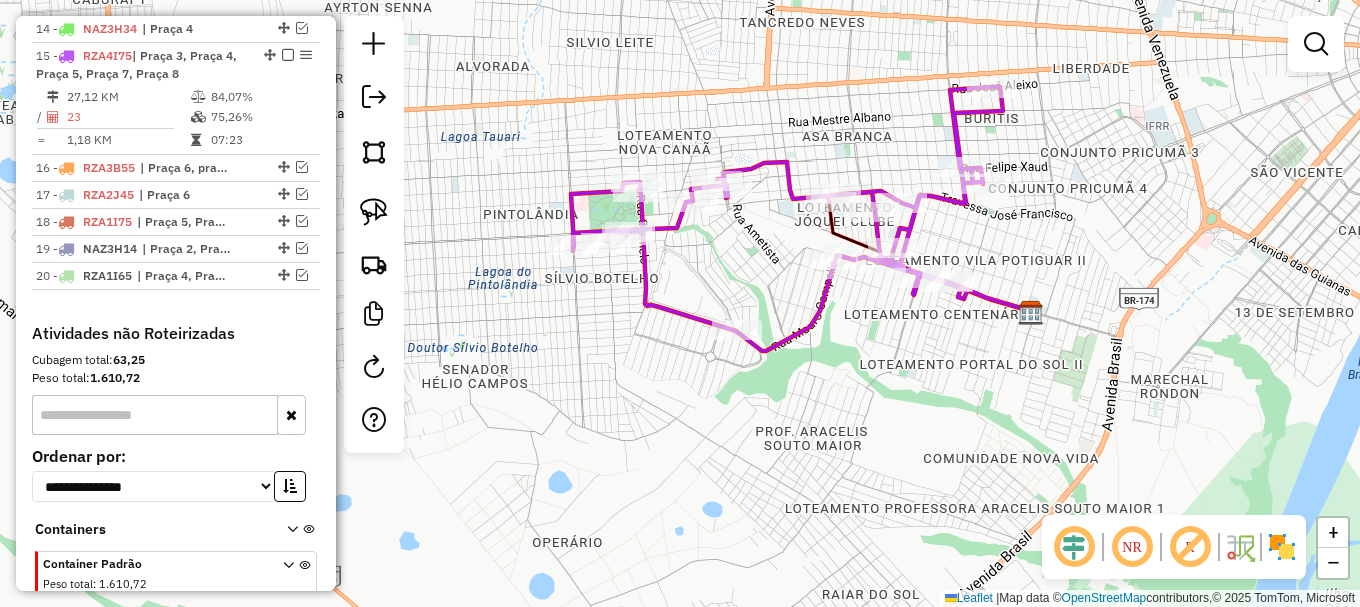 drag, startPoint x: 575, startPoint y: 178, endPoint x: 784, endPoint y: 124, distance: 215.86339 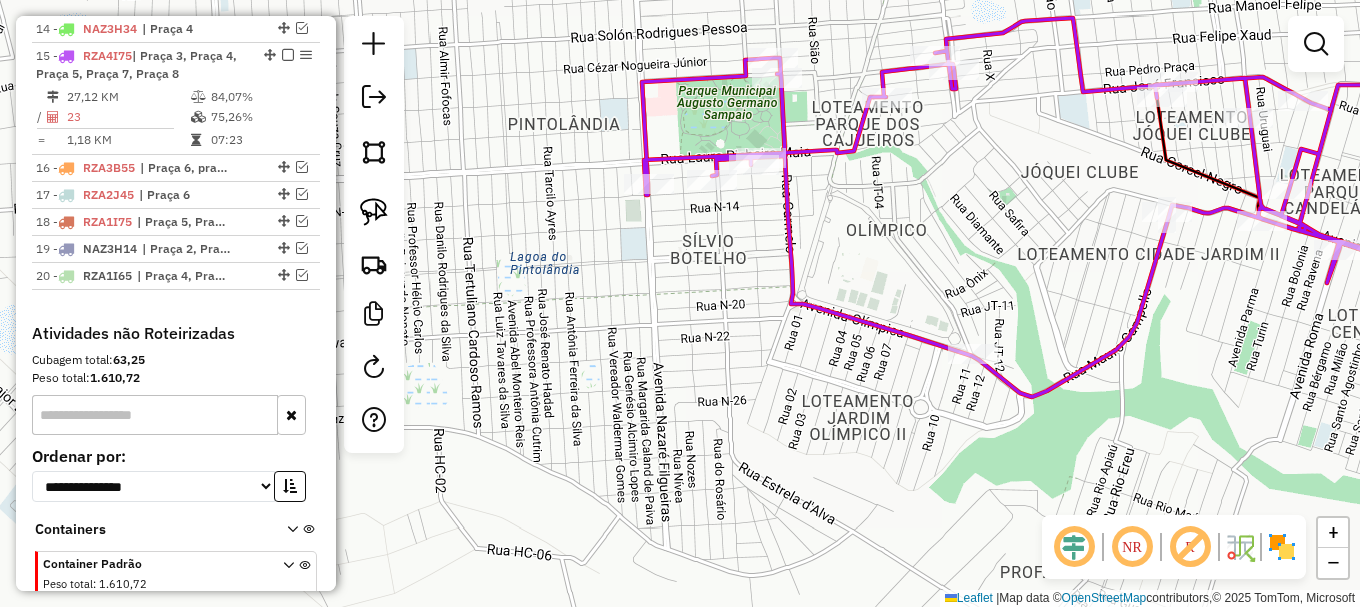 click 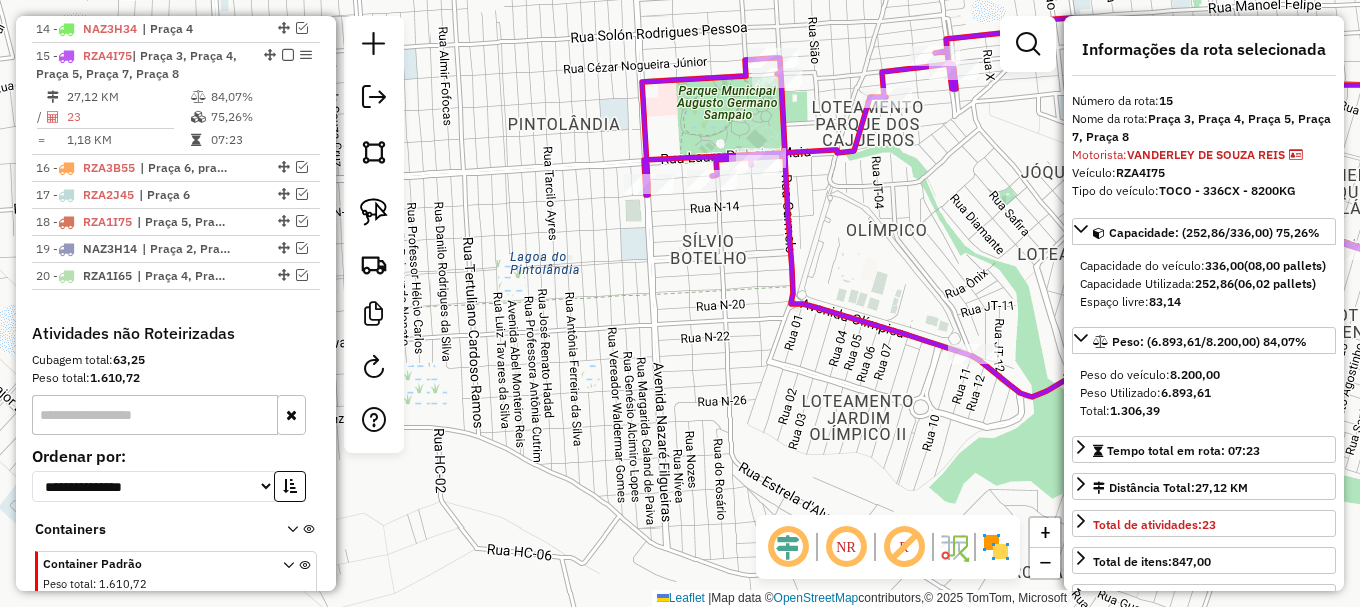 click 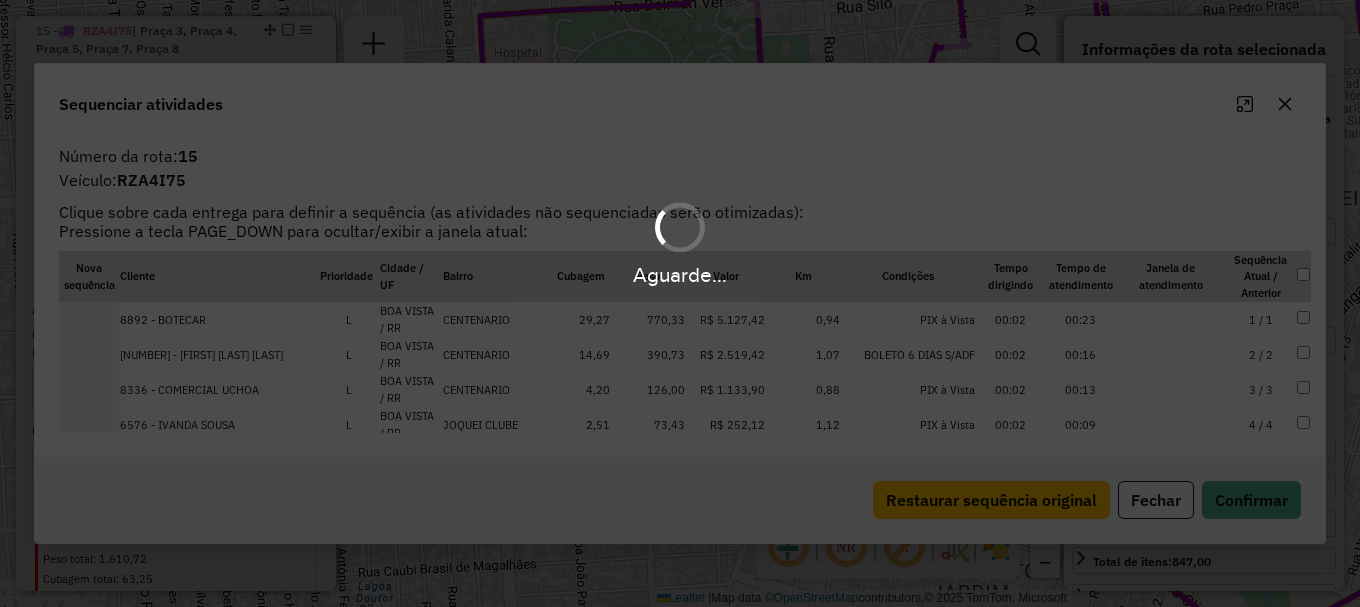 scroll, scrollTop: 1195, scrollLeft: 0, axis: vertical 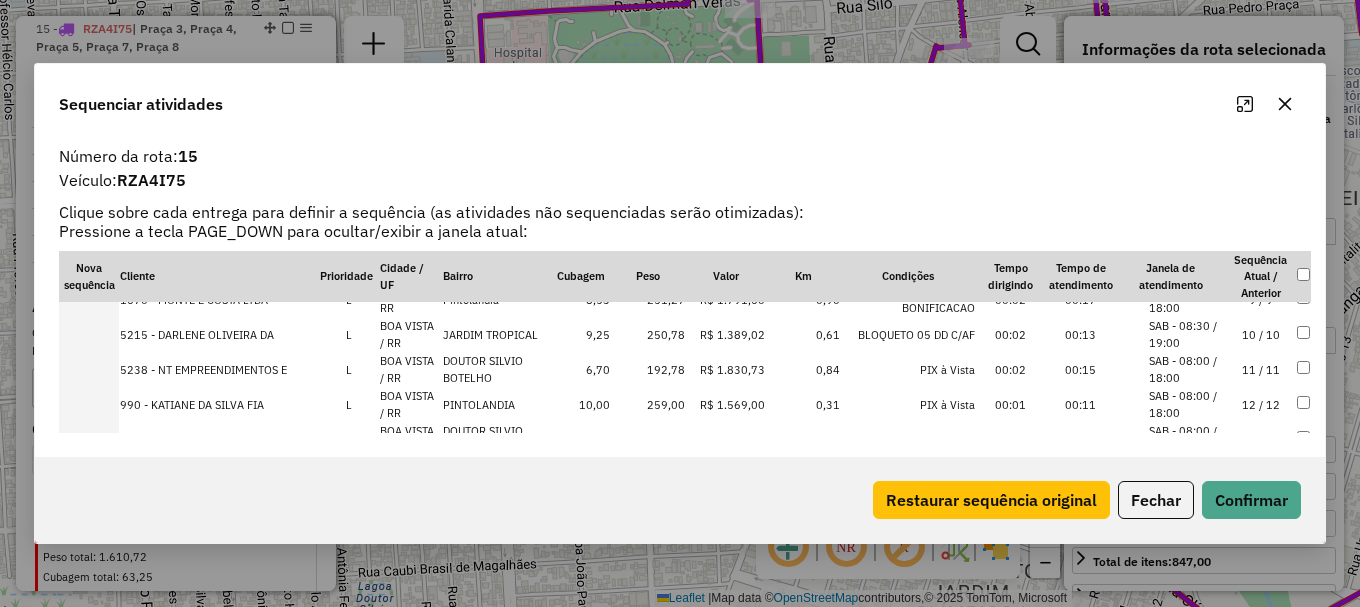click on "SAB - 08:00 / 18:00" at bounding box center [1187, 439] 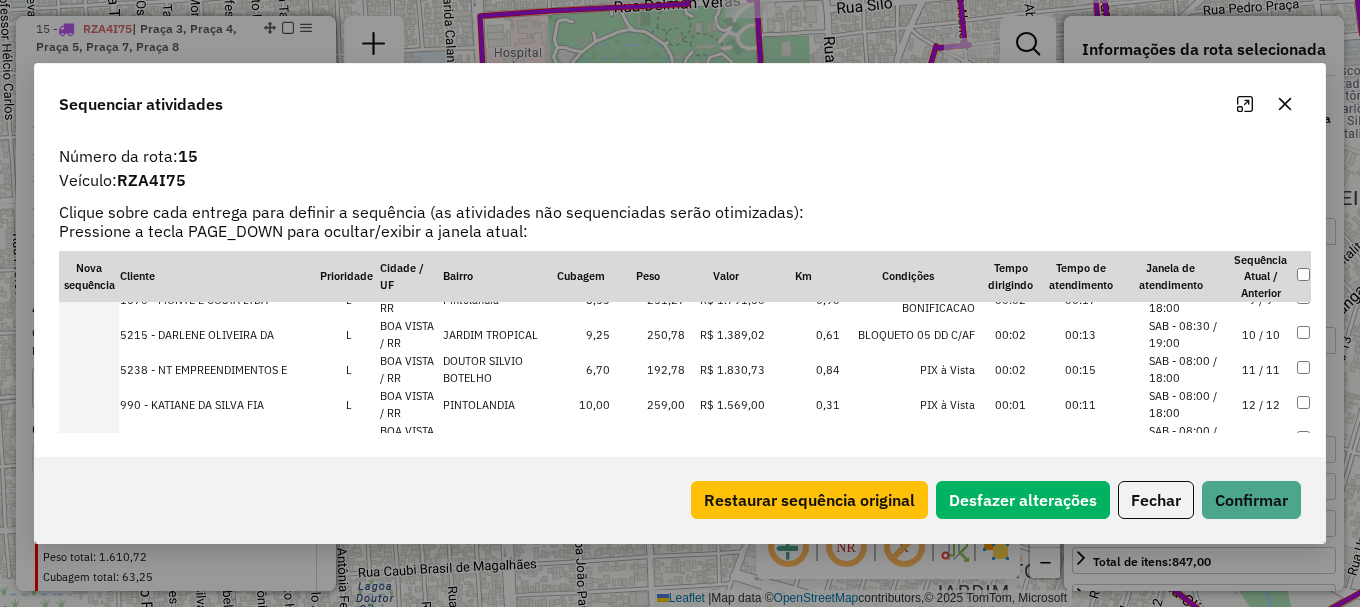 click on "SAB - 08:00 / 18:00" at bounding box center (1187, 369) 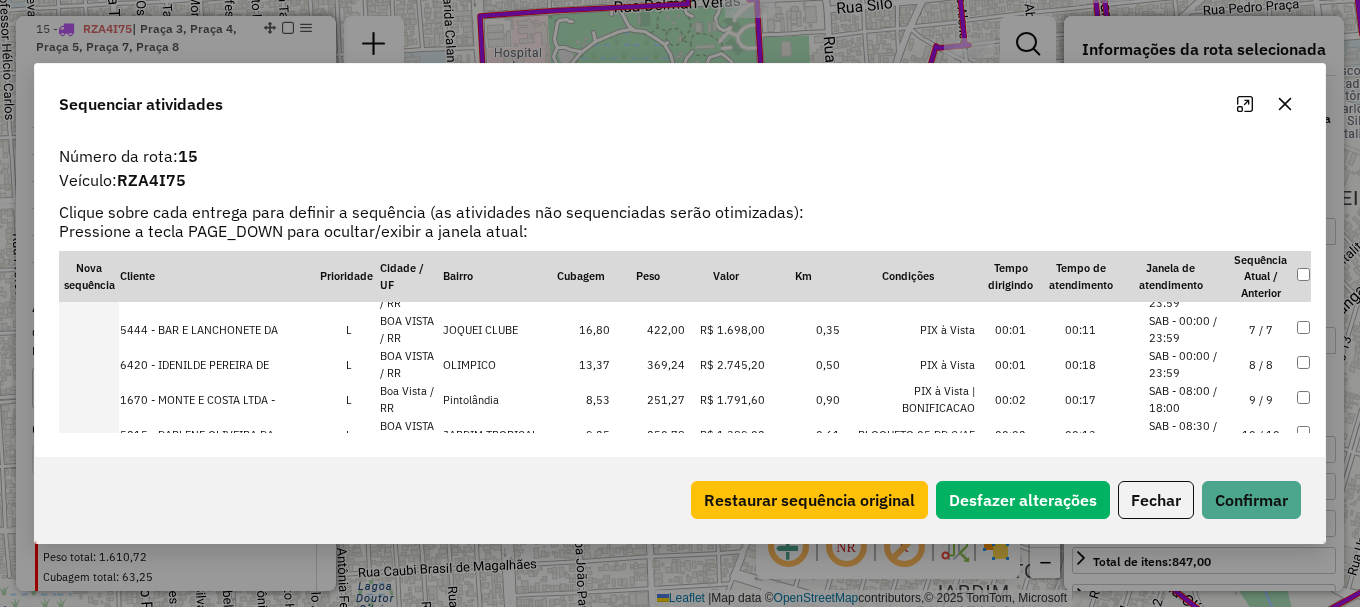 click on "SAB - 08:00 / 18:00" at bounding box center [1187, 399] 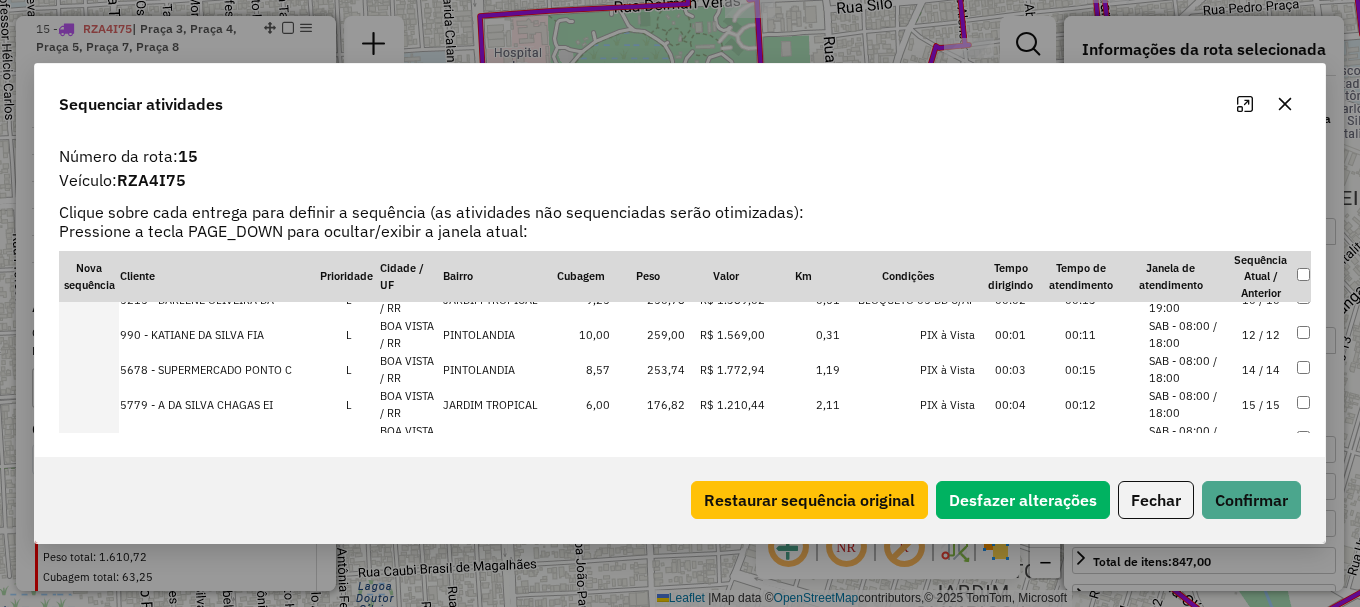 click on "SAB - 08:00 / 18:00" at bounding box center (1187, 334) 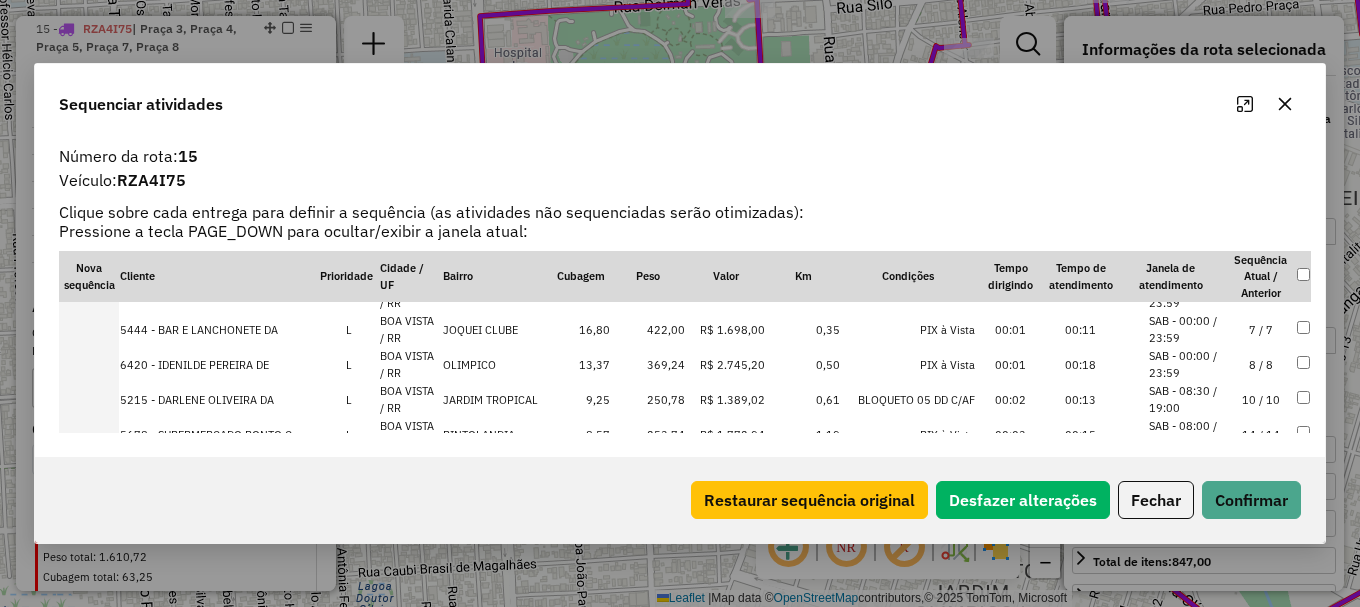 click on "SAB - 08:30 / 19:00" at bounding box center [1187, 399] 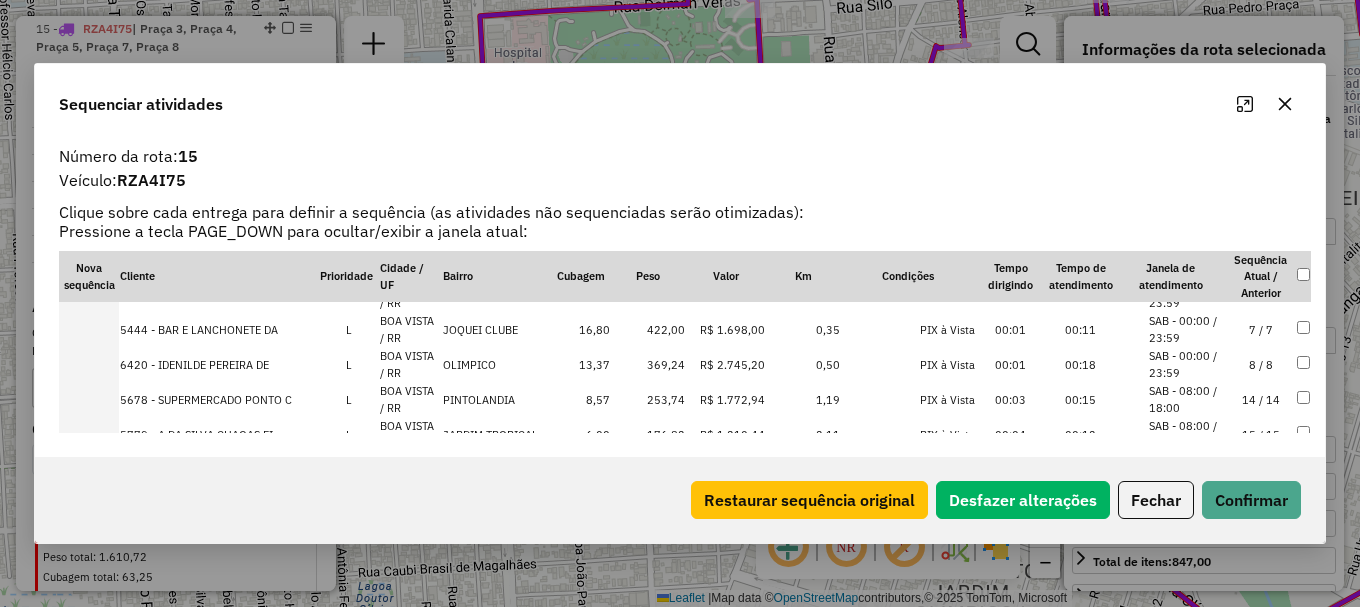 click on "SAB - 08:00 / 18:00" at bounding box center [1187, 399] 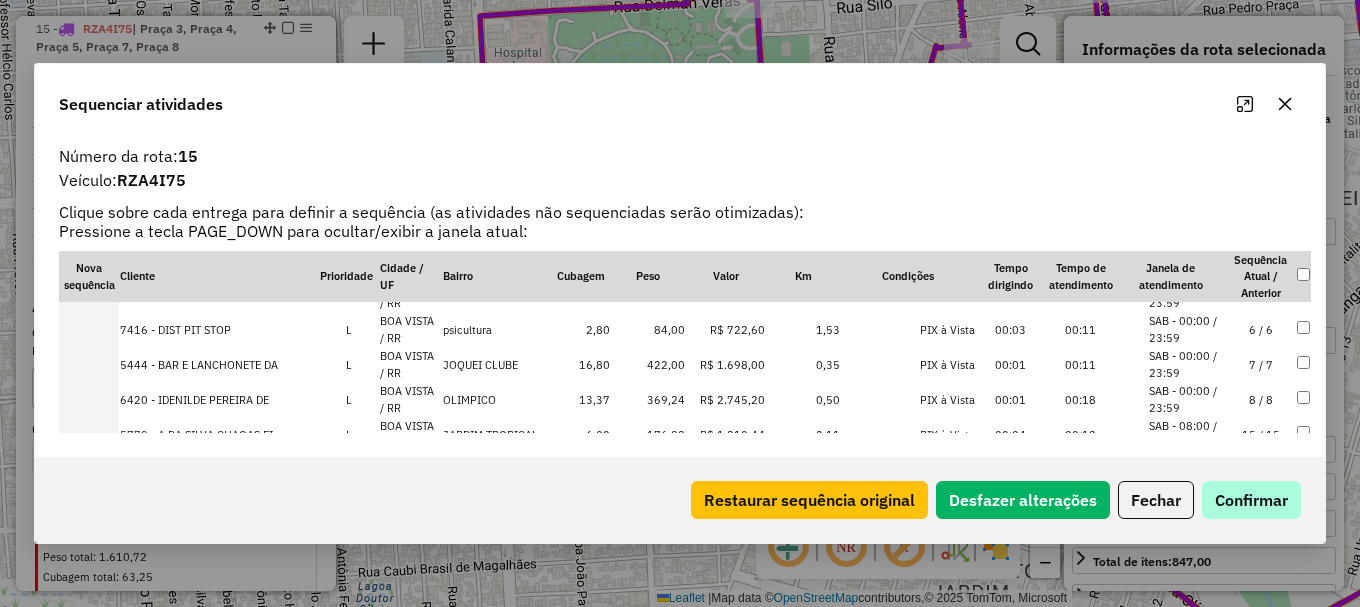 scroll, scrollTop: 410, scrollLeft: 0, axis: vertical 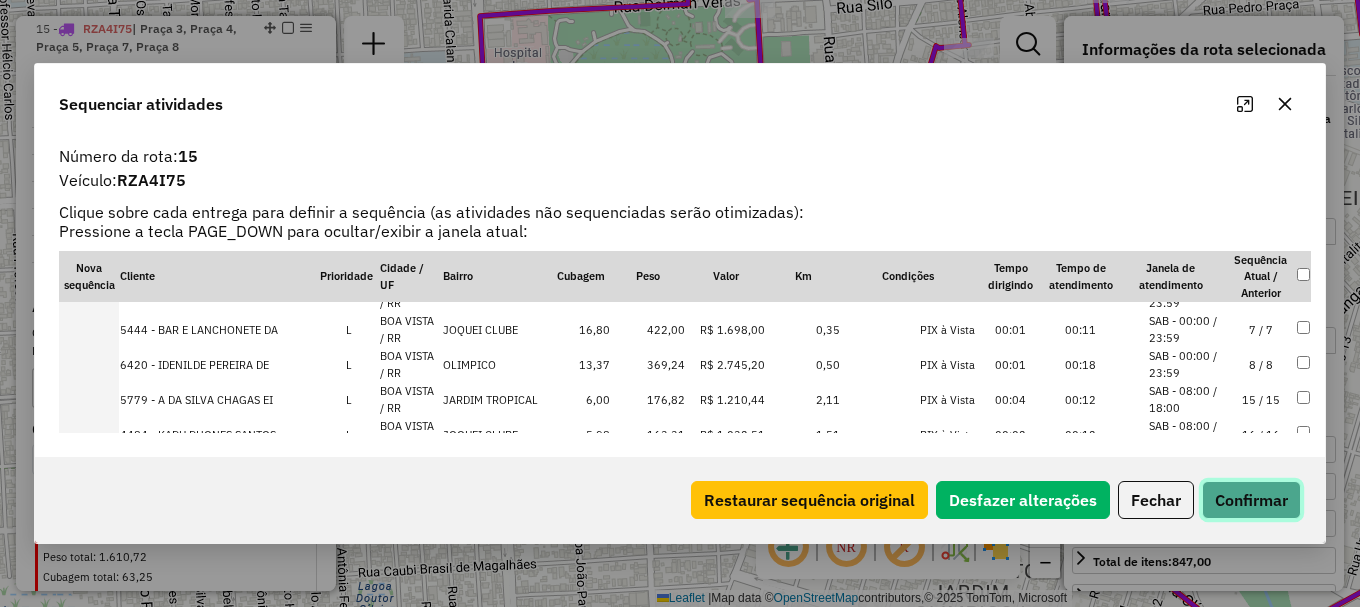 click on "Confirmar" 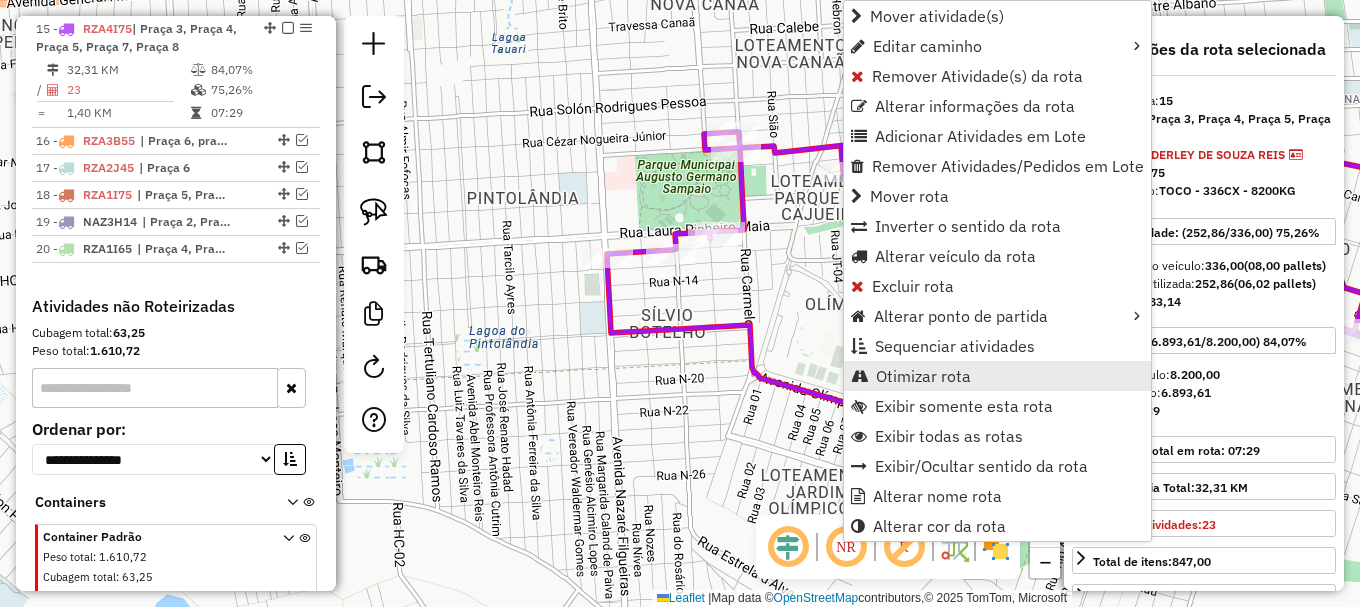 click on "Otimizar rota" at bounding box center (923, 376) 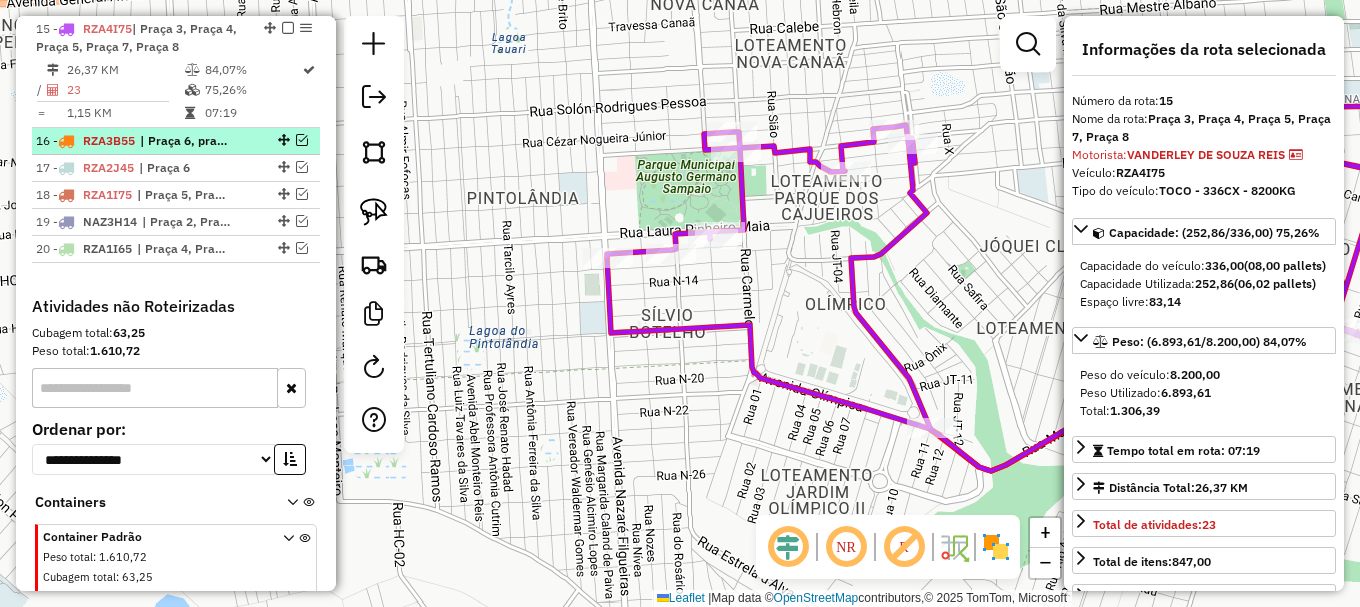 click at bounding box center [302, 140] 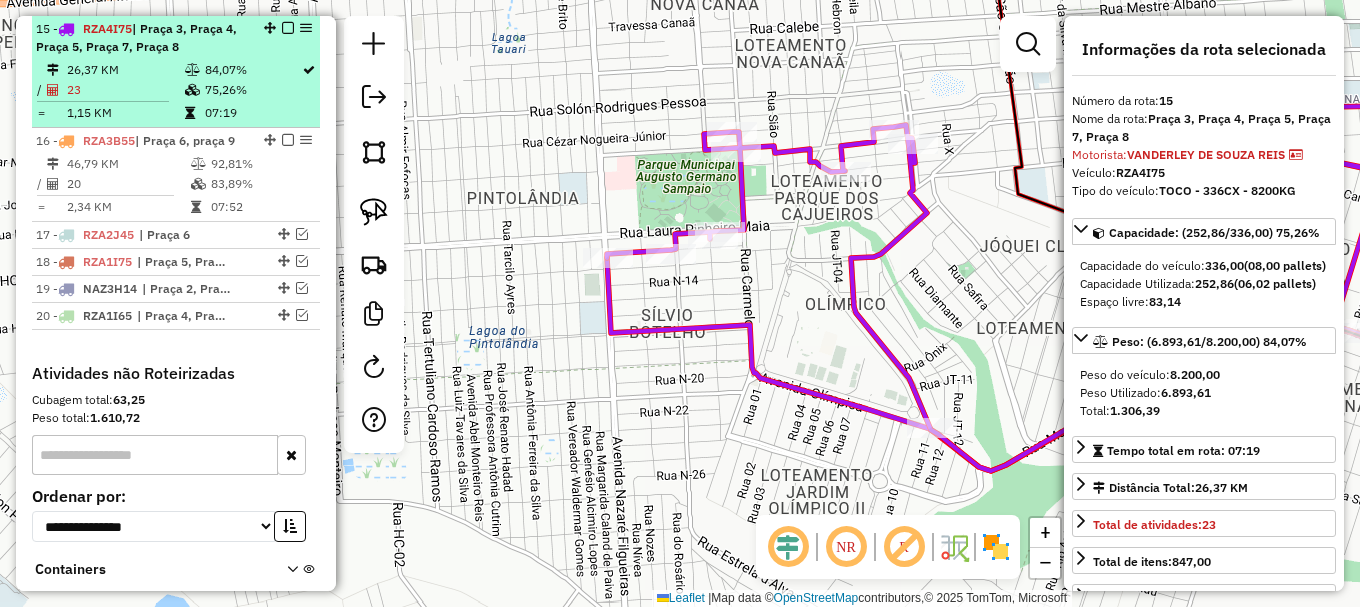click at bounding box center [288, 28] 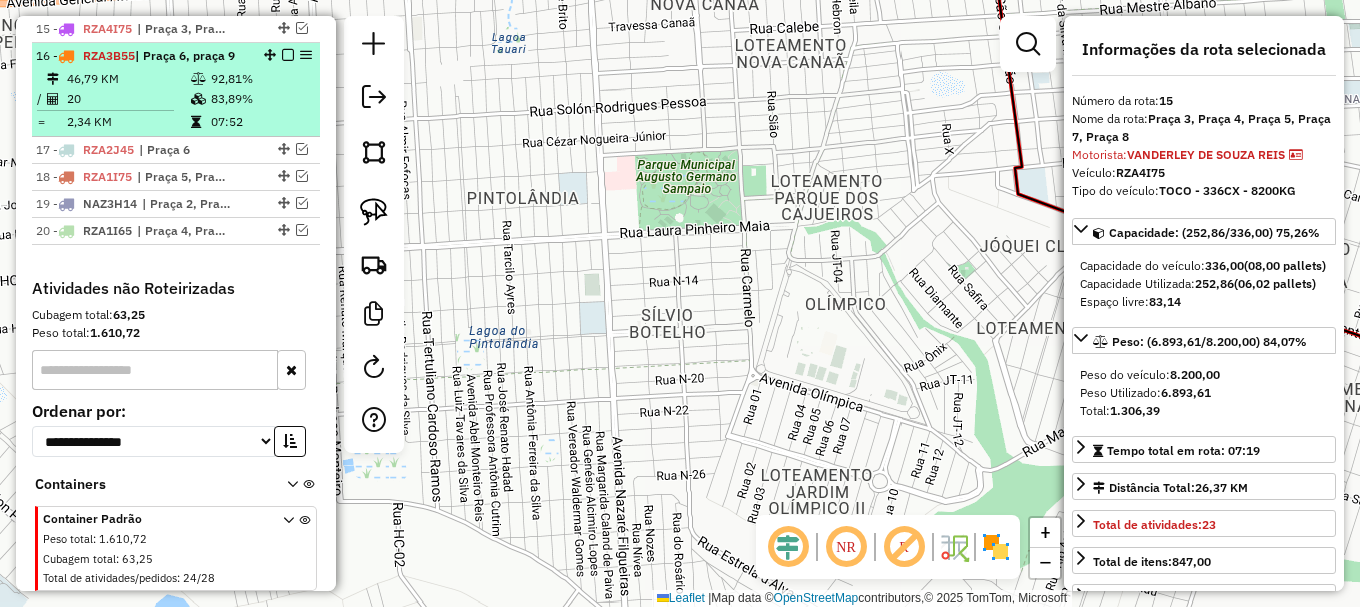 click on "83,89%" at bounding box center [260, 99] 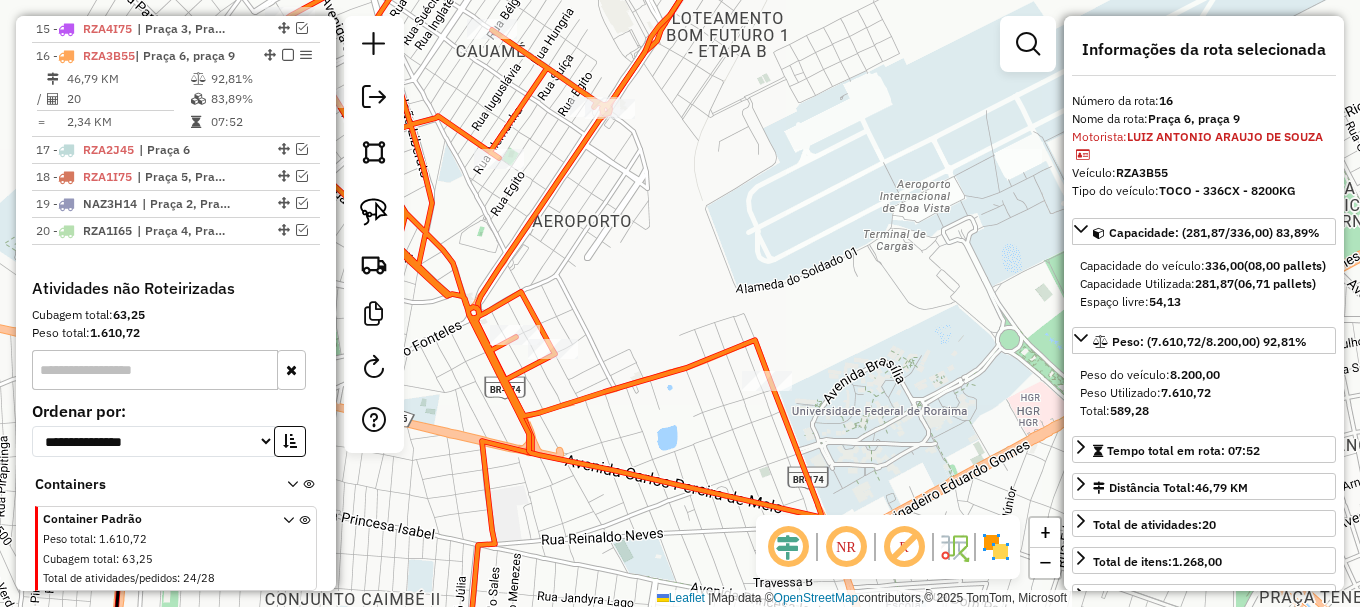 drag, startPoint x: 667, startPoint y: 115, endPoint x: 691, endPoint y: 267, distance: 153.88307 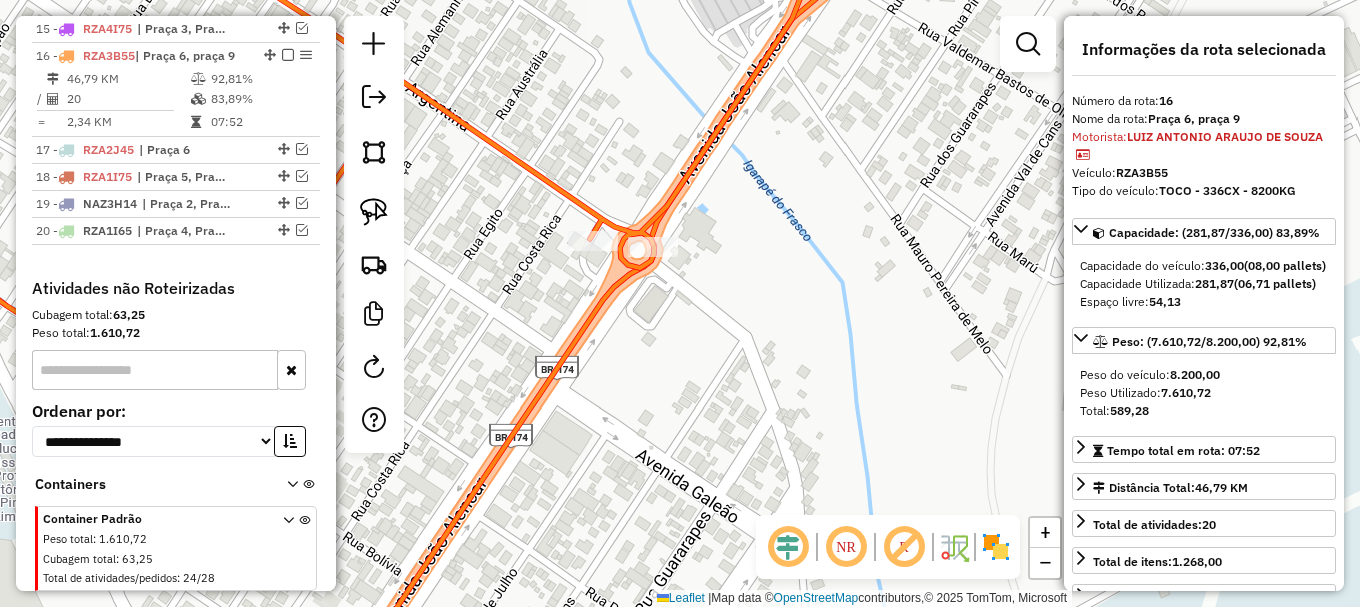 click 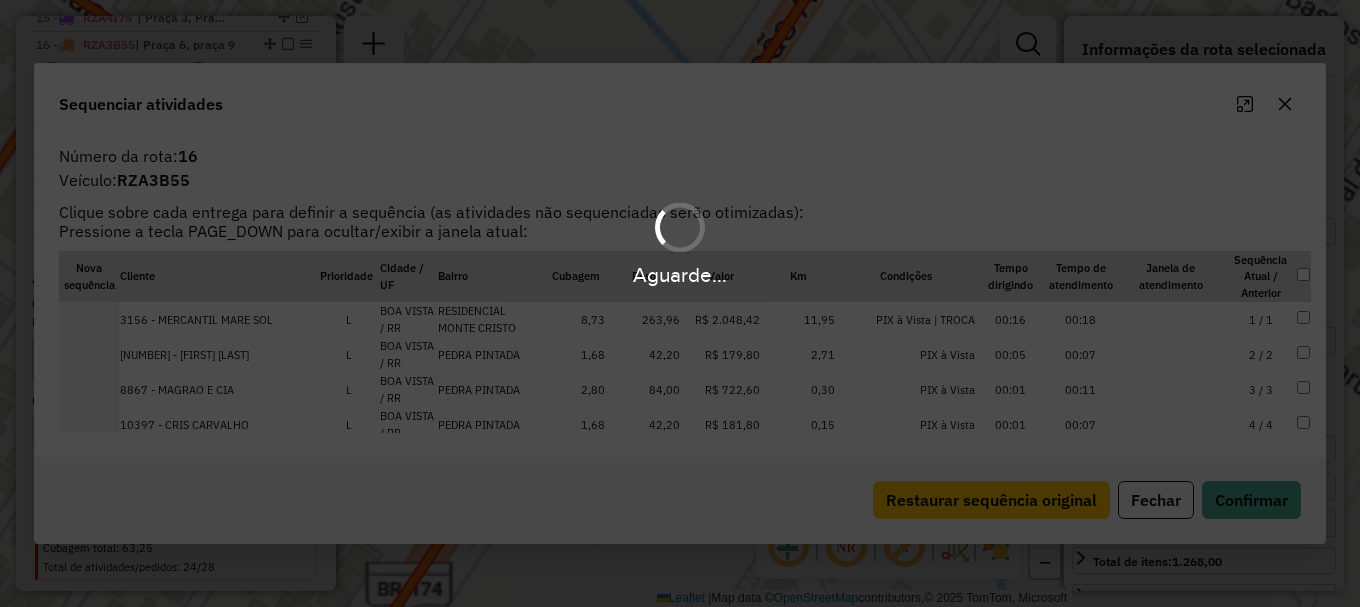 scroll, scrollTop: 1222, scrollLeft: 0, axis: vertical 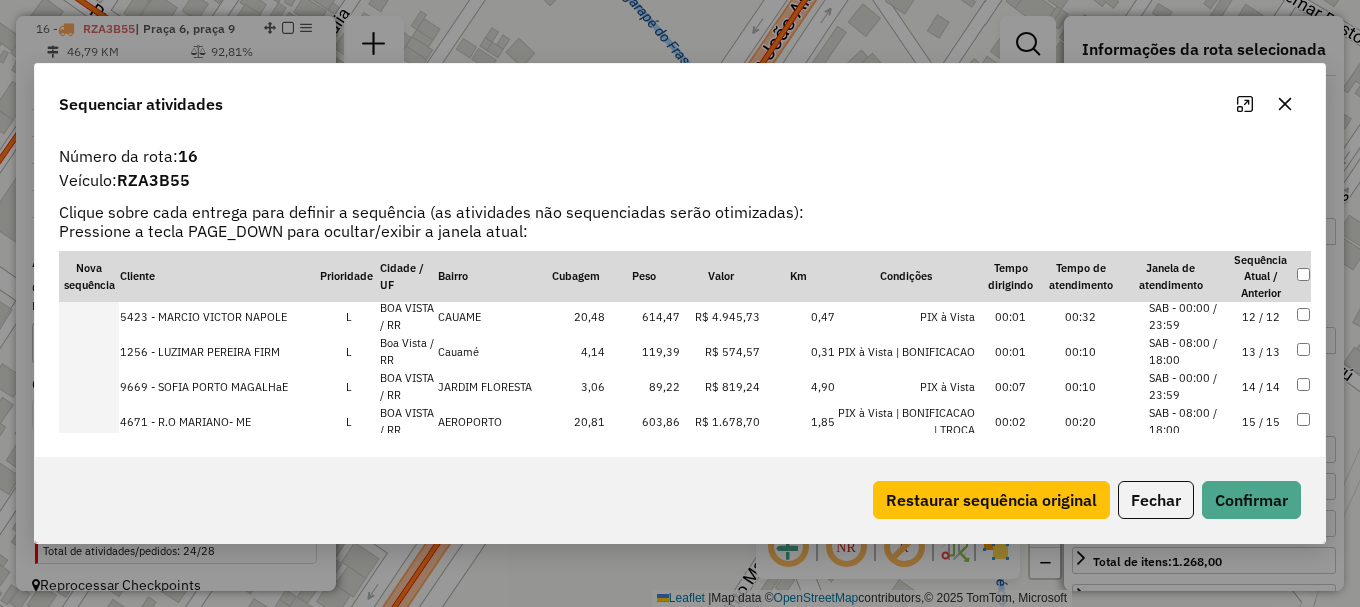 click on "SAB - 00:00 / 23:59" at bounding box center (1187, 386) 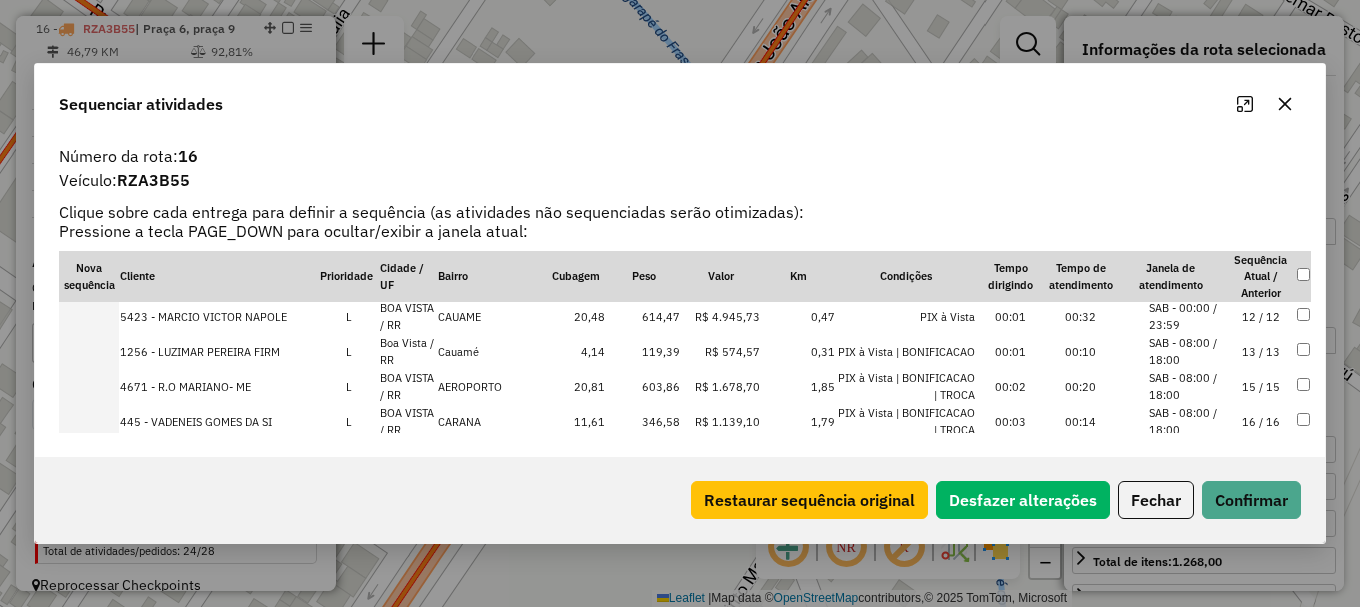 scroll, scrollTop: 523, scrollLeft: 0, axis: vertical 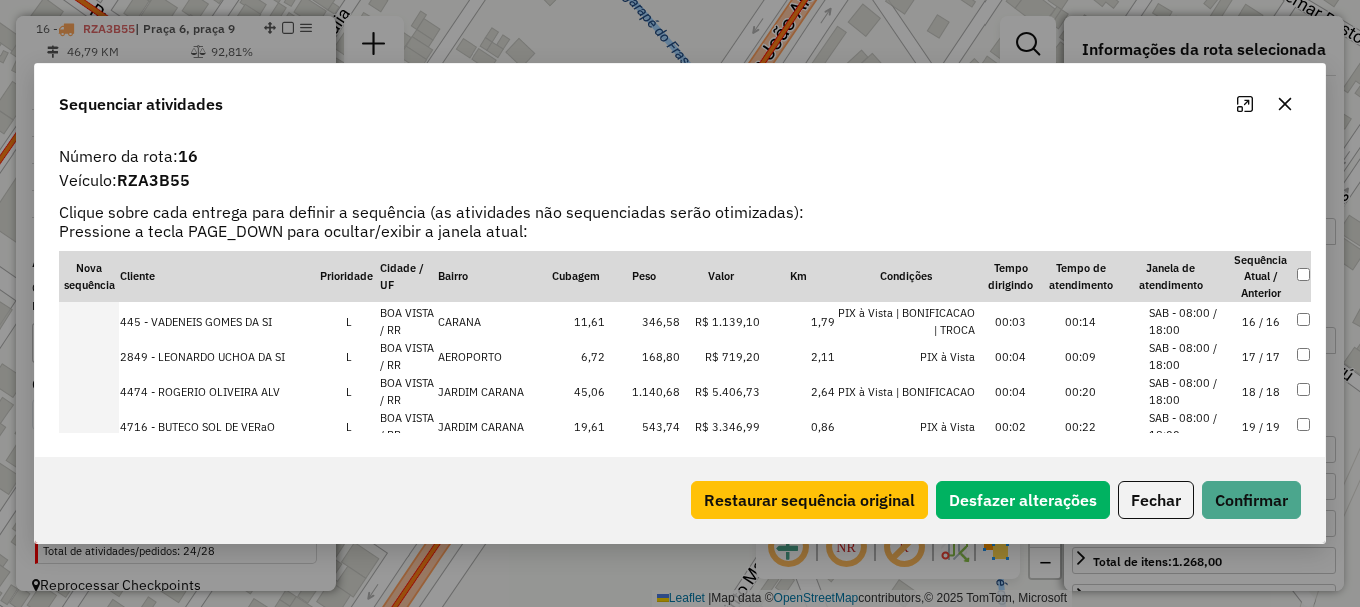 click on "SAB - 08:00 / 18:00" at bounding box center (1187, 356) 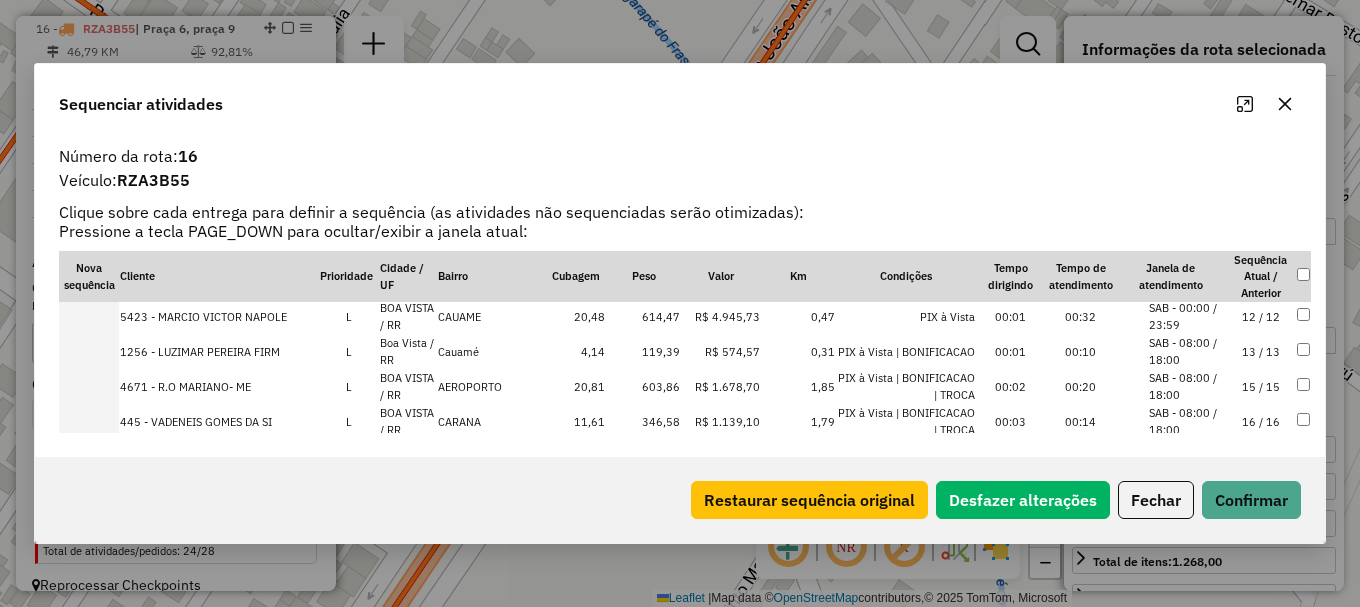 click on "SAB - 08:00 / 18:00" at bounding box center (1187, 386) 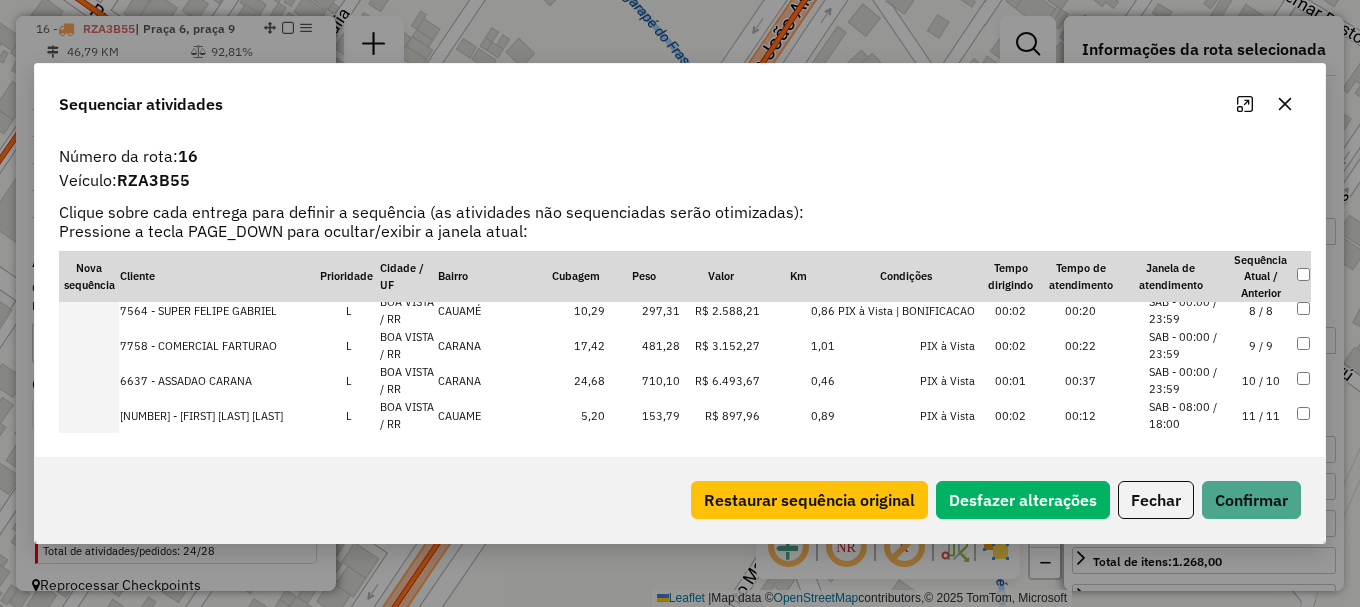 scroll, scrollTop: 193, scrollLeft: 0, axis: vertical 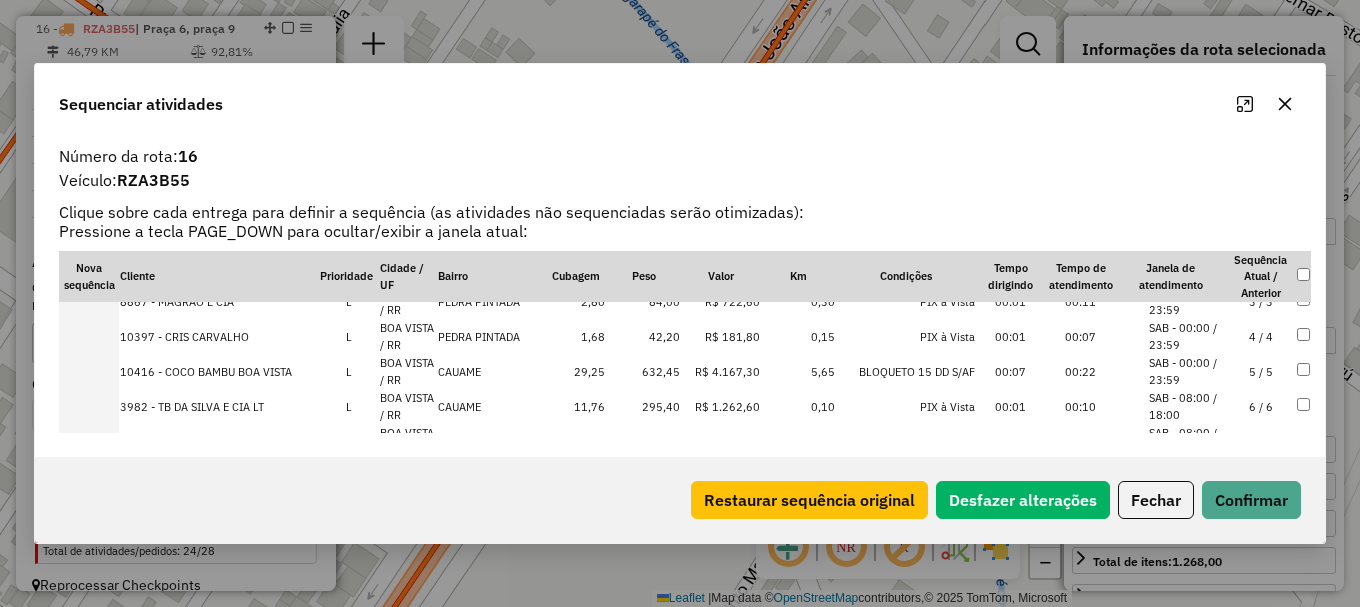 drag, startPoint x: 1190, startPoint y: 366, endPoint x: 1194, endPoint y: 380, distance: 14.56022 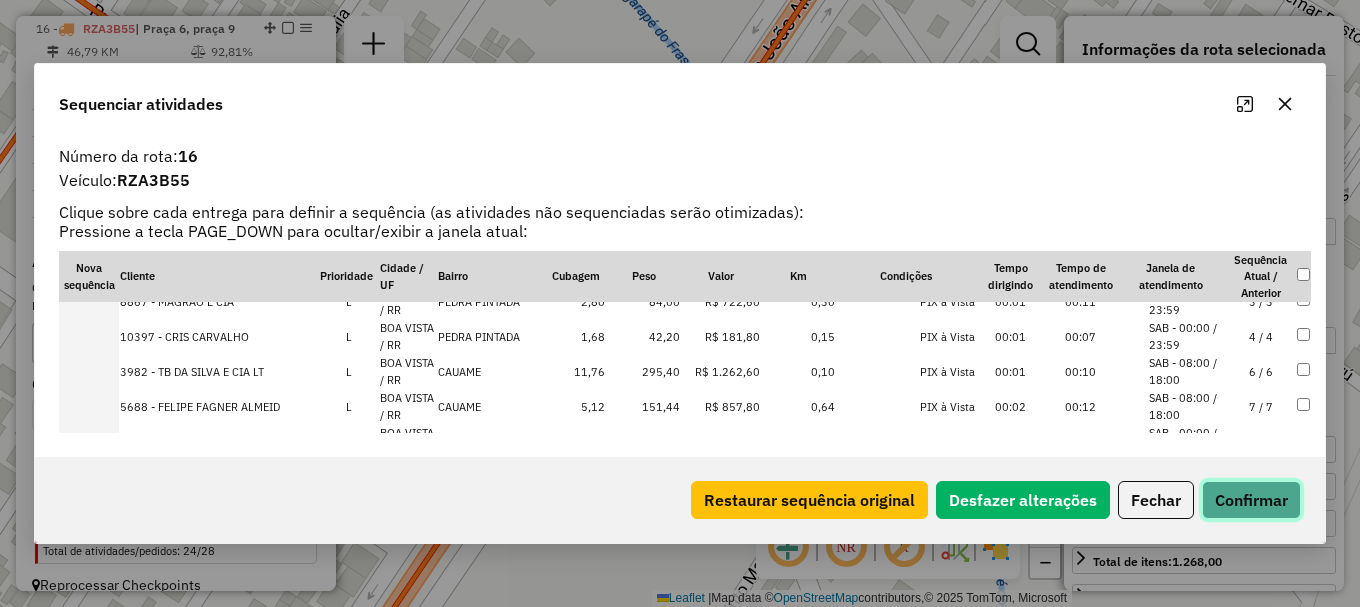 click on "Confirmar" 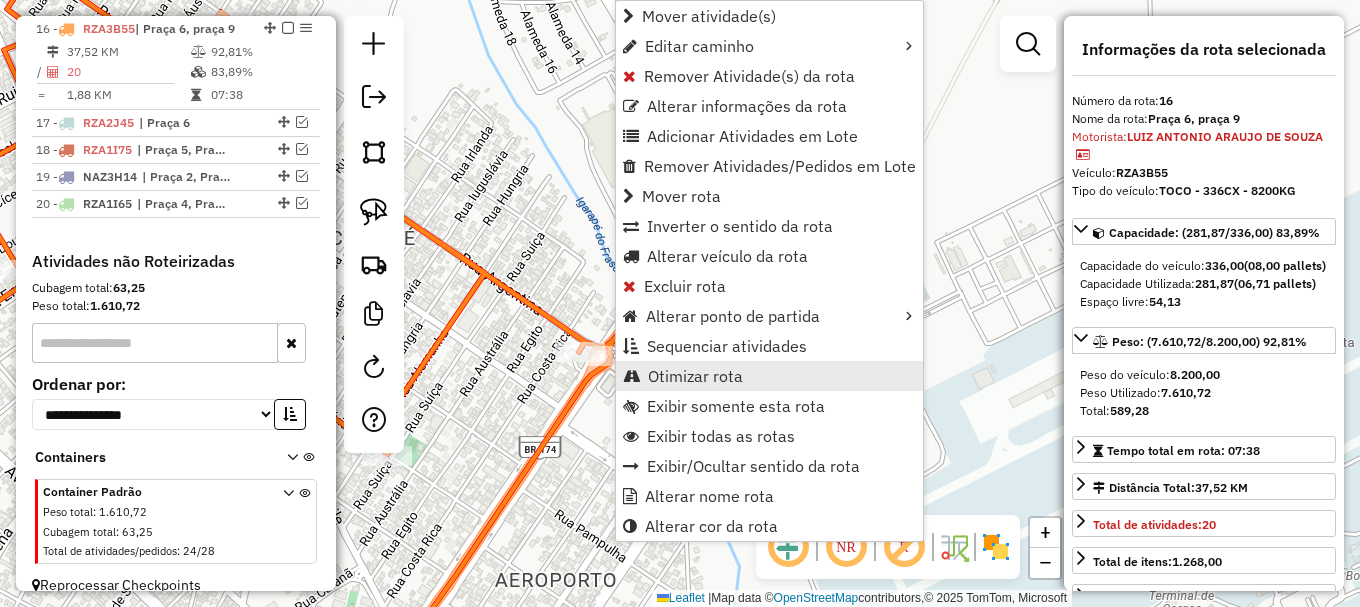 click on "Otimizar rota" at bounding box center (695, 376) 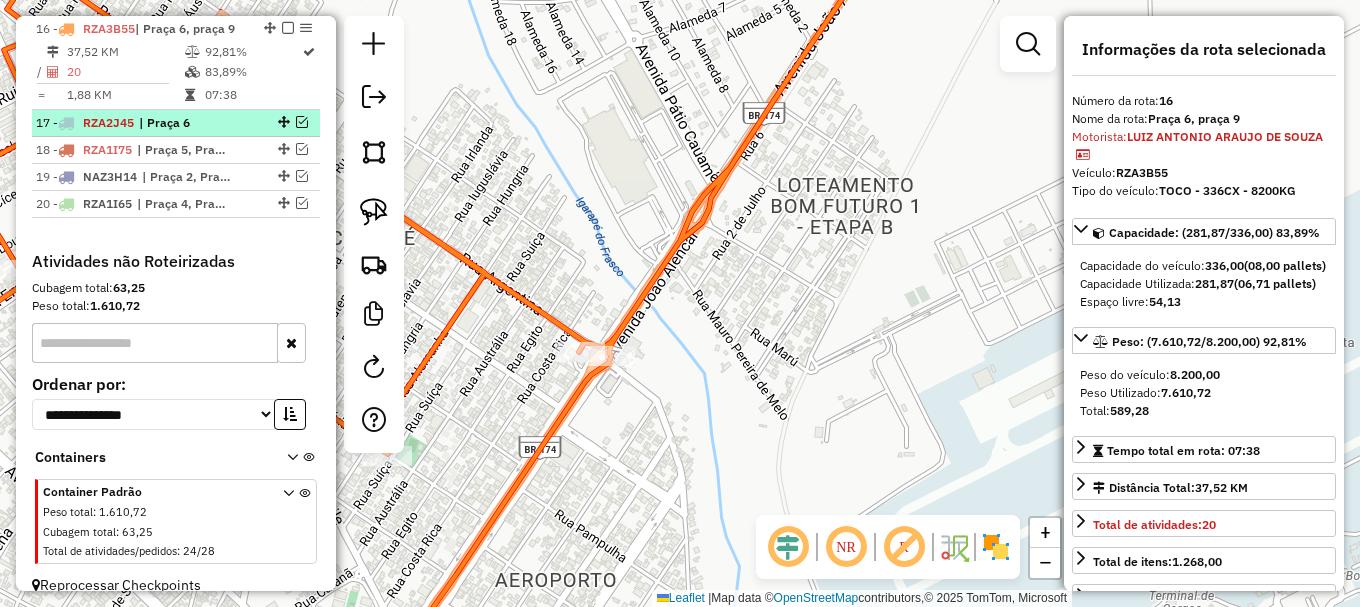 click at bounding box center (302, 122) 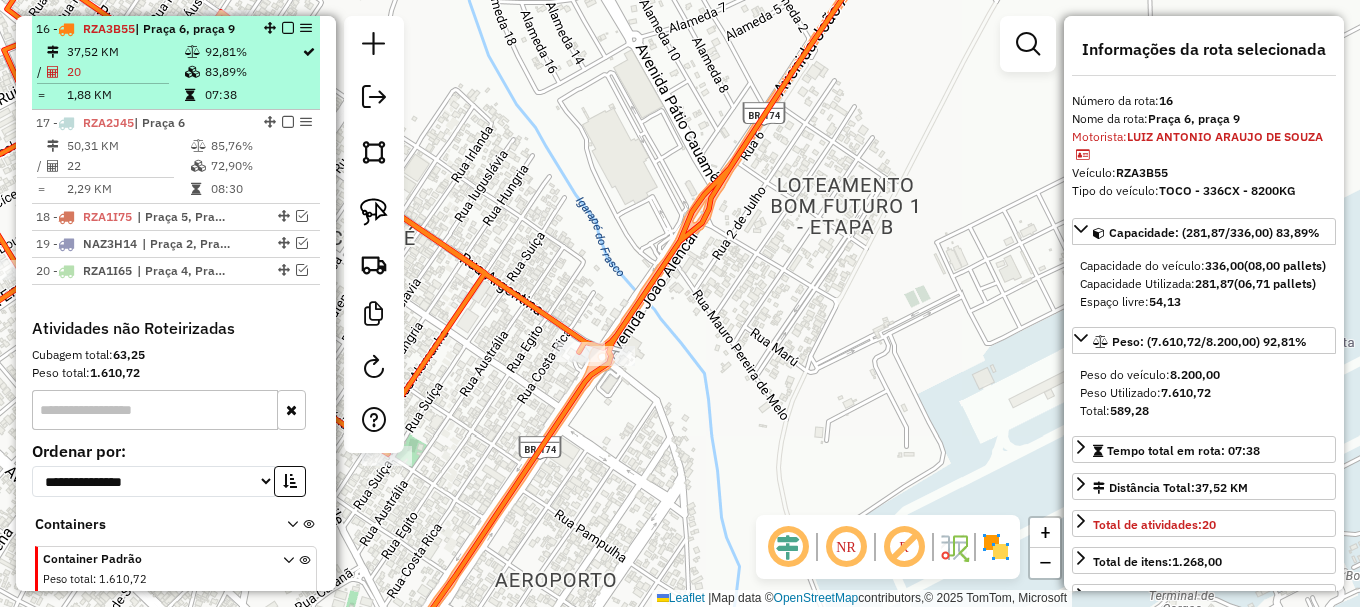 click at bounding box center [288, 28] 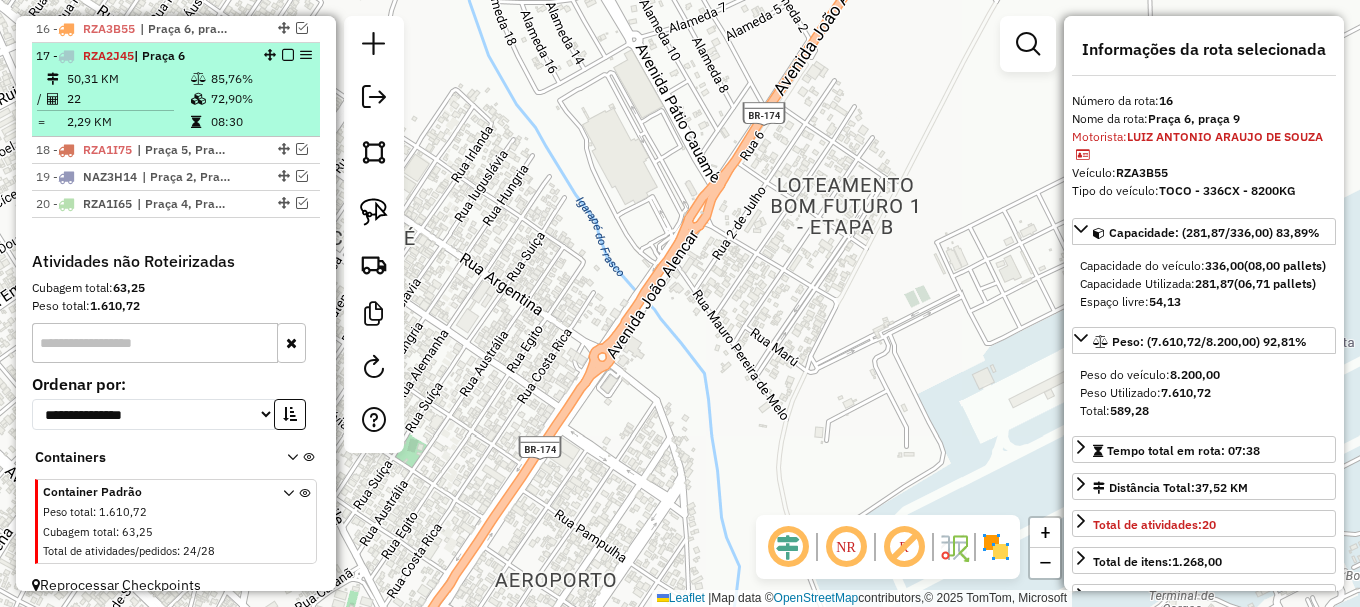 click on "85,76%" at bounding box center [260, 79] 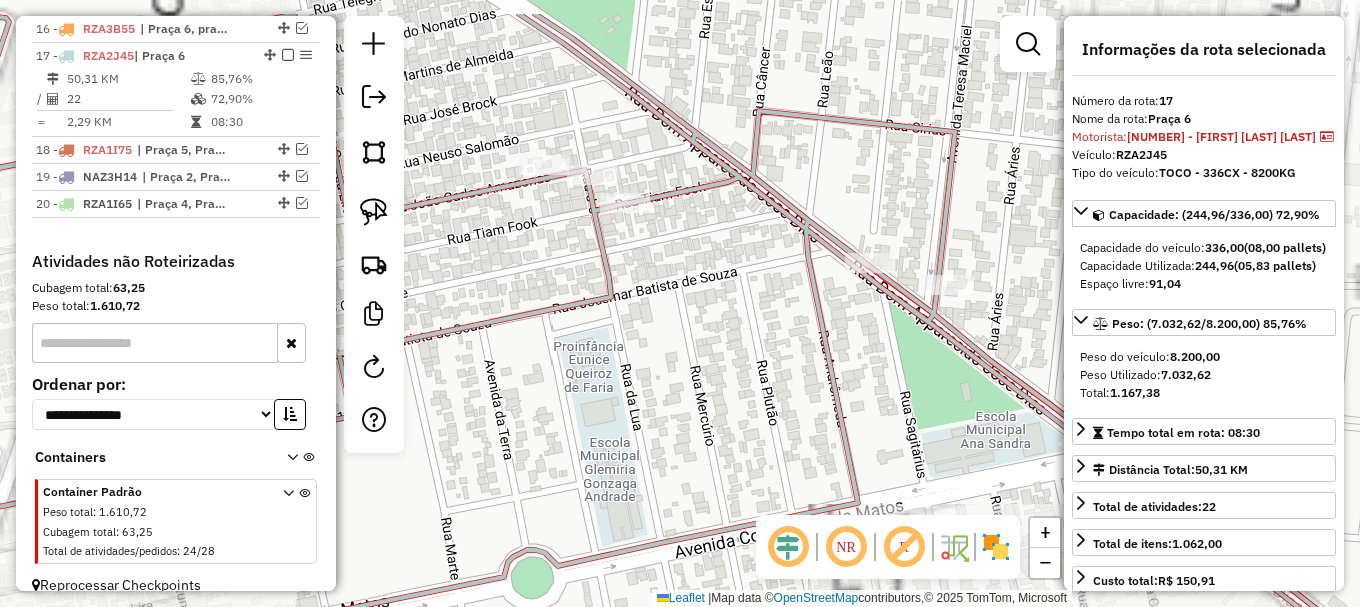 drag, startPoint x: 766, startPoint y: 138, endPoint x: 894, endPoint y: 452, distance: 339.087 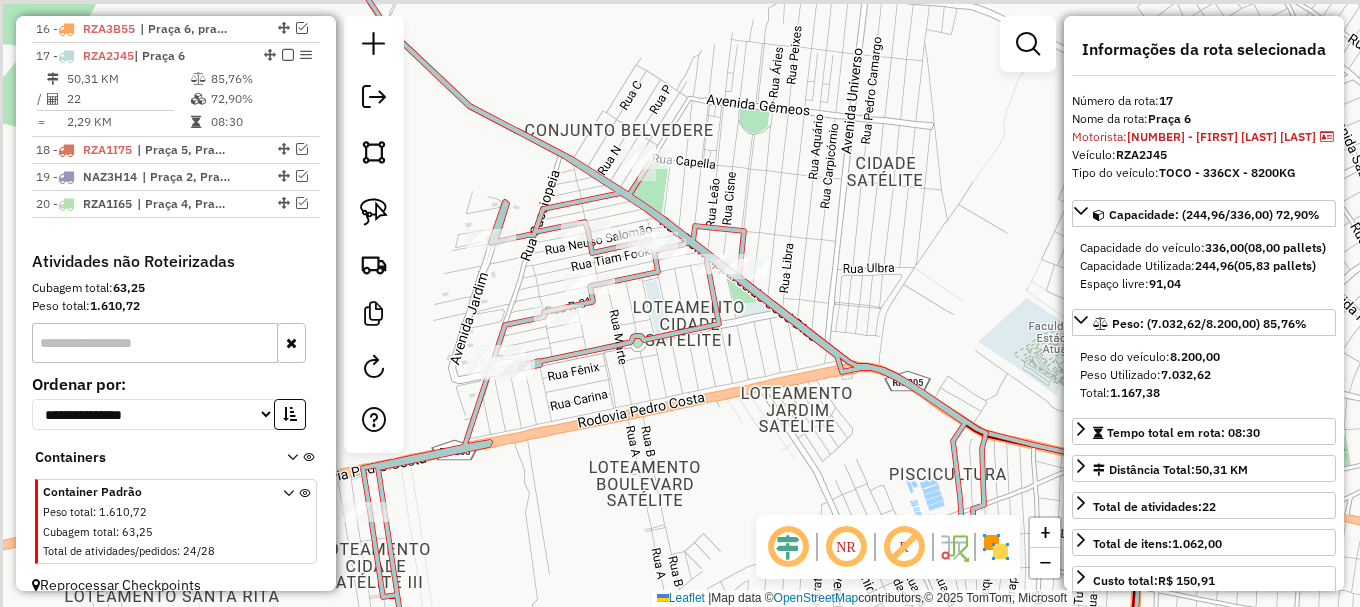 drag, startPoint x: 517, startPoint y: 140, endPoint x: 929, endPoint y: 347, distance: 461.0781 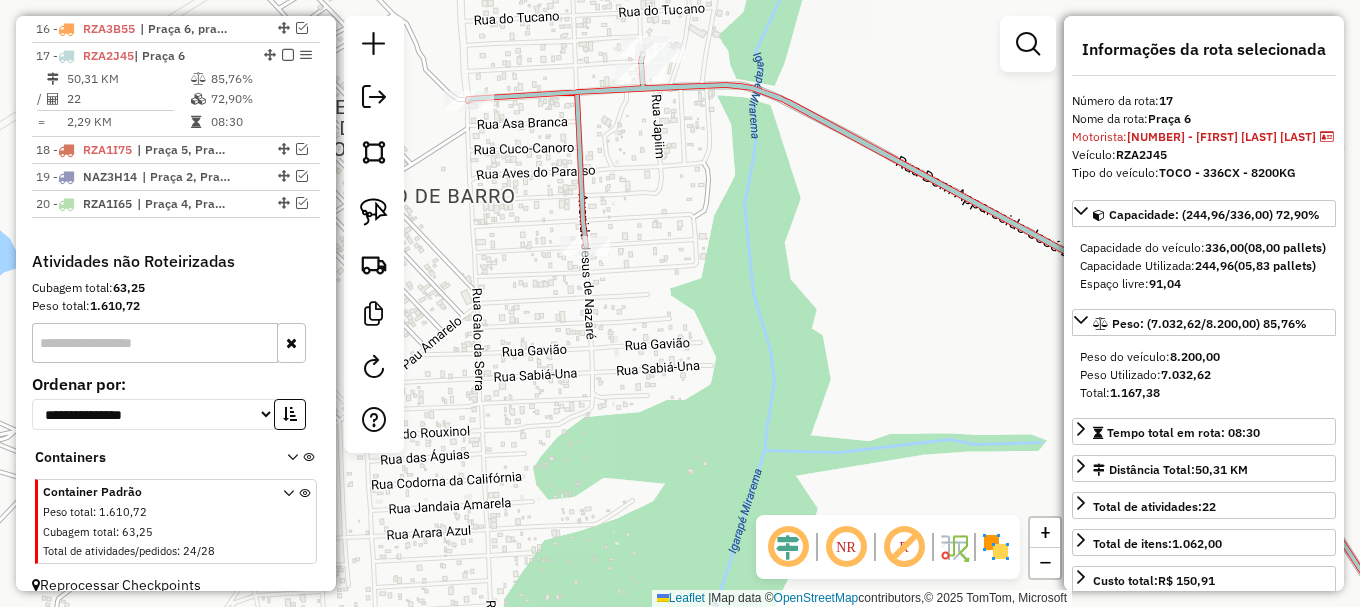 click 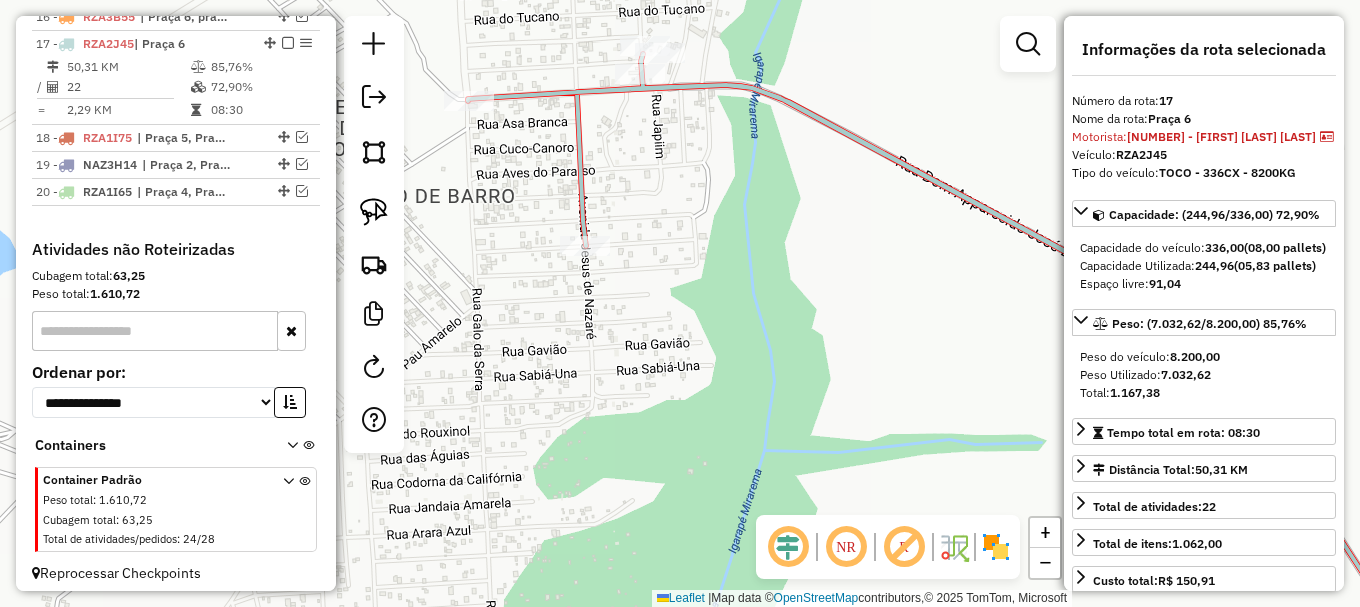 click 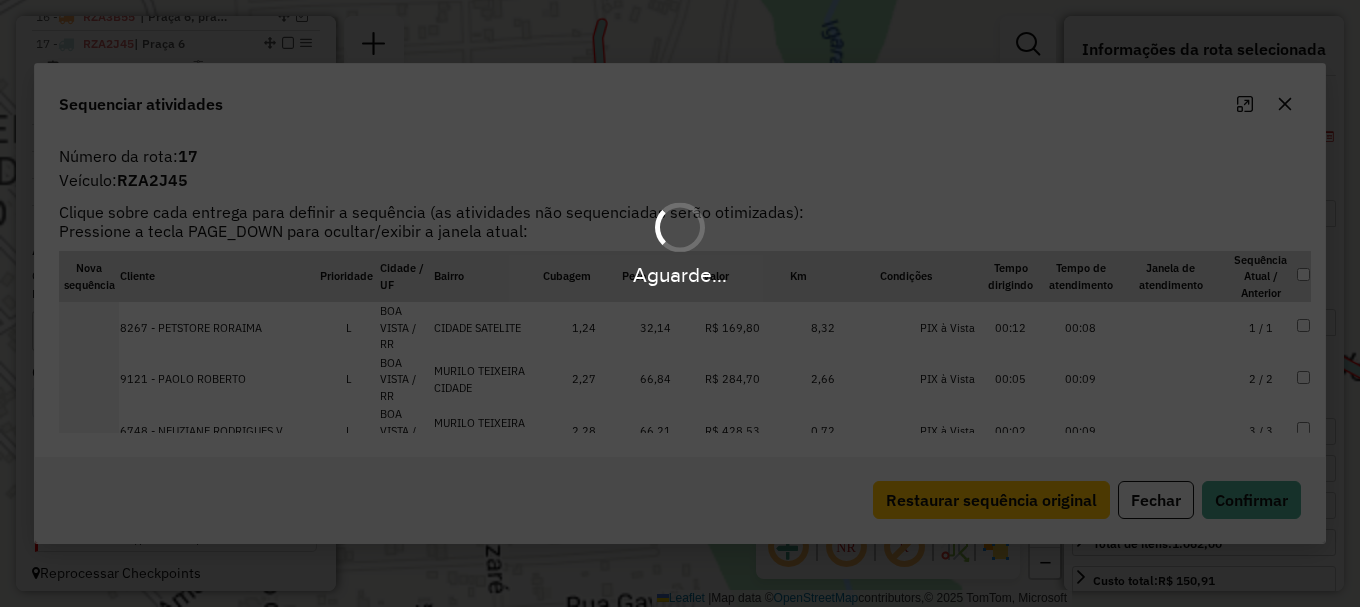 scroll, scrollTop: 1243, scrollLeft: 0, axis: vertical 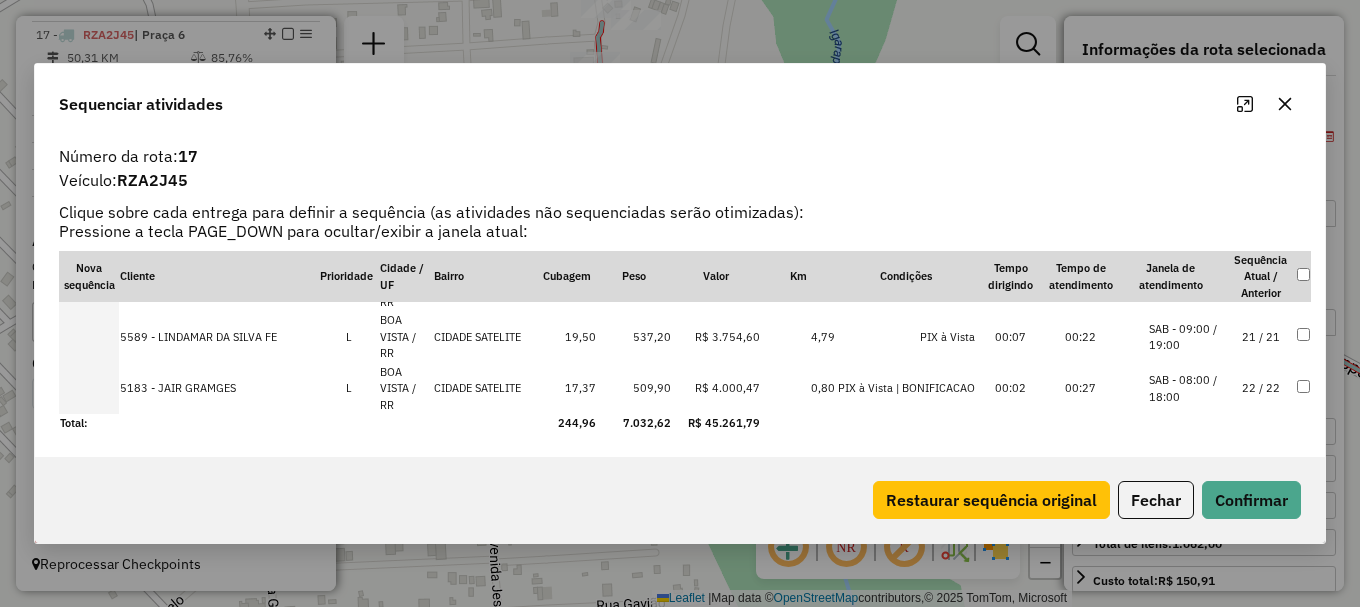 click on "SAB - 09:00 / 19:00" at bounding box center [1187, 361] 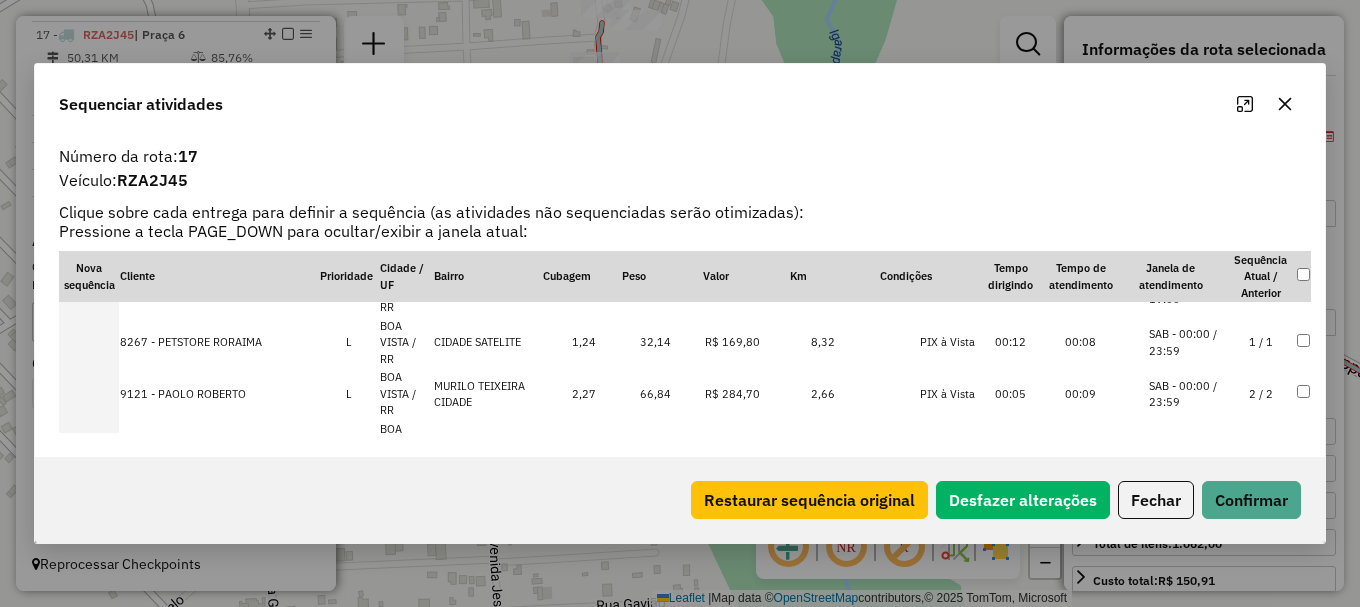 scroll, scrollTop: 0, scrollLeft: 0, axis: both 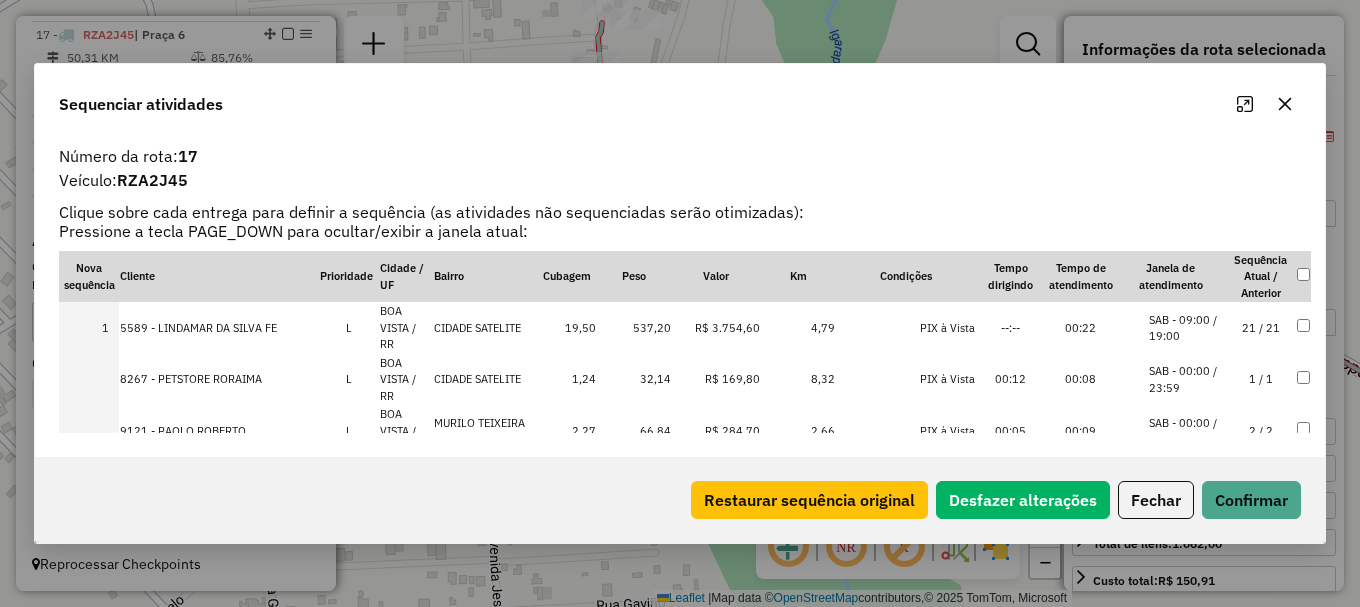 click on "SAB - 00:00 / 23:59" at bounding box center [1187, 354] 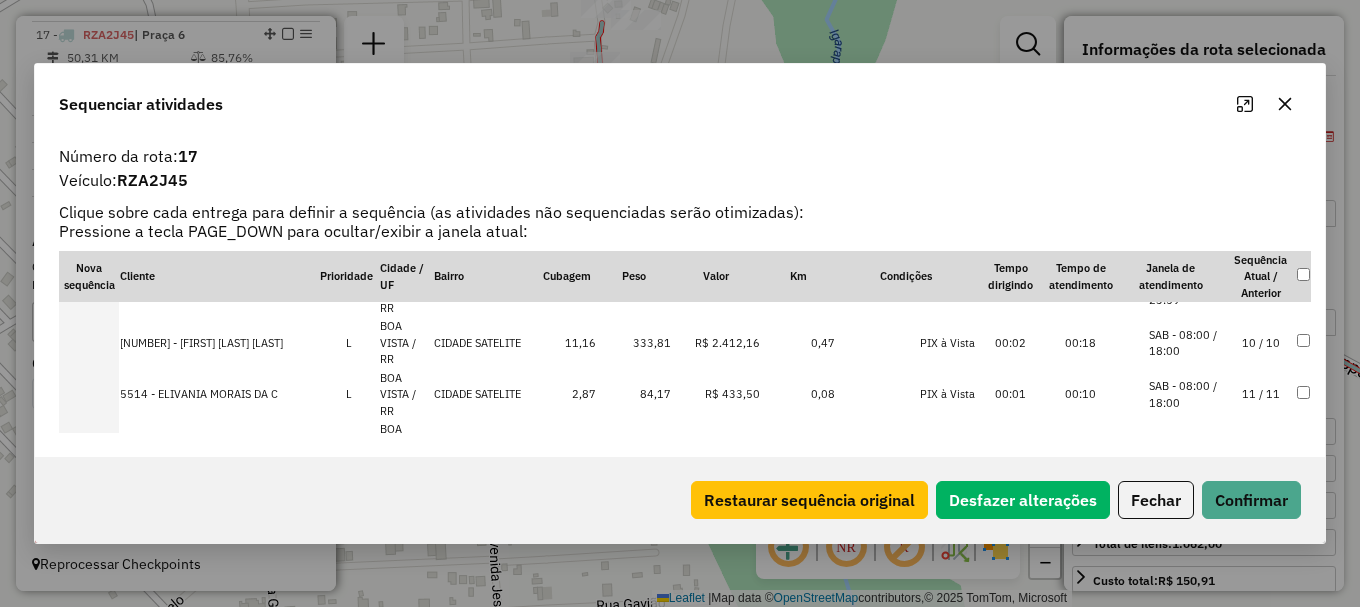 scroll, scrollTop: 700, scrollLeft: 0, axis: vertical 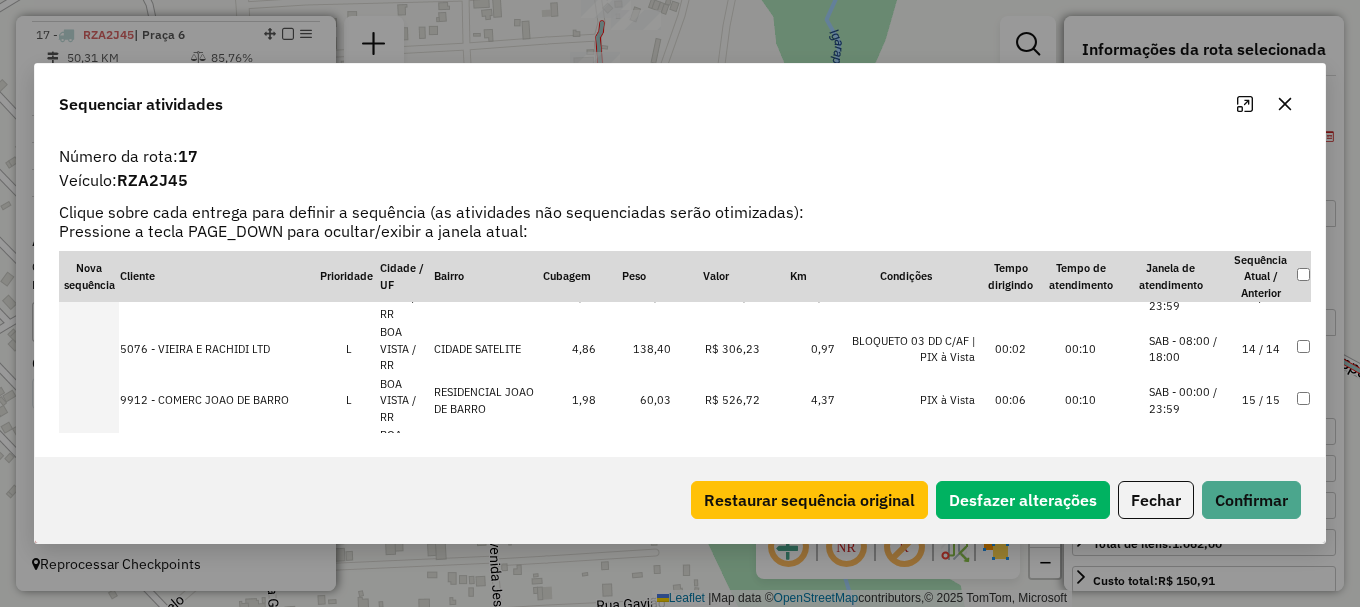click on "SAB - 08:00 / 18:00" at bounding box center [1187, 151] 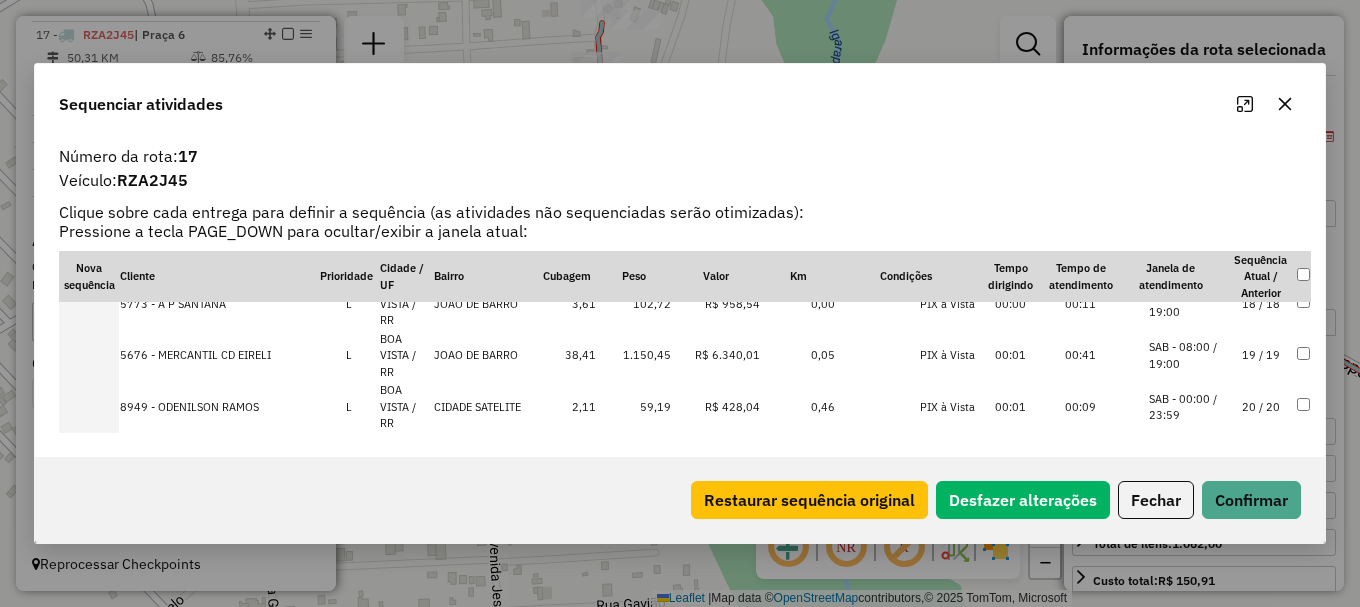 click on "SAB - 08:00 / 19:00" at bounding box center (1187, 326) 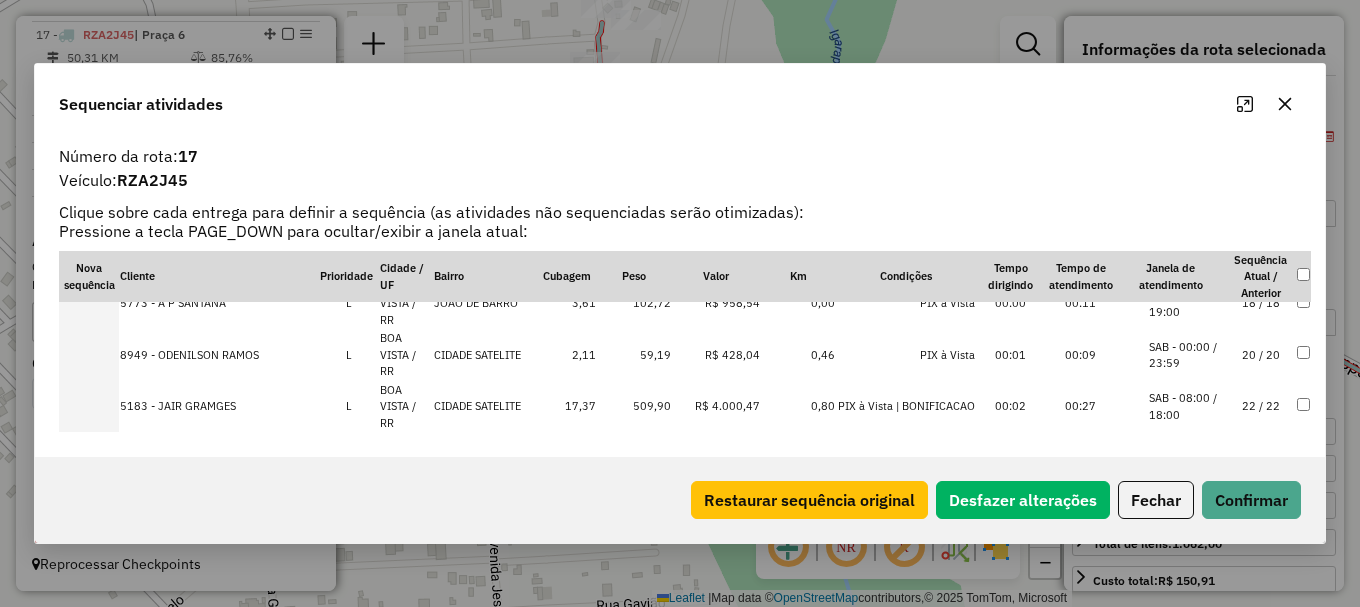 click on "SAB - 08:00 / 19:00" at bounding box center (1187, 326) 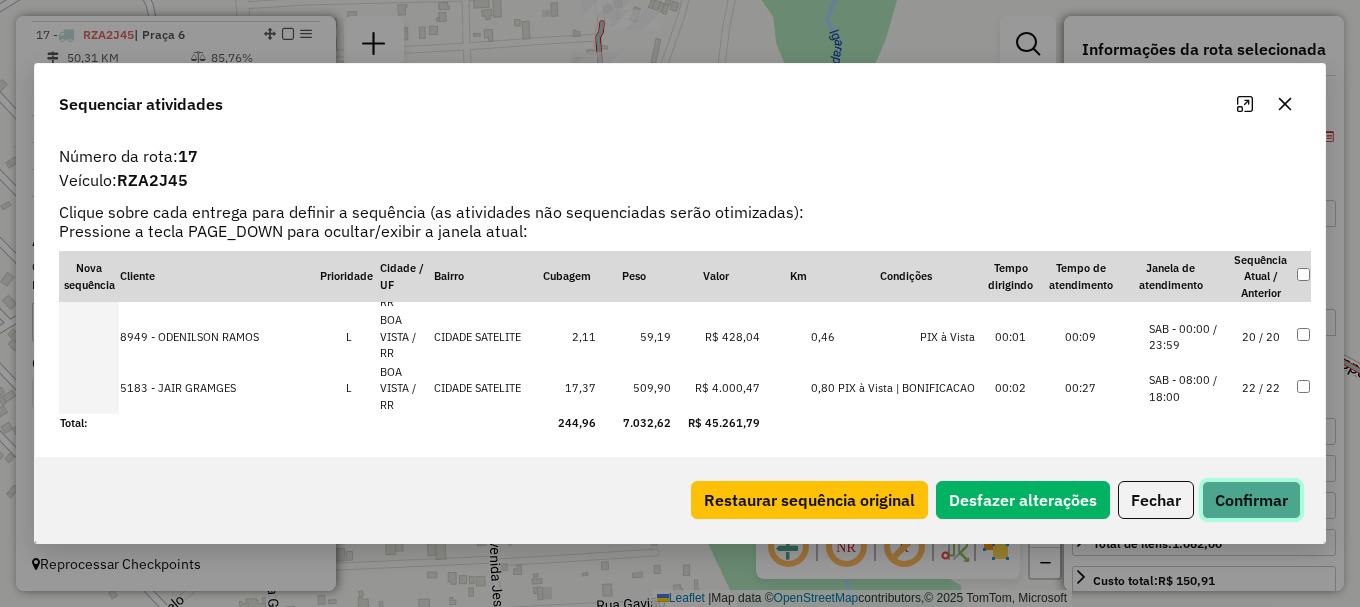 click on "Confirmar" 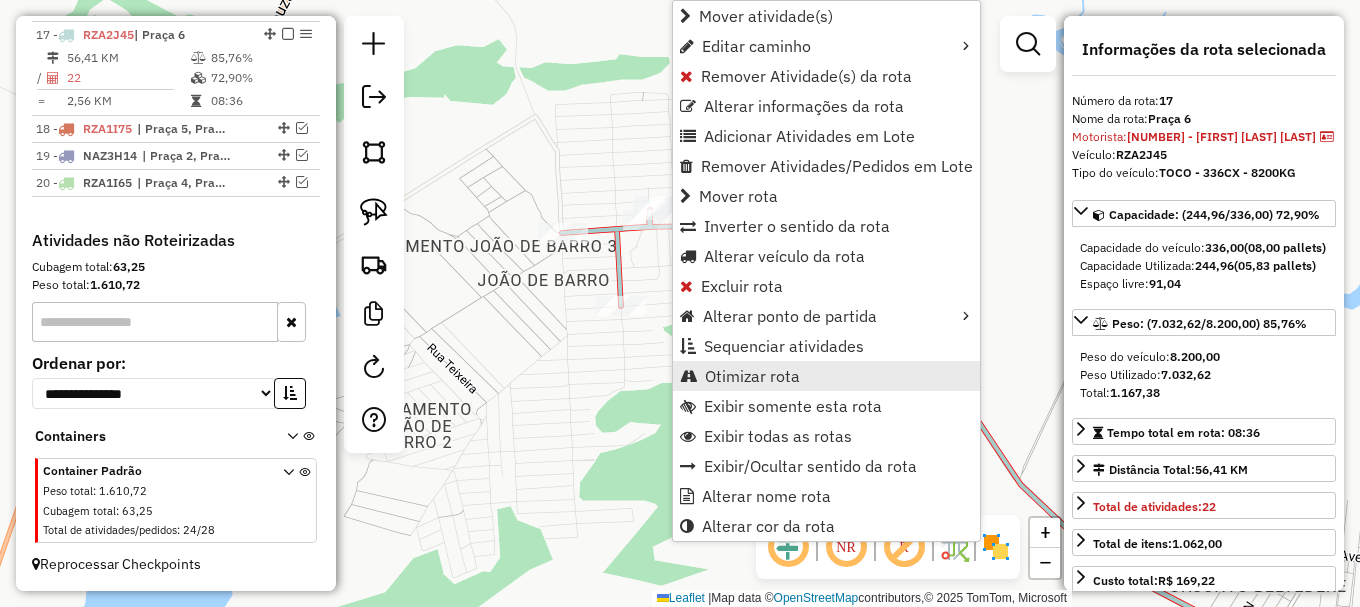 click on "Otimizar rota" at bounding box center [752, 376] 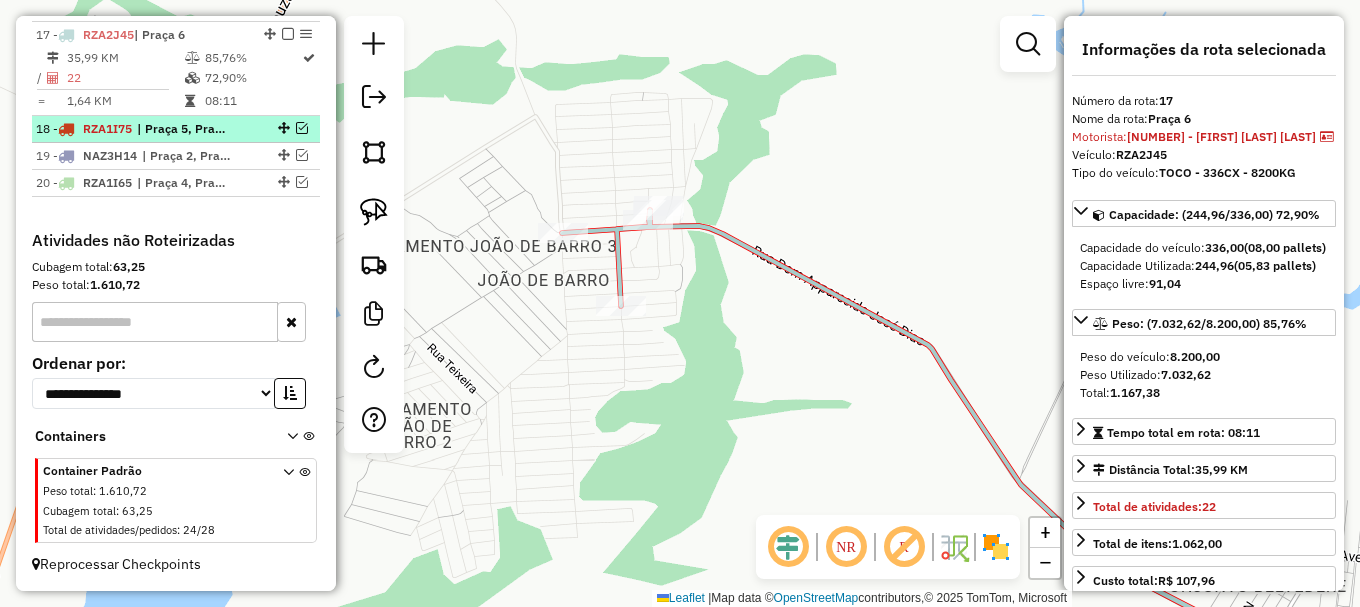 click at bounding box center [302, 128] 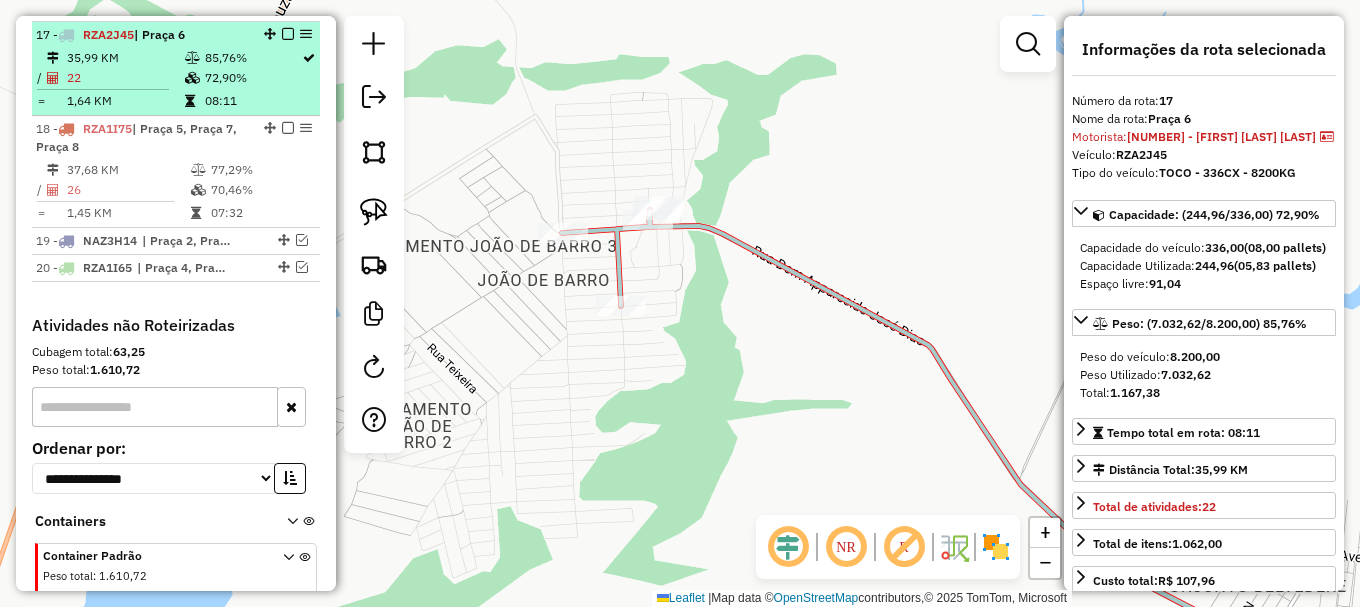 click at bounding box center (288, 34) 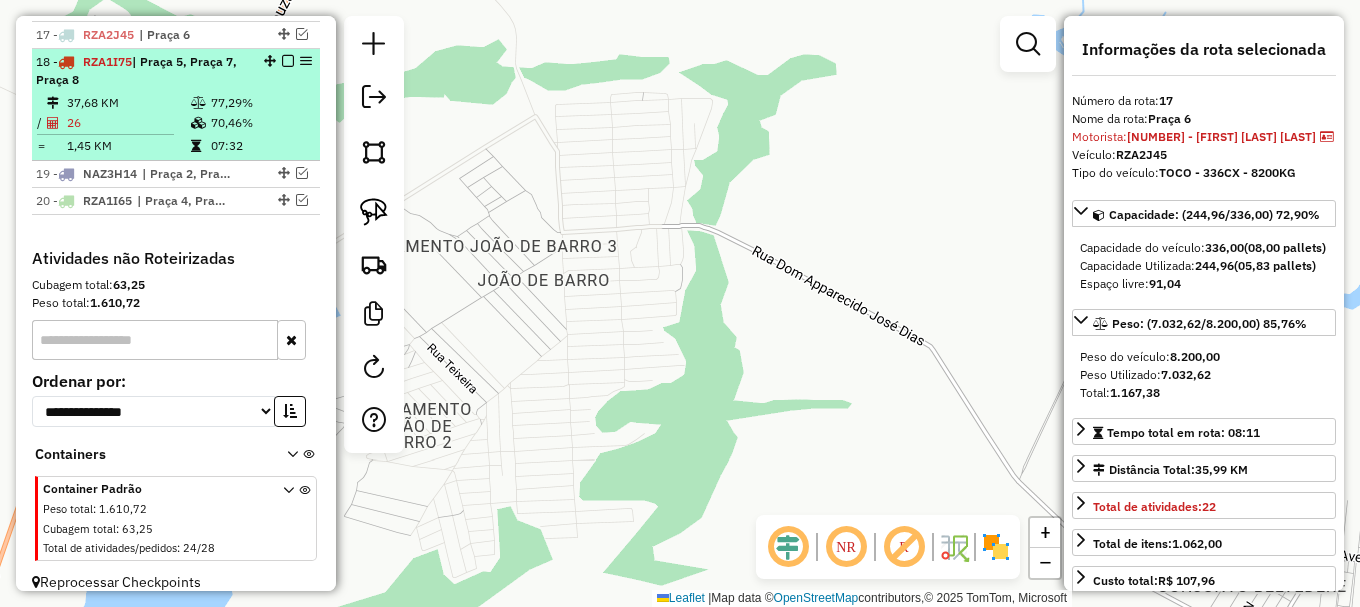 click on "77,29%" at bounding box center [260, 103] 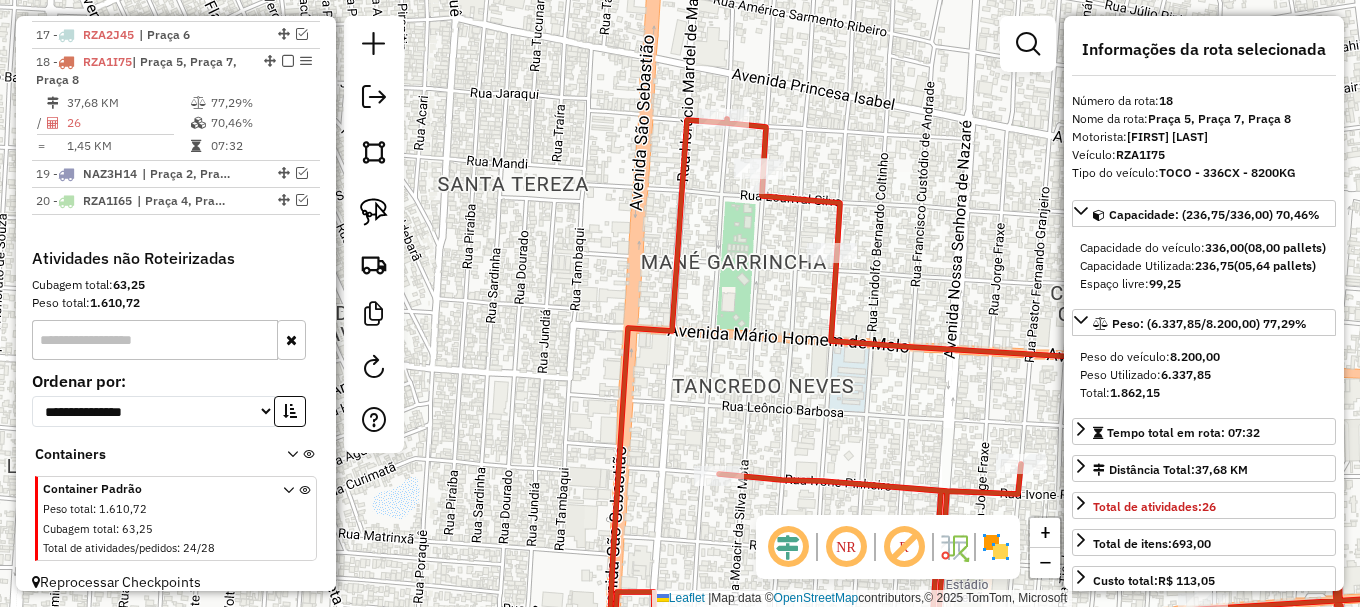 click 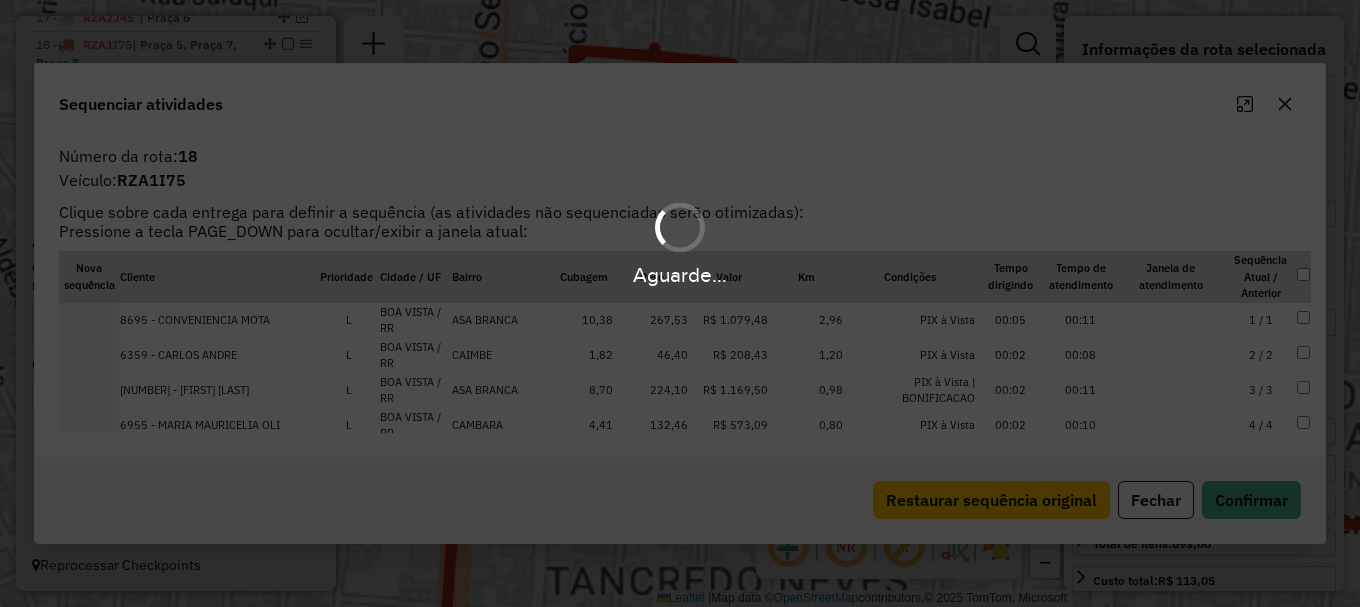 scroll, scrollTop: 1261, scrollLeft: 0, axis: vertical 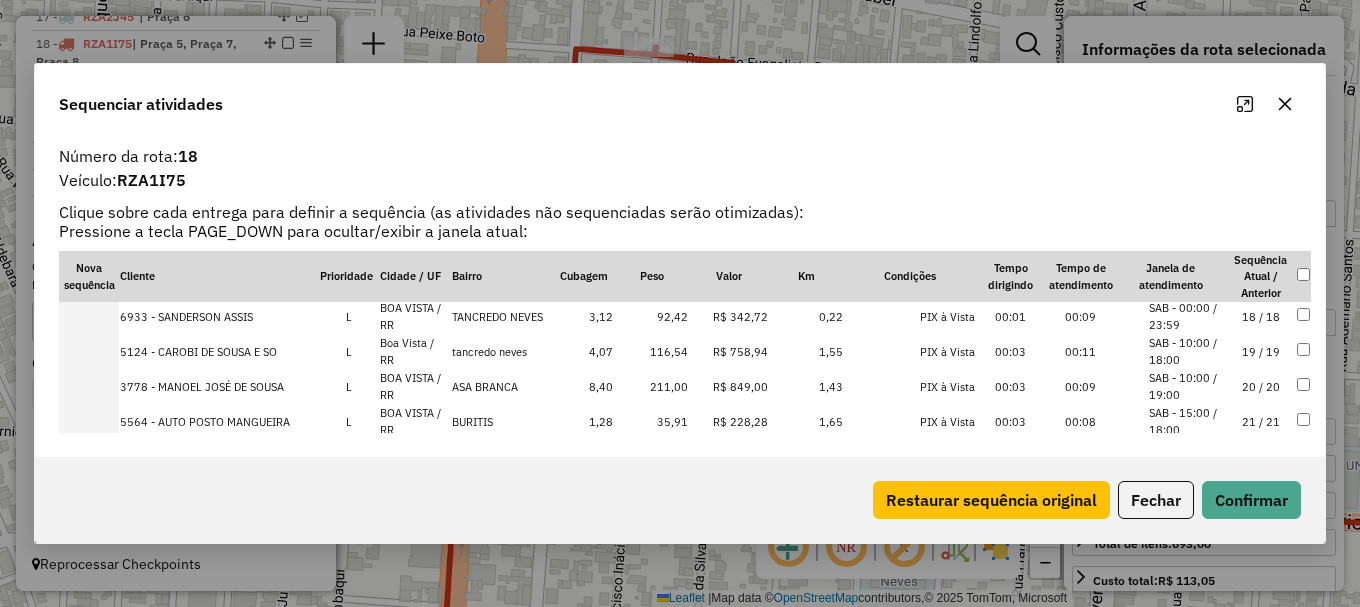 click on "18 / 18" at bounding box center [1261, 316] 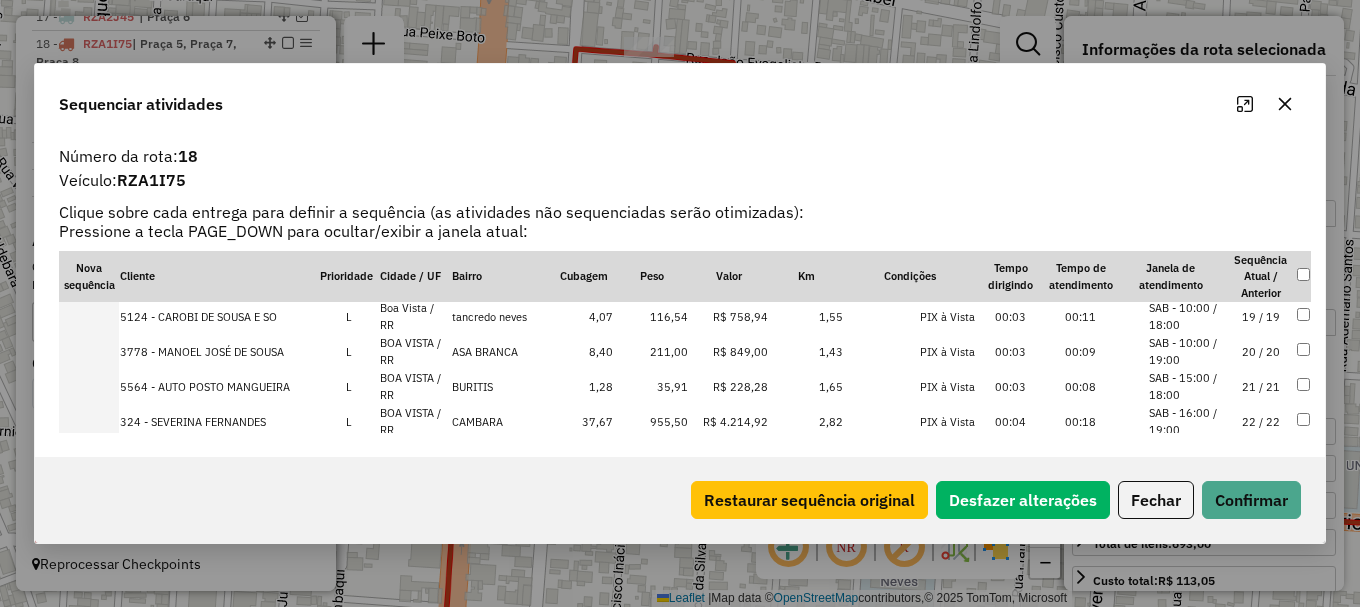scroll, scrollTop: 533, scrollLeft: 0, axis: vertical 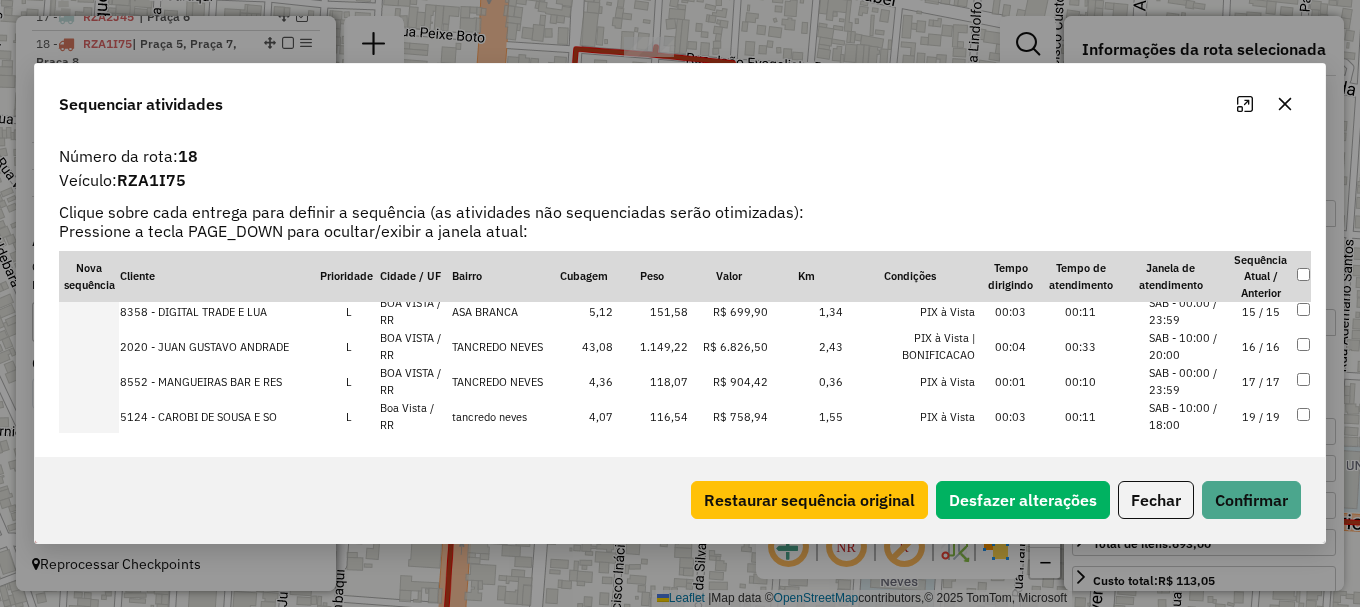 click on "SAB - 00:00 / 23:59" at bounding box center (1187, 381) 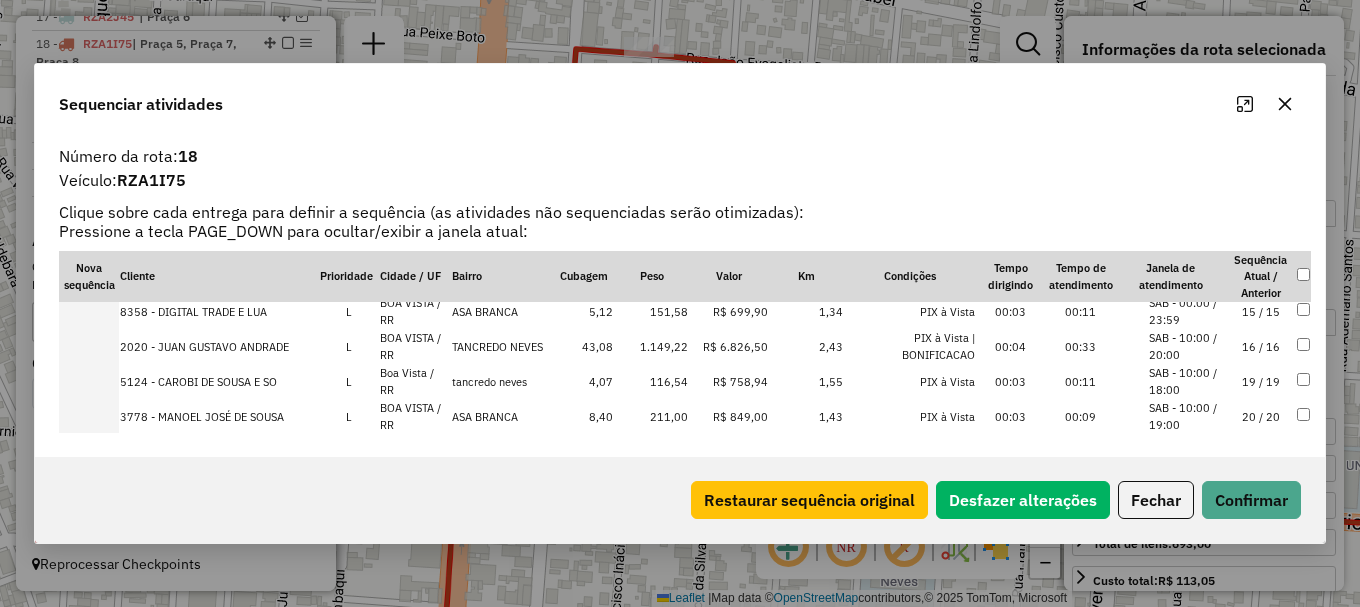 click on "SAB - 10:00 / 20:00" at bounding box center (1187, 346) 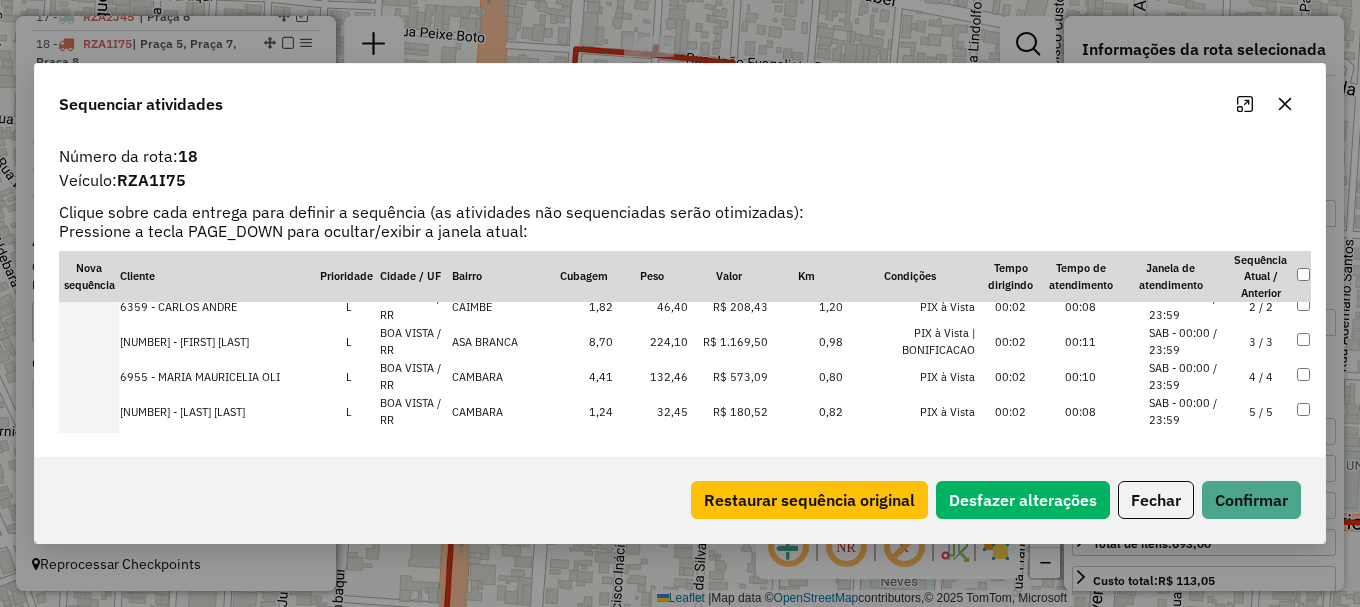 scroll, scrollTop: 103, scrollLeft: 0, axis: vertical 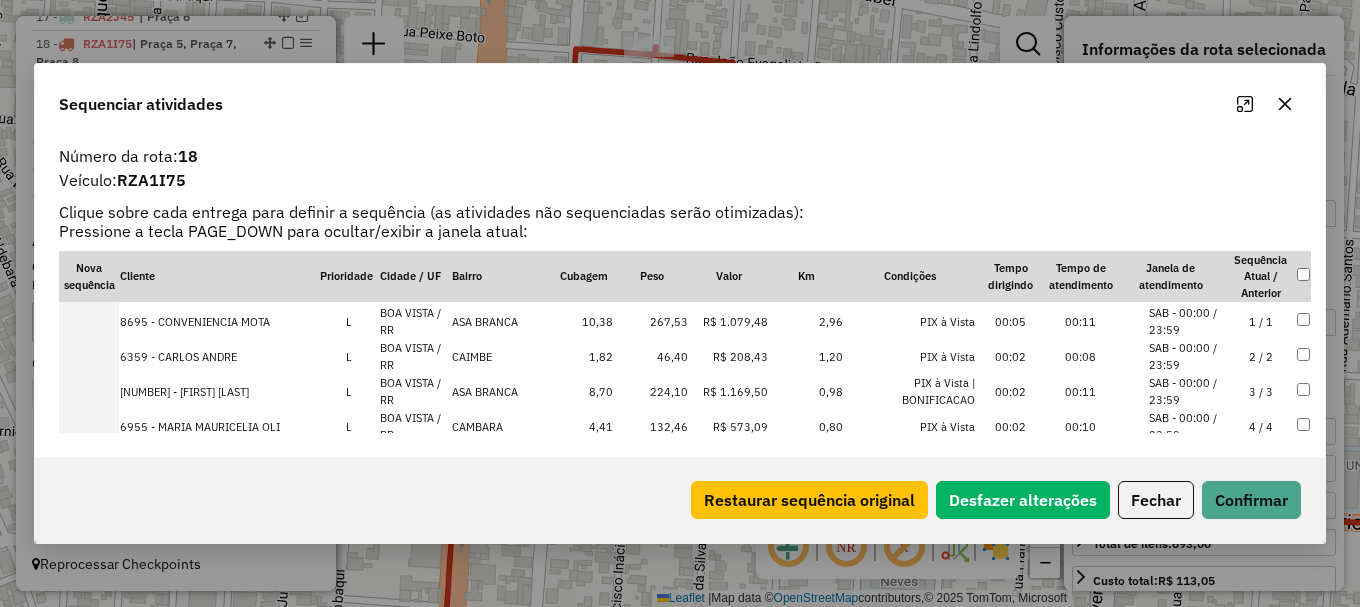 click on "SAB - 00:00 / 23:59" at bounding box center [1187, 356] 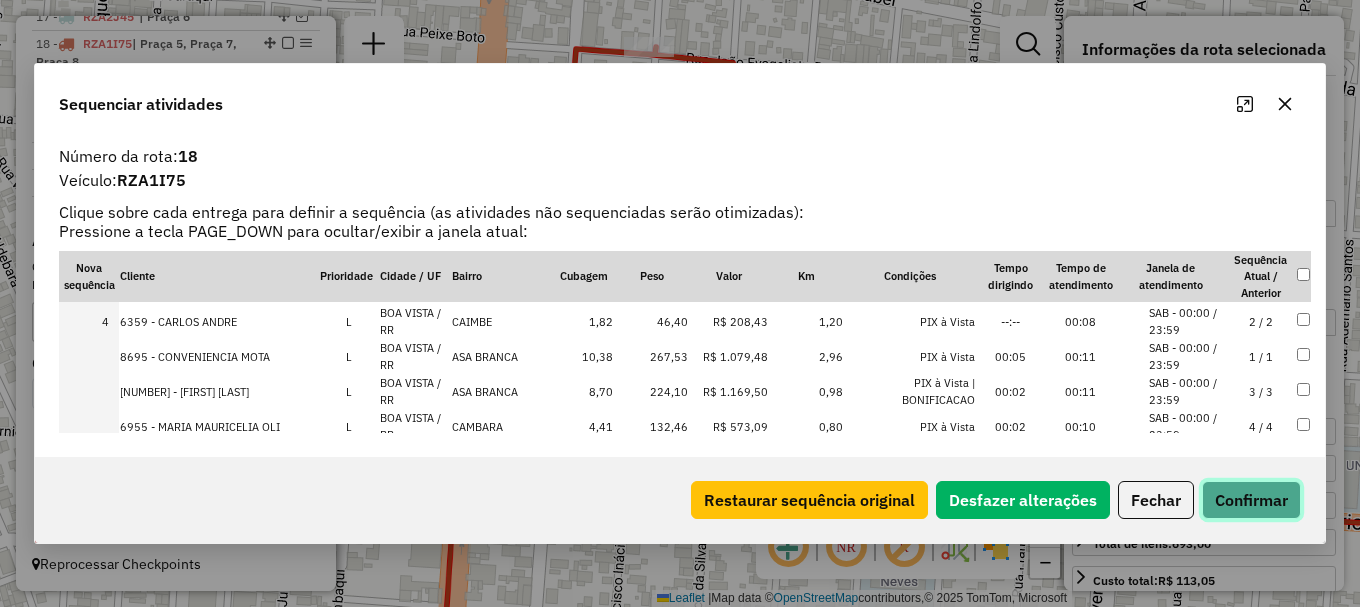 click on "Confirmar" 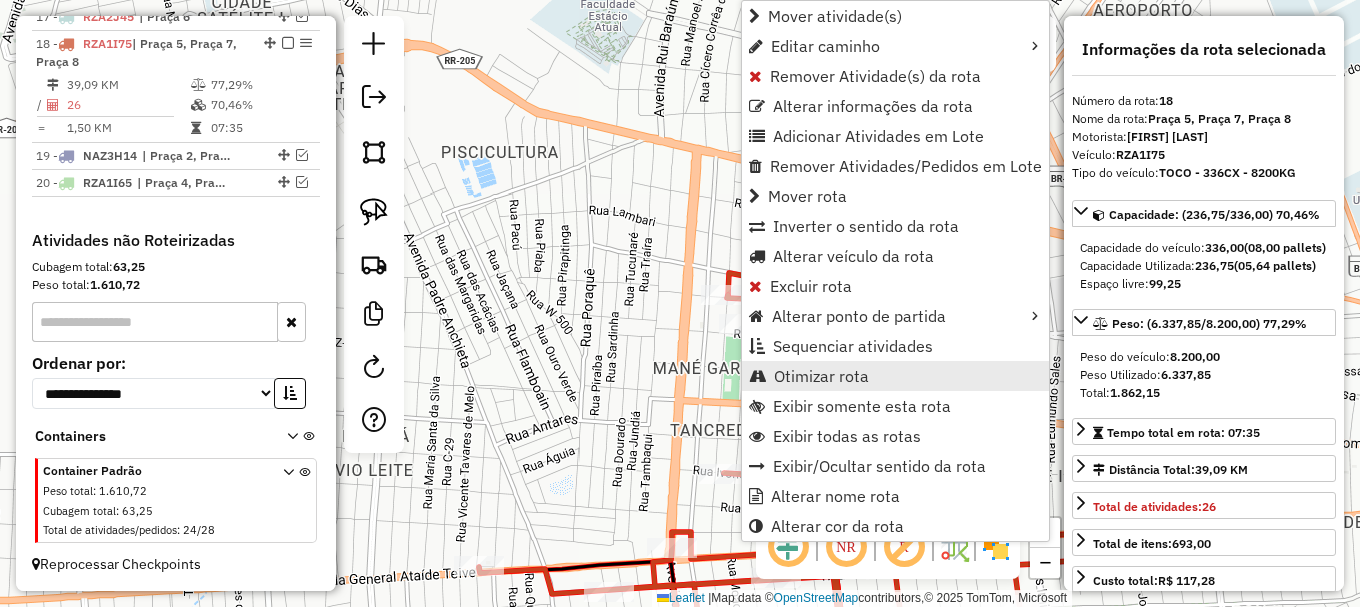 click on "Otimizar rota" at bounding box center [821, 376] 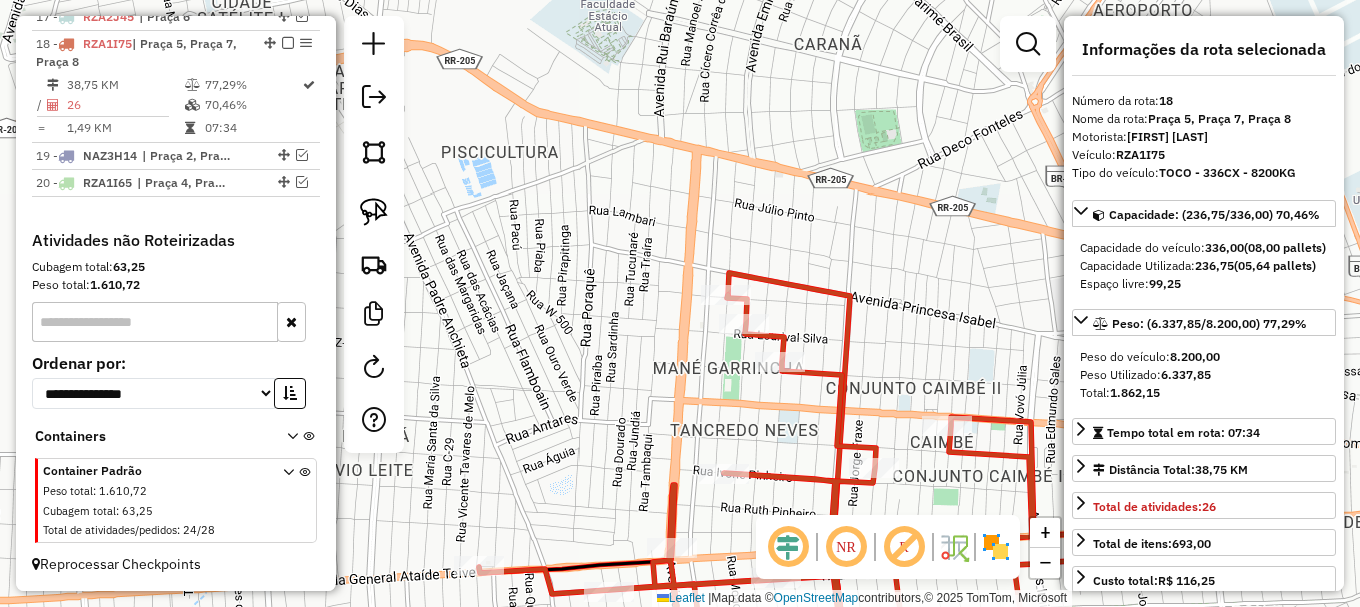 click at bounding box center [302, 155] 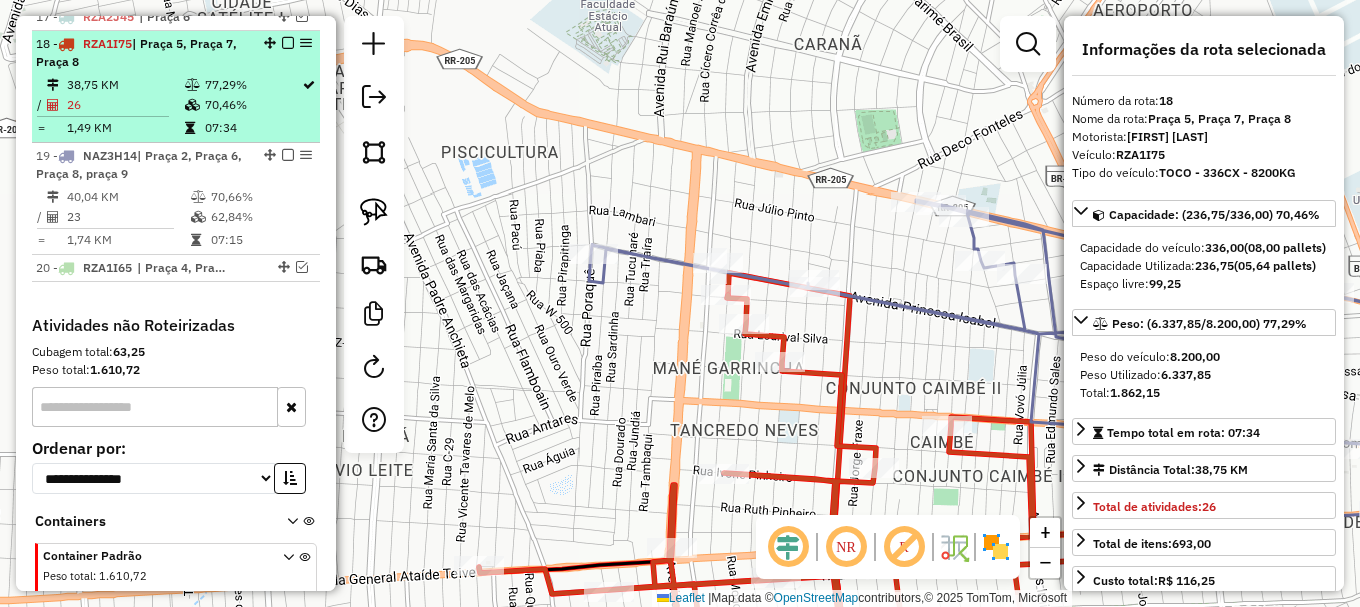 click at bounding box center [288, 43] 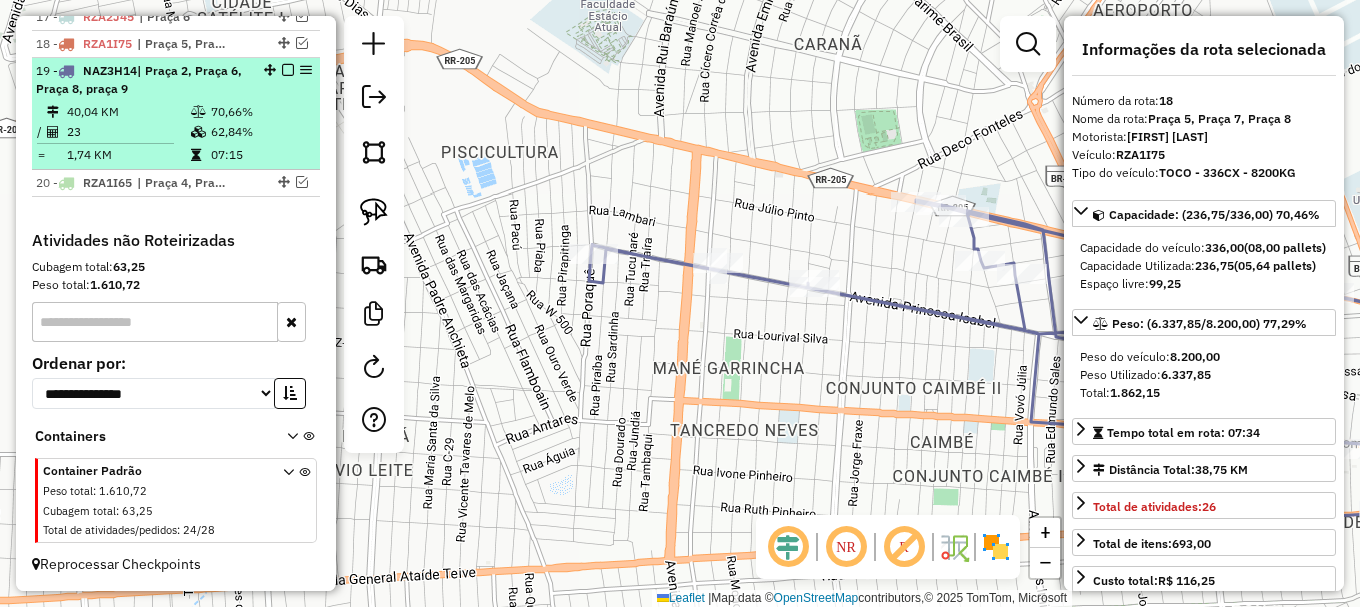 click on "62,84%" at bounding box center (260, 132) 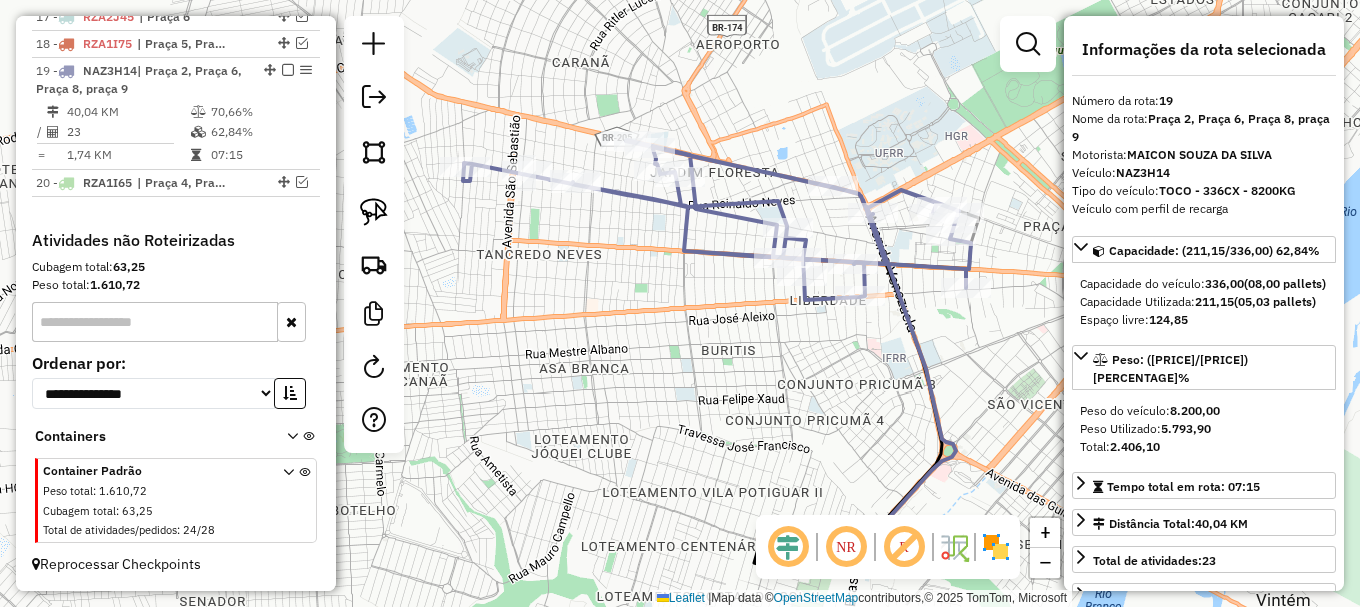 drag, startPoint x: 481, startPoint y: 205, endPoint x: 648, endPoint y: 280, distance: 183.0683 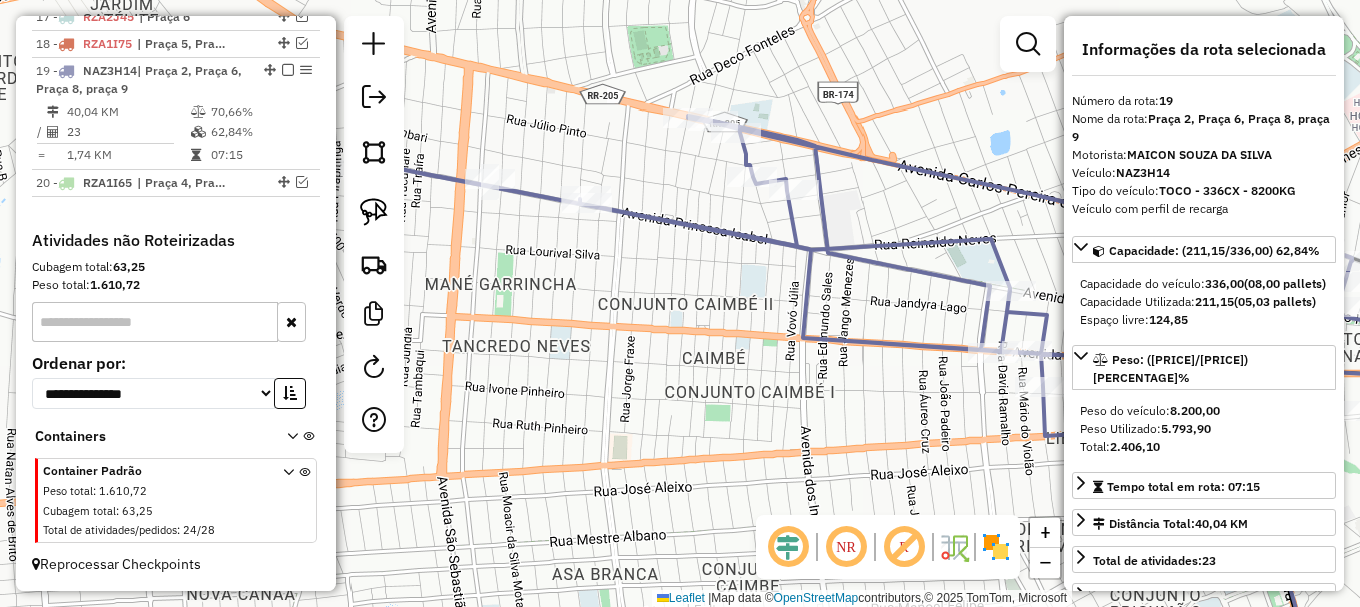 click 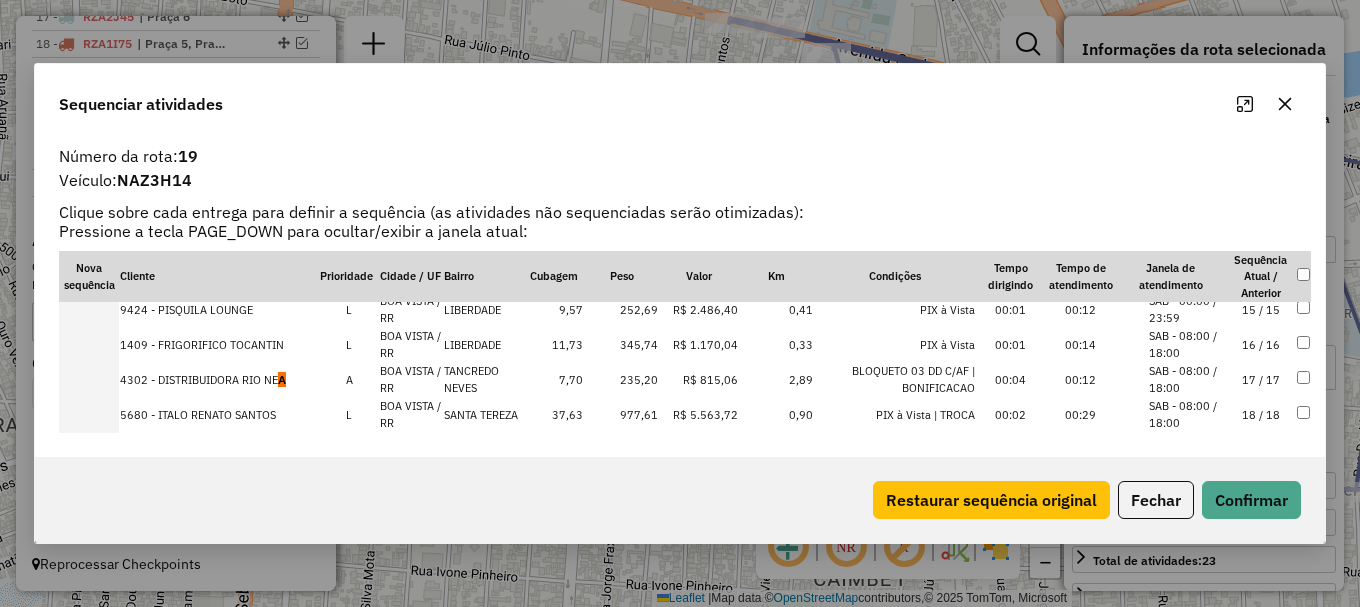 click on "4302 - DISTRIBUIDORA RIO NE  A" at bounding box center (219, 379) 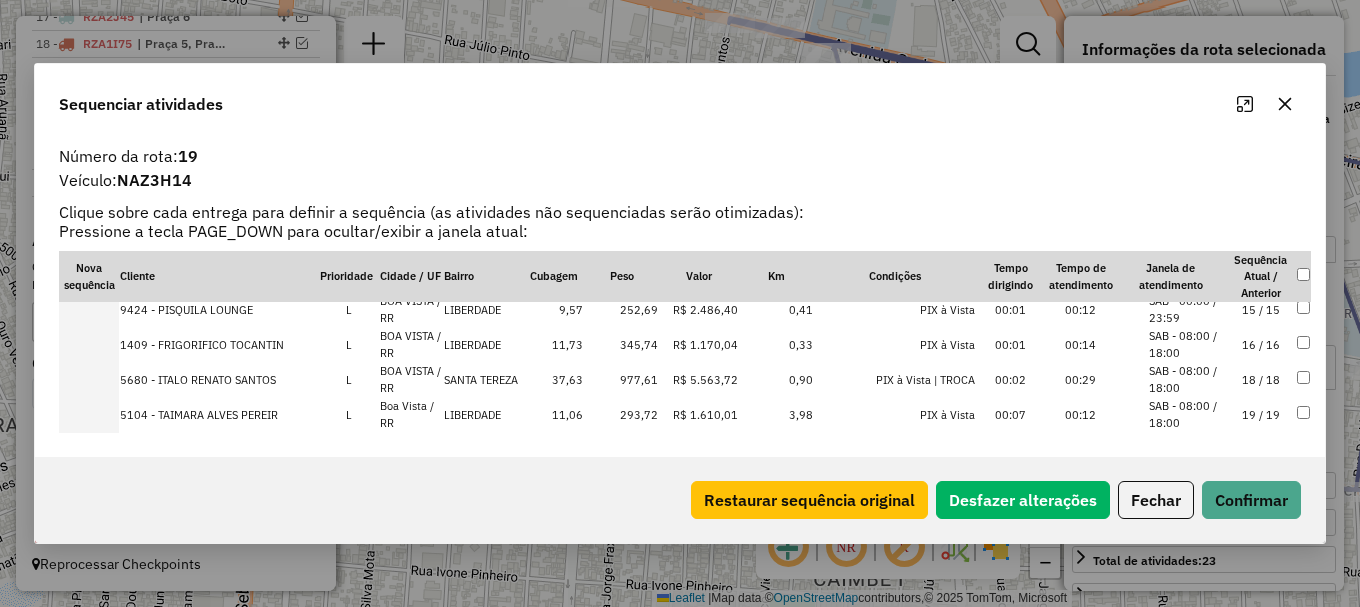 click on "SAB - 08:00 / 18:00" at bounding box center (1187, 379) 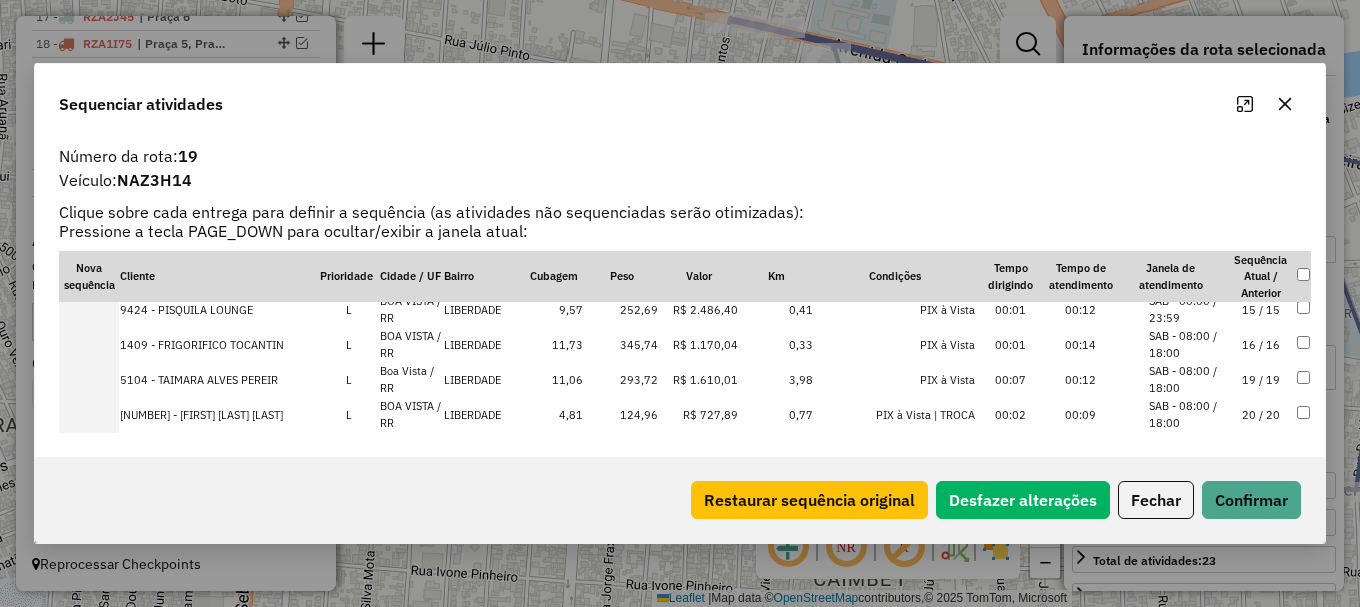 scroll, scrollTop: 0, scrollLeft: 0, axis: both 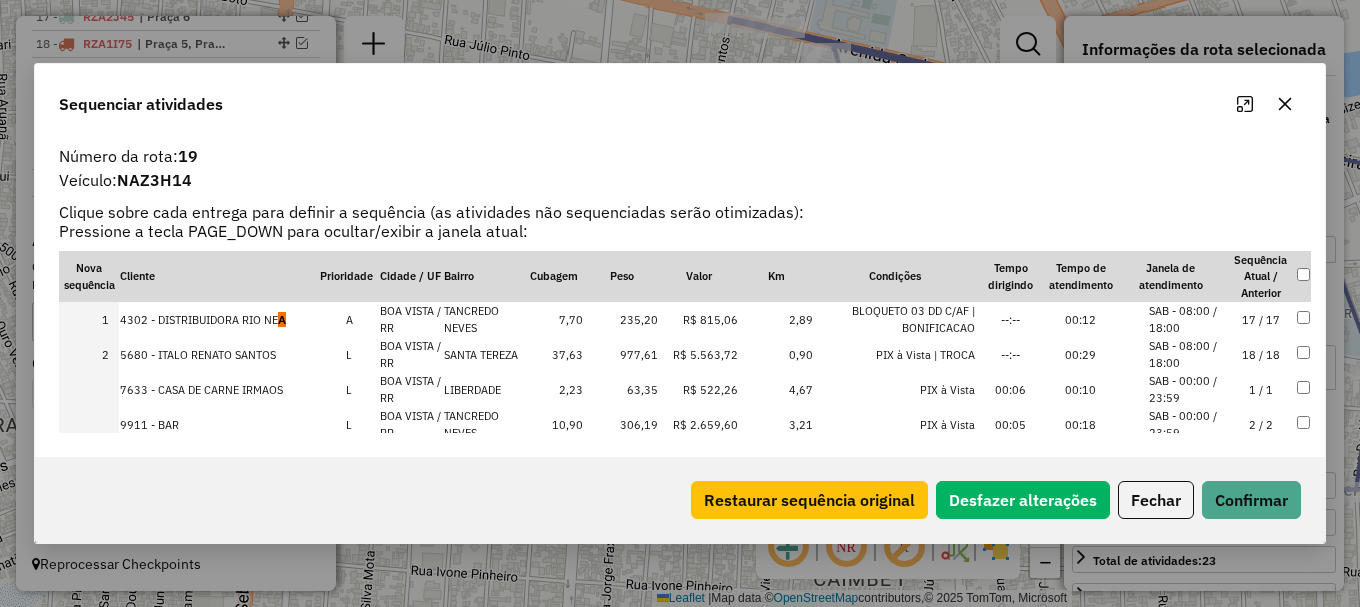 click on "2 / 2" at bounding box center [1261, 424] 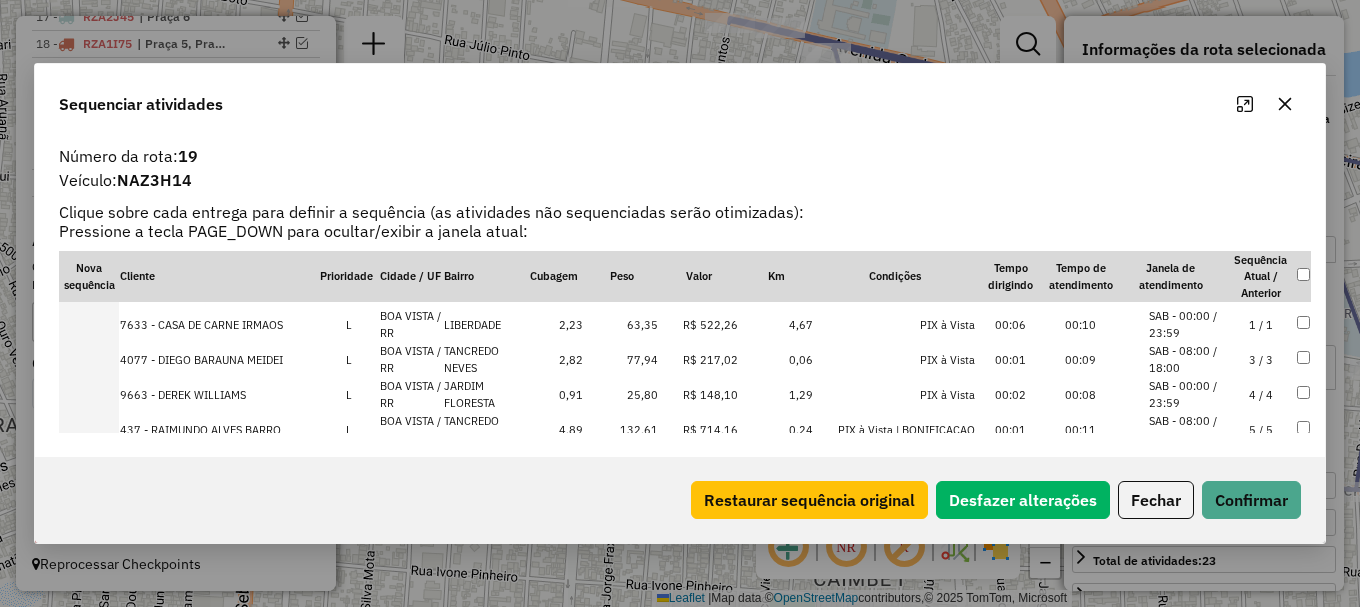 click on "SAB - 08:00 / 18:00" at bounding box center [1187, 359] 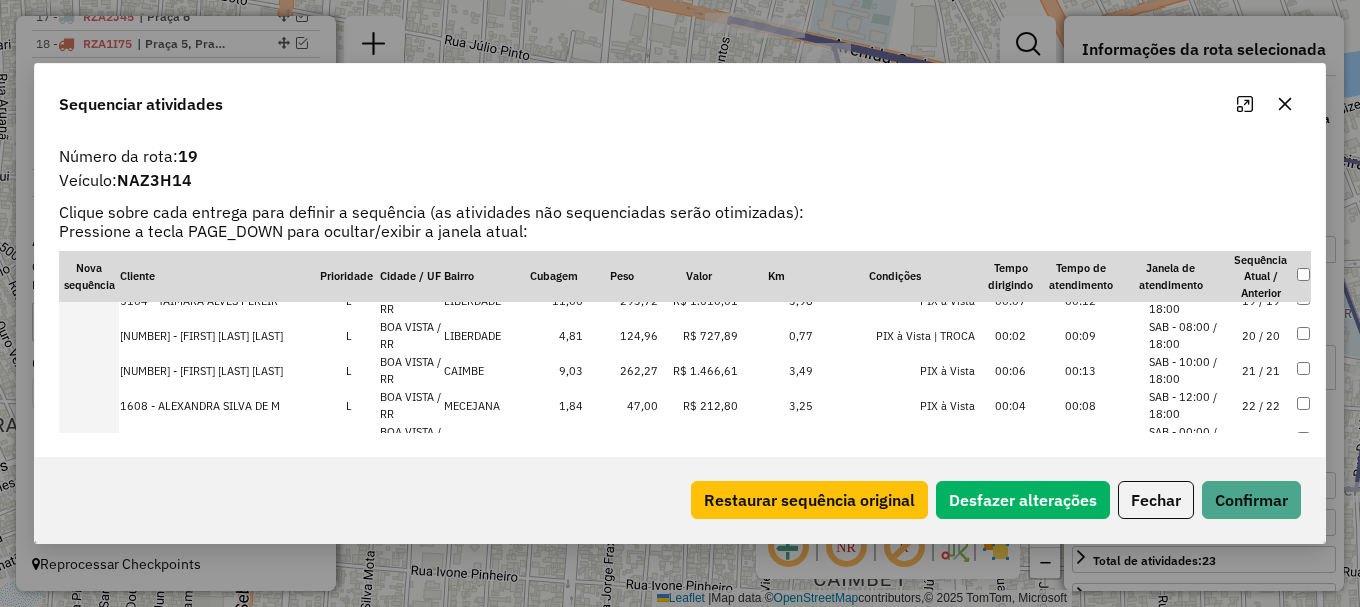 scroll, scrollTop: 693, scrollLeft: 0, axis: vertical 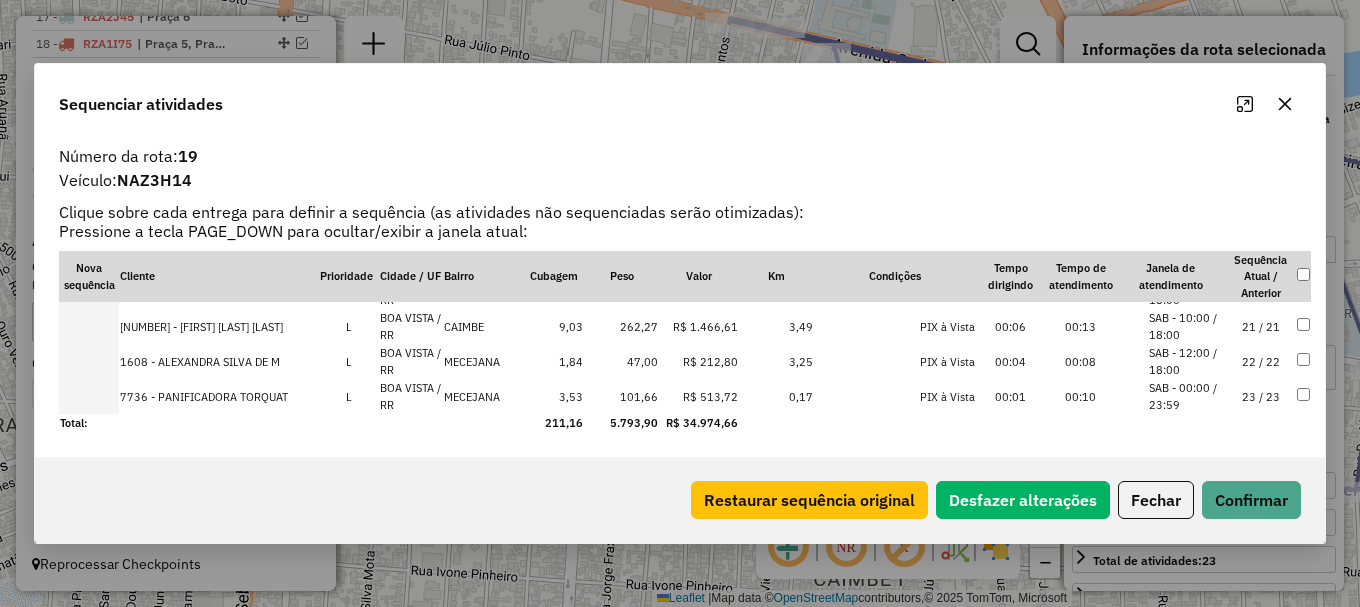 click on "SAB - 10:00 / 18:00" at bounding box center (1187, 326) 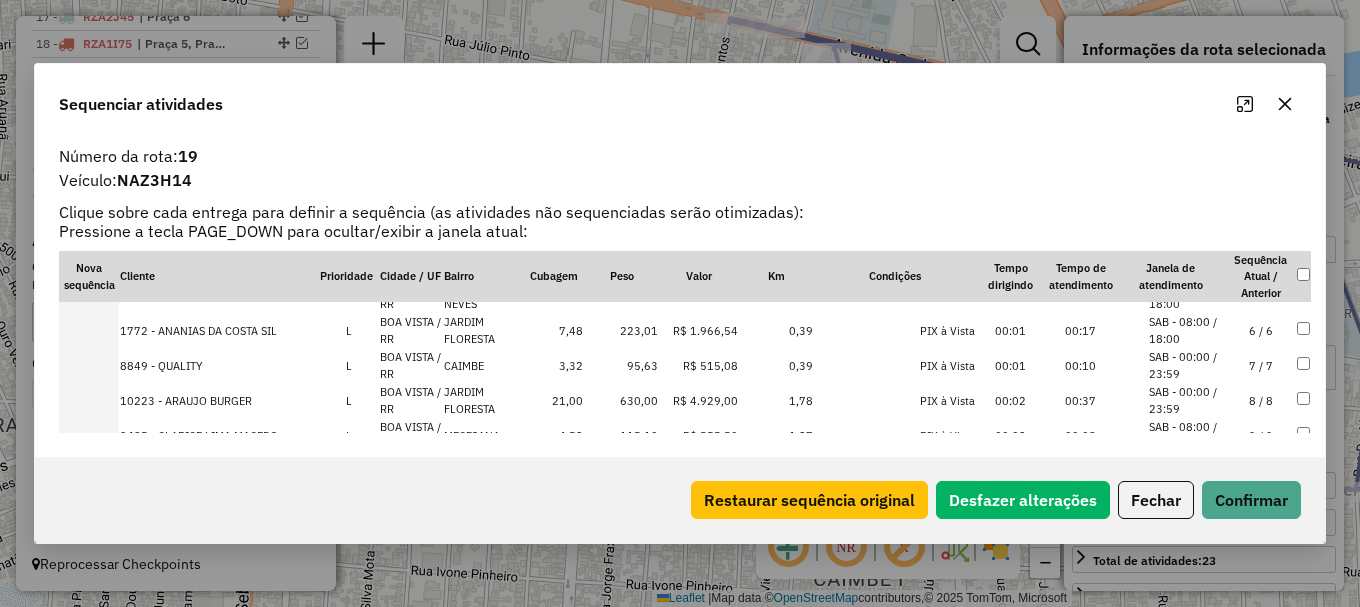 scroll, scrollTop: 293, scrollLeft: 0, axis: vertical 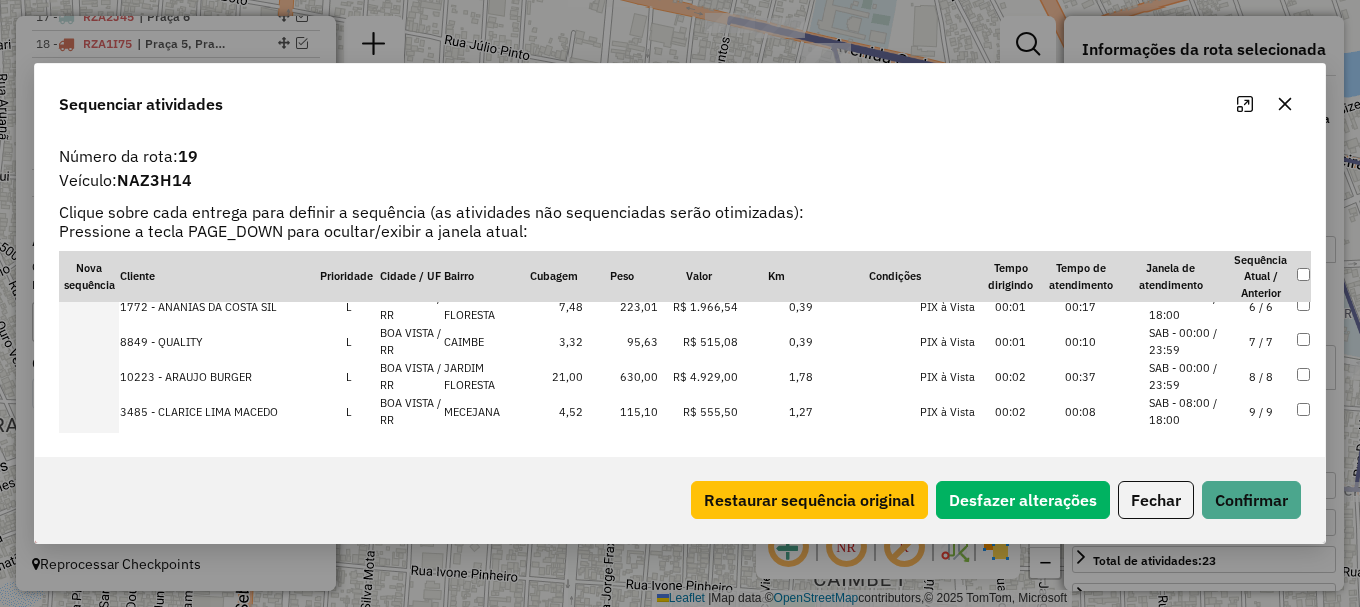 click on "SAB - 08:00 / 18:00" at bounding box center [1187, 306] 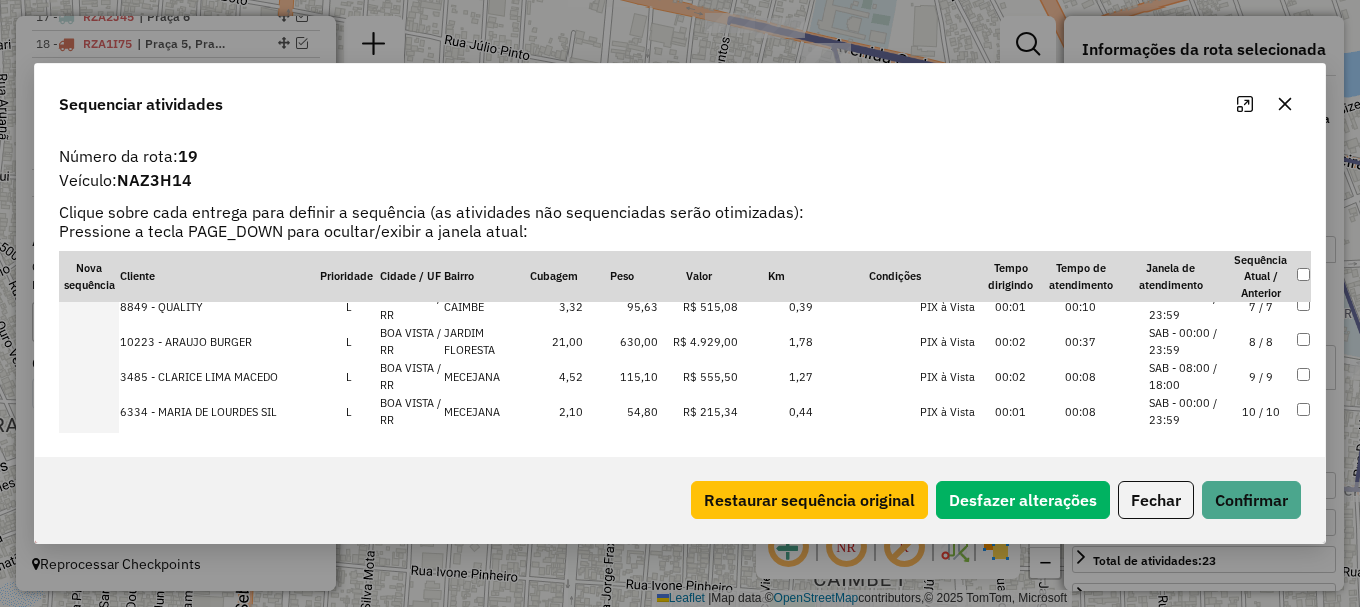 click on "SAB - 00:00 / 23:59" at bounding box center (1187, 306) 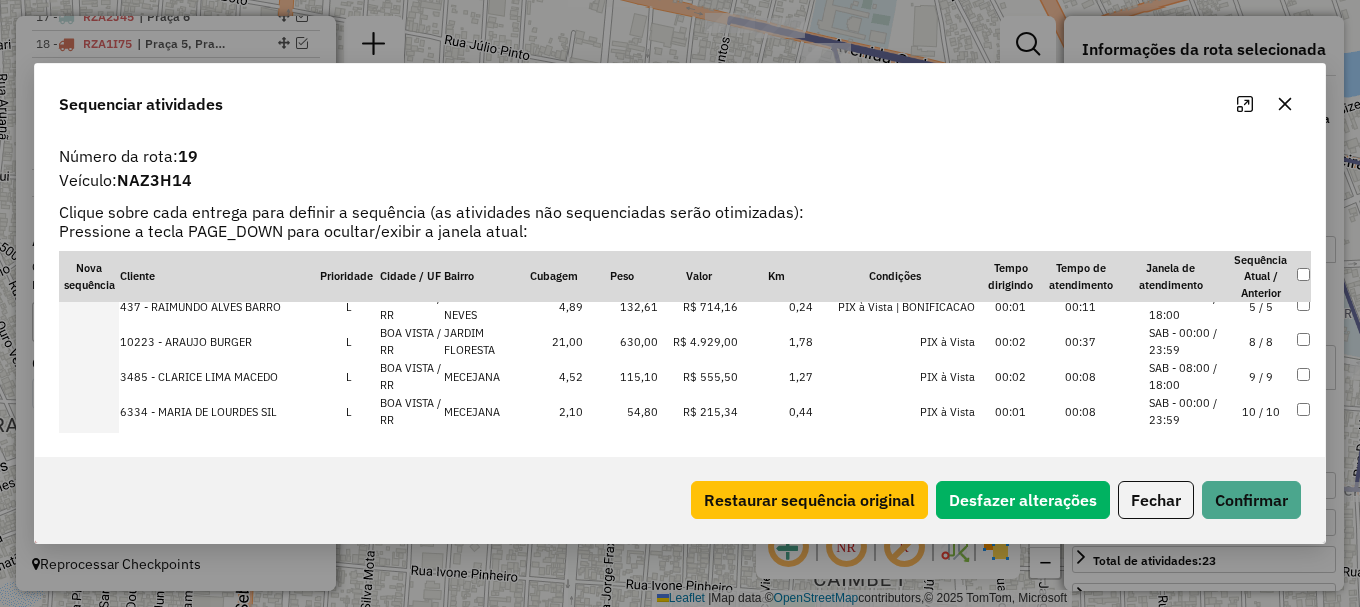 scroll, scrollTop: 363, scrollLeft: 0, axis: vertical 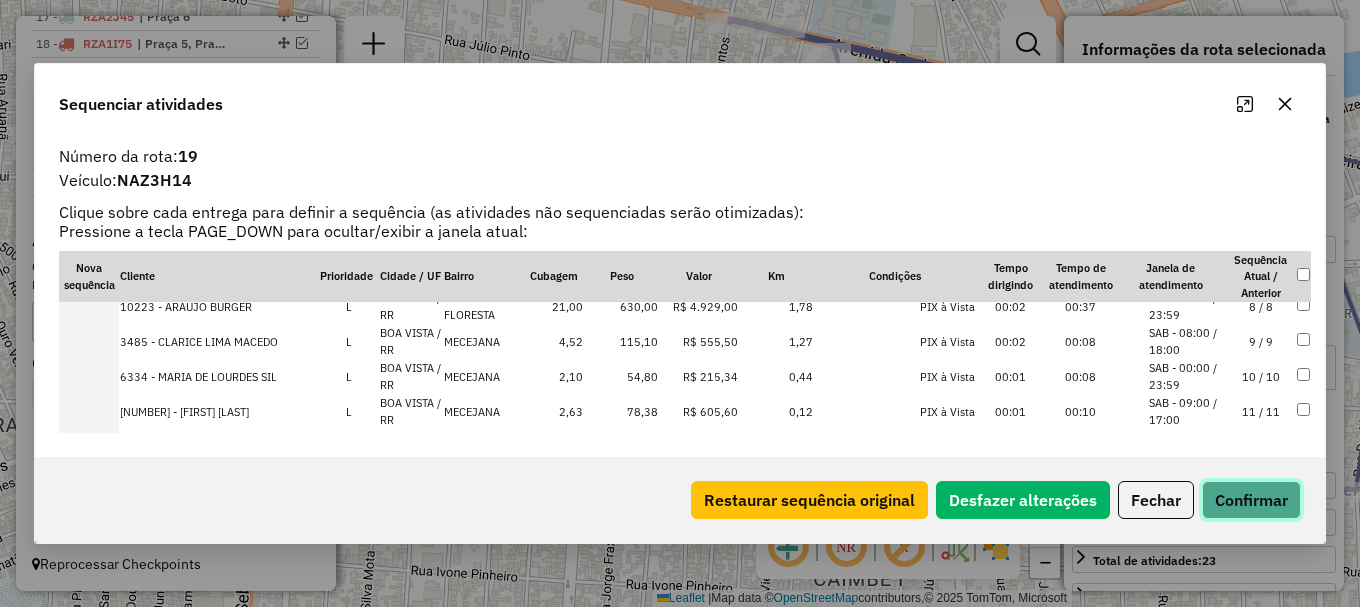 click on "Confirmar" 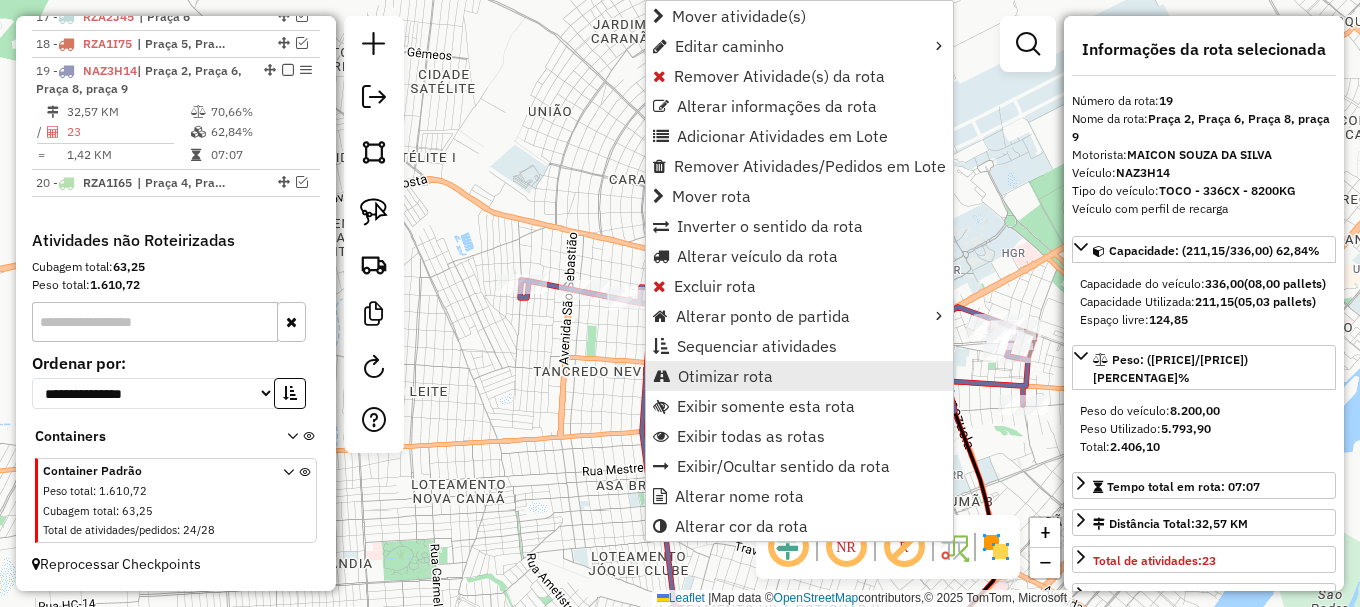 click on "Otimizar rota" at bounding box center [725, 376] 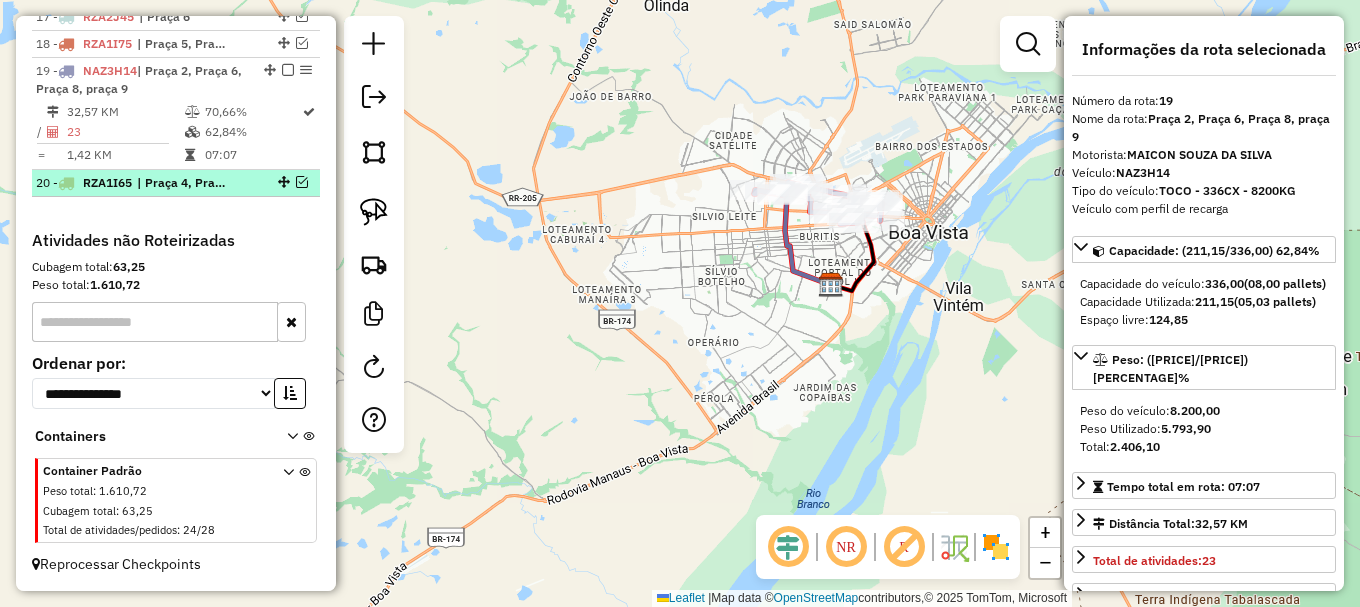 click at bounding box center (302, 182) 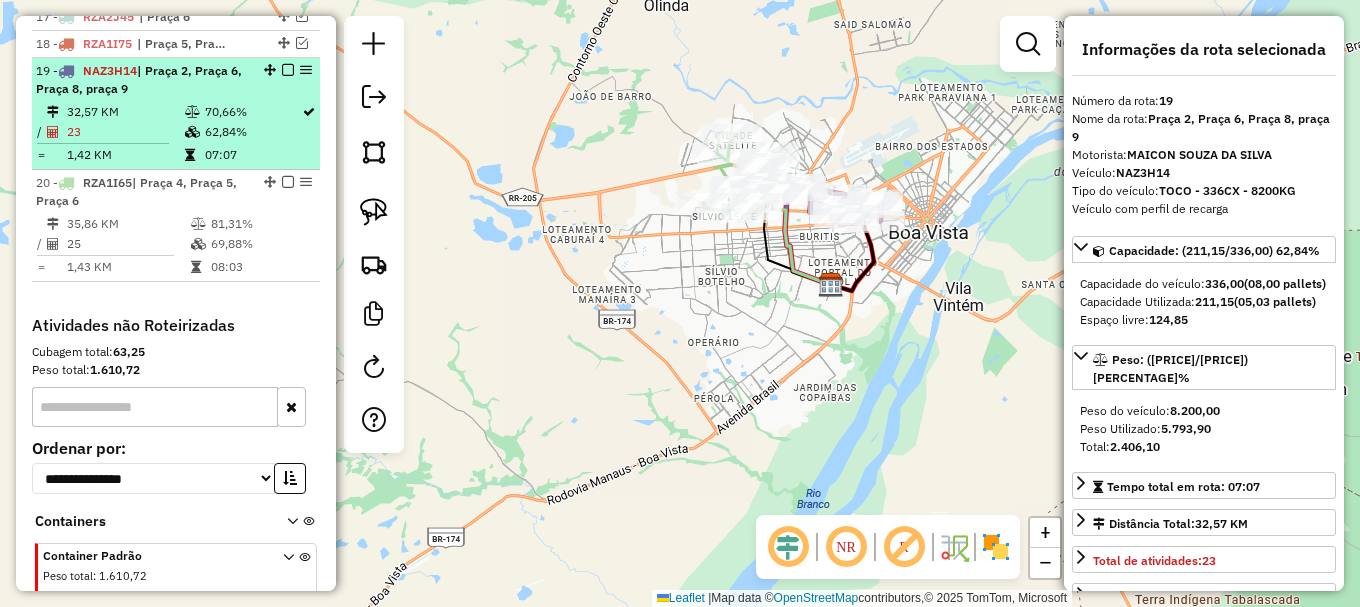 click at bounding box center [288, 70] 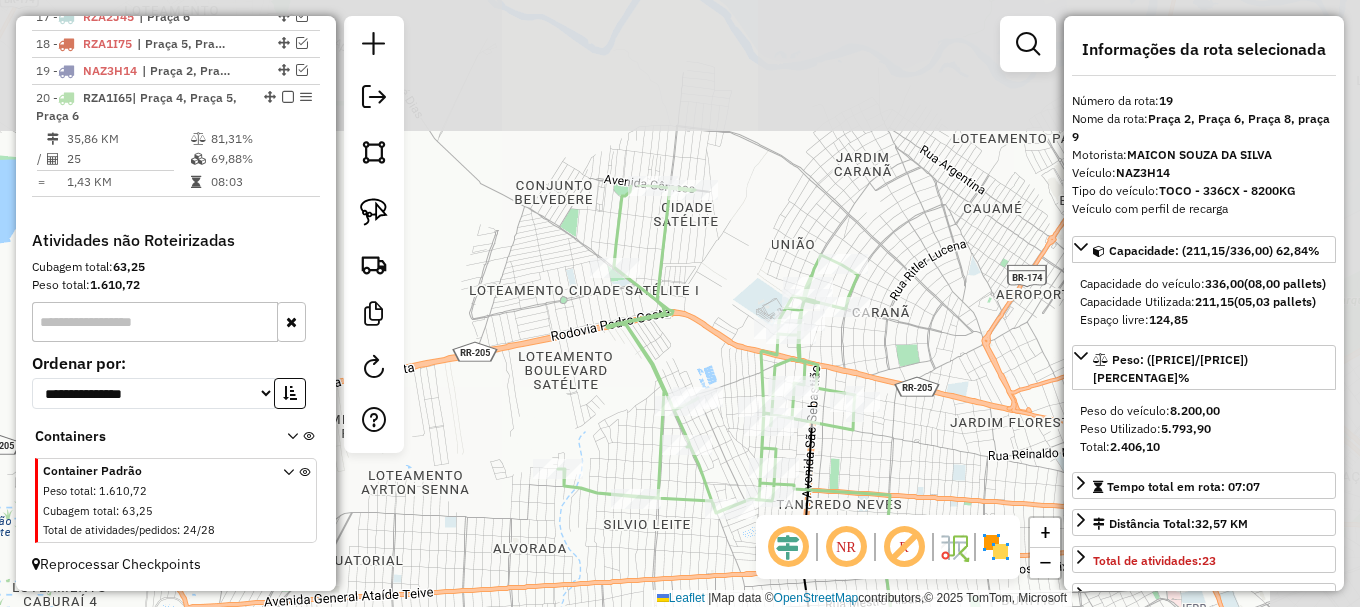 drag, startPoint x: 744, startPoint y: 124, endPoint x: 607, endPoint y: 374, distance: 285.07718 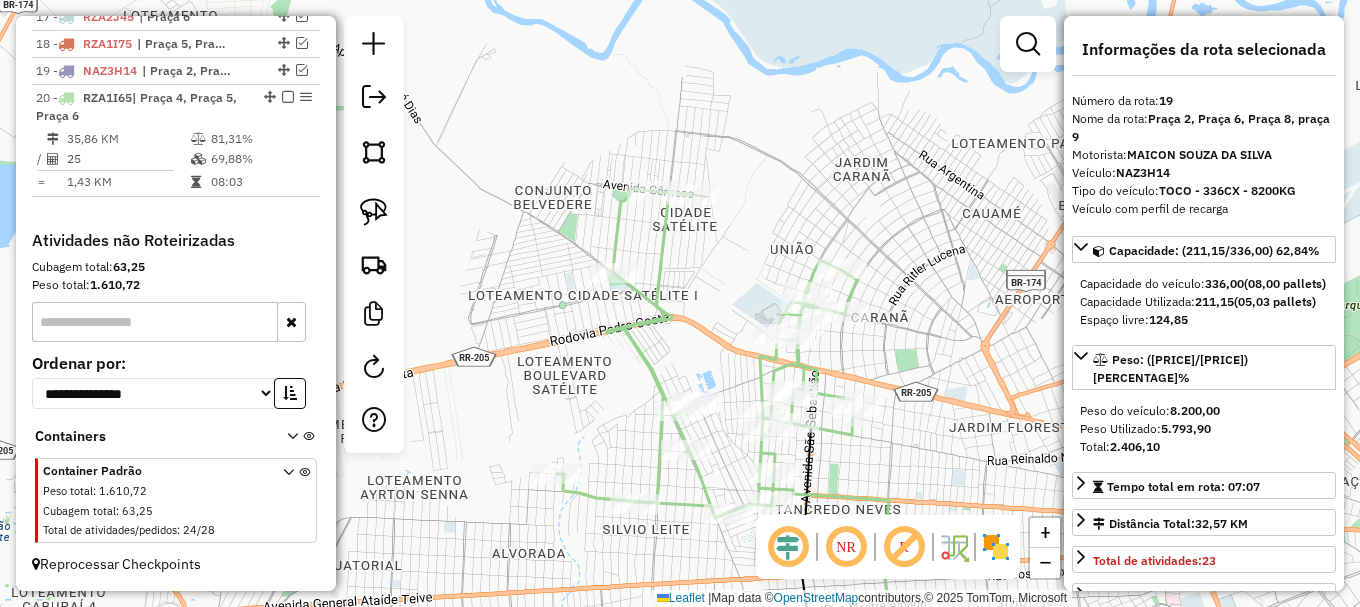 click 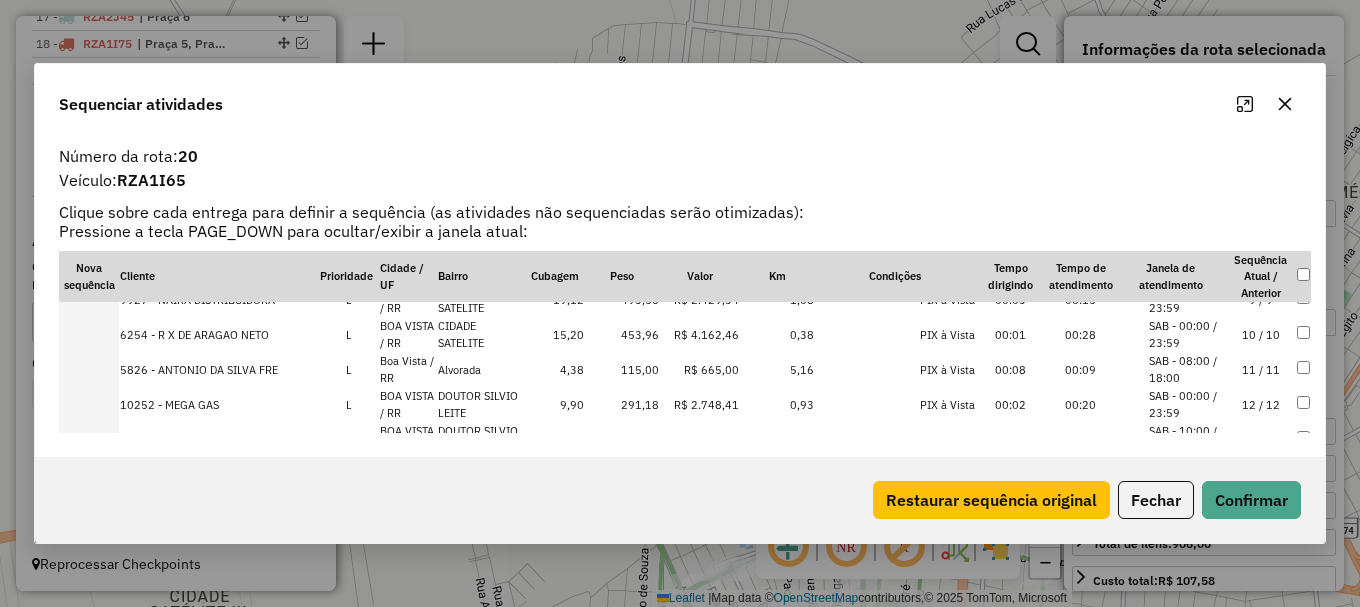 click on "SAB - 00:00 / 23:59" at bounding box center (1187, 334) 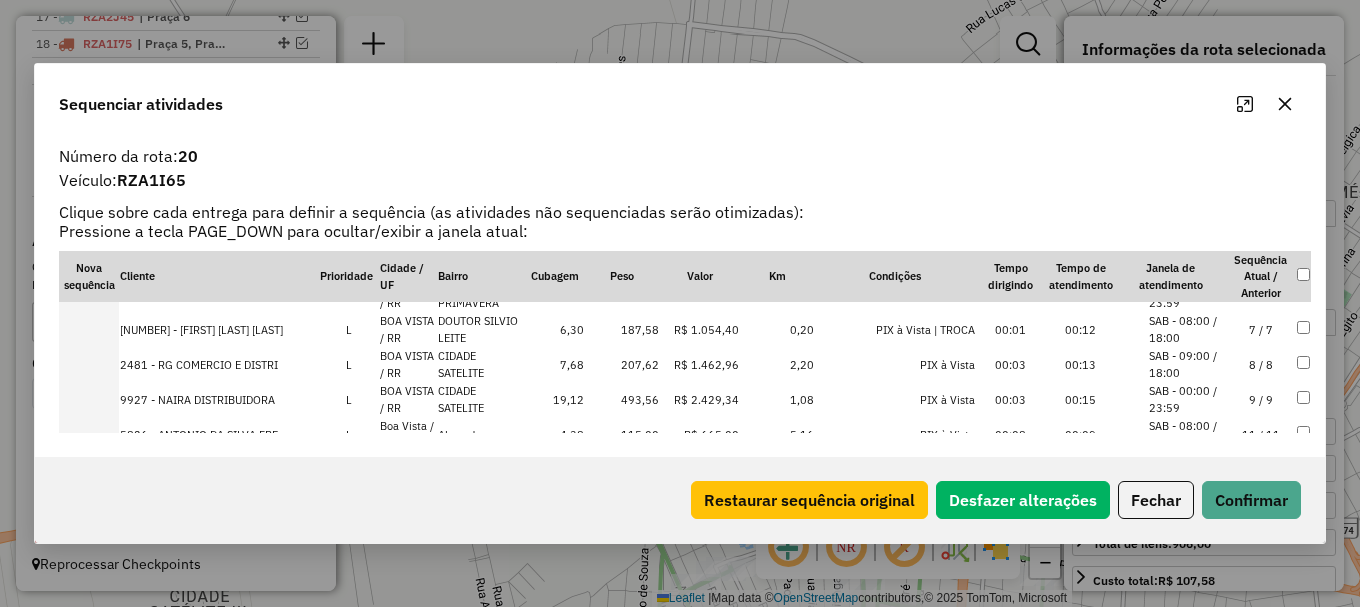 click on "SAB - 00:00 / 23:59" at bounding box center (1187, 399) 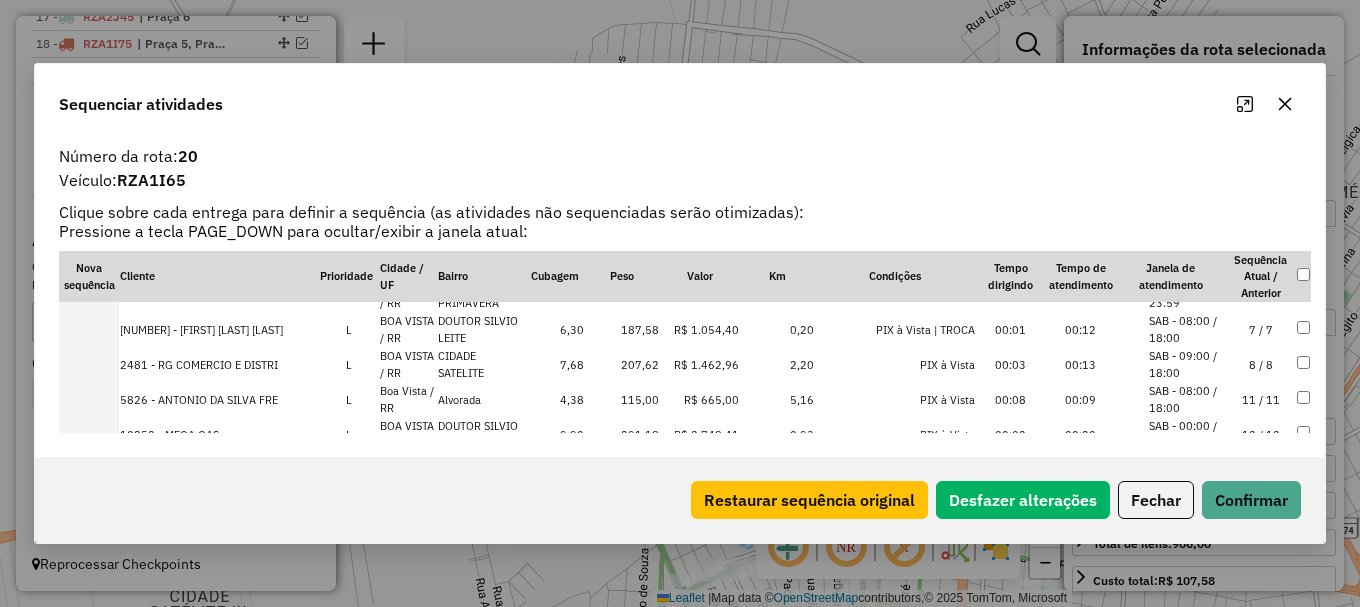 click on "SAB - 09:00 / 18:00" at bounding box center (1187, 364) 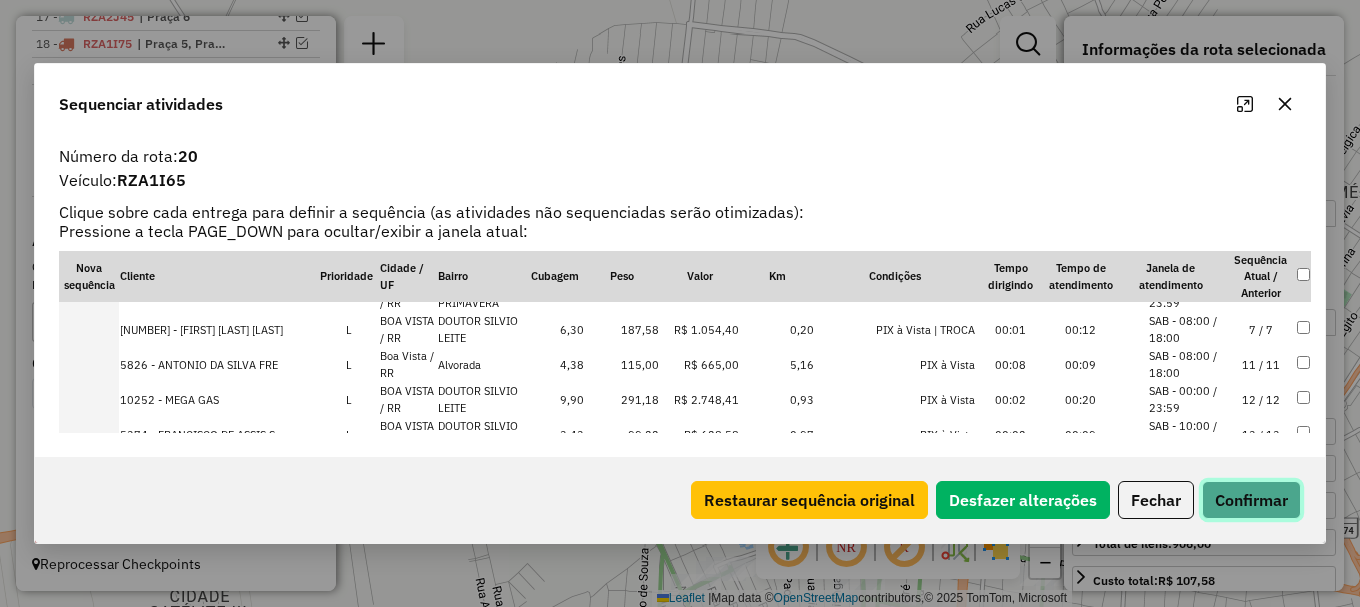 click on "Confirmar" 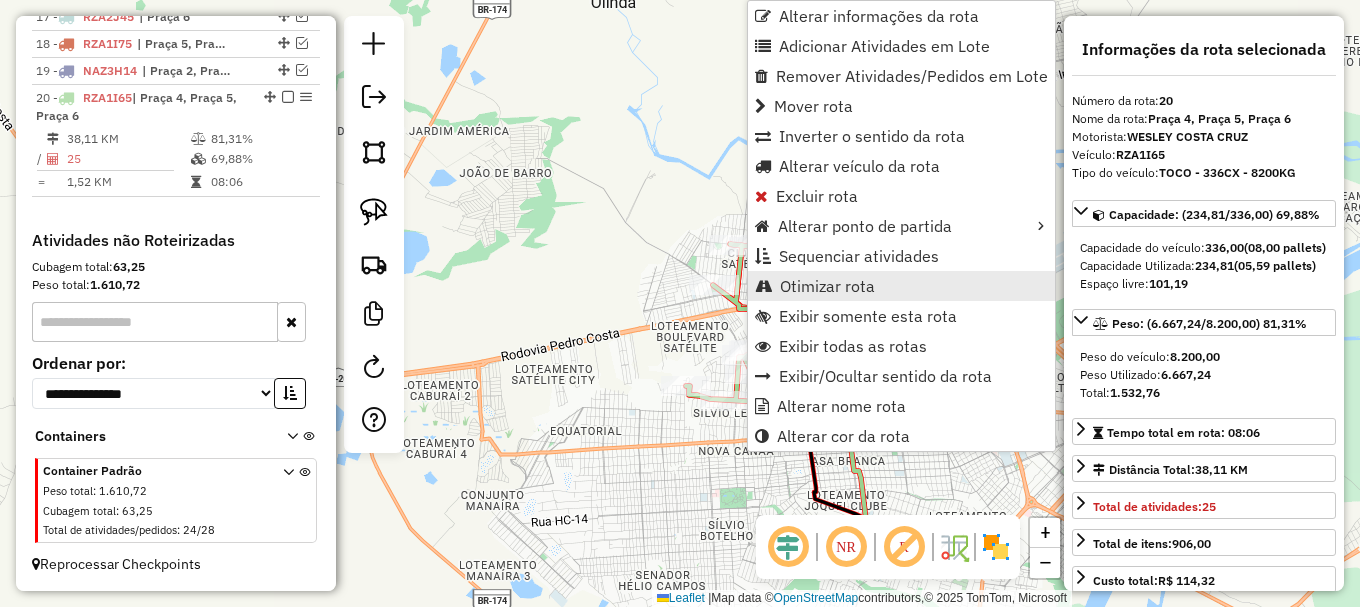 click on "Otimizar rota" at bounding box center [827, 286] 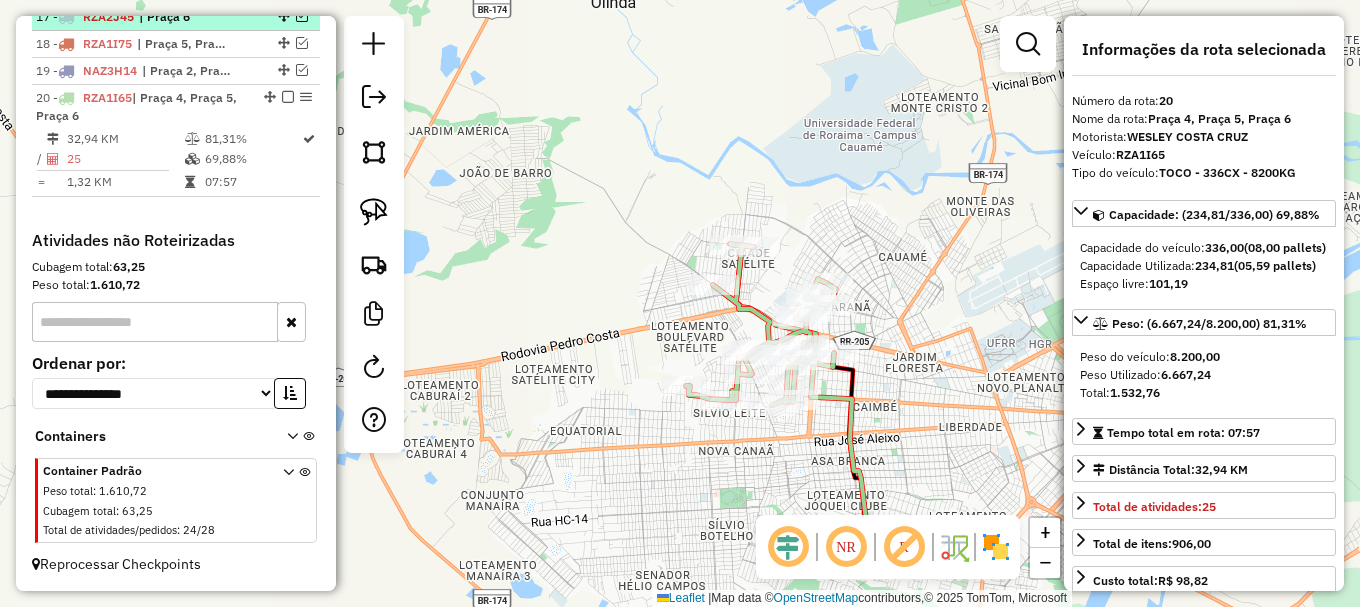 click at bounding box center (288, 97) 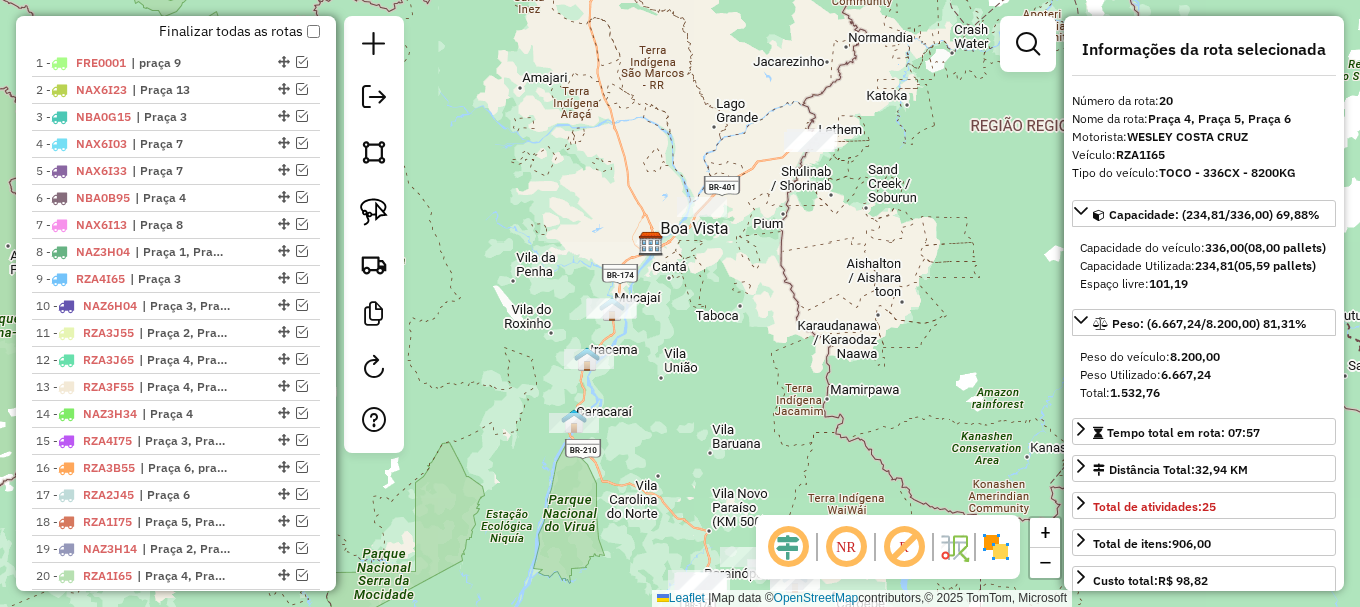 scroll, scrollTop: 776, scrollLeft: 0, axis: vertical 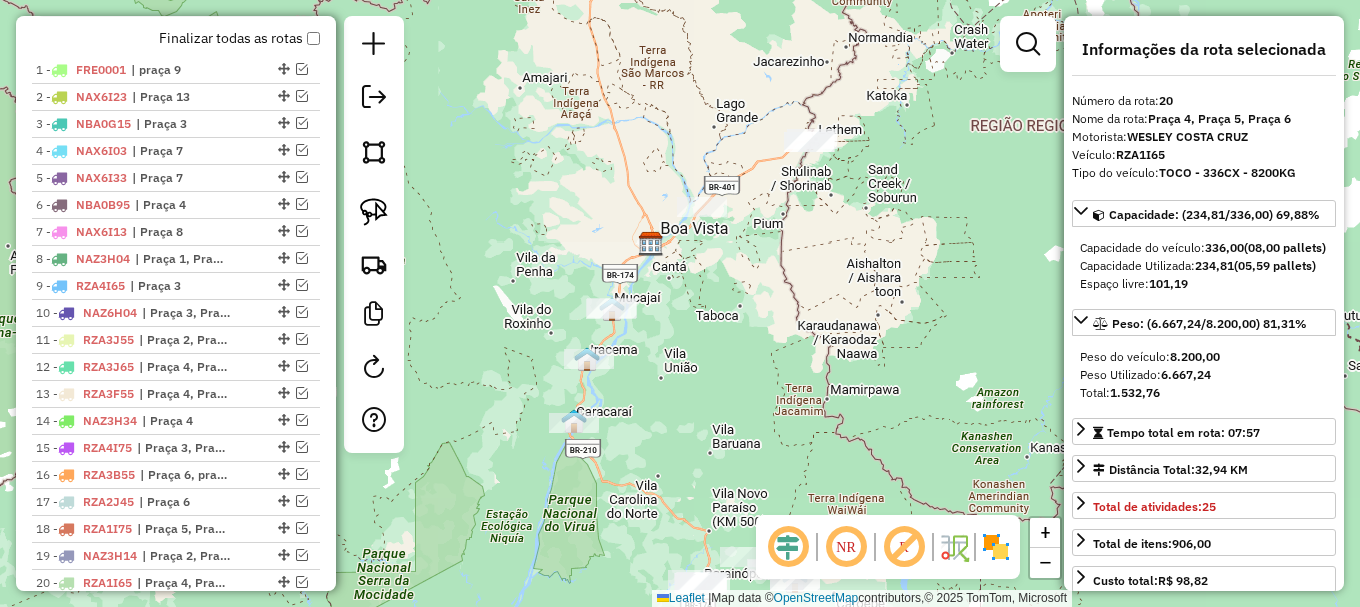 click on "Janela de atendimento Grade de atendimento Capacidade Transportadoras Veículos Cliente Pedidos  Rotas Selecione os dias de semana para filtrar as janelas de atendimento  Seg   Ter   Qua   Qui   Sex   Sáb   Dom  Informe o período da janela de atendimento: De: Até:  Filtrar exatamente a janela do cliente  Considerar janela de atendimento padrão  Selecione os dias de semana para filtrar as grades de atendimento  Seg   Ter   Qua   Qui   Sex   Sáb   Dom   Considerar clientes sem dia de atendimento cadastrado  Clientes fora do dia de atendimento selecionado Filtrar as atividades entre os valores definidos abaixo:  Peso mínimo:   Peso máximo:   Cubagem mínima:   Cubagem máxima:   De:   Até:  Filtrar as atividades entre o tempo de atendimento definido abaixo:  De:   Até:   Considerar capacidade total dos clientes não roteirizados Transportadora: Selecione um ou mais itens Tipo de veículo: Selecione um ou mais itens Veículo: Selecione um ou mais itens Motorista: Selecione um ou mais itens Nome: Rótulo:" 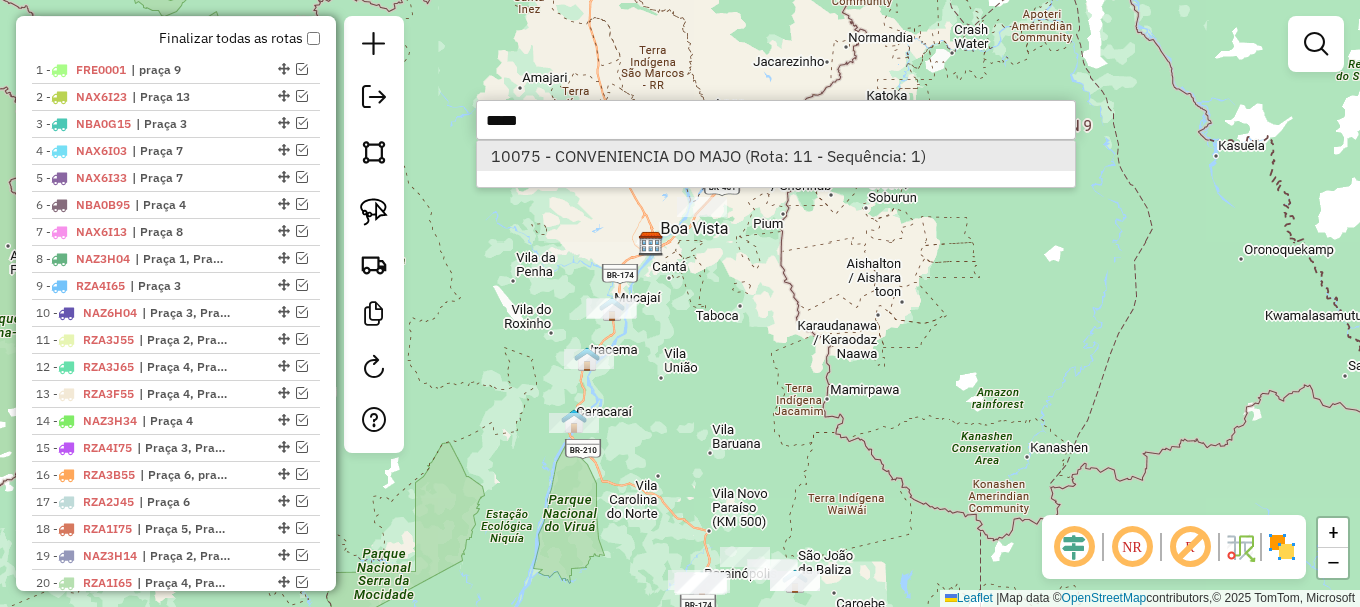 type on "*****" 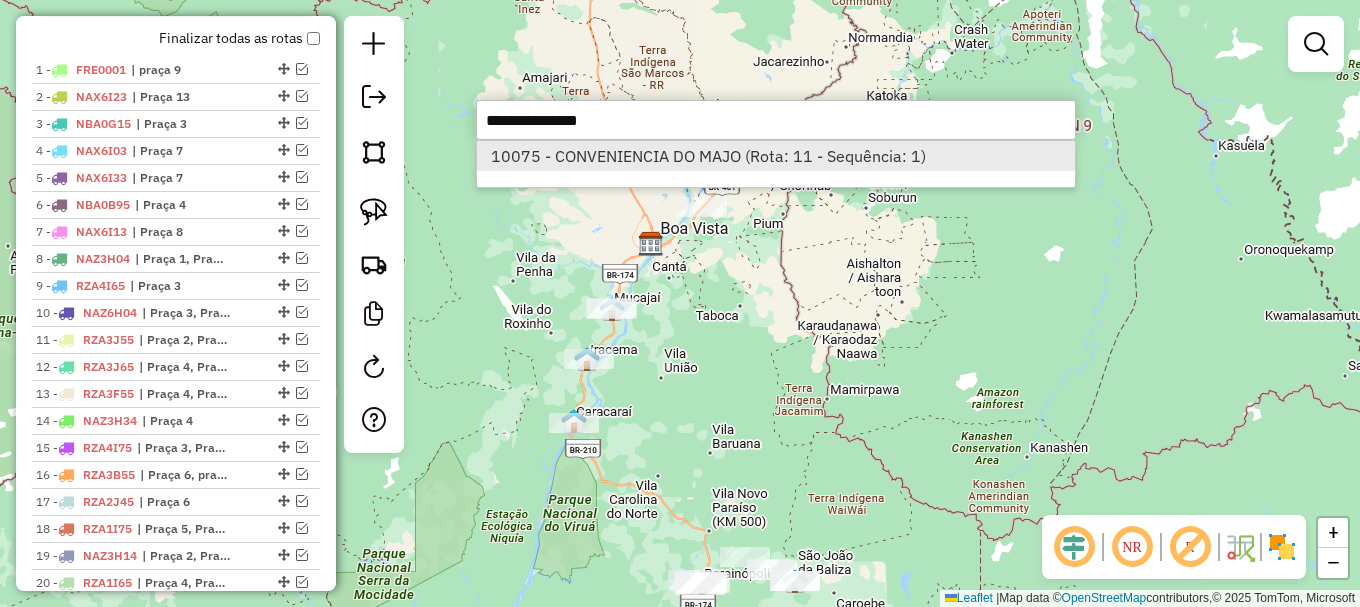 select on "**********" 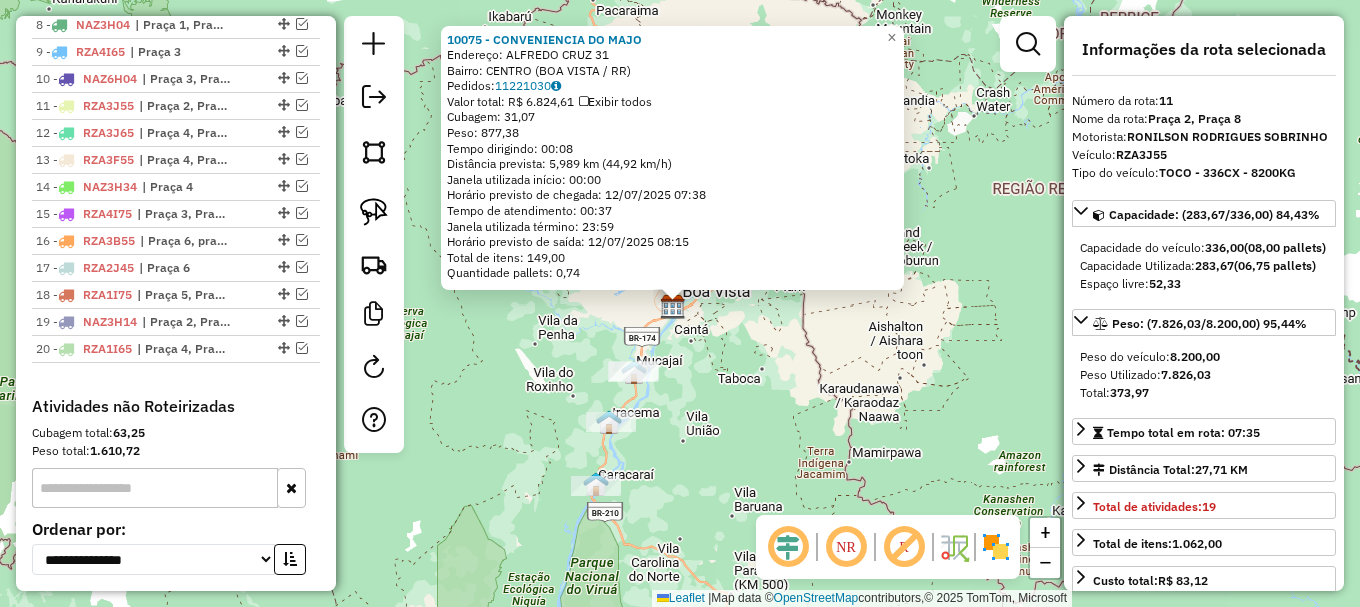 scroll, scrollTop: 1087, scrollLeft: 0, axis: vertical 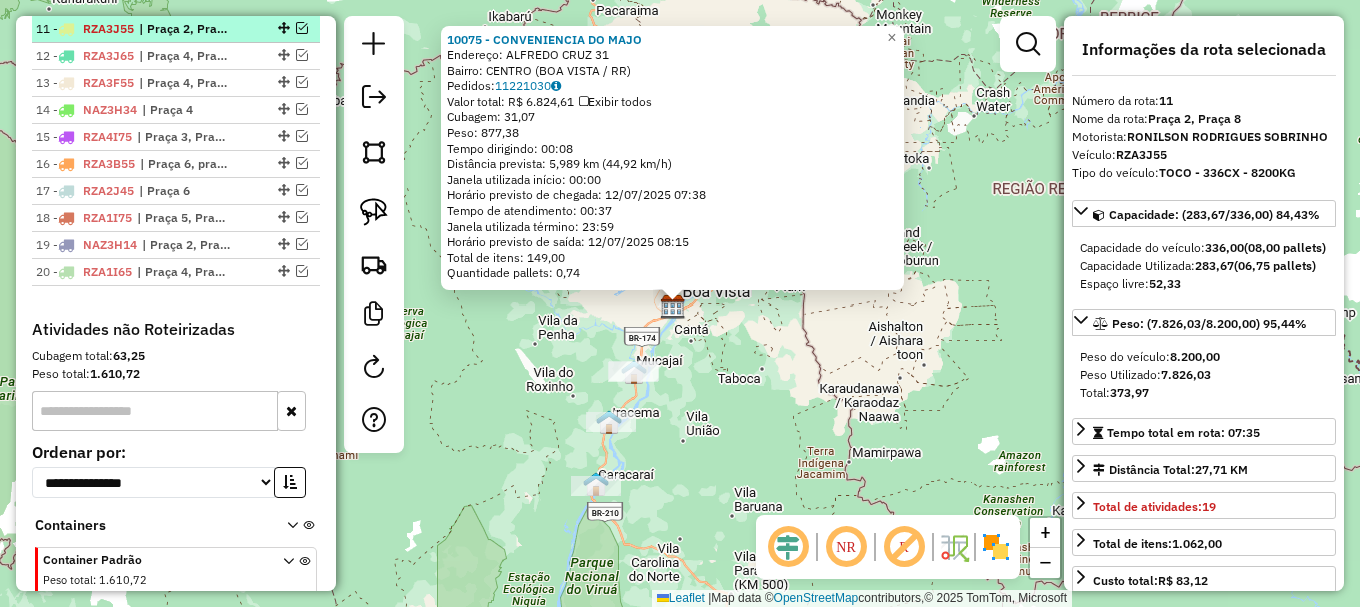 click at bounding box center [302, 28] 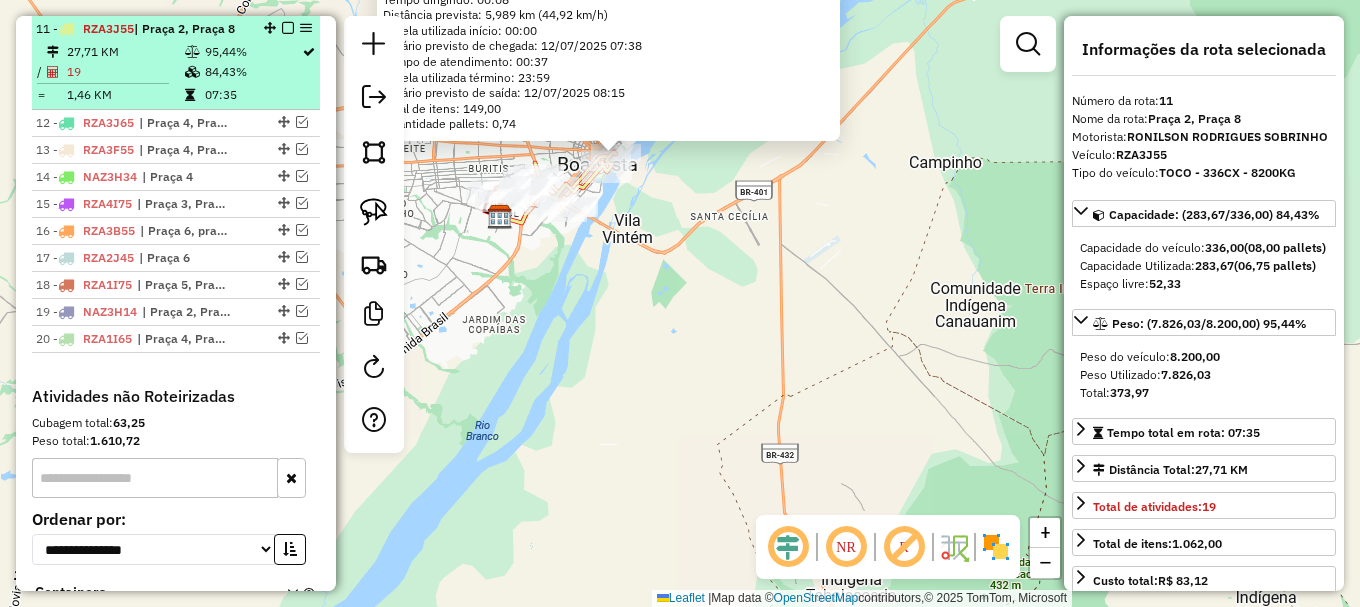 click at bounding box center (288, 28) 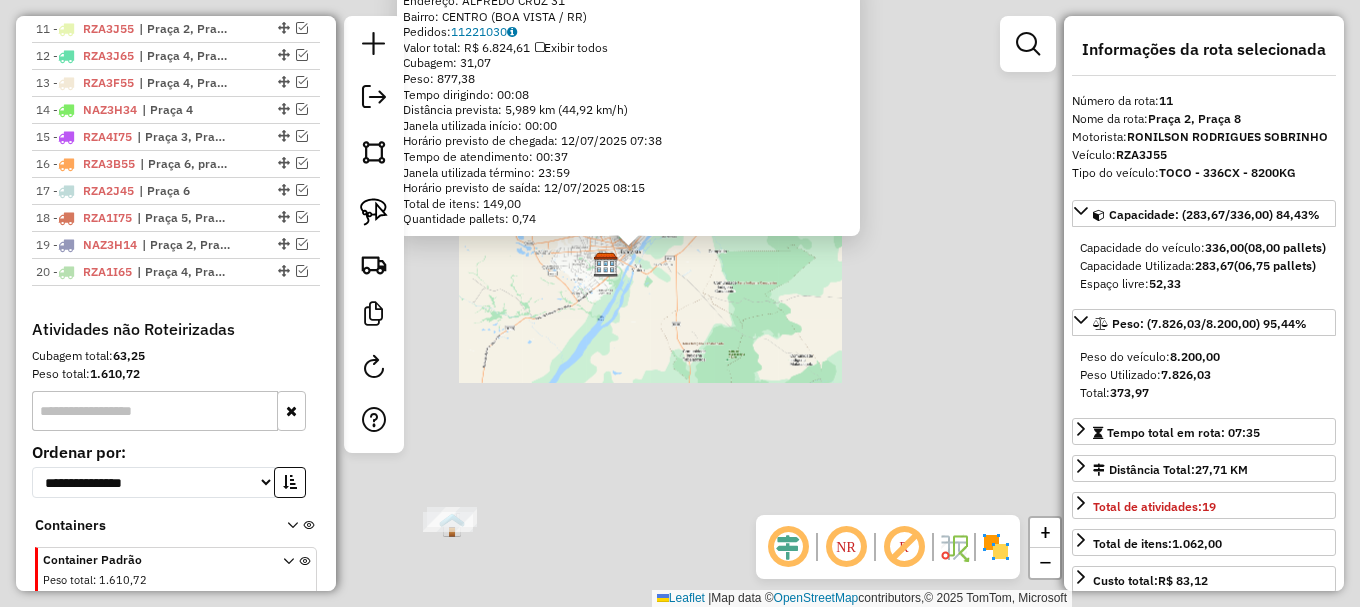 click on "10075 - [LAST] DO [LAST]  Endereço:  [STREET] [NUMBER]   Bairro: [NEIGHBORHOOD] ([CITY] / [STATE])   Pedidos:  [NUMBER]   Valor total: R$ [PRICE]   Exibir todos   Cubagem: [NUMBER]  Peso: [NUMBER]  Tempo dirigindo: [TIME]   Distância prevista: [DISTANCE] km ([SPEED] km/h)   Janela utilizada início: [TIME]   Horário previsto de chegada: [DATE] [TIME]   Tempo de atendimento: [TIME]   Janela utilizada término: [TIME]   Horário previsto de saída: [DATE] [TIME]   Total de itens: [NUMBER]   Quantidade pallets: [NUMBER]  × Janela de atendimento Grade de atendimento Capacidade Transportadoras Veículos Cliente Pedidos  Rotas Selecione os dias de semana para filtrar as janelas de atendimento  Seg   Ter   Qua   Qui   Sex   Sáb   Dom  Informe o período da janela de atendimento: De: [TIME] Até: [TIME]  Filtrar exatamente a janela do cliente  Considerar janela de atendimento padrão  Selecione os dias de semana para filtrar as grades de atendimento  Seg   Ter   Qua   Qui   Sex   Sáb   Dom   Considerar clientes sem dia de atendimento cadastrado +" 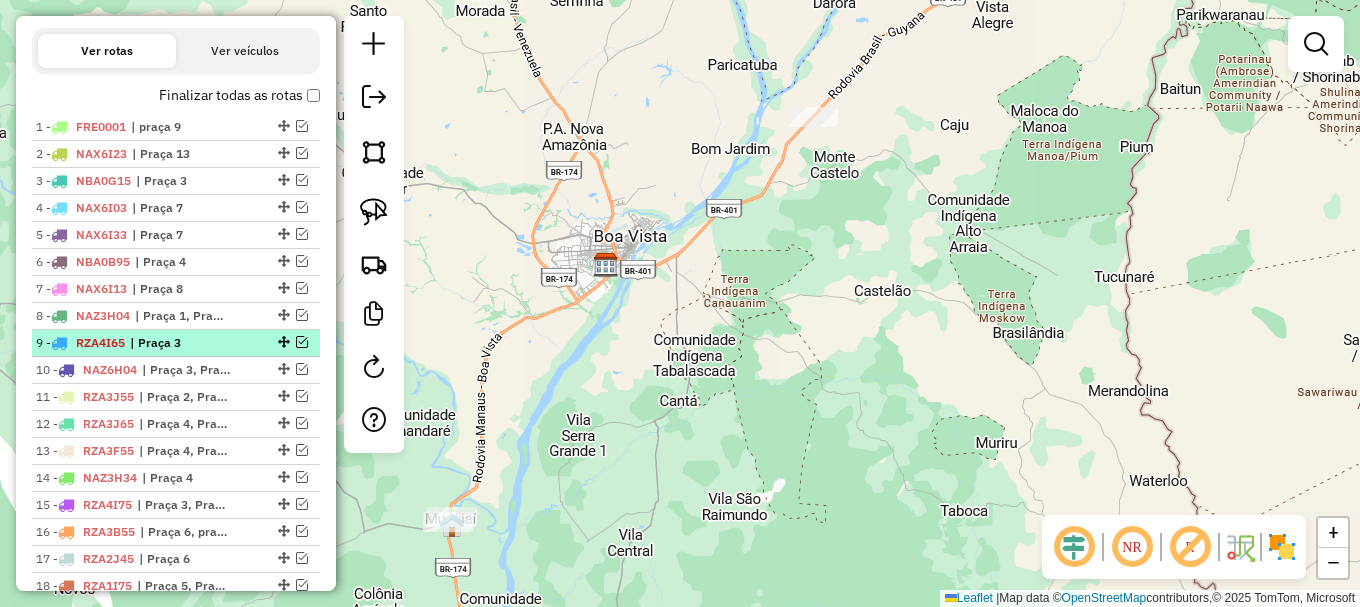 scroll, scrollTop: 687, scrollLeft: 0, axis: vertical 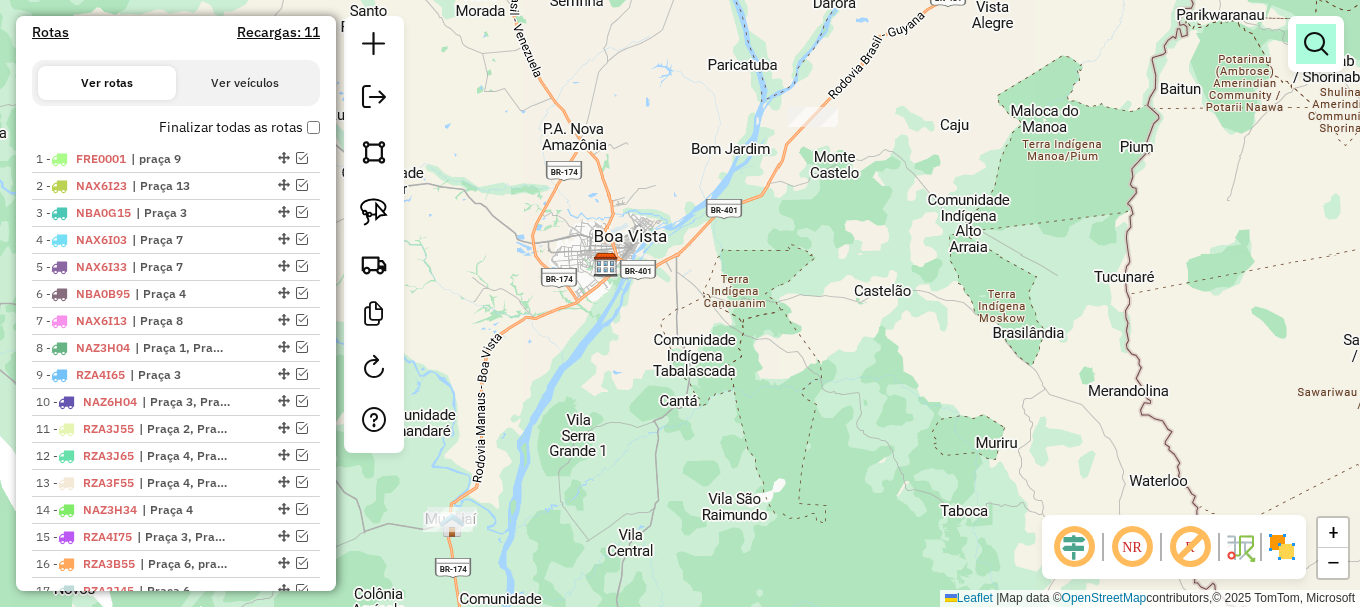 click at bounding box center (1316, 44) 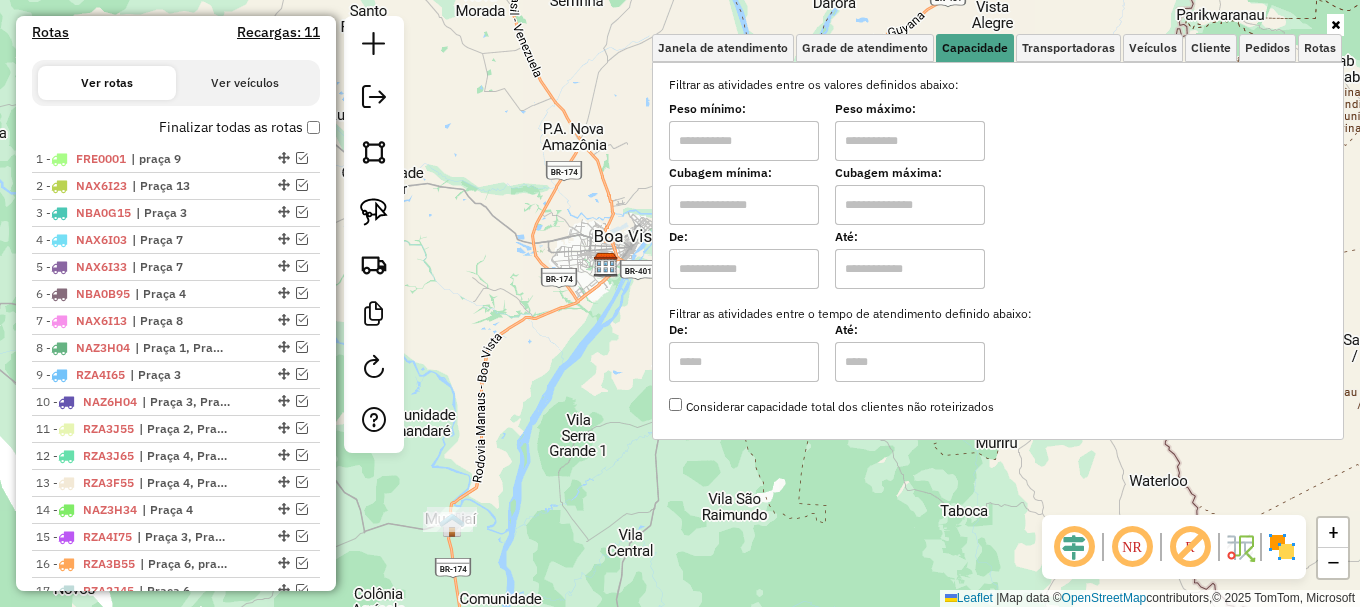 click on "Janela de atendimento Grade de atendimento Capacidade Transportadoras Veículos Cliente Pedidos  Rotas Selecione os dias de semana para filtrar as janelas de atendimento  Seg   Ter   Qua   Qui   Sex   Sáb   Dom  Informe o período da janela de atendimento: De: Até:  Filtrar exatamente a janela do cliente  Considerar janela de atendimento padrão  Selecione os dias de semana para filtrar as grades de atendimento  Seg   Ter   Qua   Qui   Sex   Sáb   Dom   Considerar clientes sem dia de atendimento cadastrado  Clientes fora do dia de atendimento selecionado Filtrar as atividades entre os valores definidos abaixo:  Peso mínimo:   Peso máximo:   Cubagem mínima:   Cubagem máxima:   De:   Até:  Filtrar as atividades entre o tempo de atendimento definido abaixo:  De:   Até:   Considerar capacidade total dos clientes não roteirizados Transportadora: Selecione um ou mais itens Tipo de veículo: Selecione um ou mais itens Veículo: Selecione um ou mais itens Motorista: Selecione um ou mais itens Nome: Rótulo:" 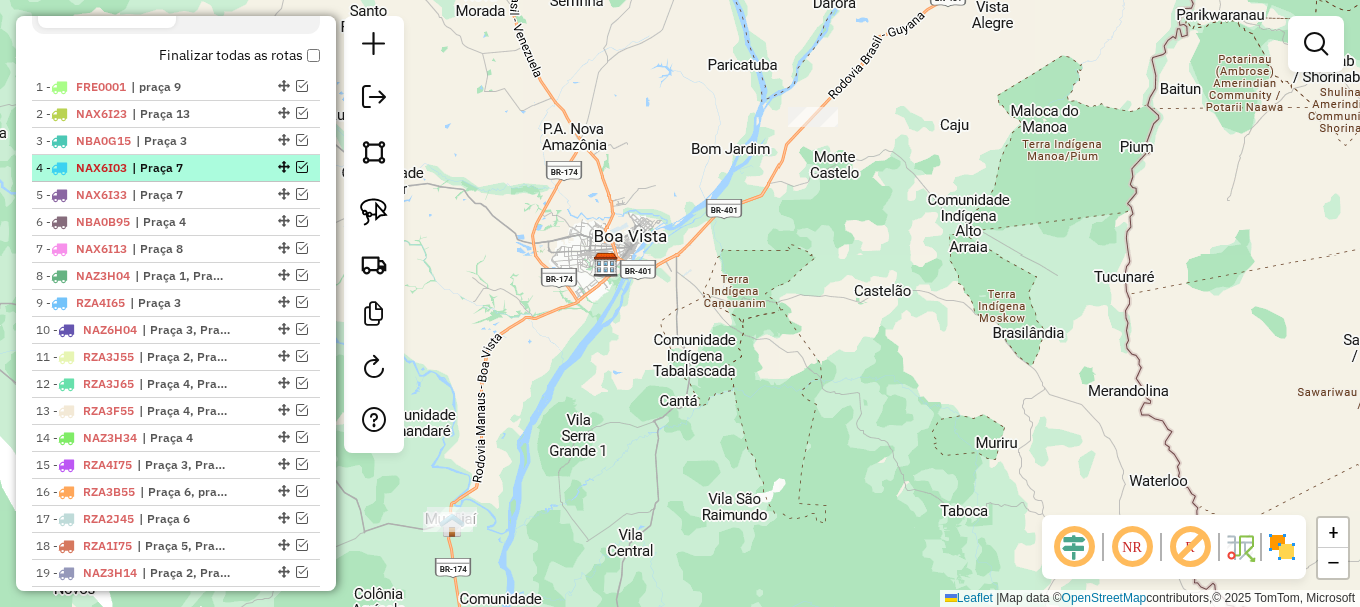 scroll, scrollTop: 787, scrollLeft: 0, axis: vertical 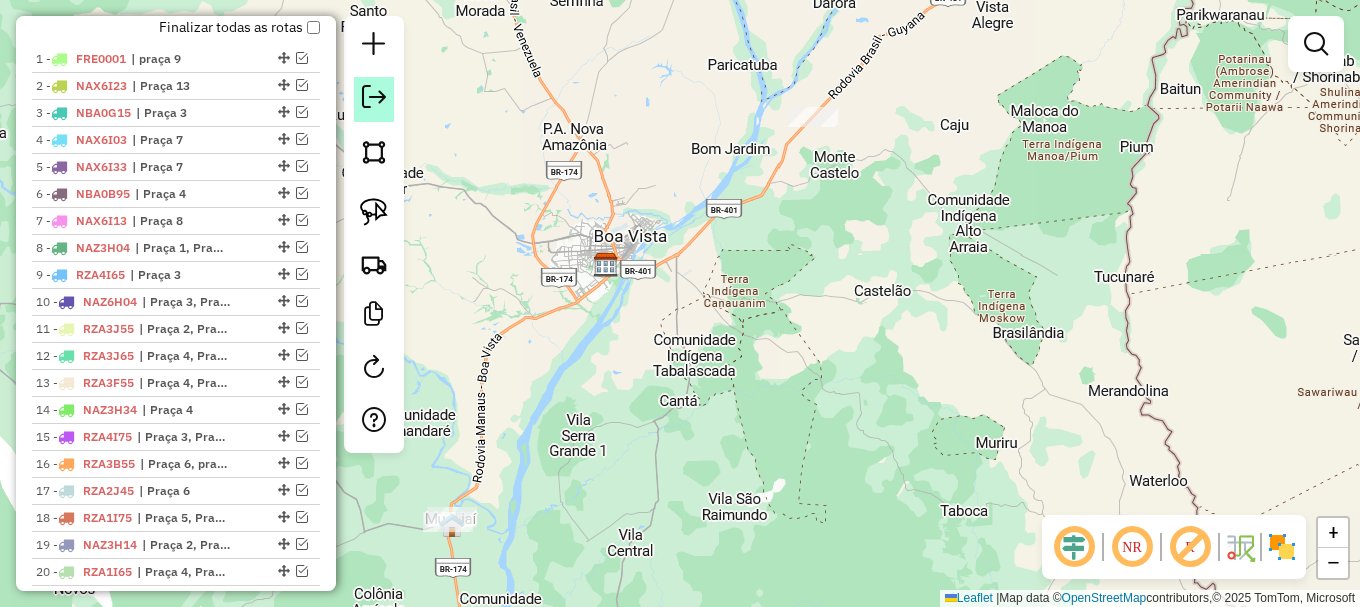 click 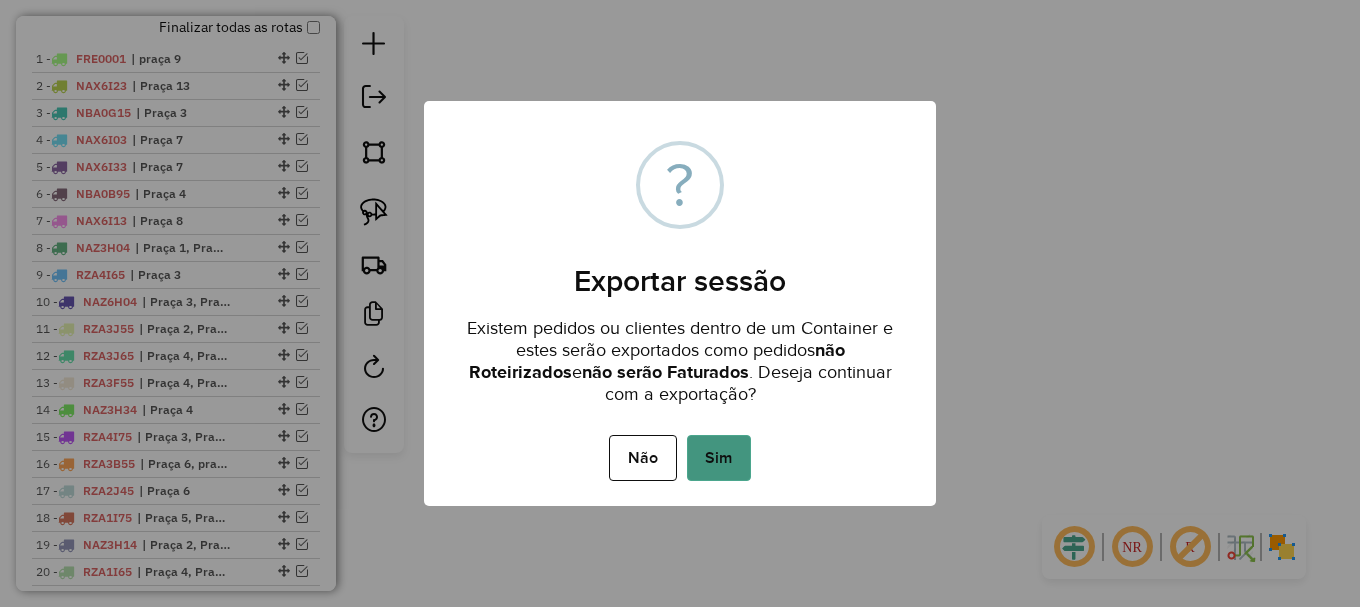 click on "Sim" at bounding box center [719, 458] 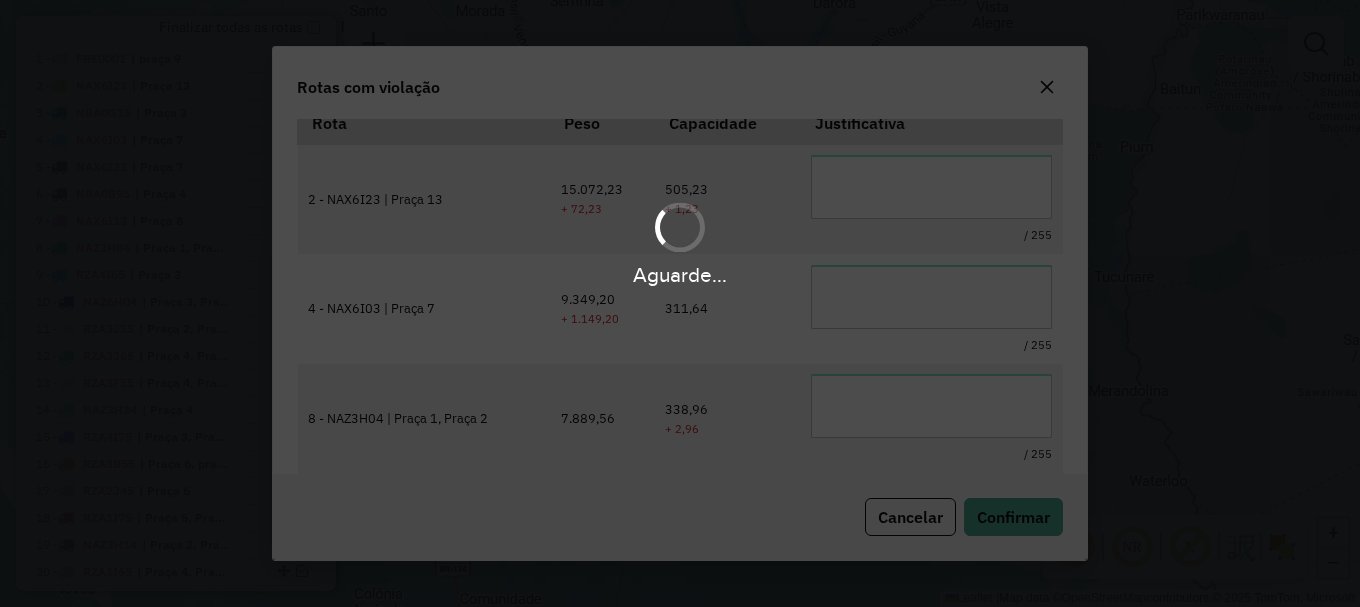 scroll, scrollTop: 66, scrollLeft: 0, axis: vertical 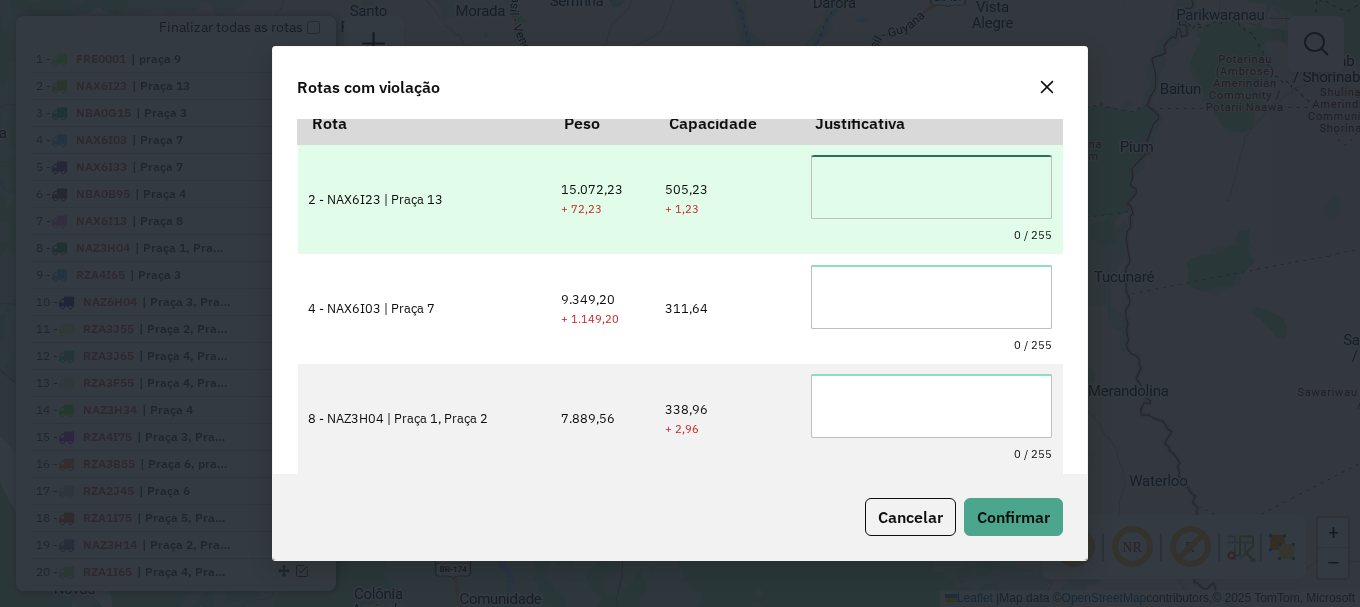 click at bounding box center [931, 187] 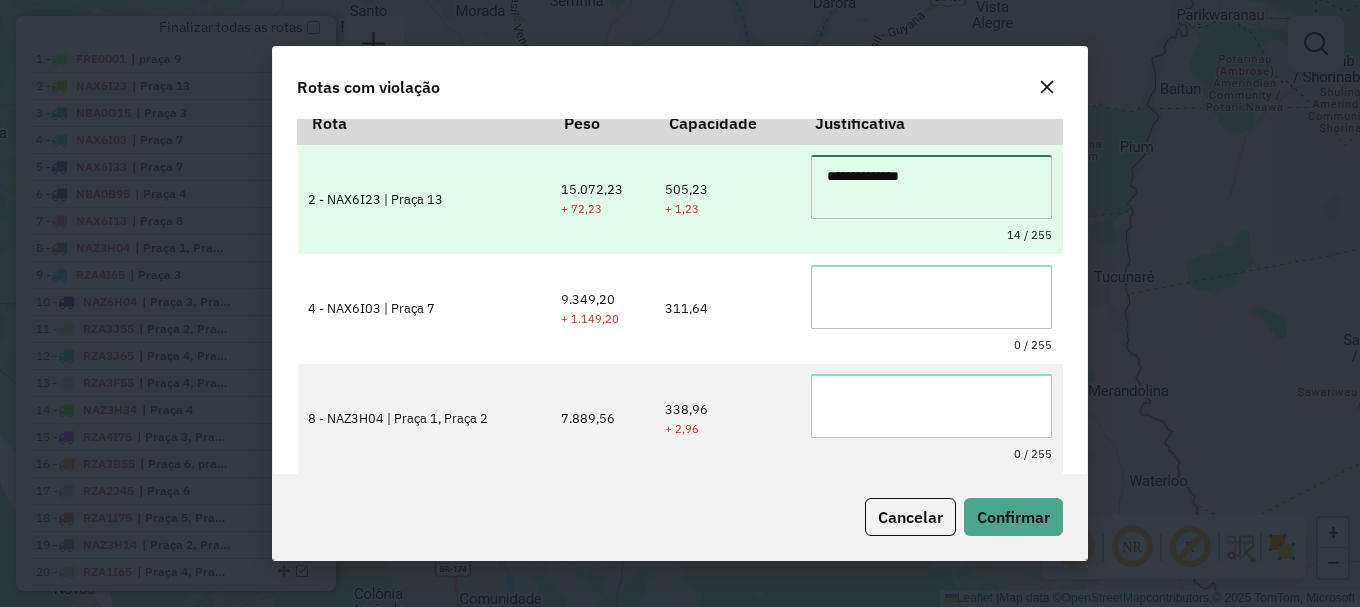drag, startPoint x: 933, startPoint y: 182, endPoint x: 790, endPoint y: 166, distance: 143.89232 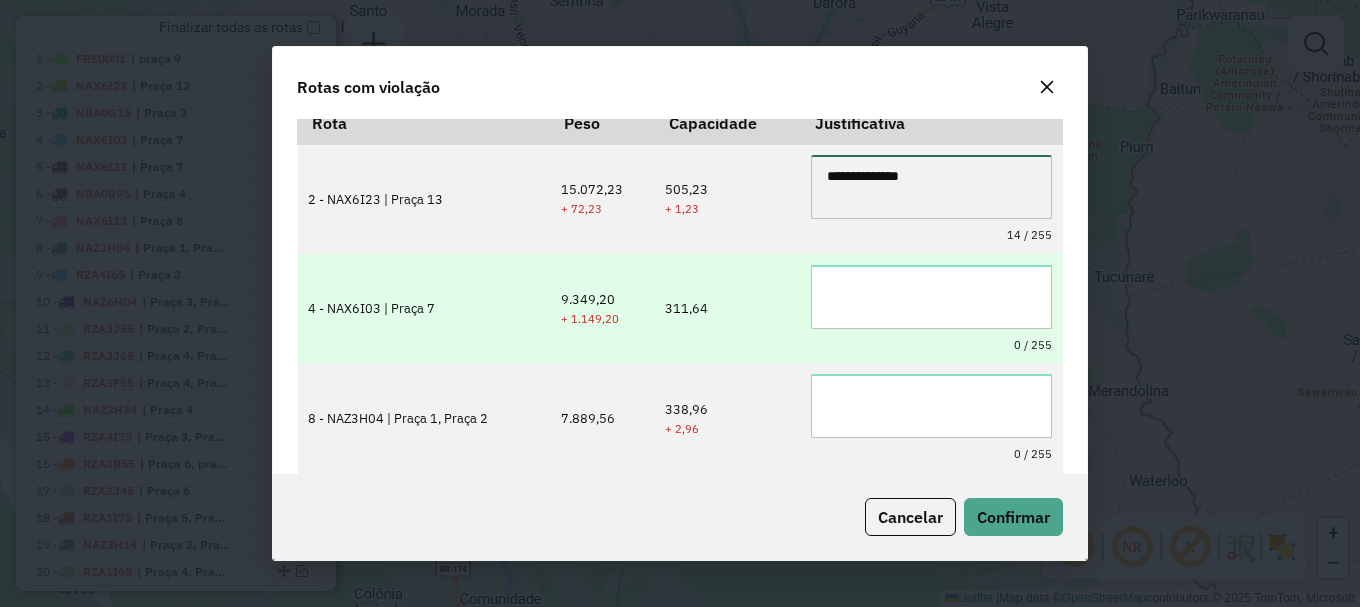 type on "**********" 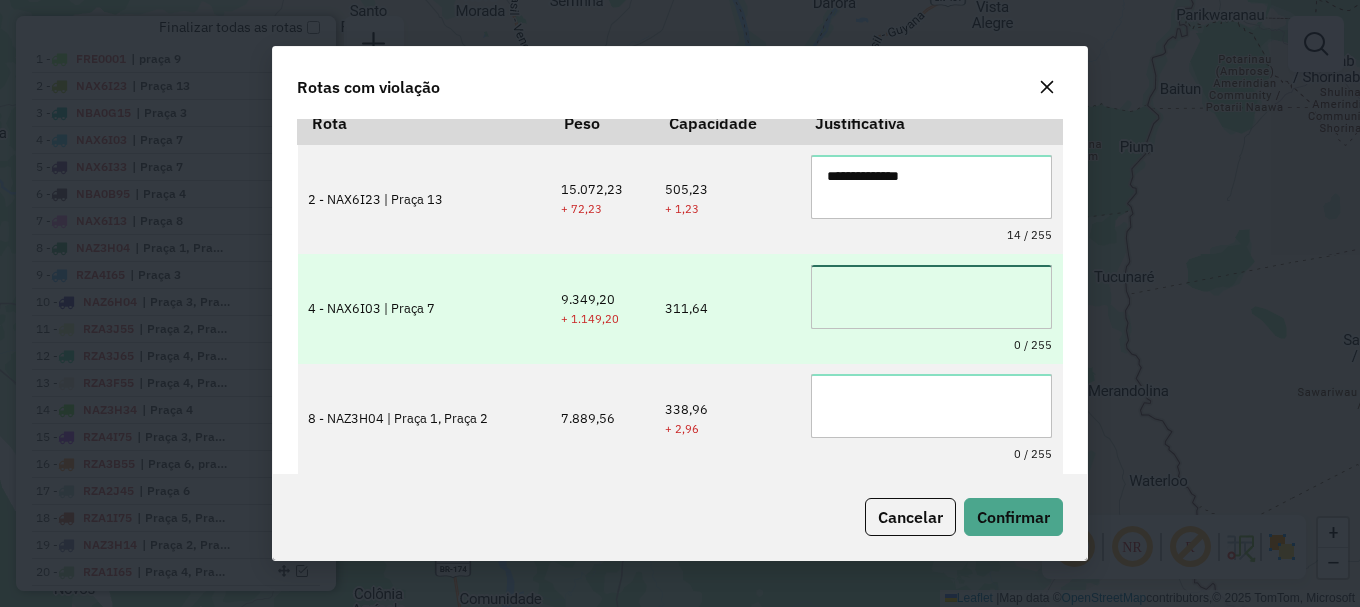 click at bounding box center [931, 297] 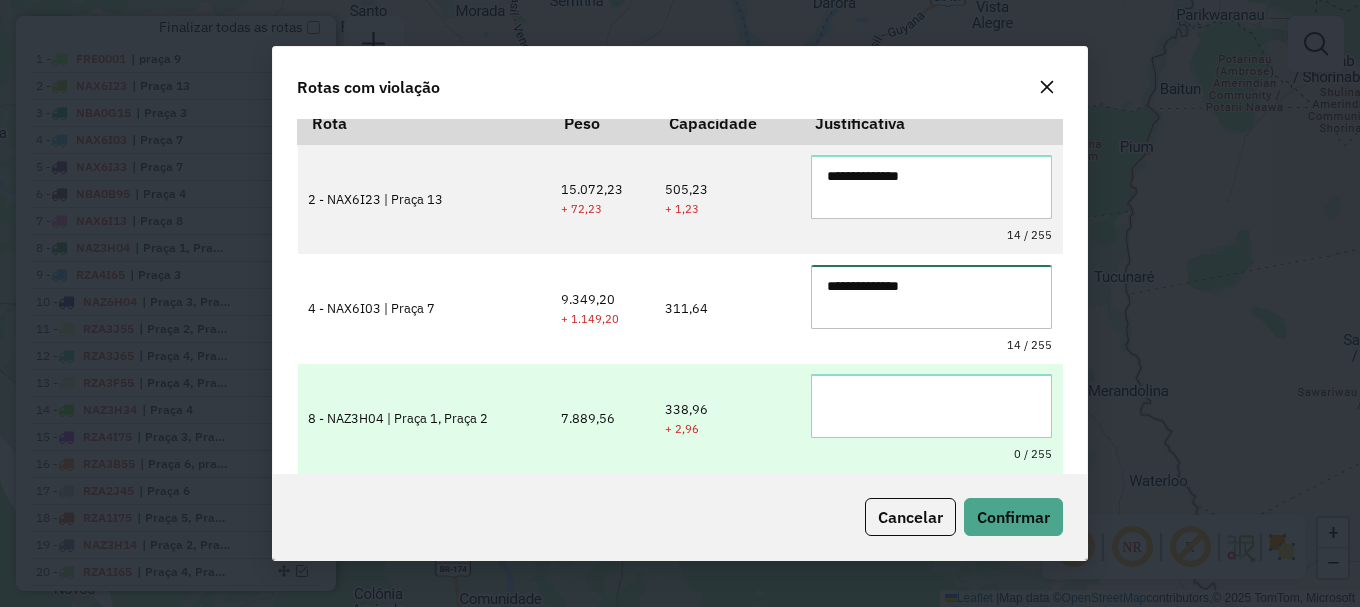 type on "**********" 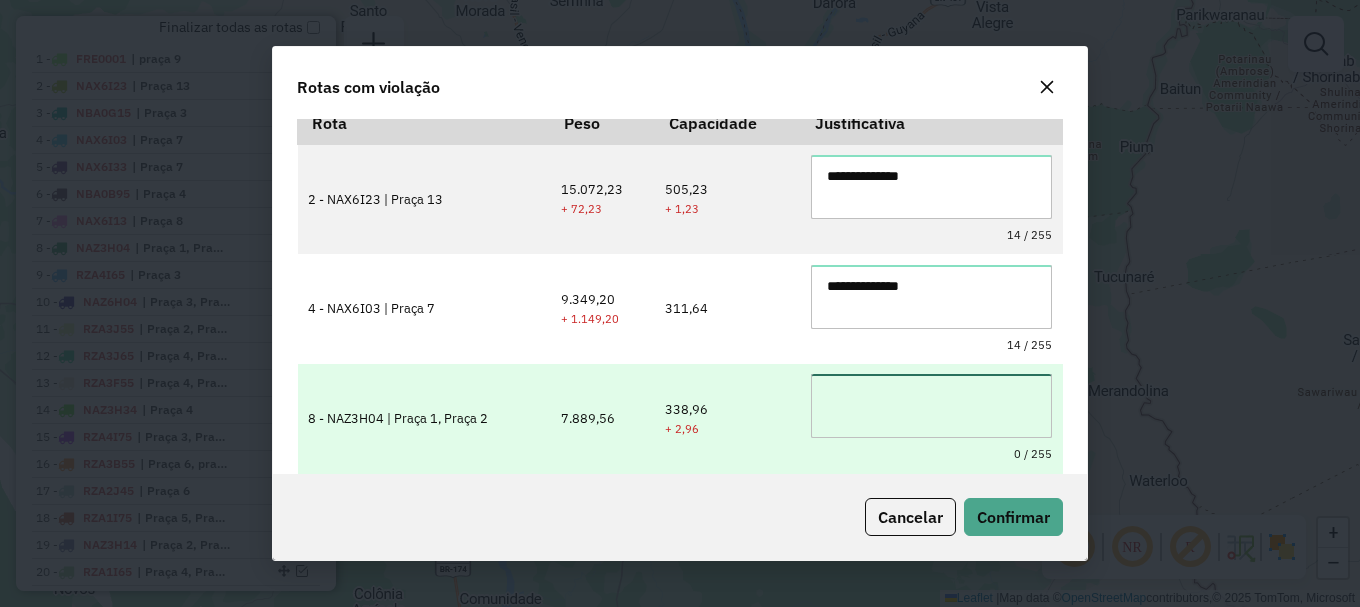 click at bounding box center [931, 406] 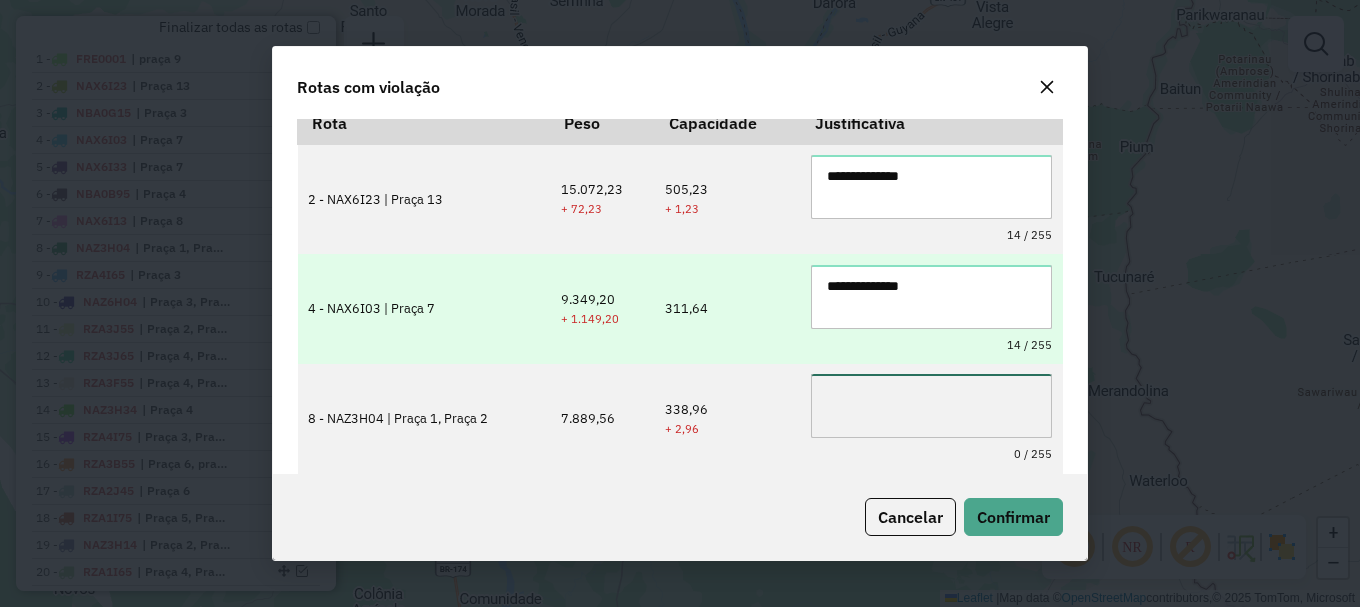 paste on "**********" 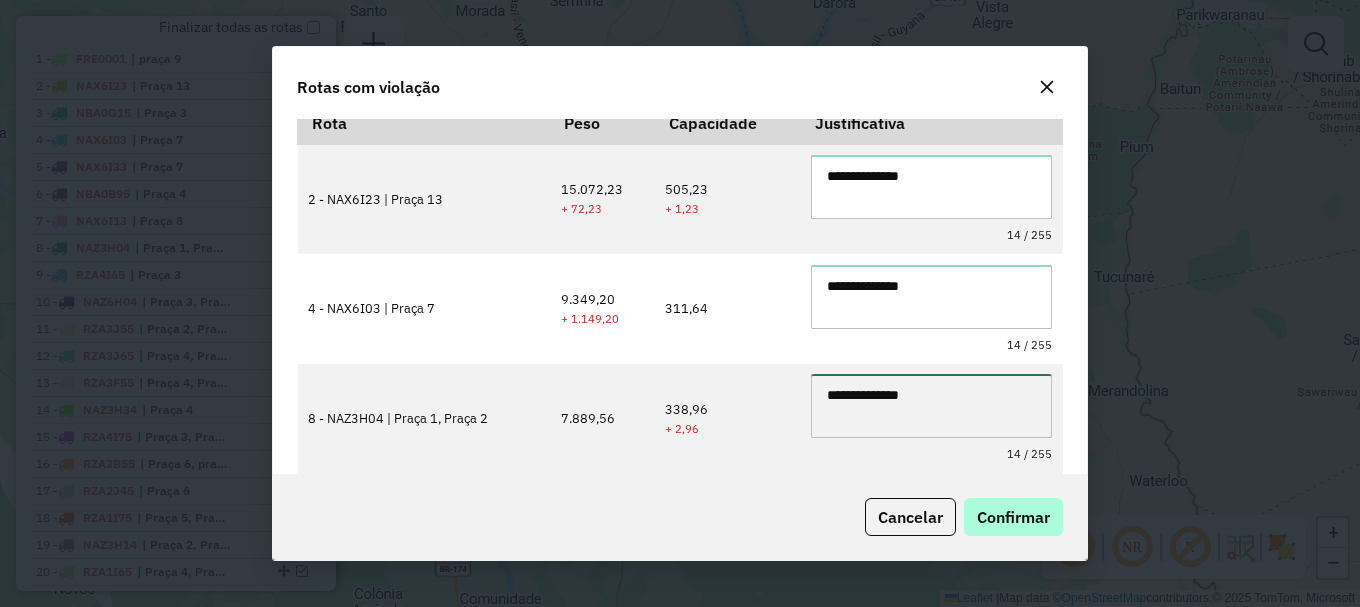 type on "**********" 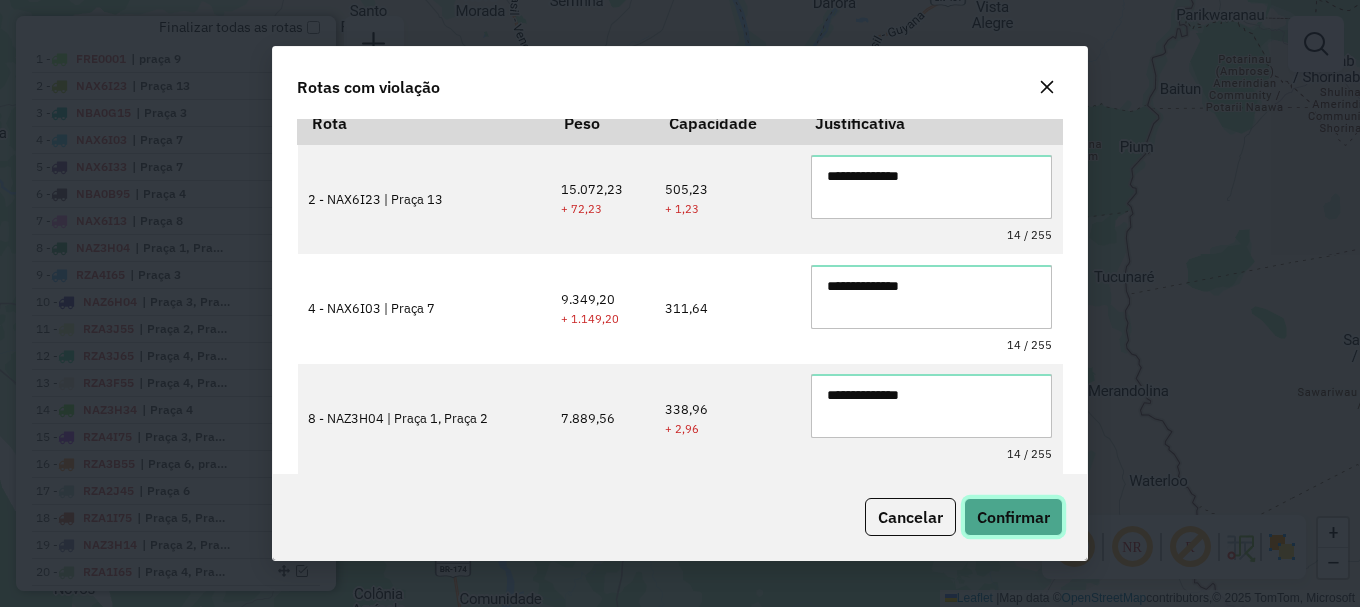 click on "Confirmar" 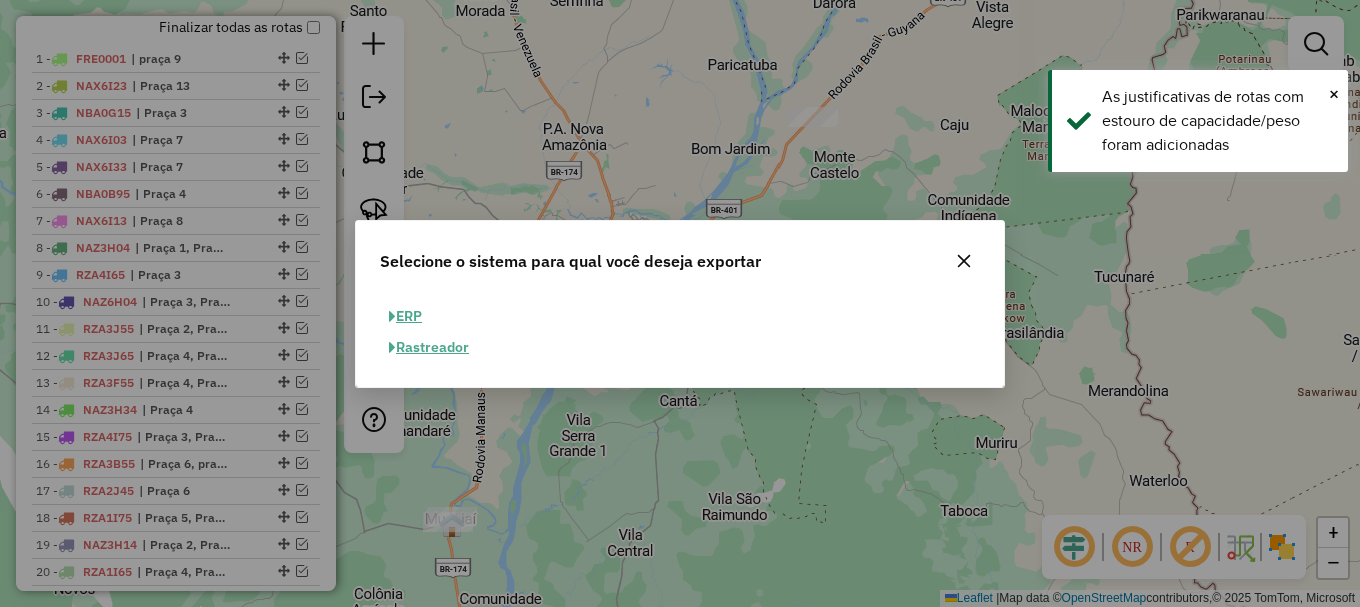 click on "ERP" 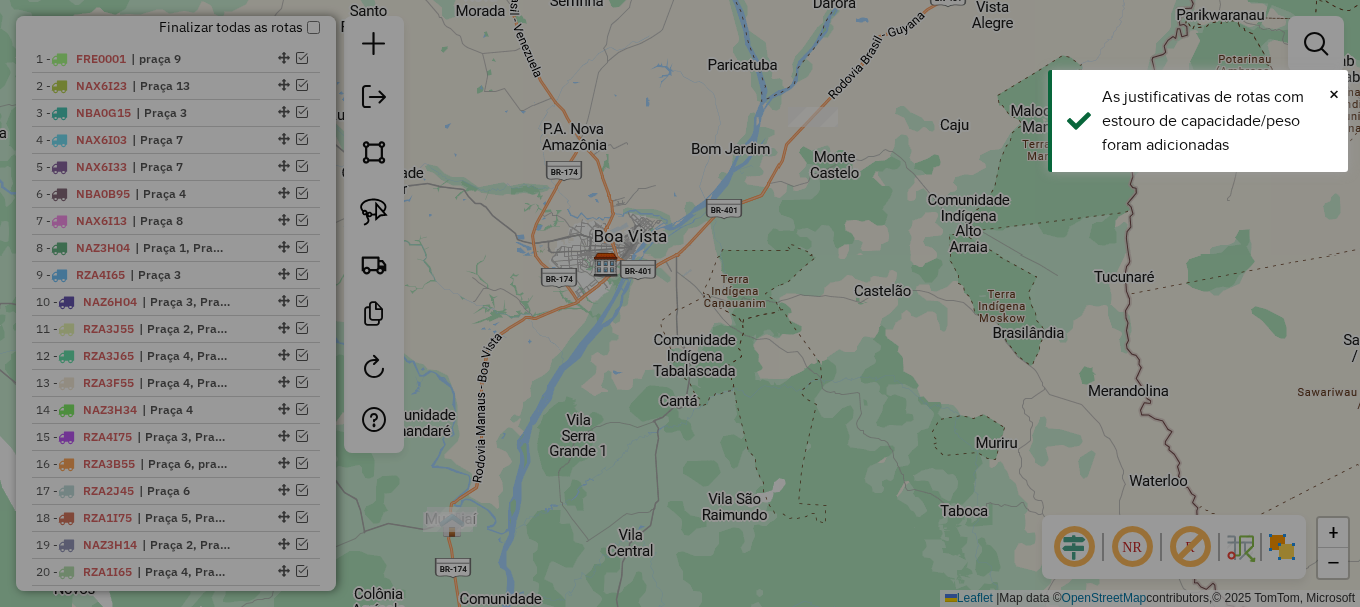 select on "**" 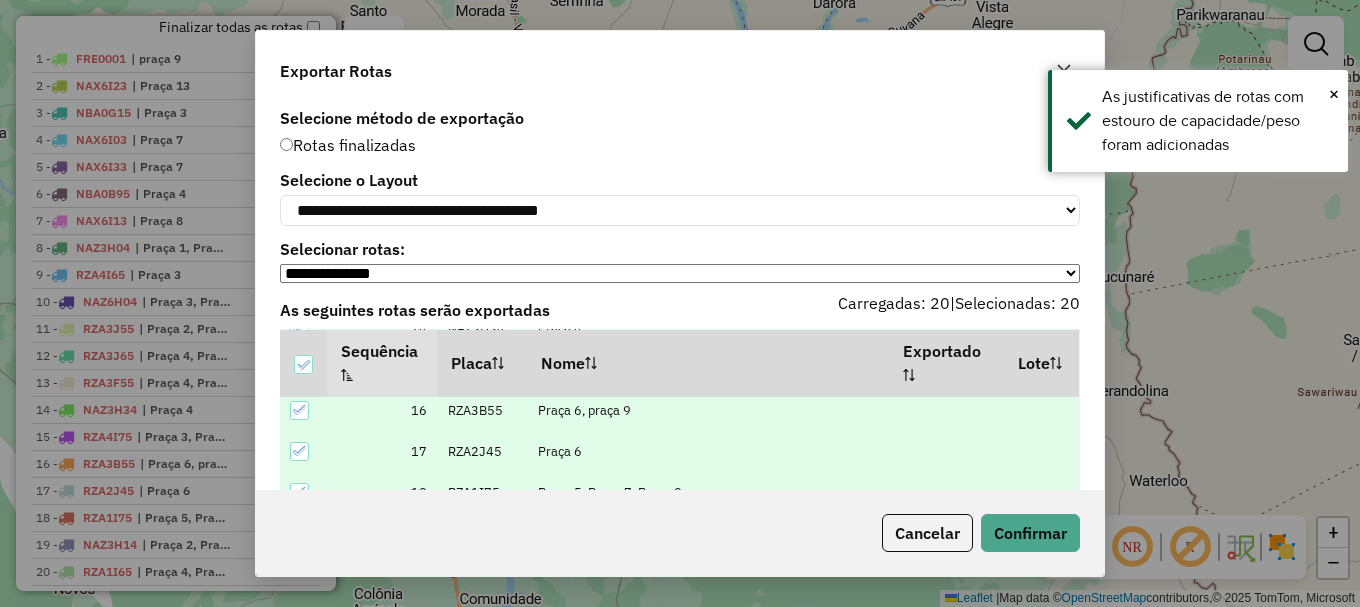 scroll, scrollTop: 718, scrollLeft: 0, axis: vertical 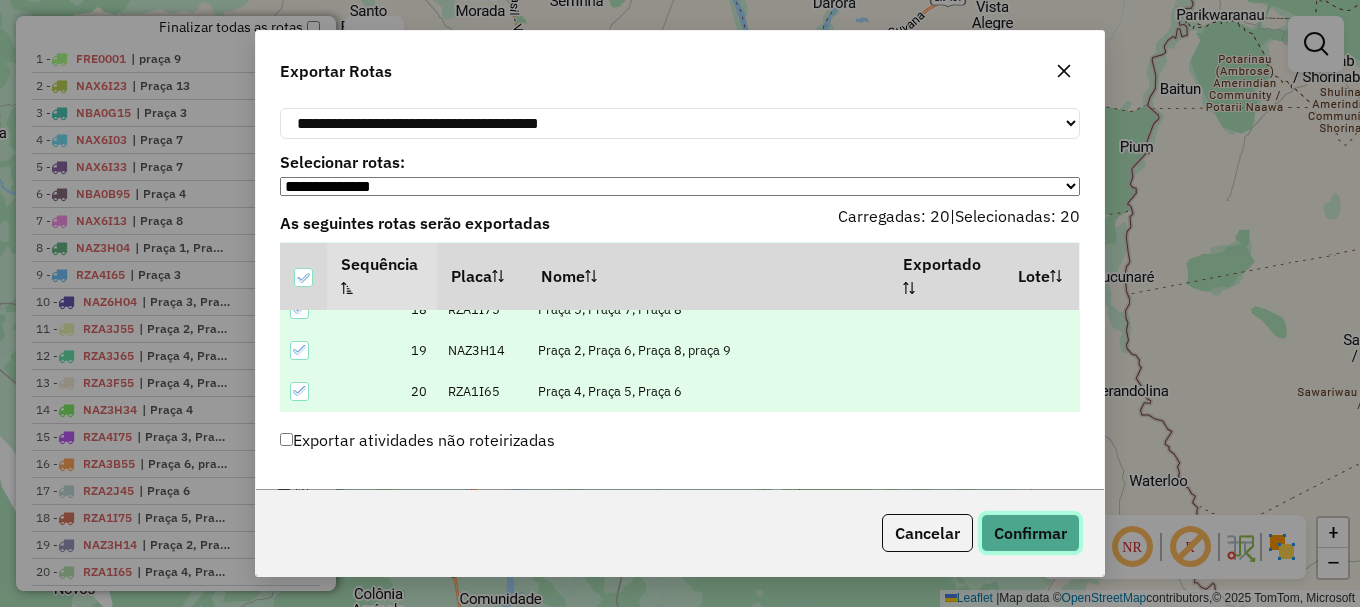 click on "Confirmar" 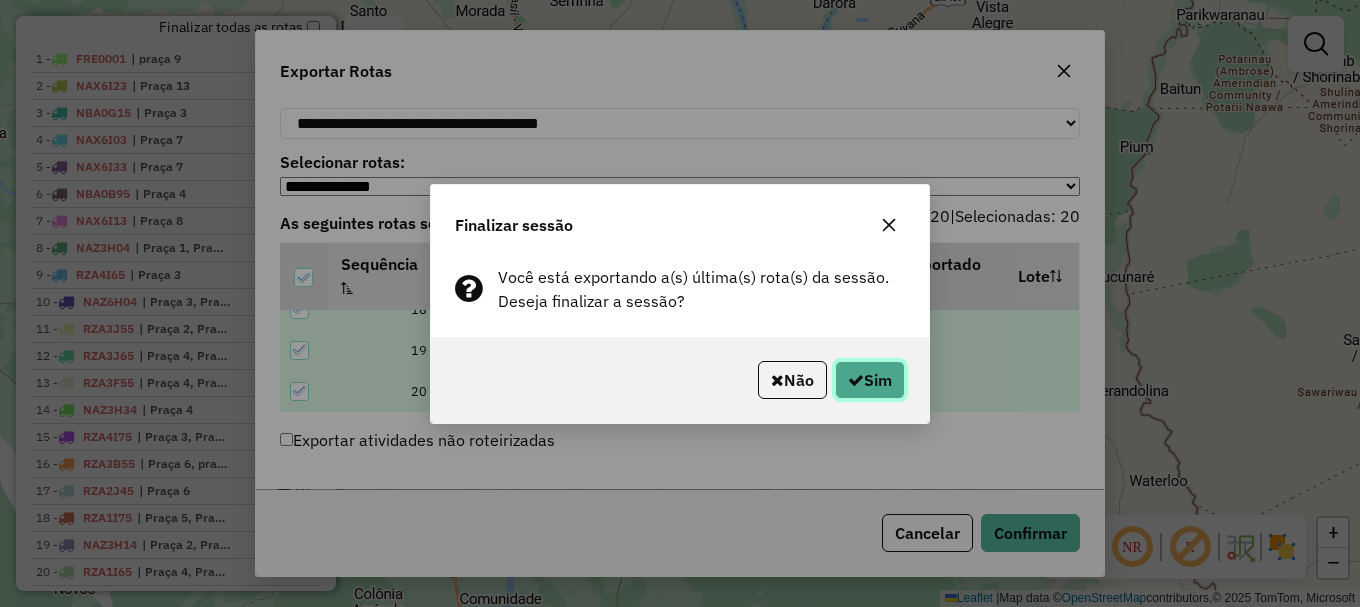 click 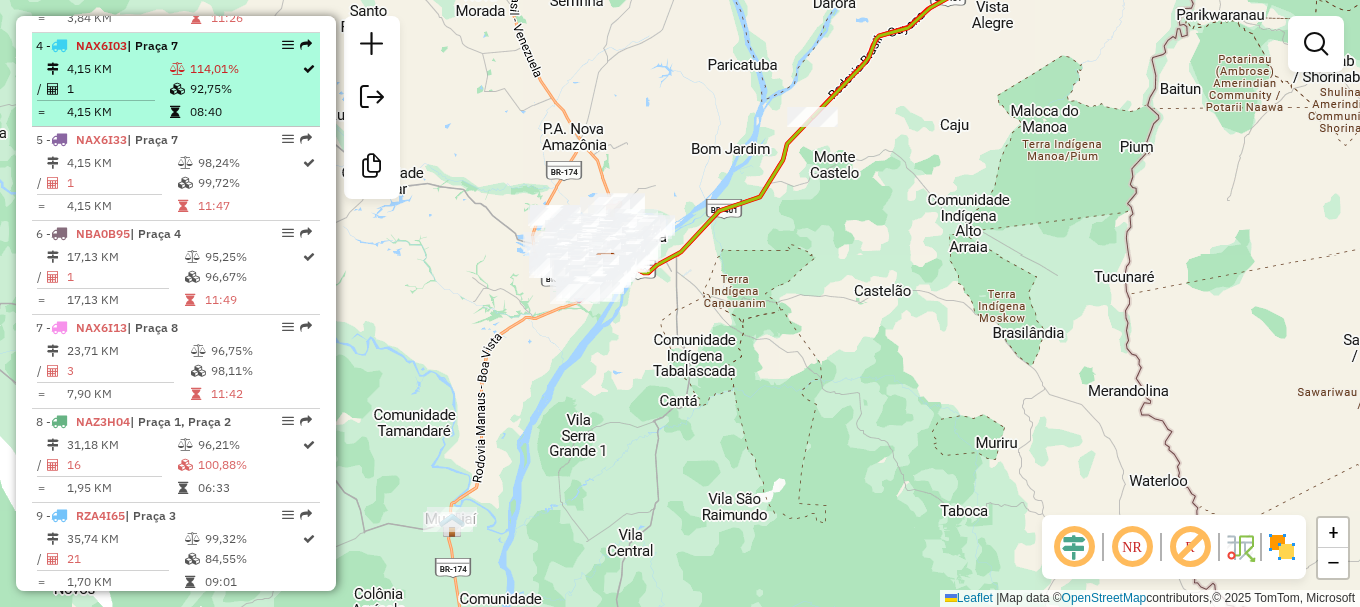 scroll, scrollTop: 1201, scrollLeft: 0, axis: vertical 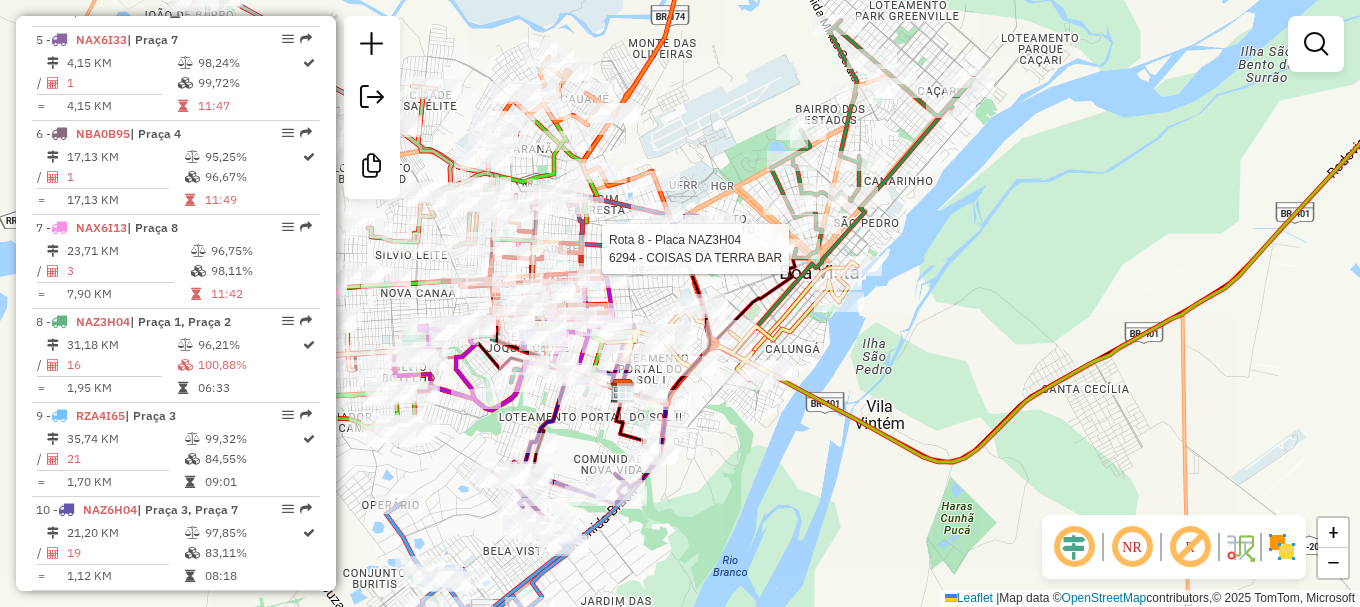 select on "**********" 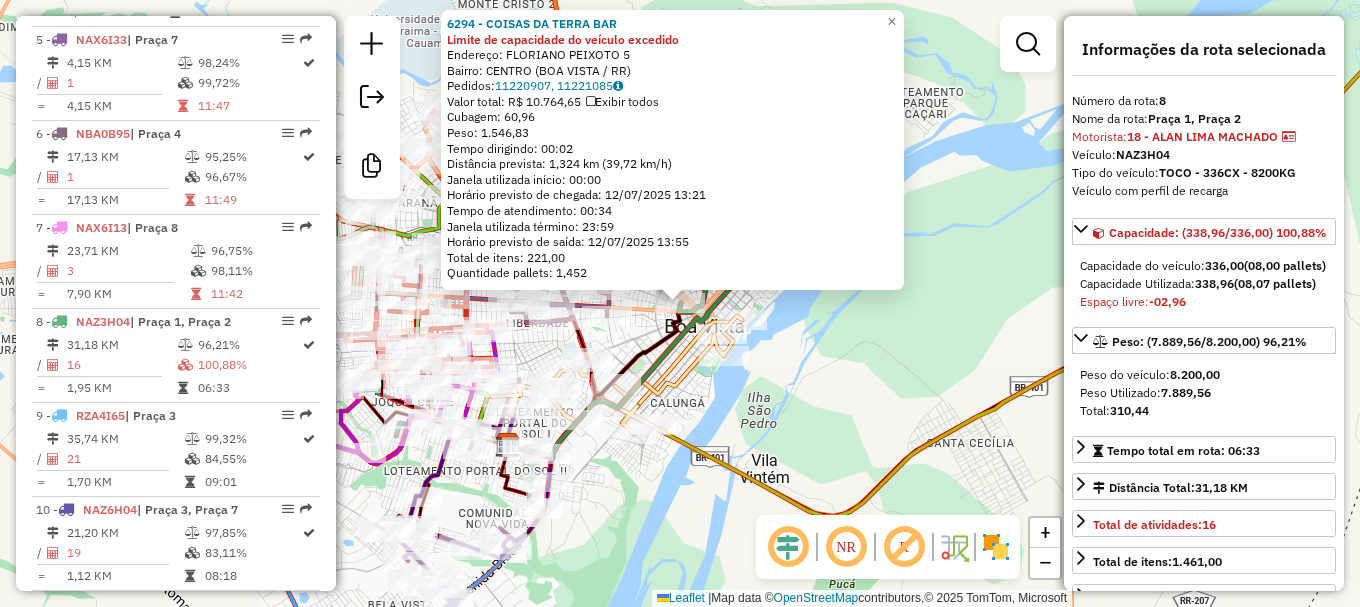 scroll, scrollTop: 1494, scrollLeft: 0, axis: vertical 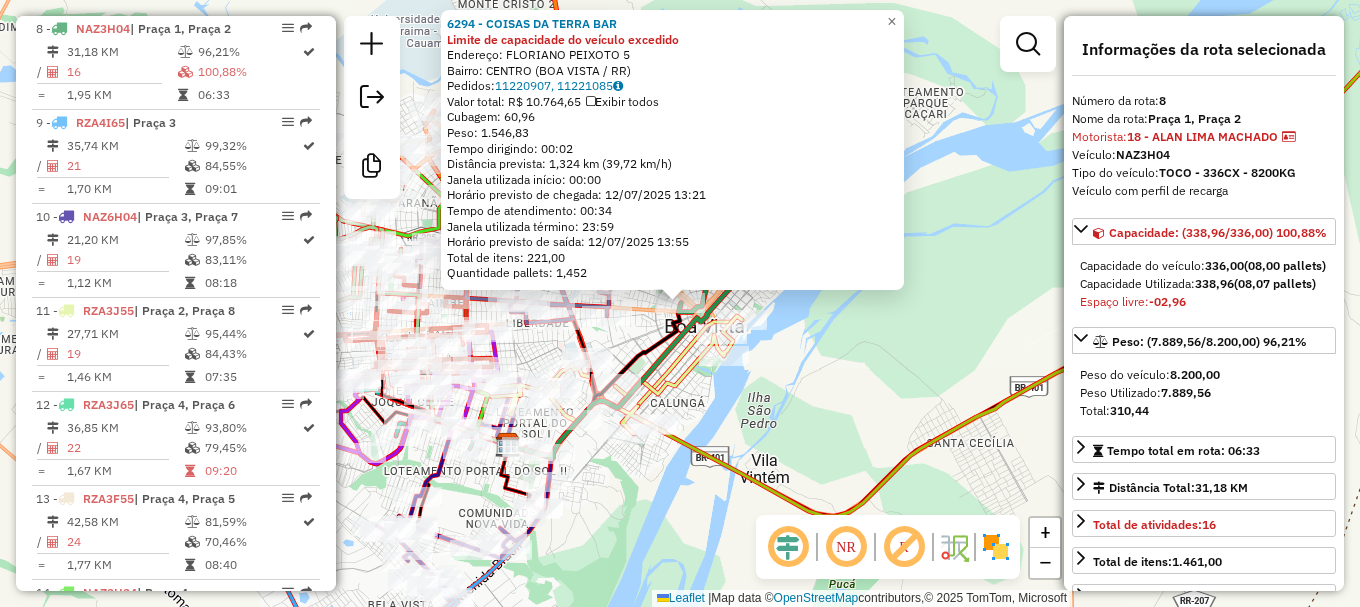 click 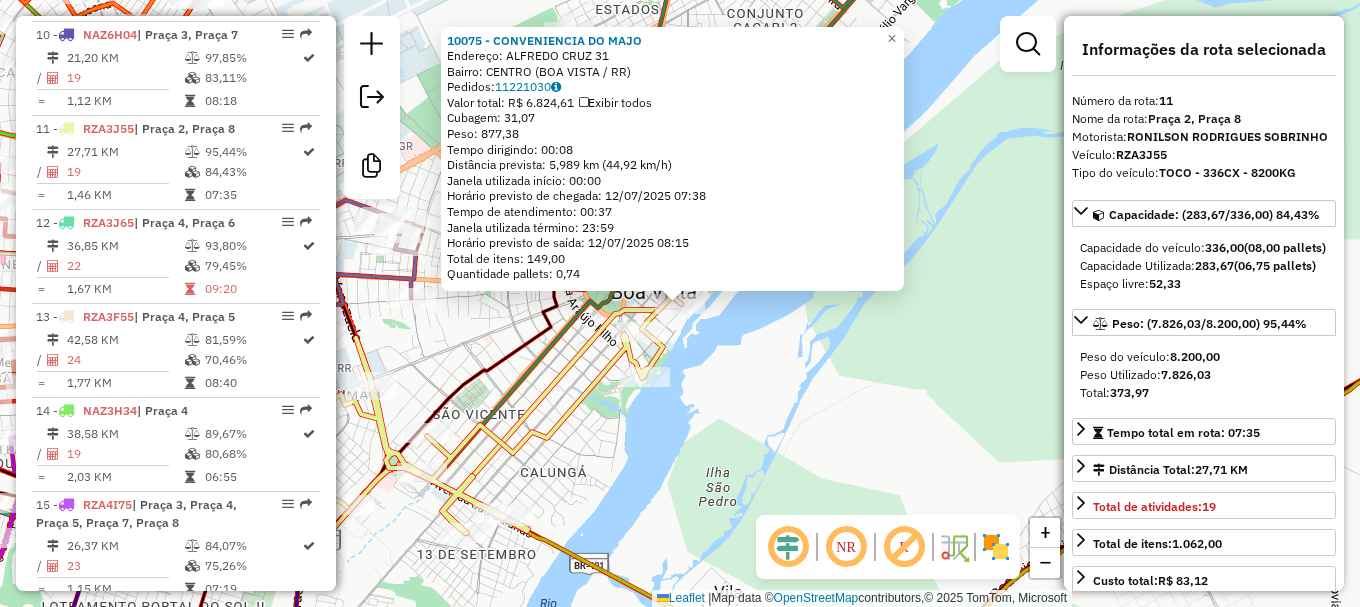 scroll, scrollTop: 1776, scrollLeft: 0, axis: vertical 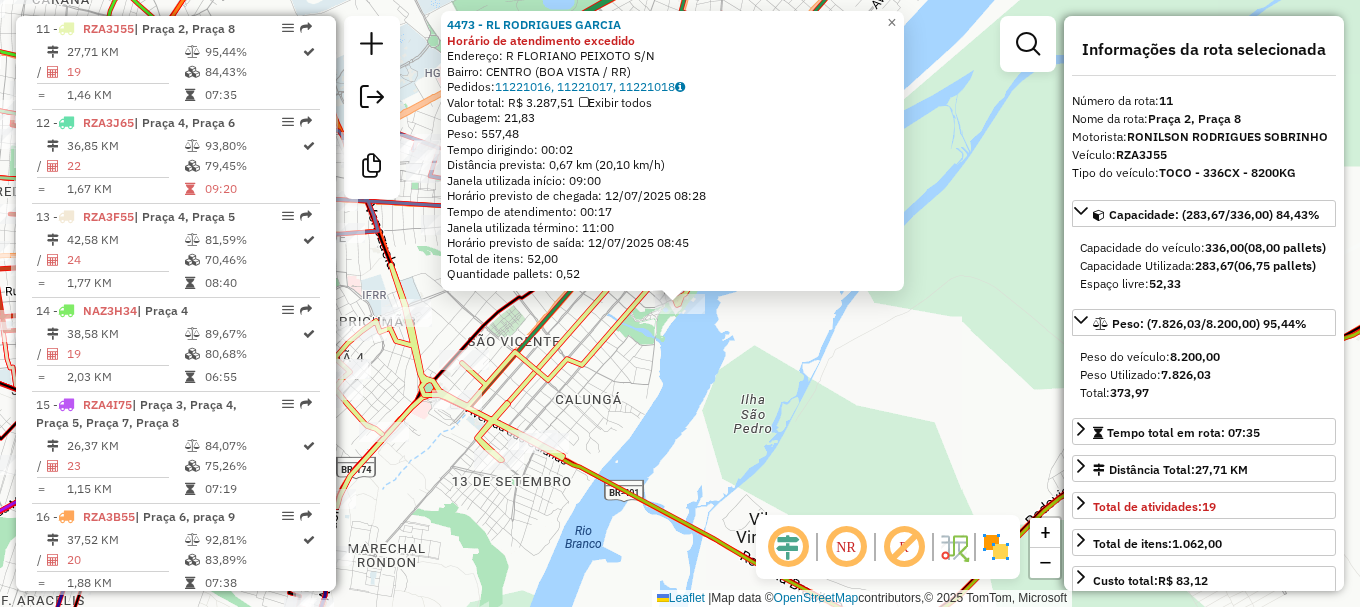 click on "[NUMBER] - [LAST] [LAST] [LAST] Horário de atendimento excedido  Endereço: R   [STREET]              S/N   Bairro: [NEIGHBORHOOD] ([CITY] / [STATE])   Pedidos:  [NUMBER], [NUMBER], [NUMBER]   Valor total: R$ [PRICE]   Exibir todos   Cubagem: [NUMBER]  Peso: [NUMBER]  Tempo dirigindo: [TIME]   Distância prevista: [DISTANCE] km ([SPEED] km/h)   Janela utilizada início: [TIME]   Horário previsto de chegada: [DATE] [TIME]   Tempo de atendimento: [TIME]   Janela utilizada término: [TIME]   Horário previsto de saída: [DATE] [TIME]   Total de itens: [NUMBER]   Quantidade pallets: [NUMBER]  × Janela de atendimento Grade de atendimento Capacidade Transportadoras Veículos Cliente Pedidos  Rotas Selecione os dias de semana para filtrar as janelas de atendimento  Seg   Ter   Qua   Qui   Sex   Sáb   Dom  Informe o período da janela de atendimento: De: [TIME] Até: [TIME]  Filtrar exatamente a janela do cliente  Considerar janela de atendimento padrão  Selecione os dias de semana para filtrar as grades de atendimento  Seg   Ter   Qua   Qui   Sex" 